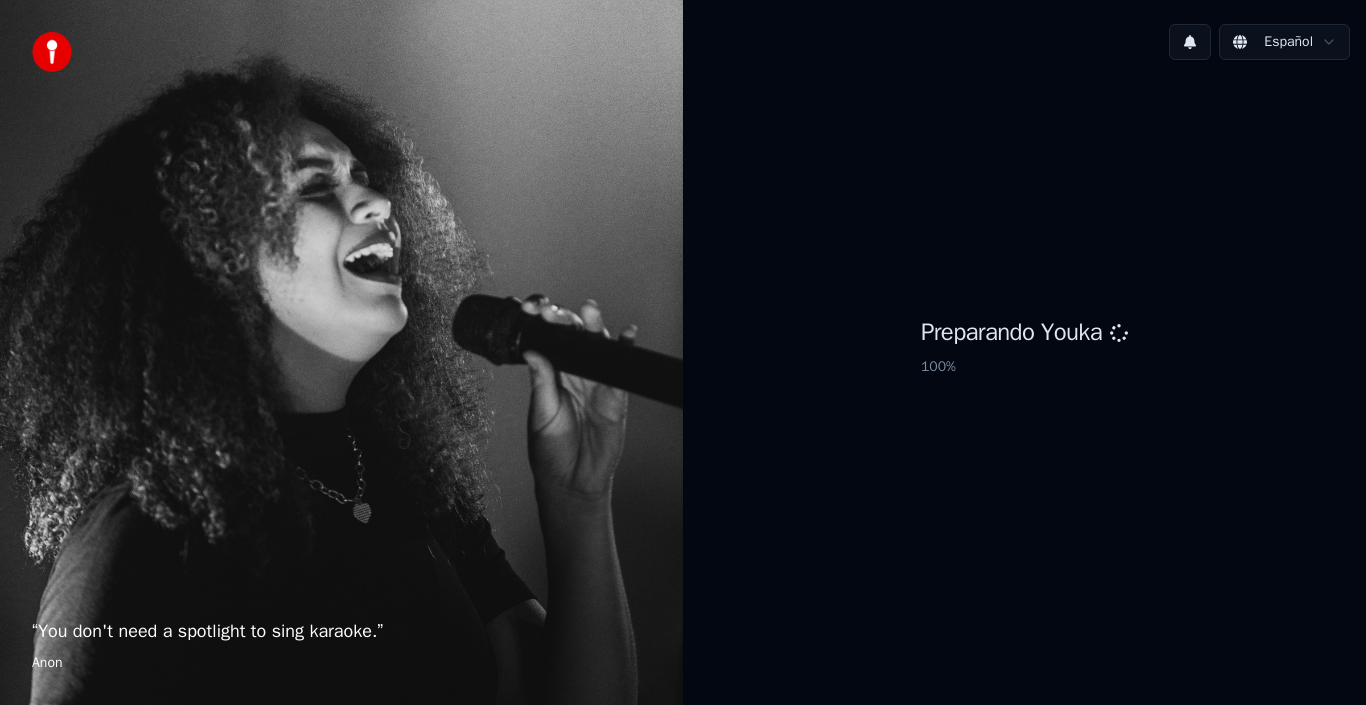 scroll, scrollTop: 0, scrollLeft: 0, axis: both 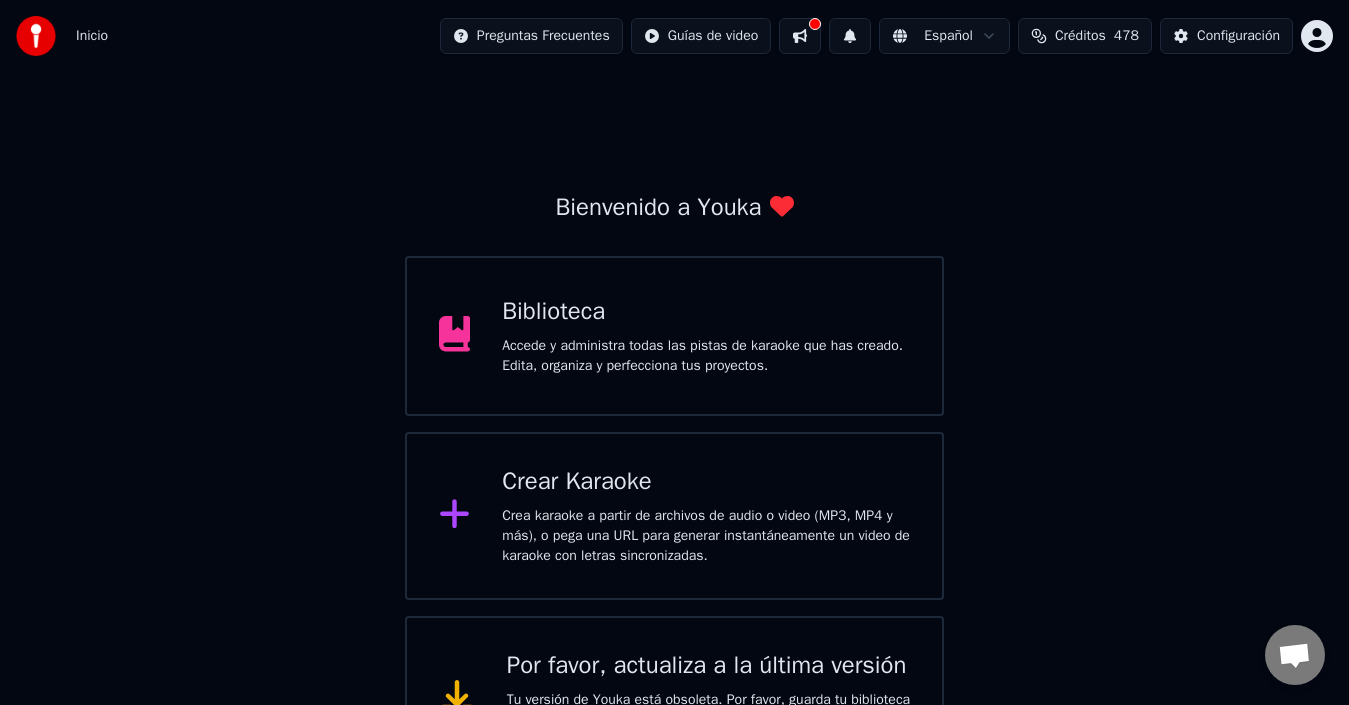 click on "Accede y administra todas las pistas de karaoke que has creado. Edita, organiza y perfecciona tus proyectos." at bounding box center [706, 356] 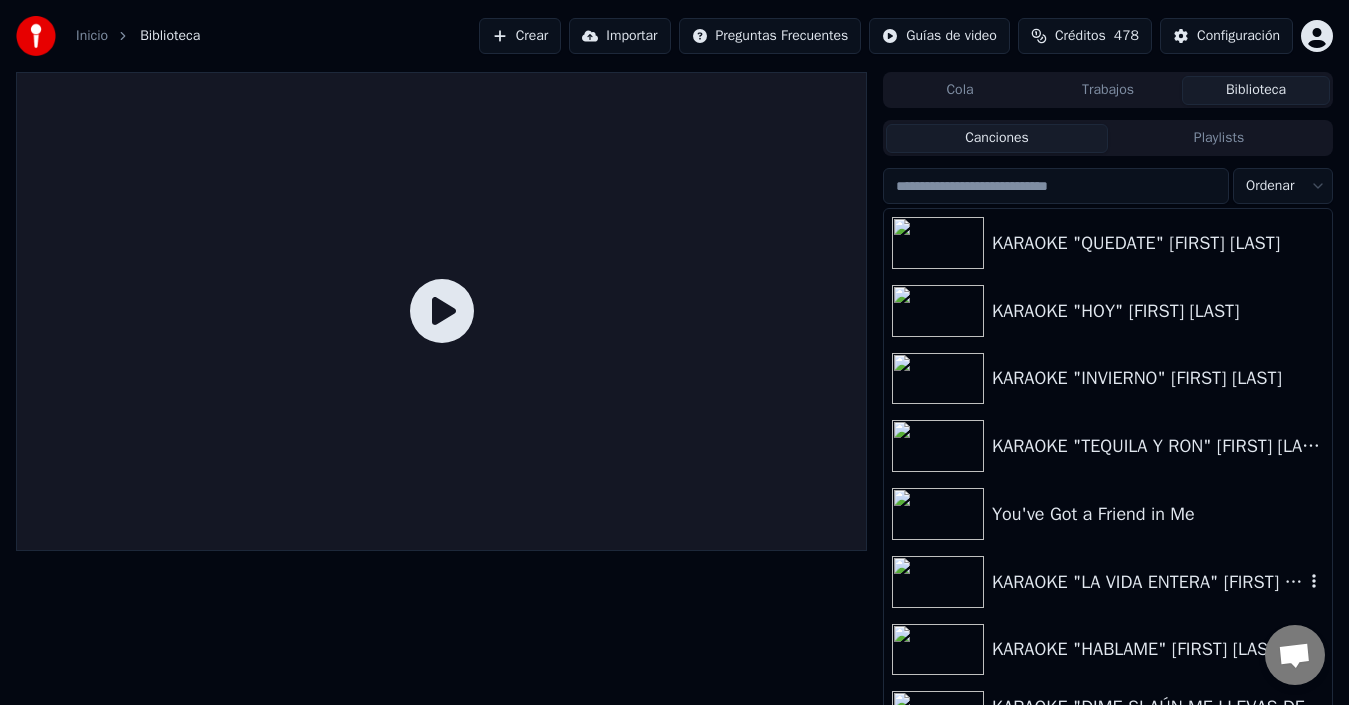 click on "KARAOKE "LA VIDA ENTERA" [FIRST] [LAST]" at bounding box center (1148, 582) 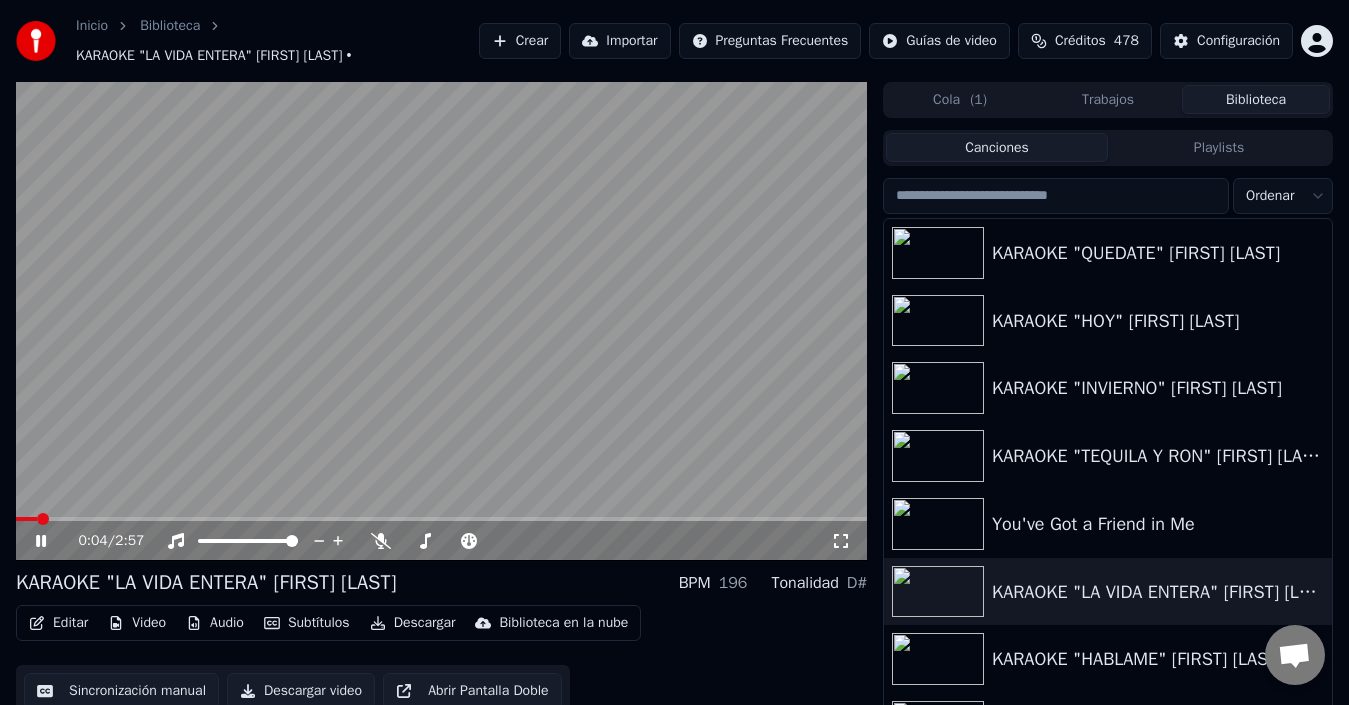 click on "0:04  /  2:57" at bounding box center [441, 541] 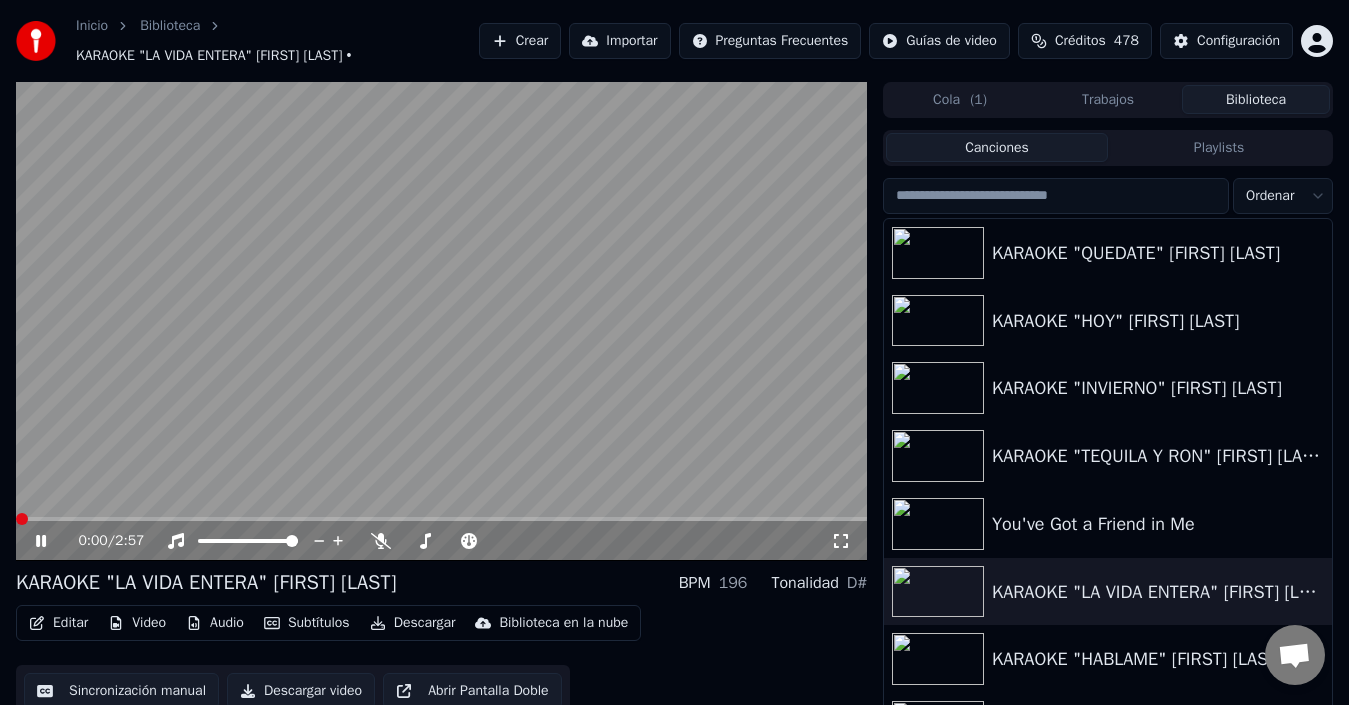 click at bounding box center (22, 519) 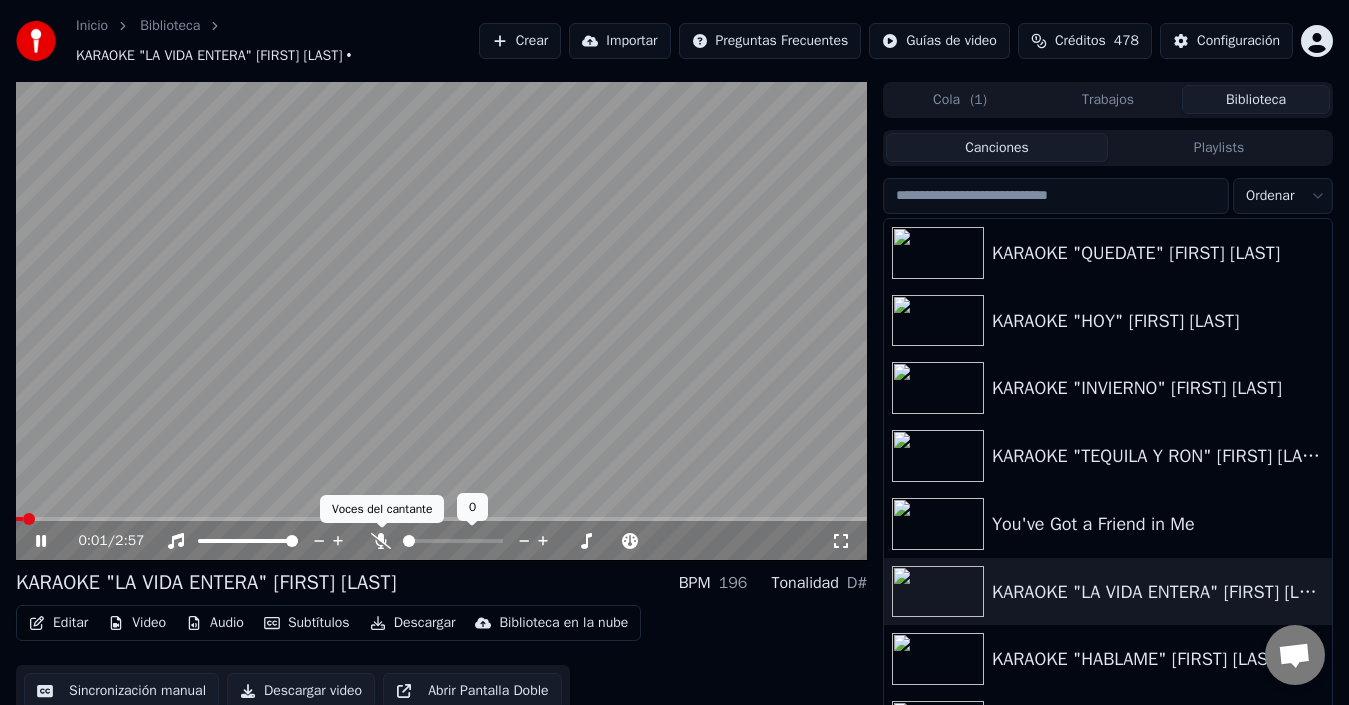 click at bounding box center (461, 541) 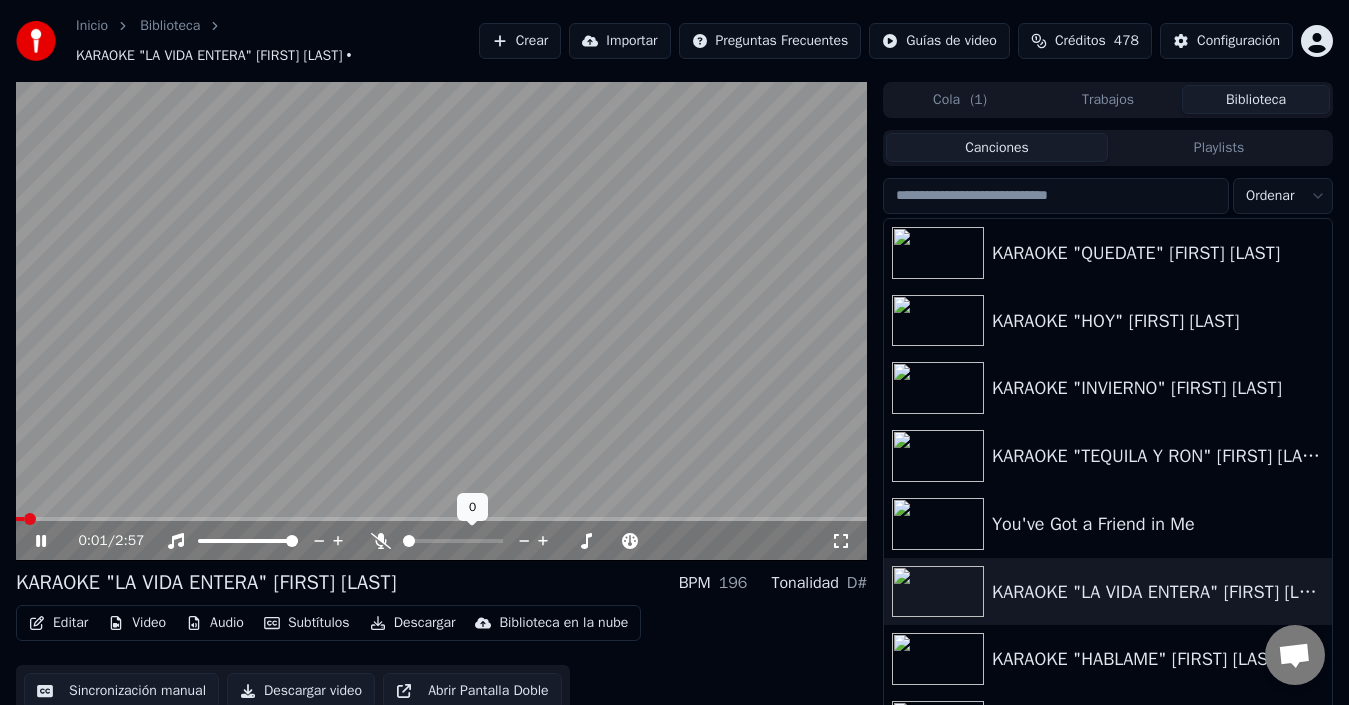click at bounding box center (461, 541) 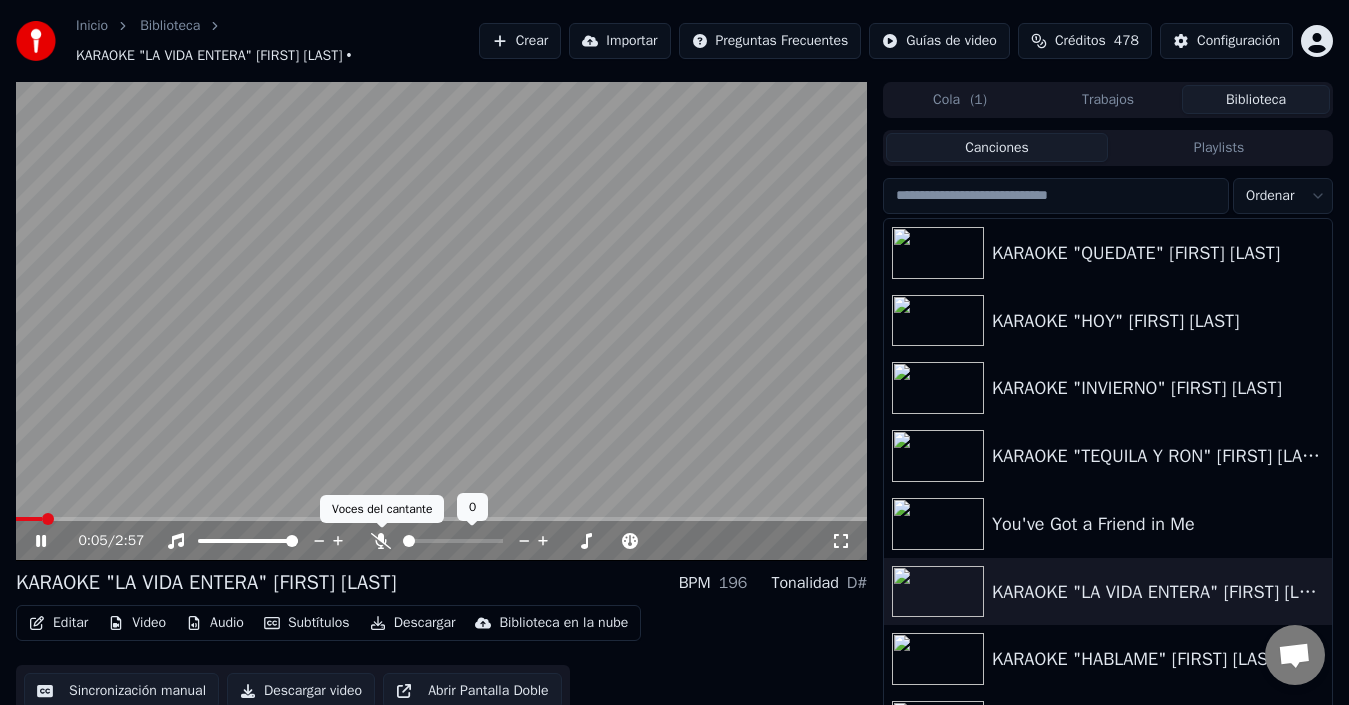 click 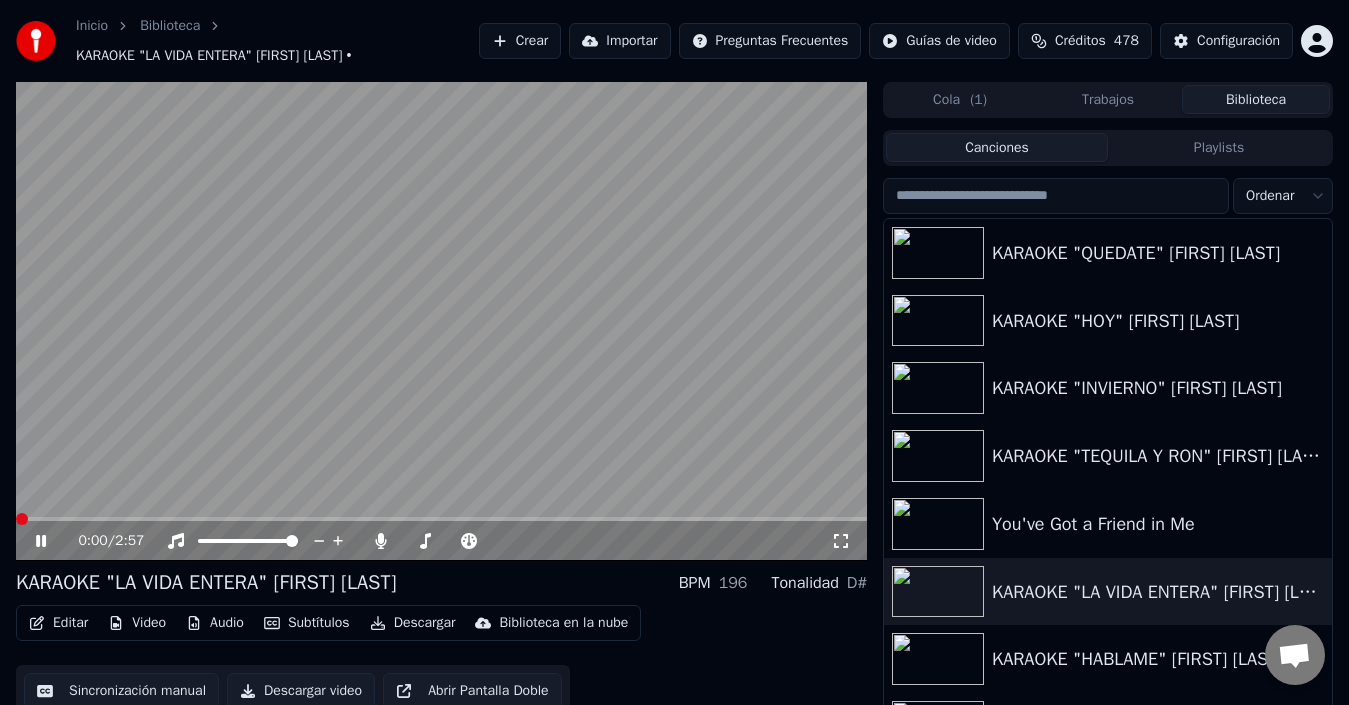 click at bounding box center [22, 519] 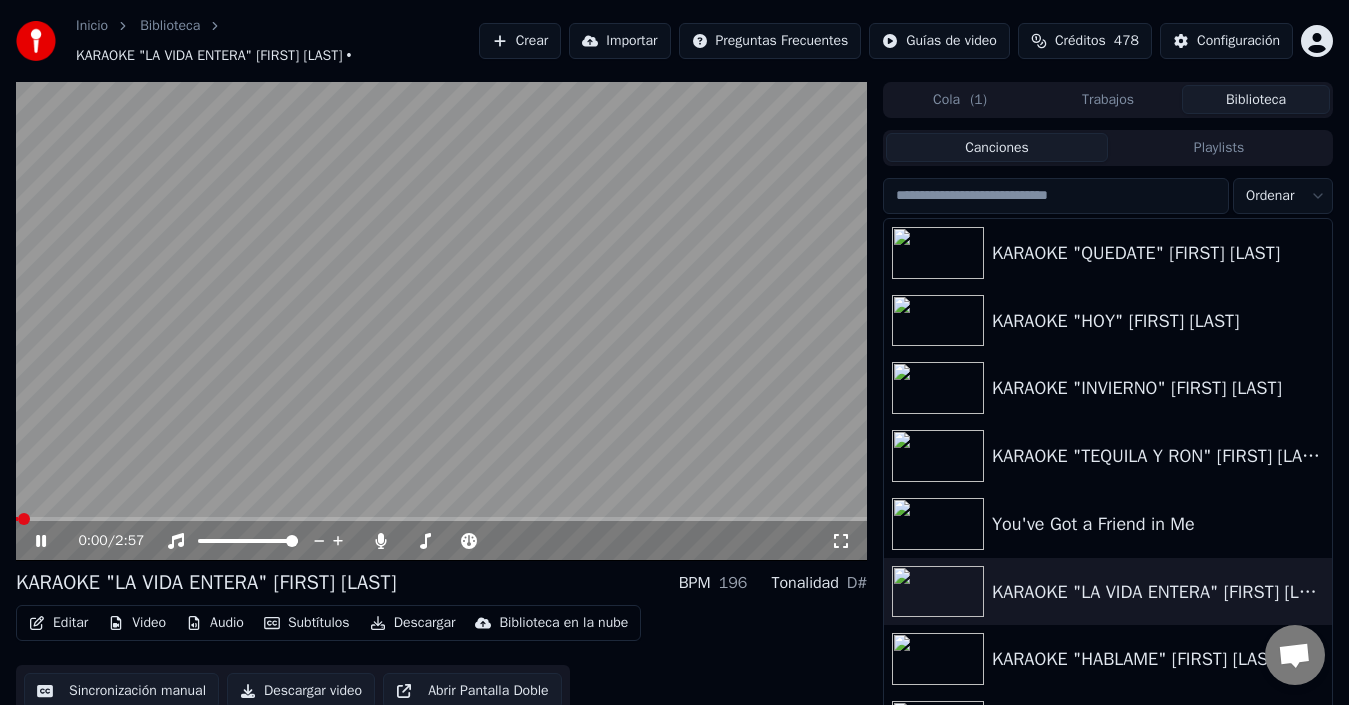 click 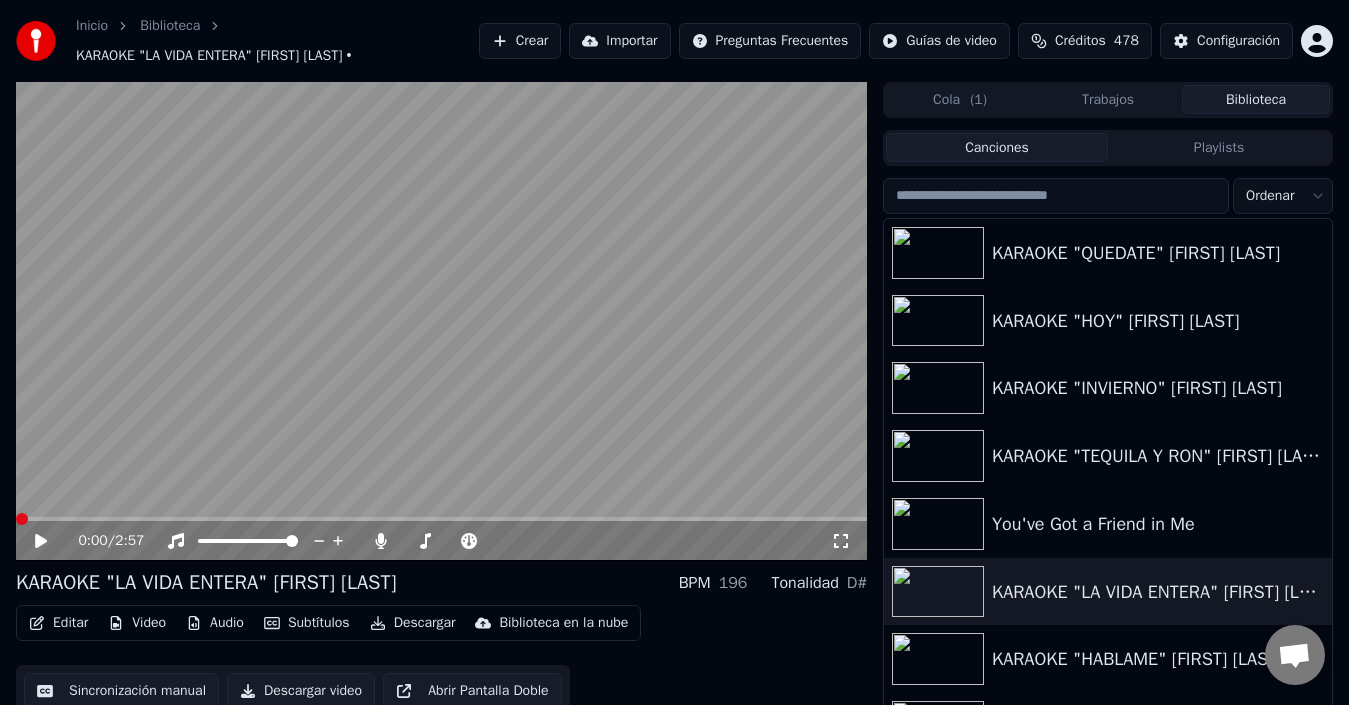 click at bounding box center (22, 519) 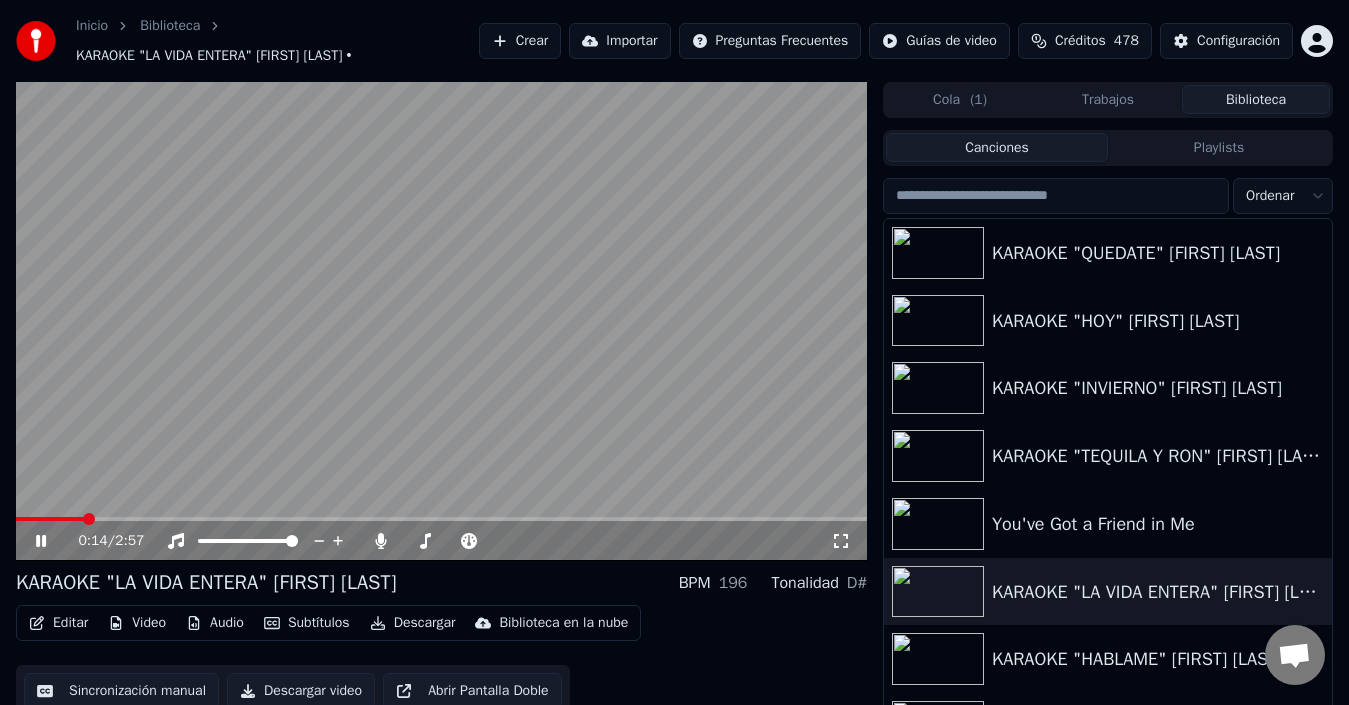 click on "0:14  /  2:57" at bounding box center [441, 541] 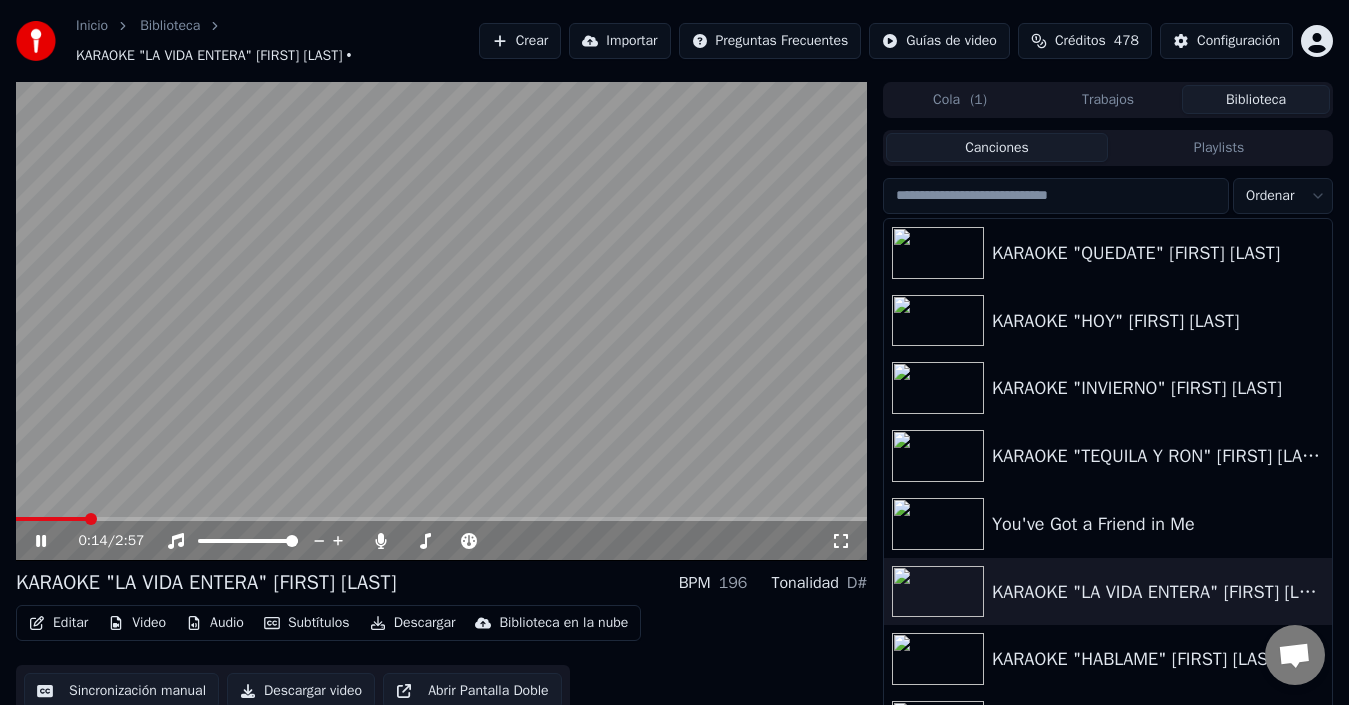 click on "0:14  /  2:57" at bounding box center (441, 541) 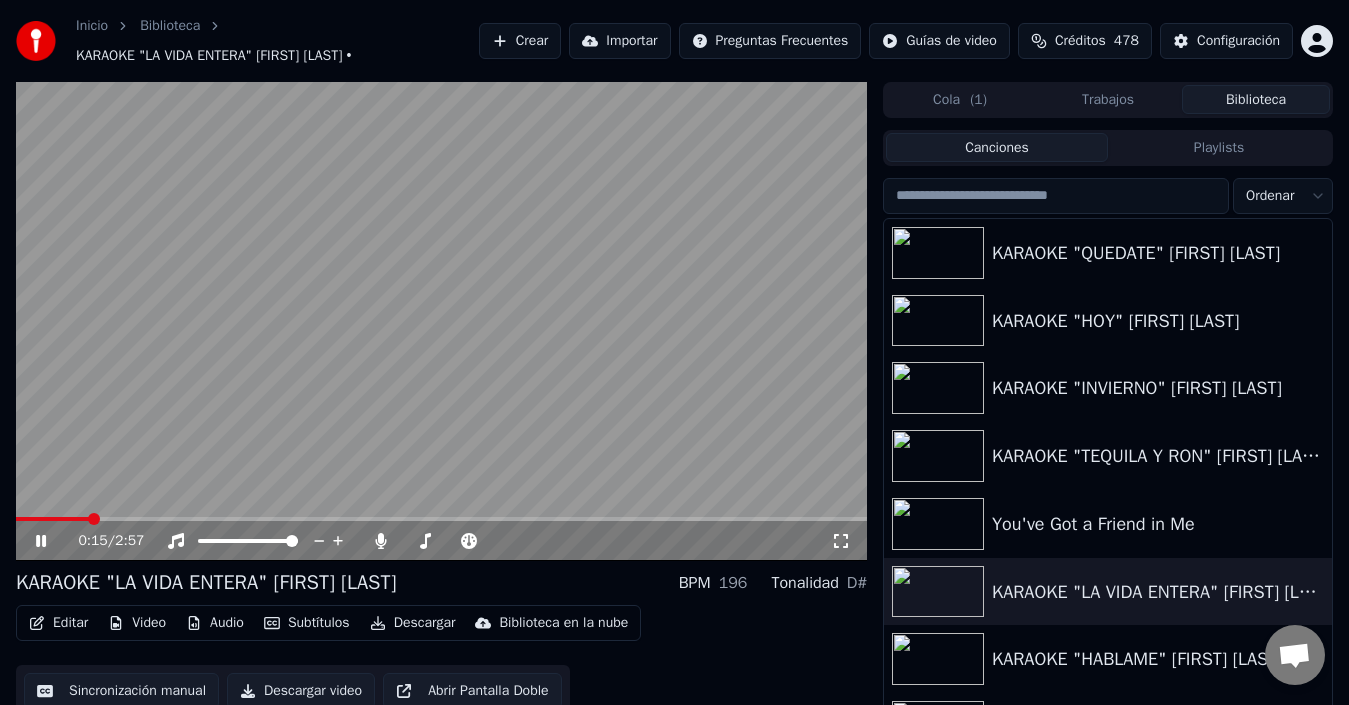 click 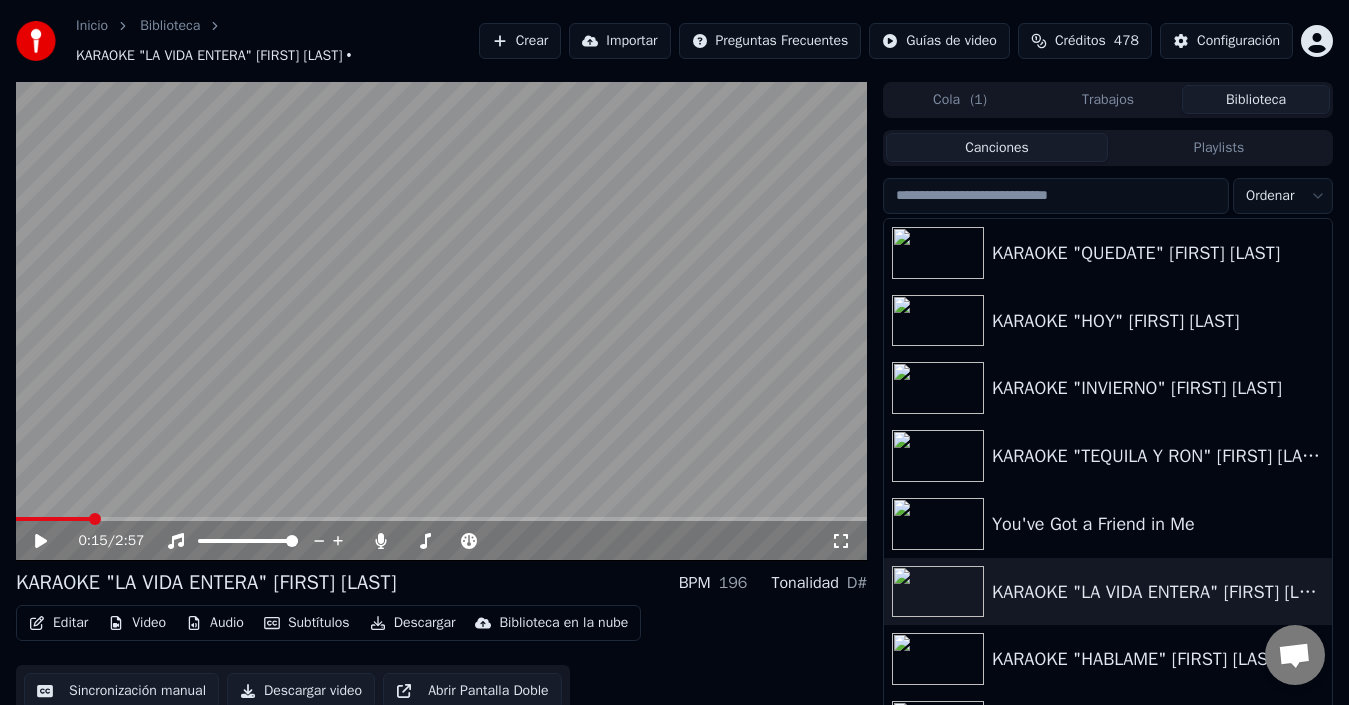 drag, startPoint x: 38, startPoint y: 513, endPoint x: 24, endPoint y: 514, distance: 14.035668 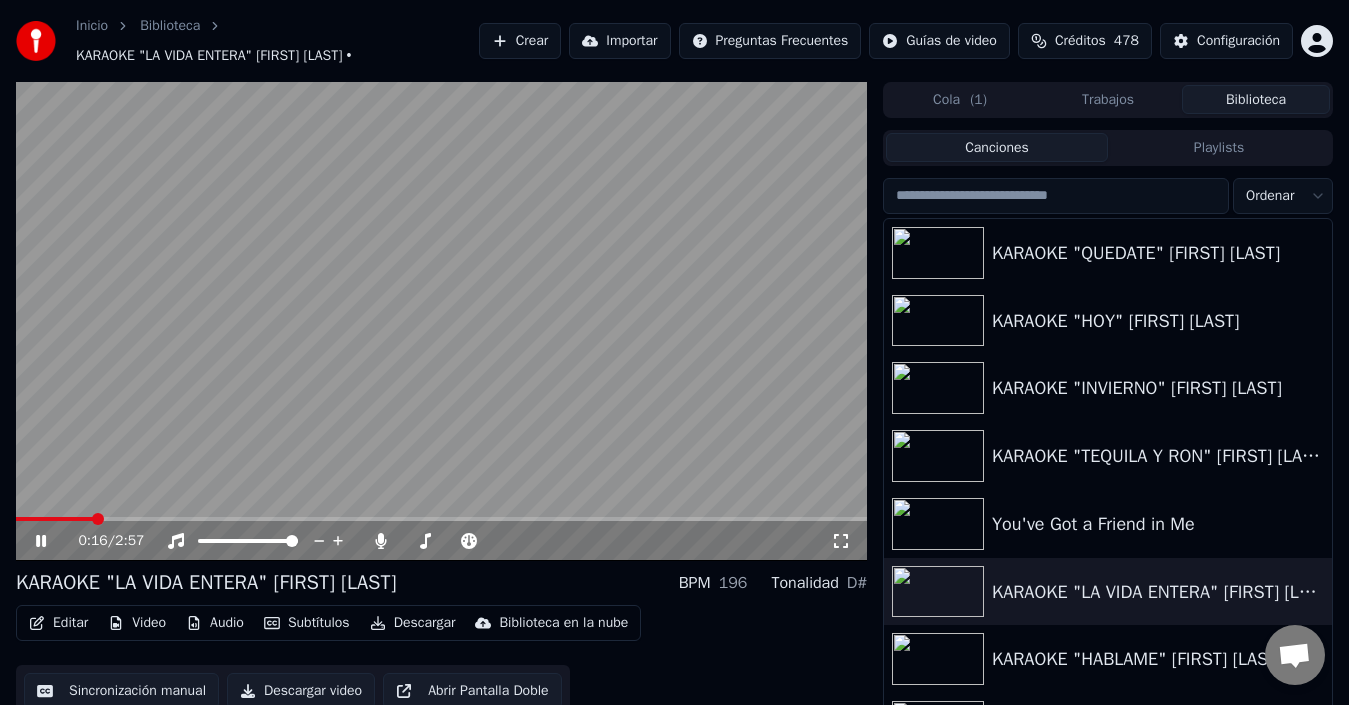 drag, startPoint x: 18, startPoint y: 521, endPoint x: 0, endPoint y: 521, distance: 18 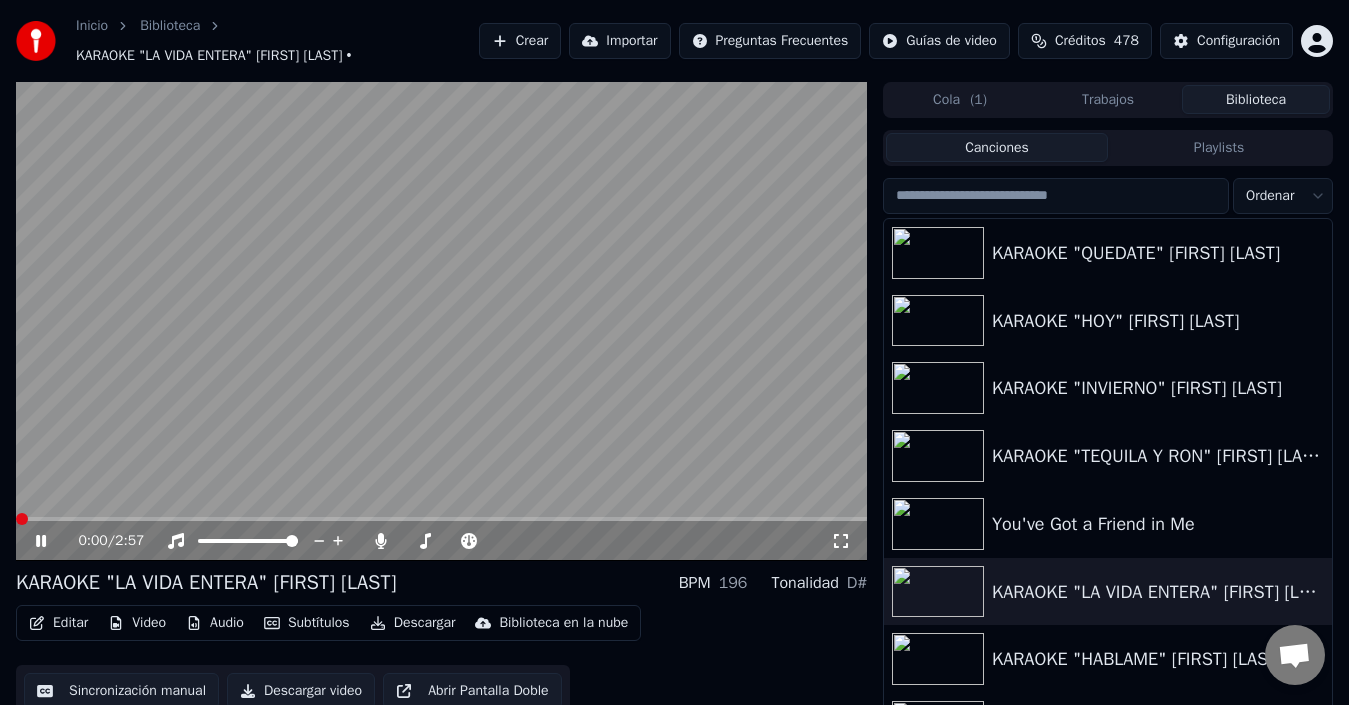 click at bounding box center (16, 519) 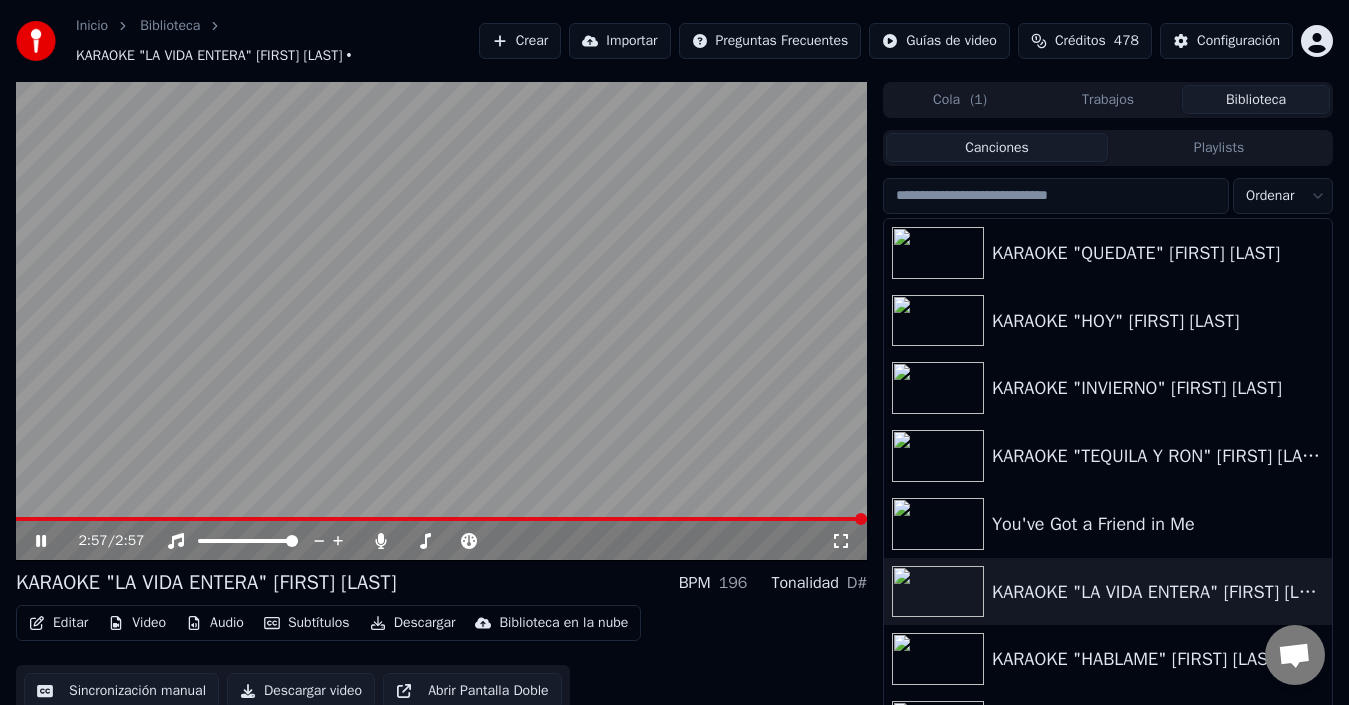 click at bounding box center (441, 321) 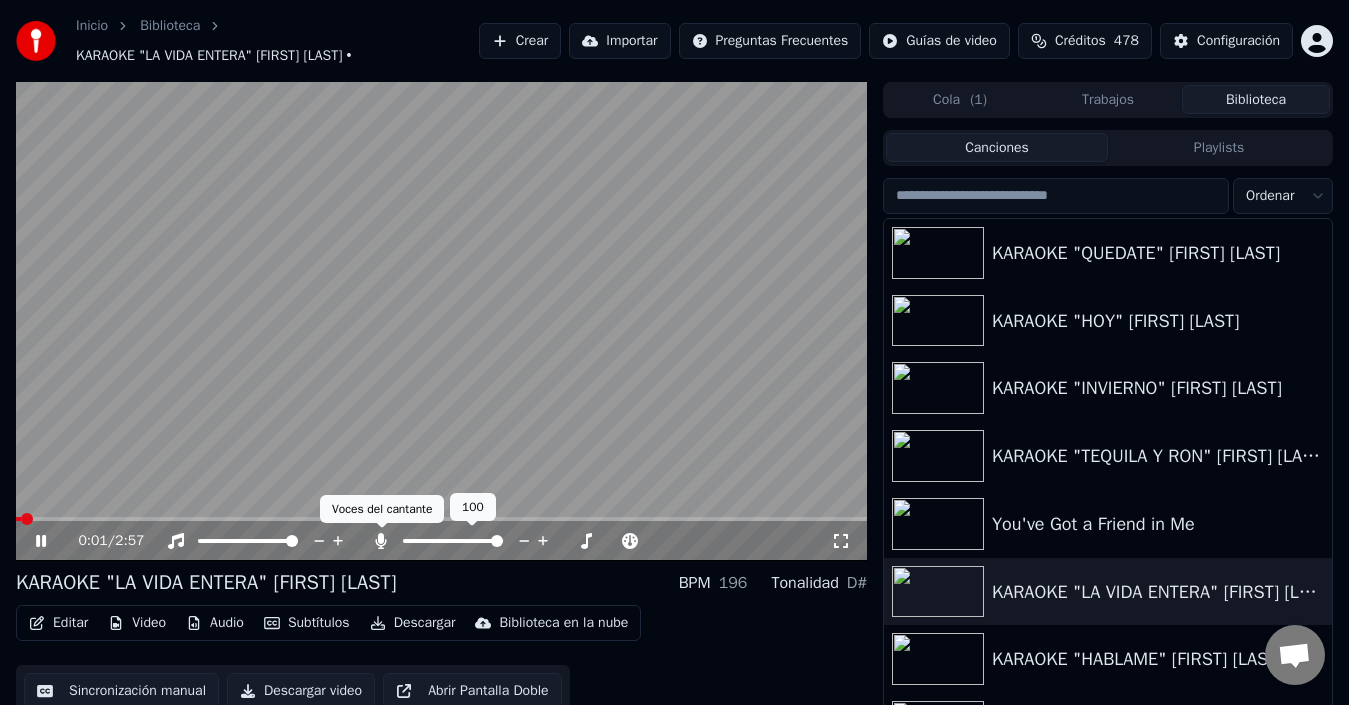 click 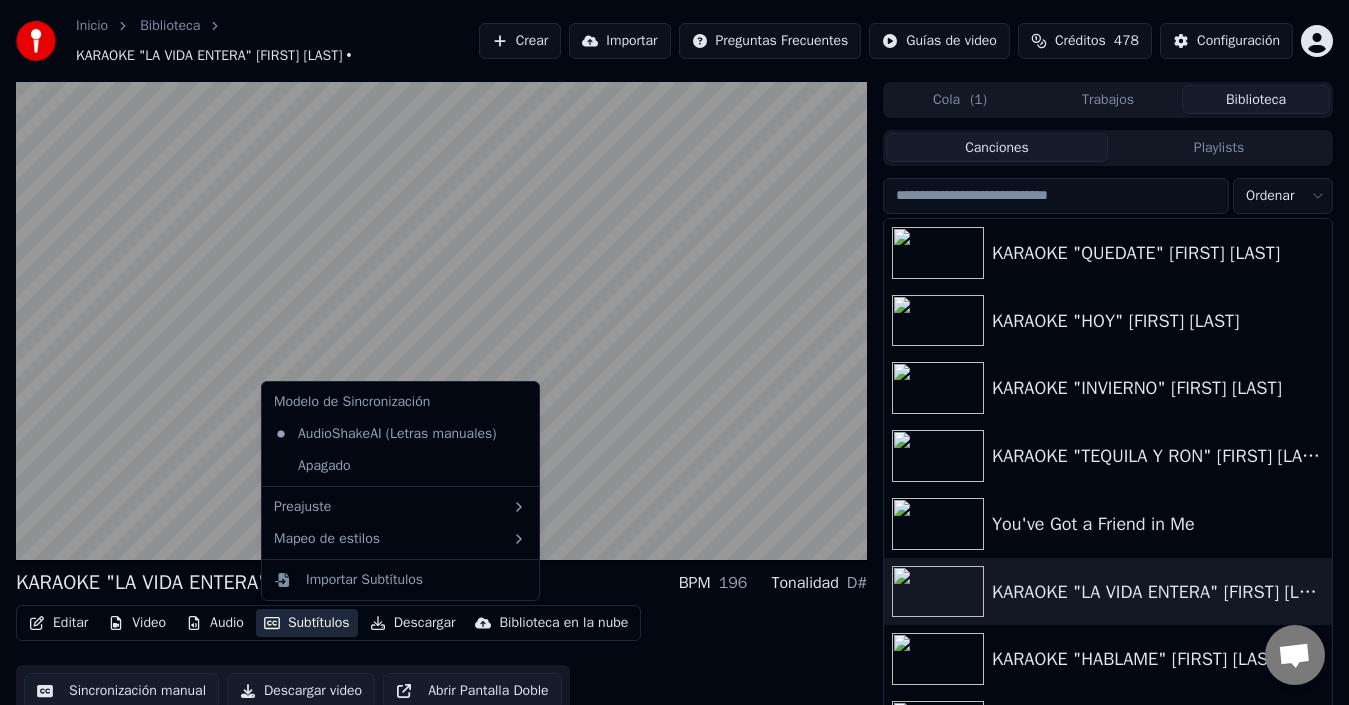click on "Subtítulos" at bounding box center [307, 623] 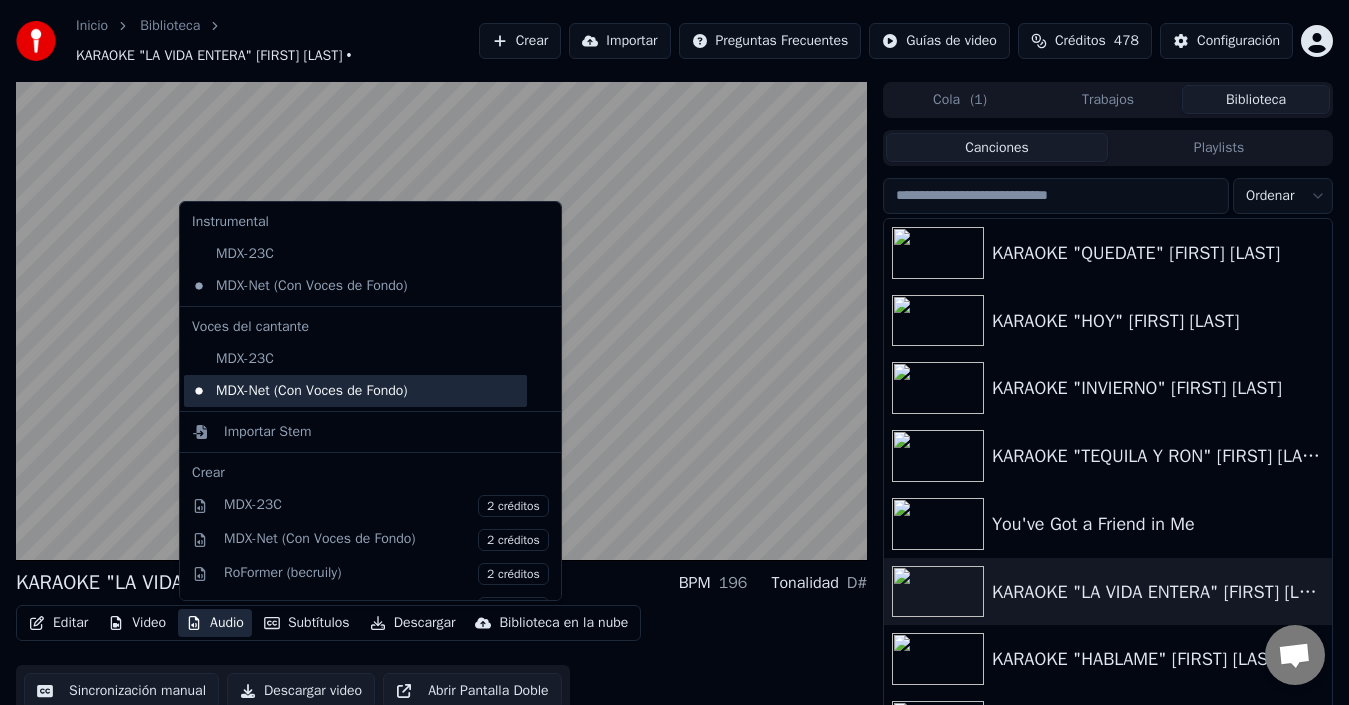click on "MDX-Net (Con Voces de Fondo)" at bounding box center [355, 391] 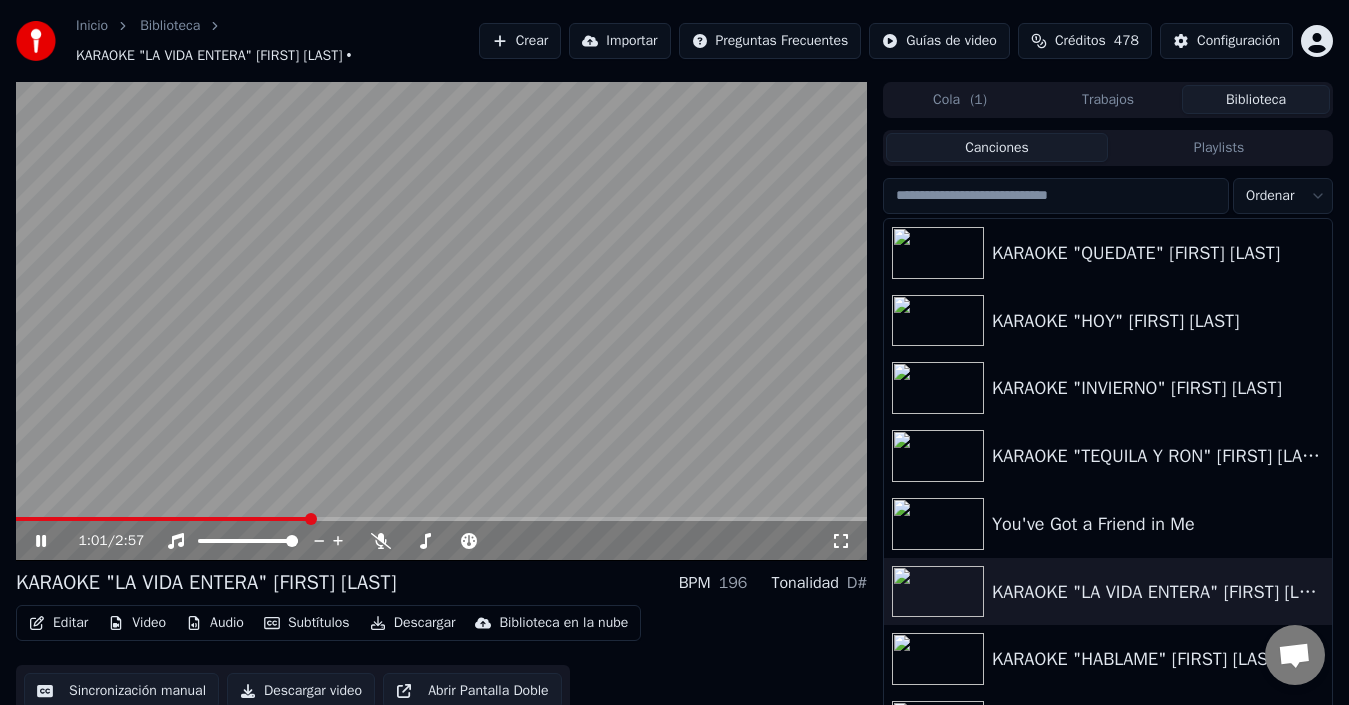 click on "Audio" at bounding box center [215, 623] 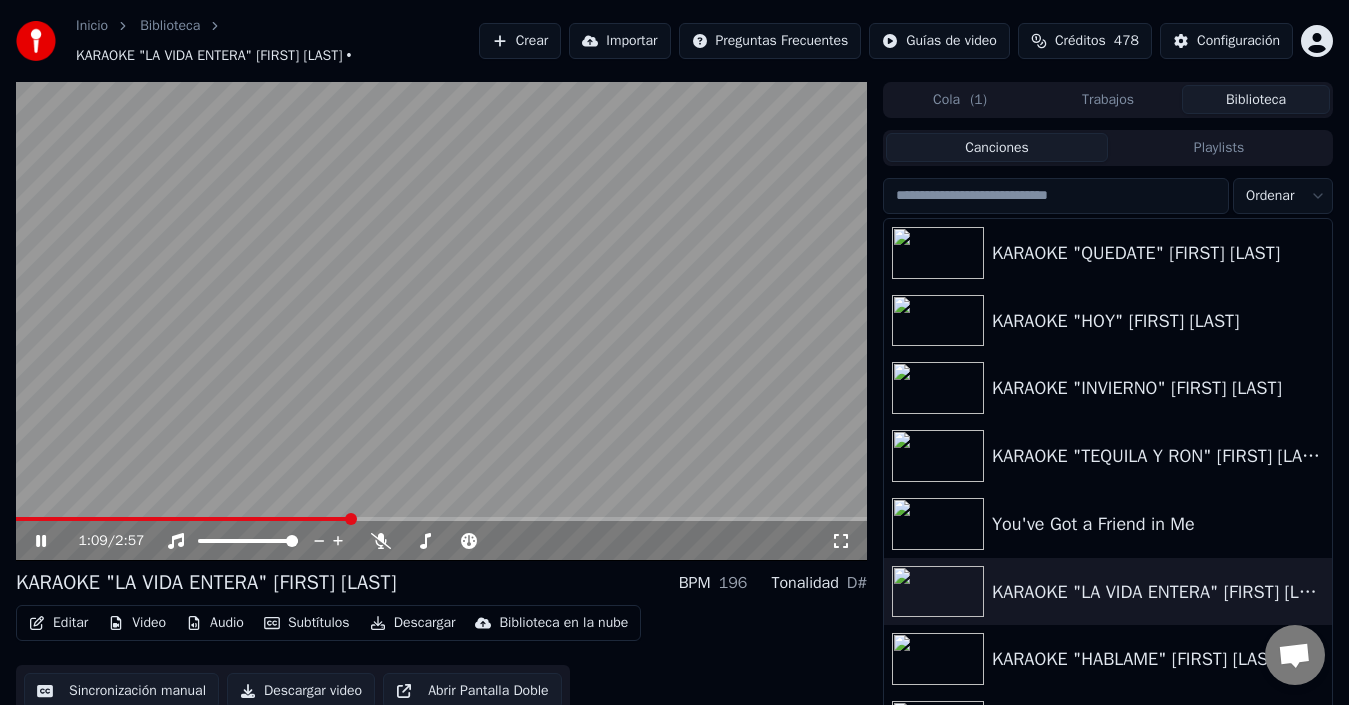click at bounding box center (441, 321) 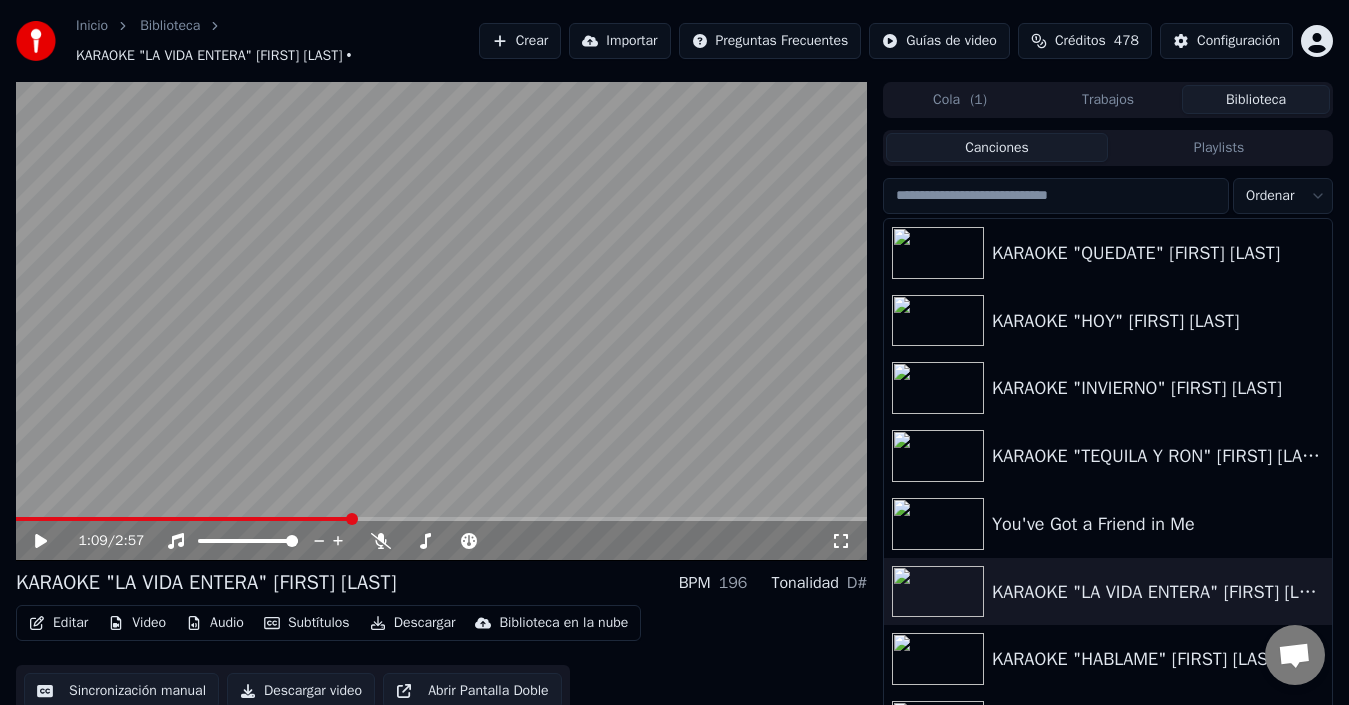click on "1:09  /  2:57" at bounding box center [441, 541] 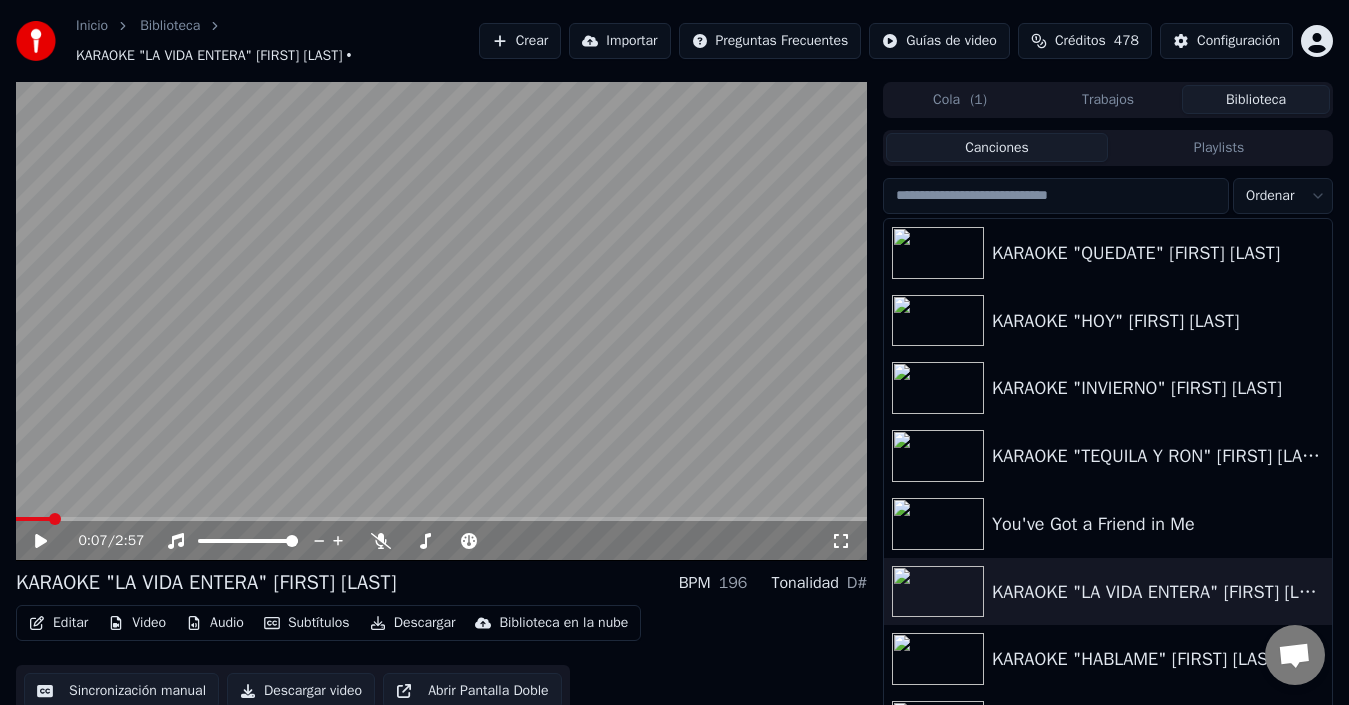 click at bounding box center [33, 519] 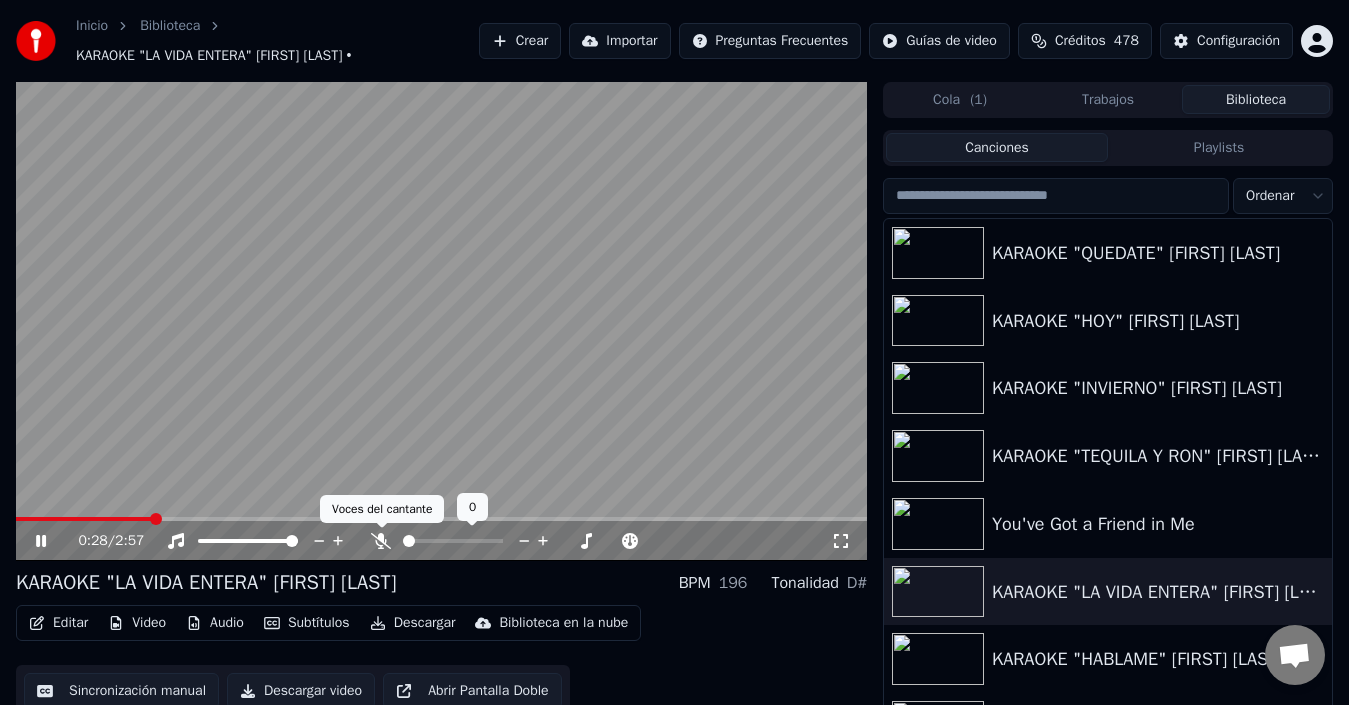 click 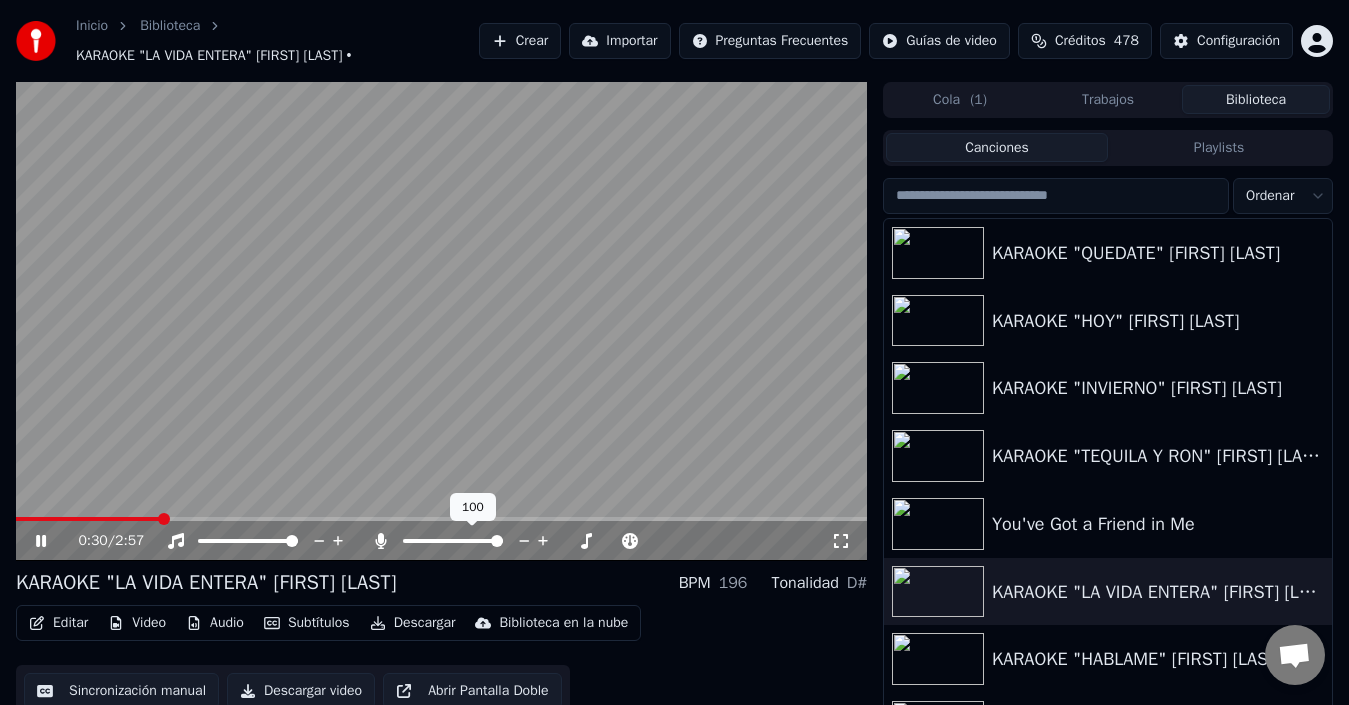 click 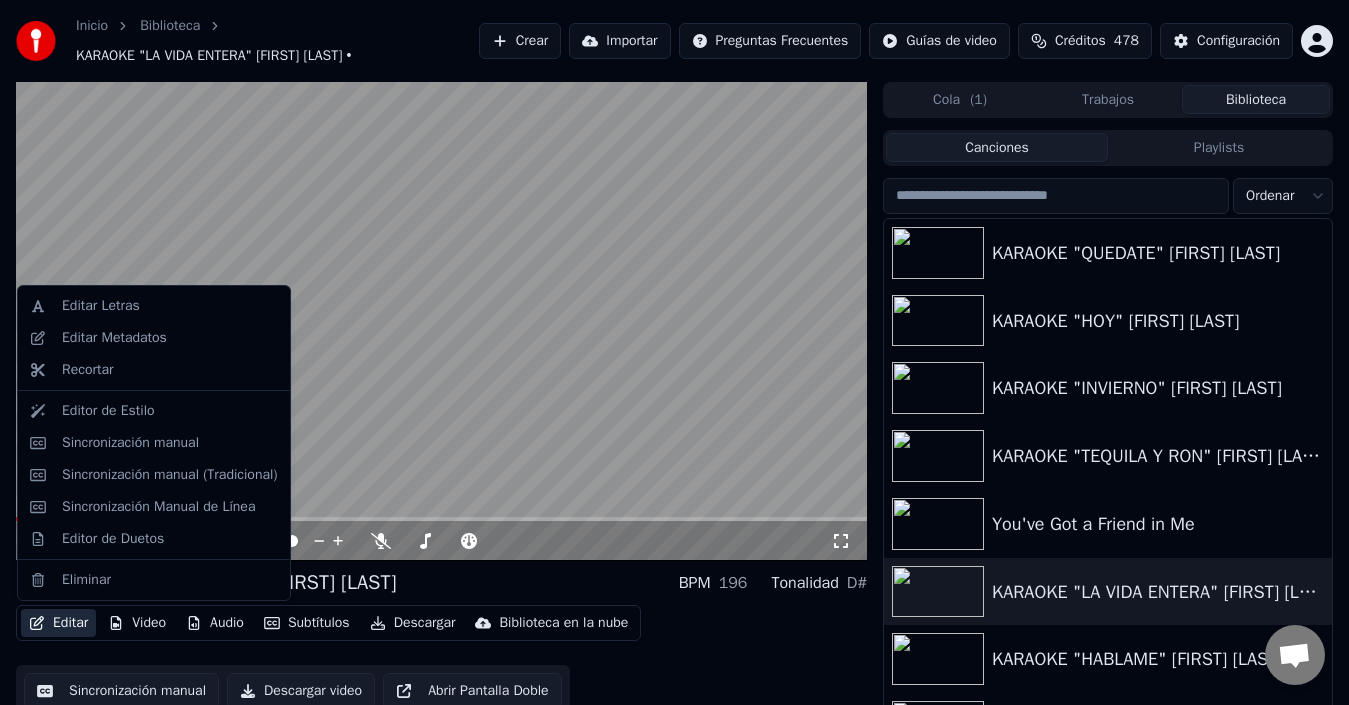 click on "Editar" at bounding box center (58, 623) 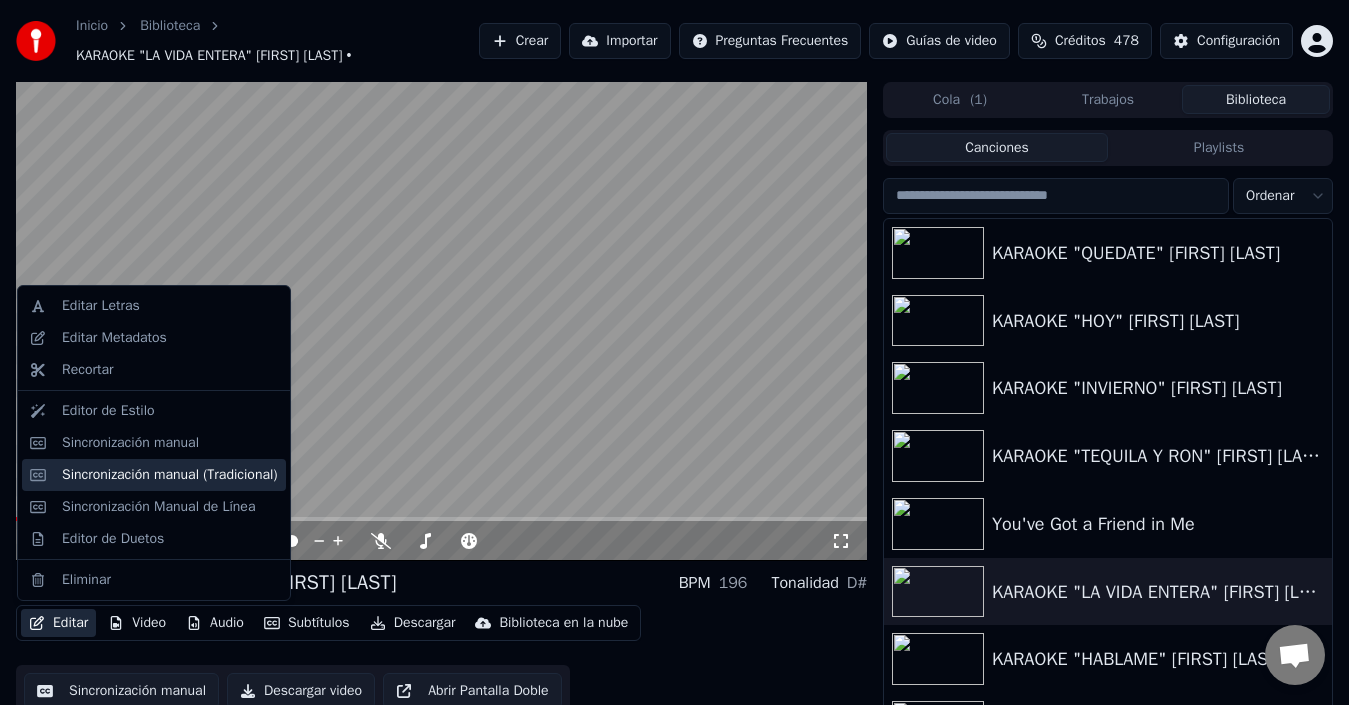 click on "Sincronización manual (Tradicional)" at bounding box center (170, 475) 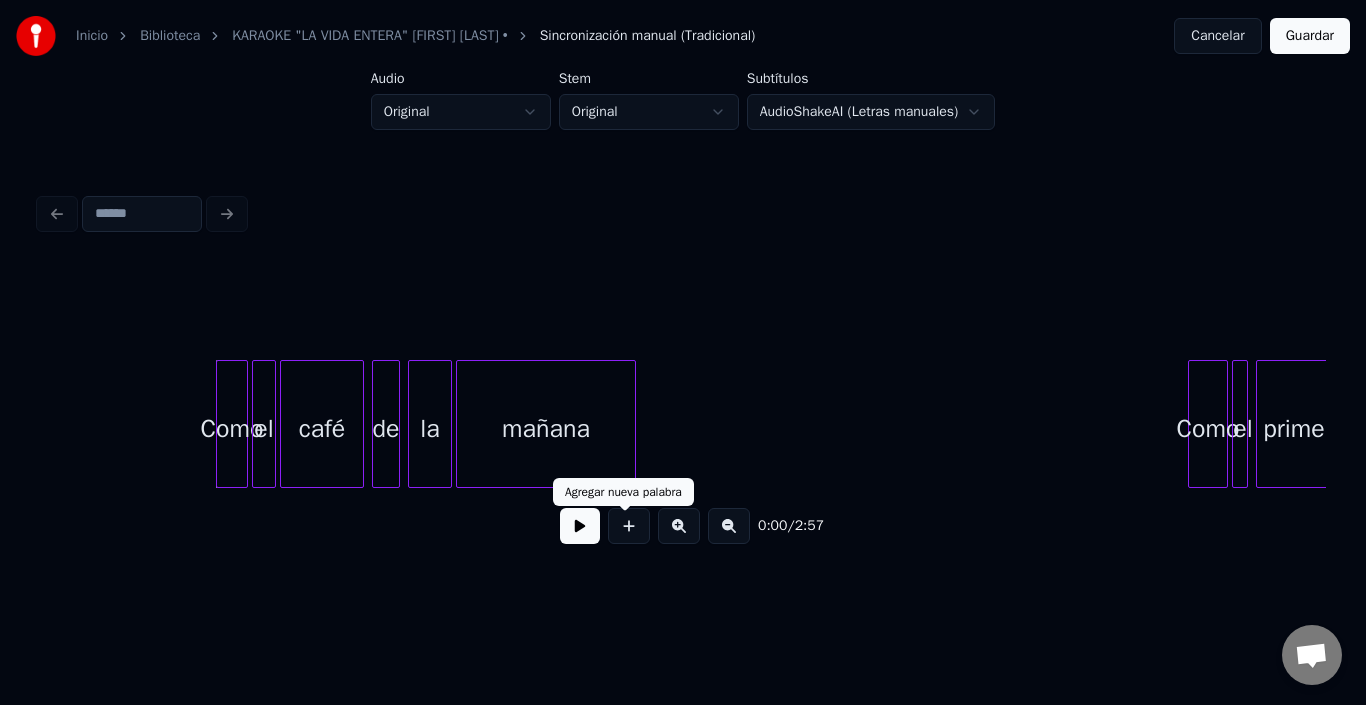 click at bounding box center [580, 526] 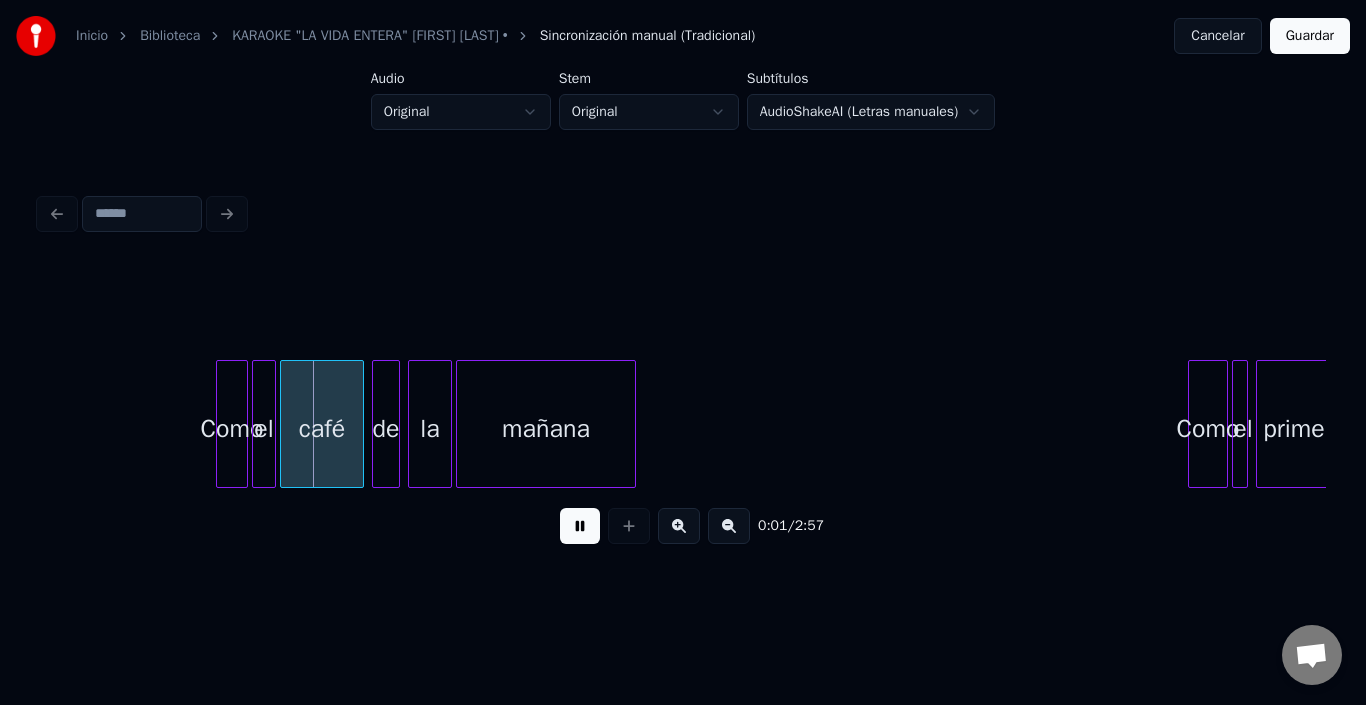 click at bounding box center (580, 526) 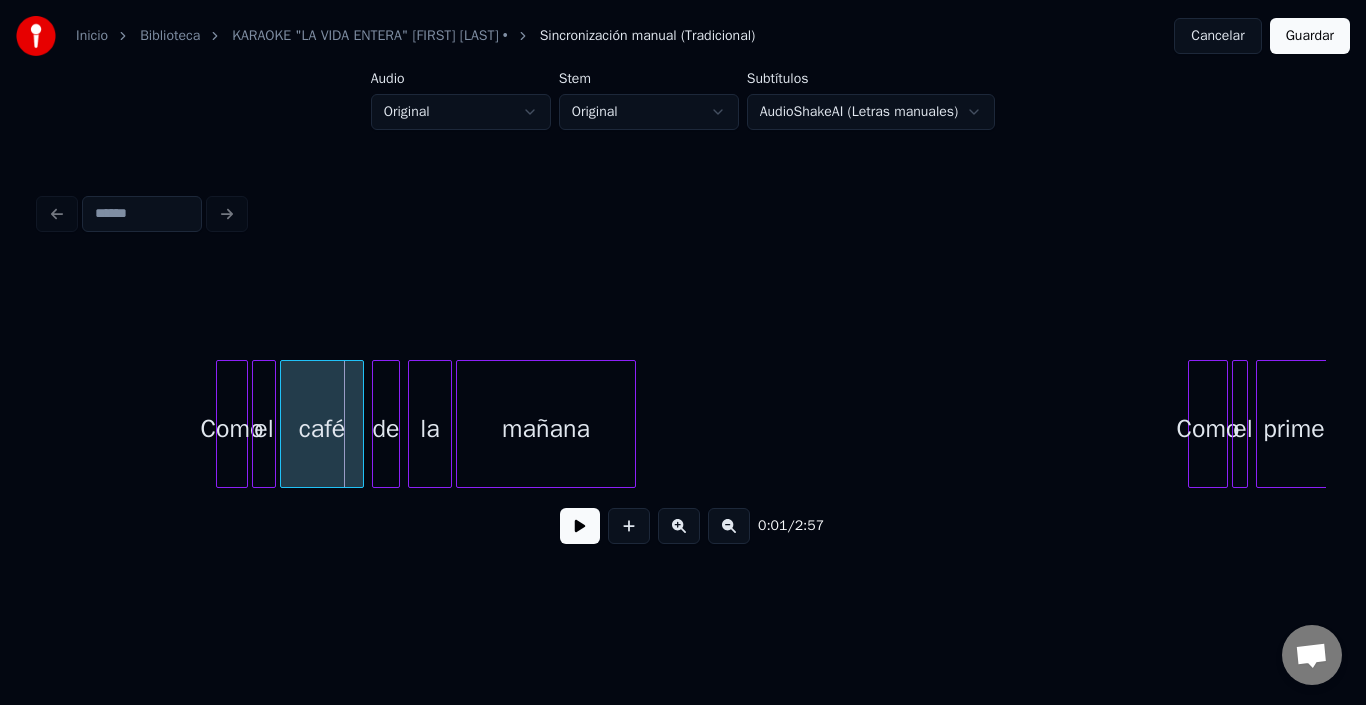 click on "Como el café de la mañana Como el primer" at bounding box center (17789, 424) 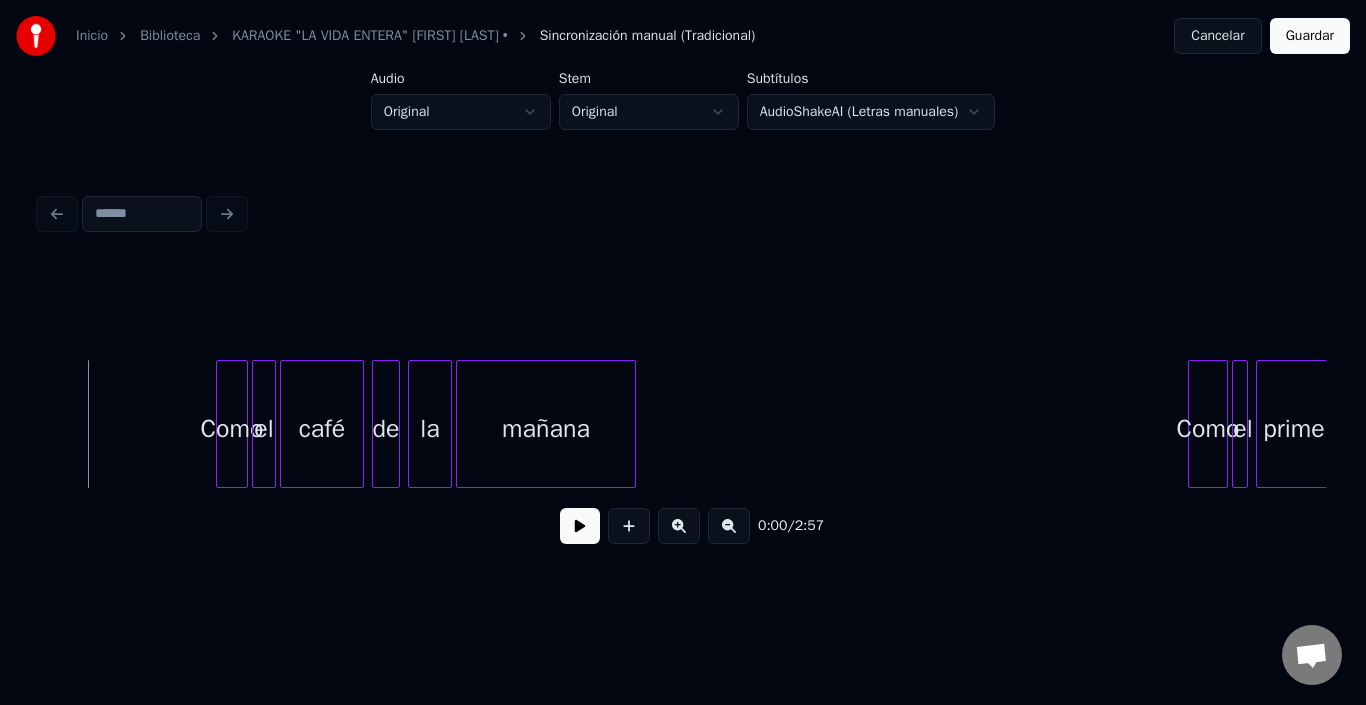 click at bounding box center [580, 526] 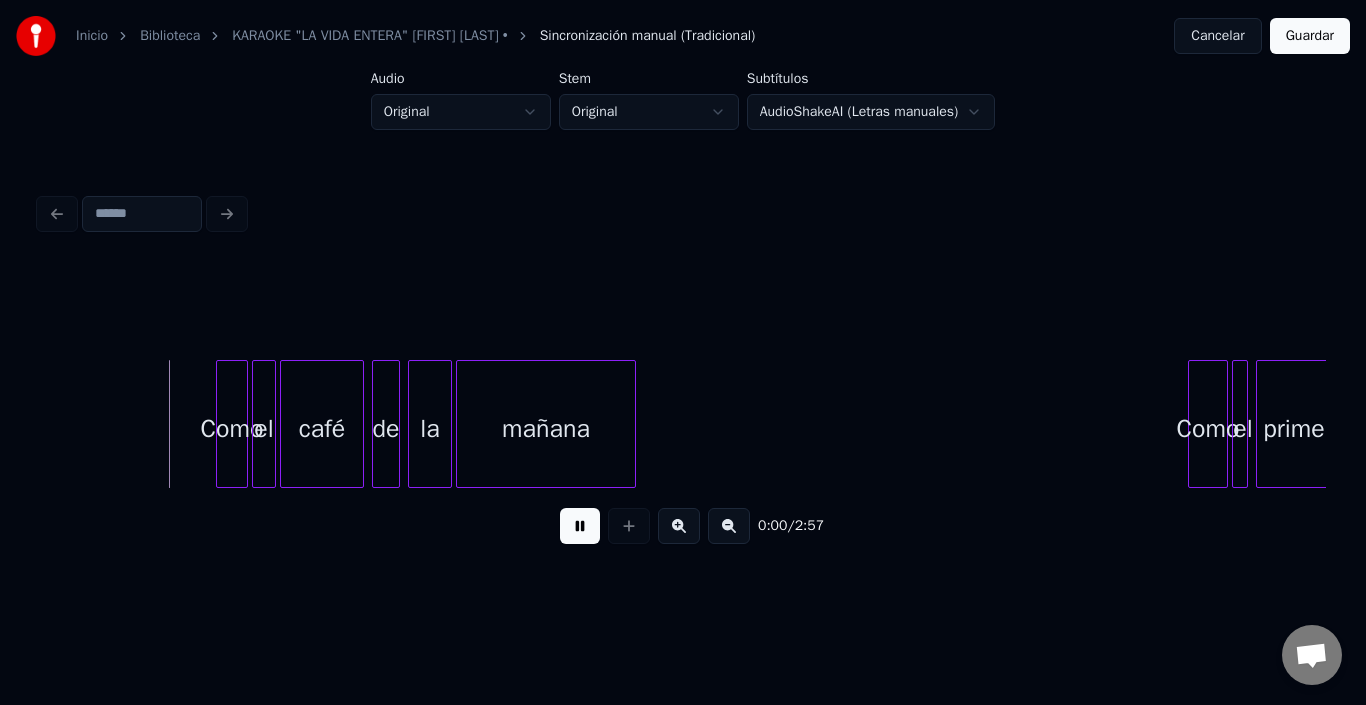 click at bounding box center (580, 526) 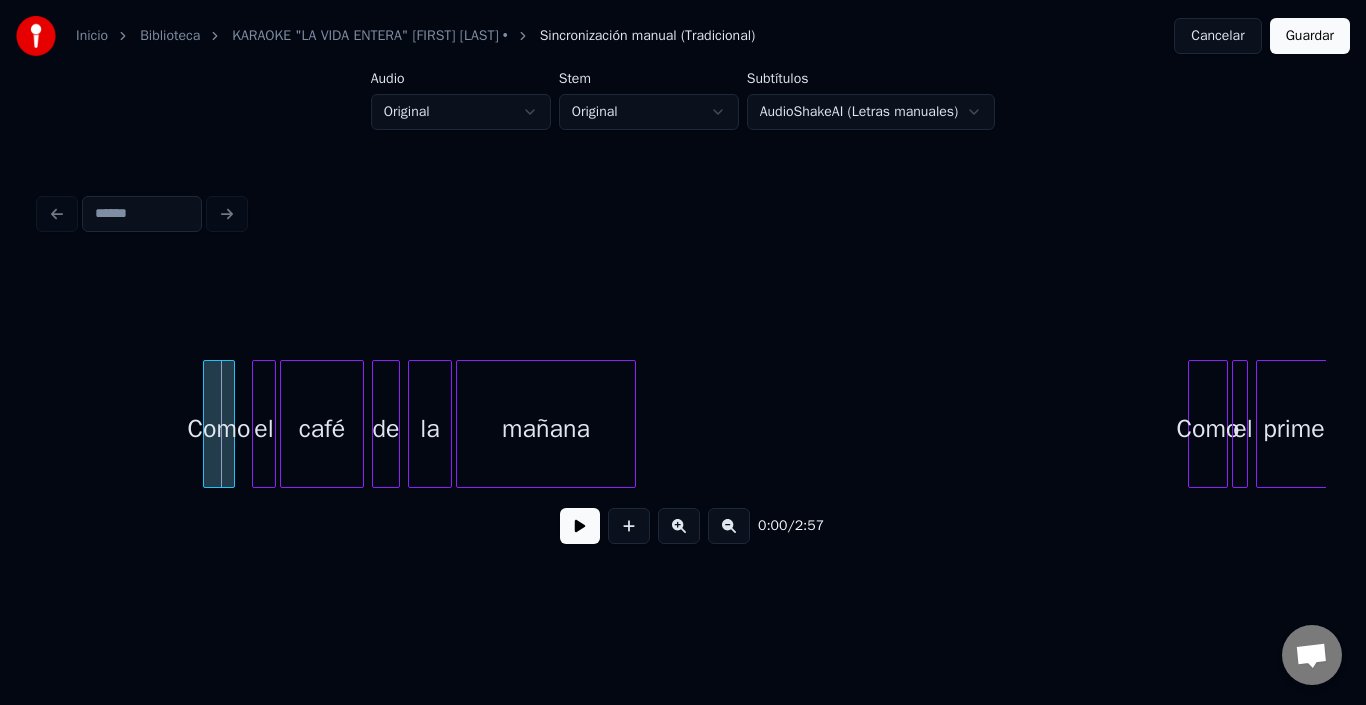 click on "Como" at bounding box center [219, 429] 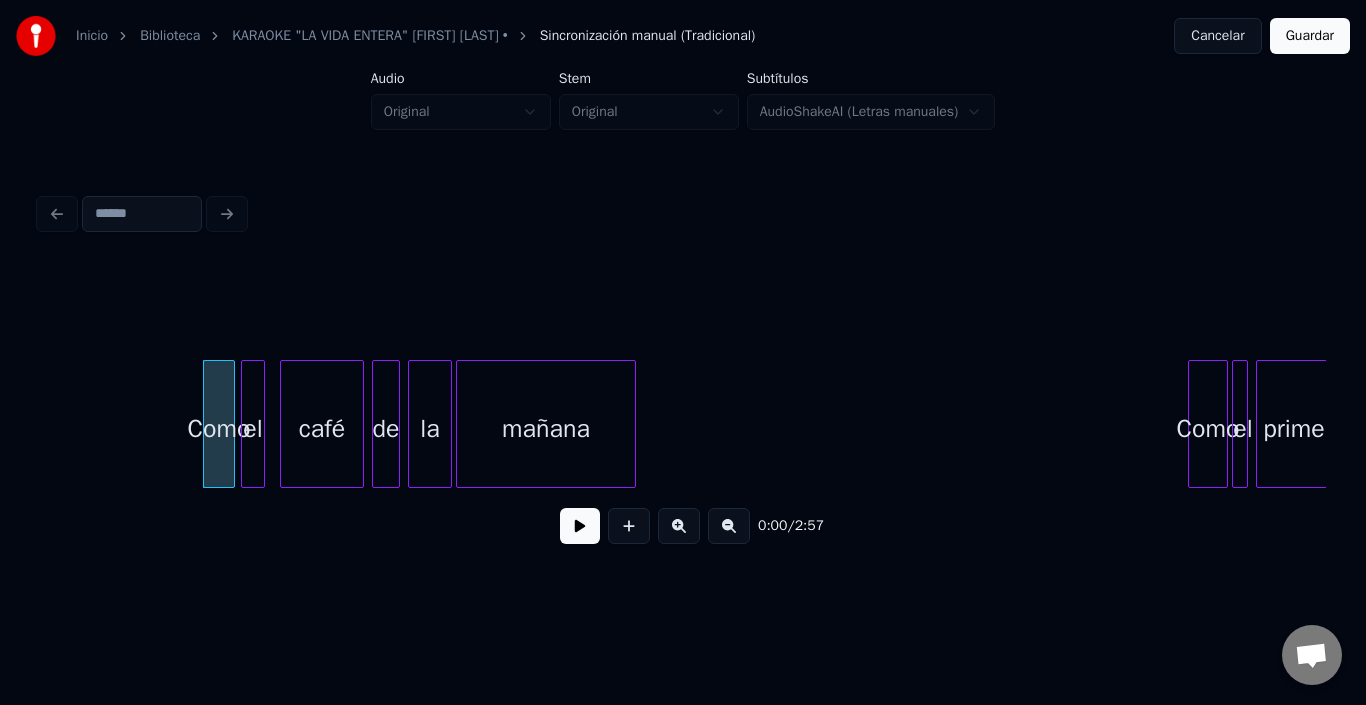 click on "el" at bounding box center (253, 429) 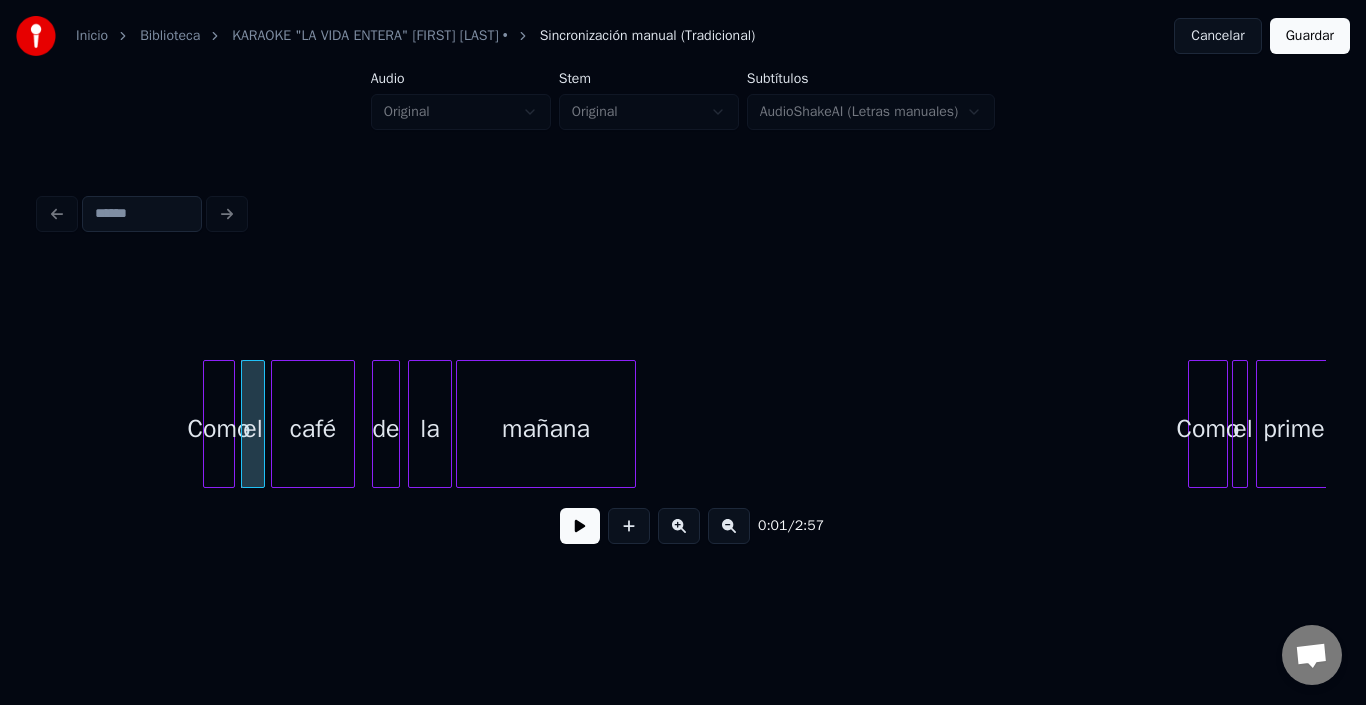 click on "café" at bounding box center [313, 429] 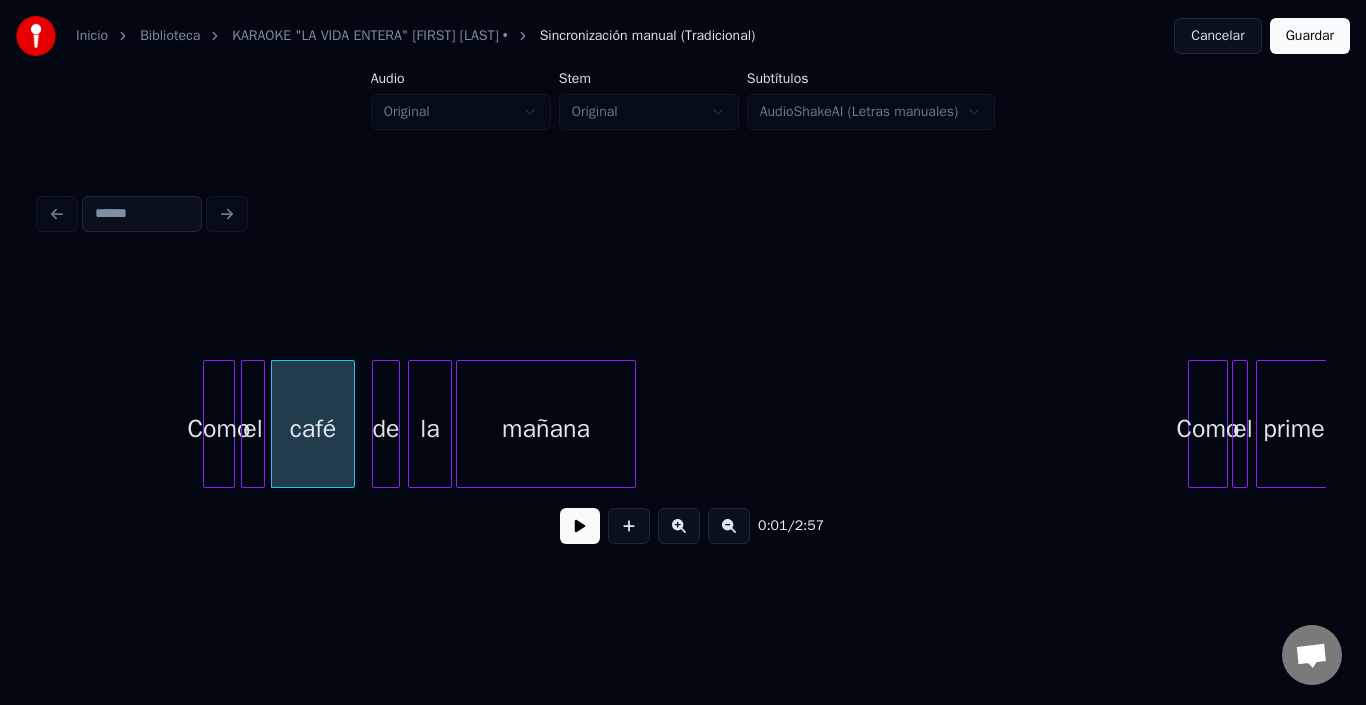 click on "café" at bounding box center (313, 429) 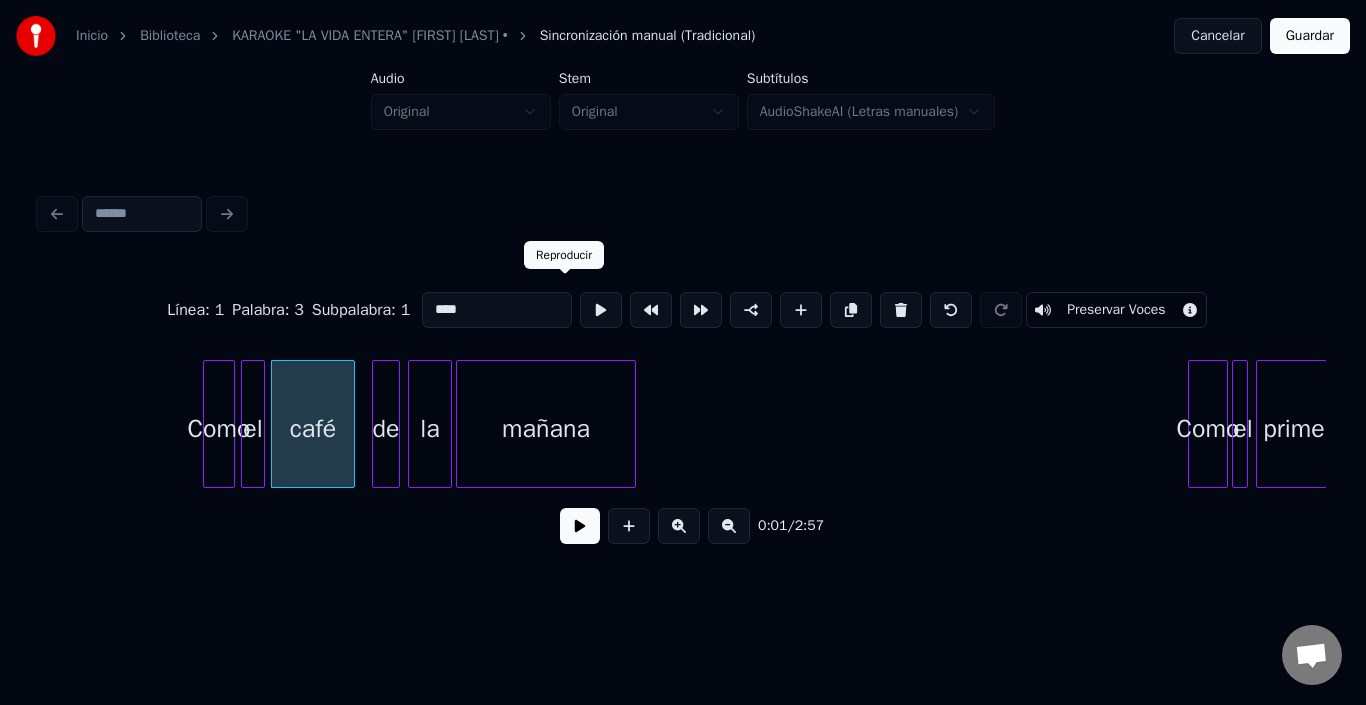 click at bounding box center (601, 310) 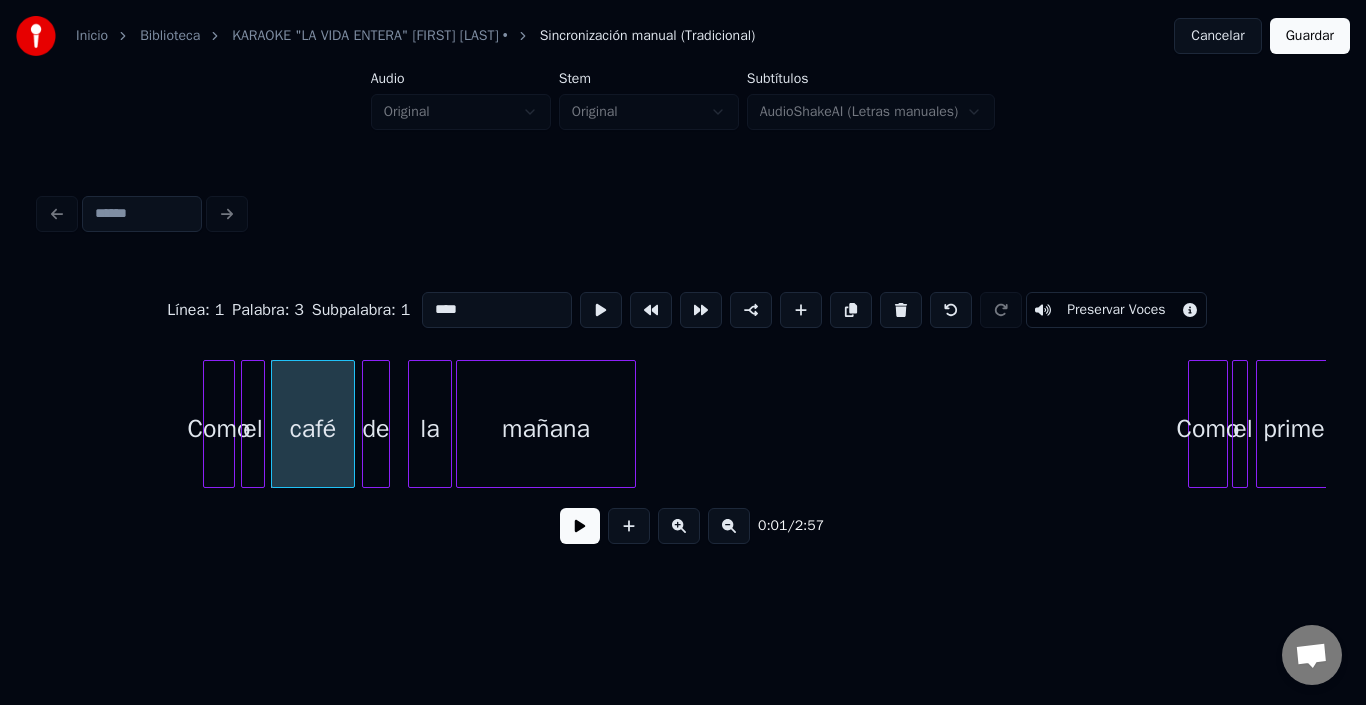 click on "de" at bounding box center [376, 429] 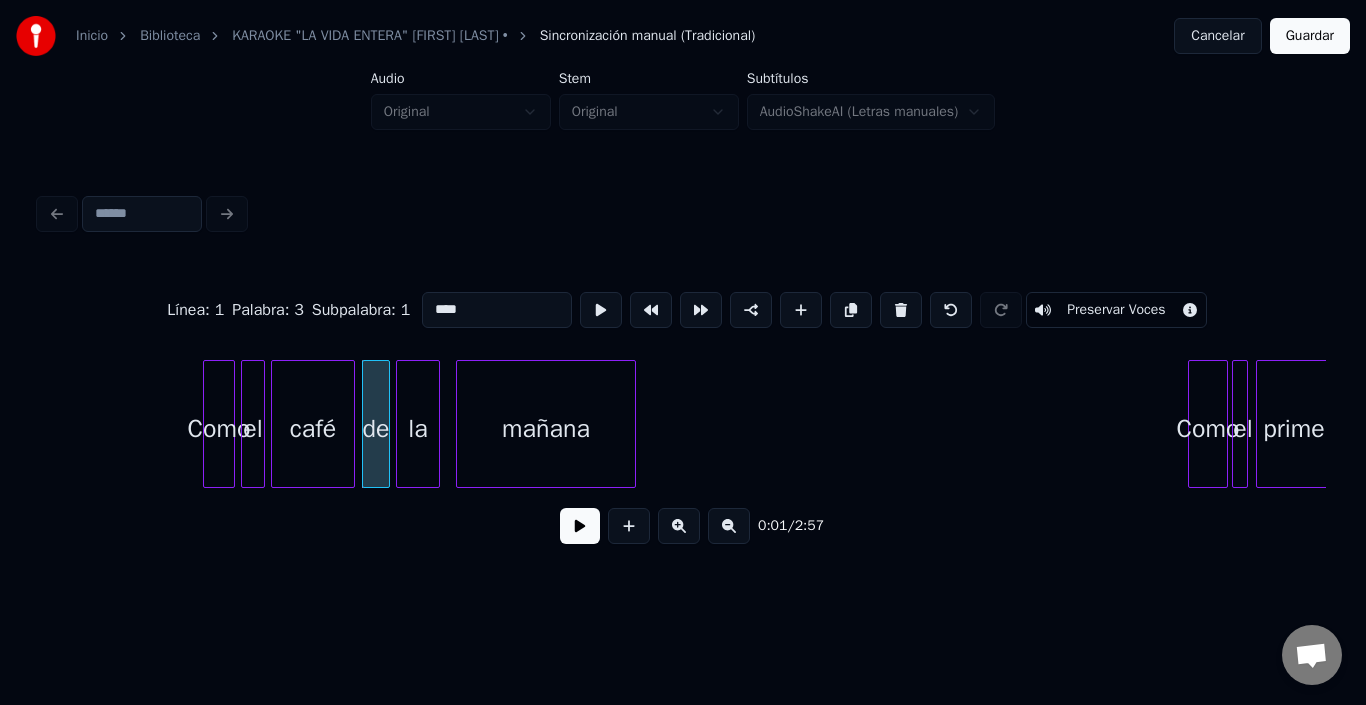 click on "la" at bounding box center (418, 429) 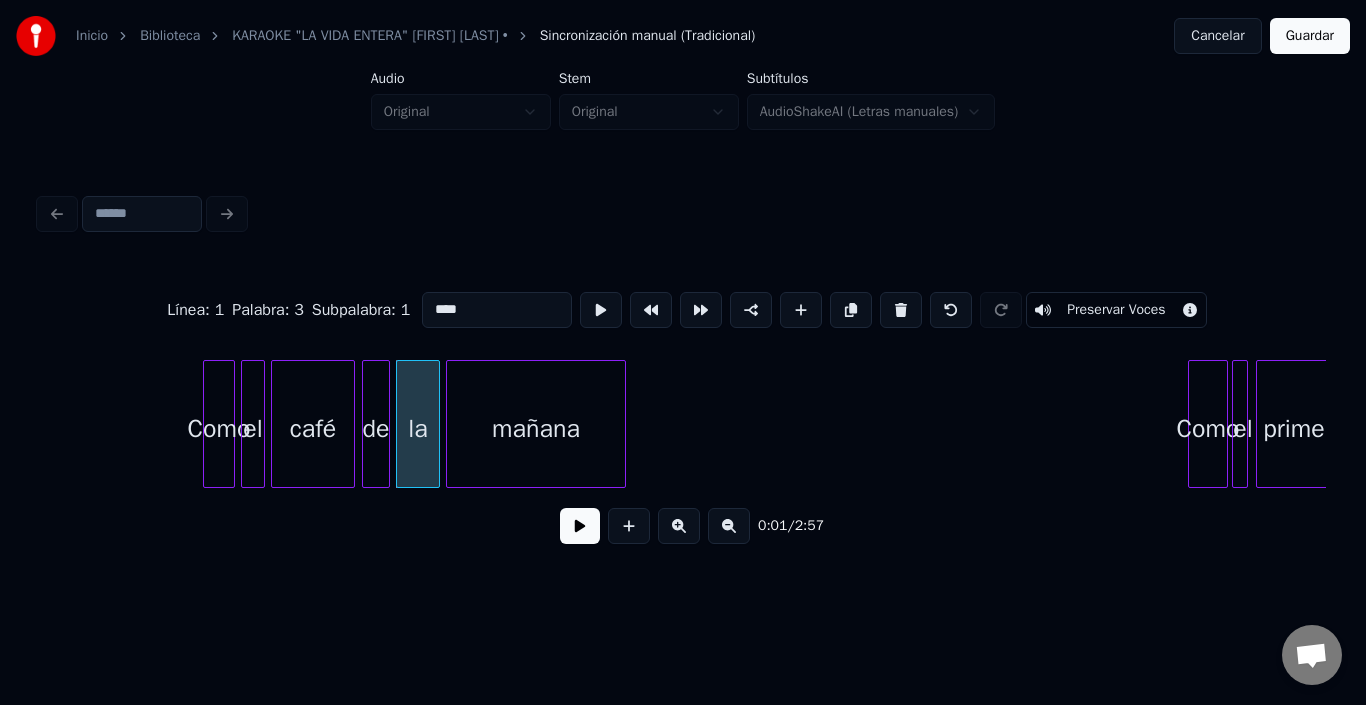 click on "mañana" at bounding box center [536, 429] 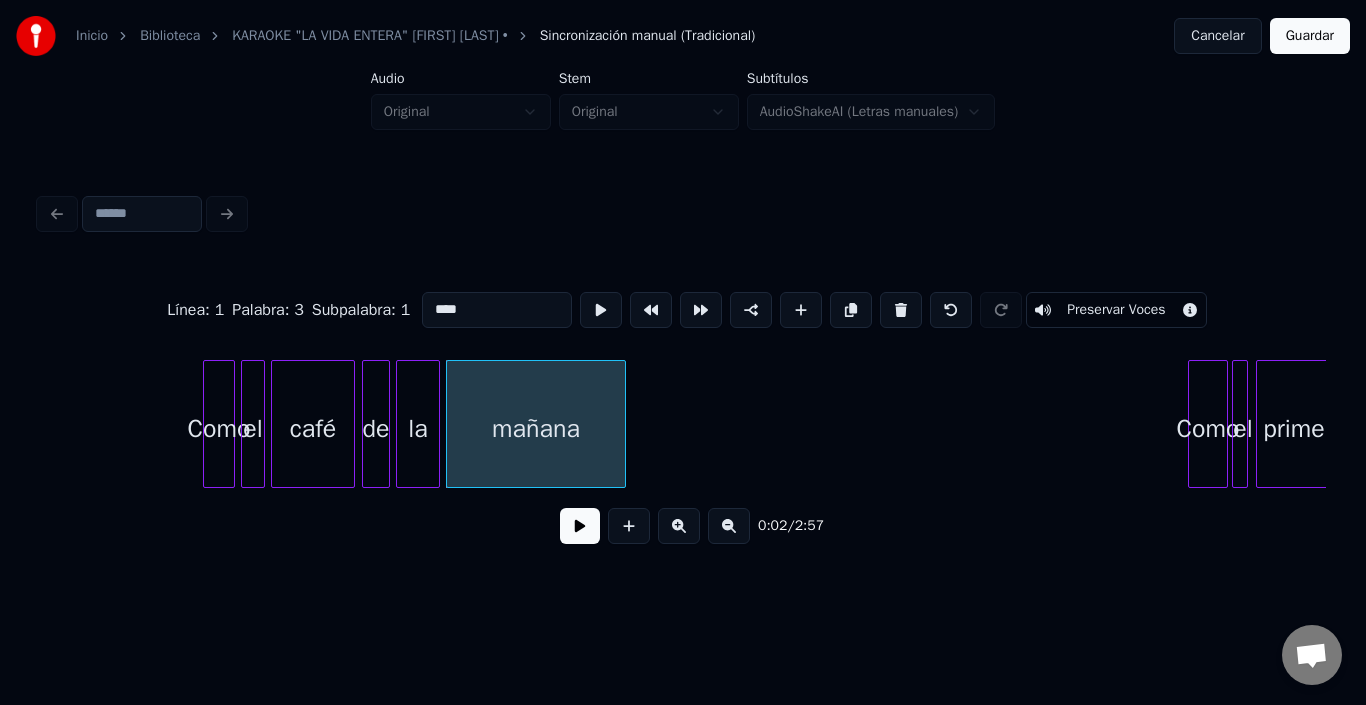 click on "mañana" at bounding box center (536, 429) 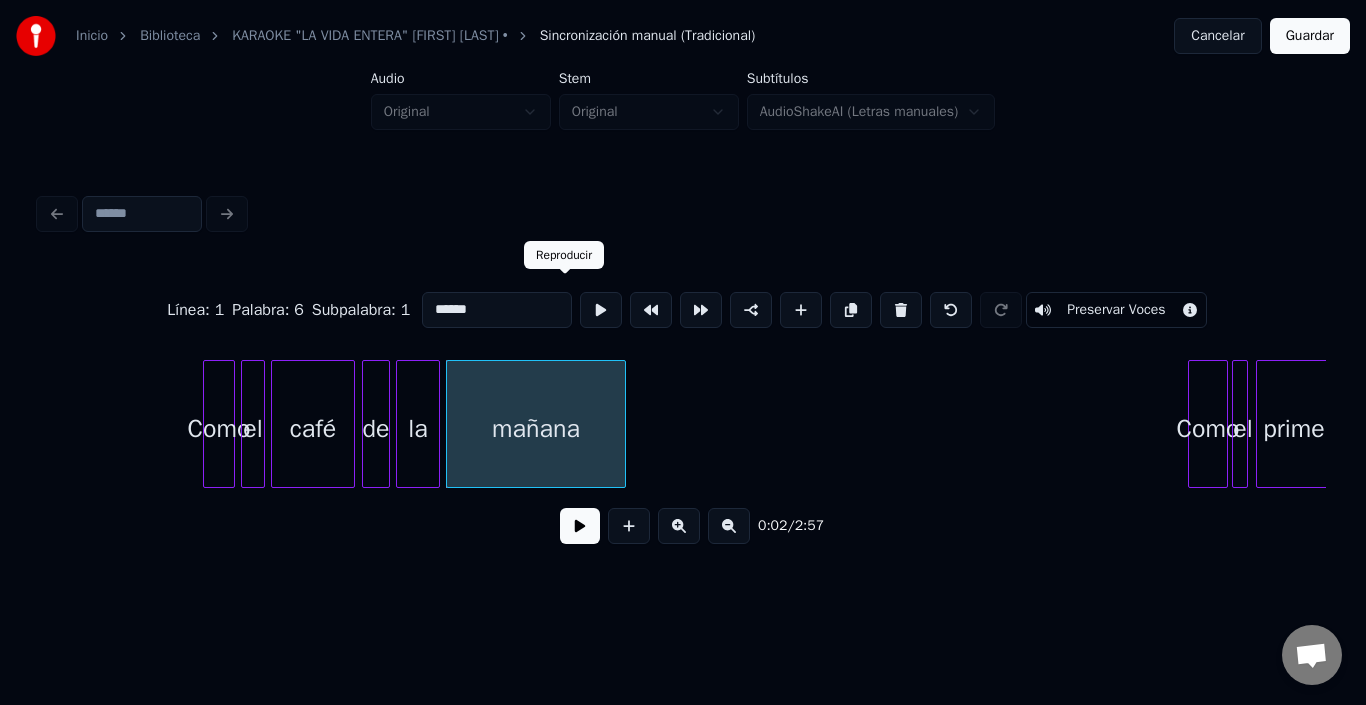 click at bounding box center (601, 310) 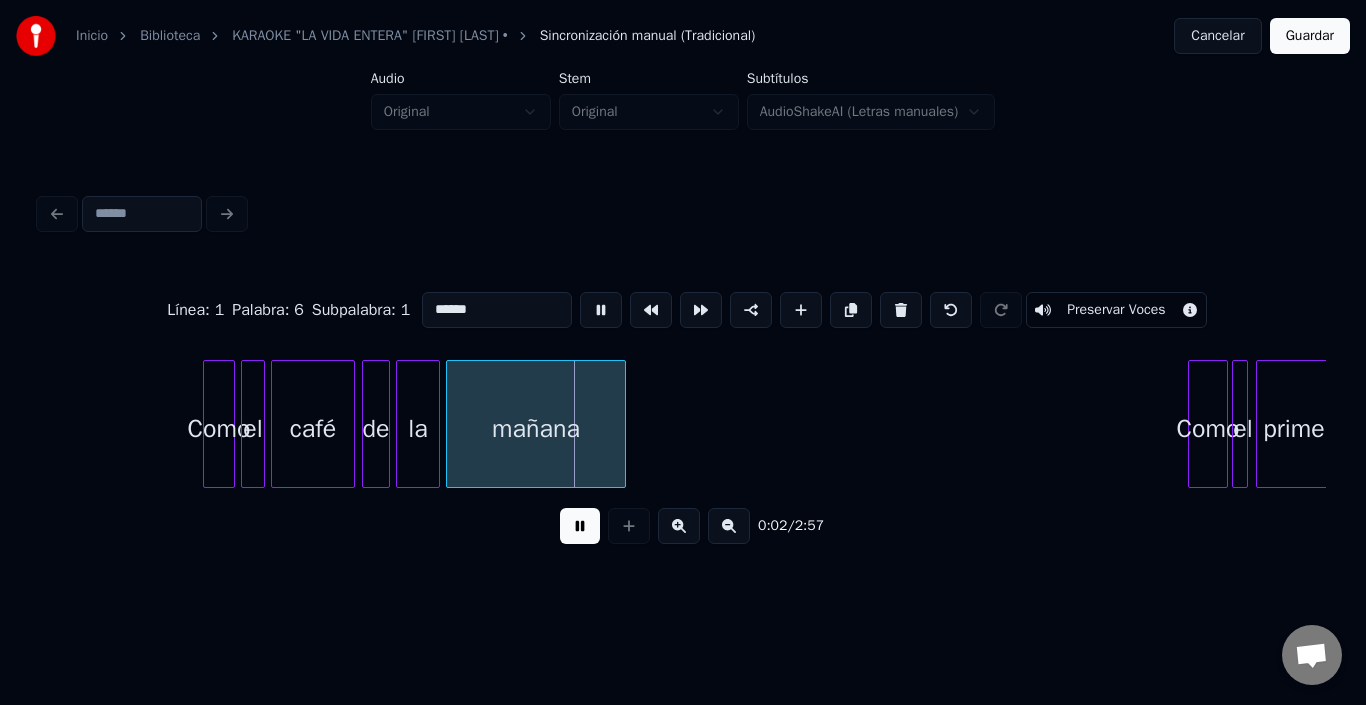 click at bounding box center (601, 310) 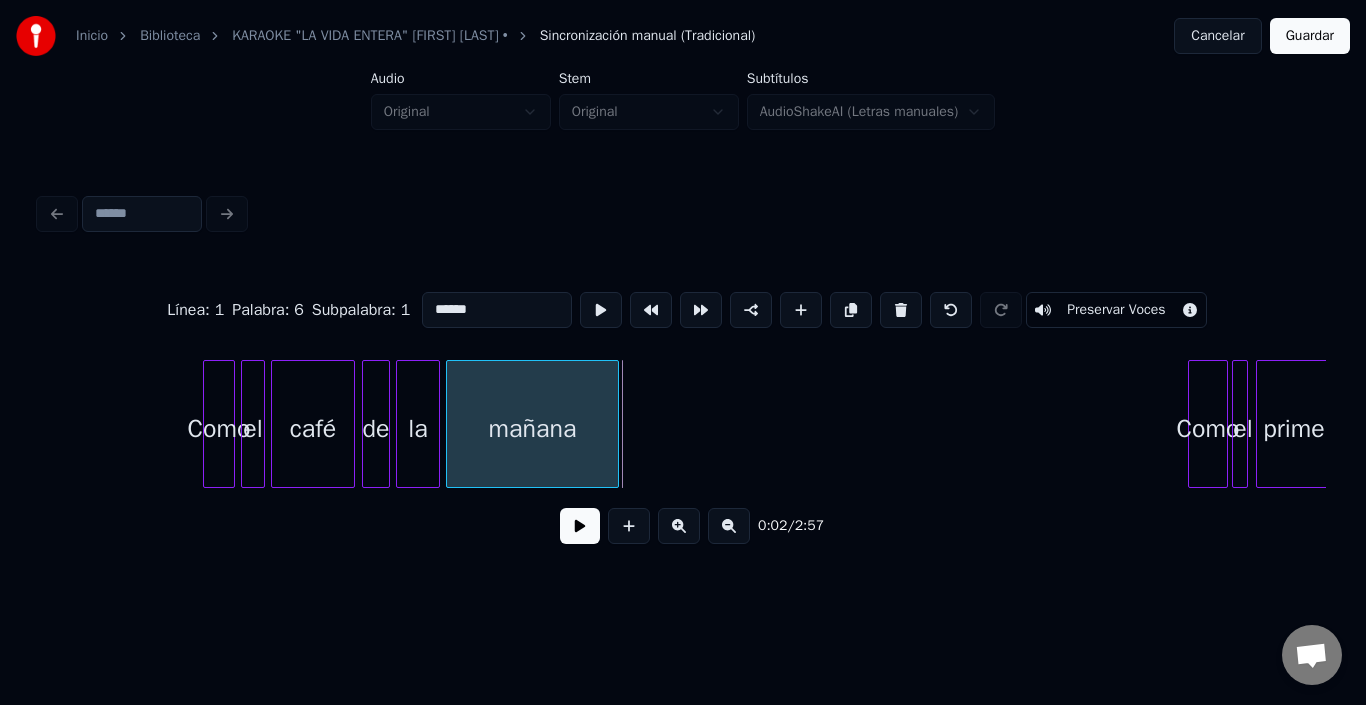 click at bounding box center (615, 424) 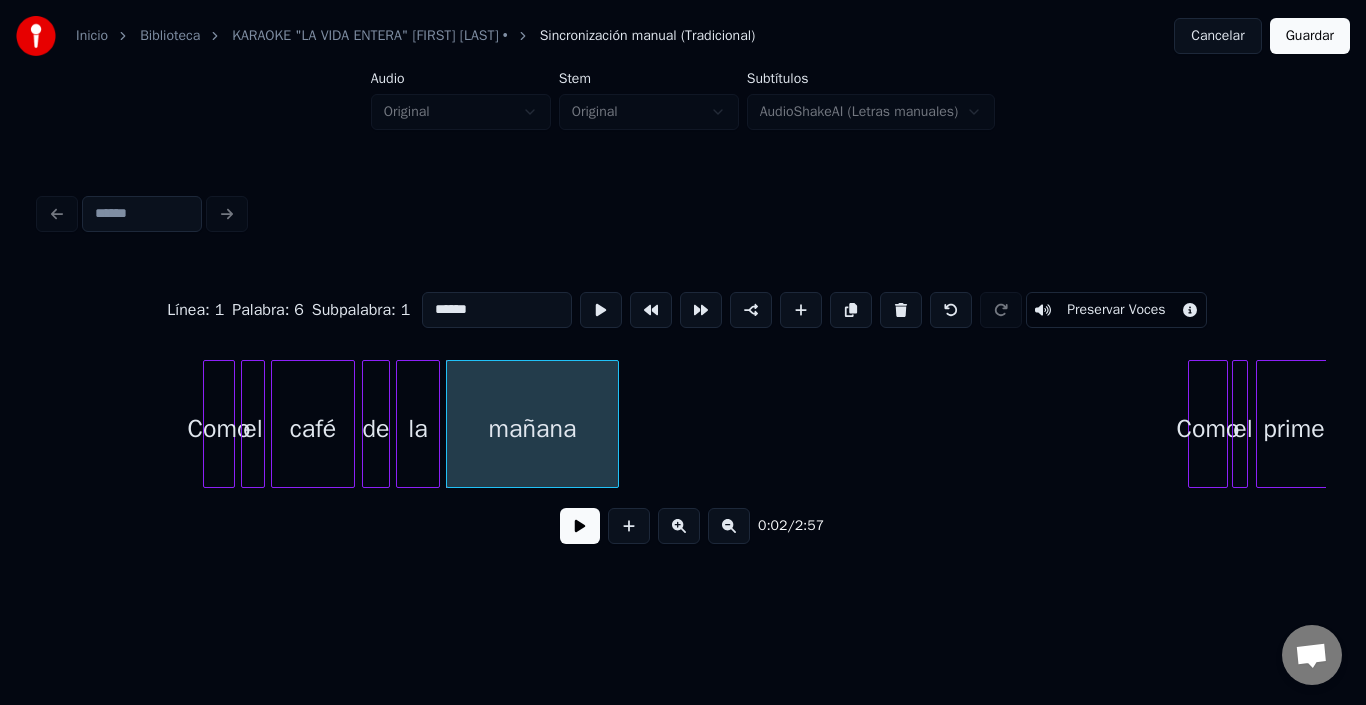 click at bounding box center [580, 526] 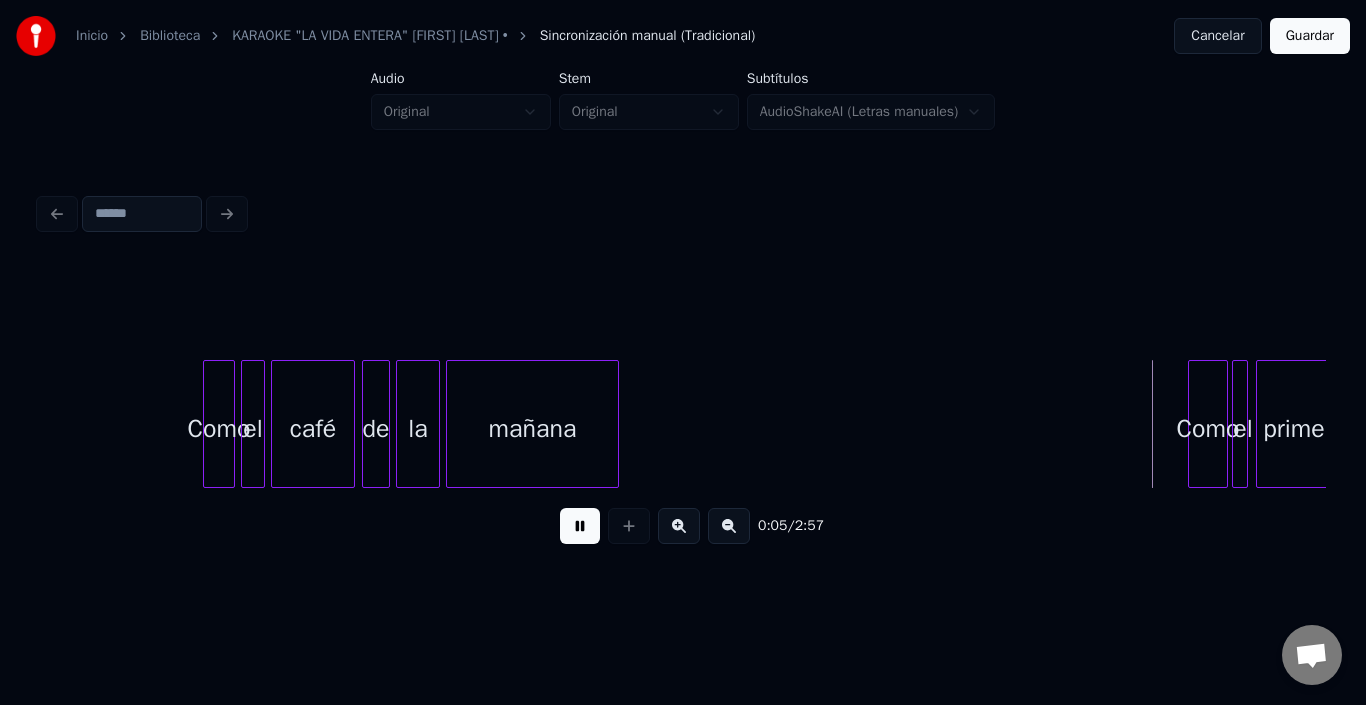 click at bounding box center [580, 526] 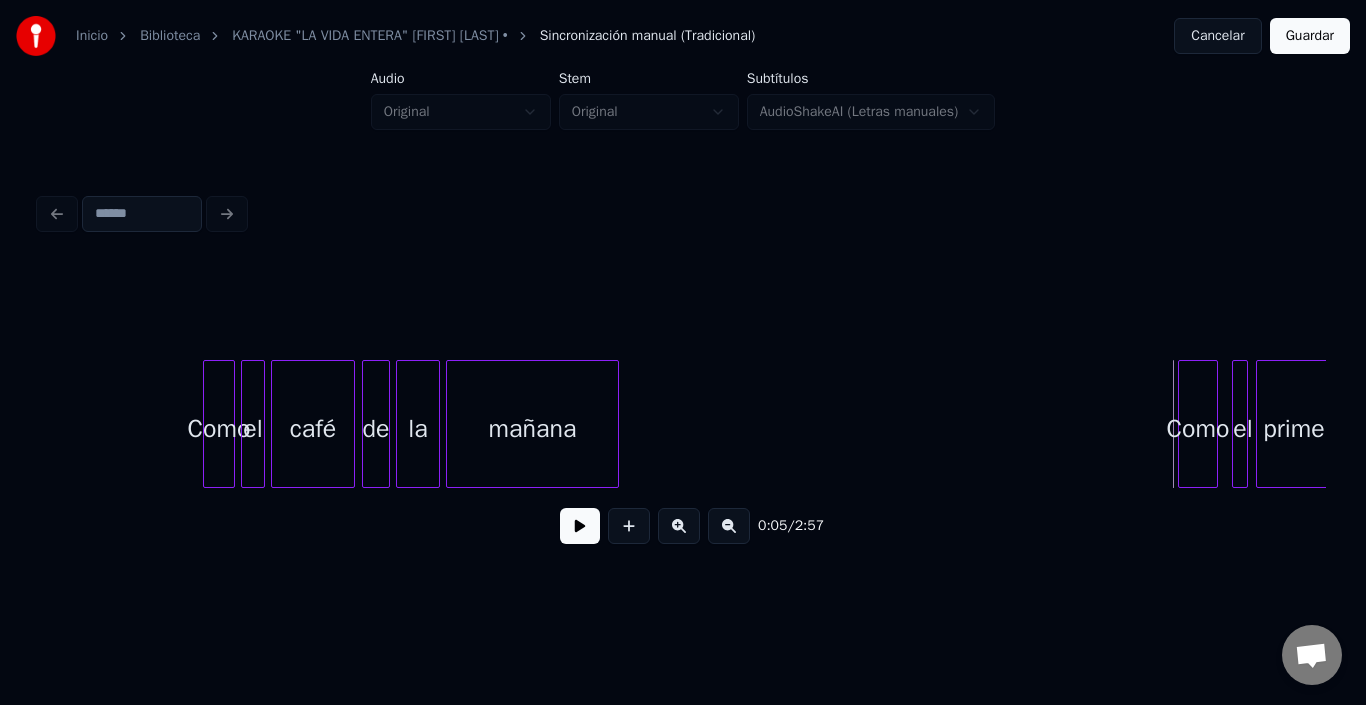 click on "Como" at bounding box center (1198, 429) 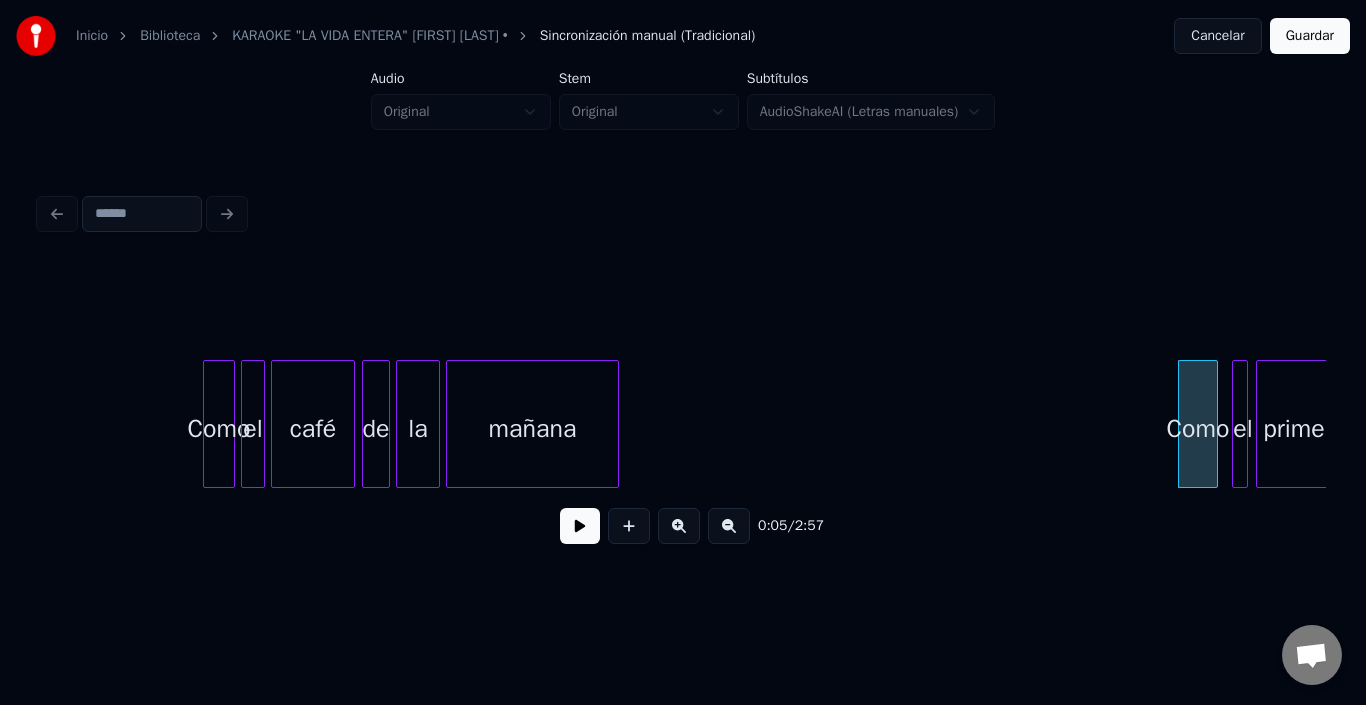 click at bounding box center [580, 526] 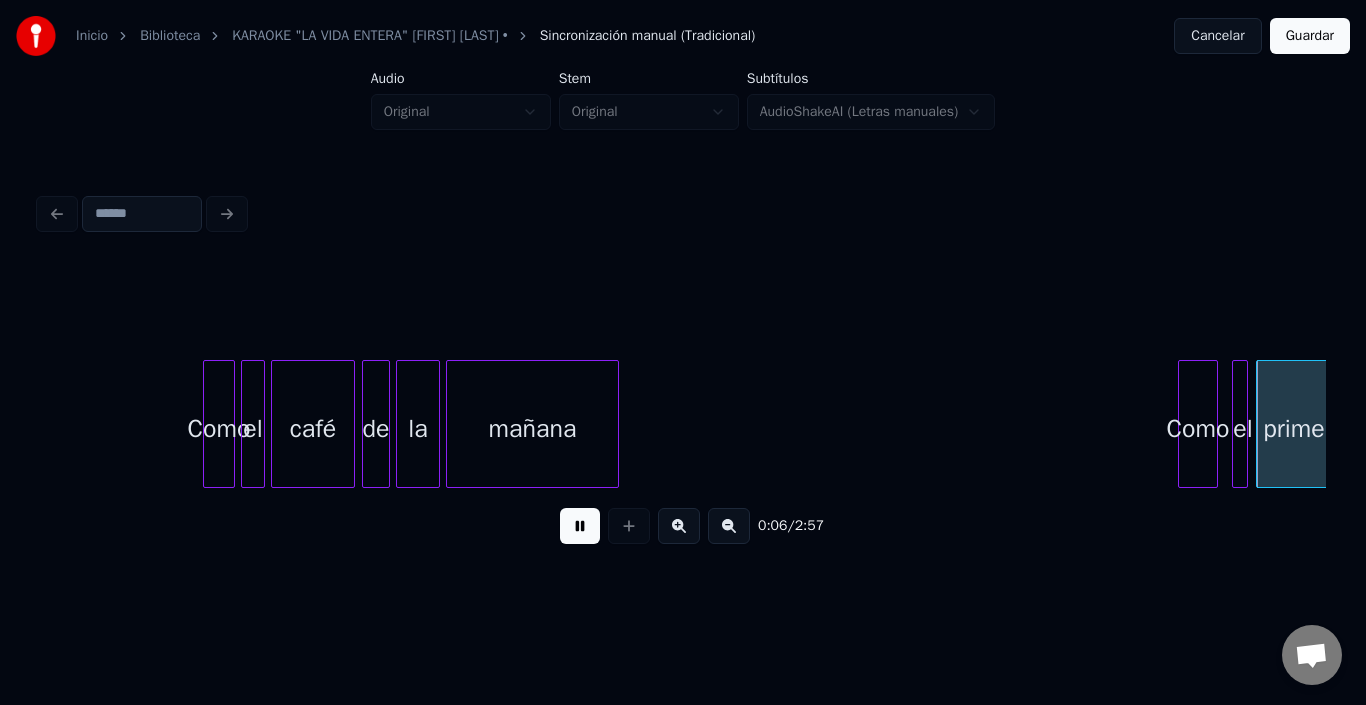 click at bounding box center (580, 526) 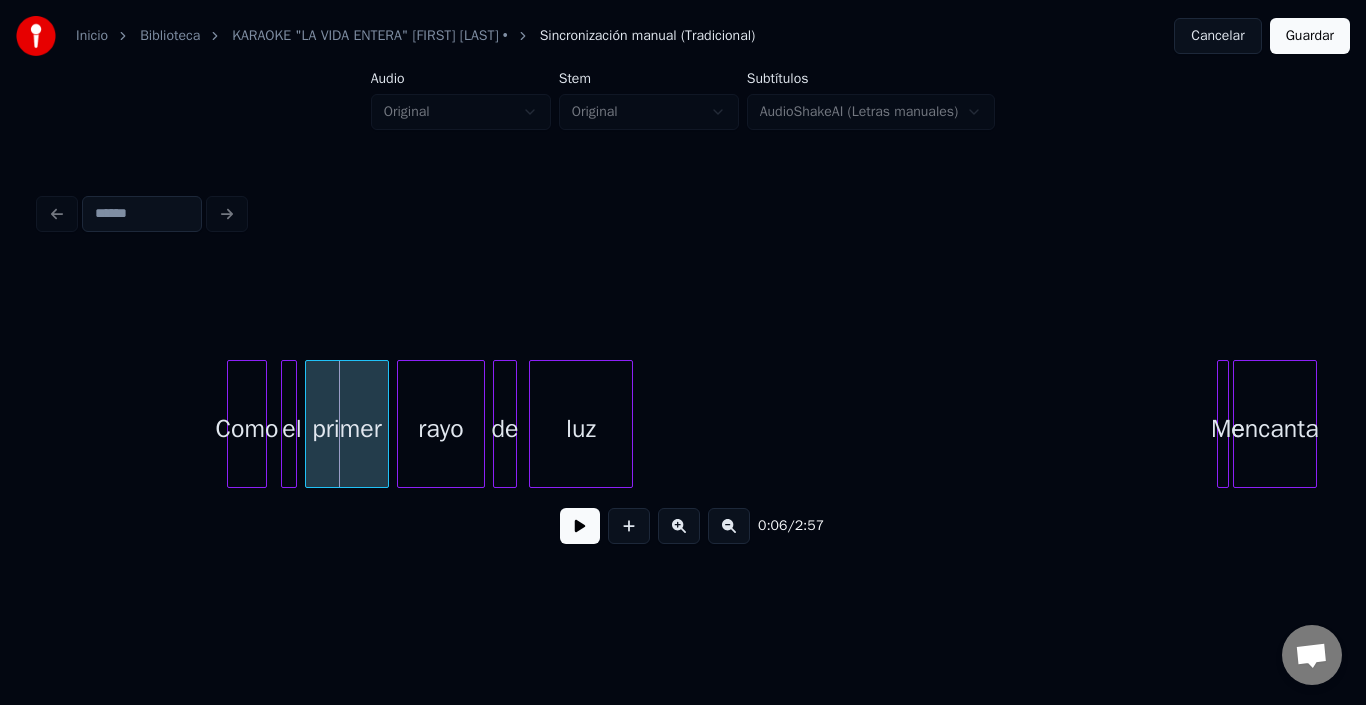 scroll, scrollTop: 0, scrollLeft: 960, axis: horizontal 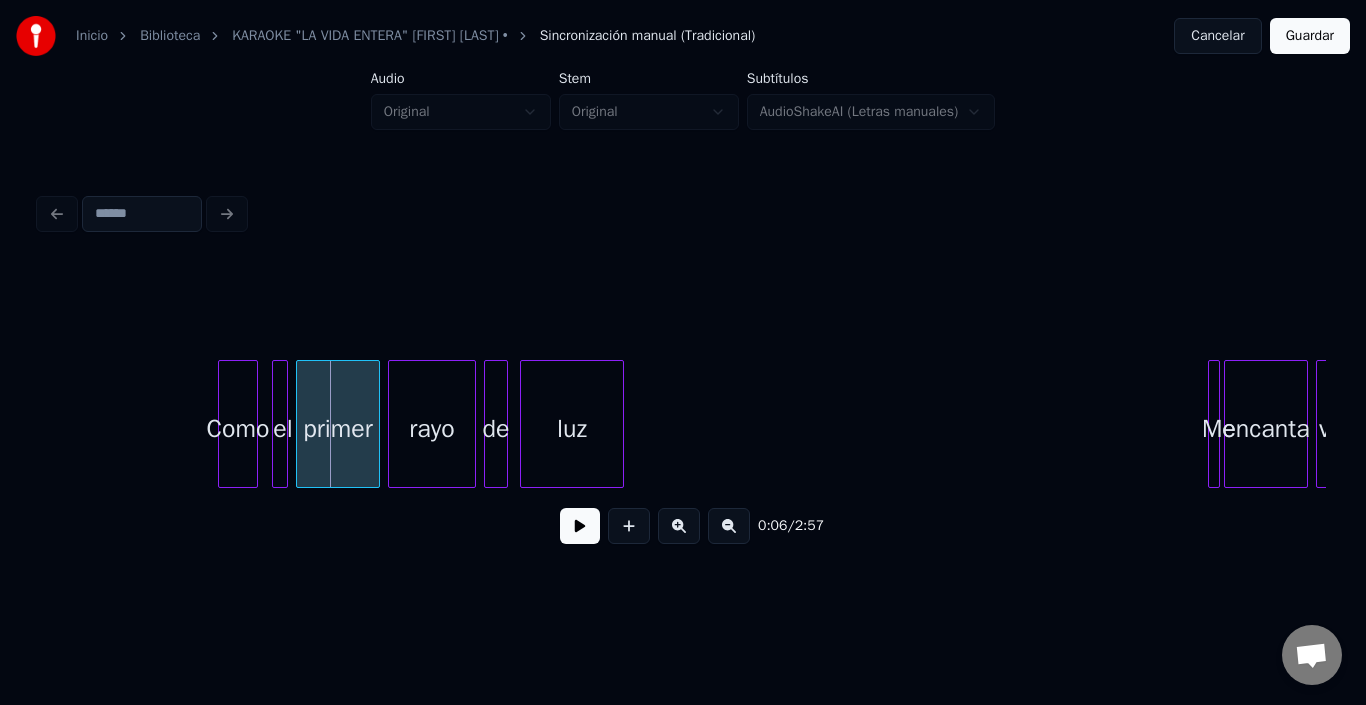 click at bounding box center [683, 310] 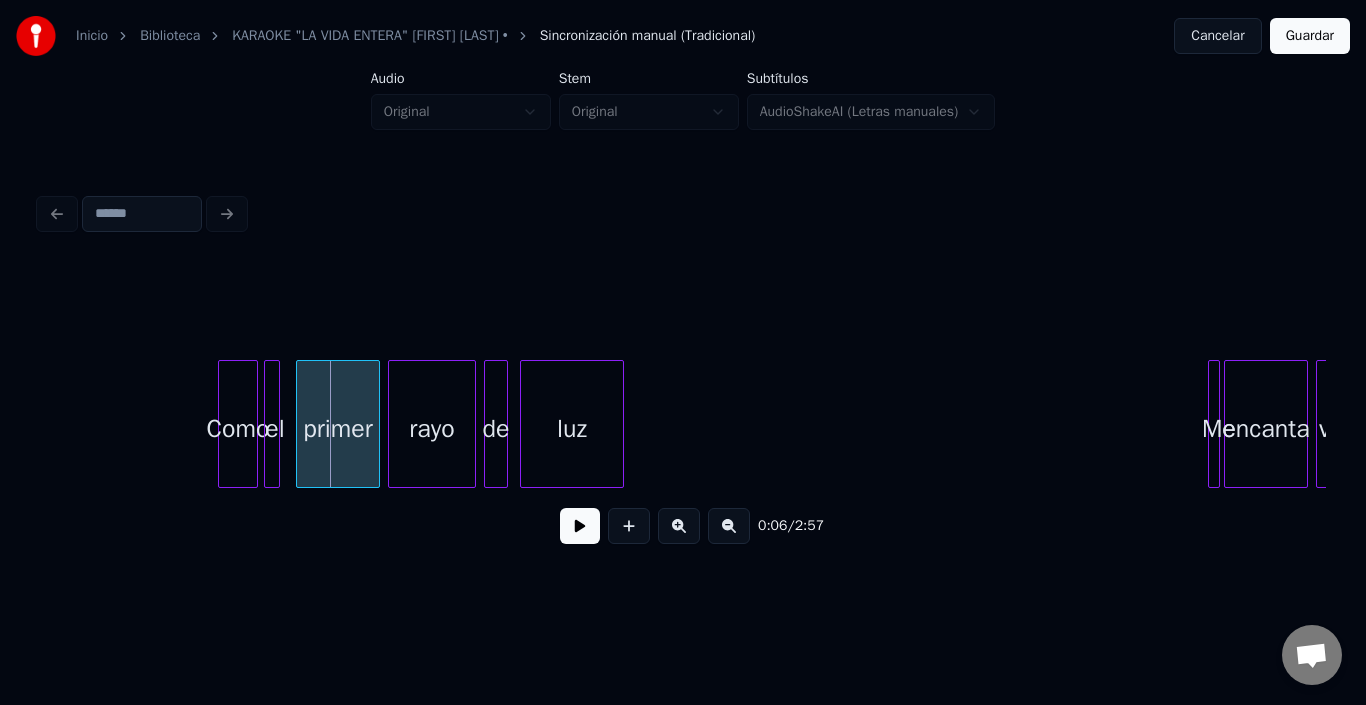 click on "0:06  /  2:57" at bounding box center (683, 412) 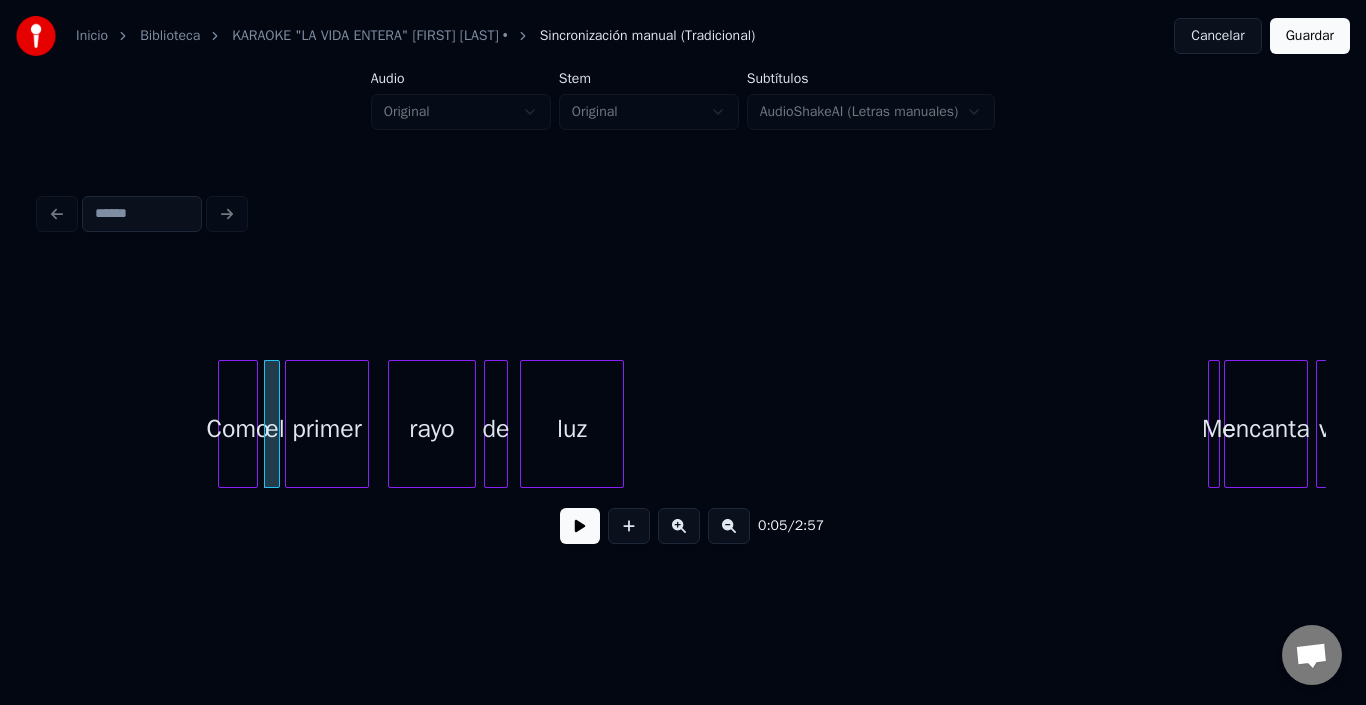 click on "primer" at bounding box center (327, 429) 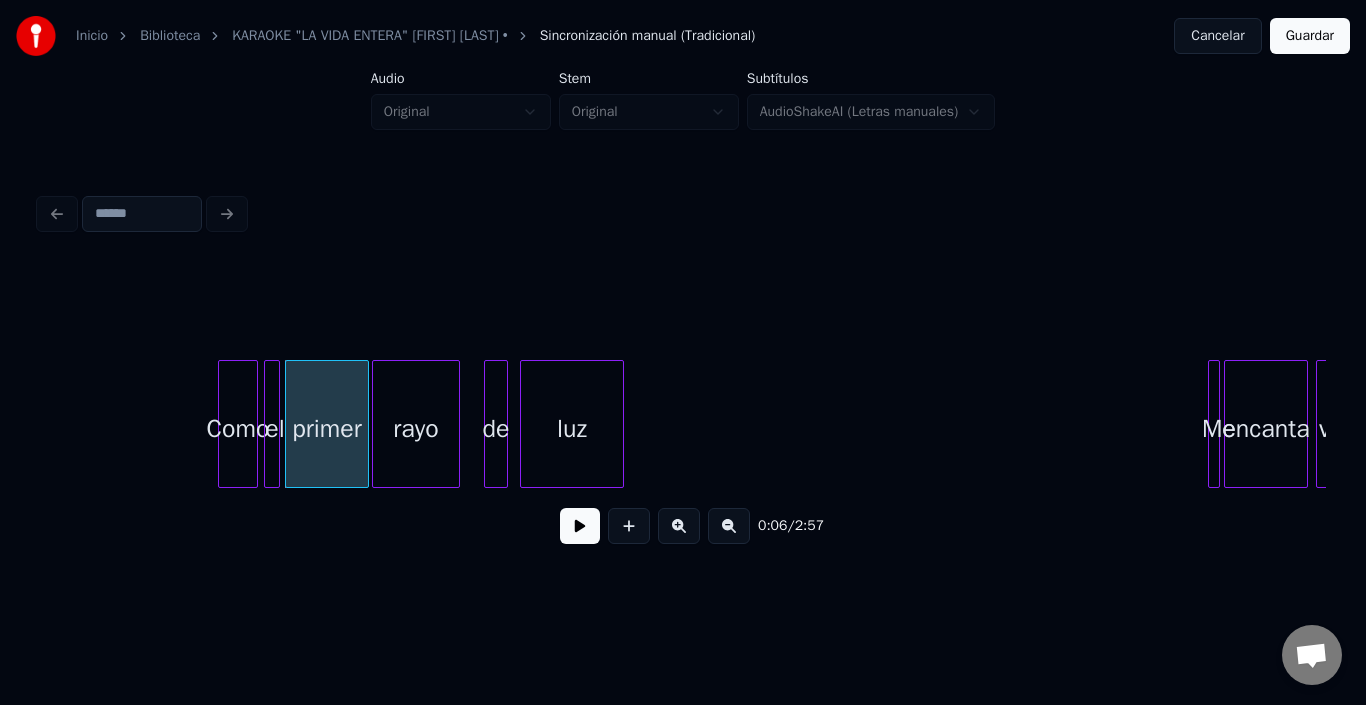 click on "rayo" at bounding box center [416, 429] 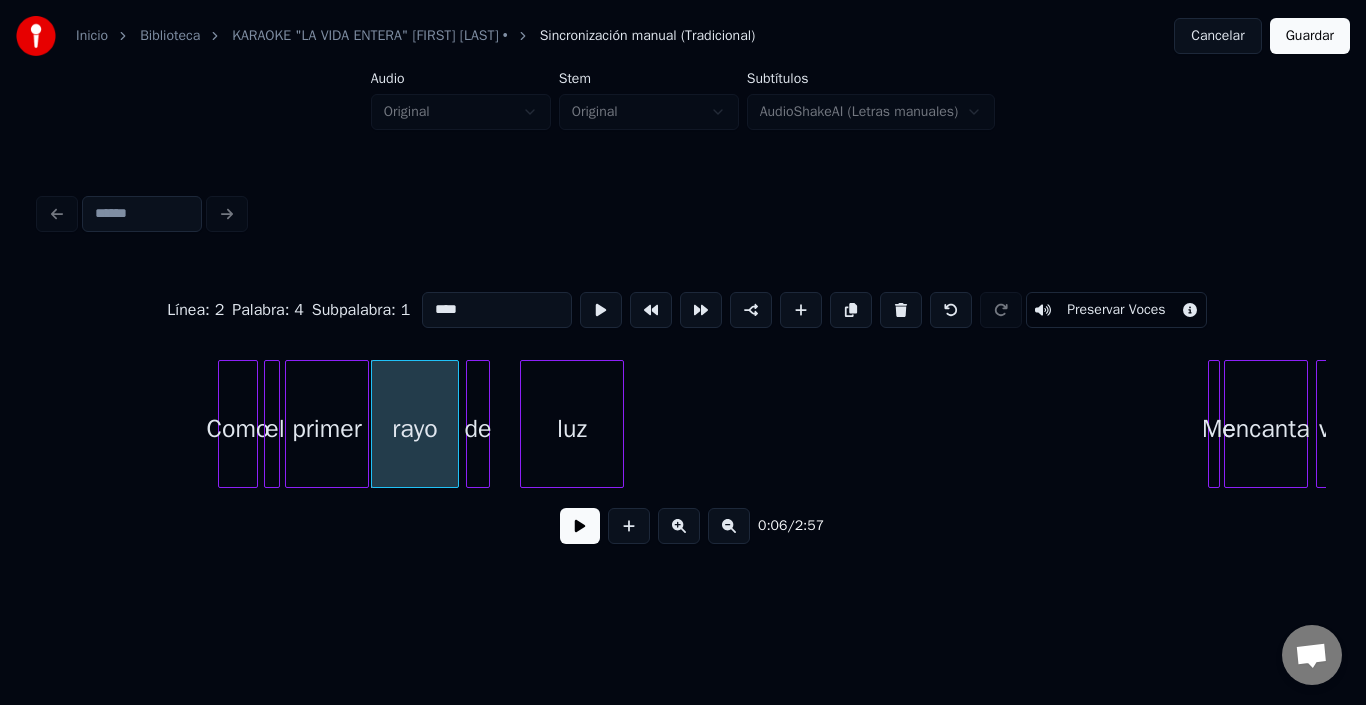 click on "de" at bounding box center (478, 429) 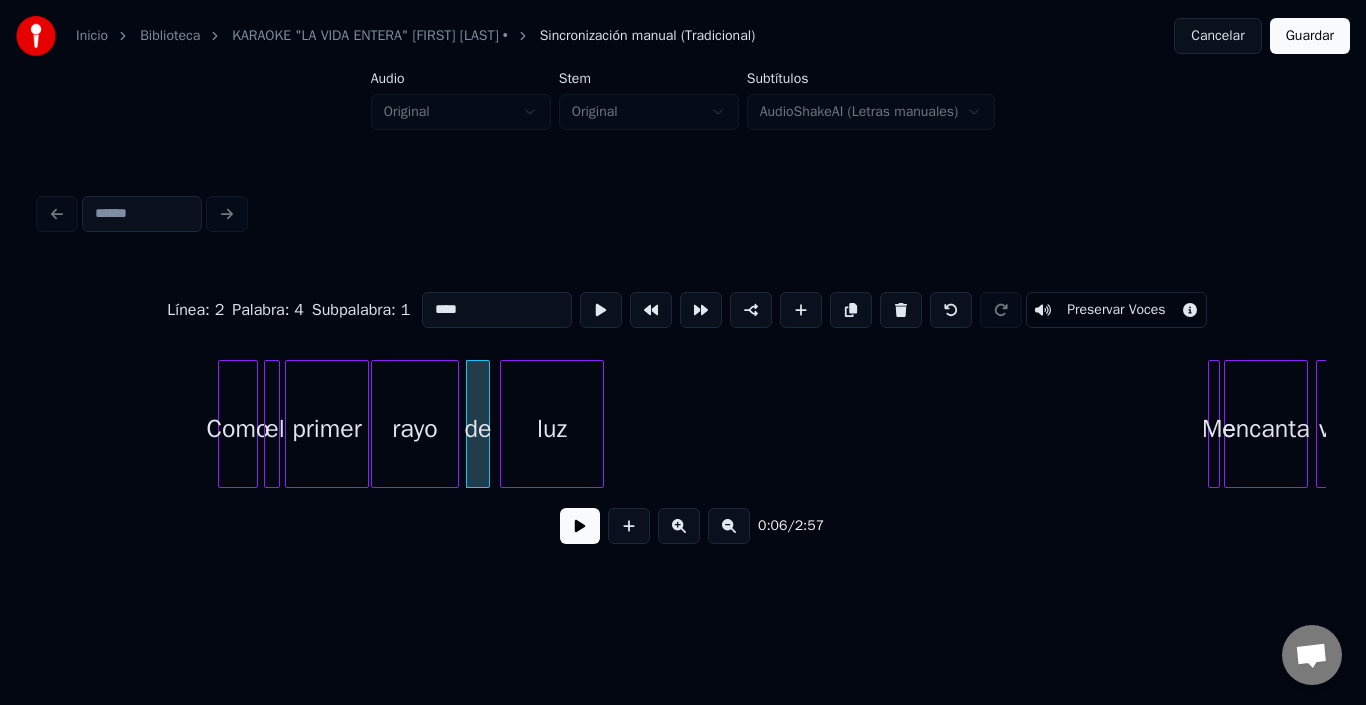 click on "luz" at bounding box center (552, 429) 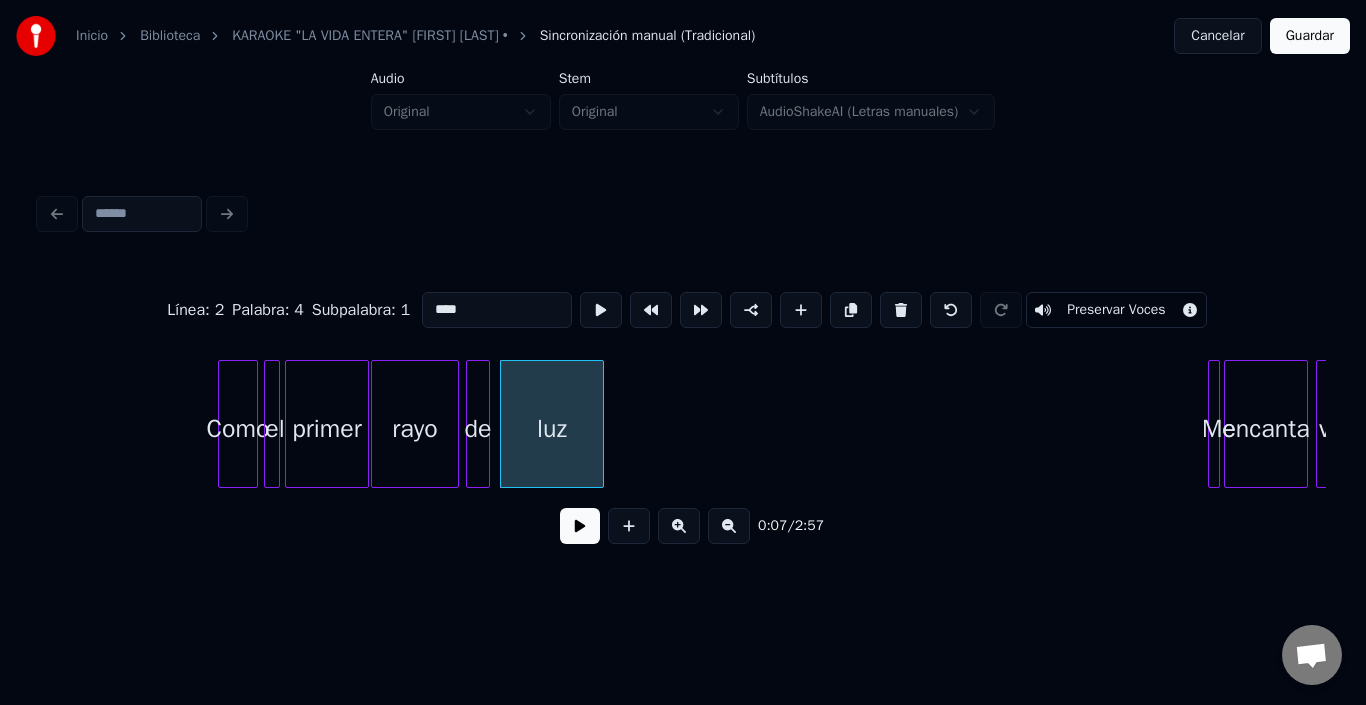 click on "luz" at bounding box center (552, 429) 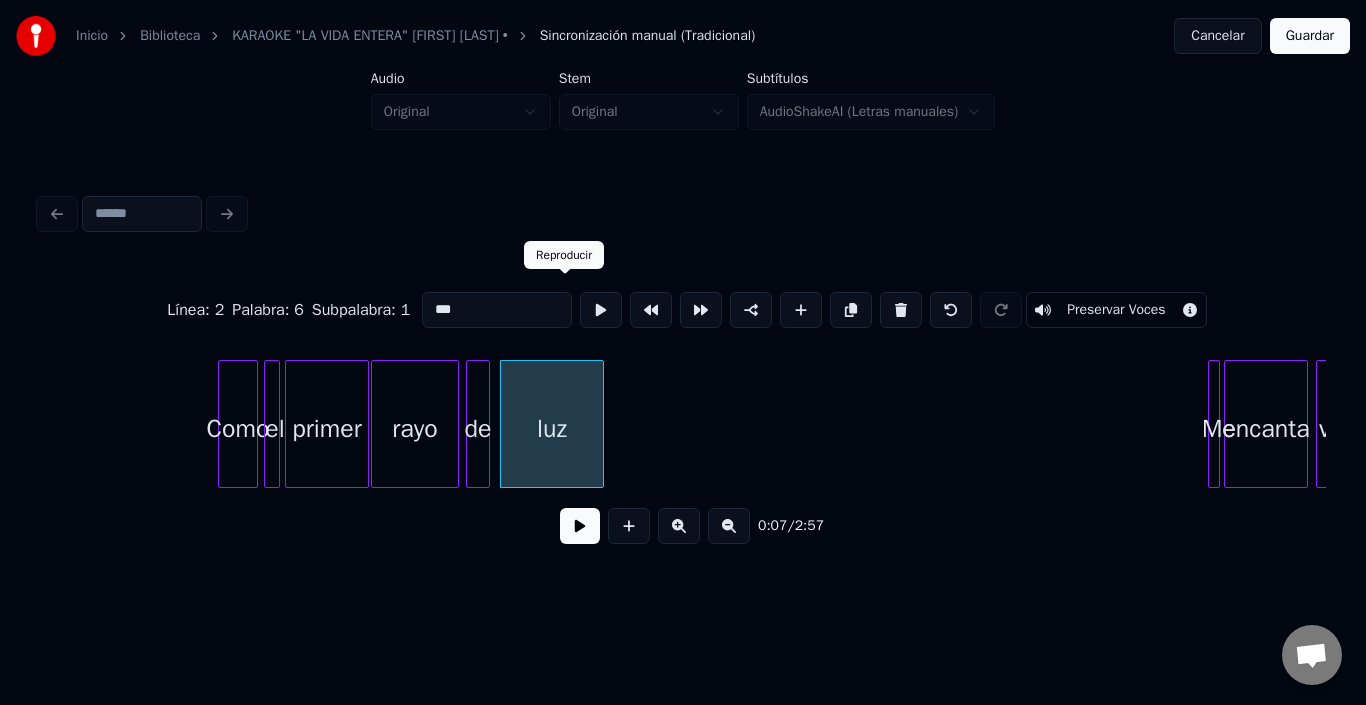 click at bounding box center [601, 310] 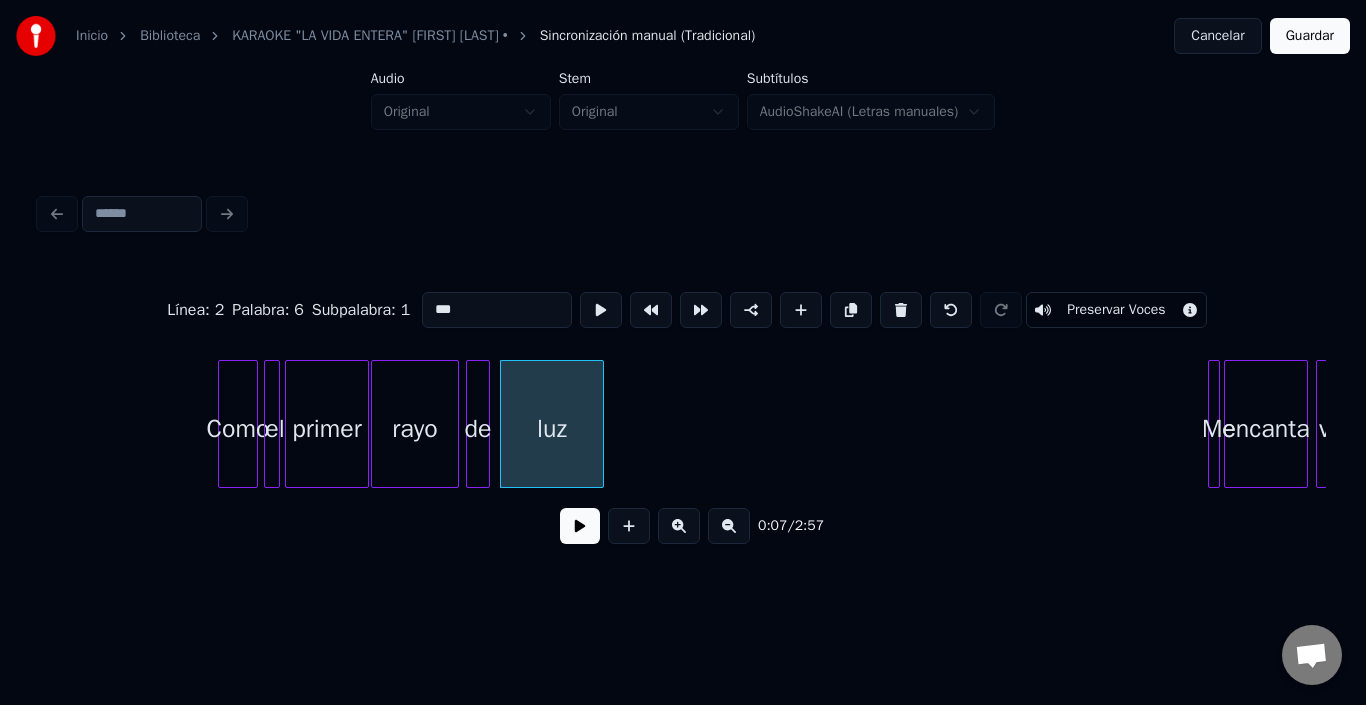 click at bounding box center [601, 310] 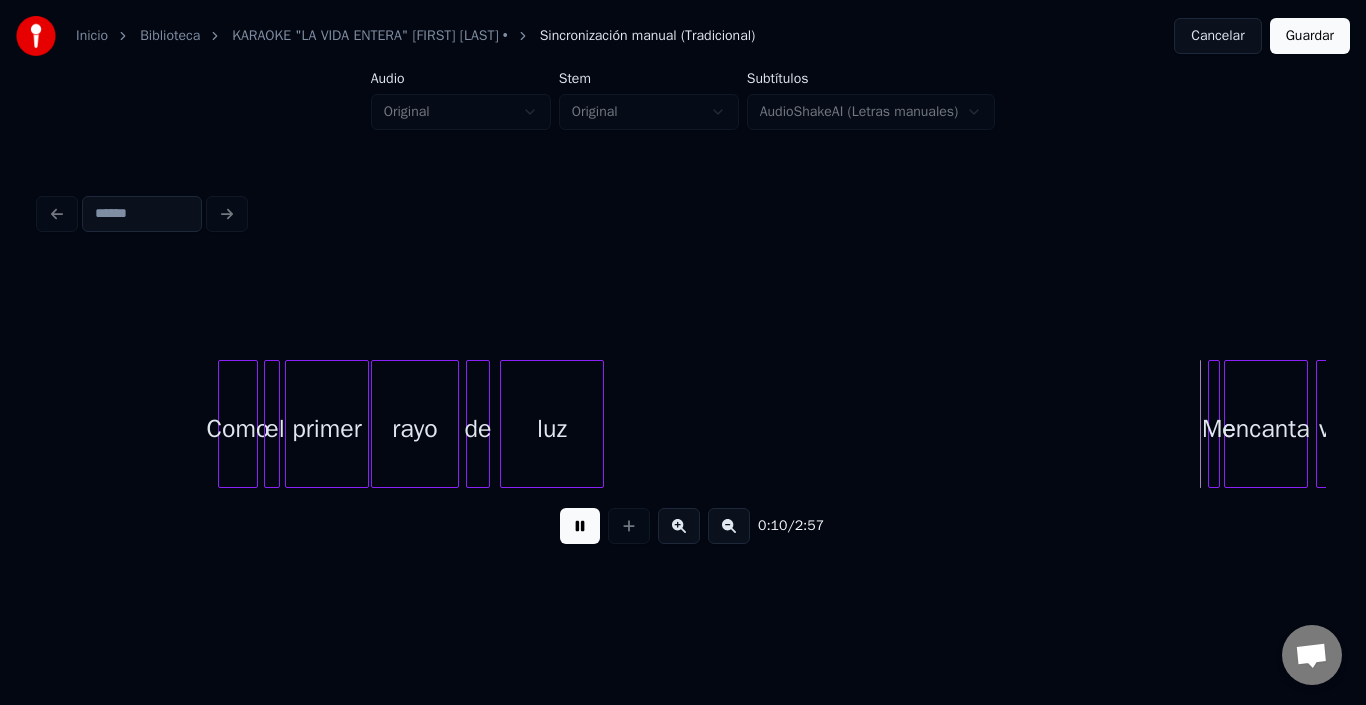 click at bounding box center (580, 526) 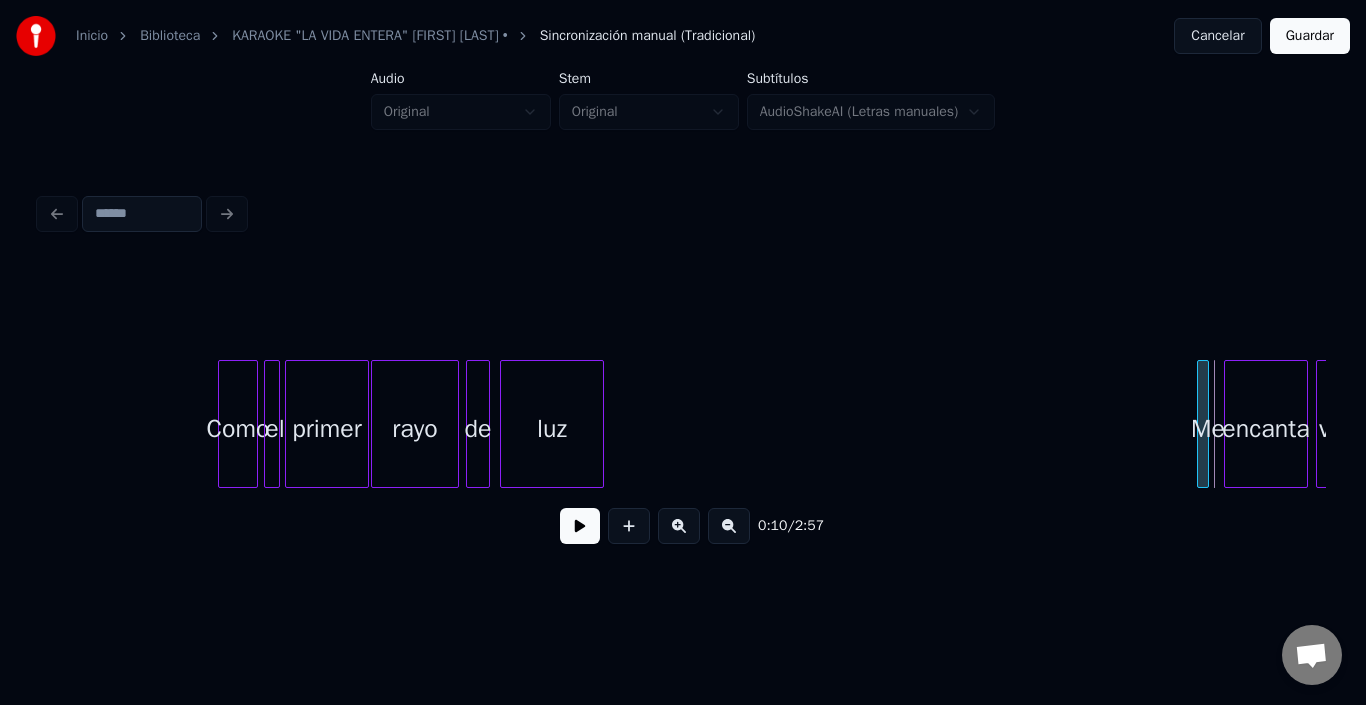 click on "0:10  /  2:57" at bounding box center (683, 412) 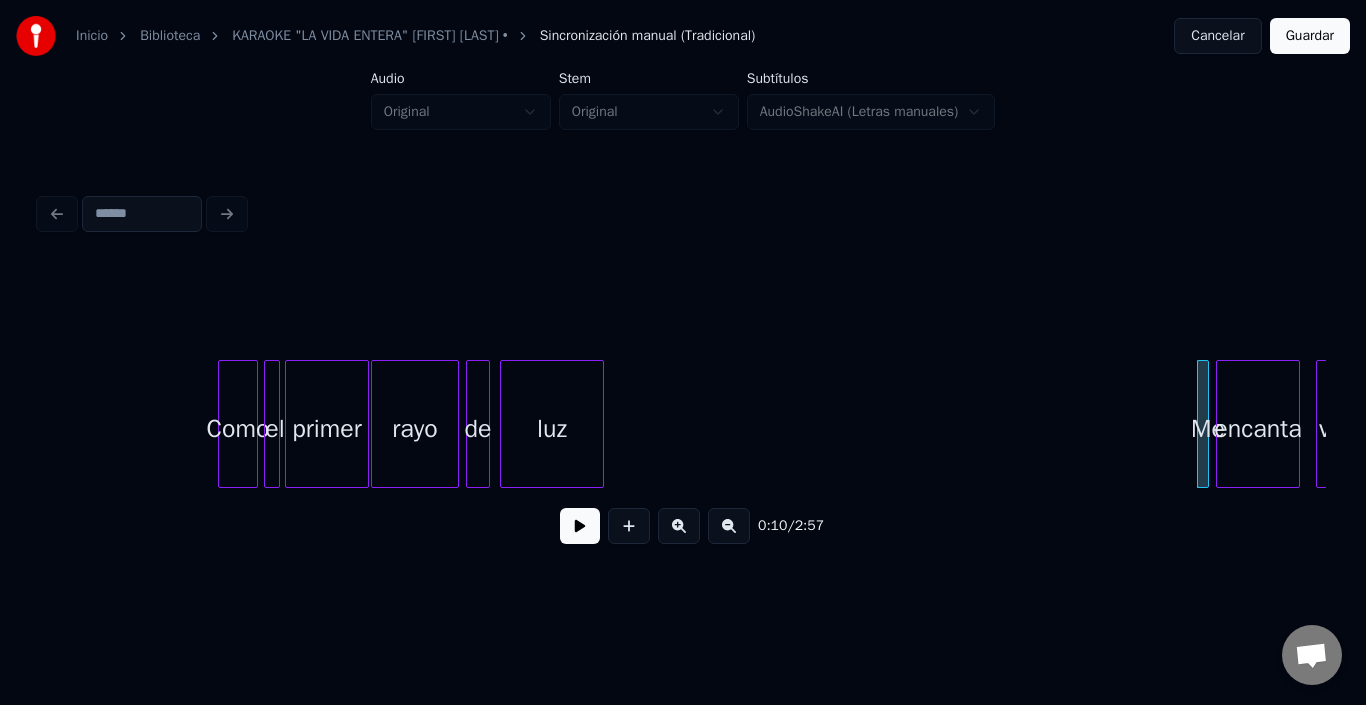 click on "encanta" at bounding box center (1258, 429) 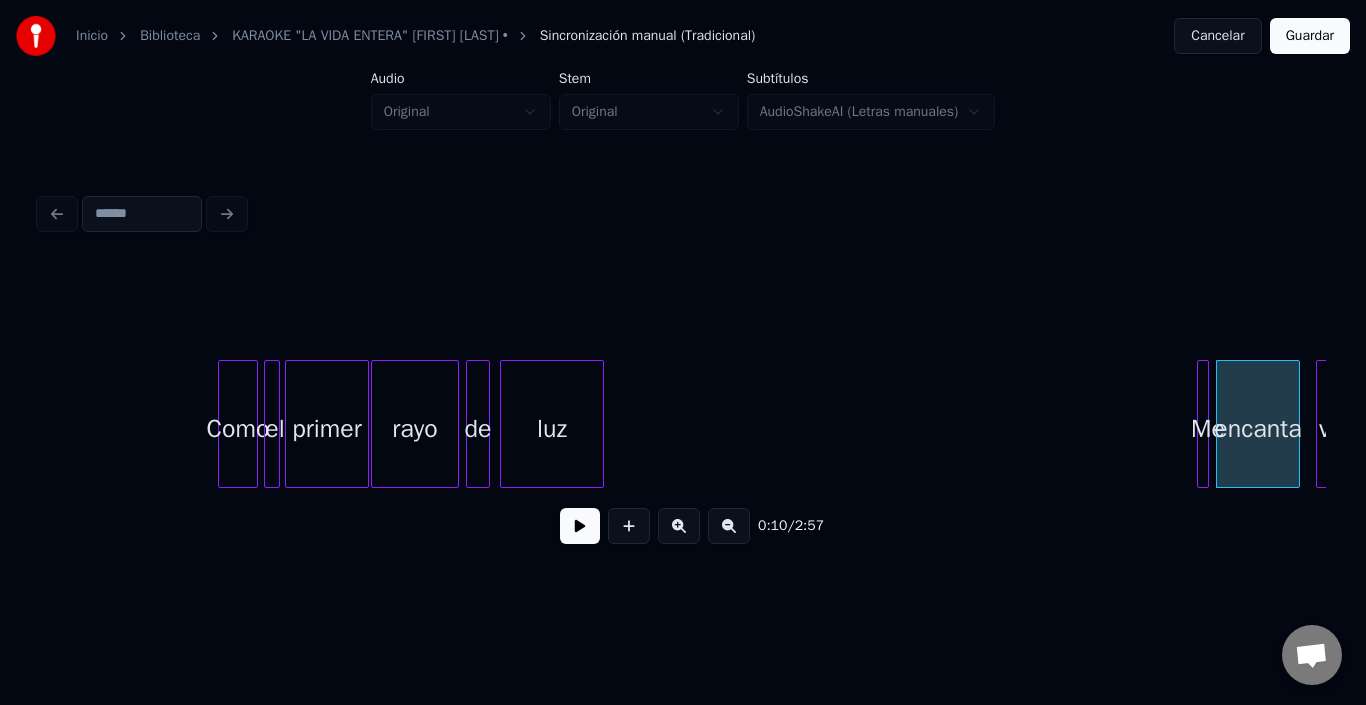 click on "encanta" at bounding box center (1258, 429) 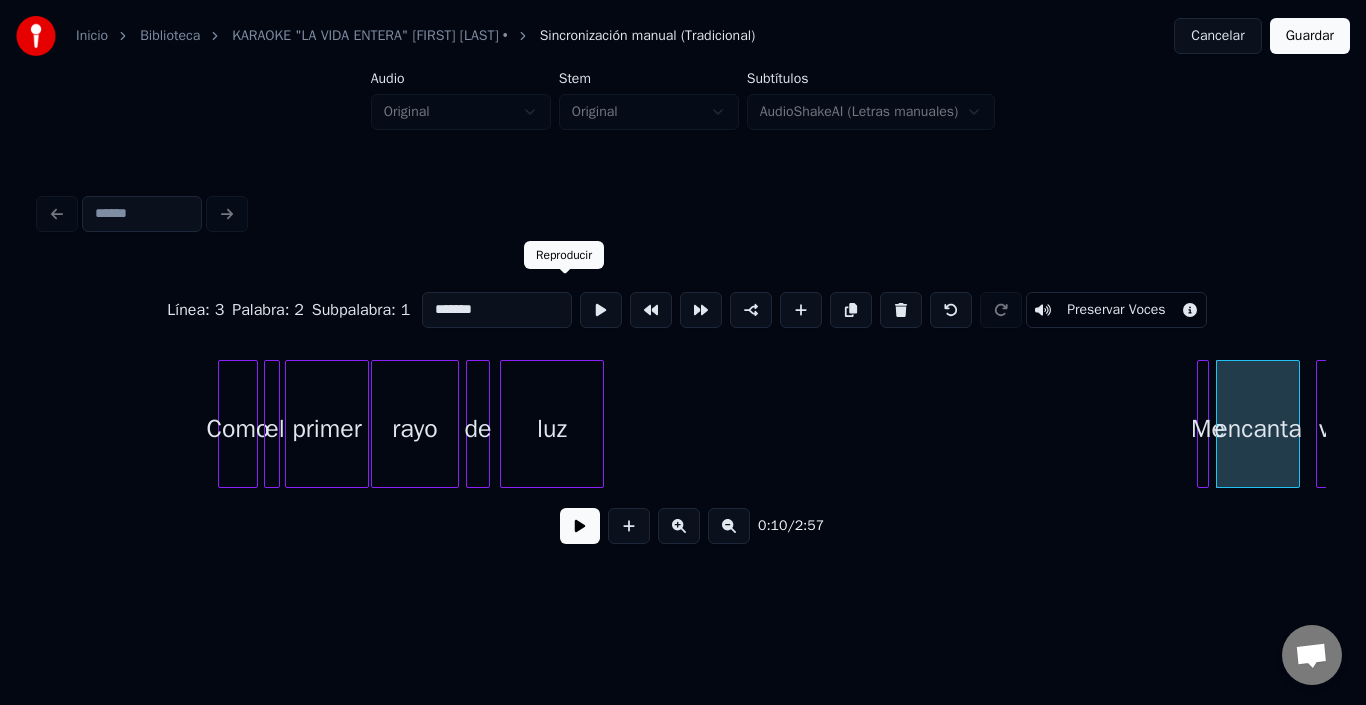 click at bounding box center [601, 310] 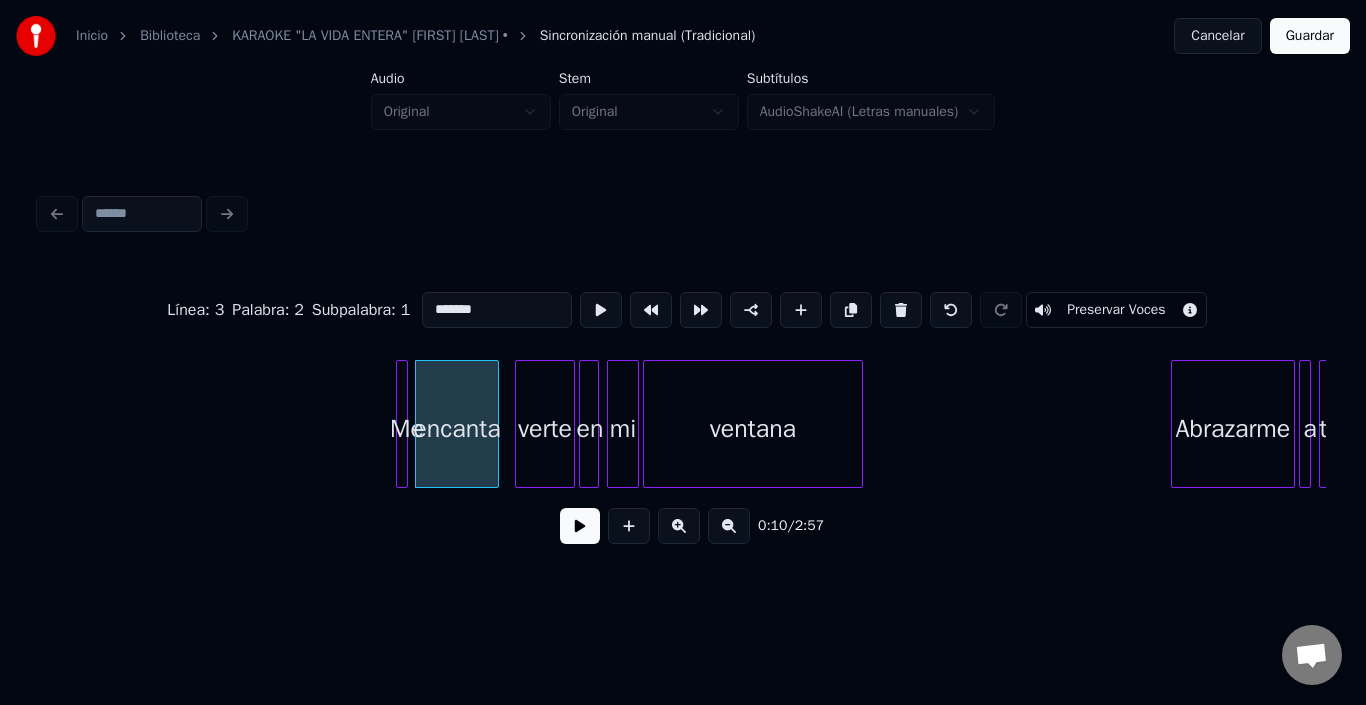 scroll, scrollTop: 0, scrollLeft: 1800, axis: horizontal 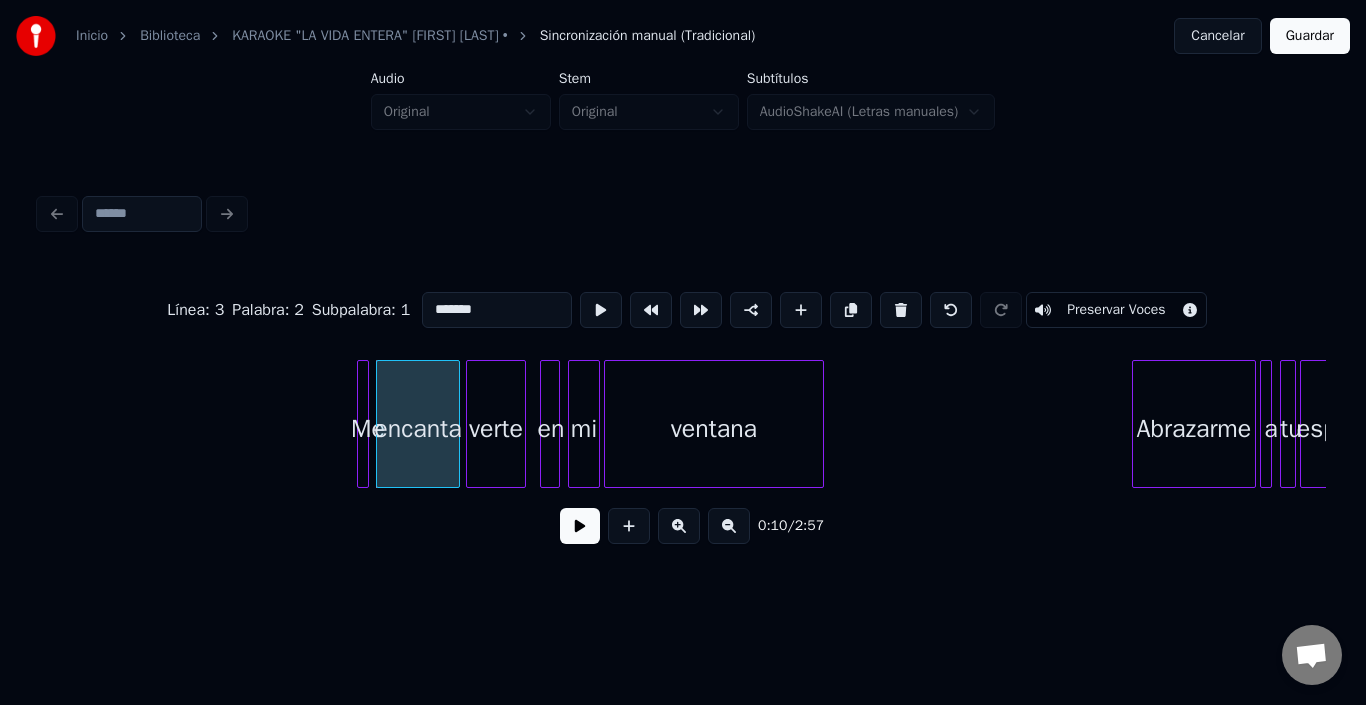 click on "verte" at bounding box center (496, 429) 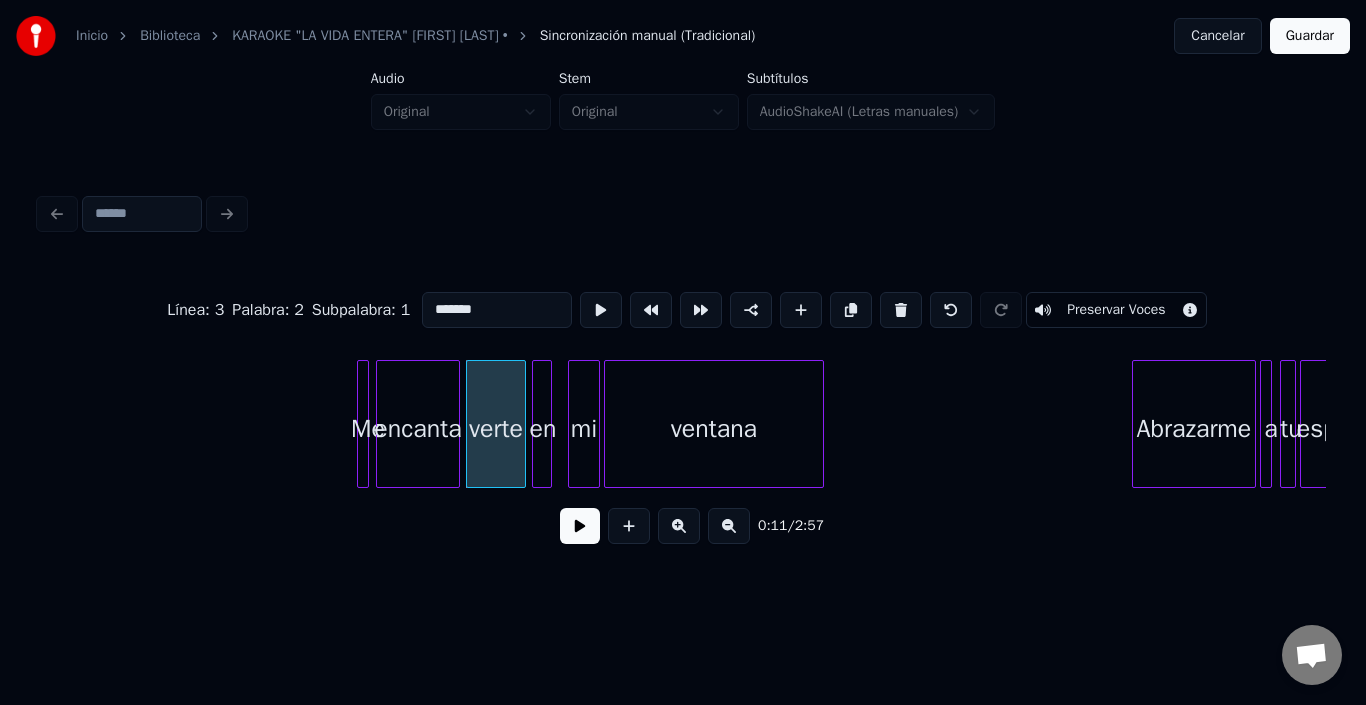 click on "en" at bounding box center (543, 429) 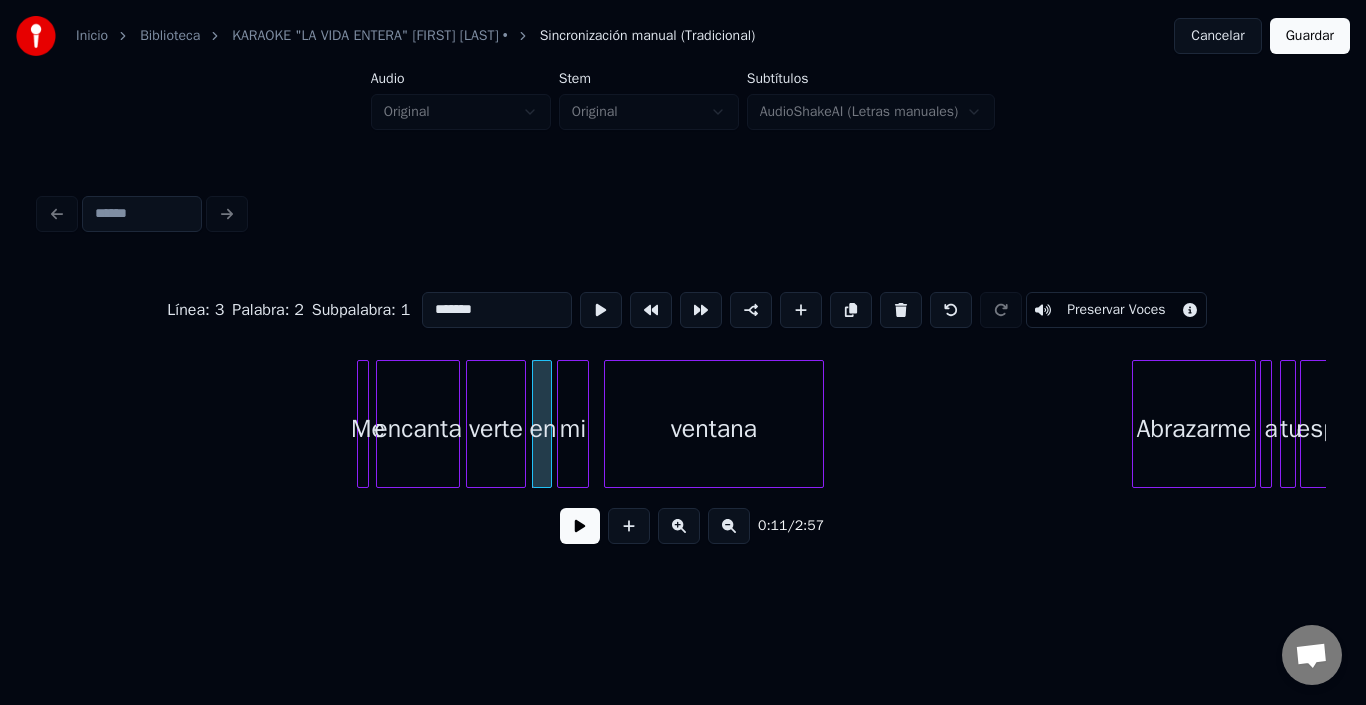 click on "mi" at bounding box center [573, 429] 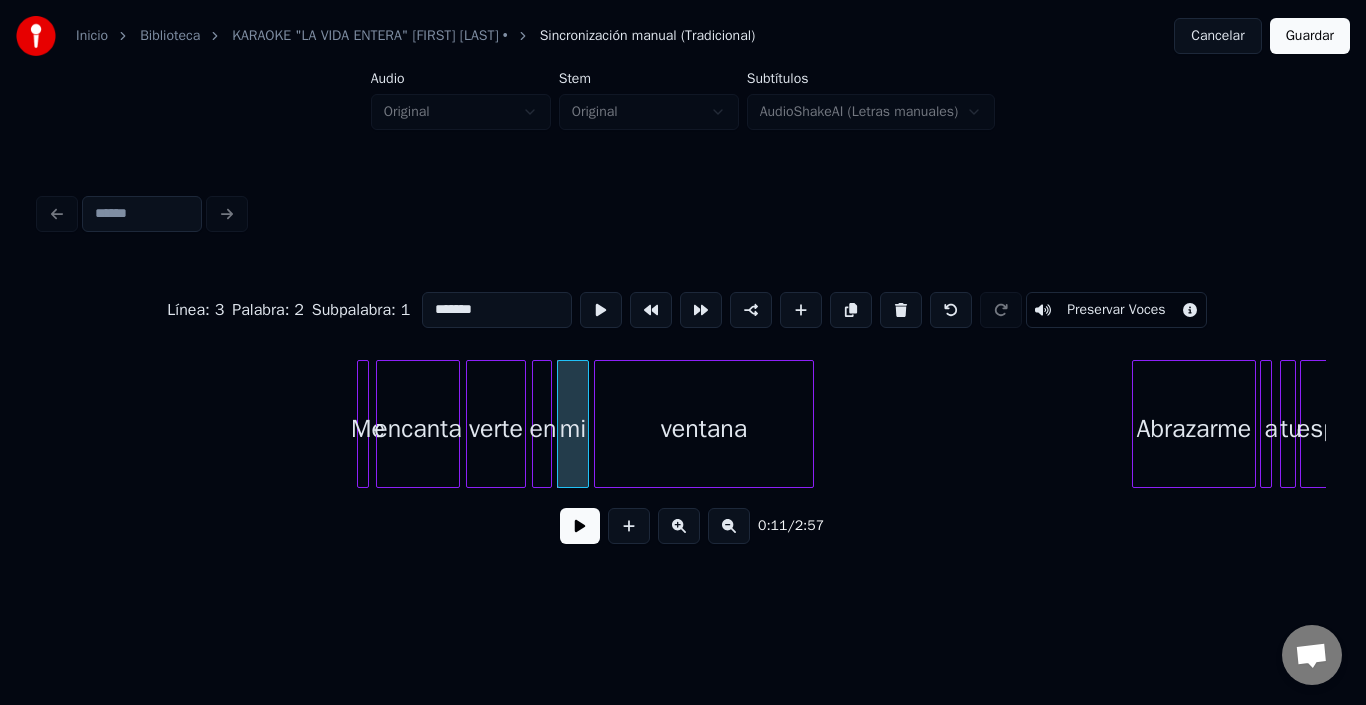 click on "ventana" at bounding box center (704, 429) 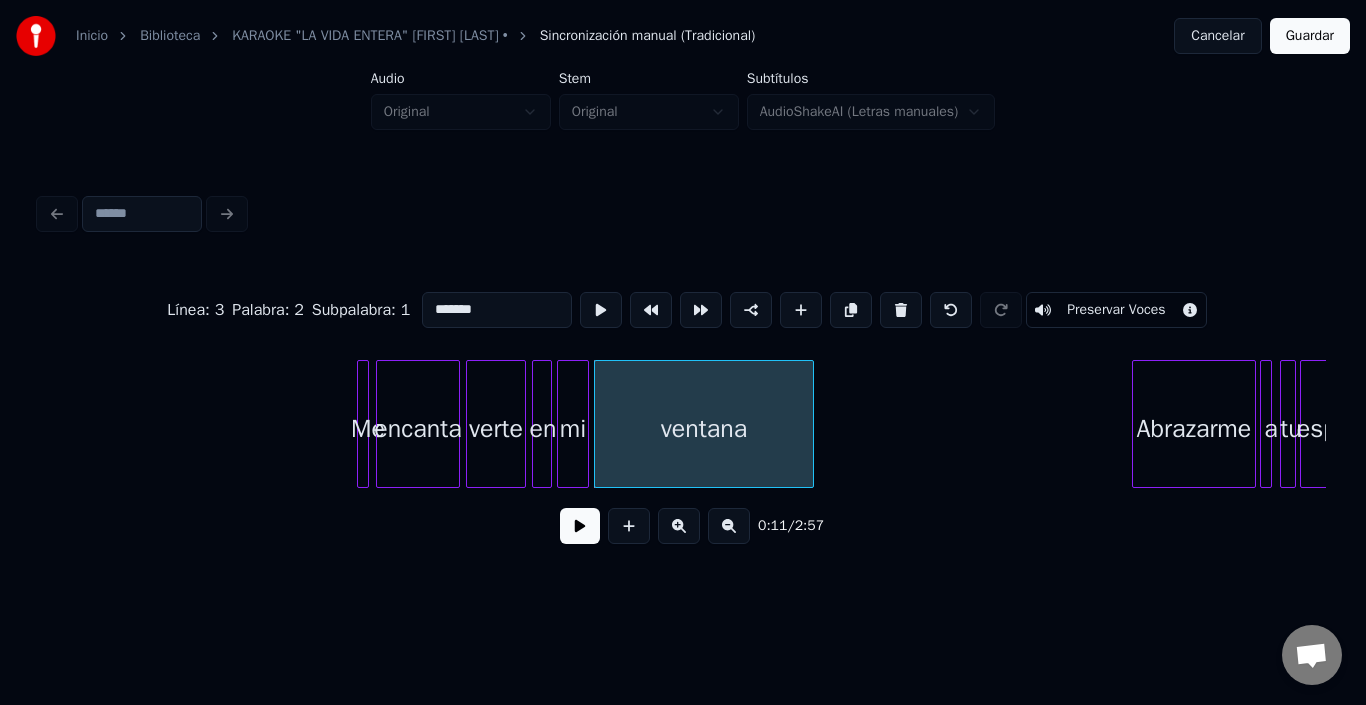 click on "ventana" at bounding box center (704, 429) 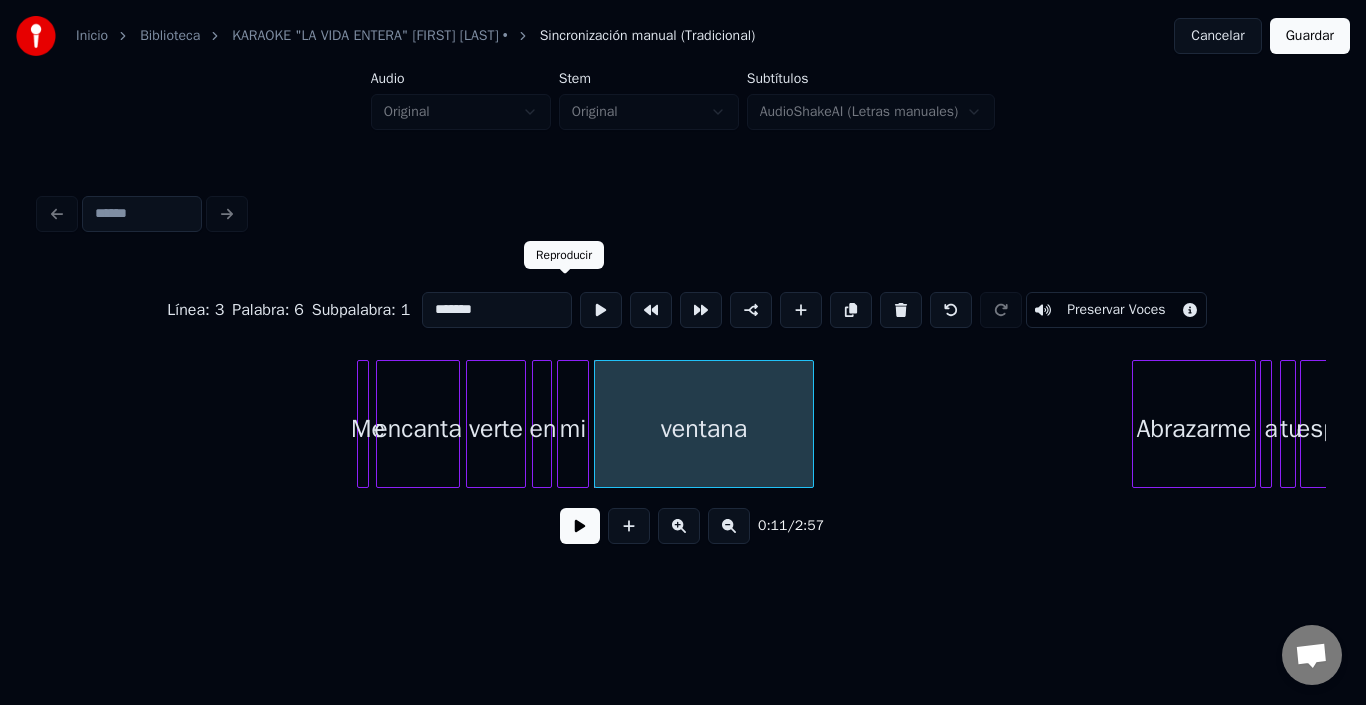 click at bounding box center [601, 310] 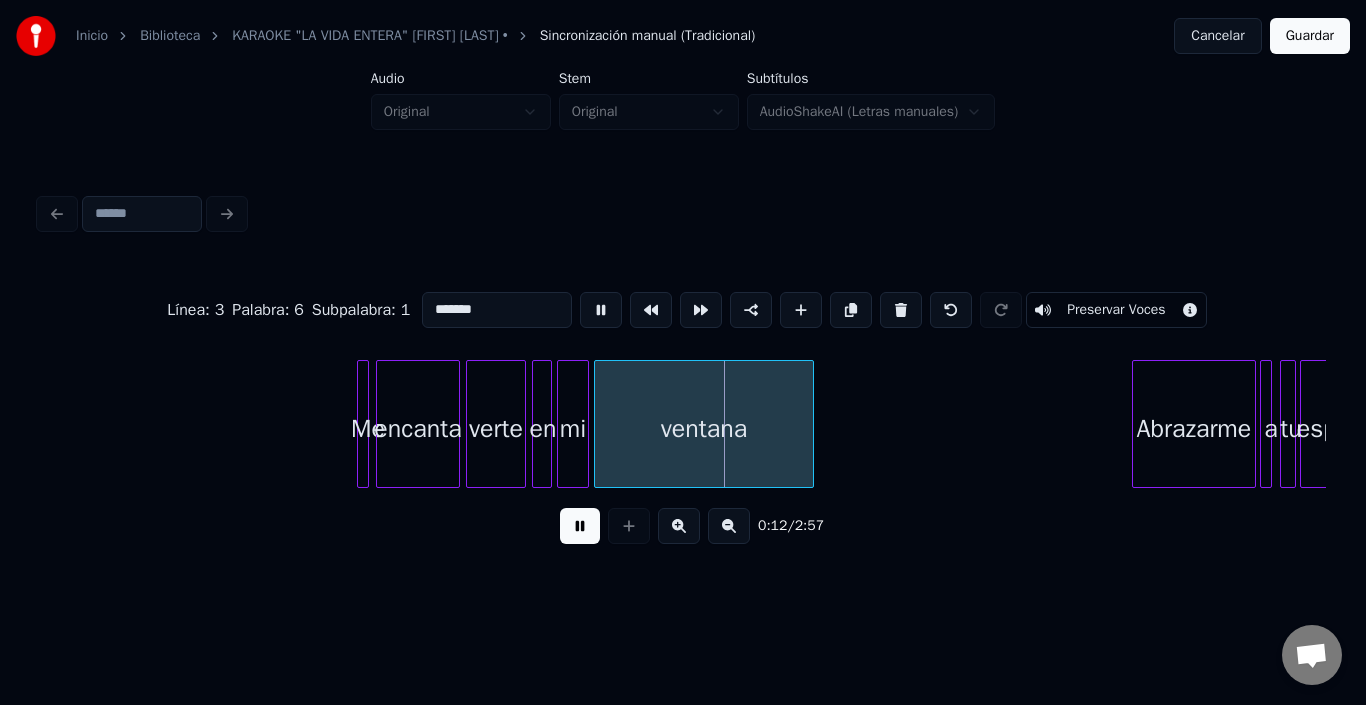 click at bounding box center [601, 310] 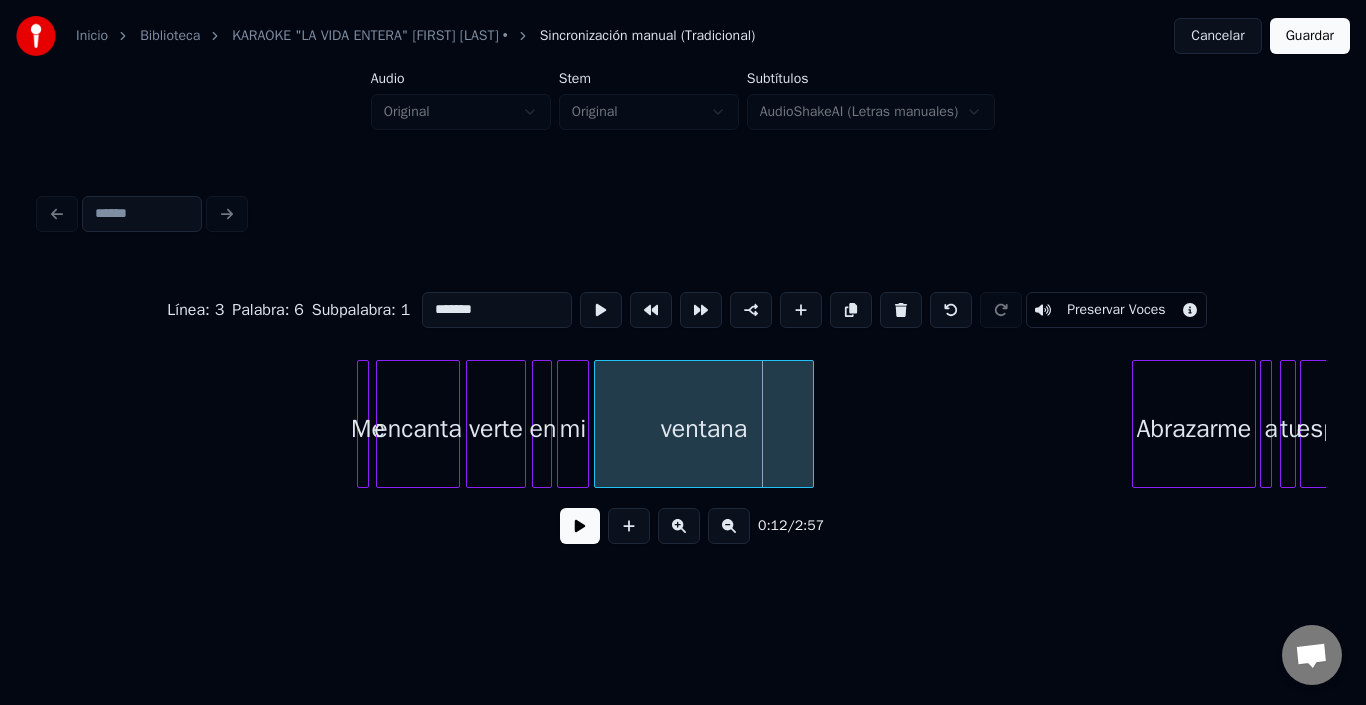 click on "encanta" at bounding box center (418, 429) 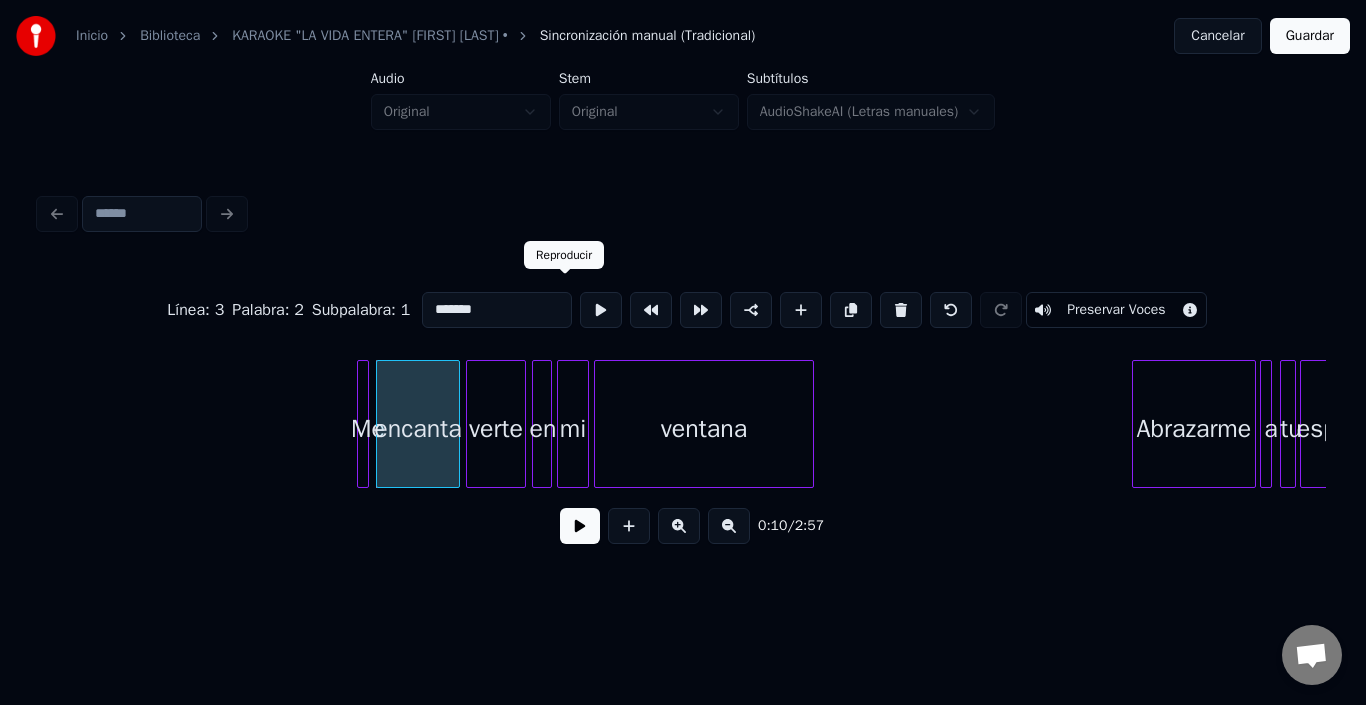 click at bounding box center (601, 310) 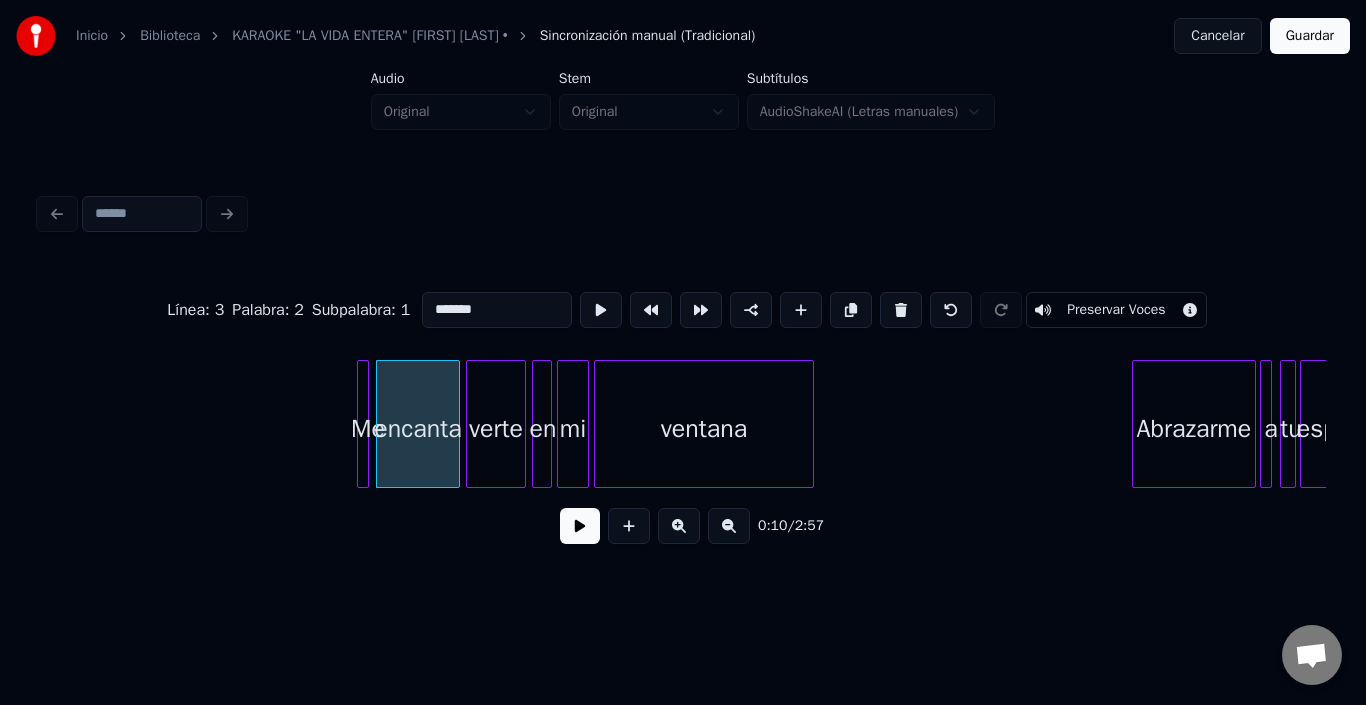 click on "verte" at bounding box center (496, 429) 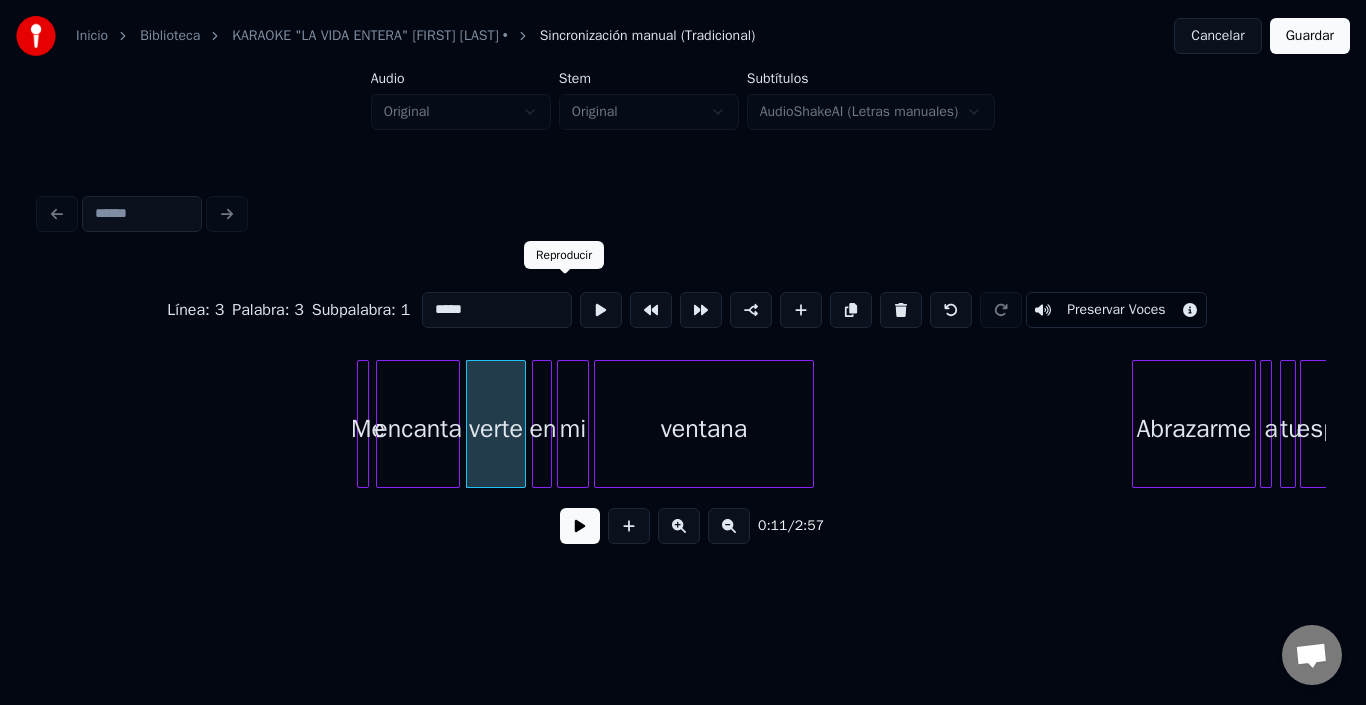 click at bounding box center [601, 310] 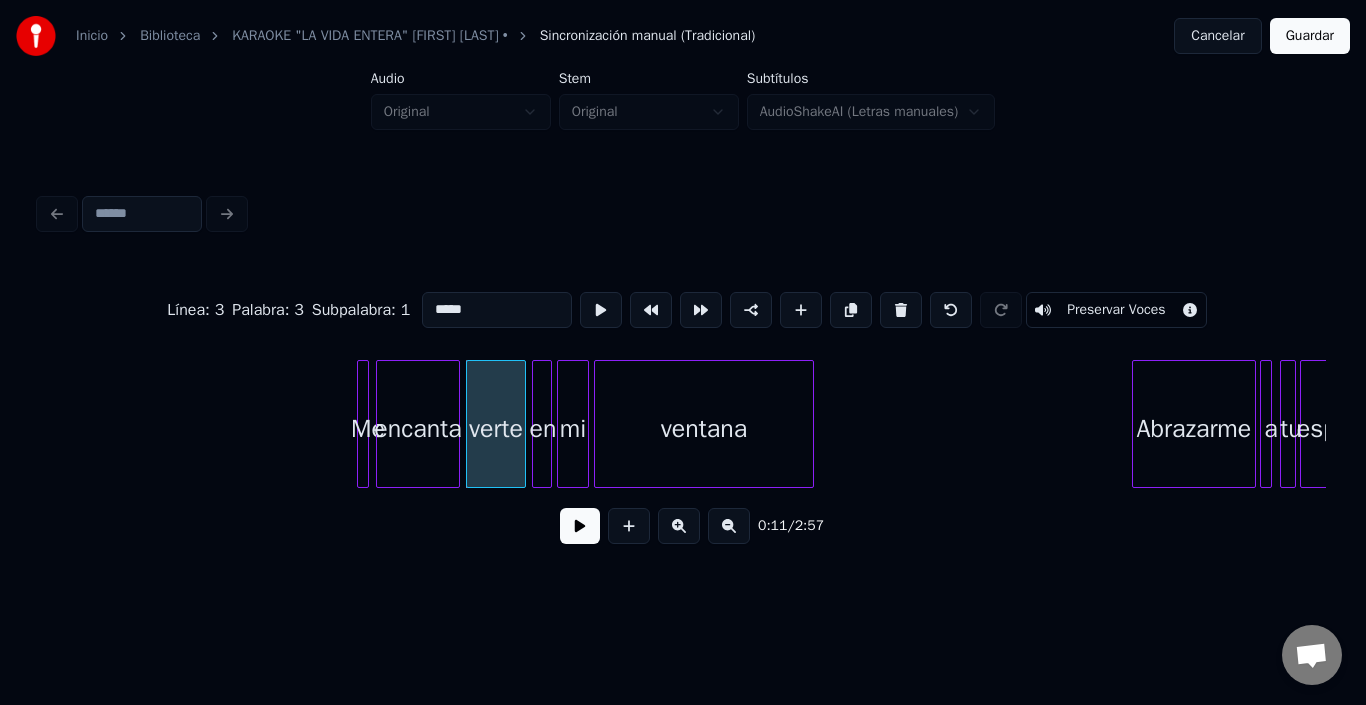 click on "en" at bounding box center (543, 429) 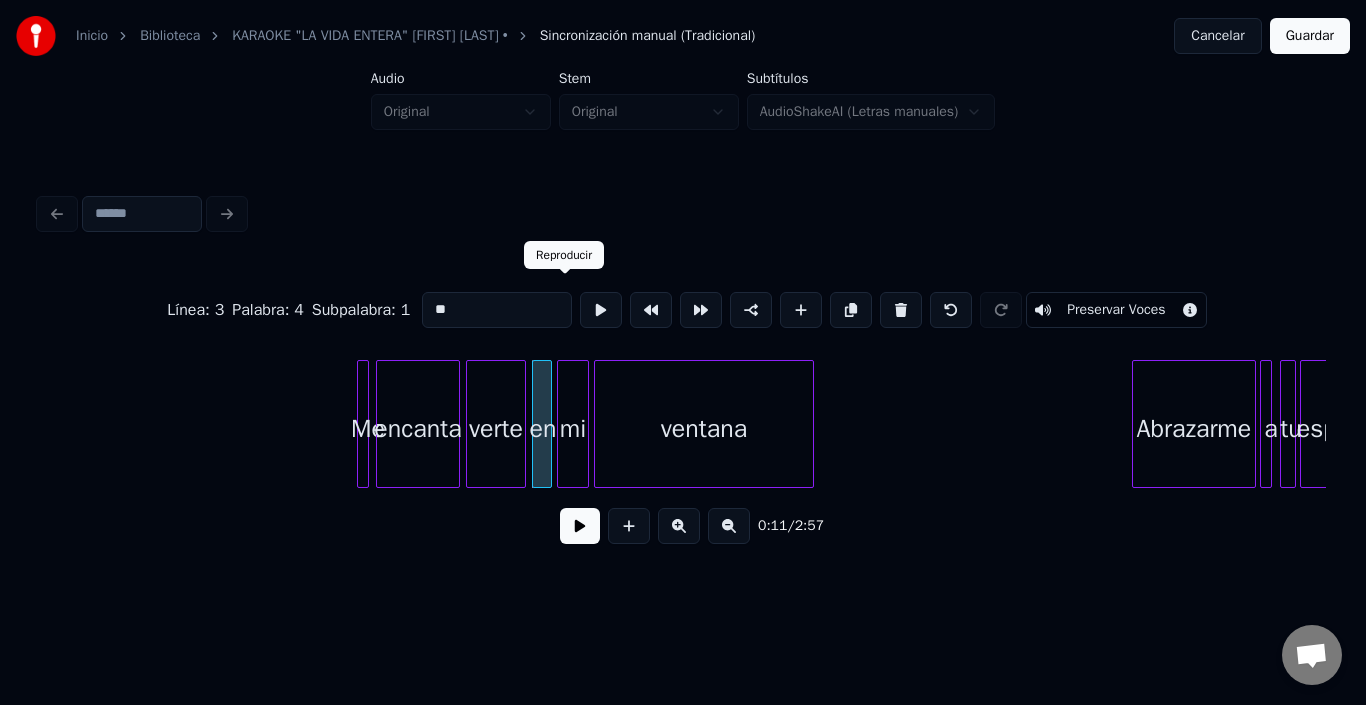 click at bounding box center [601, 310] 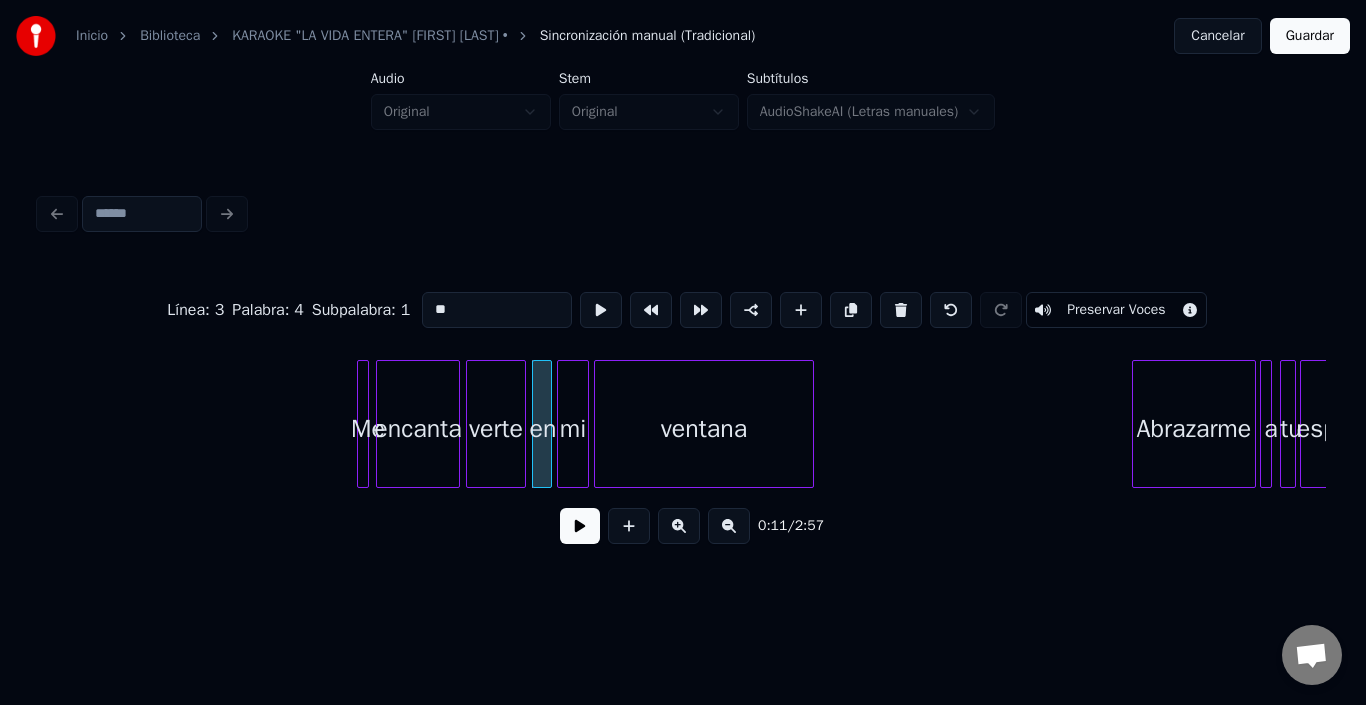 click on "mi" at bounding box center [573, 429] 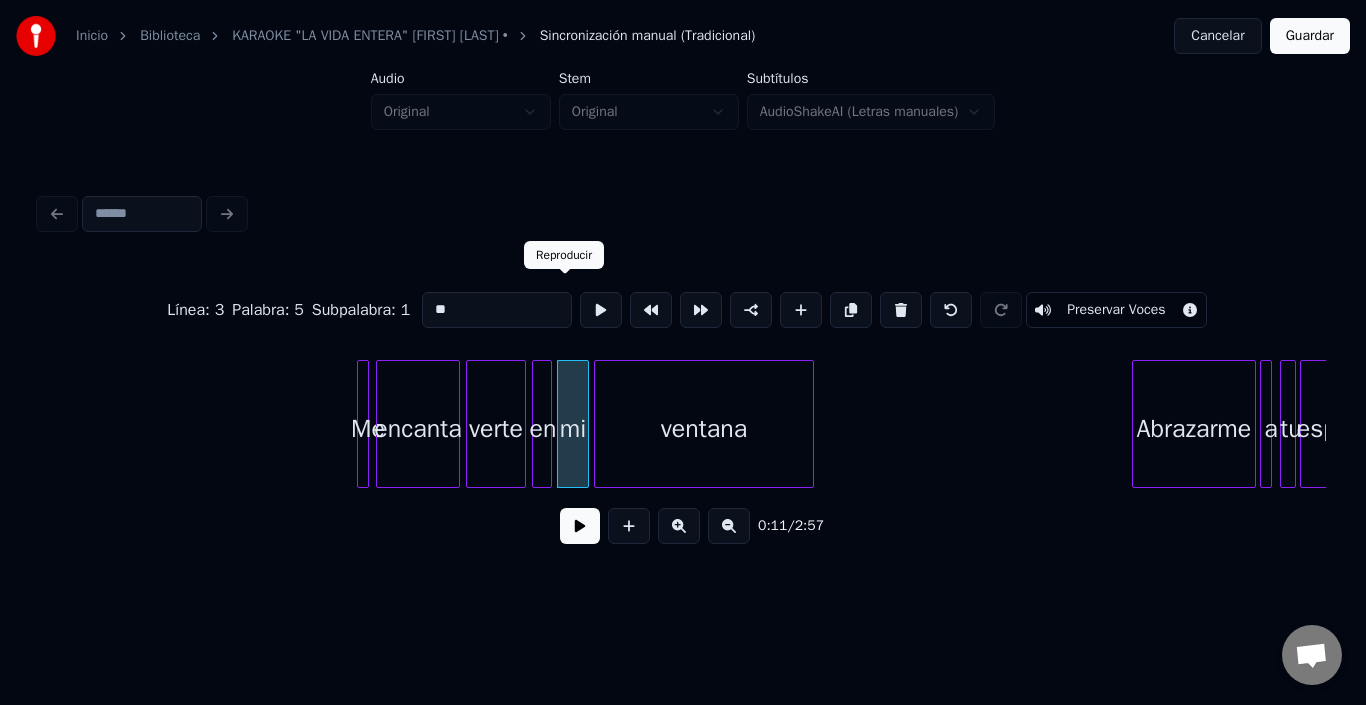 click at bounding box center [601, 310] 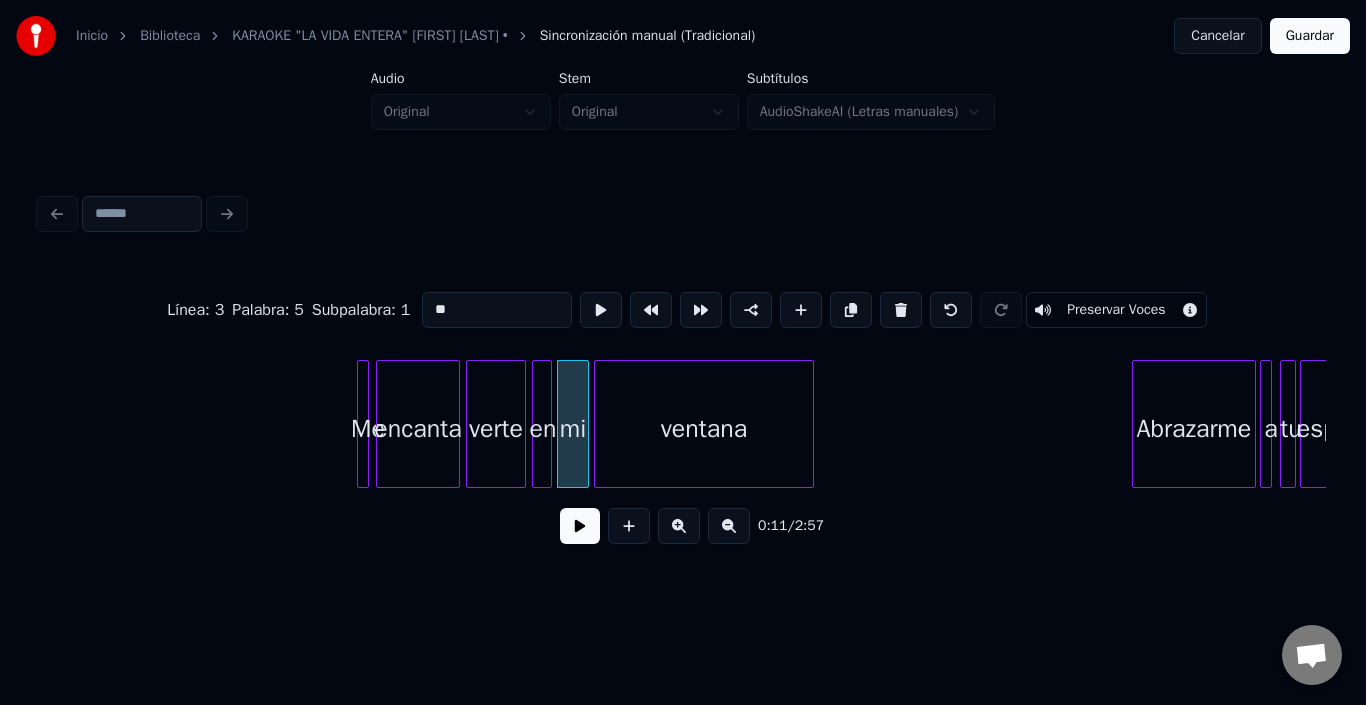 click on "ventana" at bounding box center (704, 429) 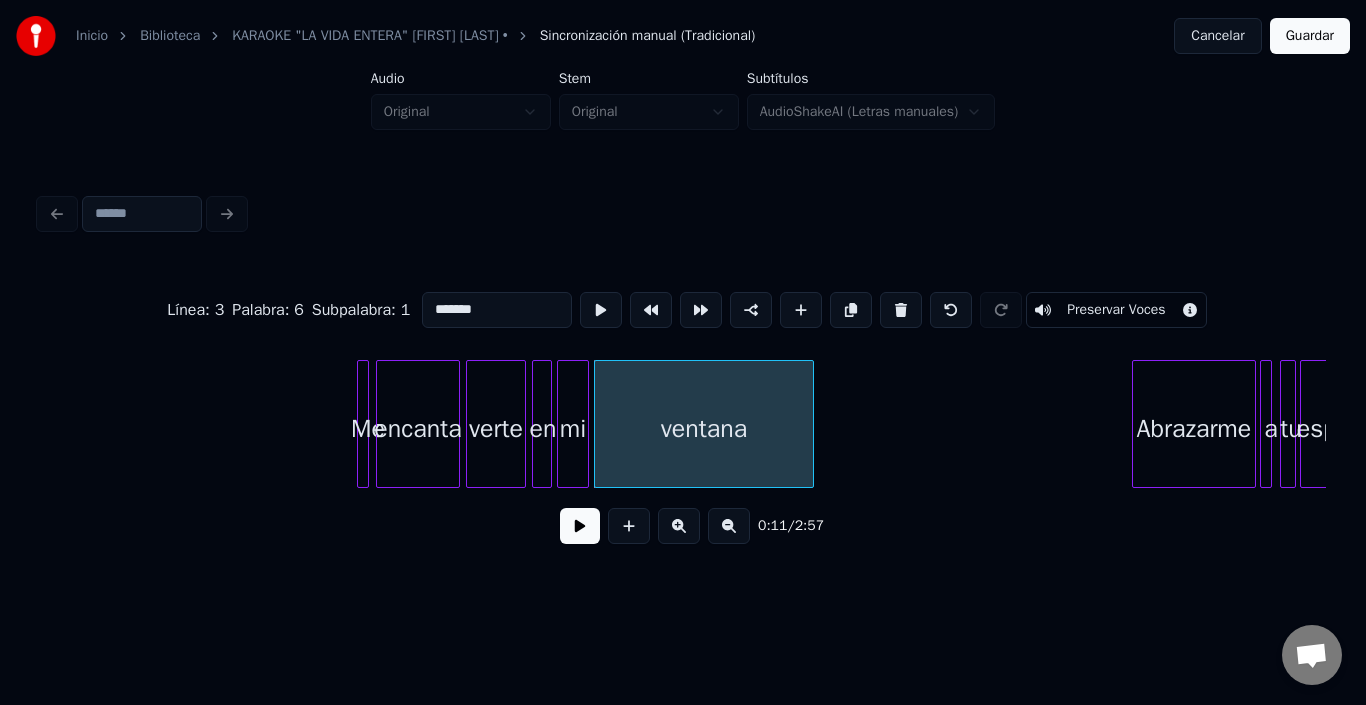 click at bounding box center (601, 310) 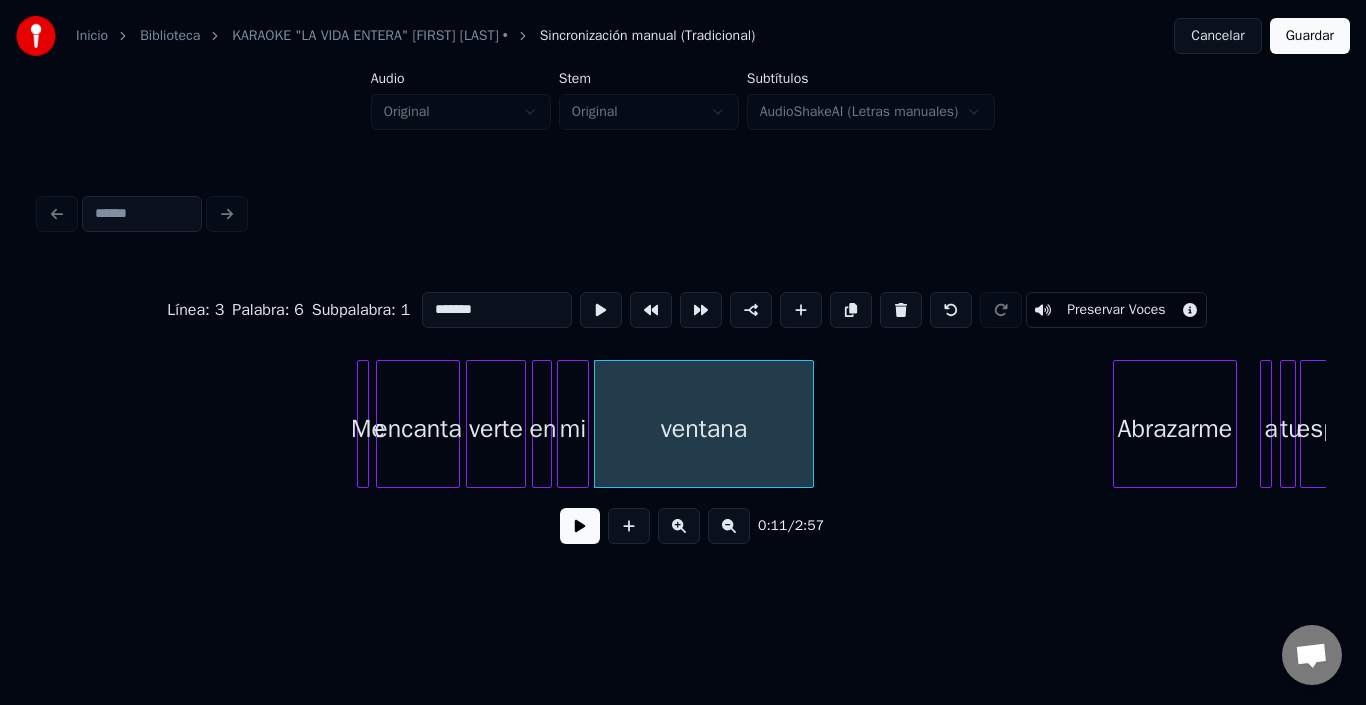 click on "Abrazarme" at bounding box center [1175, 429] 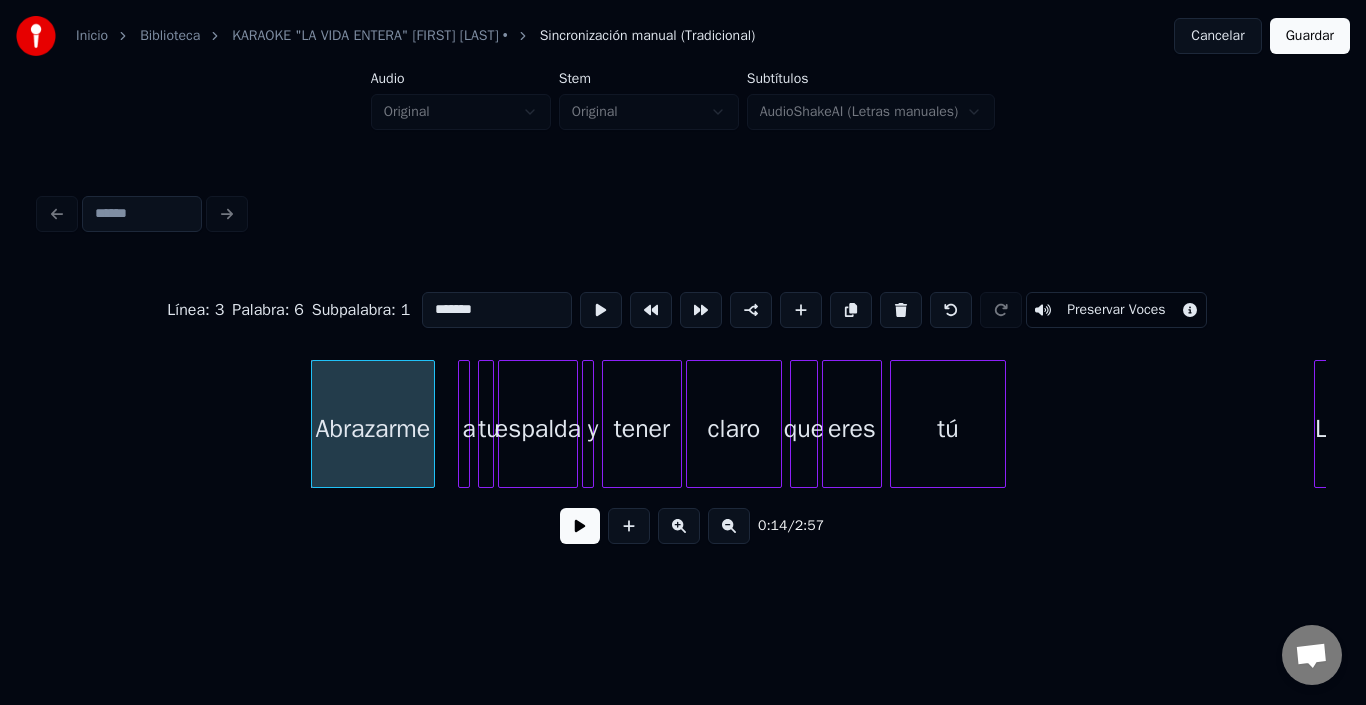 scroll, scrollTop: 0, scrollLeft: 2640, axis: horizontal 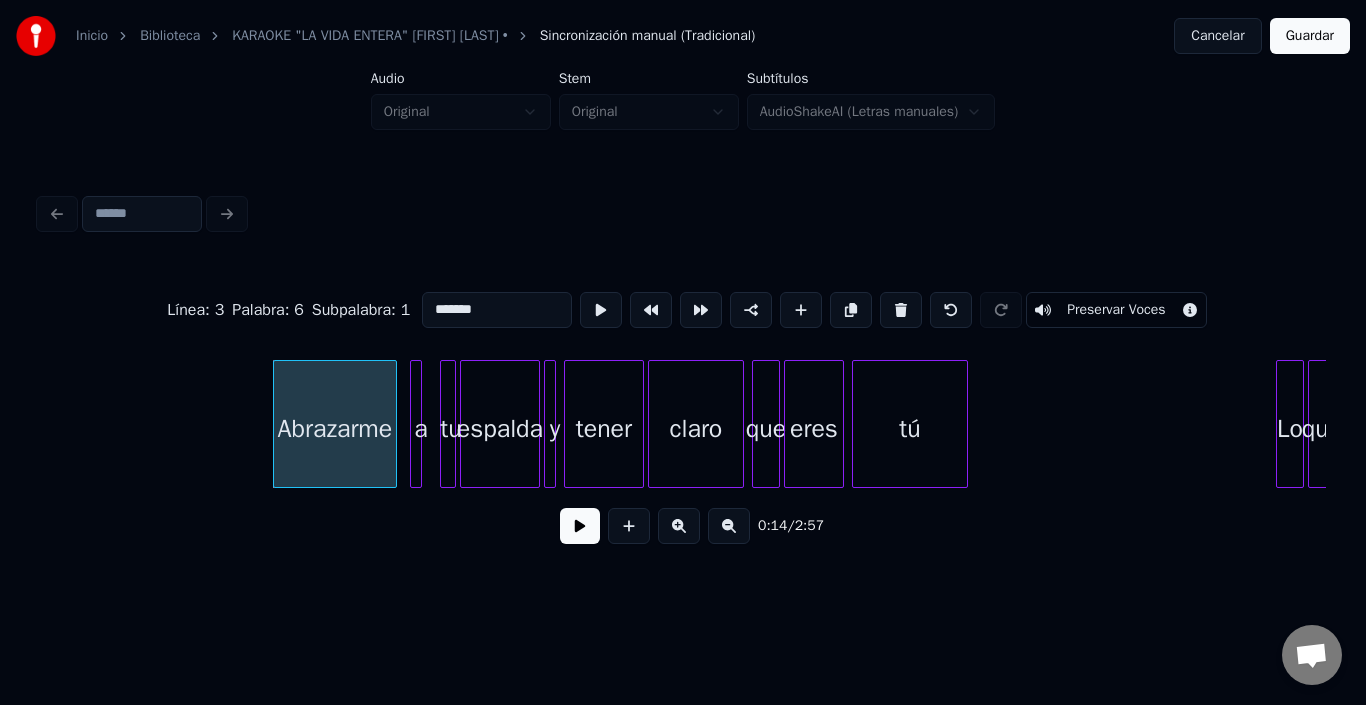 click on "a" at bounding box center (421, 429) 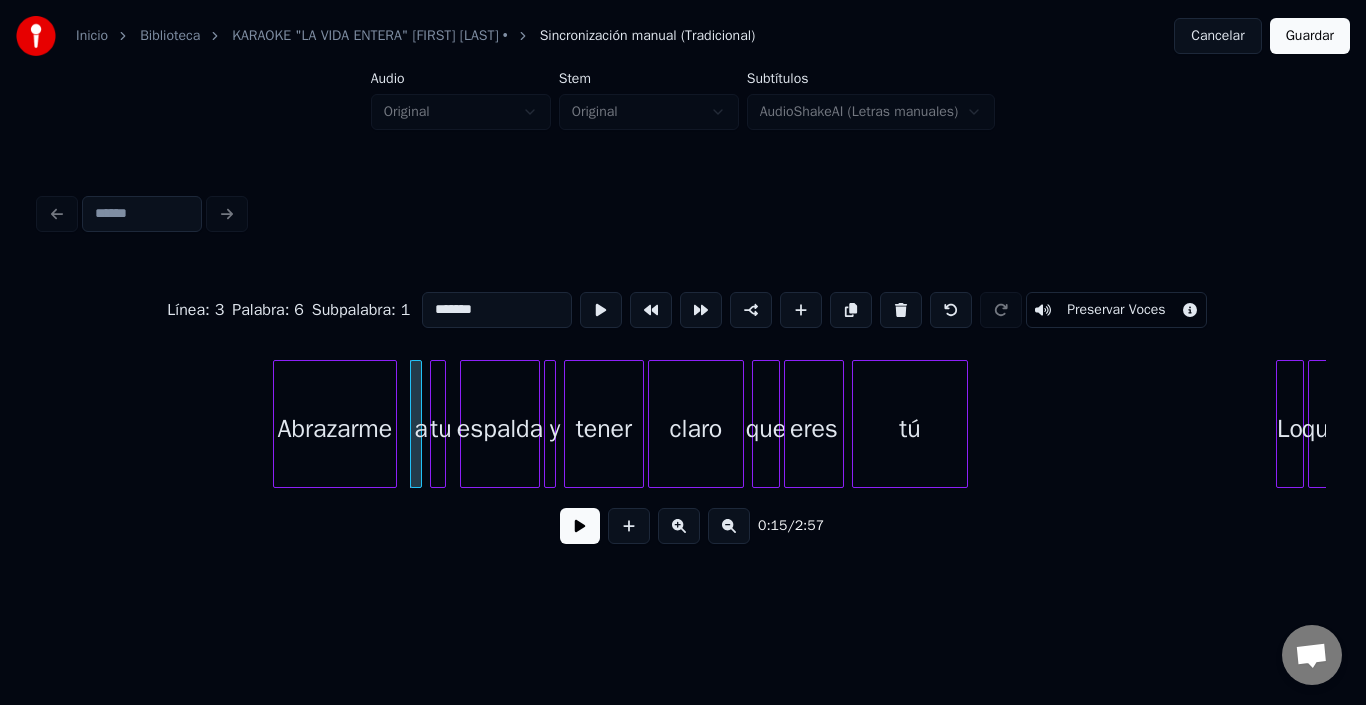 click on "tu" at bounding box center (441, 429) 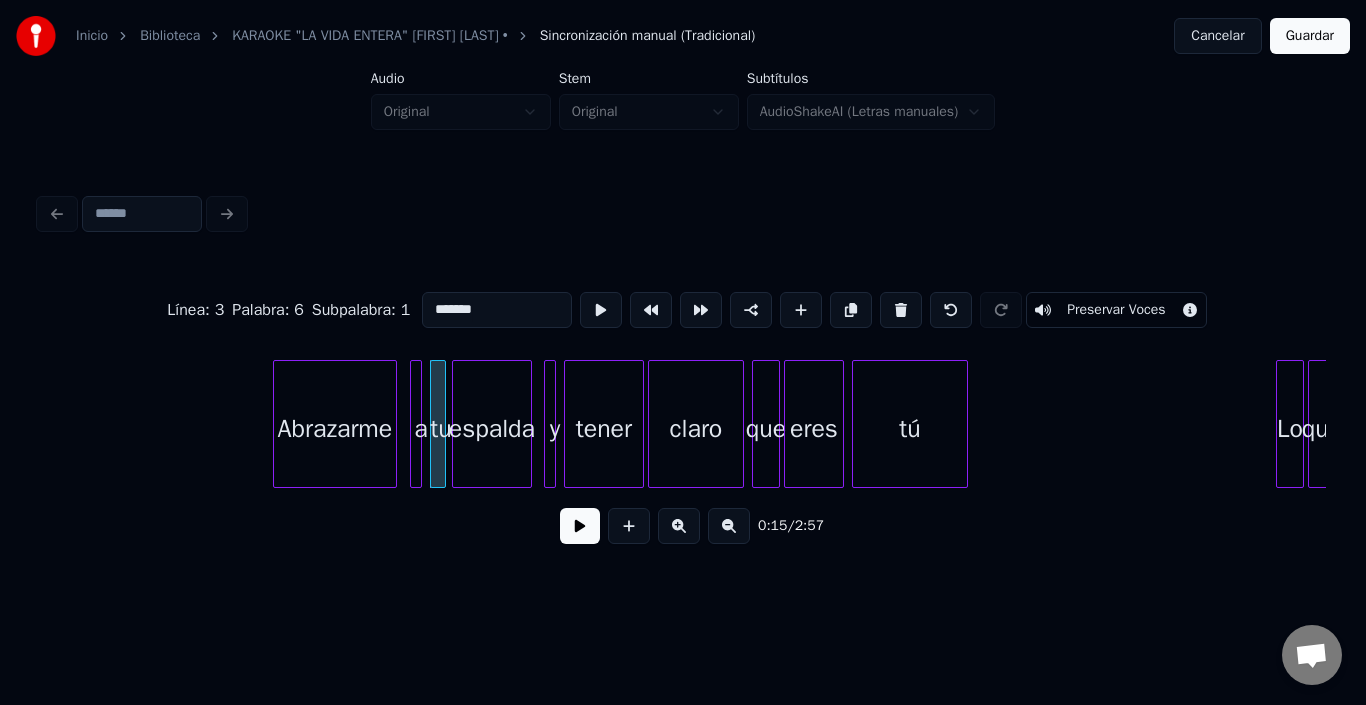 click on "espalda" at bounding box center (492, 429) 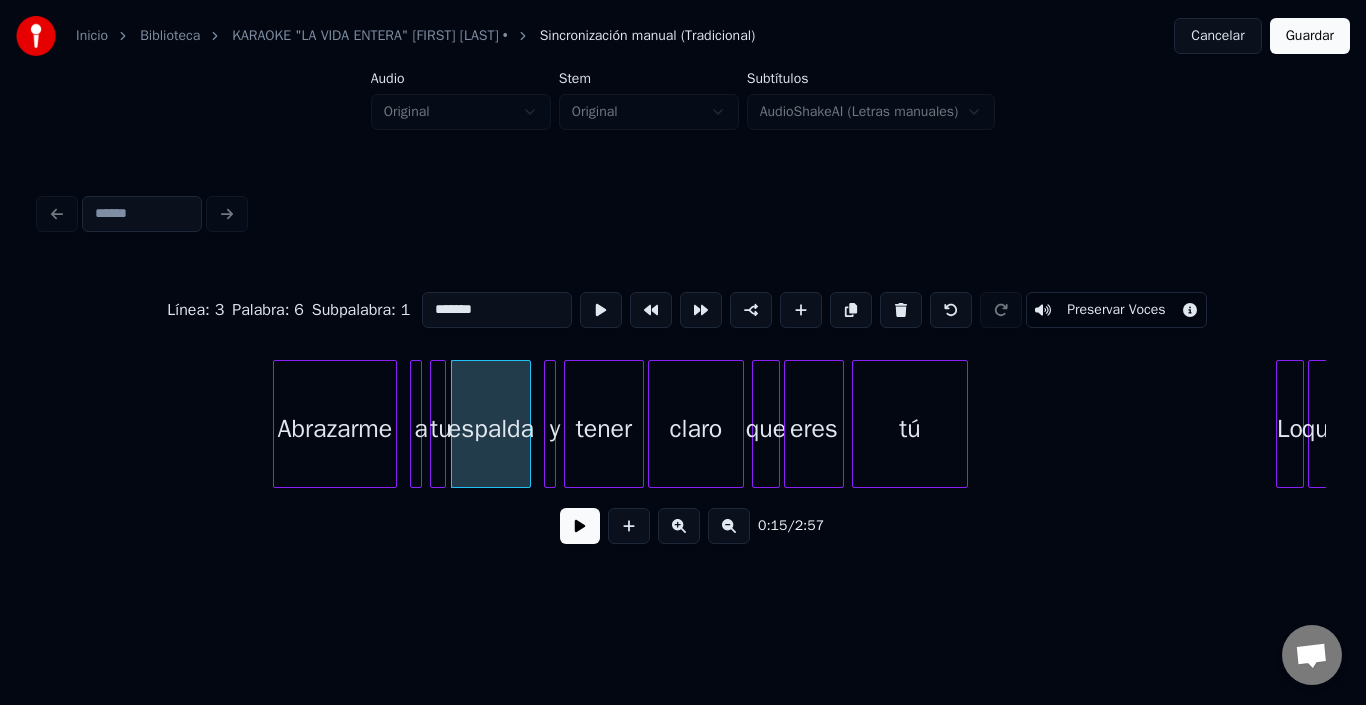click on "espalda" at bounding box center [491, 429] 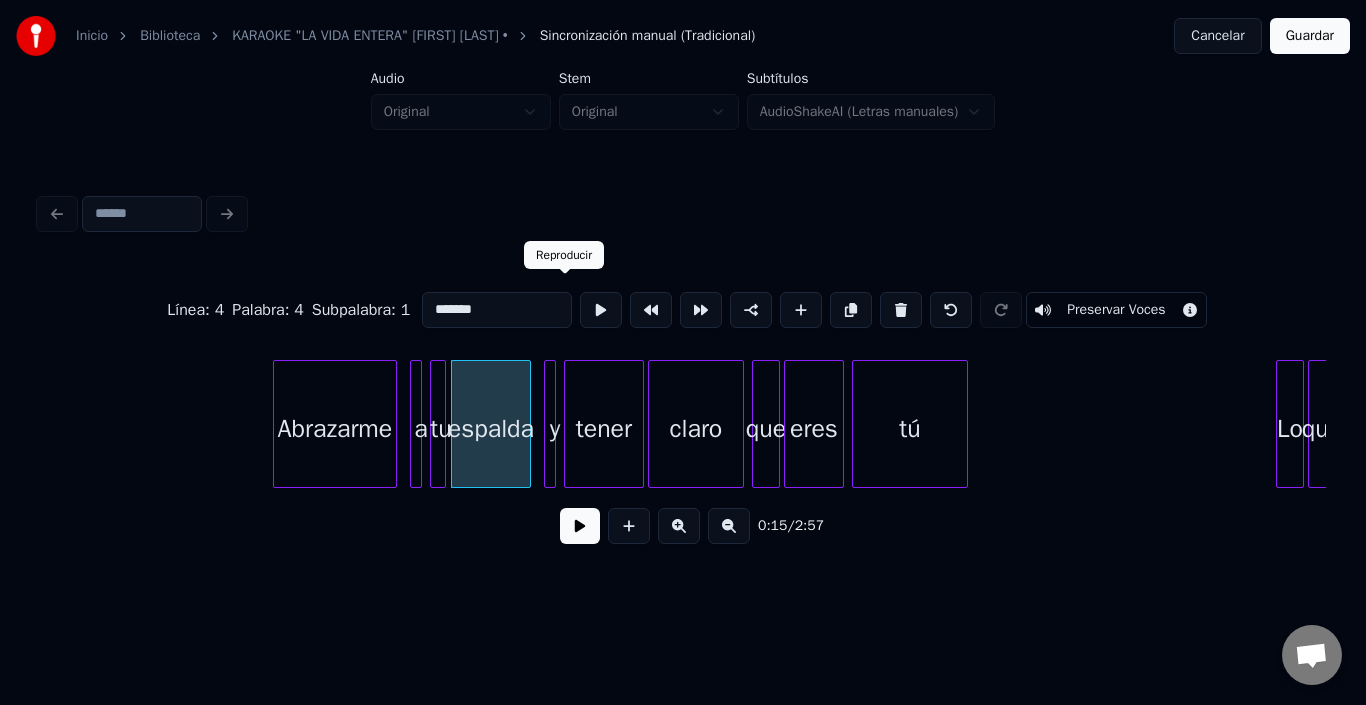 click at bounding box center (601, 310) 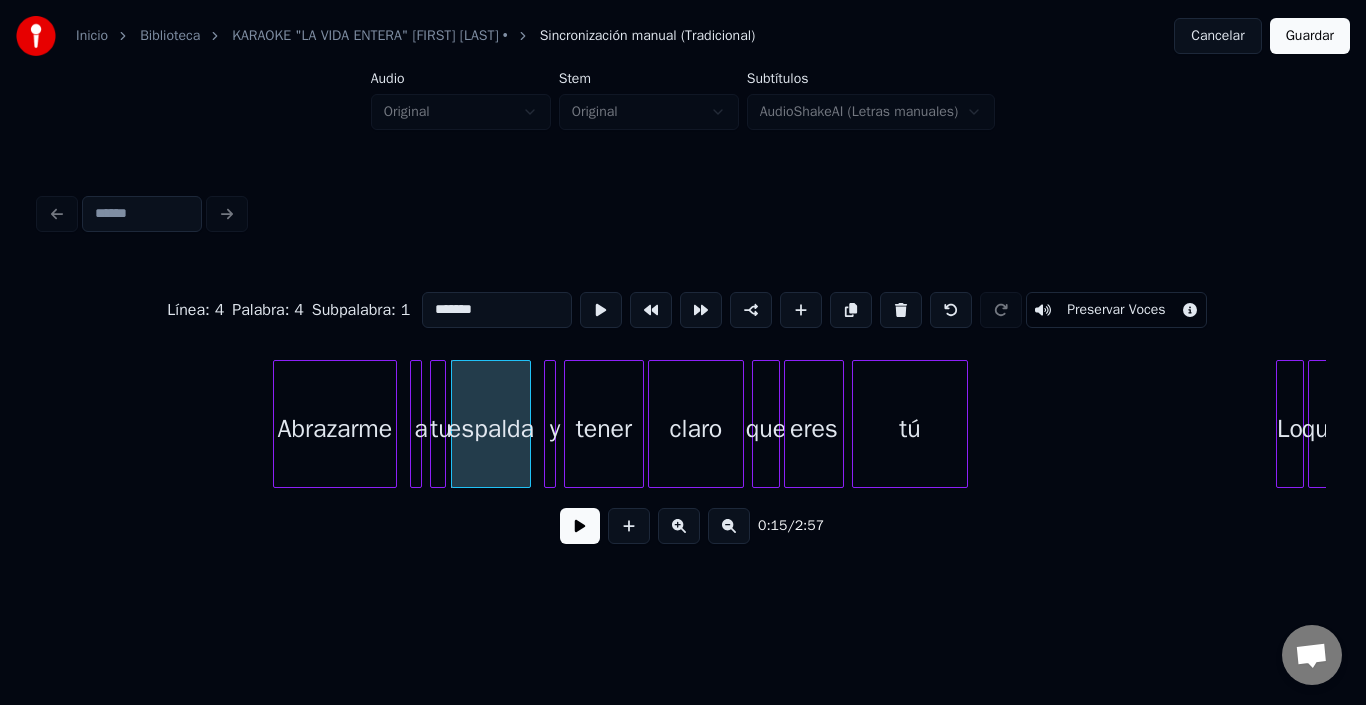 click on "Abrazarme" at bounding box center [335, 429] 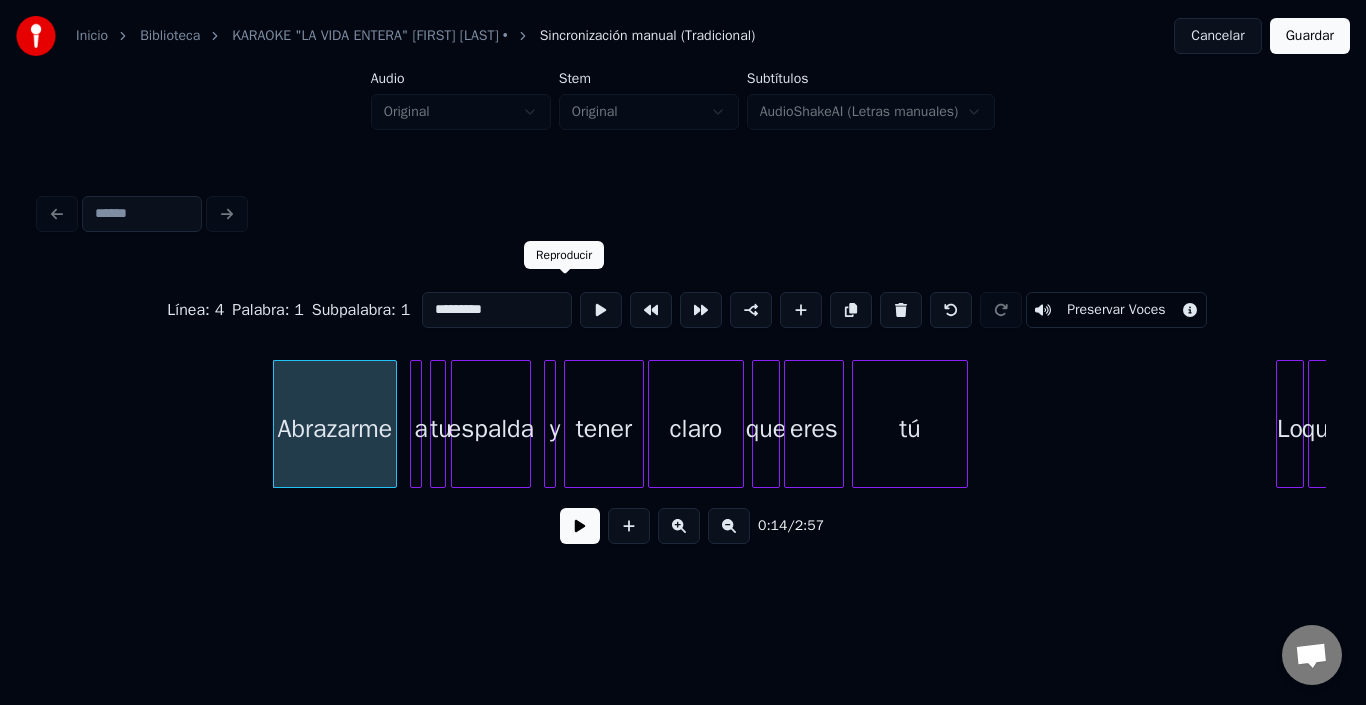 click at bounding box center (601, 310) 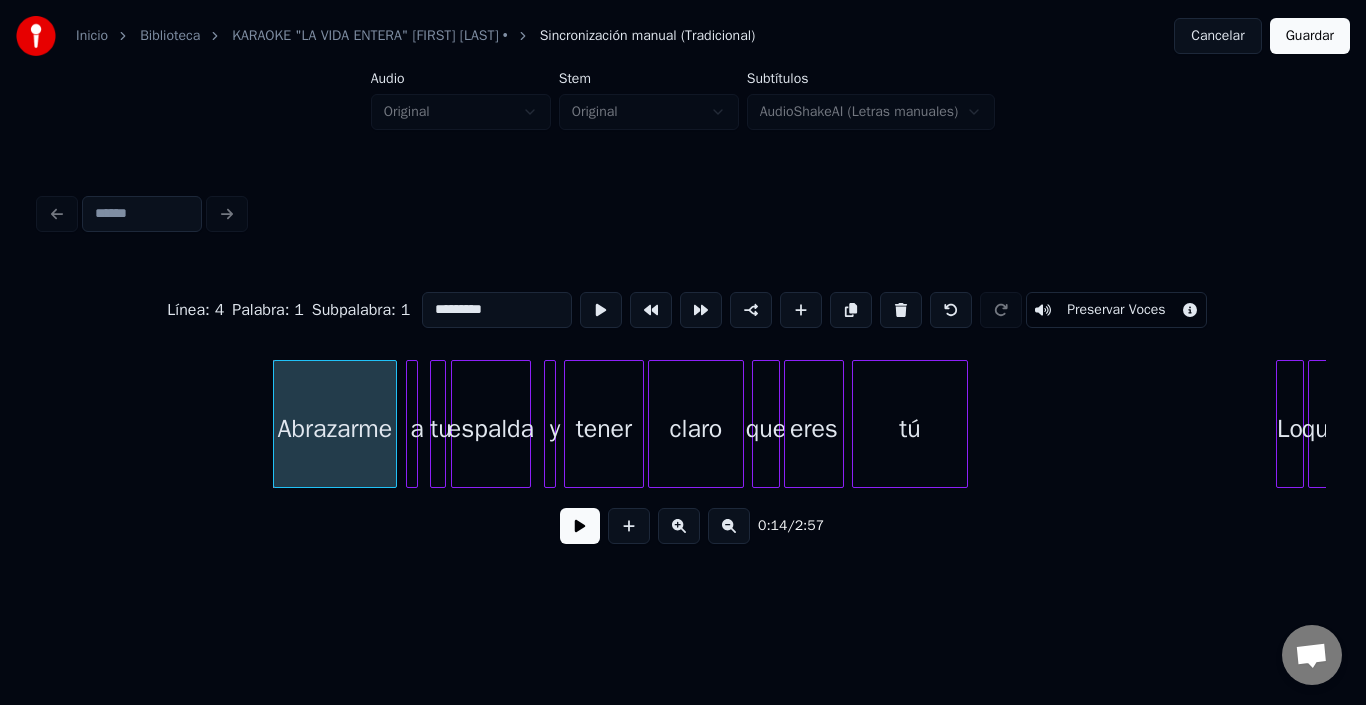 click on "Línea :   4 Palabra :   1 Subpalabra :   1 ********* Preservar Voces 0:14  /  2:57" at bounding box center (683, 412) 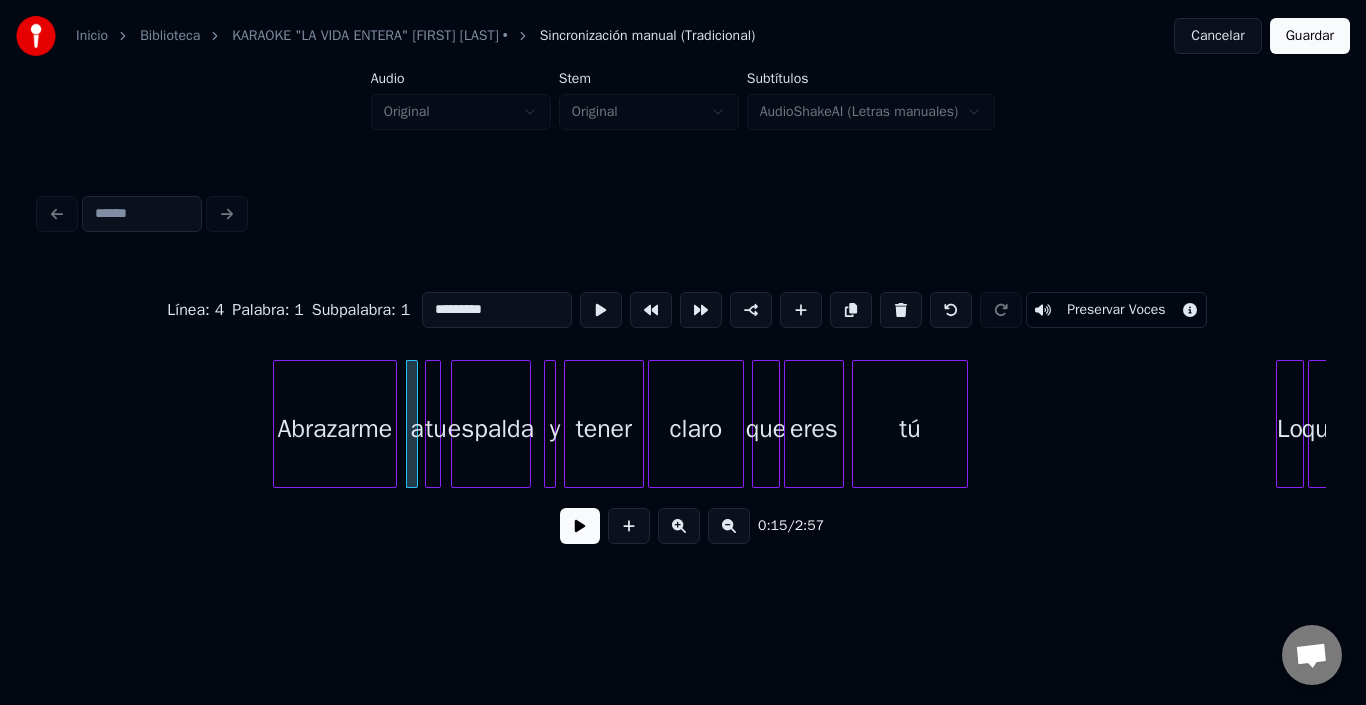click on "Línea :   4 Palabra :   1 Subpalabra :   1 ********* Preservar Voces 0:15  /  2:57" at bounding box center (683, 412) 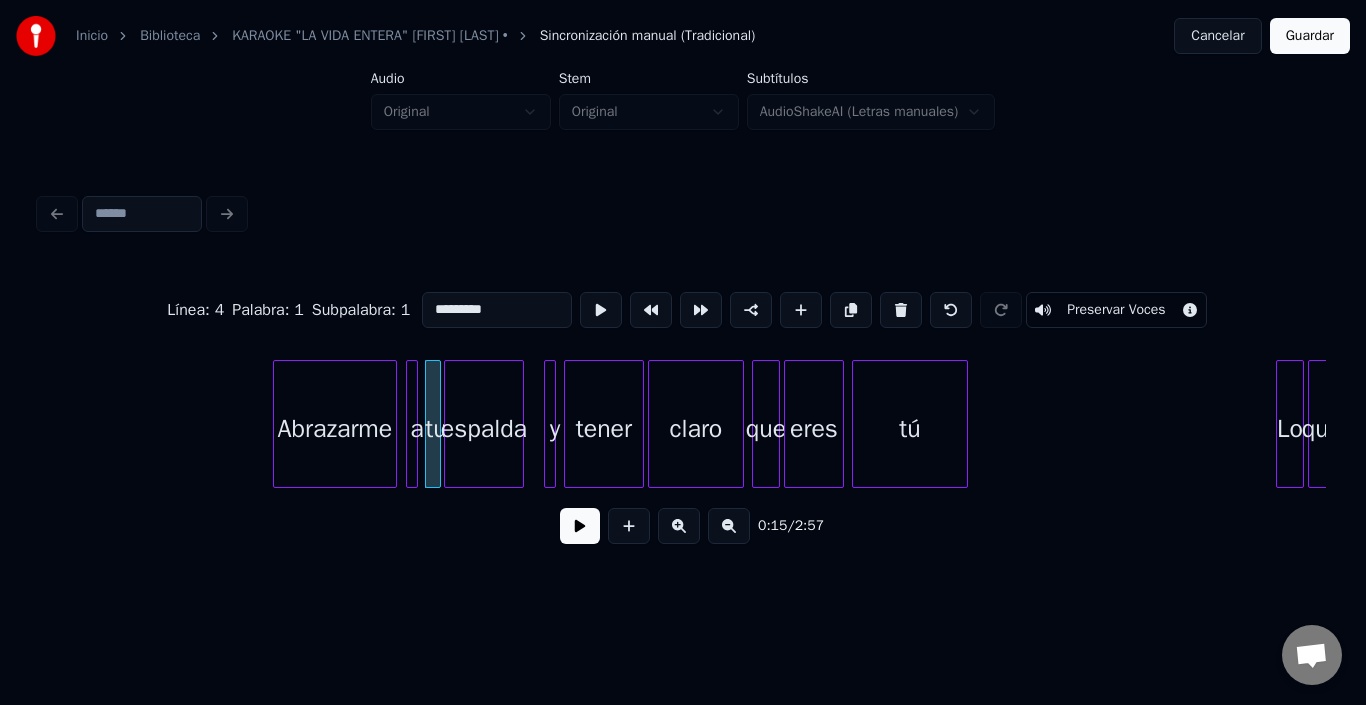 click on "espalda" at bounding box center (484, 429) 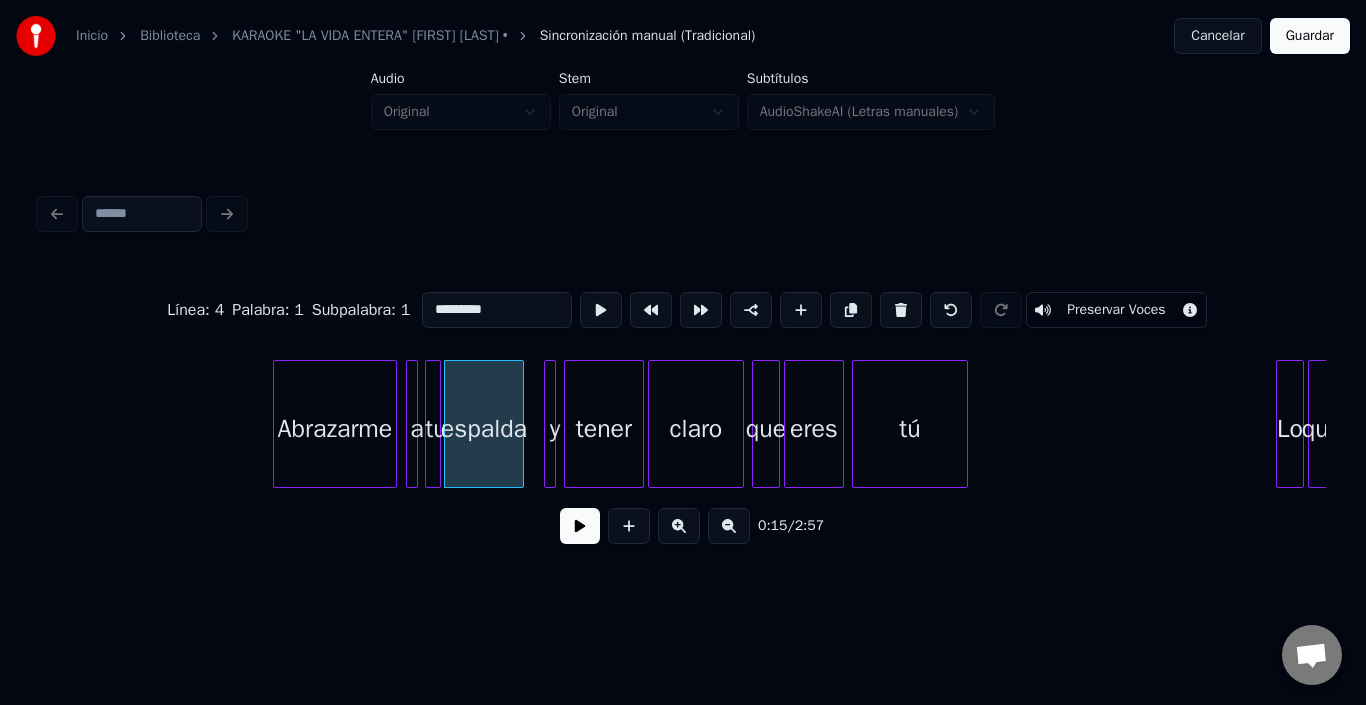 click on "espalda" at bounding box center [484, 429] 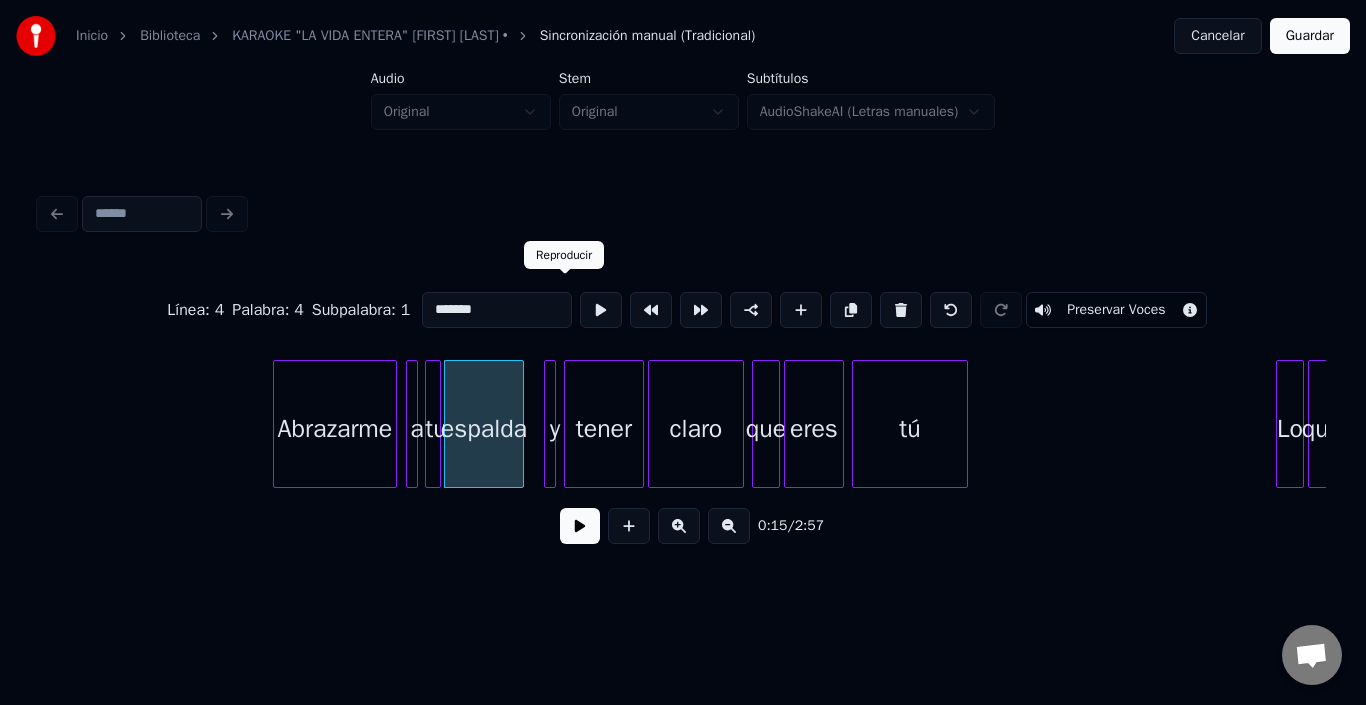 click at bounding box center [601, 310] 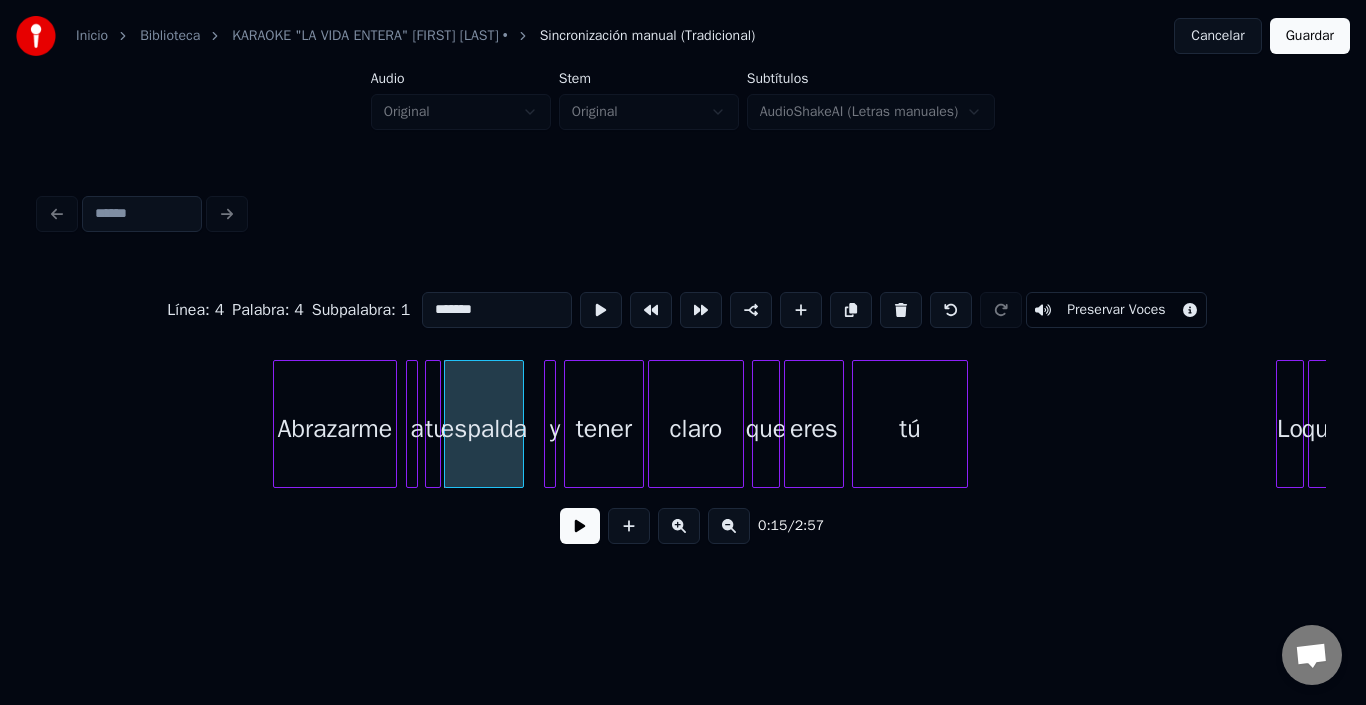 click on "Línea :   4 Palabra :   4 Subpalabra :   1 ******* Preservar Voces" at bounding box center (683, 310) 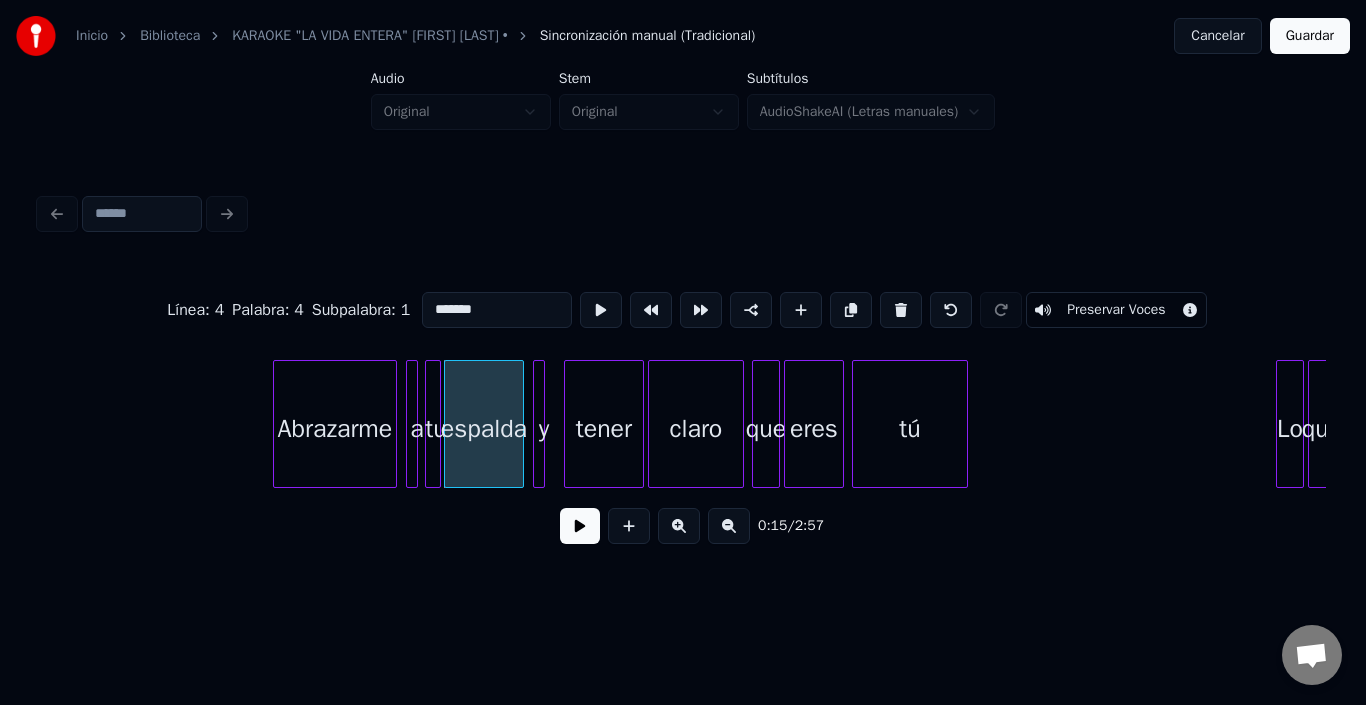 click on "Línea :   4 Palabra :   4 Subpalabra :   1 ******* Preservar Voces 0:15  /  2:57" at bounding box center [683, 412] 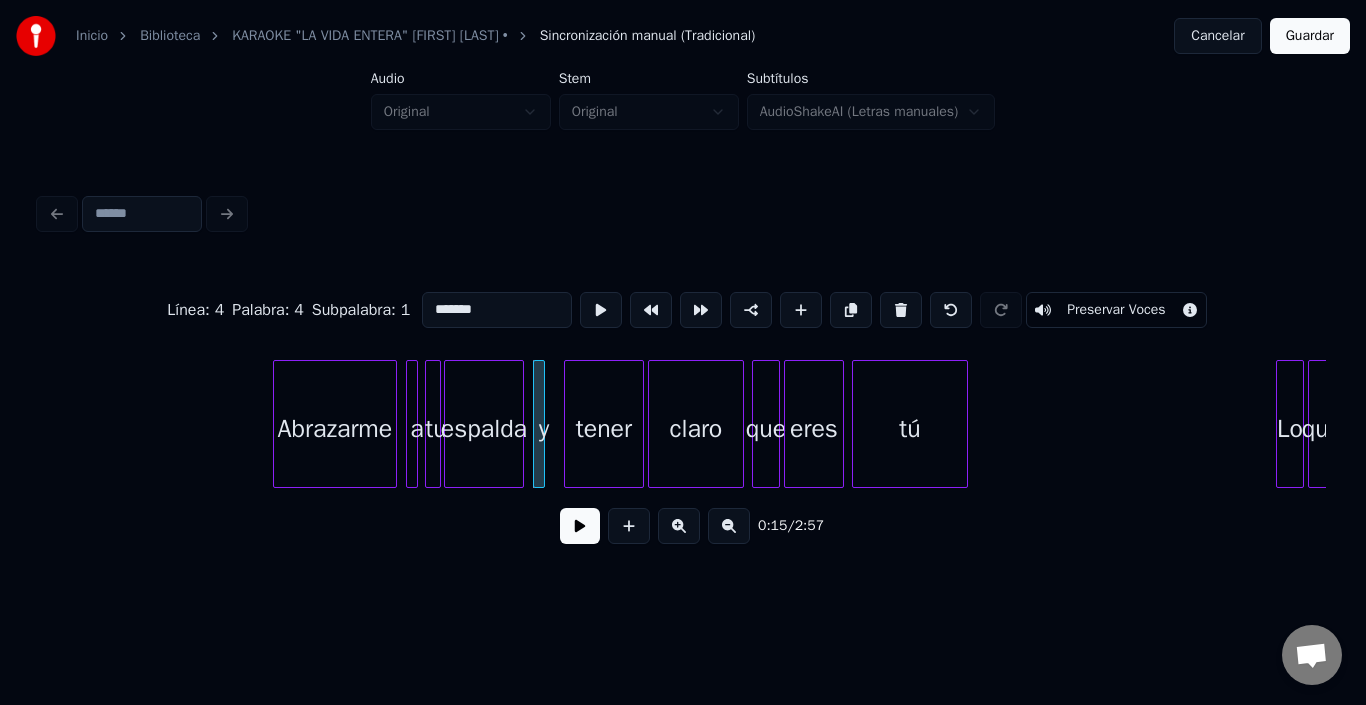 click on "Línea :   4 Palabra :   4 Subpalabra :   1 ******* Preservar Voces" at bounding box center [683, 310] 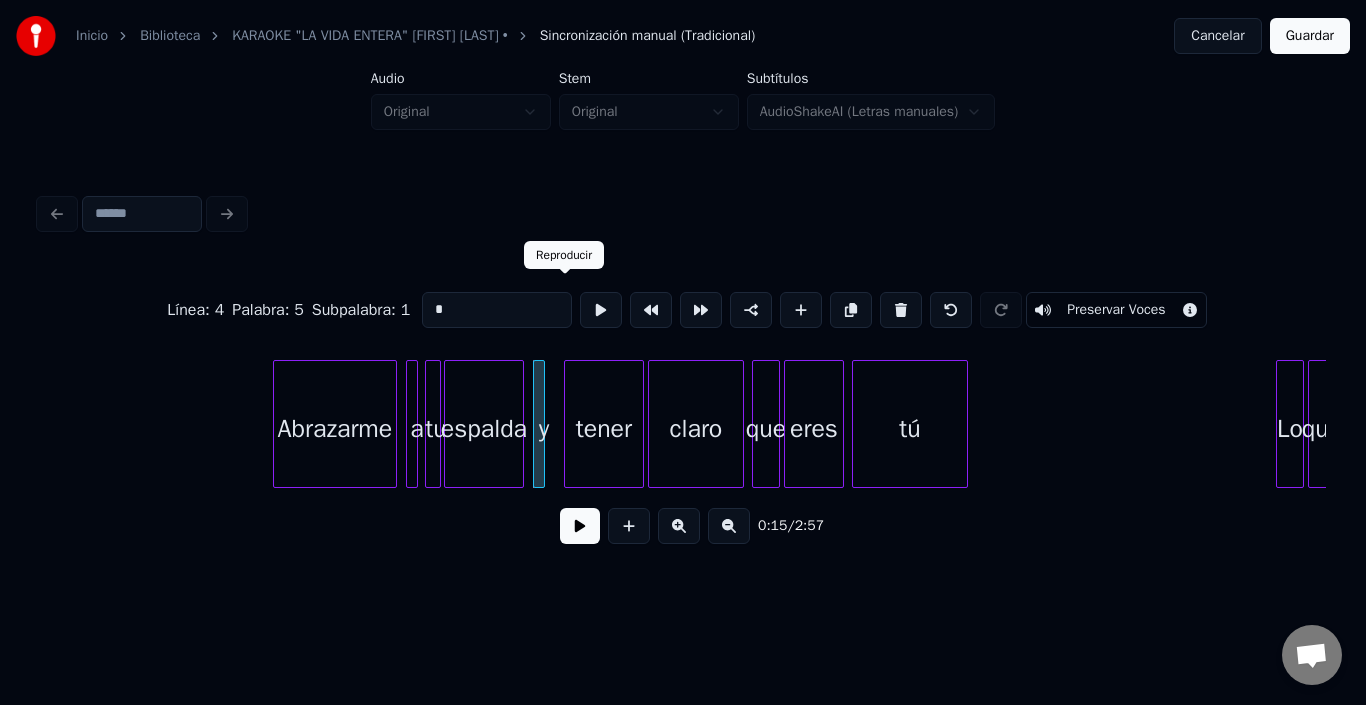 click at bounding box center [601, 310] 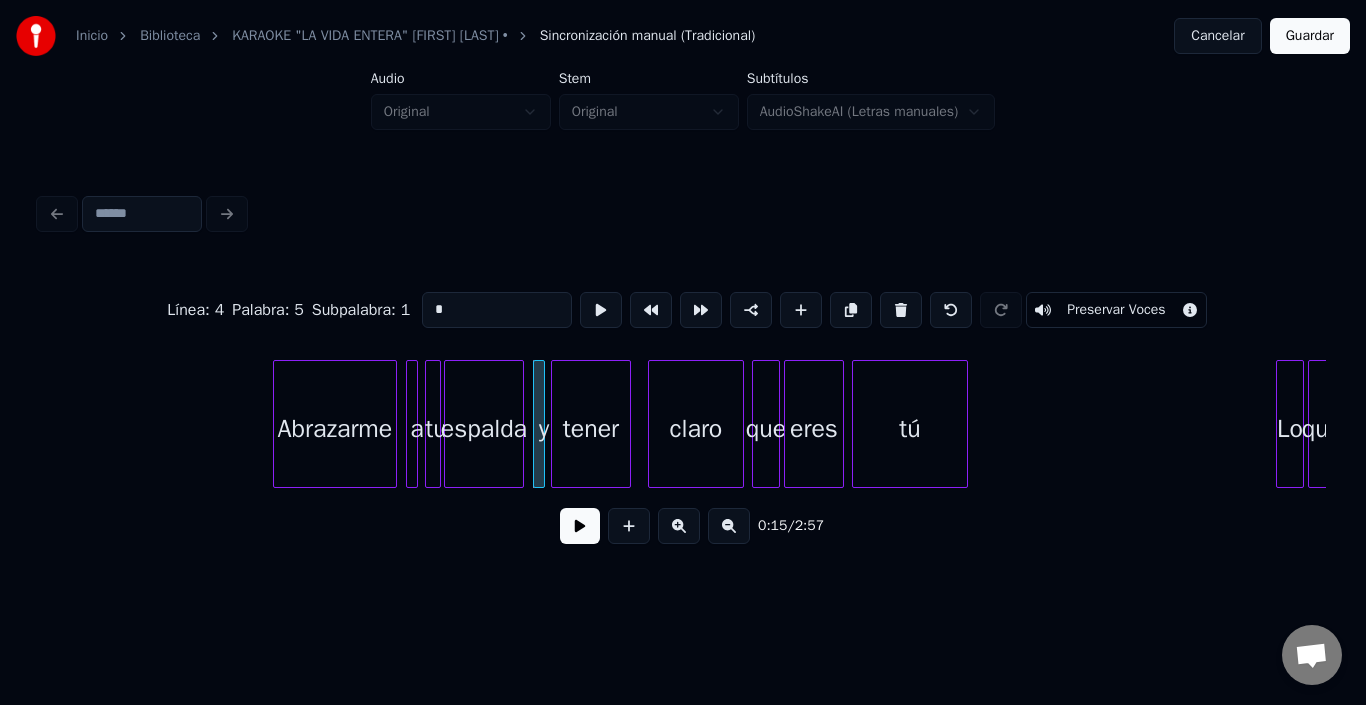 click on "tener" at bounding box center (591, 429) 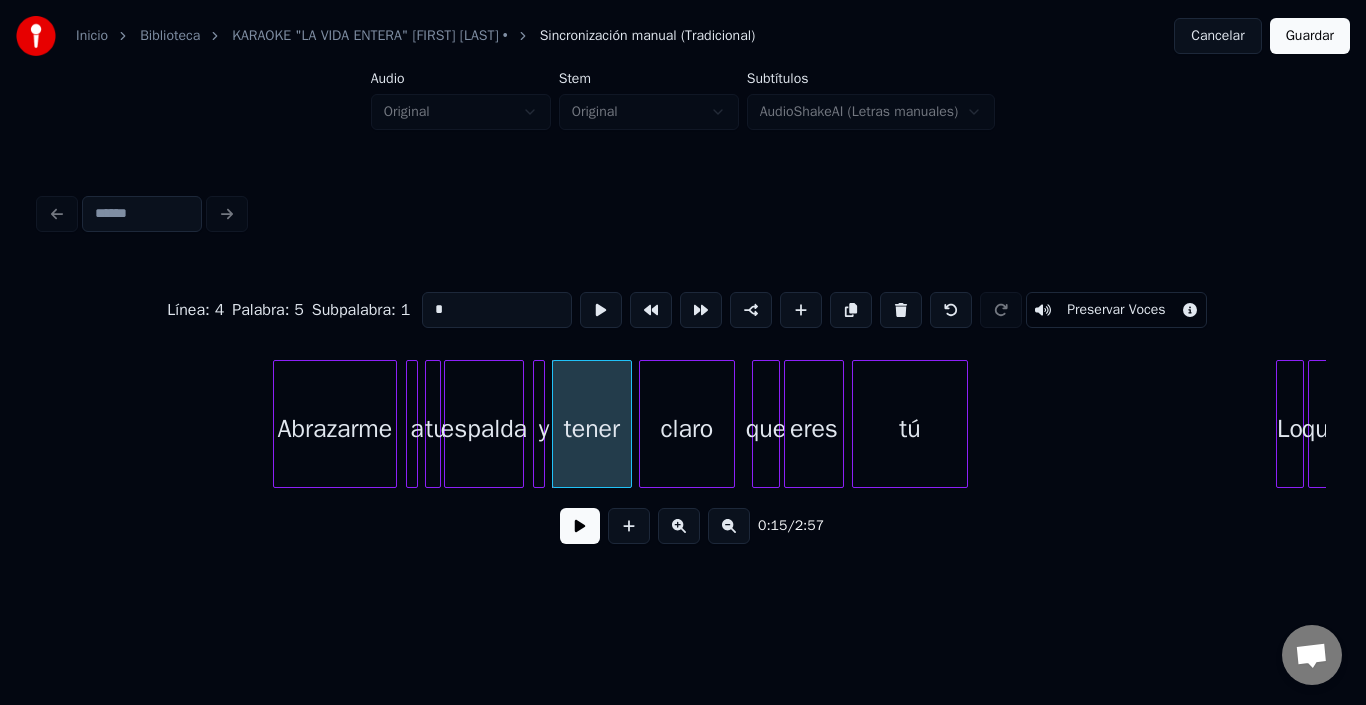 click on "claro" at bounding box center [687, 429] 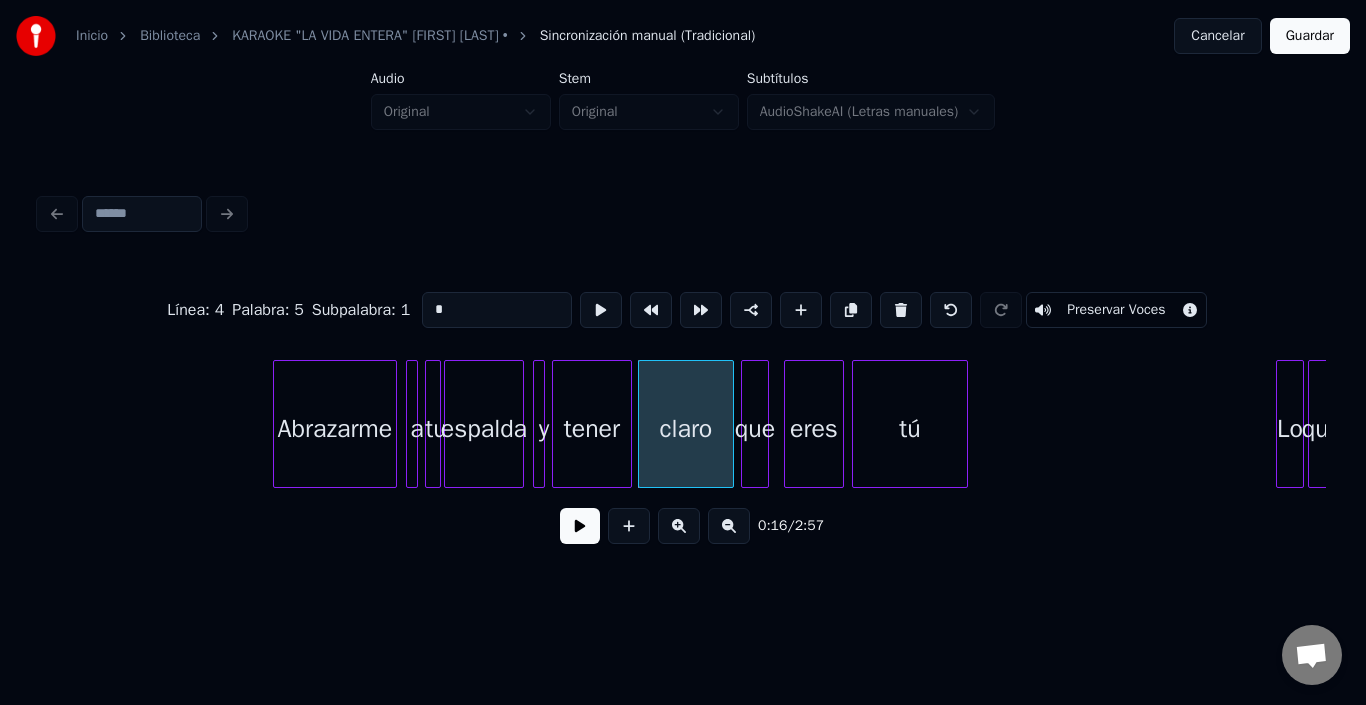click on "que" at bounding box center [755, 429] 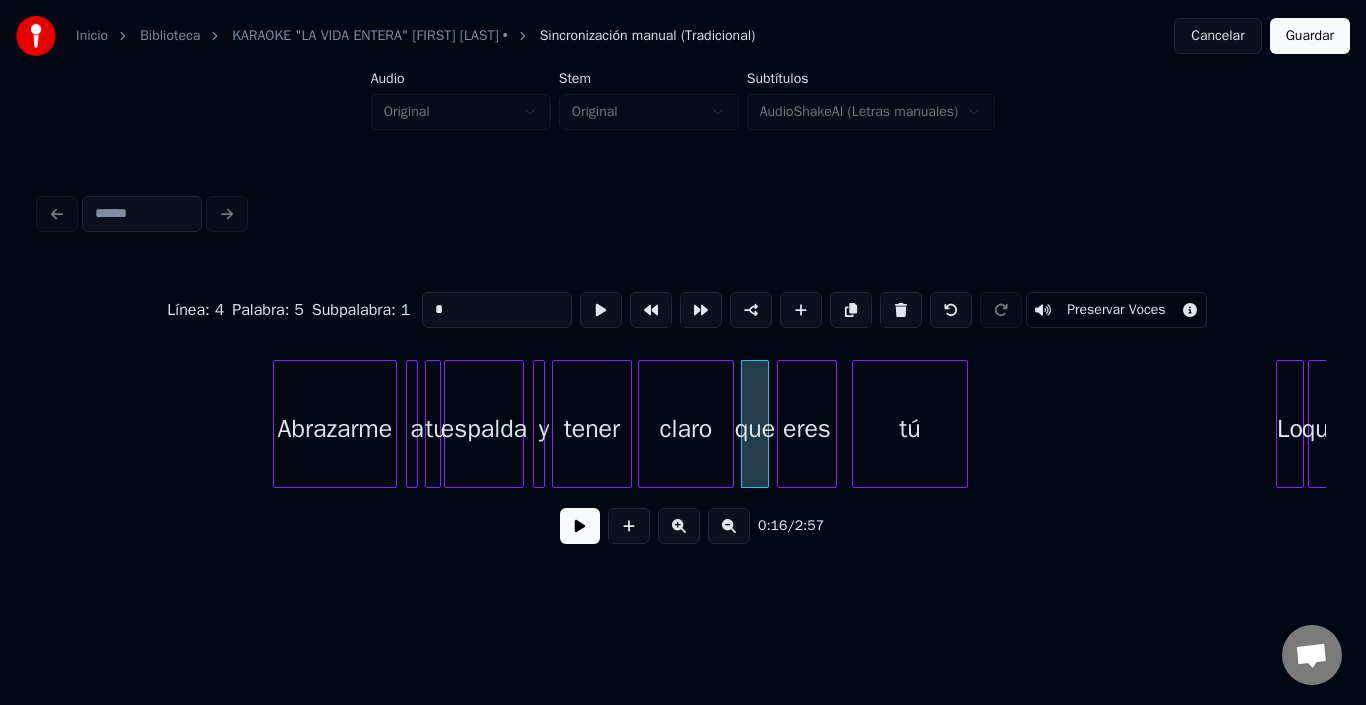 click on "eres" at bounding box center (807, 429) 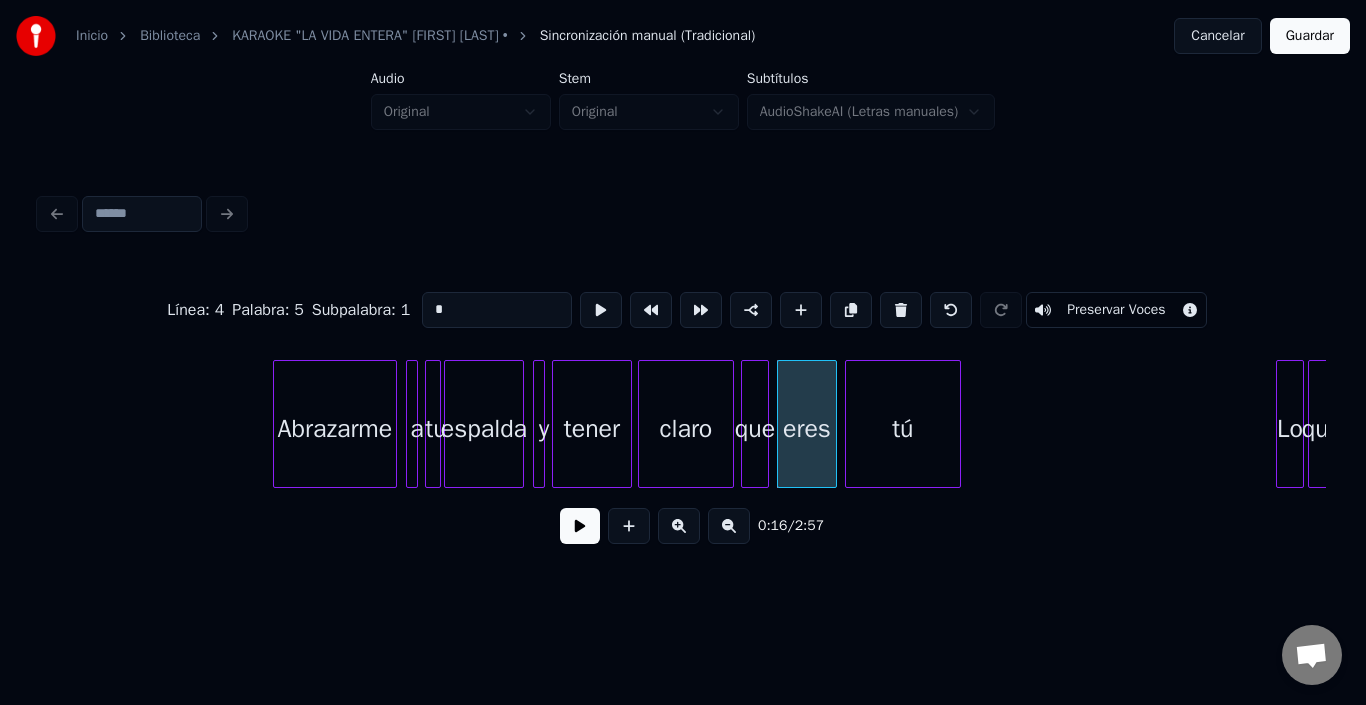 click on "tú" at bounding box center [903, 429] 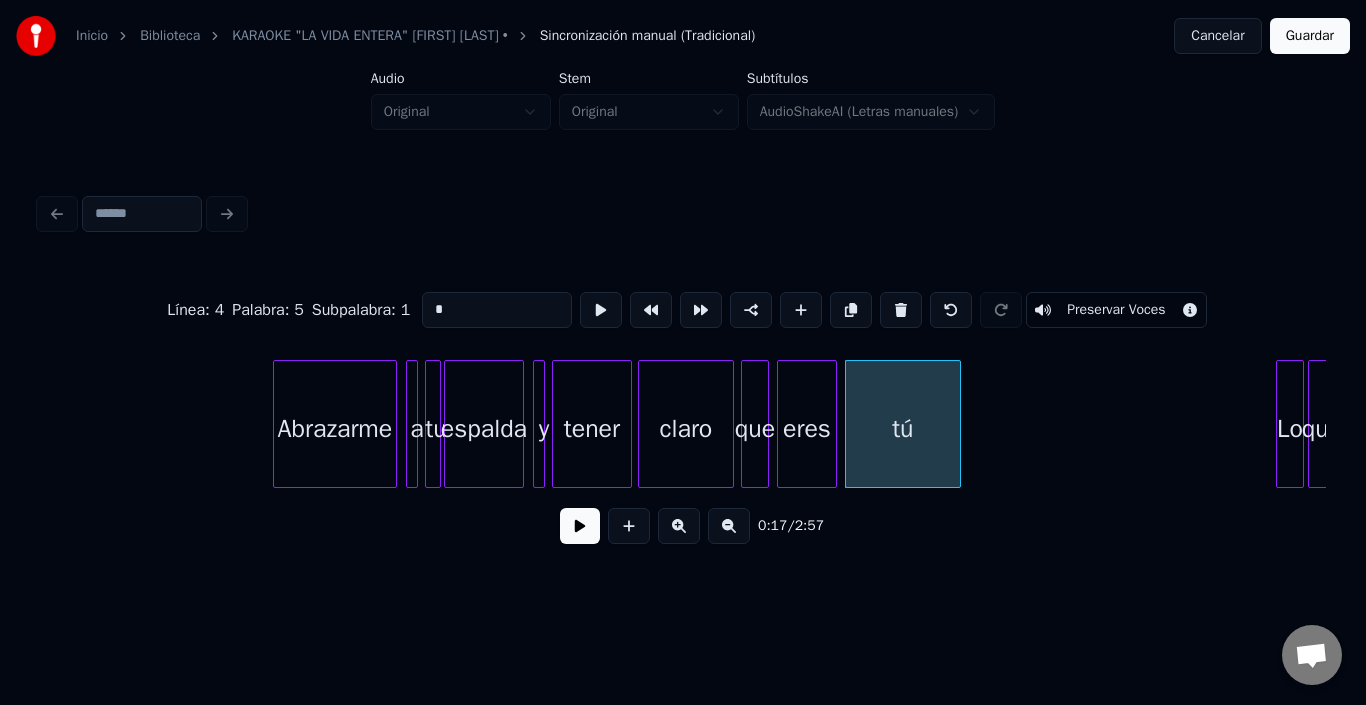 click on "tú" at bounding box center (903, 429) 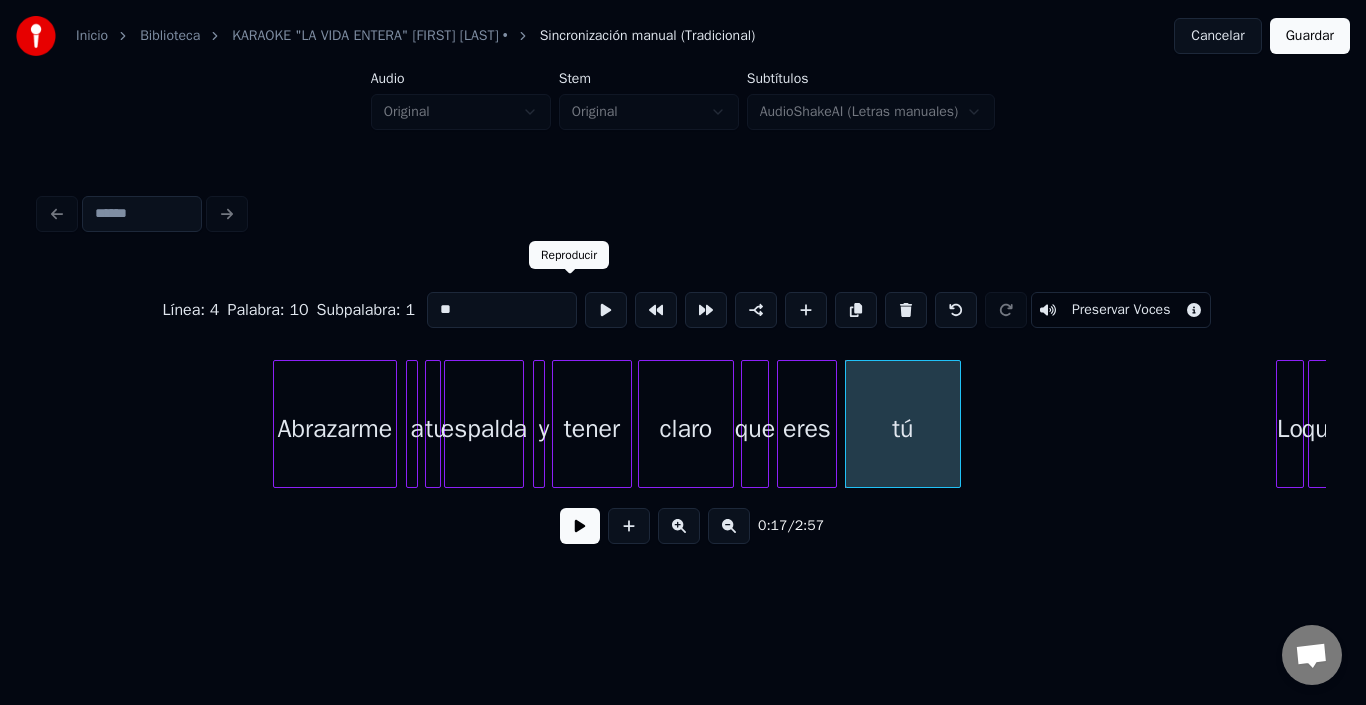 click at bounding box center [606, 310] 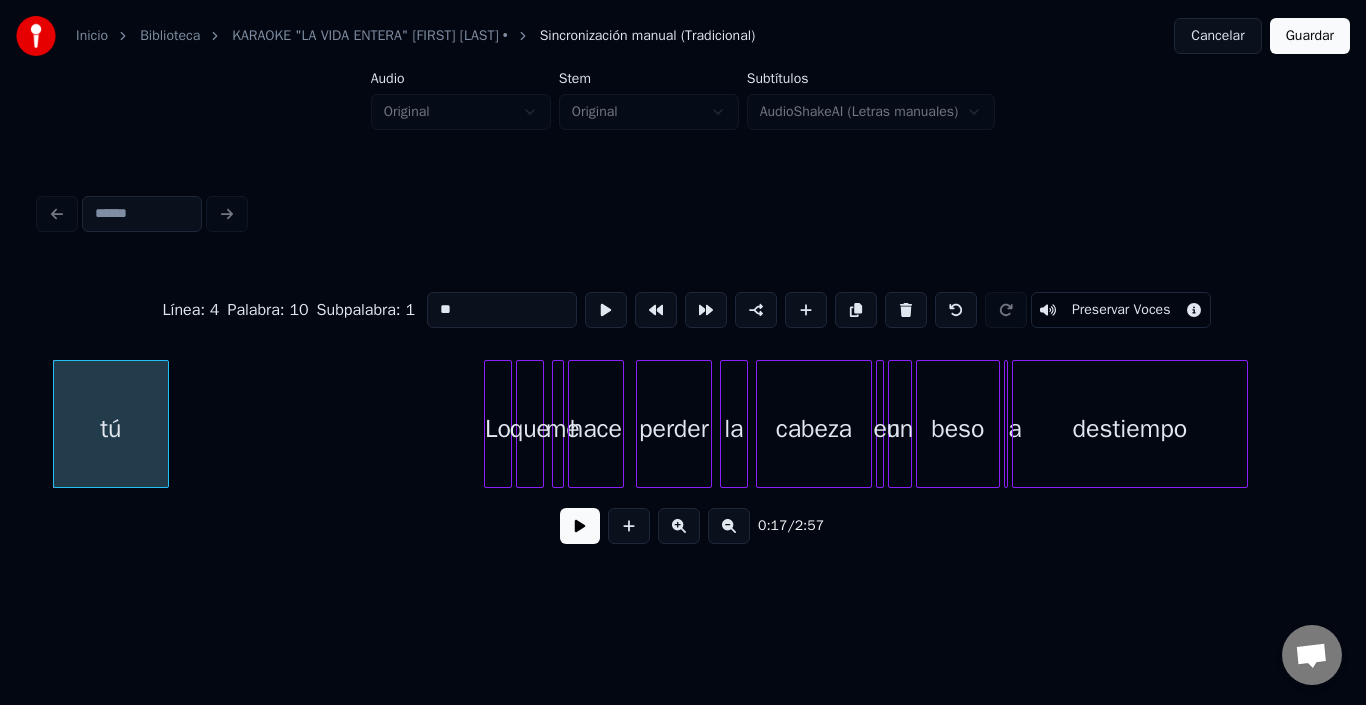 scroll, scrollTop: 0, scrollLeft: 3440, axis: horizontal 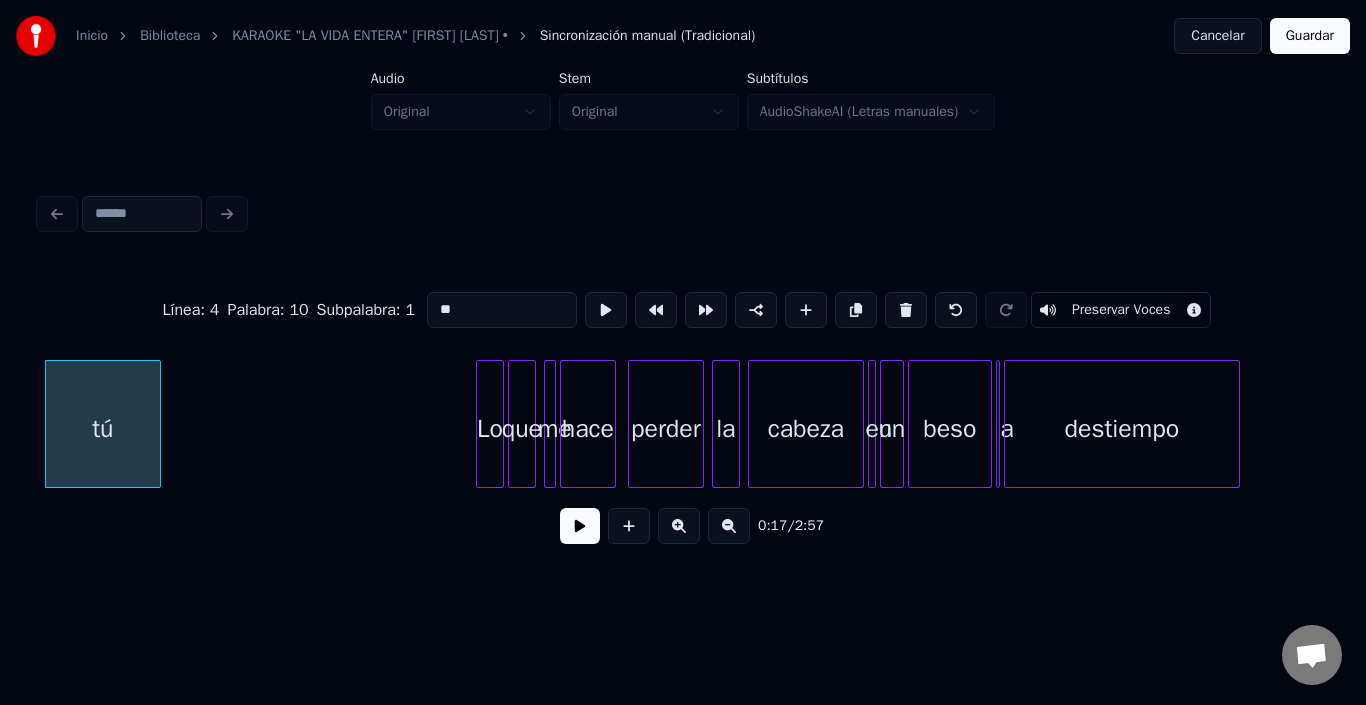click at bounding box center (580, 526) 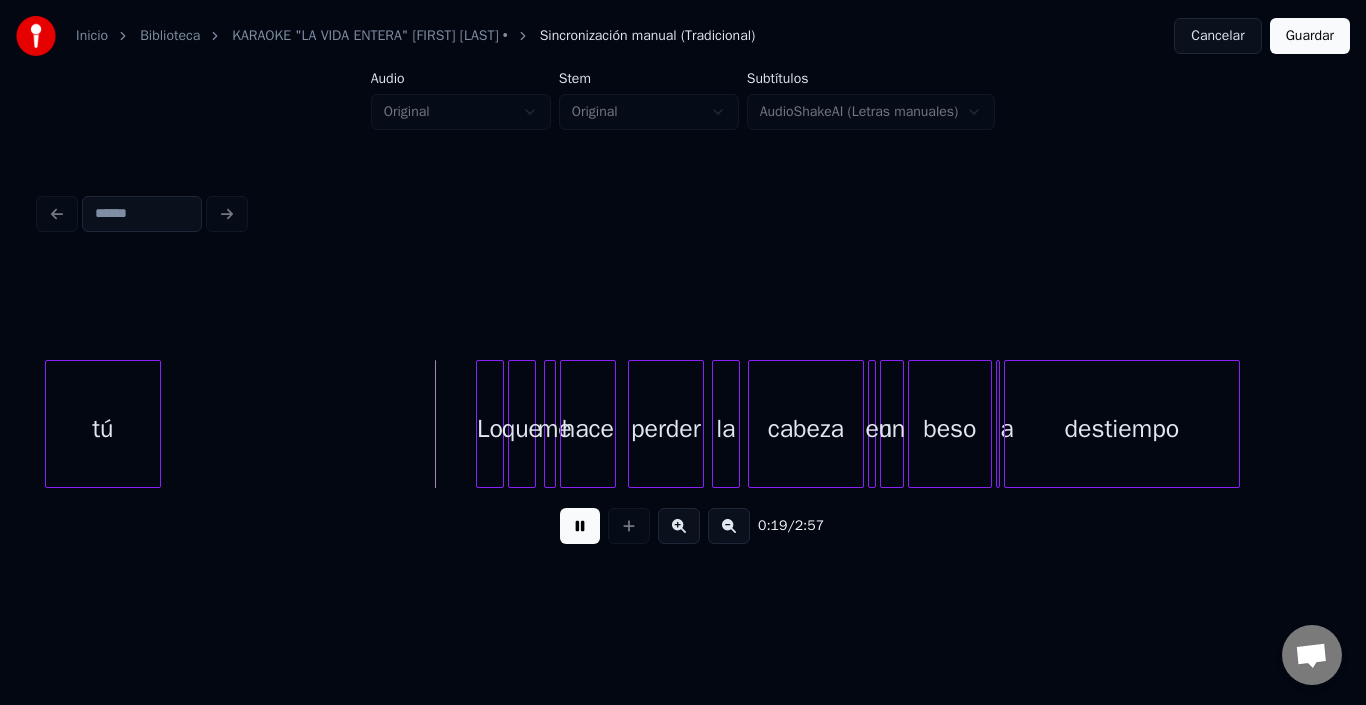 click at bounding box center (580, 526) 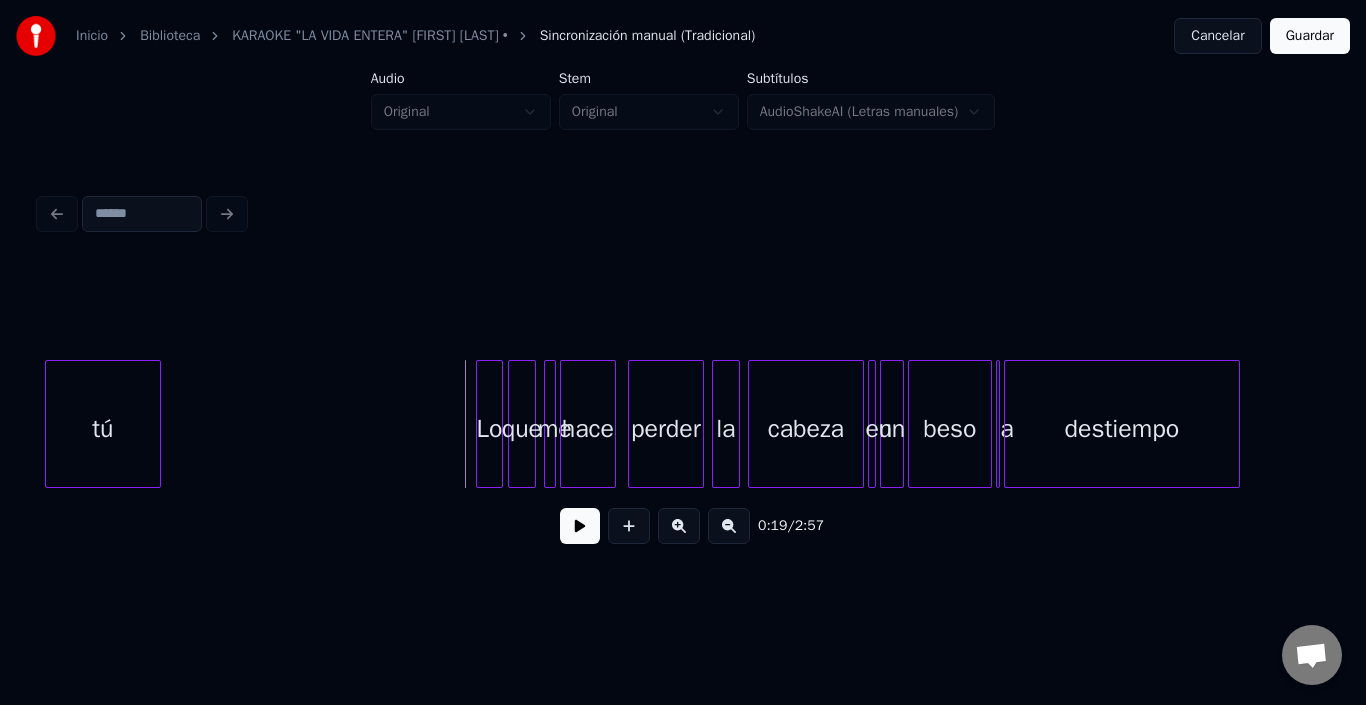 click at bounding box center (499, 424) 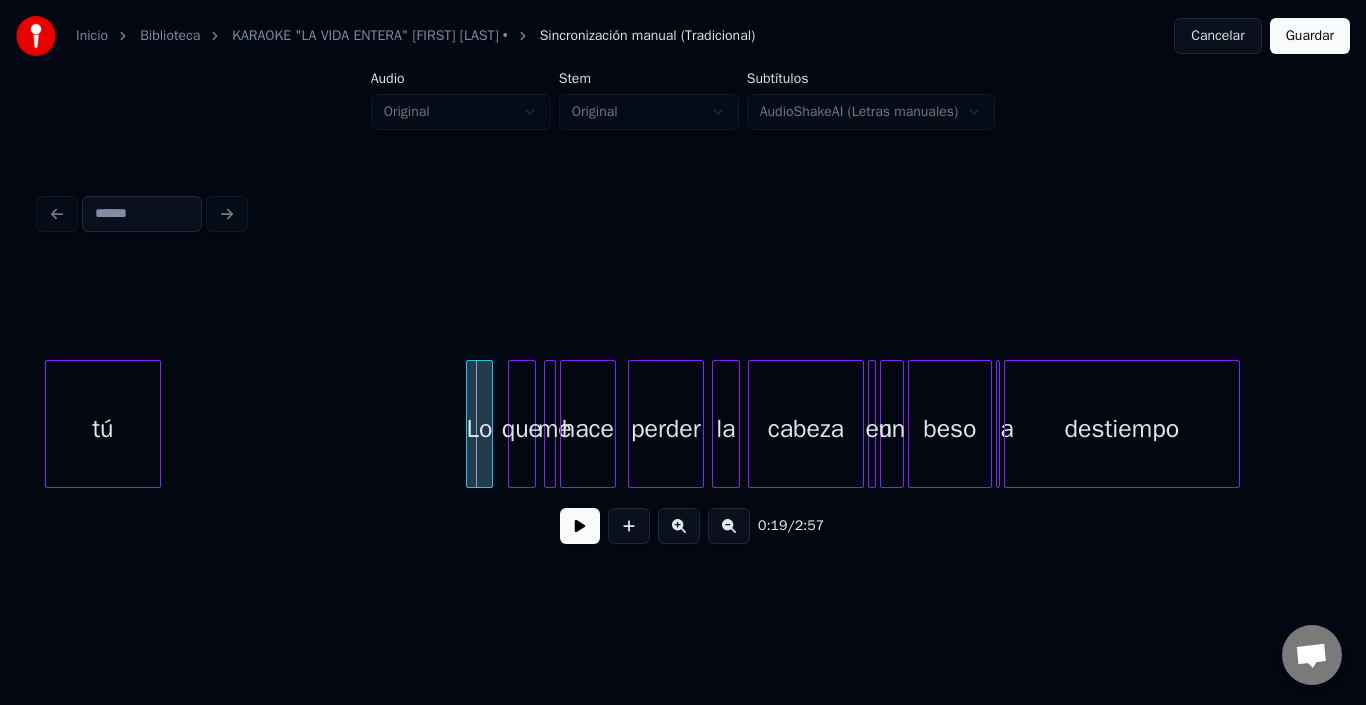 click on "Lo" at bounding box center (479, 429) 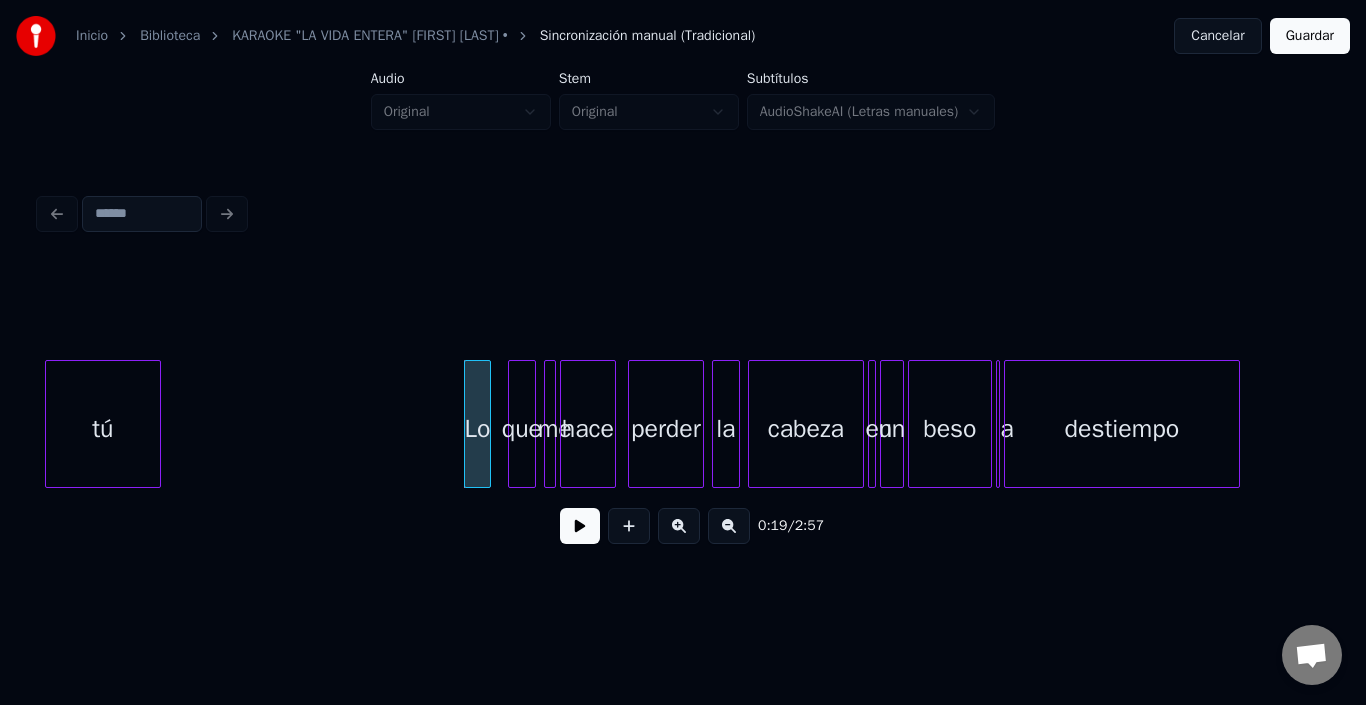 click on "tú Lo que me hace perder la cabeza en un beso a destiempo" at bounding box center (14349, 424) 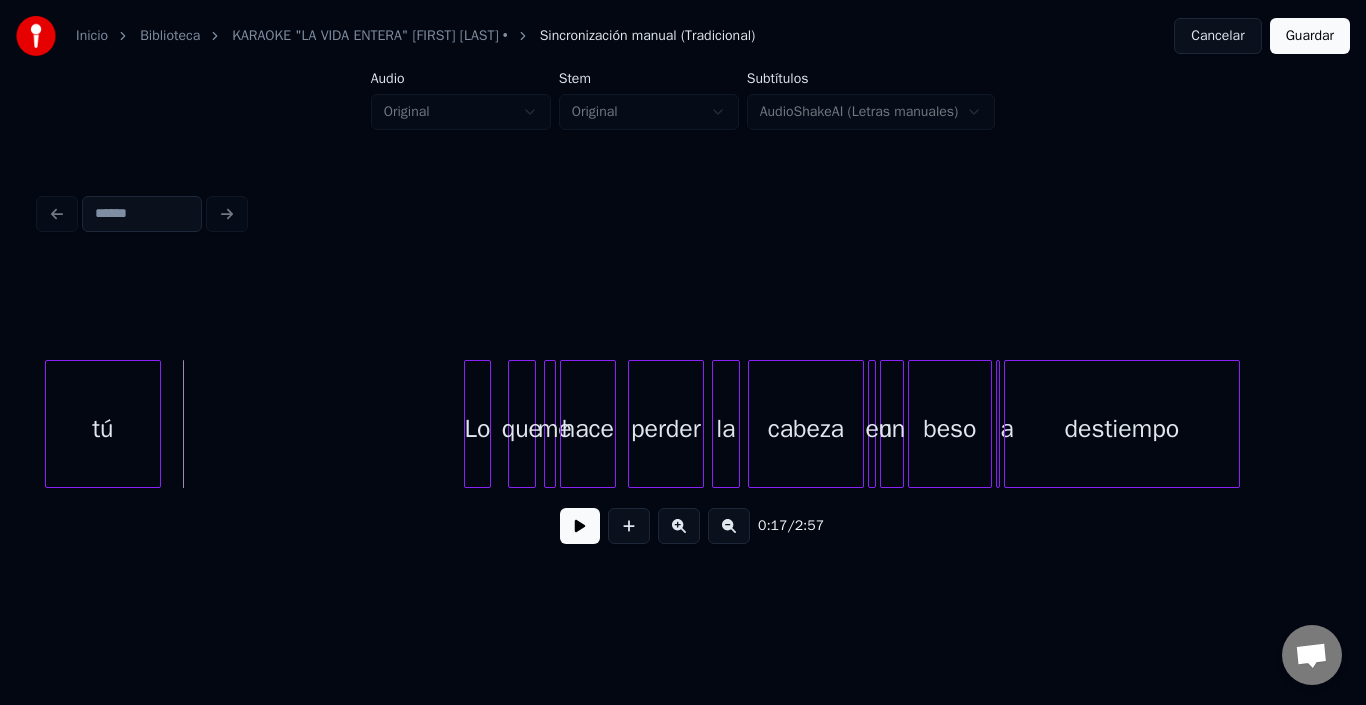 click at bounding box center (580, 526) 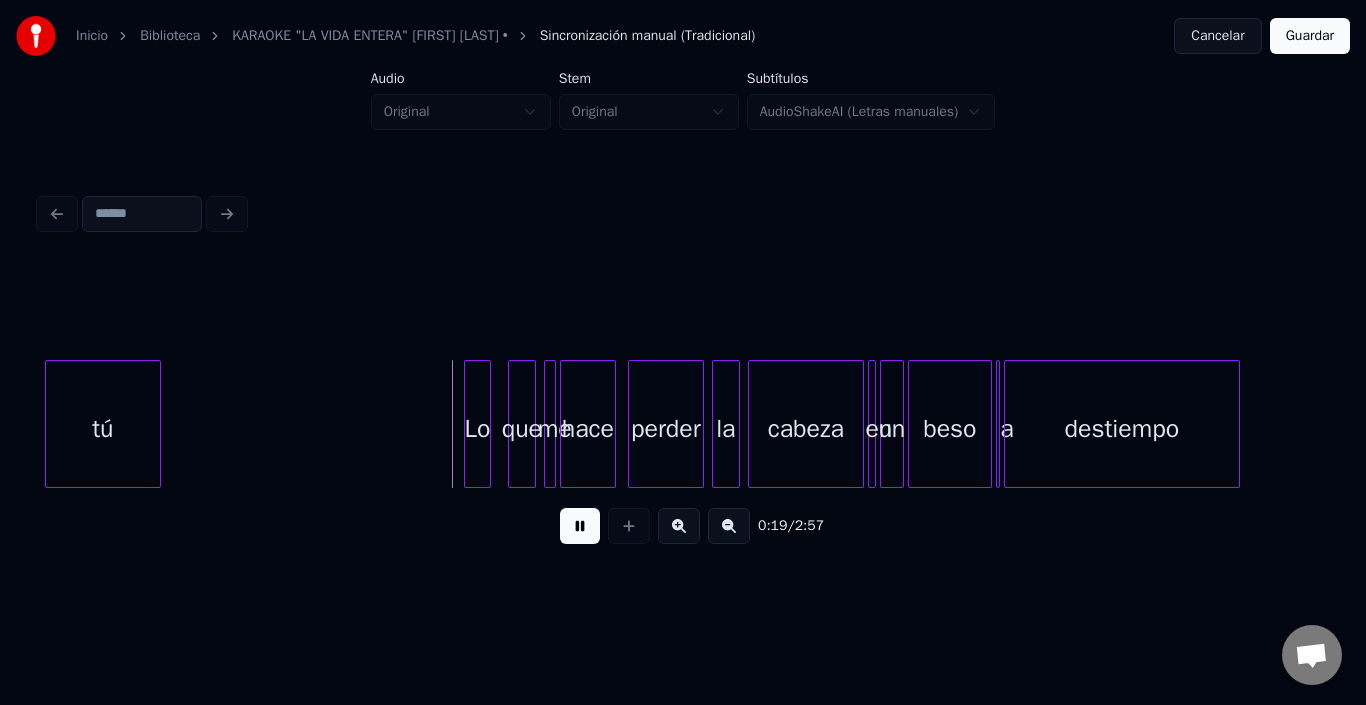click at bounding box center [580, 526] 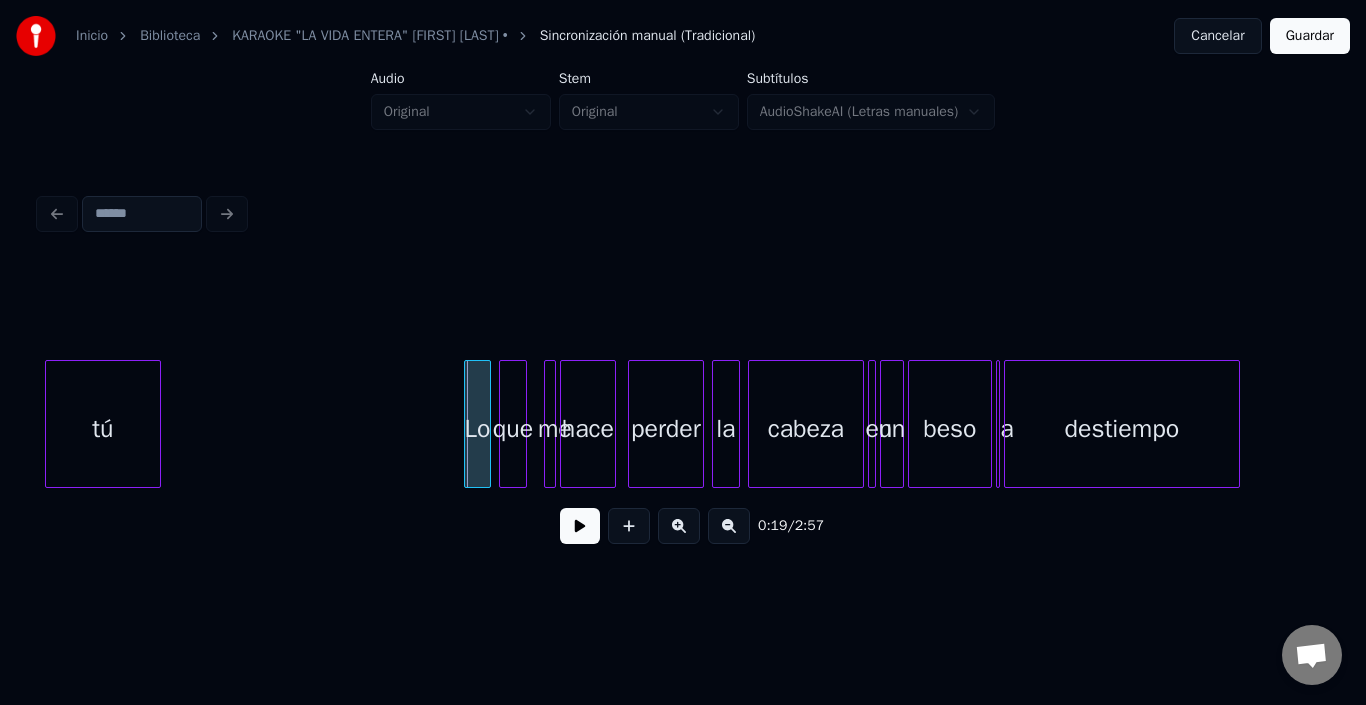 click on "que" at bounding box center [513, 429] 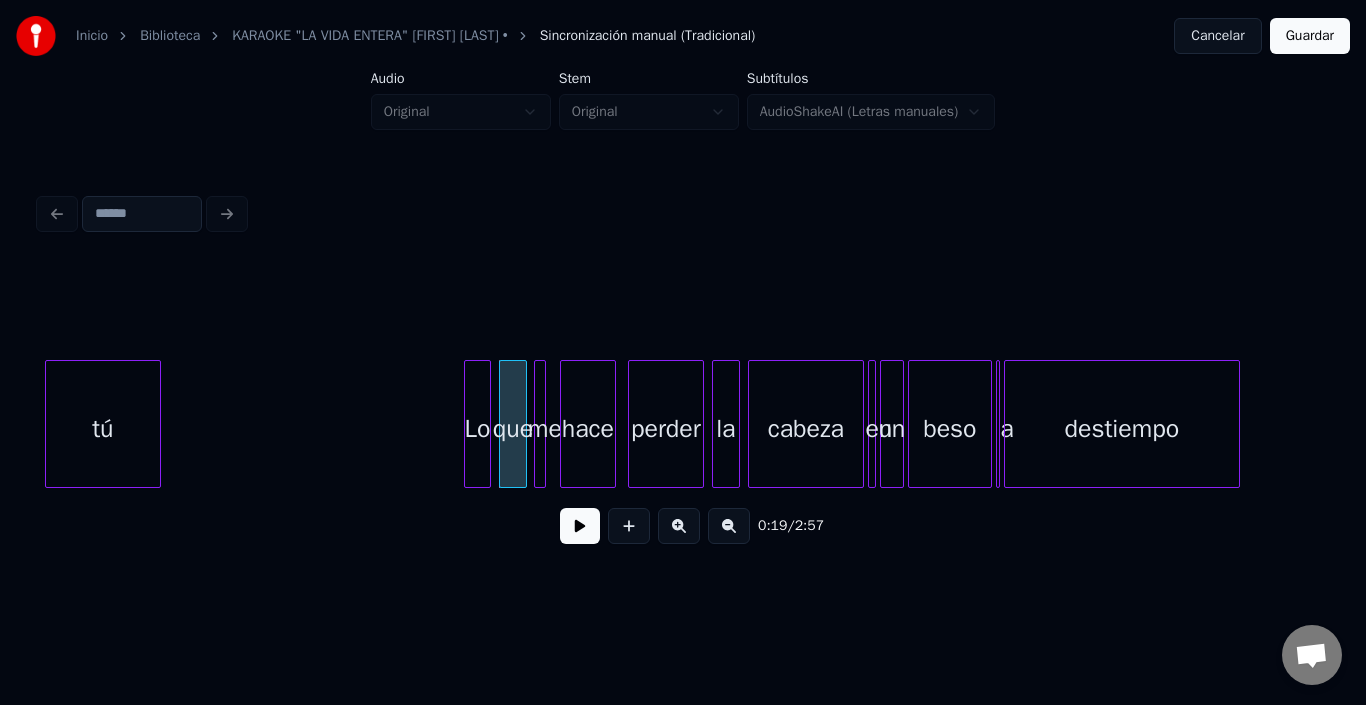 click on "me" at bounding box center (545, 429) 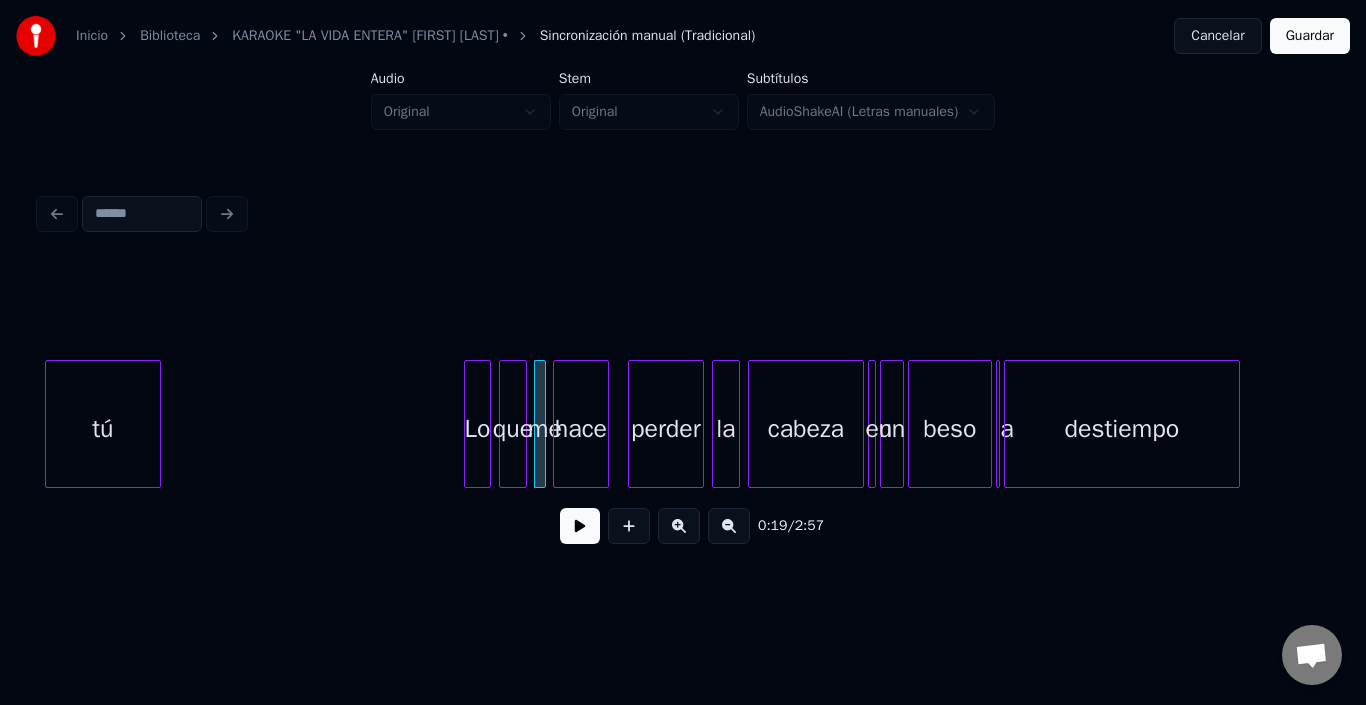 click on "hace" at bounding box center [581, 429] 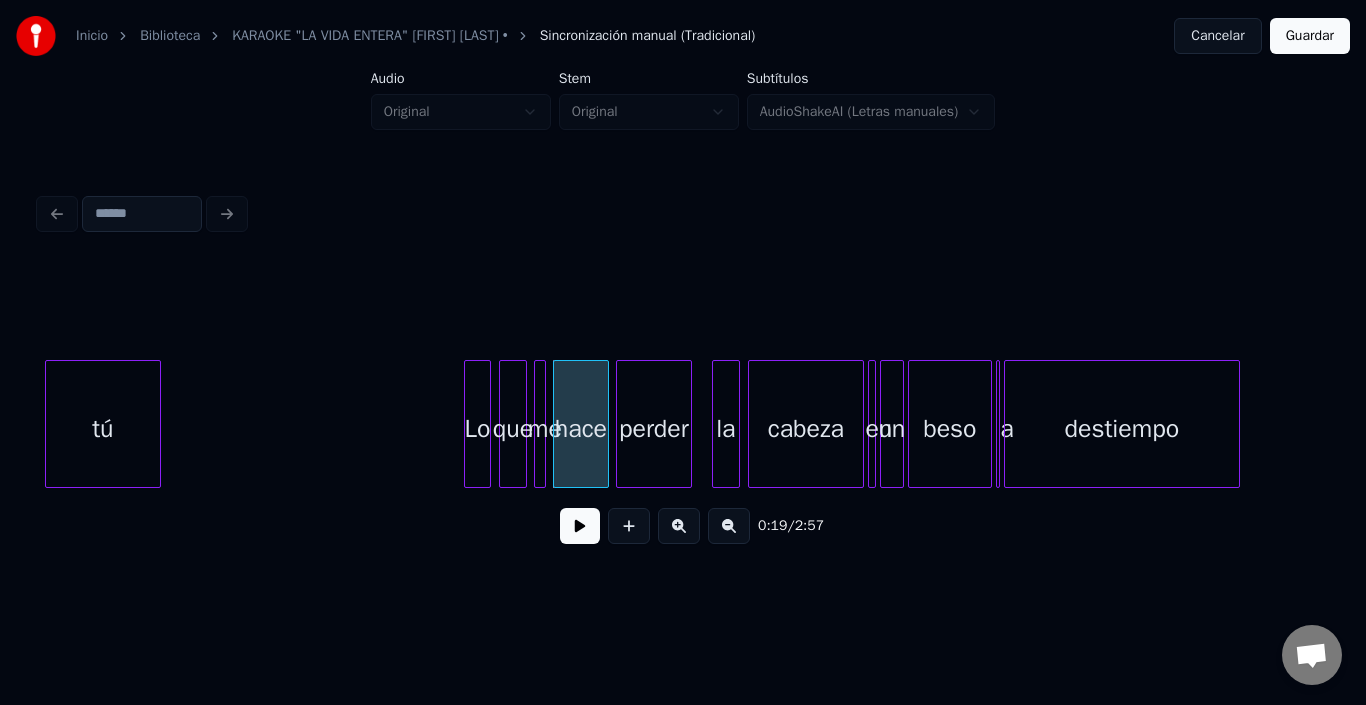 click on "perder" at bounding box center (654, 429) 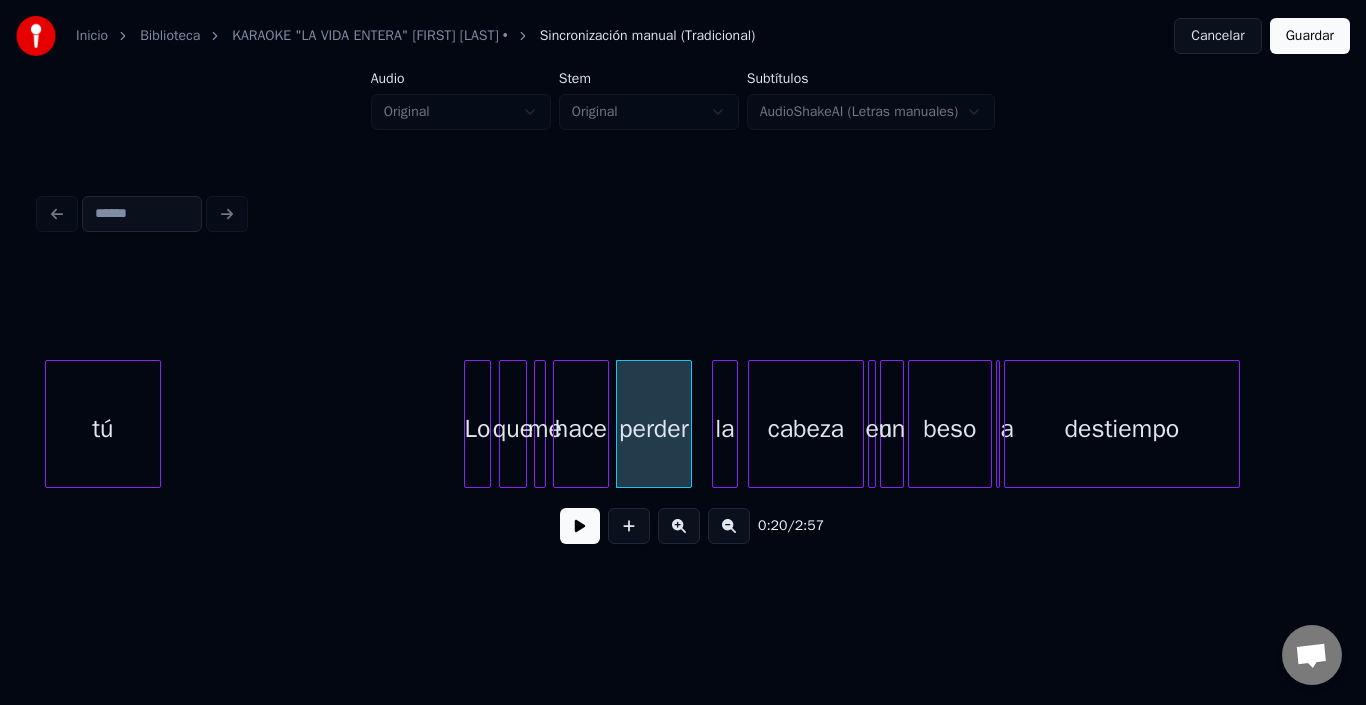 click at bounding box center (734, 424) 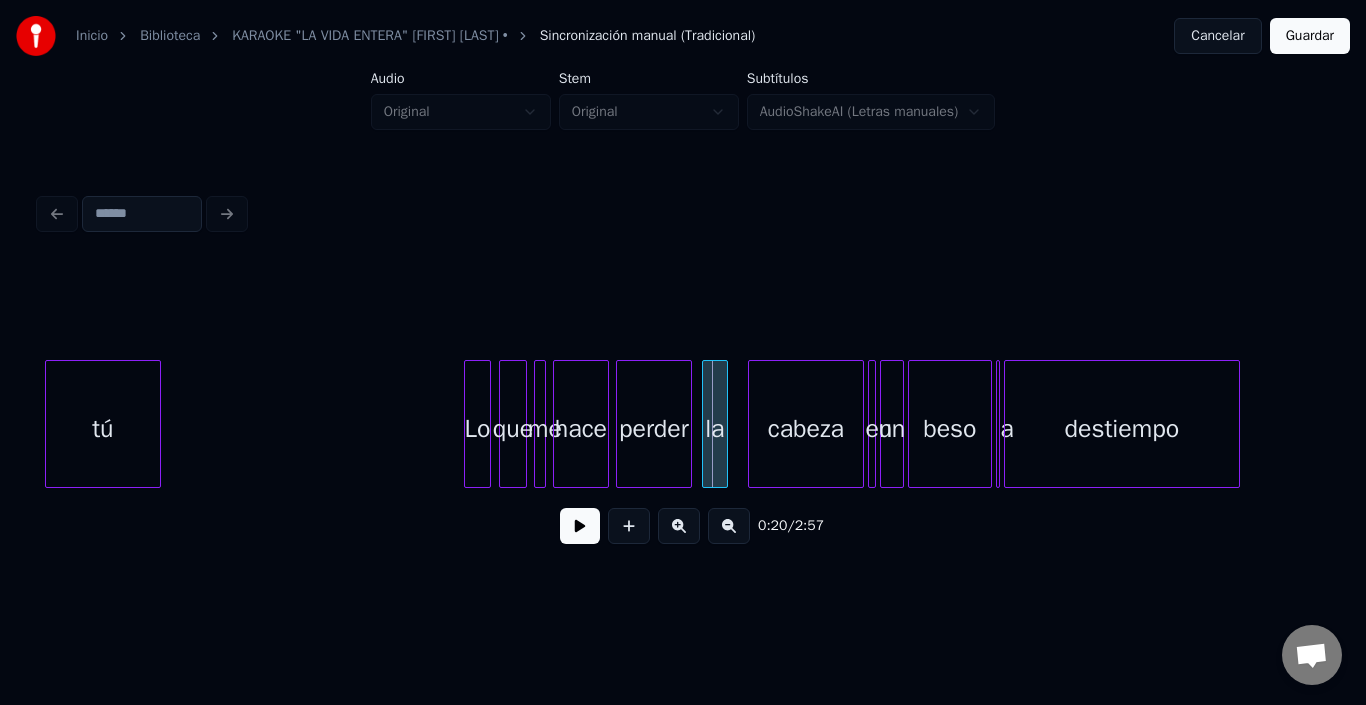 click on "la" at bounding box center (715, 429) 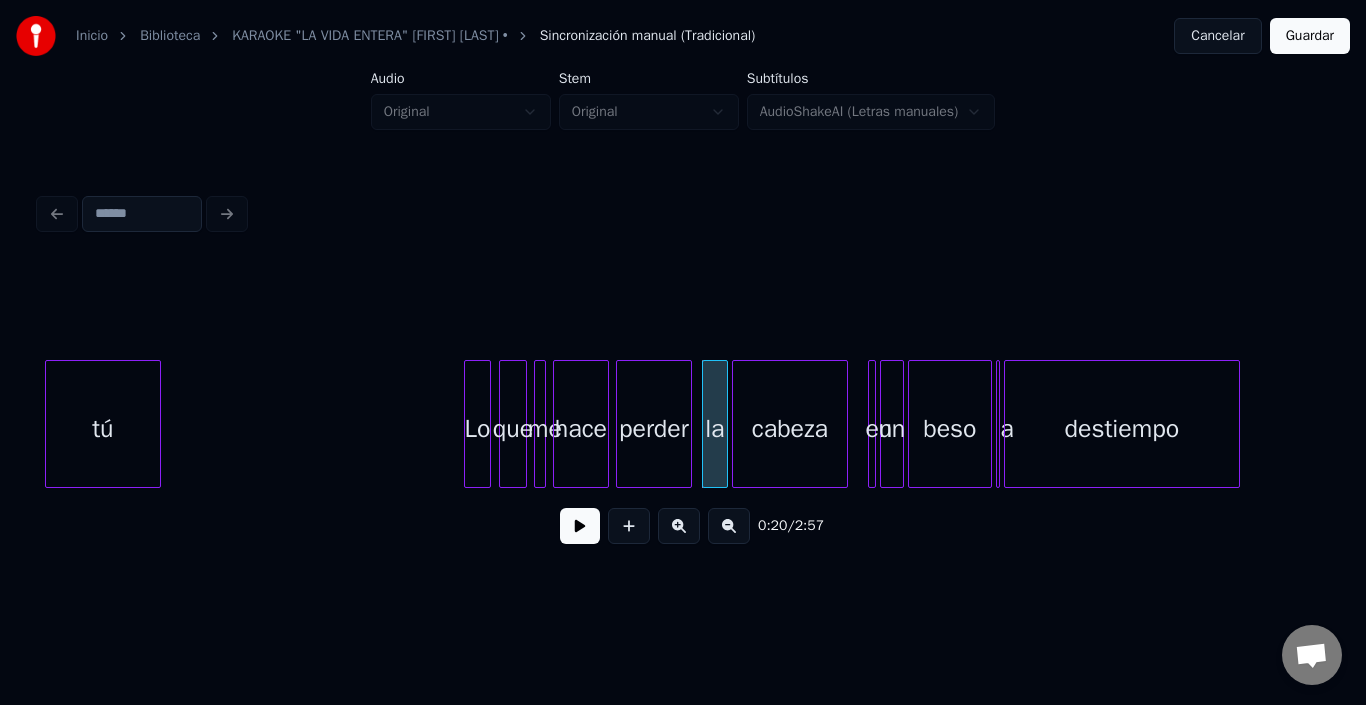 click on "cabeza" at bounding box center [790, 429] 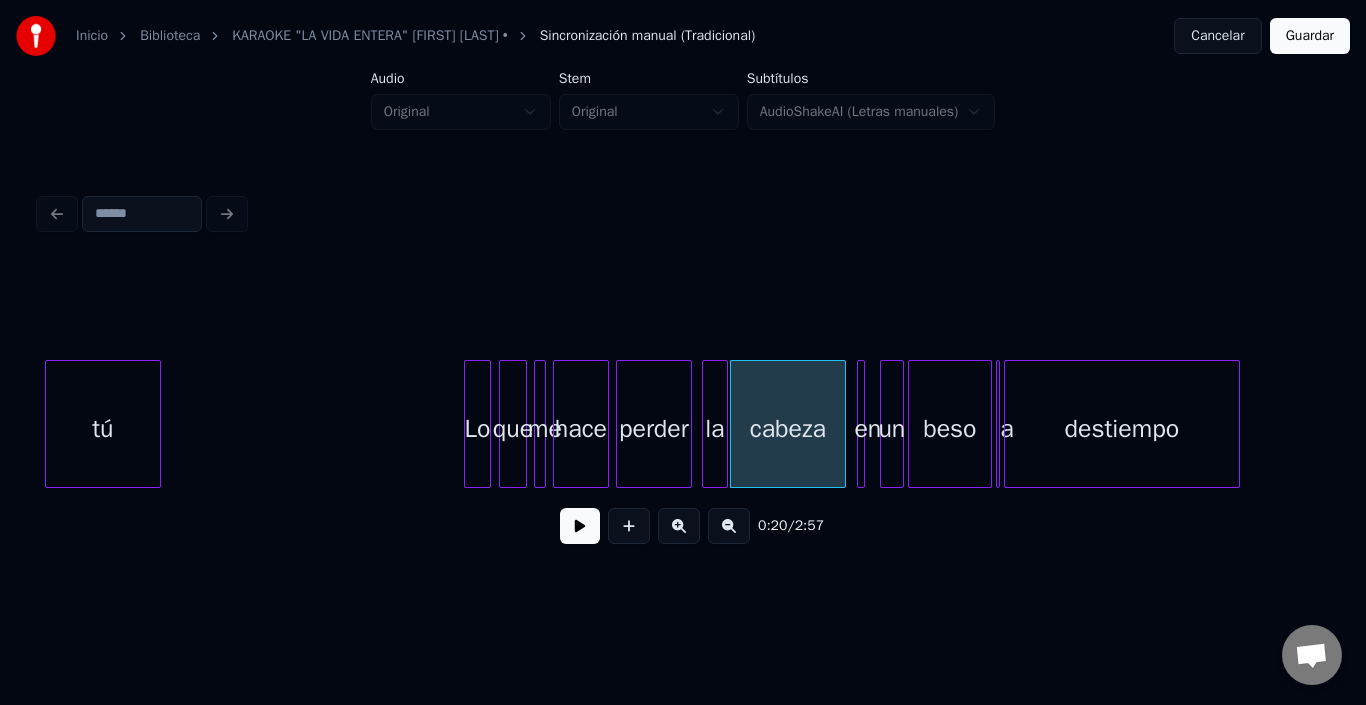 click on "0:20  /  2:57" at bounding box center [683, 412] 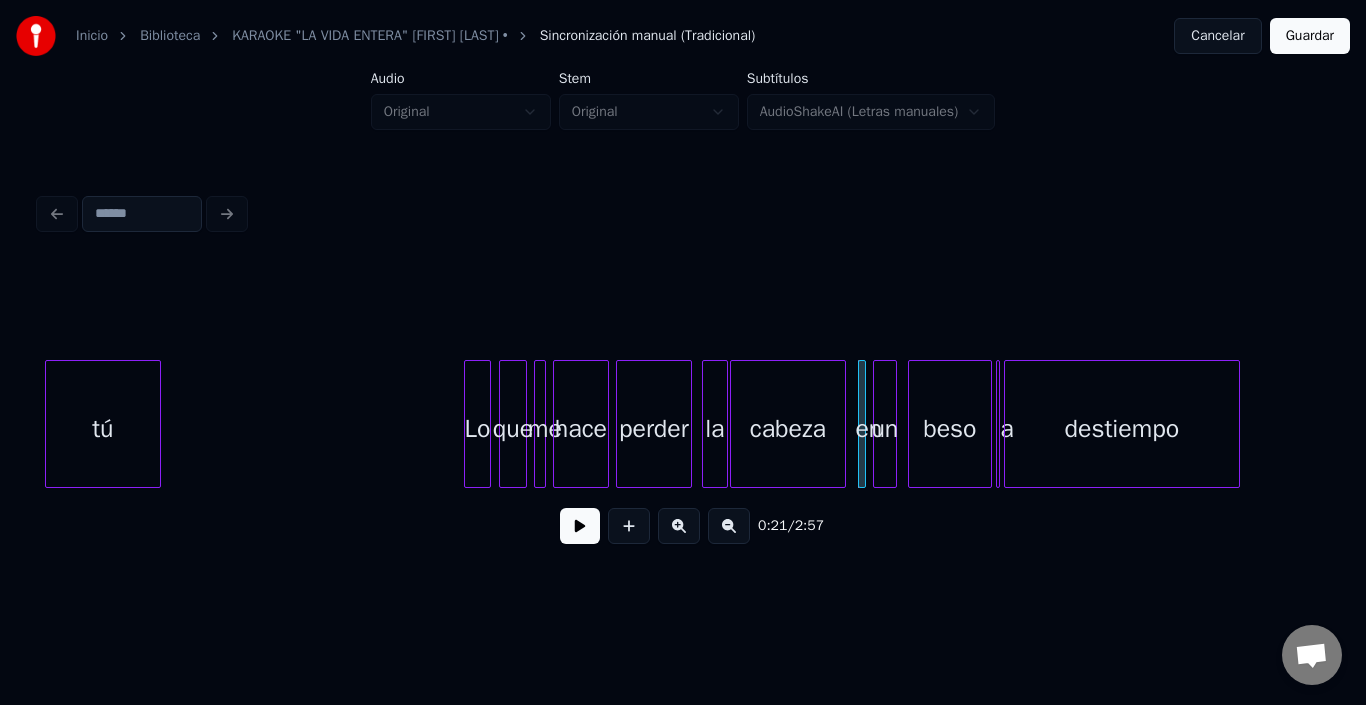 click on "un" at bounding box center [885, 429] 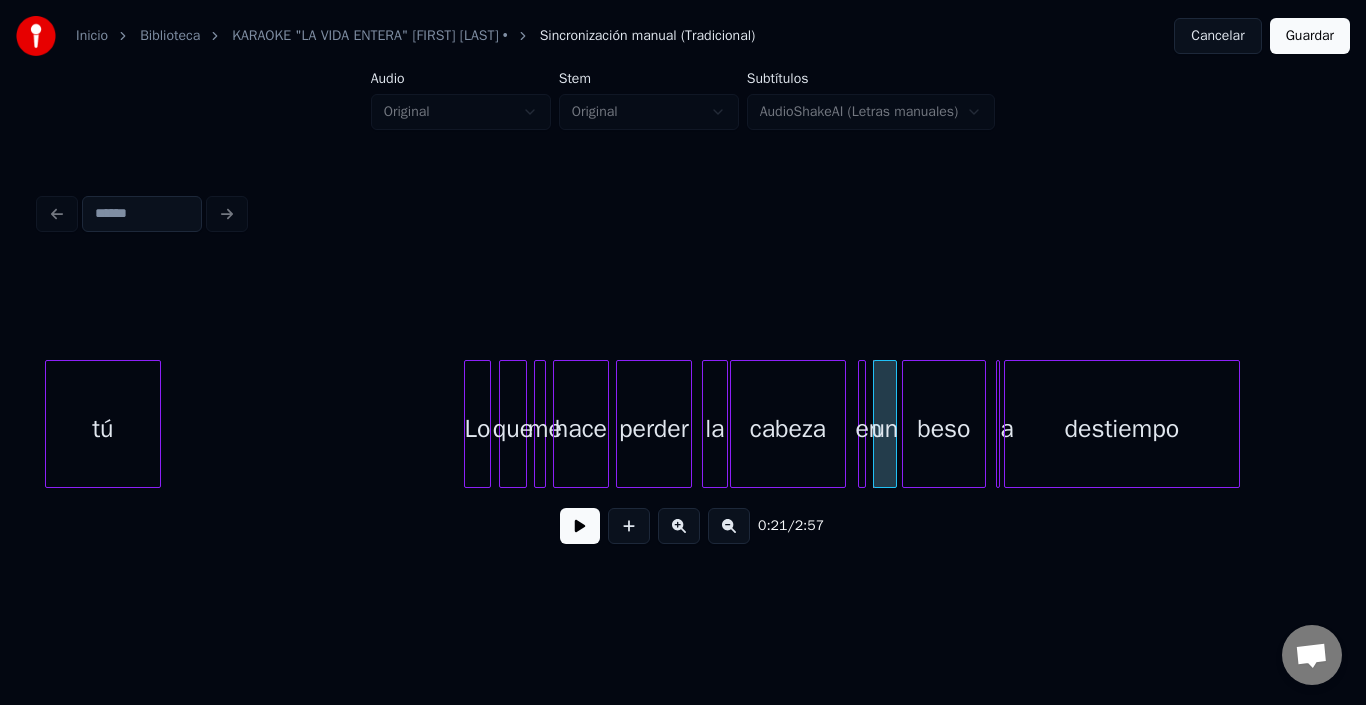 click on "beso" at bounding box center [944, 429] 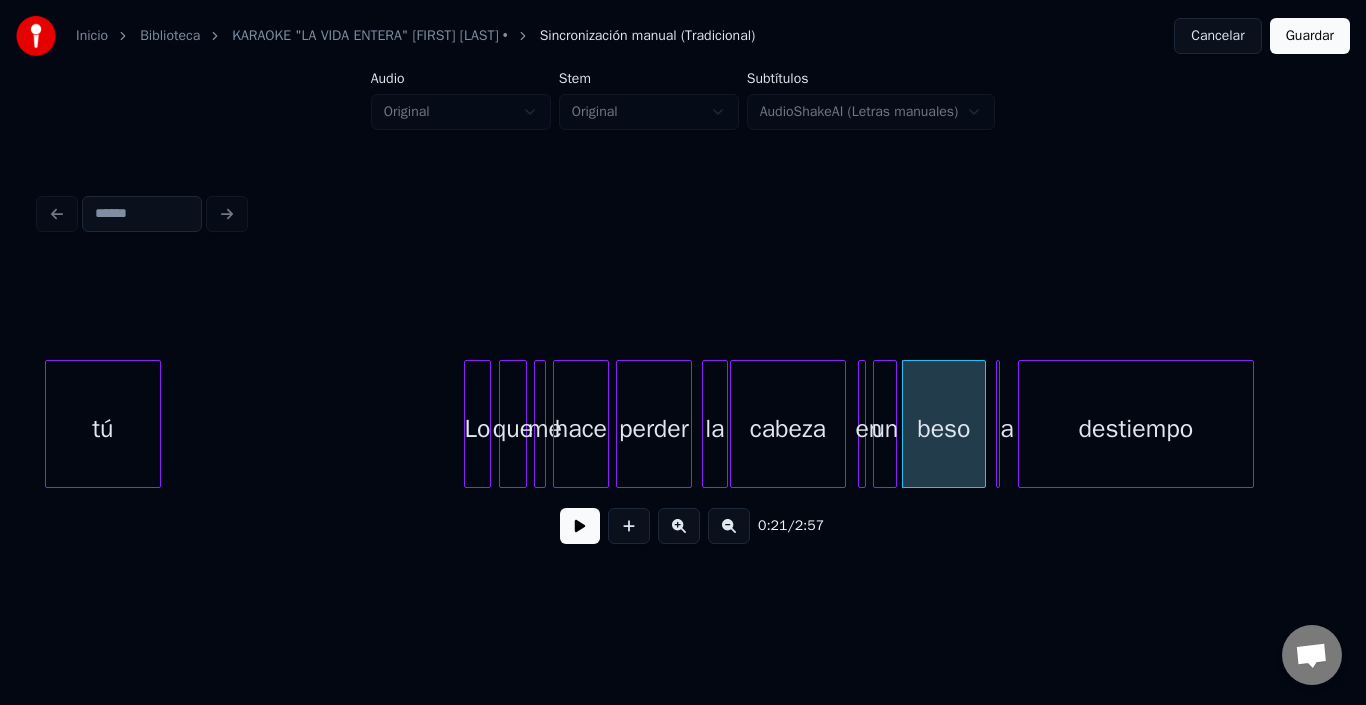 click on "destiempo" at bounding box center [1136, 424] 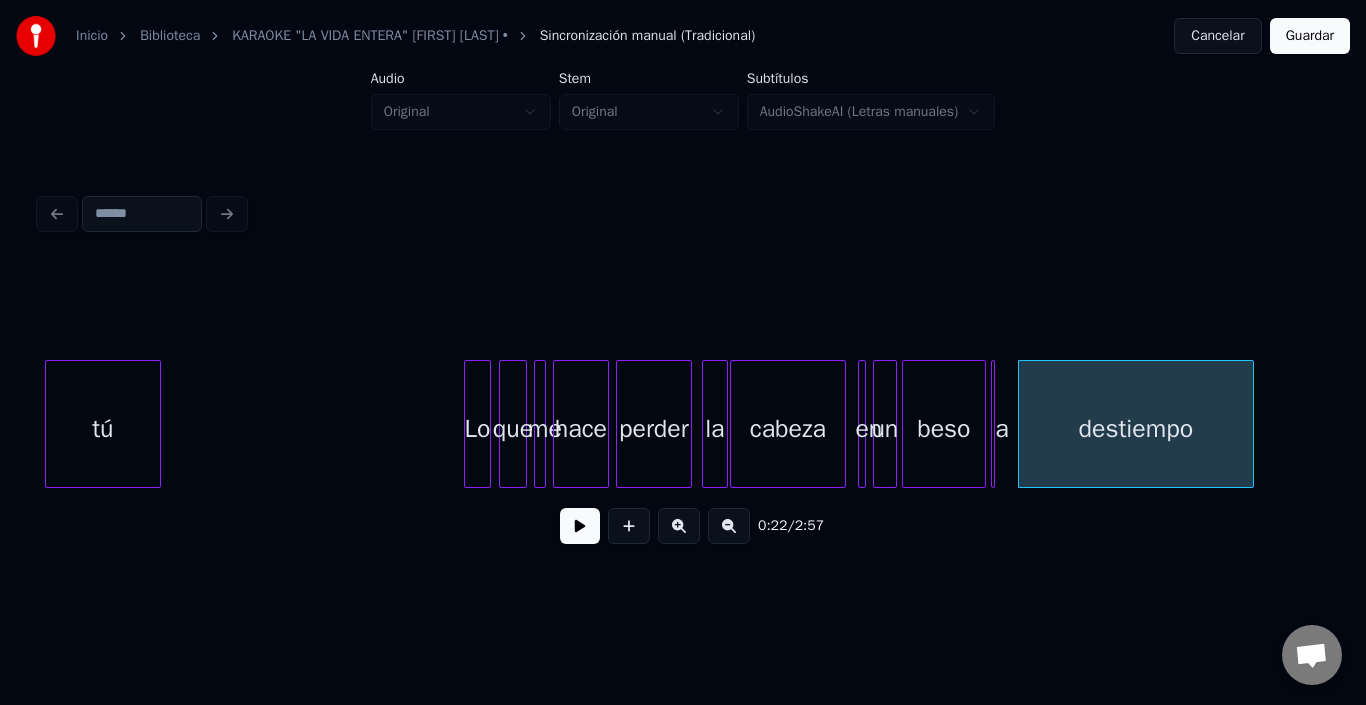 click on "a" at bounding box center [993, 424] 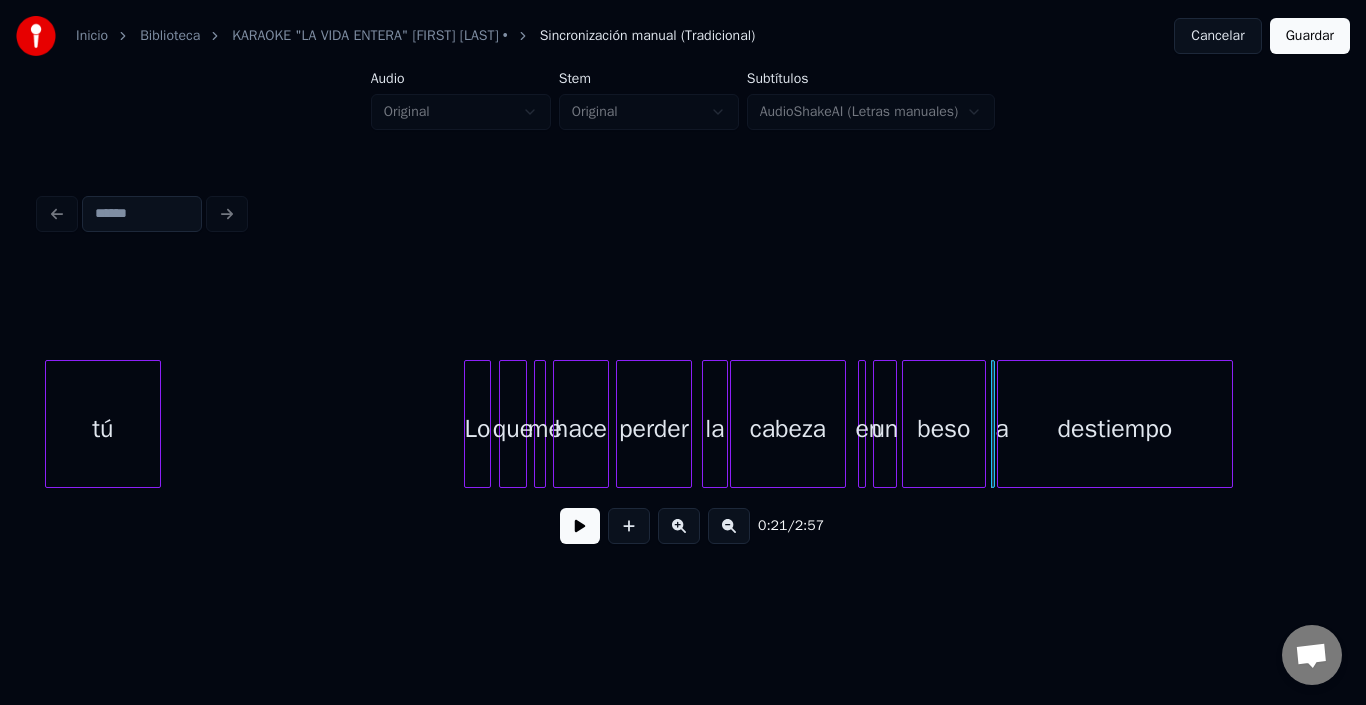 click on "destiempo" at bounding box center (1115, 429) 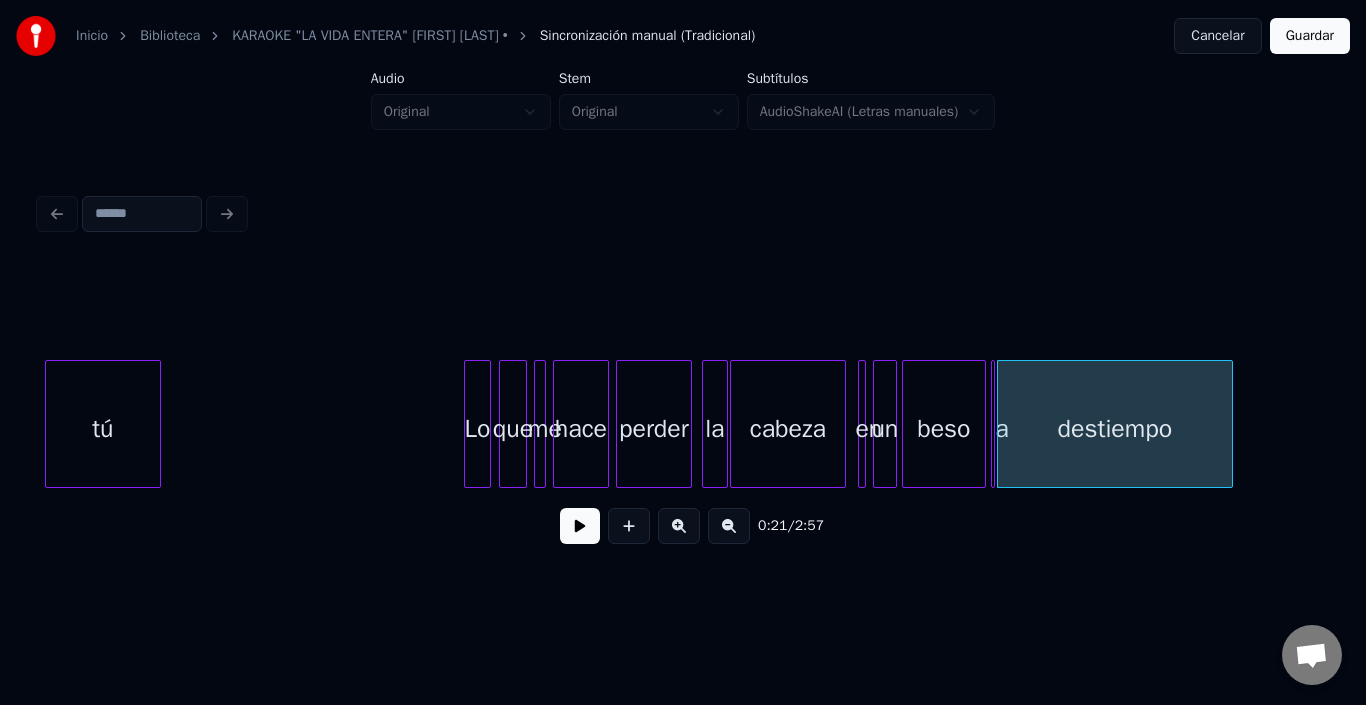 click on "destiempo" at bounding box center (1115, 429) 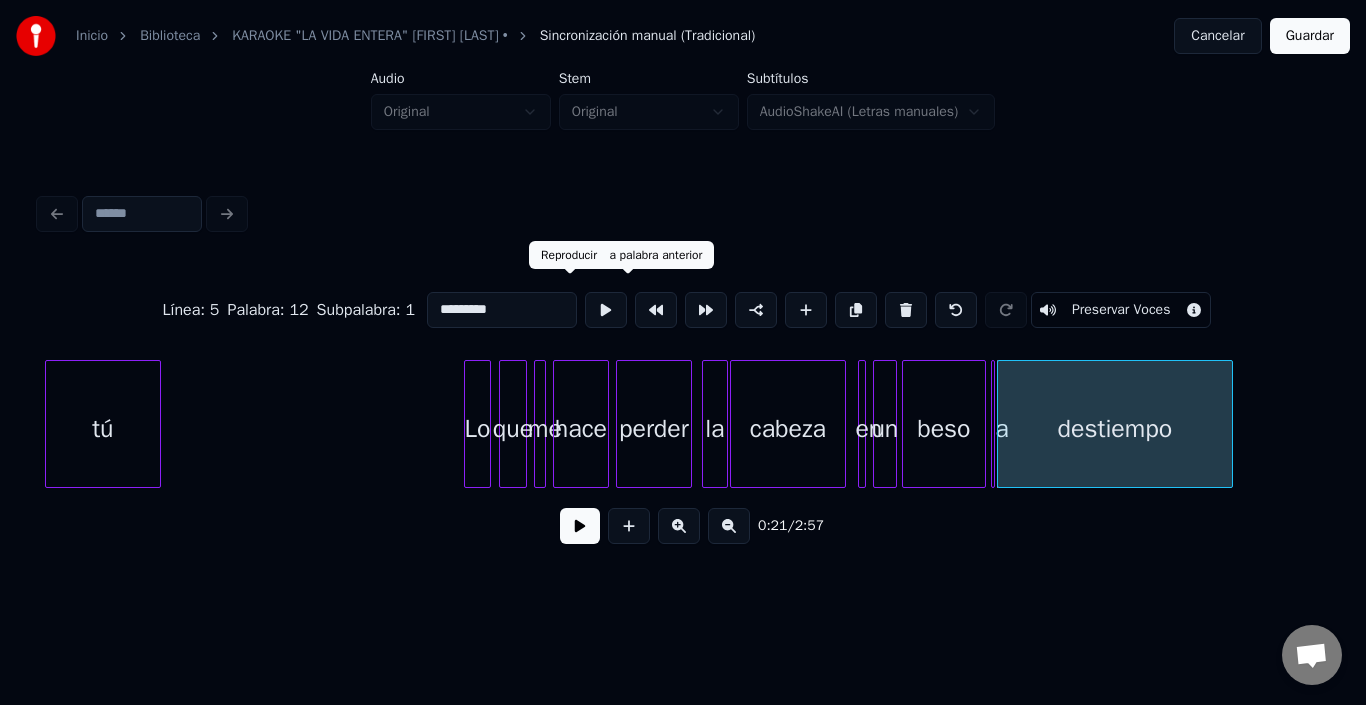 click at bounding box center (606, 310) 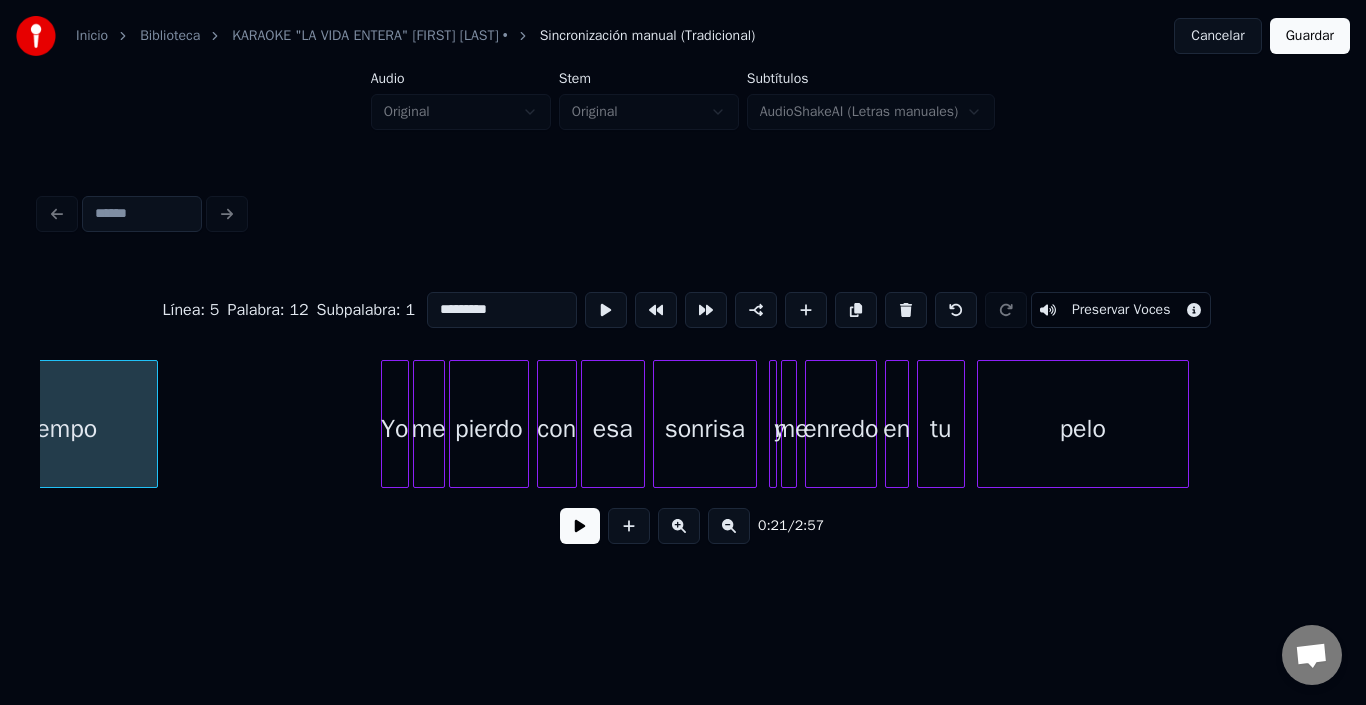 scroll, scrollTop: 0, scrollLeft: 4520, axis: horizontal 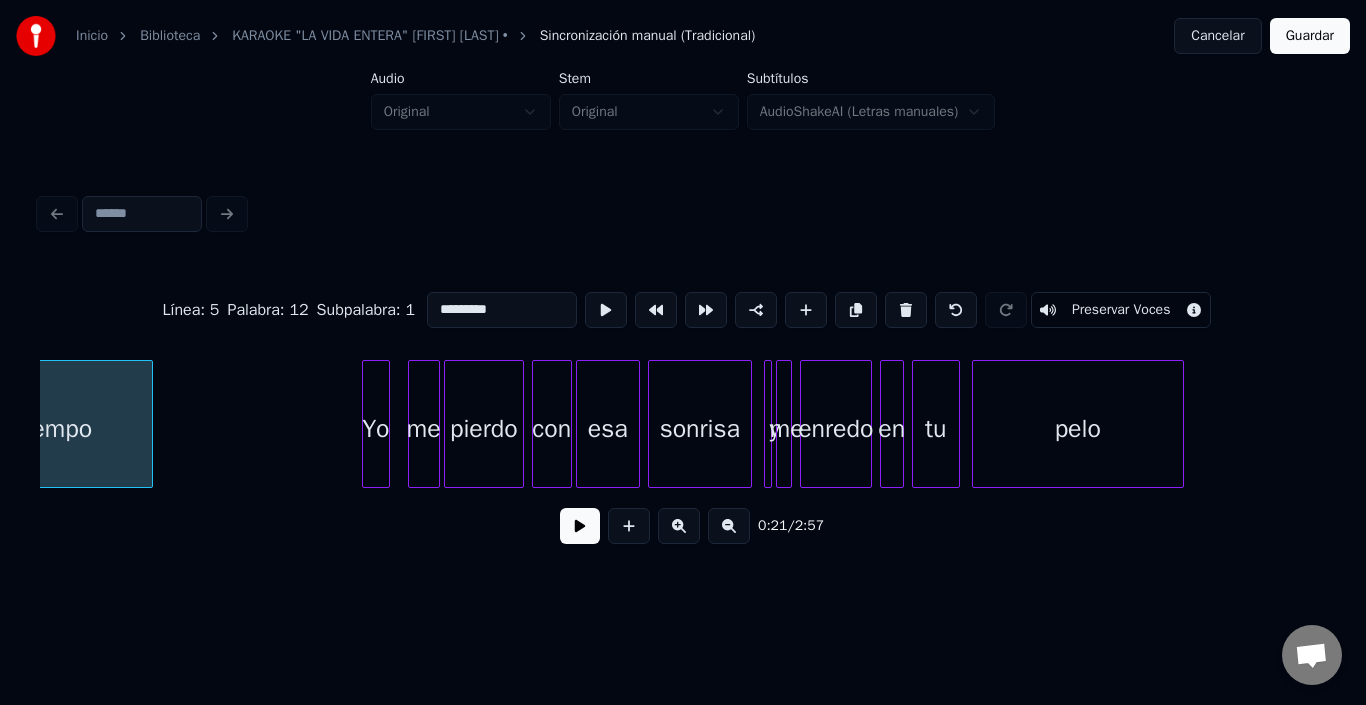 click on "Yo" at bounding box center (376, 429) 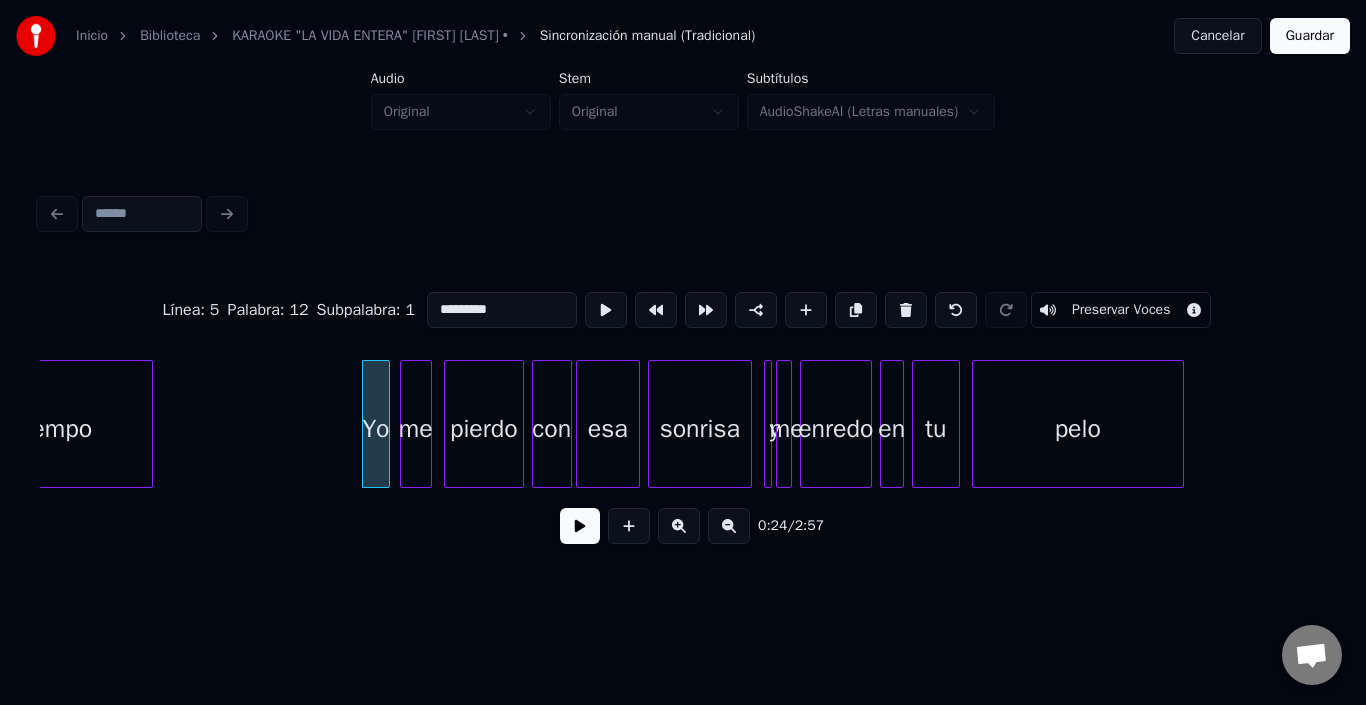 click on "me" at bounding box center [416, 429] 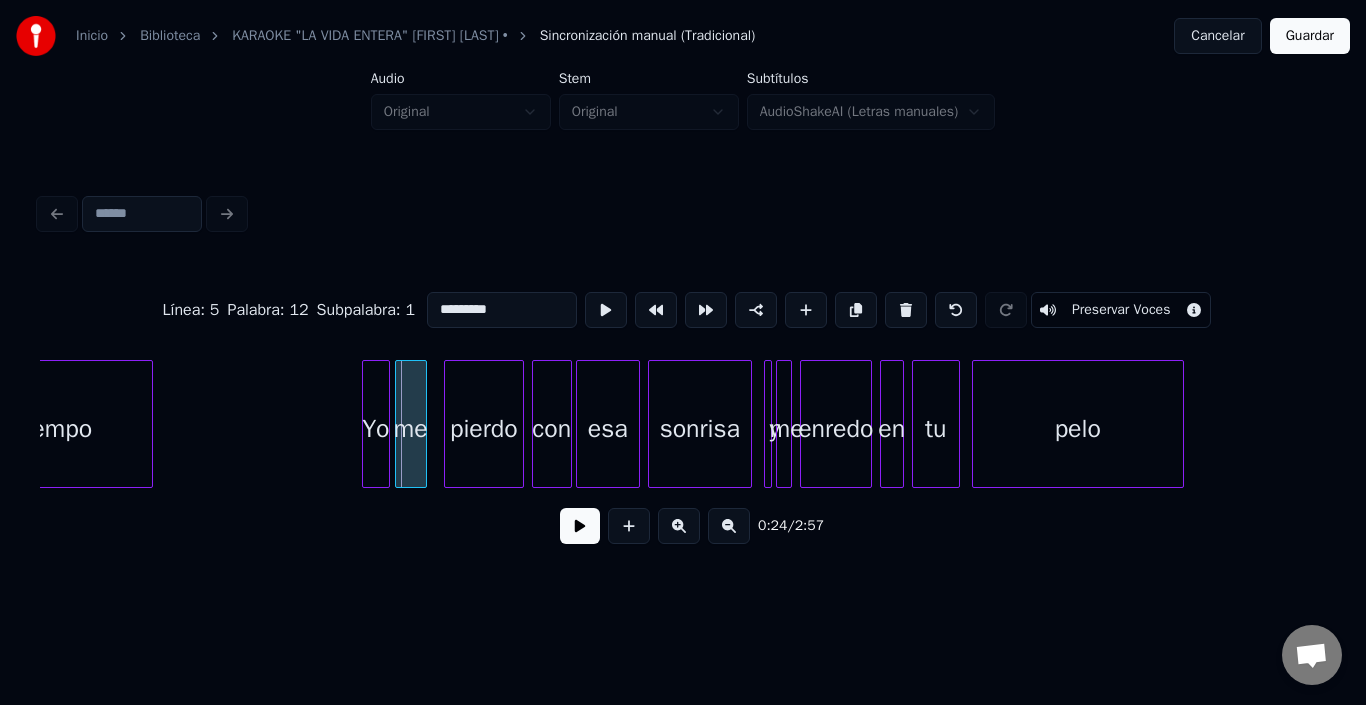 click on "me" at bounding box center (411, 429) 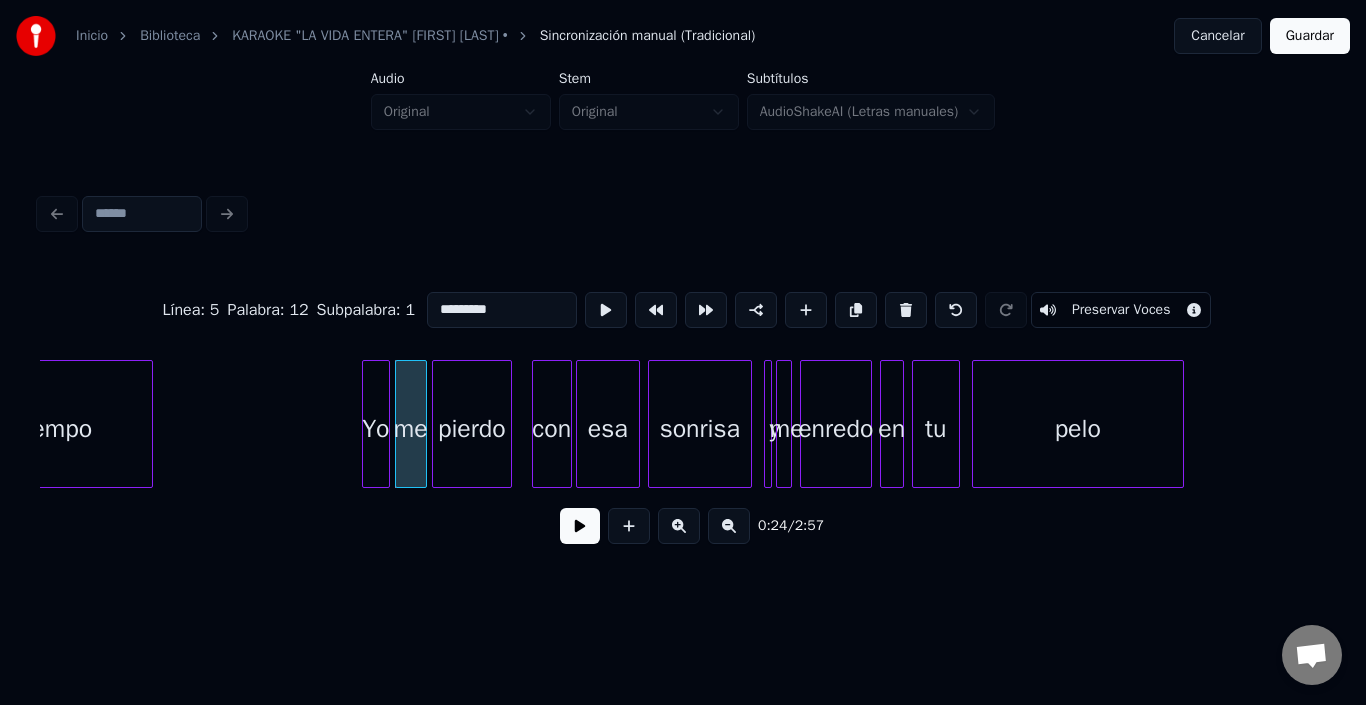 click on "pierdo" at bounding box center [472, 429] 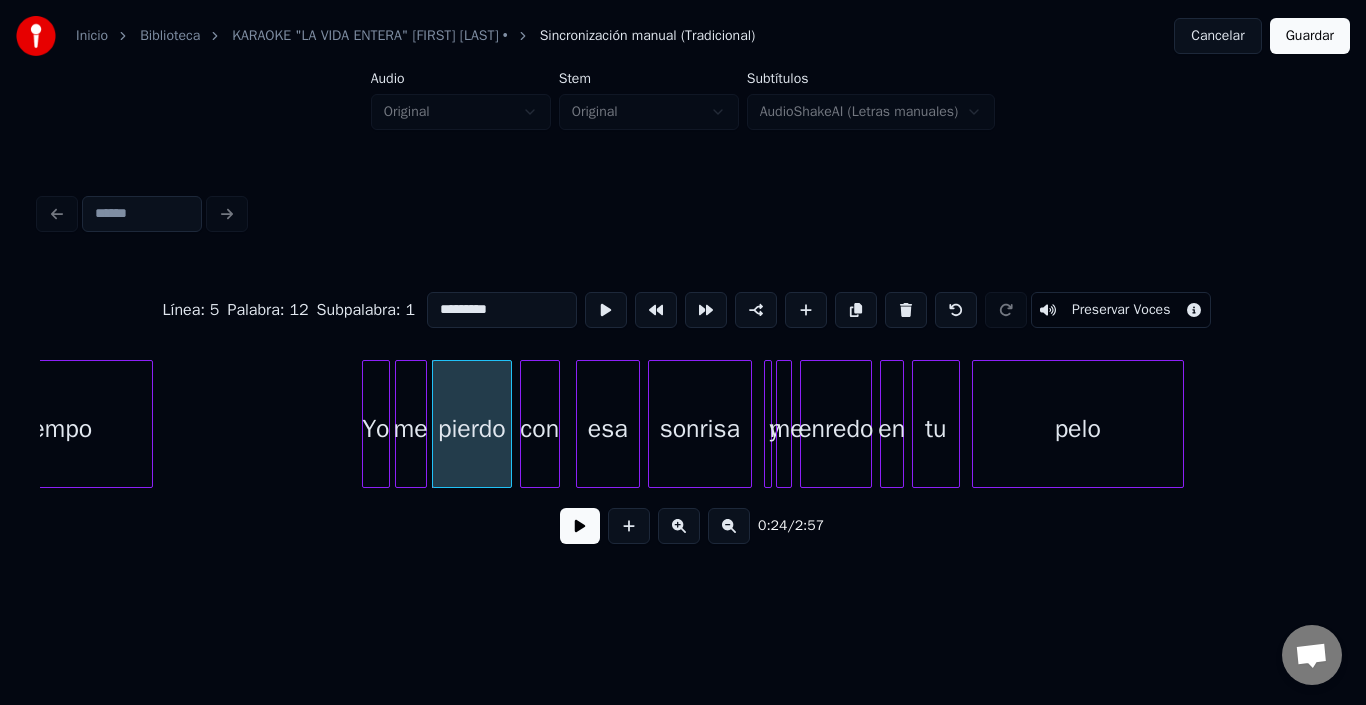 click on "con" at bounding box center [540, 429] 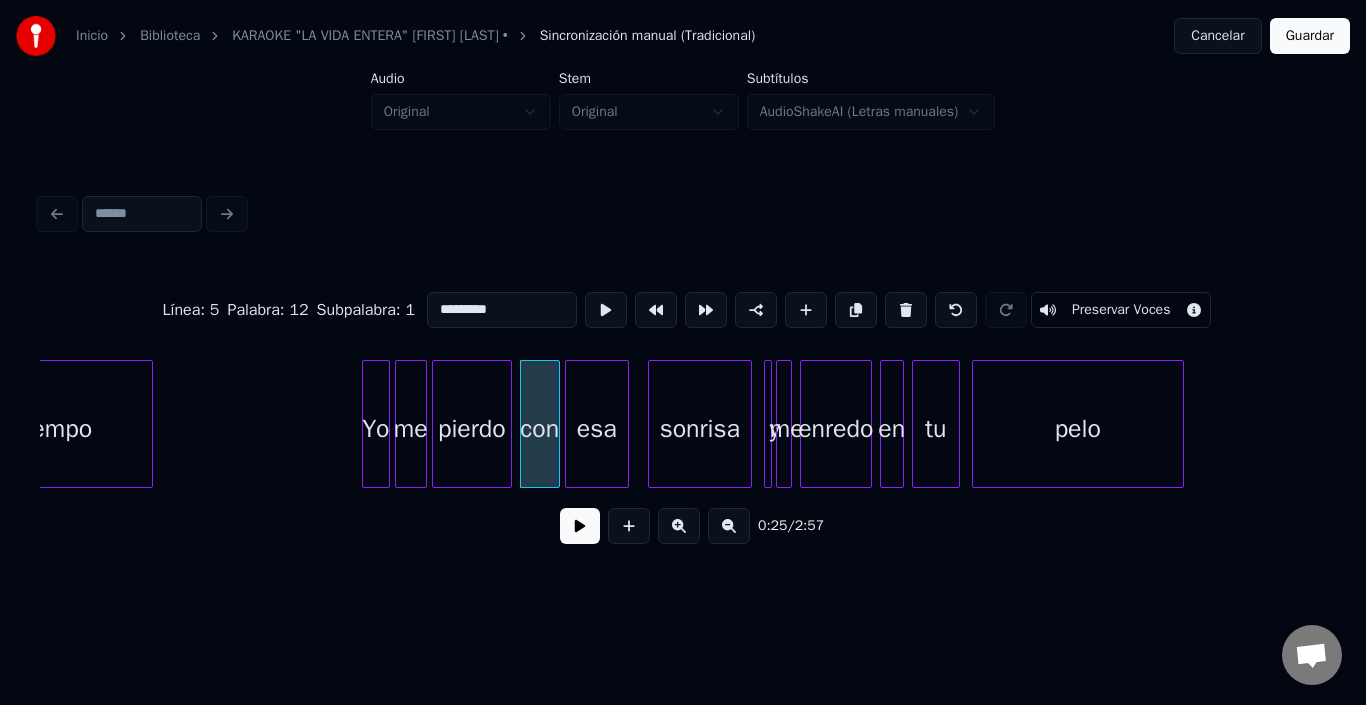 click on "esa" at bounding box center [597, 429] 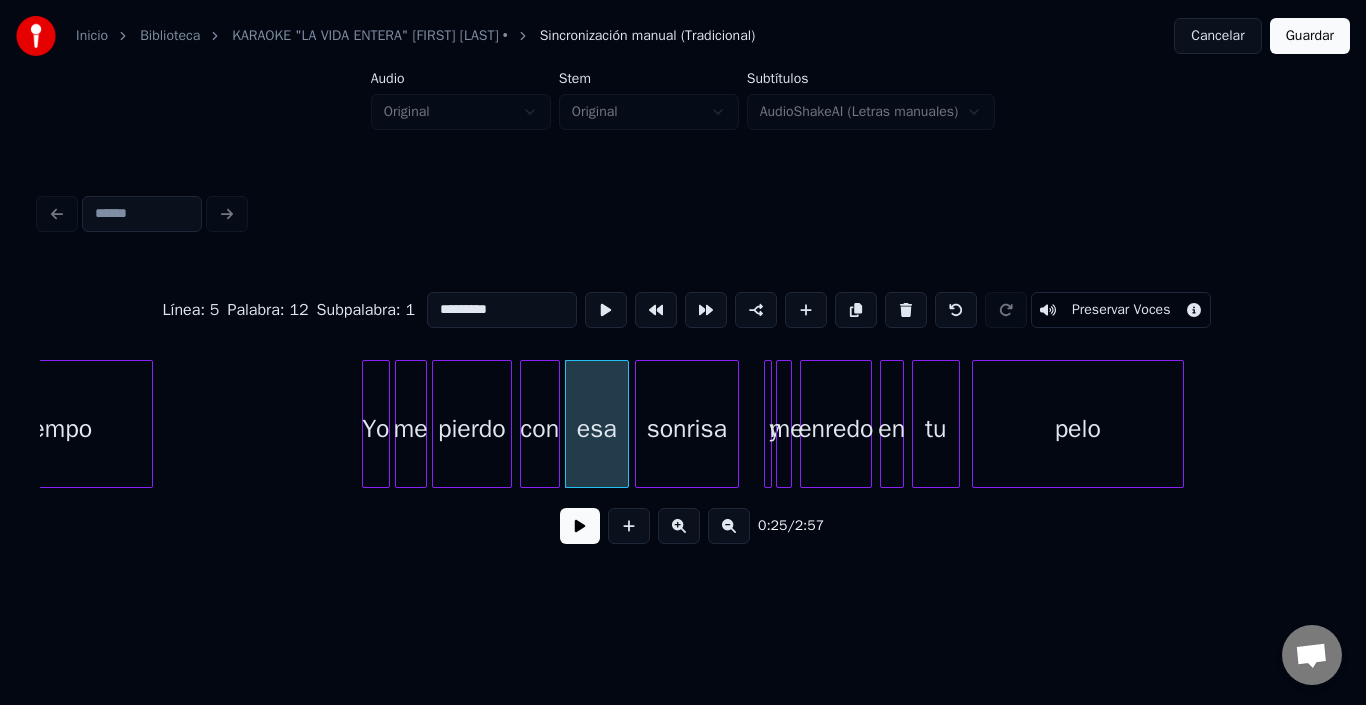 click on "sonrisa" at bounding box center [687, 429] 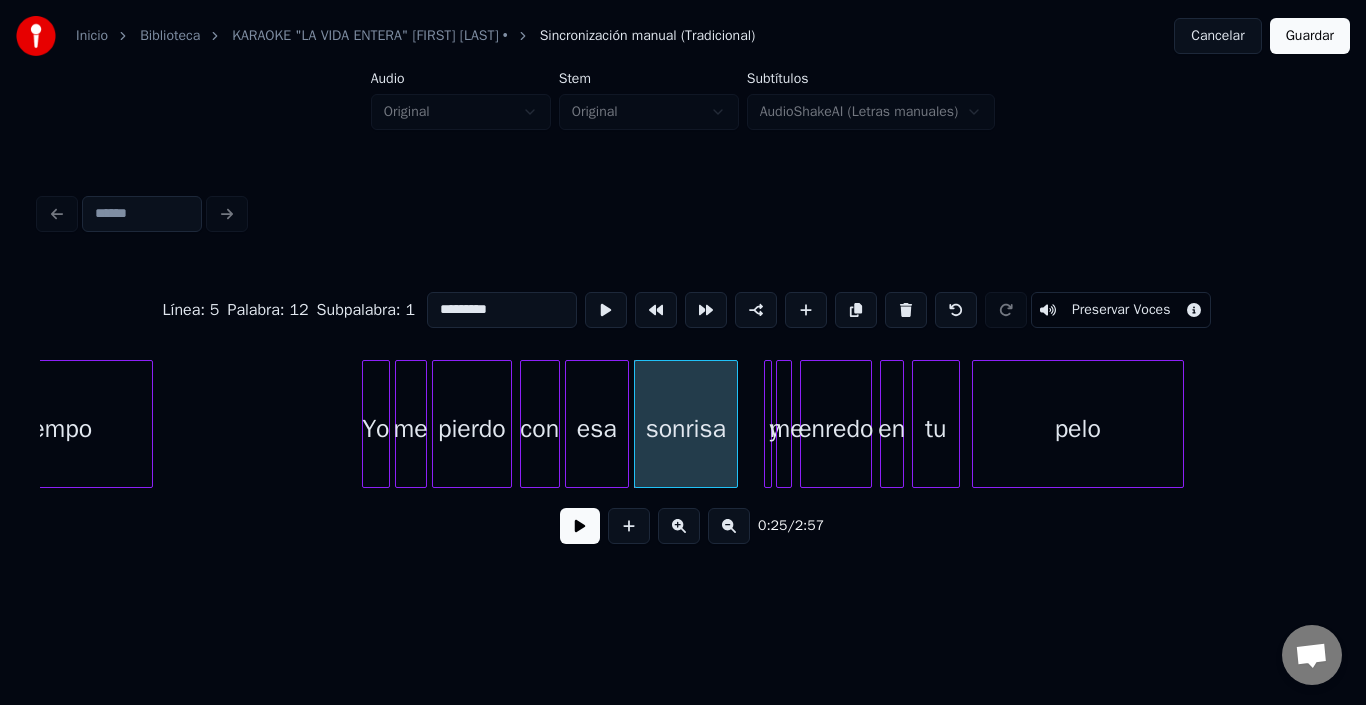 click at bounding box center [768, 424] 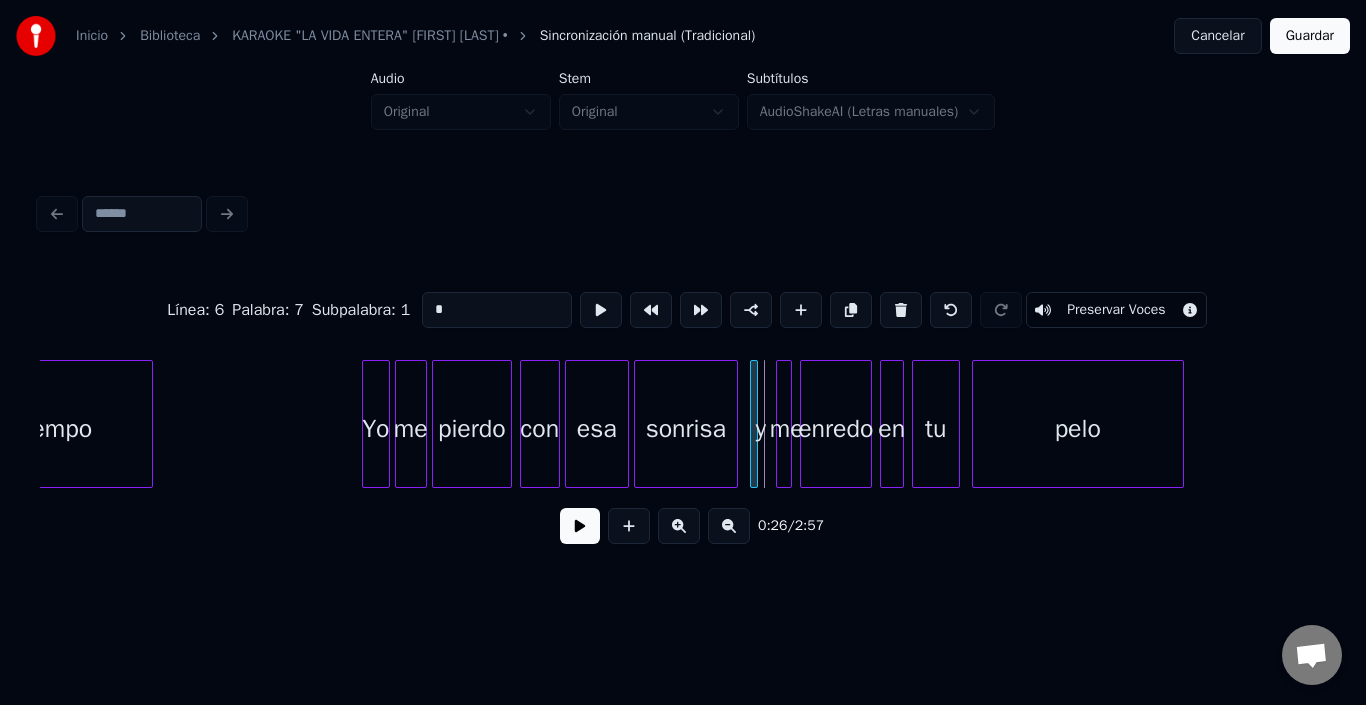 click on "y" at bounding box center (754, 424) 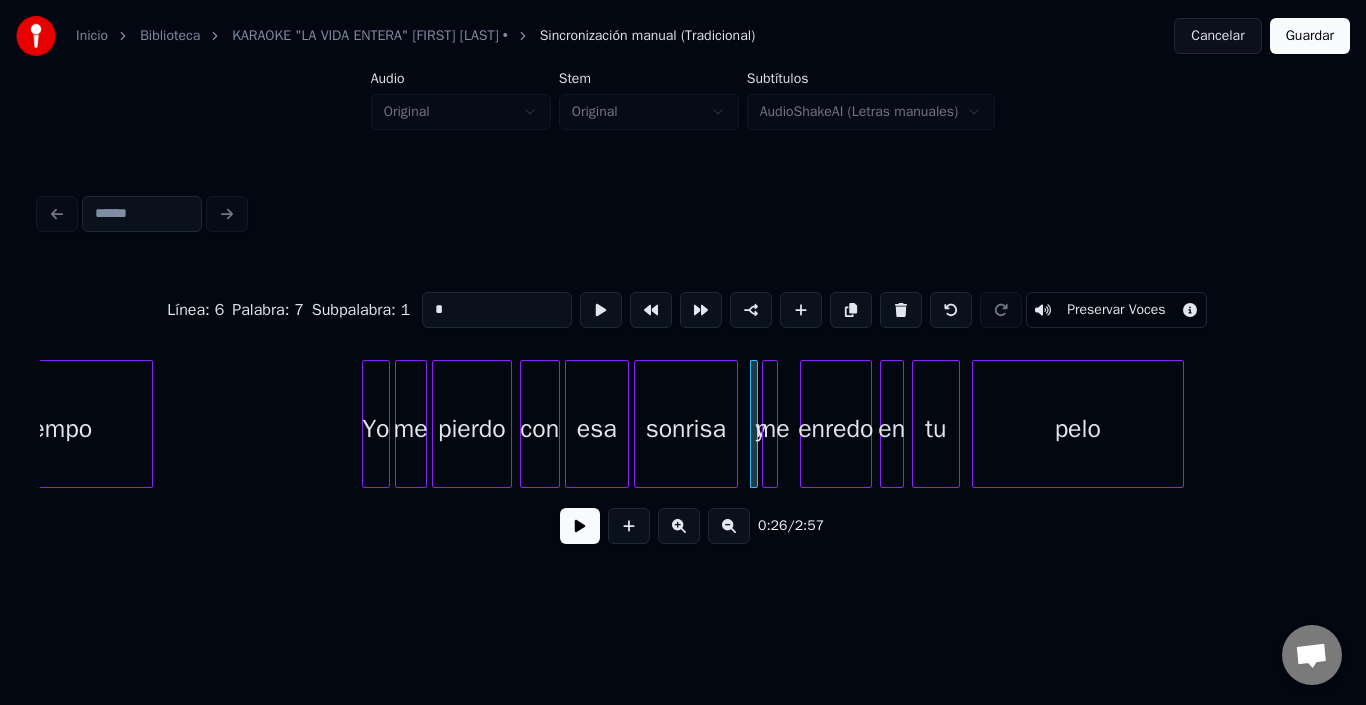 click on "me" at bounding box center (770, 424) 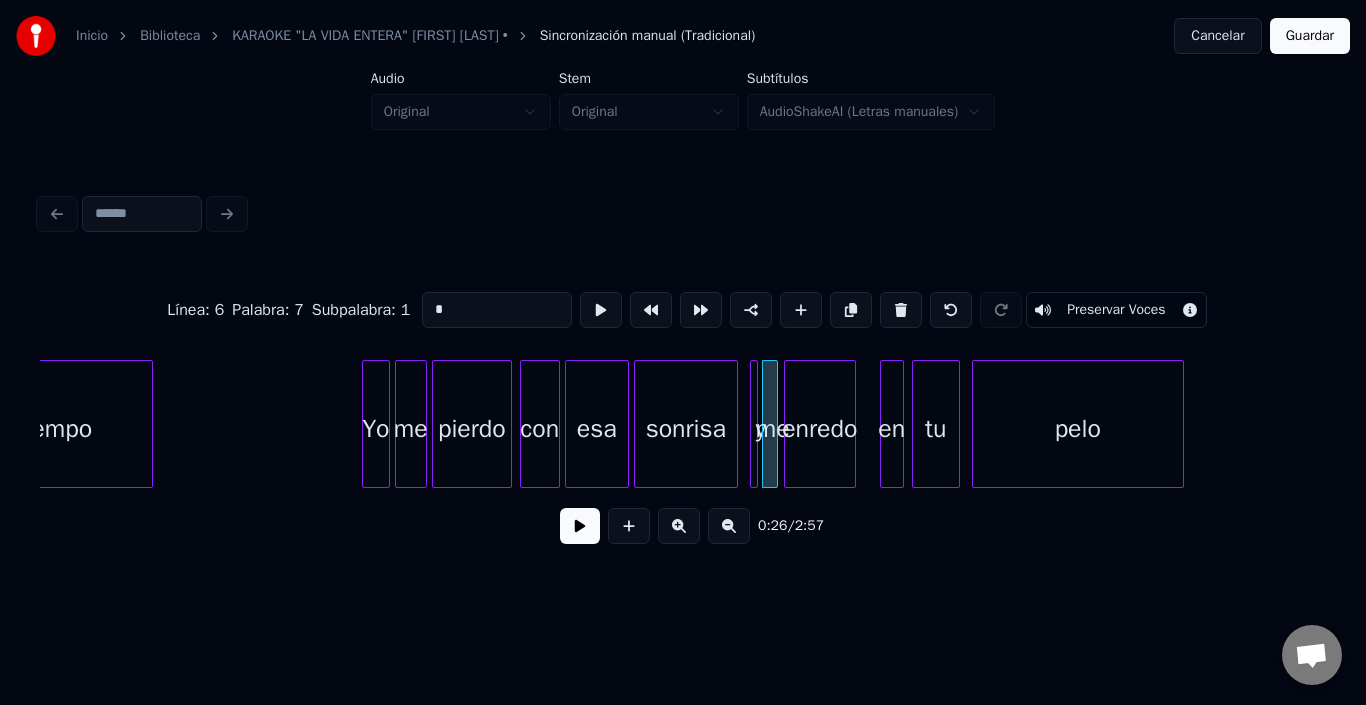 click on "enredo" at bounding box center (820, 429) 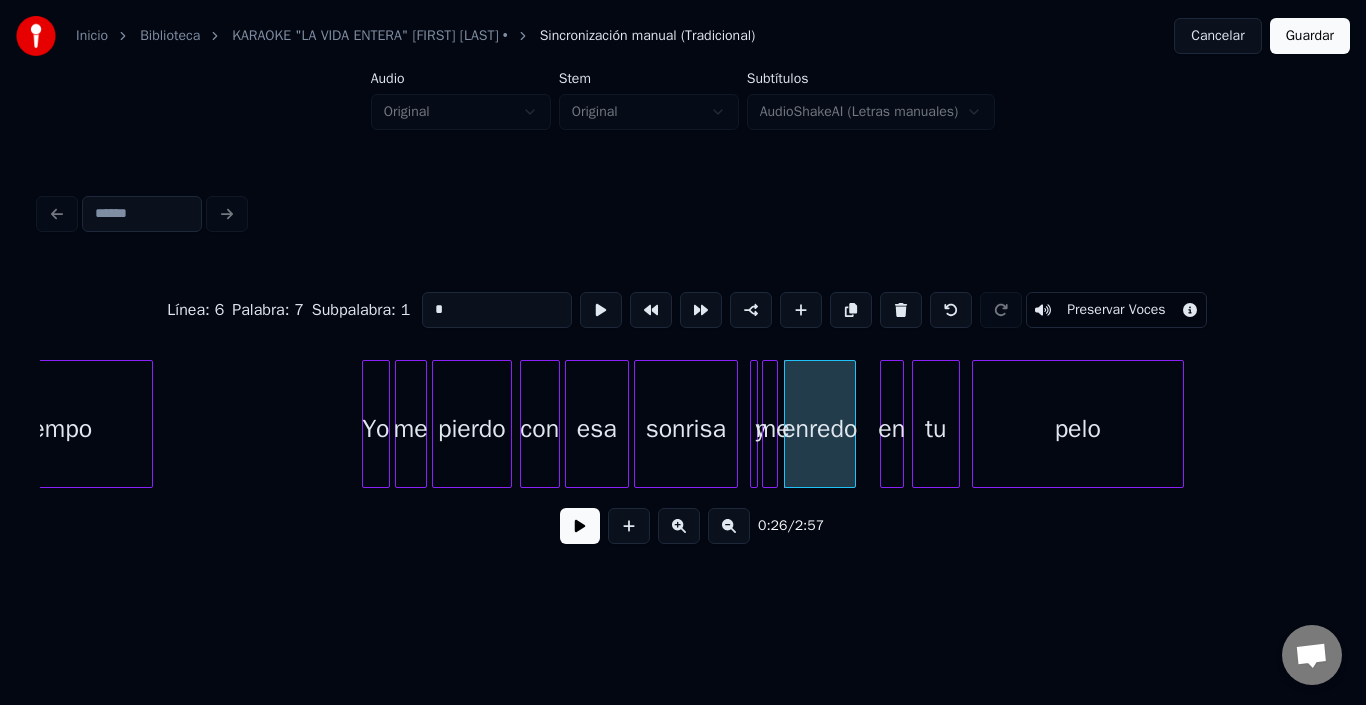click on "enredo" at bounding box center (820, 429) 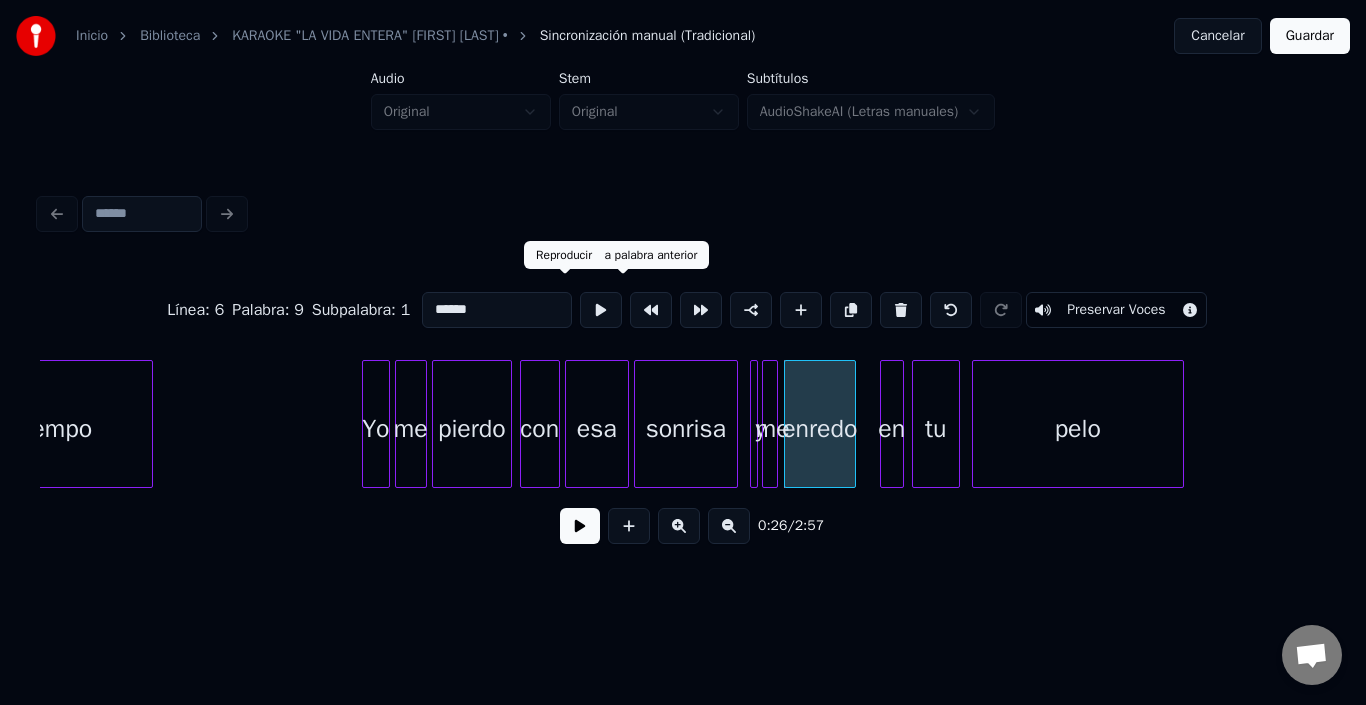 click at bounding box center (601, 310) 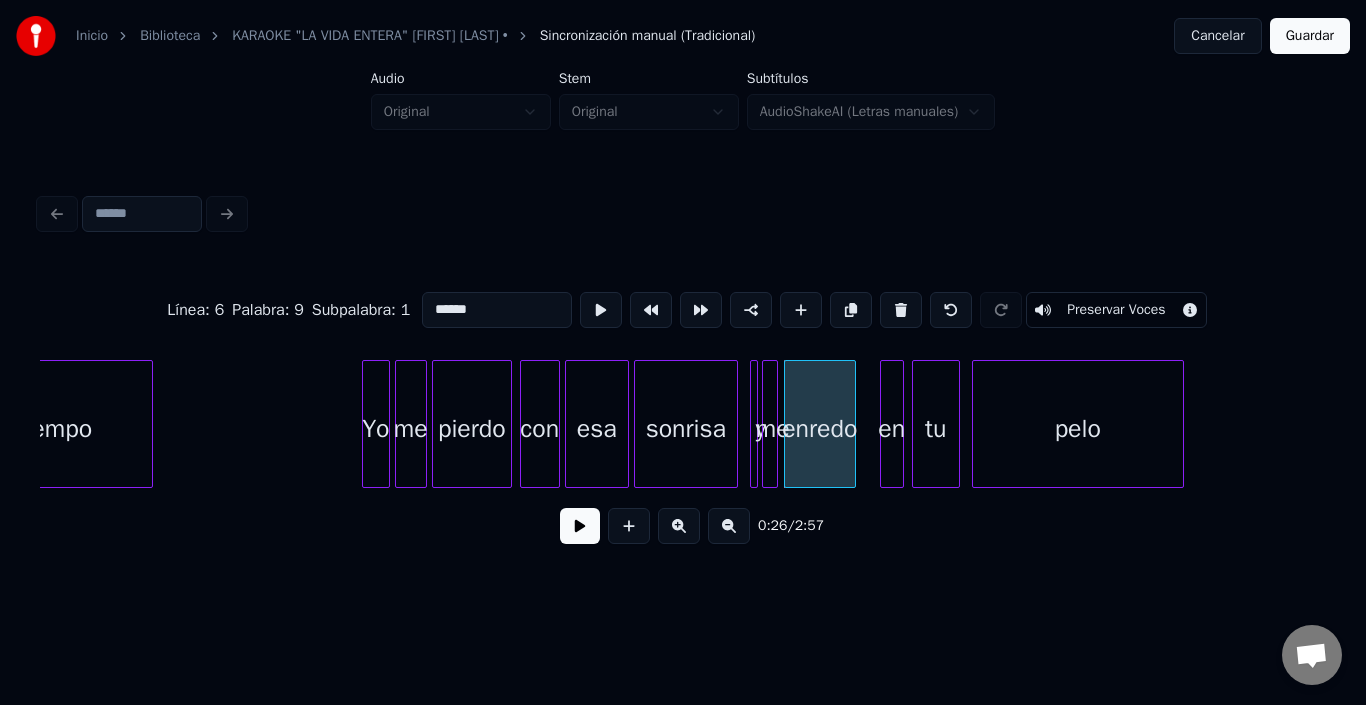 click on "sonrisa" at bounding box center [686, 429] 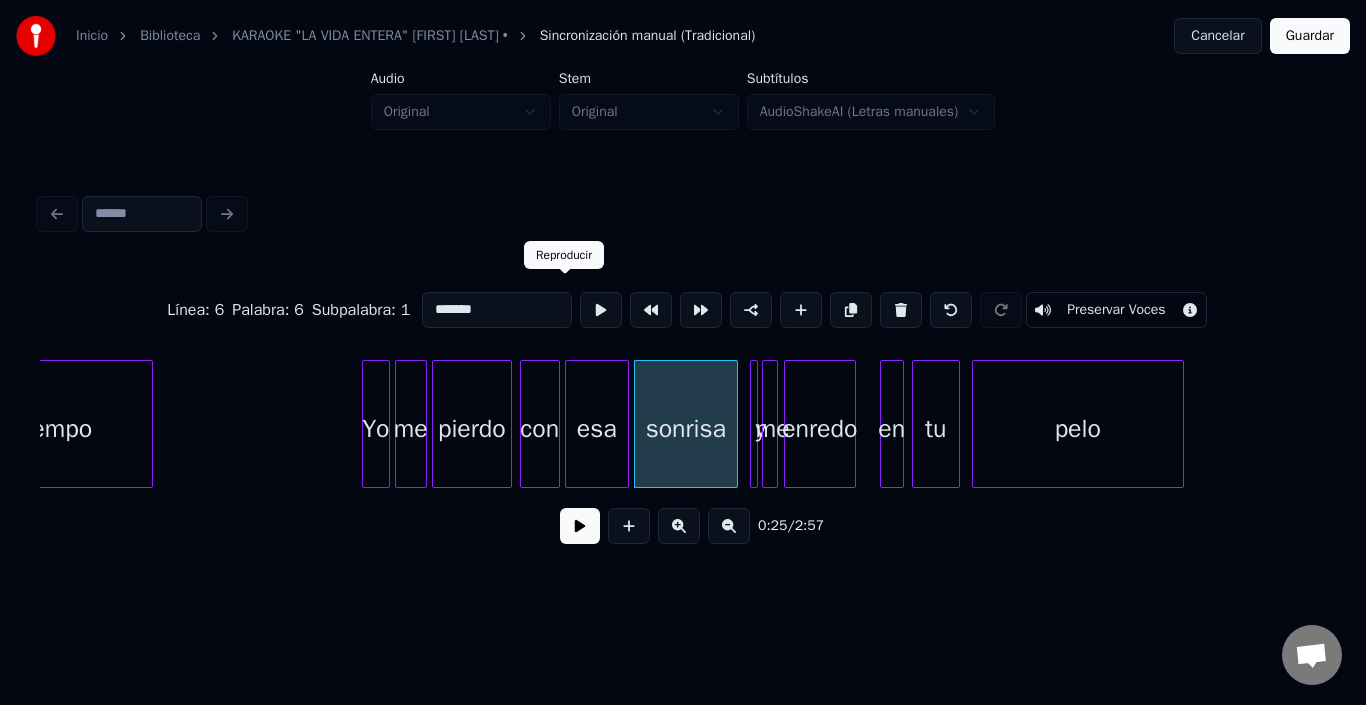 click at bounding box center [601, 310] 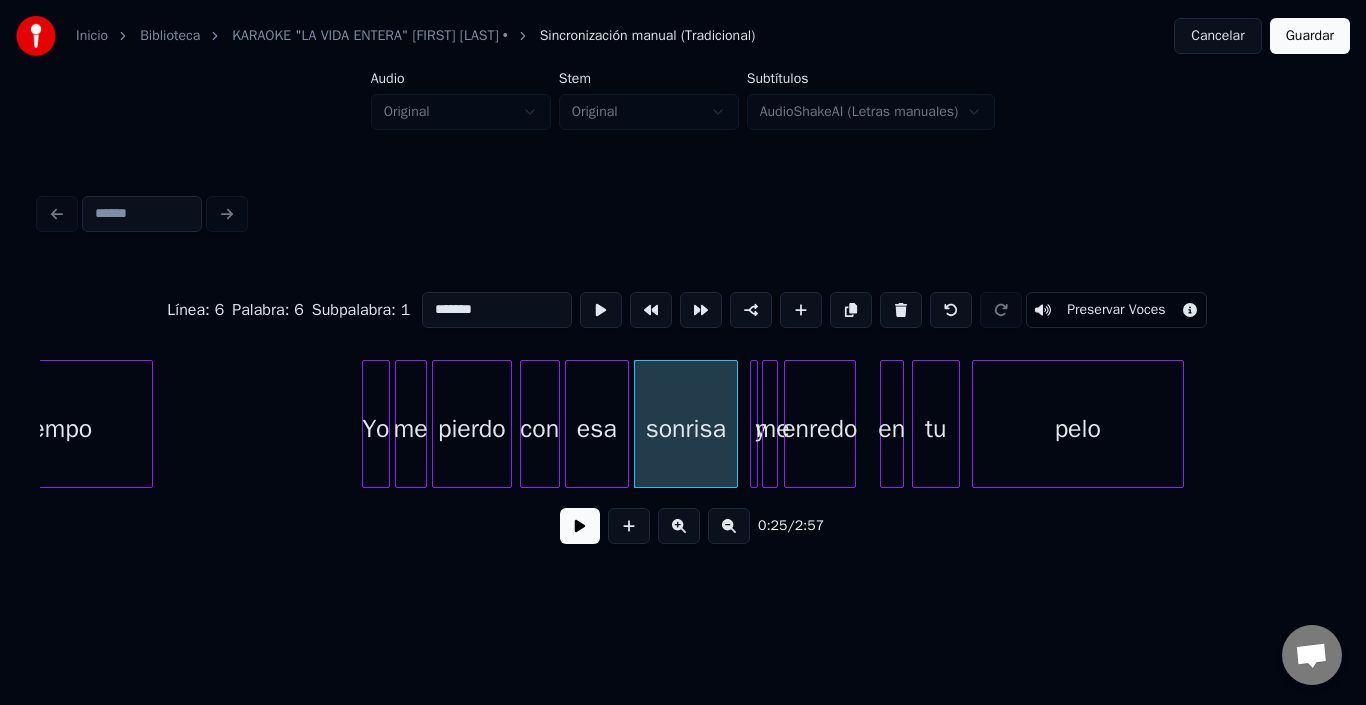 click at bounding box center [580, 526] 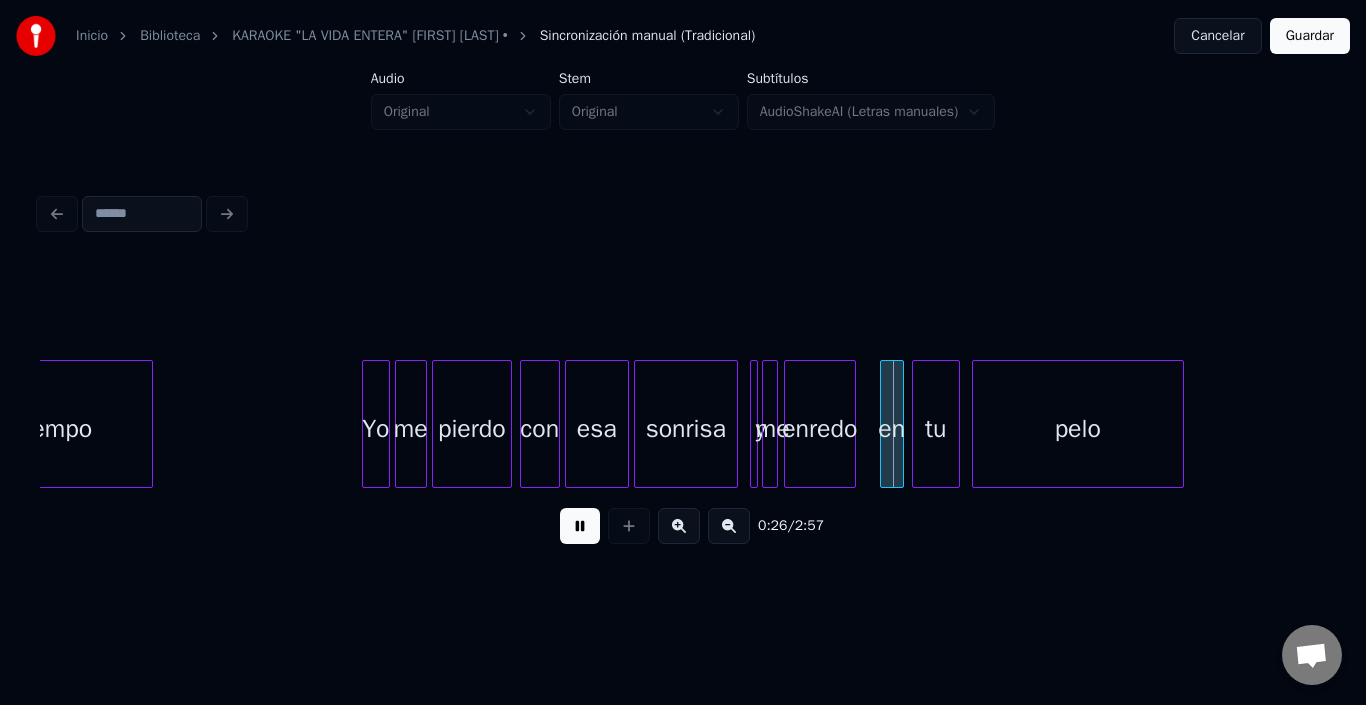 click at bounding box center (580, 526) 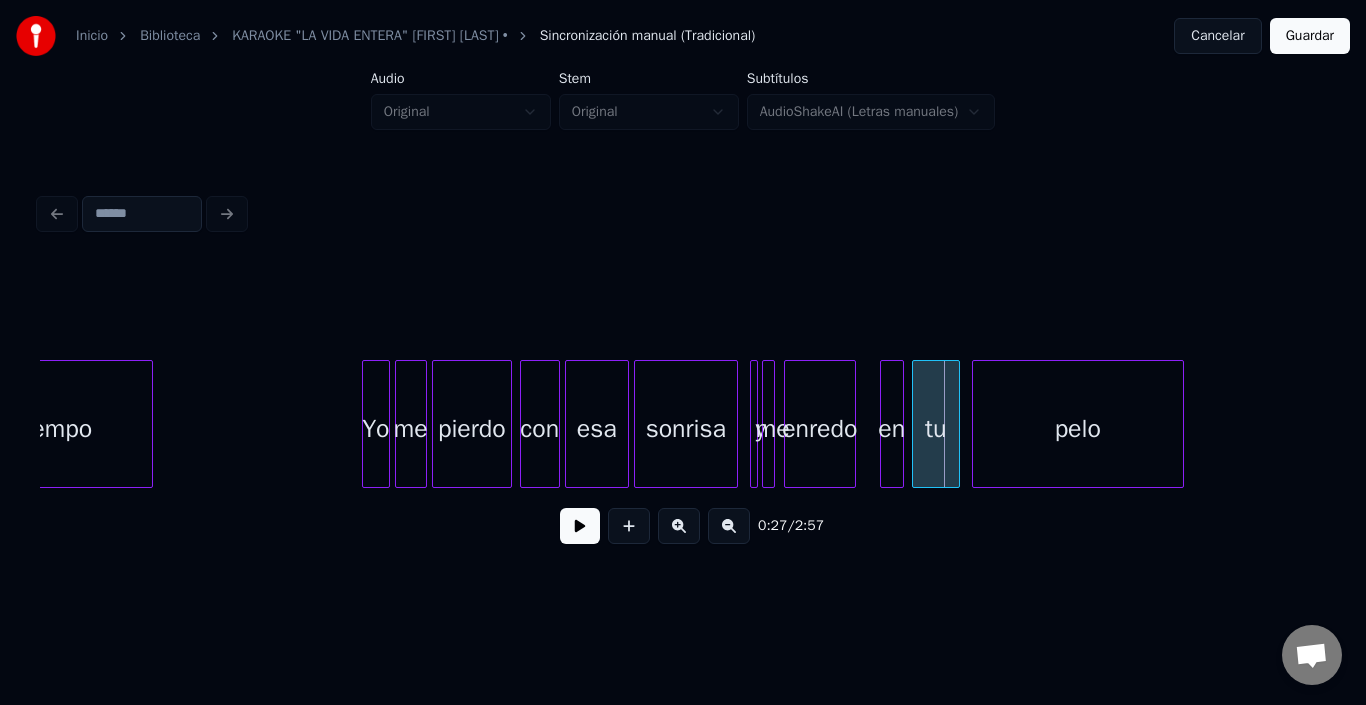 click at bounding box center (771, 424) 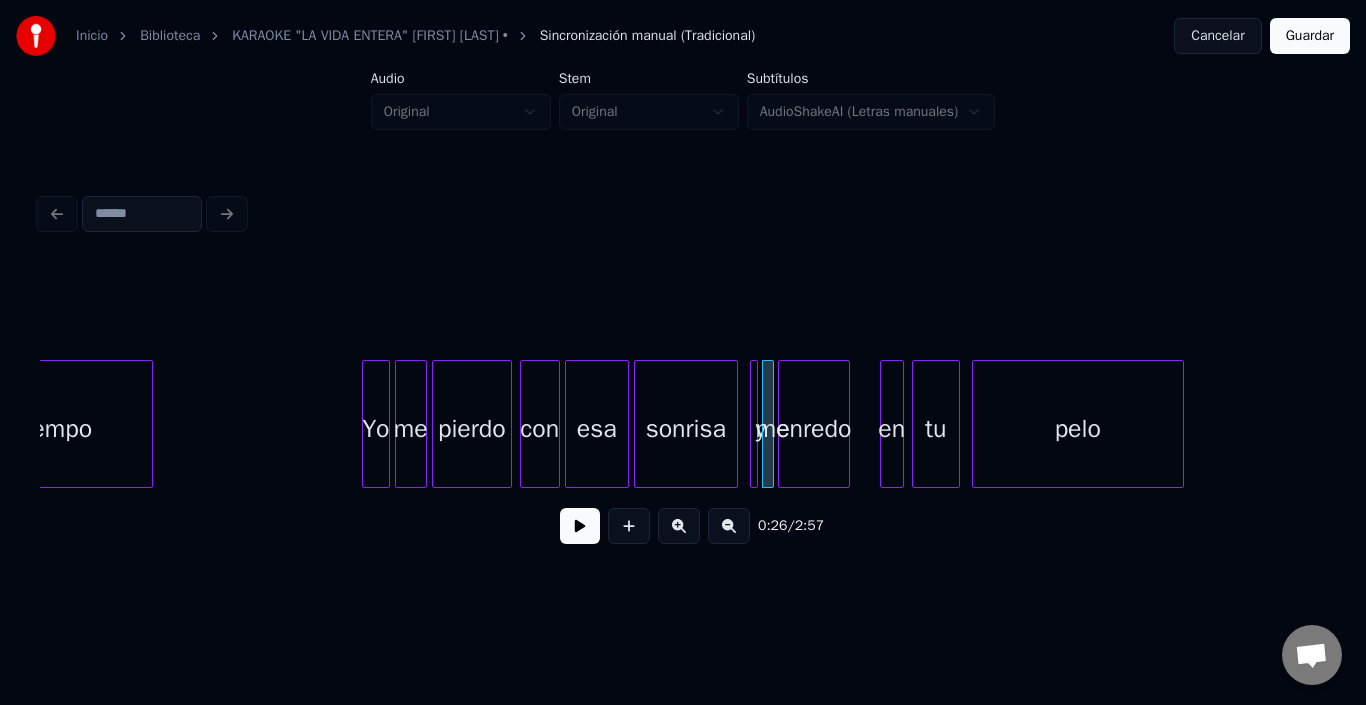 click on "enredo" at bounding box center (814, 429) 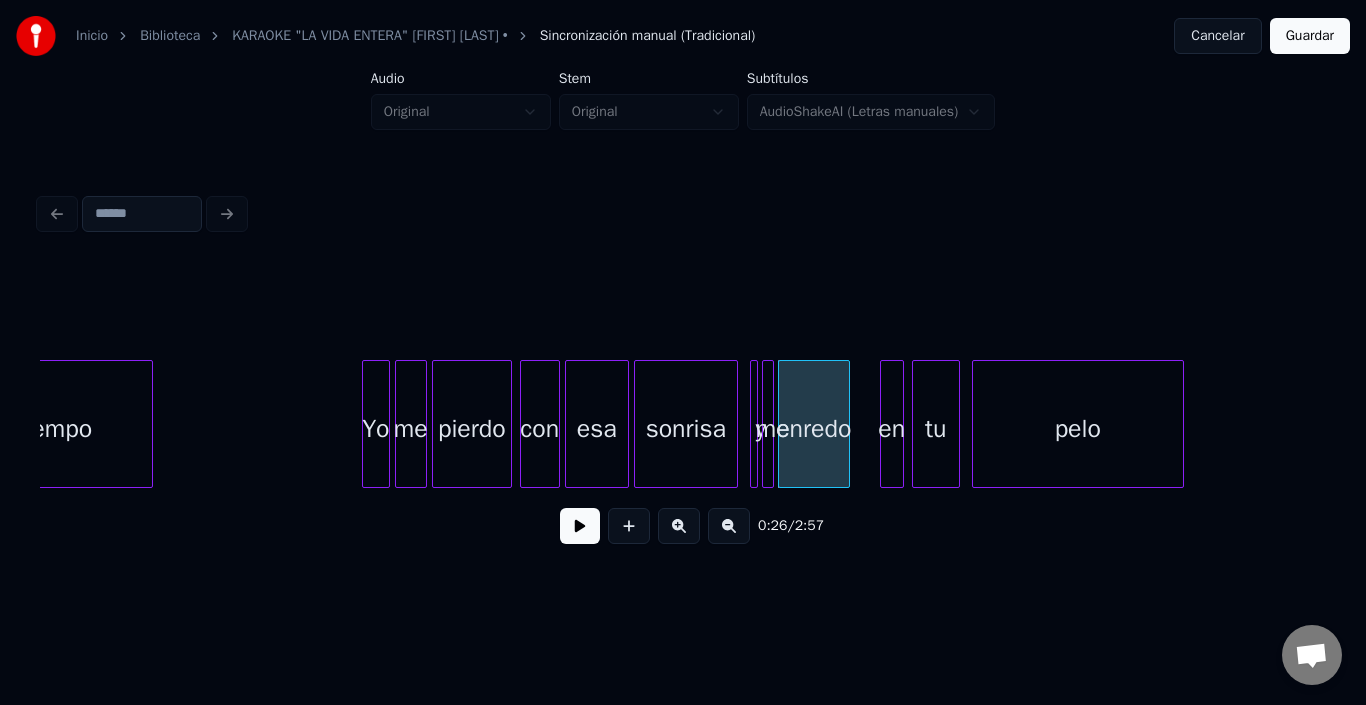 click on "enredo" at bounding box center [814, 429] 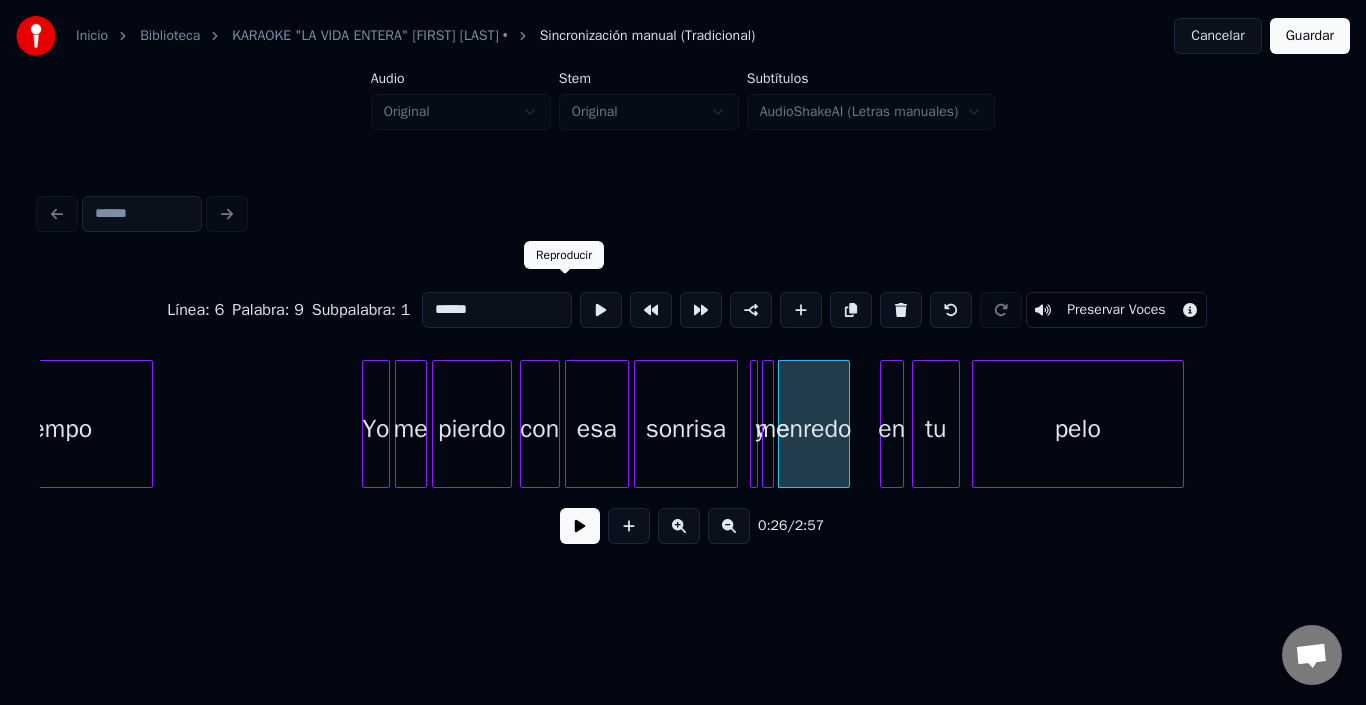 click at bounding box center (601, 310) 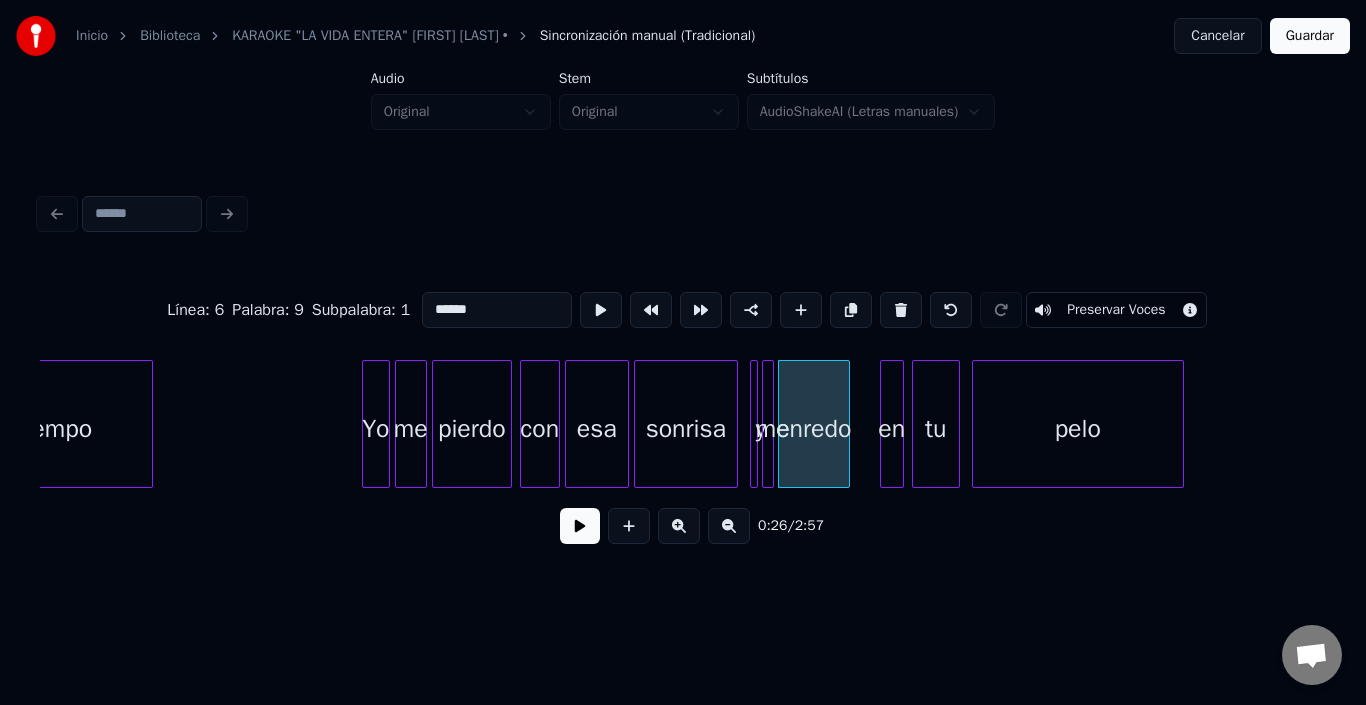 click at bounding box center (580, 526) 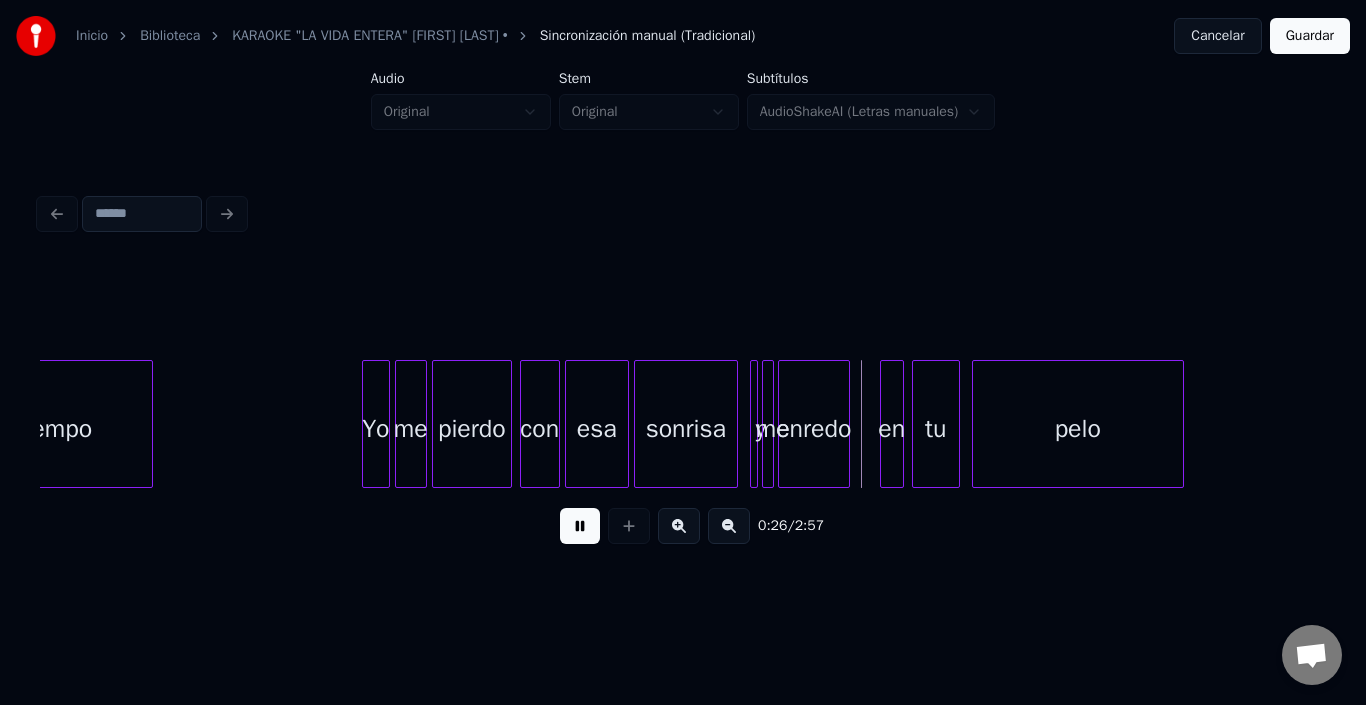click at bounding box center [580, 526] 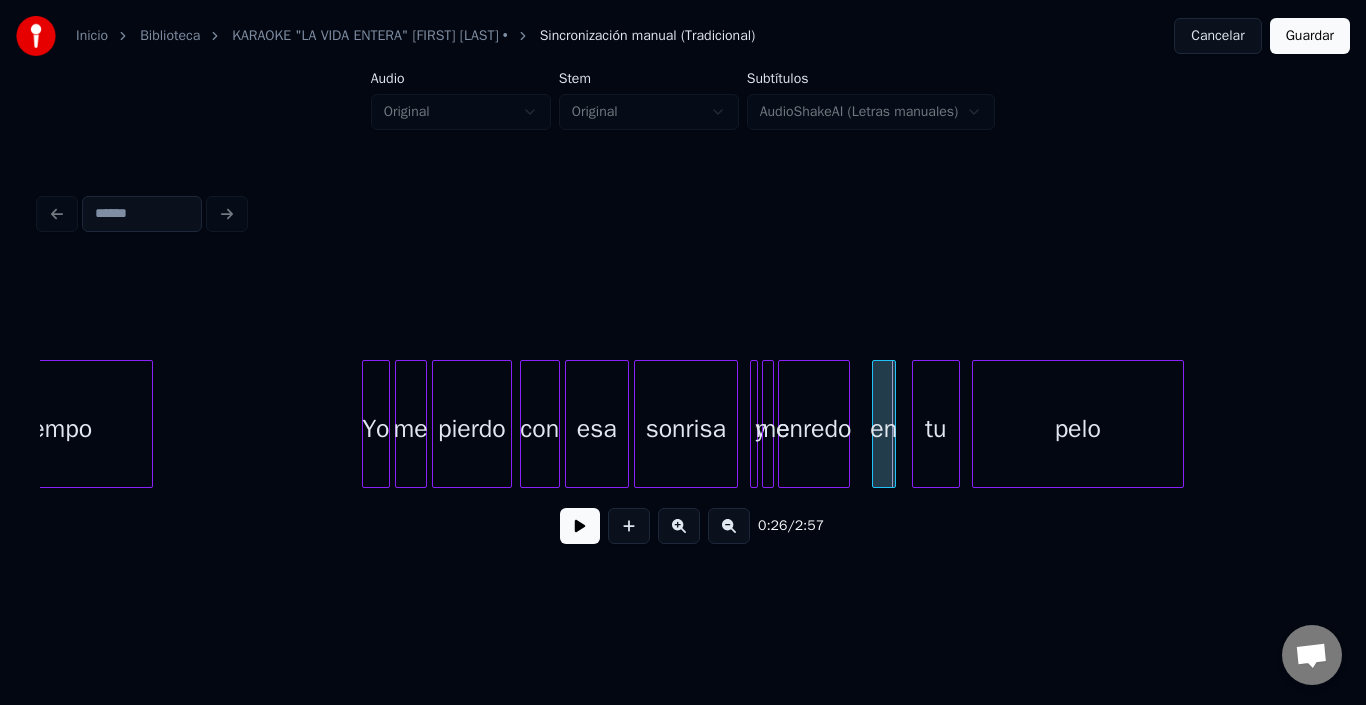 click on "en" at bounding box center (884, 429) 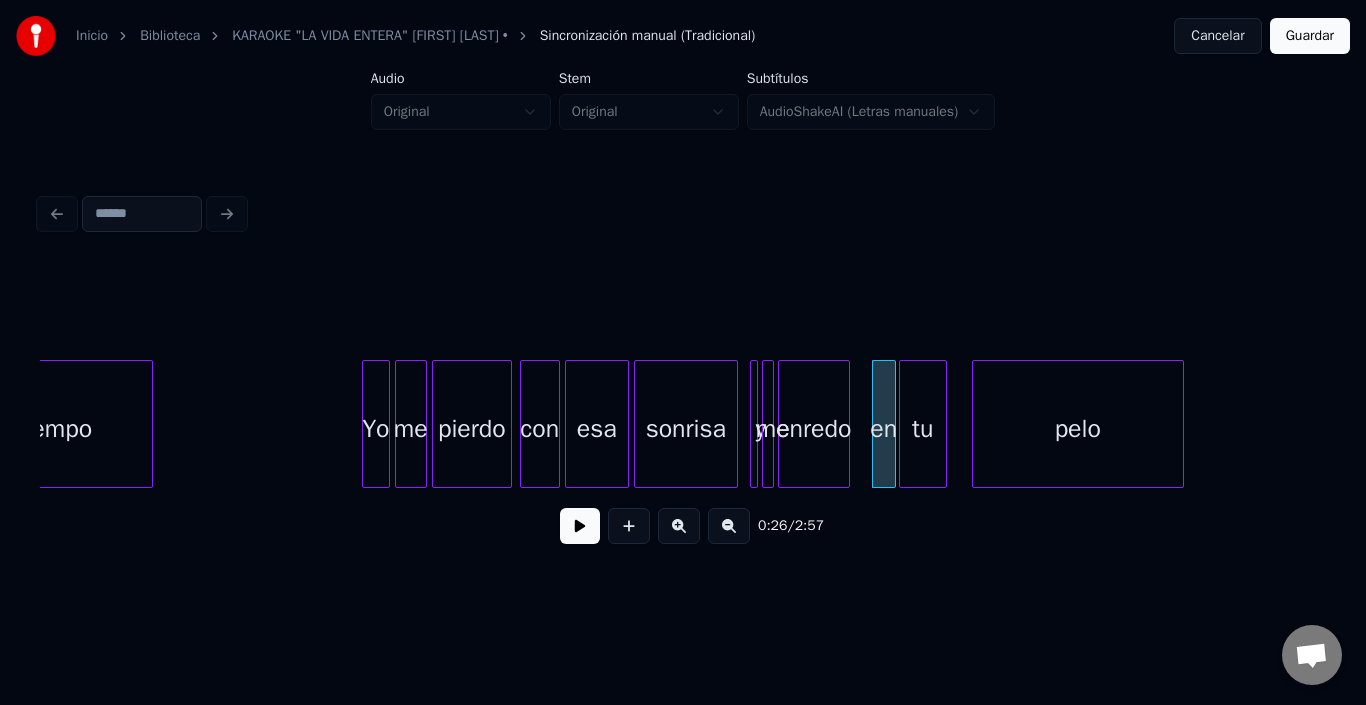 click on "tu" at bounding box center (923, 429) 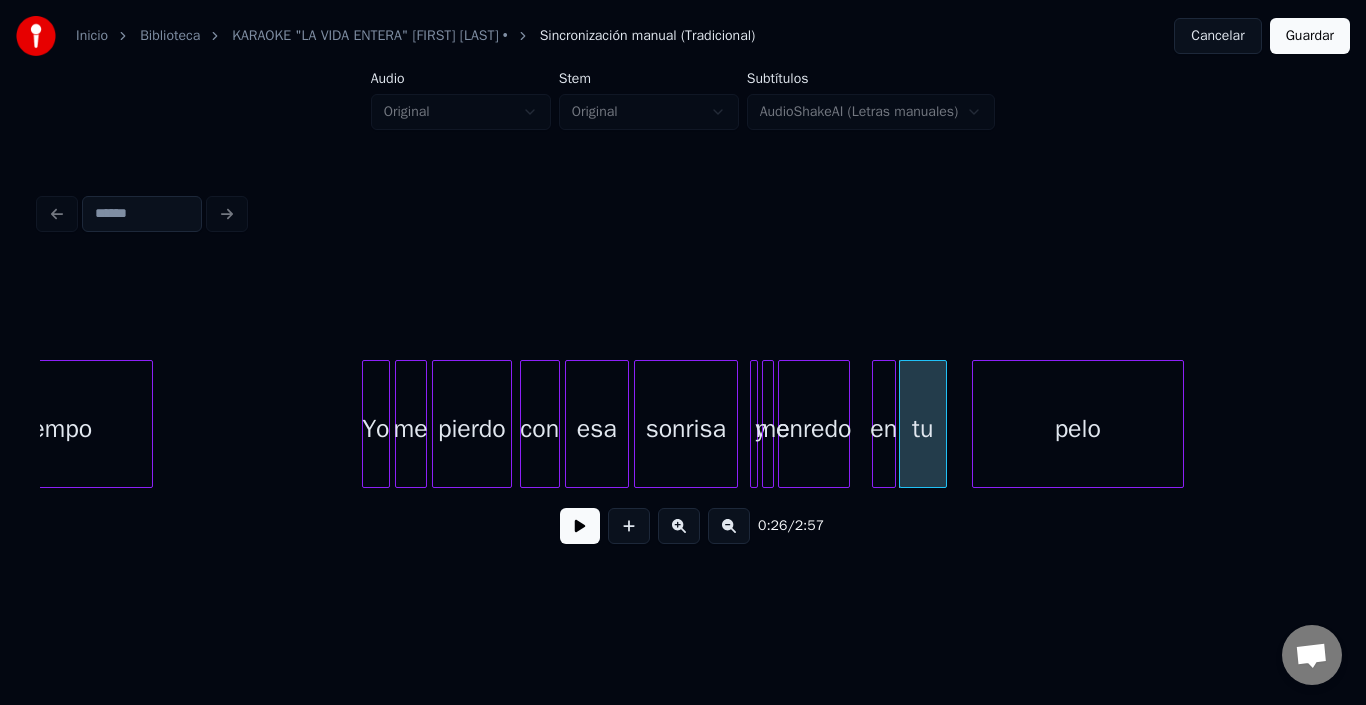 click at bounding box center [580, 526] 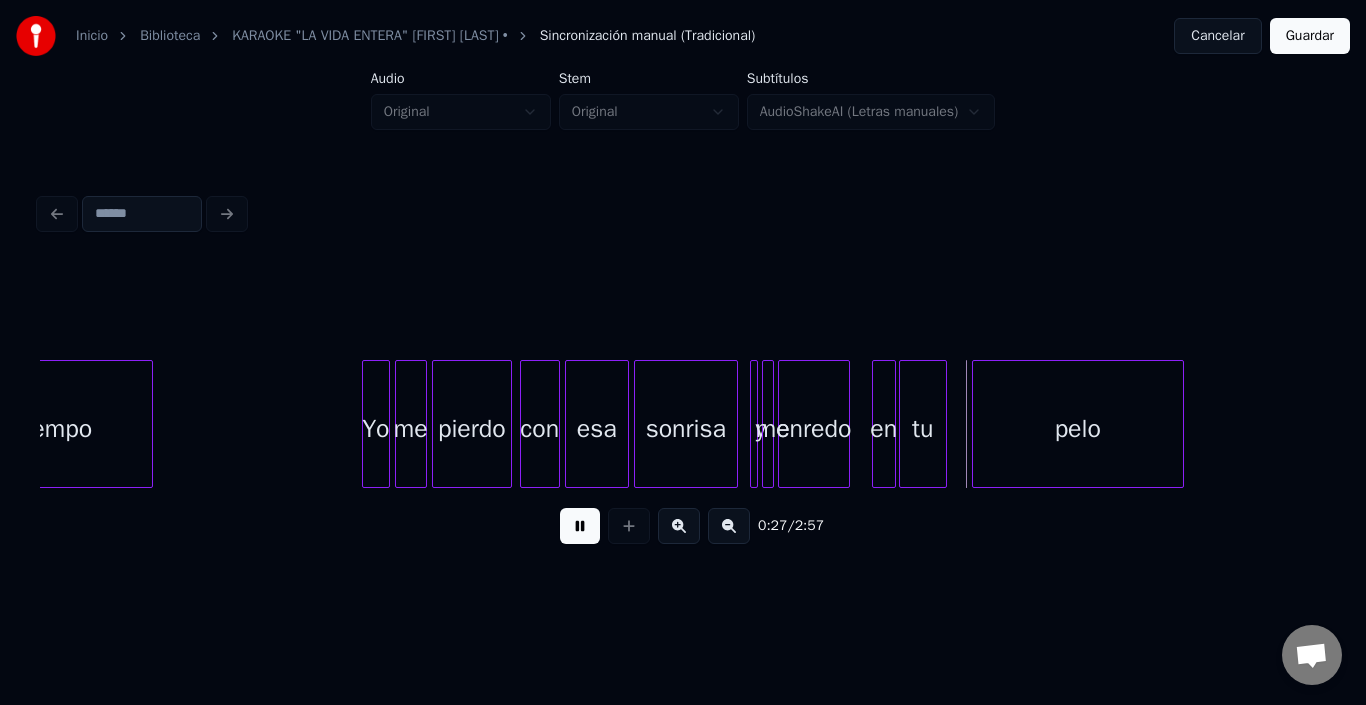 click at bounding box center [580, 526] 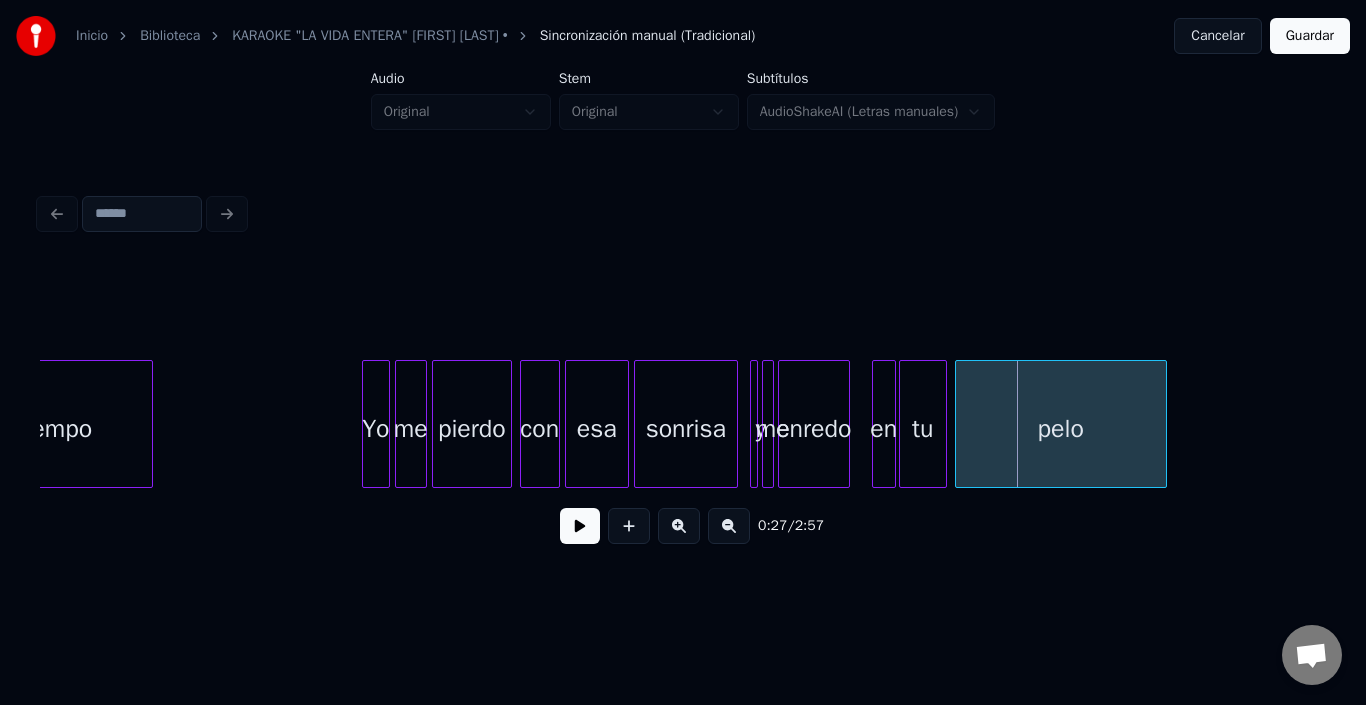 click on "pelo" at bounding box center (1061, 429) 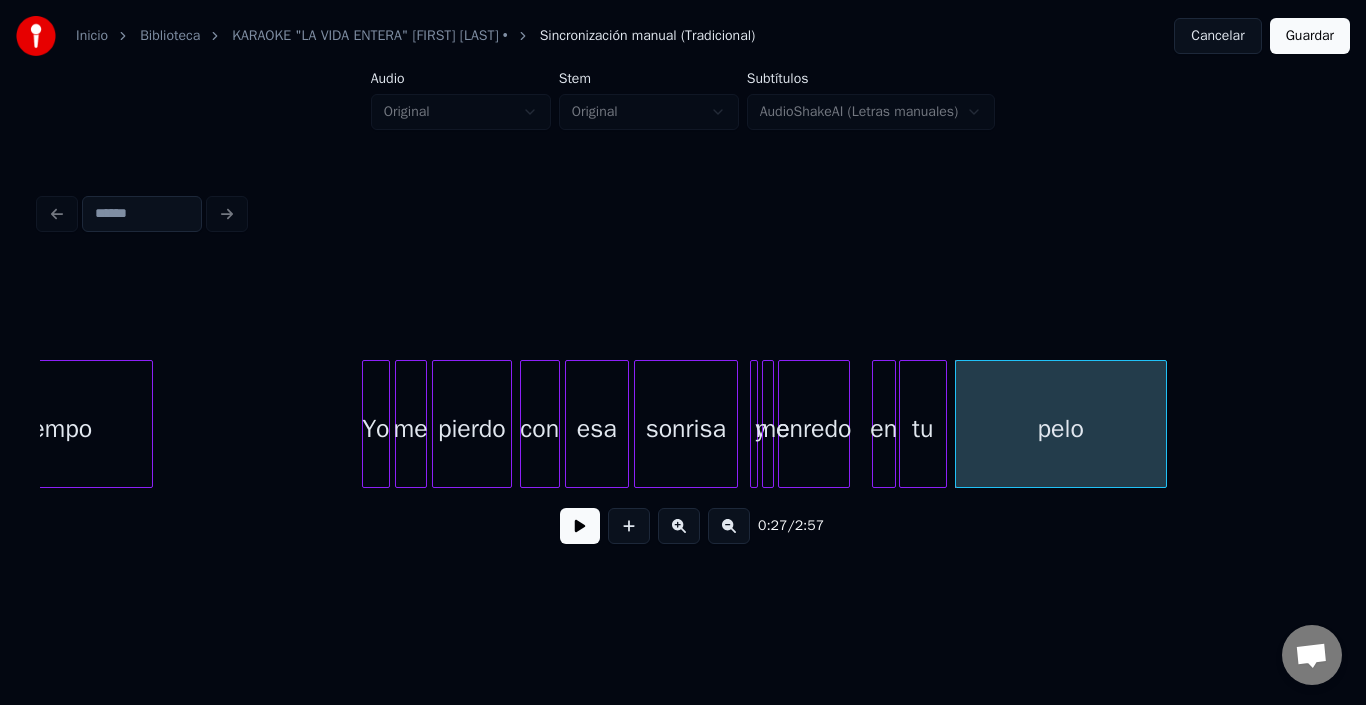 click on "pelo" at bounding box center [1061, 429] 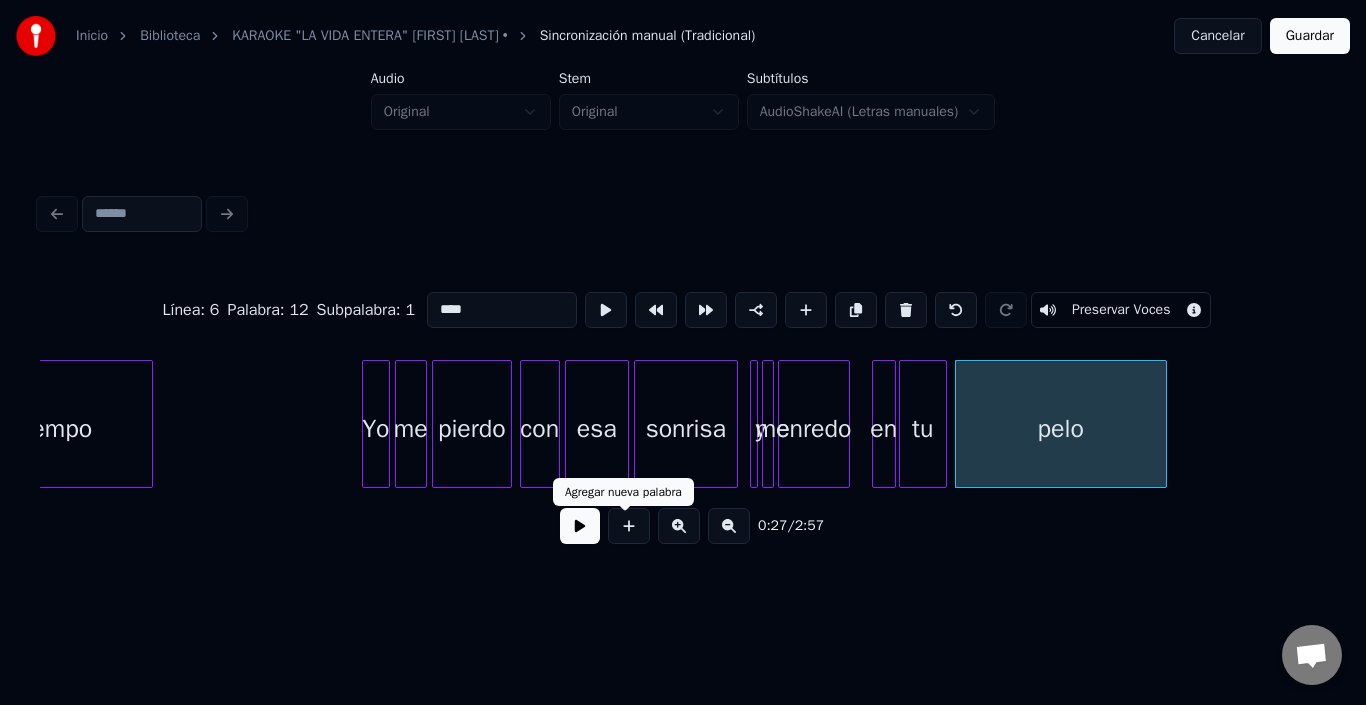 click at bounding box center (580, 526) 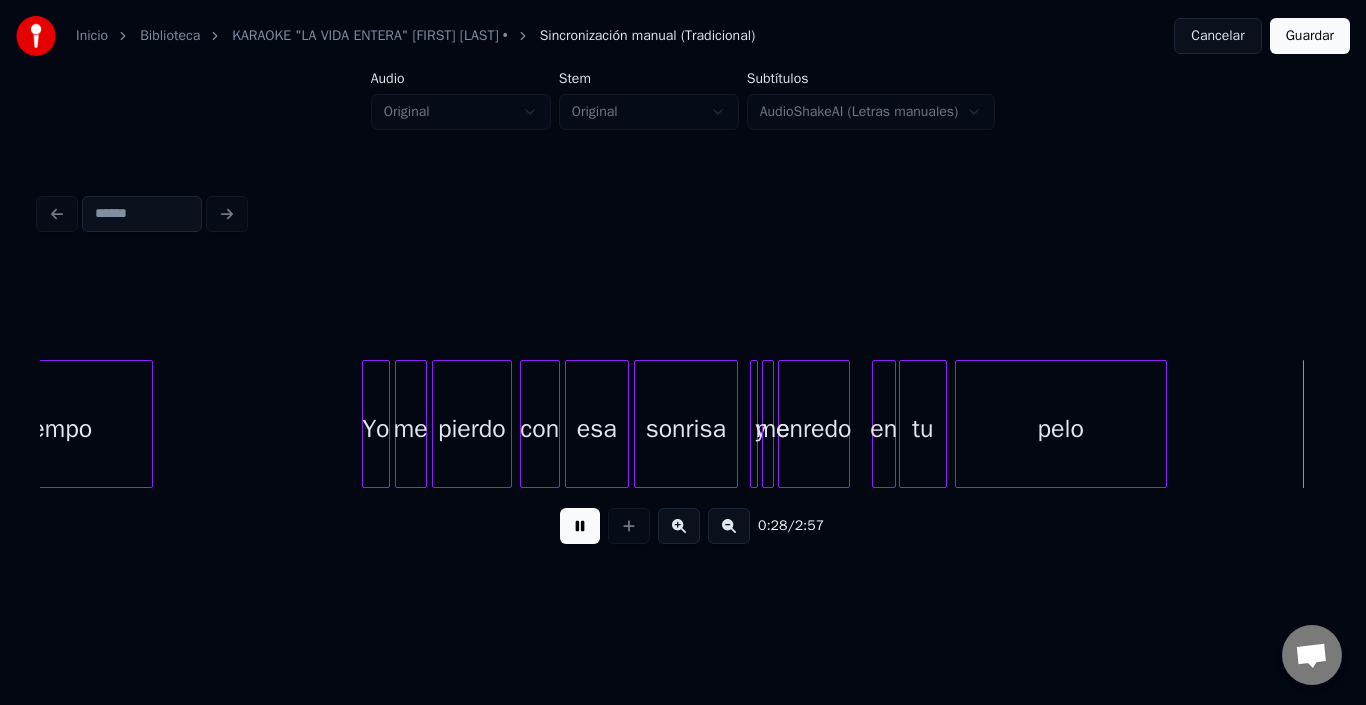scroll, scrollTop: 0, scrollLeft: 5808, axis: horizontal 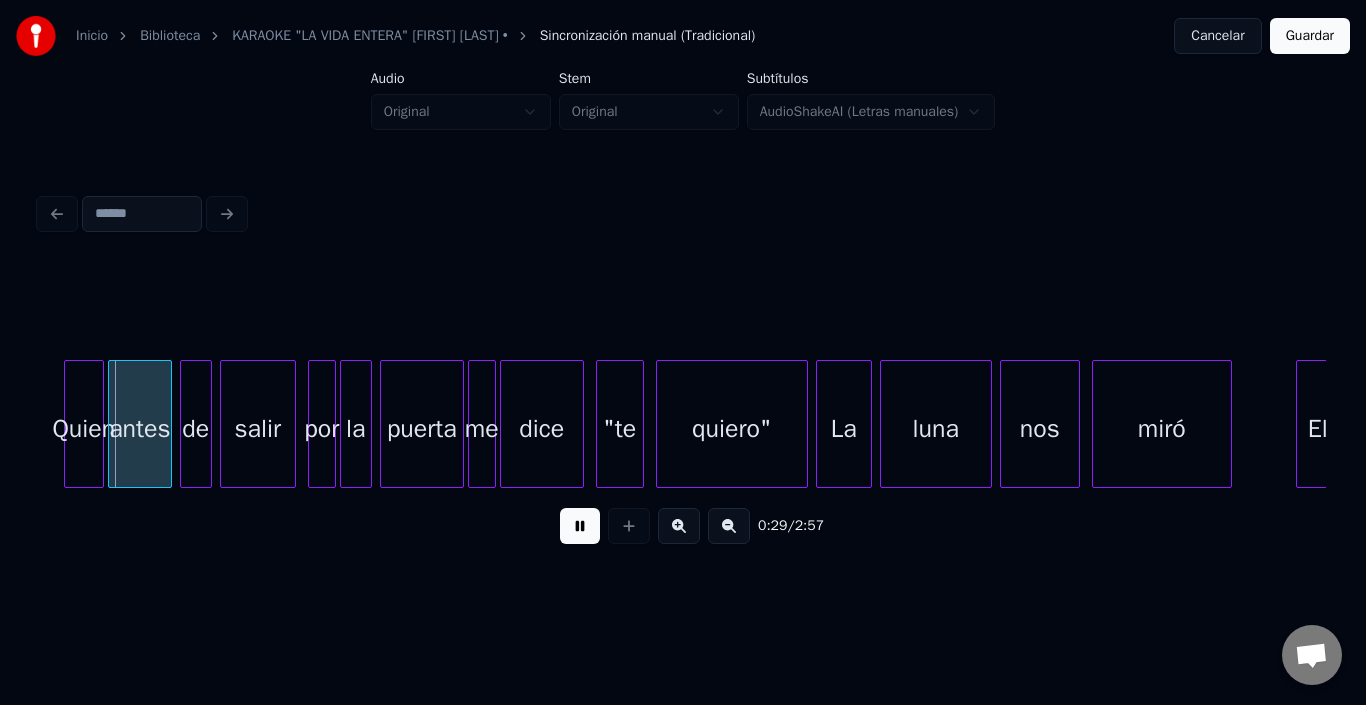 click at bounding box center [580, 526] 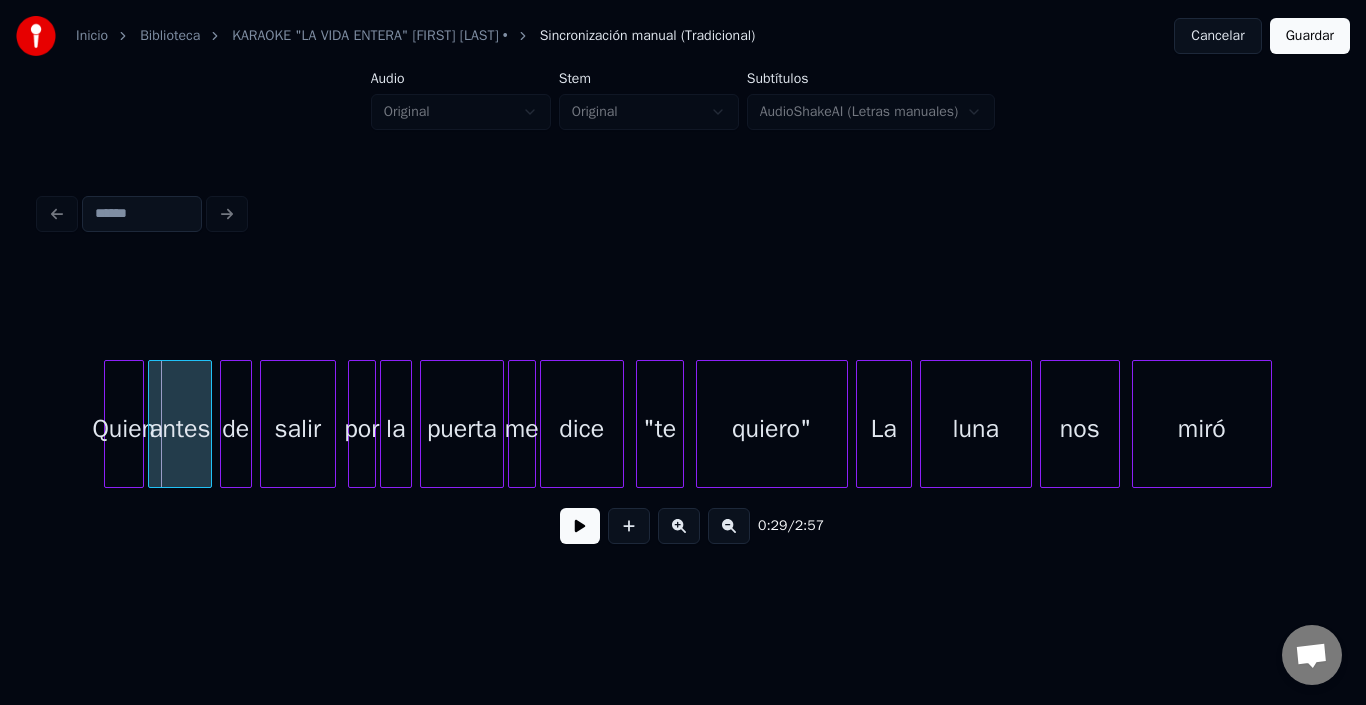 scroll, scrollTop: 0, scrollLeft: 5728, axis: horizontal 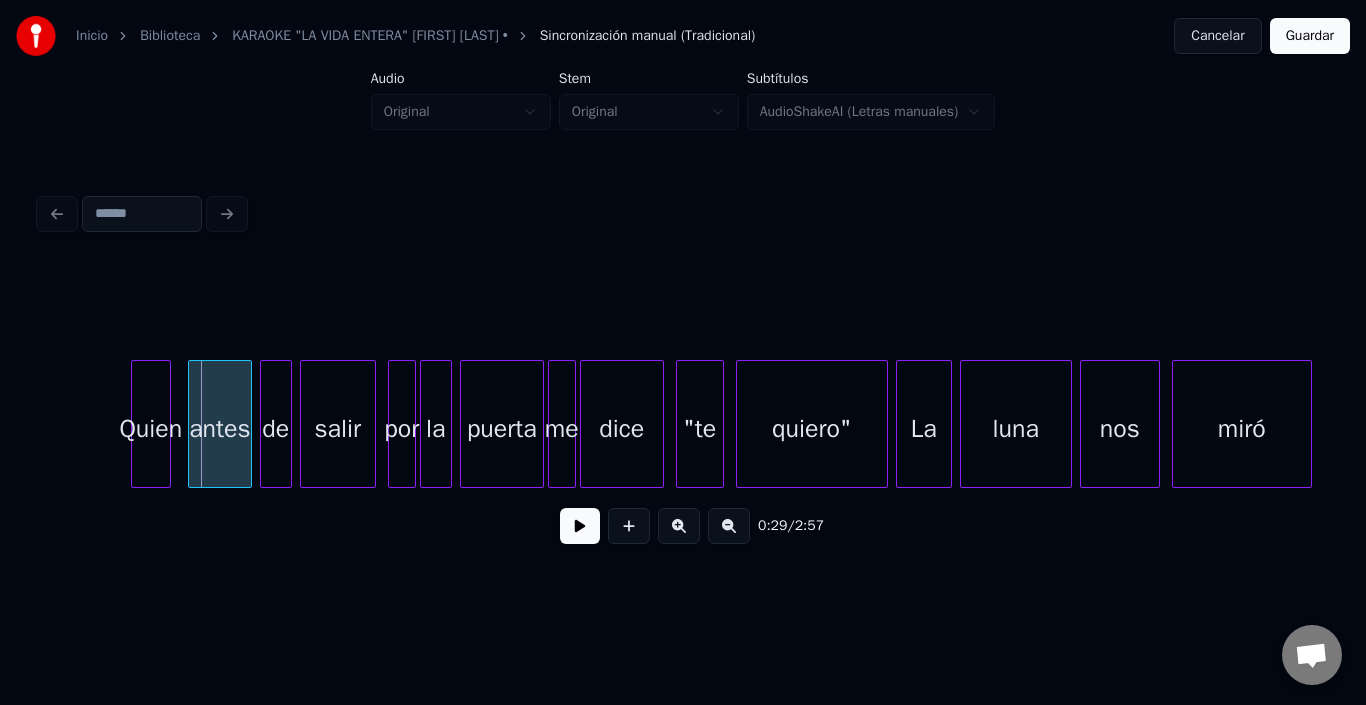 click on "Quien" at bounding box center [151, 429] 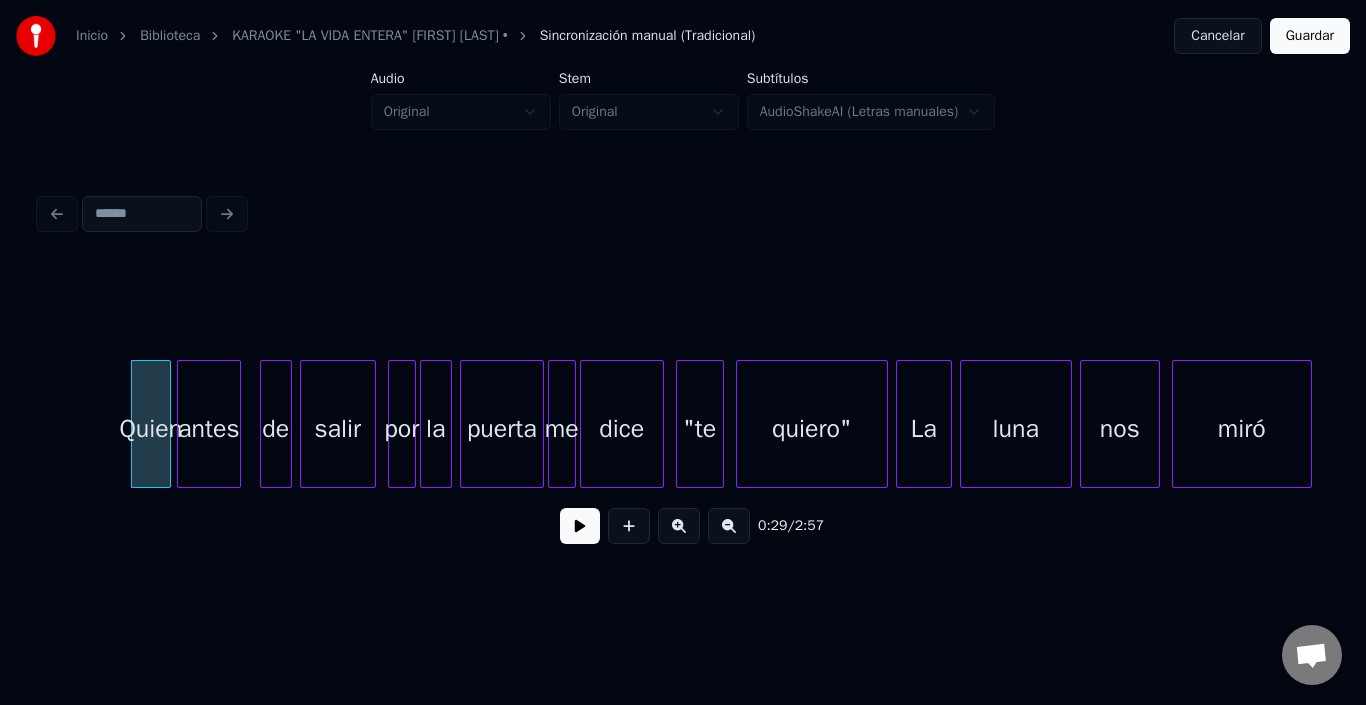 click on "antes" at bounding box center (209, 429) 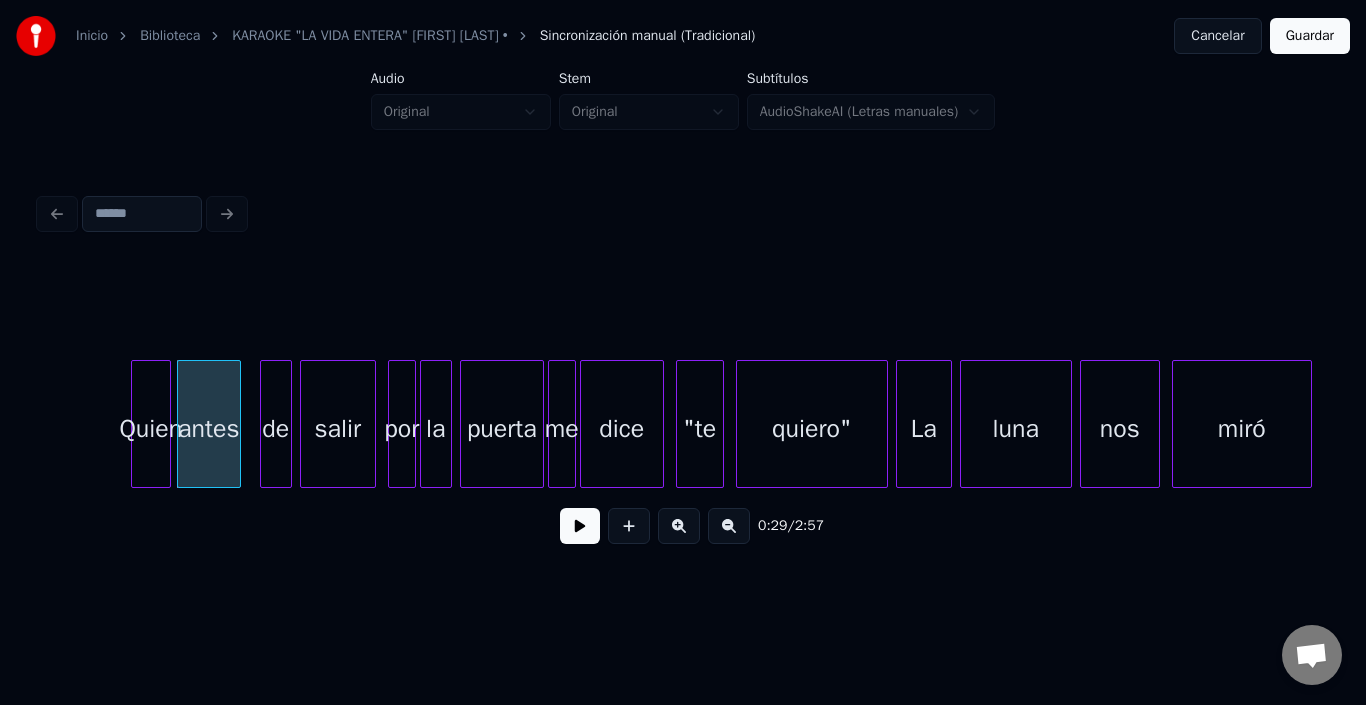 click on "de" at bounding box center [276, 429] 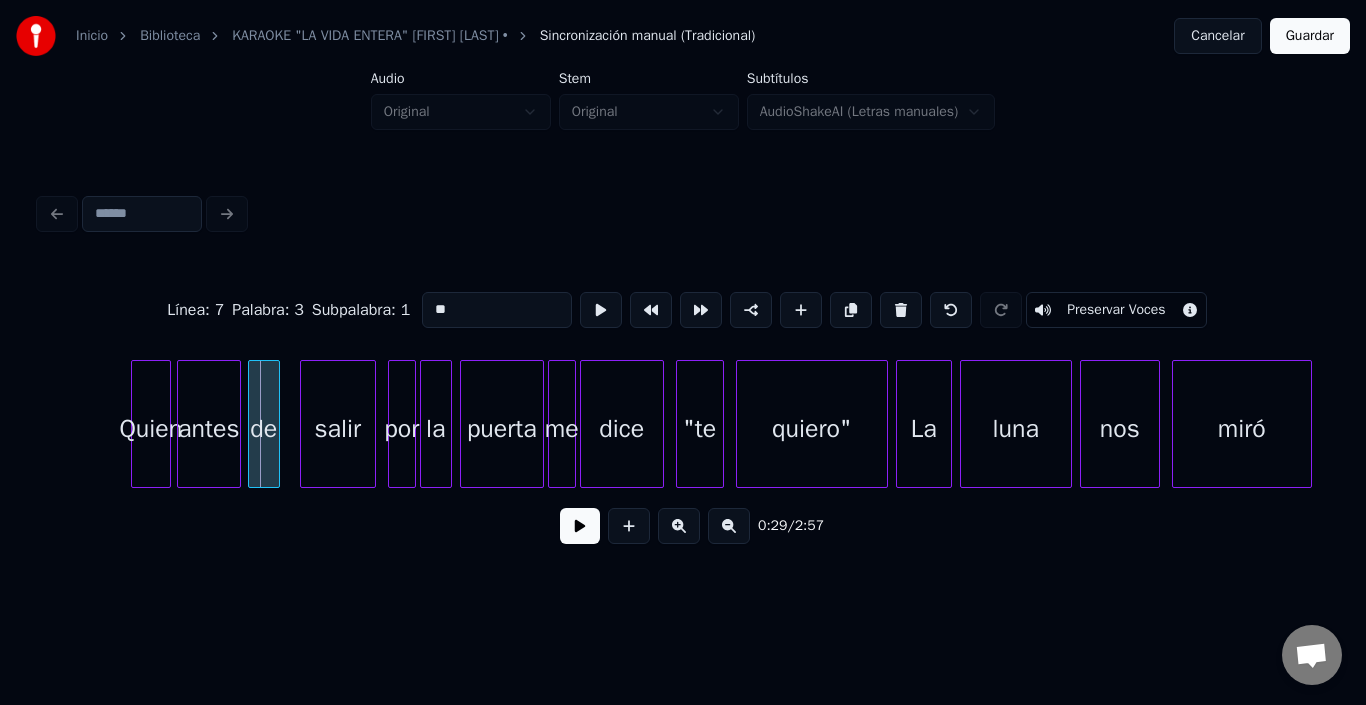 click on "de" at bounding box center (264, 429) 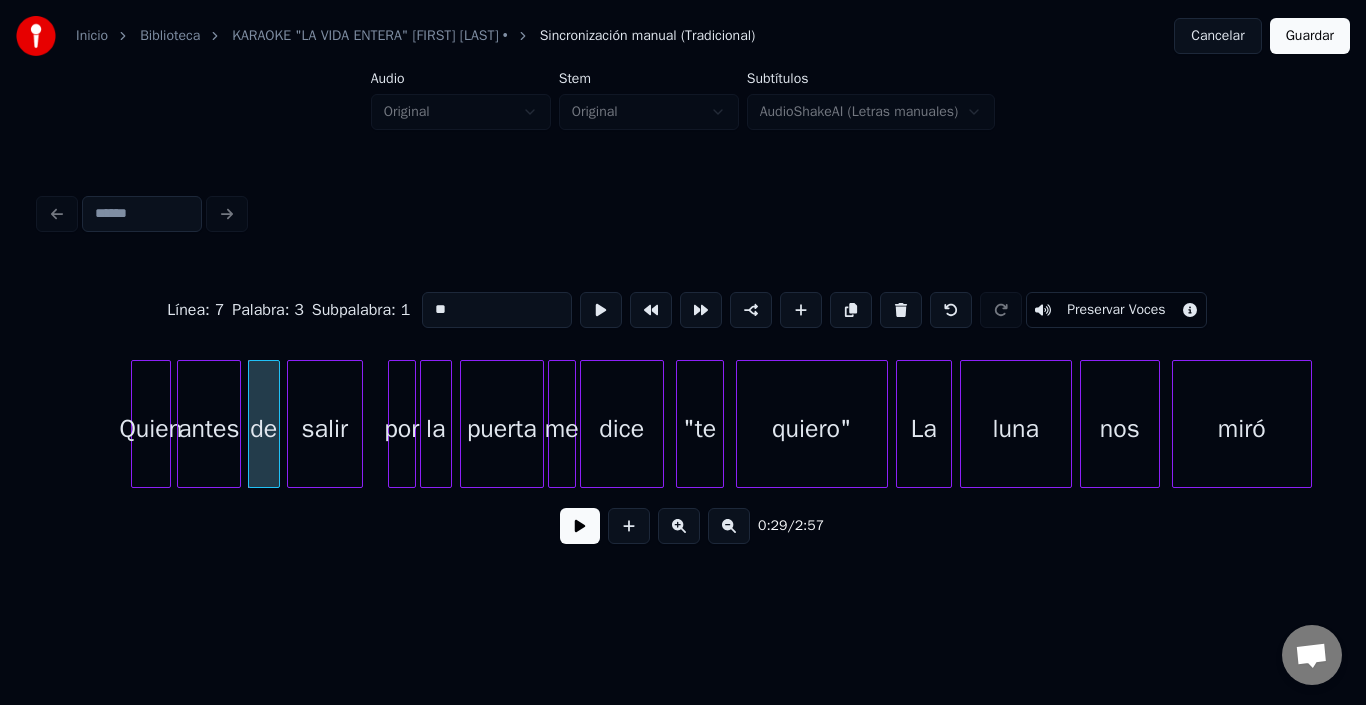 click on "salir" at bounding box center (325, 429) 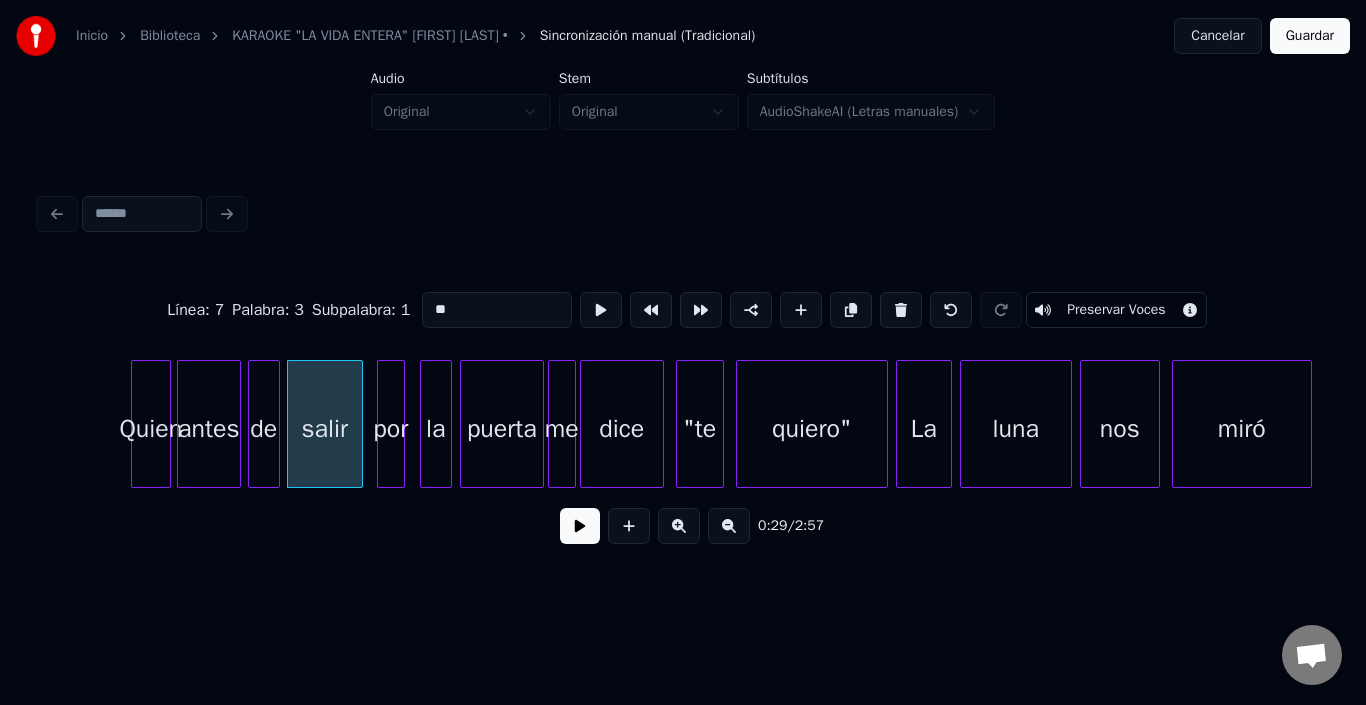 click on "por" at bounding box center (391, 429) 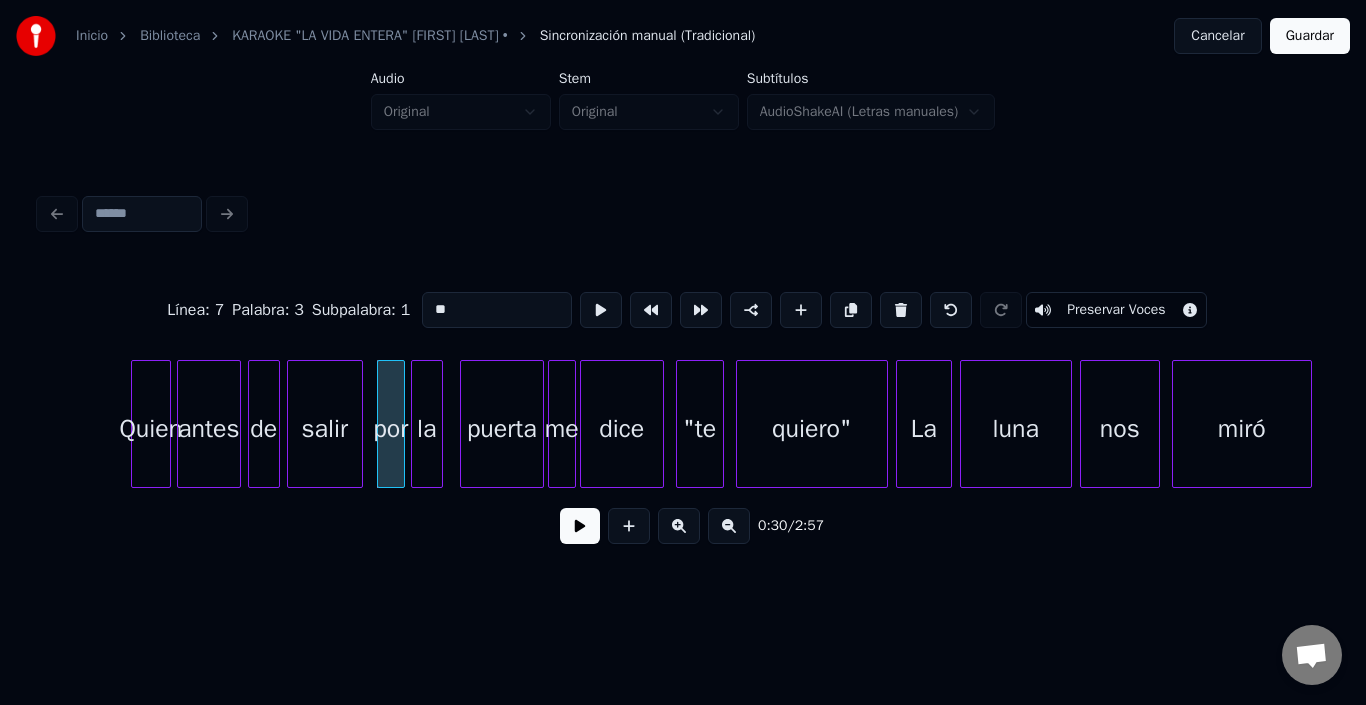 click on "la" at bounding box center (427, 429) 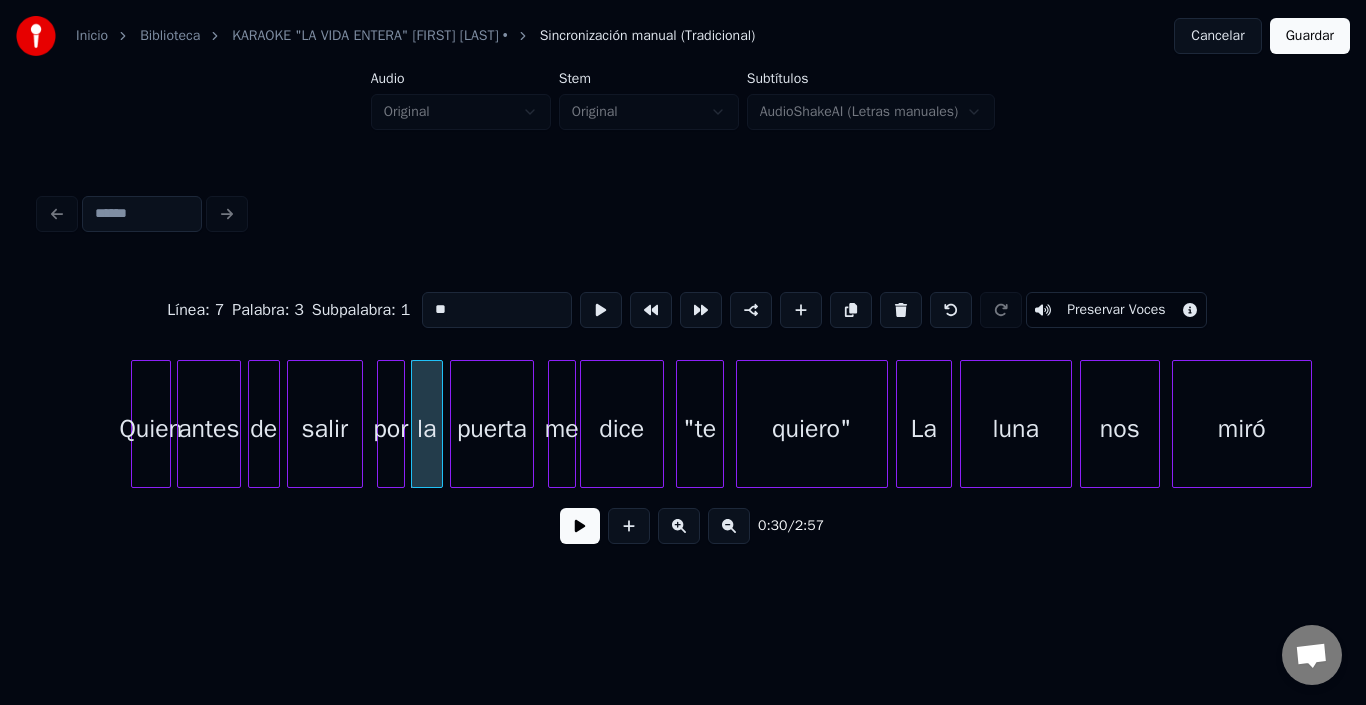 click on "puerta" at bounding box center [492, 429] 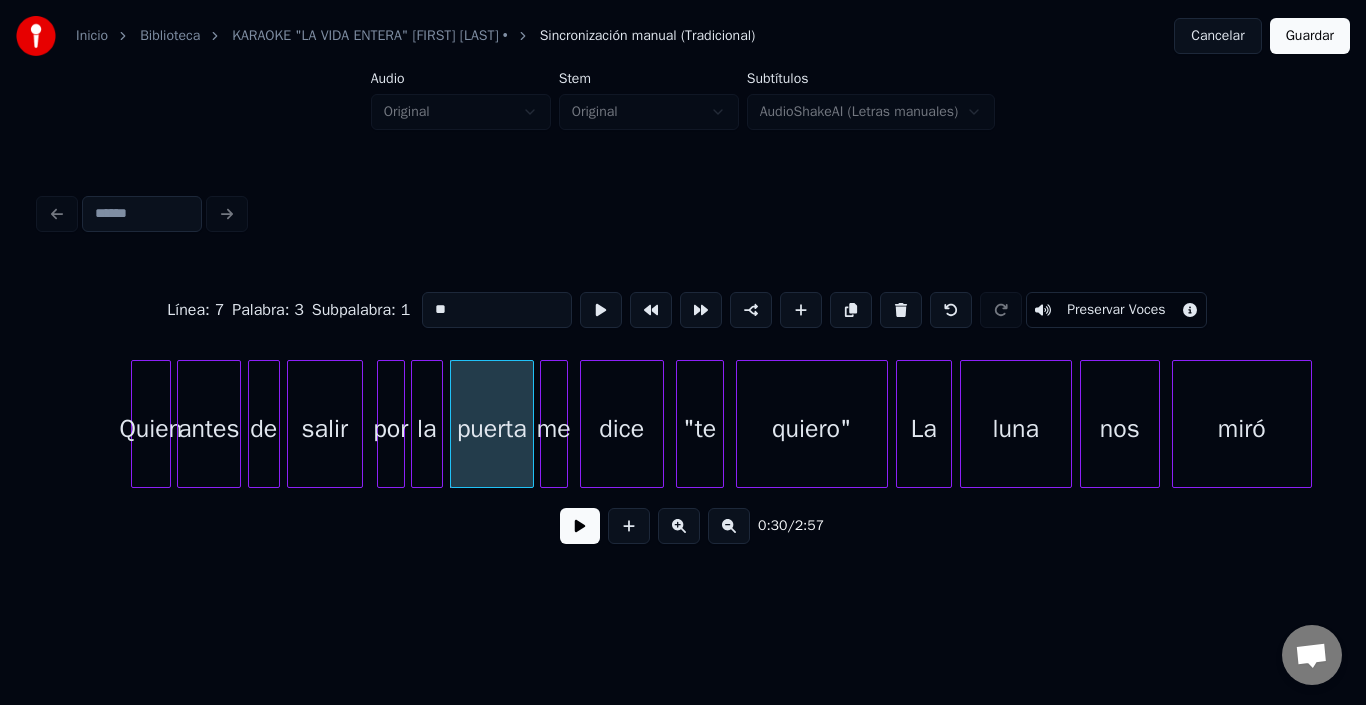 click on "me" at bounding box center [554, 429] 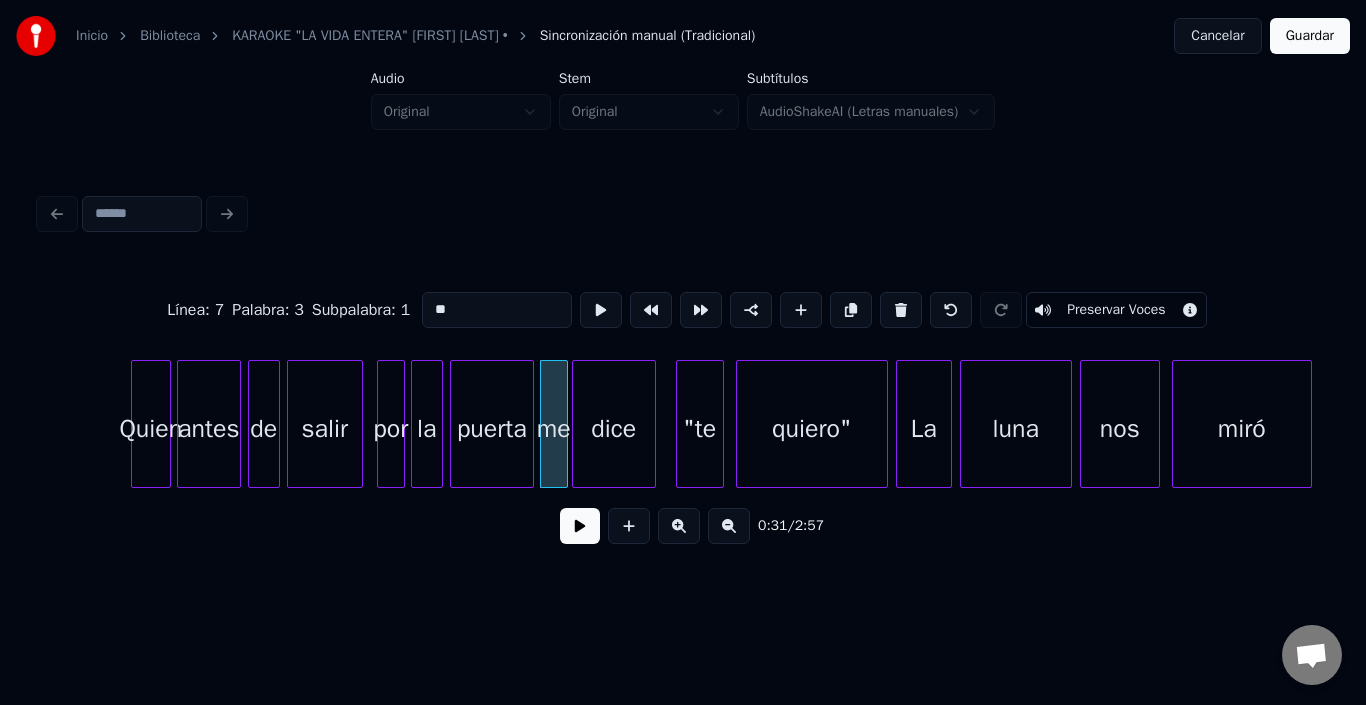 click on "dice" at bounding box center [614, 429] 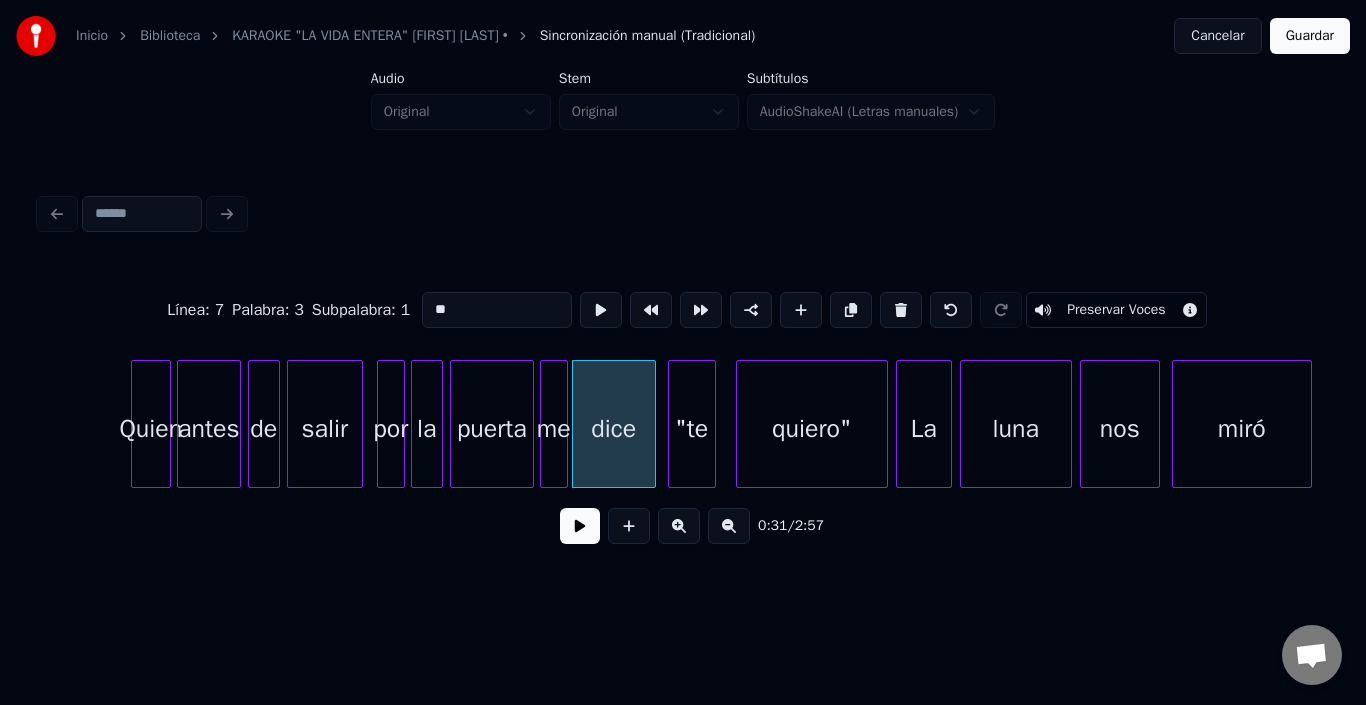 click on ""te" at bounding box center [692, 429] 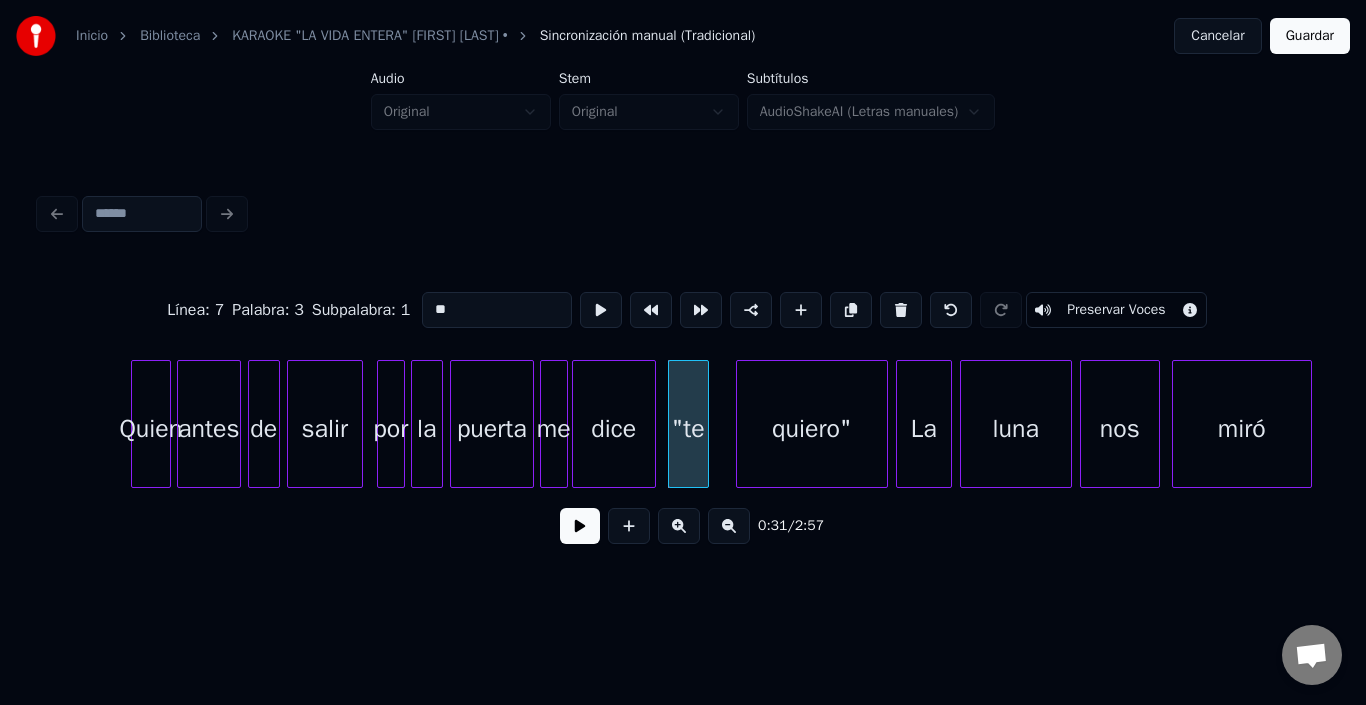 click at bounding box center [705, 424] 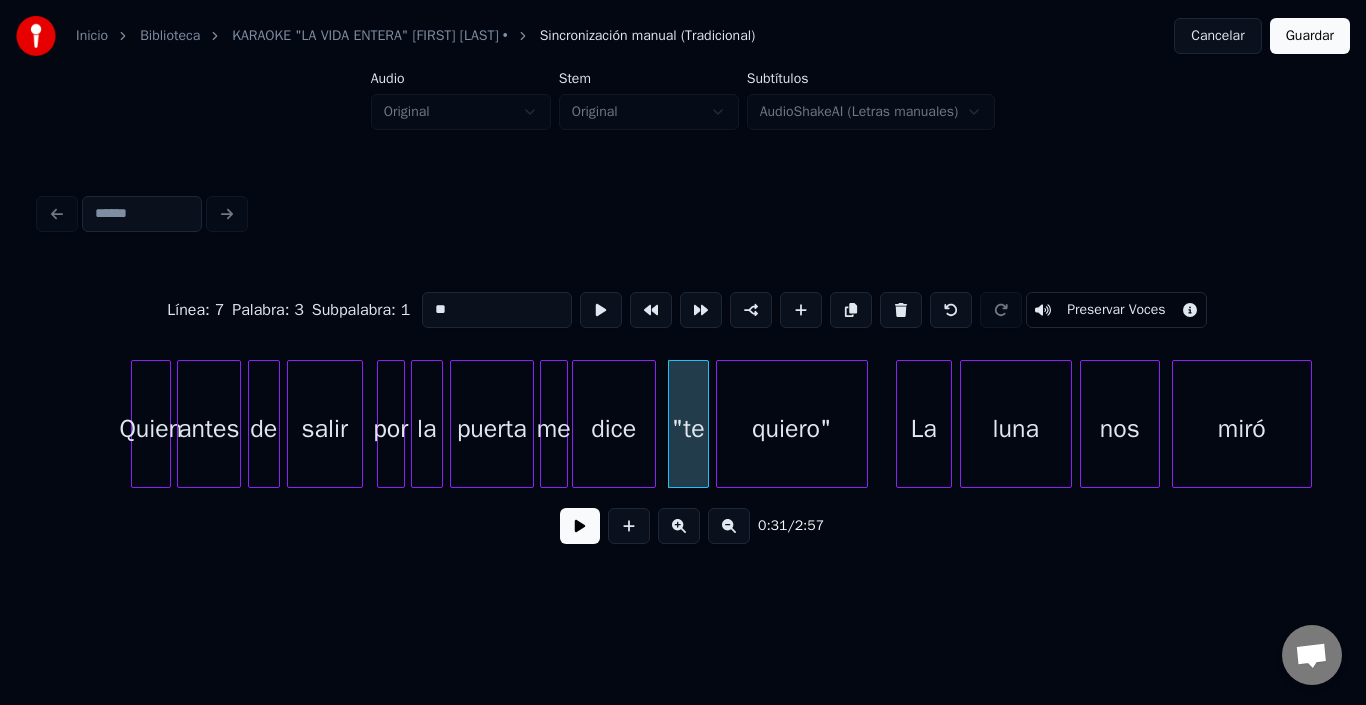 click on "quiero"" at bounding box center (792, 429) 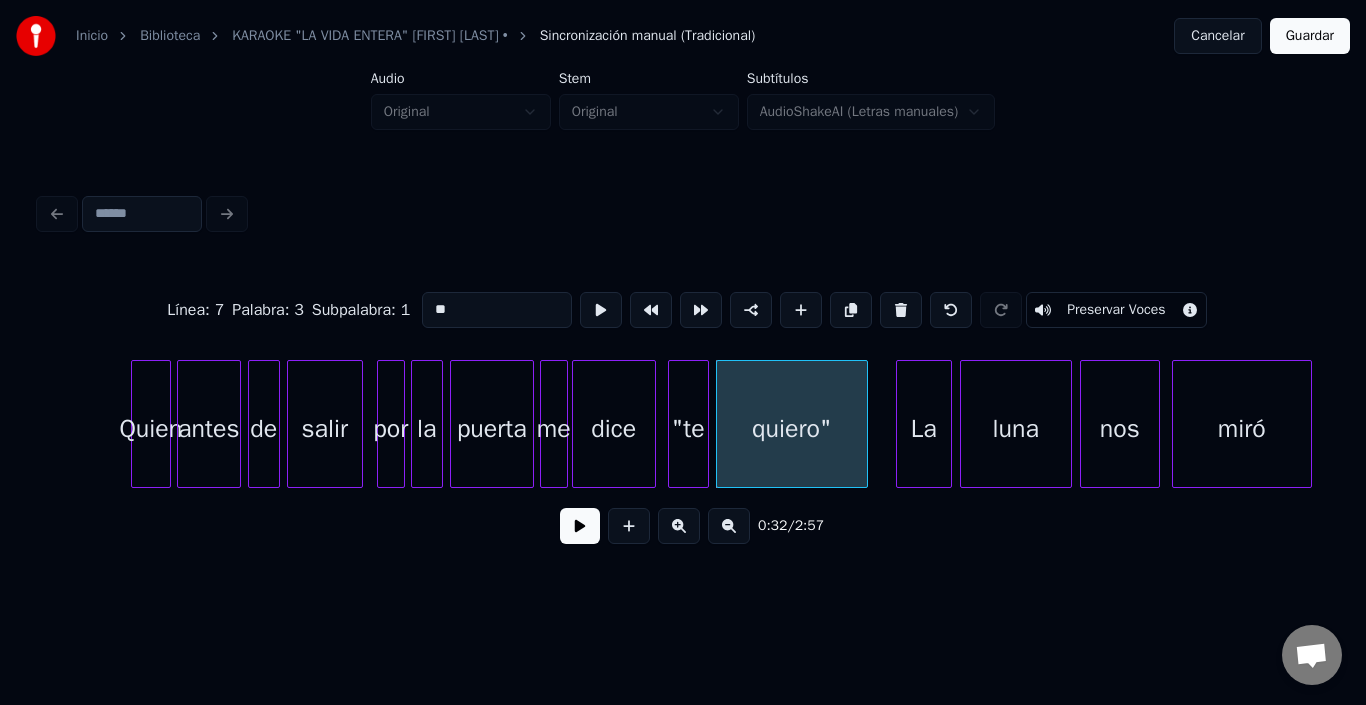 click on ""te" at bounding box center (688, 429) 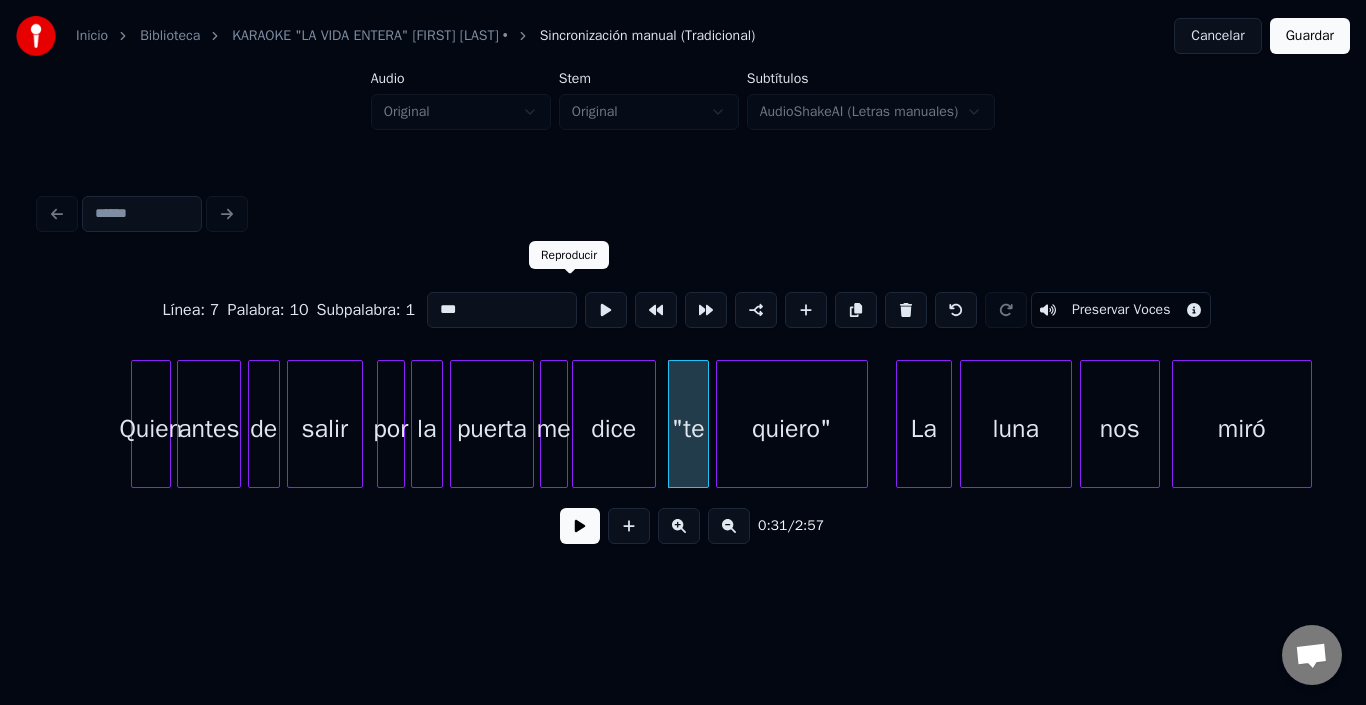 click at bounding box center (606, 310) 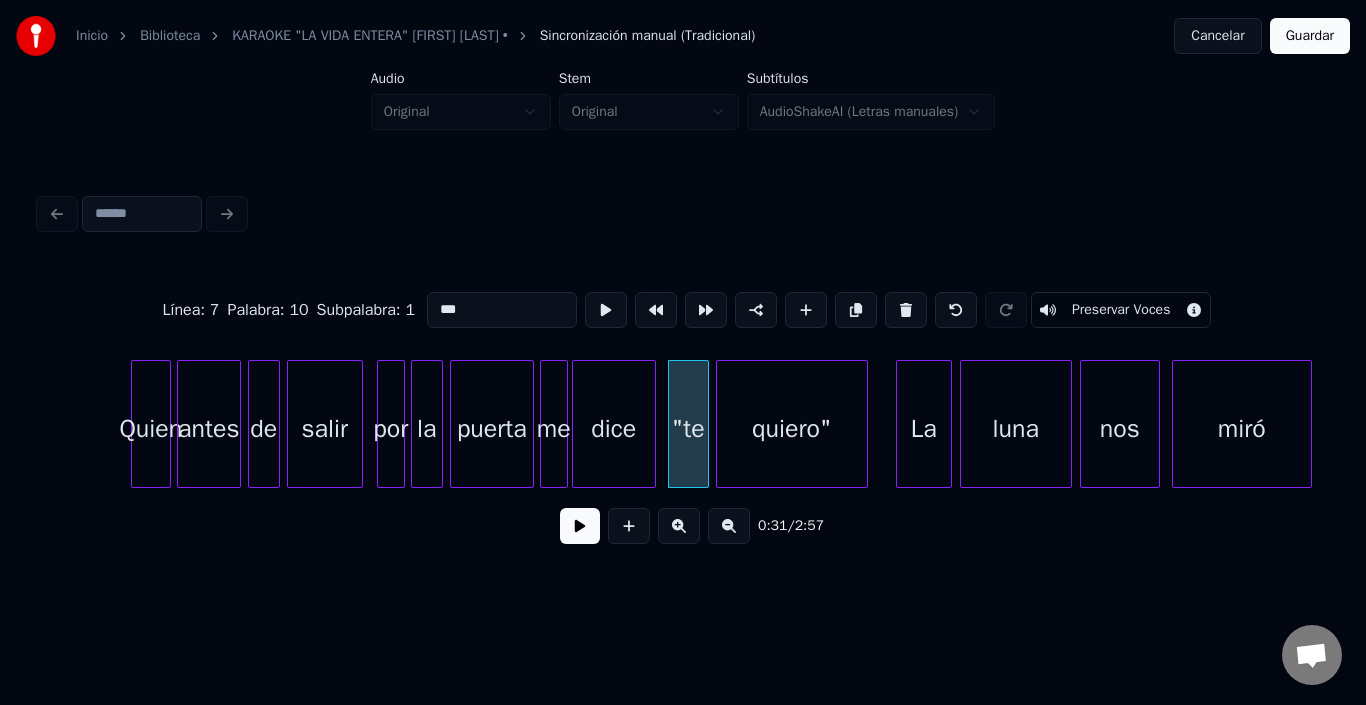 click on "quiero"" at bounding box center (792, 429) 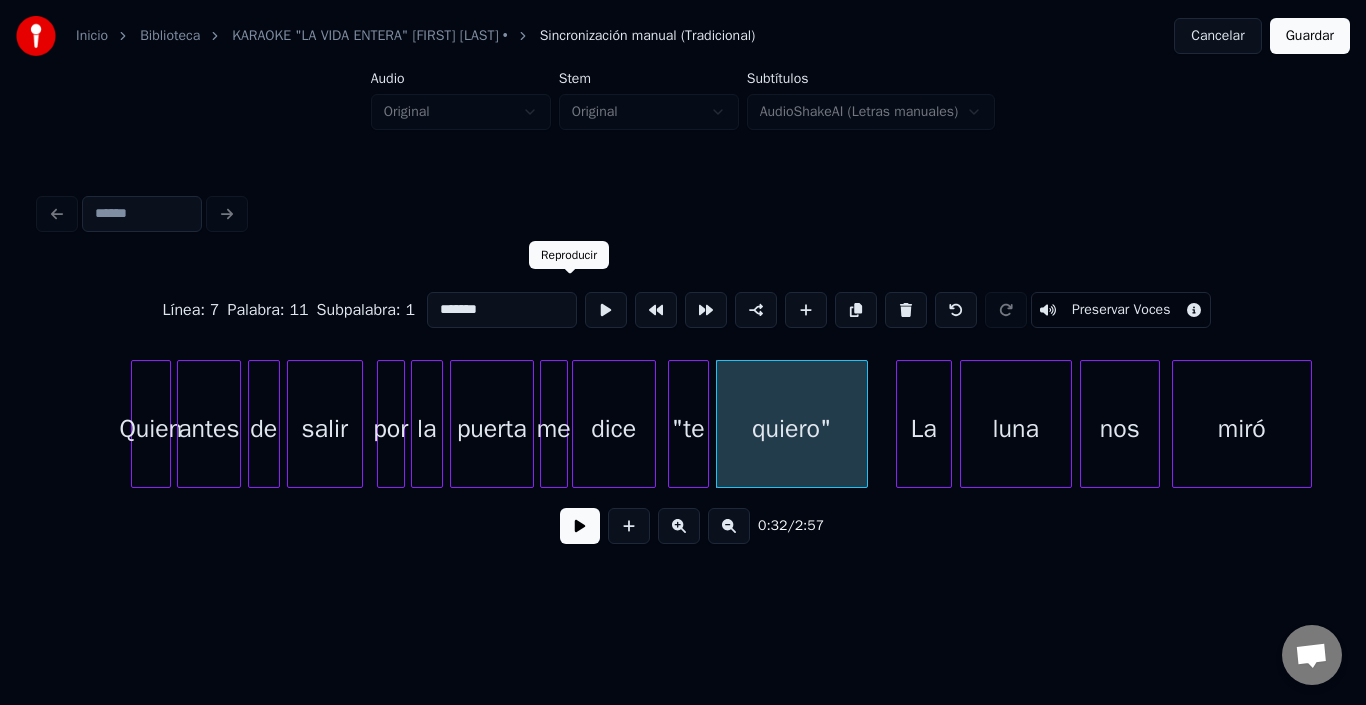 click at bounding box center [606, 310] 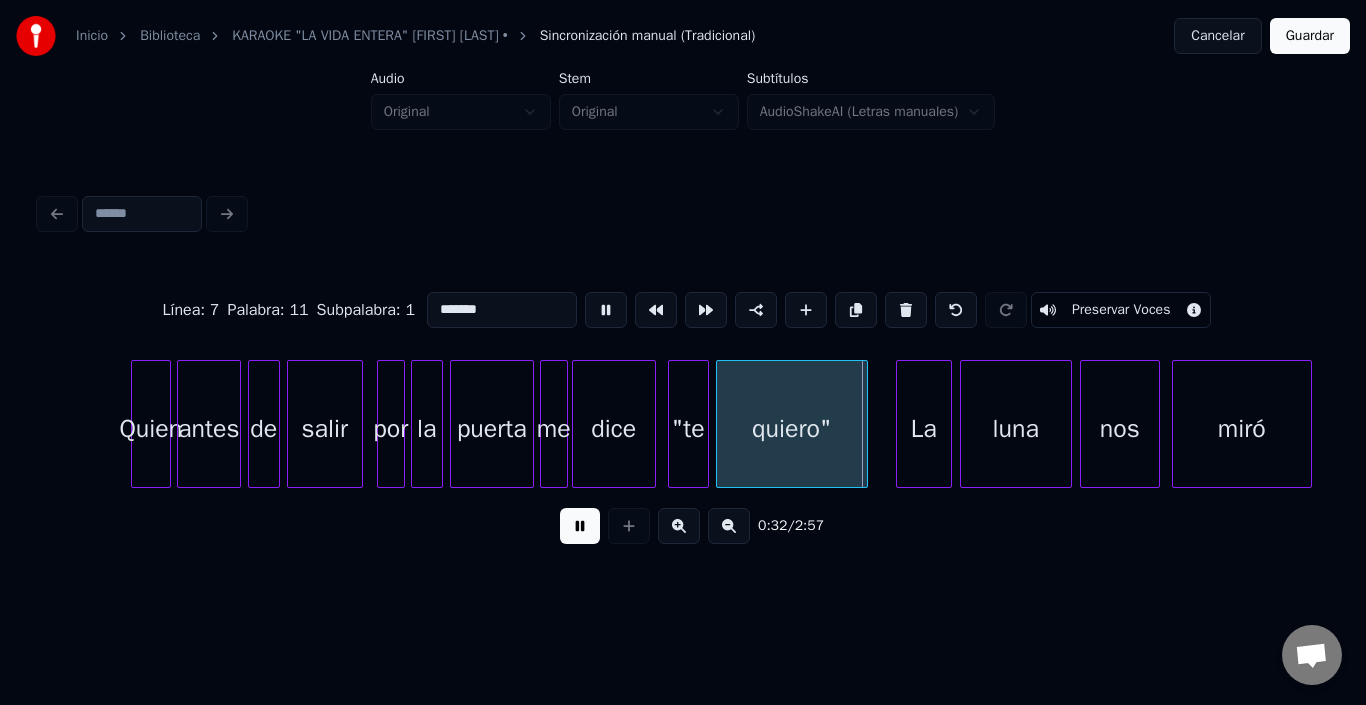 click at bounding box center [606, 310] 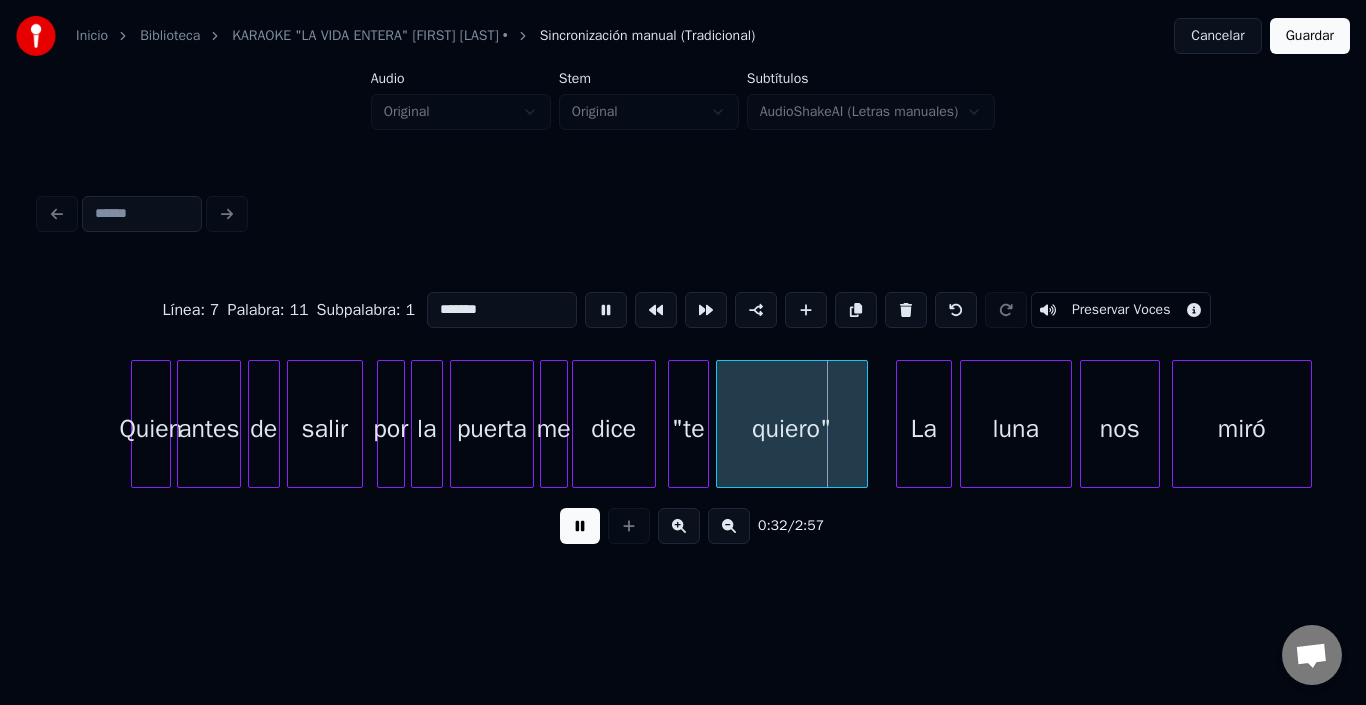 click at bounding box center [606, 310] 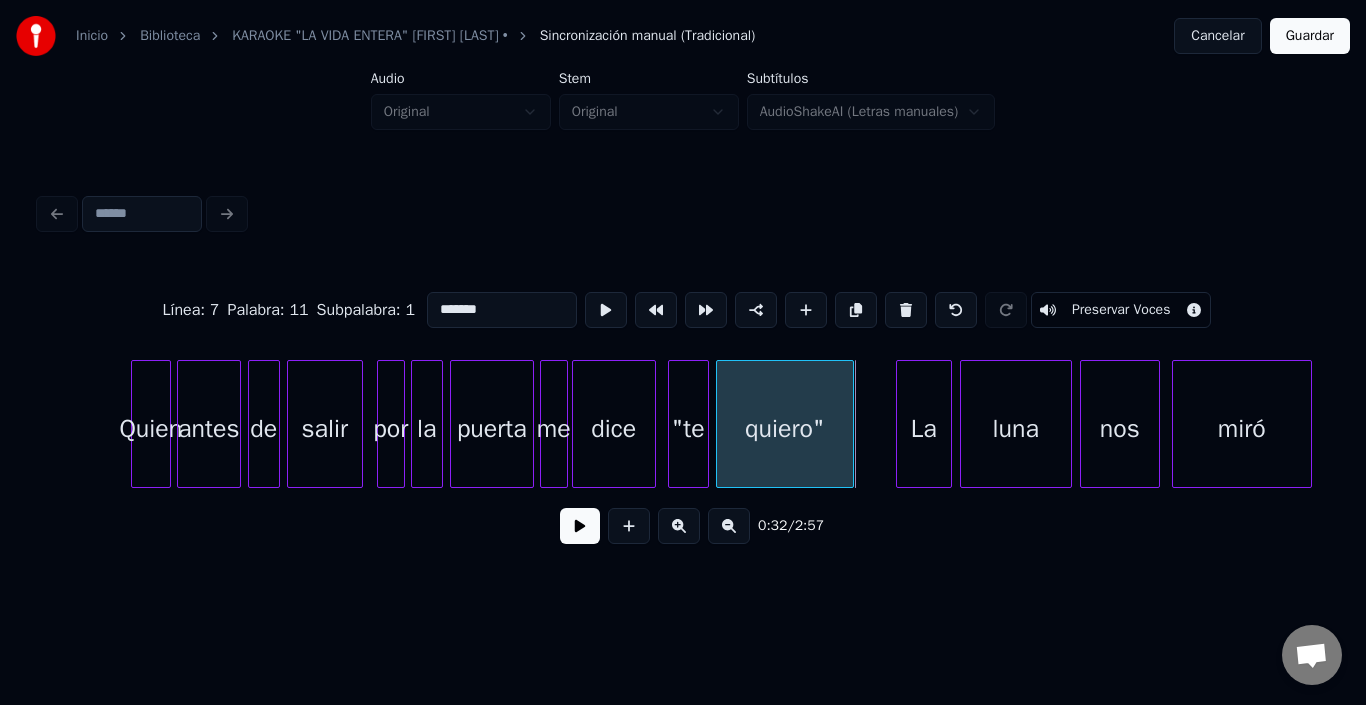 click at bounding box center (850, 424) 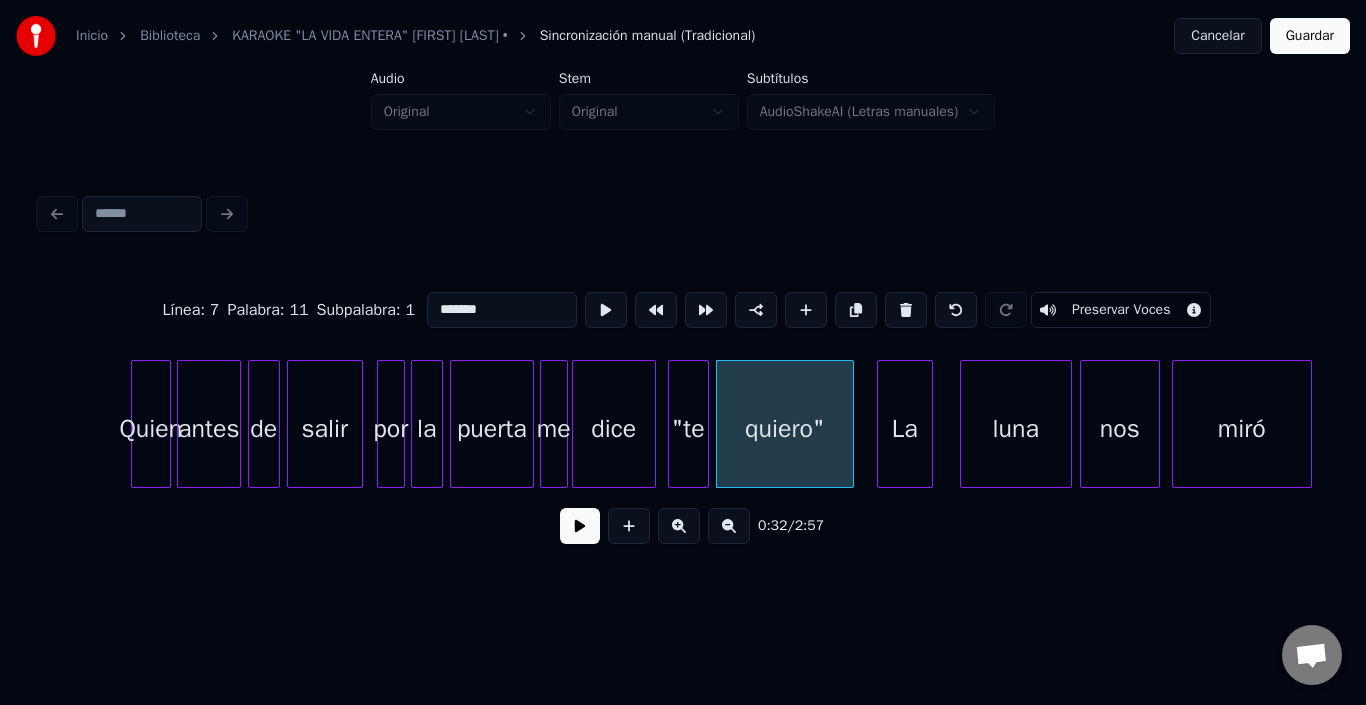 click on "La" at bounding box center (905, 429) 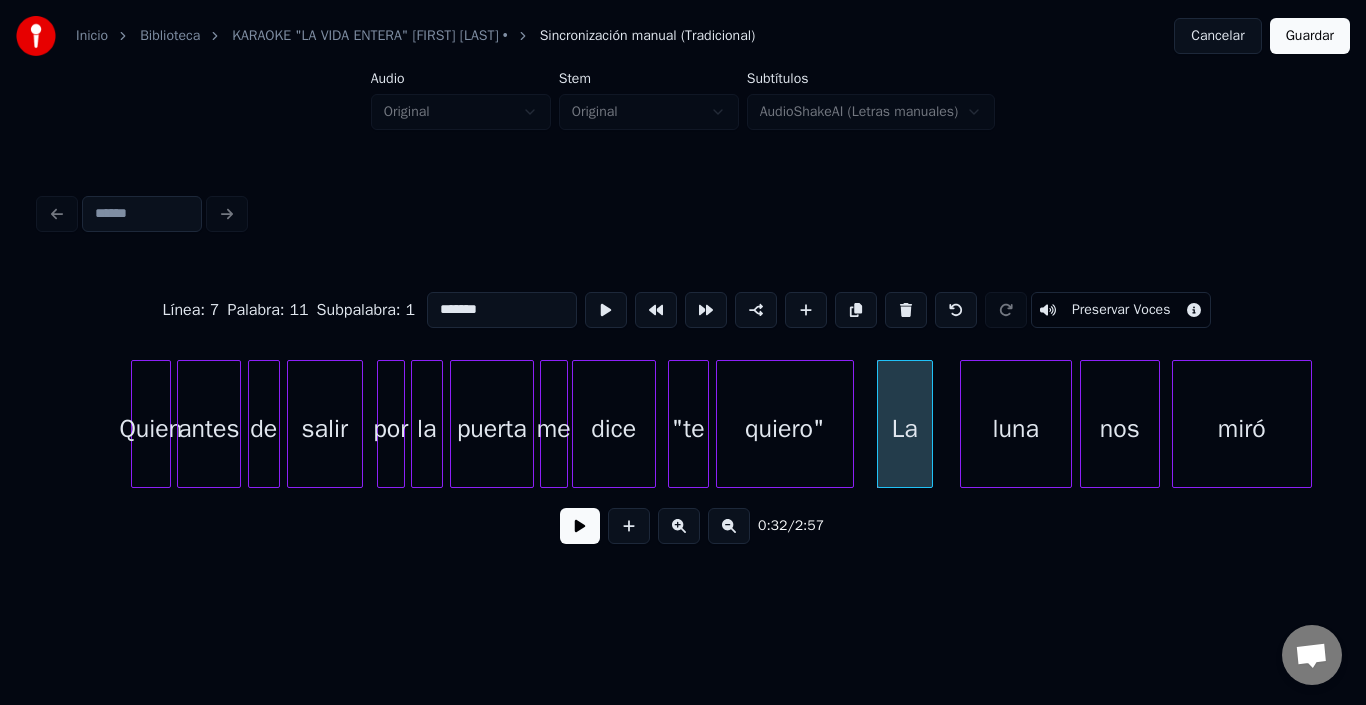 click on "luna" at bounding box center (1016, 429) 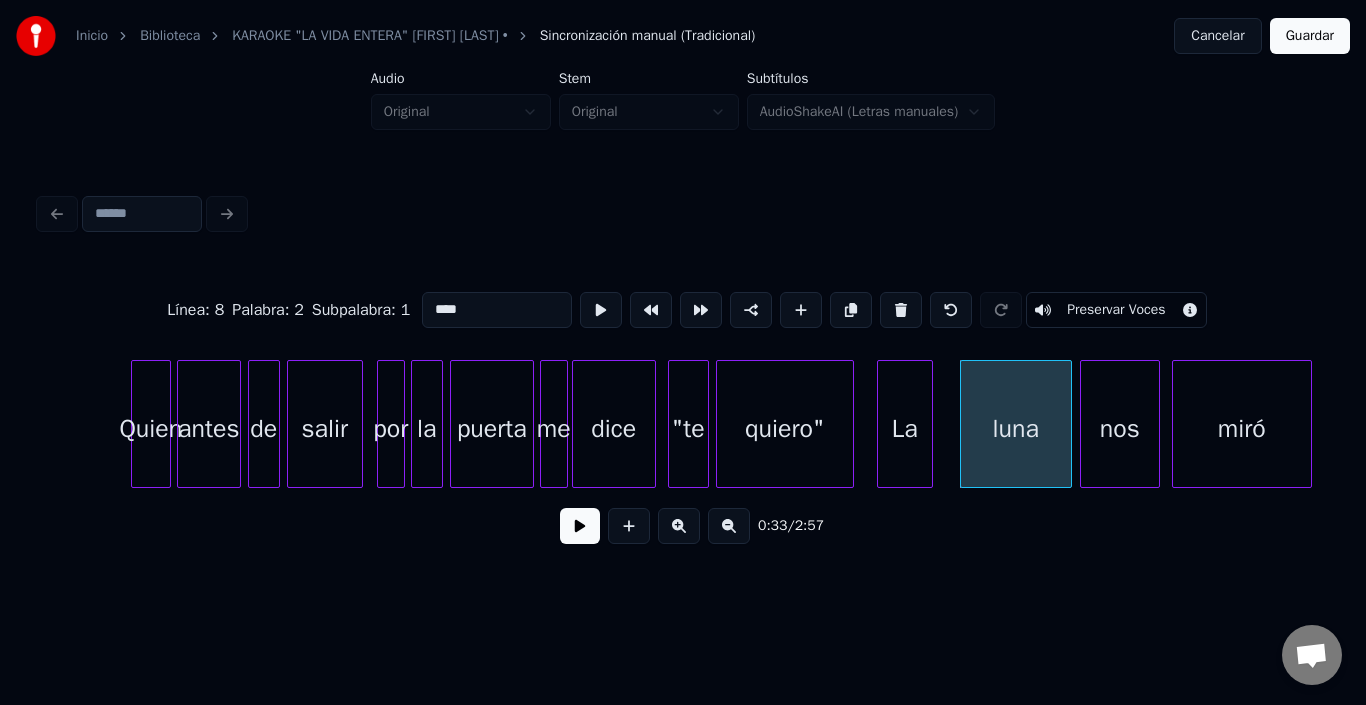 click on "quiero"" at bounding box center [785, 429] 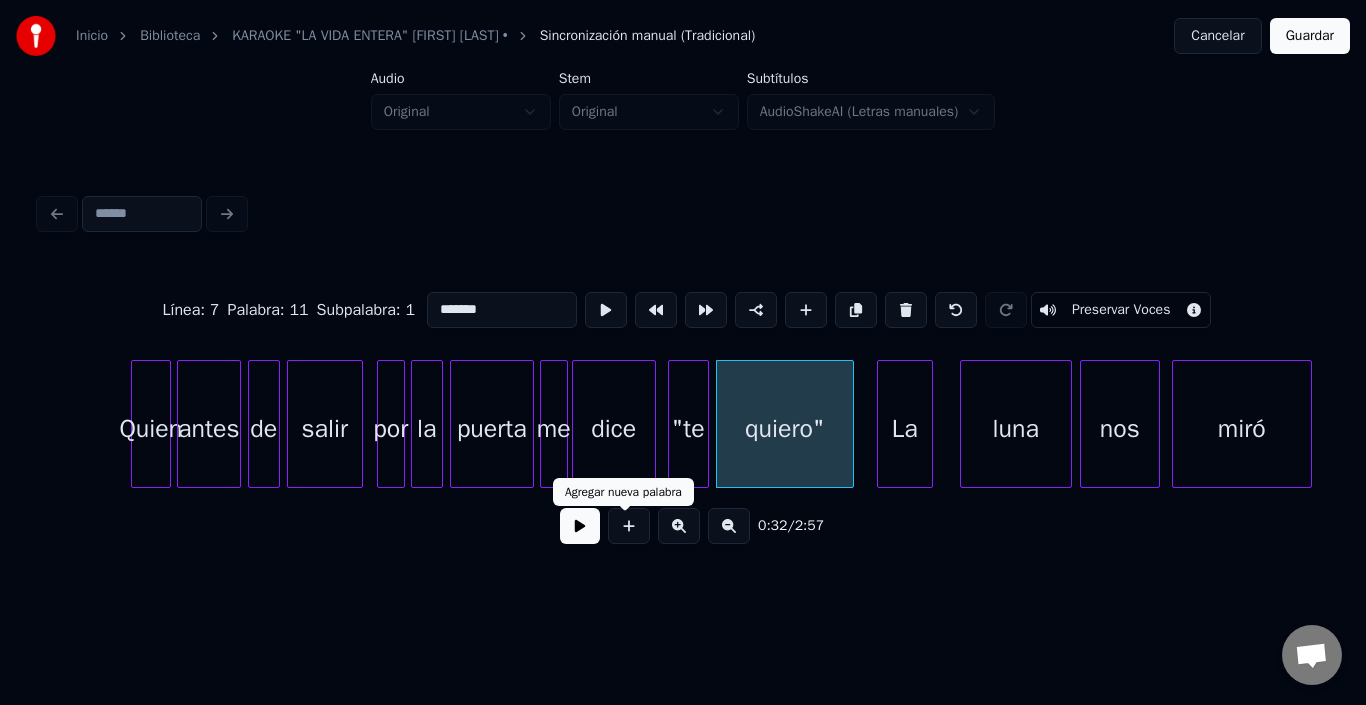 click at bounding box center [580, 526] 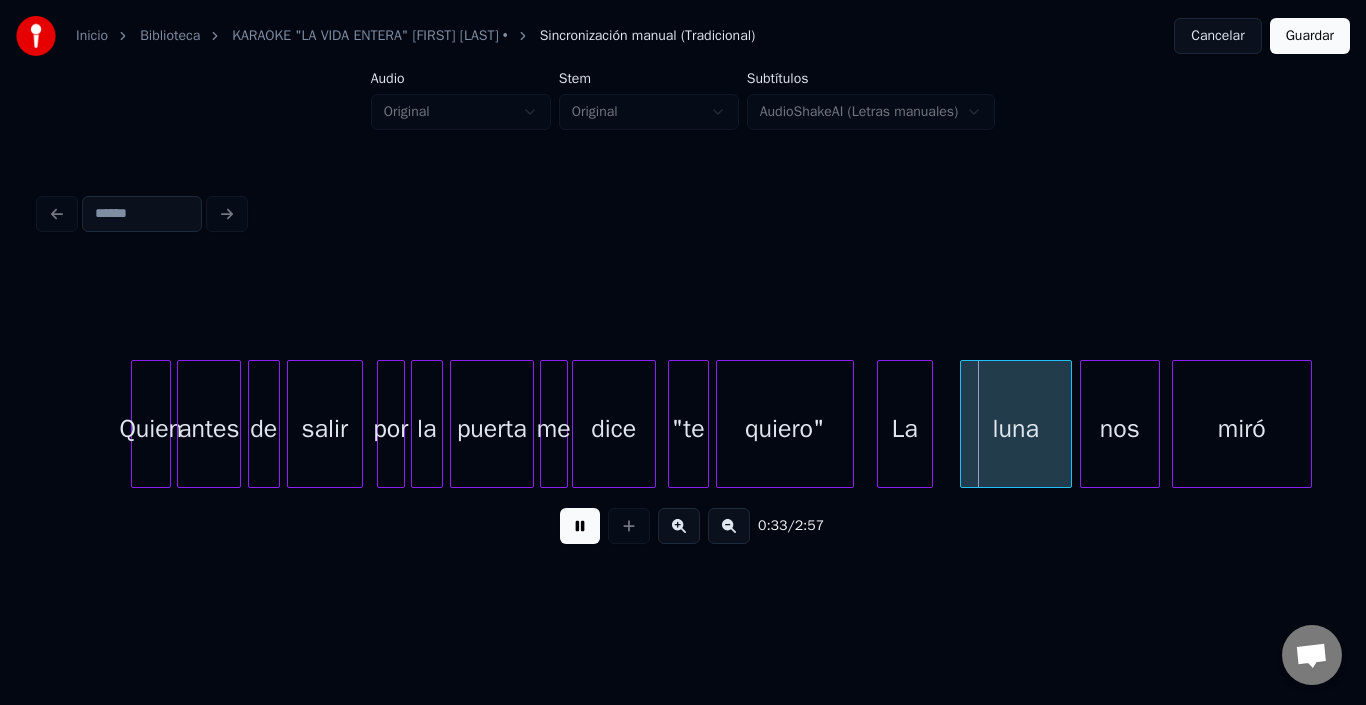 click at bounding box center [580, 526] 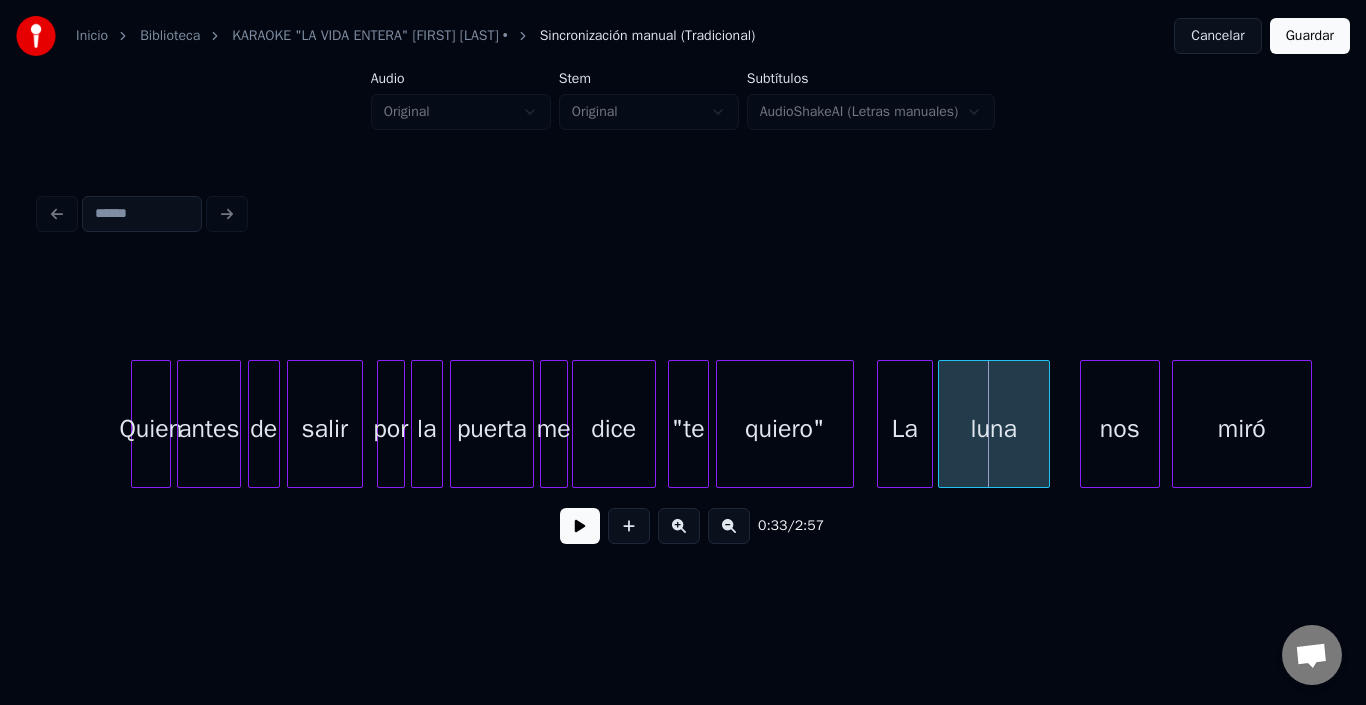 click on "luna" at bounding box center (994, 429) 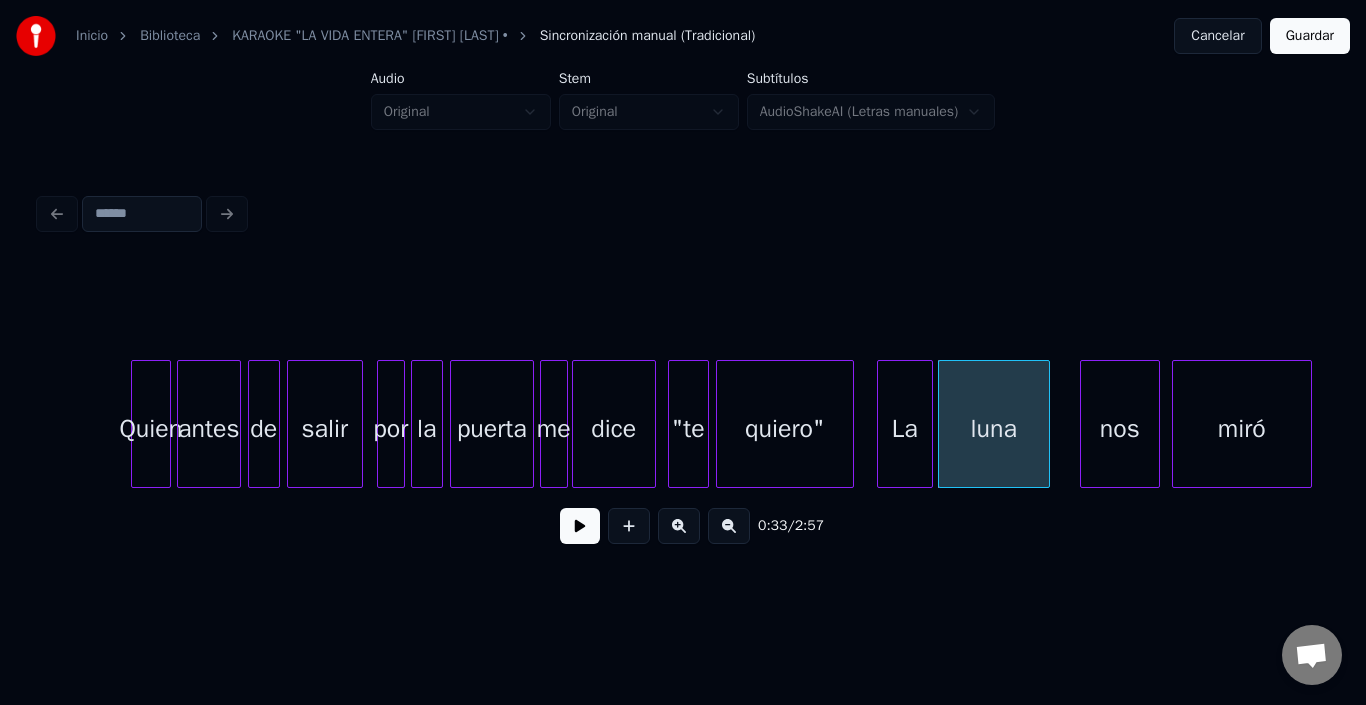 click at bounding box center [580, 526] 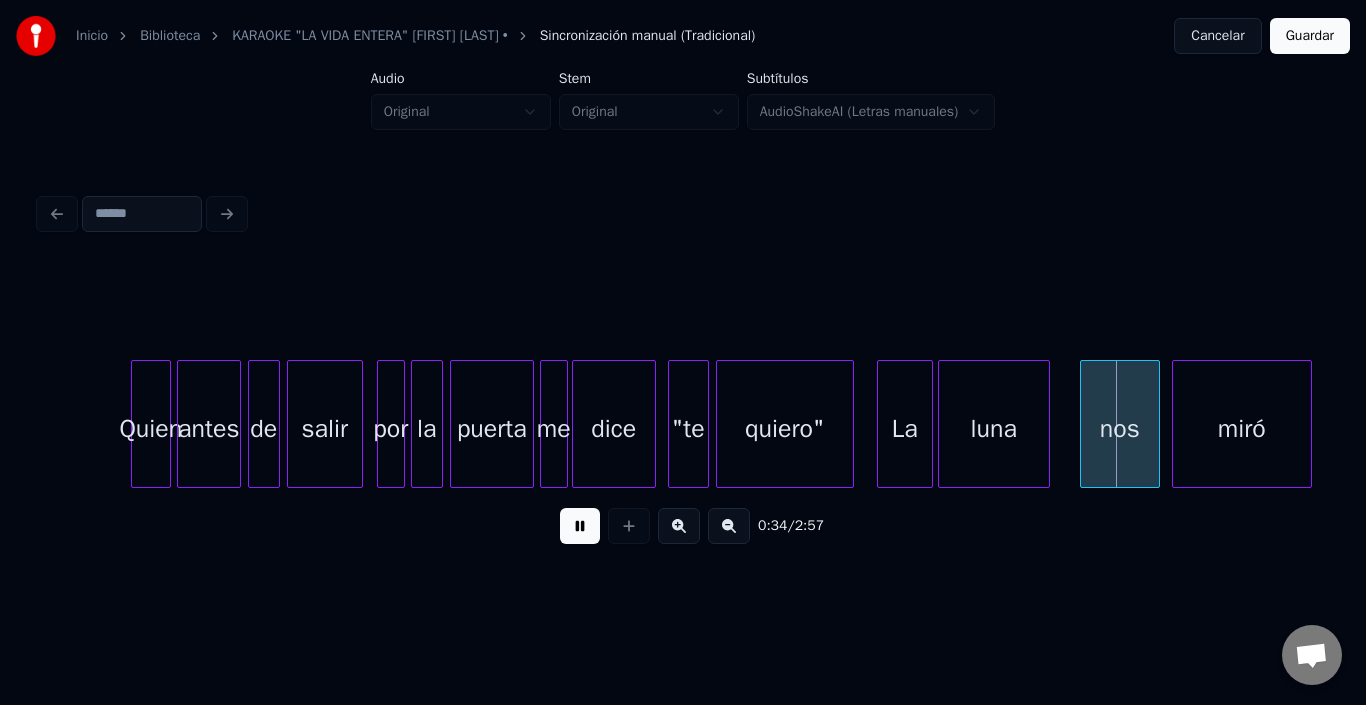 click at bounding box center [580, 526] 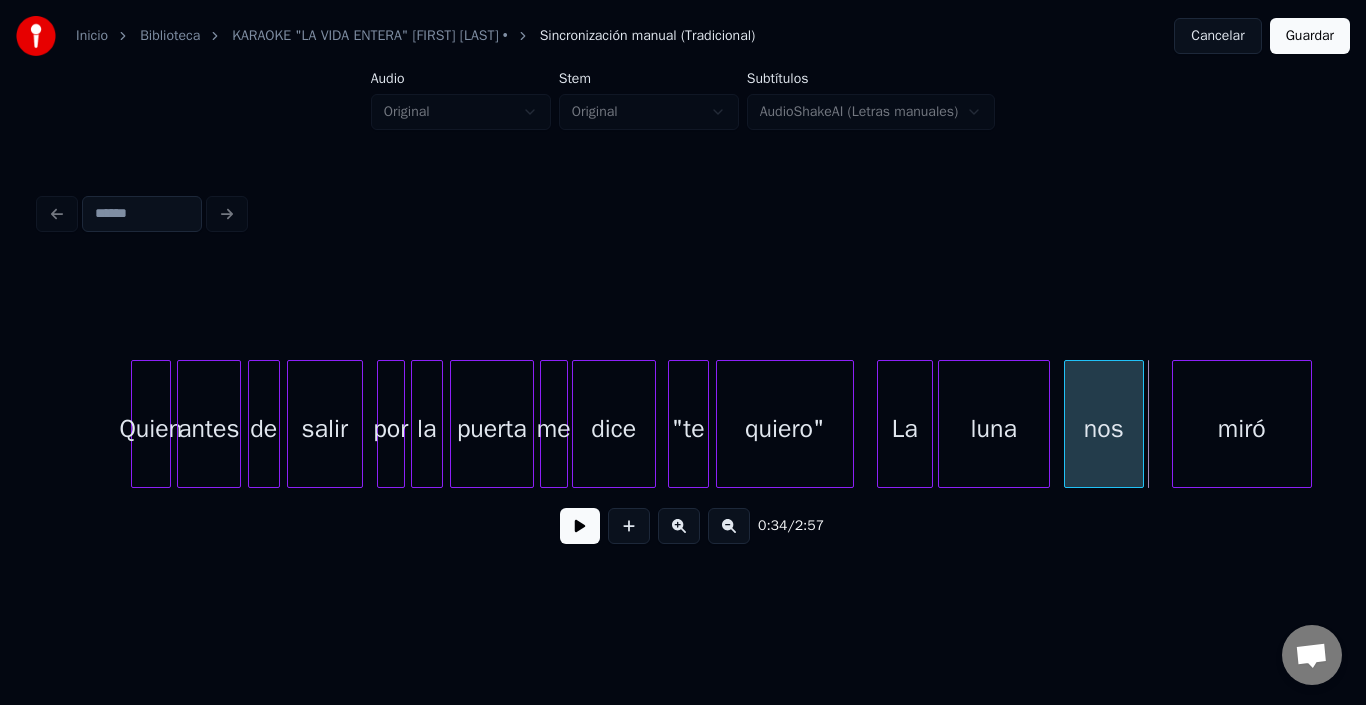 click on "nos" at bounding box center [1104, 429] 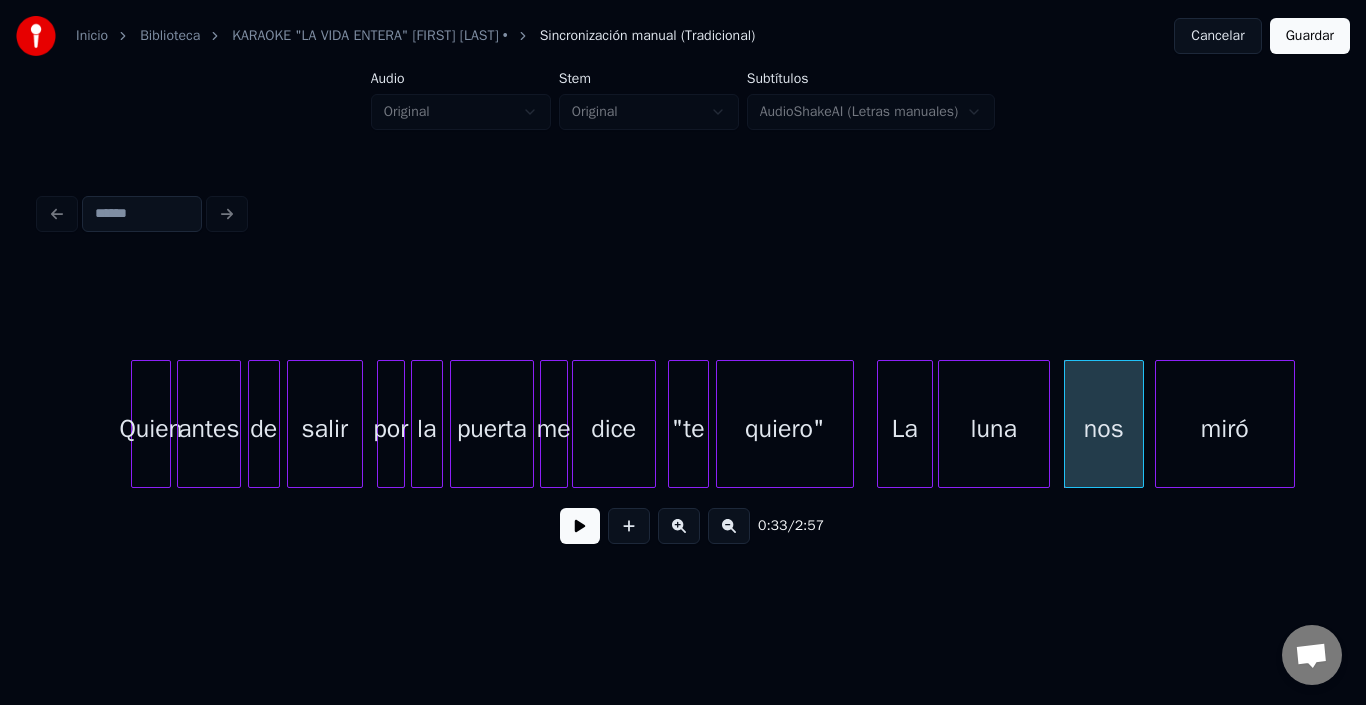 click on "miró" at bounding box center [1225, 429] 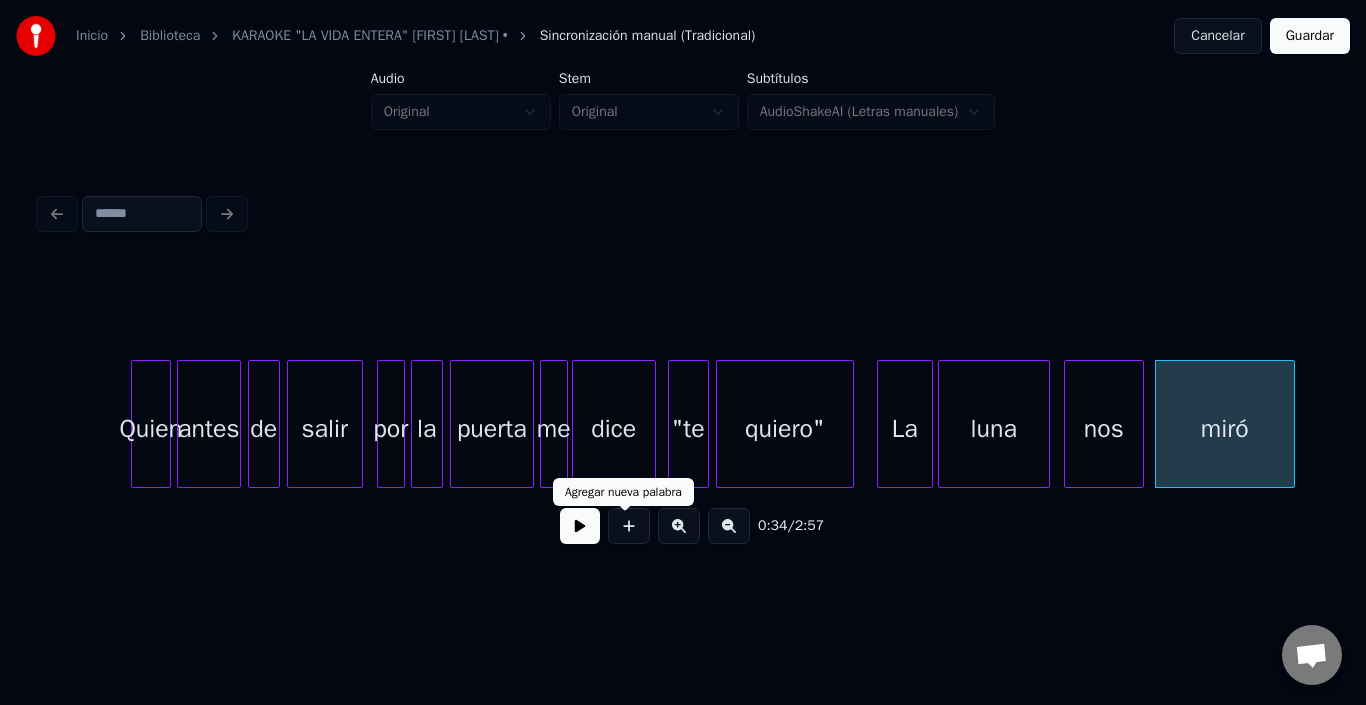 click at bounding box center (580, 526) 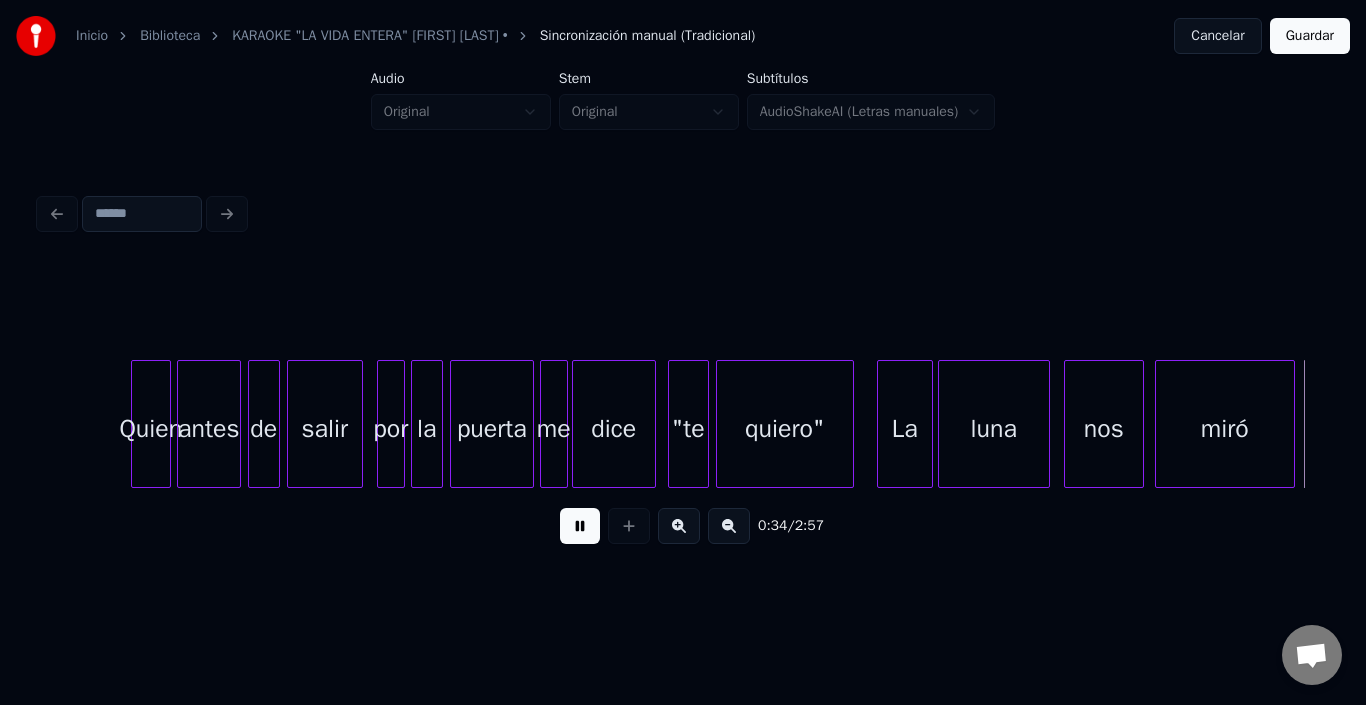 scroll, scrollTop: 0, scrollLeft: 7014, axis: horizontal 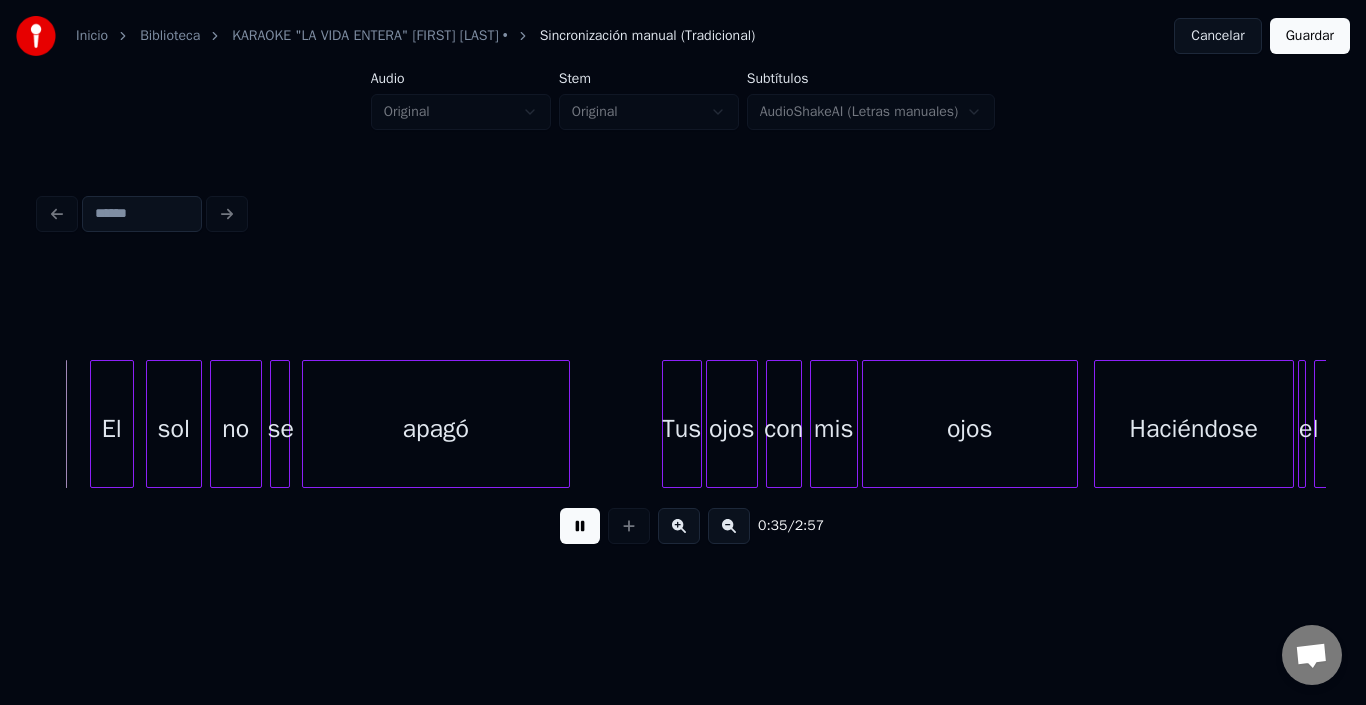 click at bounding box center [580, 526] 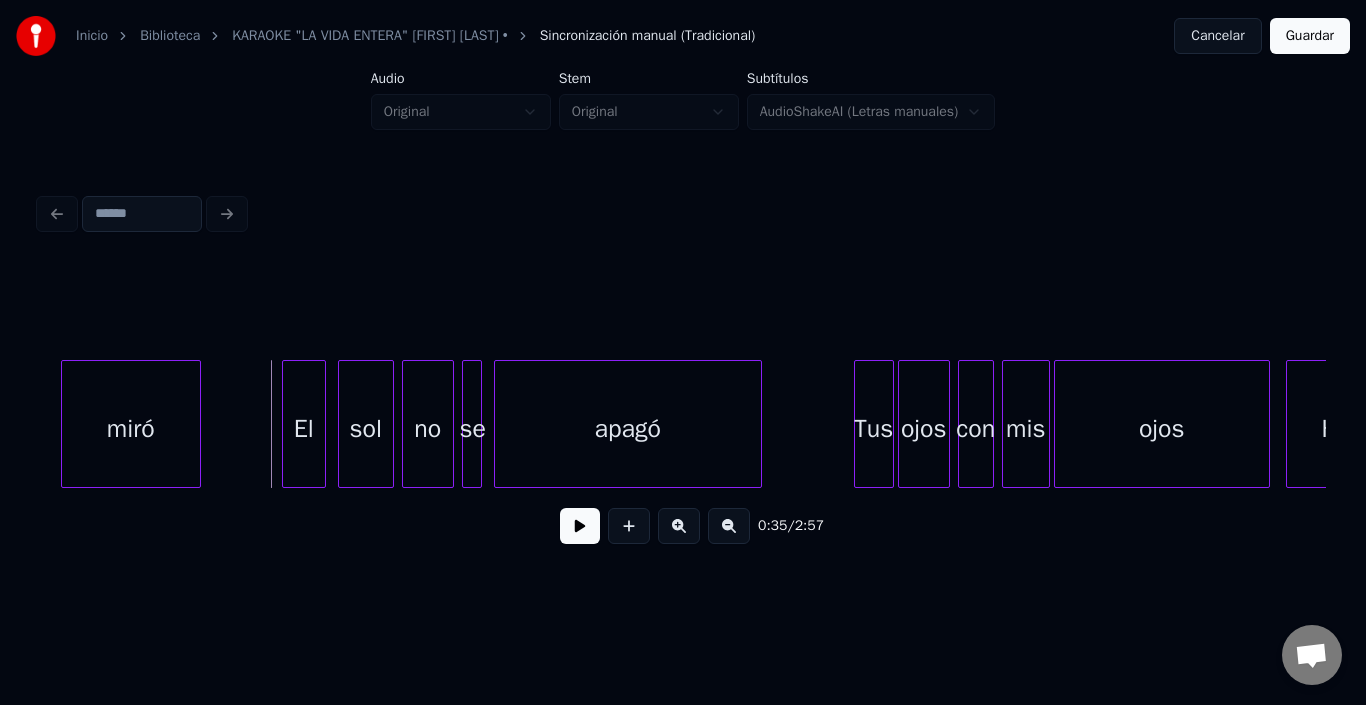 scroll, scrollTop: 0, scrollLeft: 6694, axis: horizontal 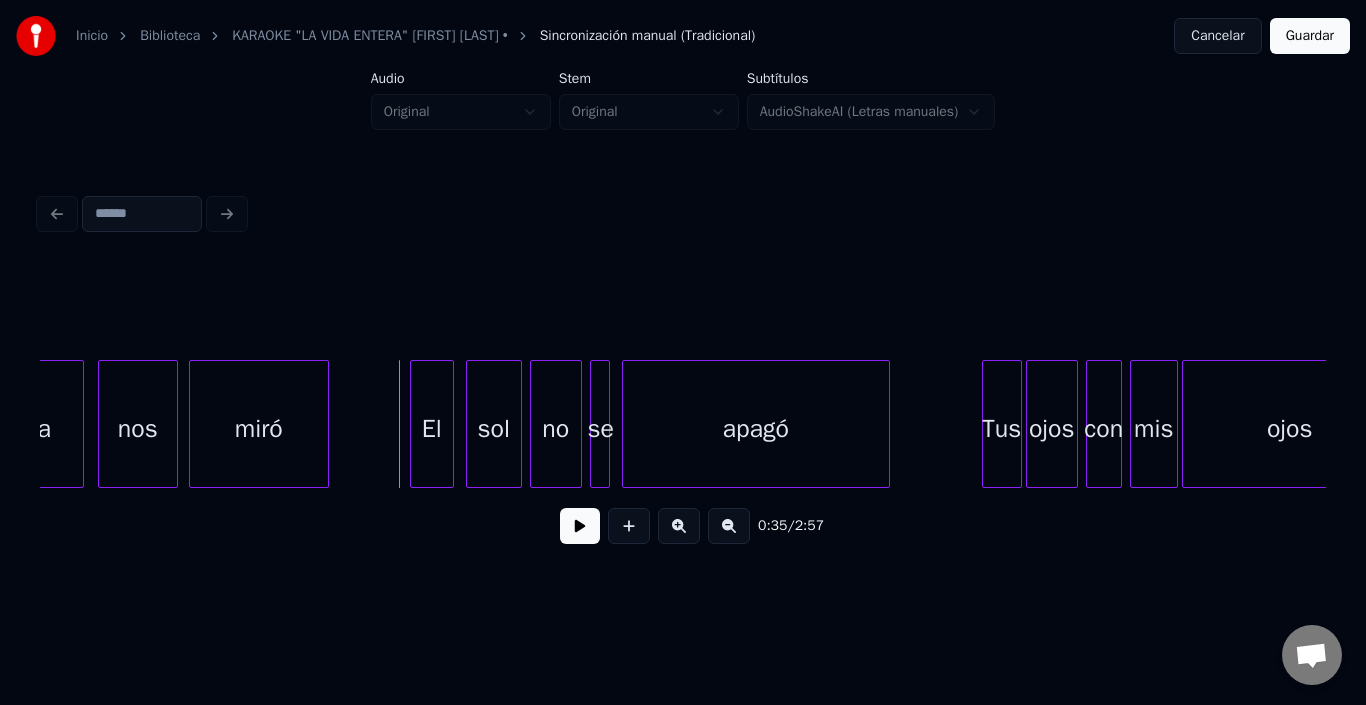 click on "miró" at bounding box center [259, 429] 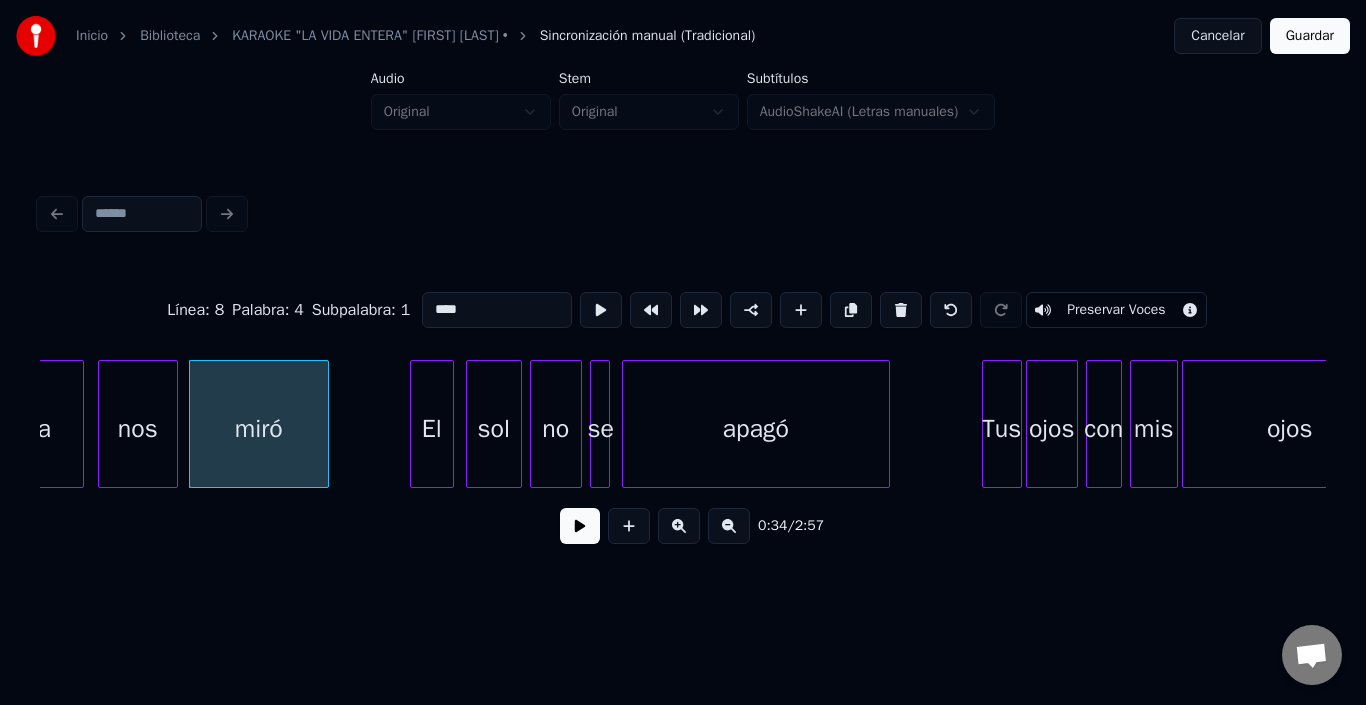 click at bounding box center (580, 526) 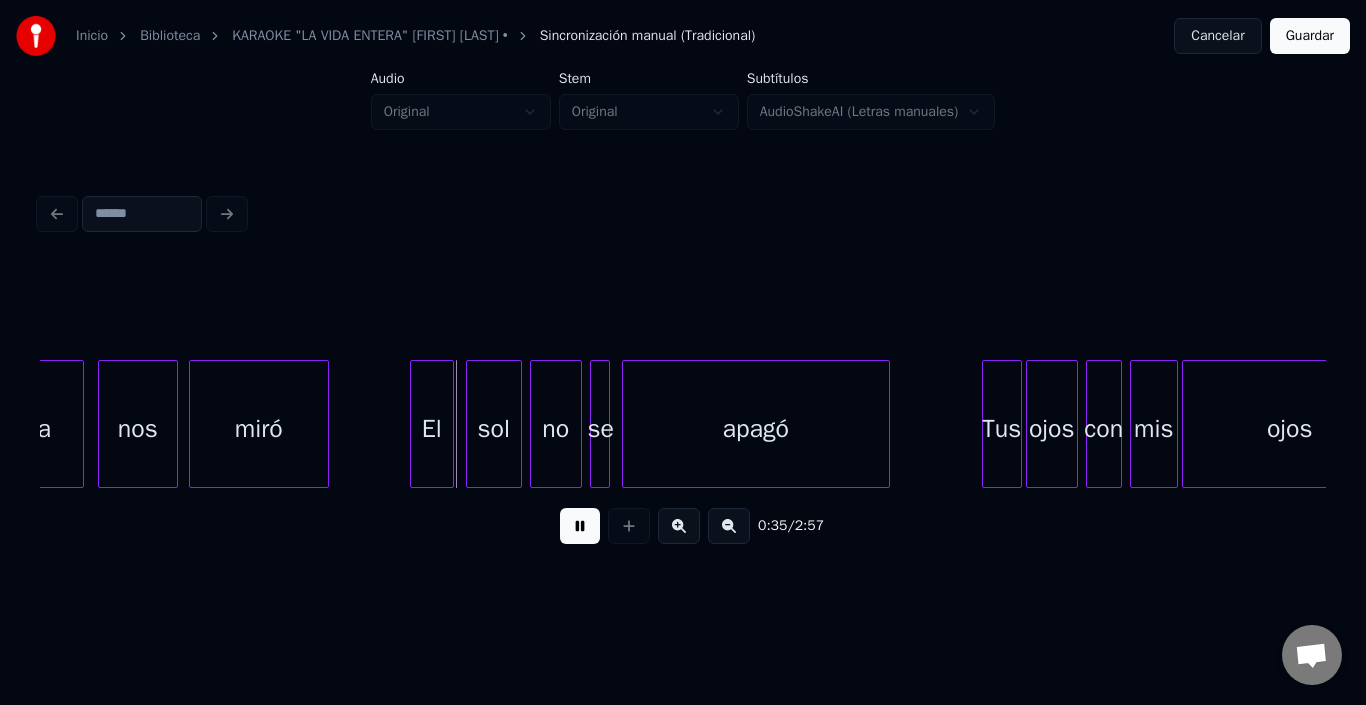 click at bounding box center [580, 526] 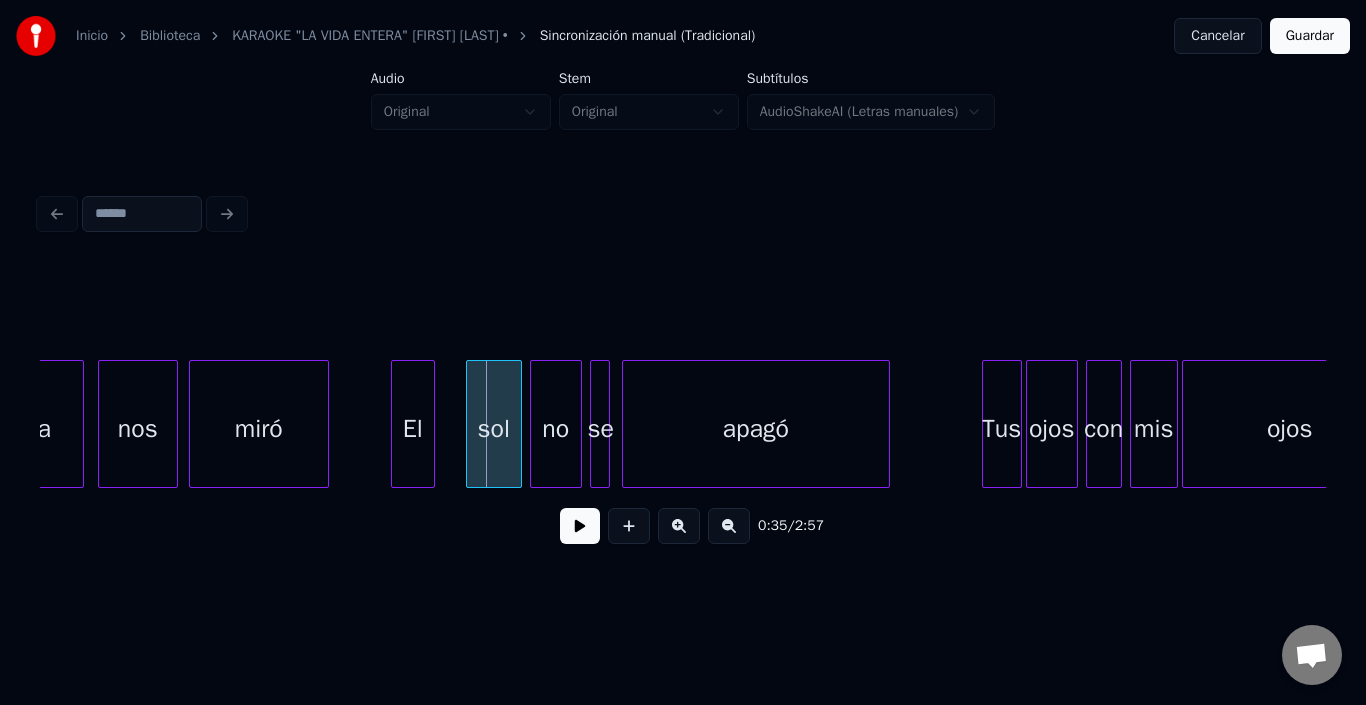 click on "El" at bounding box center (413, 429) 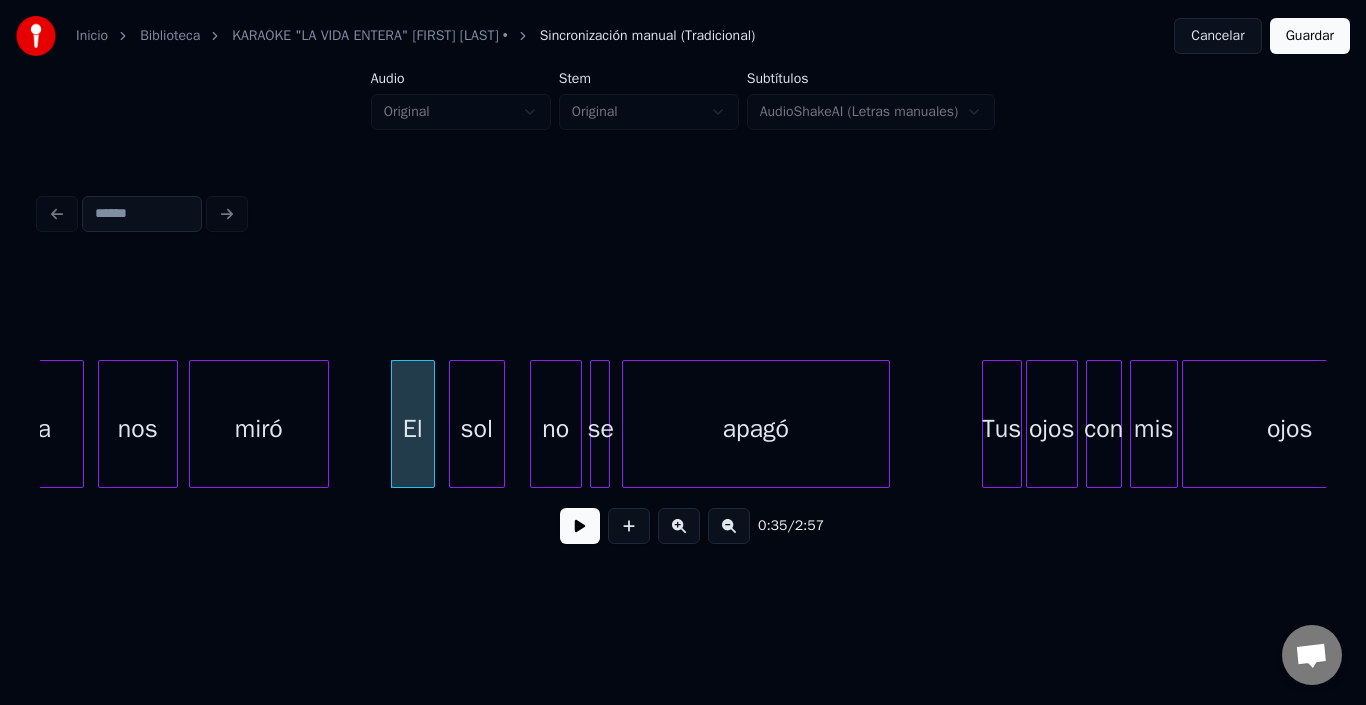 click on "sol" at bounding box center (477, 429) 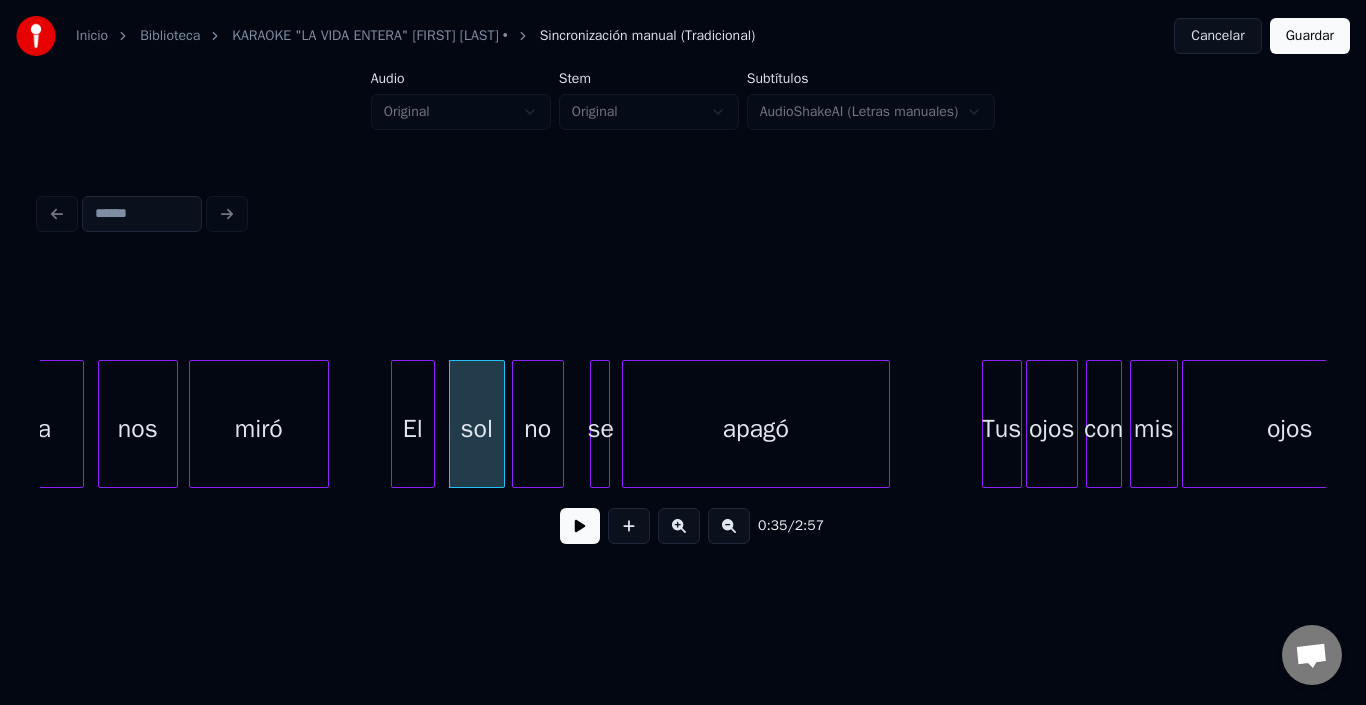 click on "no" at bounding box center (538, 429) 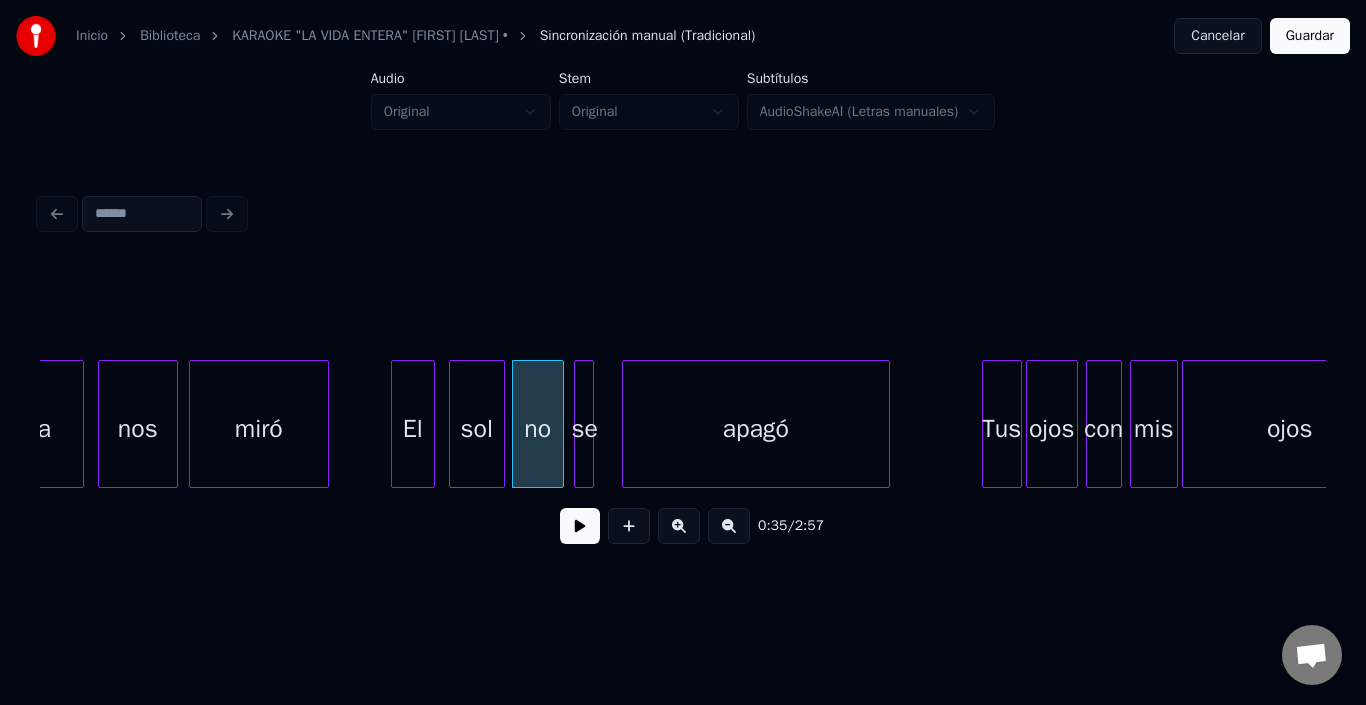 click on "se" at bounding box center (585, 429) 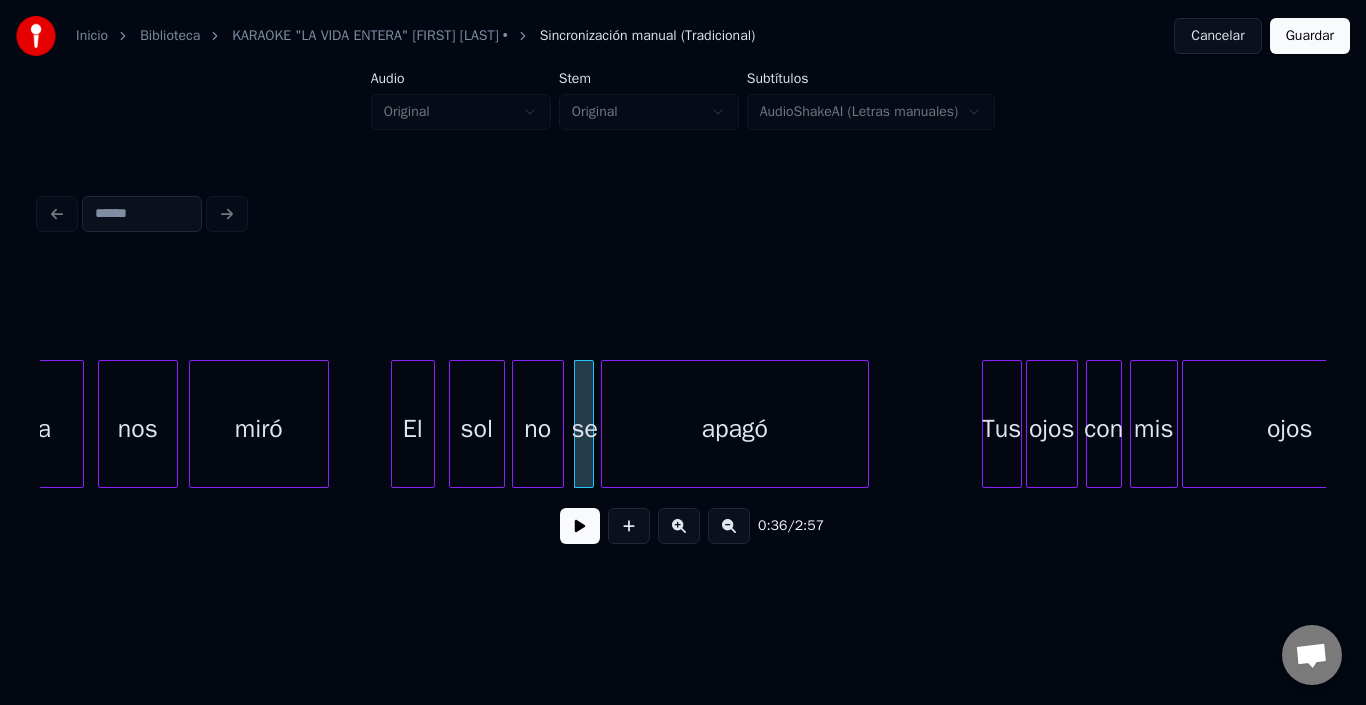 click on "apagó" at bounding box center (735, 429) 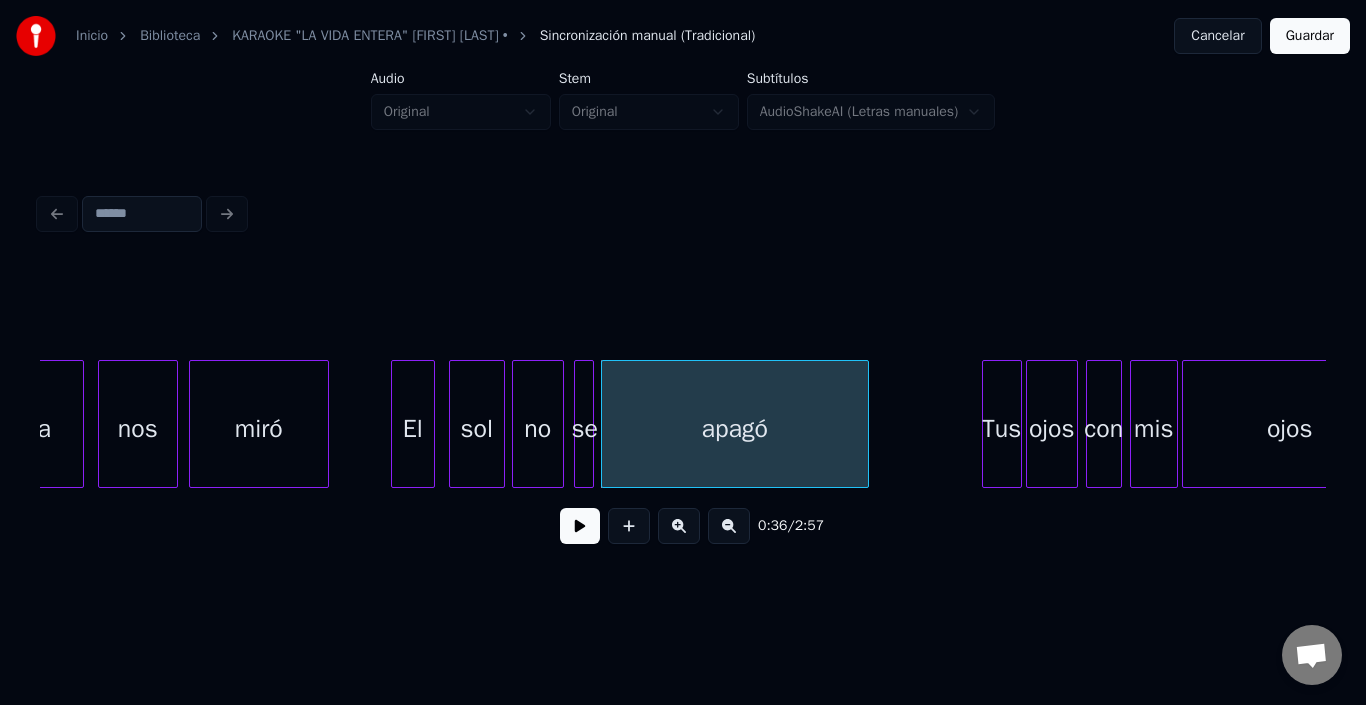click on "apagó" at bounding box center (735, 429) 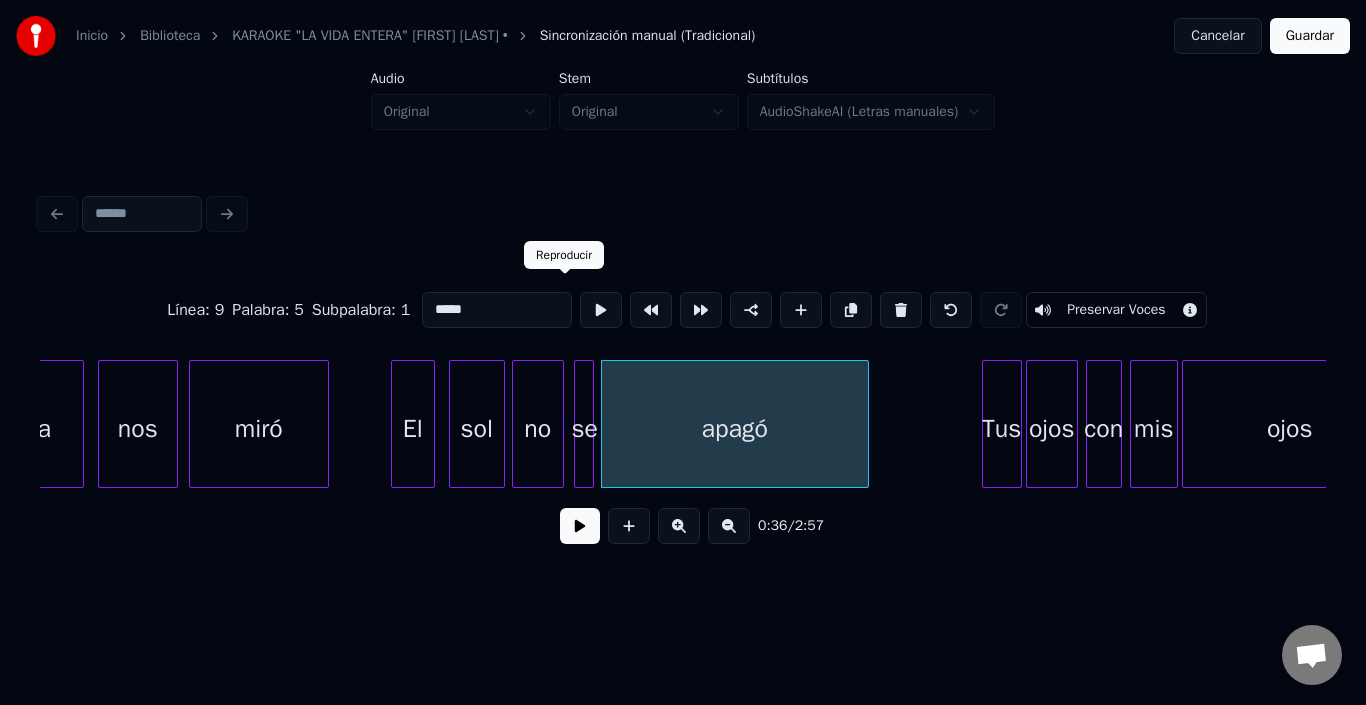 click at bounding box center (601, 310) 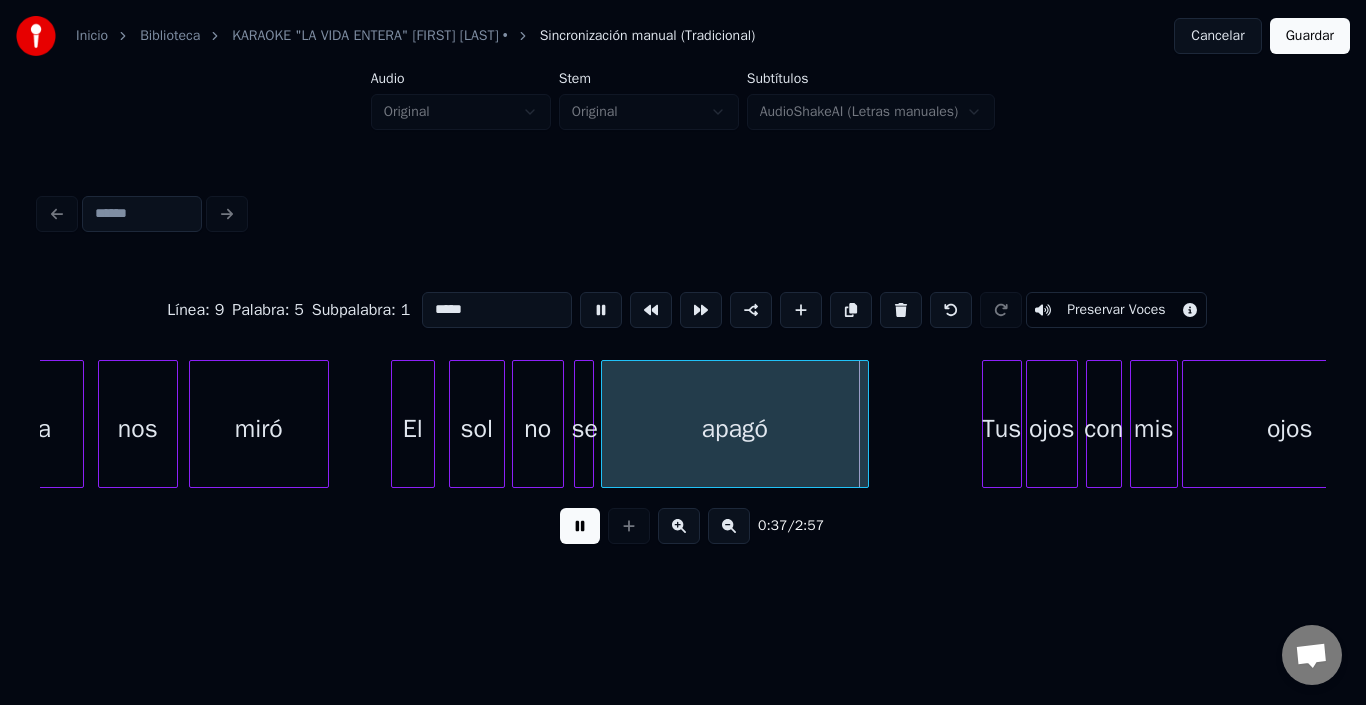 click at bounding box center (601, 310) 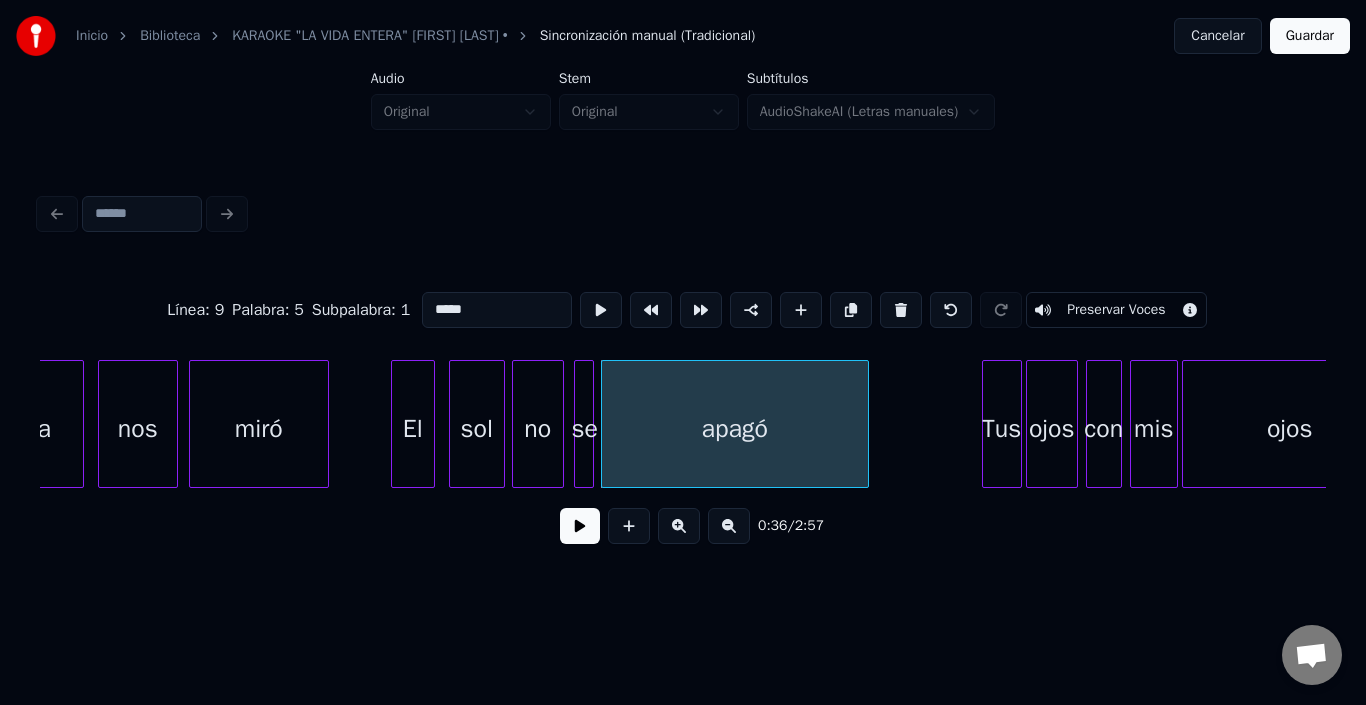 click at bounding box center (580, 526) 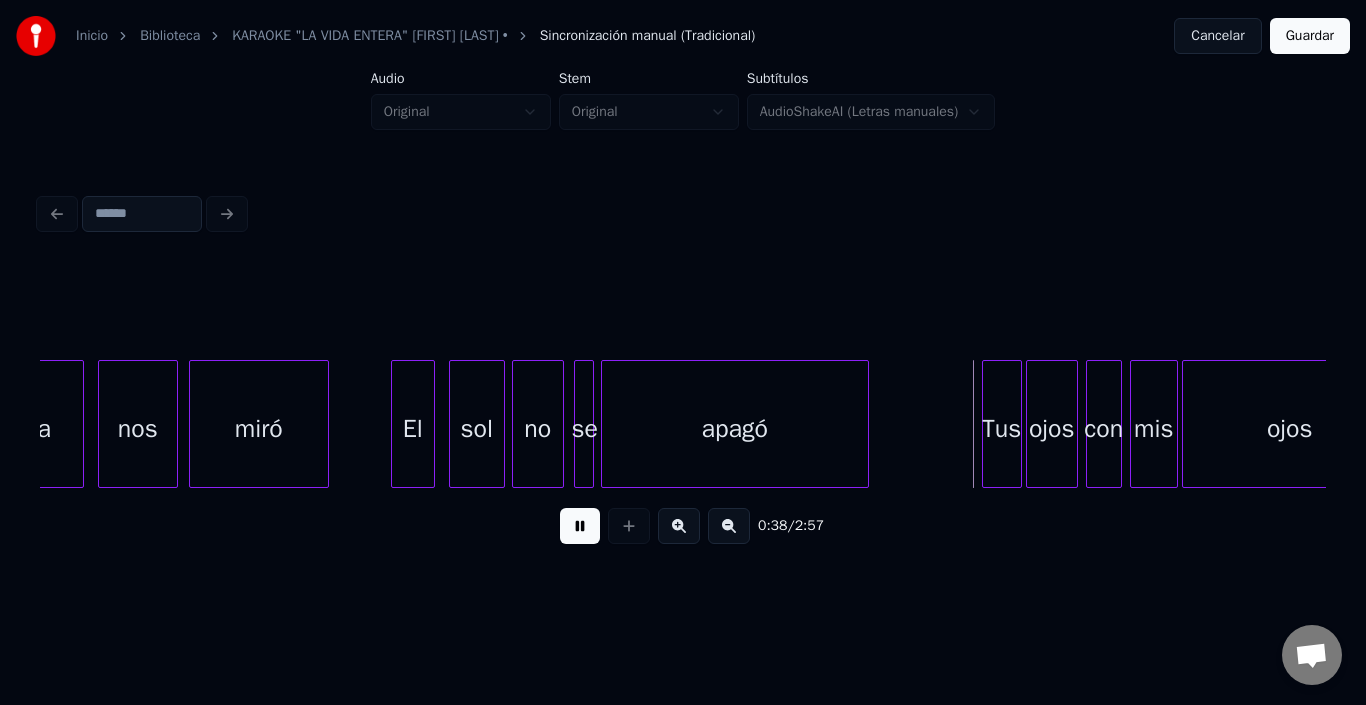 click at bounding box center (580, 526) 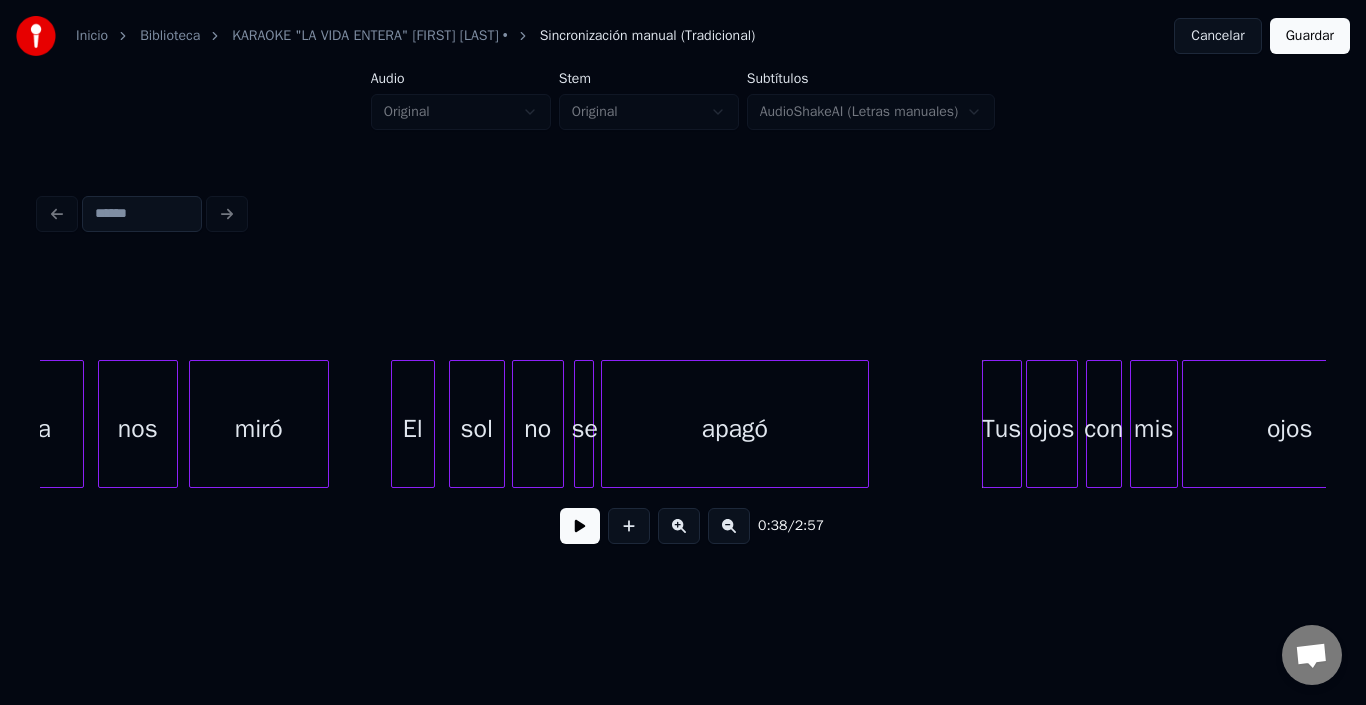 click on "El sol no se apagó Tus ojos con mis ojos miró nos luna" at bounding box center (11095, 424) 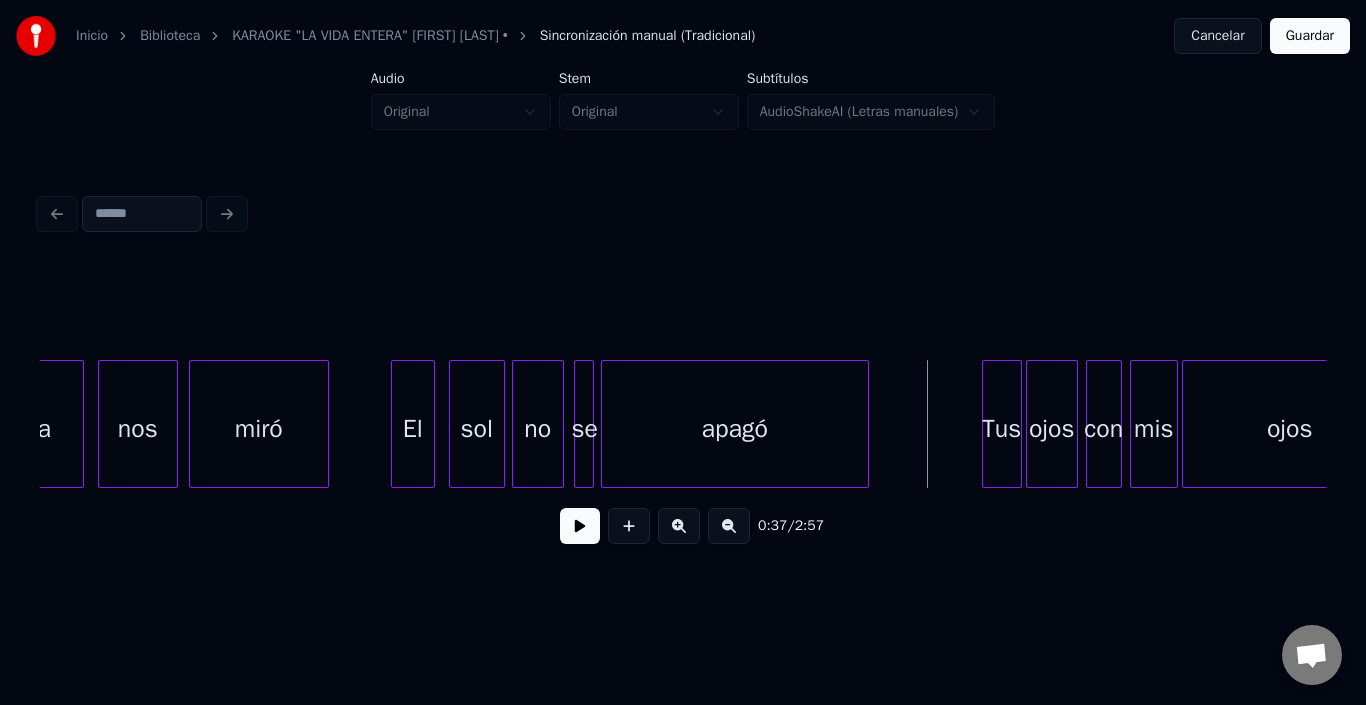 click at bounding box center [580, 526] 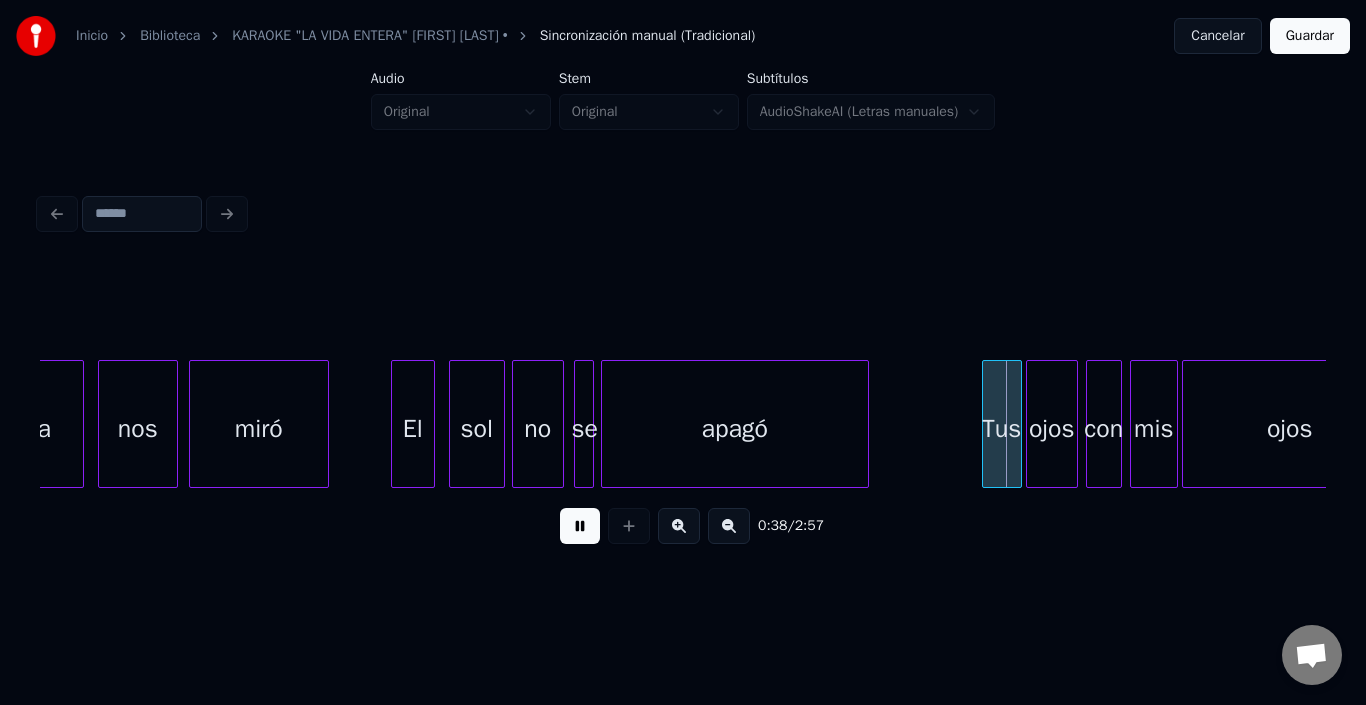 click at bounding box center (580, 526) 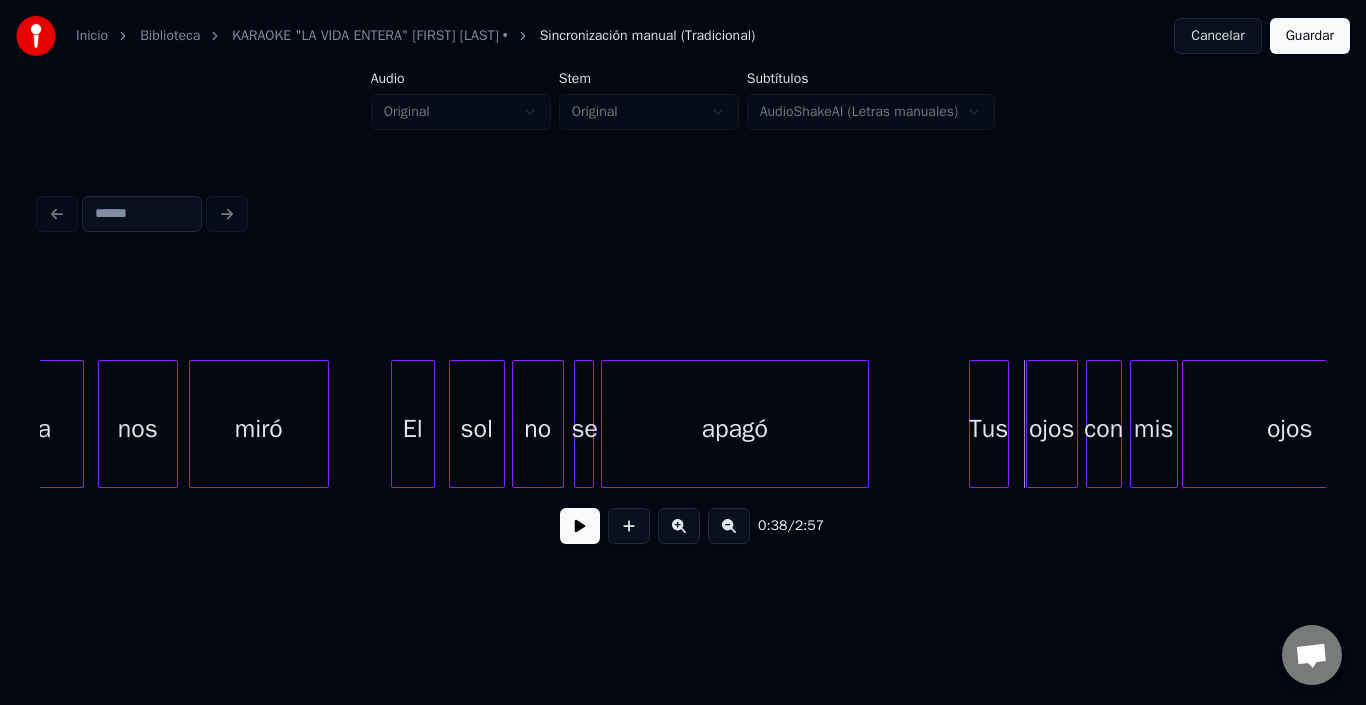 click on "Tus" at bounding box center (989, 429) 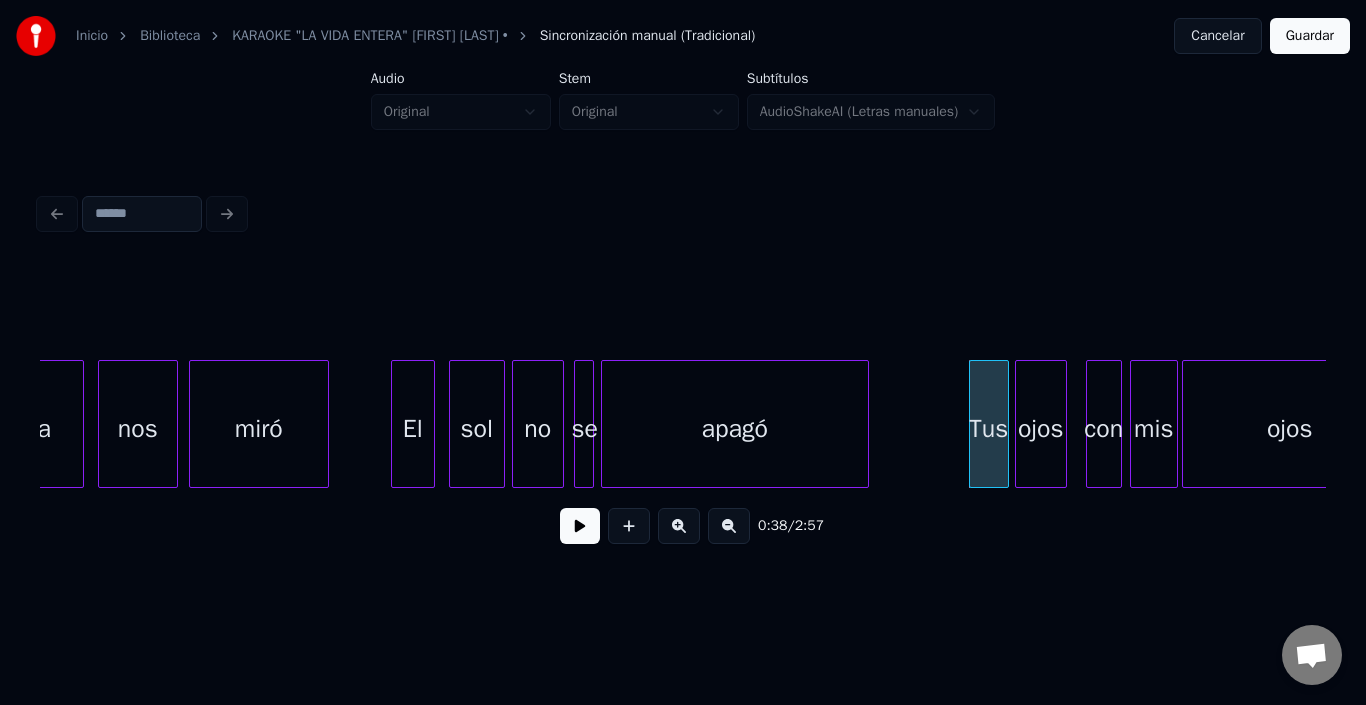 click on "ojos" at bounding box center [1041, 429] 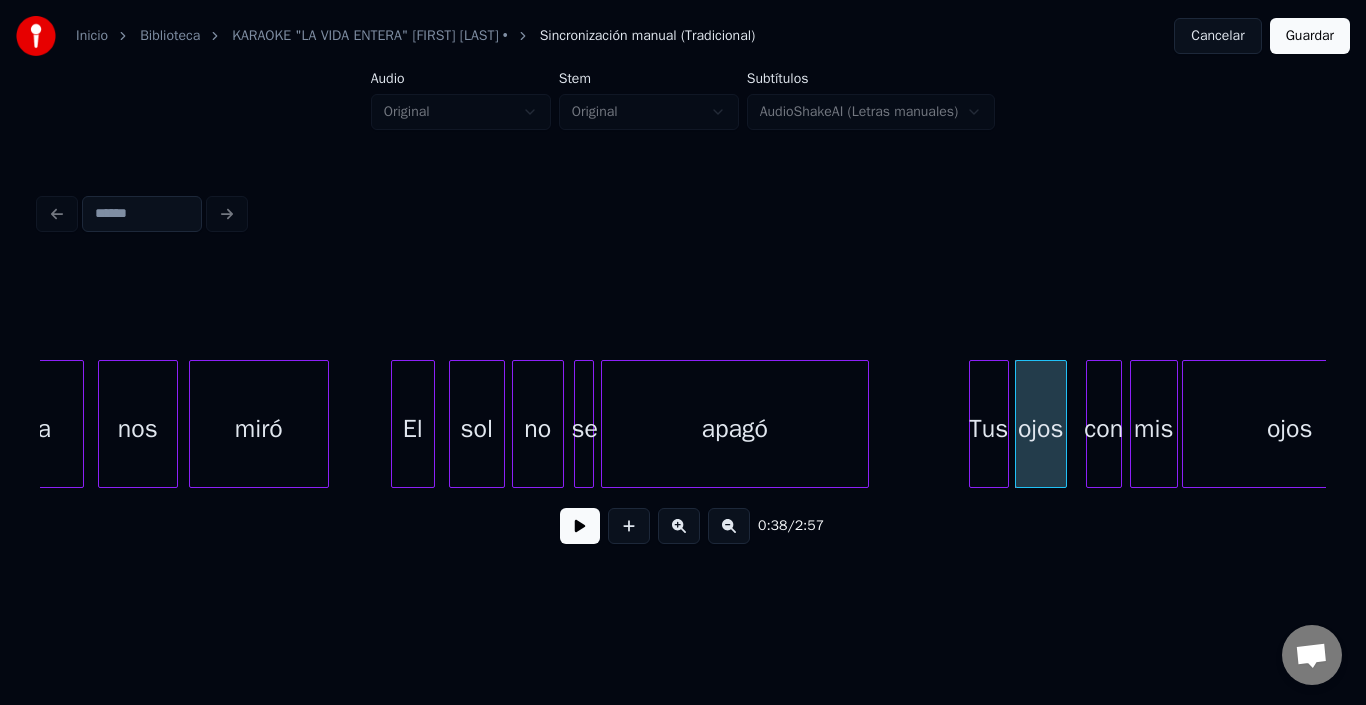 click on "apagó" at bounding box center [735, 429] 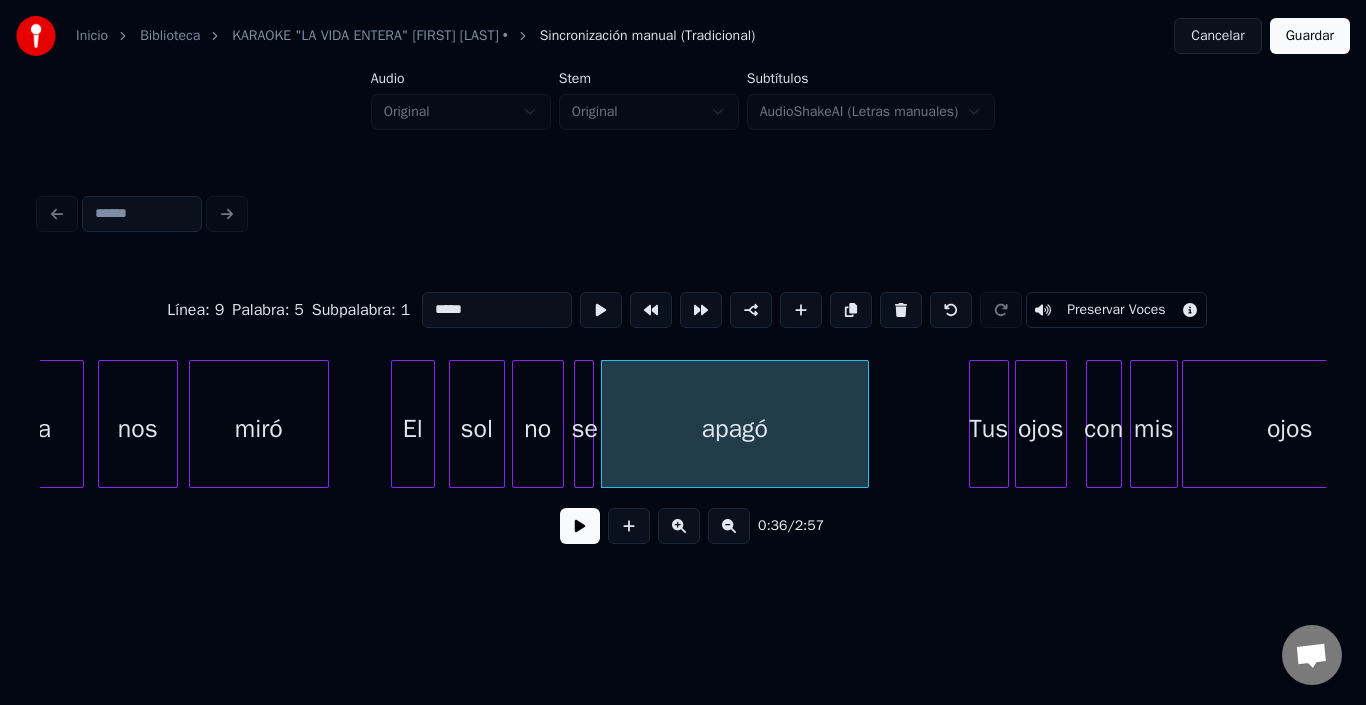 click at bounding box center [580, 526] 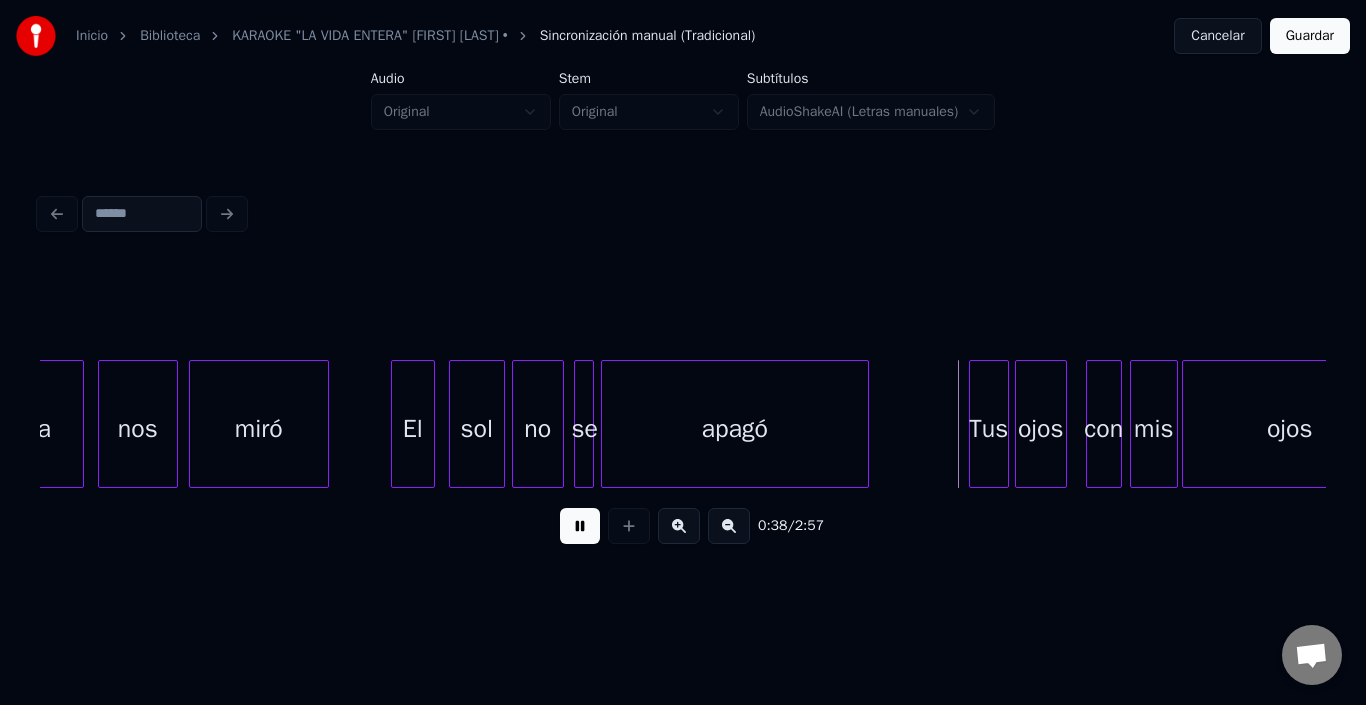 click at bounding box center (580, 526) 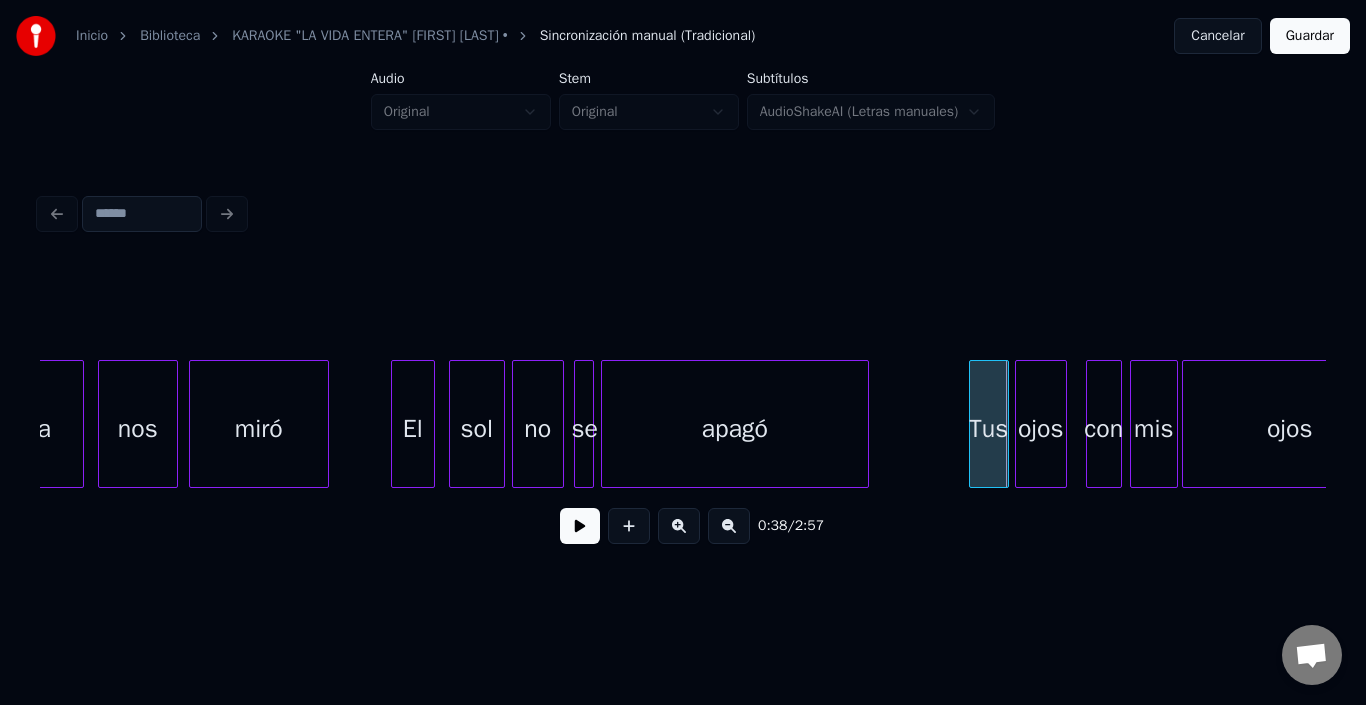 click at bounding box center [580, 526] 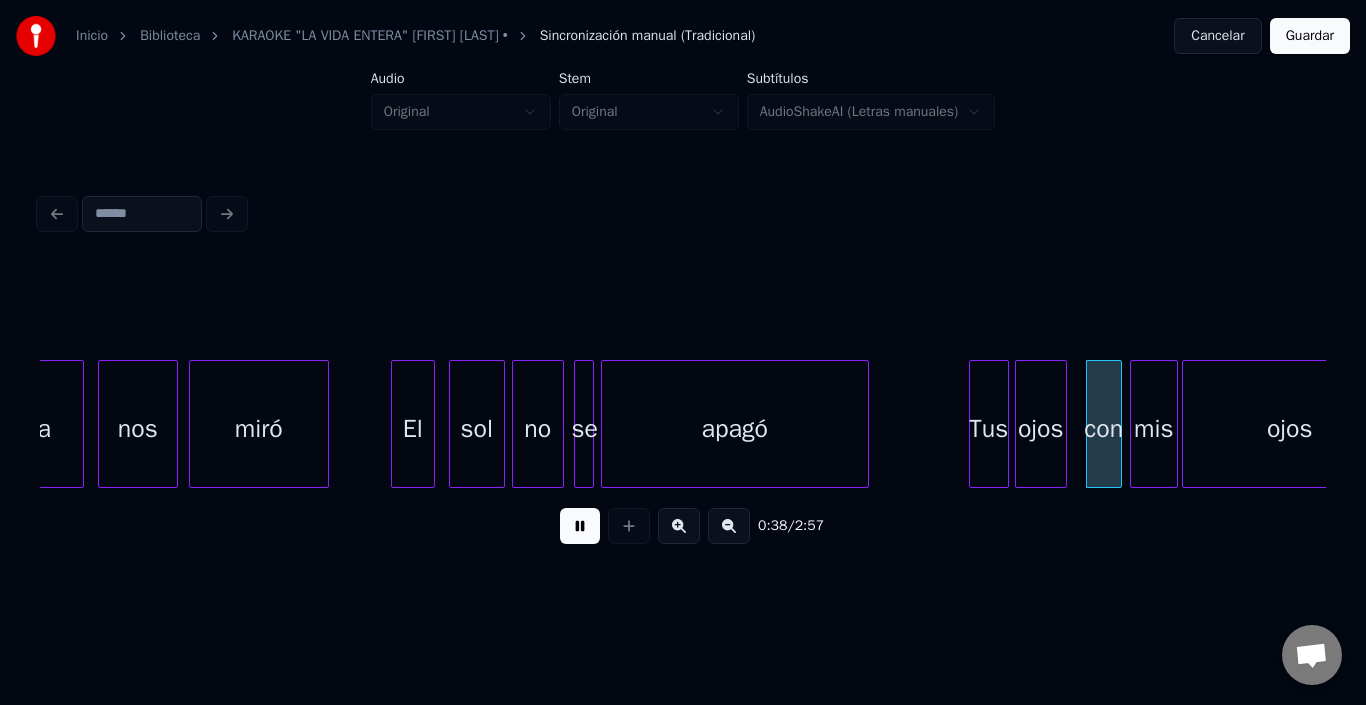 click at bounding box center (580, 526) 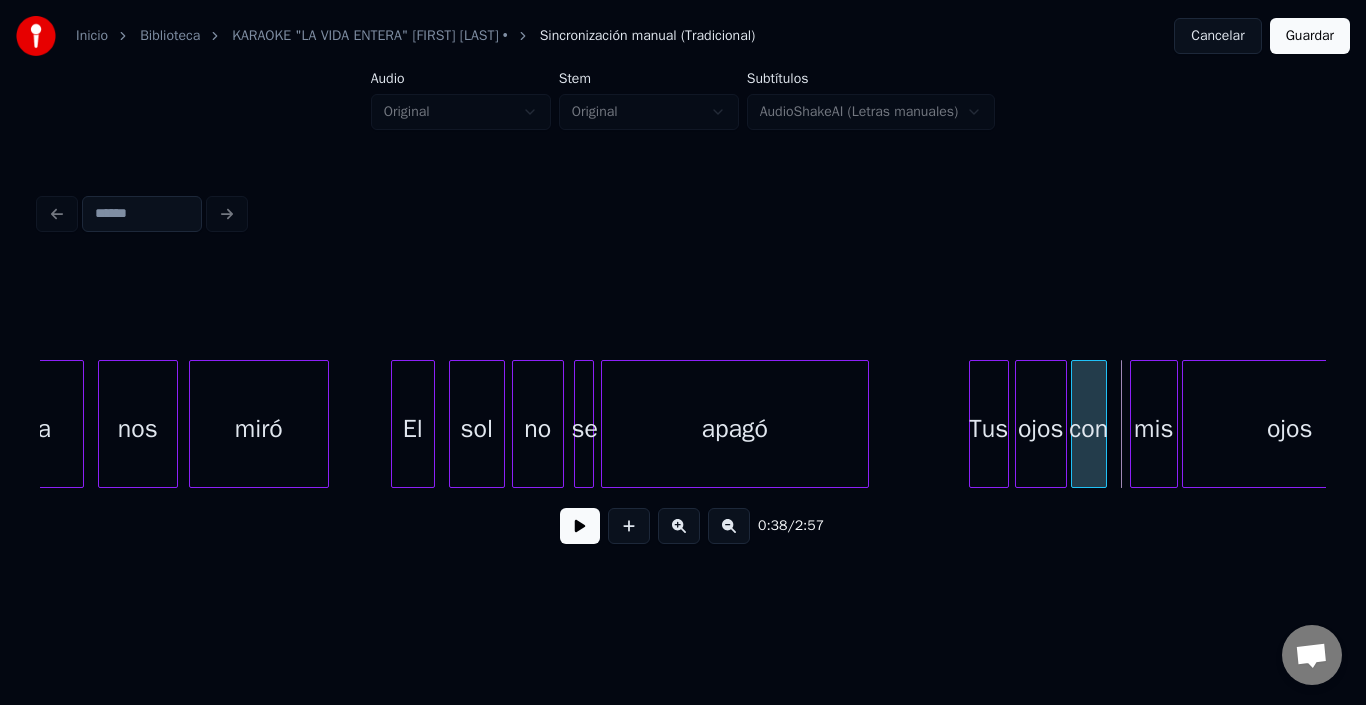 click on "con" at bounding box center [1089, 429] 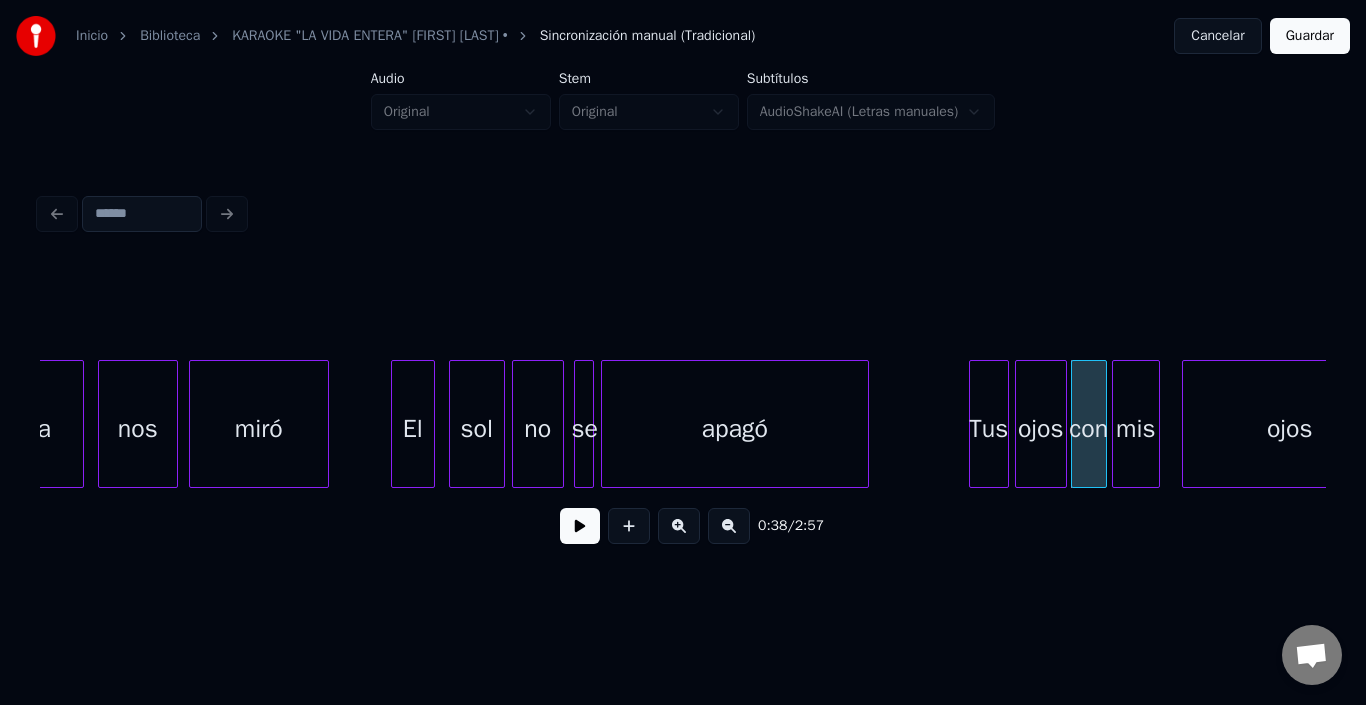 click on "mis" at bounding box center (1136, 429) 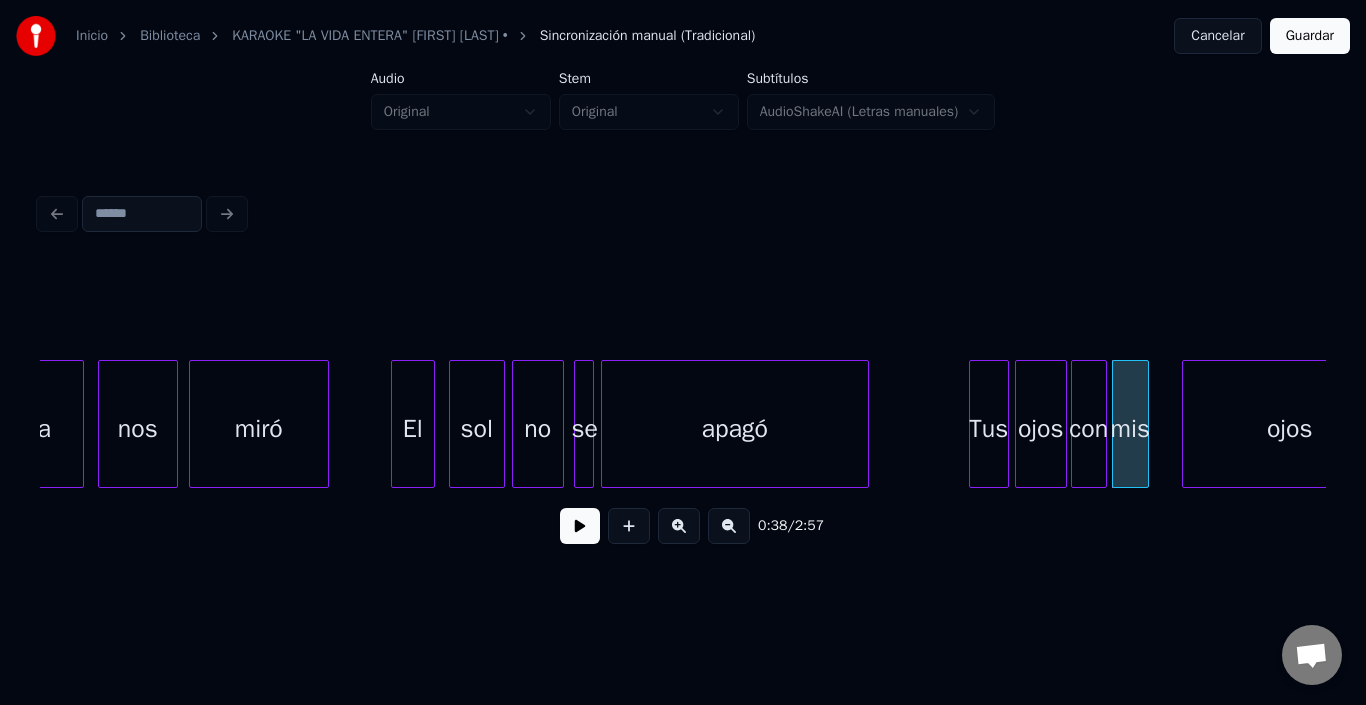 click at bounding box center [1145, 424] 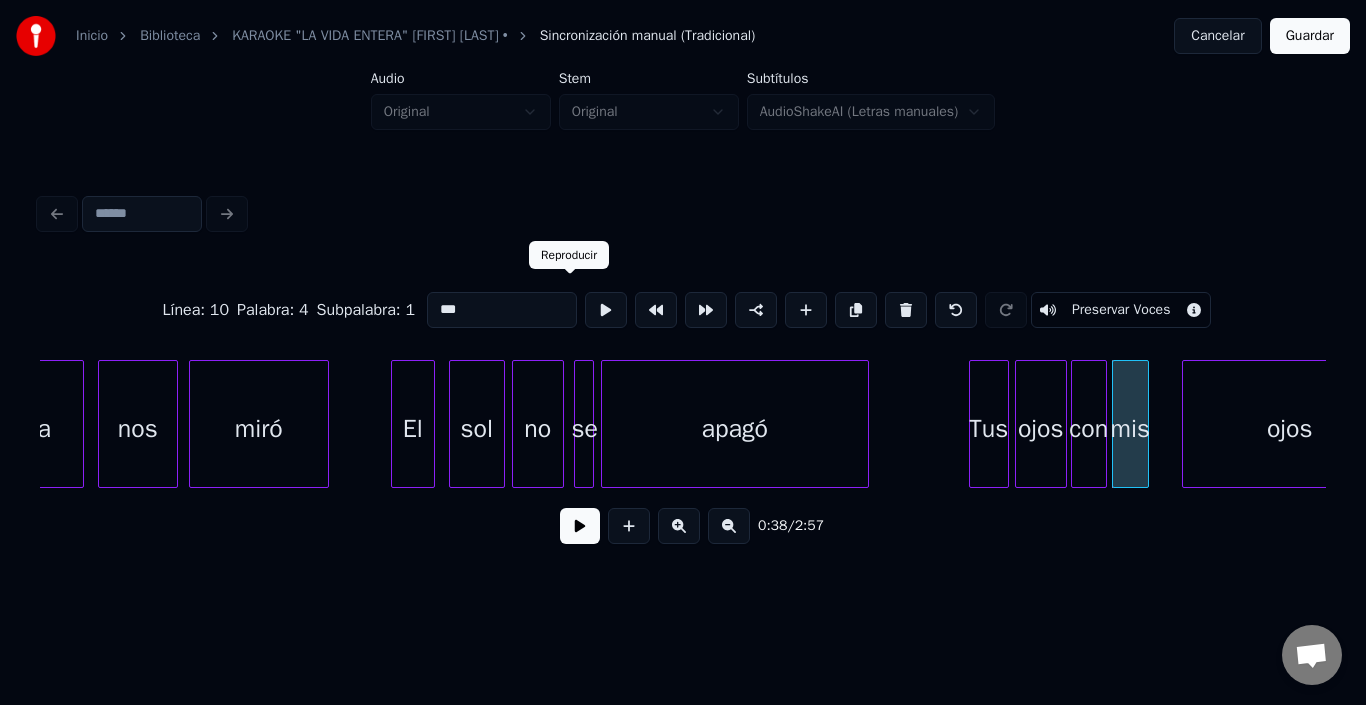 click at bounding box center (606, 310) 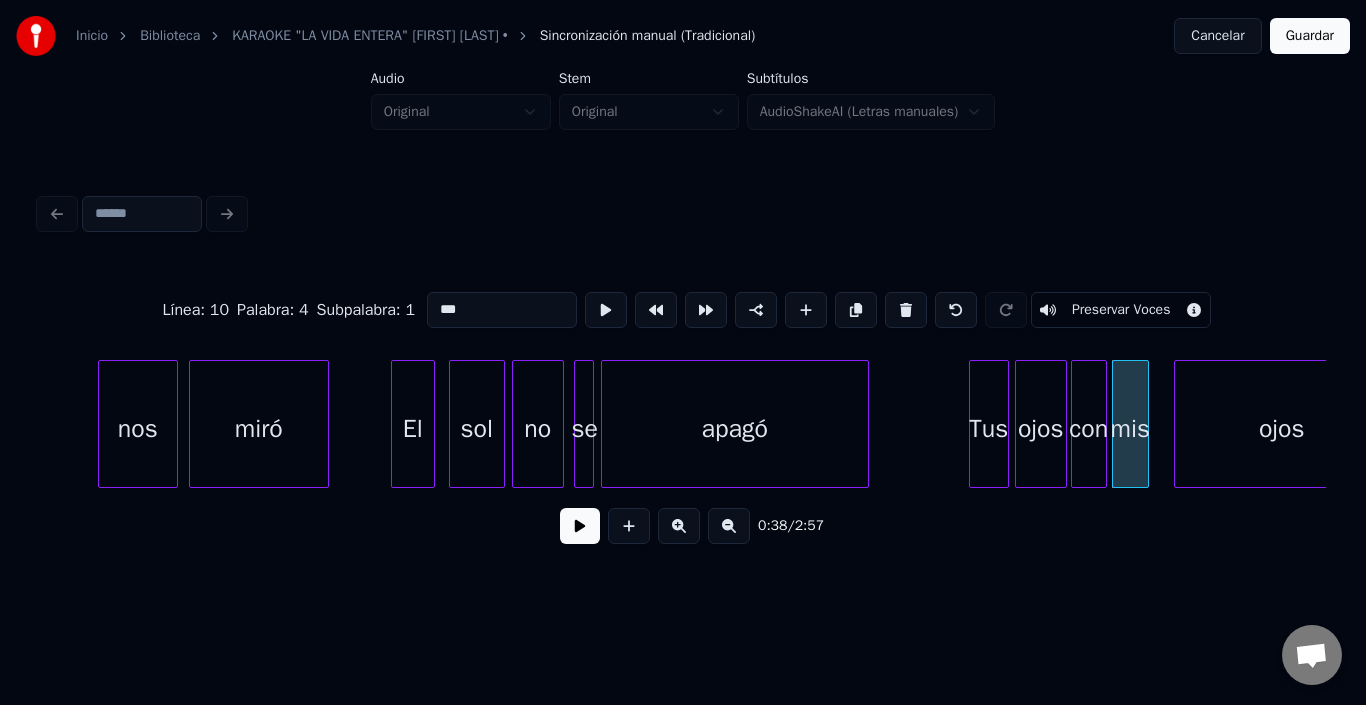 scroll, scrollTop: 0, scrollLeft: 6760, axis: horizontal 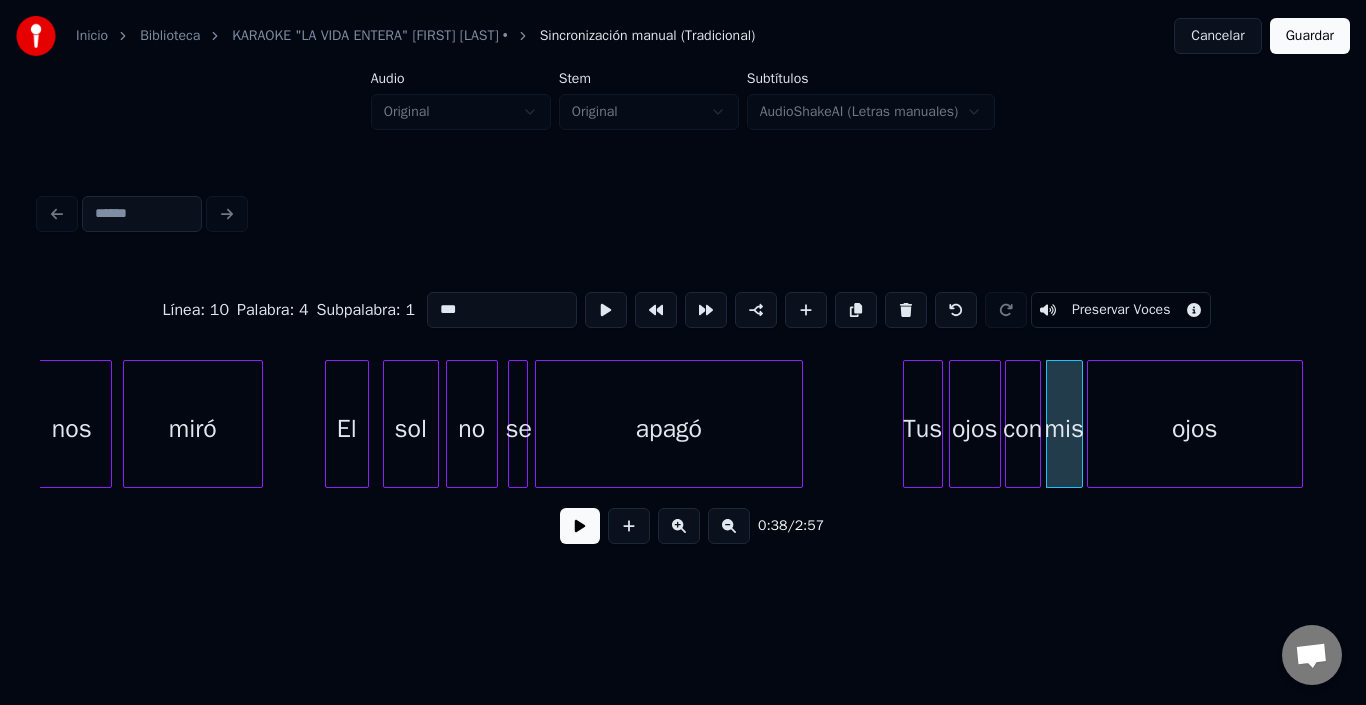 click on "ojos" at bounding box center (1195, 429) 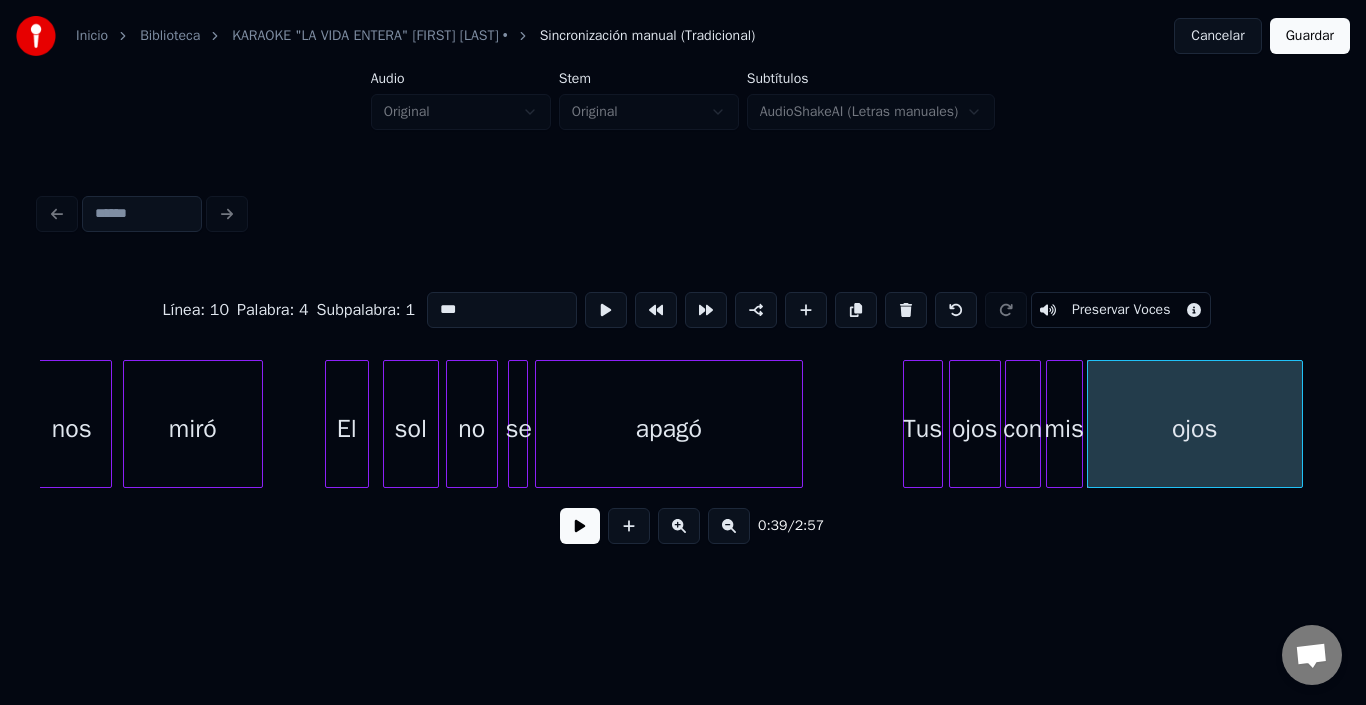 click on "ojos" at bounding box center (1195, 429) 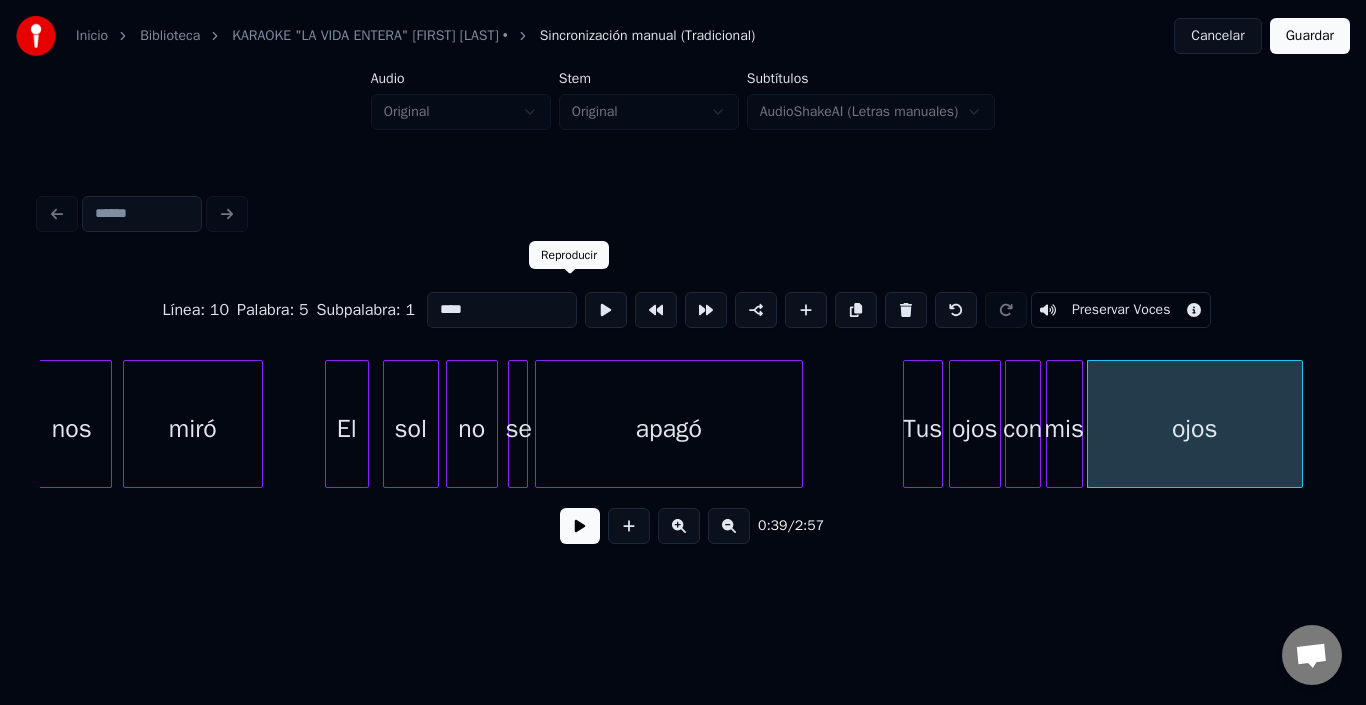 click at bounding box center [606, 310] 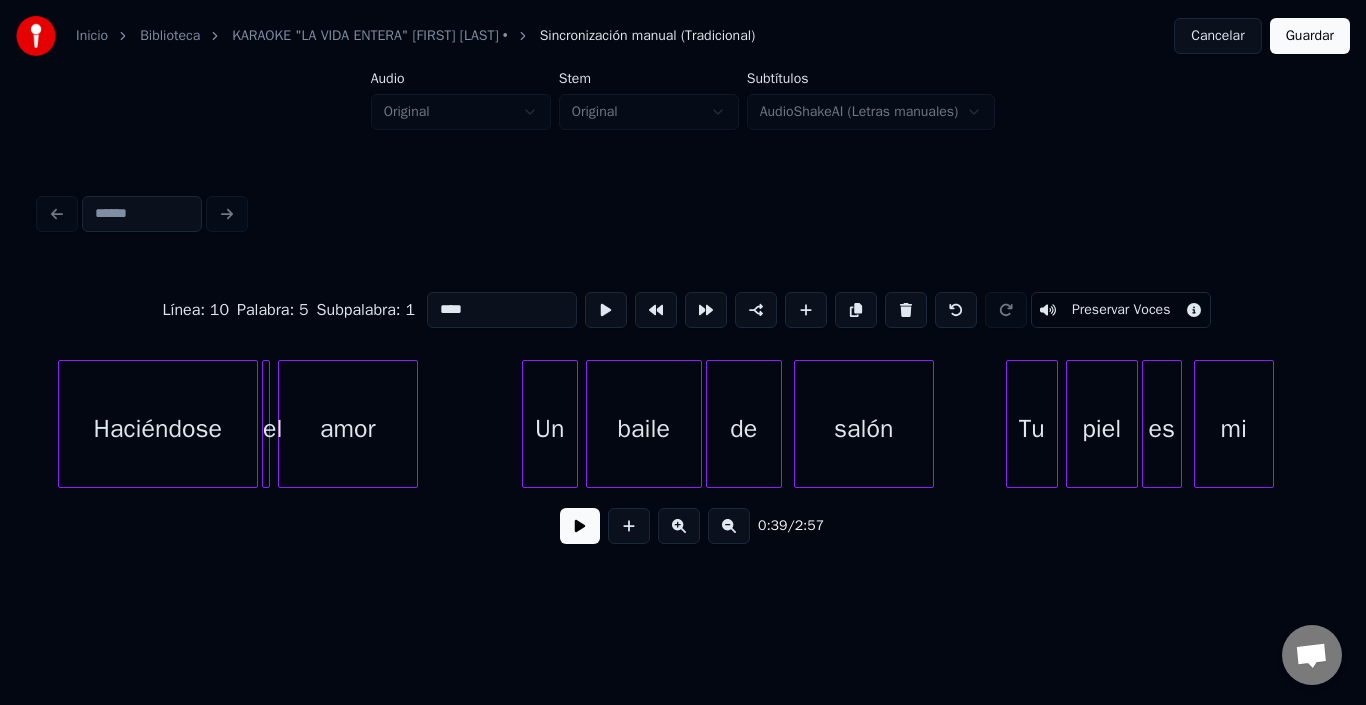scroll, scrollTop: 0, scrollLeft: 7709, axis: horizontal 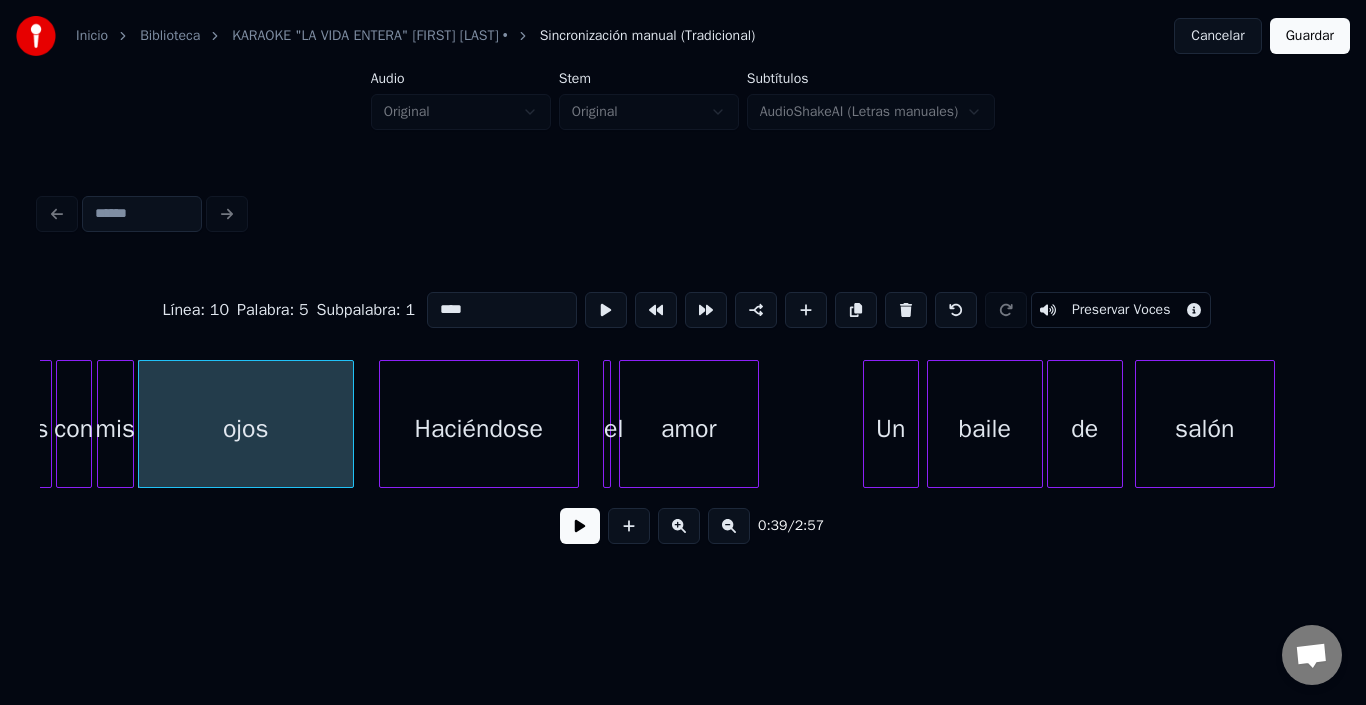 click on "Haciéndose" at bounding box center [479, 429] 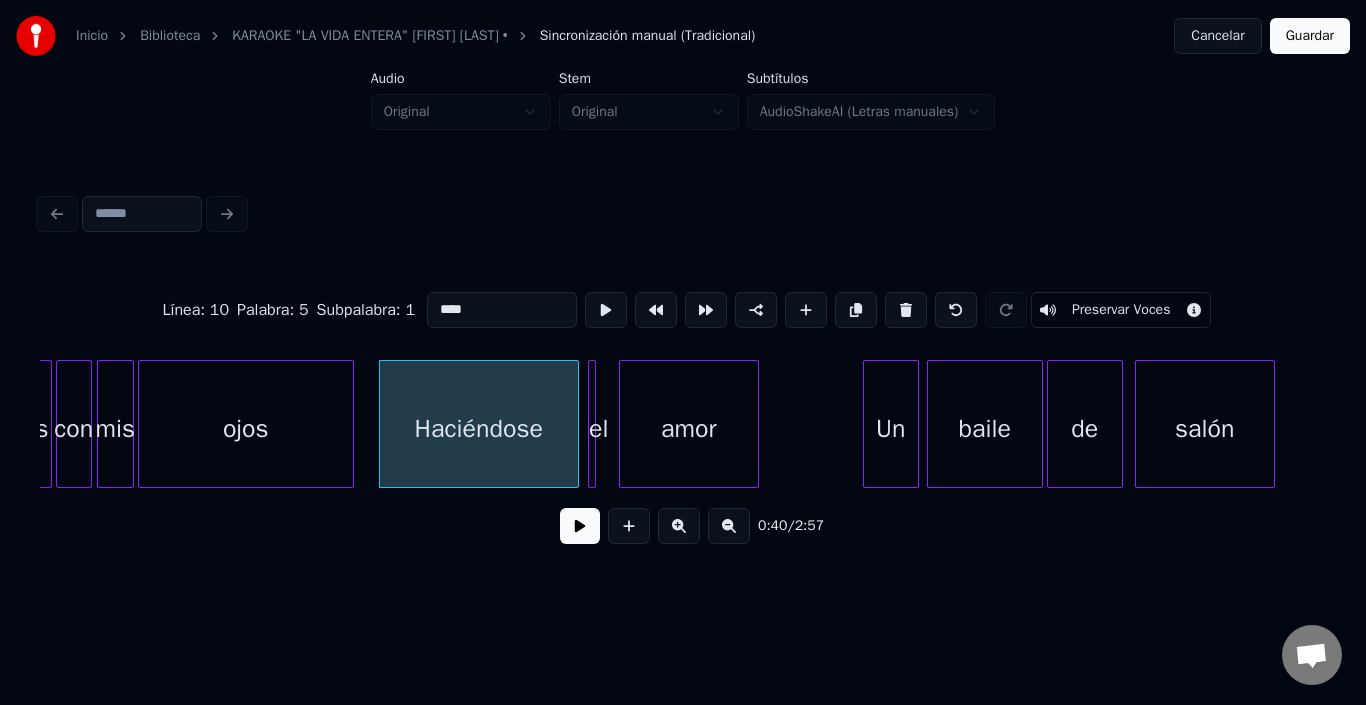 click on "el" at bounding box center (599, 429) 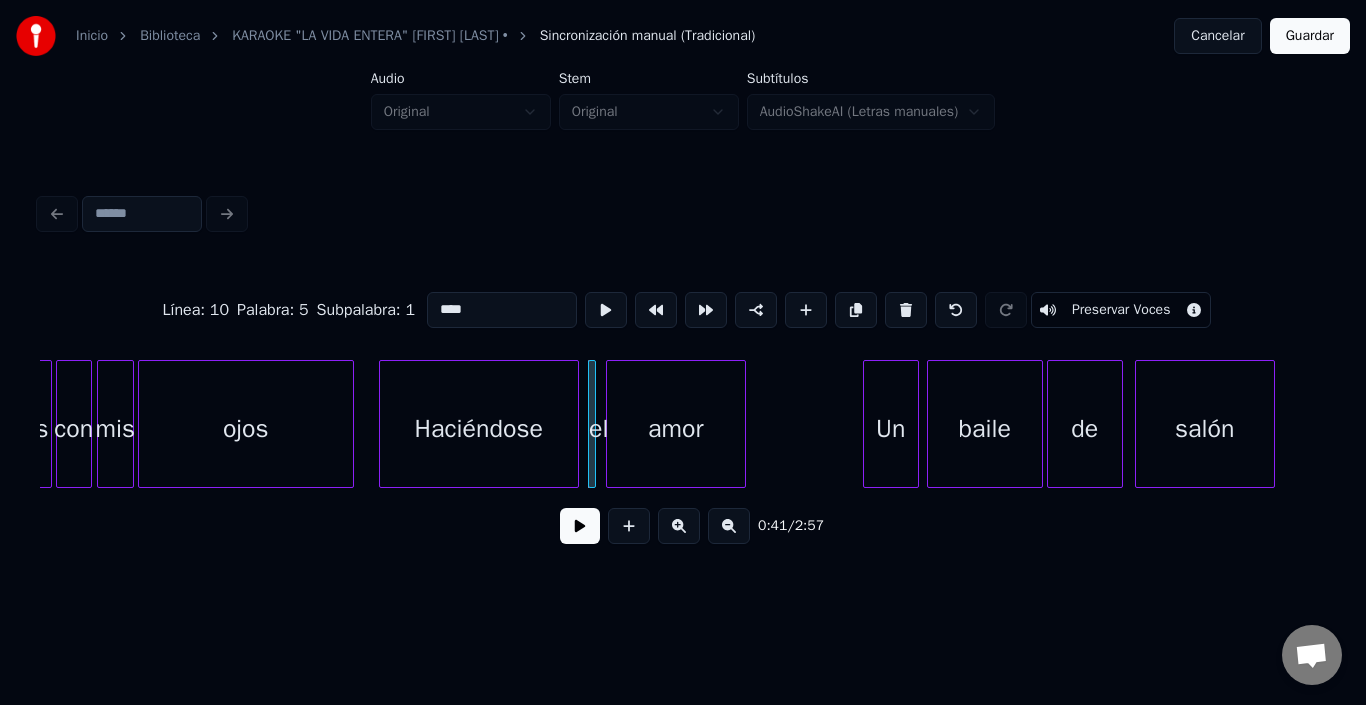 click on "amor" at bounding box center (676, 429) 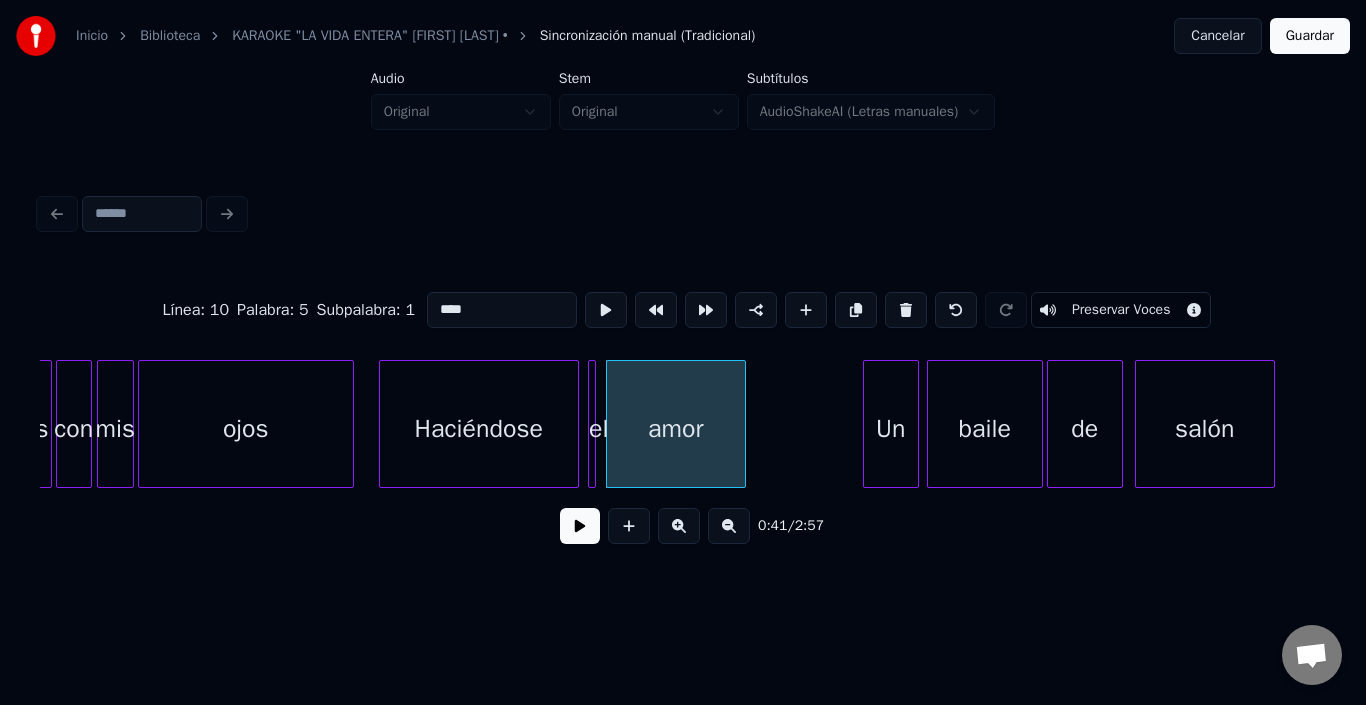 click on "amor" at bounding box center [676, 429] 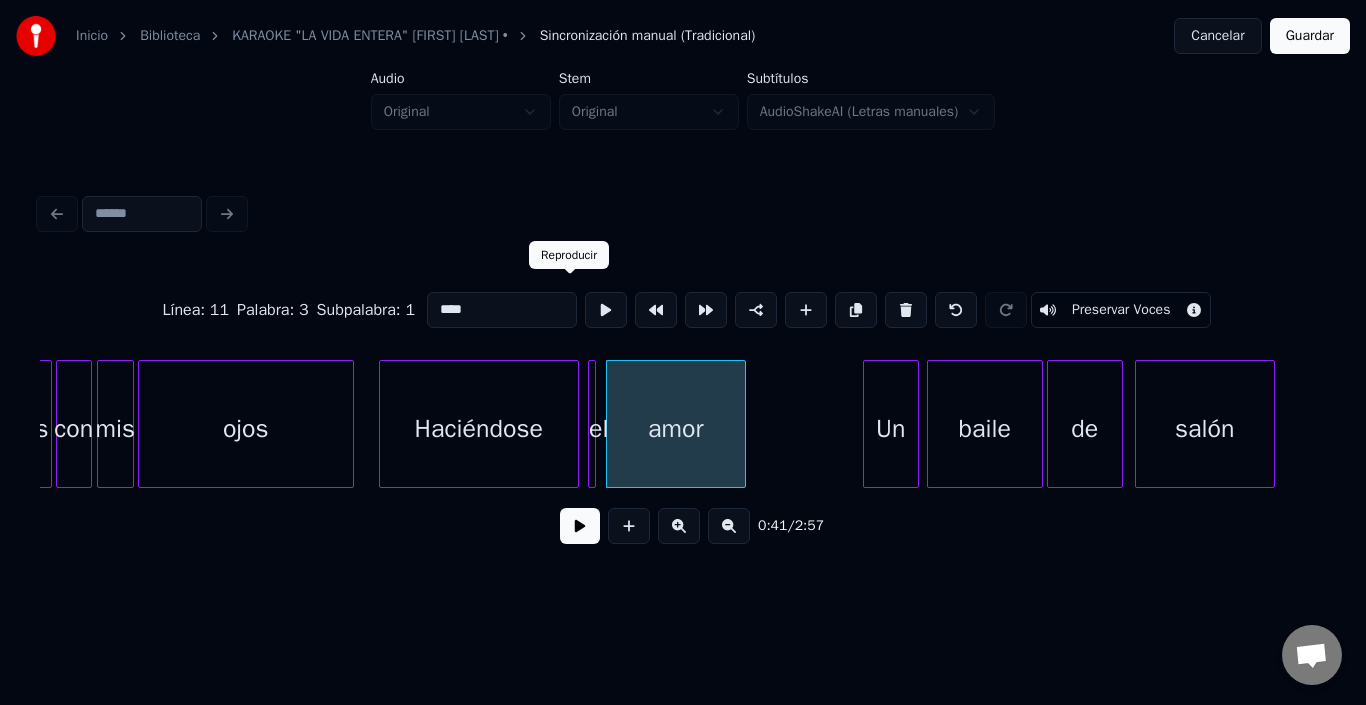 click at bounding box center (606, 310) 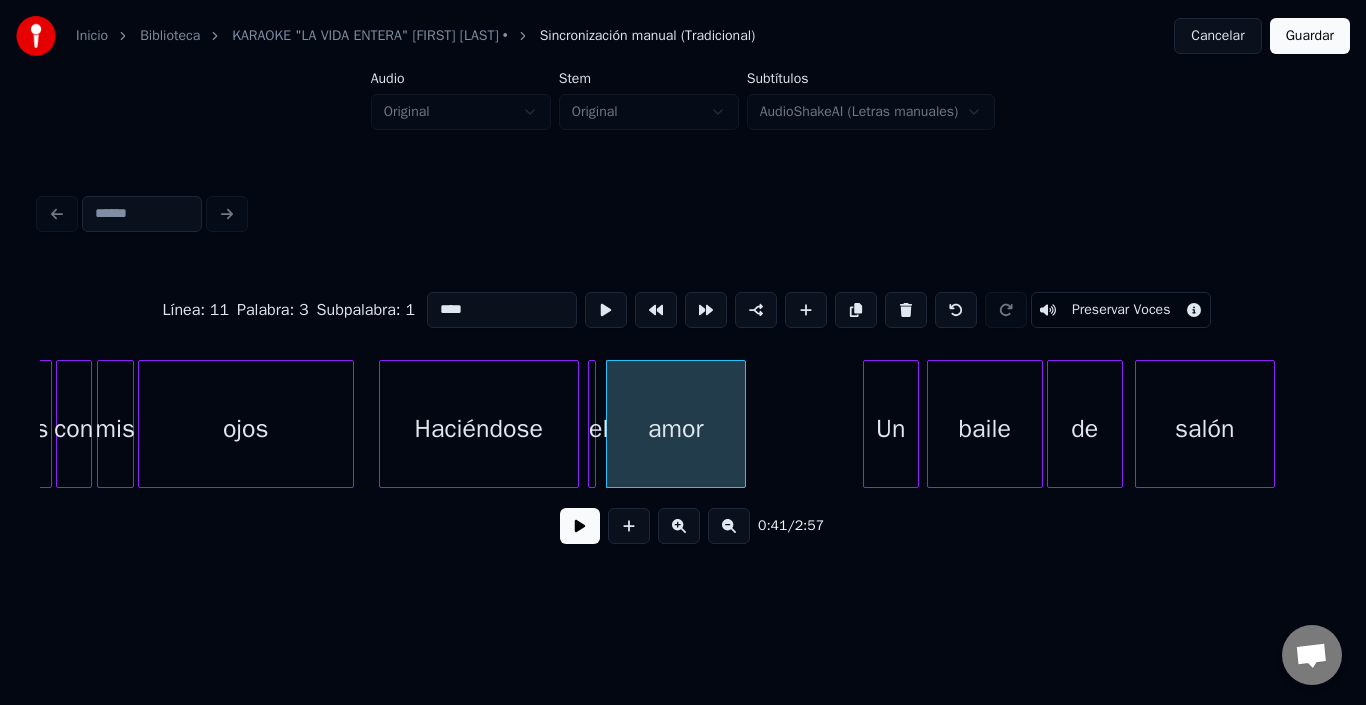 click at bounding box center [606, 310] 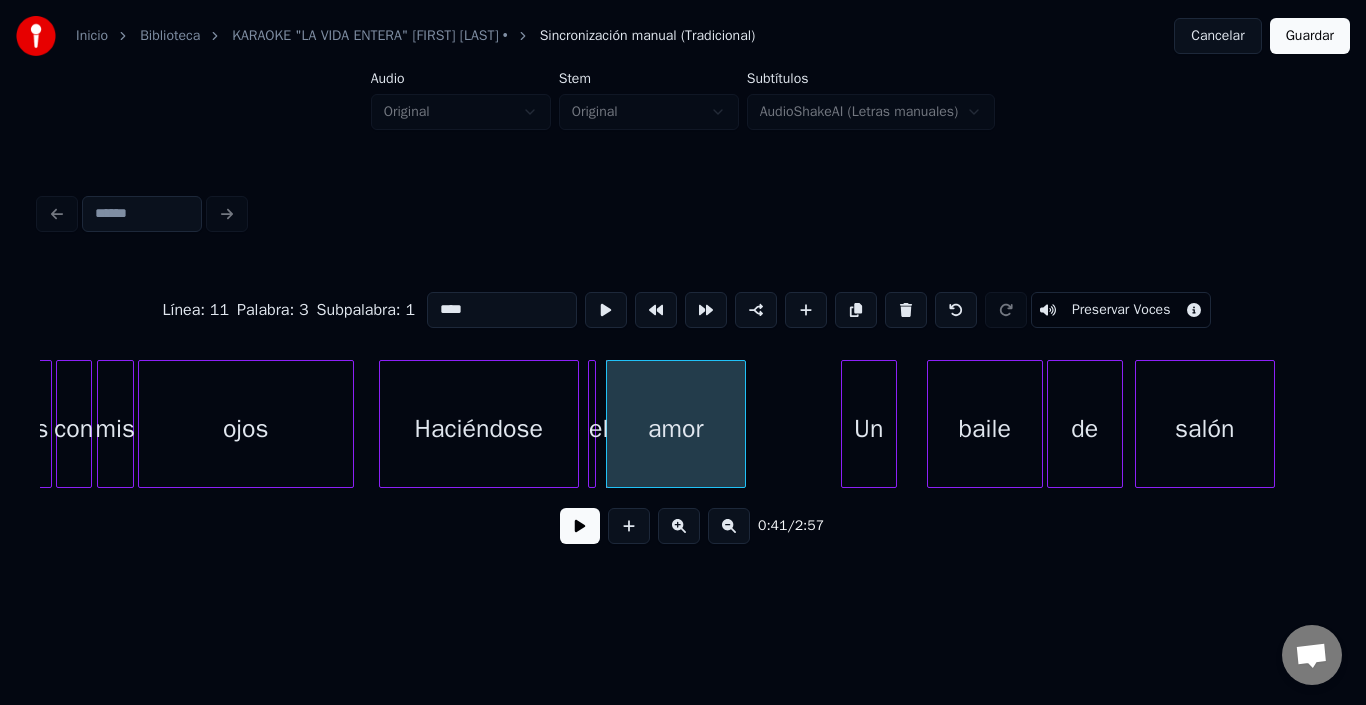 click on "Un" at bounding box center [869, 429] 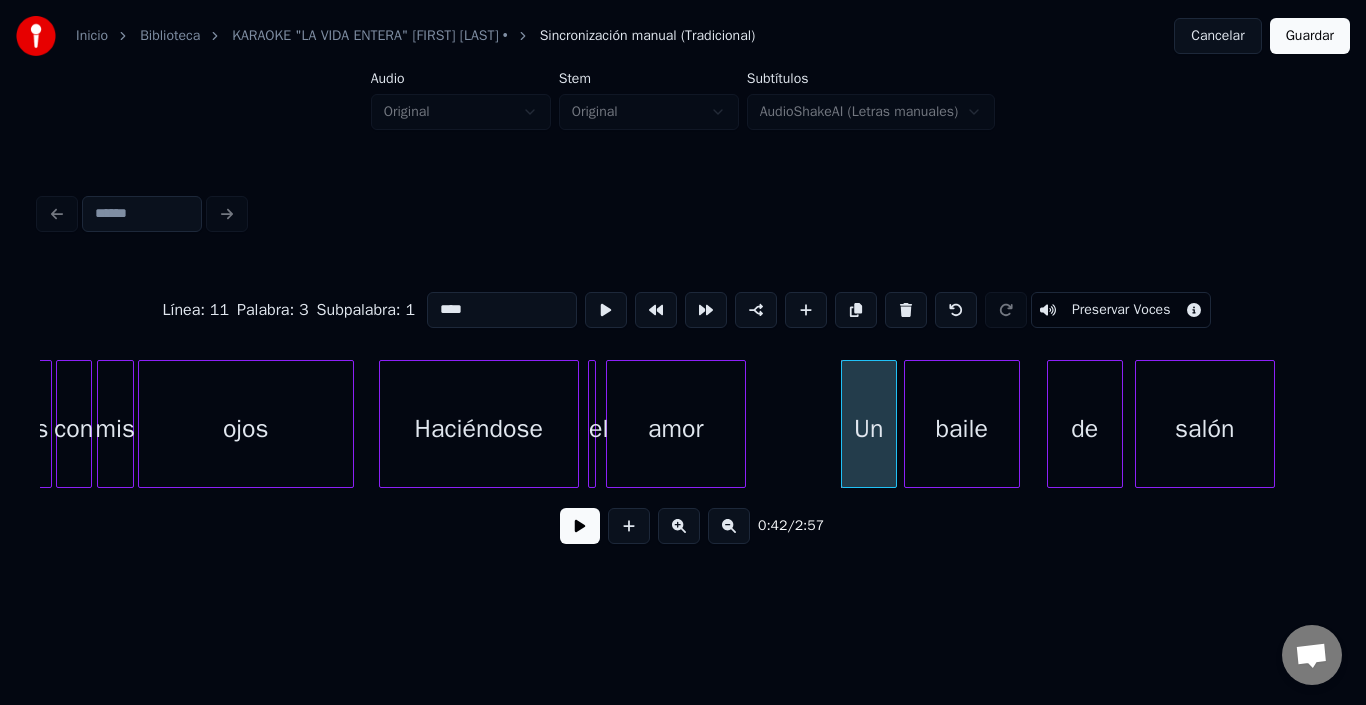 click on "baile" at bounding box center (962, 429) 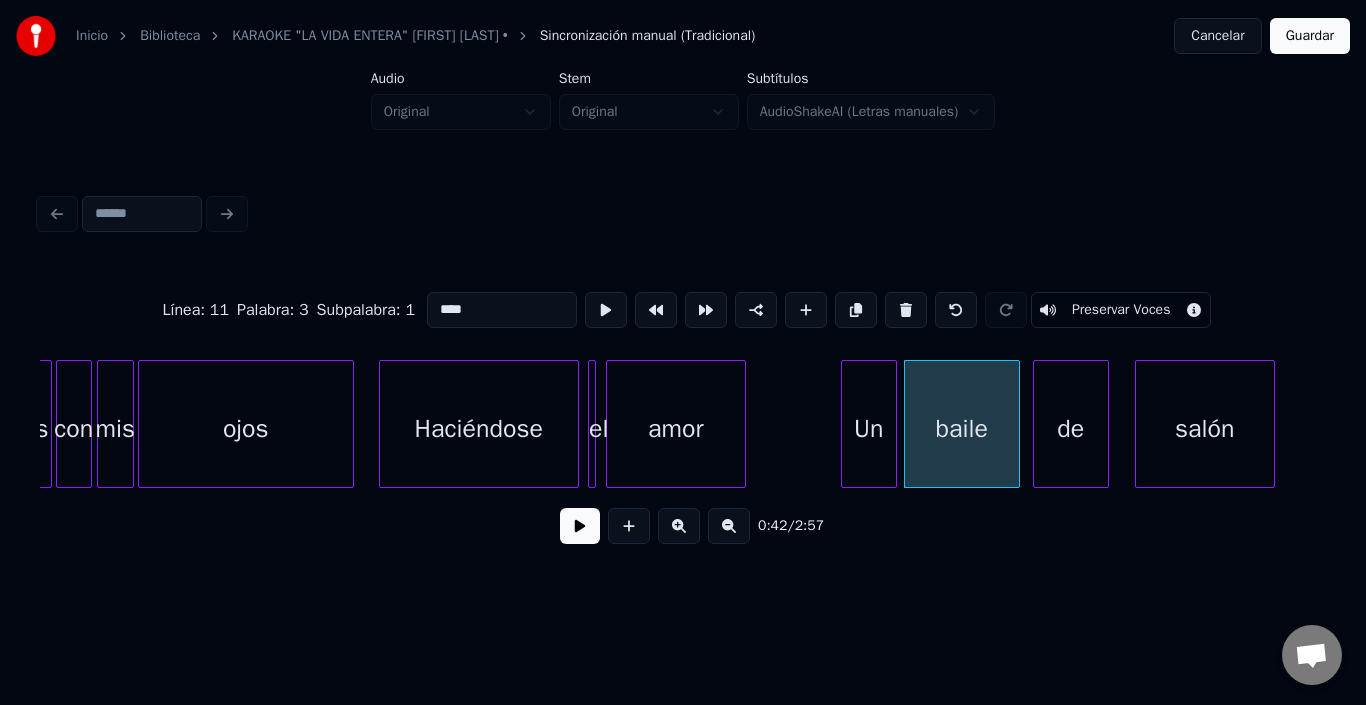 click on "de" at bounding box center [1071, 429] 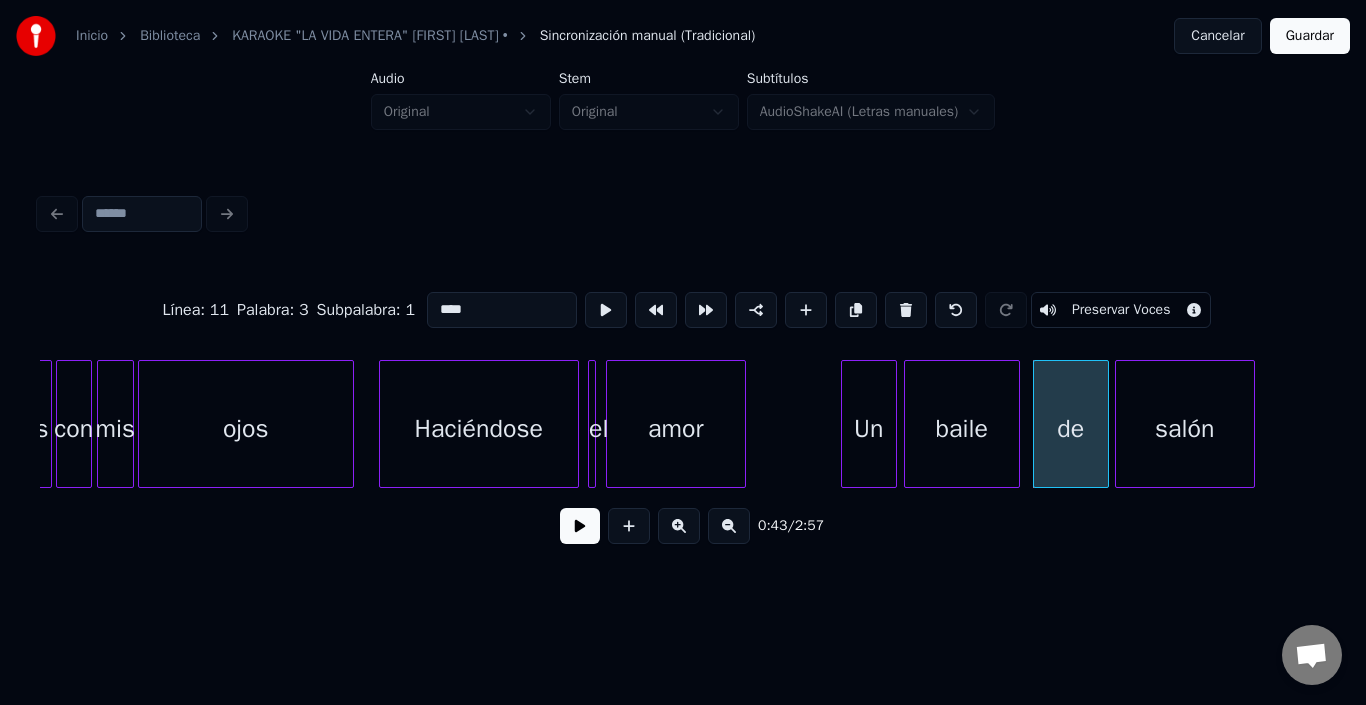 click on "salón" at bounding box center (1185, 429) 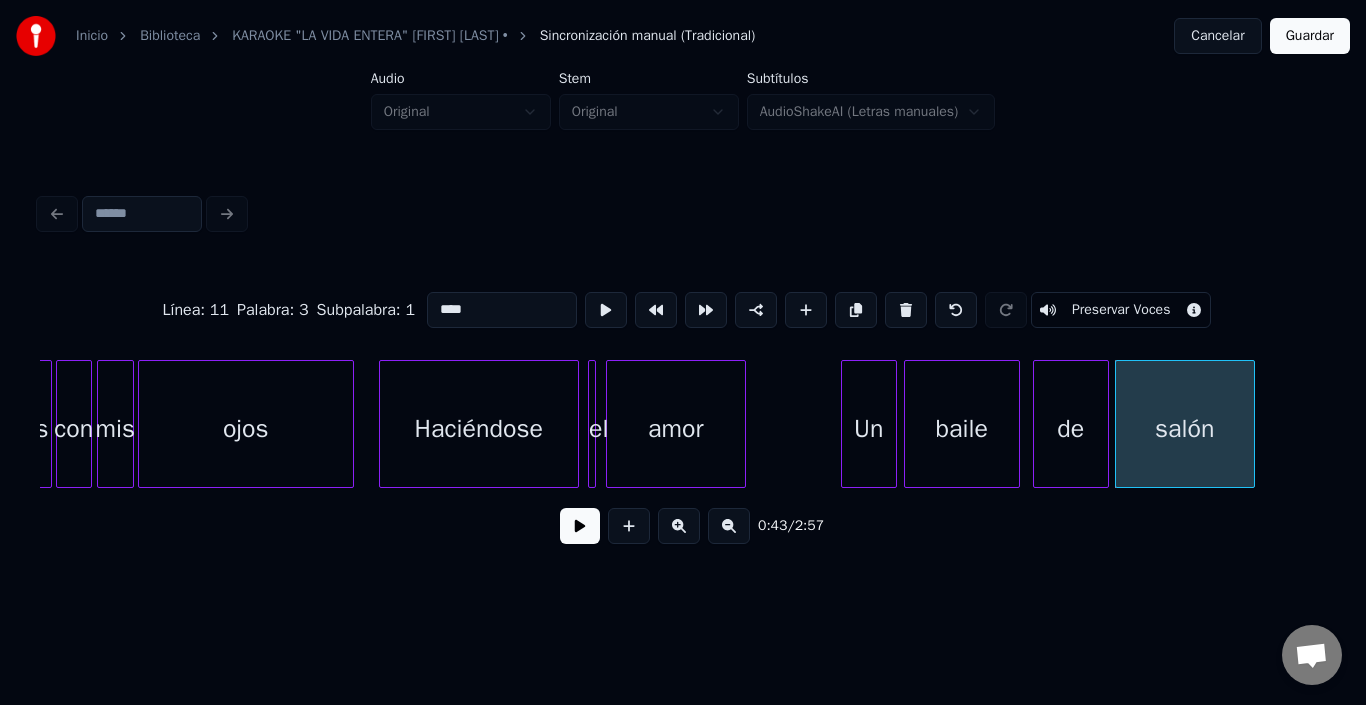 click at bounding box center [580, 526] 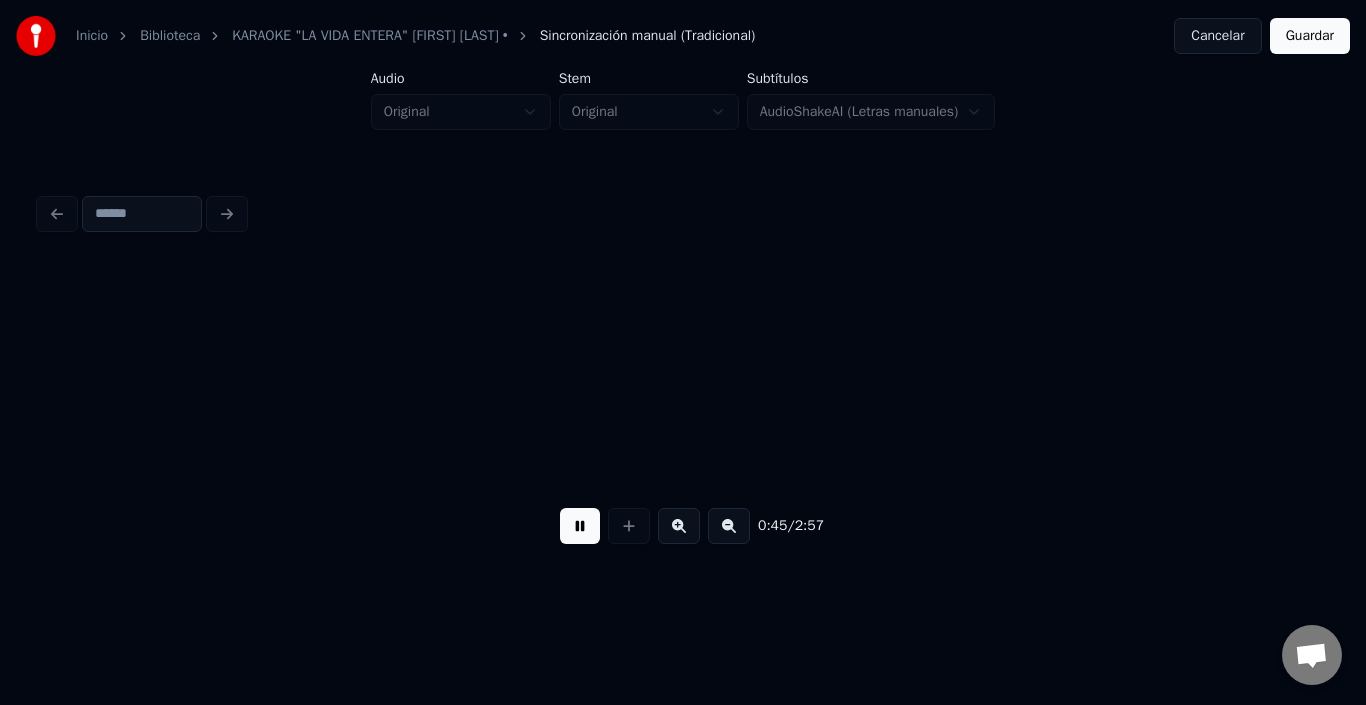 scroll, scrollTop: 0, scrollLeft: 8995, axis: horizontal 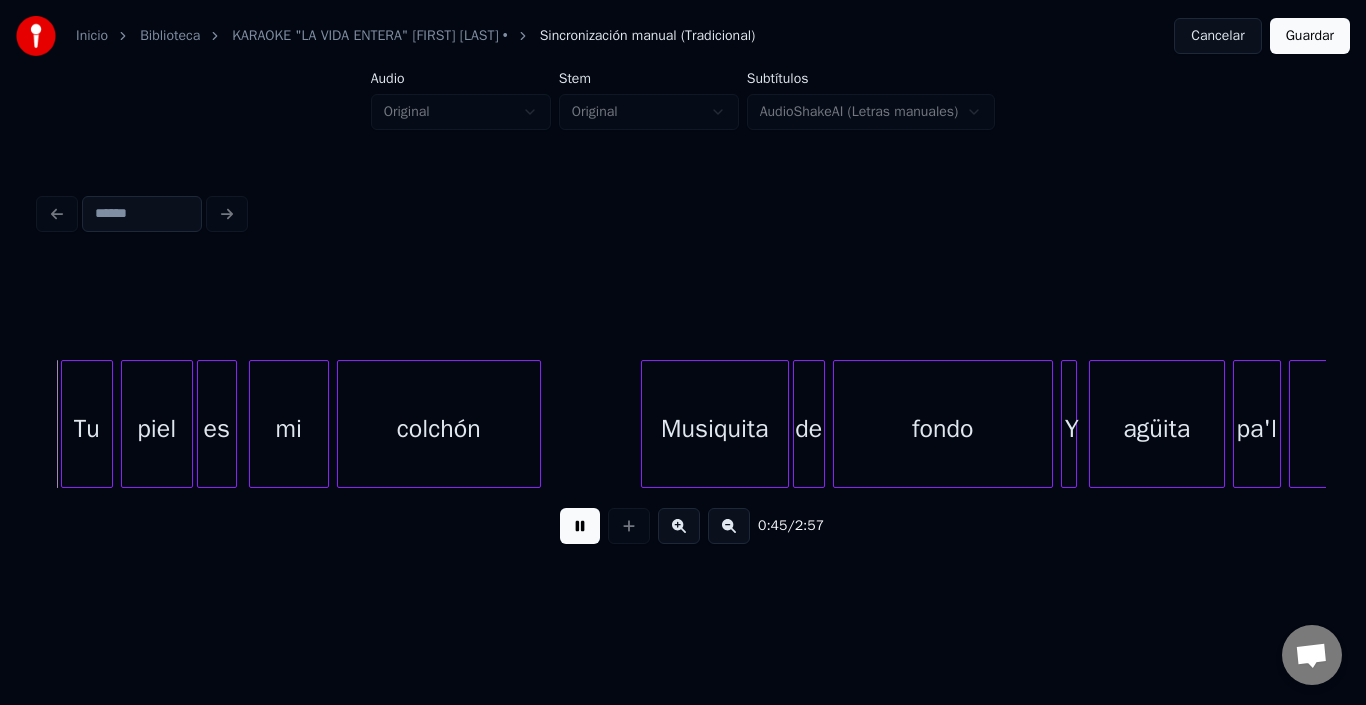click at bounding box center [580, 526] 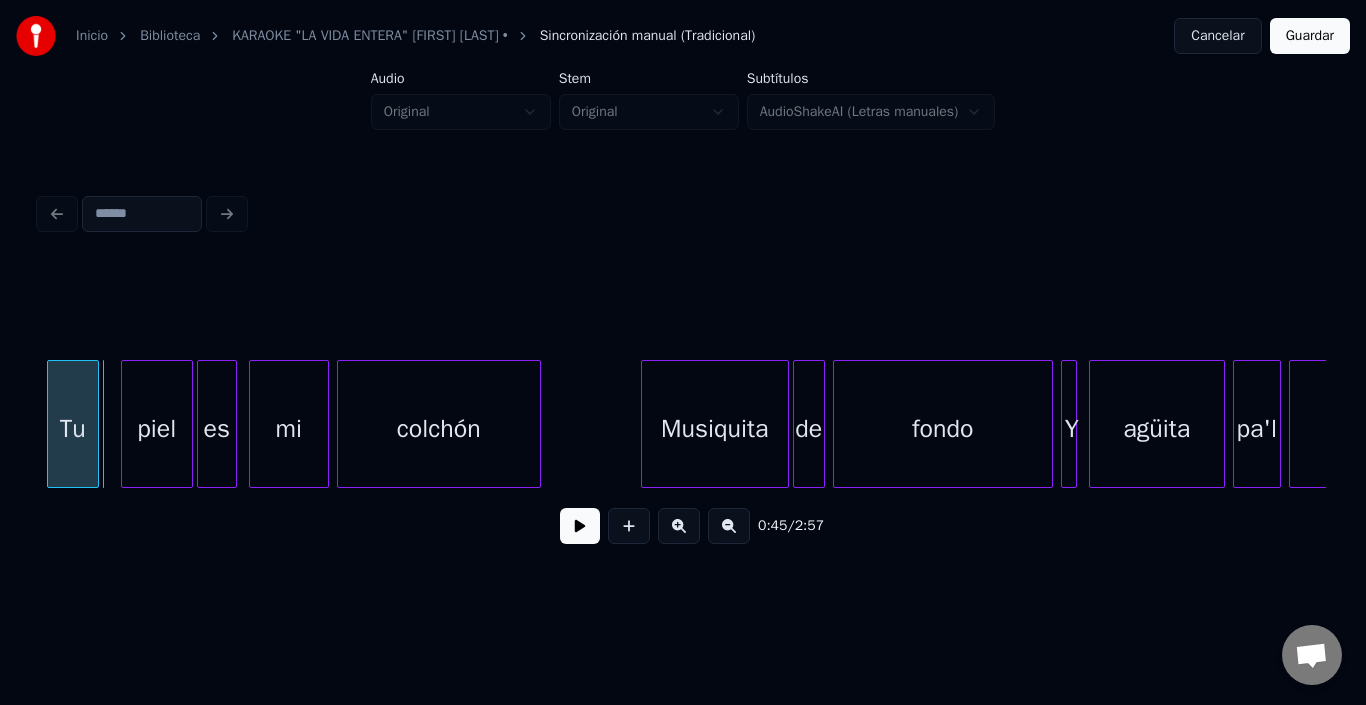 scroll, scrollTop: 0, scrollLeft: 8994, axis: horizontal 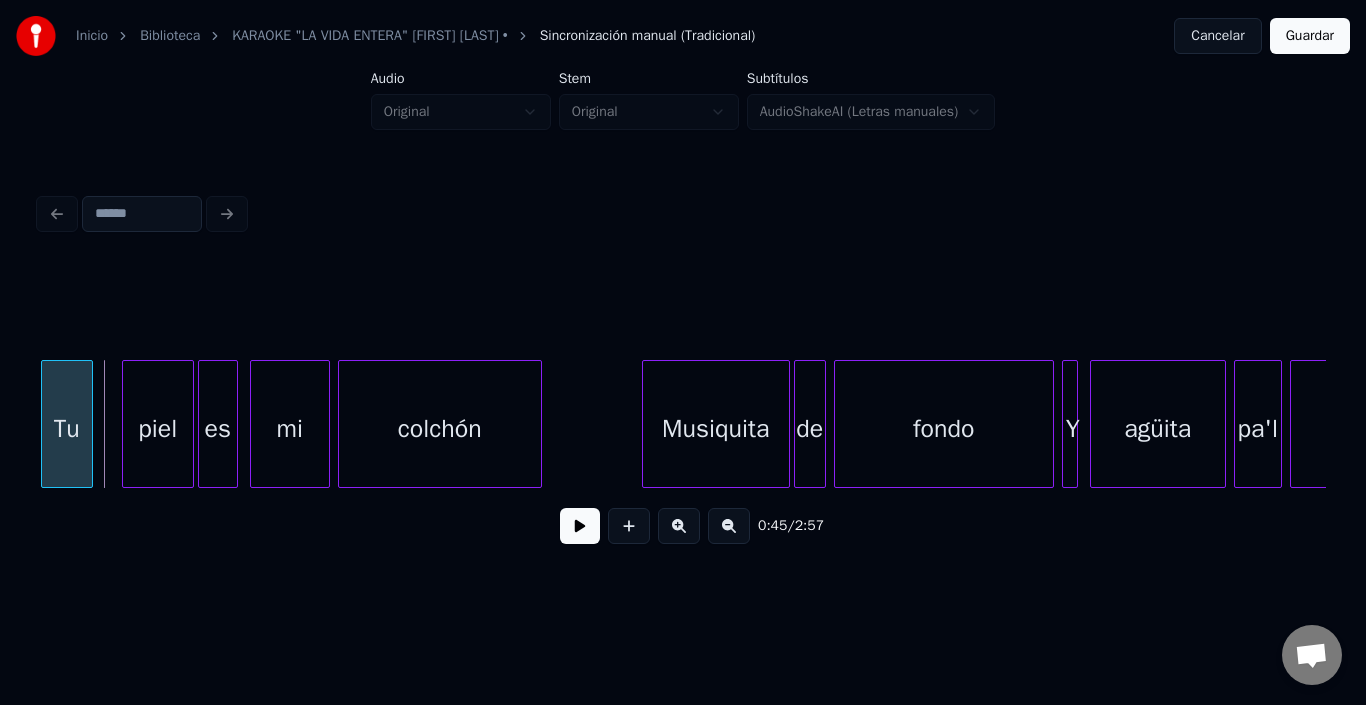 click on "Tu" at bounding box center [67, 429] 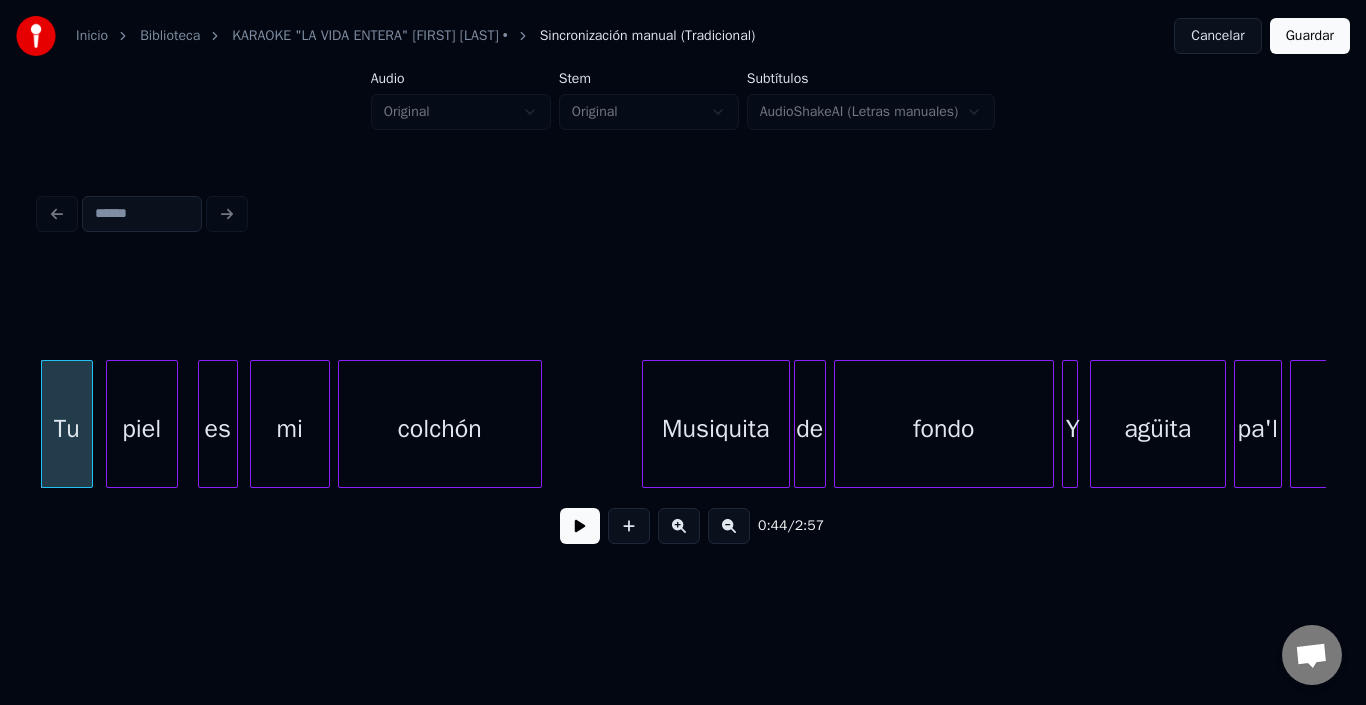 click on "piel" at bounding box center (142, 429) 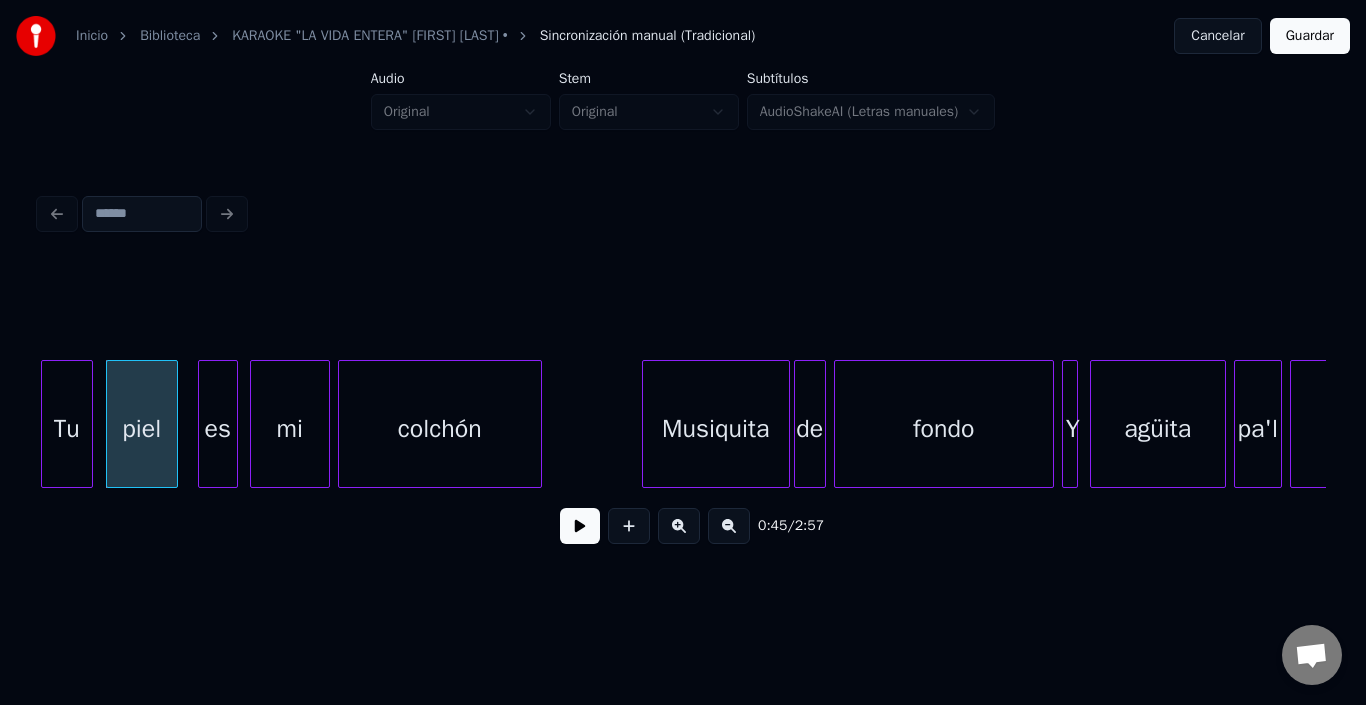 click on "piel" at bounding box center [142, 429] 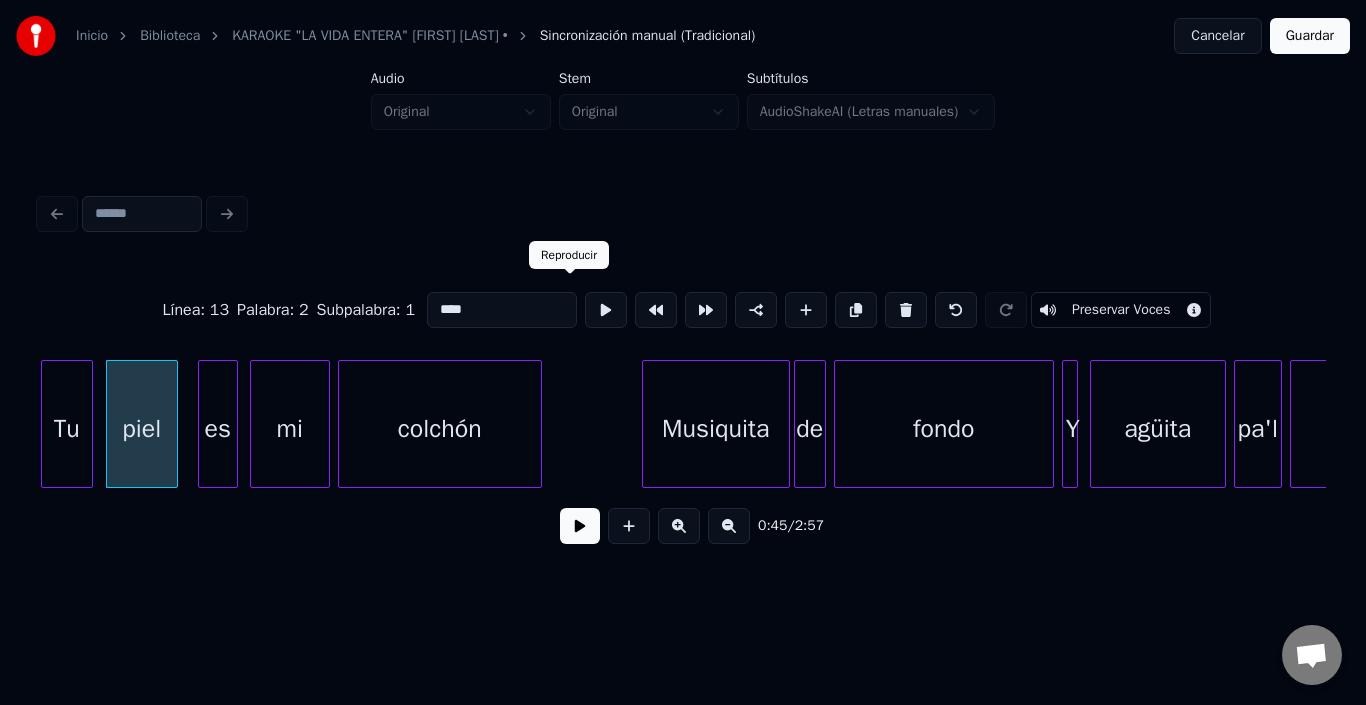 click at bounding box center [606, 310] 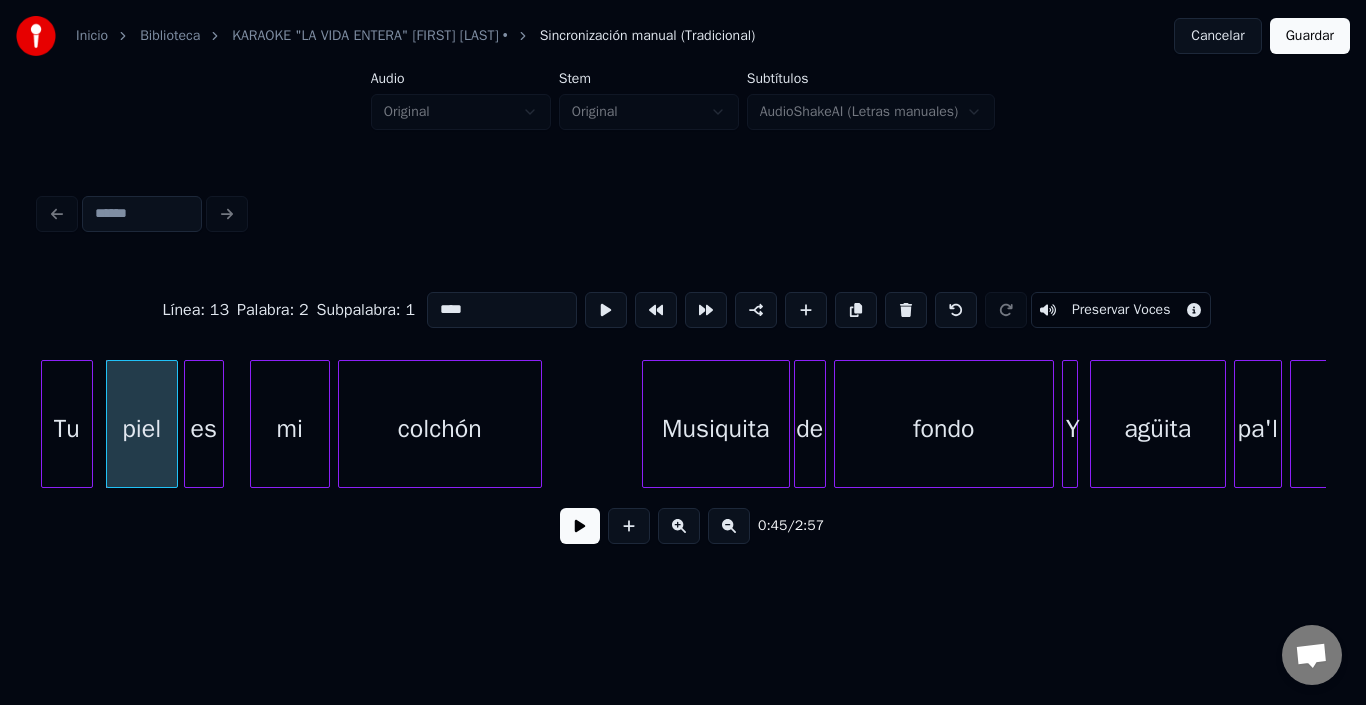 click on "es" at bounding box center [204, 429] 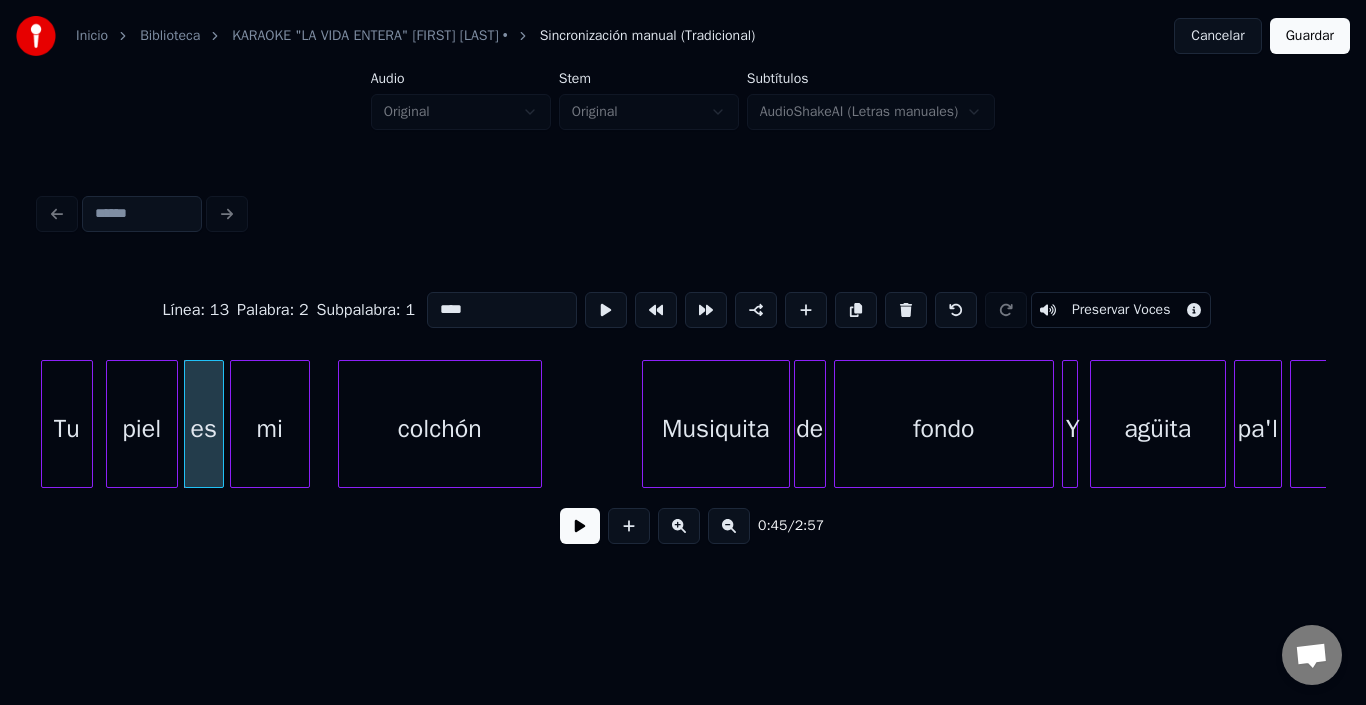 click on "mi" at bounding box center (270, 429) 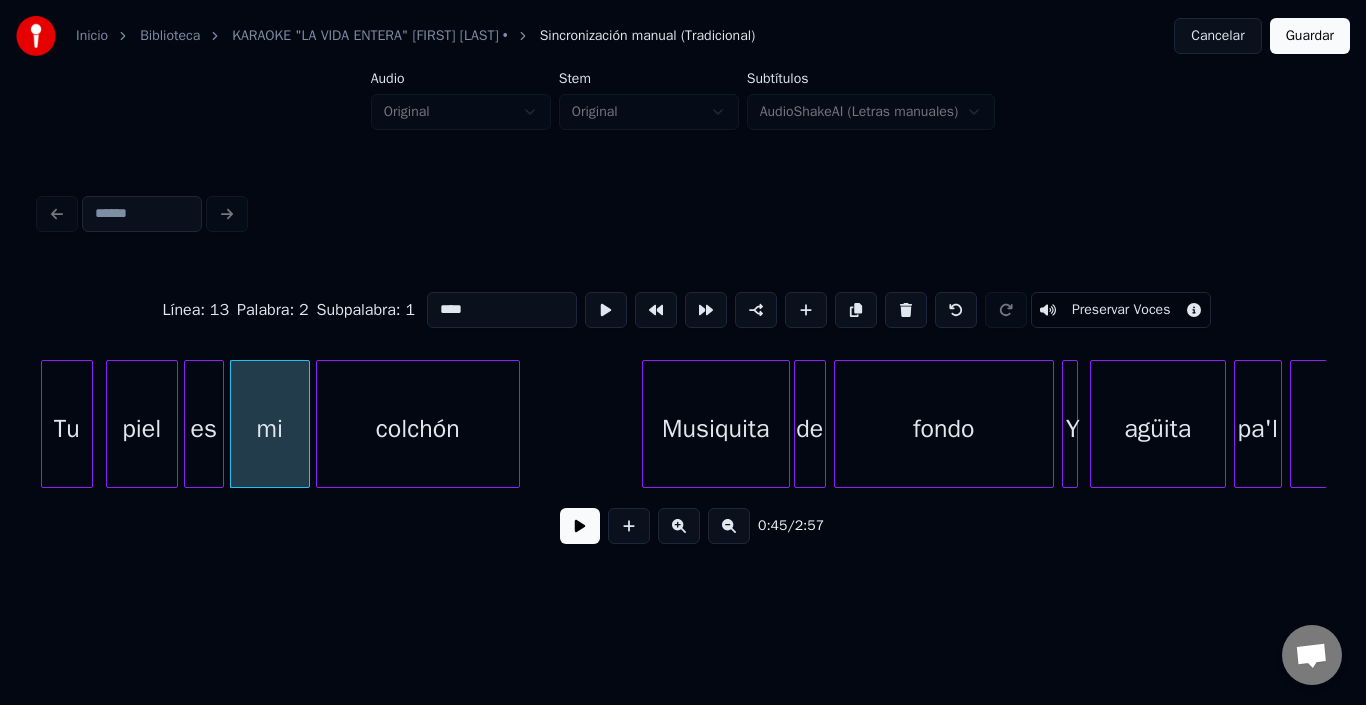 click on "colchón" at bounding box center (418, 429) 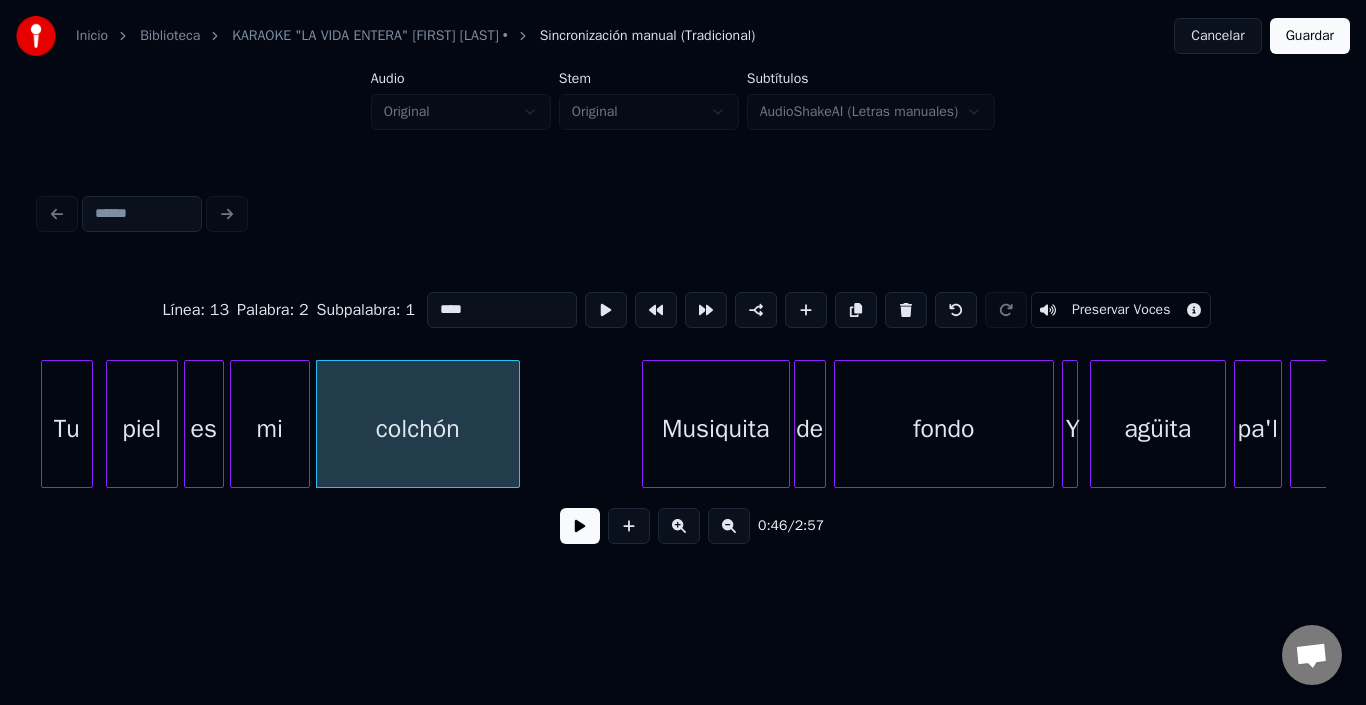 click on "colchón" at bounding box center (418, 429) 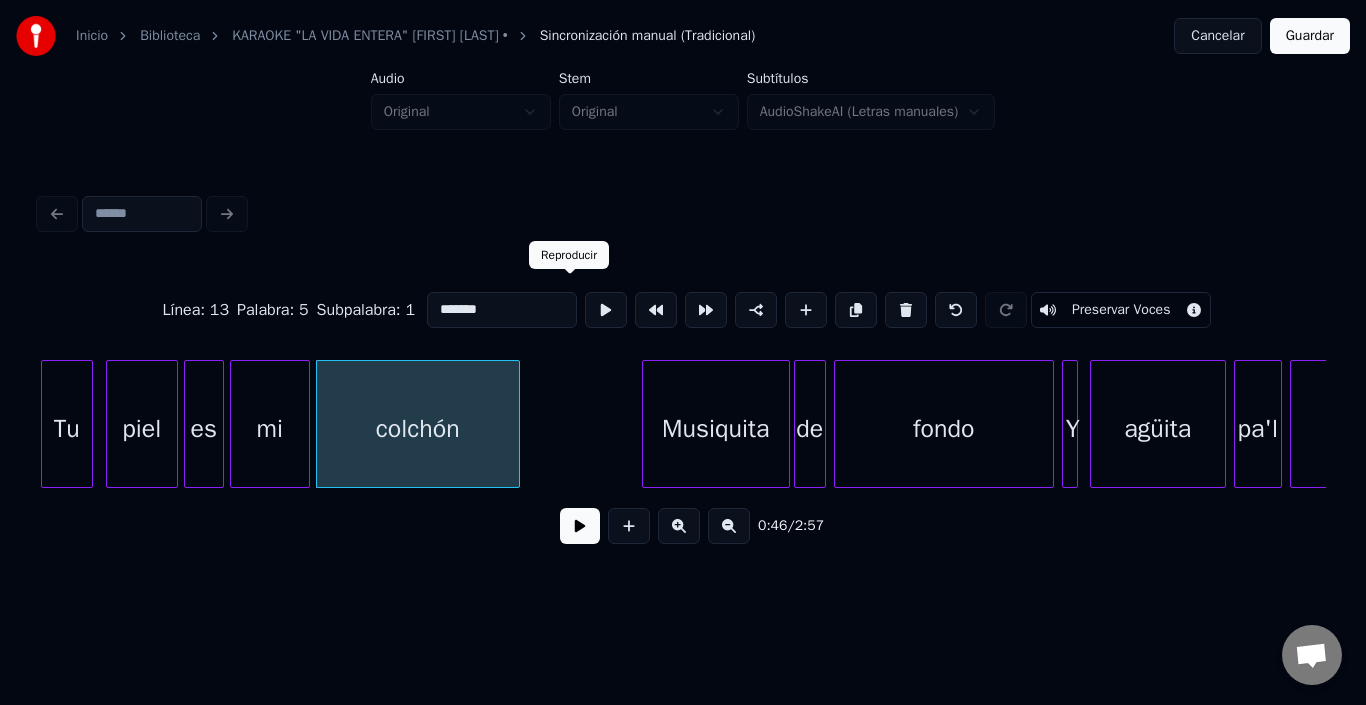 click at bounding box center (606, 310) 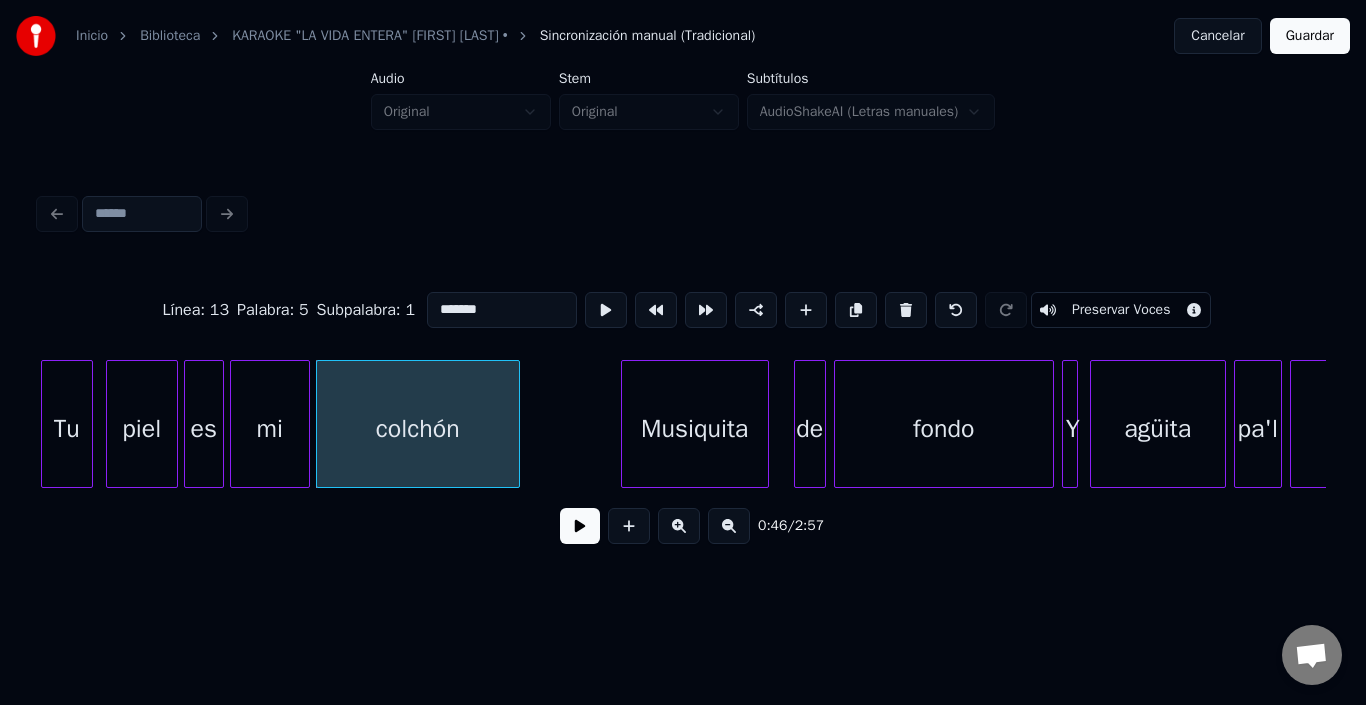 click on "Musiquita" at bounding box center [695, 429] 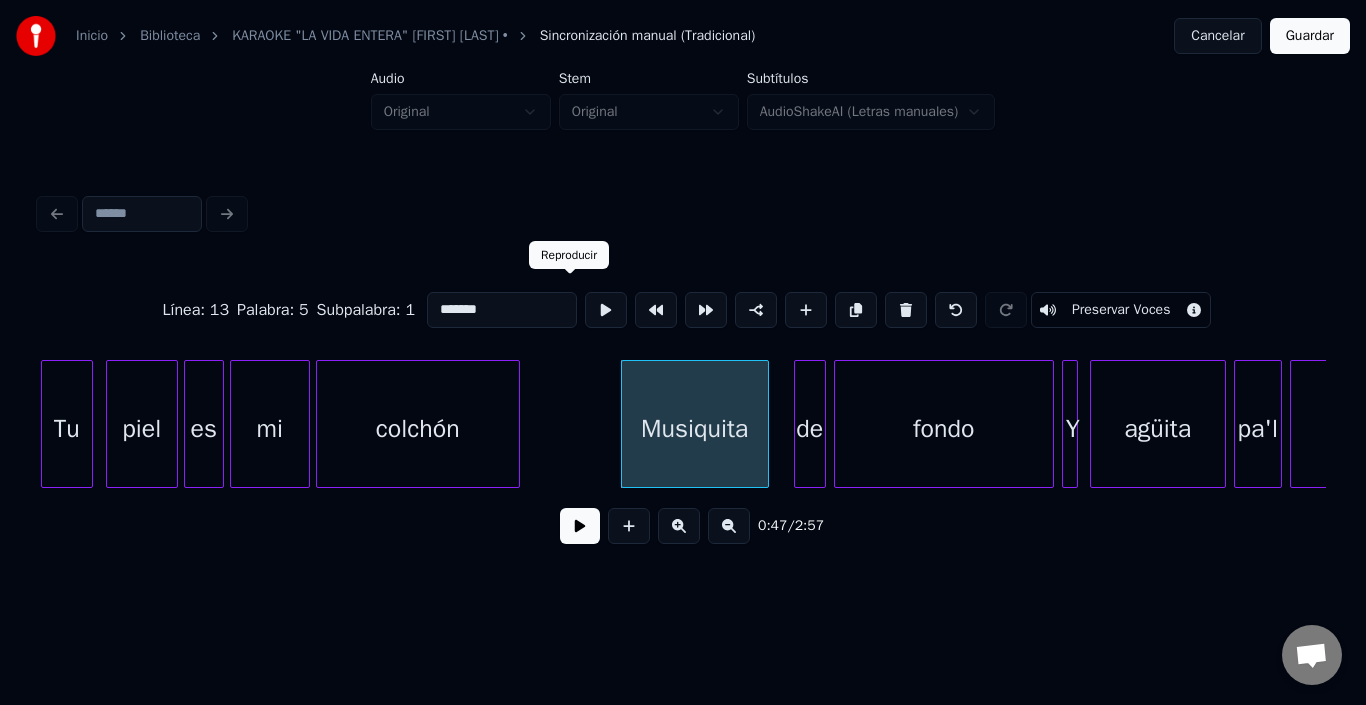 click at bounding box center (606, 310) 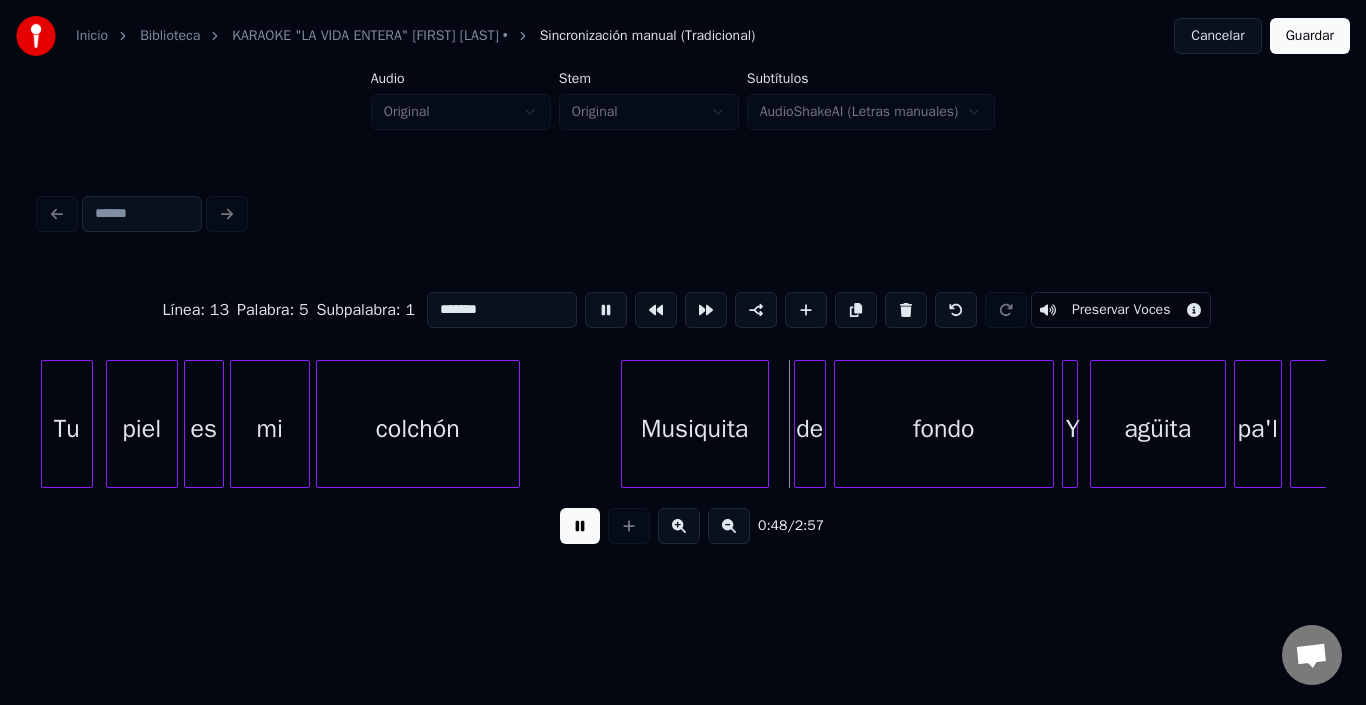click at bounding box center (606, 310) 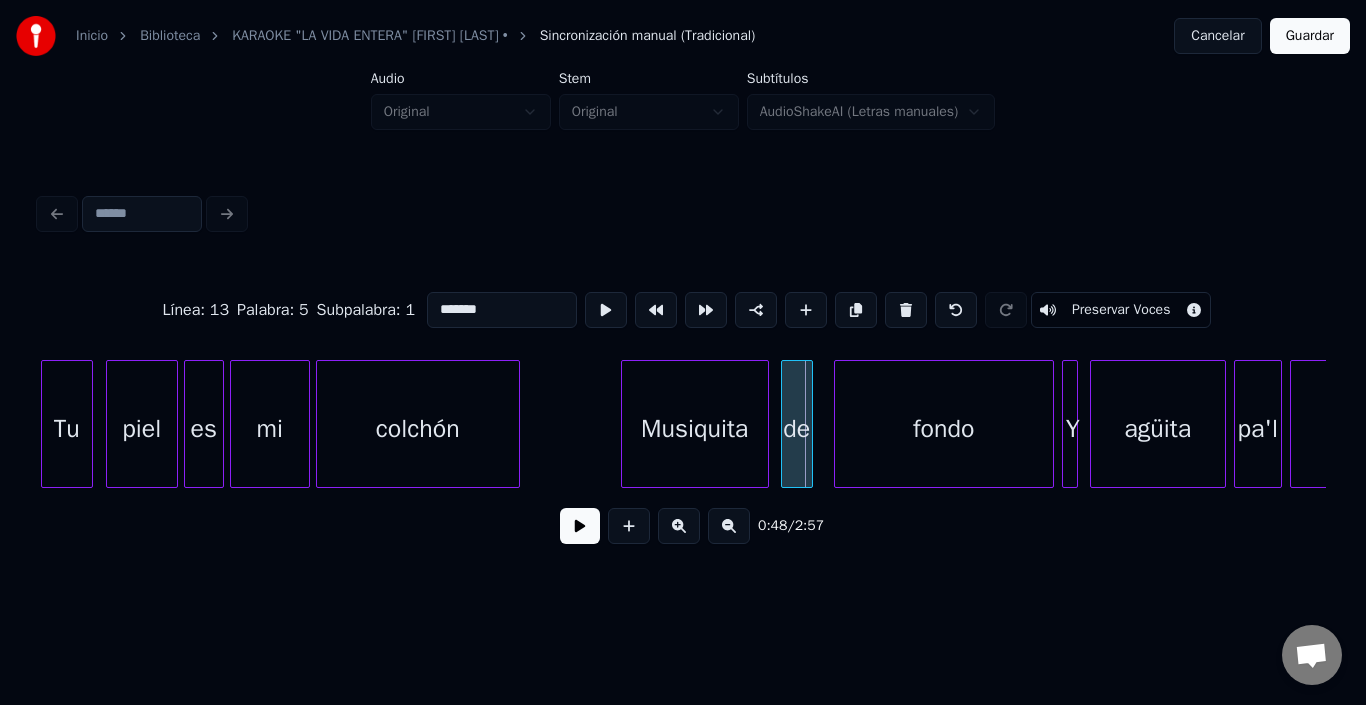 click on "de" at bounding box center (797, 429) 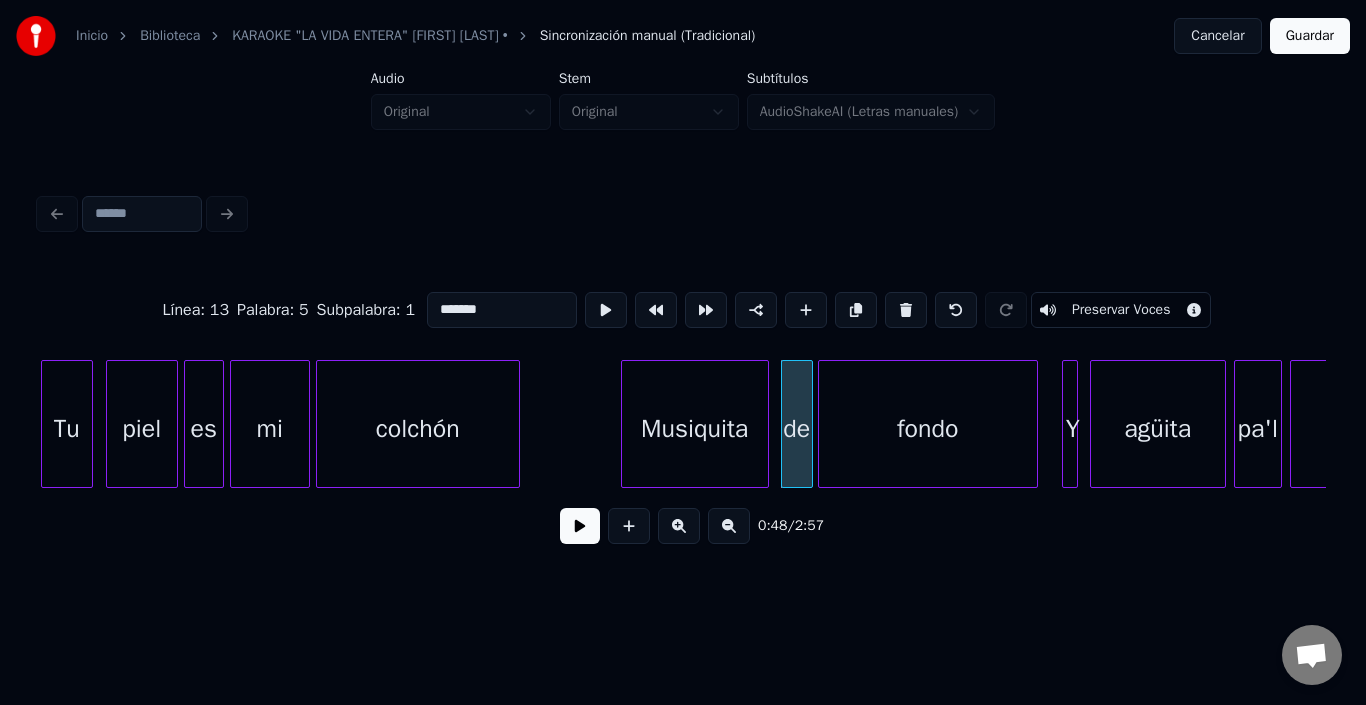 click on "fondo" at bounding box center (928, 429) 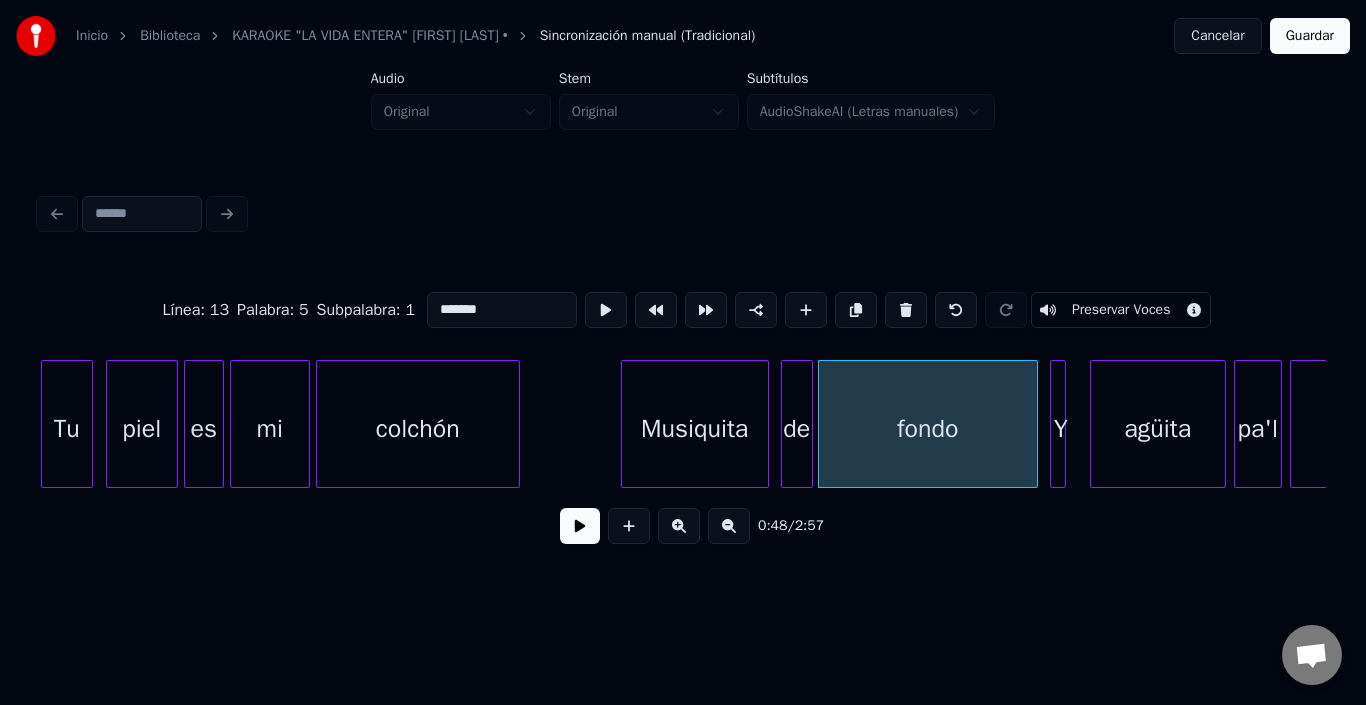 click on "Línea :   13 Palabra :   5 Subpalabra :   1 ******* Preservar Voces 0:48  /  2:57" at bounding box center (683, 412) 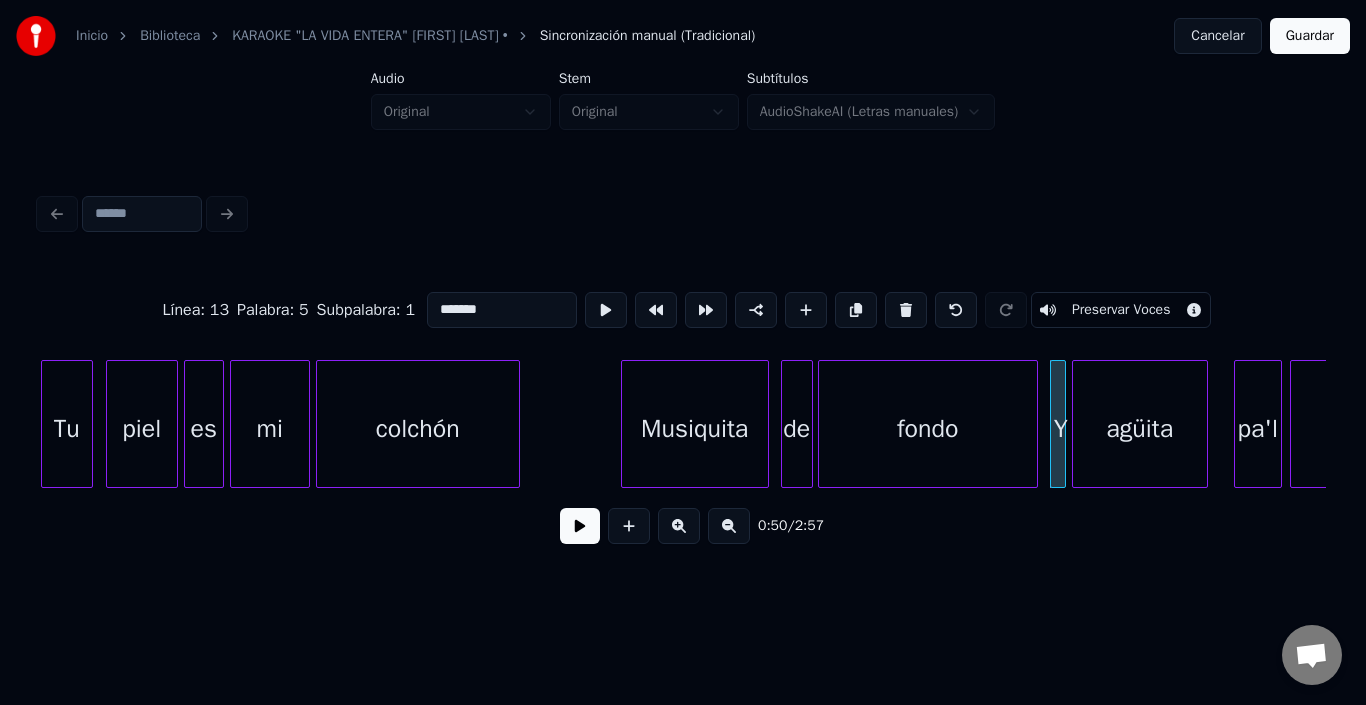 click on "agüita" at bounding box center [1140, 429] 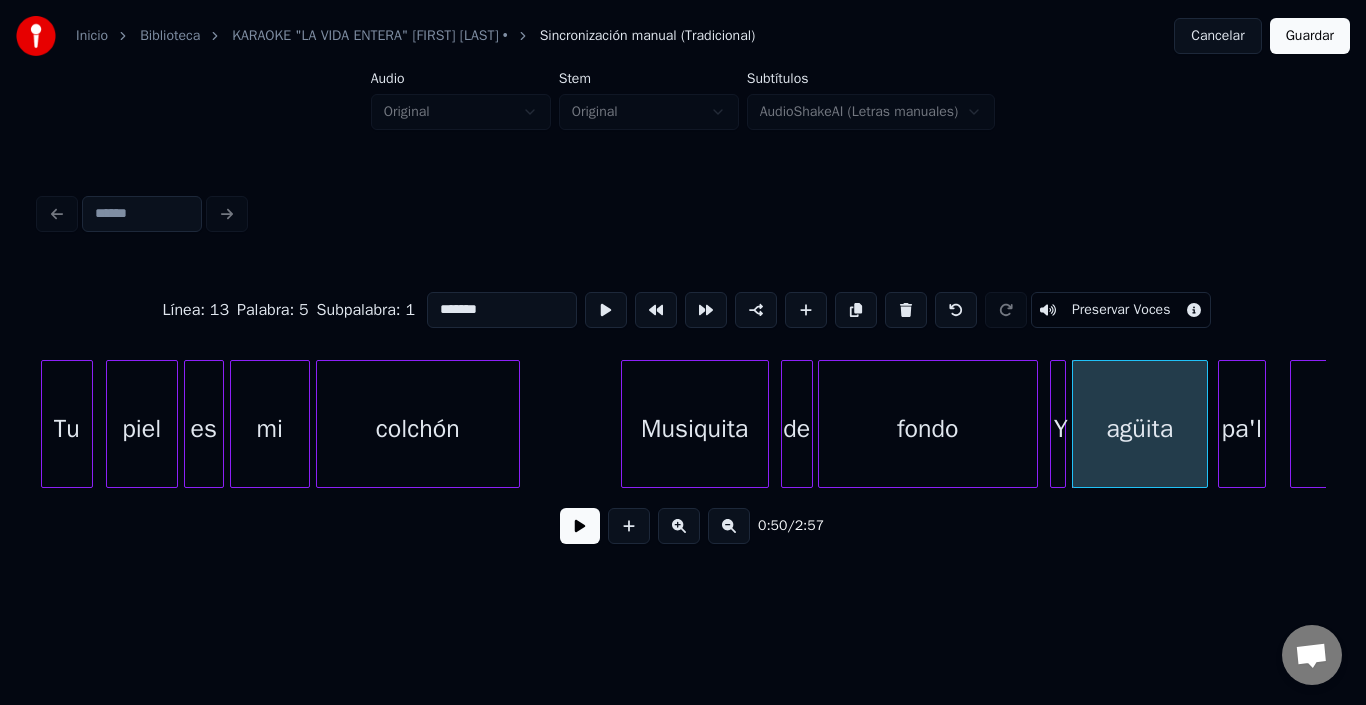 click on "pa'l" at bounding box center (1242, 429) 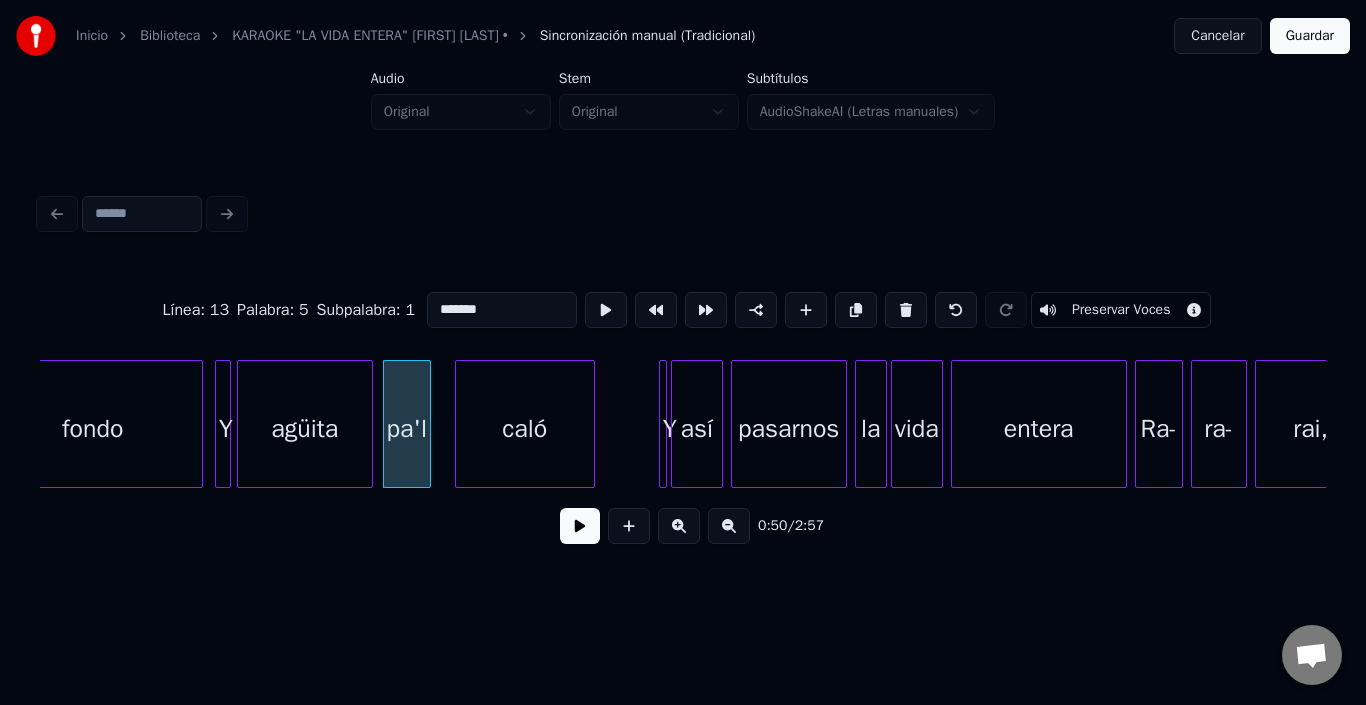 scroll, scrollTop: 0, scrollLeft: 9874, axis: horizontal 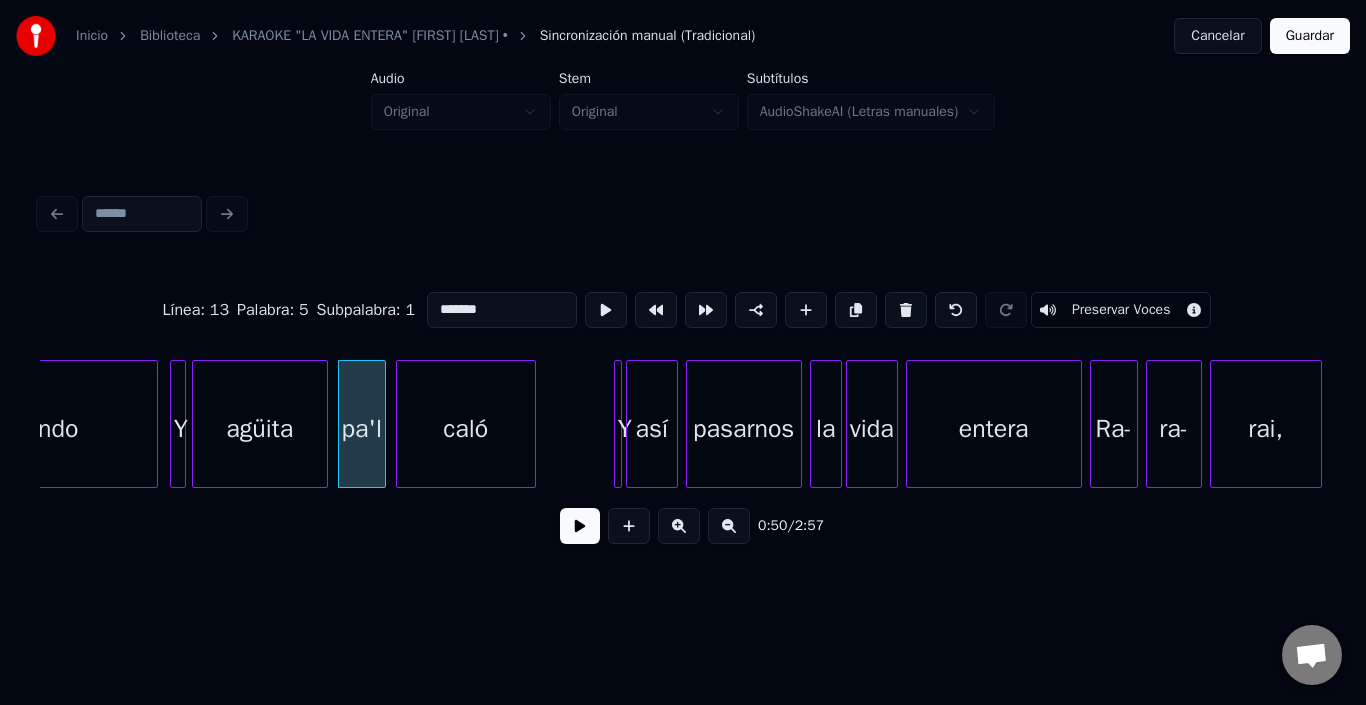 click on "caló" at bounding box center [466, 429] 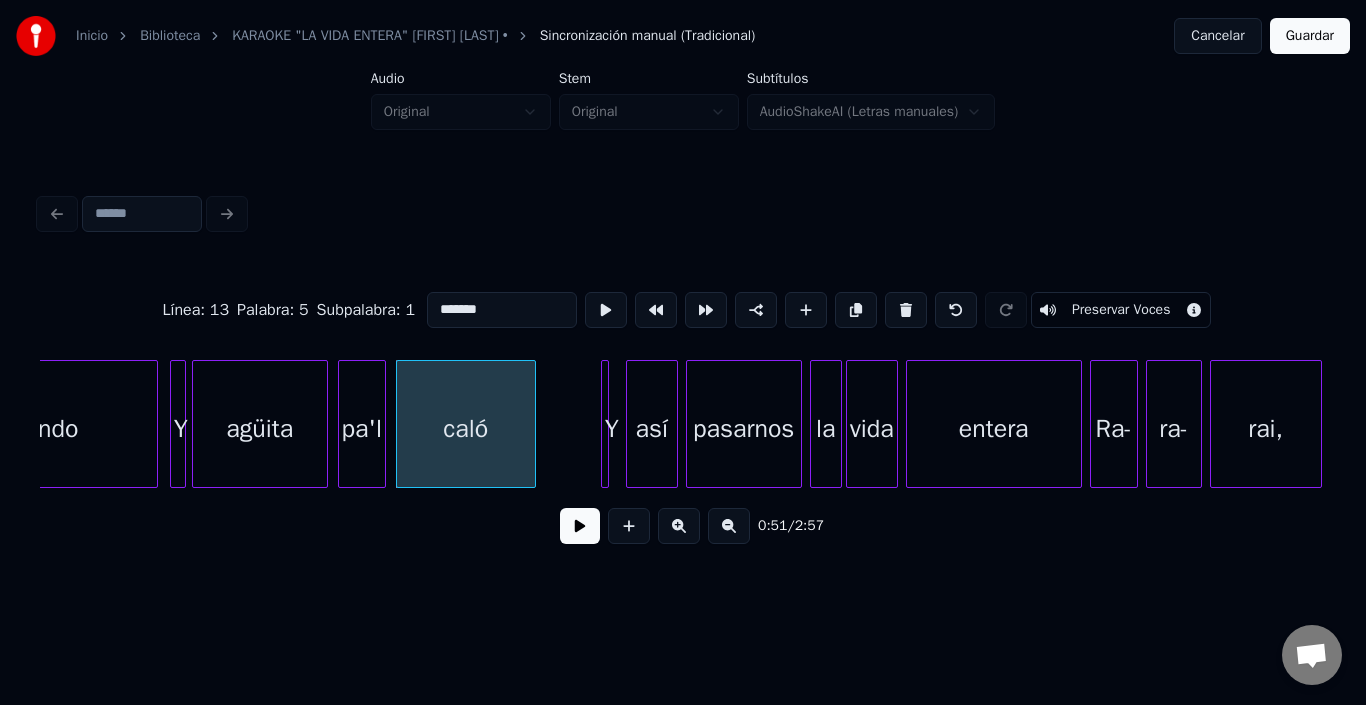 click on "Línea :   13 Palabra :   5 Subpalabra :   1 ******* Preservar Voces 0:51  /  2:57" at bounding box center (683, 412) 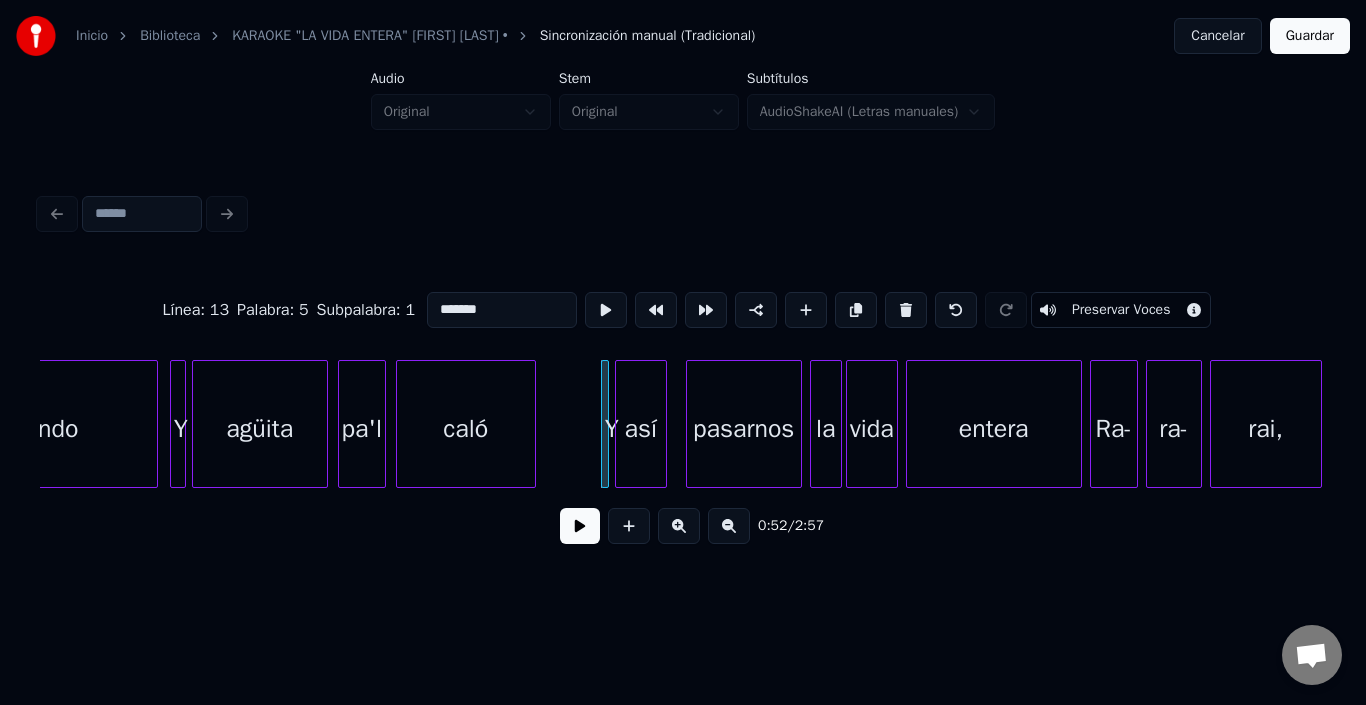 click on "así" at bounding box center [641, 429] 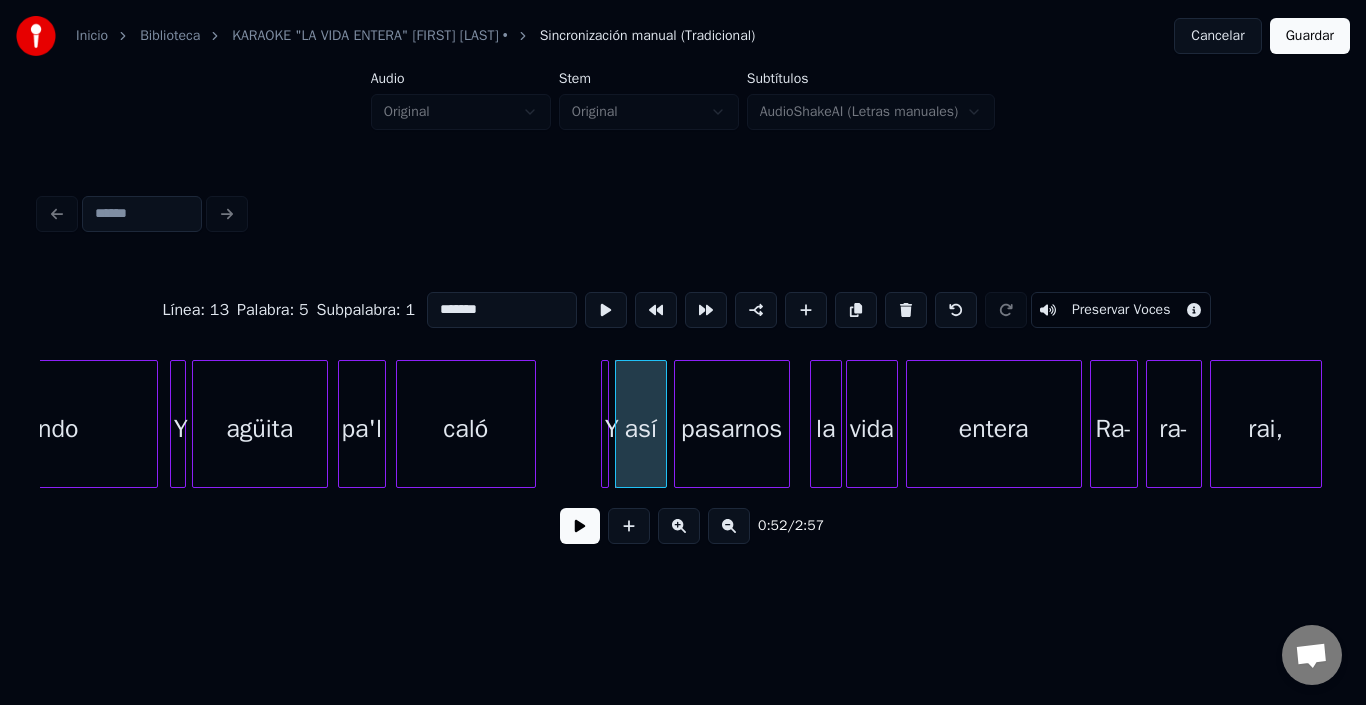click on "pasarnos" at bounding box center (732, 429) 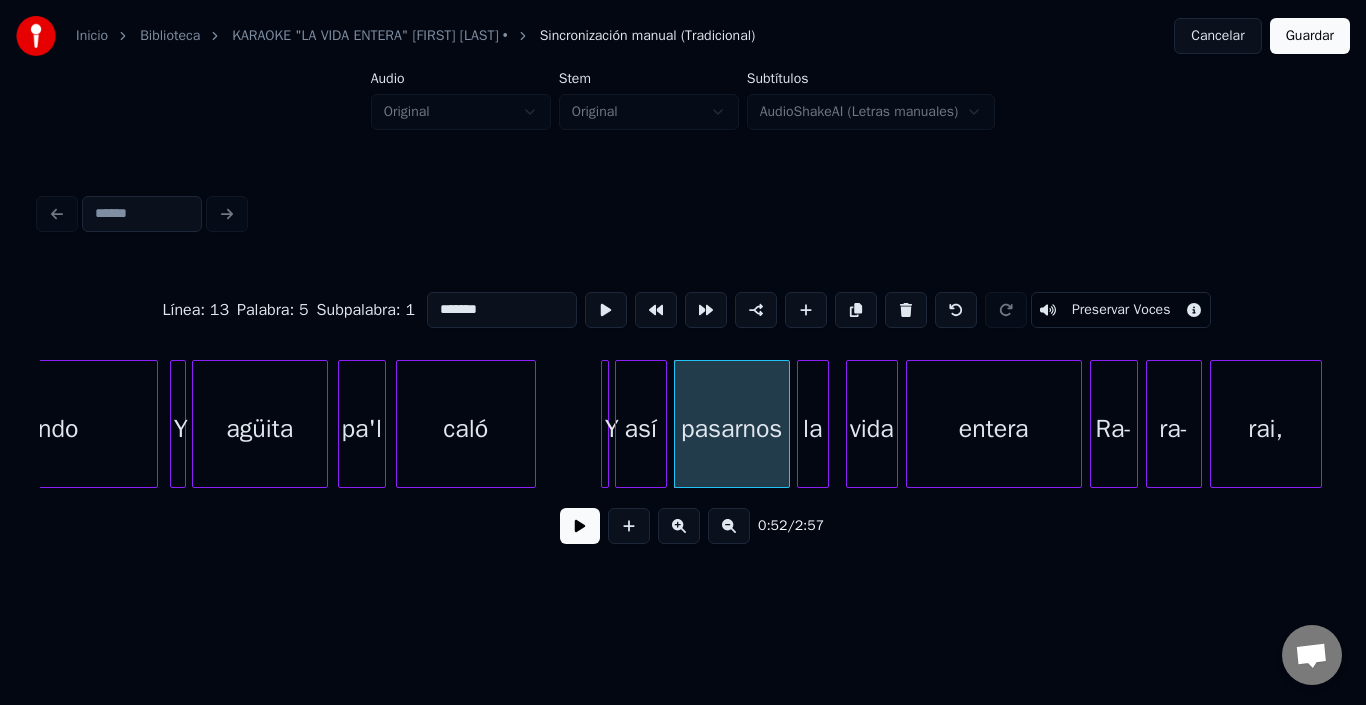 click on "la" at bounding box center (813, 429) 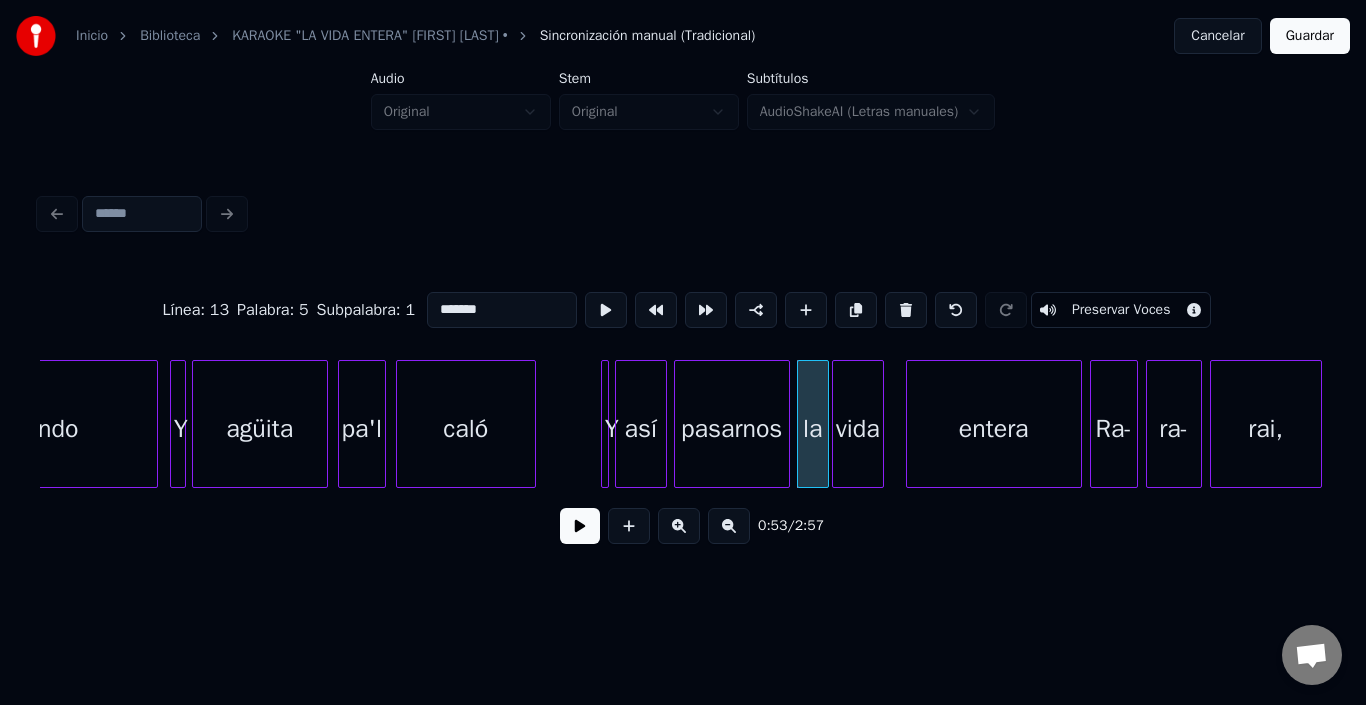 click on "vida" at bounding box center [858, 429] 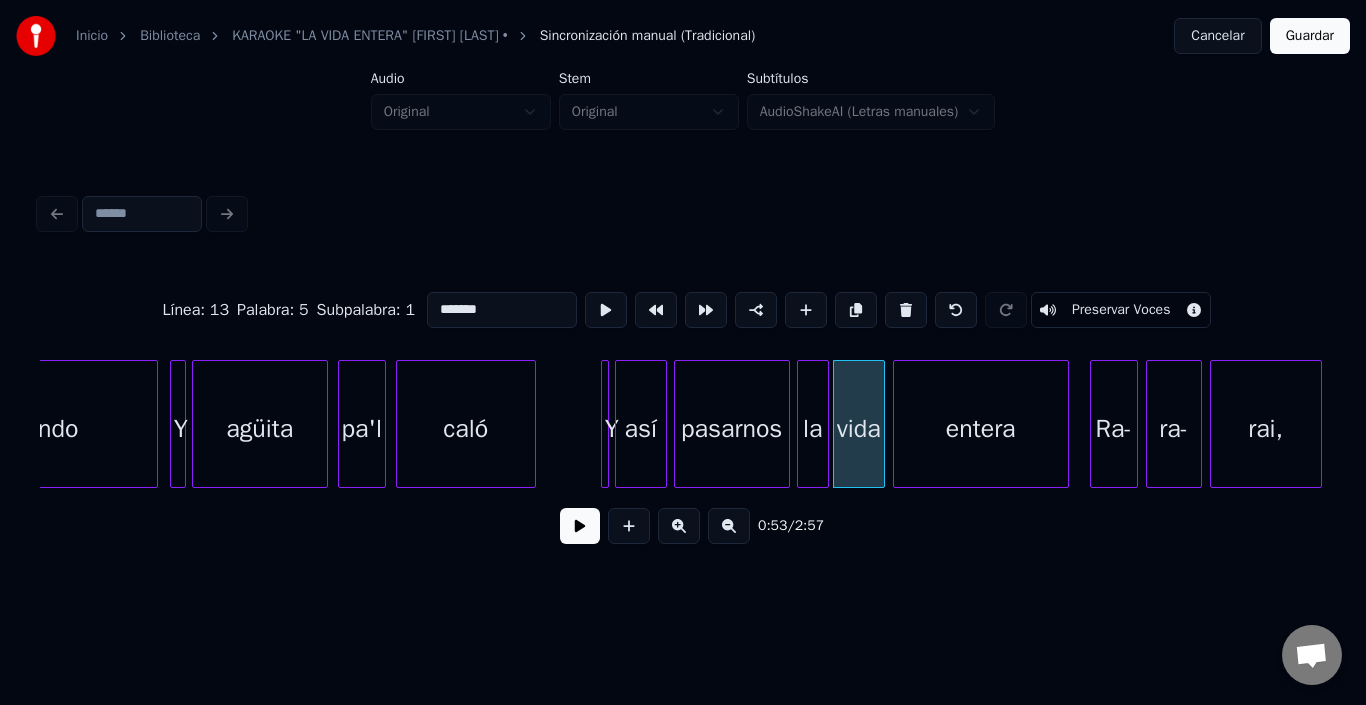 click on "entera" at bounding box center (981, 429) 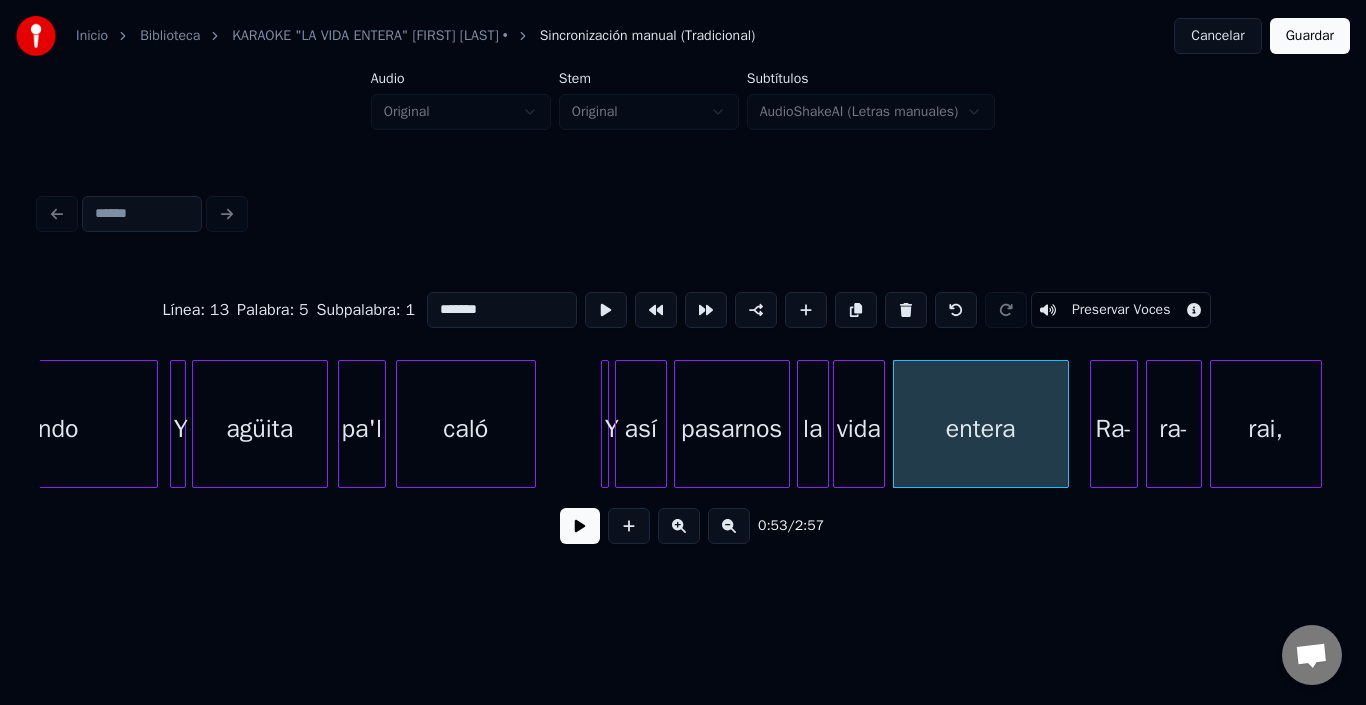 click on "entera" at bounding box center (981, 429) 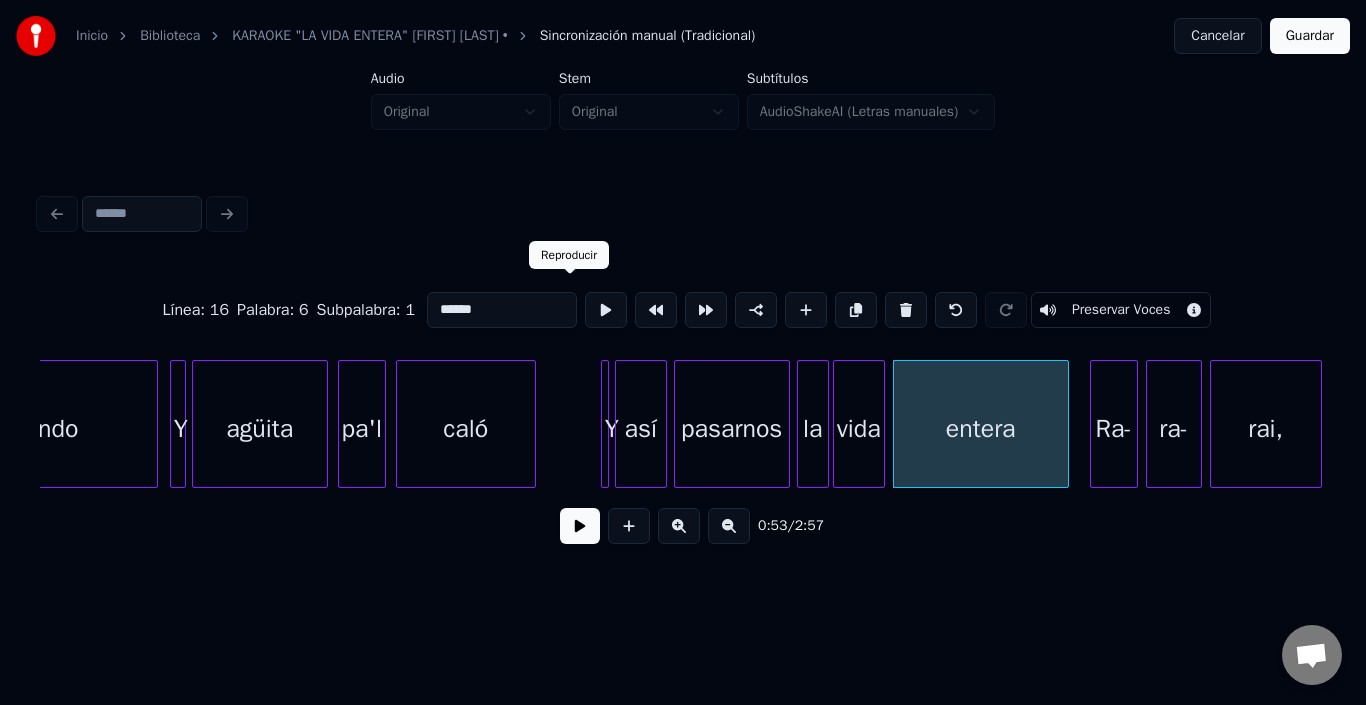 click on "******" at bounding box center [502, 310] 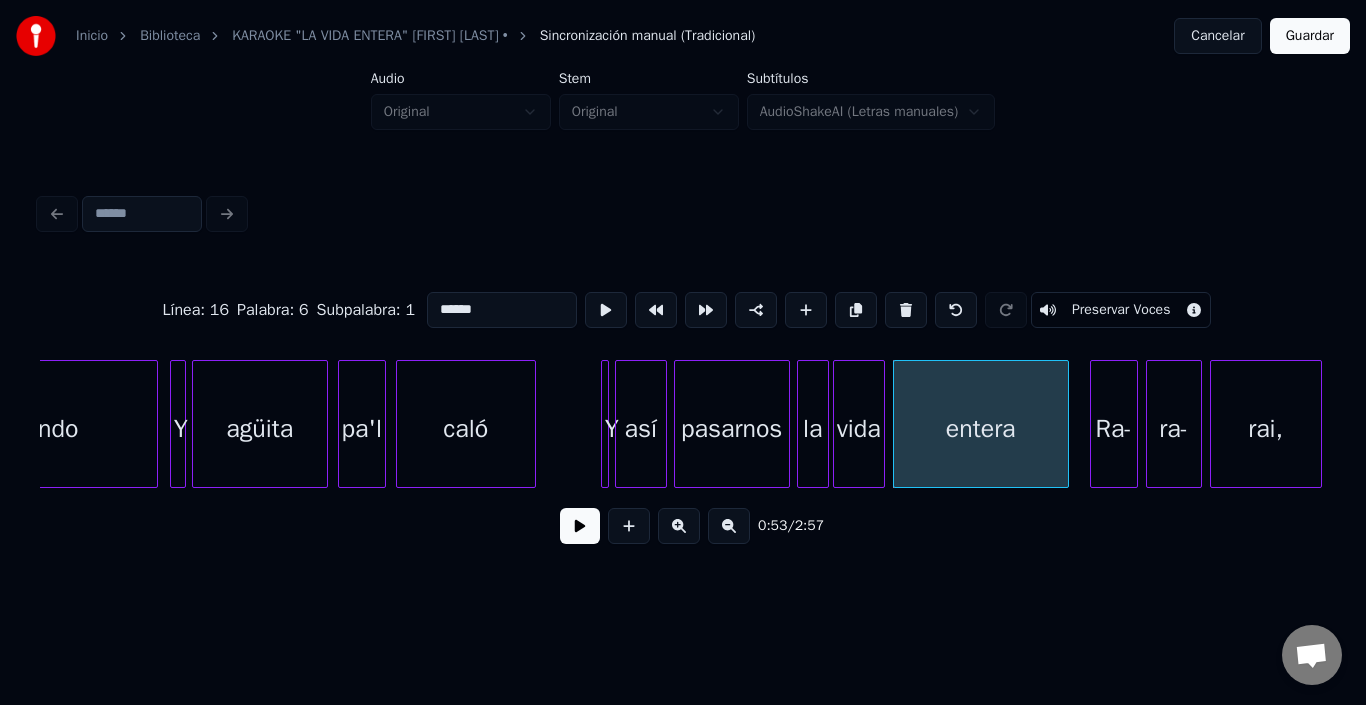 click at bounding box center (606, 310) 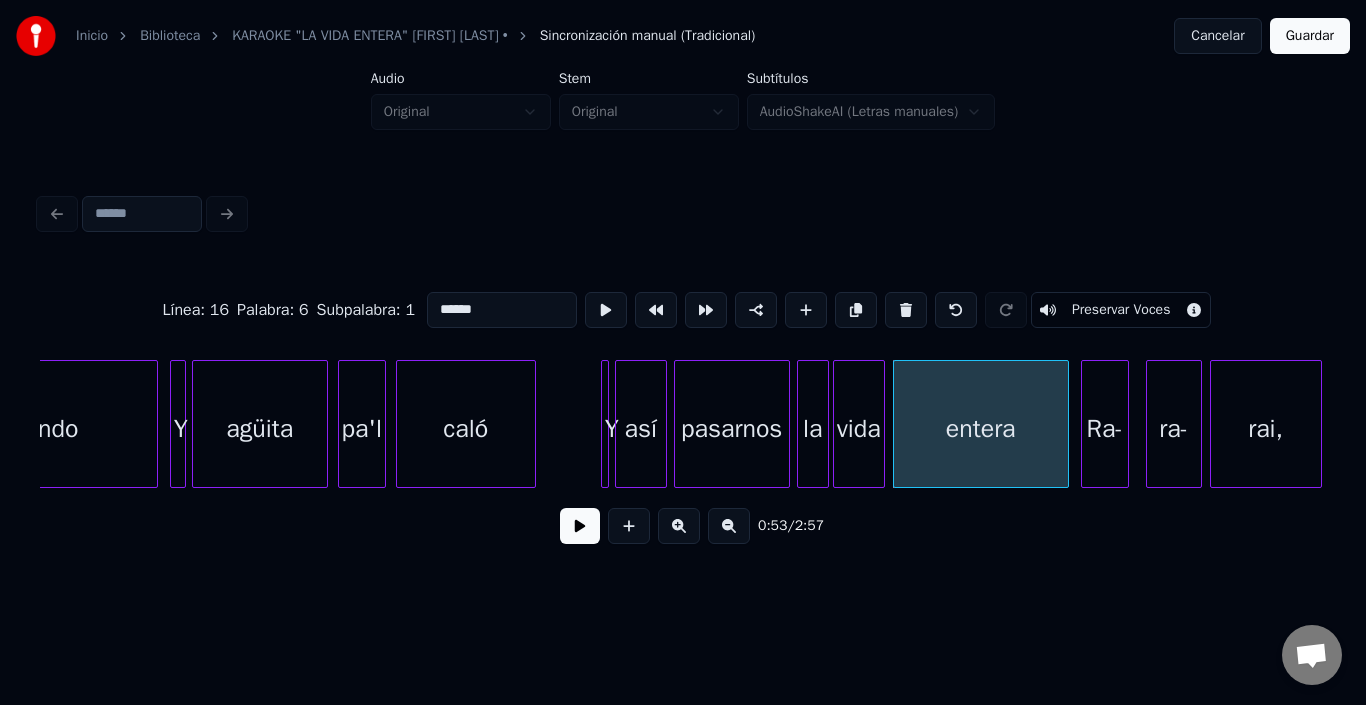 click on "Ra-" at bounding box center (1105, 429) 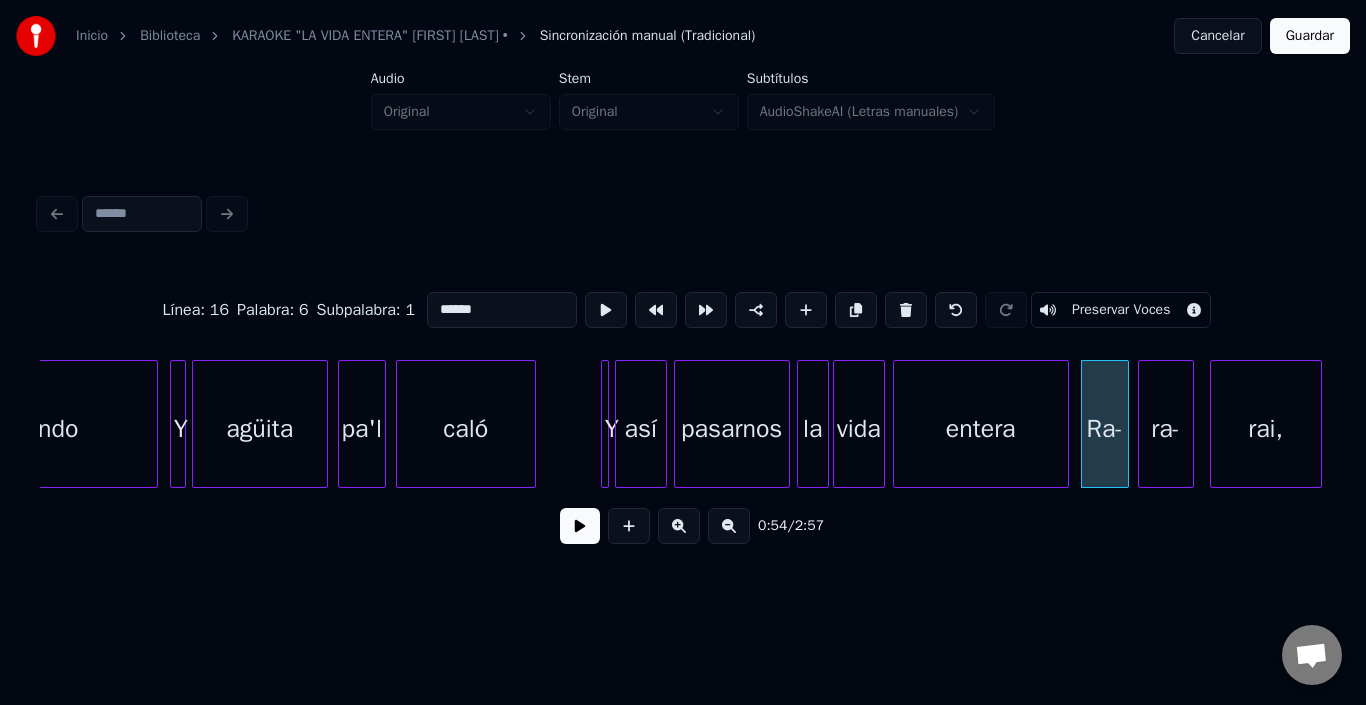 click on "ra-" at bounding box center [1166, 429] 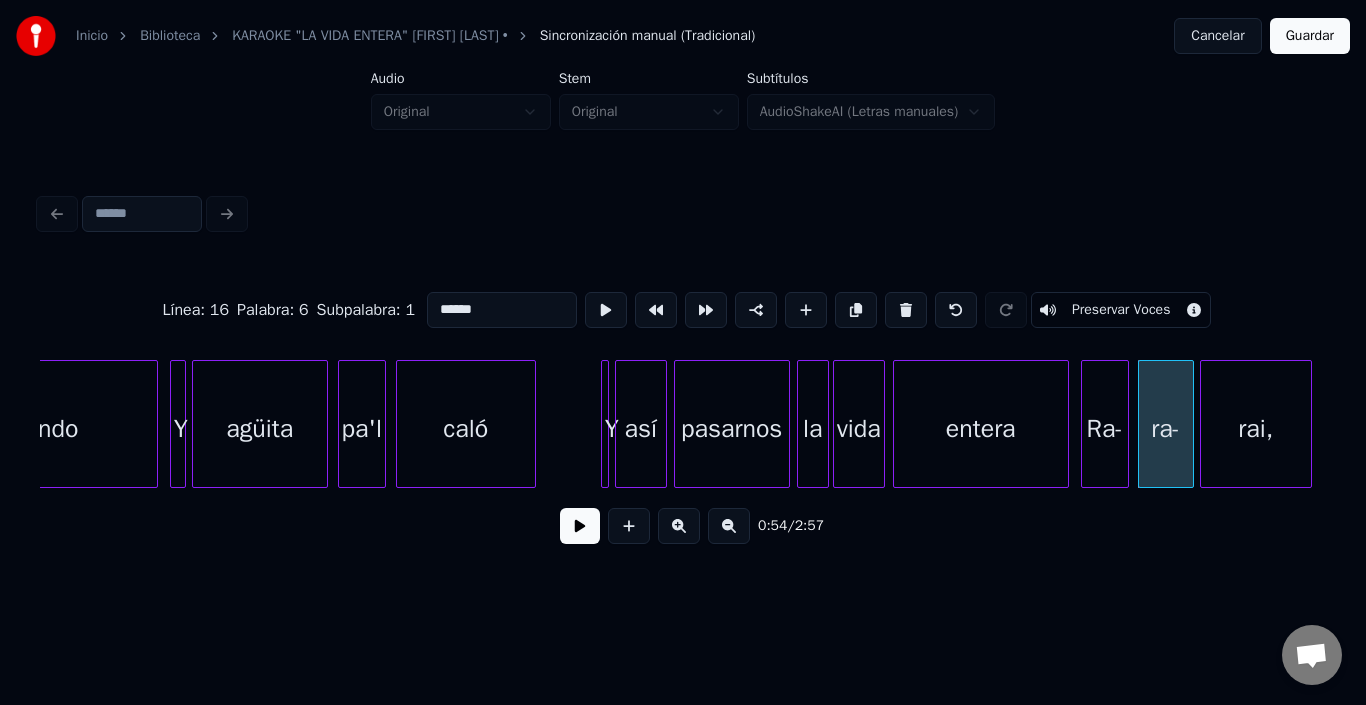click on "rai," at bounding box center (1256, 429) 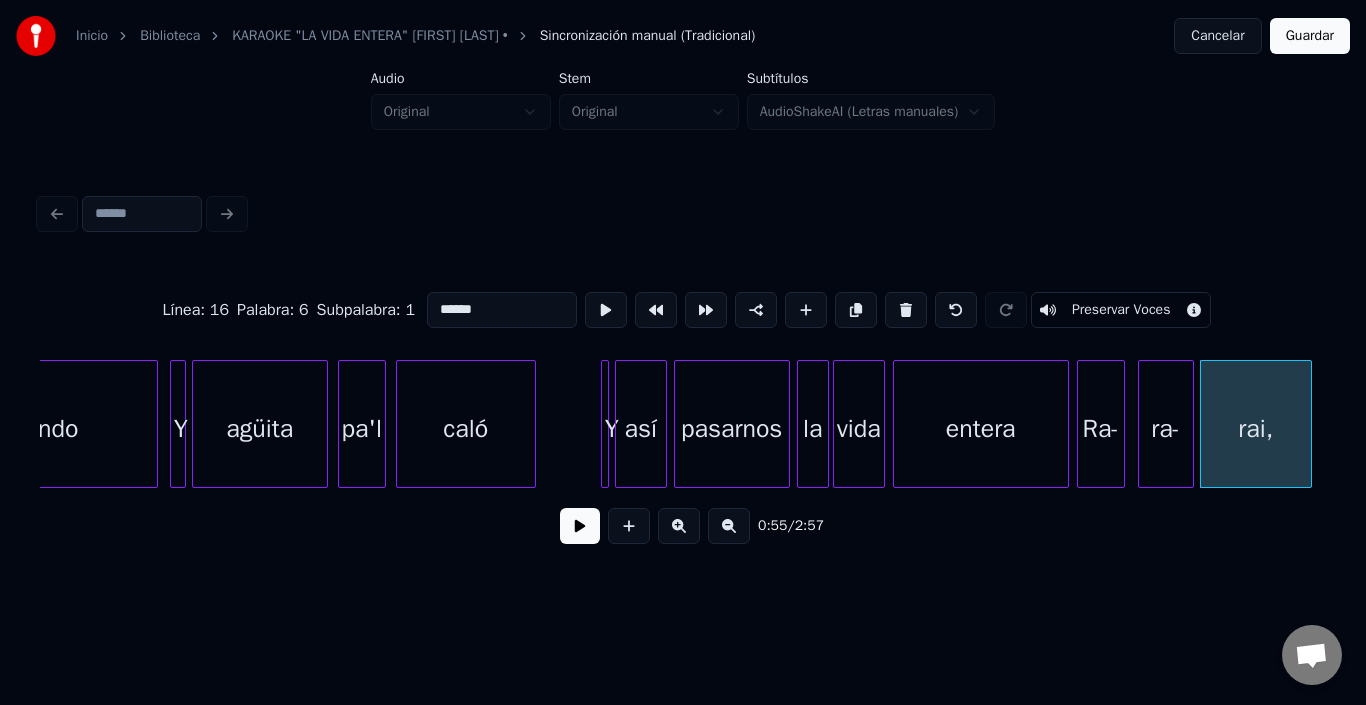 click on "Ra-" at bounding box center (1101, 429) 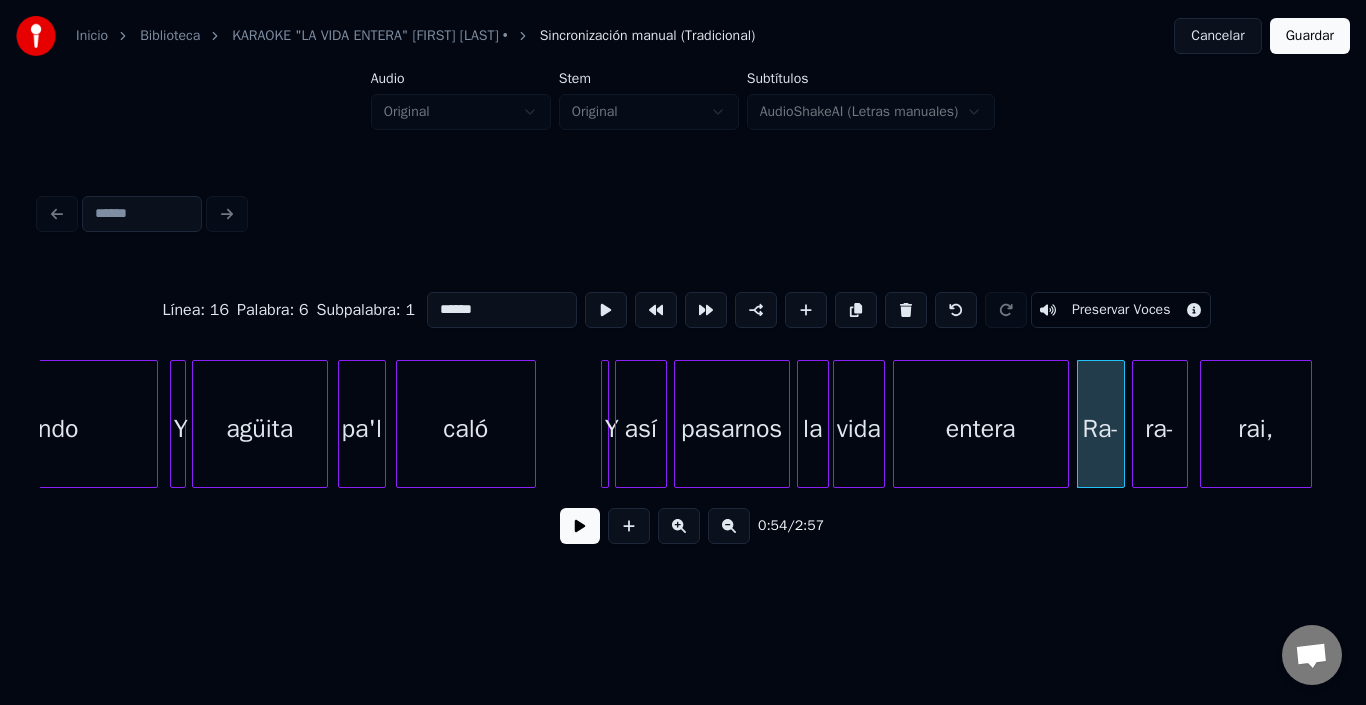 click on "ra-" at bounding box center [1160, 429] 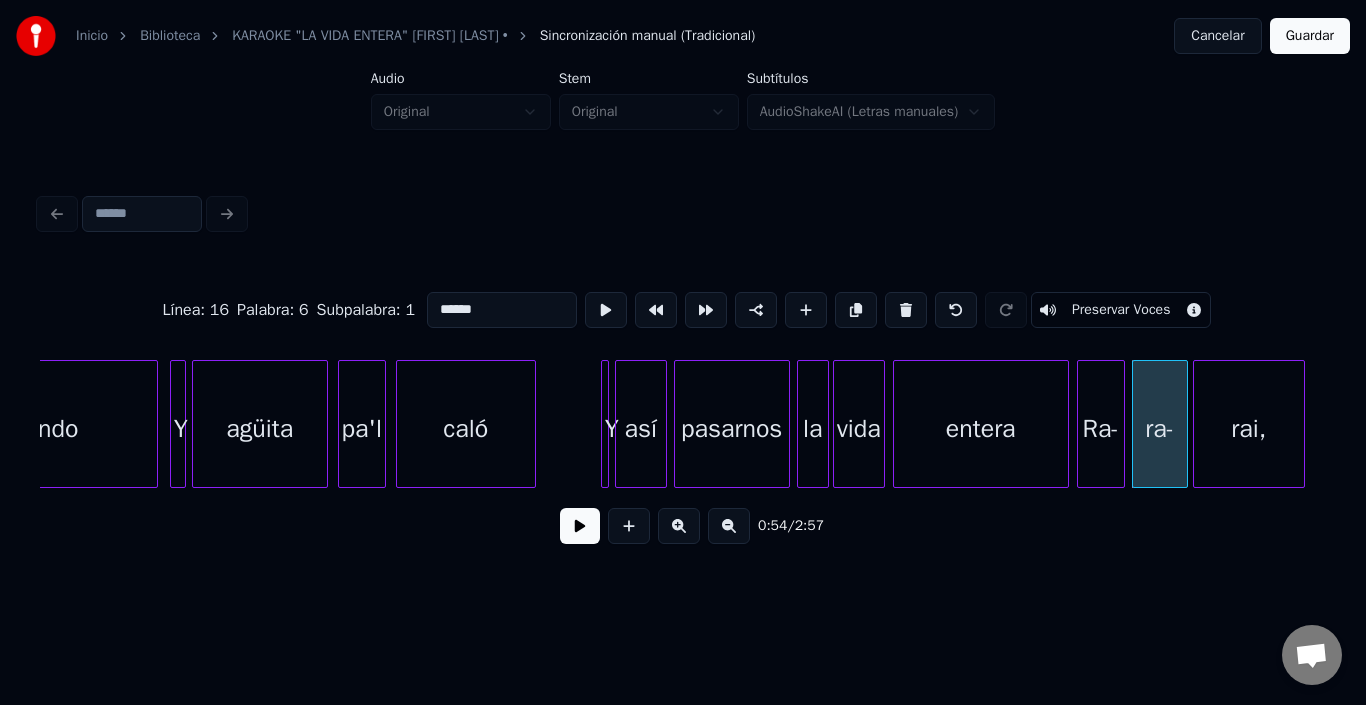 click on "rai," at bounding box center [1249, 429] 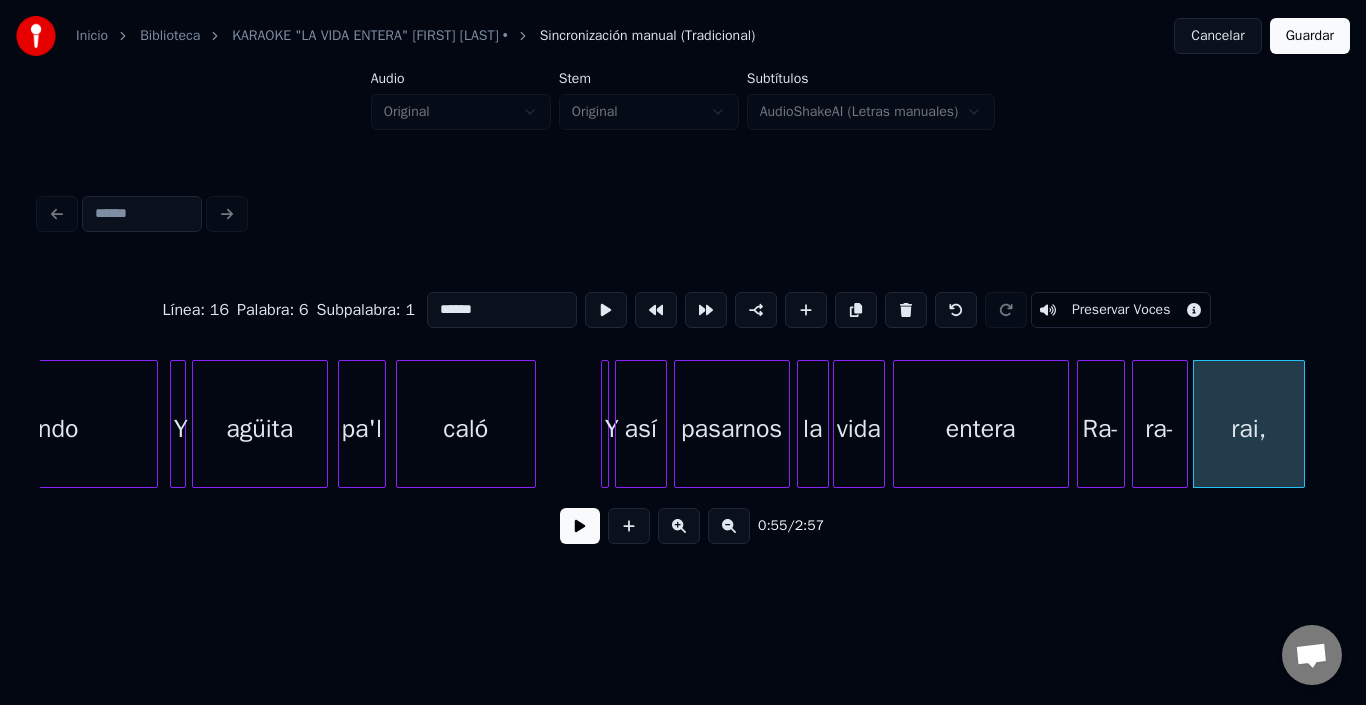 click on "rai," at bounding box center [1249, 429] 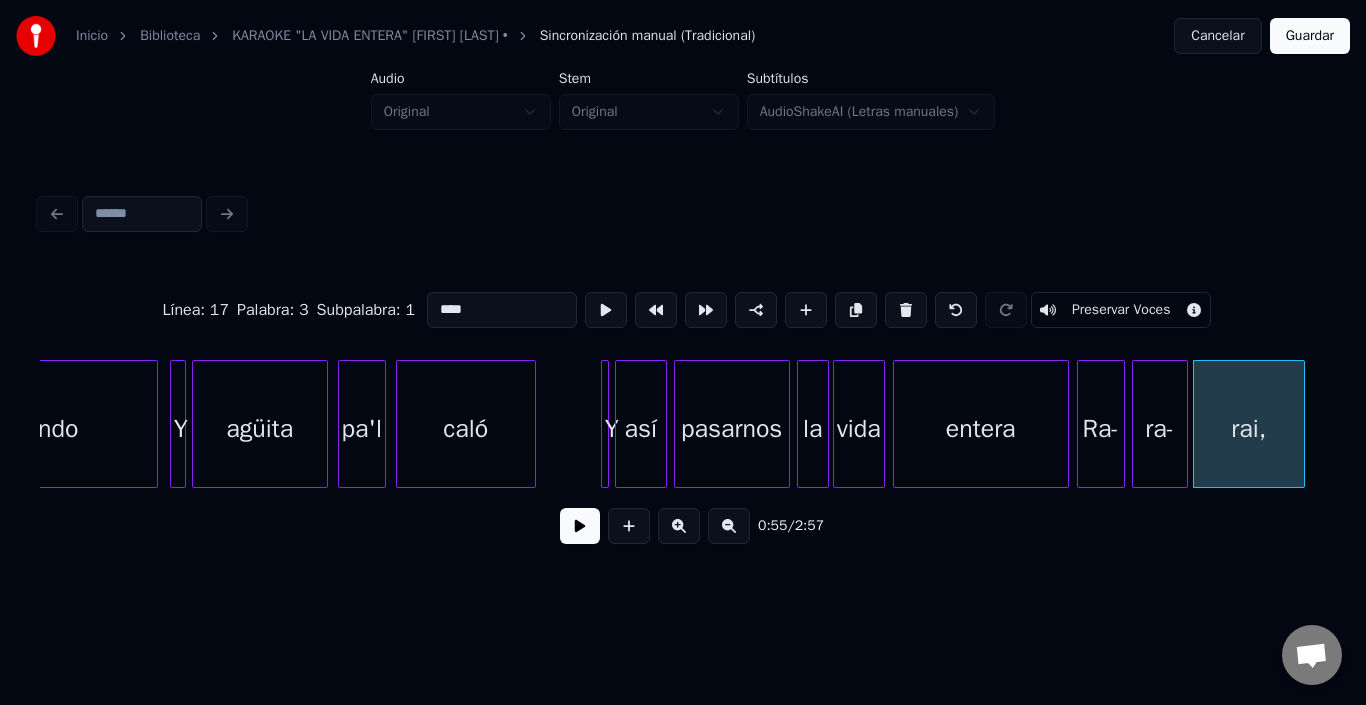 click on "****" at bounding box center (502, 310) 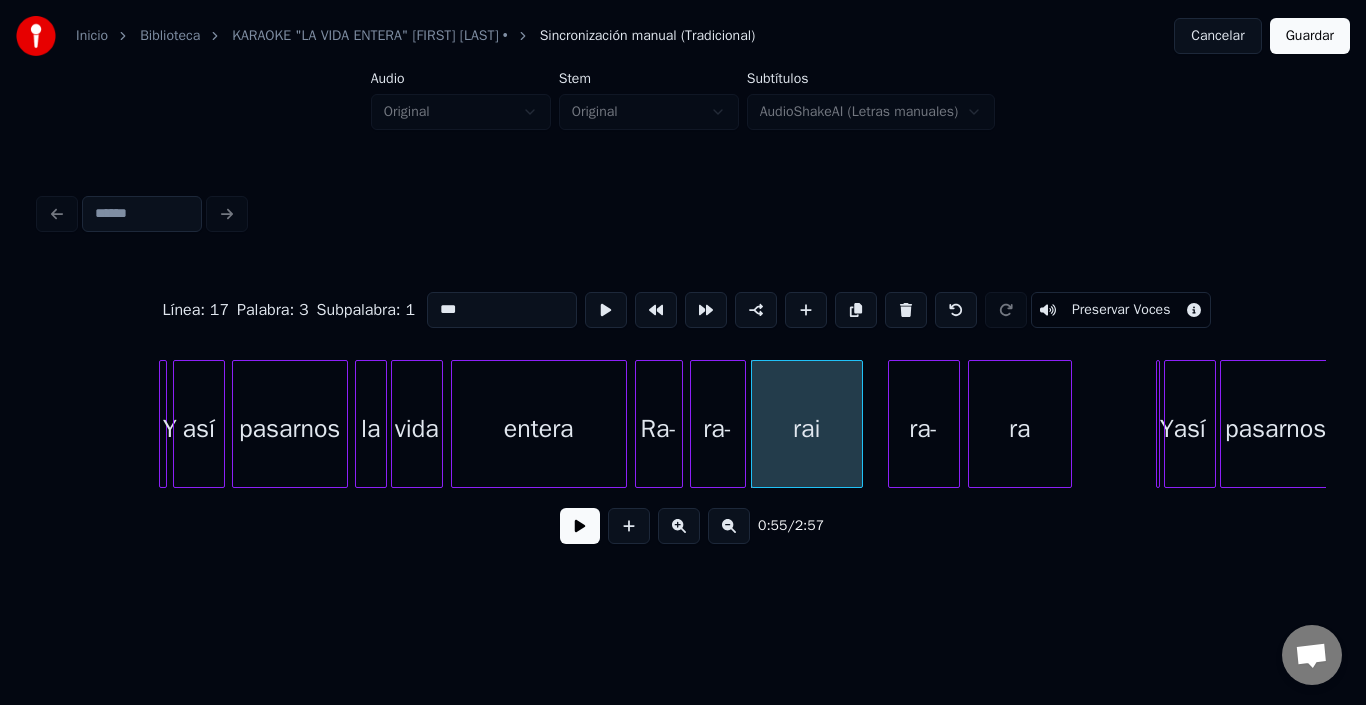 scroll, scrollTop: 0, scrollLeft: 10394, axis: horizontal 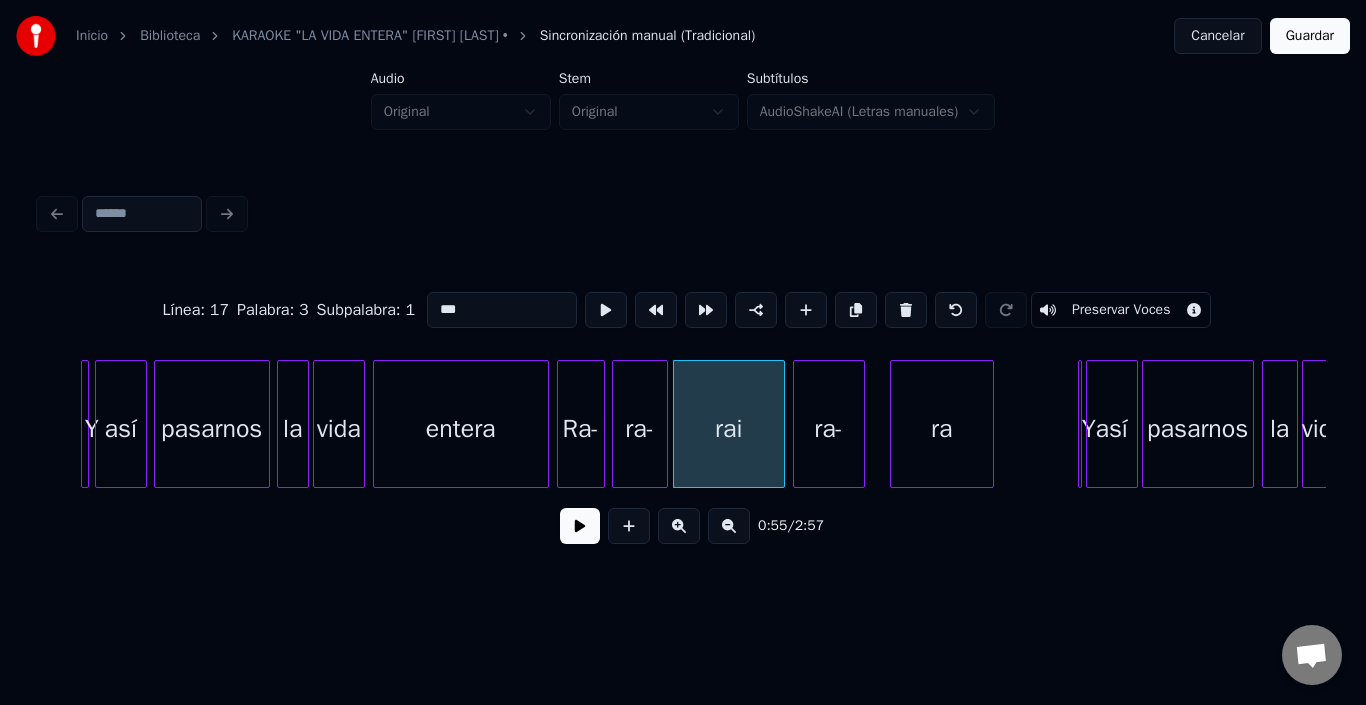 click on "ra-" at bounding box center (829, 429) 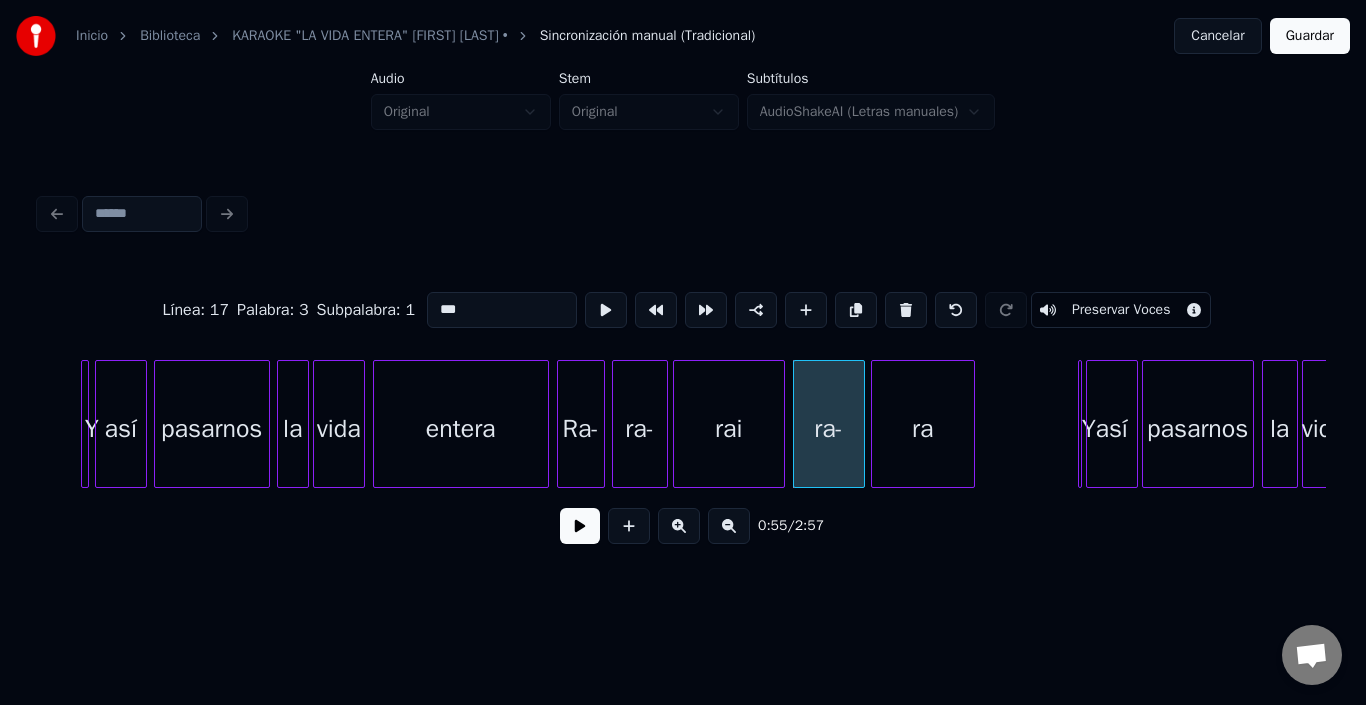 click on "ra" at bounding box center (923, 429) 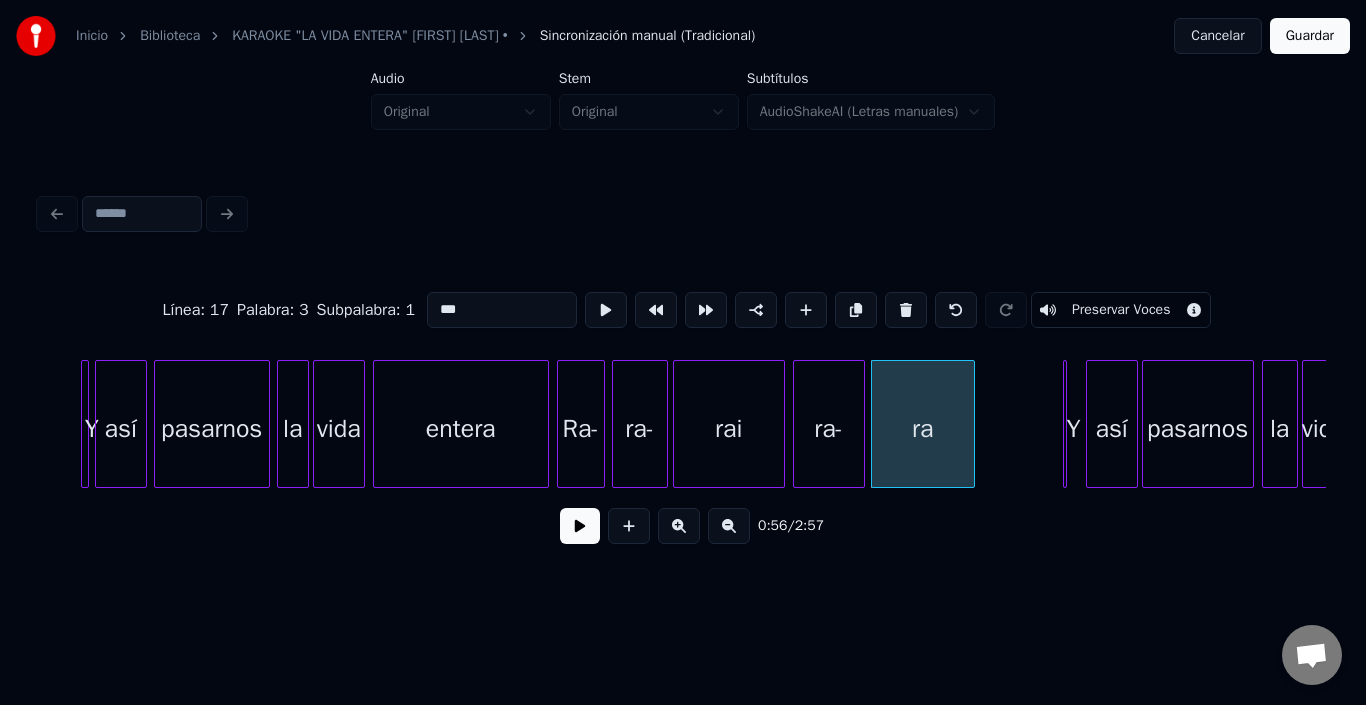 click on "Y" at bounding box center (1065, 424) 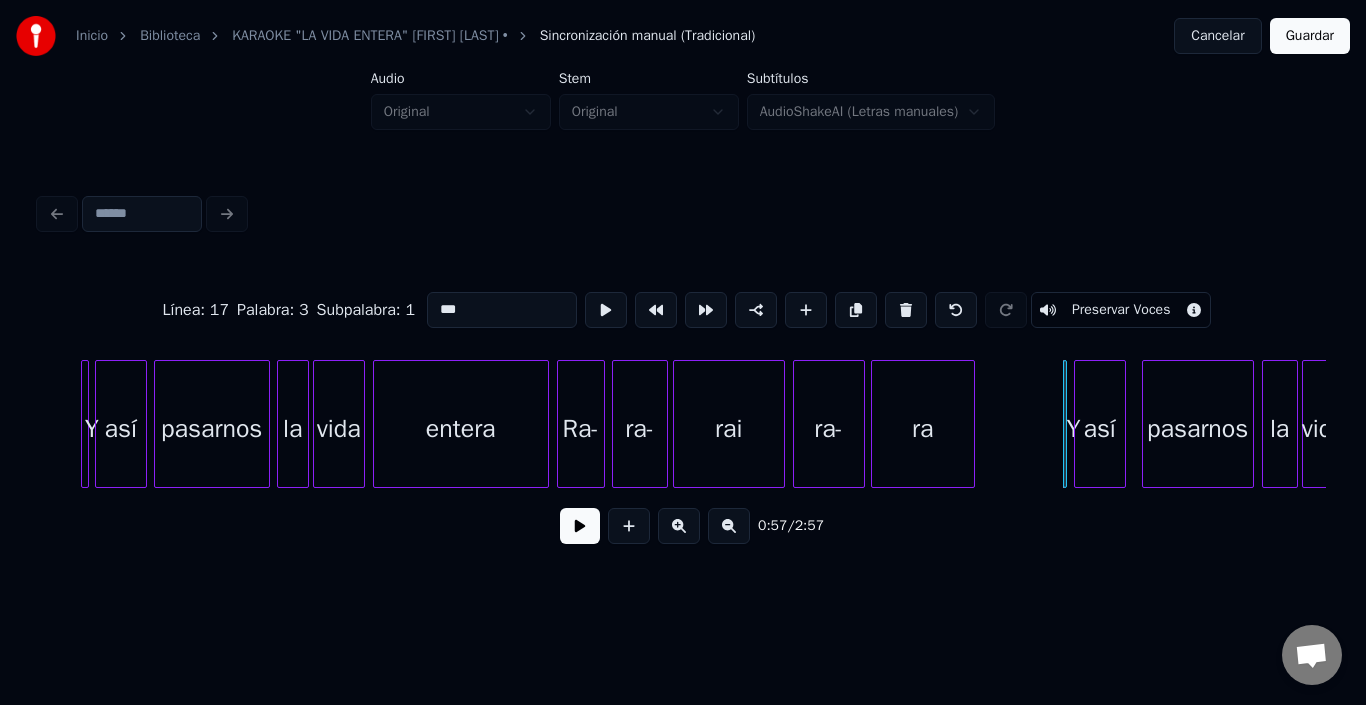 click on "así" at bounding box center (1100, 429) 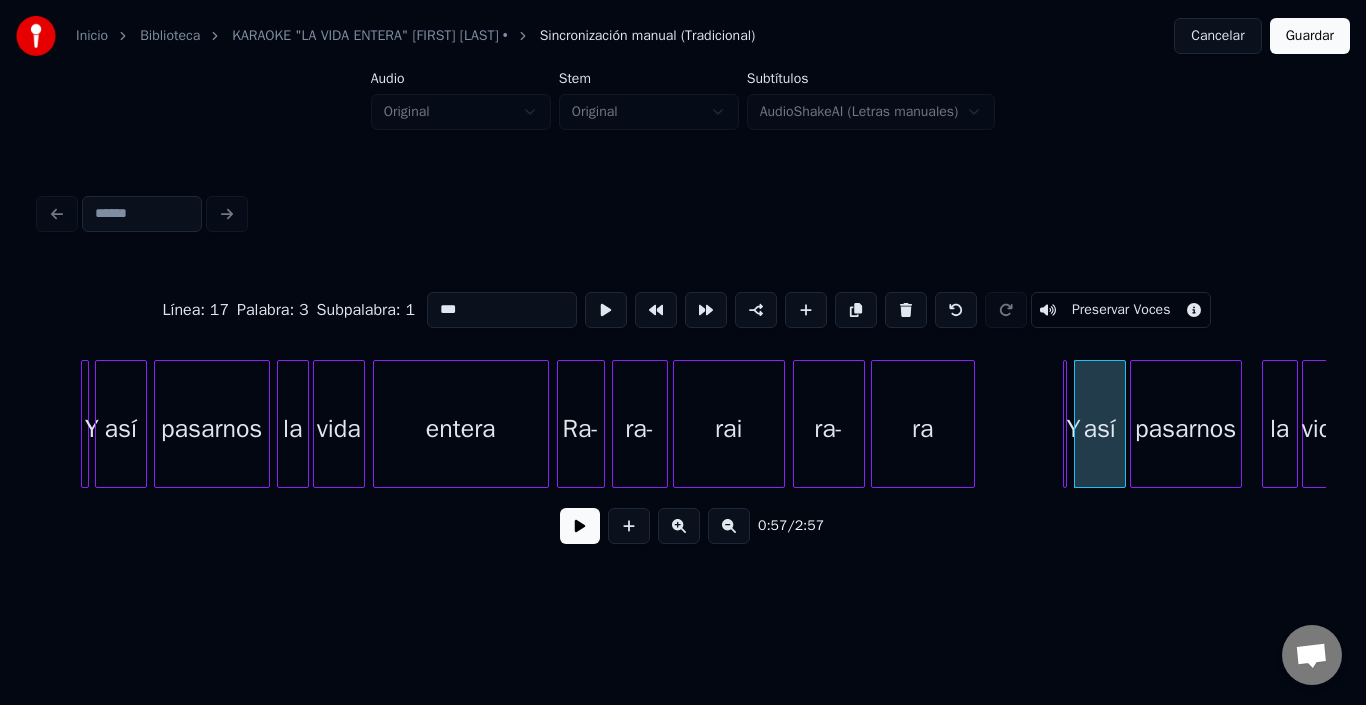 click on "pasarnos" at bounding box center (1186, 429) 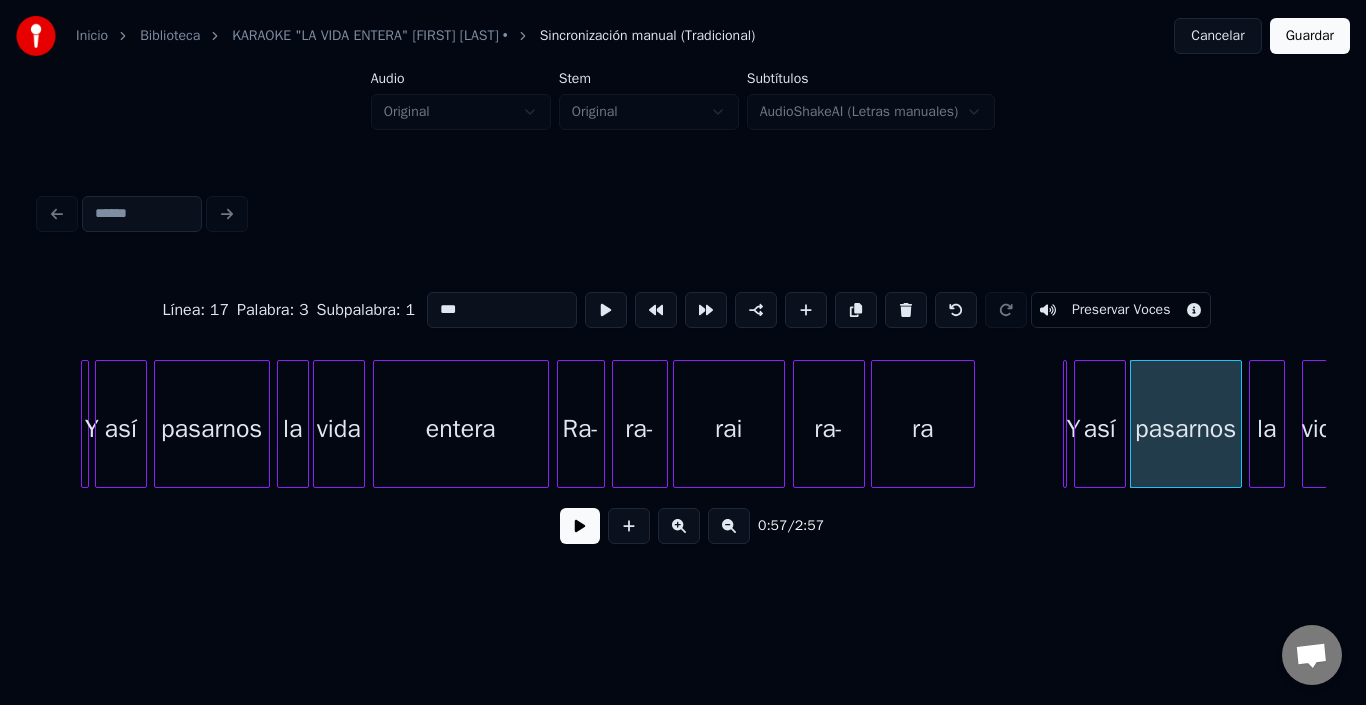 click on "la" at bounding box center [1267, 429] 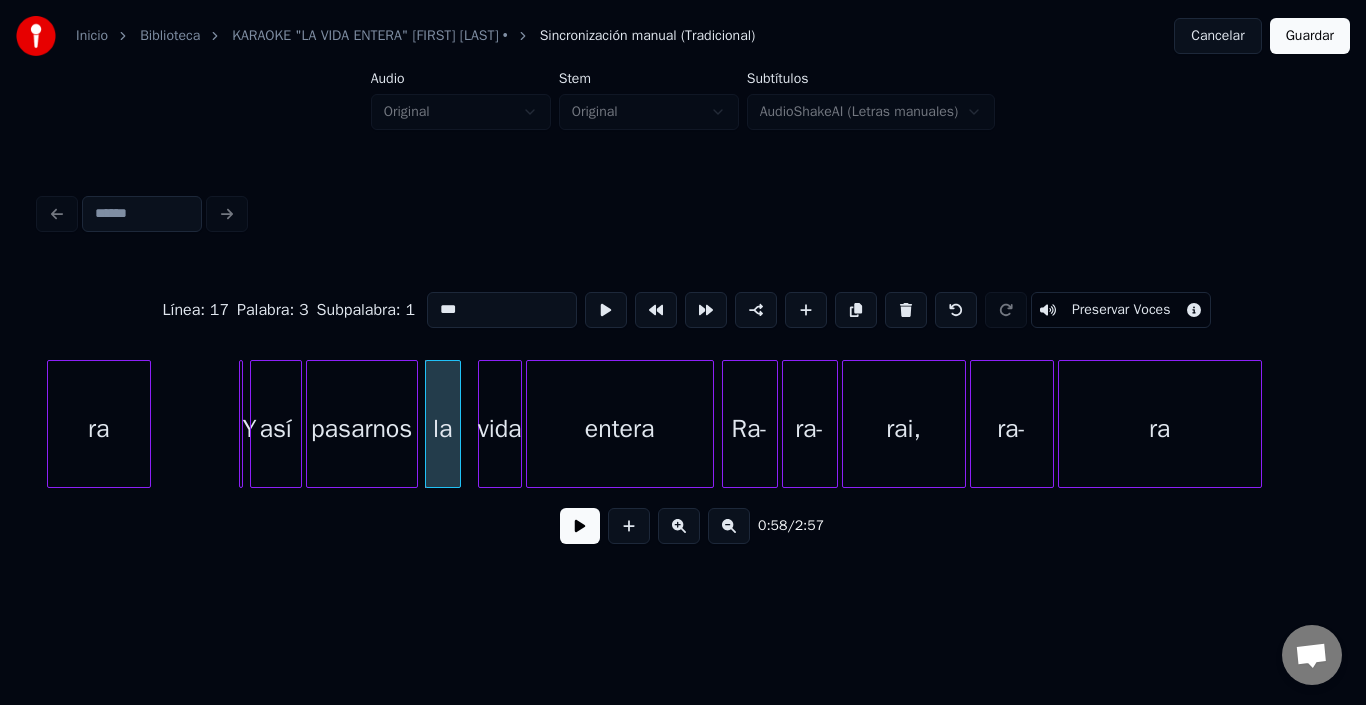scroll, scrollTop: 0, scrollLeft: 11274, axis: horizontal 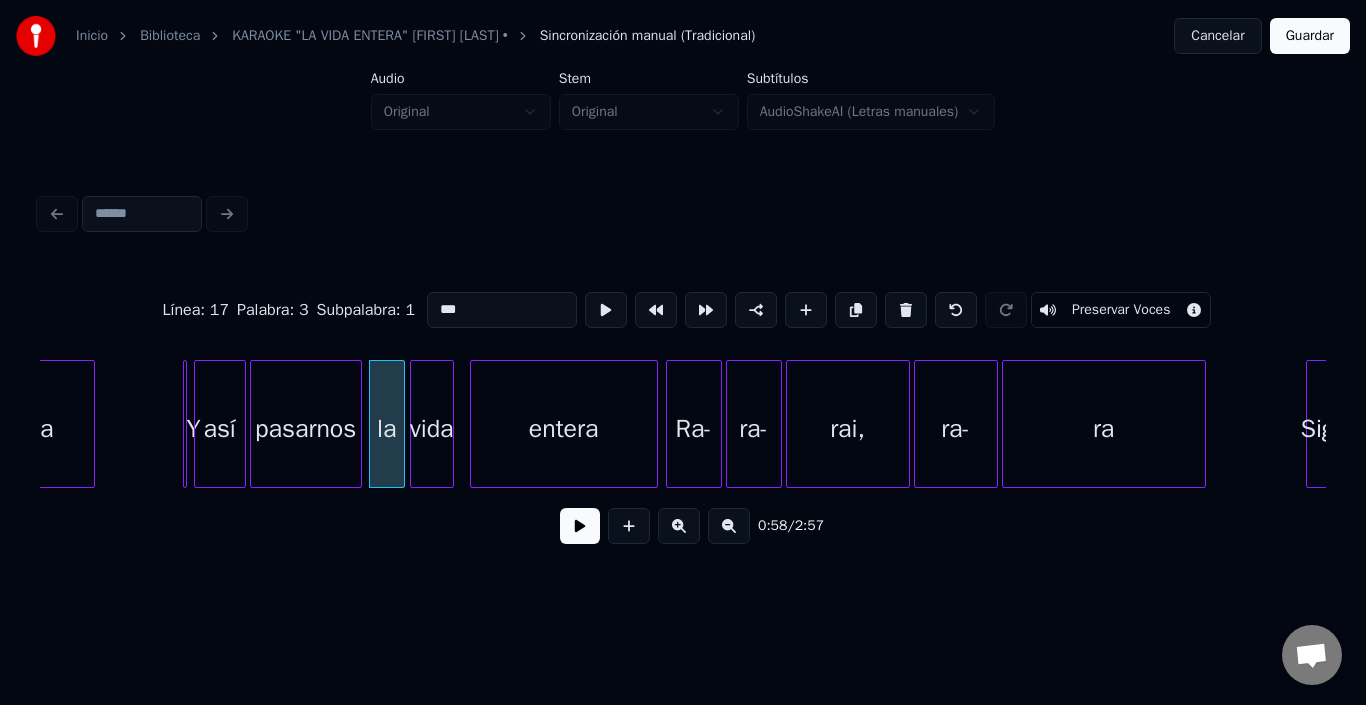 click on "vida" at bounding box center (432, 429) 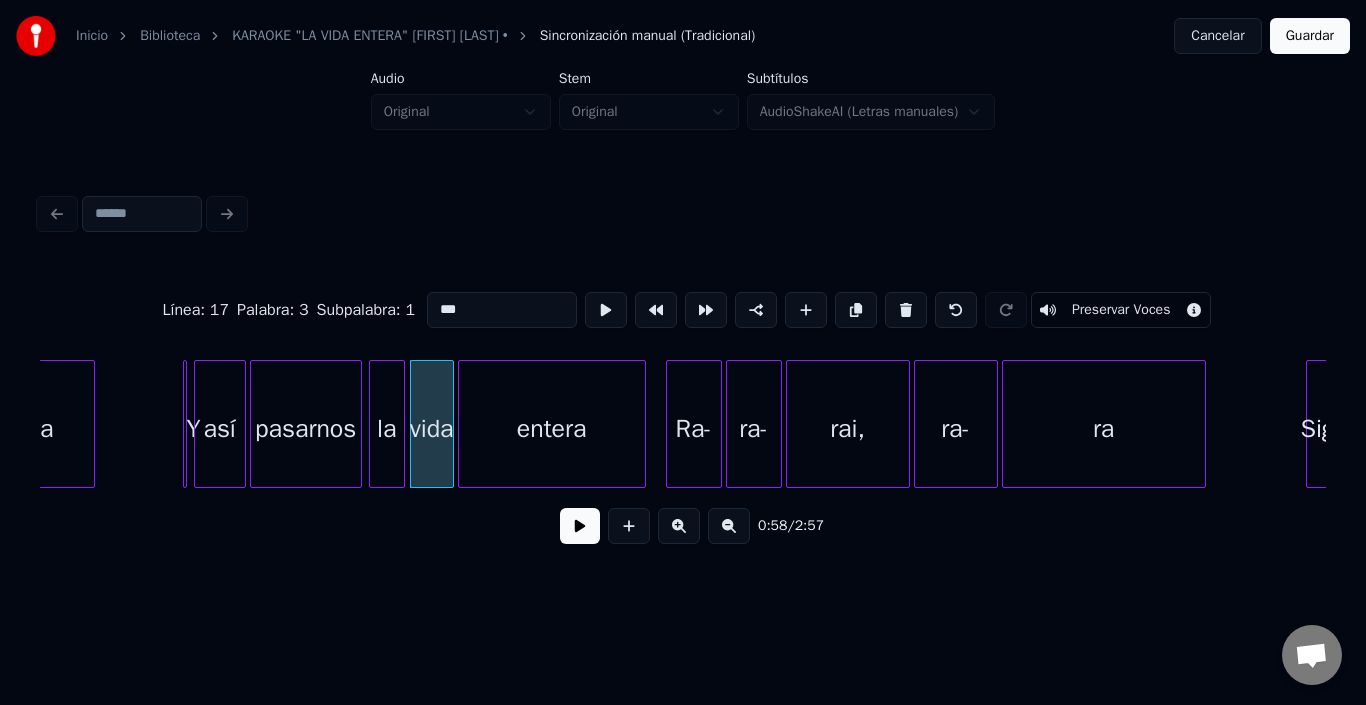 click on "entera" at bounding box center (552, 429) 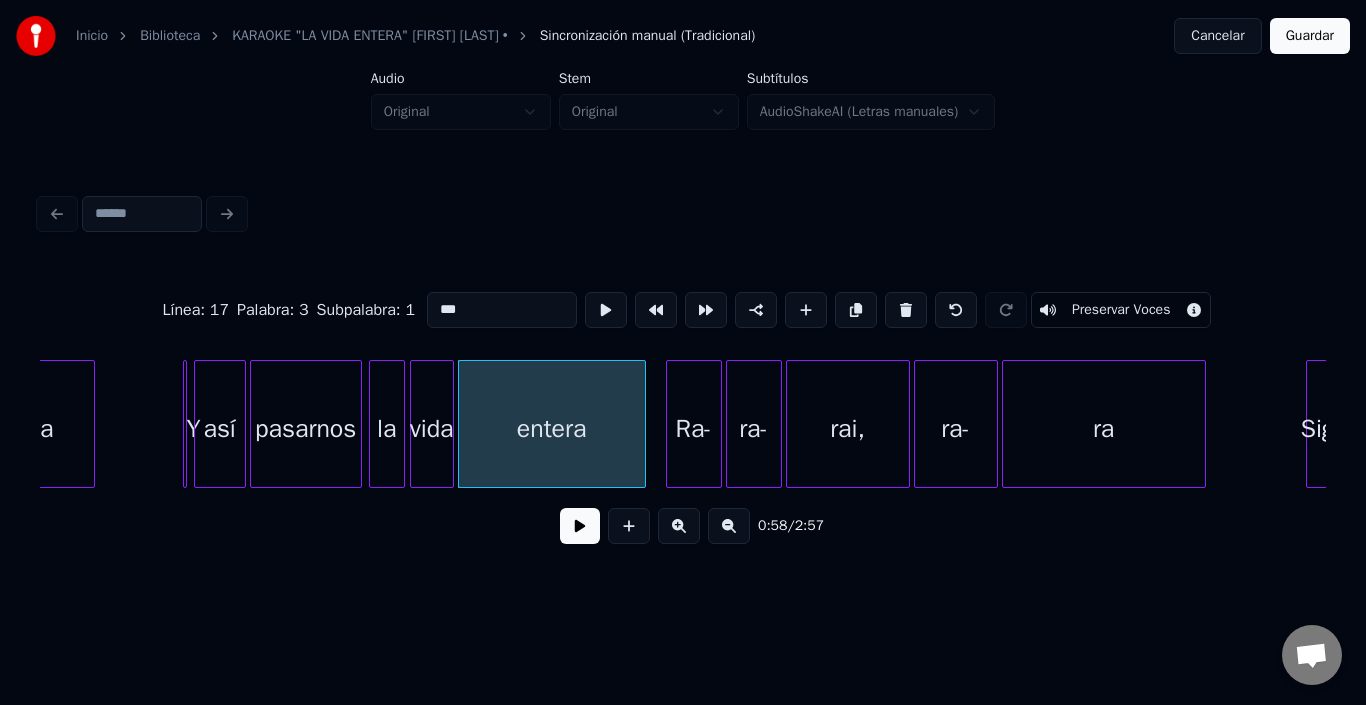 click on "entera" at bounding box center [552, 429] 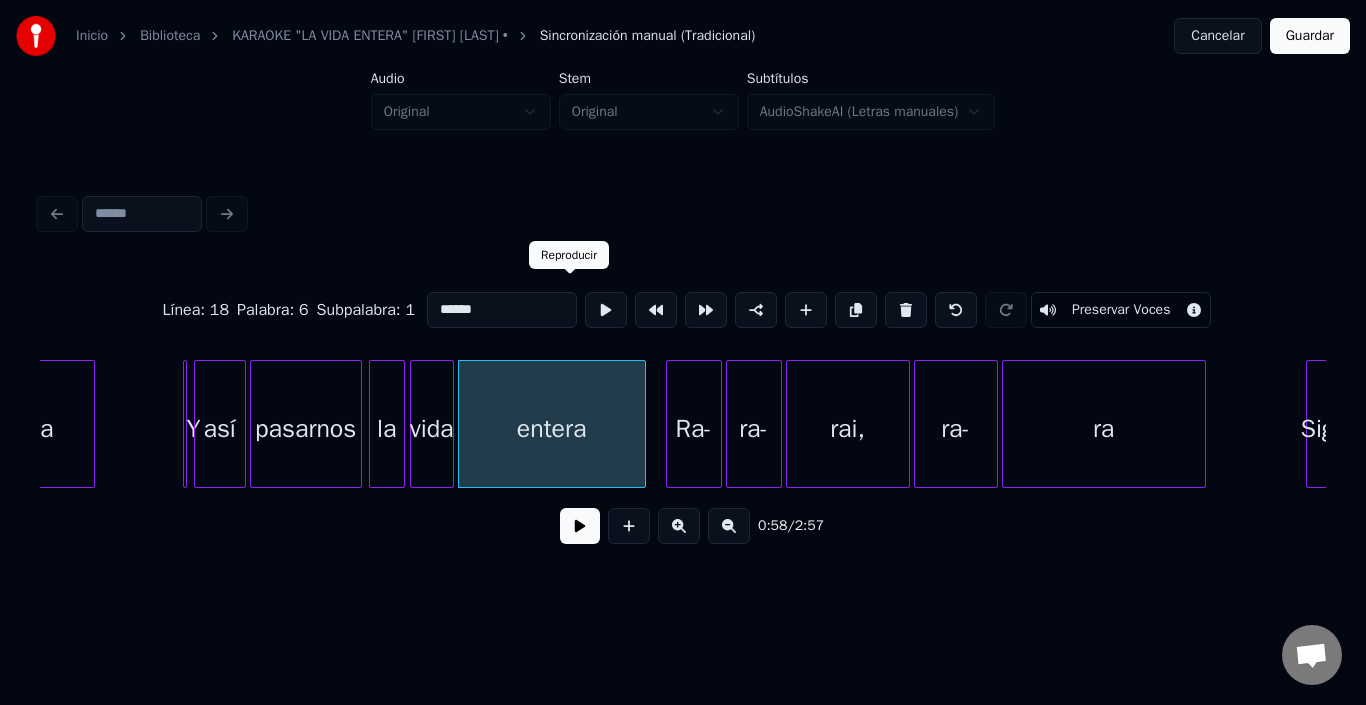 click at bounding box center (606, 310) 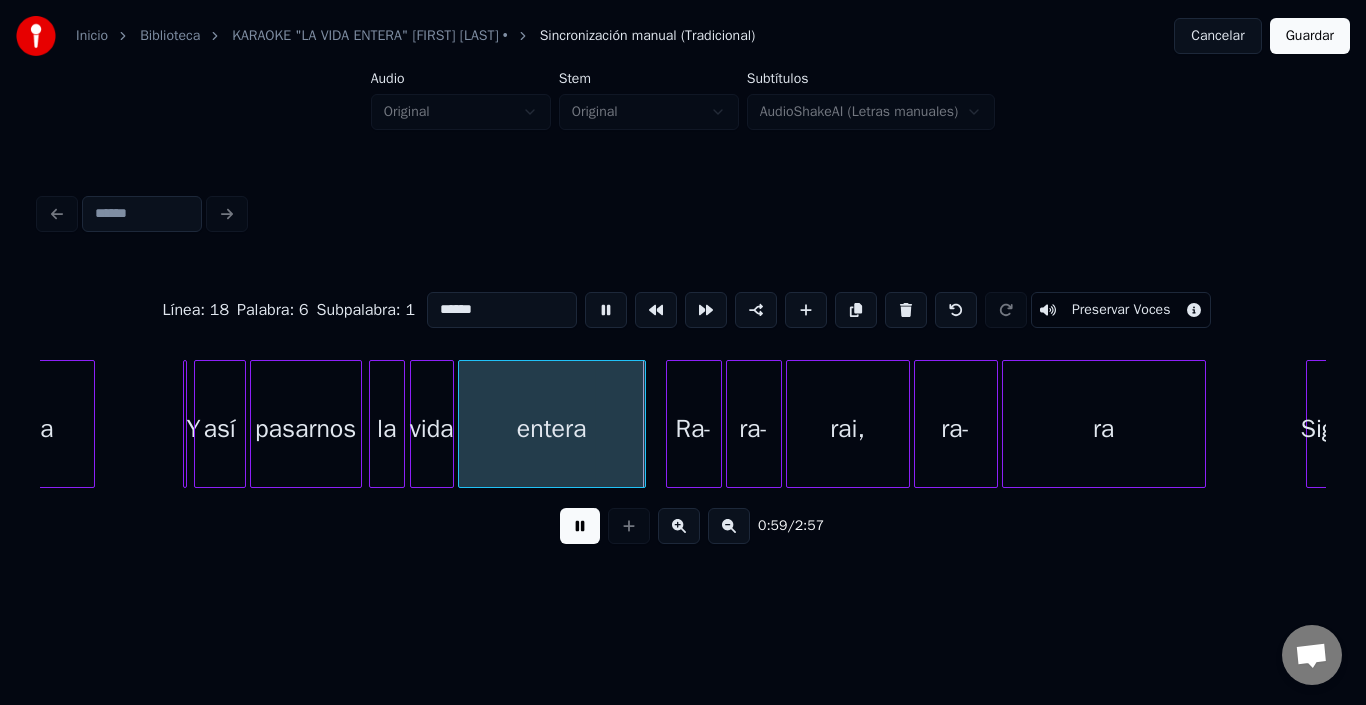 click at bounding box center (606, 310) 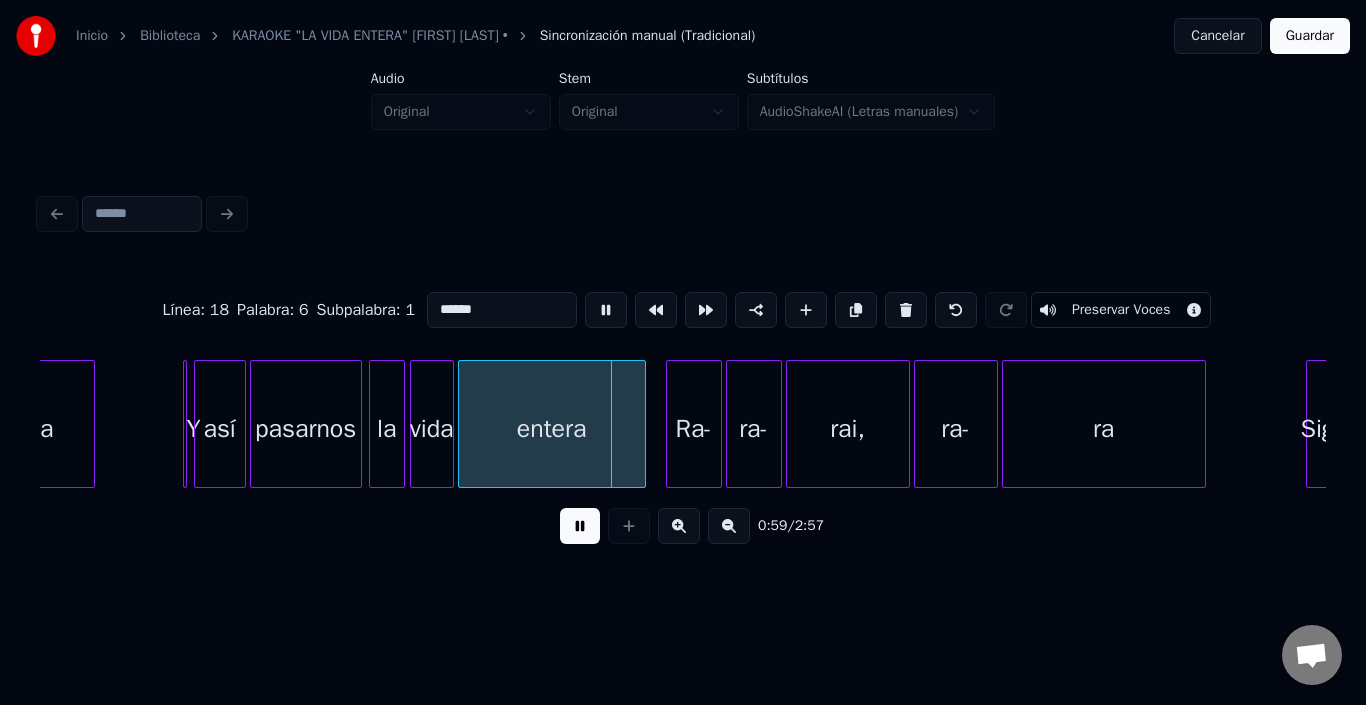 click at bounding box center [606, 310] 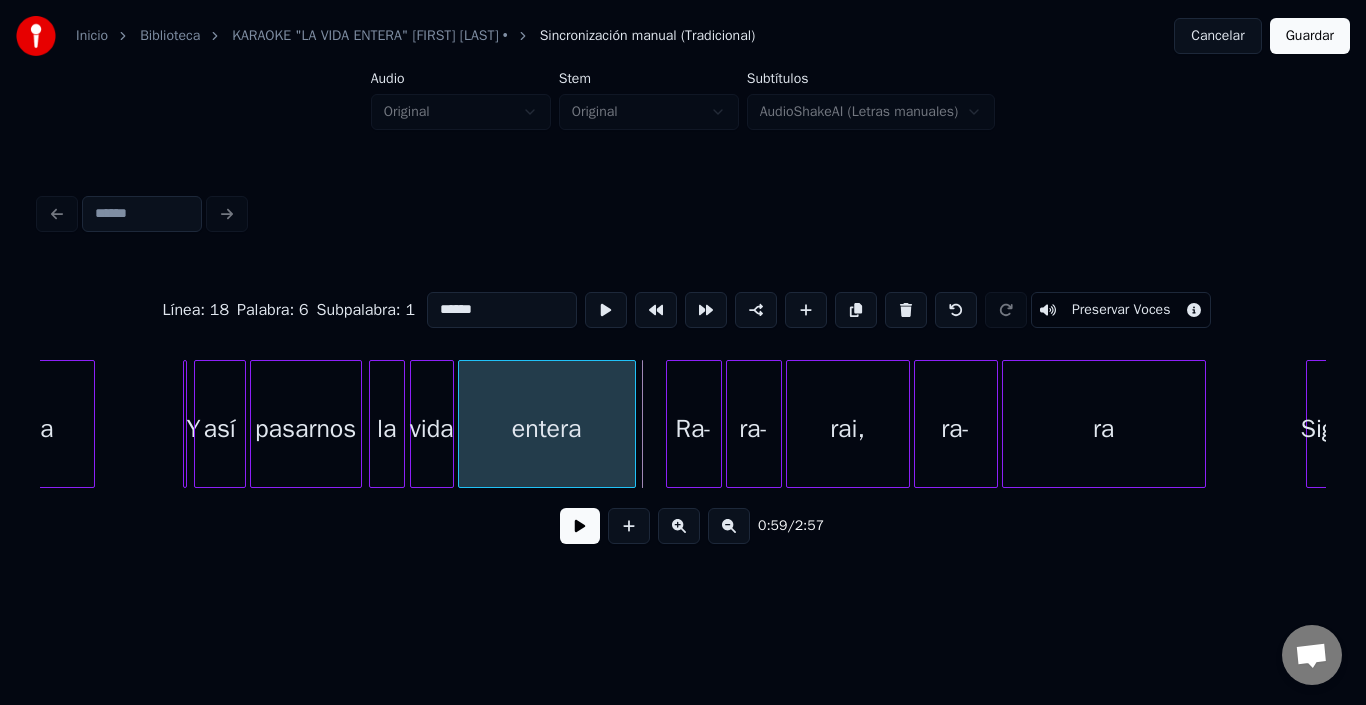 click at bounding box center [632, 424] 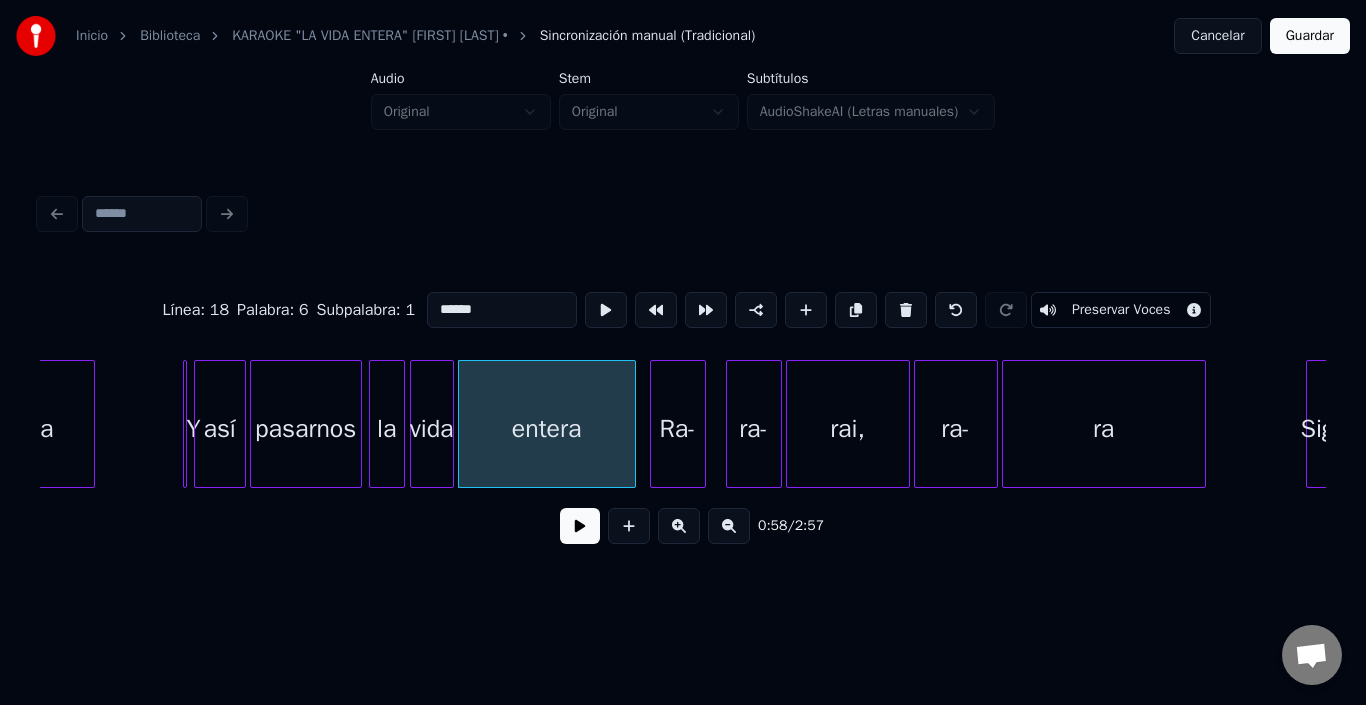 click on "Ra-" at bounding box center [678, 429] 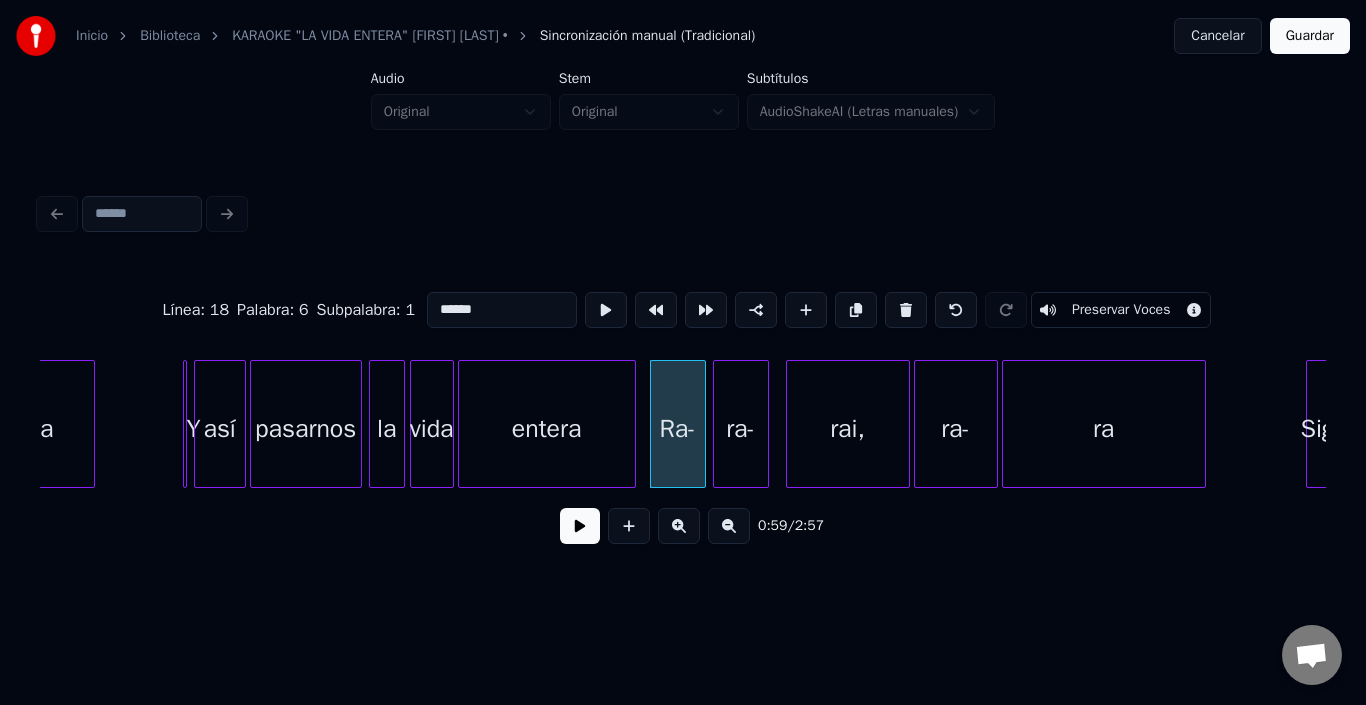 click on "ra-" at bounding box center [741, 429] 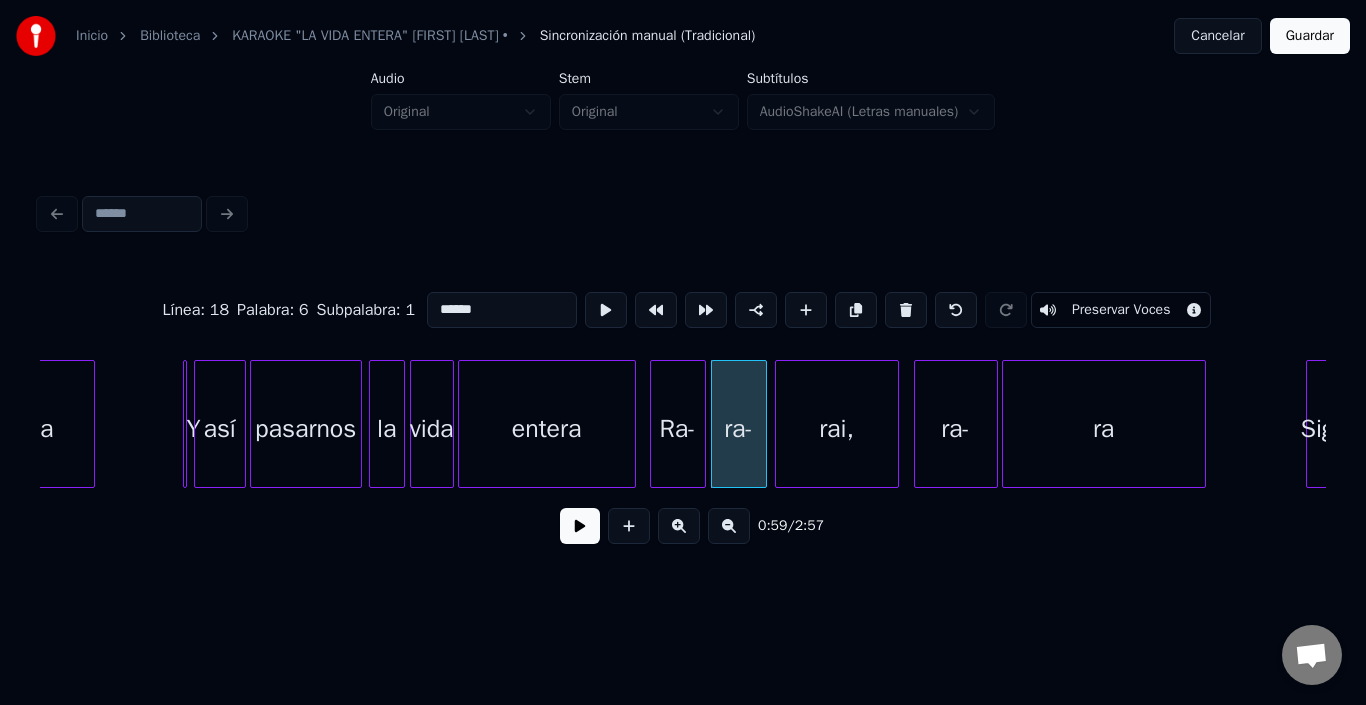 click on "rai," at bounding box center (837, 429) 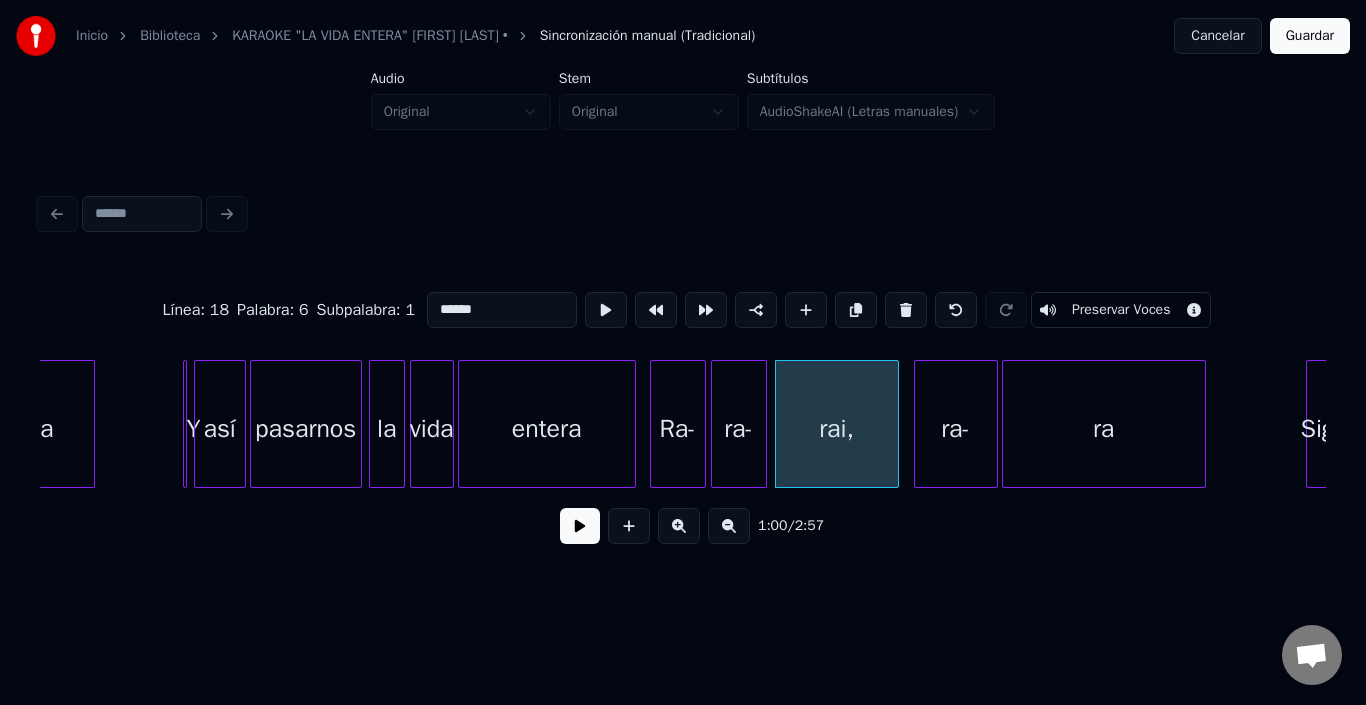 click on "rai," at bounding box center (837, 429) 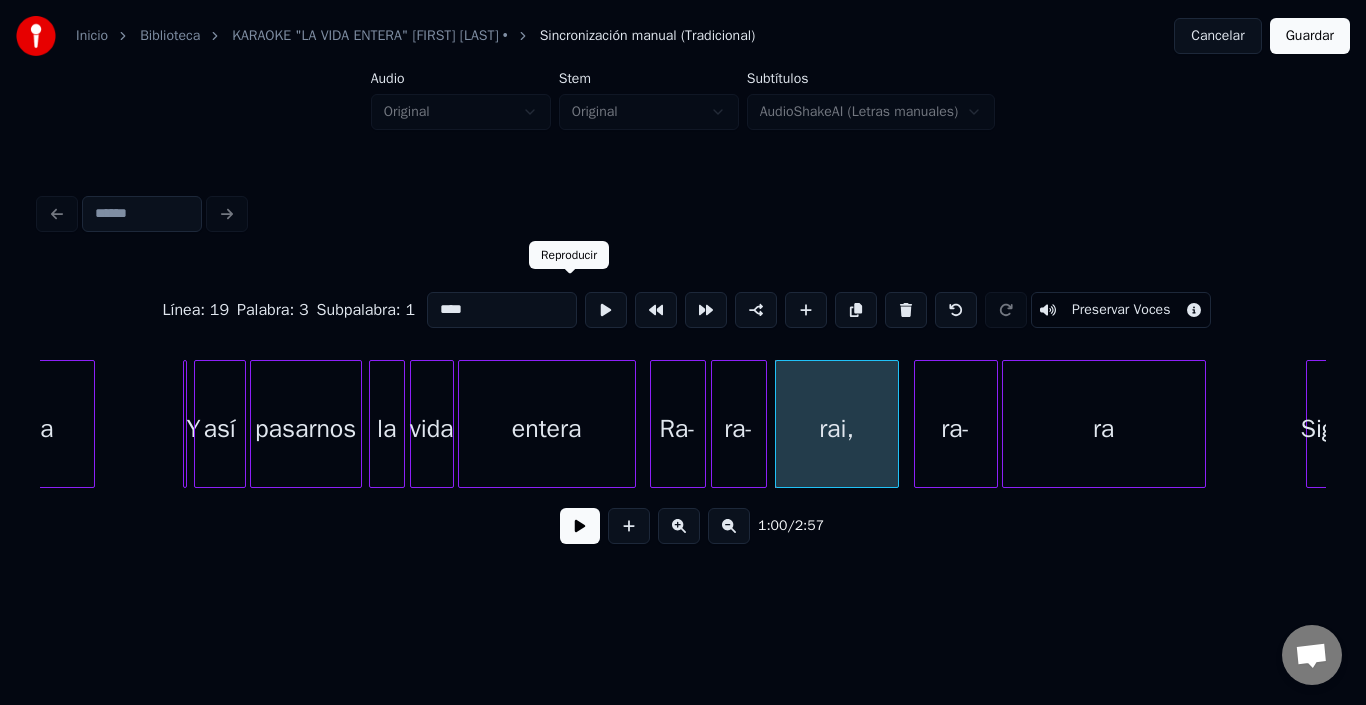 click on "****" at bounding box center (502, 310) 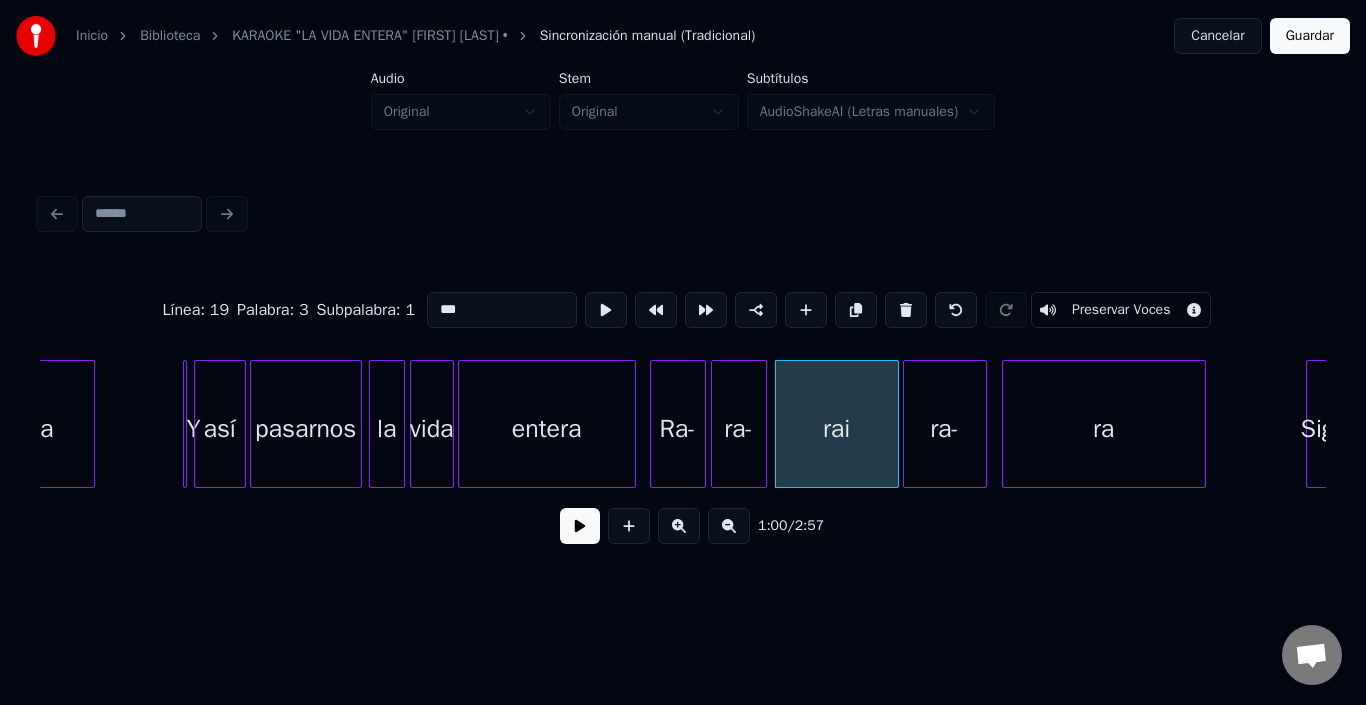click on "ra-" at bounding box center (945, 429) 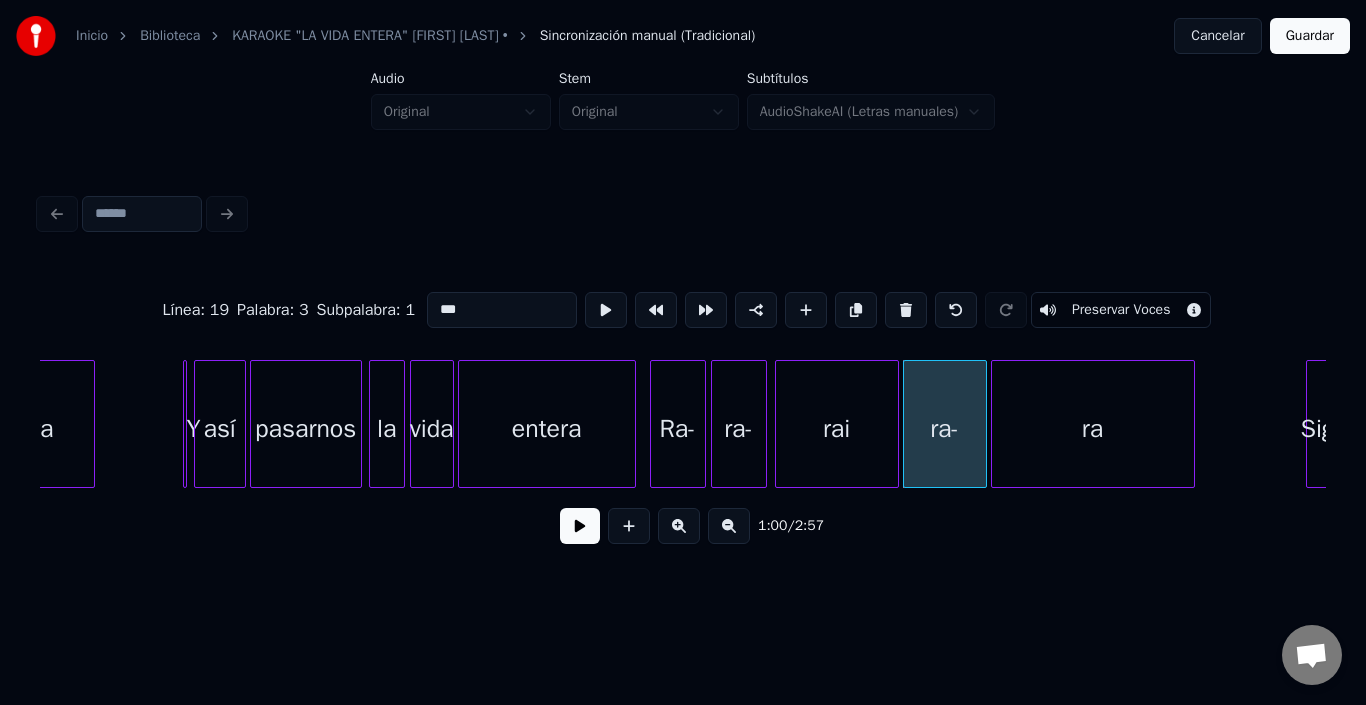 click on "ra" at bounding box center [1093, 429] 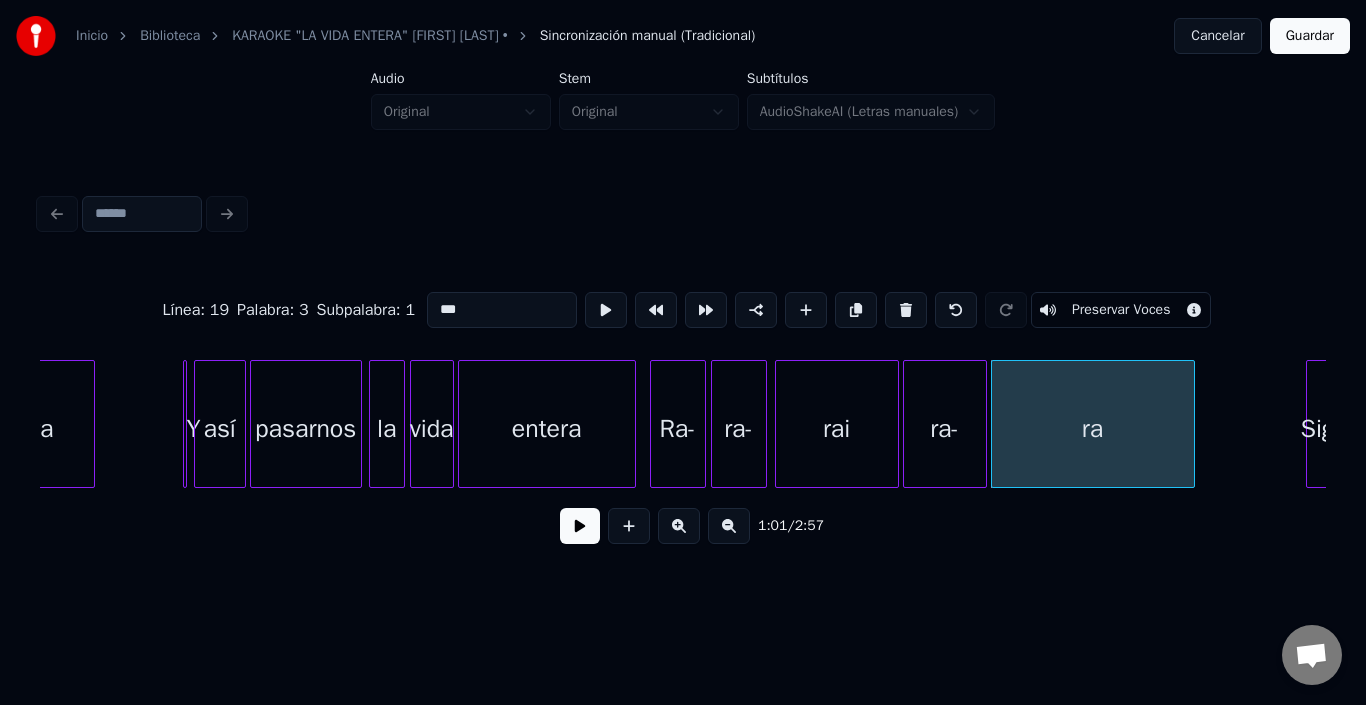 click on "ra" at bounding box center [1093, 429] 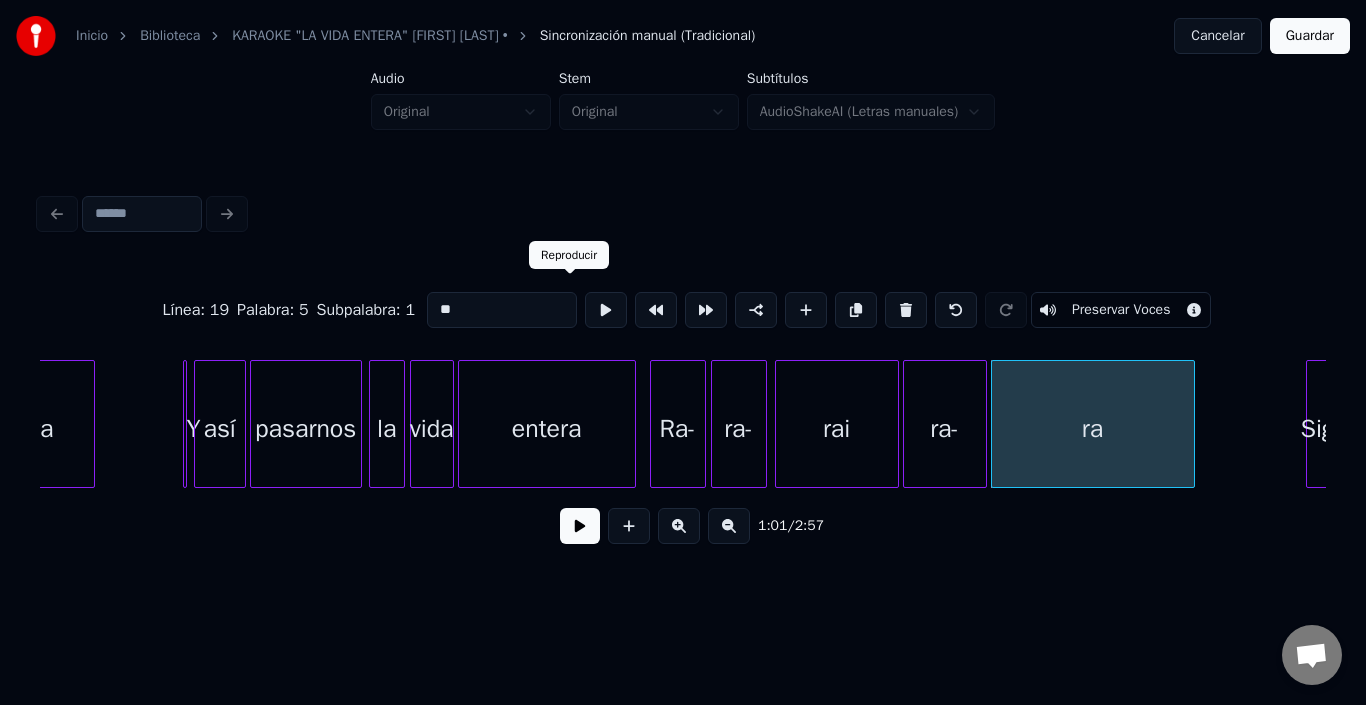 click at bounding box center [606, 310] 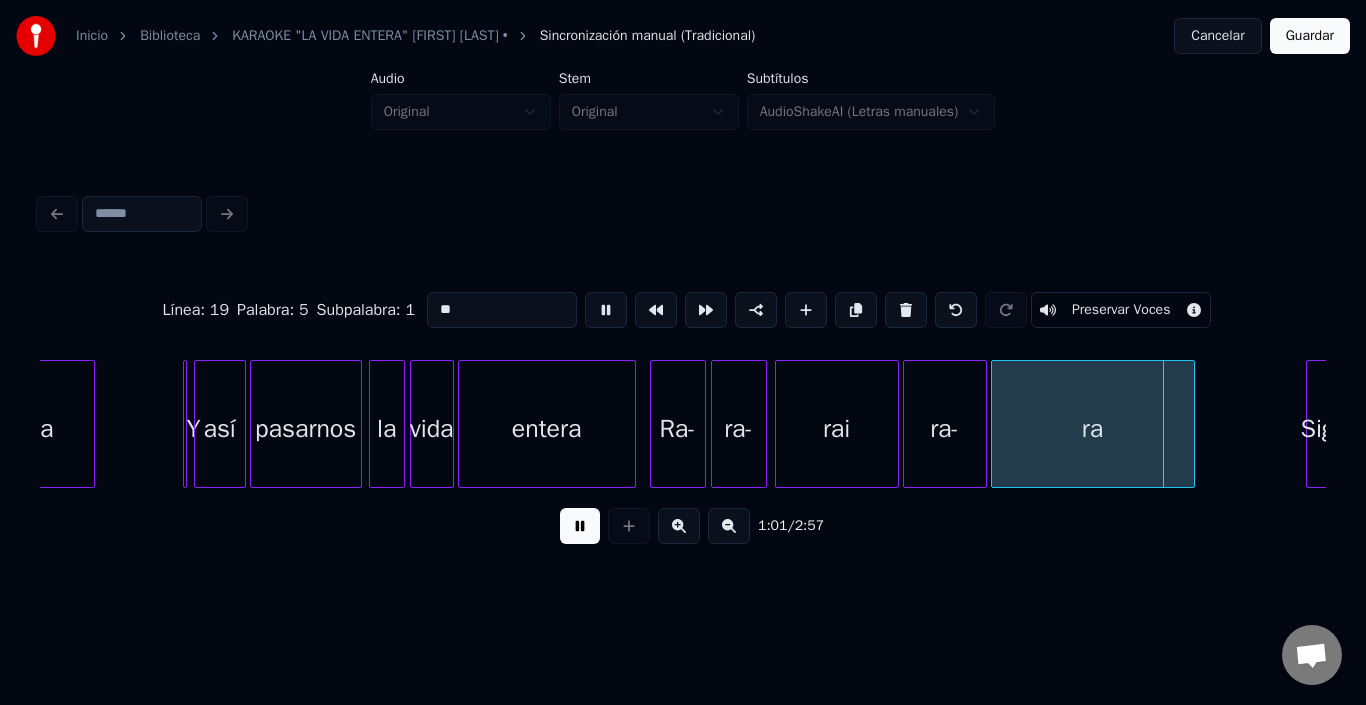 click at bounding box center (606, 310) 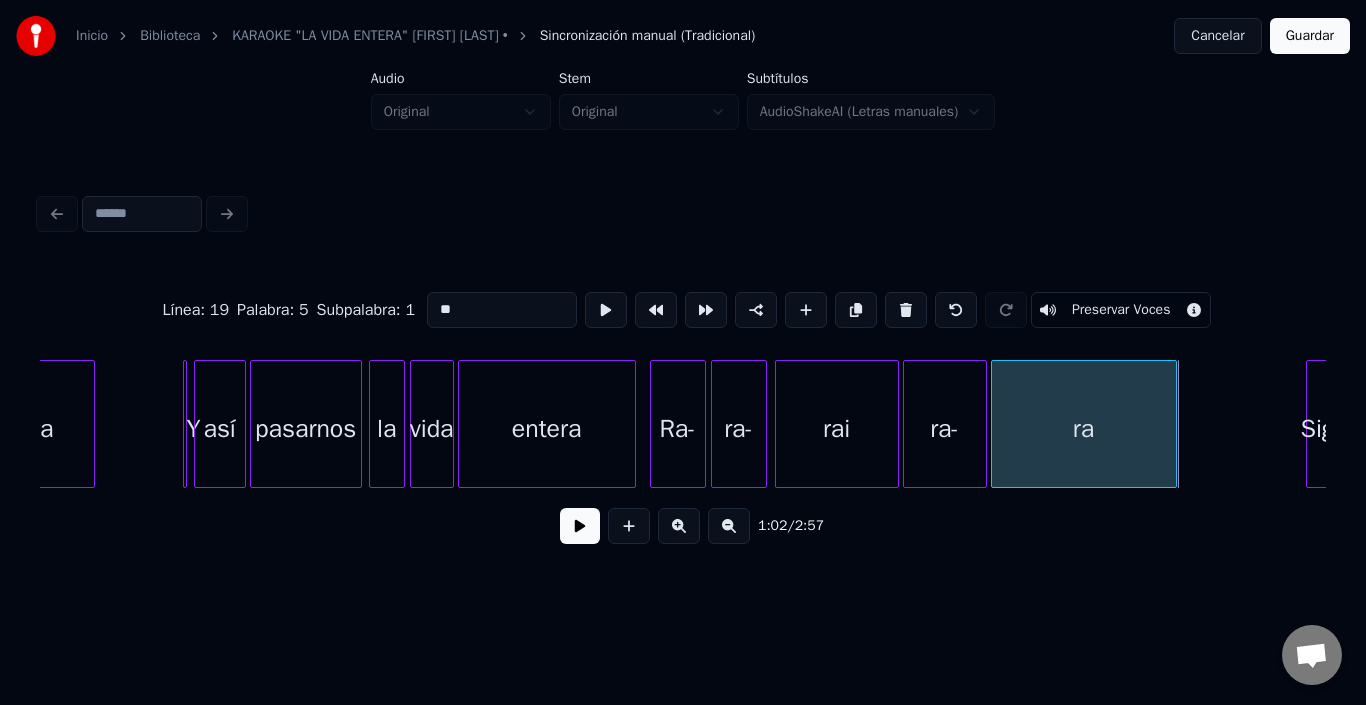 click at bounding box center [1173, 424] 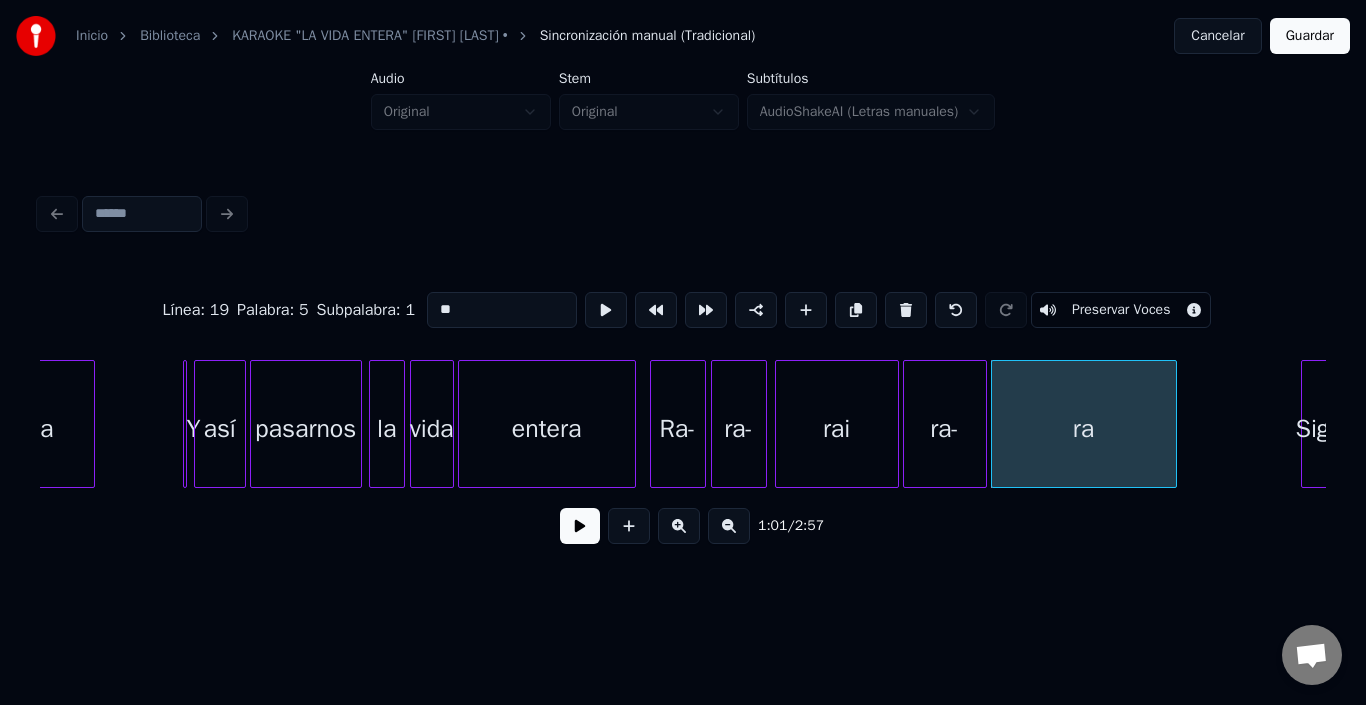 scroll, scrollTop: 0, scrollLeft: 11313, axis: horizontal 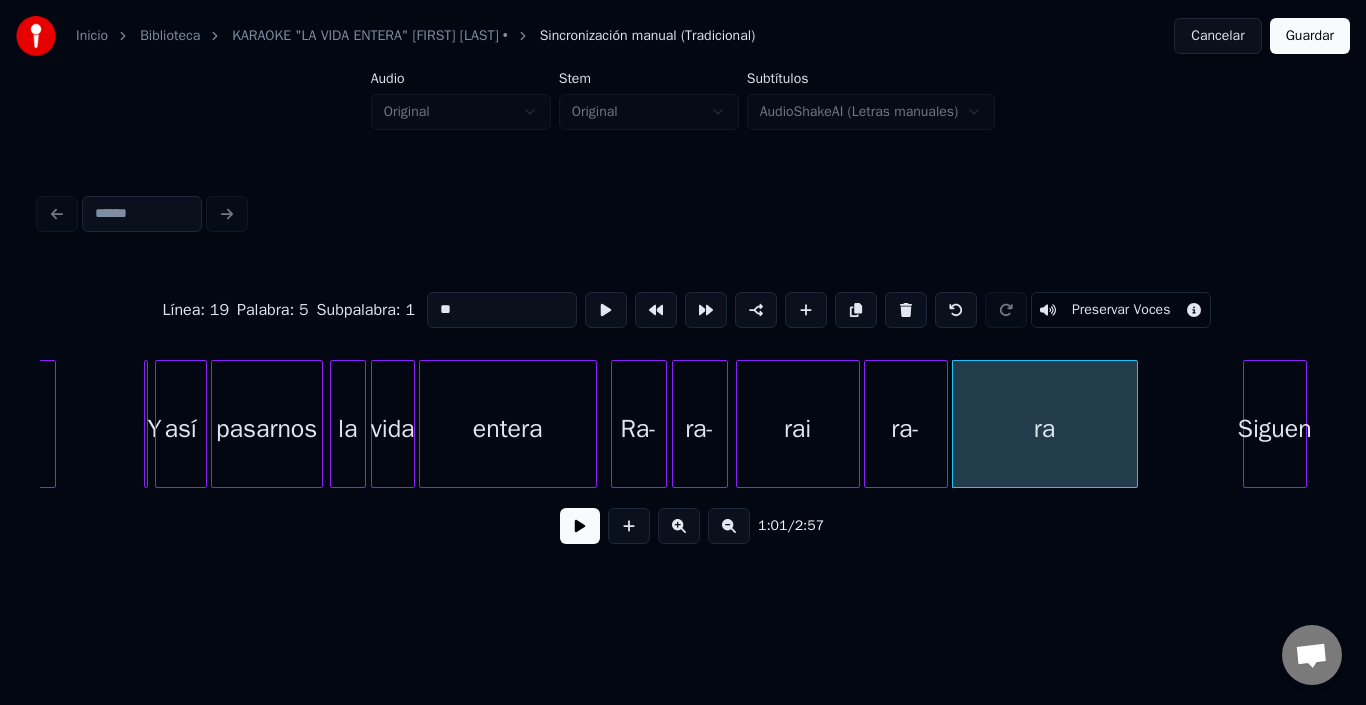 click on "Siguen" at bounding box center (1275, 429) 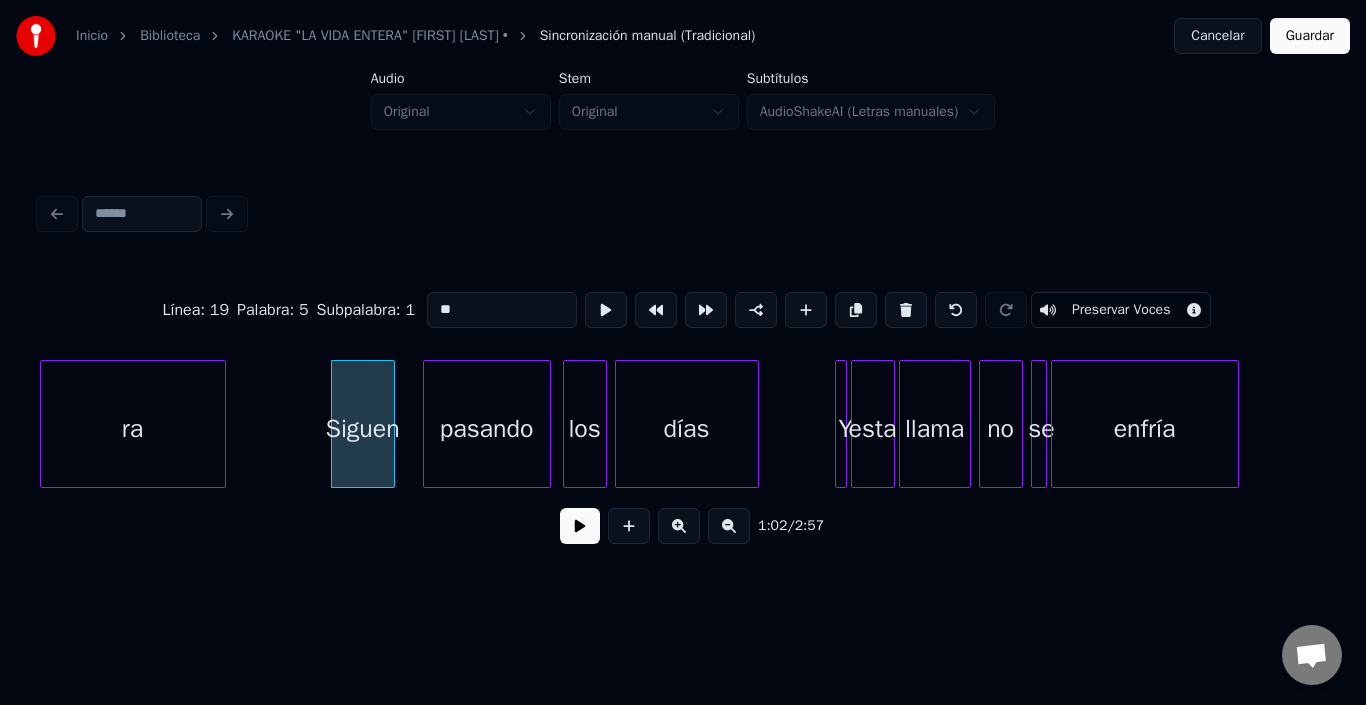 scroll, scrollTop: 0, scrollLeft: 12233, axis: horizontal 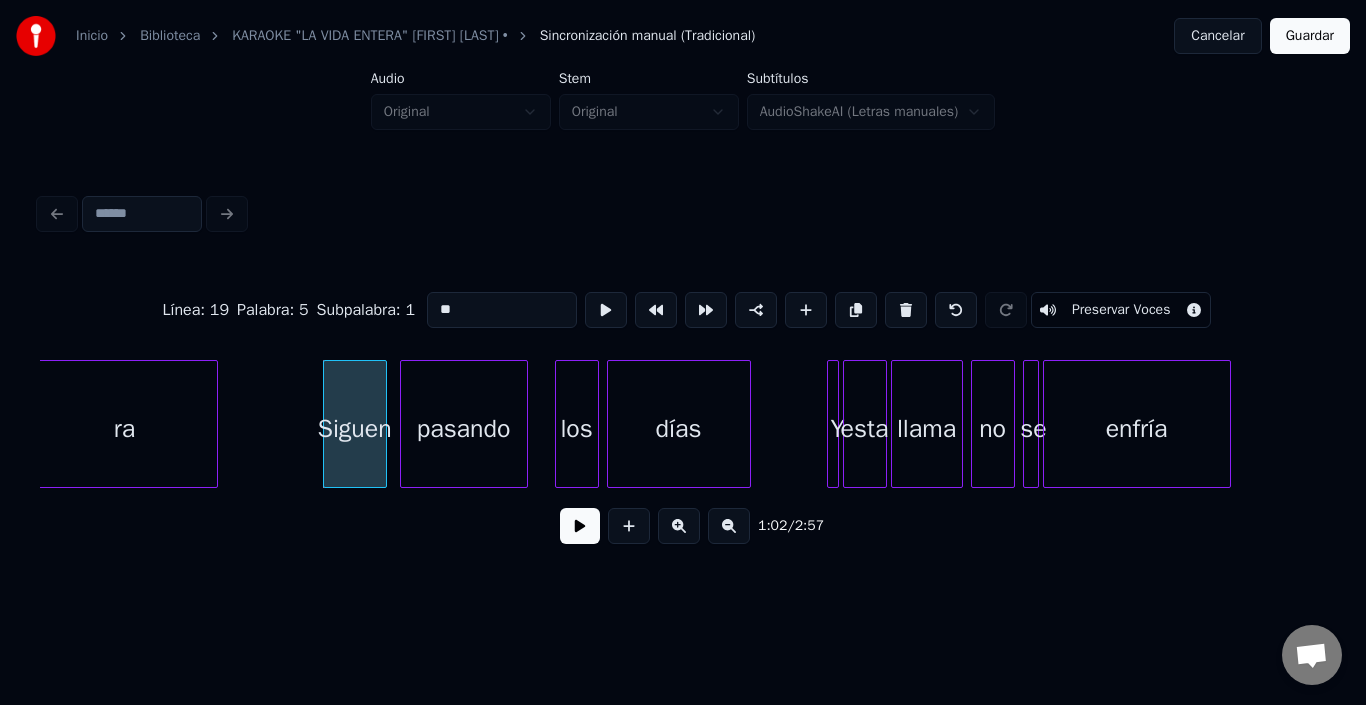 click on "pasando" at bounding box center (464, 429) 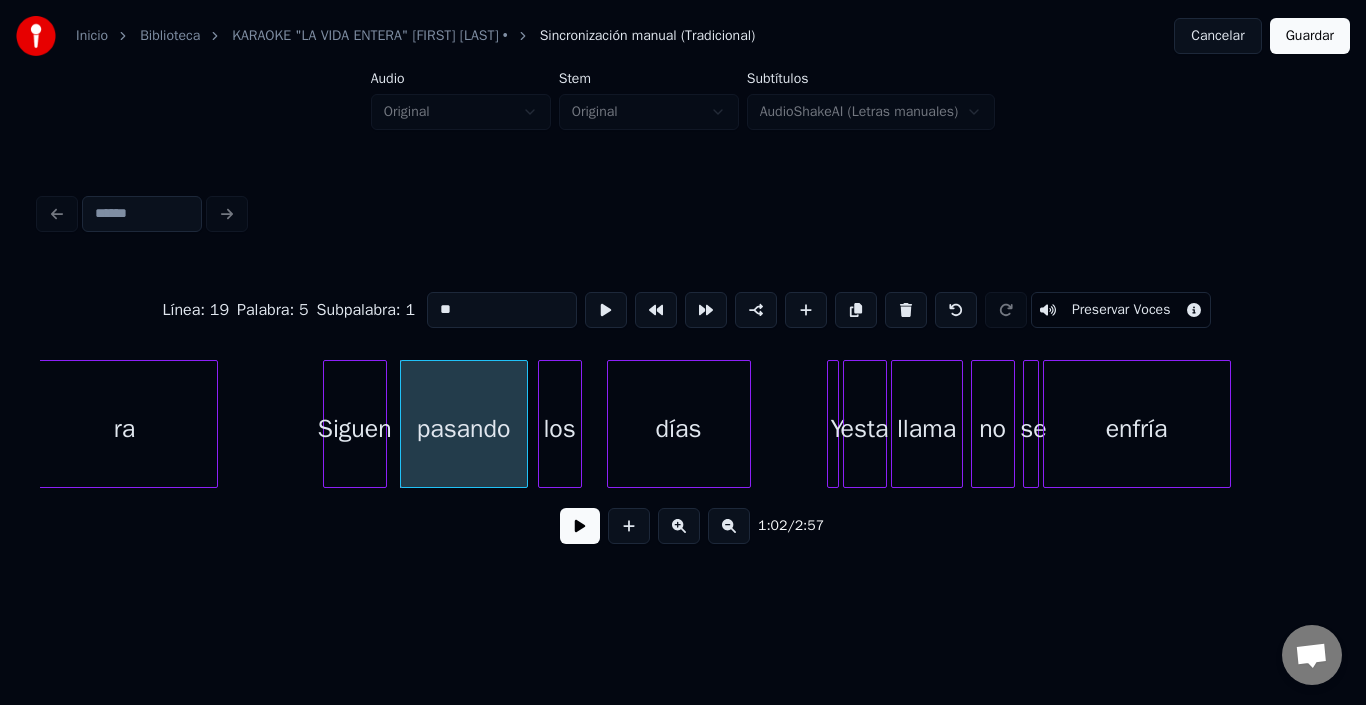 click on "los" at bounding box center (560, 429) 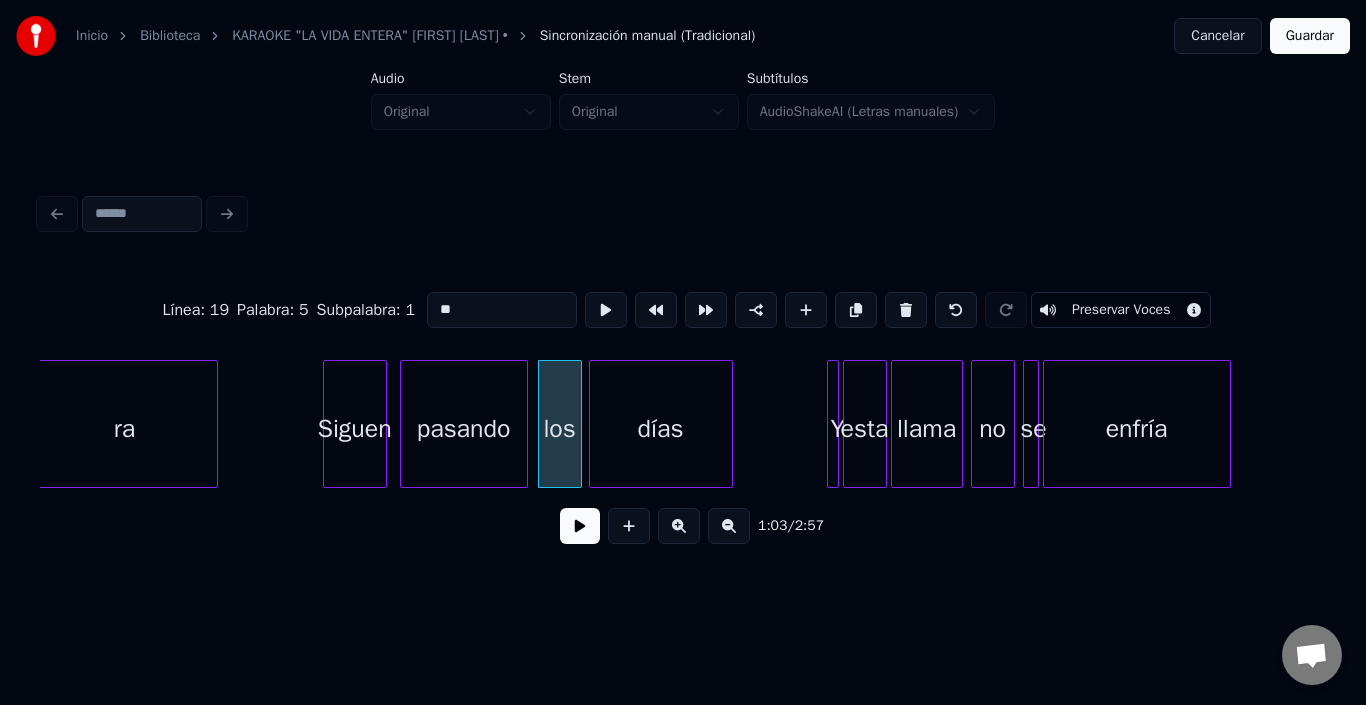 click on "días" at bounding box center [661, 429] 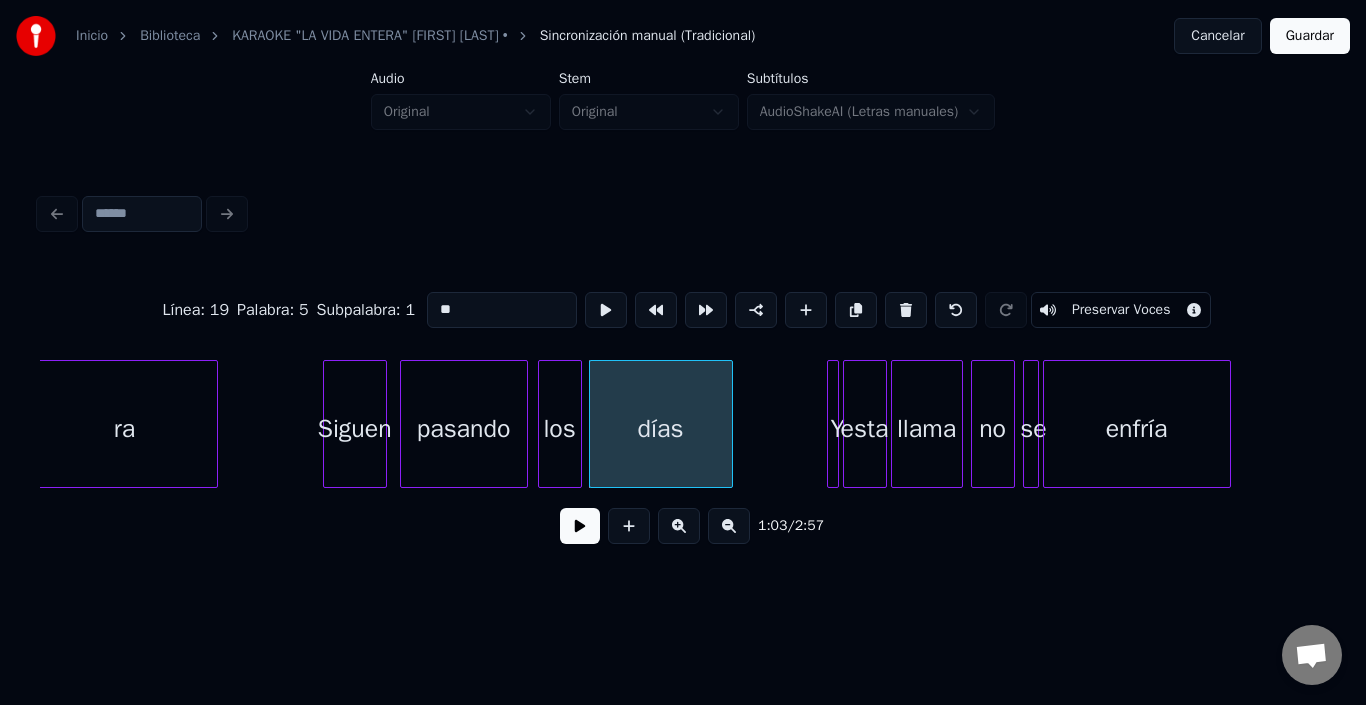 click at bounding box center (835, 424) 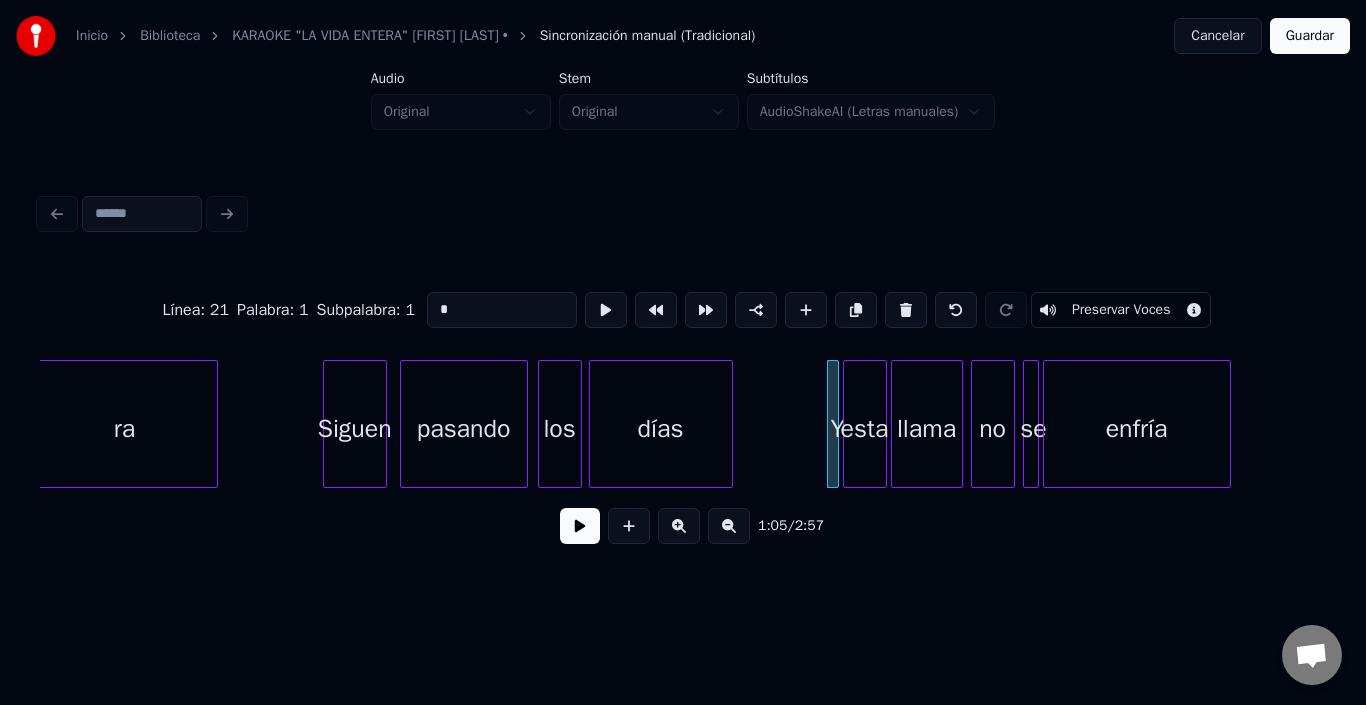 click on "*" at bounding box center [502, 310] 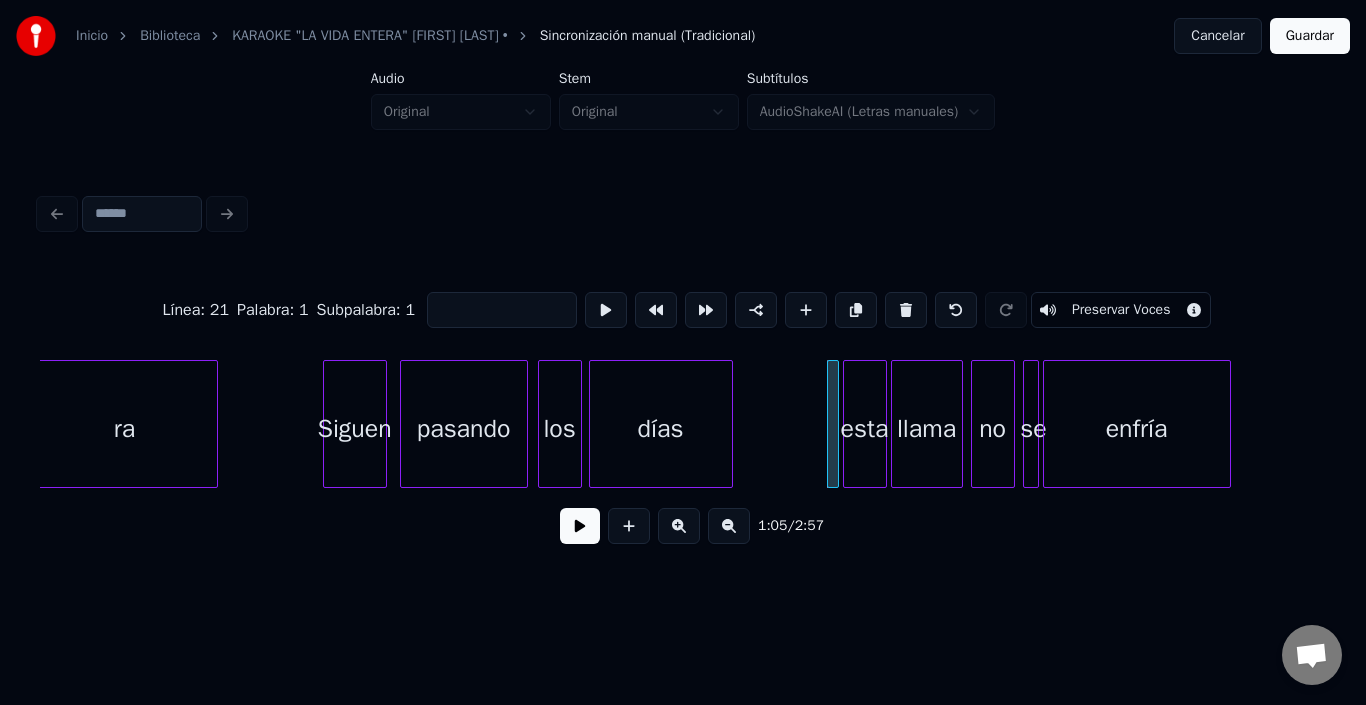 type on "*" 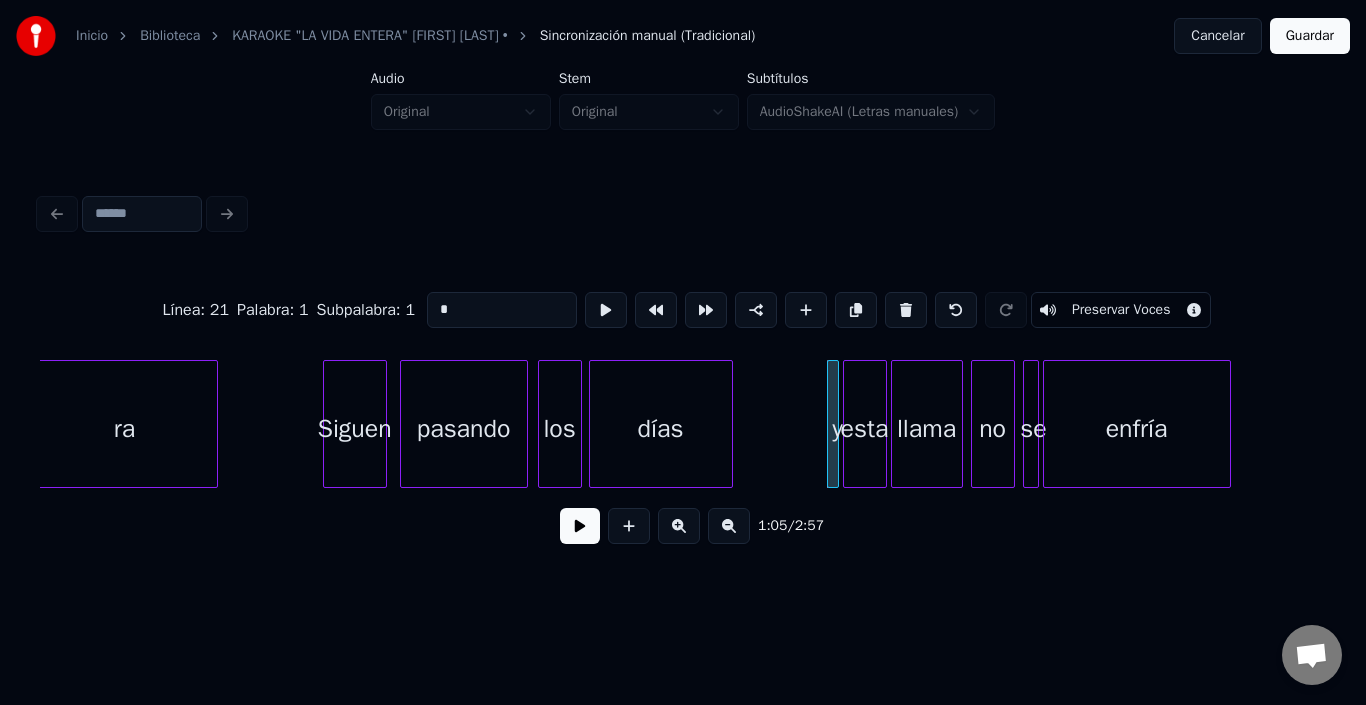 click at bounding box center (835, 424) 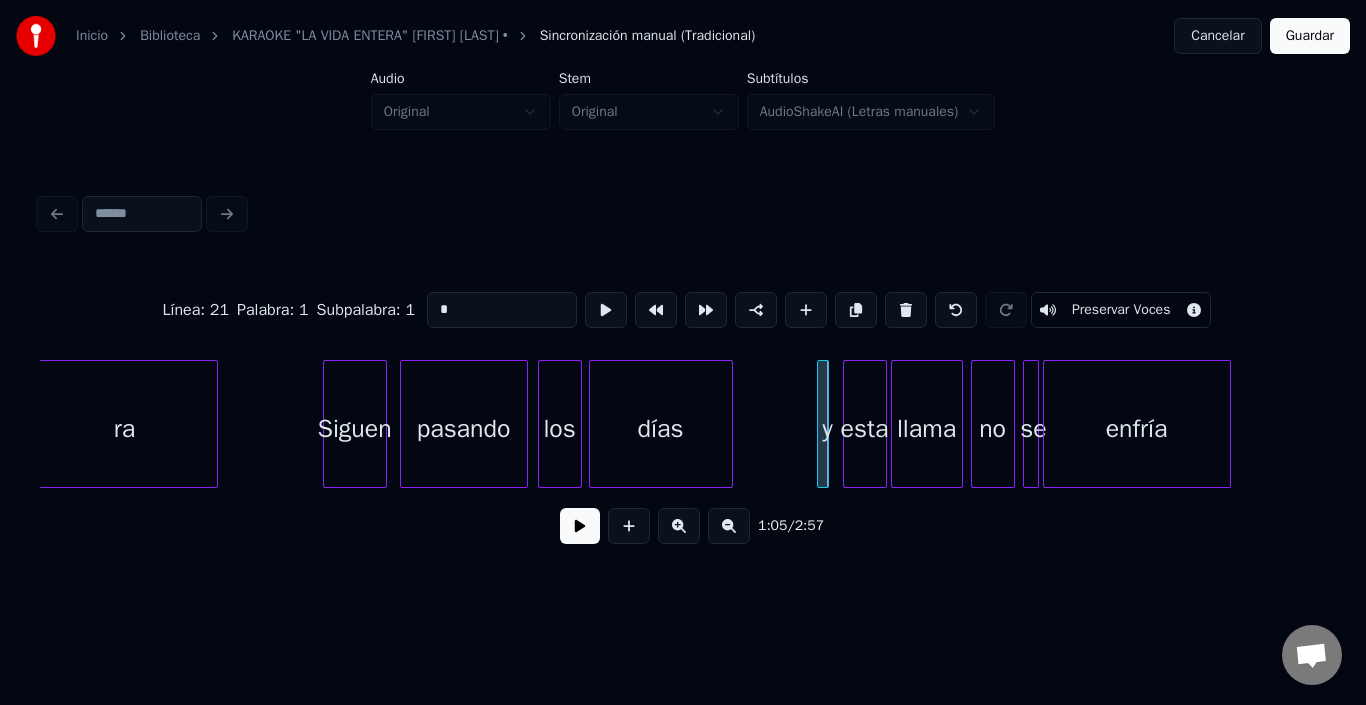 click on "y" at bounding box center [823, 424] 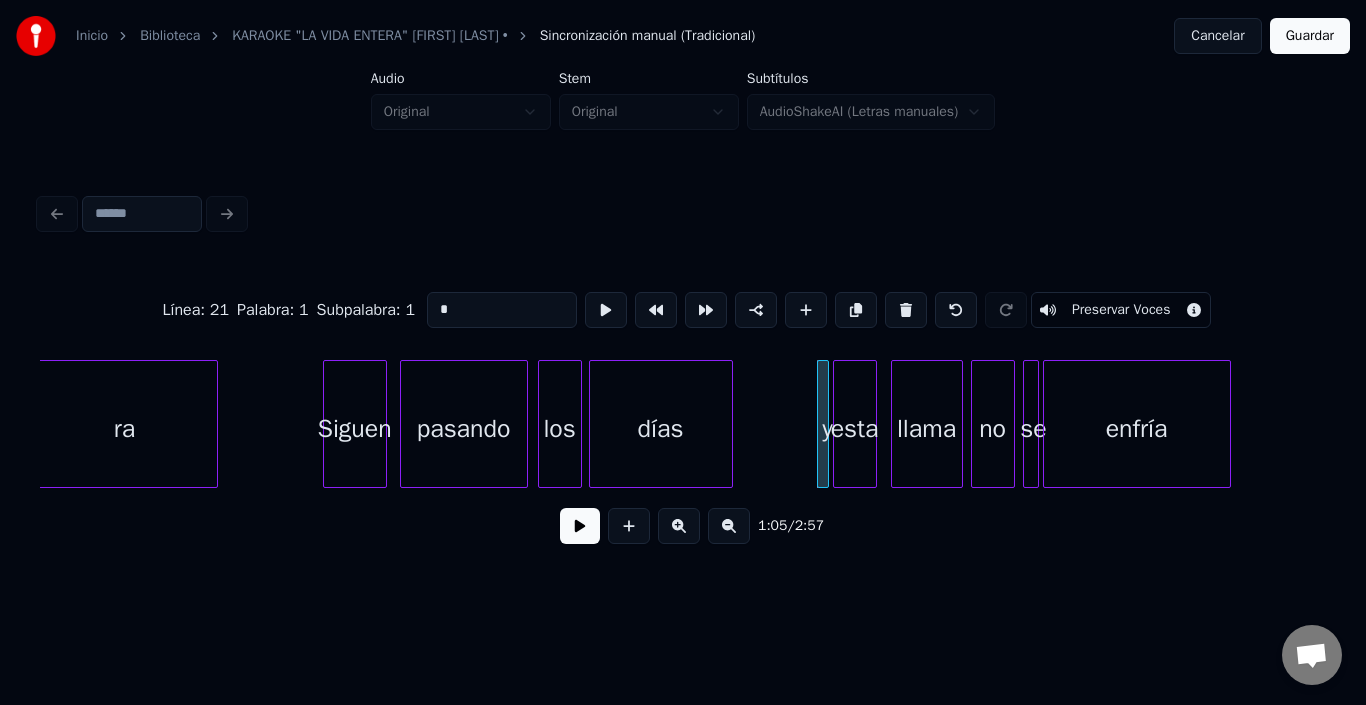 click on "esta" at bounding box center (855, 429) 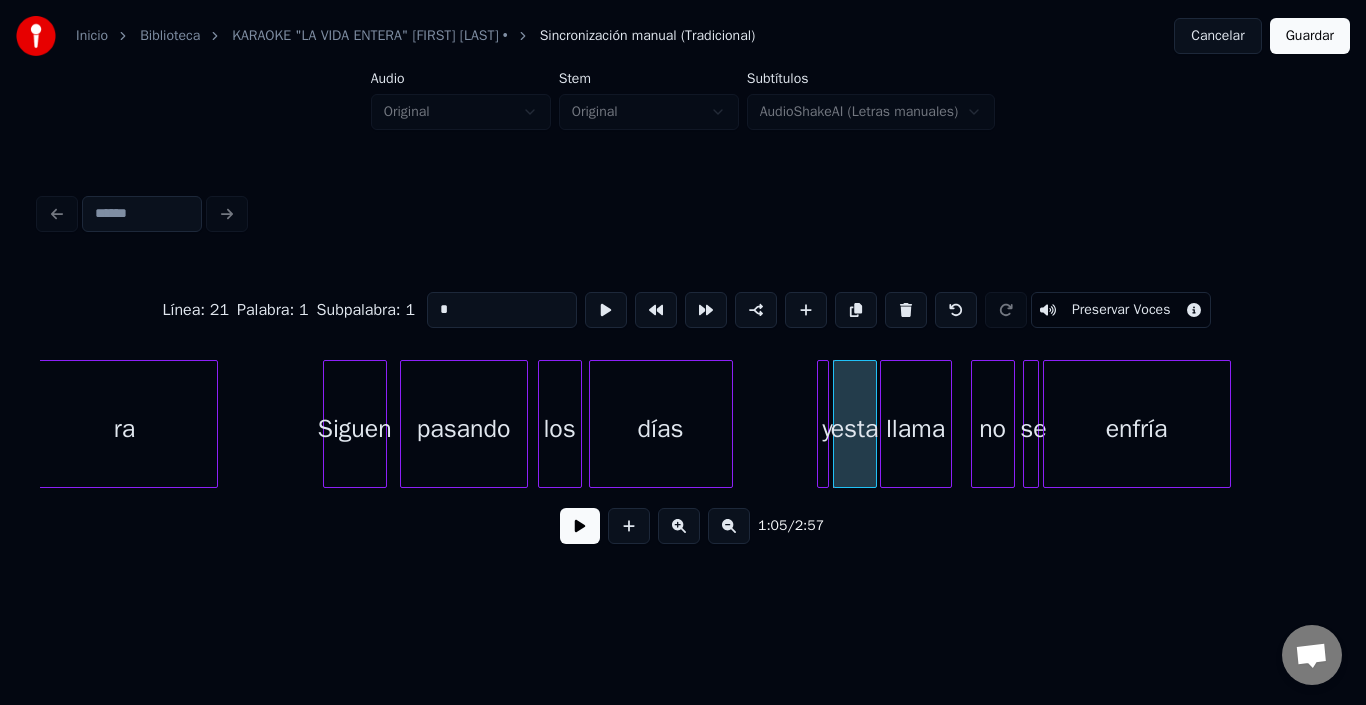 click on "llama" at bounding box center [916, 429] 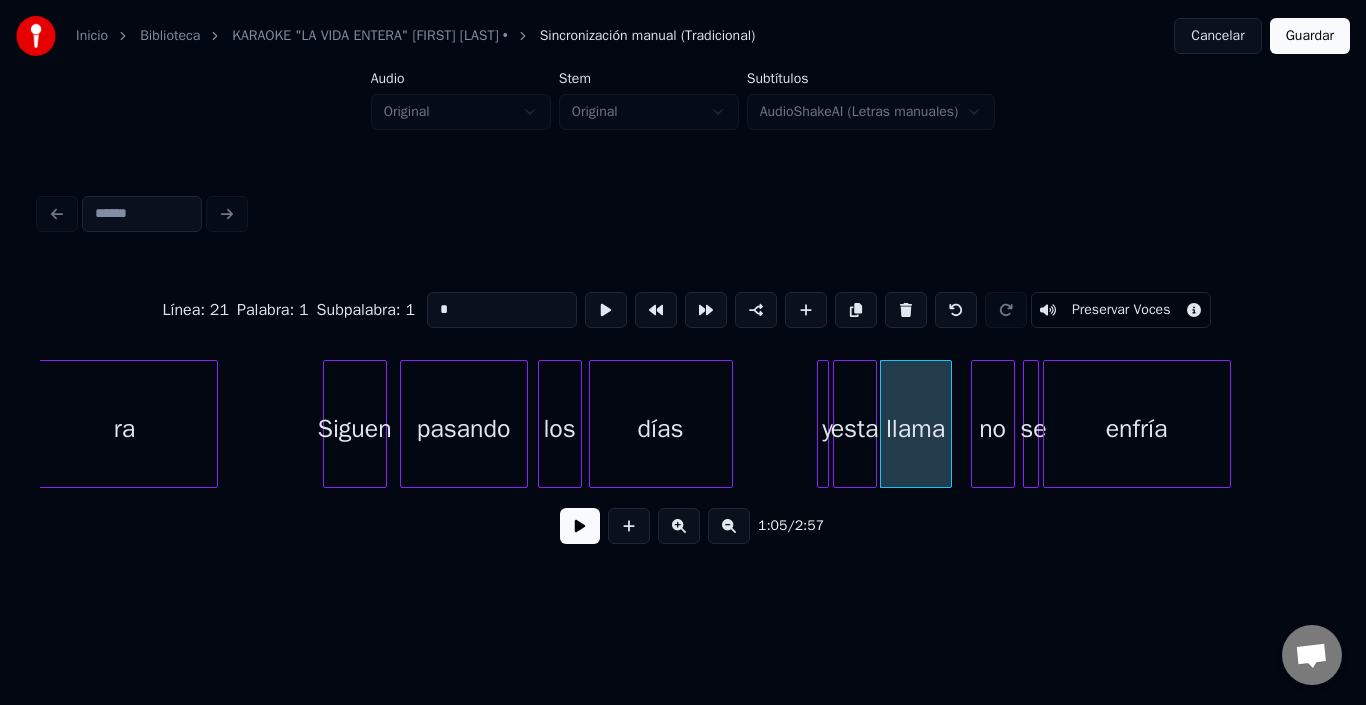 click on "ra Siguen pasando los días y esta llama no se enfría" at bounding box center (5556, 424) 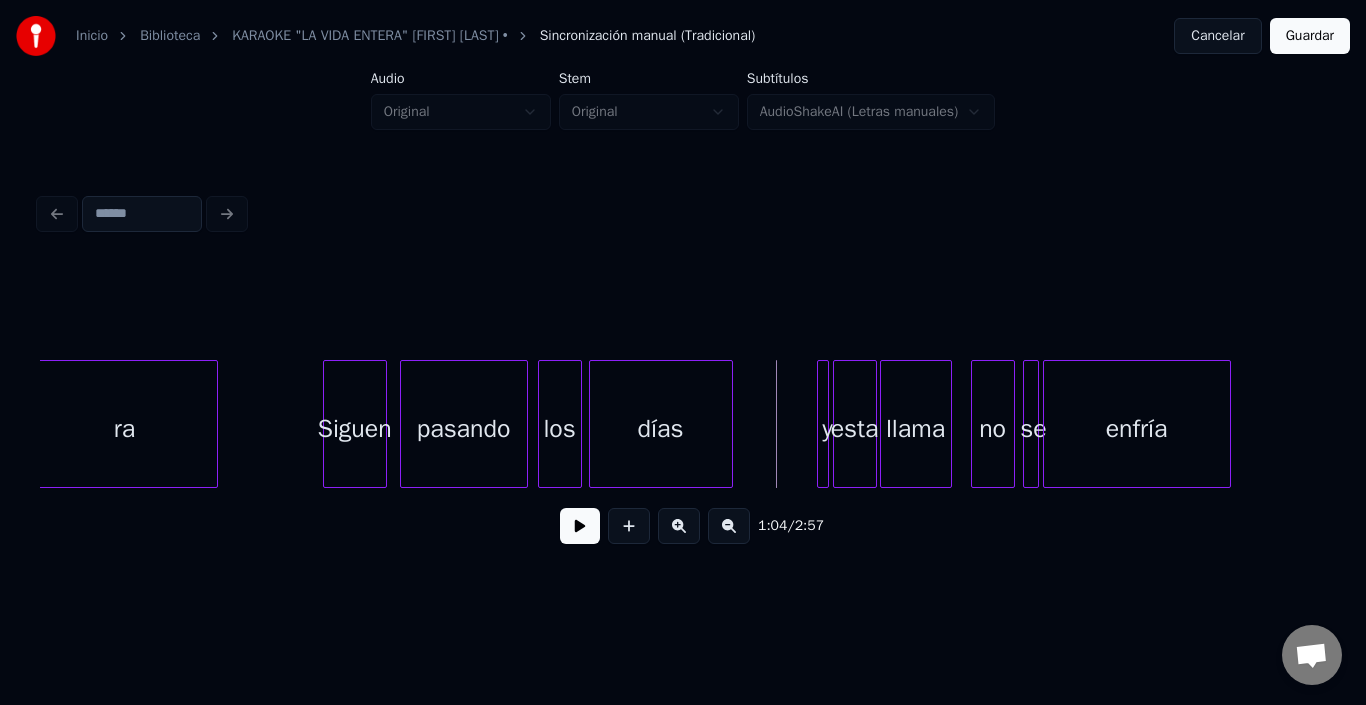 click at bounding box center (580, 526) 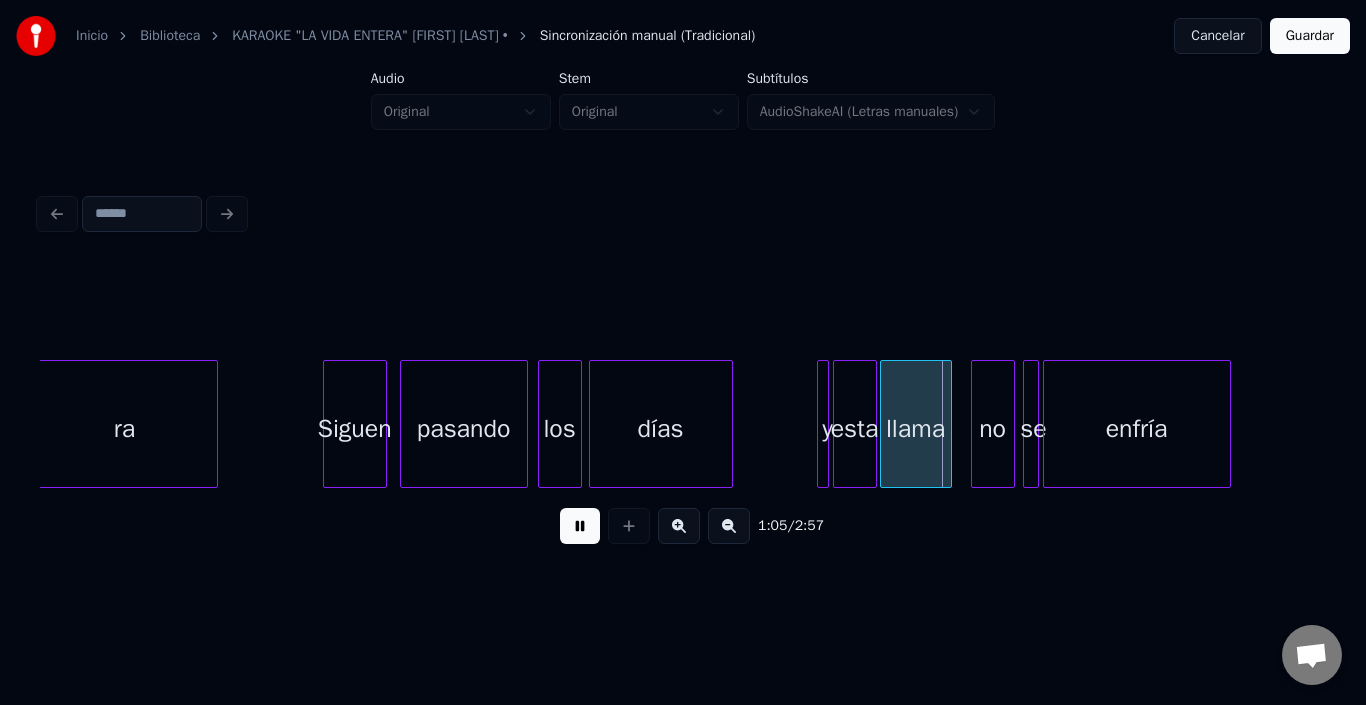 click at bounding box center [580, 526] 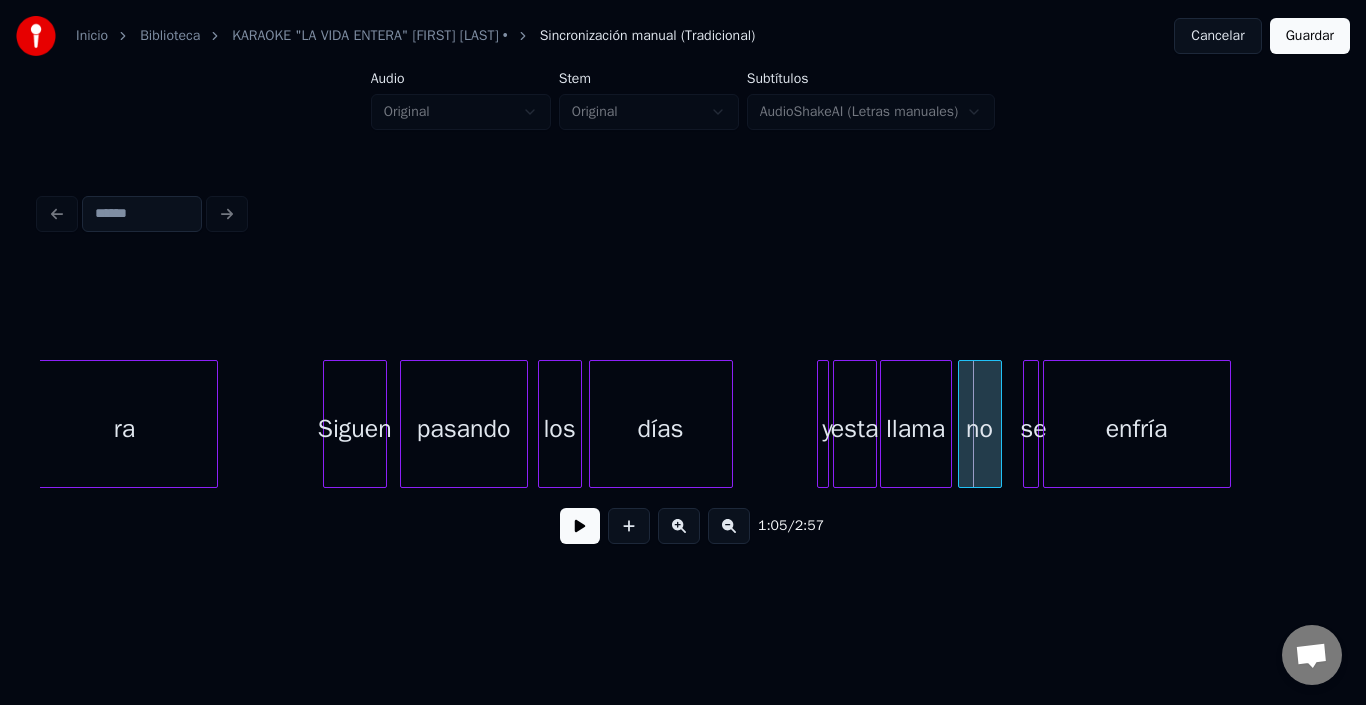 click on "no" at bounding box center [980, 429] 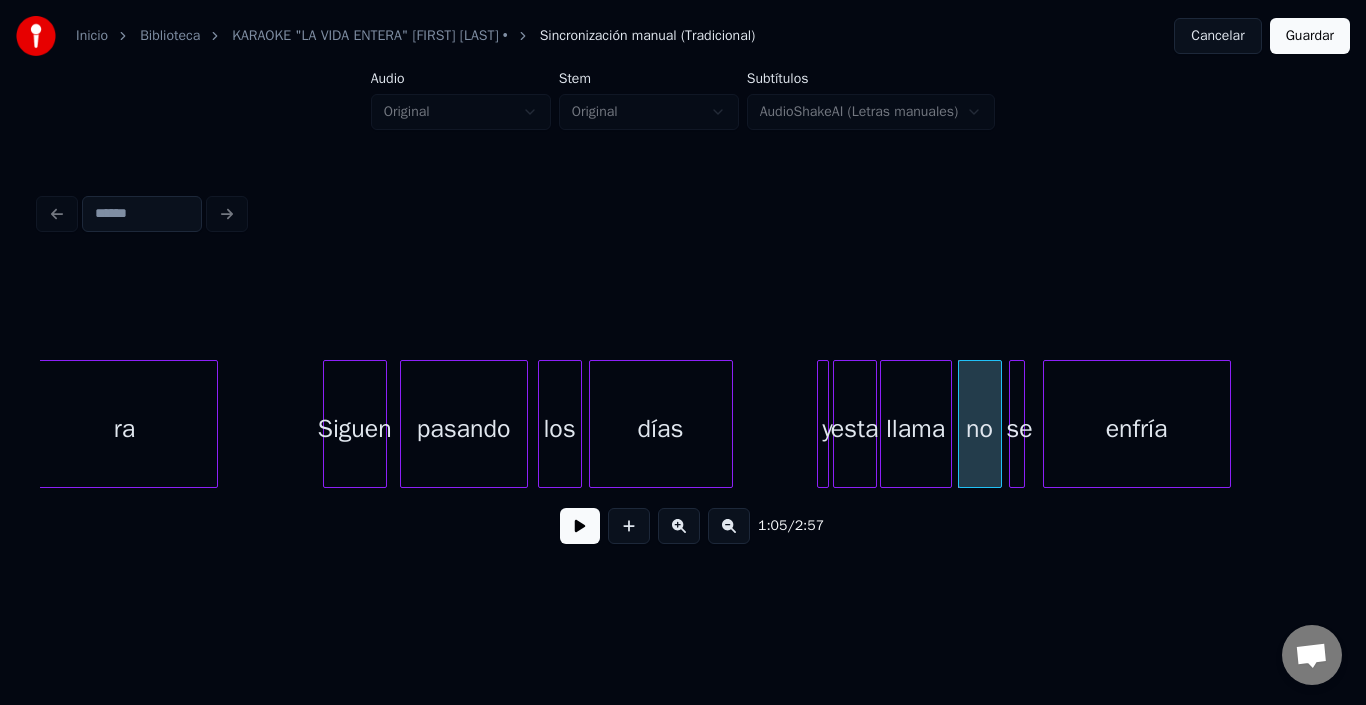 click on "se" at bounding box center (1017, 424) 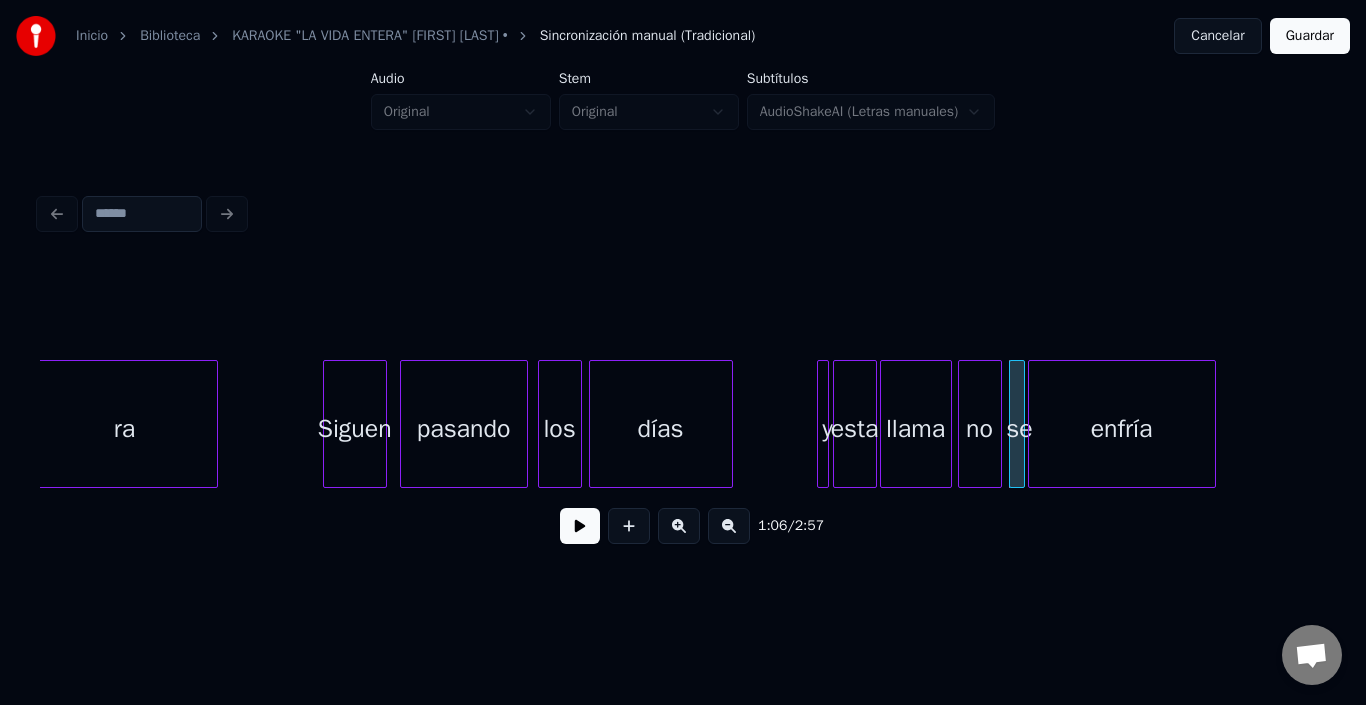 click on "enfría" at bounding box center [1122, 429] 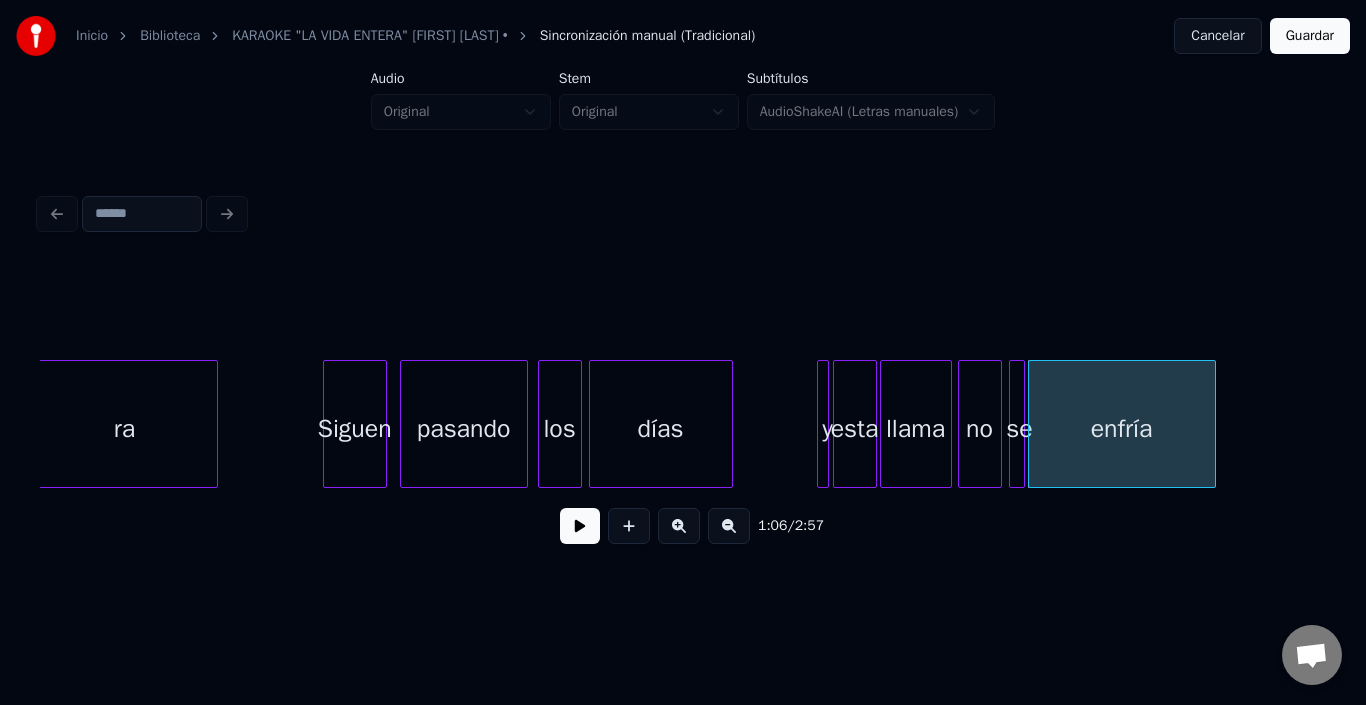 click on "enfría" at bounding box center (1122, 429) 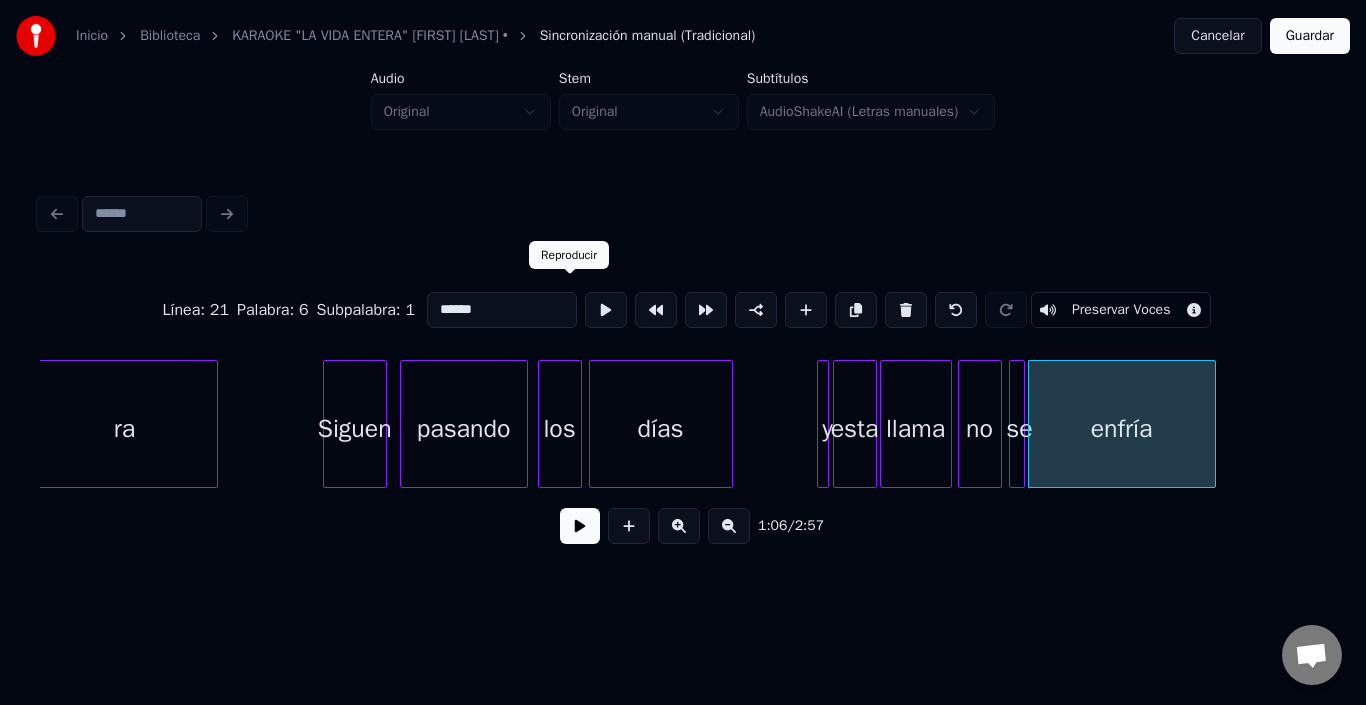 click at bounding box center [606, 310] 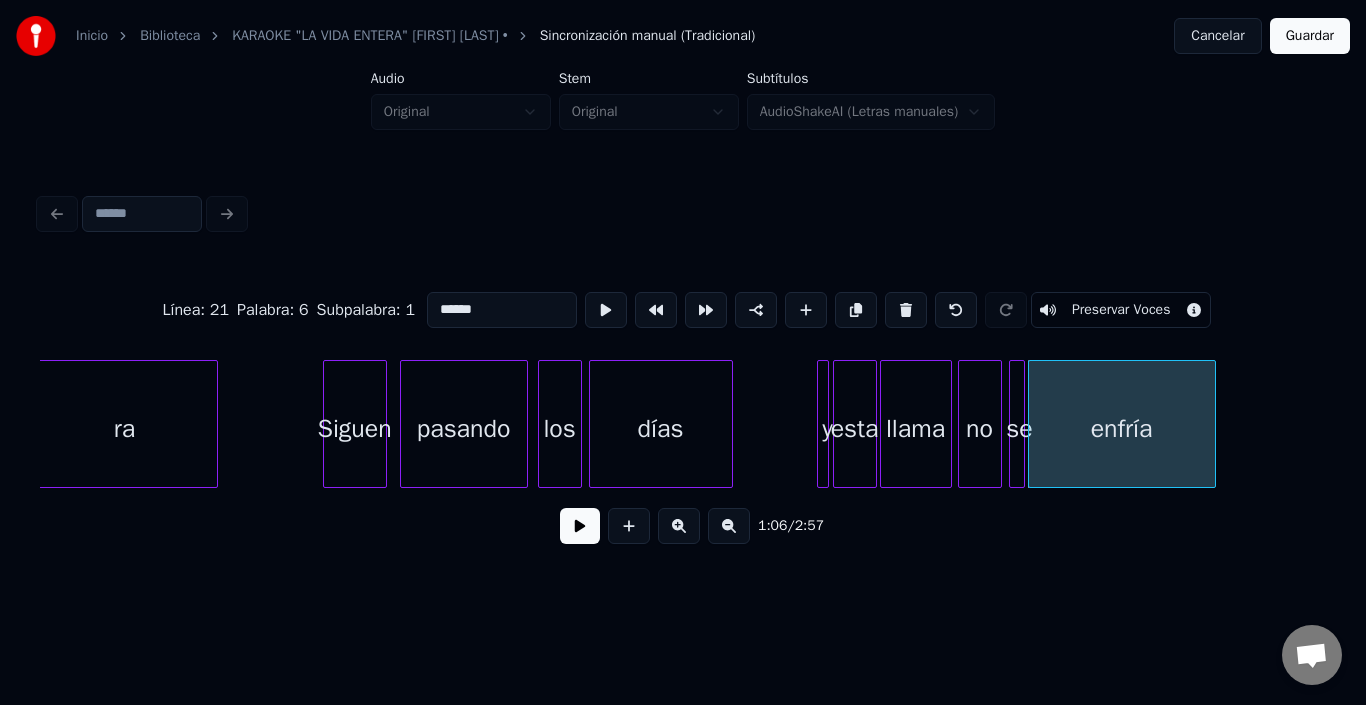 click at bounding box center (606, 310) 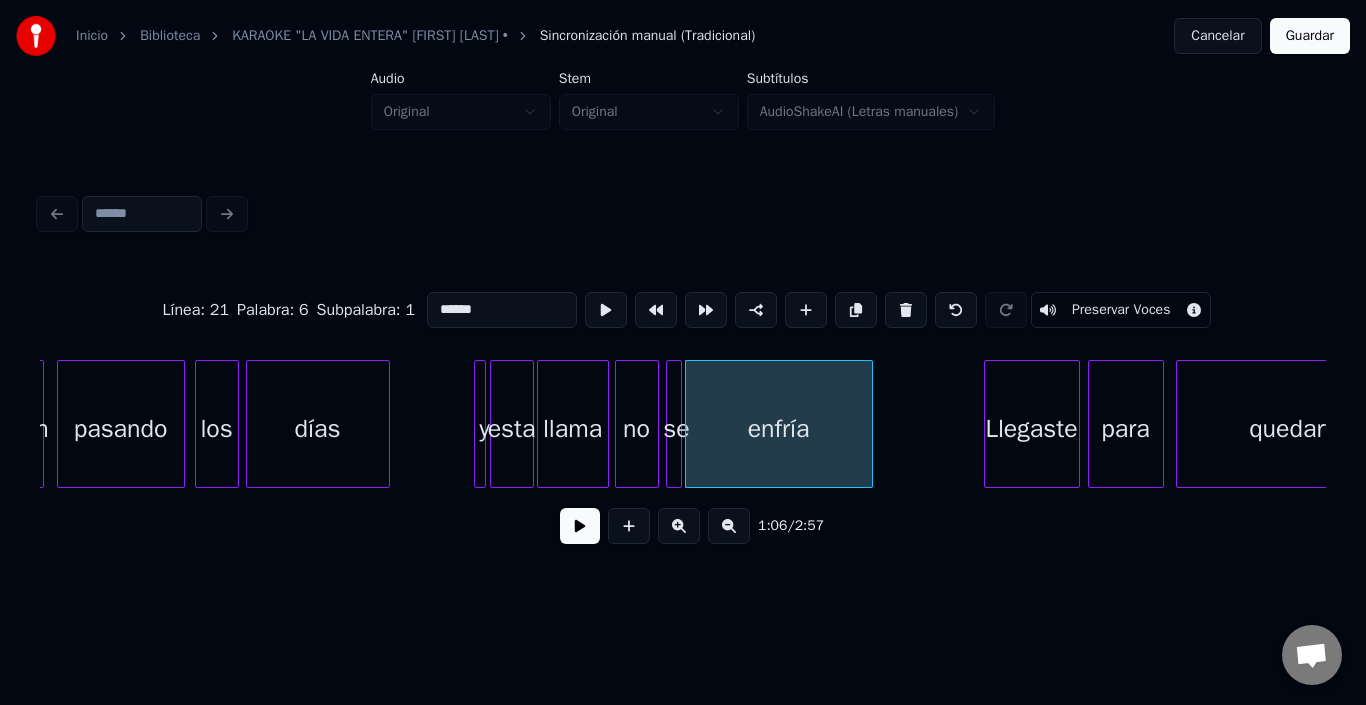 scroll, scrollTop: 0, scrollLeft: 12593, axis: horizontal 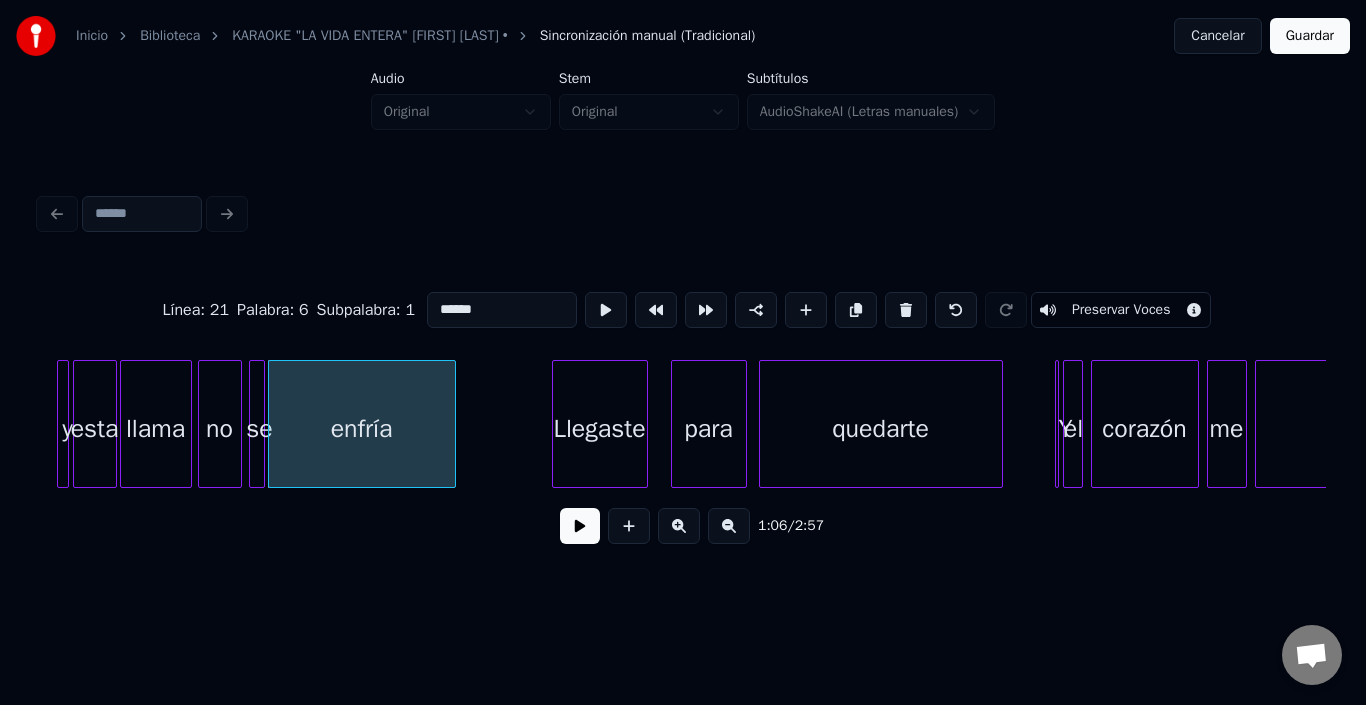 click on "Llegaste" at bounding box center [600, 429] 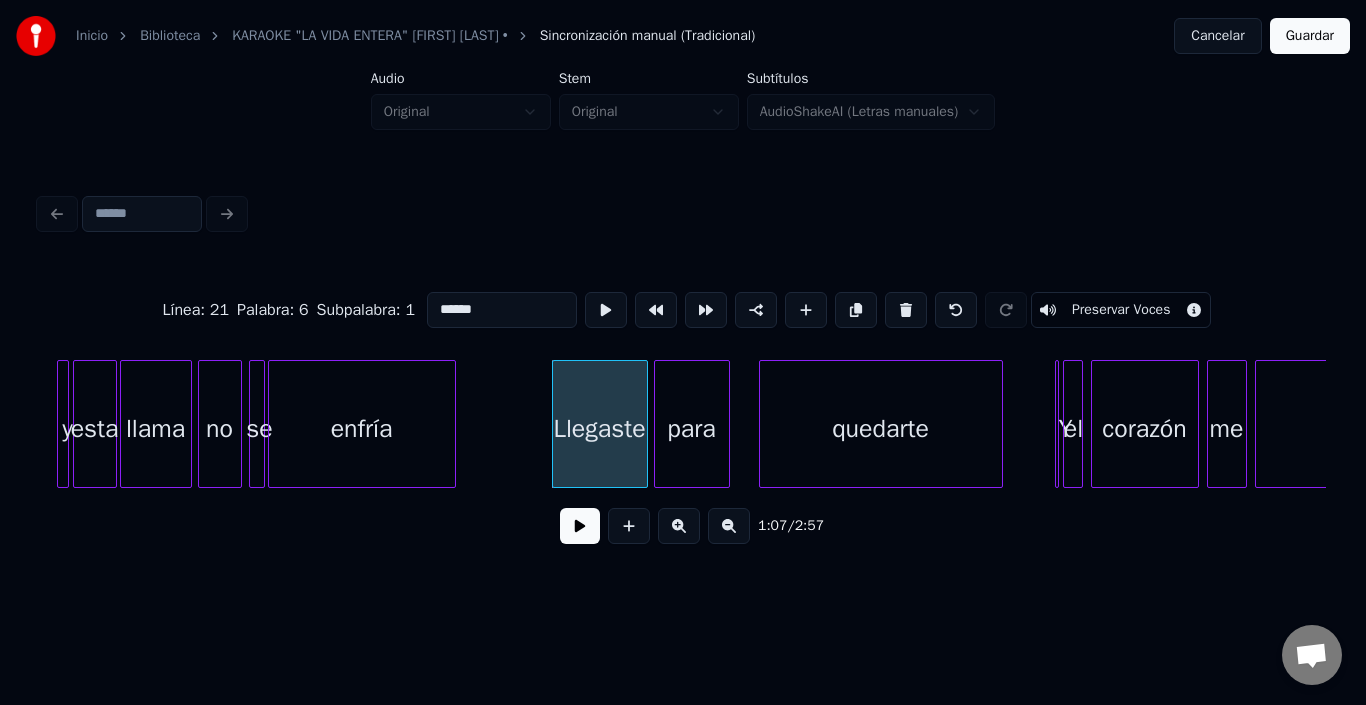 click on "para" at bounding box center [692, 429] 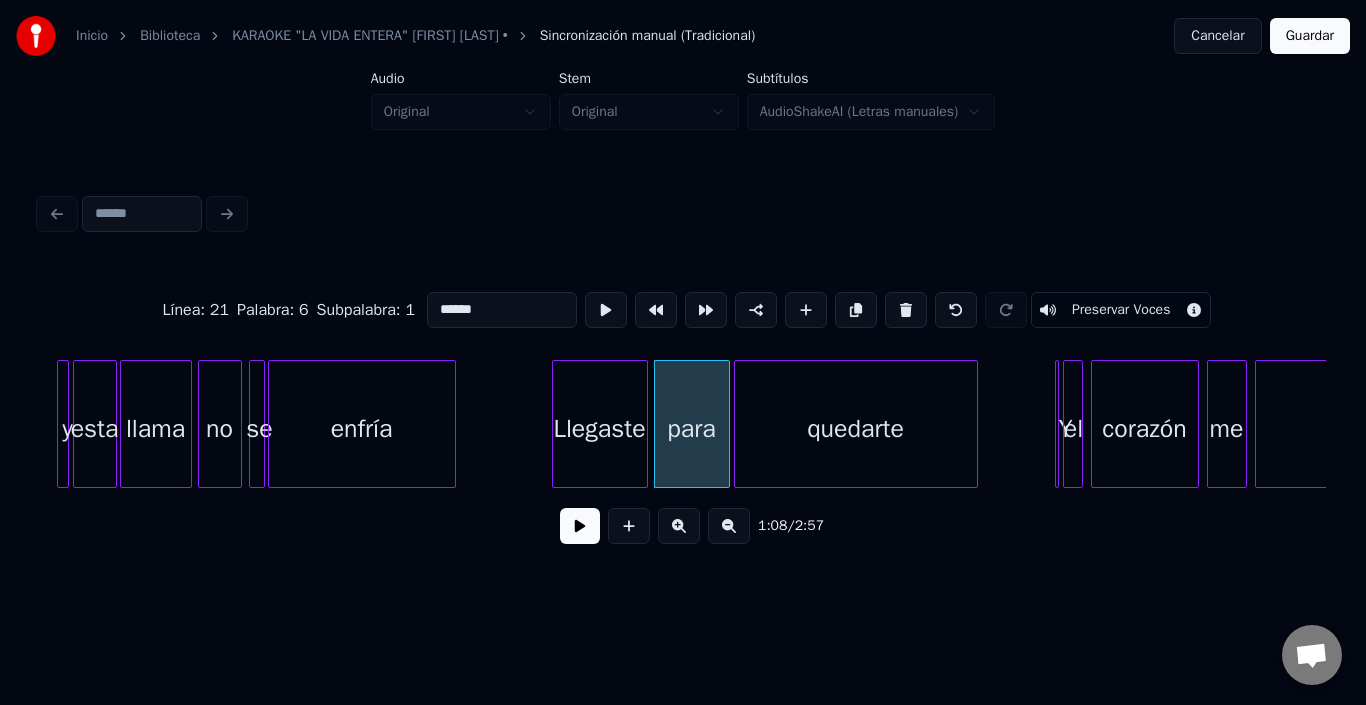 click on "quedarte" at bounding box center [856, 429] 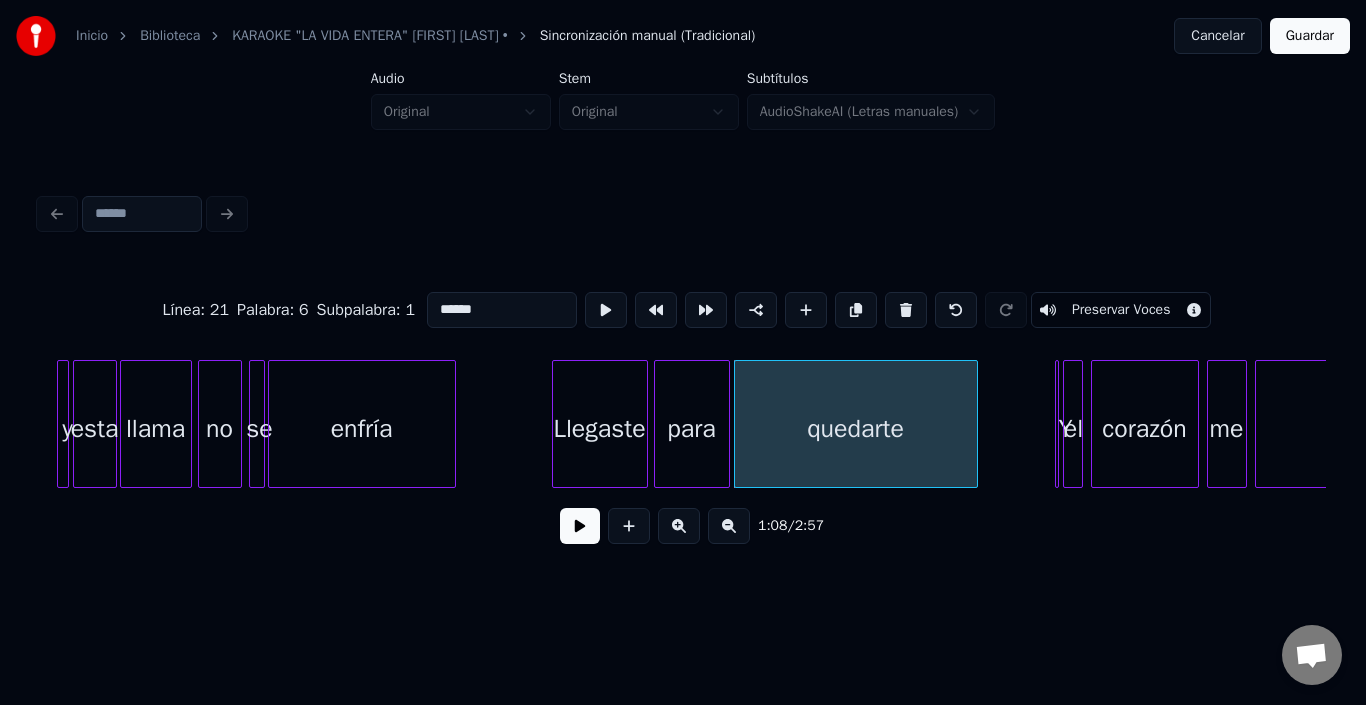 click at bounding box center [1055, 424] 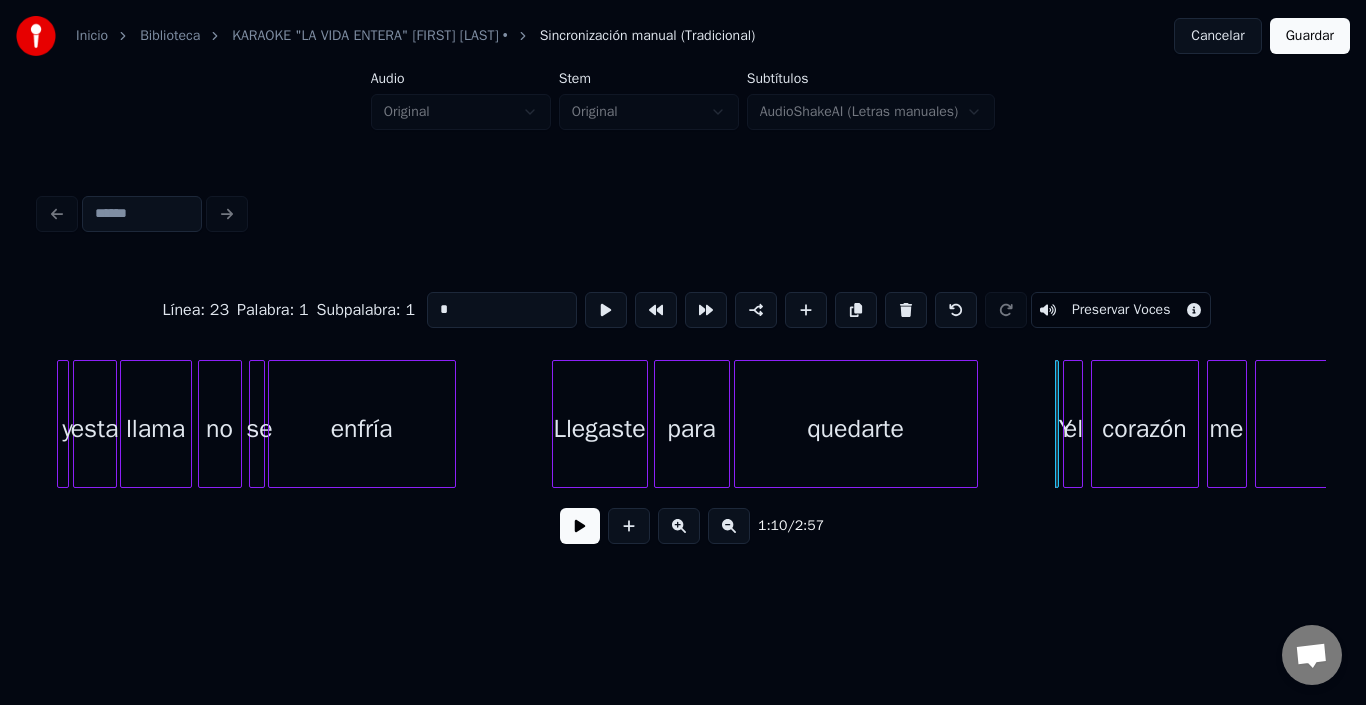 click on "*" at bounding box center (502, 310) 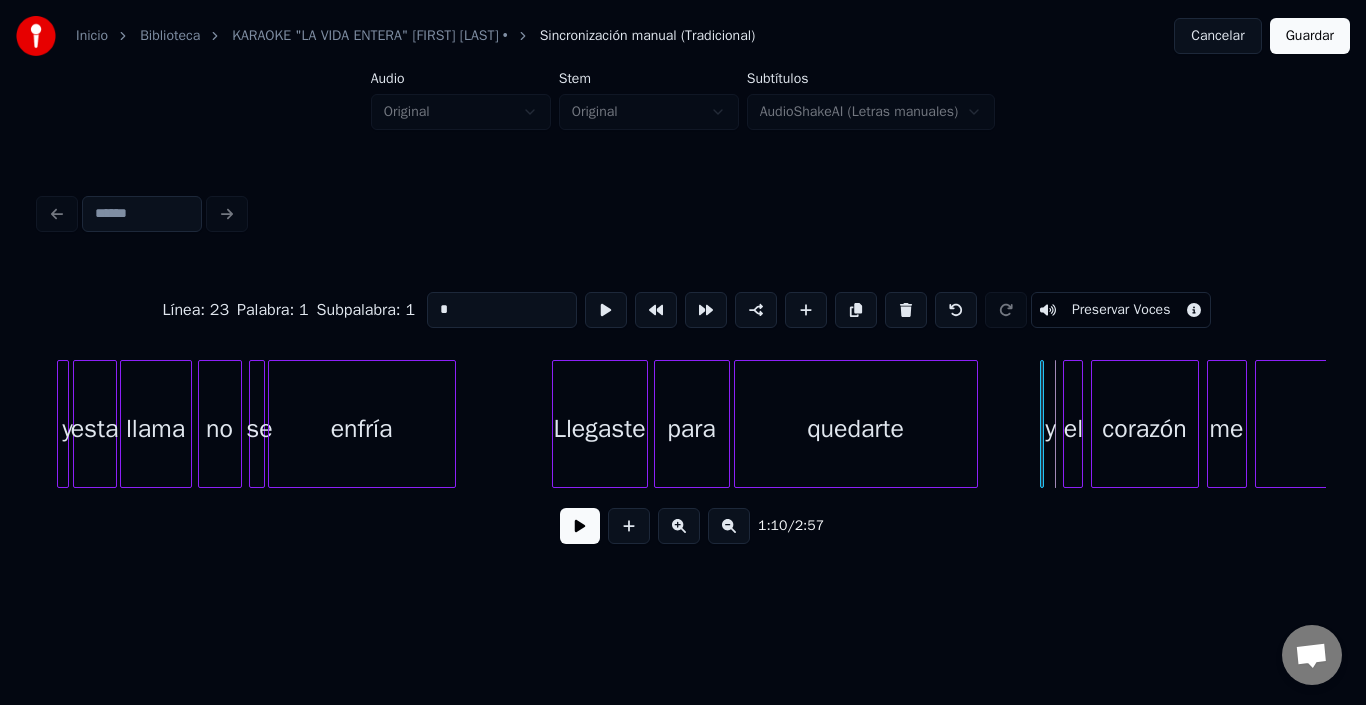 click on "Línea :   23 Palabra :   1 Subpalabra :   1 * Preservar Voces 1:10  /  2:57" at bounding box center [683, 412] 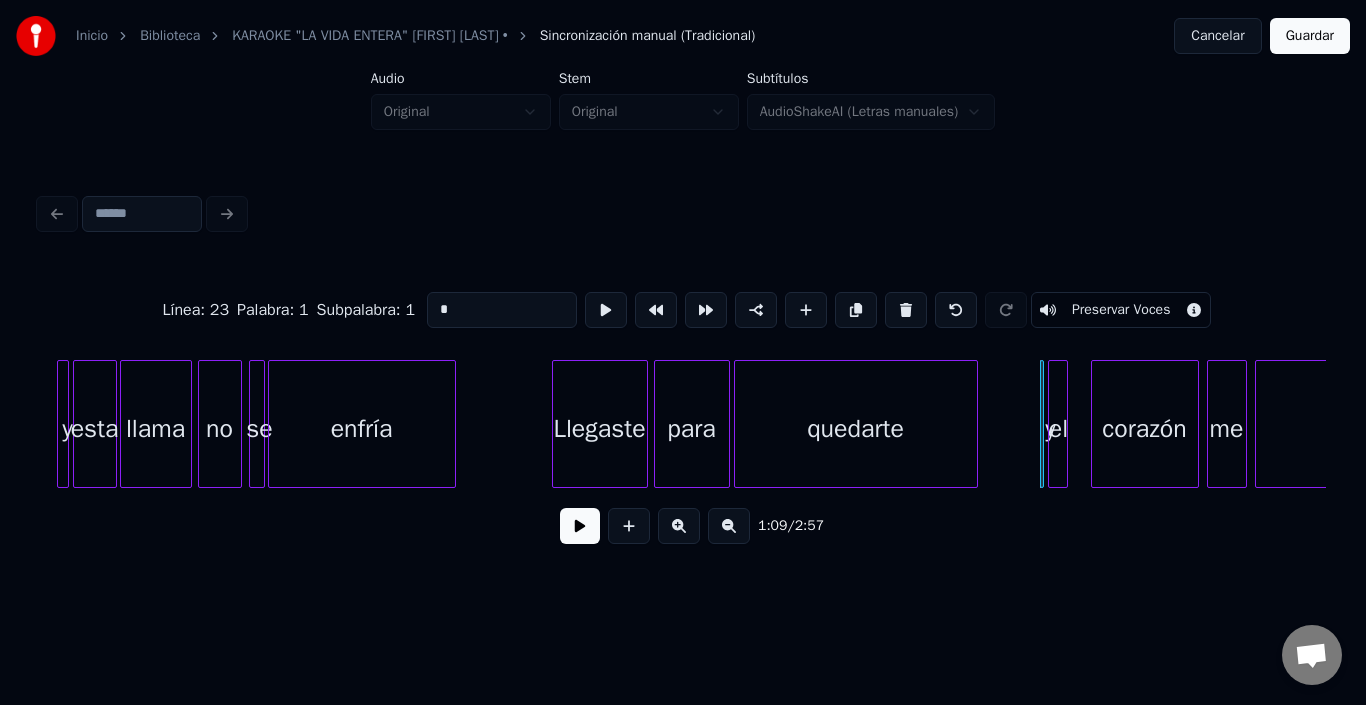 click on "el" at bounding box center (1059, 429) 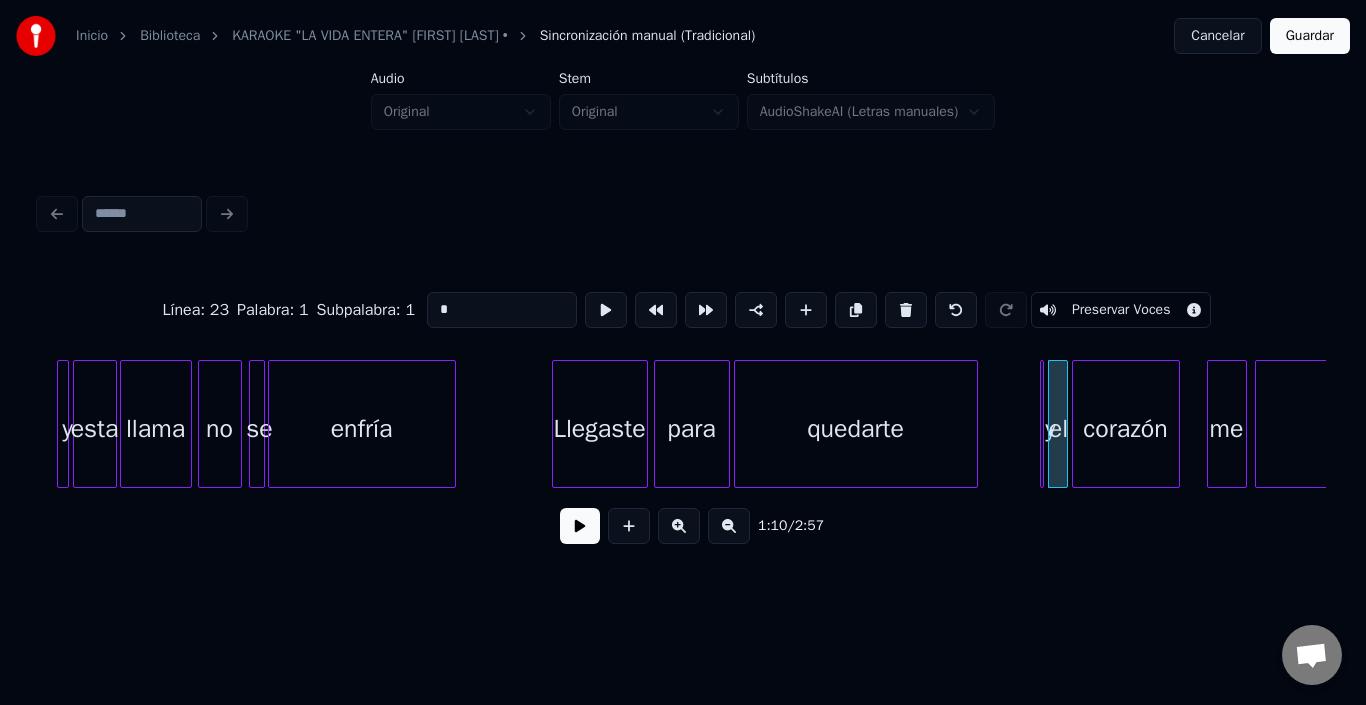 click on "corazón" at bounding box center [1126, 429] 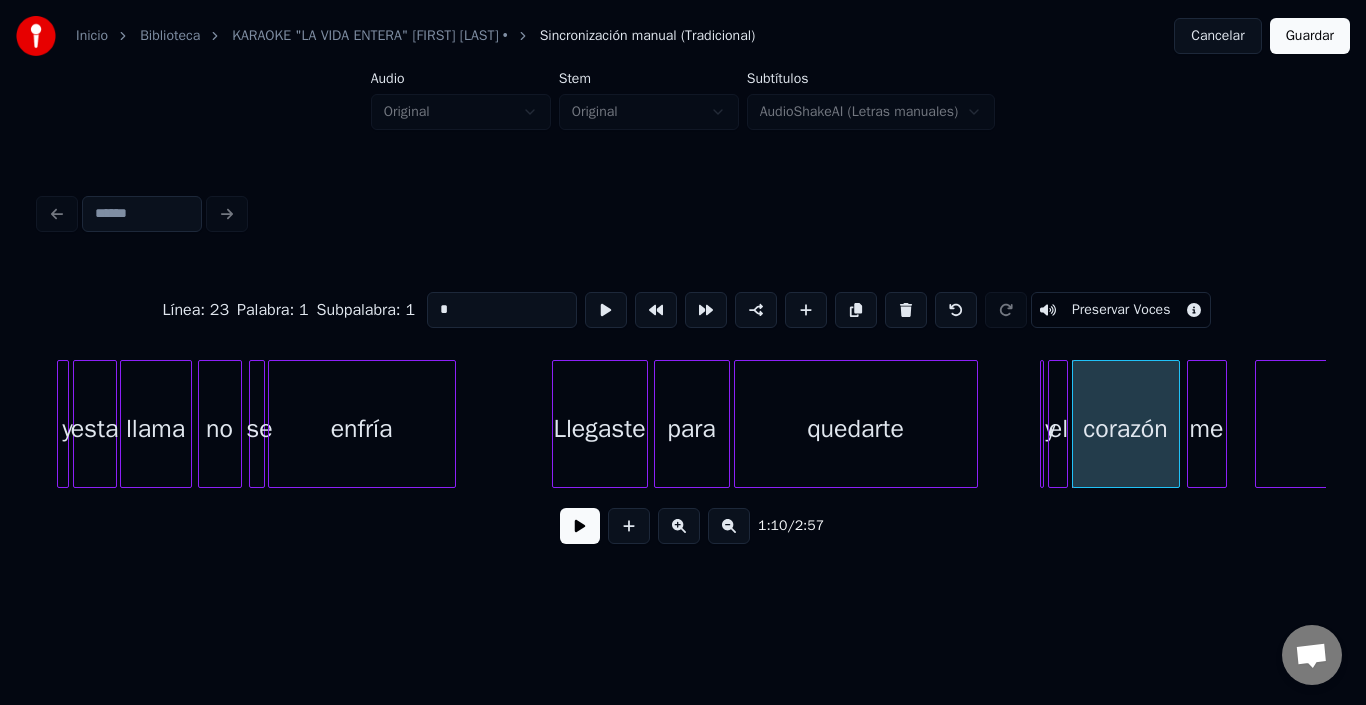 click on "me" at bounding box center [1207, 429] 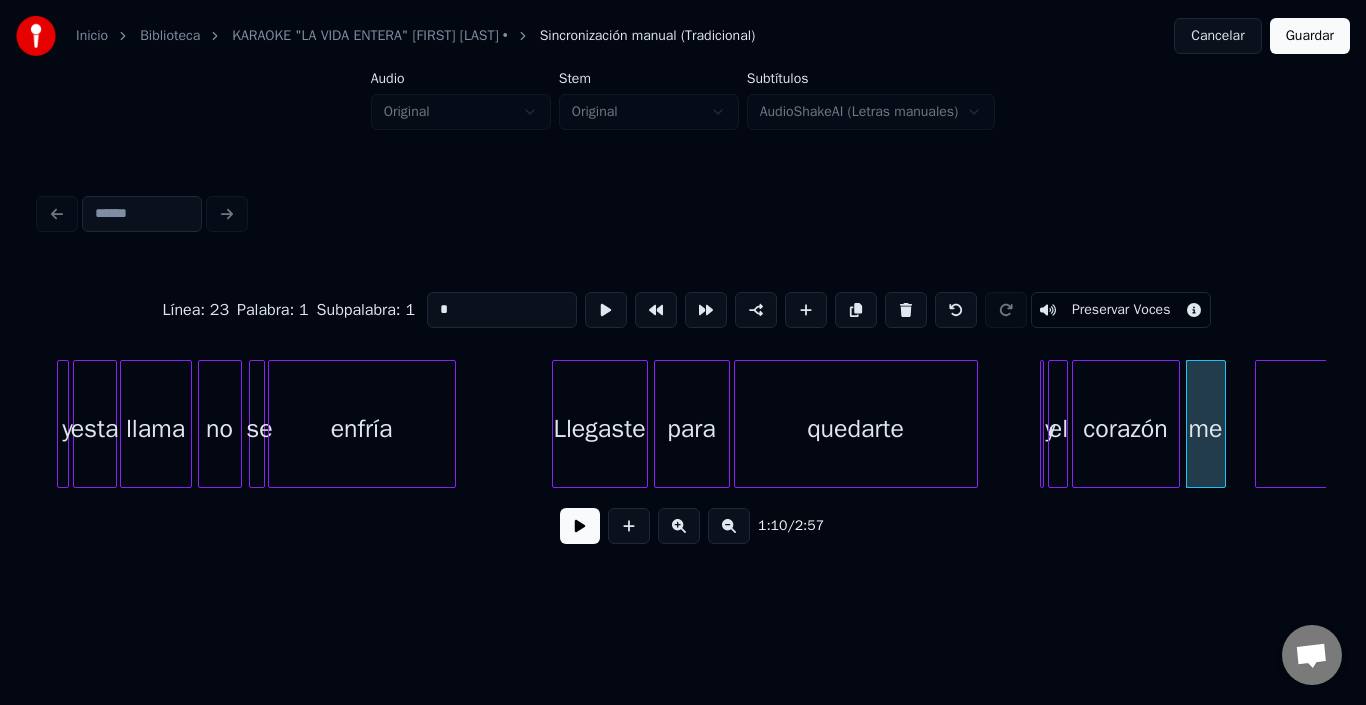 scroll, scrollTop: 0, scrollLeft: 13225, axis: horizontal 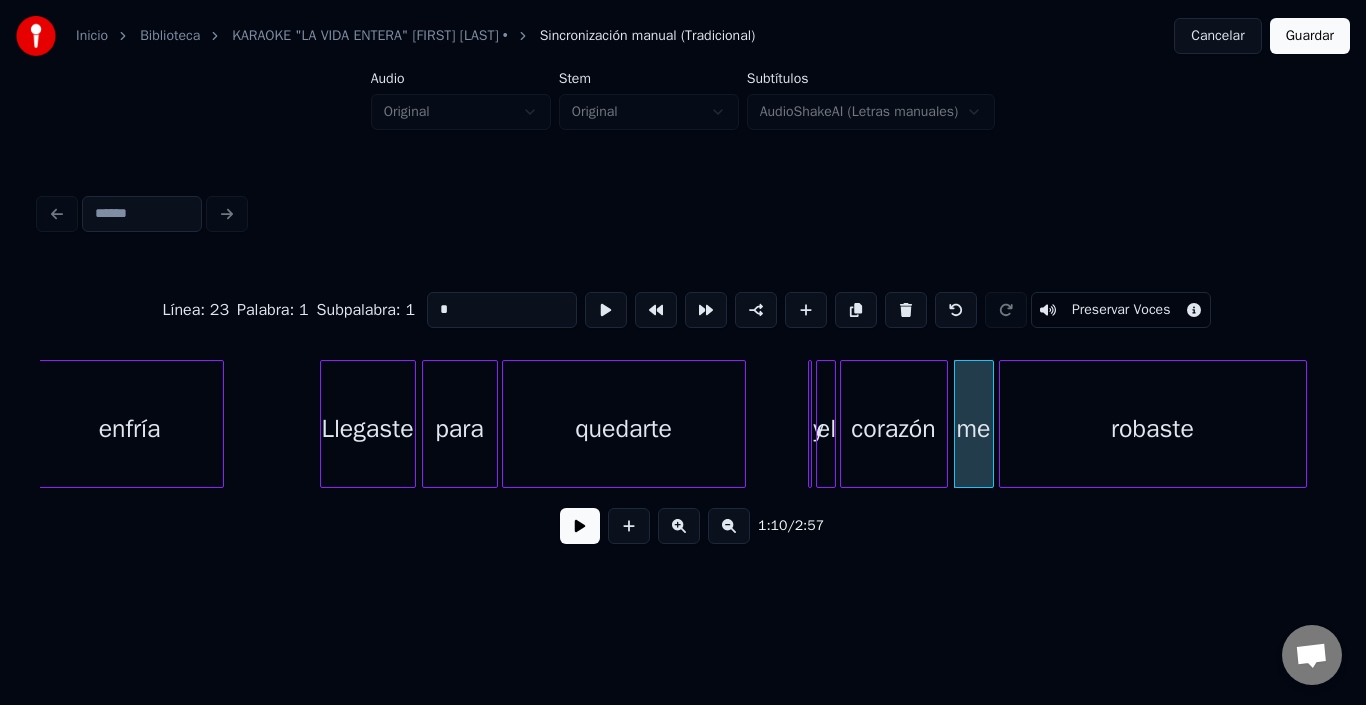 click on "robaste" at bounding box center (1153, 429) 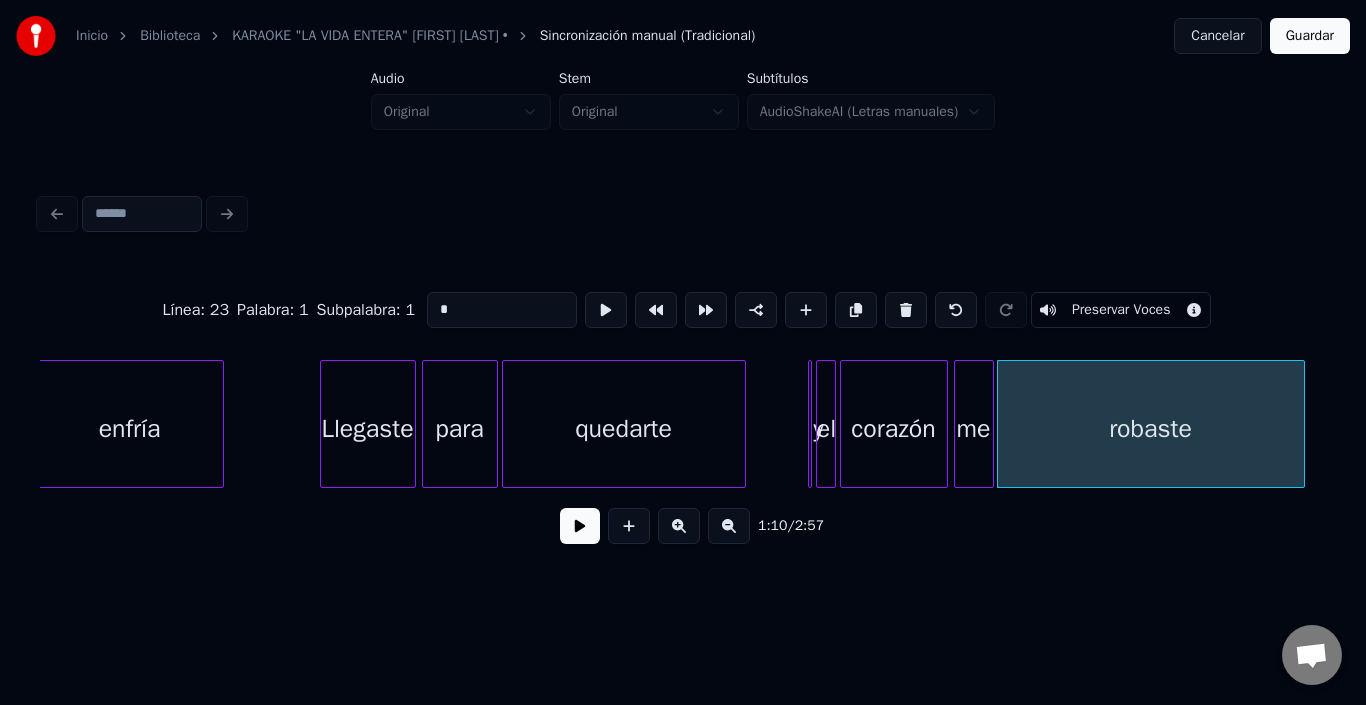 click on "robaste" at bounding box center (1151, 429) 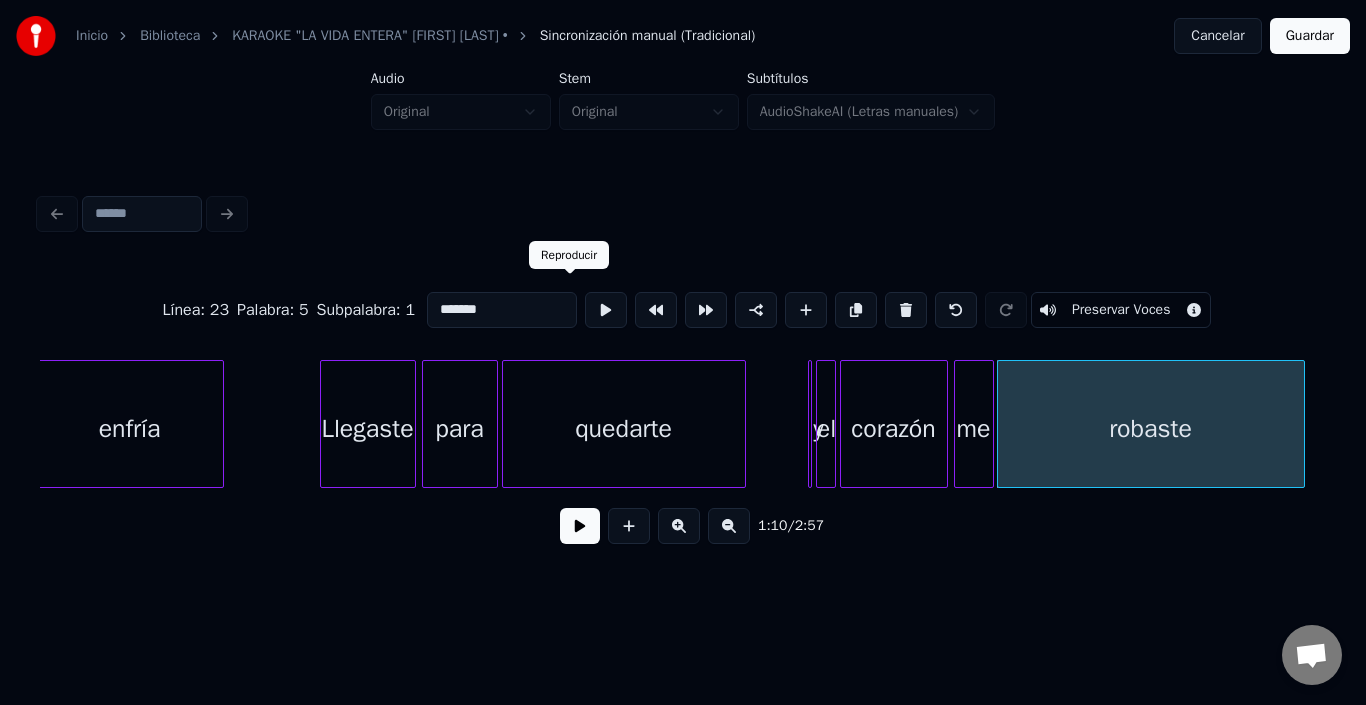 click at bounding box center (606, 310) 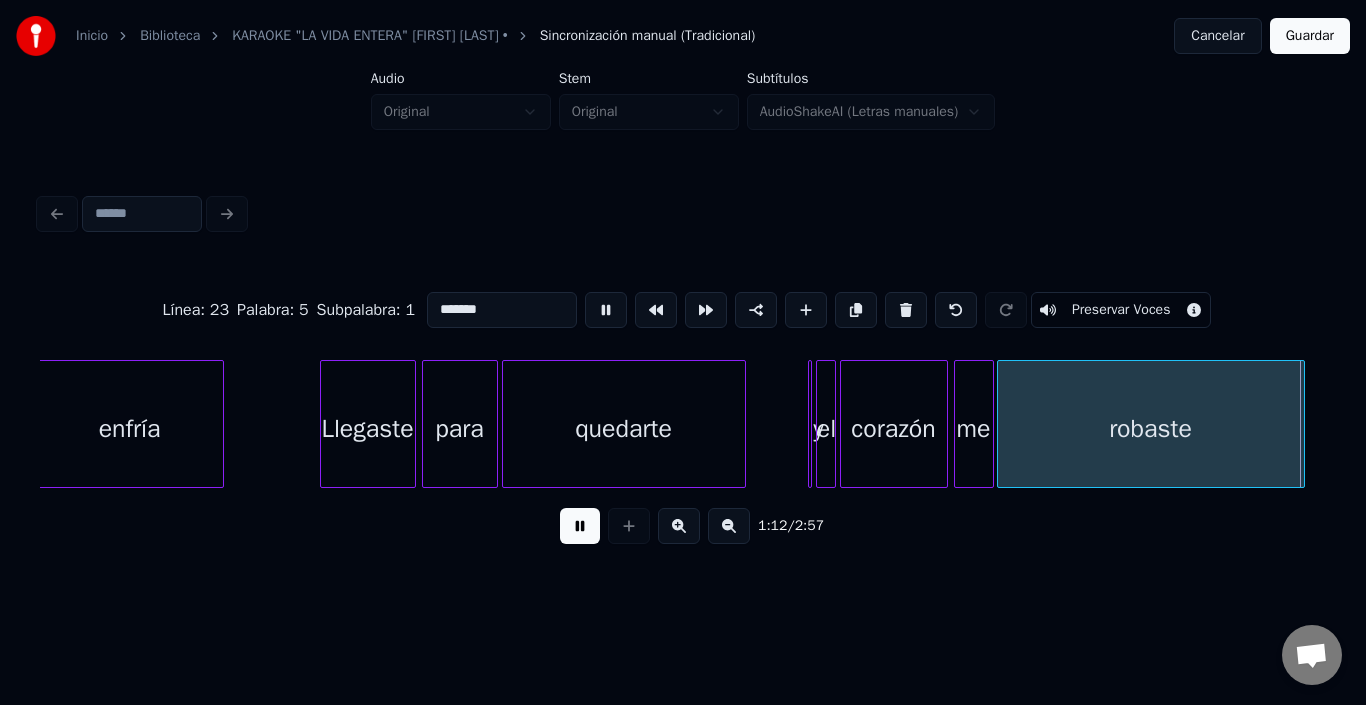 click at bounding box center [606, 310] 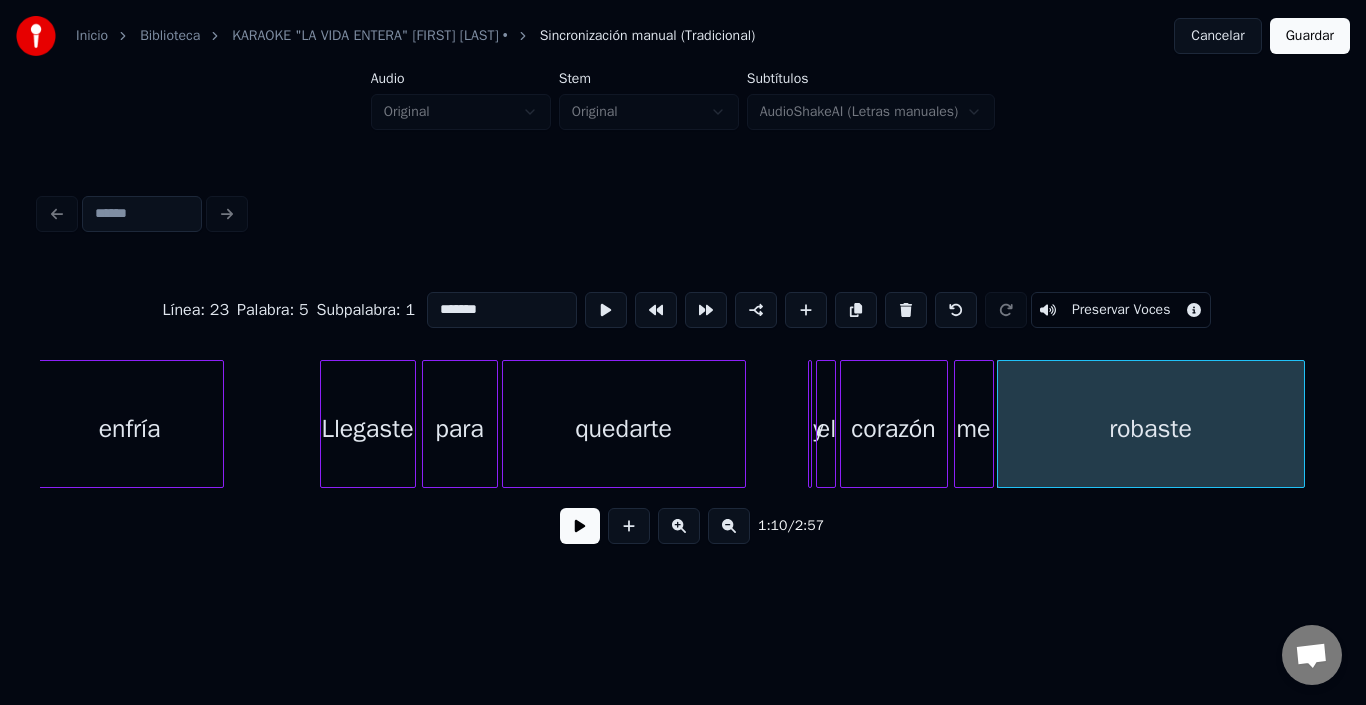 click on "Línea :   23 Palabra :   5 Subpalabra :   1 ******* Preservar Voces 1:10  /  2:57" at bounding box center (683, 374) 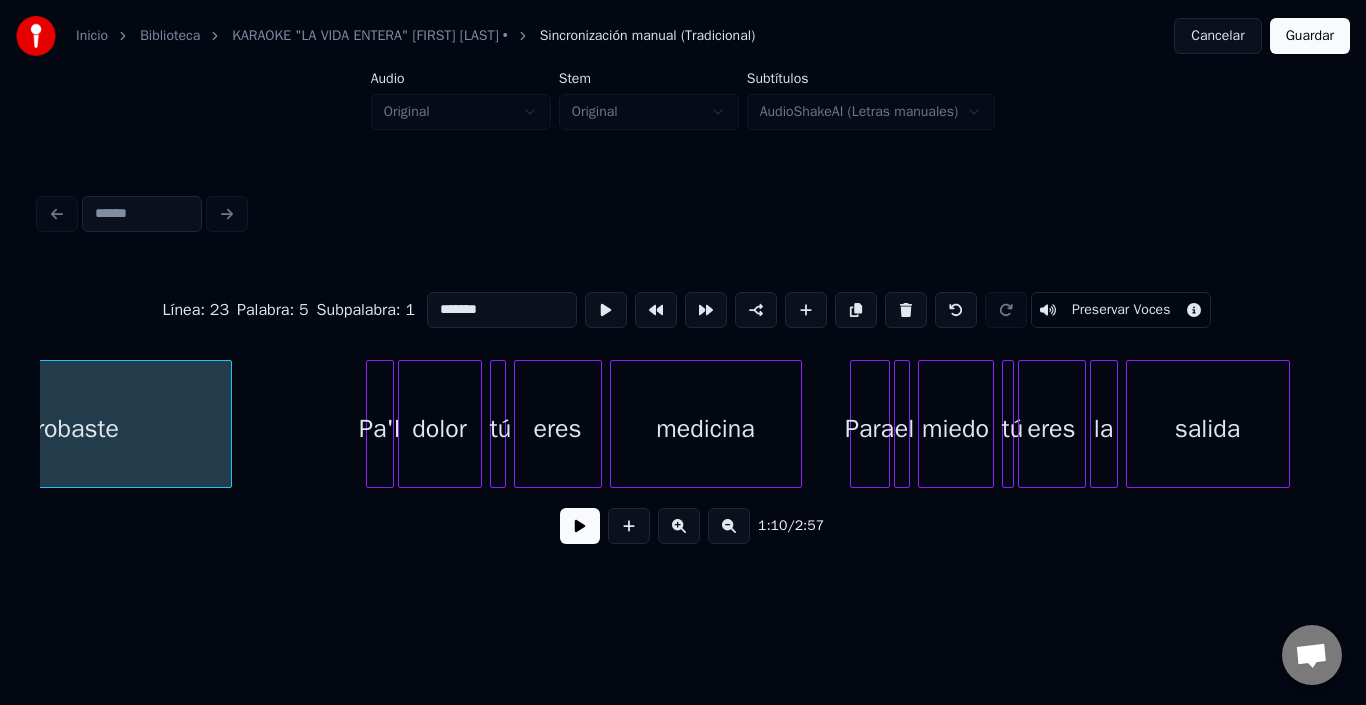 scroll, scrollTop: 0, scrollLeft: 14345, axis: horizontal 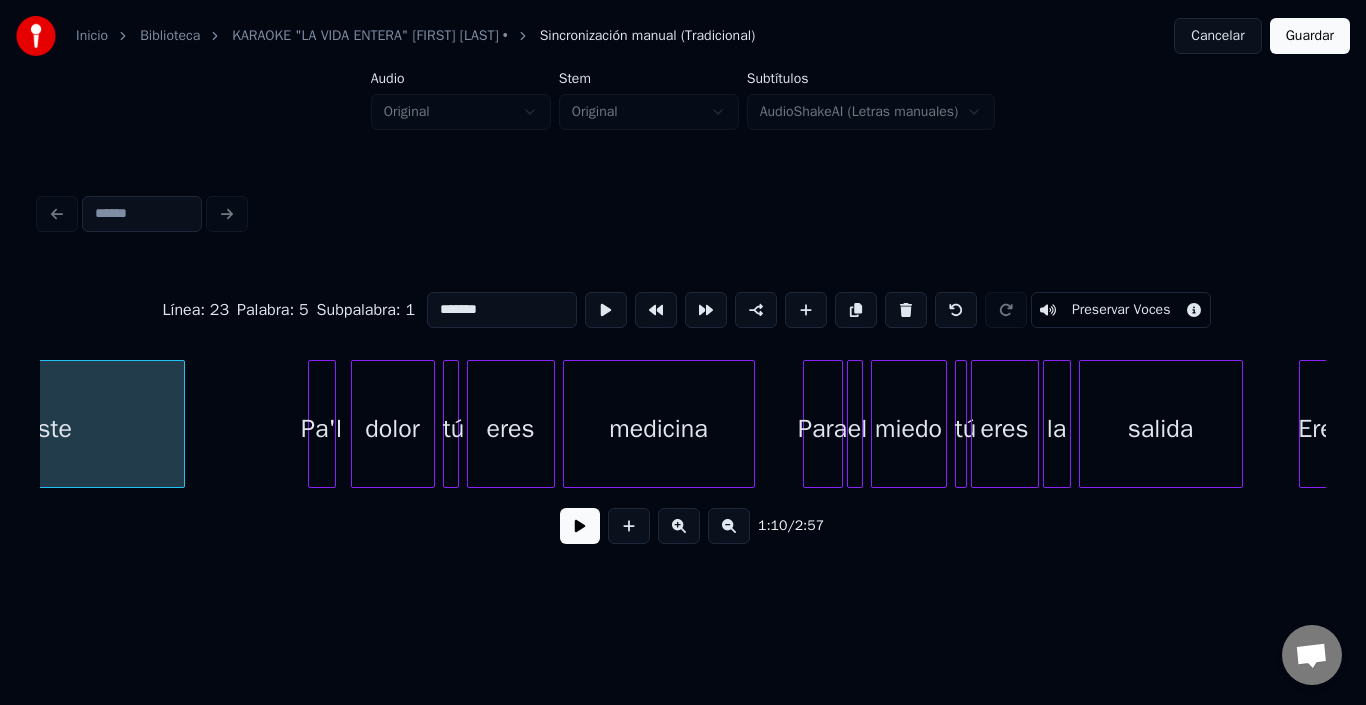 click on "Pa'l" at bounding box center [322, 429] 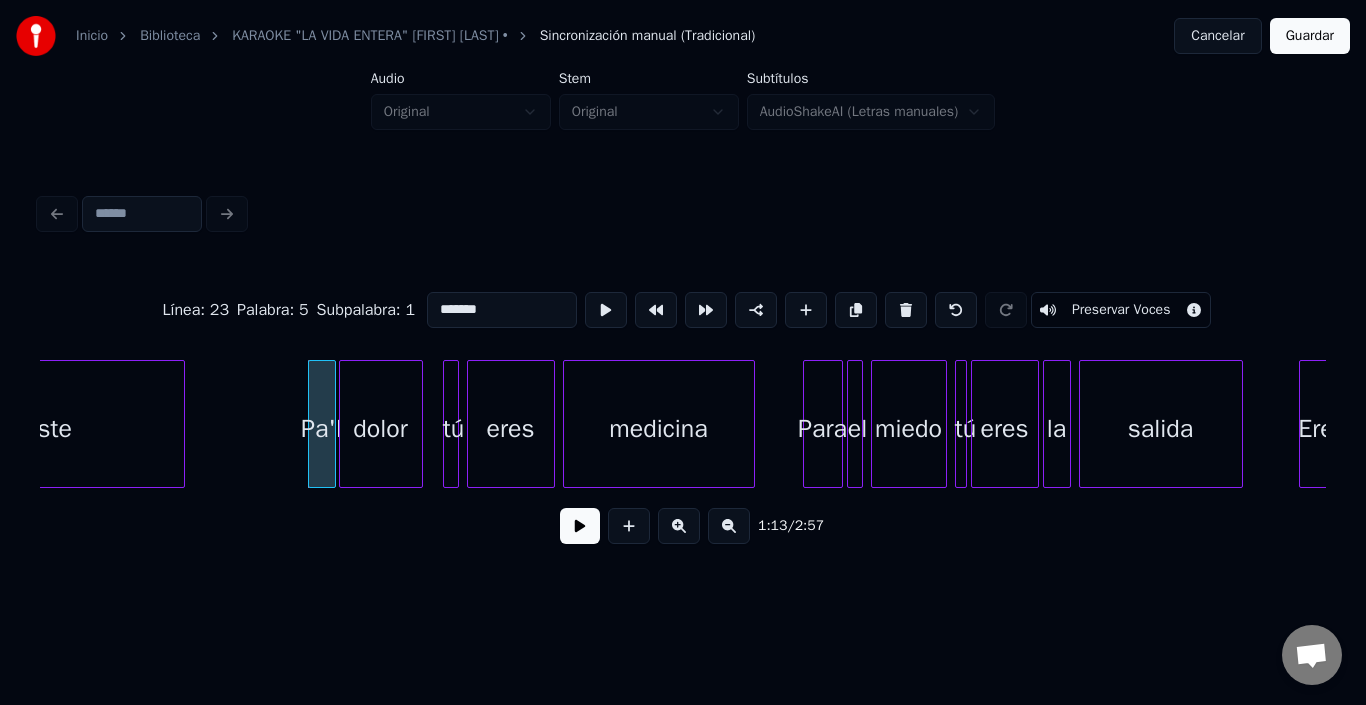 click on "dolor" at bounding box center (381, 429) 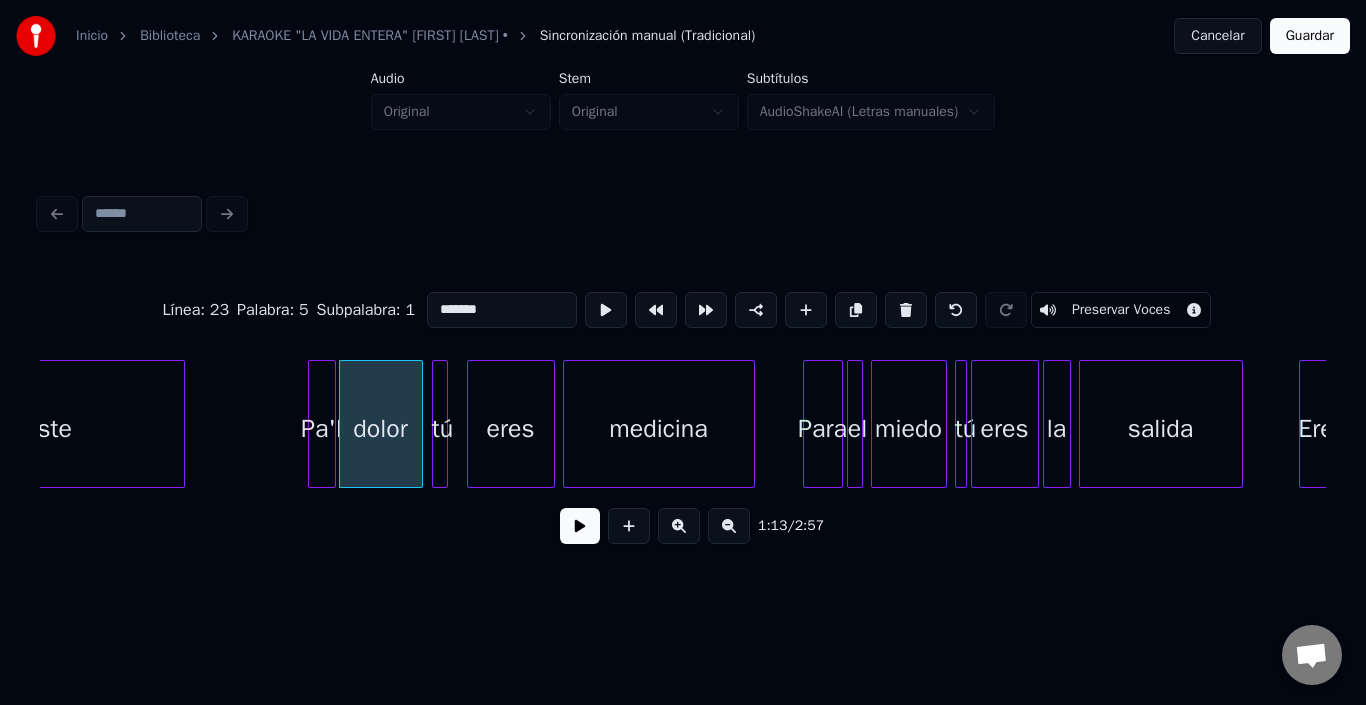 click on "tú" at bounding box center [443, 429] 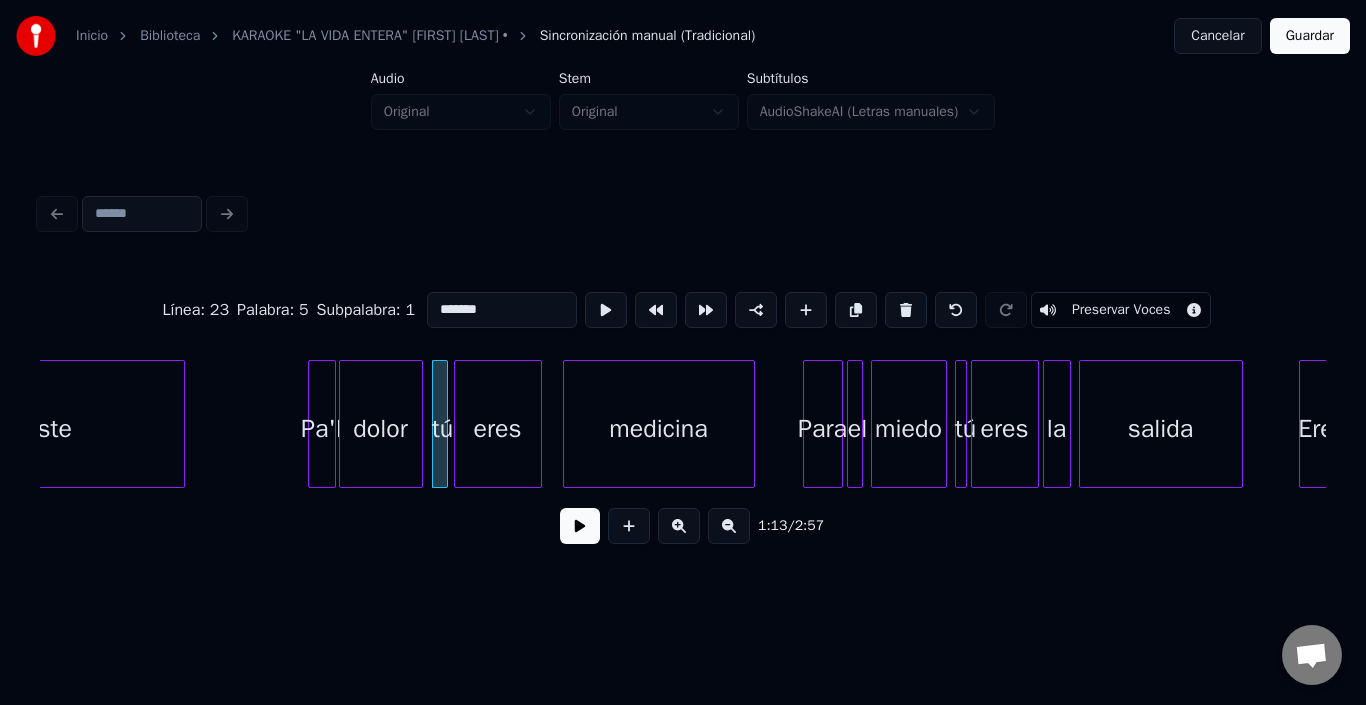 click on "eres" at bounding box center (498, 429) 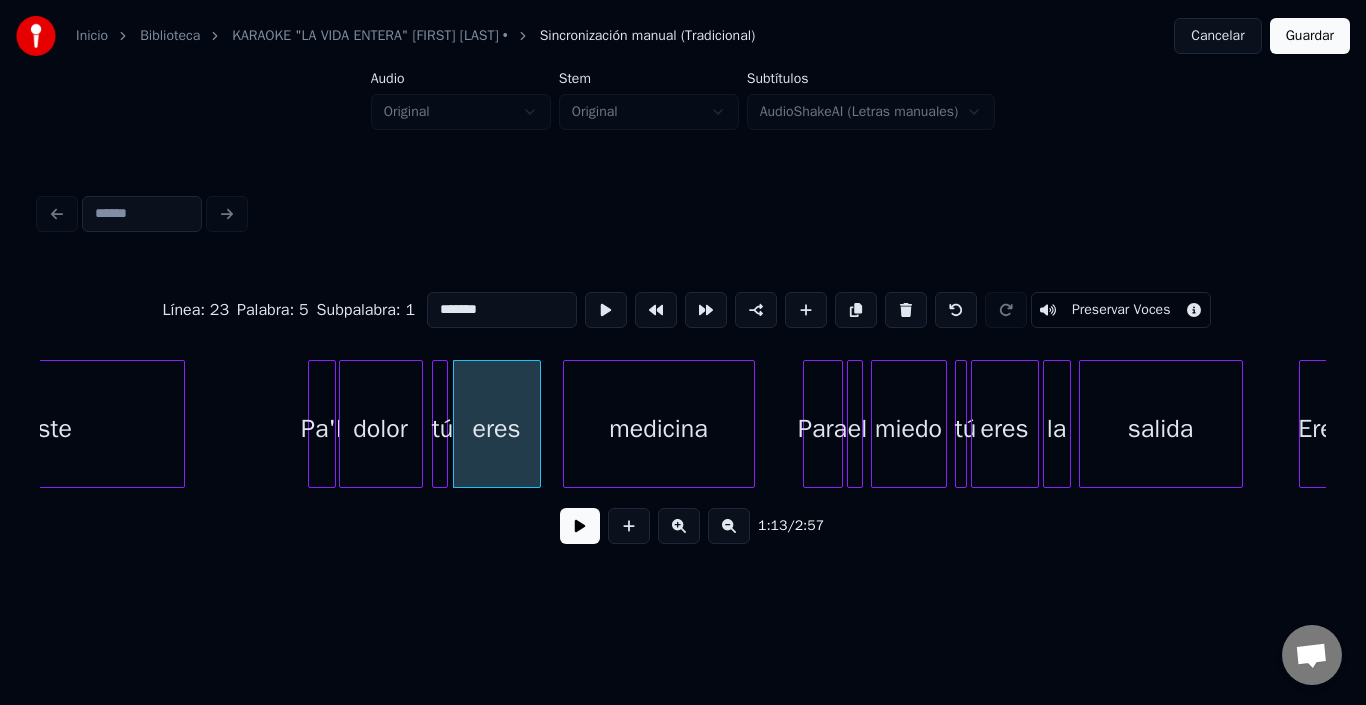click on "eres" at bounding box center [497, 429] 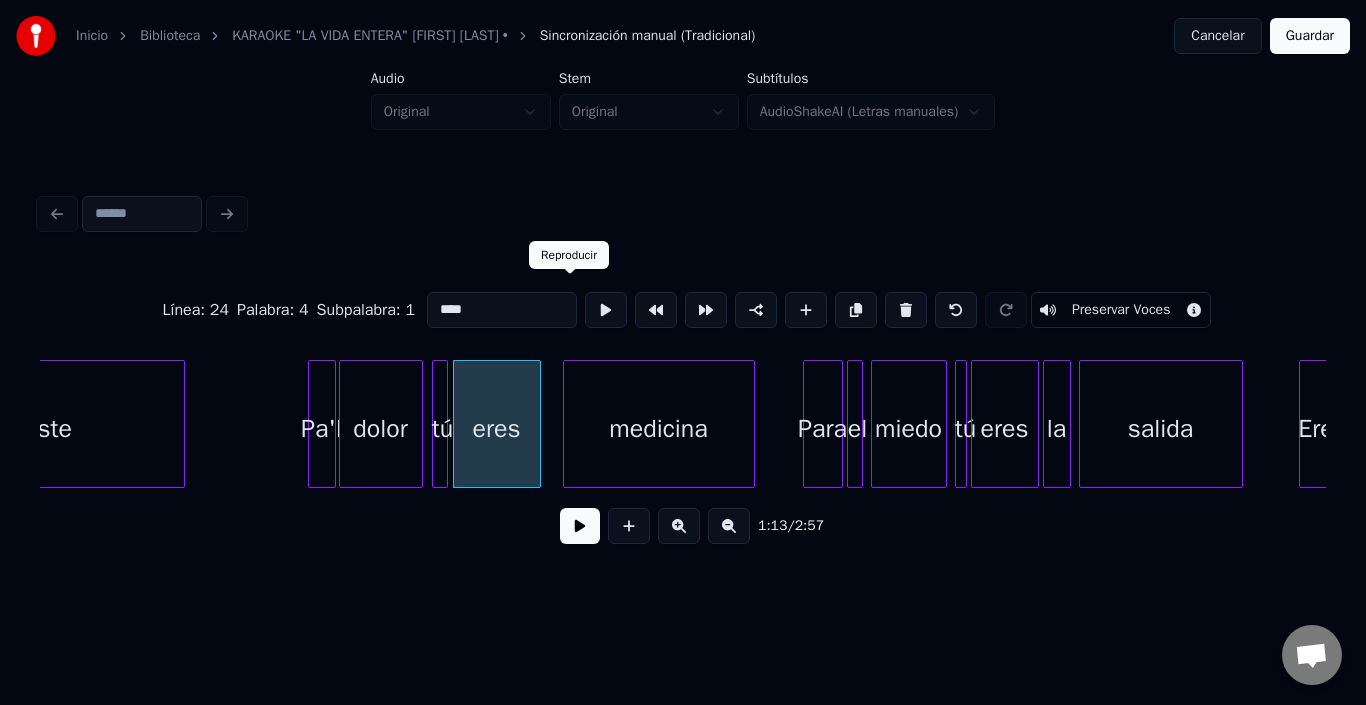 click on "Inicio Biblioteca KARAOKE "LA VIDA ENTERA" [FIRST] [LAST] •  Sincronización manual (Tradicional) Cancelar Guardar Audio Original Stem Original Subtítulos AudioShakeAI (Letras manuales) Línea :   24 Palabra :   4 Subpalabra :   1 **** Preservar Voces 1:13  /  2:57 Conversación Adam de Youka Desktop Más canales Continuar en Correo electrónico Red fuera de línea. Reconectando... Por ahora no se pueden recibir ni enviar mensajes. Youka Desktop ¡Hola! ¿En qué te puedo ayudar?  Enviar un archivo Insertar un emoji Enviar un archivo Grabar mensaje de audio We run on Crisp Reproducir Reproducir" at bounding box center (683, 292) 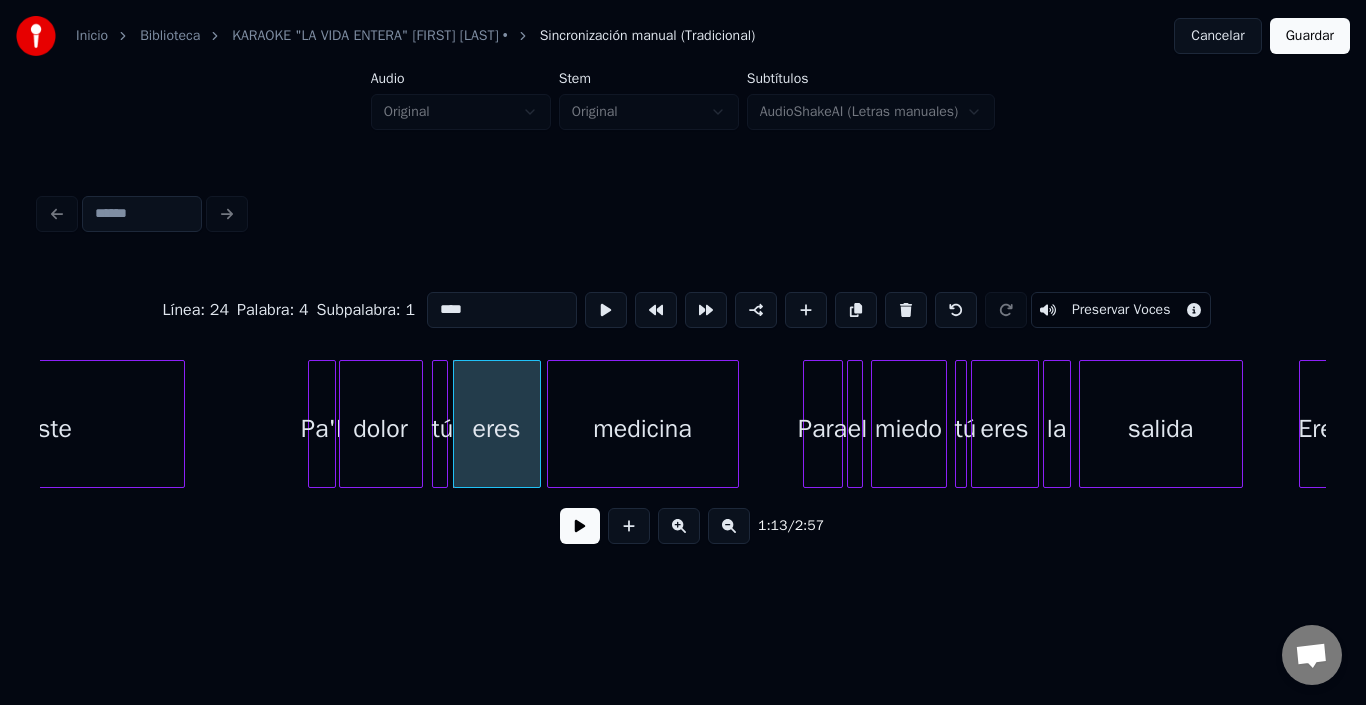 click on "medicina" at bounding box center [643, 429] 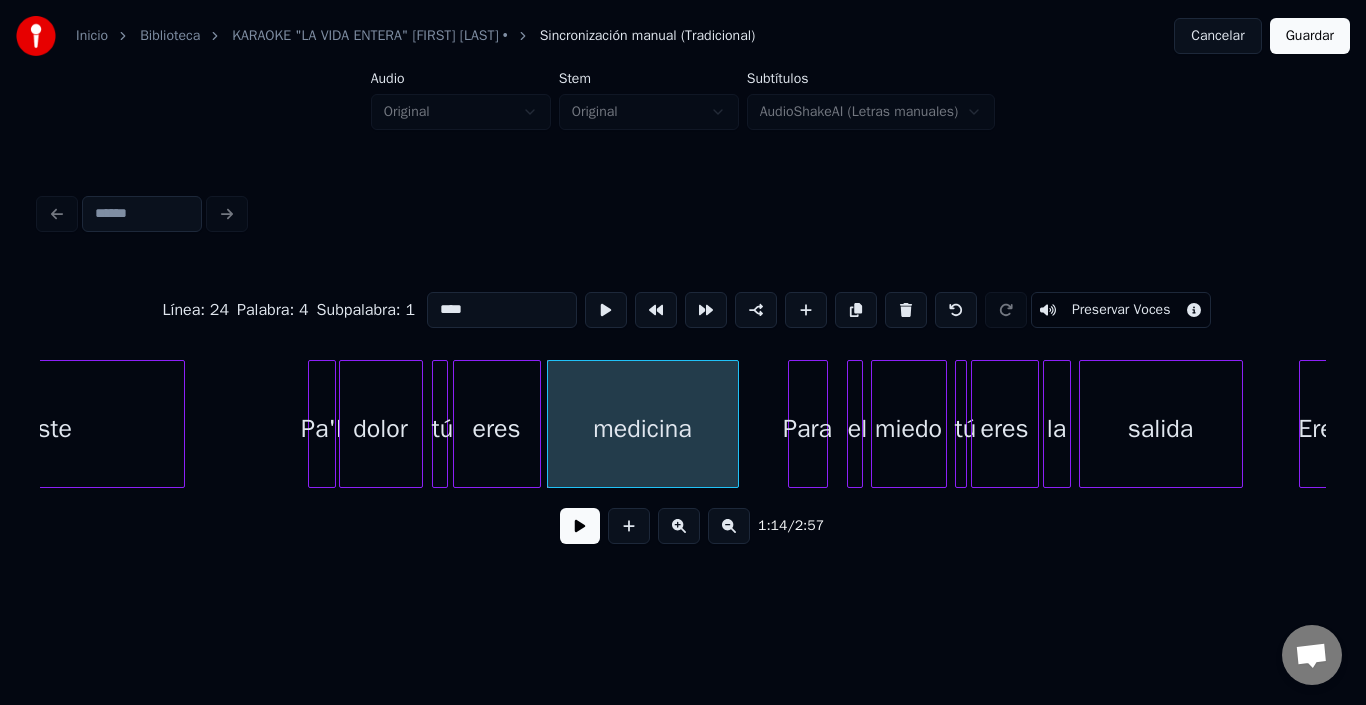 click on "Para" at bounding box center (808, 429) 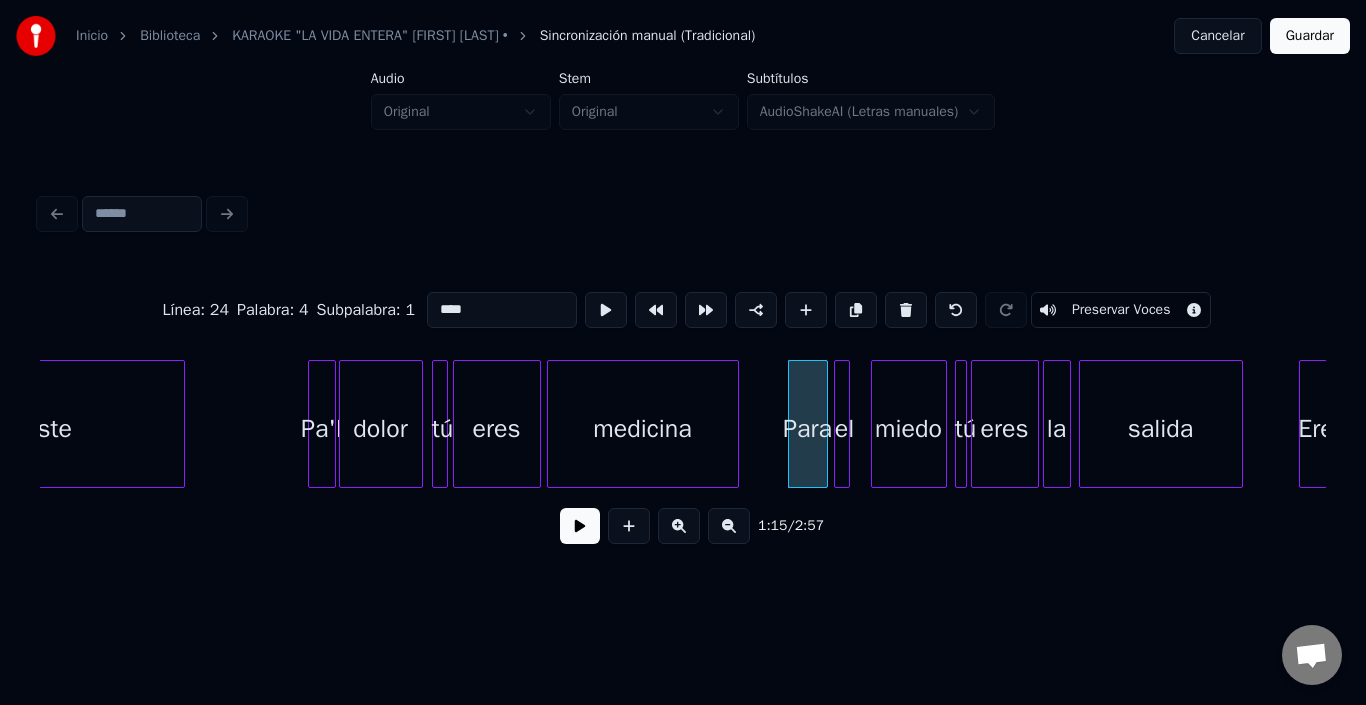 click on "el" at bounding box center (845, 429) 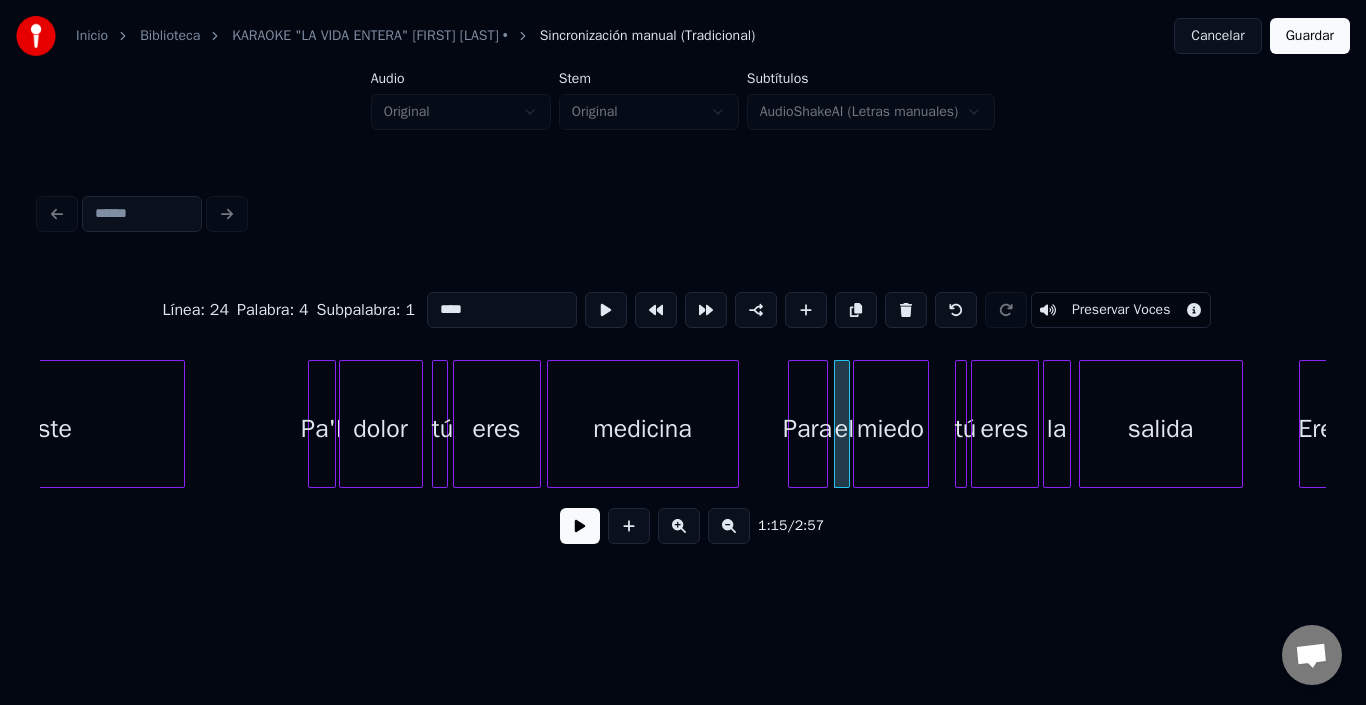 click on "miedo" at bounding box center (891, 429) 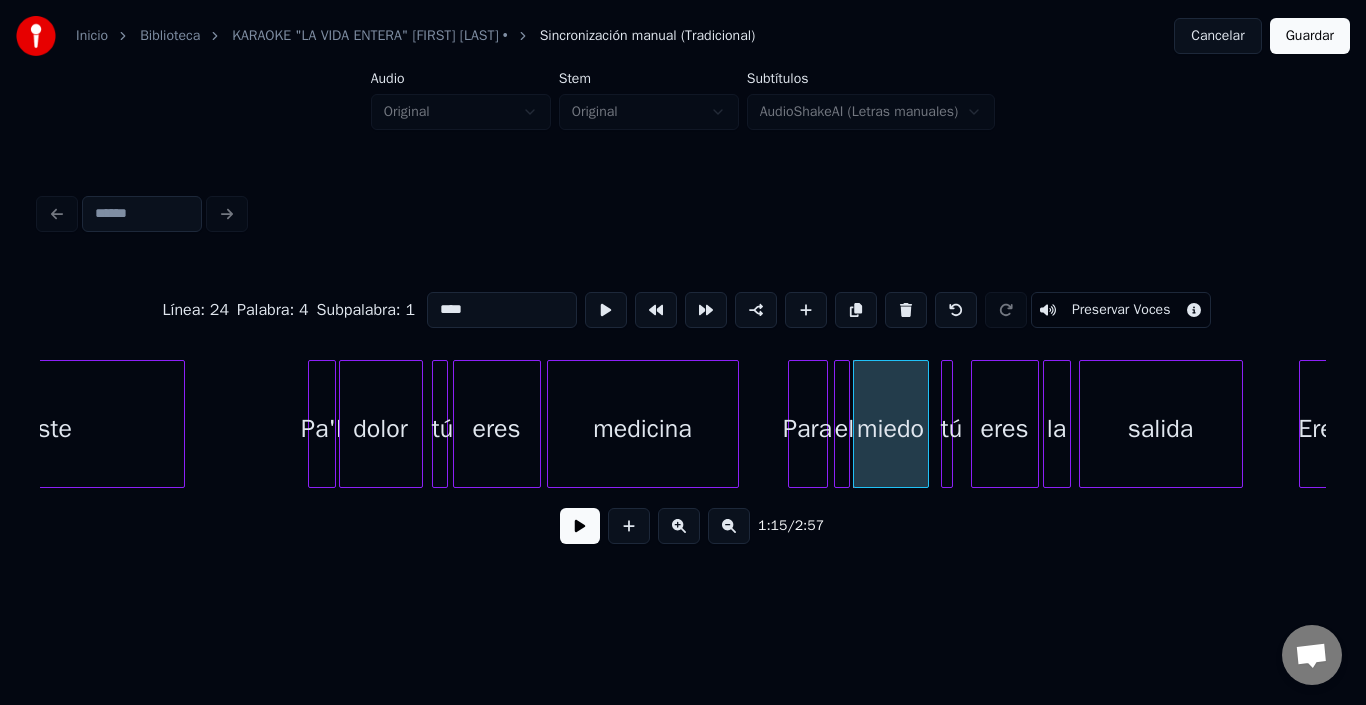 click on "tú" at bounding box center [952, 429] 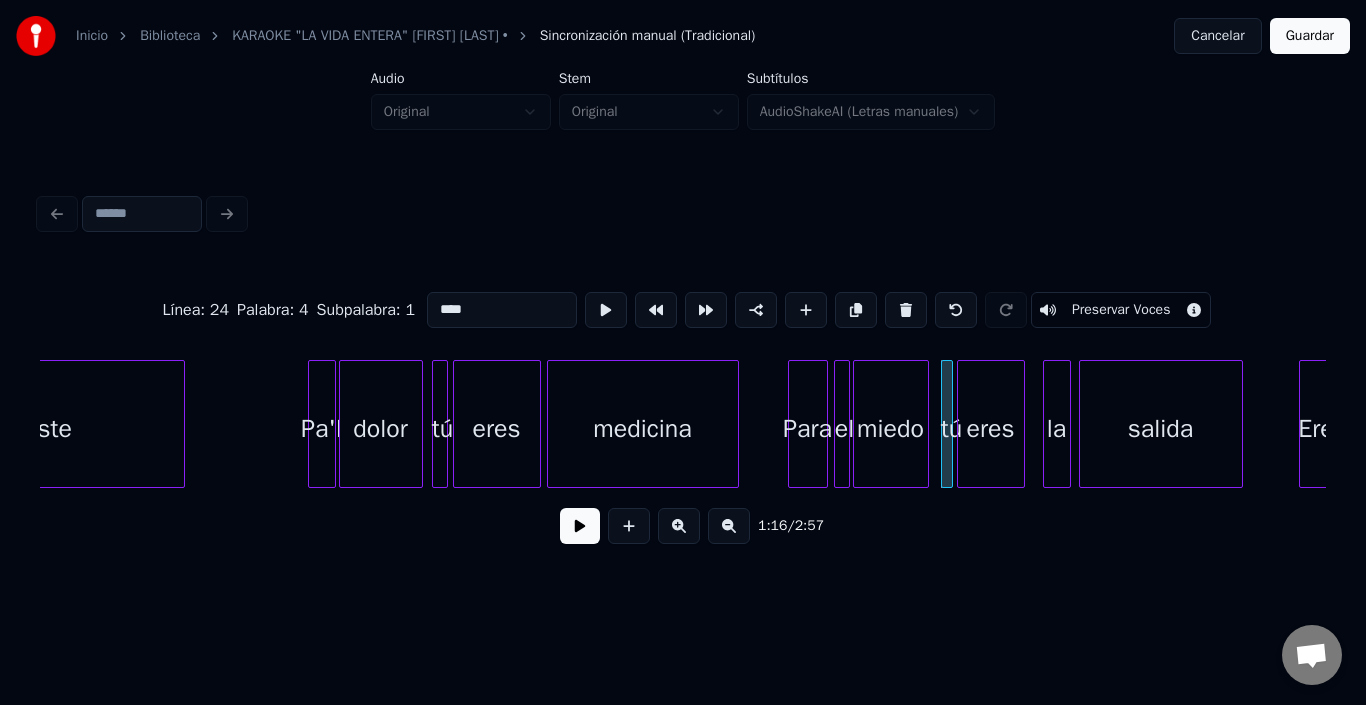 click on "eres" at bounding box center (991, 429) 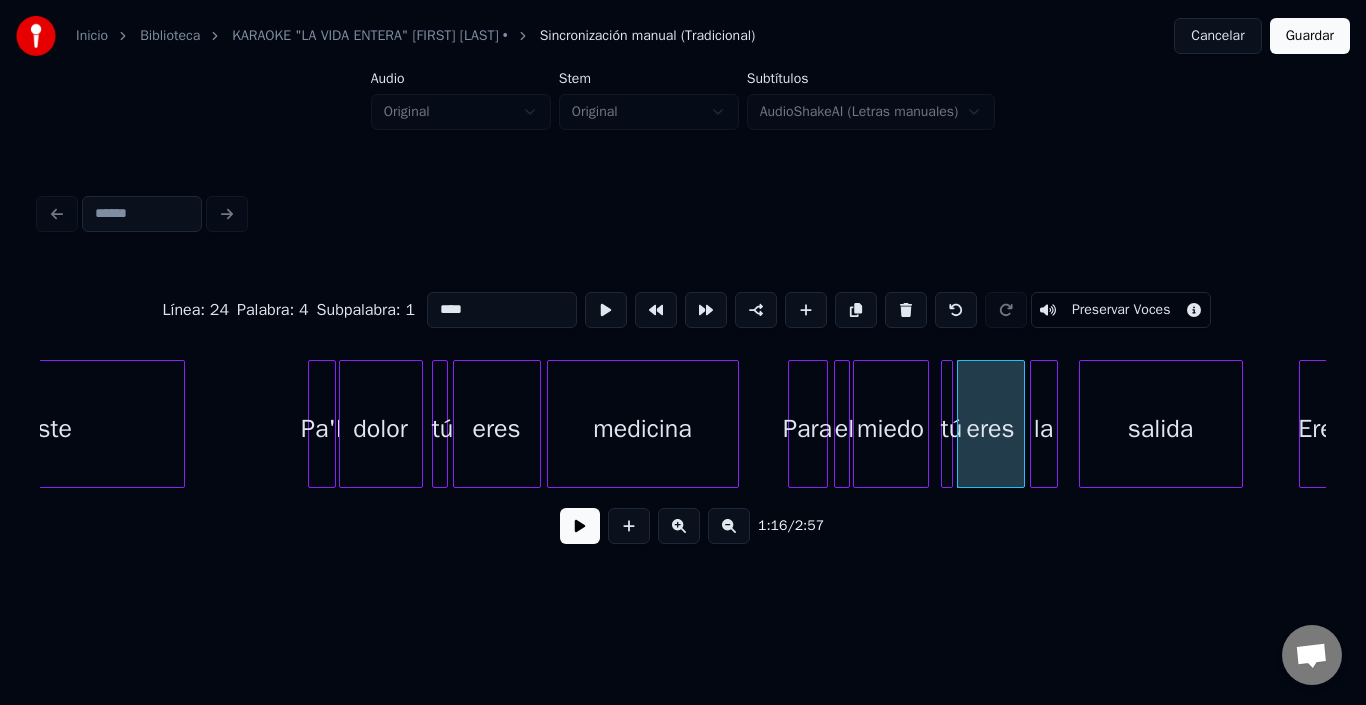 click on "la" at bounding box center (1044, 429) 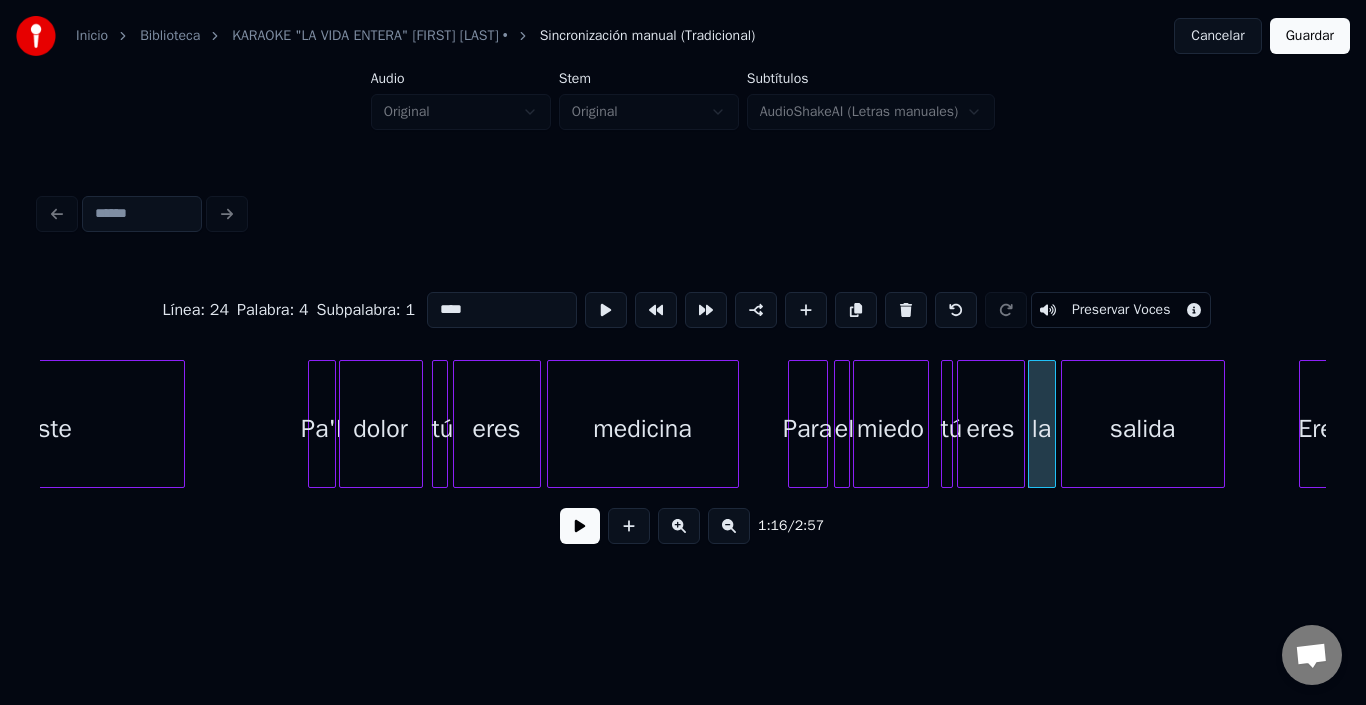 click on "salida" at bounding box center (1143, 429) 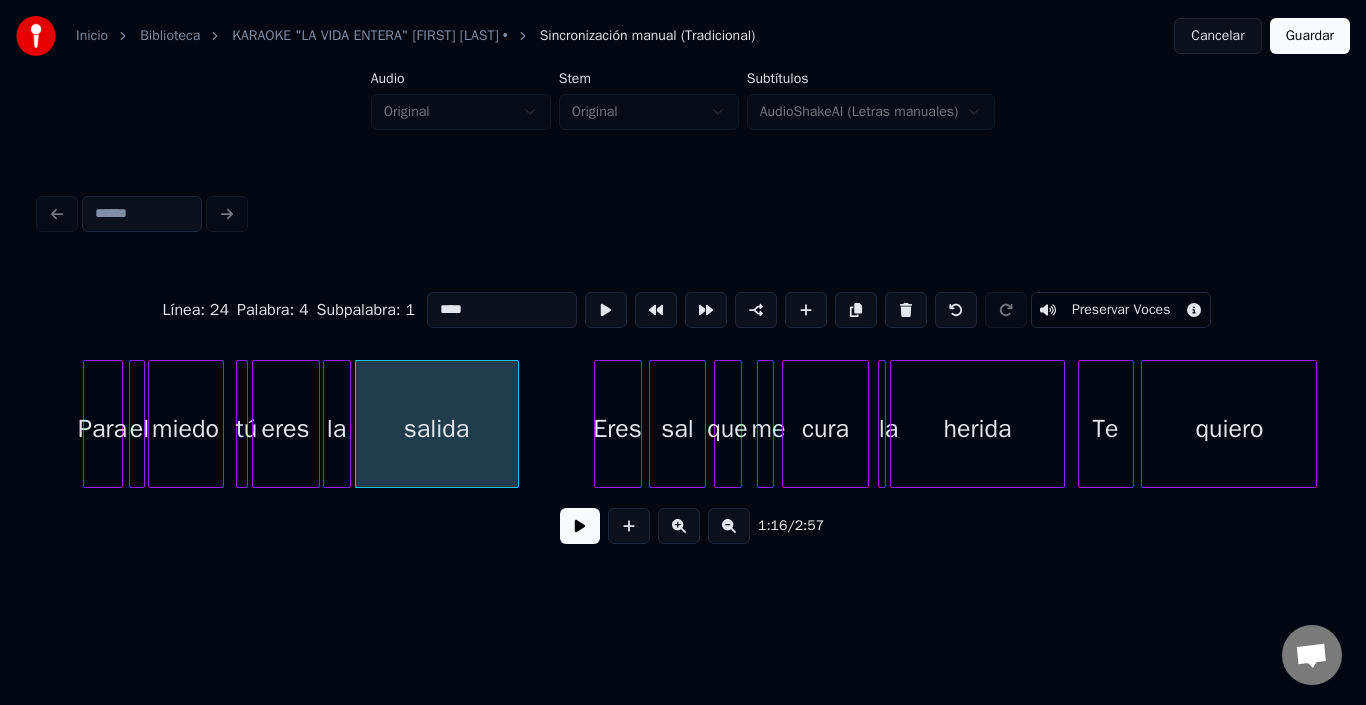 scroll, scrollTop: 0, scrollLeft: 15065, axis: horizontal 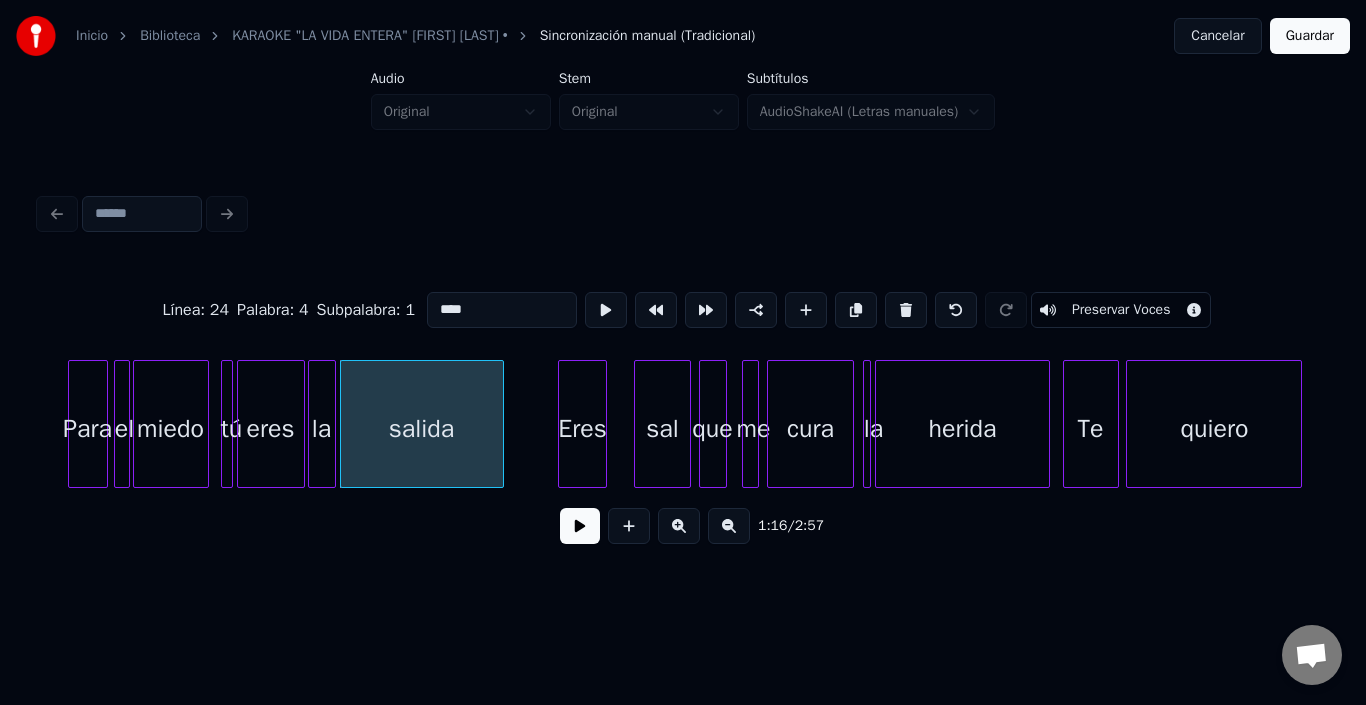 click on "Eres" at bounding box center (582, 429) 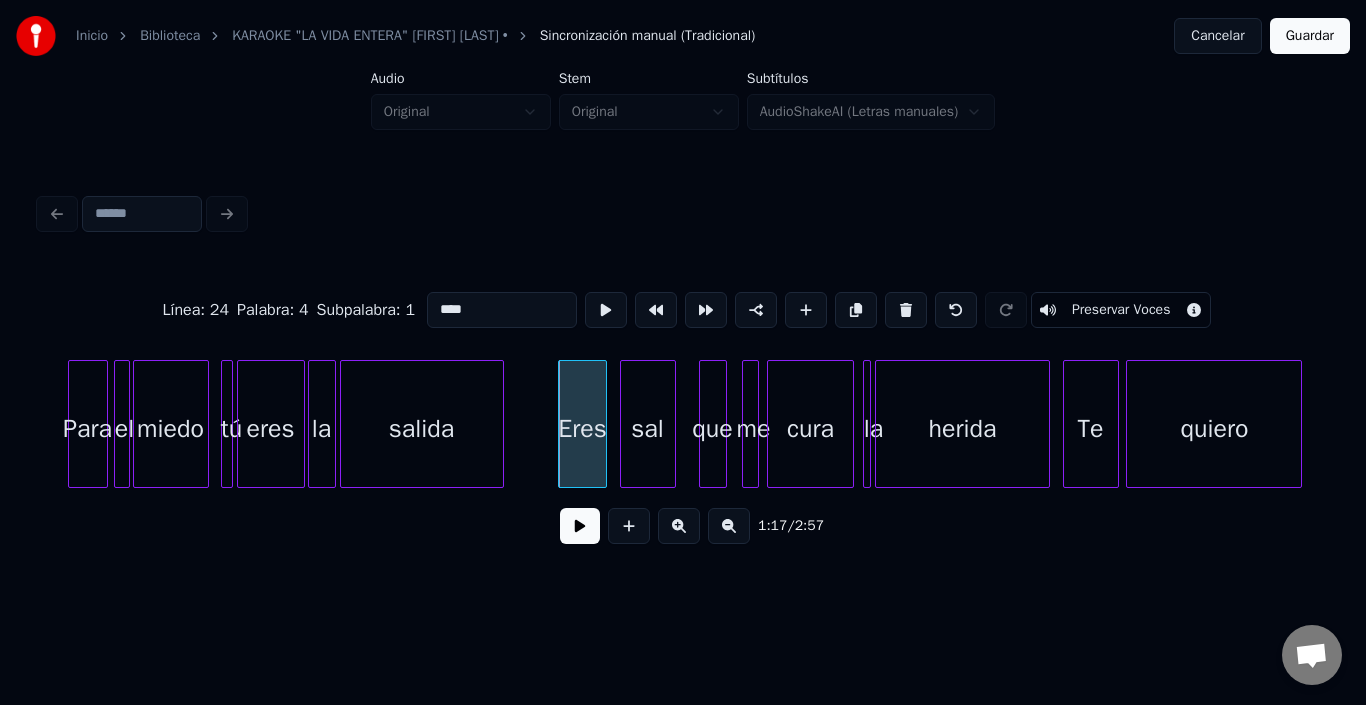 click on "sal" at bounding box center (648, 429) 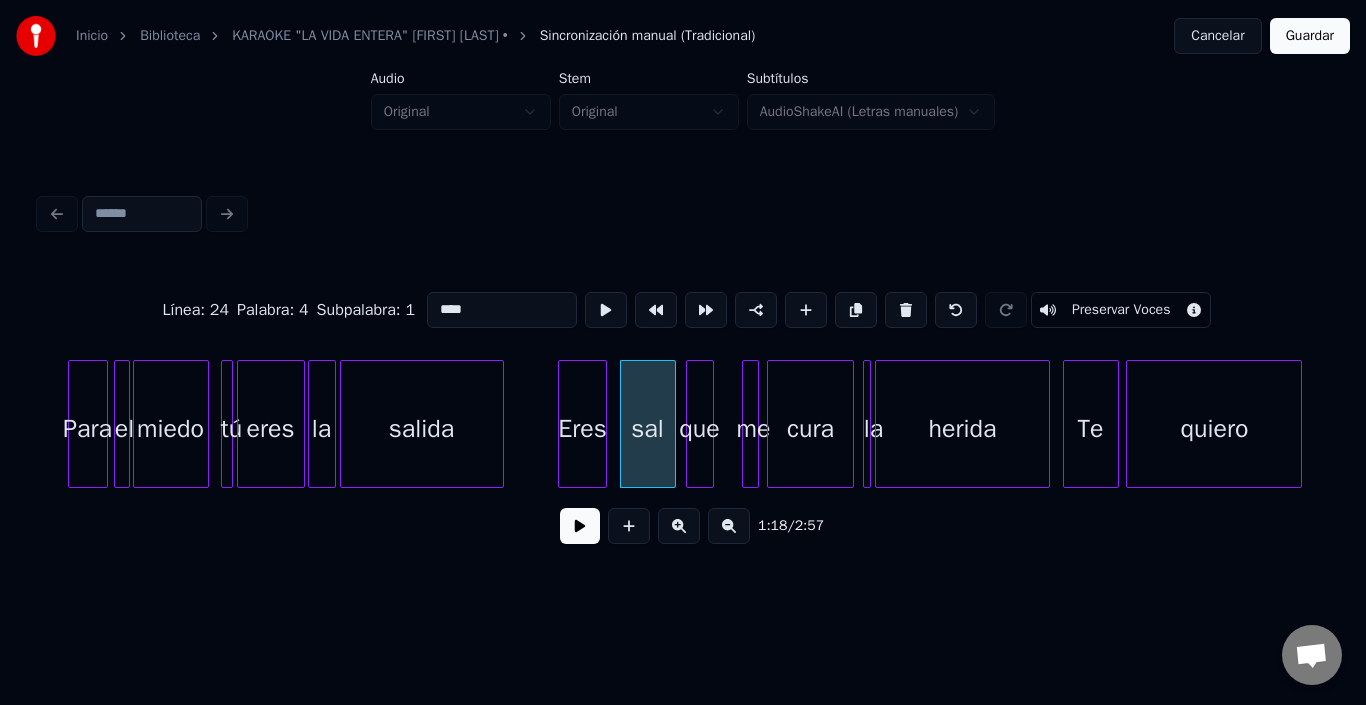click on "que" at bounding box center [700, 429] 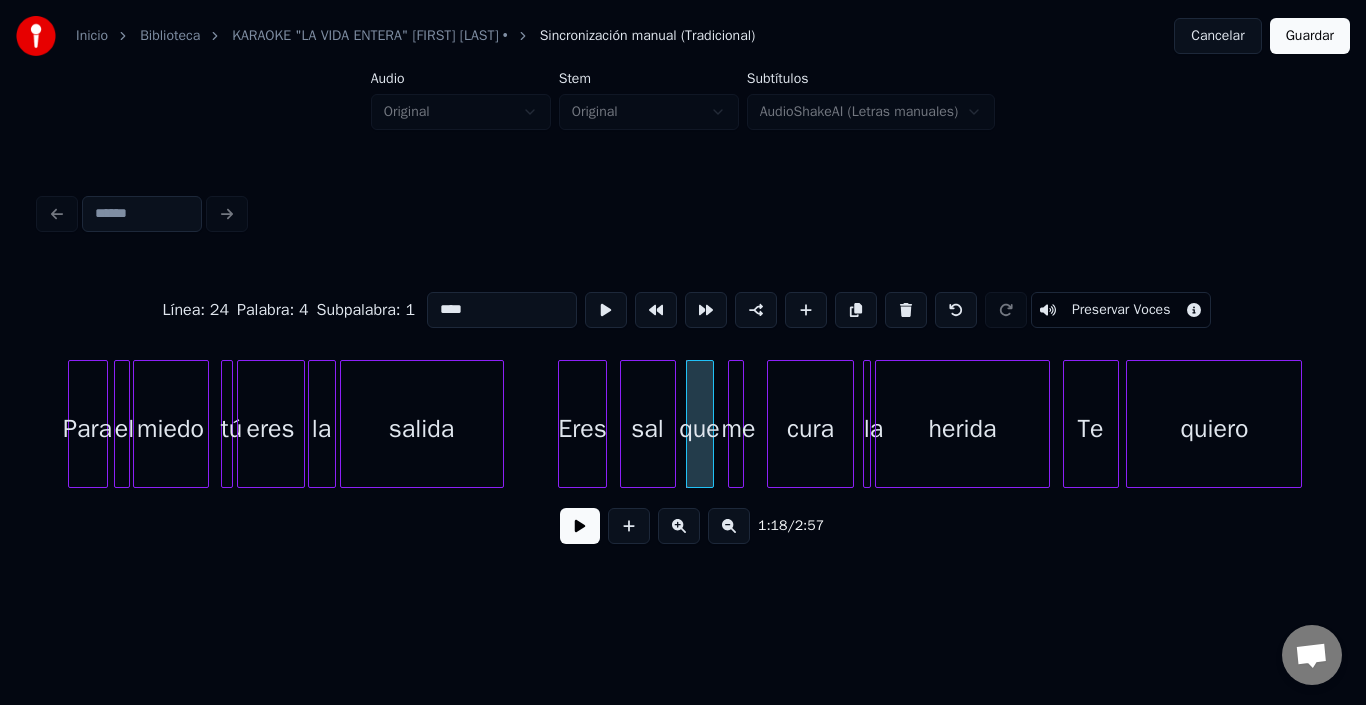 click on "me" at bounding box center (739, 429) 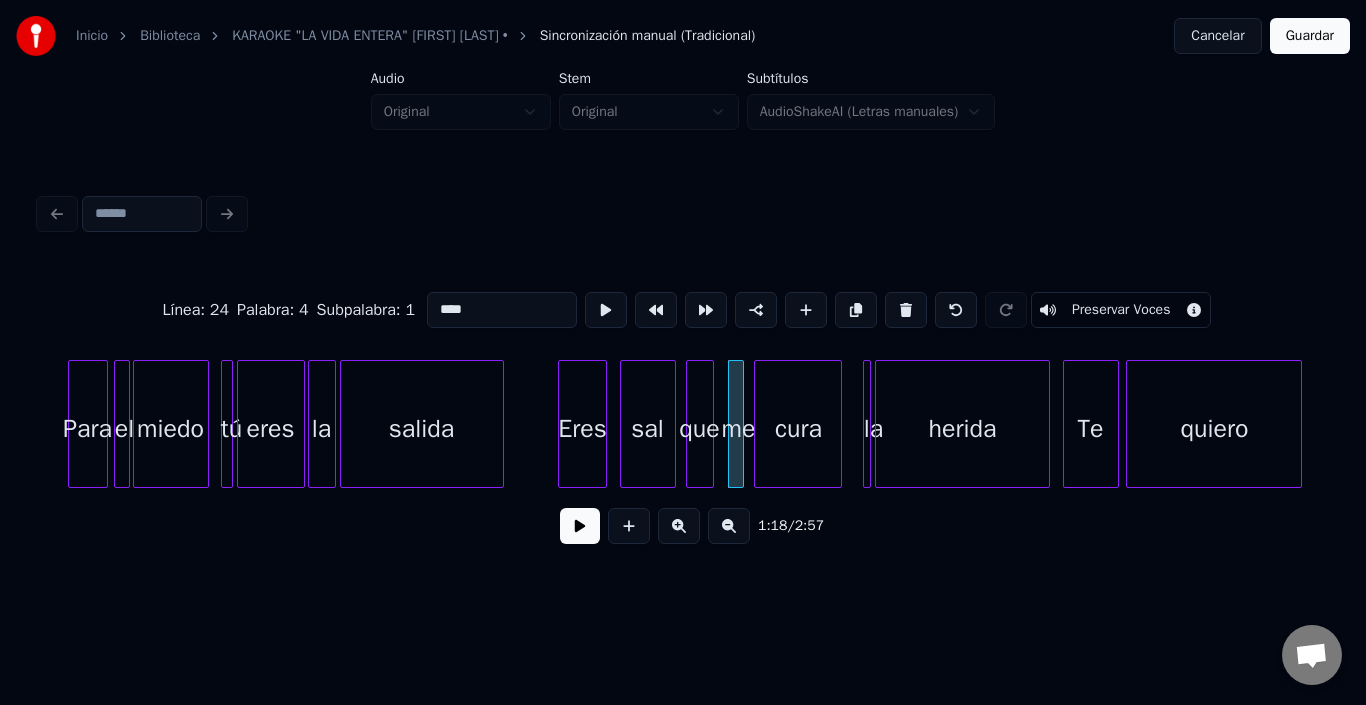 click on "cura" at bounding box center [798, 429] 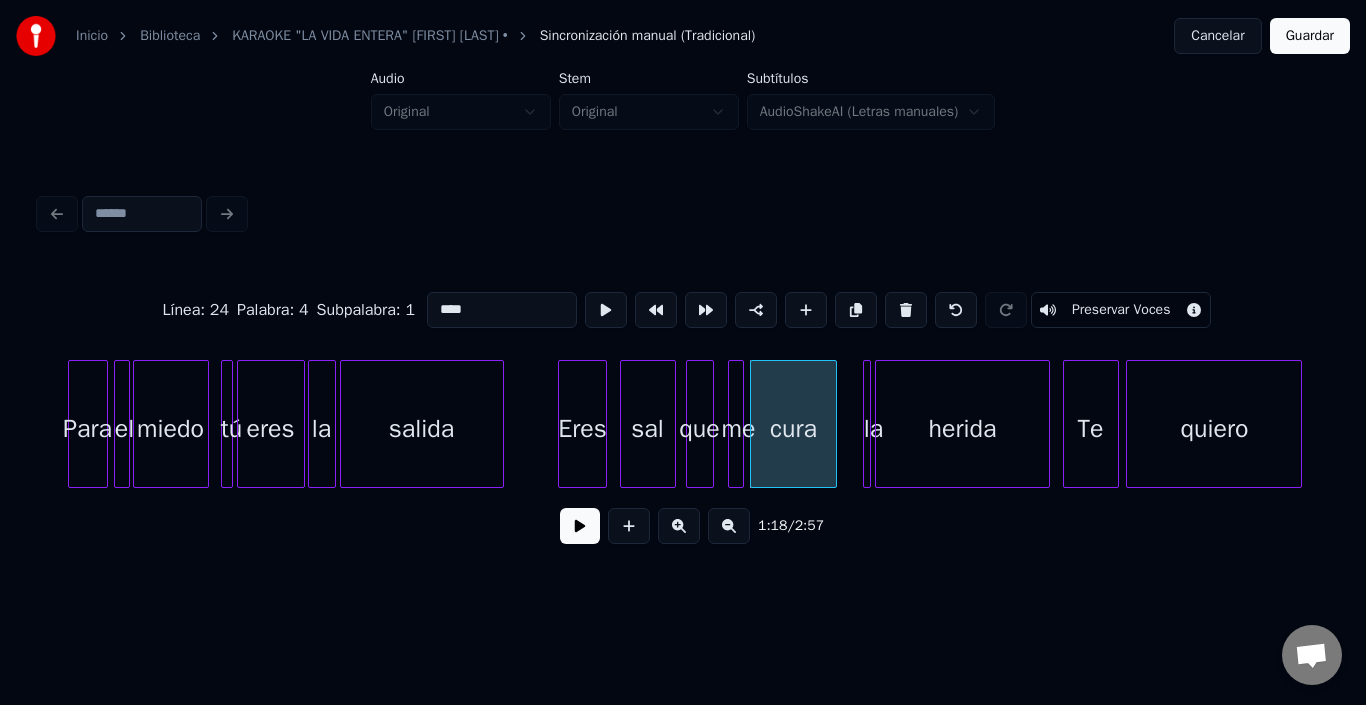 click at bounding box center (867, 424) 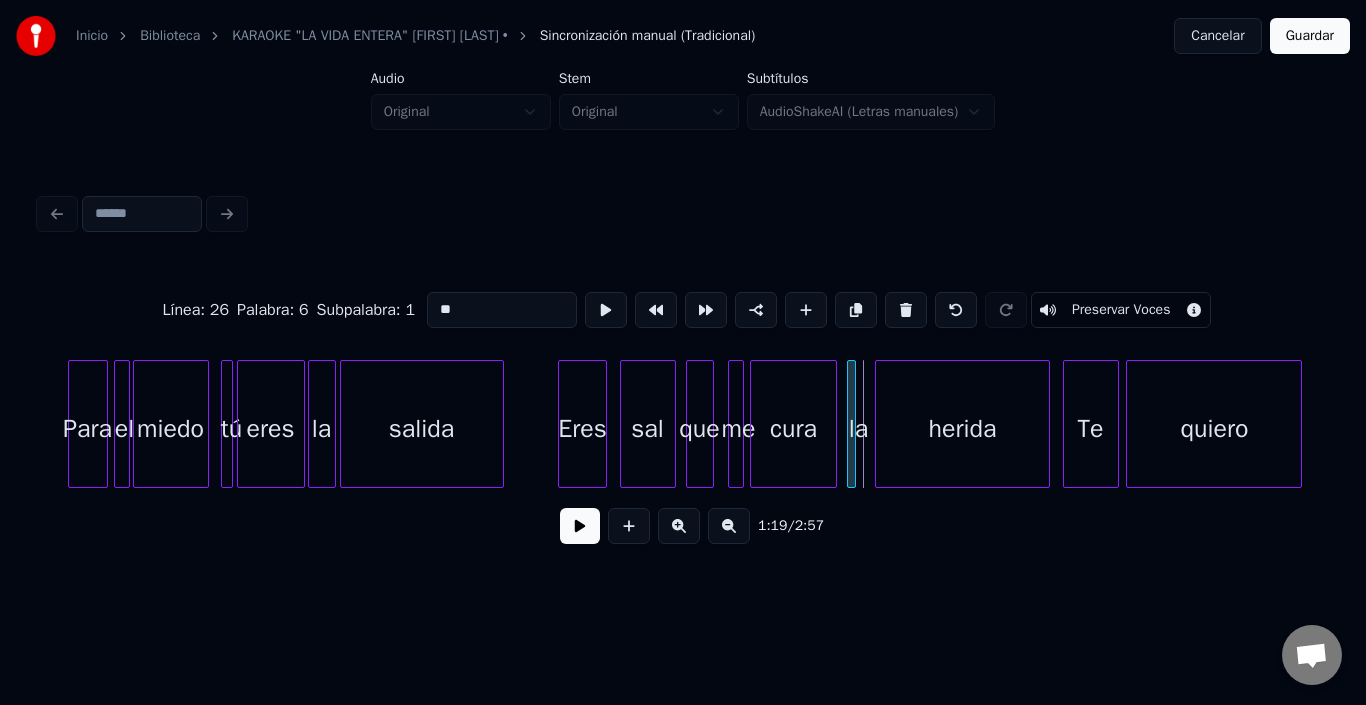 click on "la" at bounding box center [851, 424] 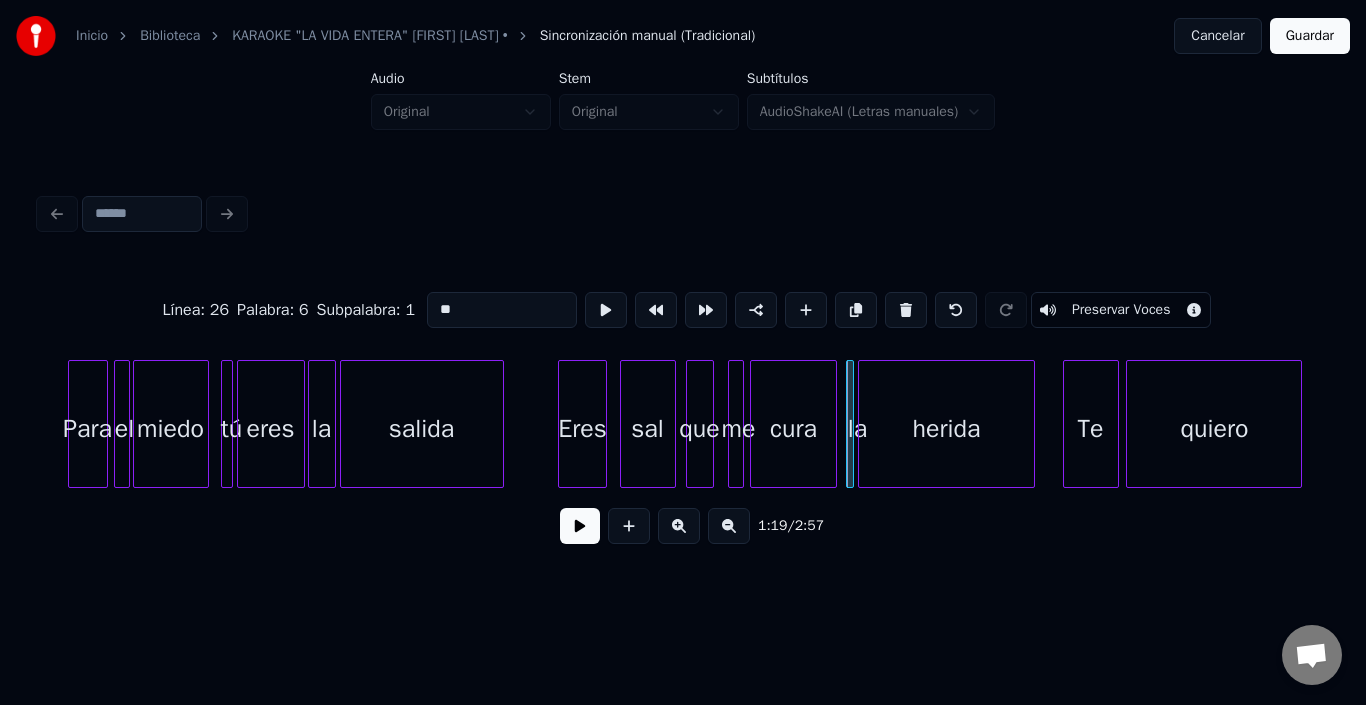 click on "herida" at bounding box center (946, 429) 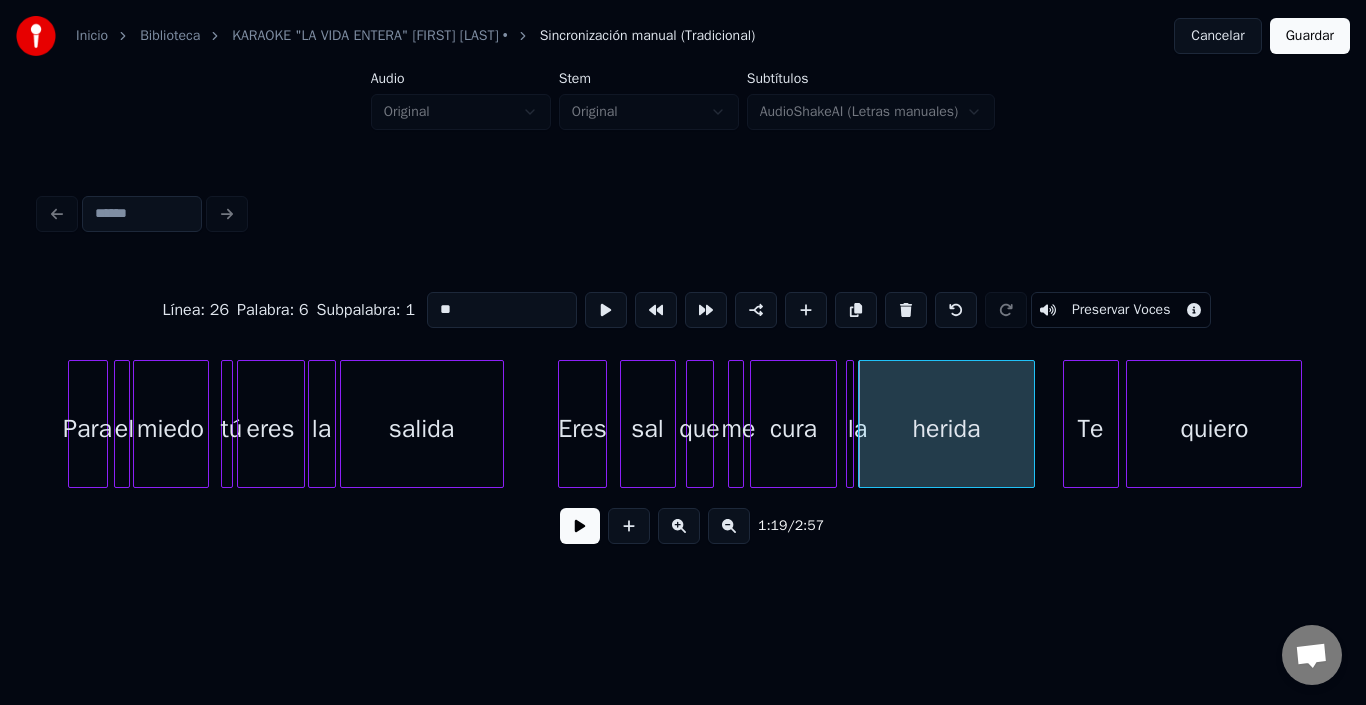 click on "Te" at bounding box center [1091, 429] 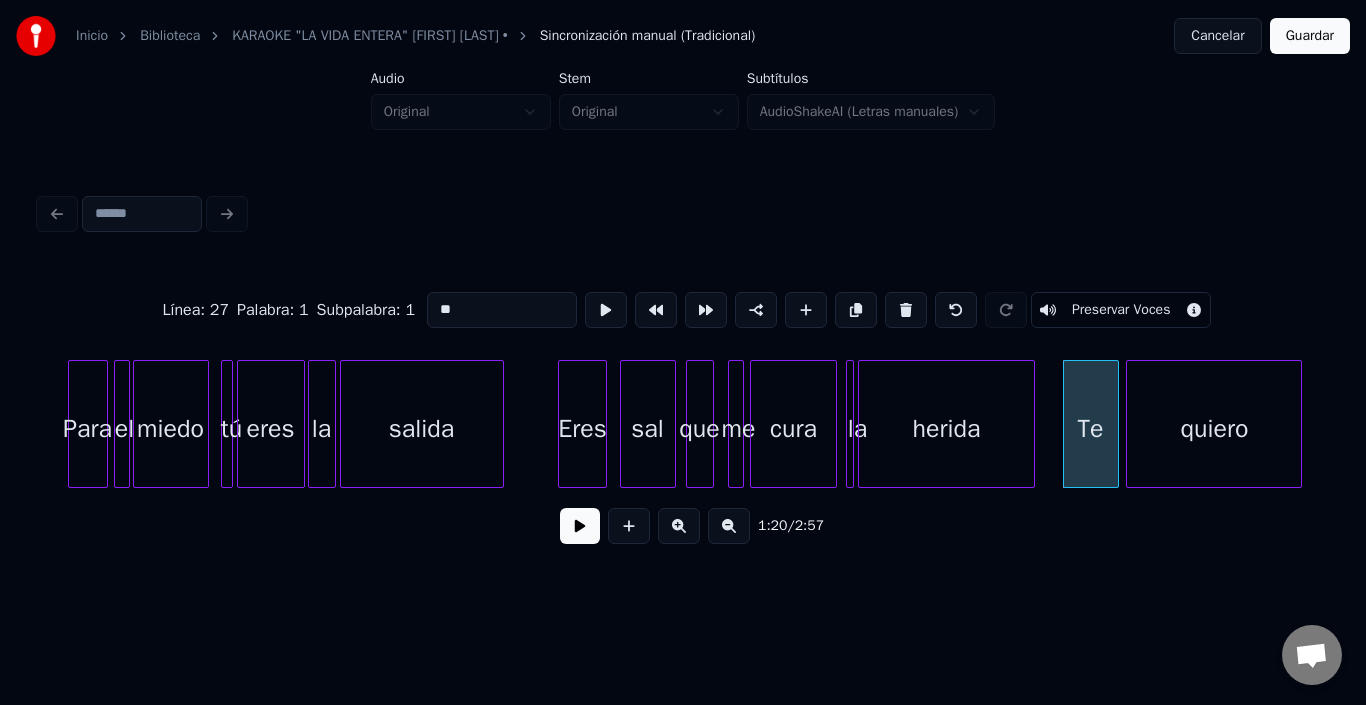 click on "**" at bounding box center [502, 310] 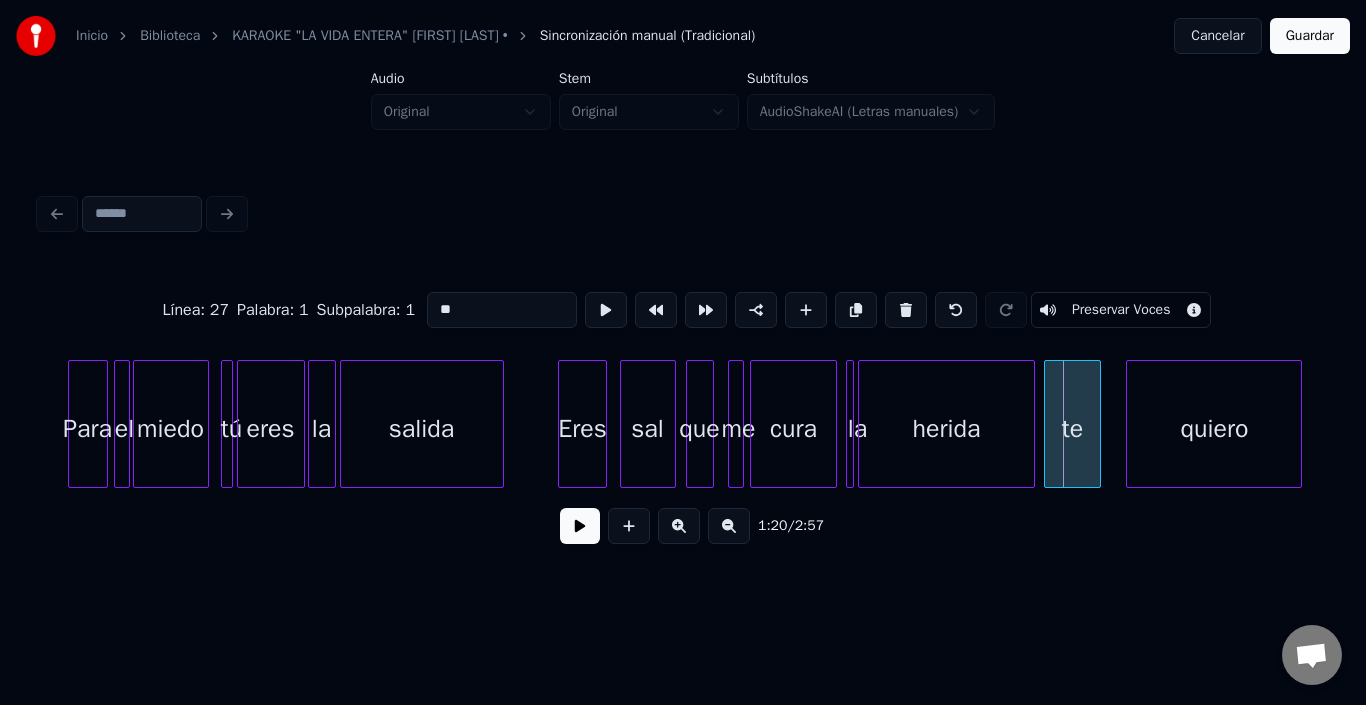 click on "te" at bounding box center [1072, 429] 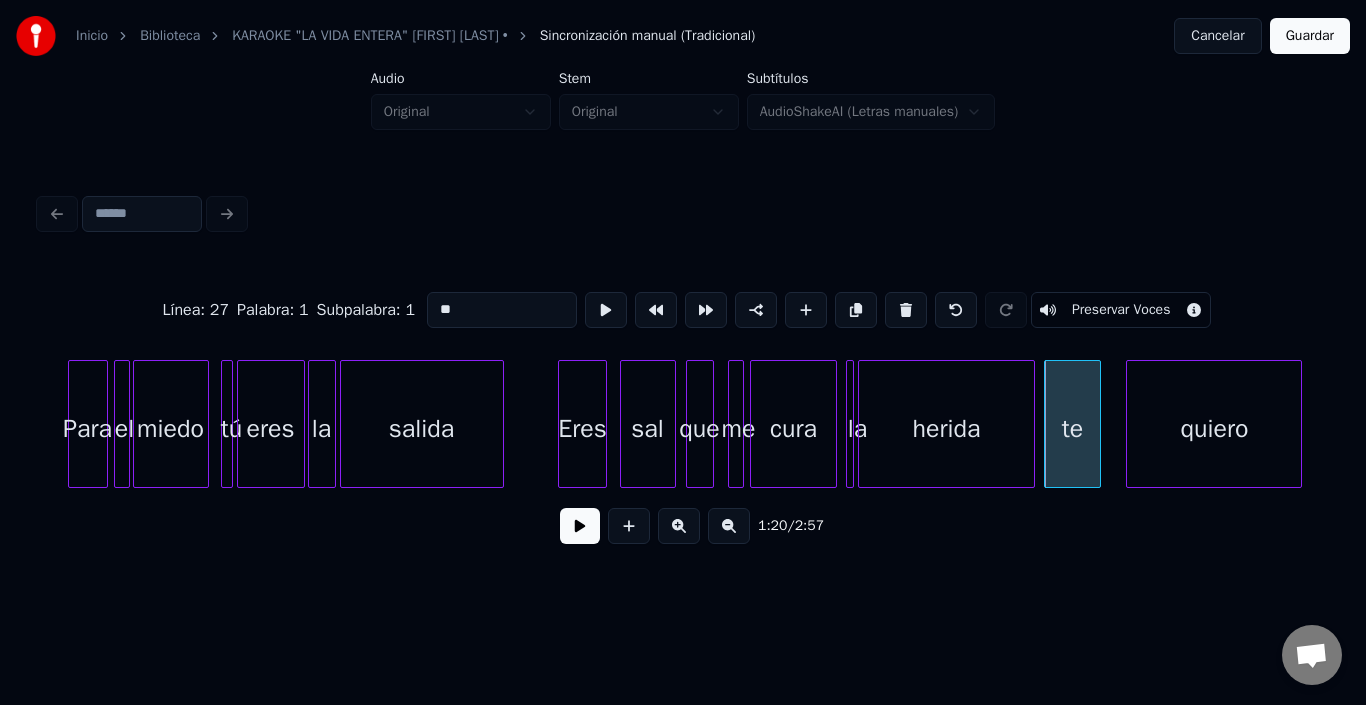 click on "te" at bounding box center [1072, 429] 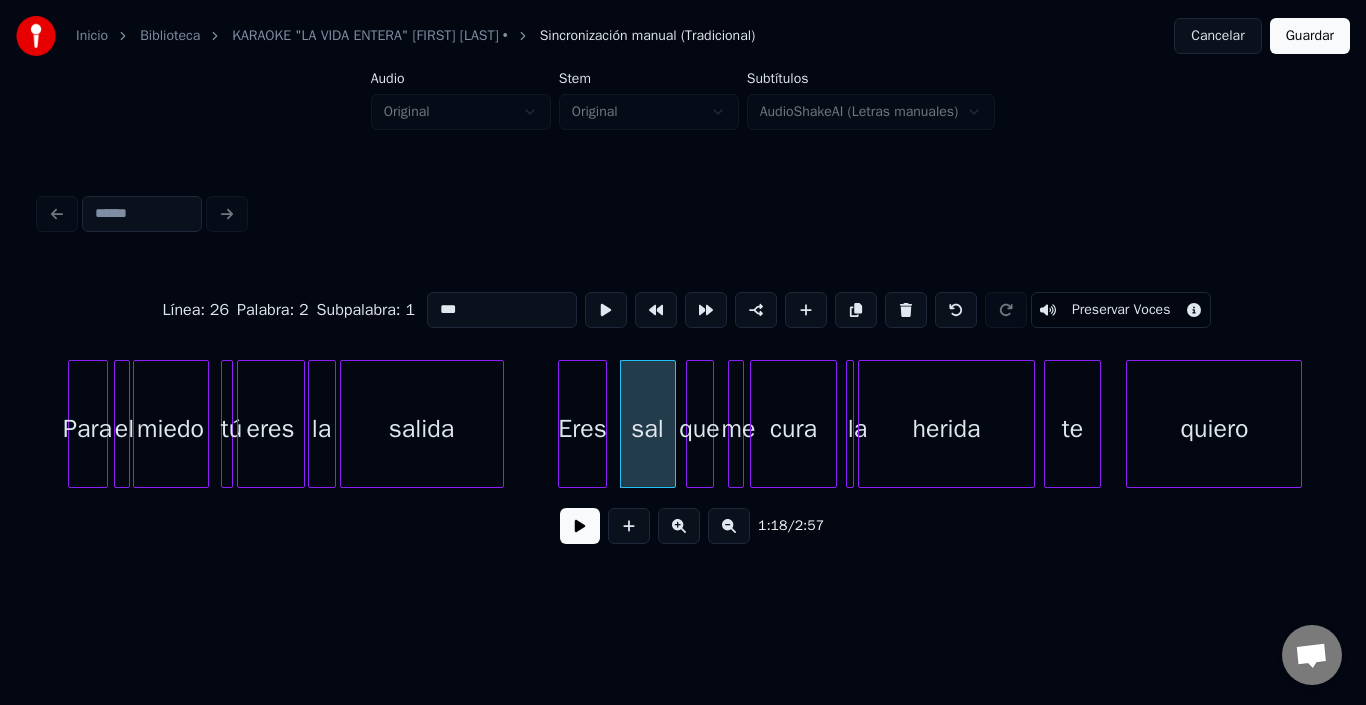 type on "***" 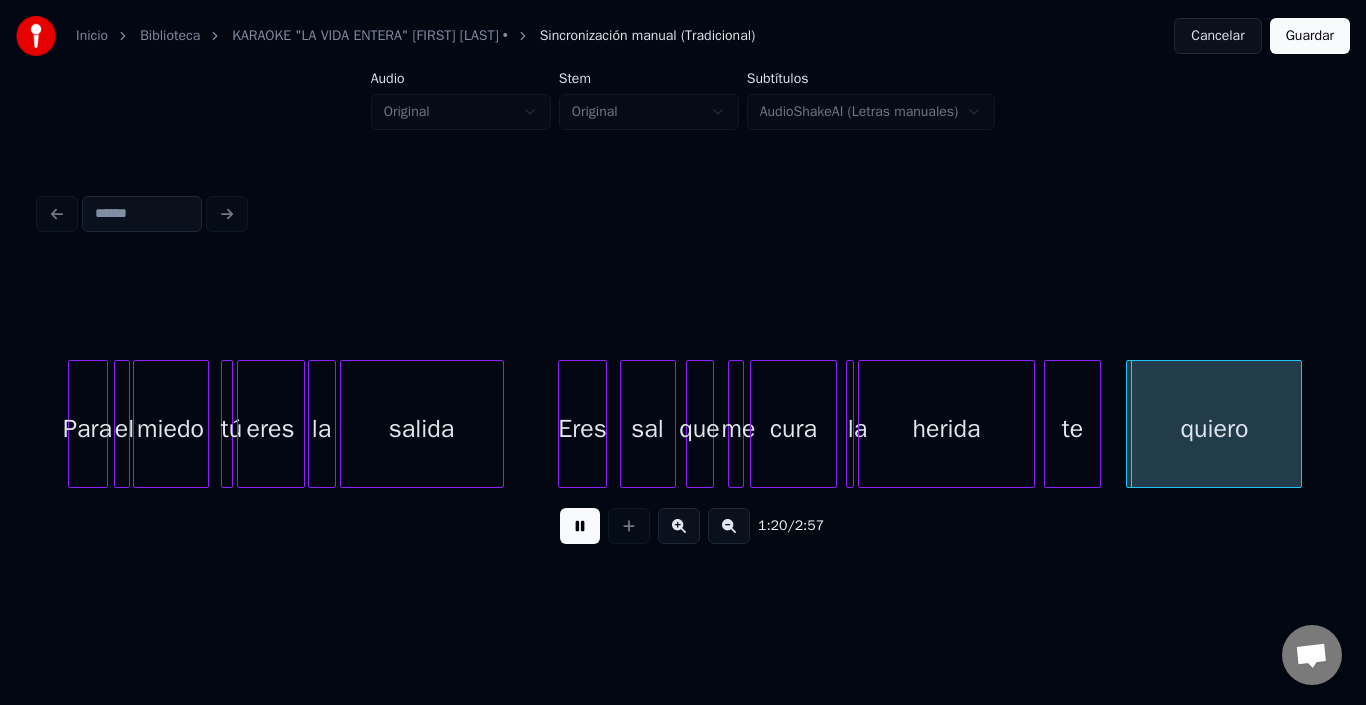 click at bounding box center (580, 526) 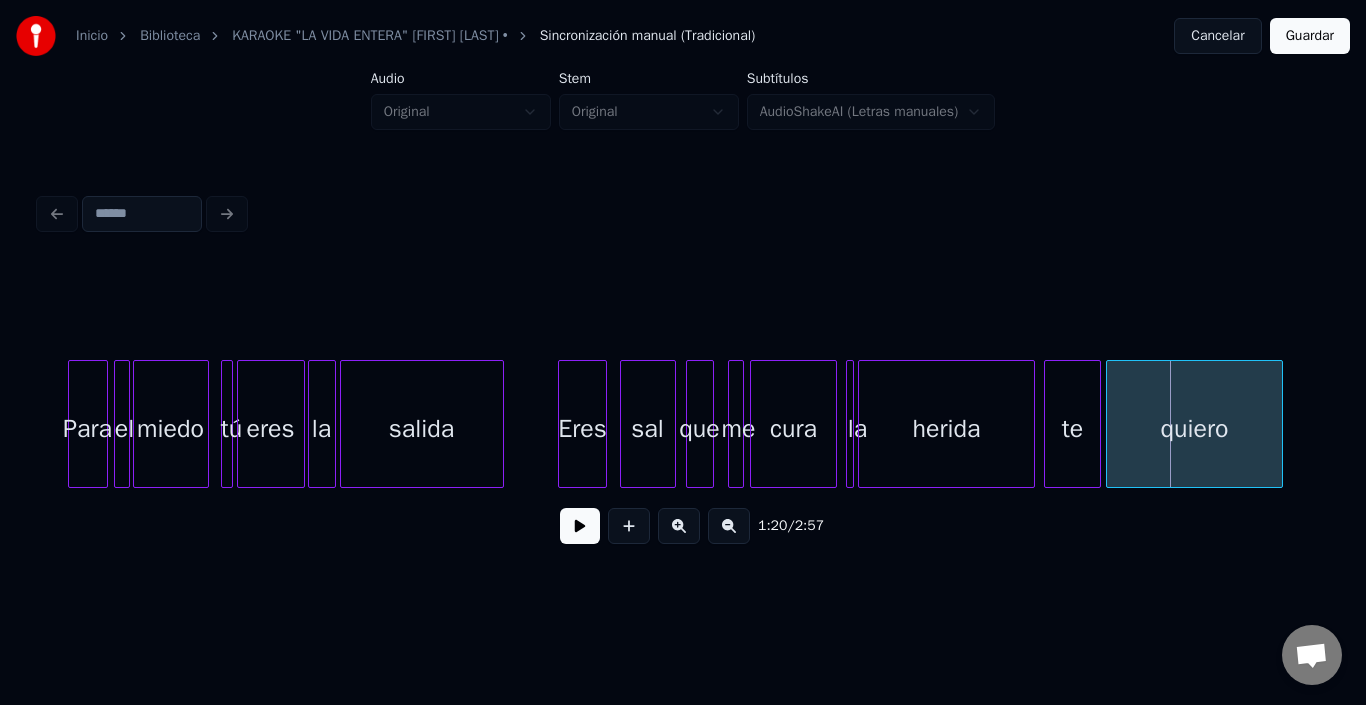 click on "quiero" at bounding box center [1194, 429] 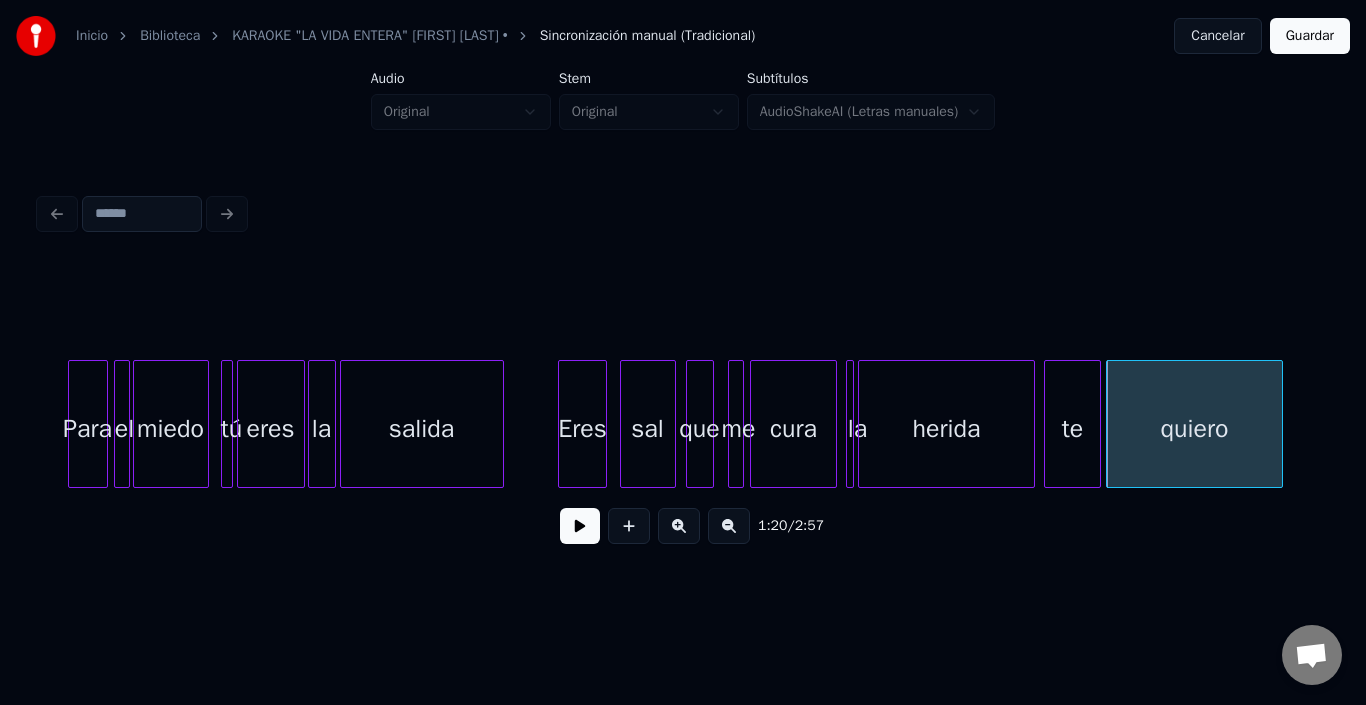 click at bounding box center [580, 526] 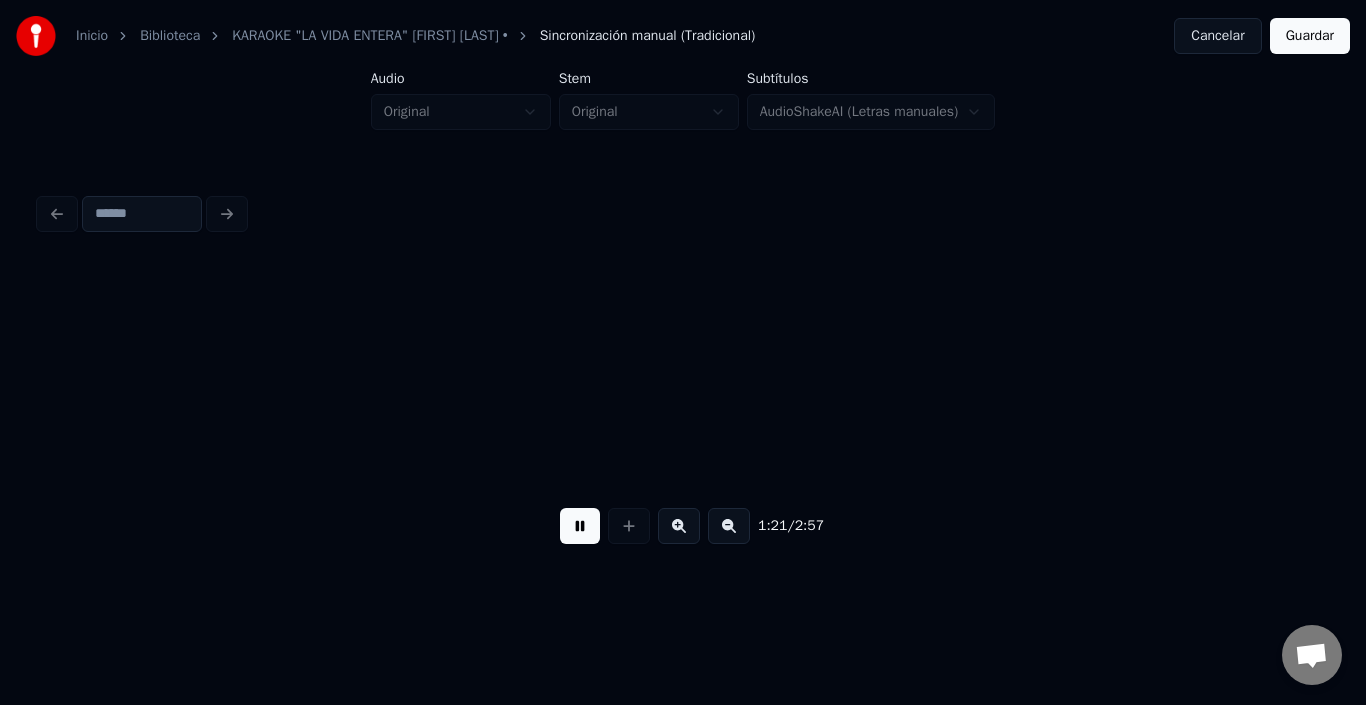 scroll, scrollTop: 0, scrollLeft: 16353, axis: horizontal 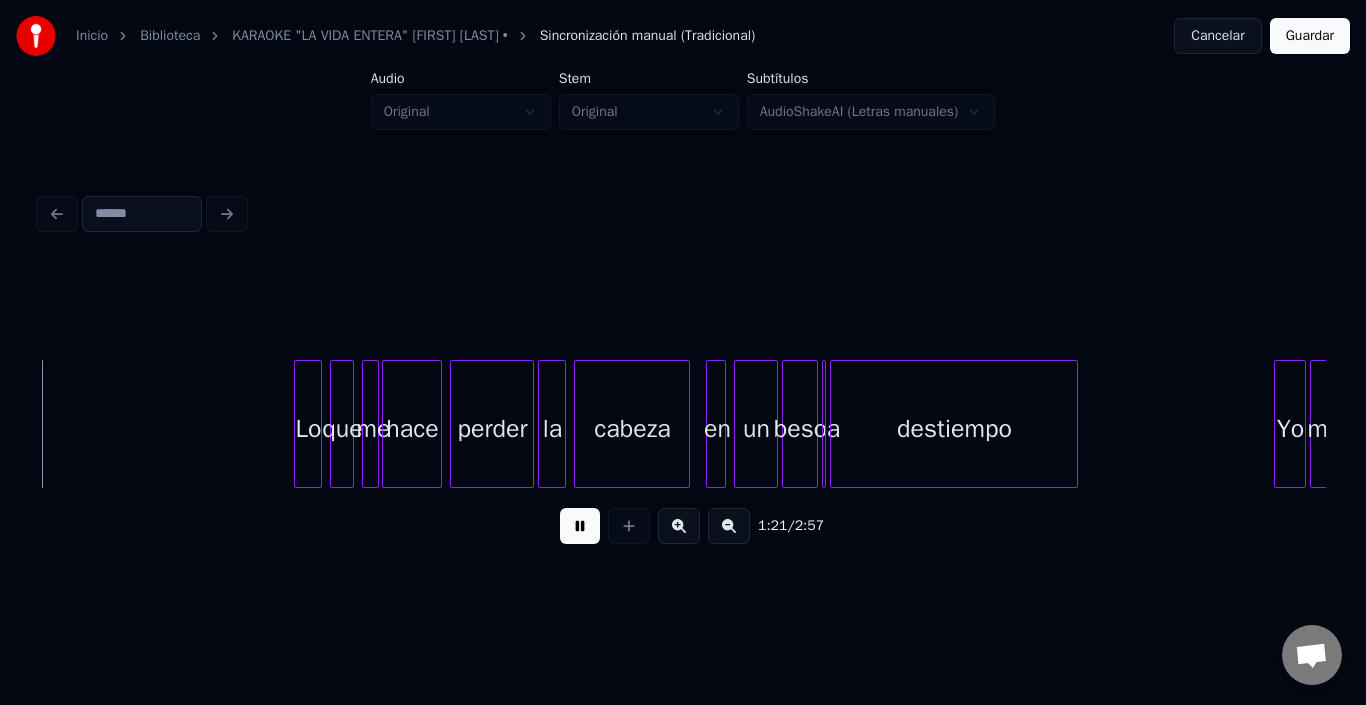 click at bounding box center (580, 526) 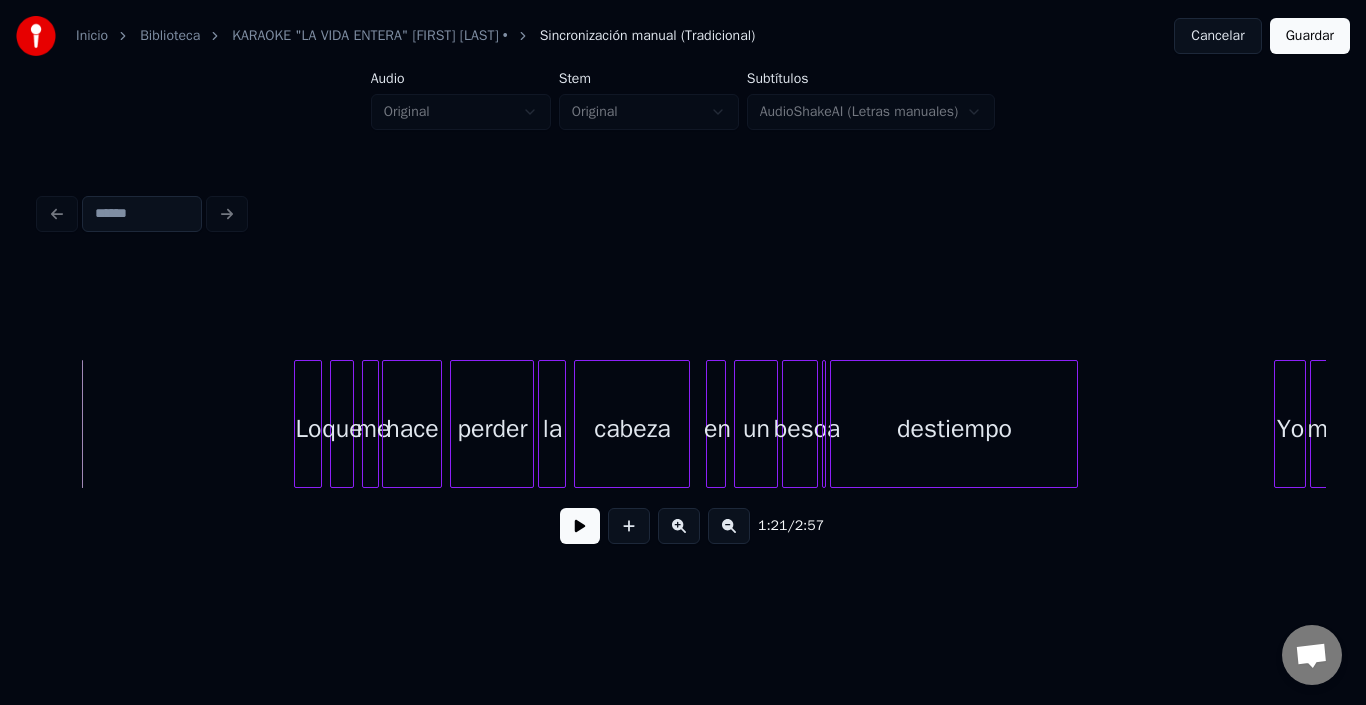 click at bounding box center [580, 526] 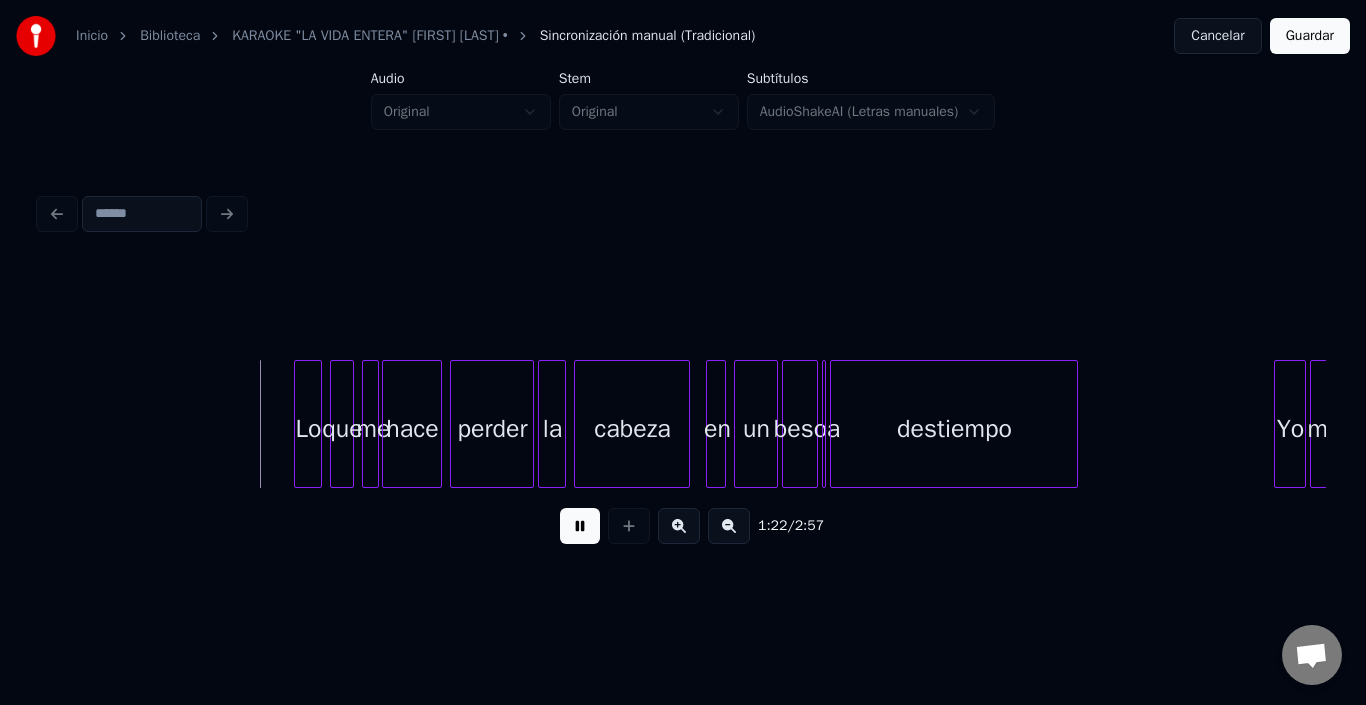 click at bounding box center (580, 526) 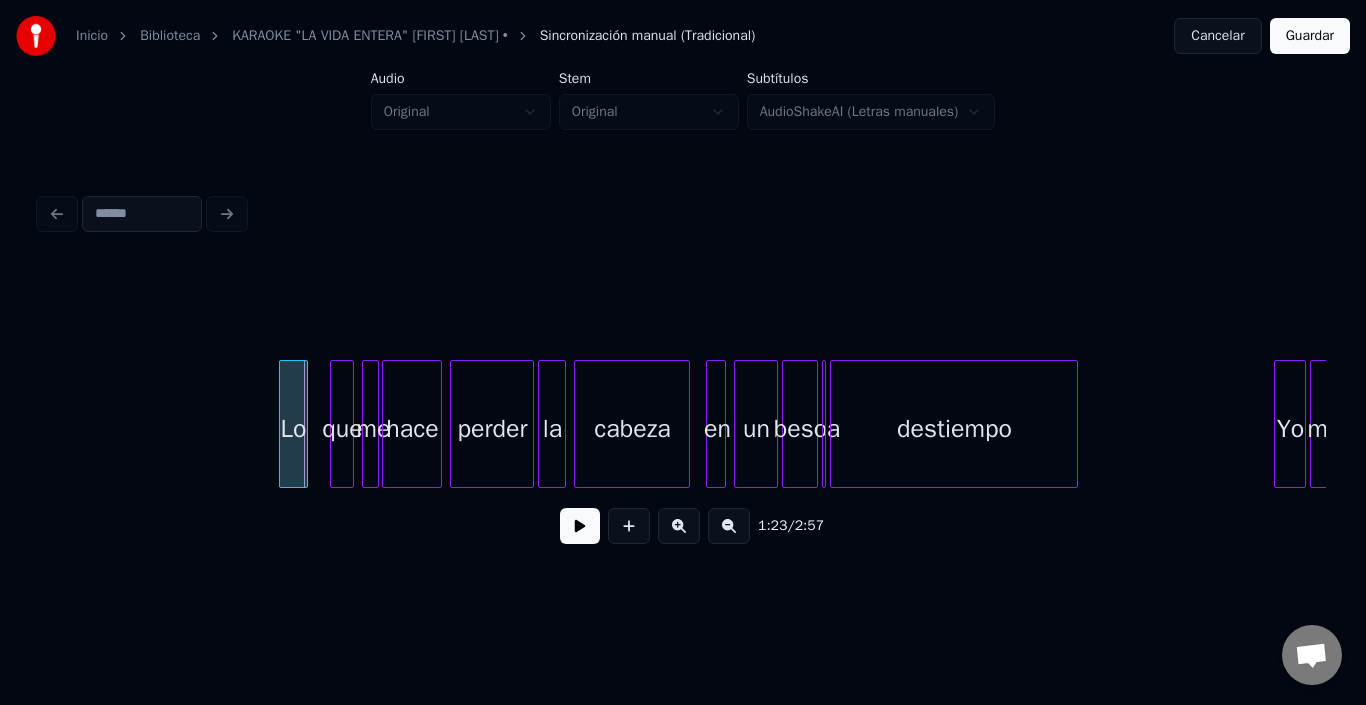 click on "Lo" at bounding box center [293, 429] 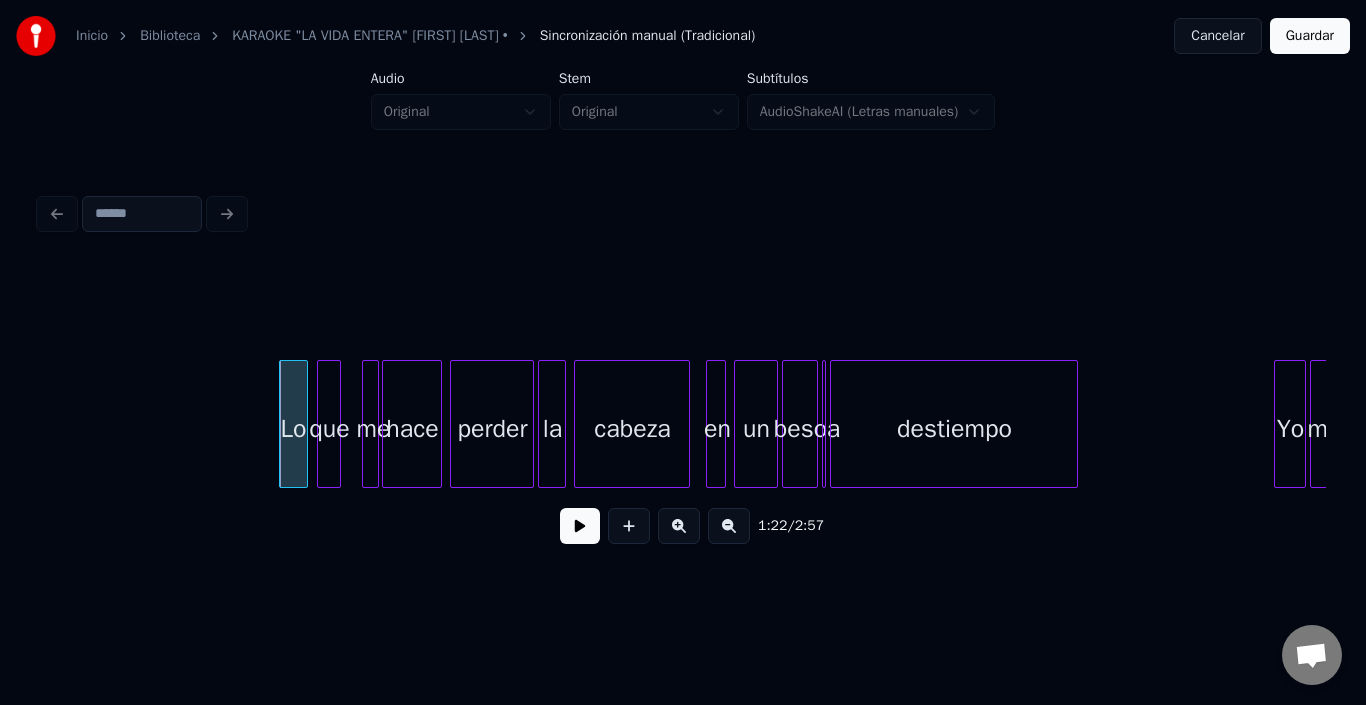 click on "que" at bounding box center (329, 429) 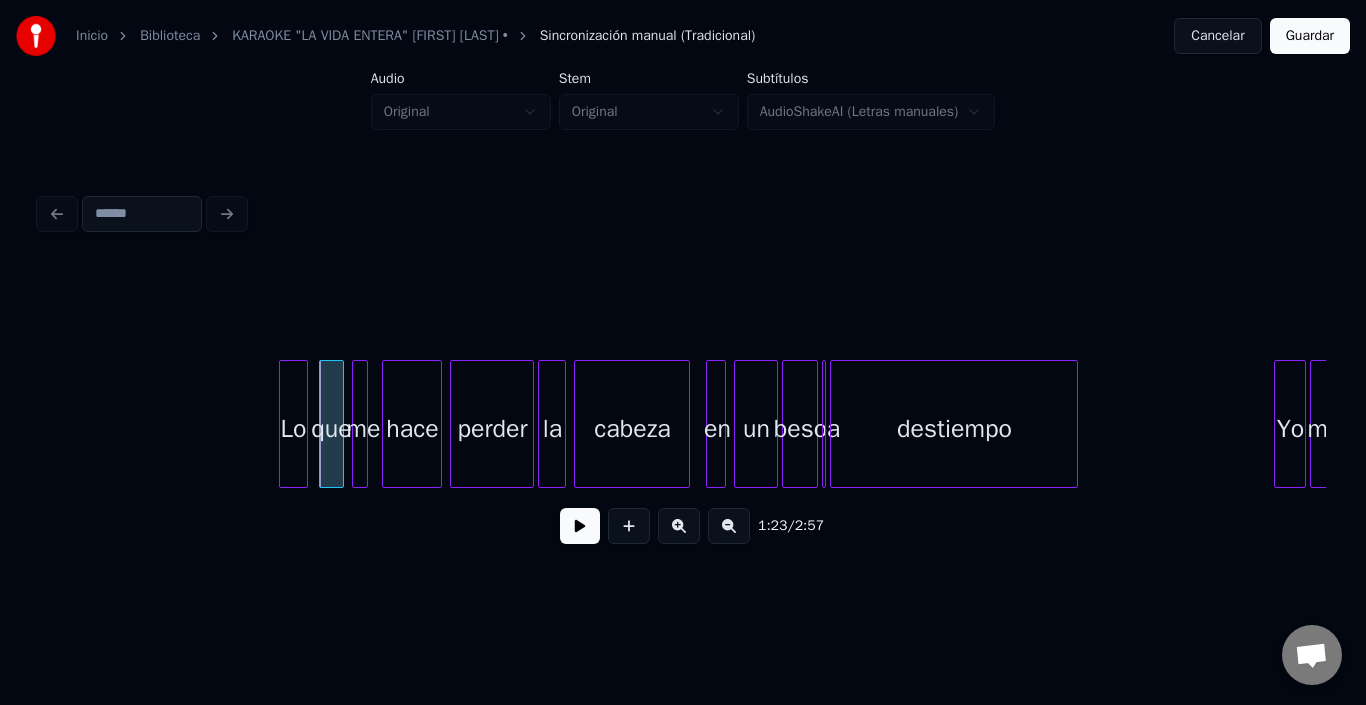 click on "me" at bounding box center [363, 429] 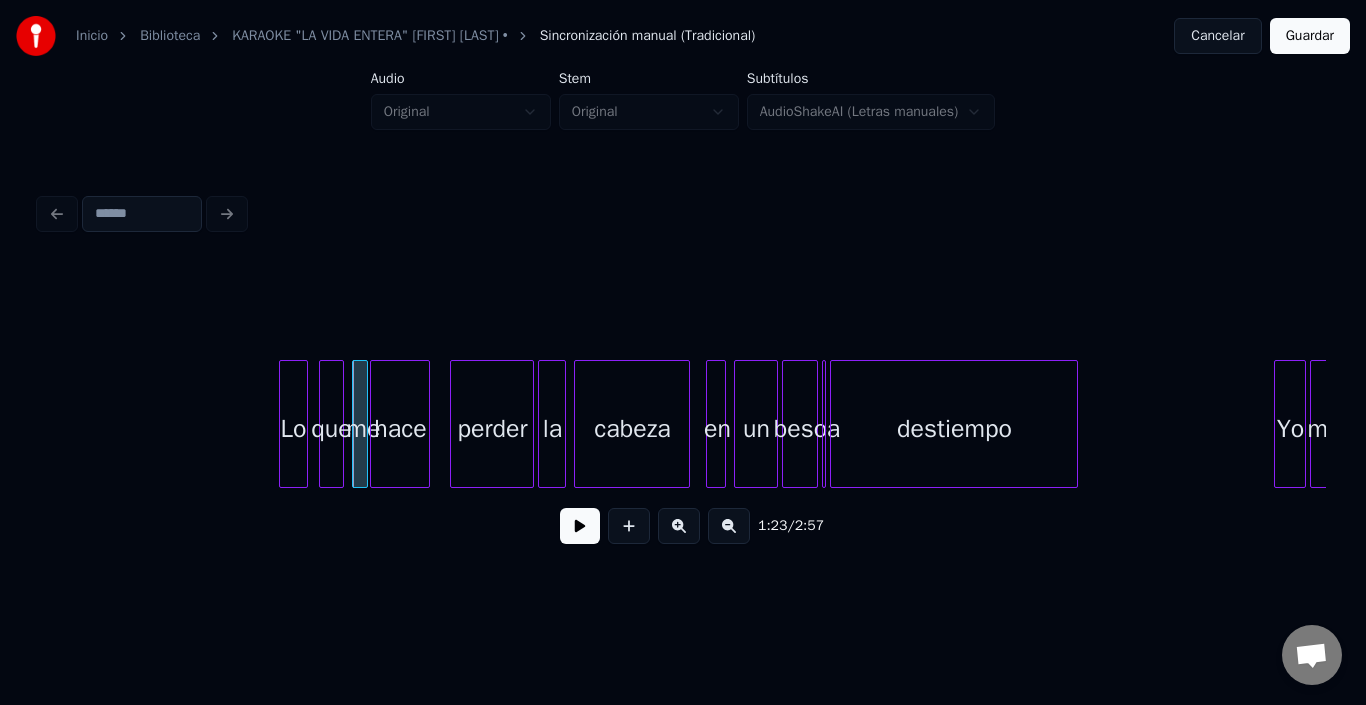 click on "hace" at bounding box center [400, 429] 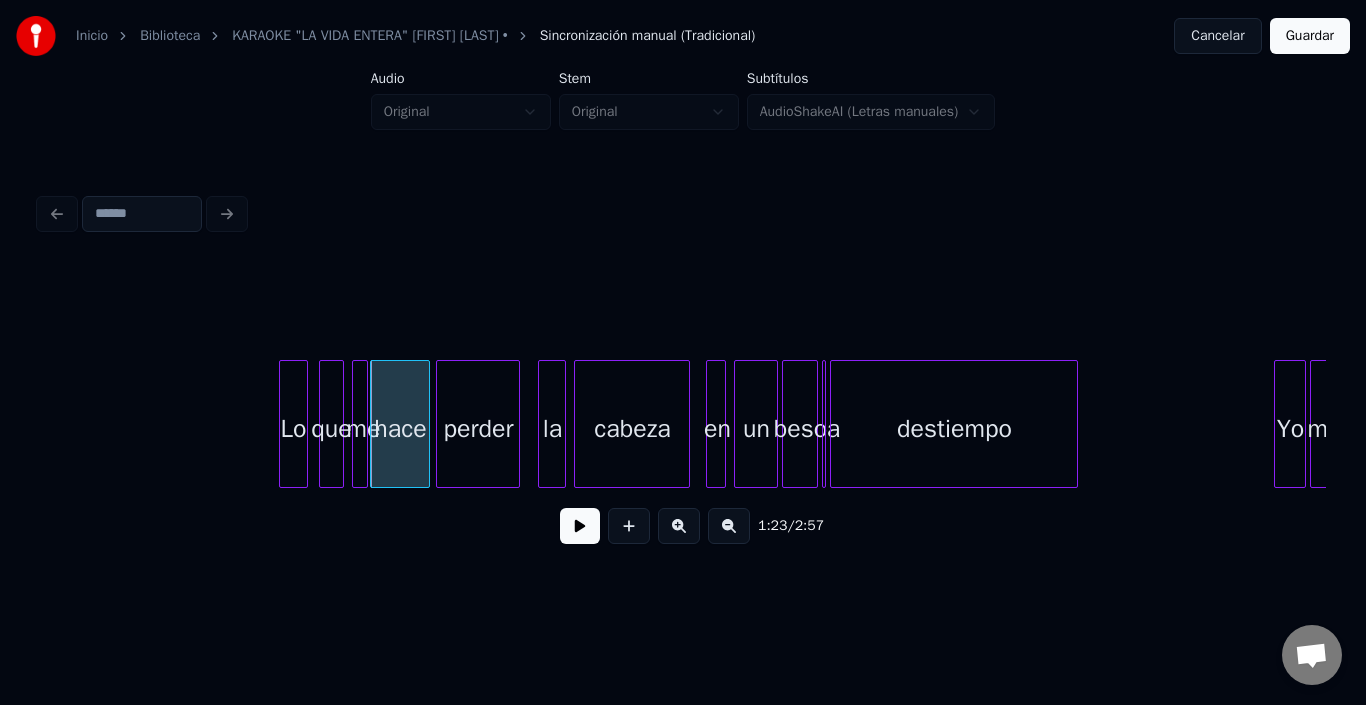 click on "perder" at bounding box center [478, 429] 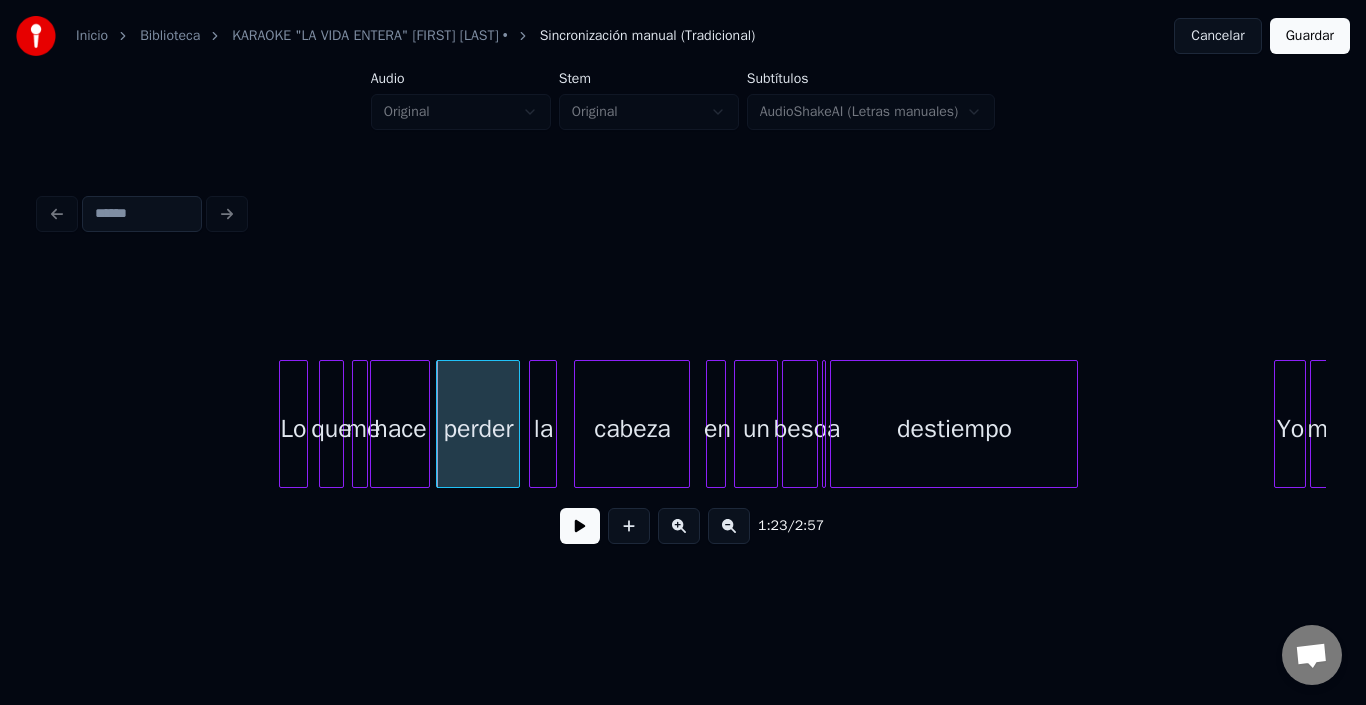 click on "la" at bounding box center [543, 429] 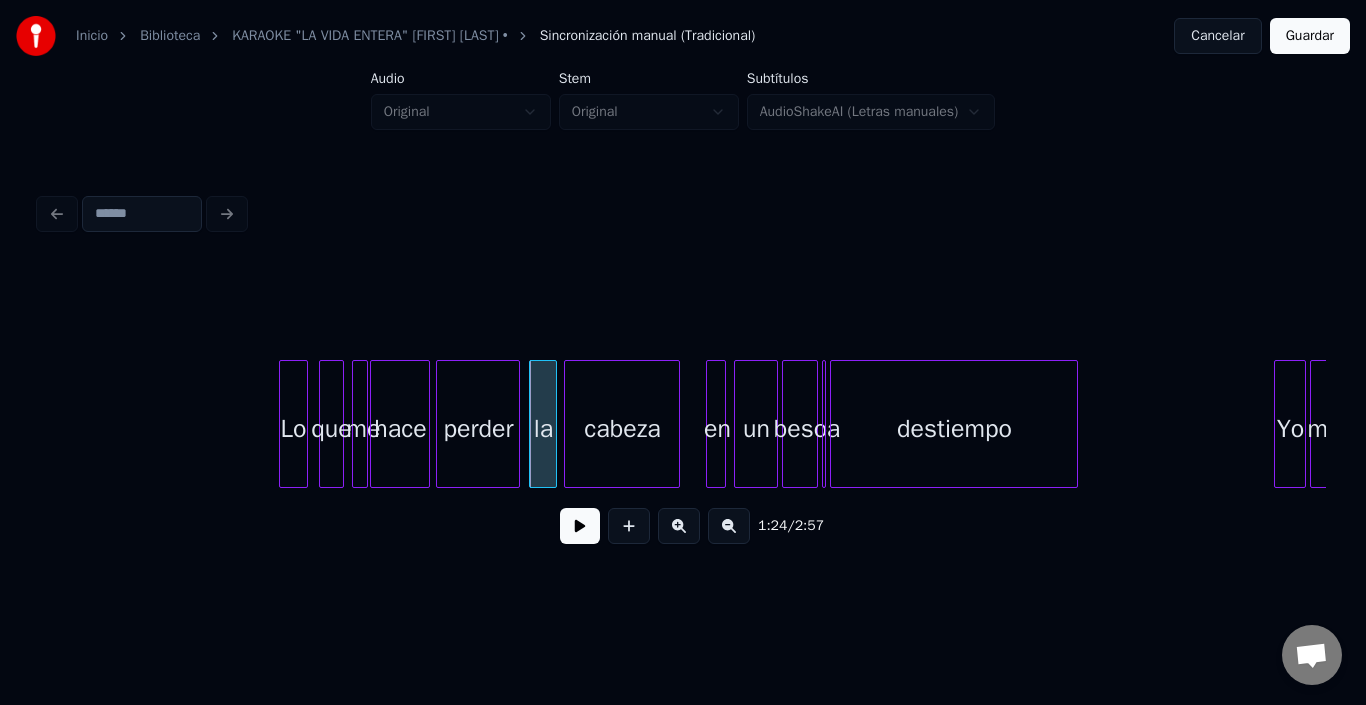 click on "cabeza" at bounding box center (622, 429) 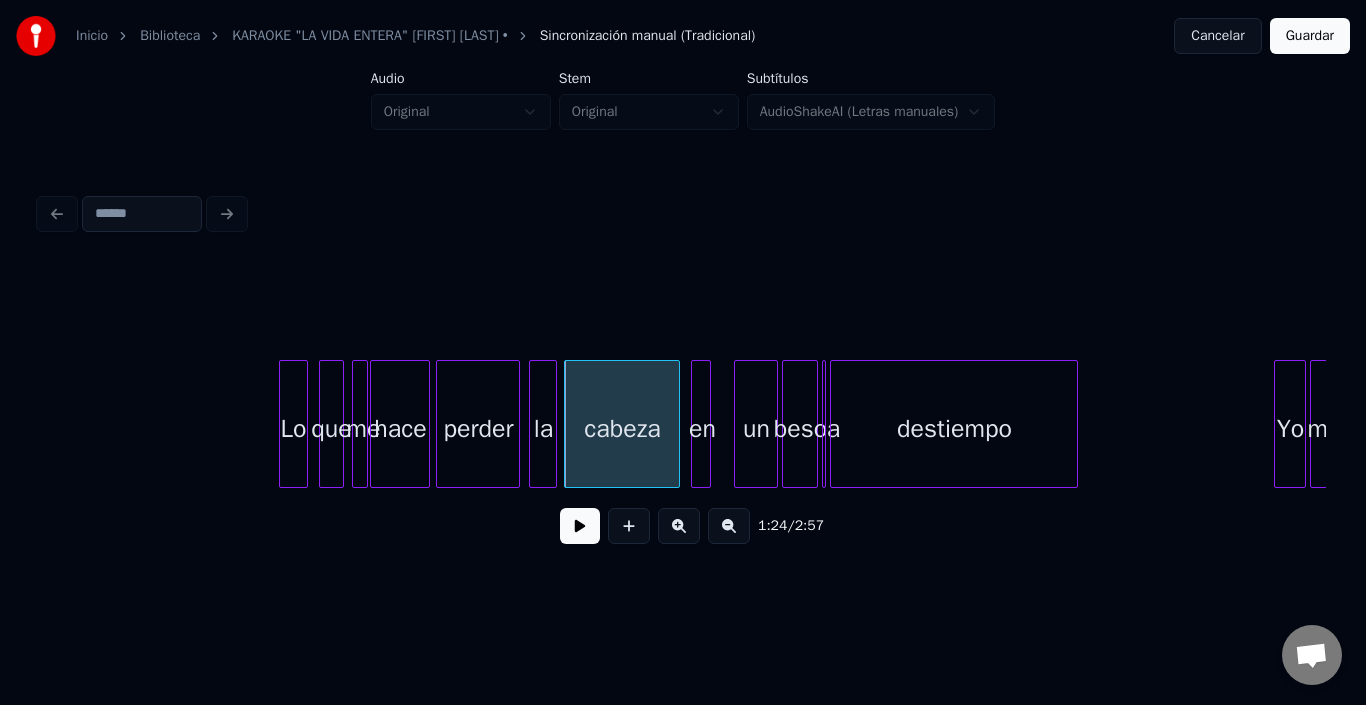 click on "en" at bounding box center [702, 429] 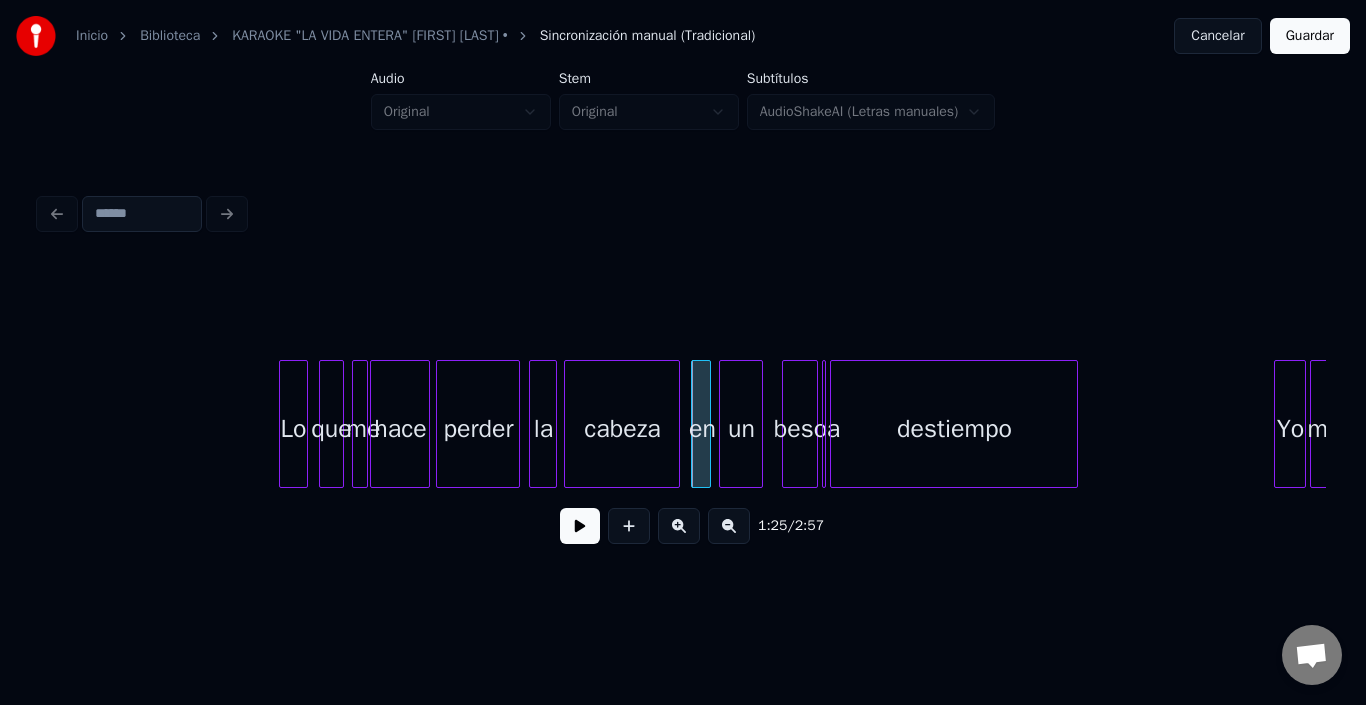 click on "un" at bounding box center (741, 429) 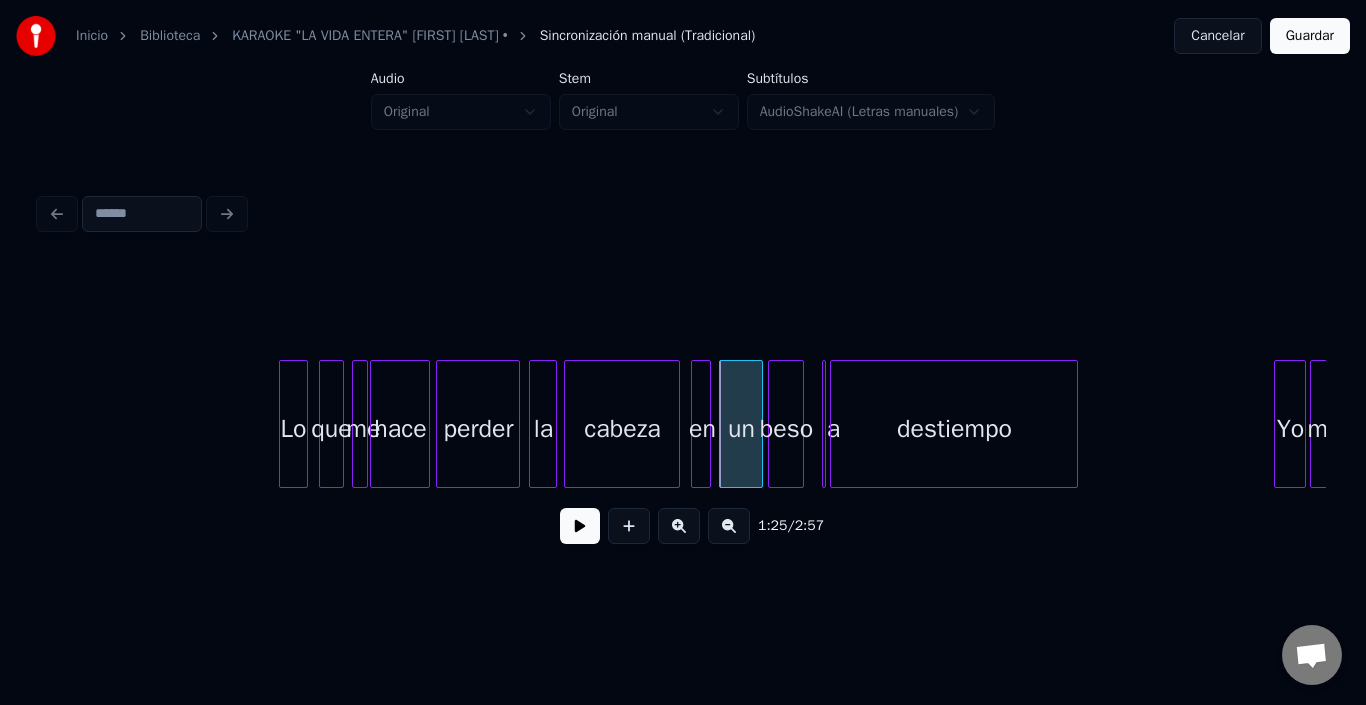 click on "beso" at bounding box center [786, 429] 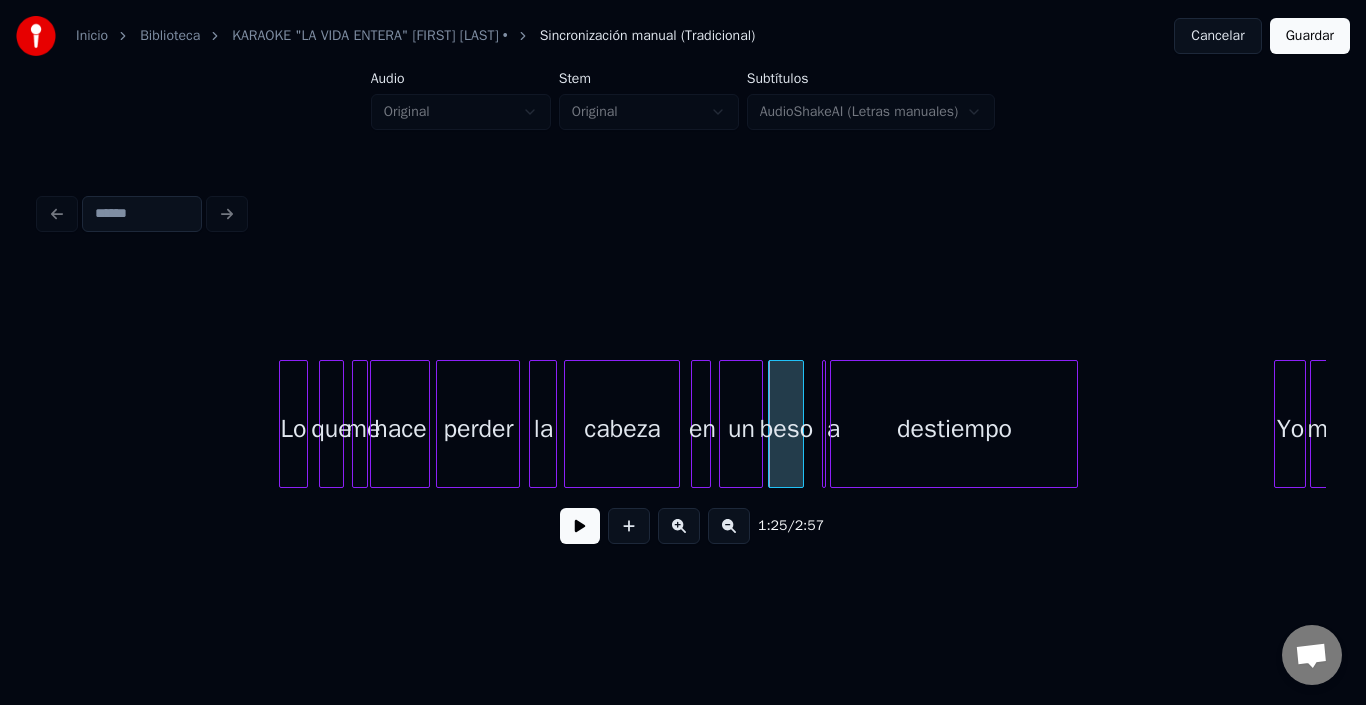 click at bounding box center [822, 424] 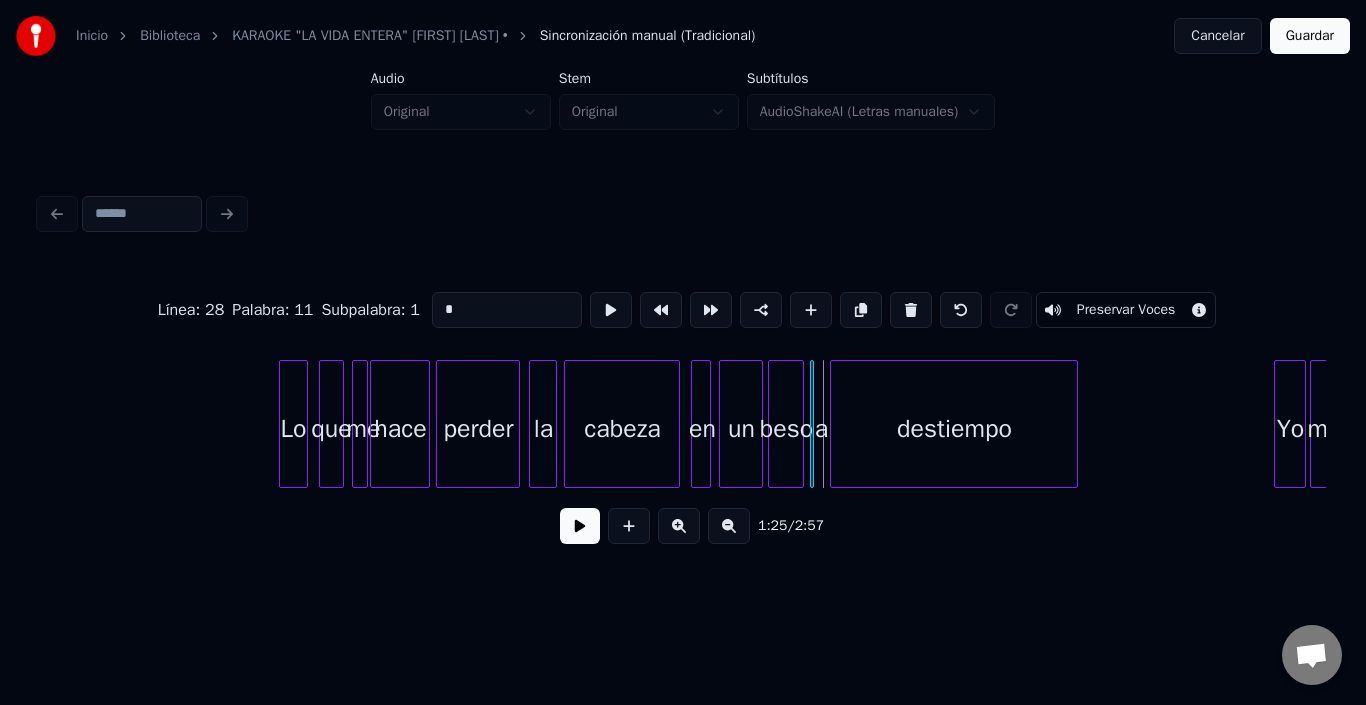 click on "Línea :   28 Palabra :   11 Subpalabra :   1 * Preservar Voces 1:25  /  2:57" at bounding box center [683, 412] 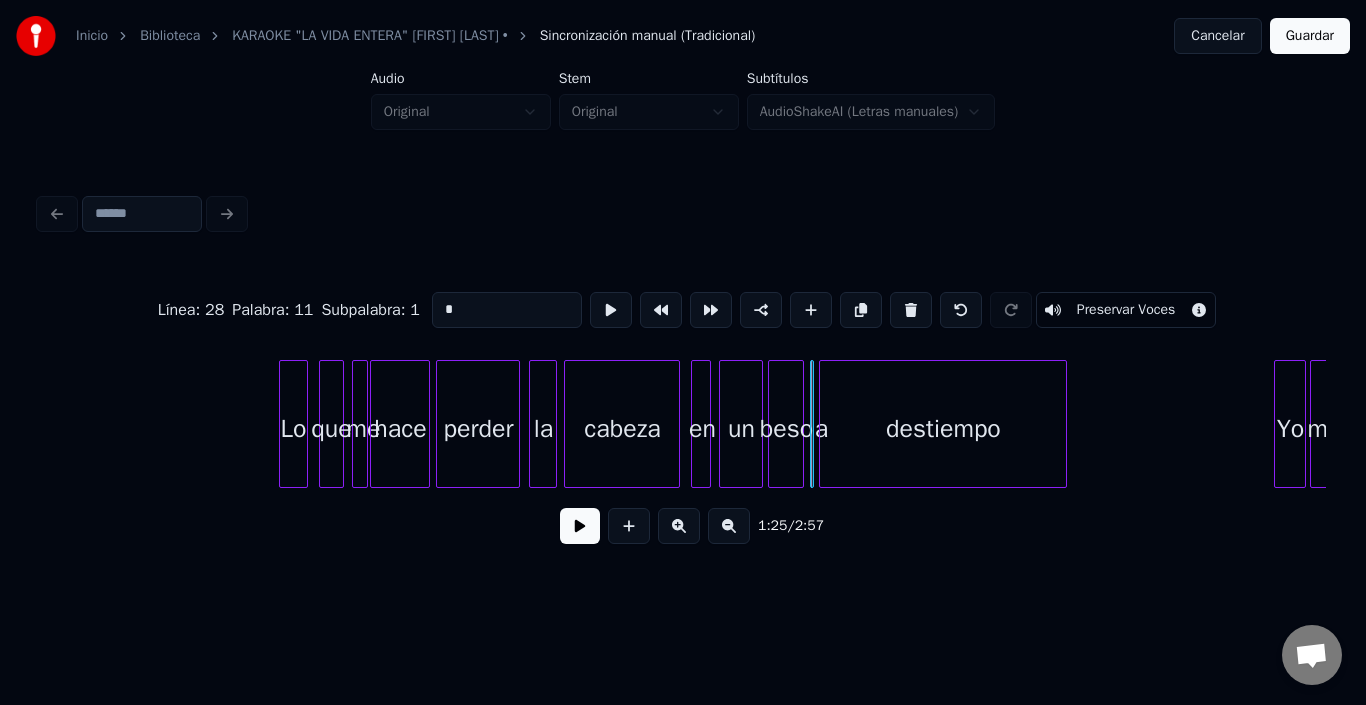 click on "destiempo" at bounding box center (943, 429) 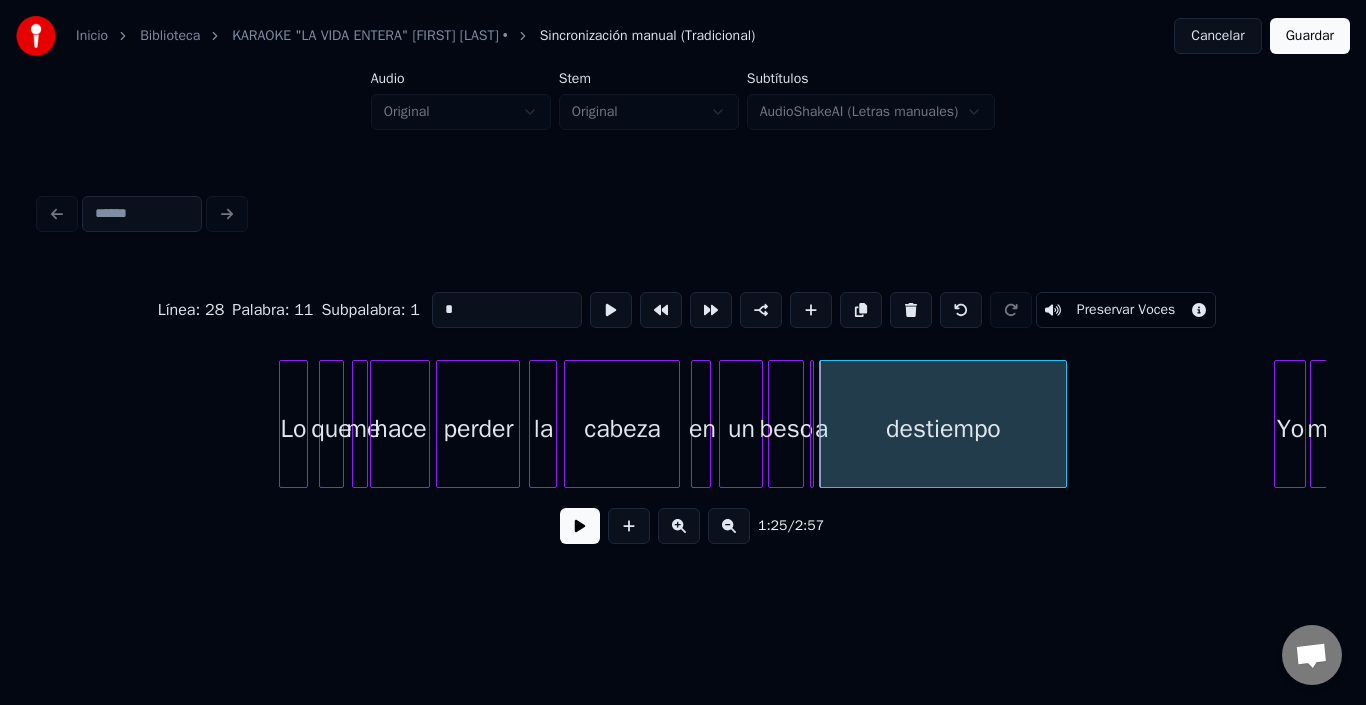 click on "destiempo" at bounding box center [943, 429] 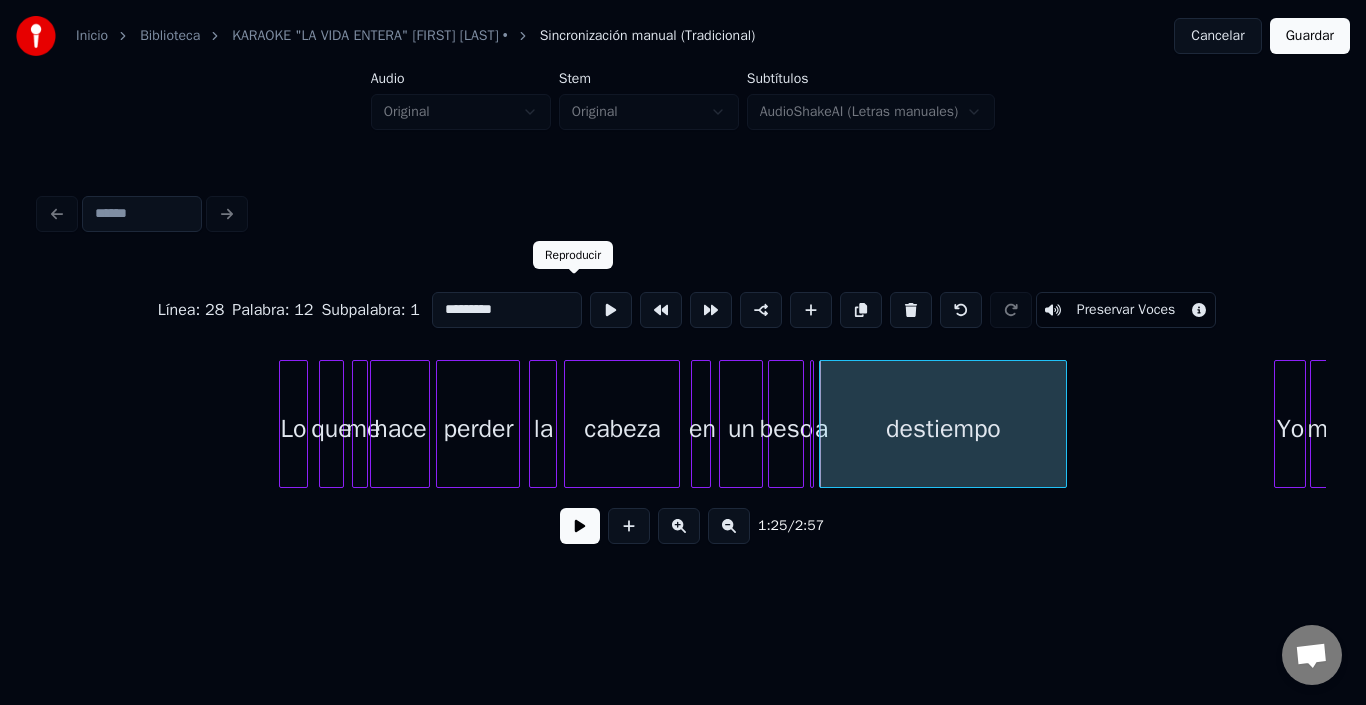 click at bounding box center [611, 310] 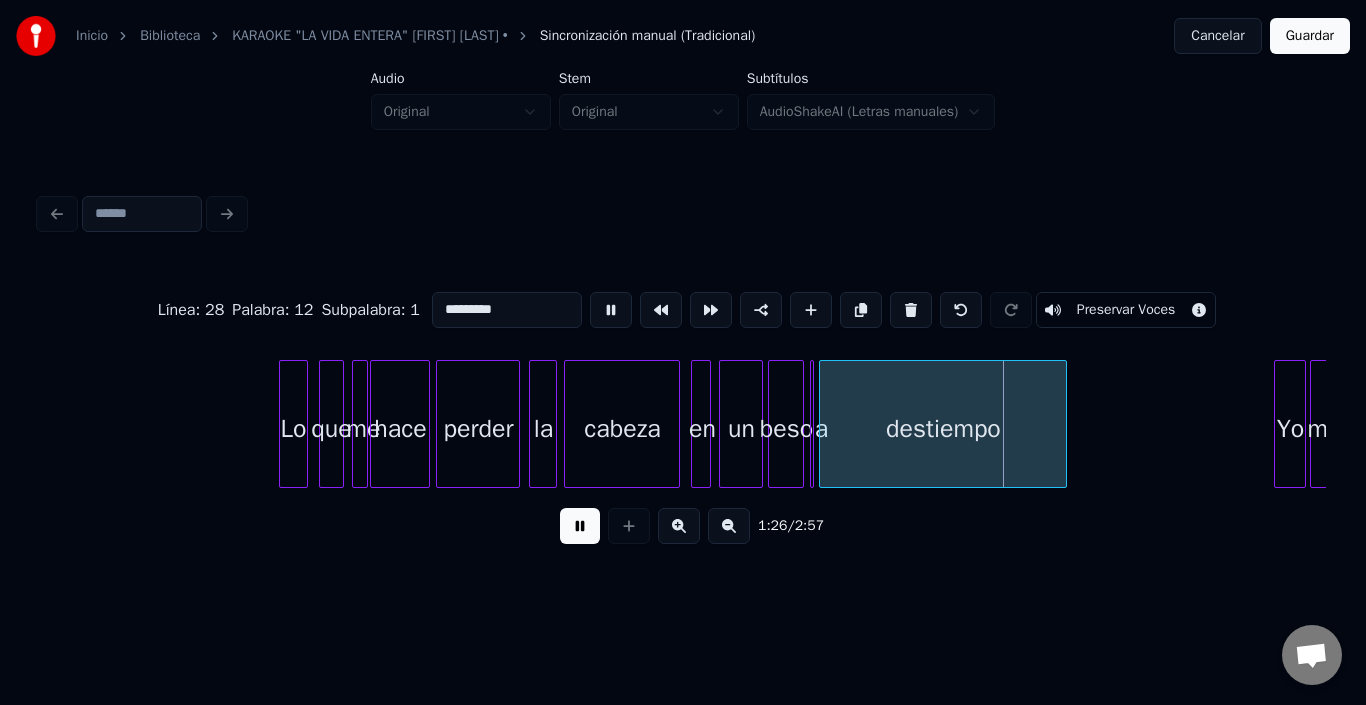 click at bounding box center (611, 310) 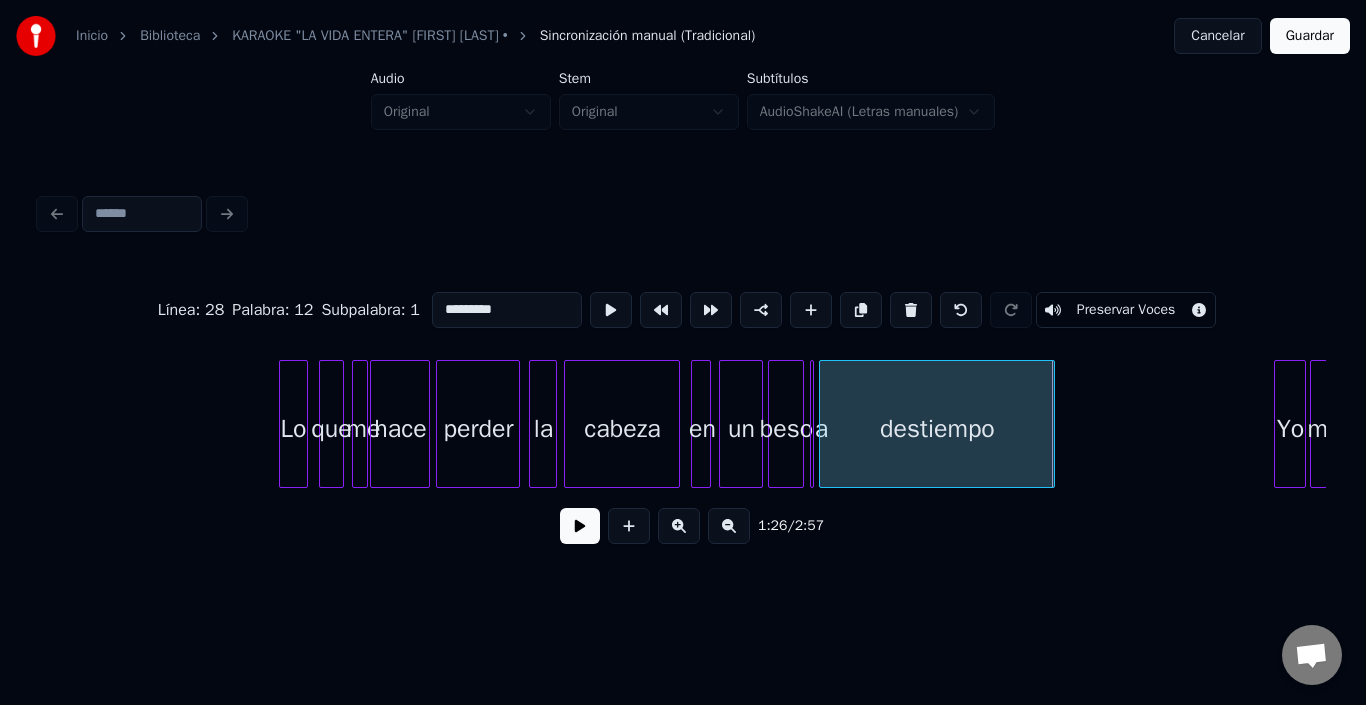 click at bounding box center (1051, 424) 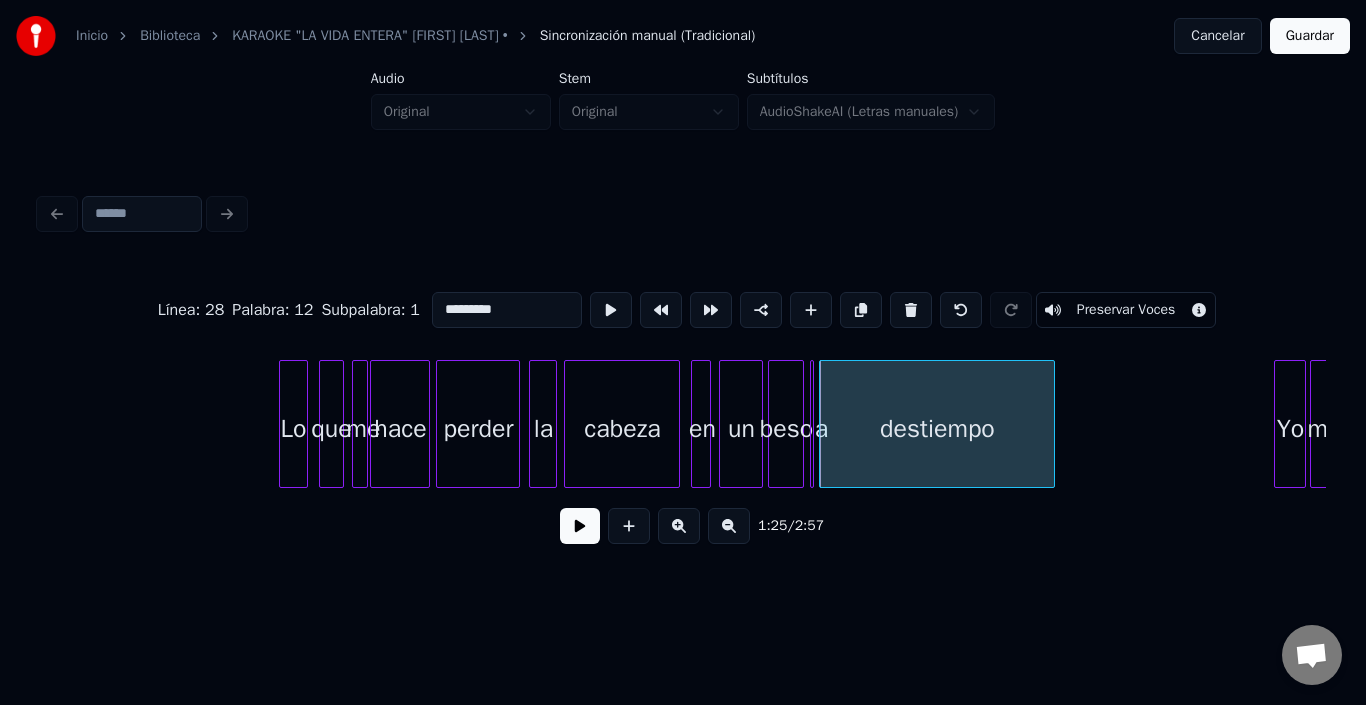 click at bounding box center (580, 526) 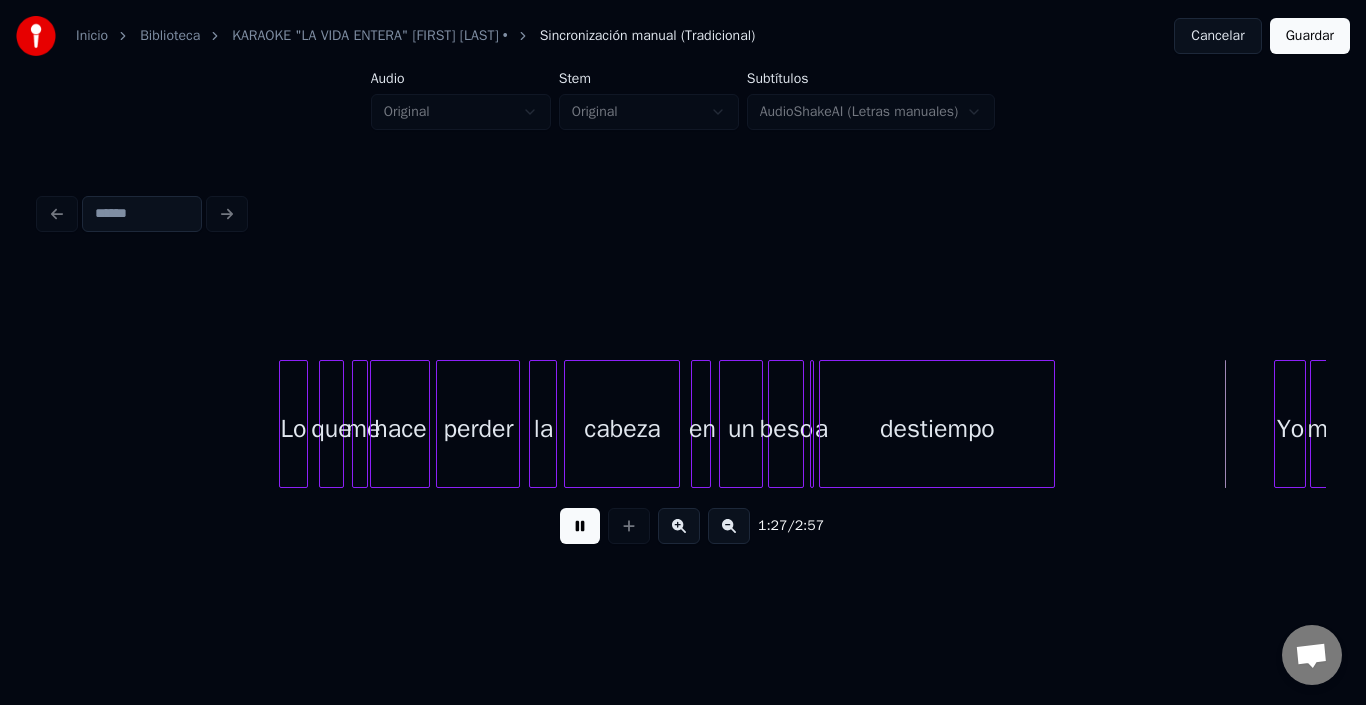click at bounding box center (580, 526) 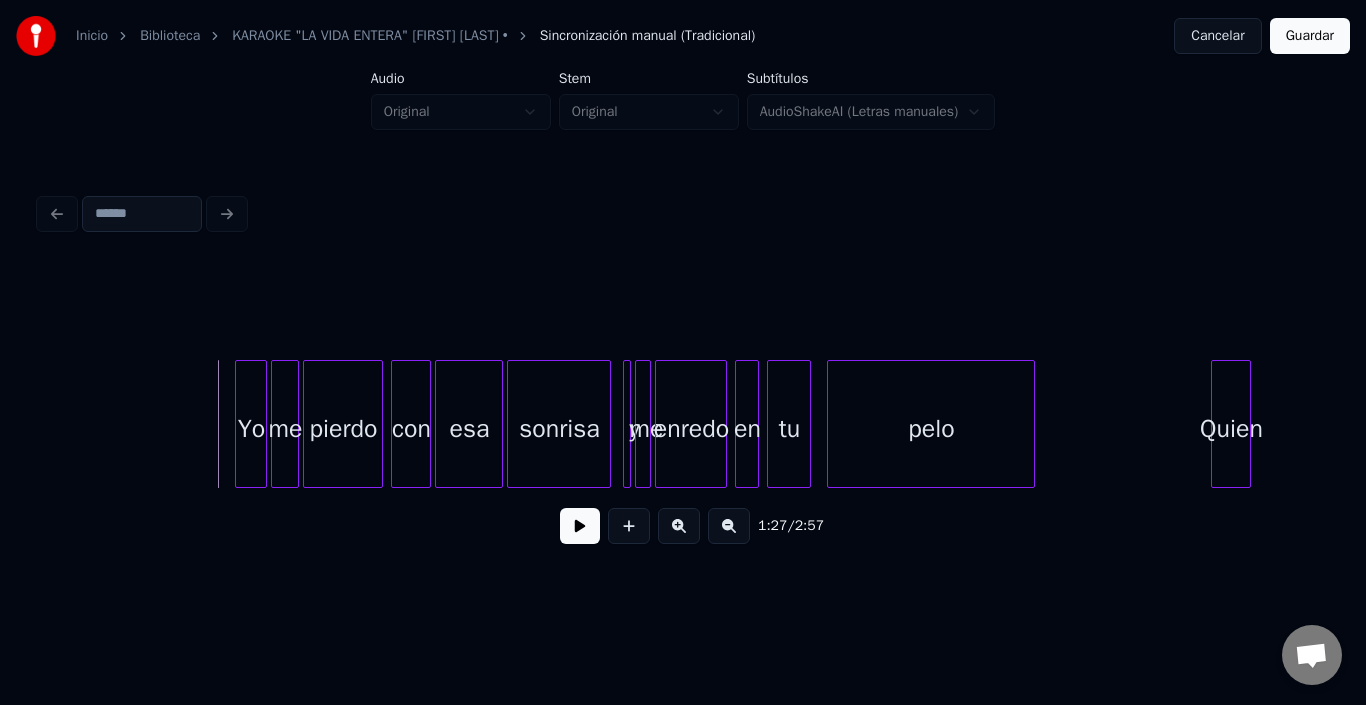 scroll, scrollTop: 0, scrollLeft: 17433, axis: horizontal 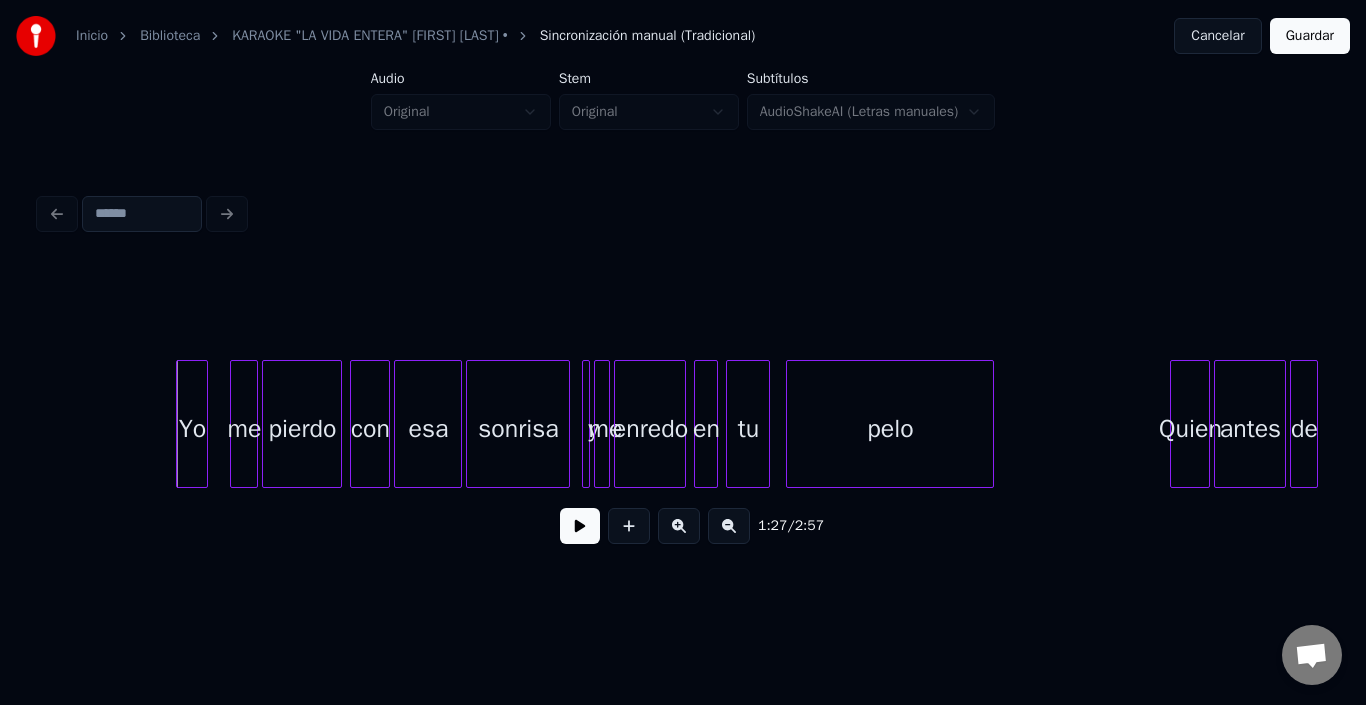click on "Yo" at bounding box center (192, 429) 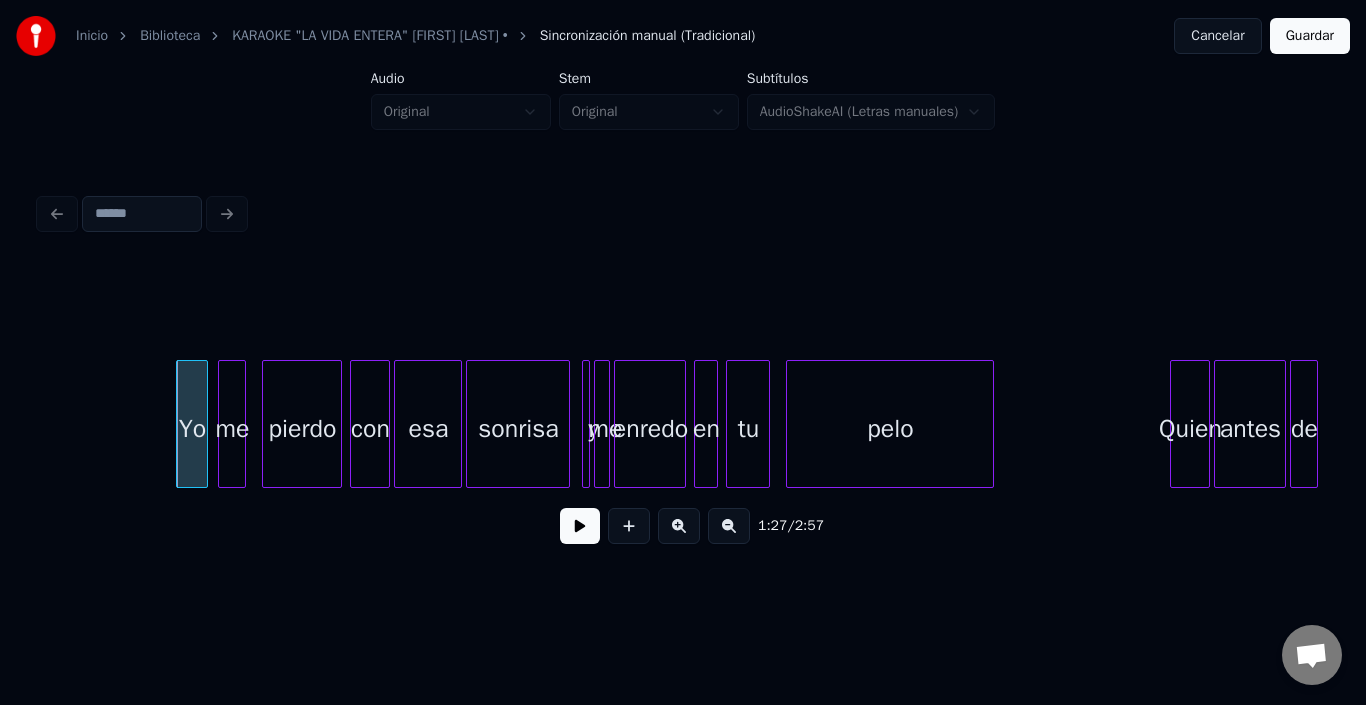 click on "me" at bounding box center (232, 429) 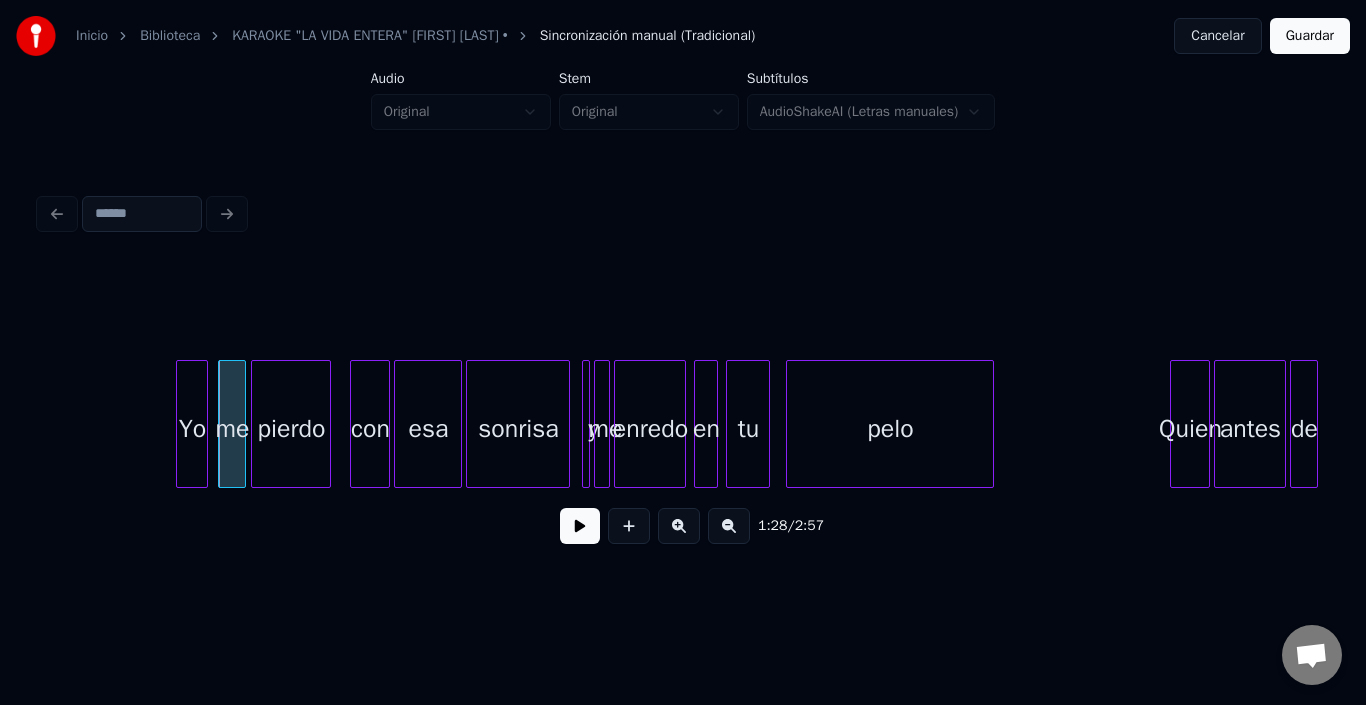 click on "pierdo" at bounding box center [291, 429] 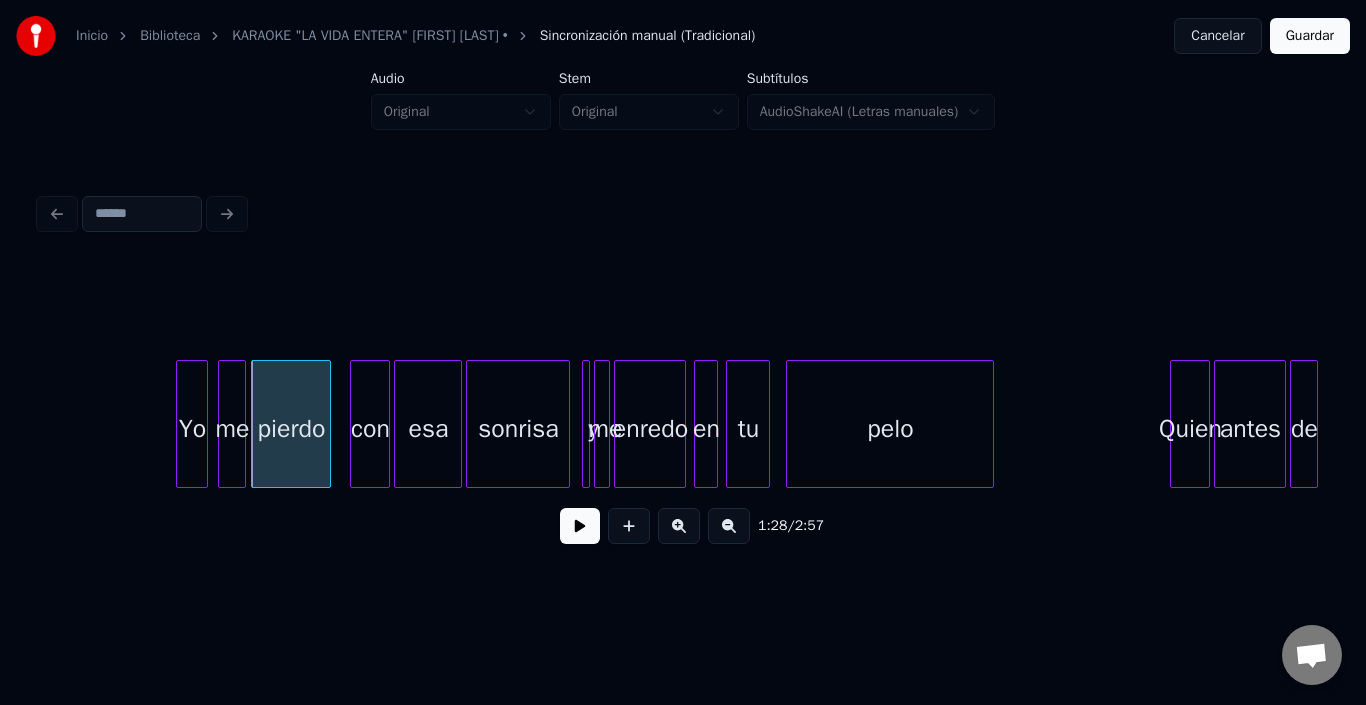 click on "me" at bounding box center (232, 429) 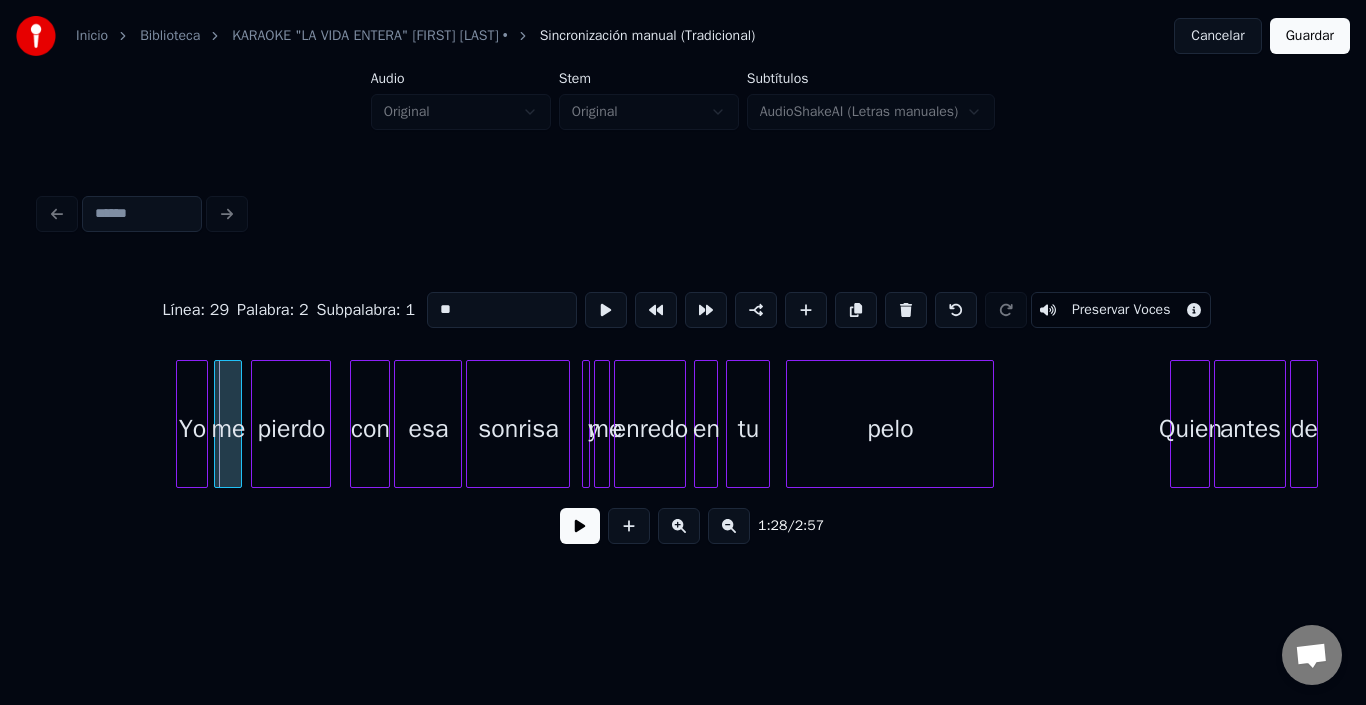 click on "me" at bounding box center (228, 429) 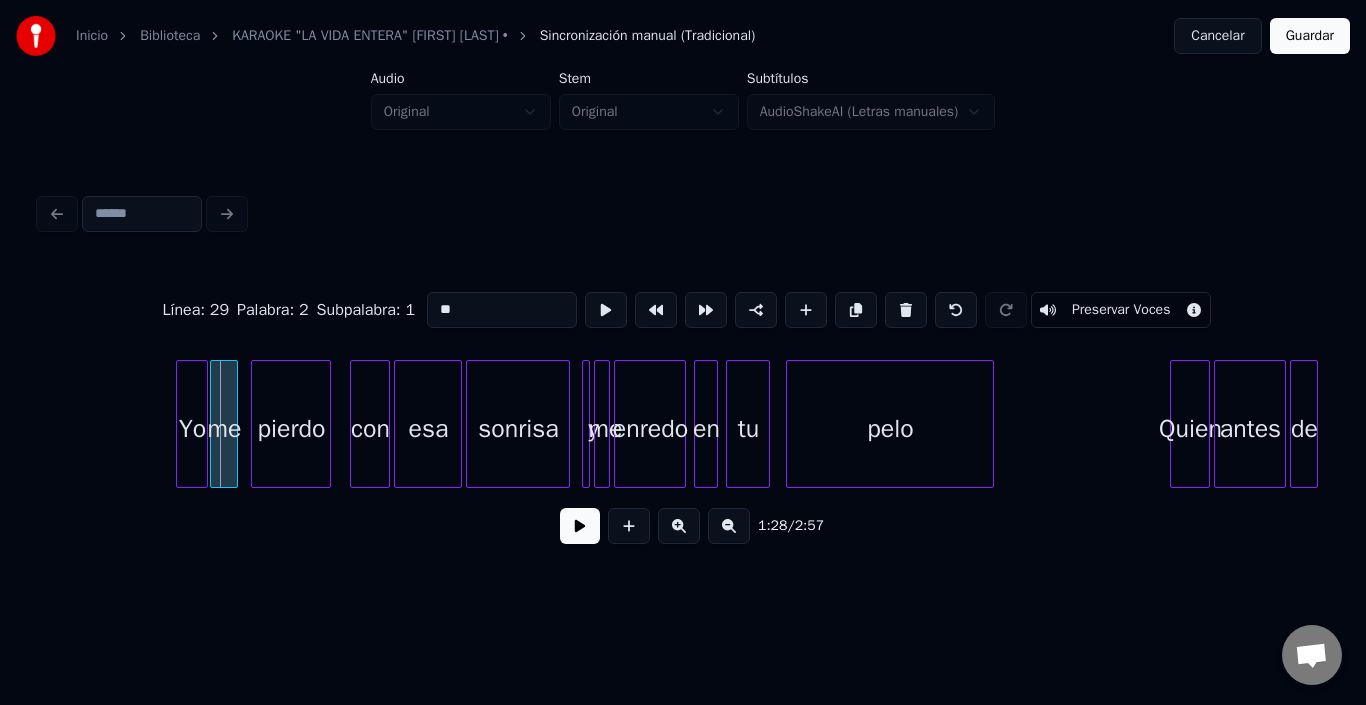 click on "me" at bounding box center (224, 429) 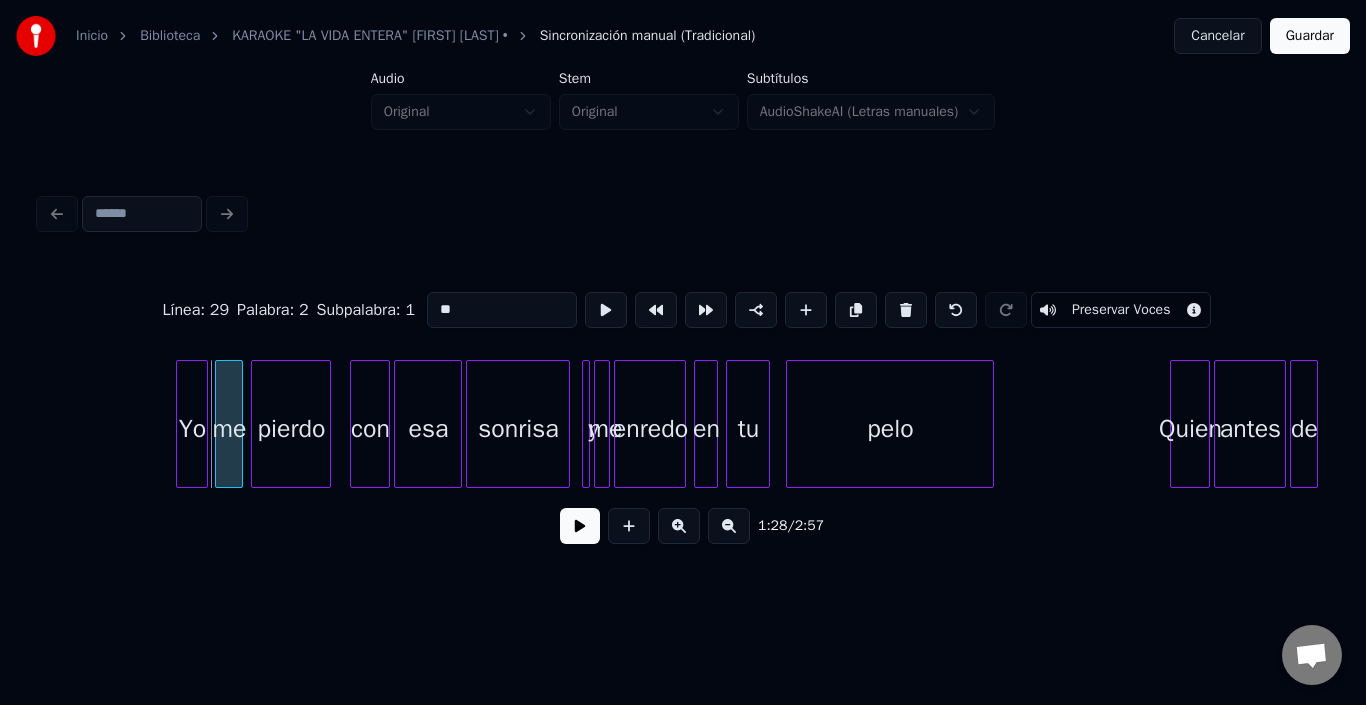 click on "me" at bounding box center [229, 429] 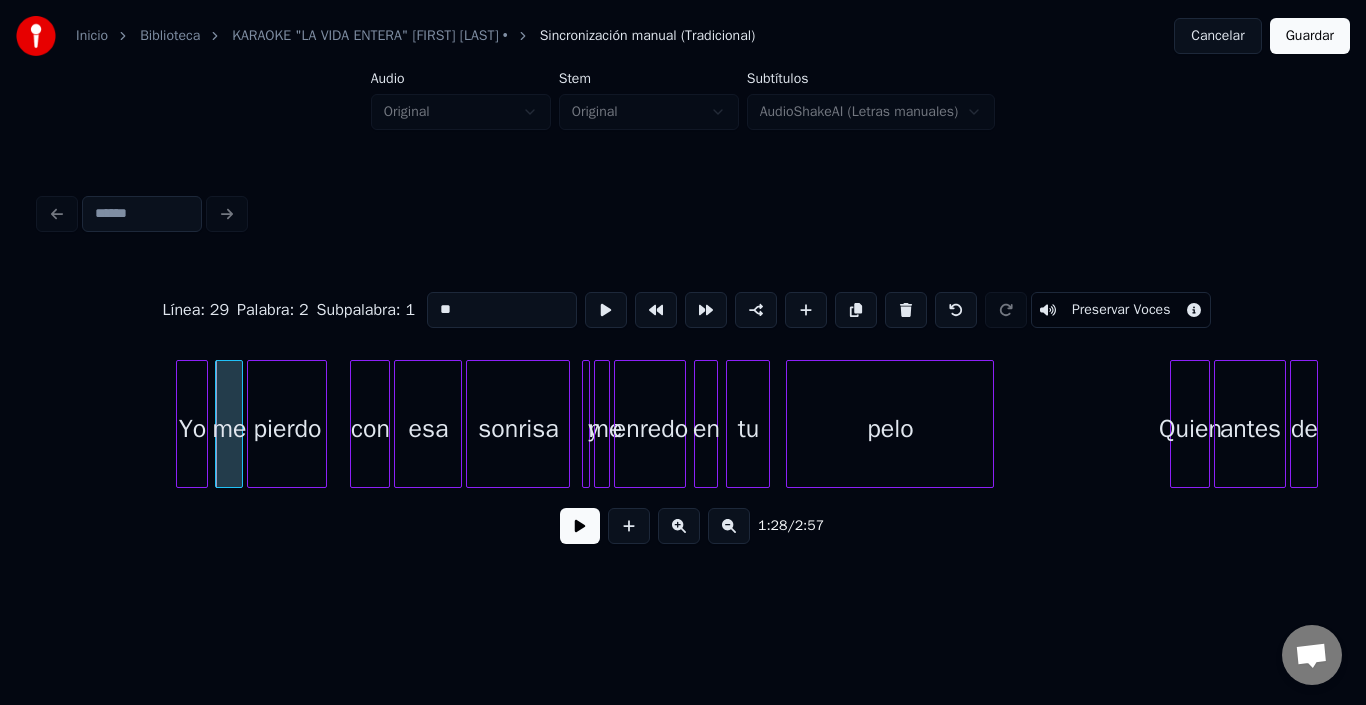 click on "pierdo" at bounding box center [287, 429] 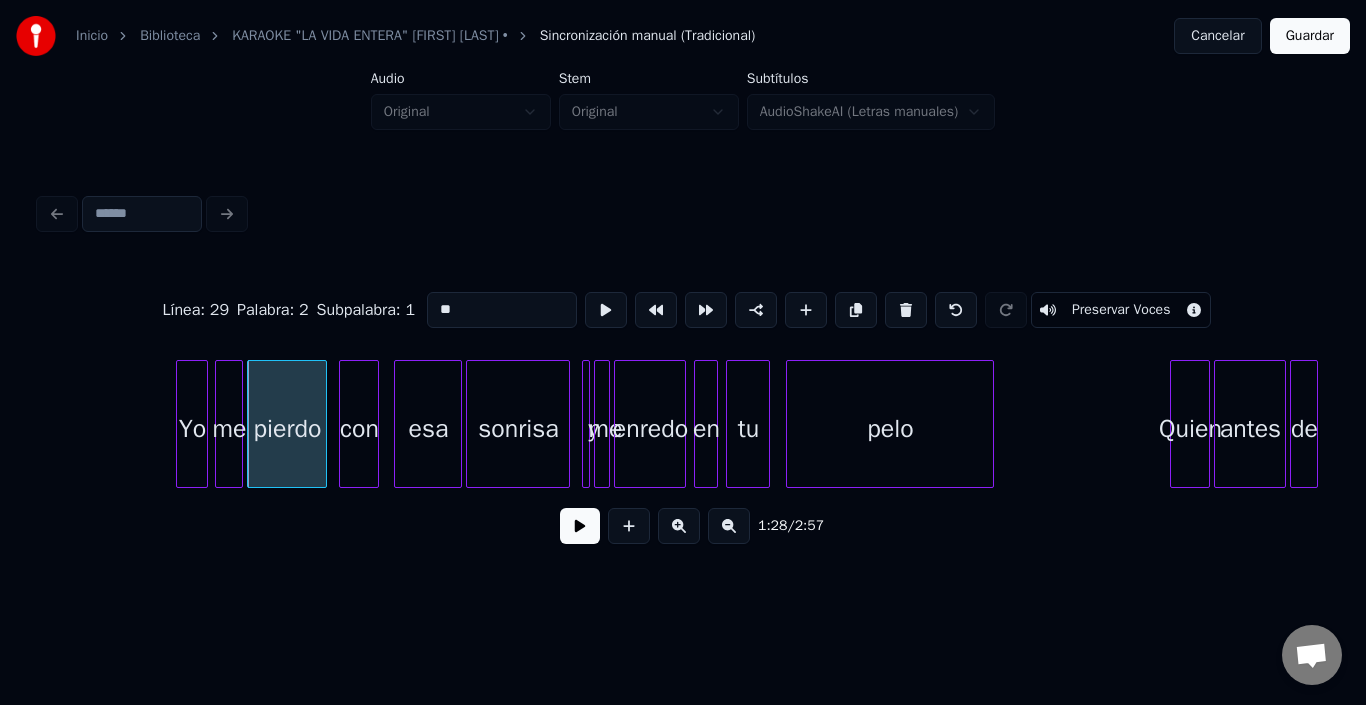 click on "con" at bounding box center [359, 429] 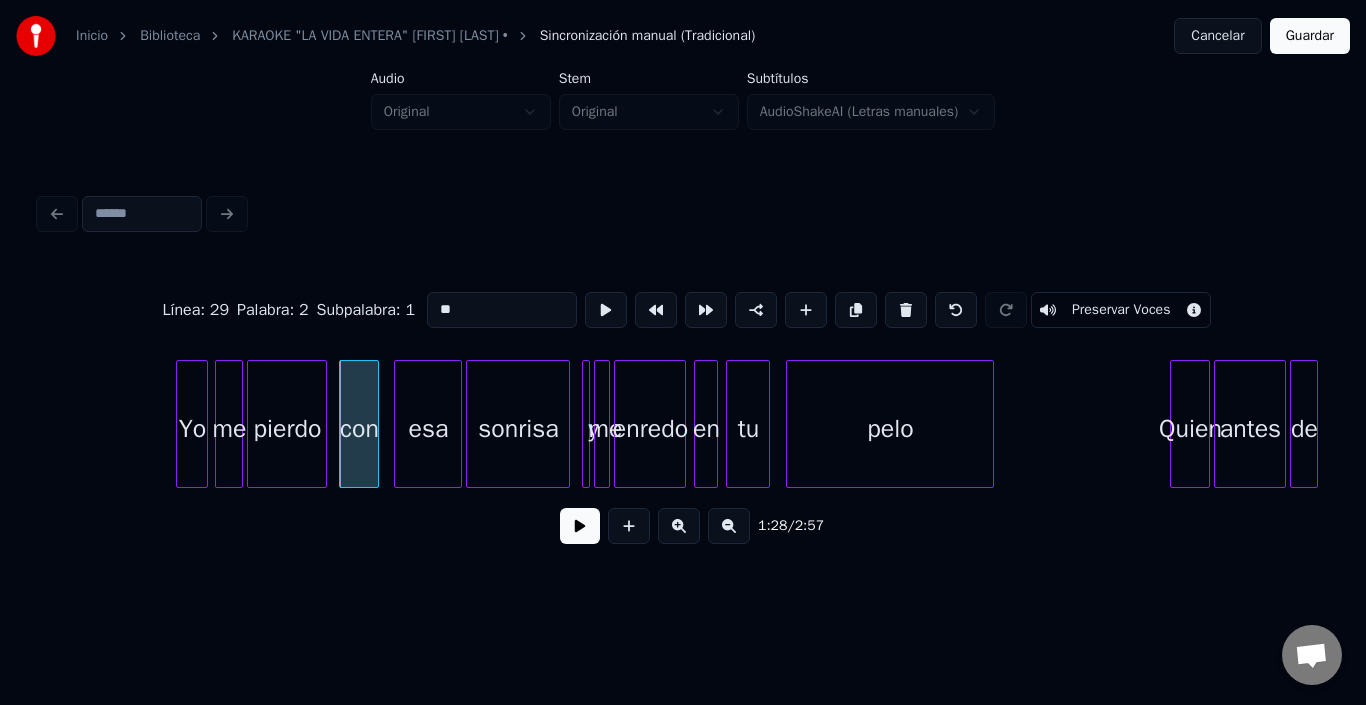 click on "con" at bounding box center [359, 429] 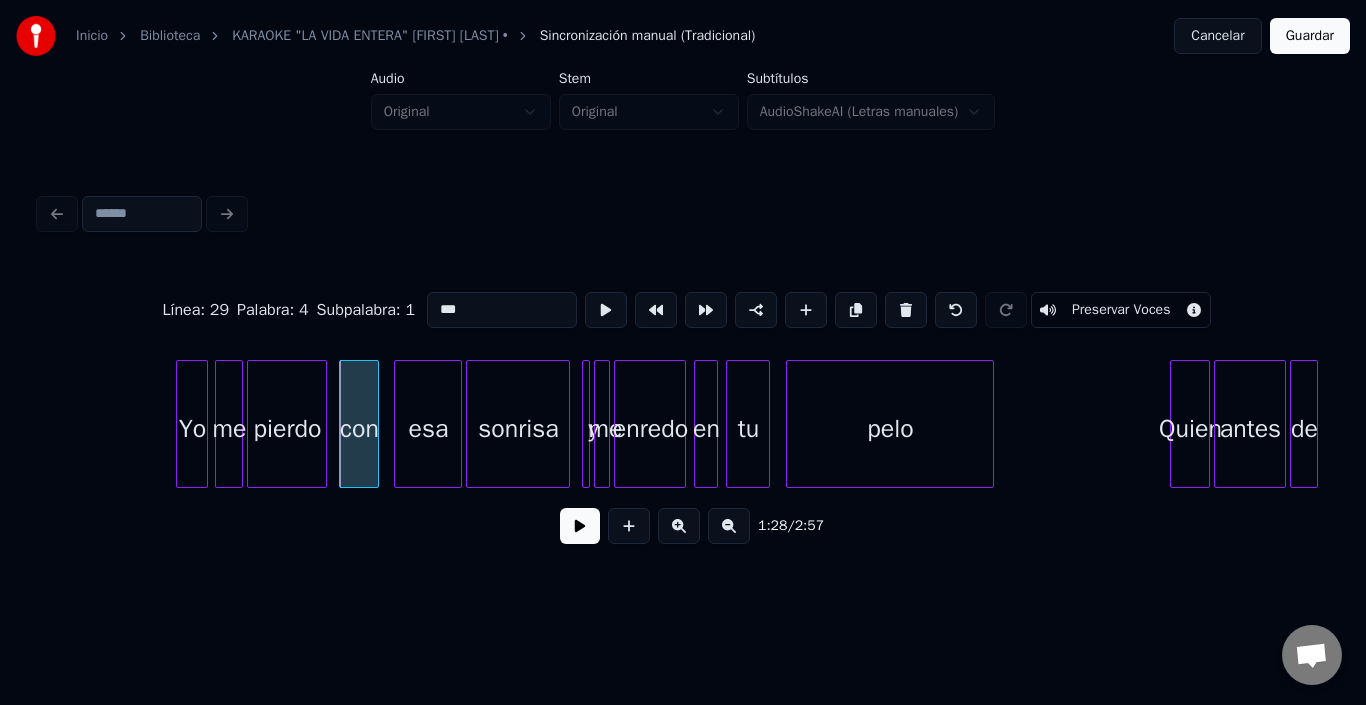 click on "Yo me pierdo con esa sonrisa y me enredo en tu pelo Quien antes de" at bounding box center [356, 424] 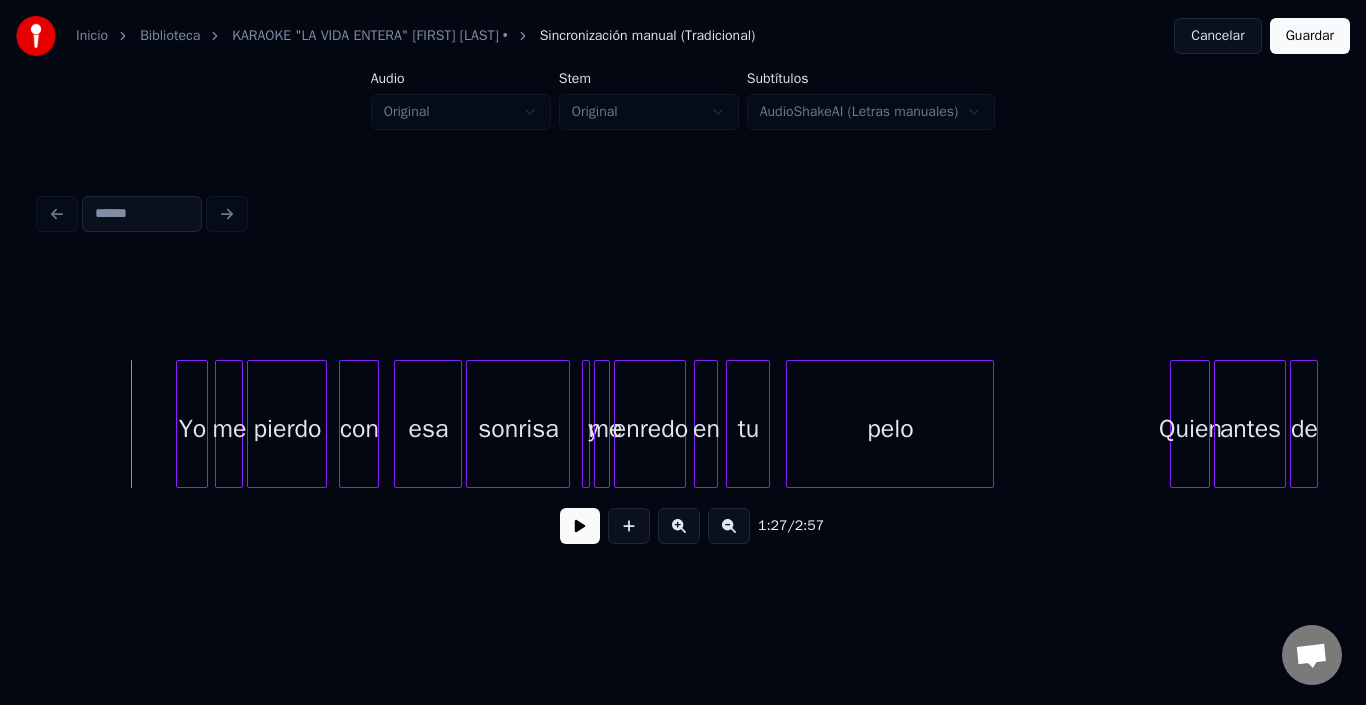 click at bounding box center (580, 526) 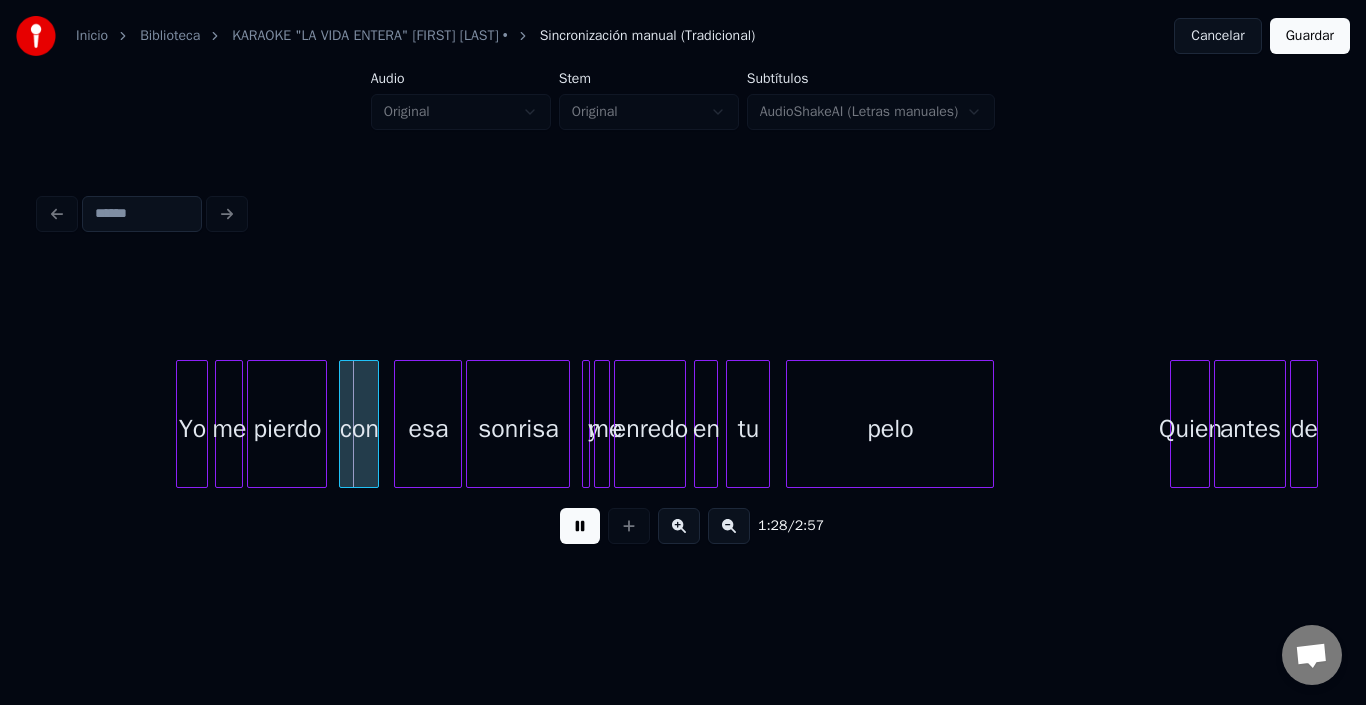 click at bounding box center [580, 526] 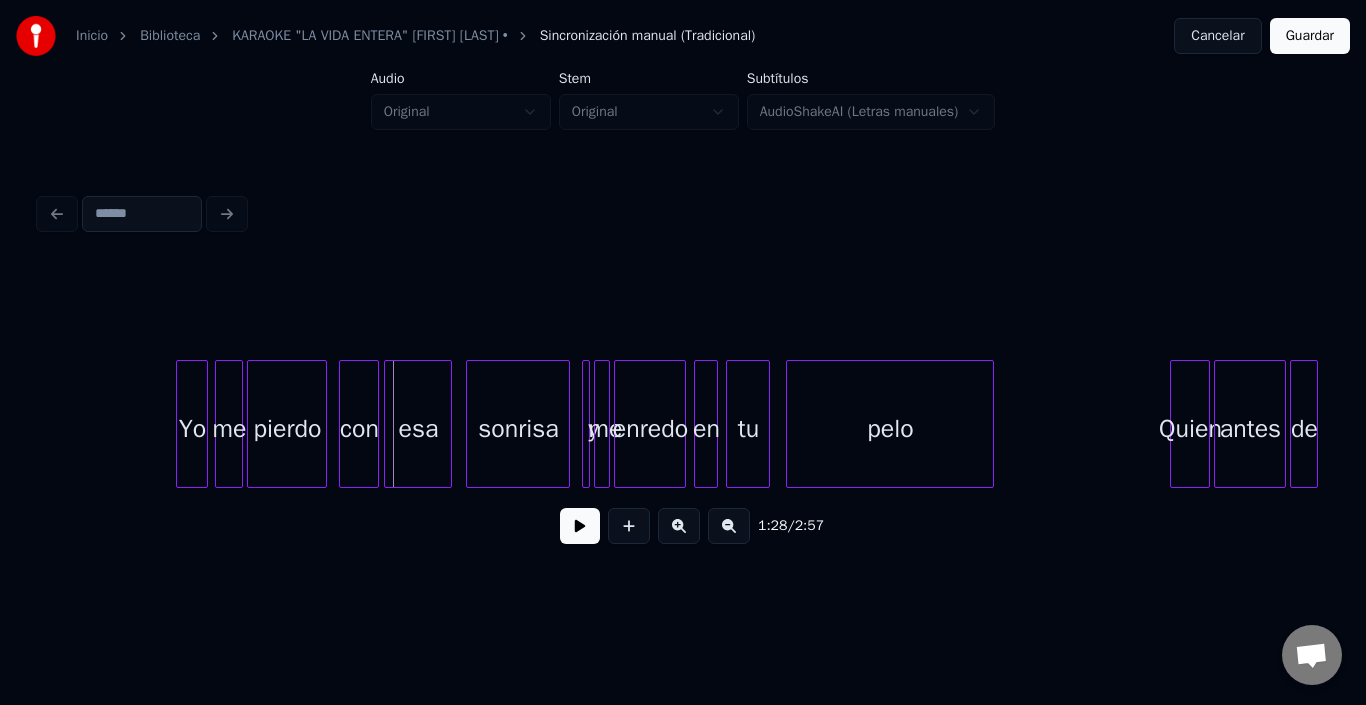 click on "esa" at bounding box center [418, 429] 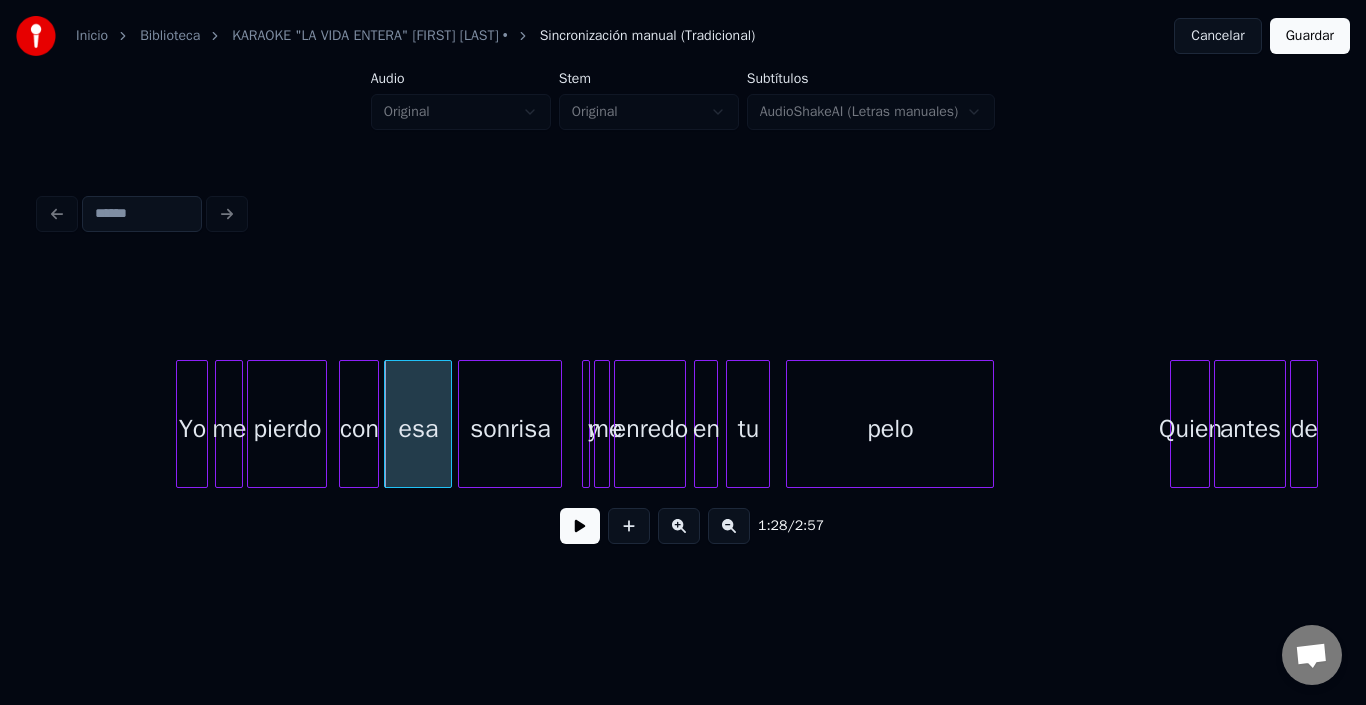 click on "sonrisa" at bounding box center [510, 429] 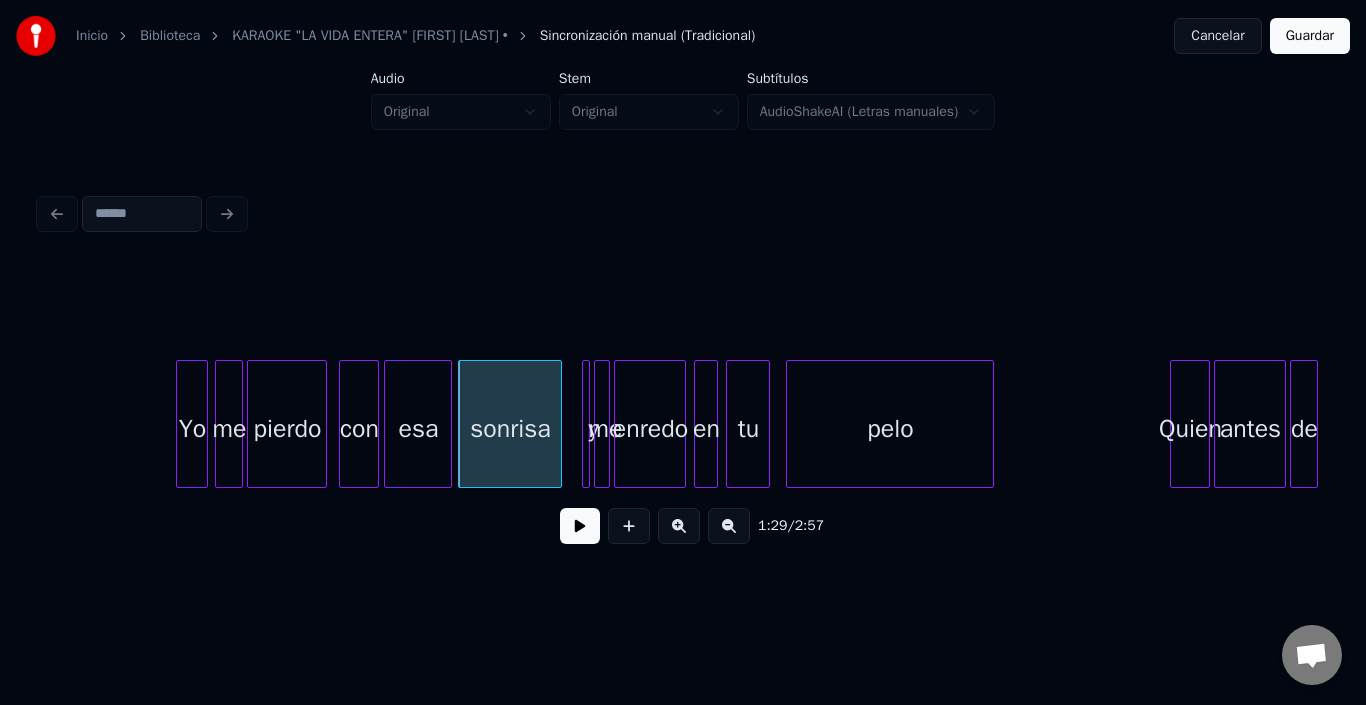 click at bounding box center (375, 424) 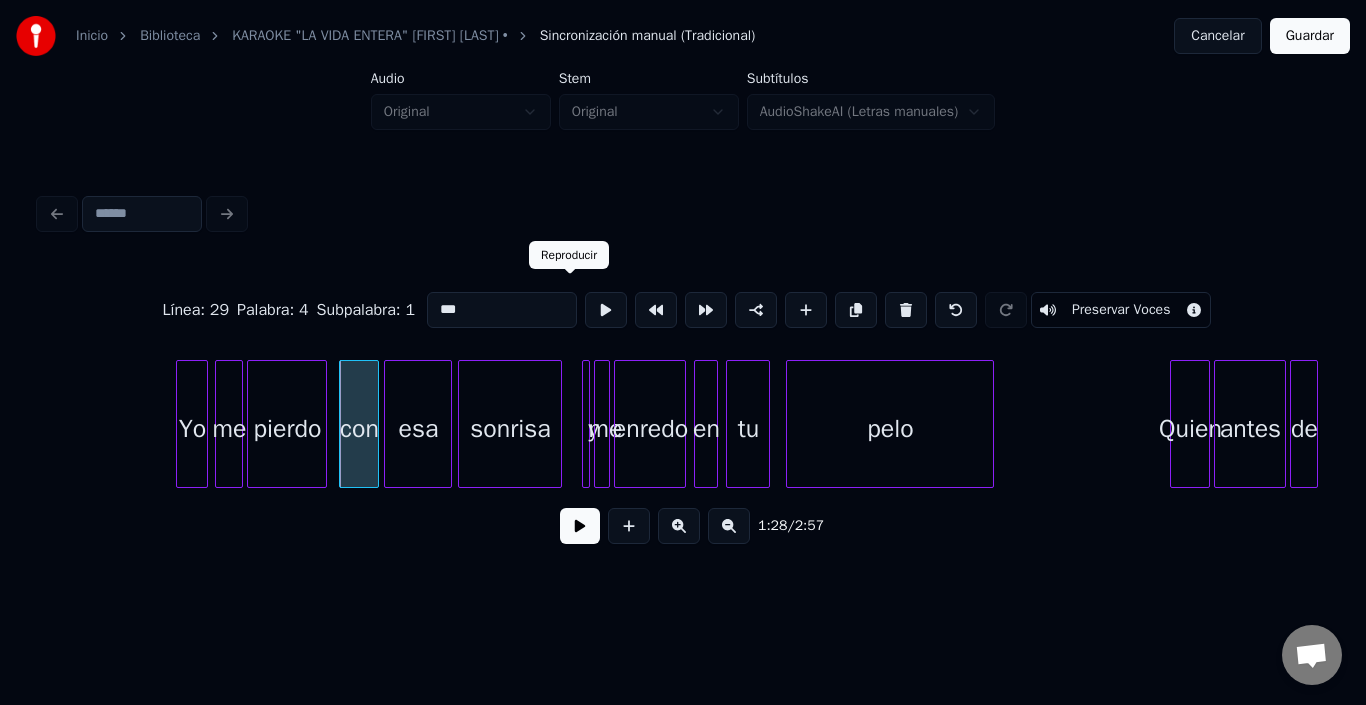 click at bounding box center (606, 310) 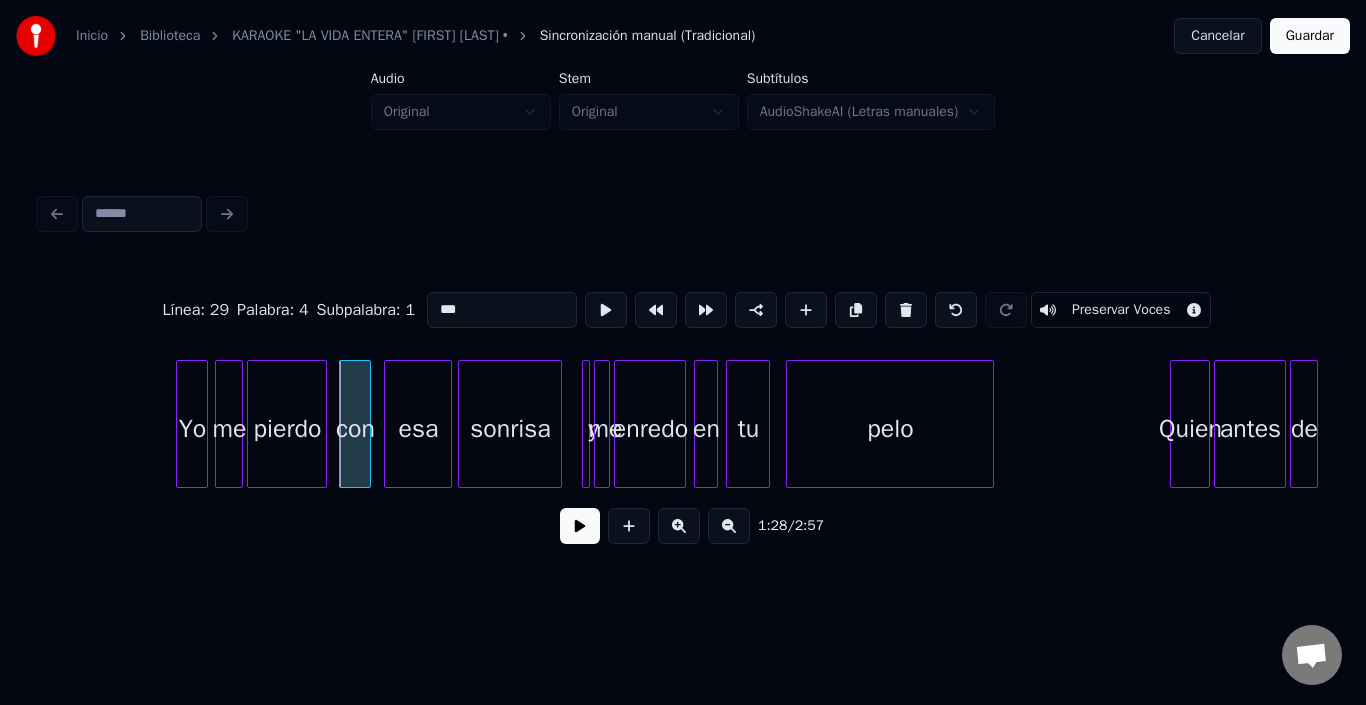 click at bounding box center (367, 424) 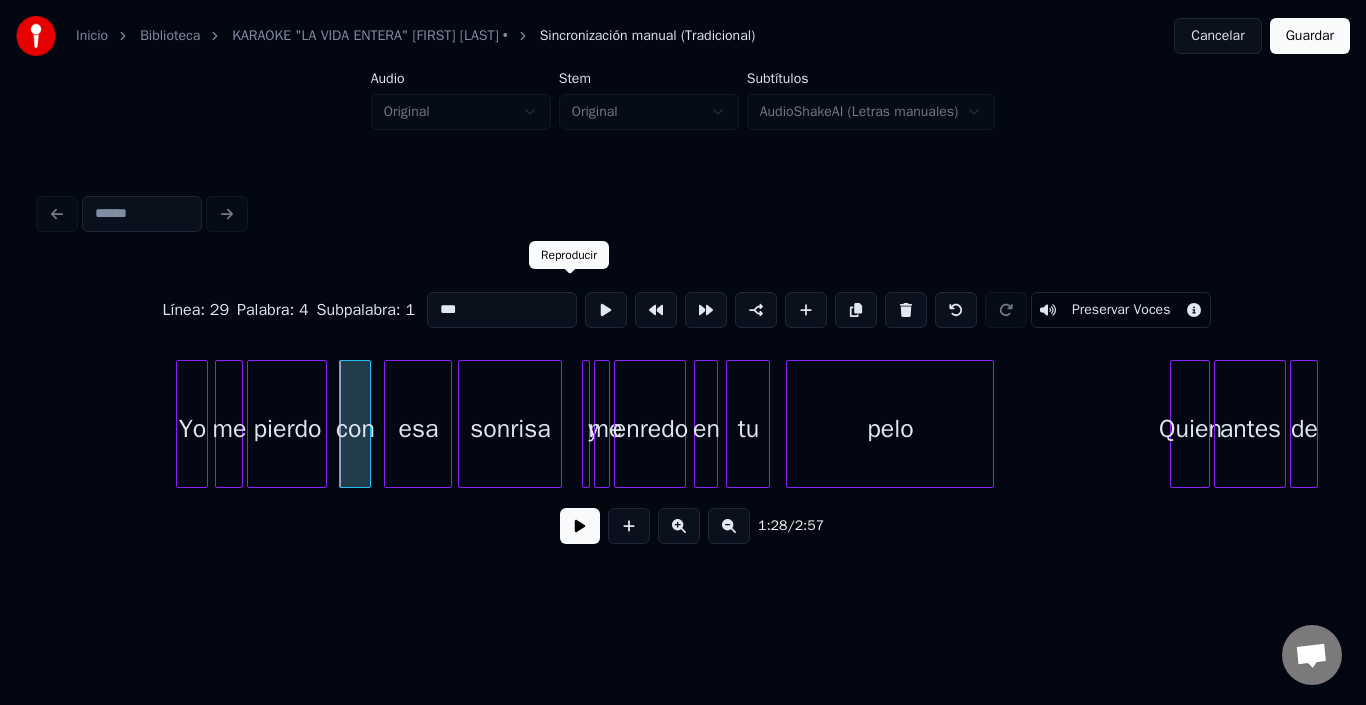 click at bounding box center [606, 310] 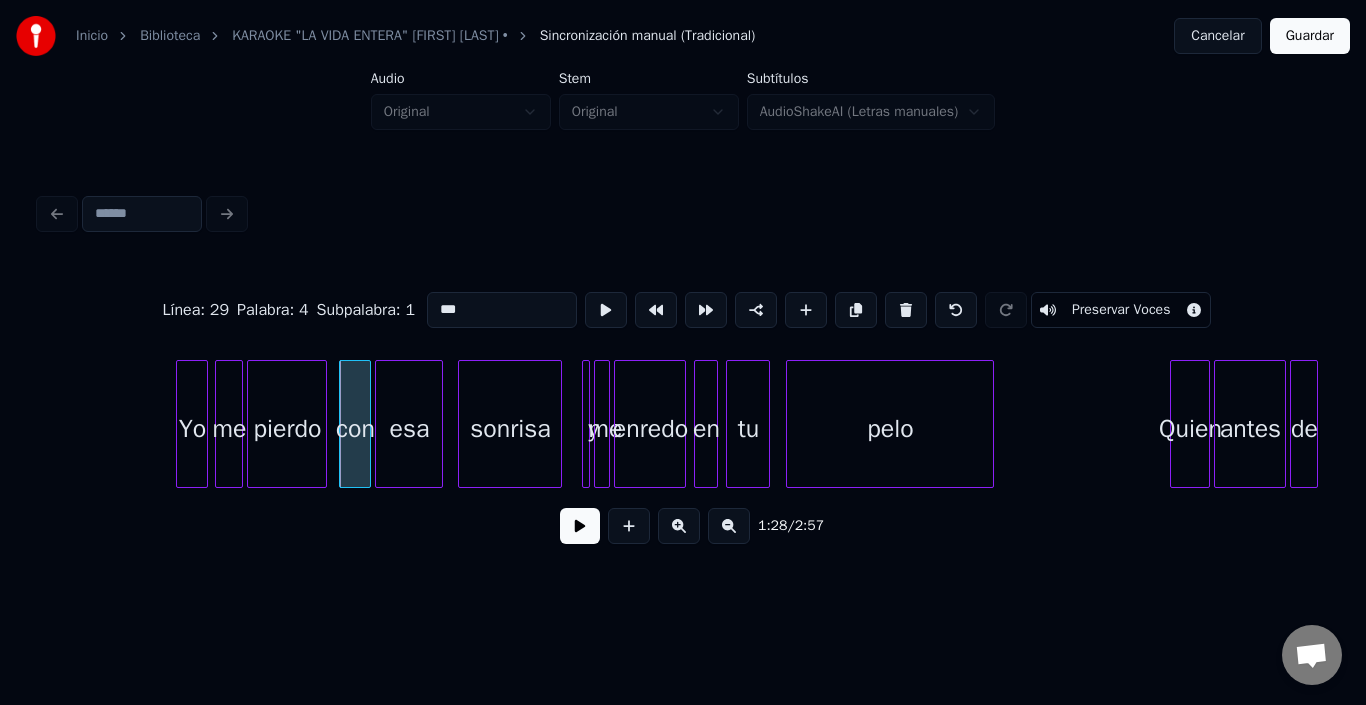 click on "esa" at bounding box center [409, 429] 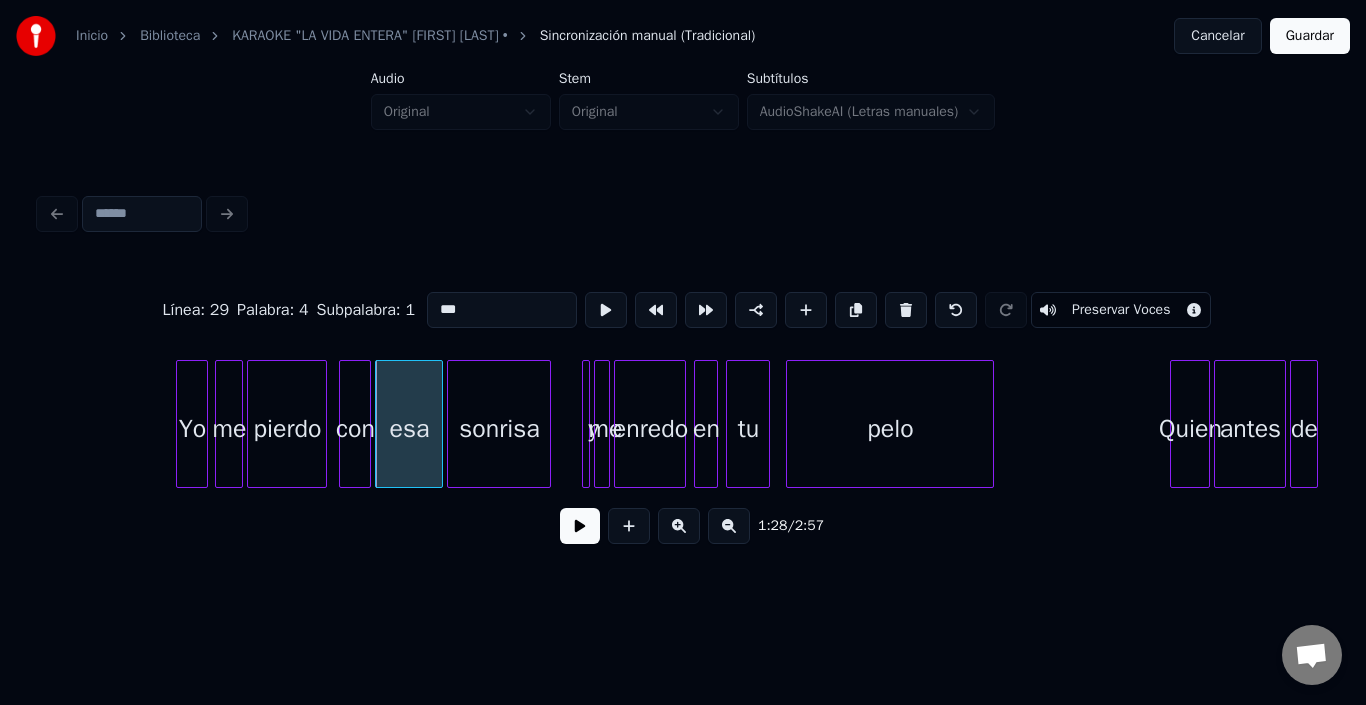 click on "sonrisa" at bounding box center [499, 429] 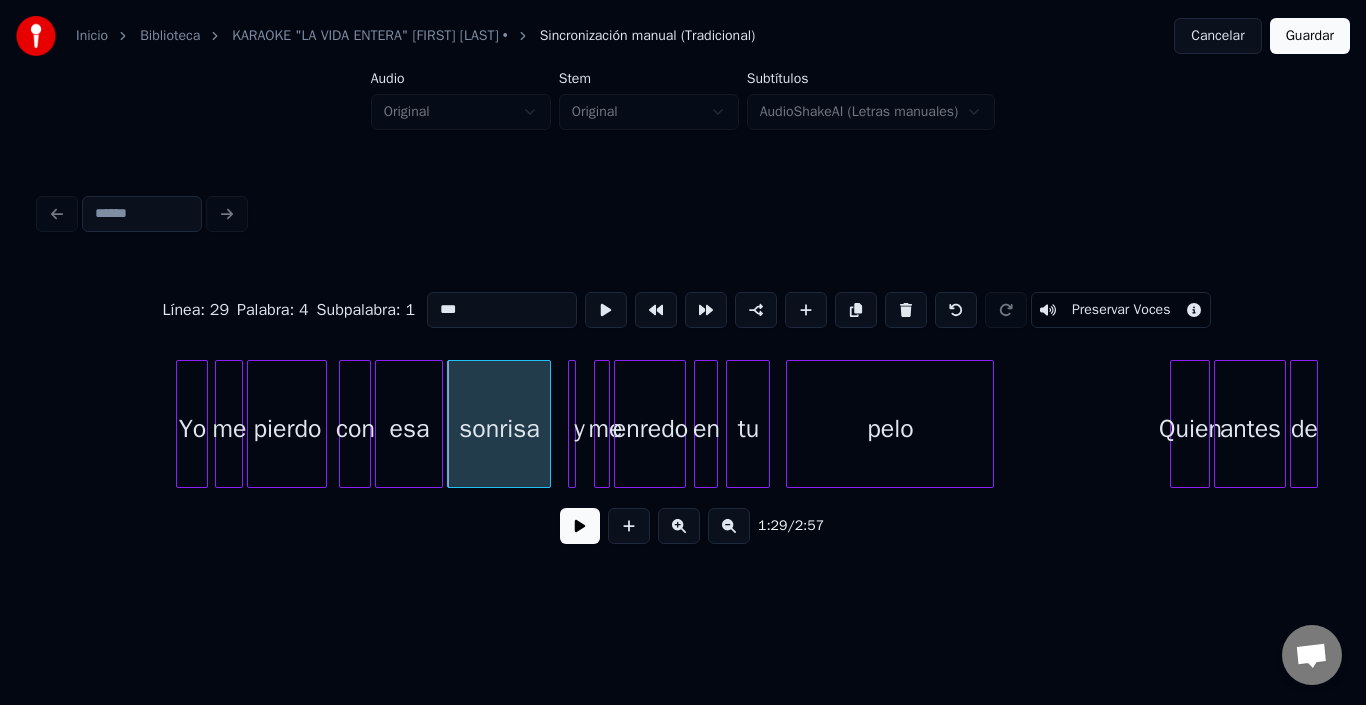 click on "Línea :   29 Palabra :   4 Subpalabra :   1 *** Preservar Voces 1:29  /  2:57" at bounding box center [683, 412] 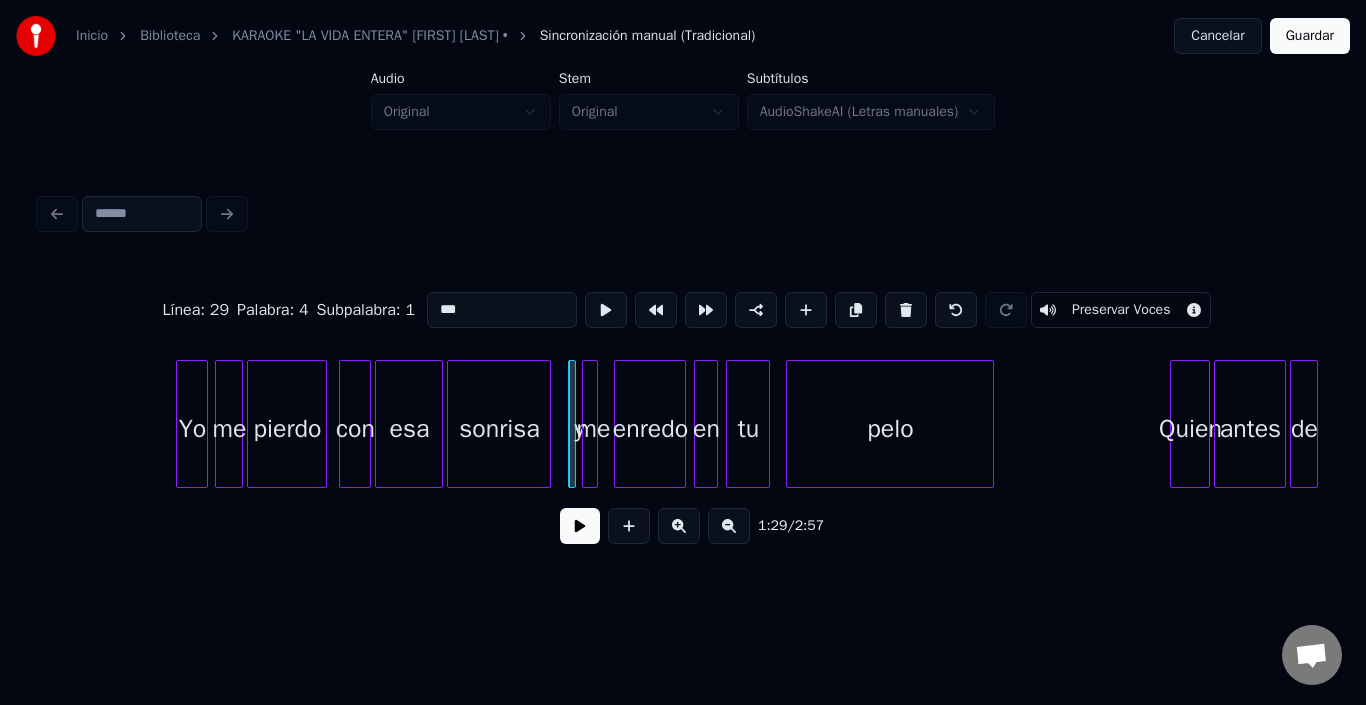 click on "me" at bounding box center [593, 429] 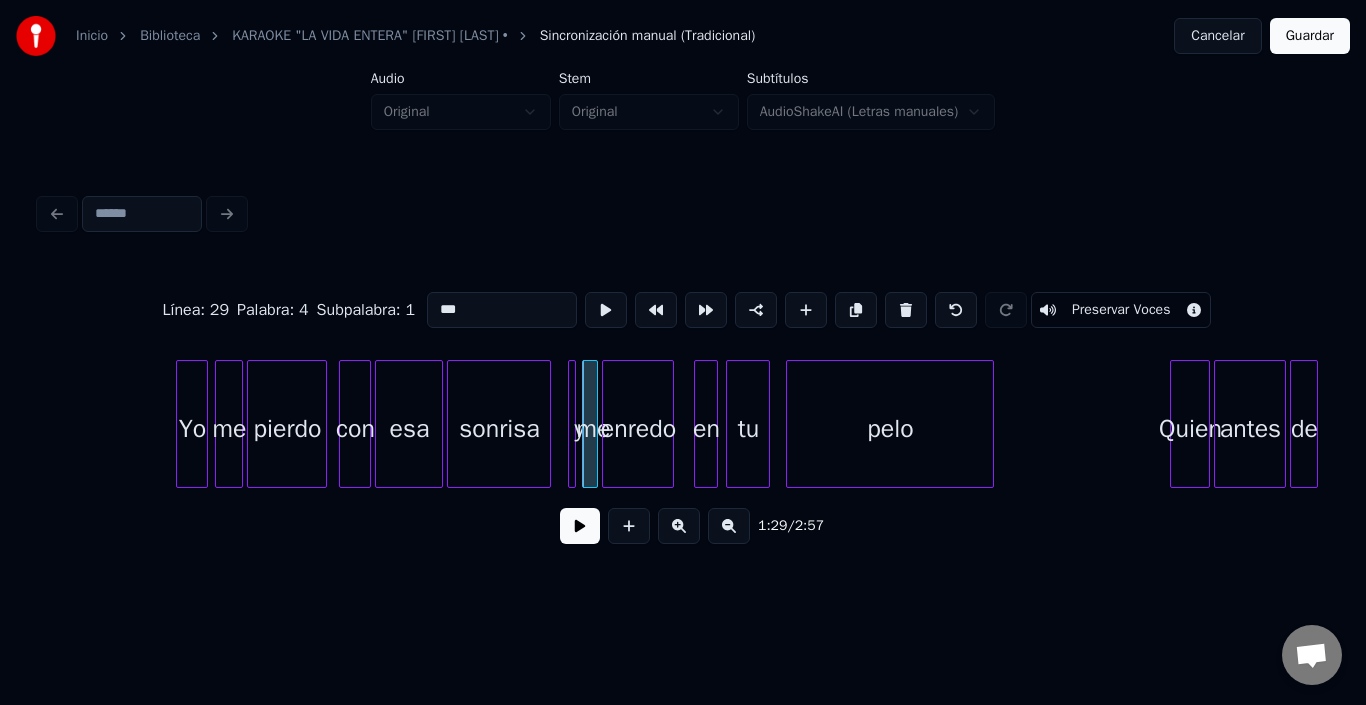 click on "enredo" at bounding box center (638, 429) 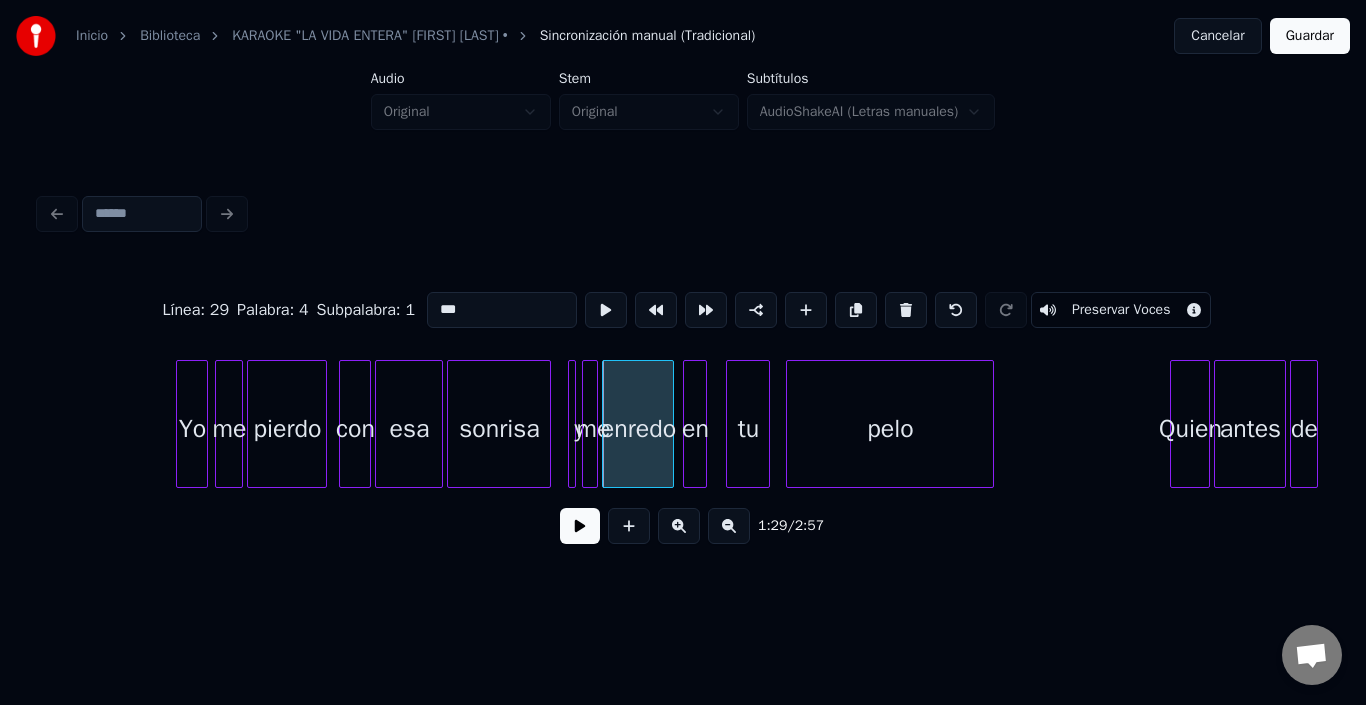 click on "en" at bounding box center (695, 429) 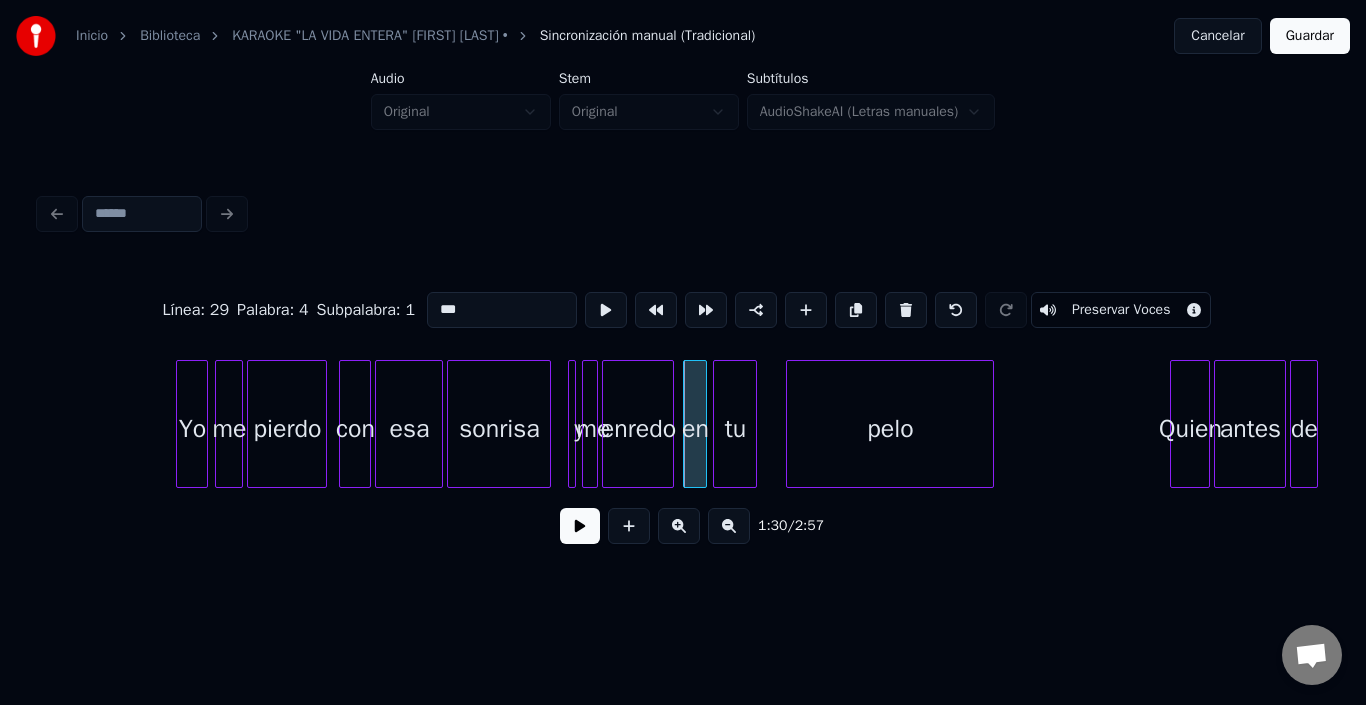 click on "tu" at bounding box center (735, 429) 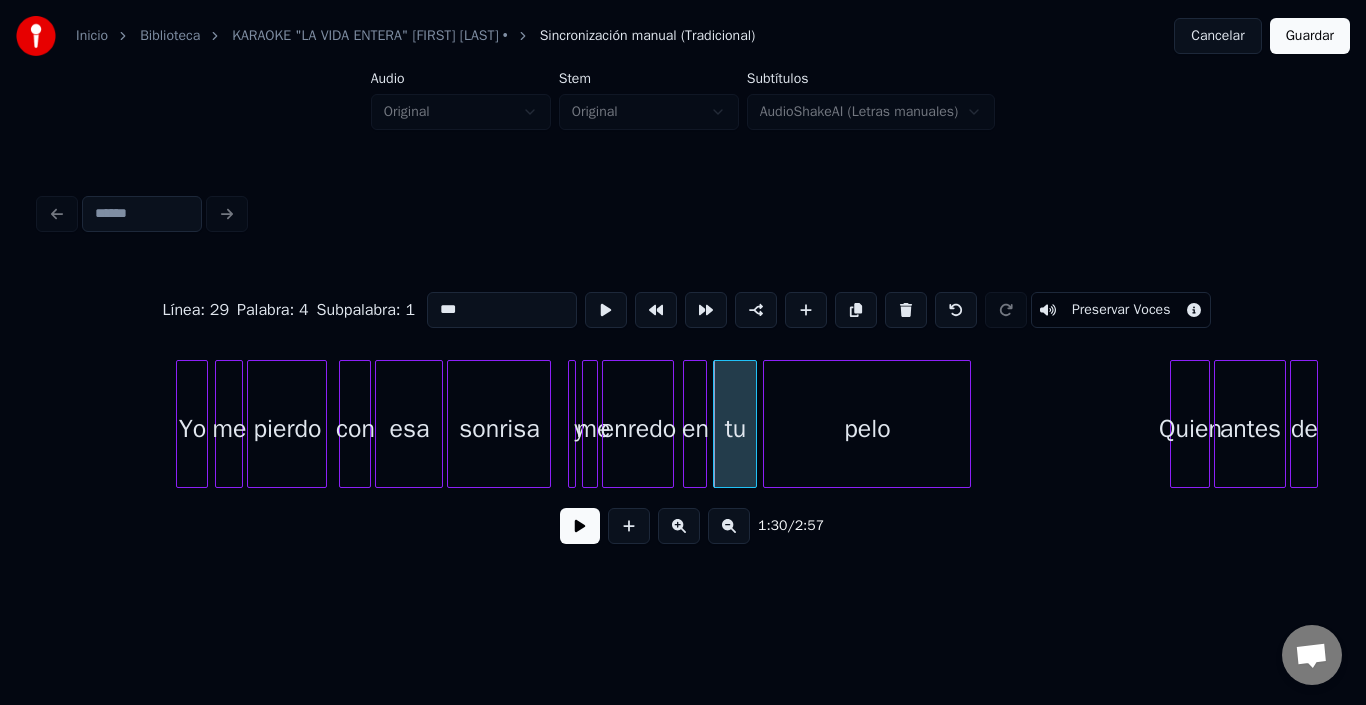 click on "pelo" at bounding box center [867, 429] 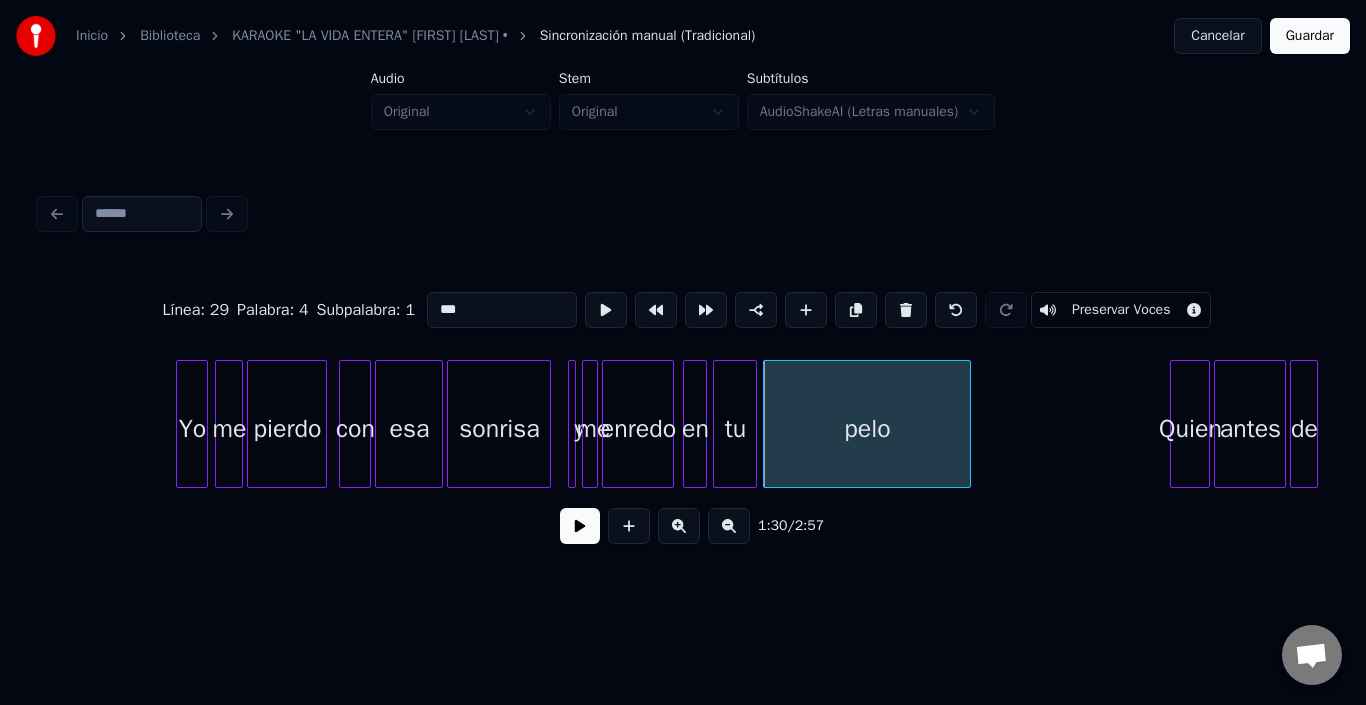 click on "pelo" at bounding box center [867, 429] 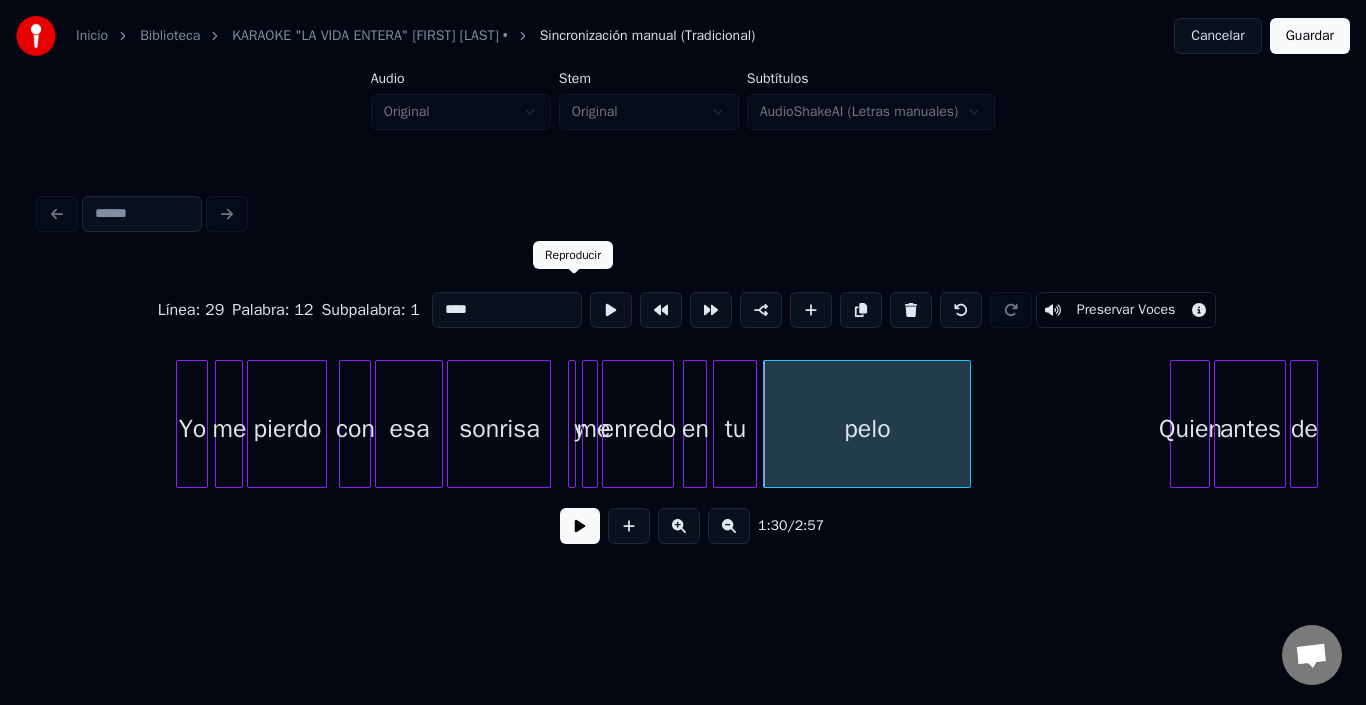 click at bounding box center [611, 310] 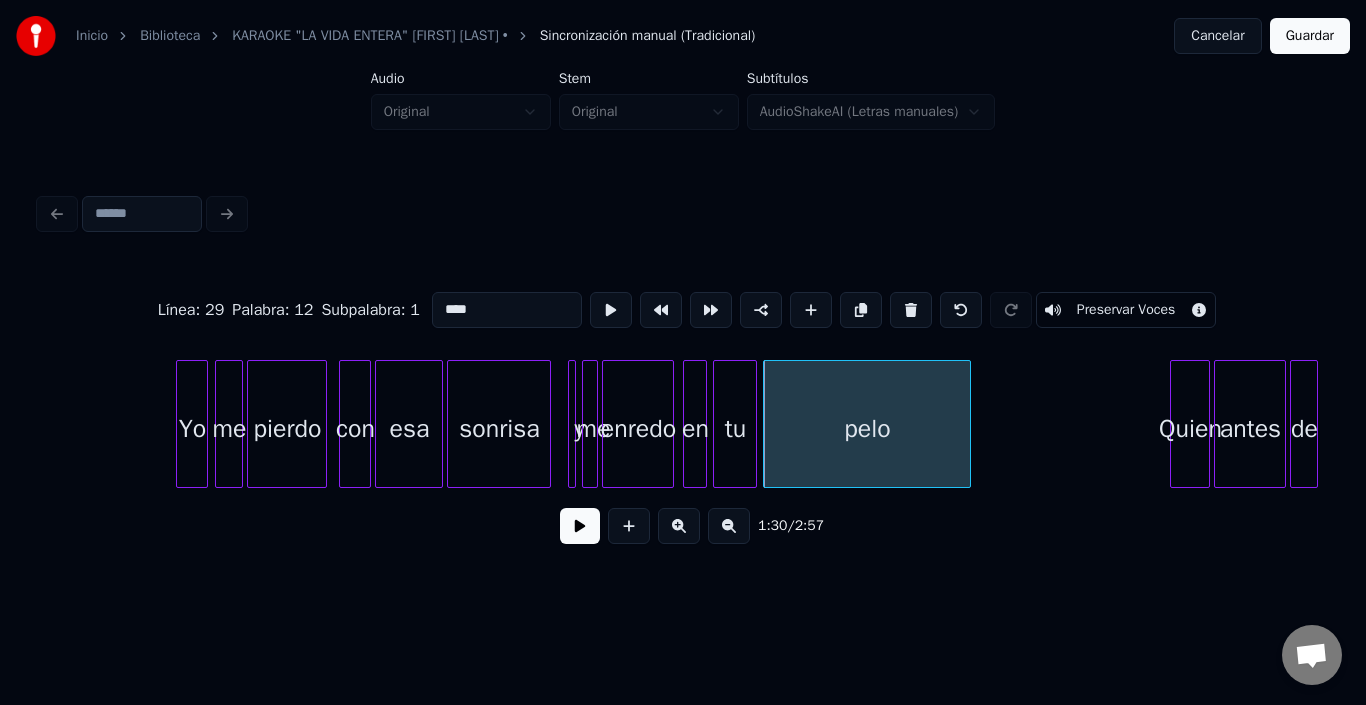click at bounding box center (580, 526) 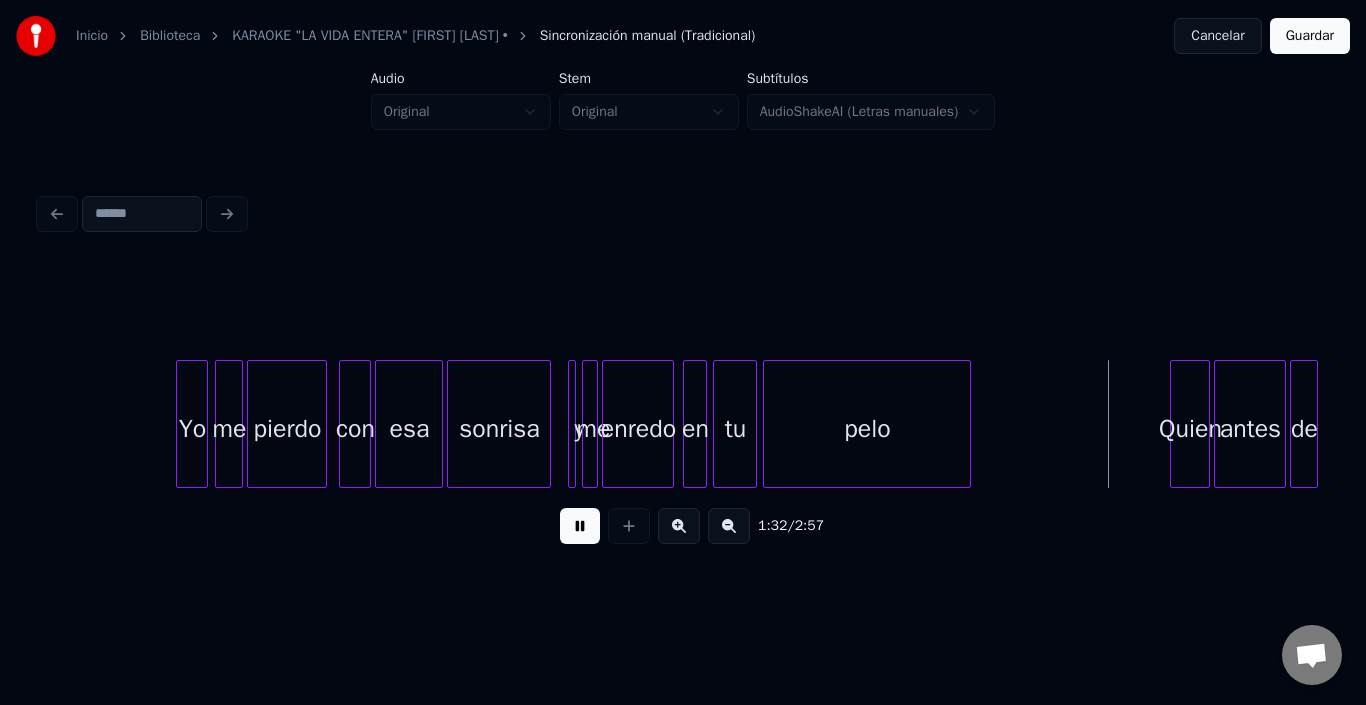 click at bounding box center [580, 526] 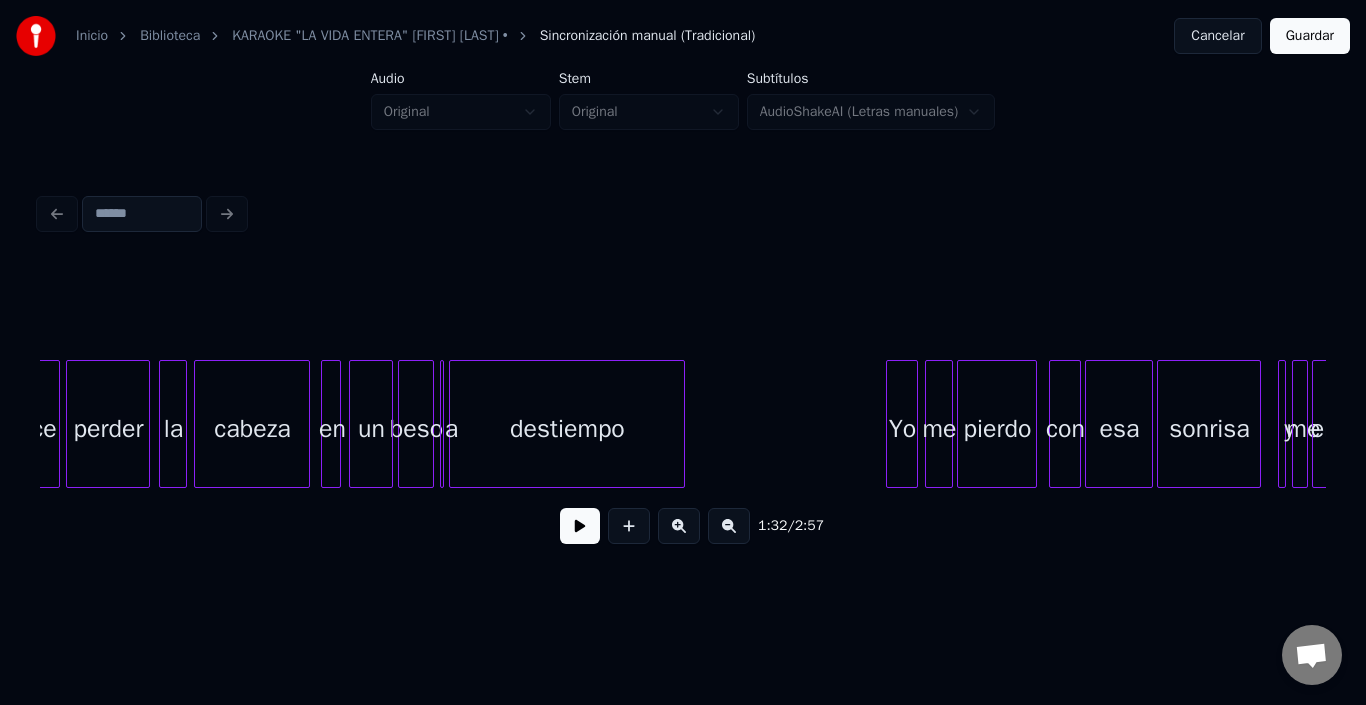 scroll, scrollTop: 0, scrollLeft: 16837, axis: horizontal 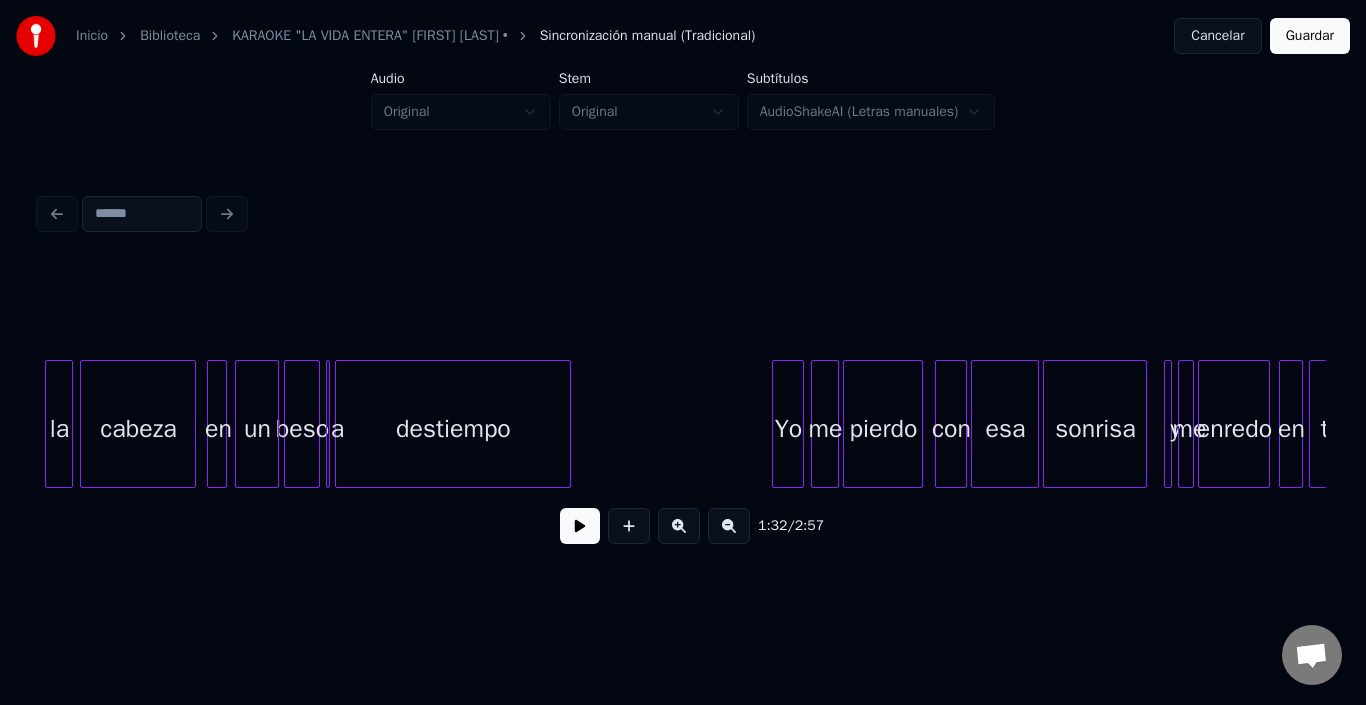 click on "Yo me pierdo con destiempo beso a un cabeza en la esa sonrisa y me enredo en tu" at bounding box center [952, 424] 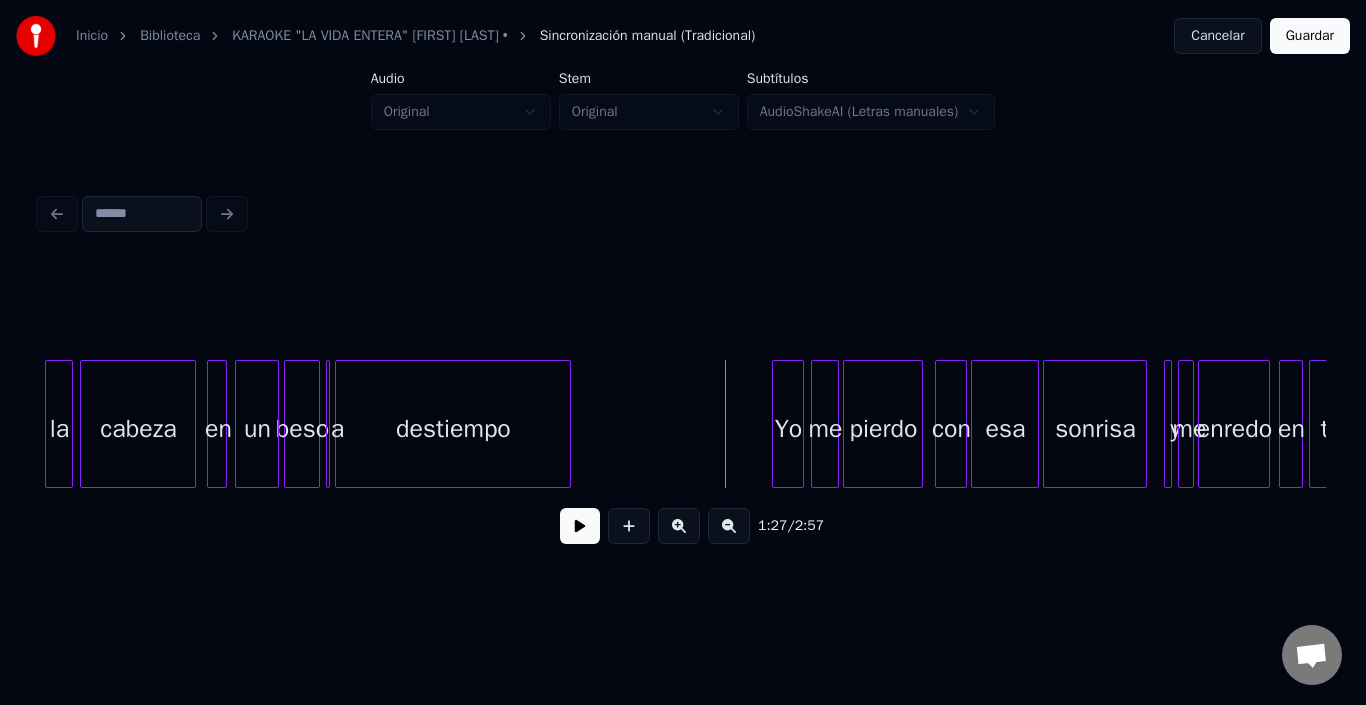 click on "1:27  /  2:57" at bounding box center (683, 526) 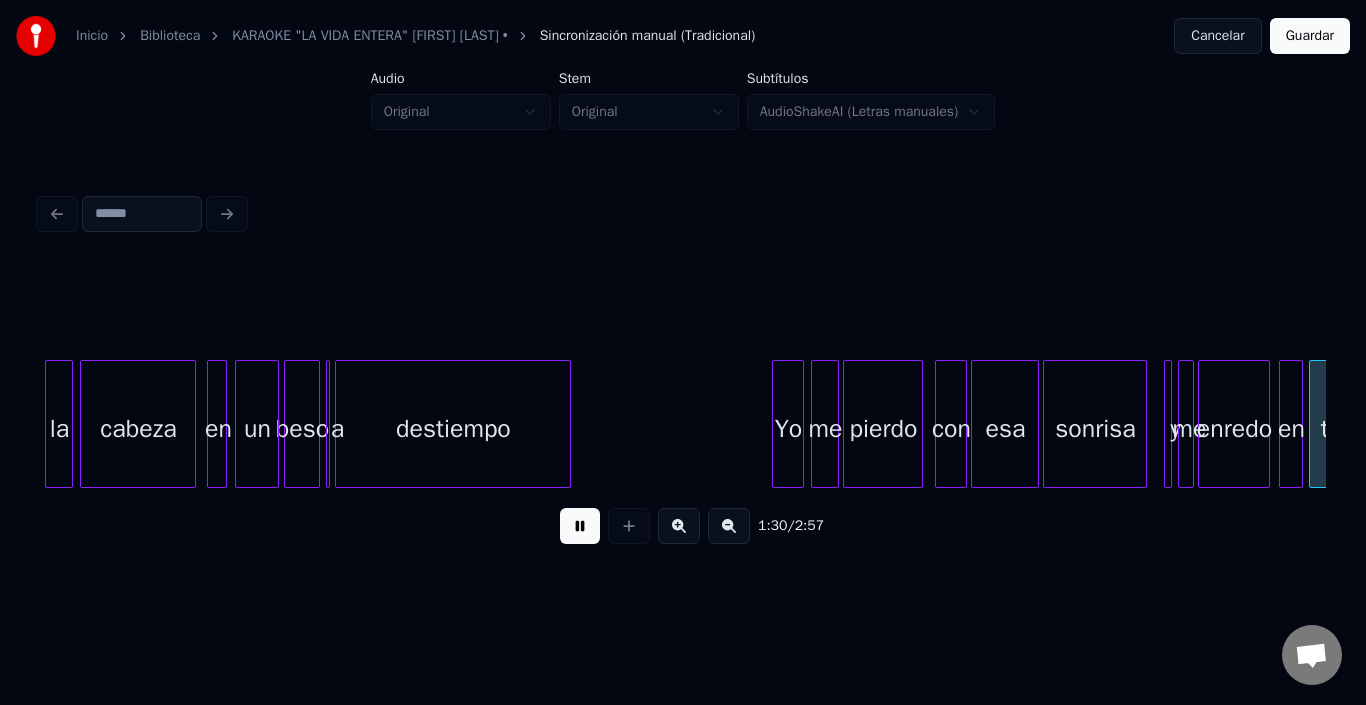 scroll, scrollTop: 0, scrollLeft: 18127, axis: horizontal 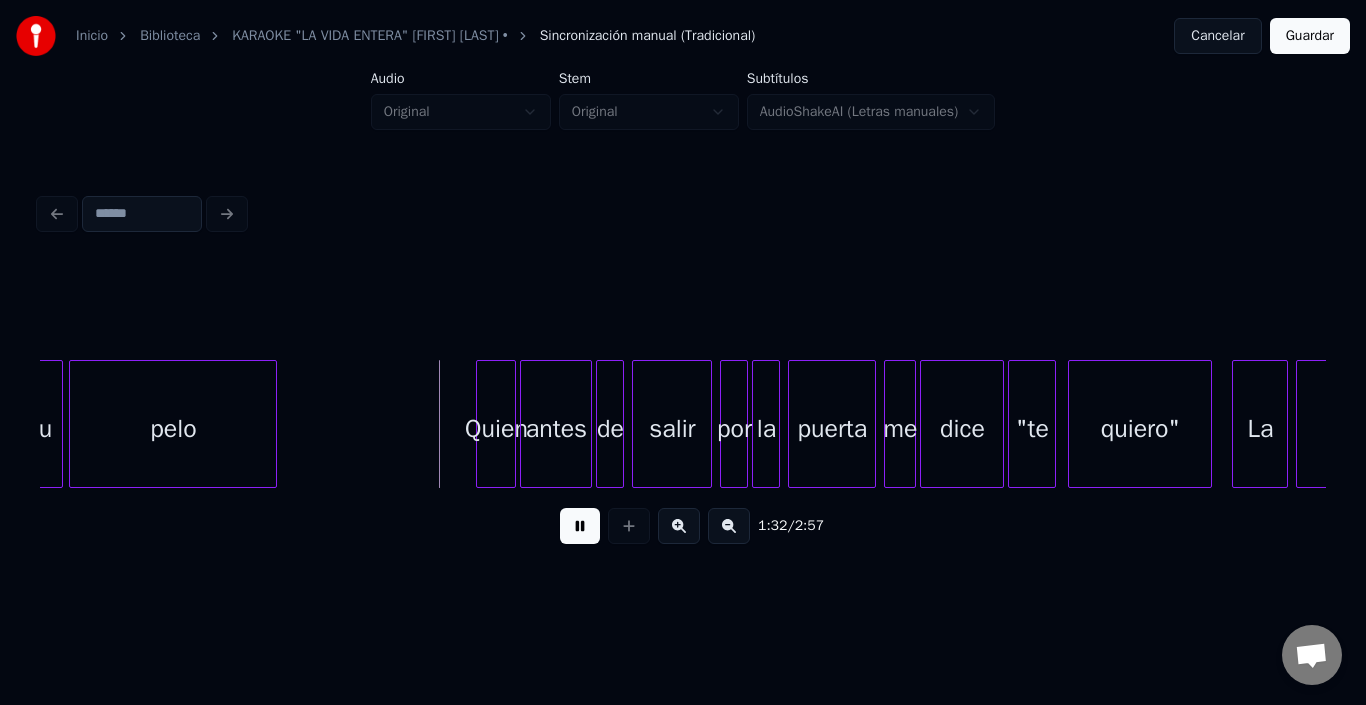 click at bounding box center (580, 526) 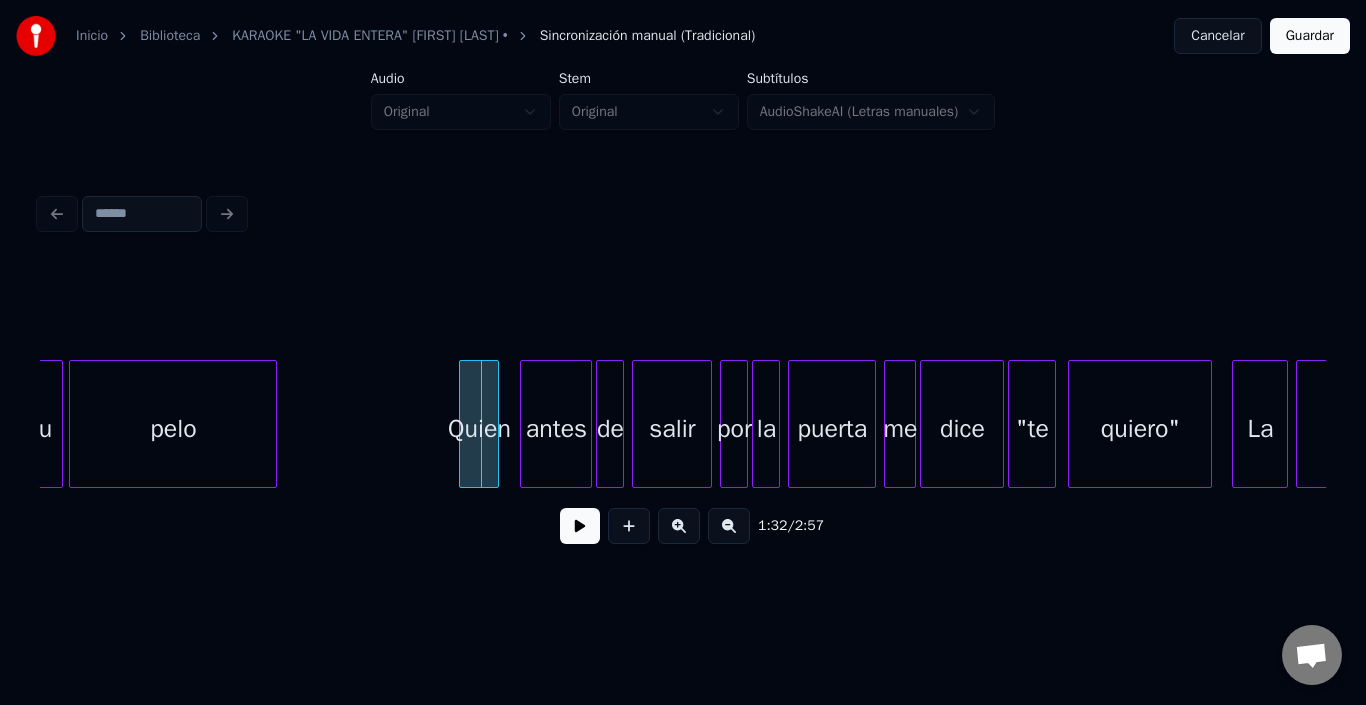 click on "Quien" at bounding box center [479, 429] 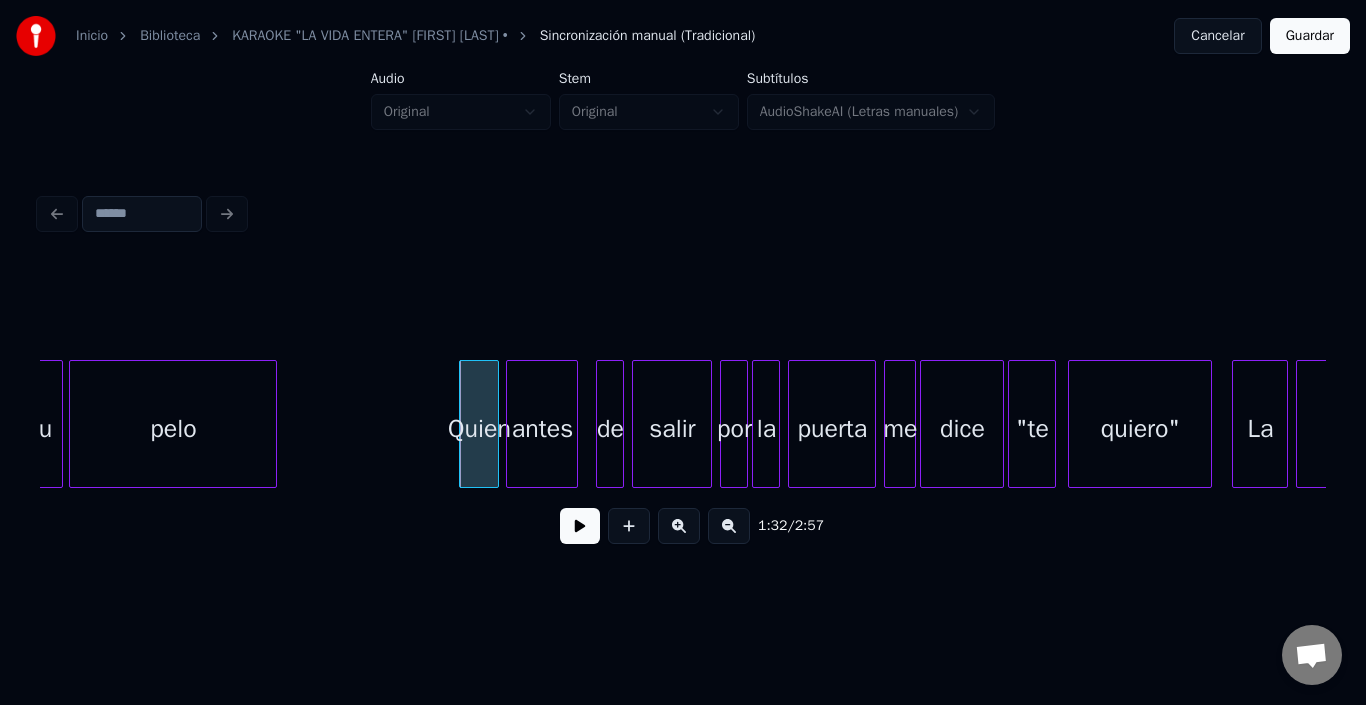 click on "antes" at bounding box center [542, 429] 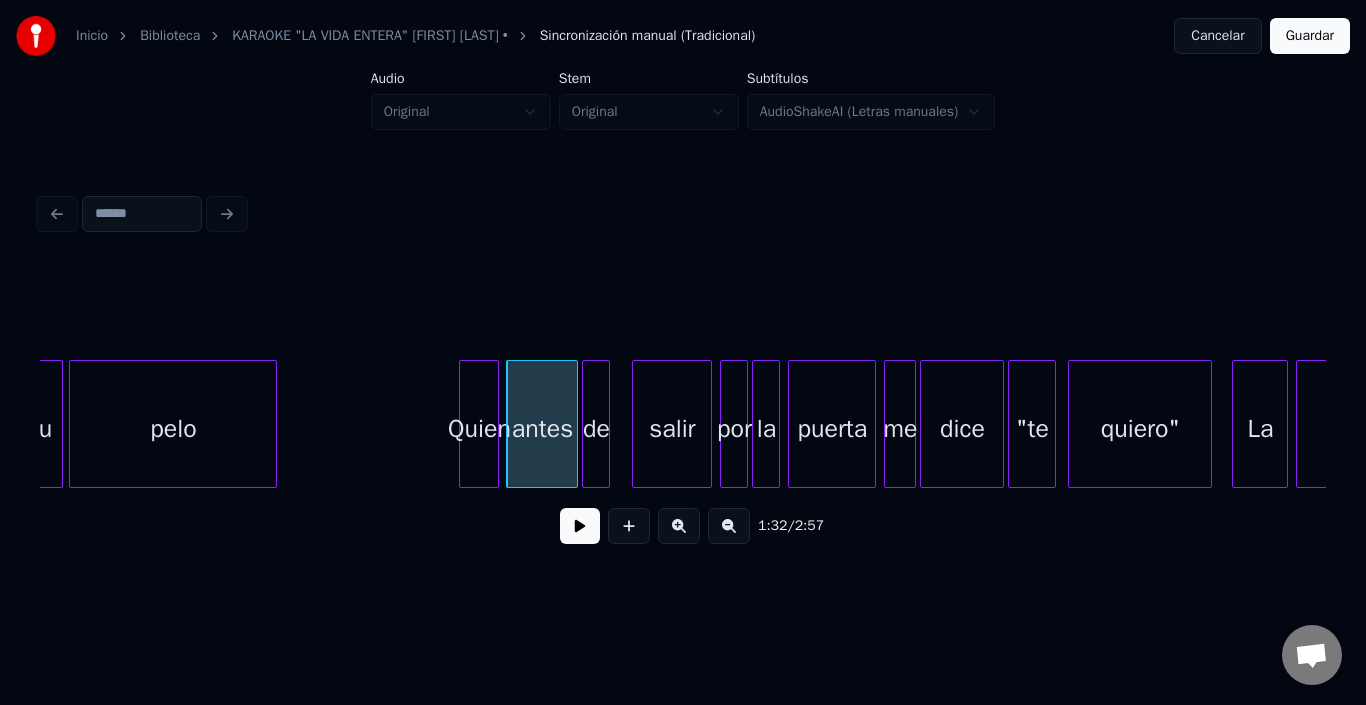click on "de" at bounding box center (596, 429) 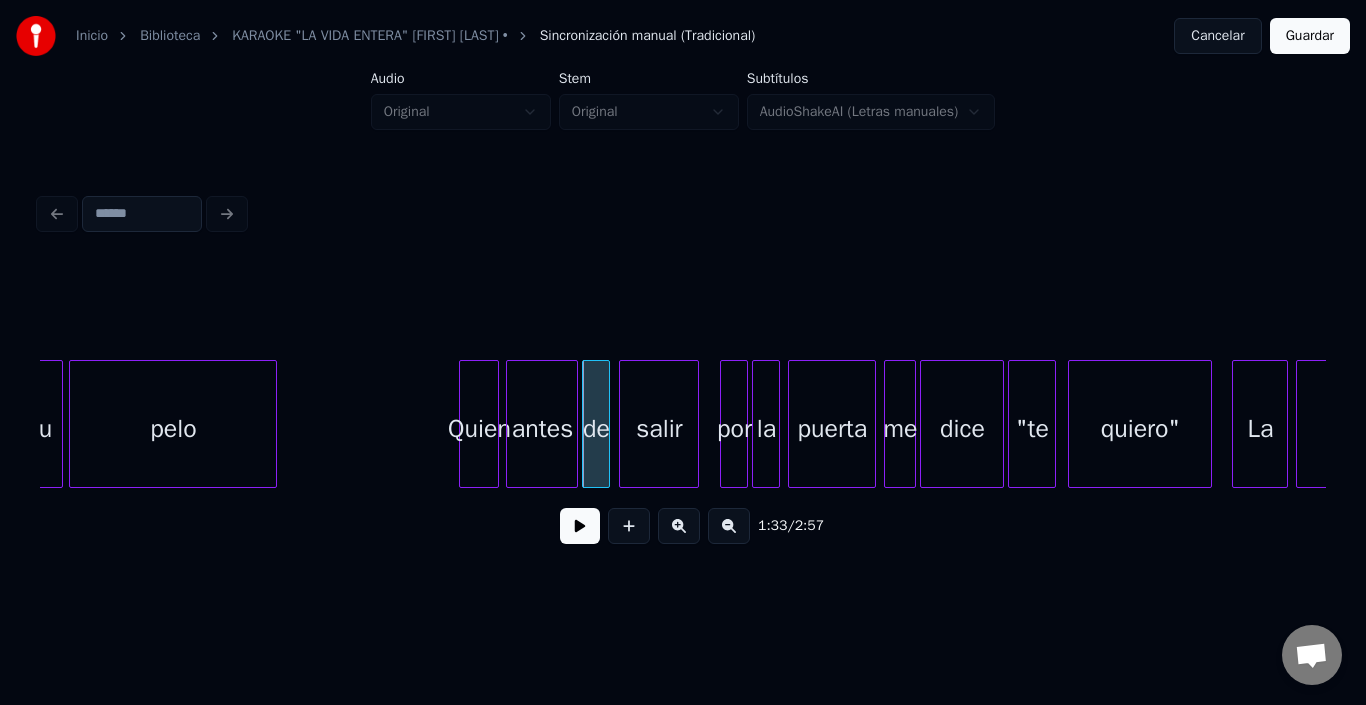 click on "salir" at bounding box center [659, 429] 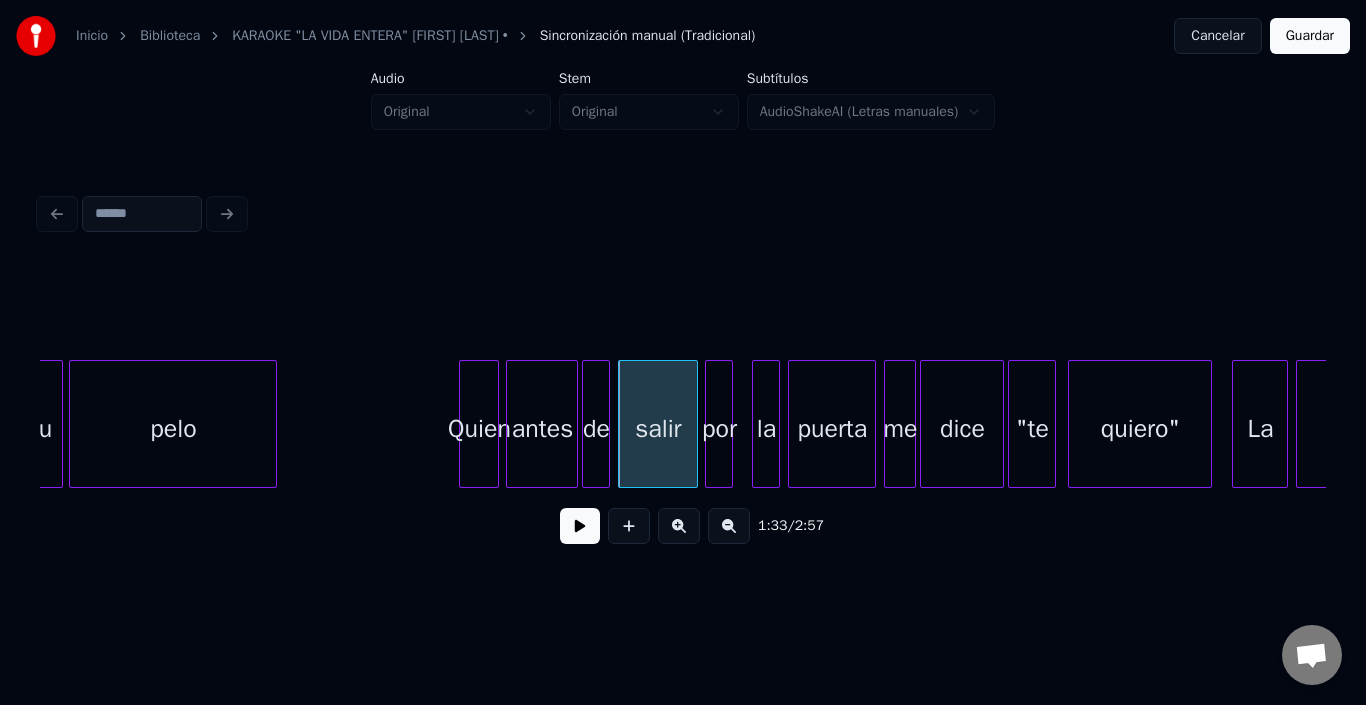 click on "por" at bounding box center (719, 429) 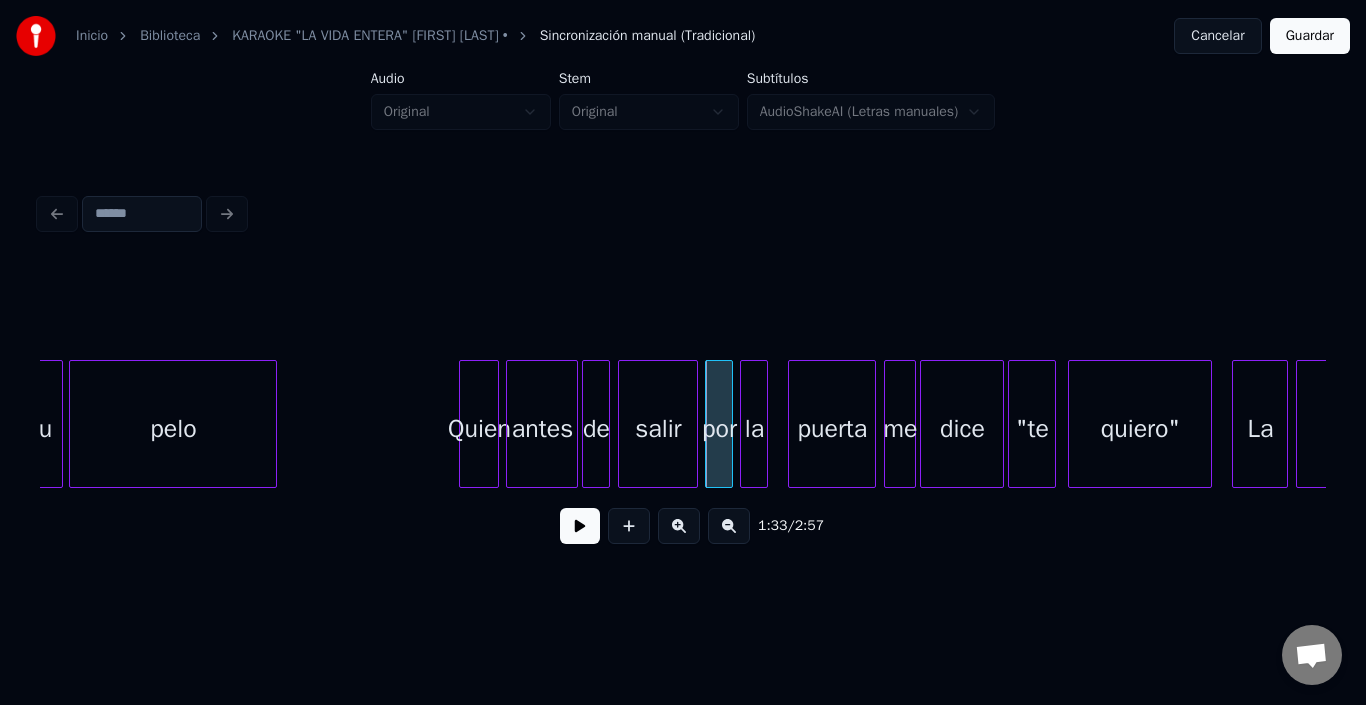 click on "la" at bounding box center (754, 429) 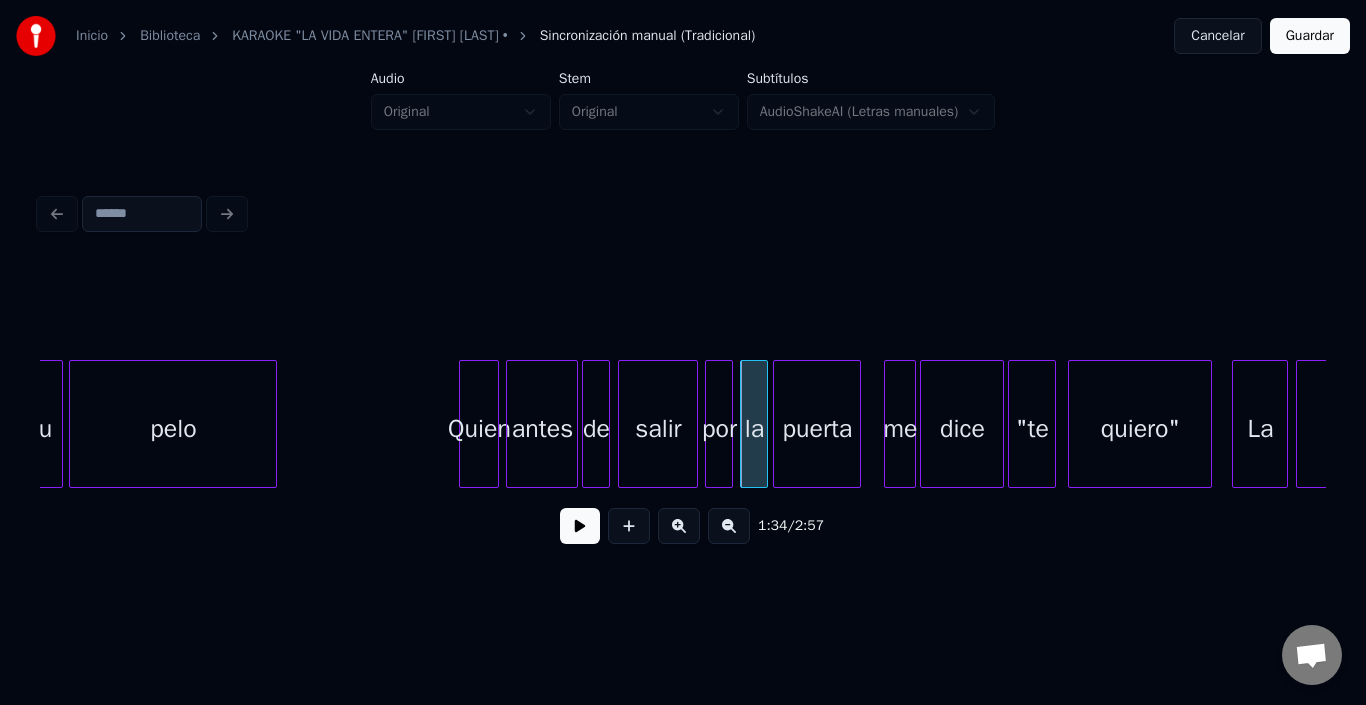 click on "puerta" at bounding box center (817, 429) 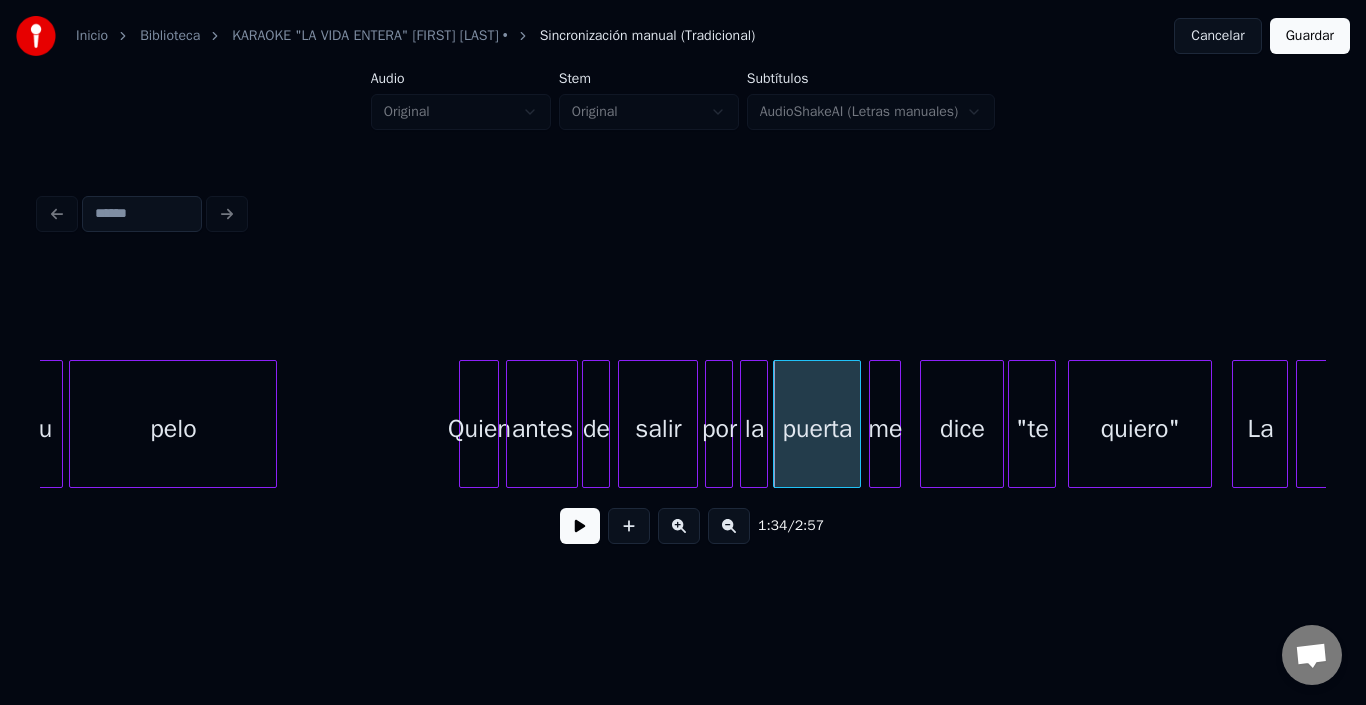 click on "me" at bounding box center [885, 429] 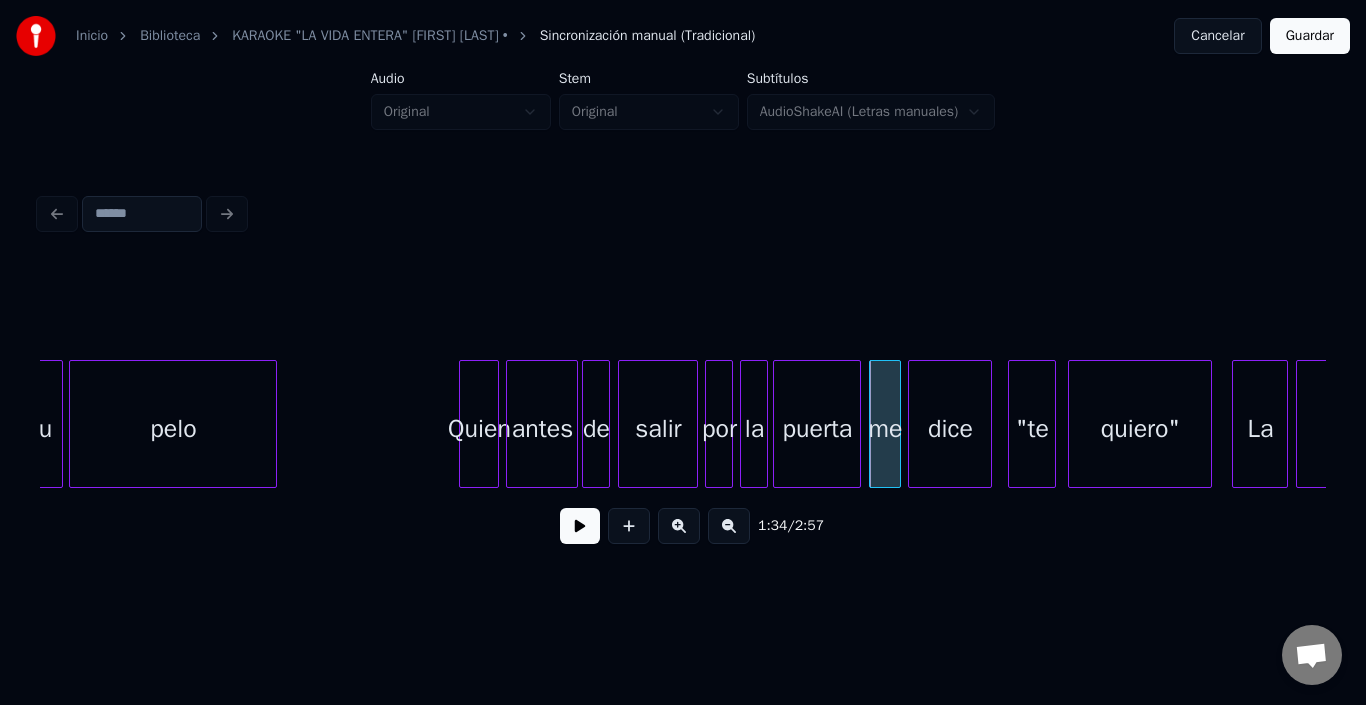click on "dice" at bounding box center (950, 429) 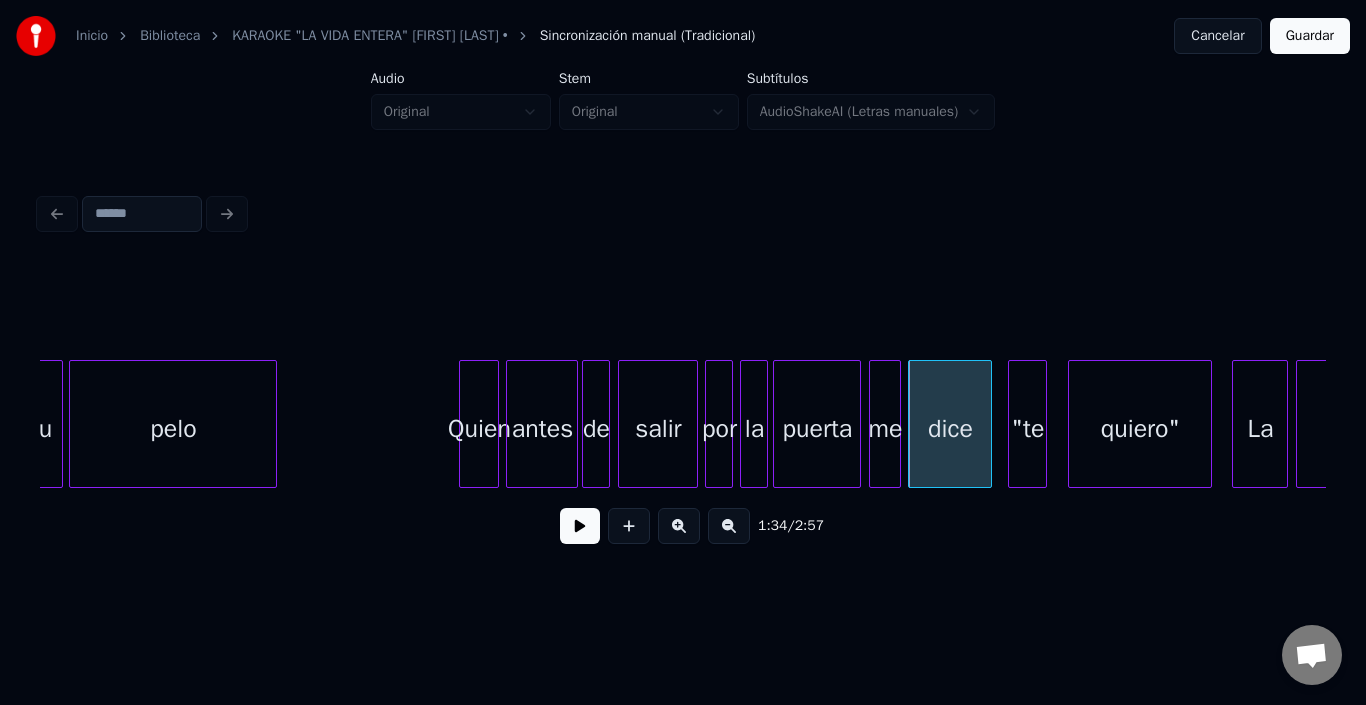 click at bounding box center [1043, 424] 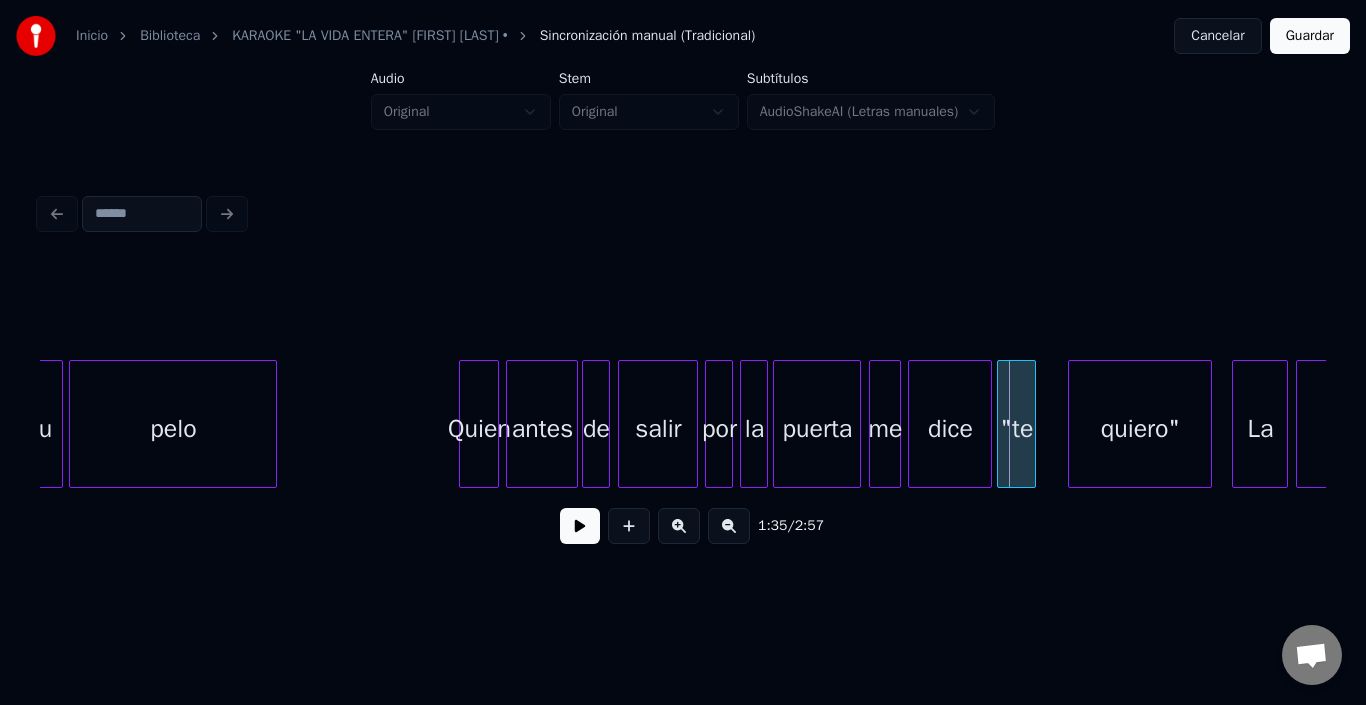 click on ""te" at bounding box center (1016, 429) 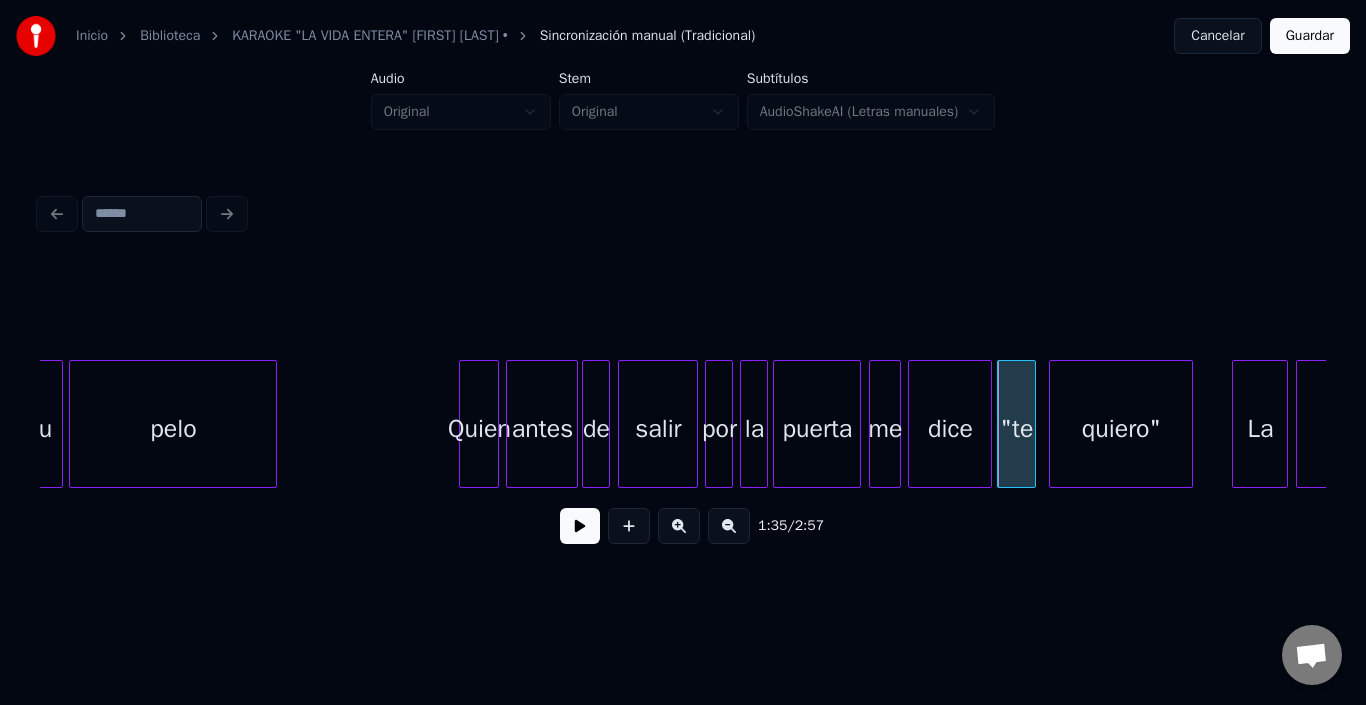 click on "quiero"" at bounding box center [1121, 429] 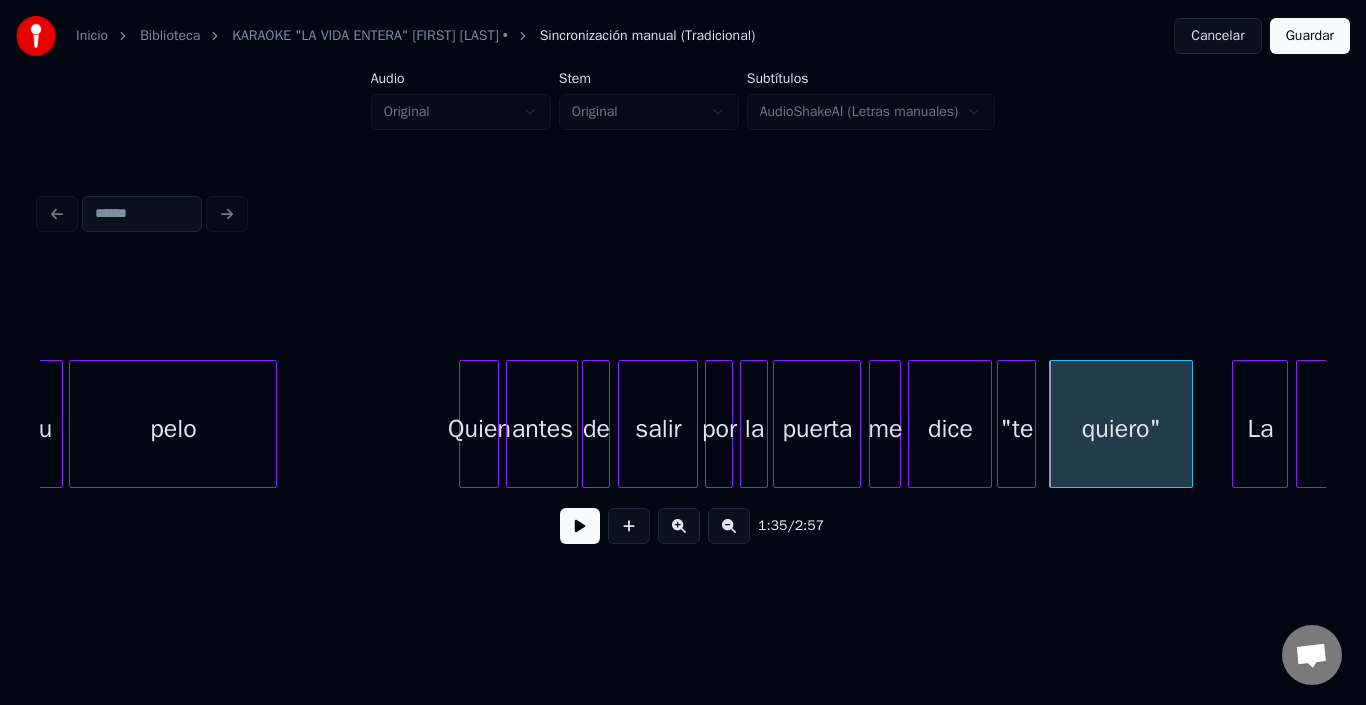 click at bounding box center (580, 526) 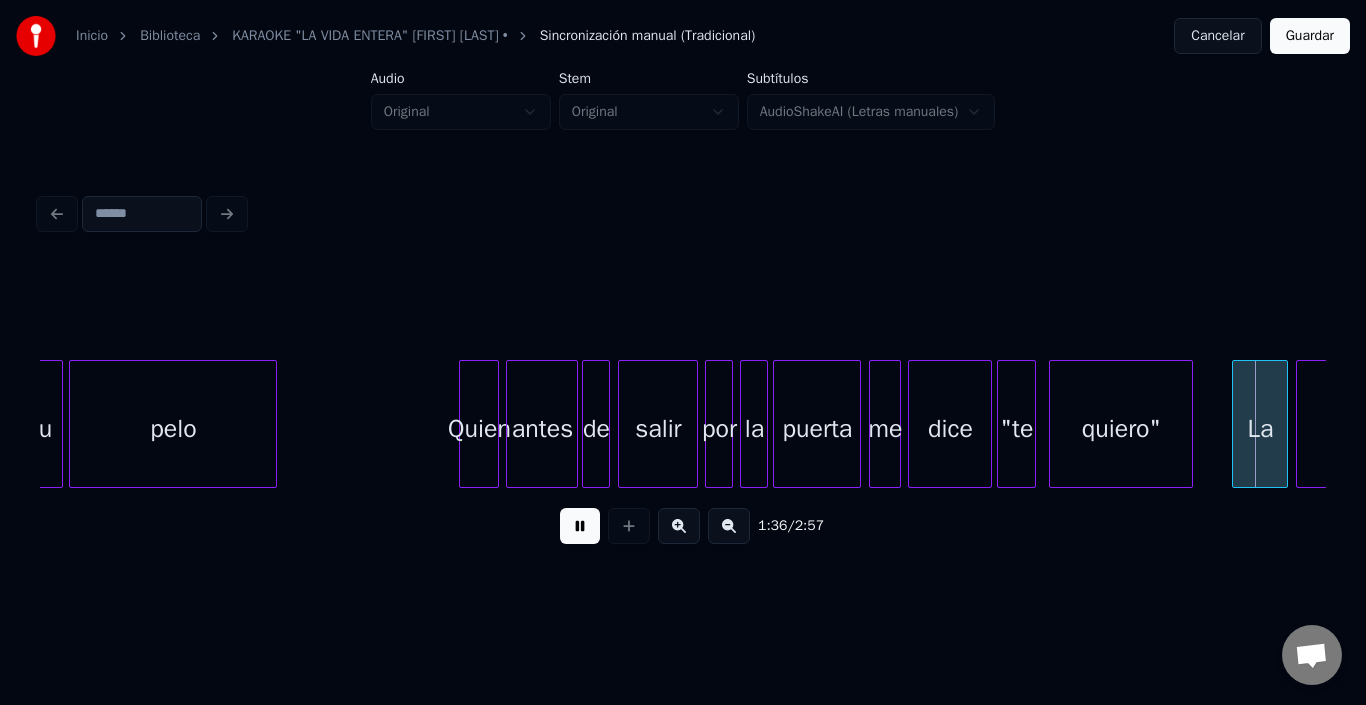click at bounding box center [580, 526] 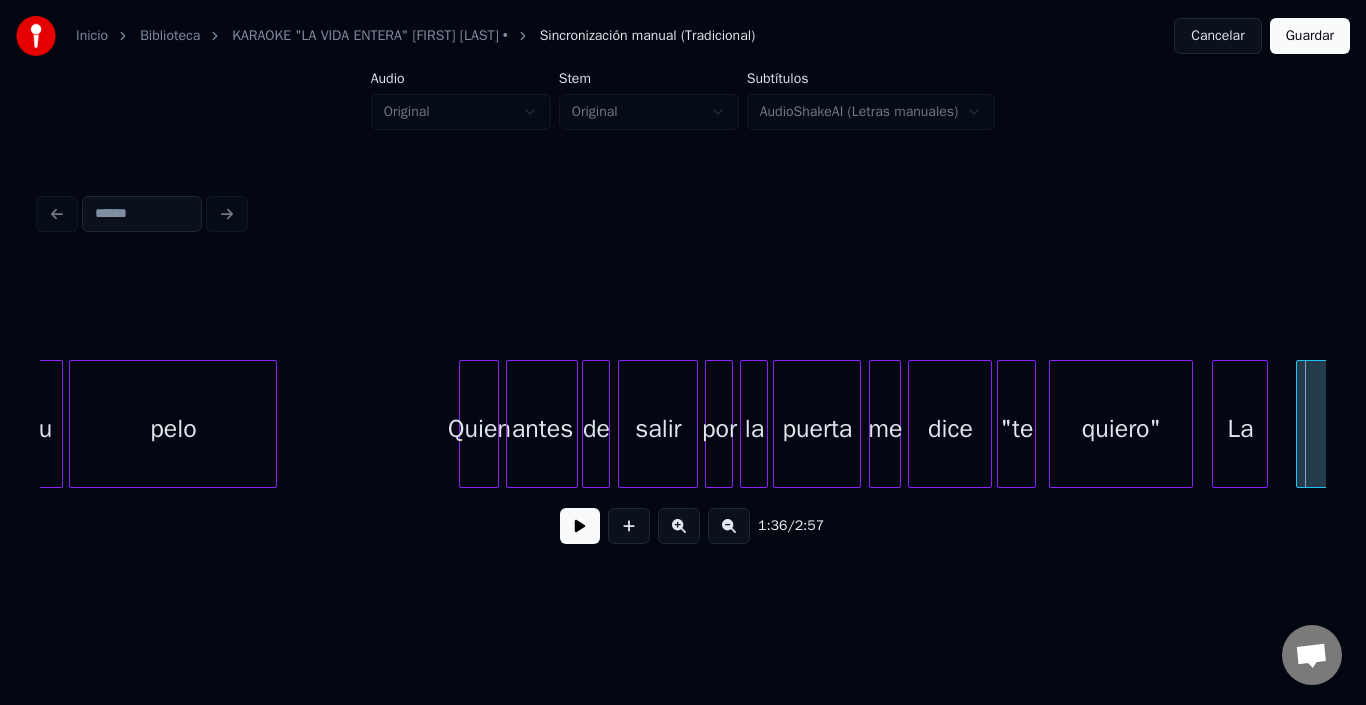 click on "La" at bounding box center (1240, 429) 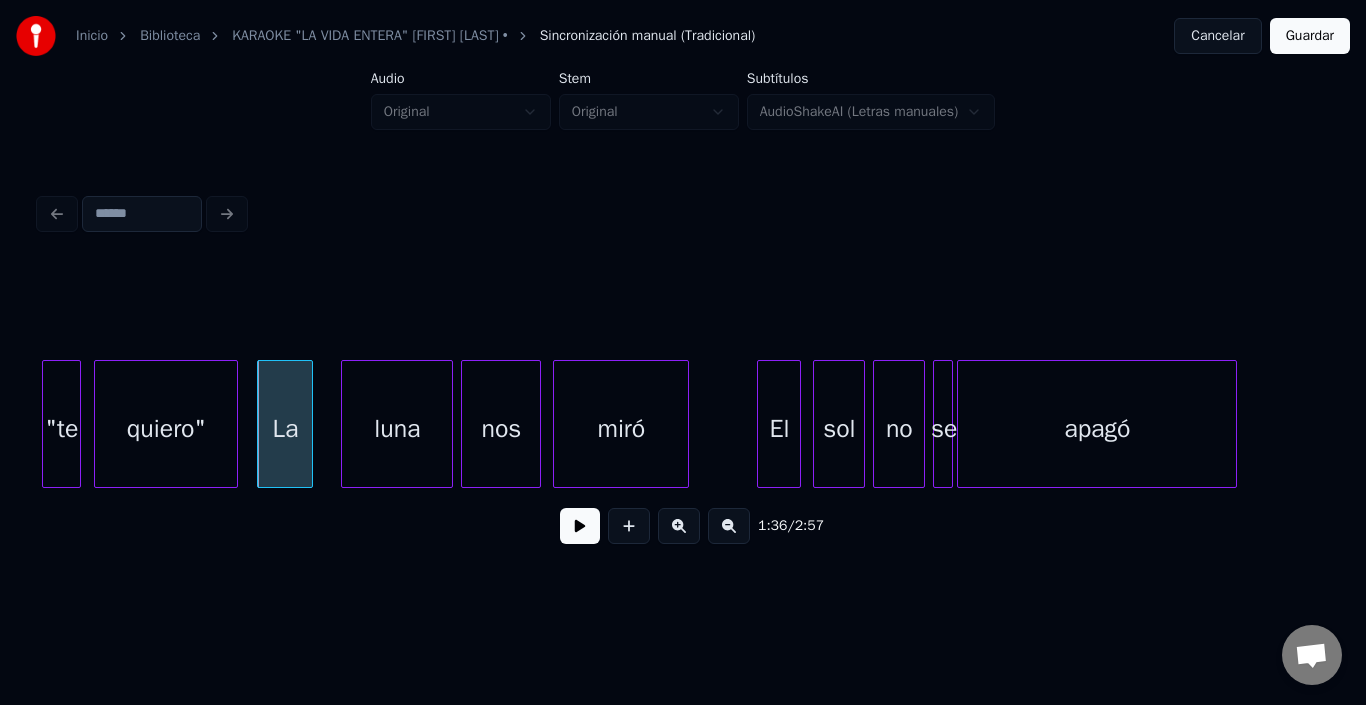 scroll, scrollTop: 0, scrollLeft: 19087, axis: horizontal 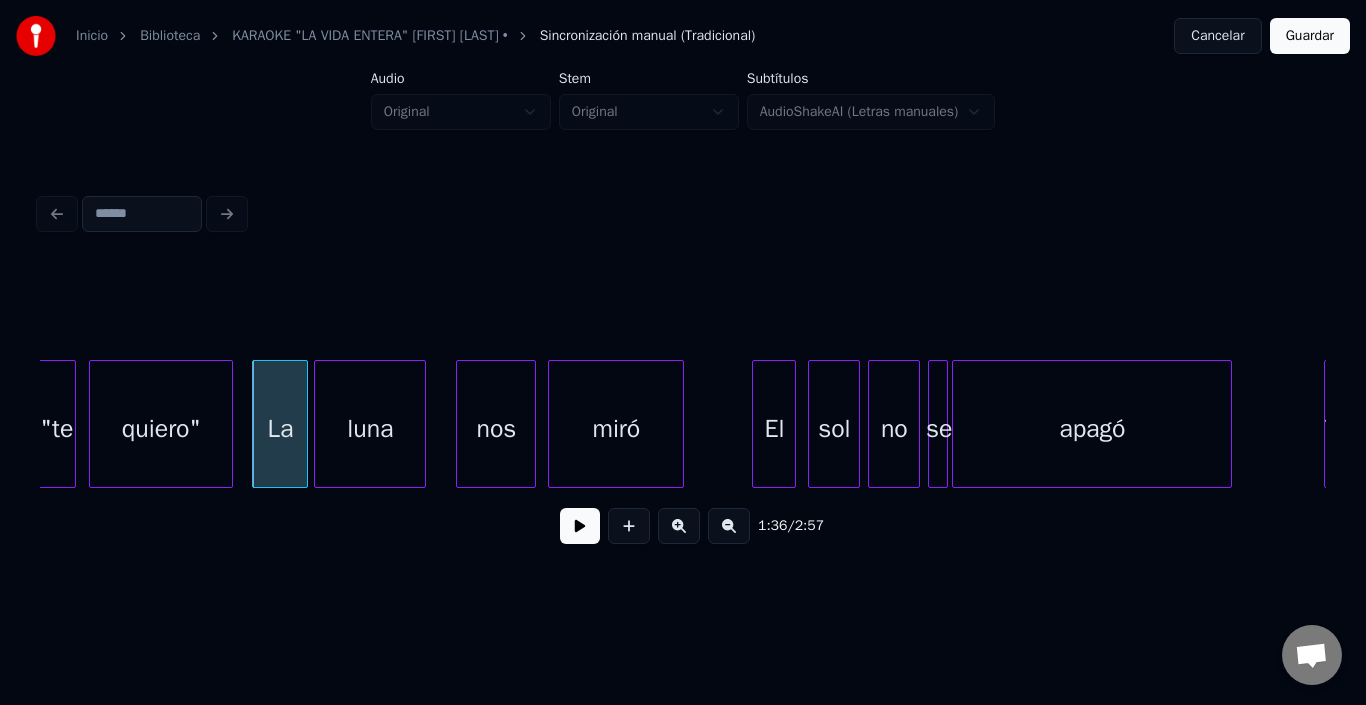 click on "luna" at bounding box center [370, 429] 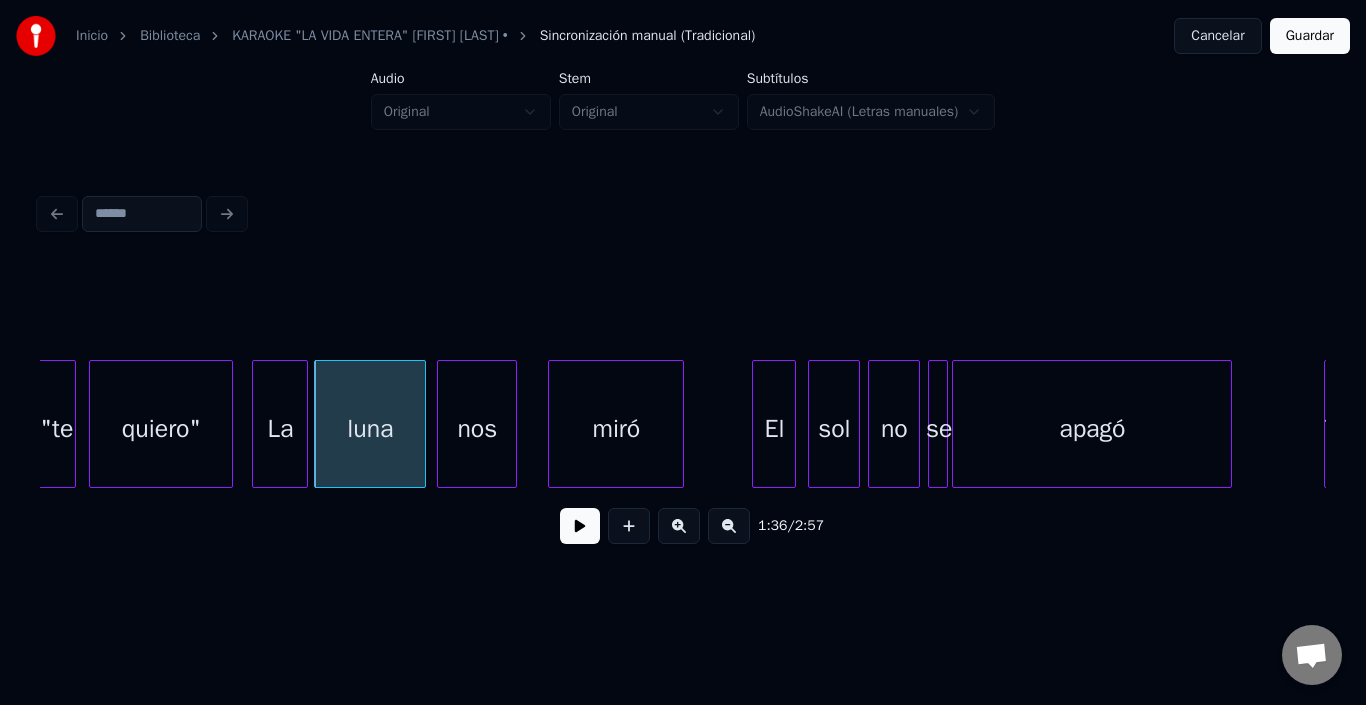 click on "nos" at bounding box center (477, 429) 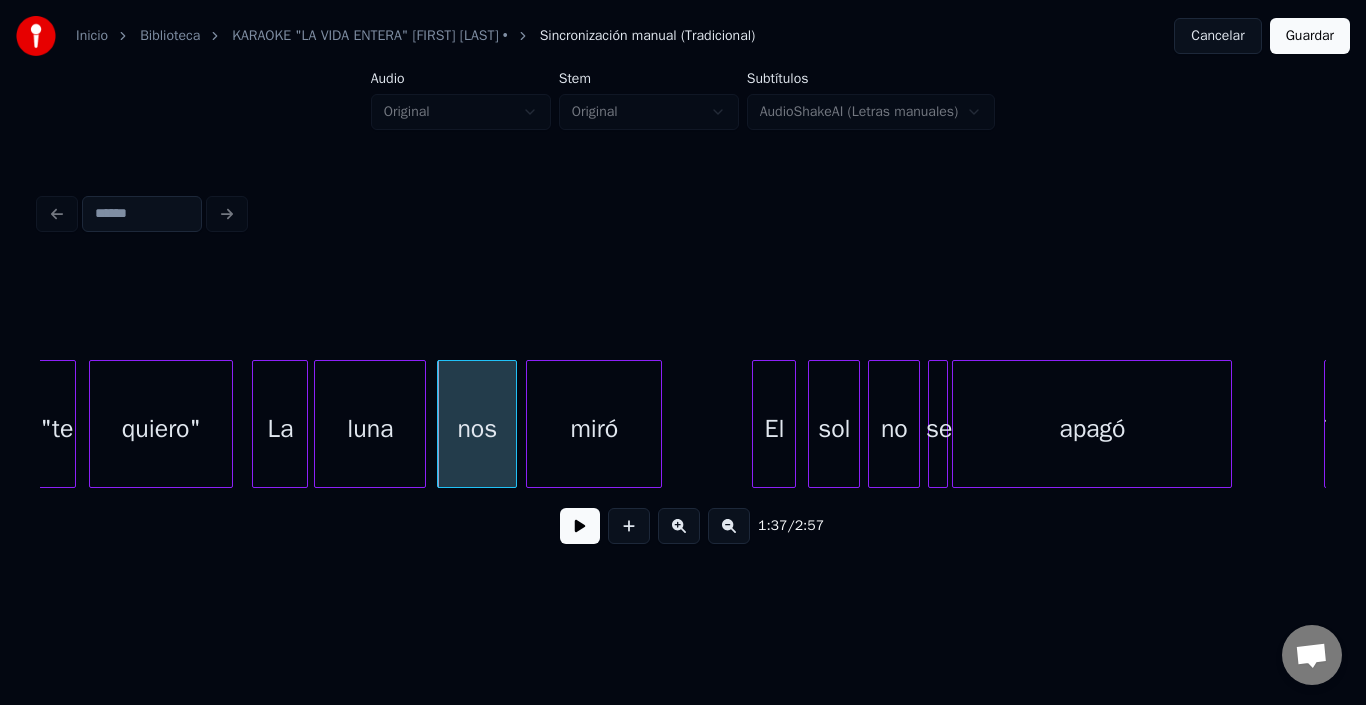 click on "miró" at bounding box center (594, 429) 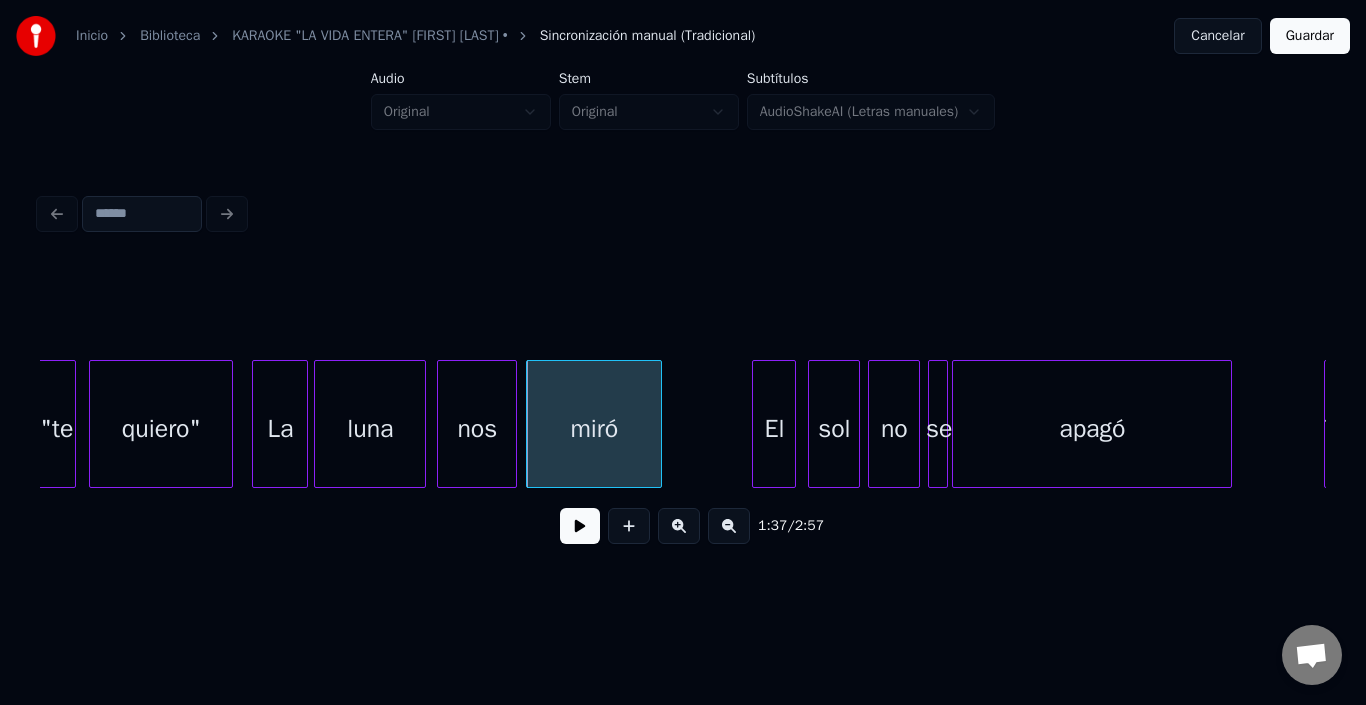 click on "El" at bounding box center [774, 429] 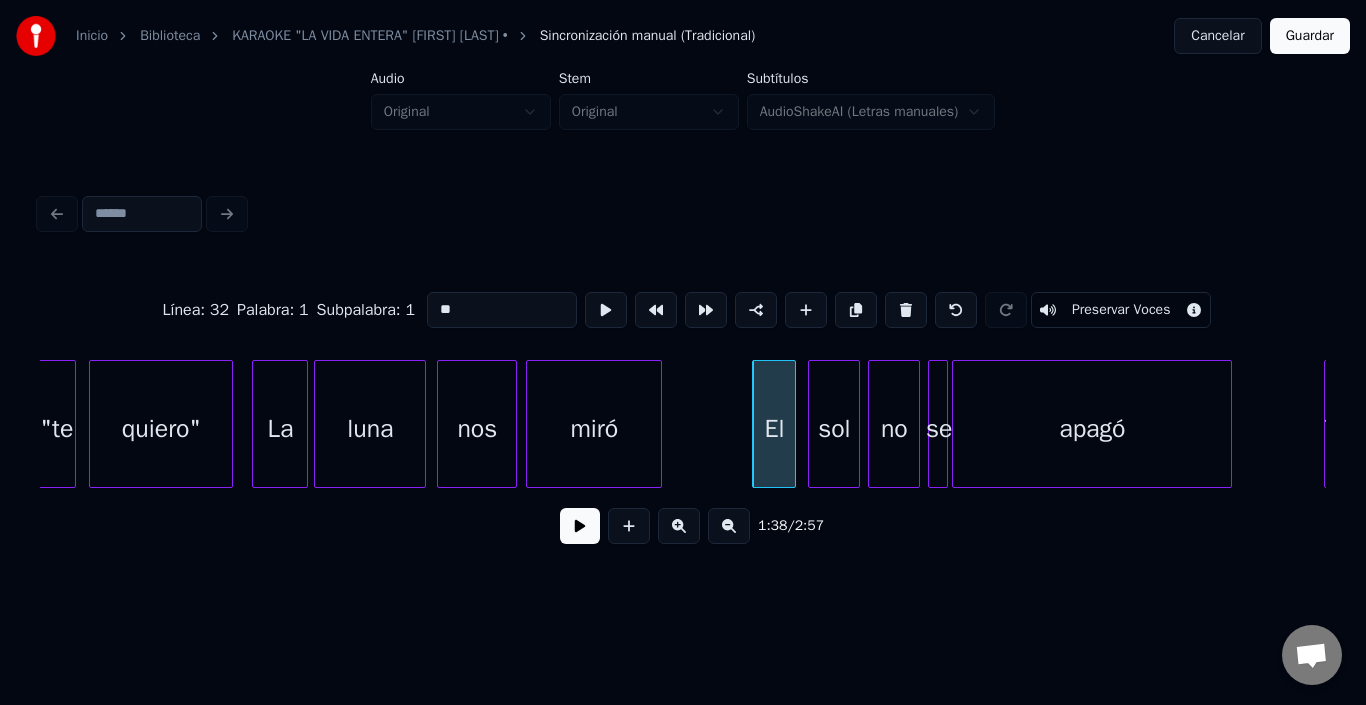 click on "**" at bounding box center [502, 310] 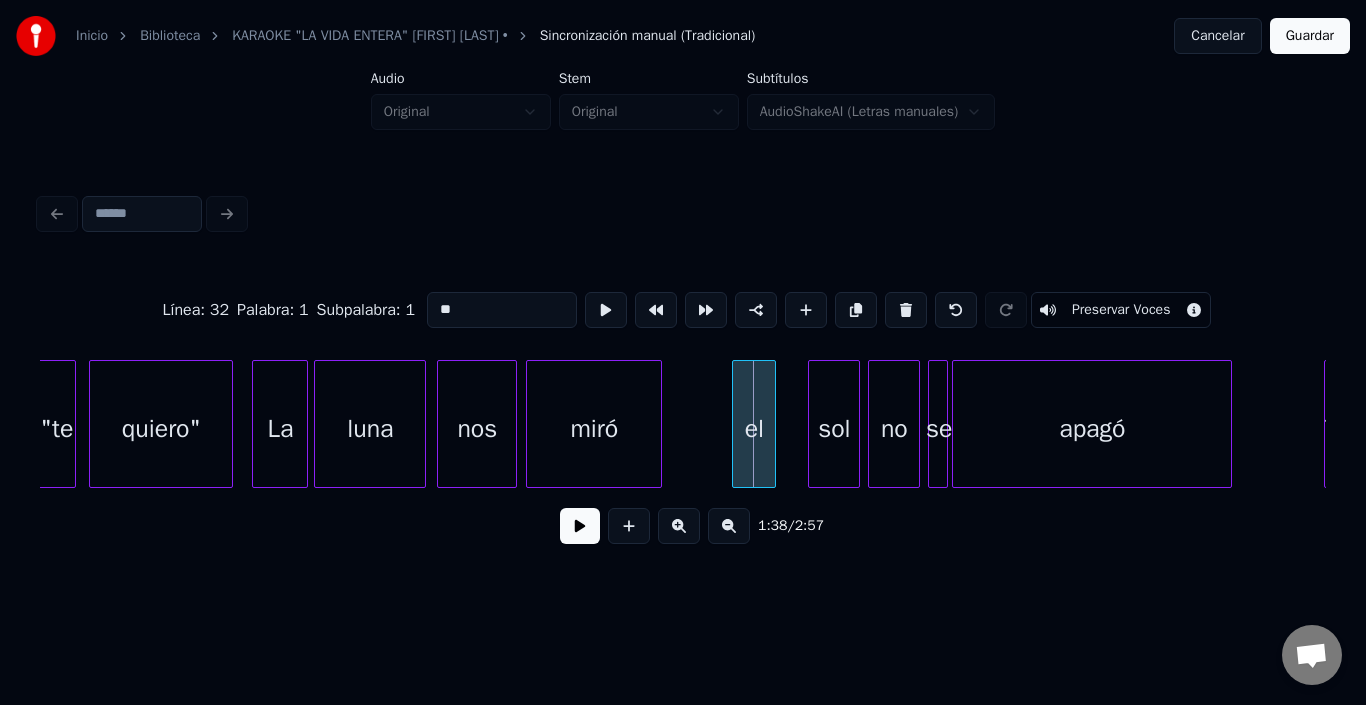 click on "el" at bounding box center [754, 429] 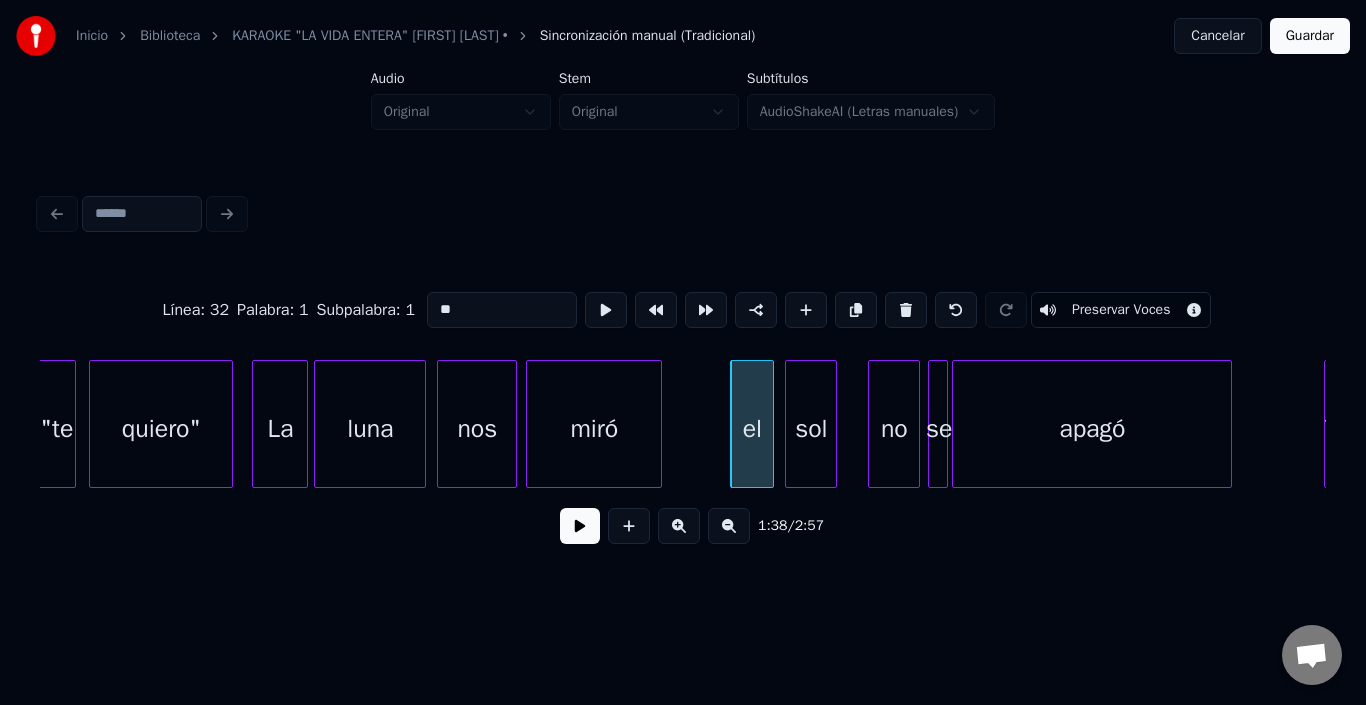click on "sol" at bounding box center [811, 429] 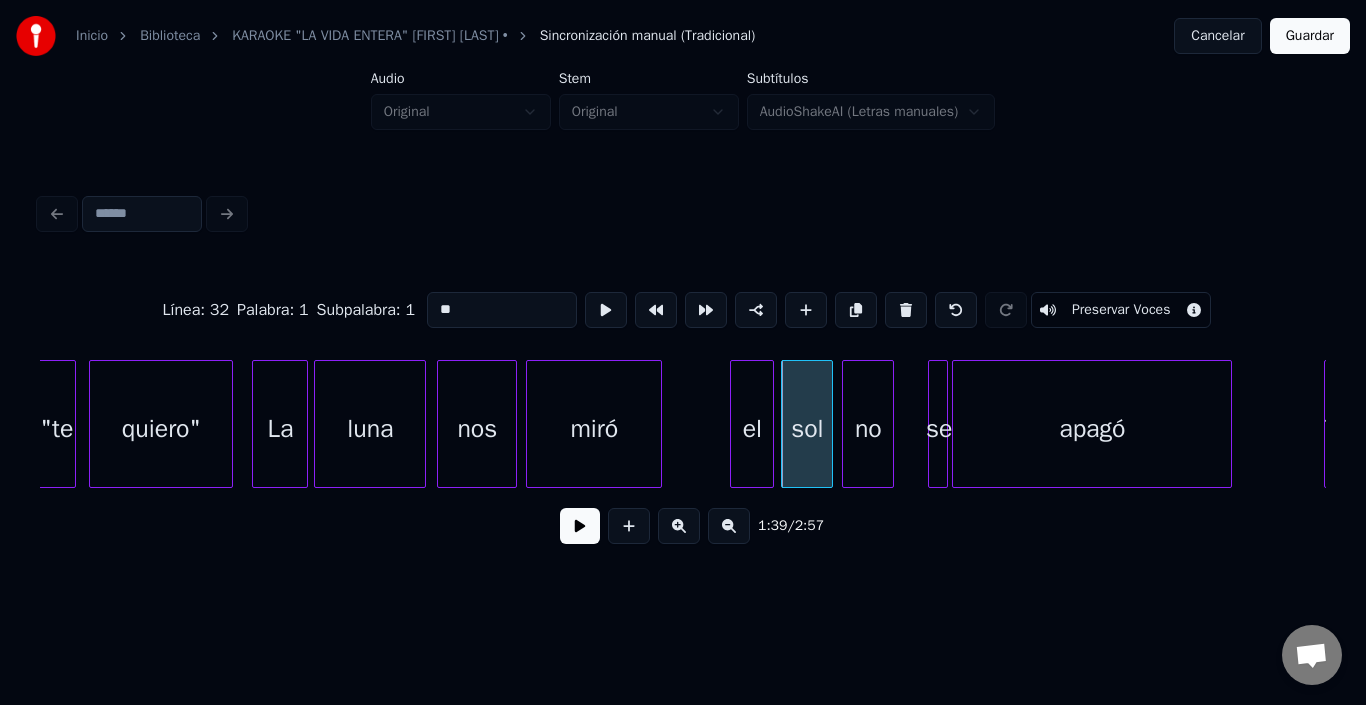 click on "no" at bounding box center (868, 429) 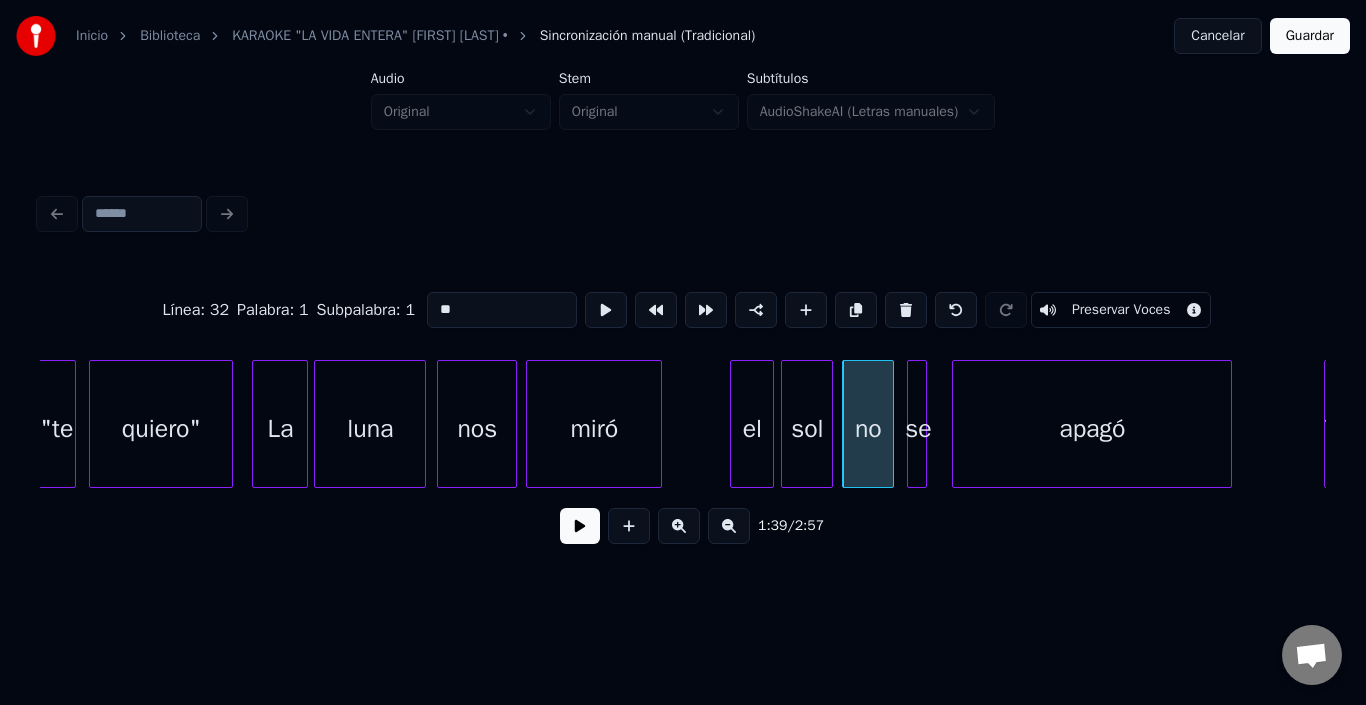 click on "se" at bounding box center (918, 429) 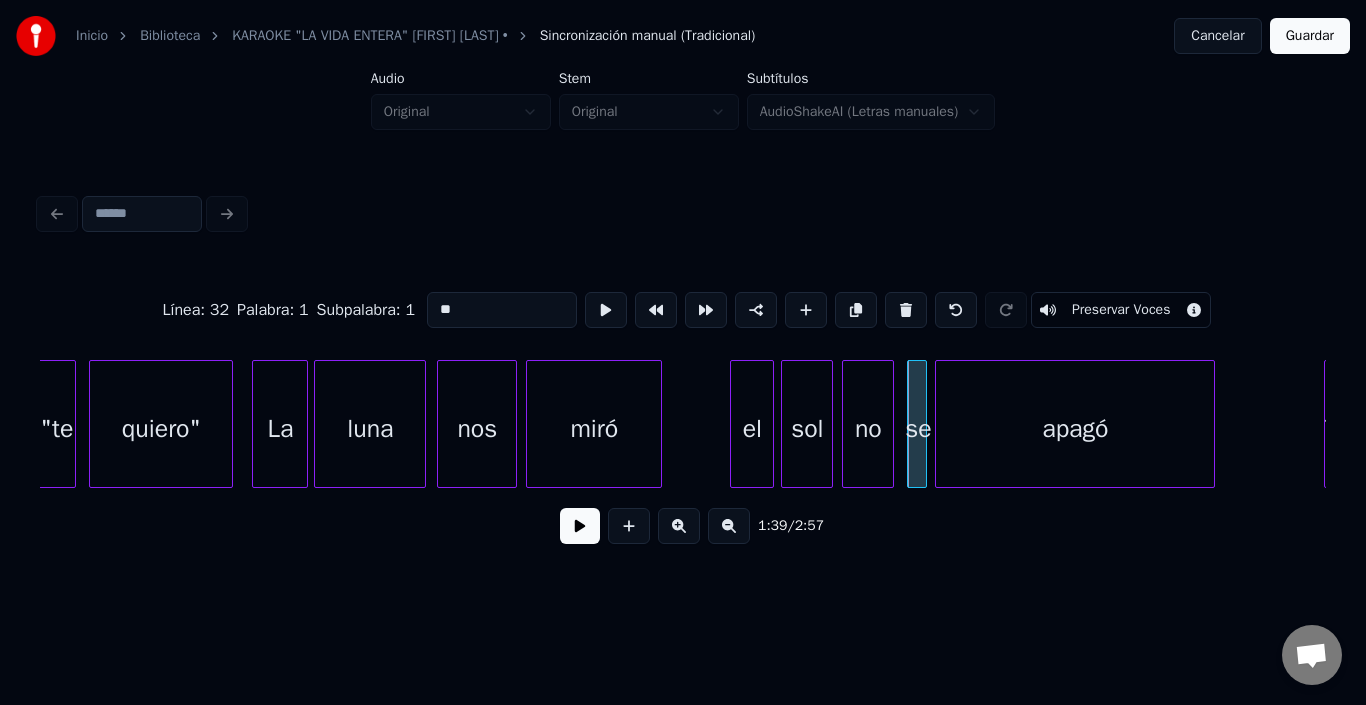 click on "apagó" at bounding box center (1075, 429) 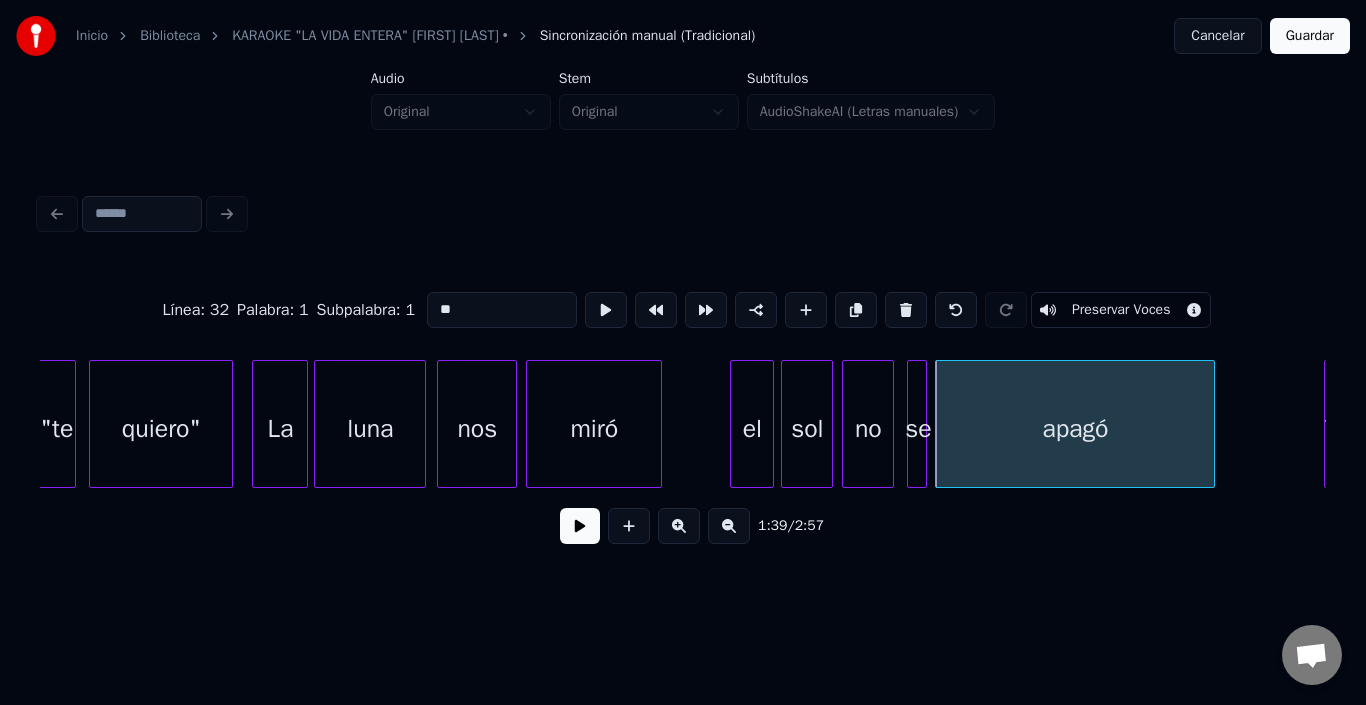 click on "apagó" at bounding box center (1075, 429) 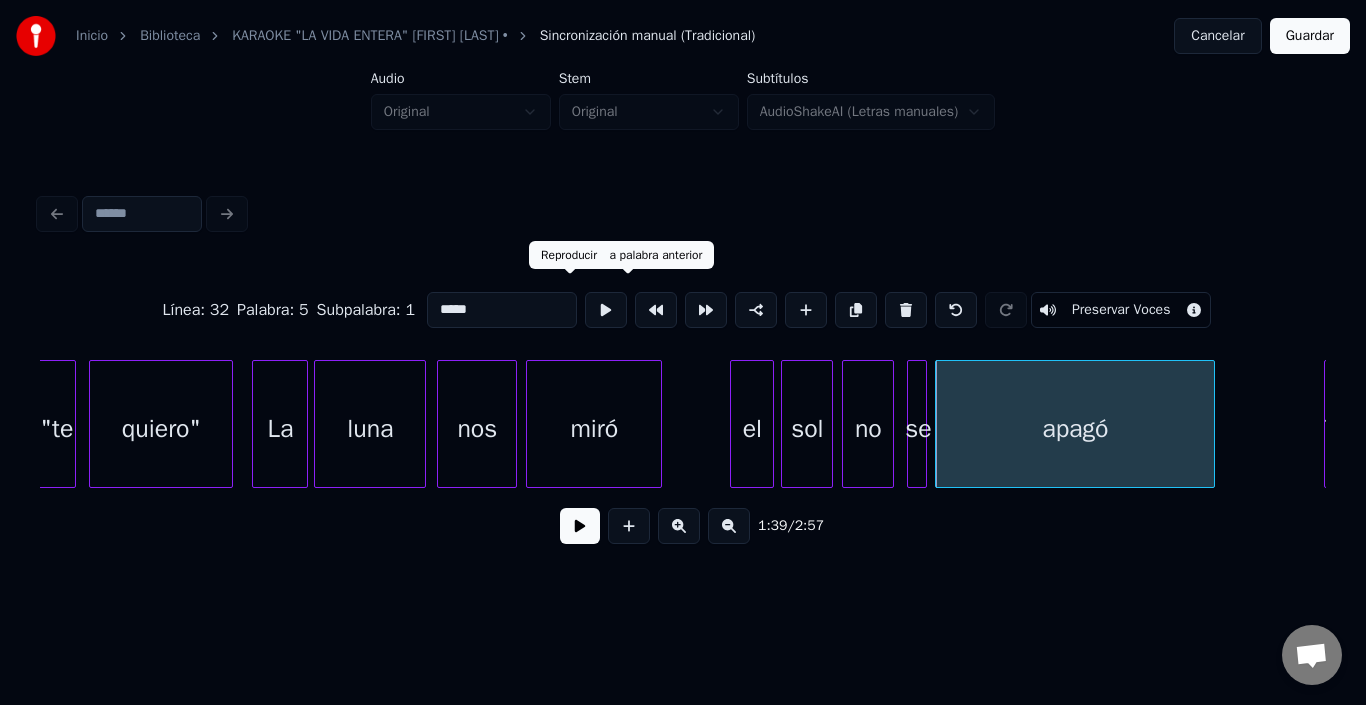 type on "*****" 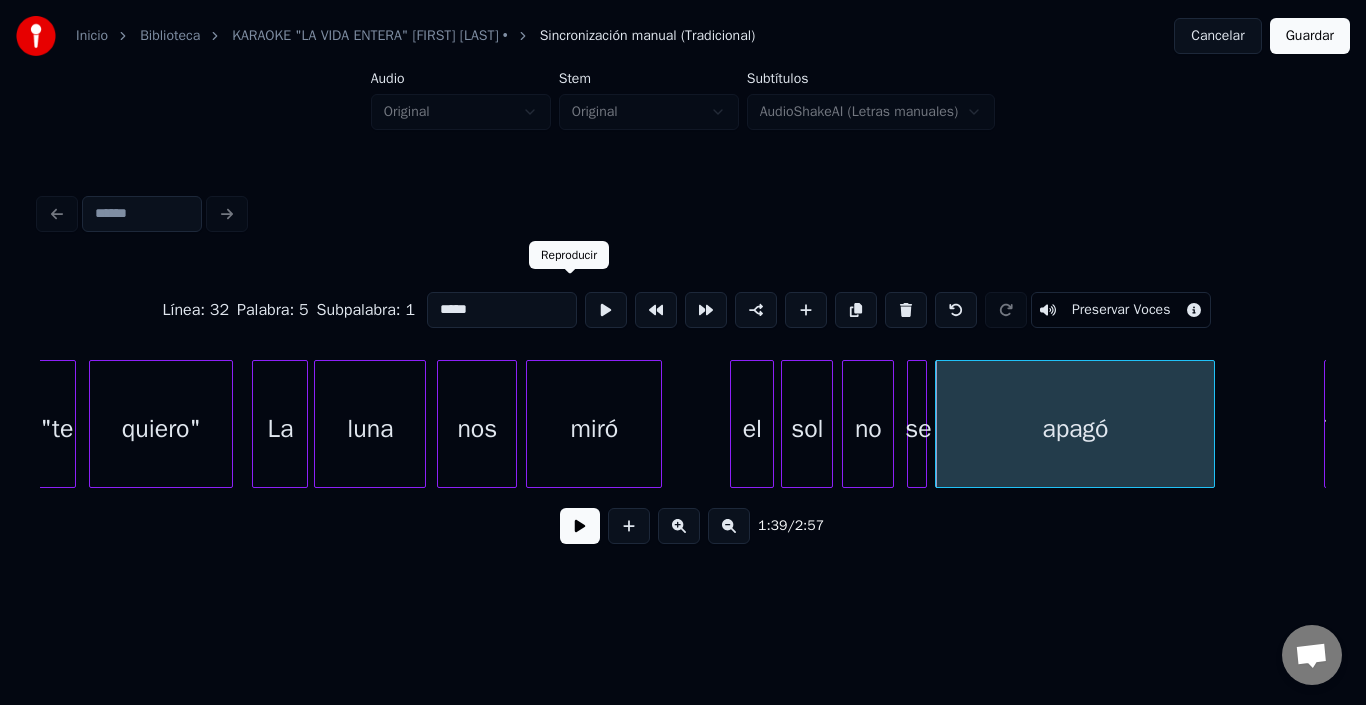 click at bounding box center (606, 310) 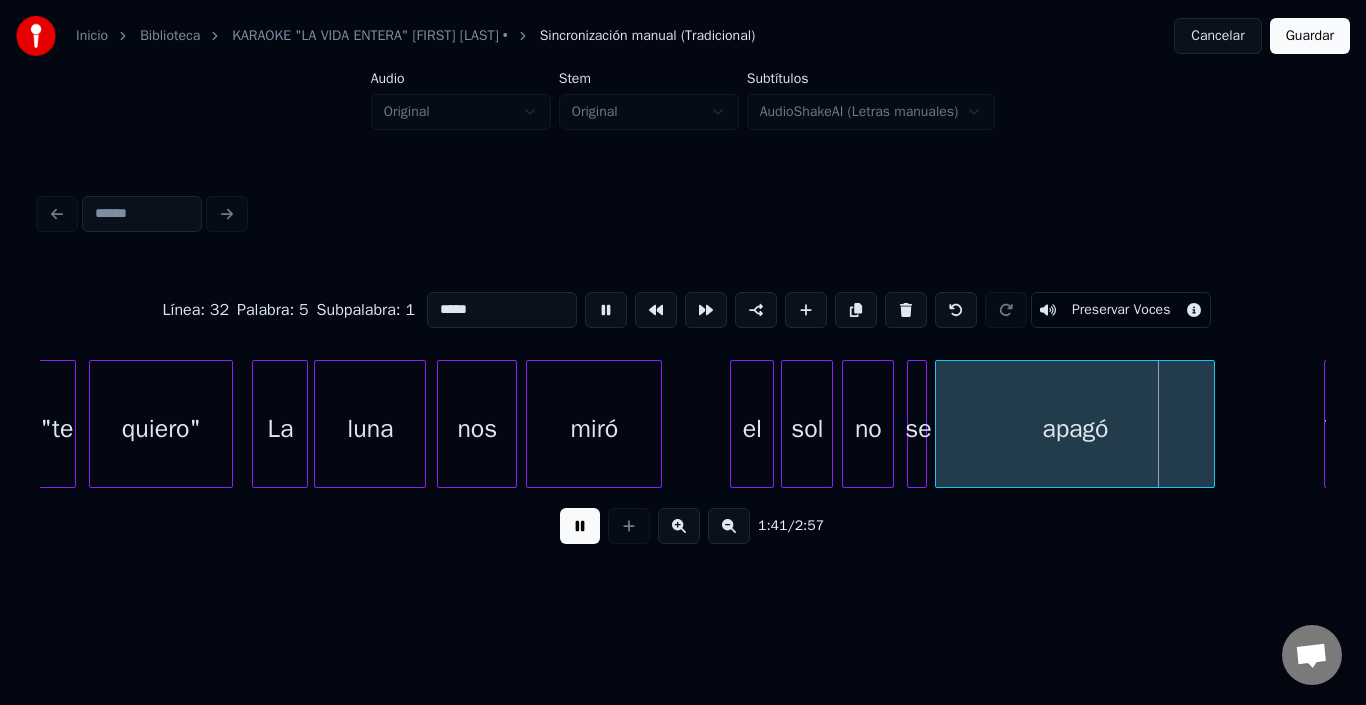 click at bounding box center (606, 310) 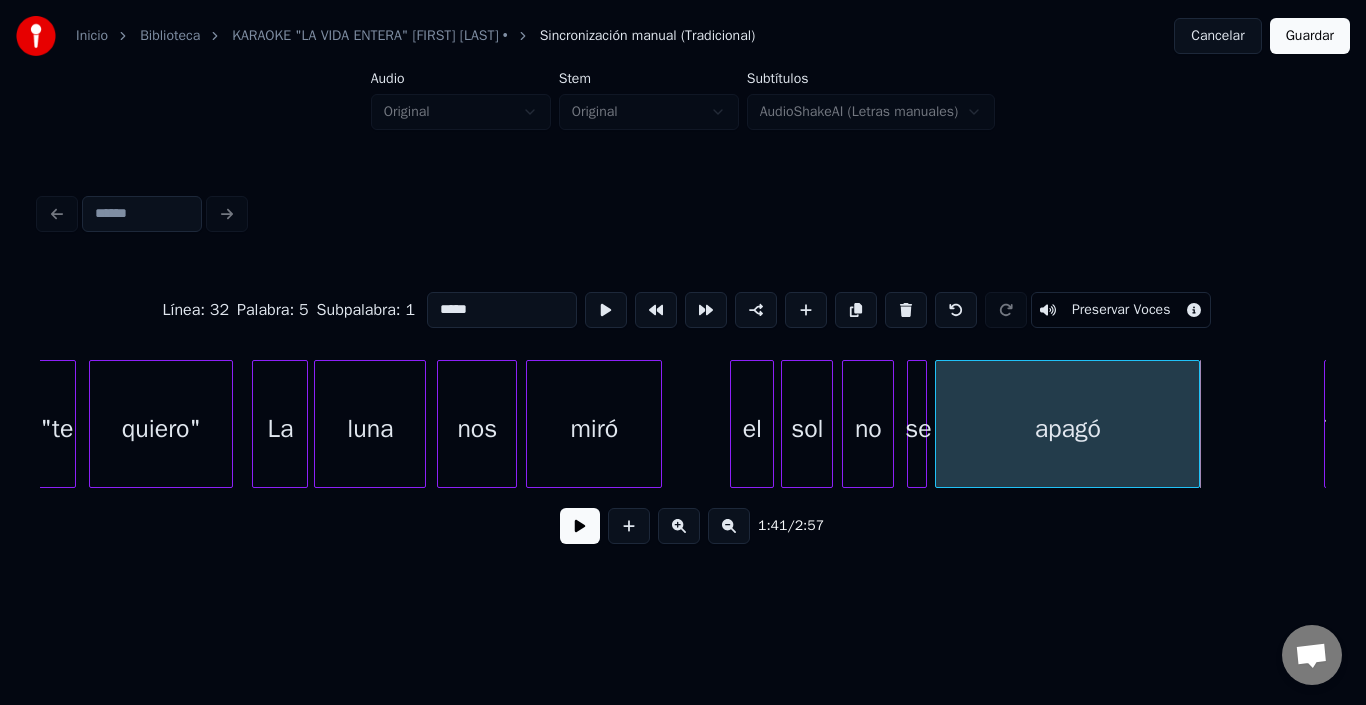 click at bounding box center [1196, 424] 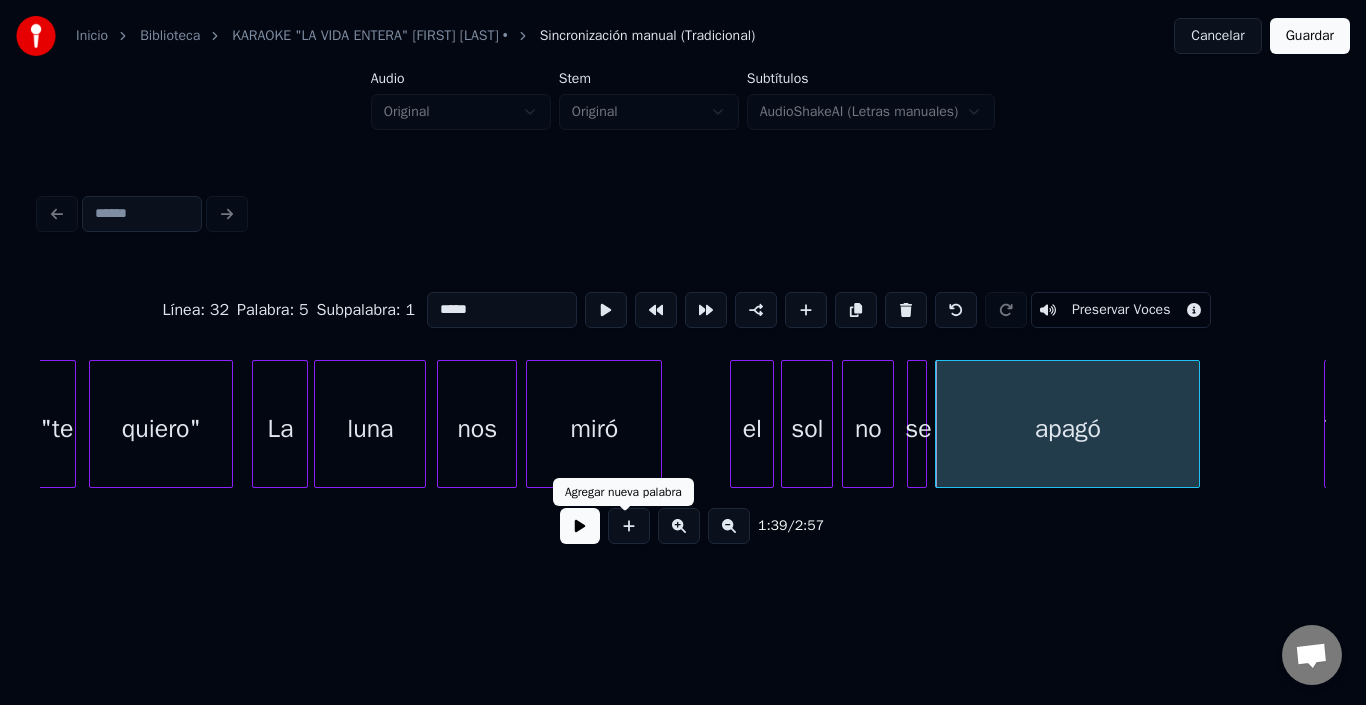 click at bounding box center (629, 526) 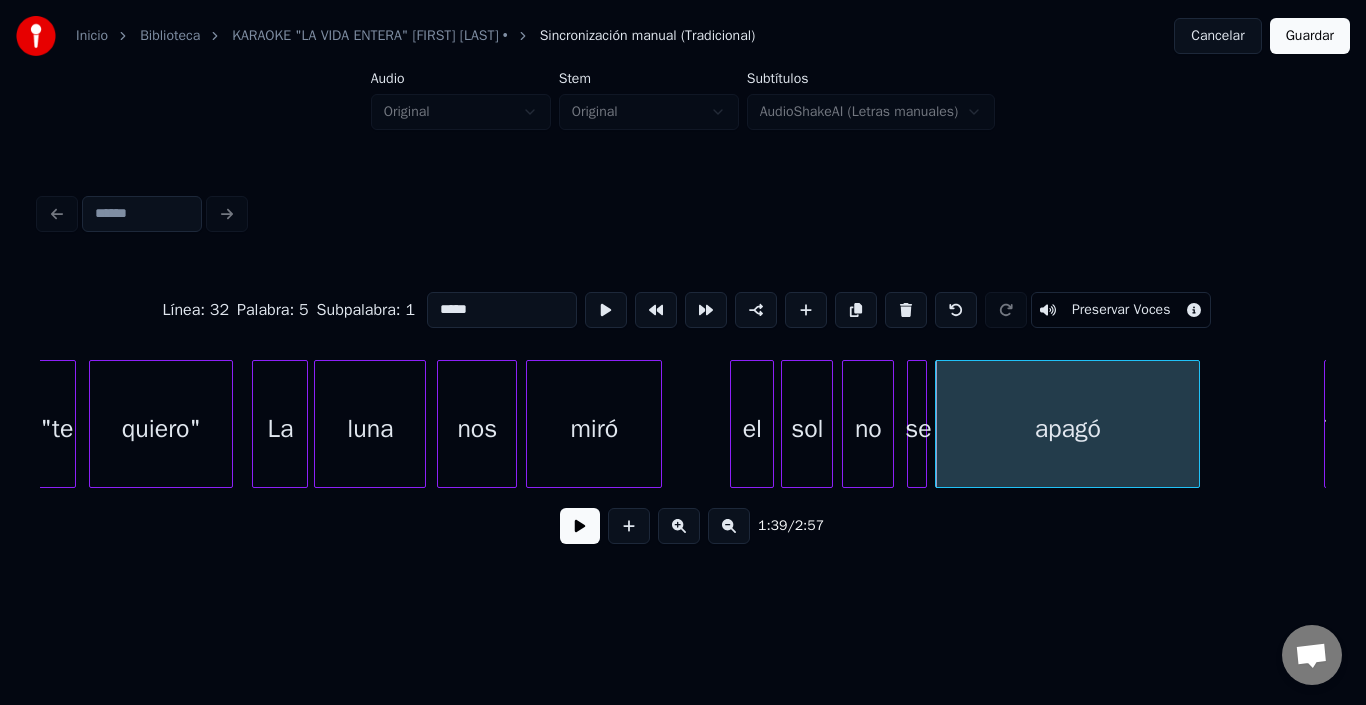click at bounding box center [580, 526] 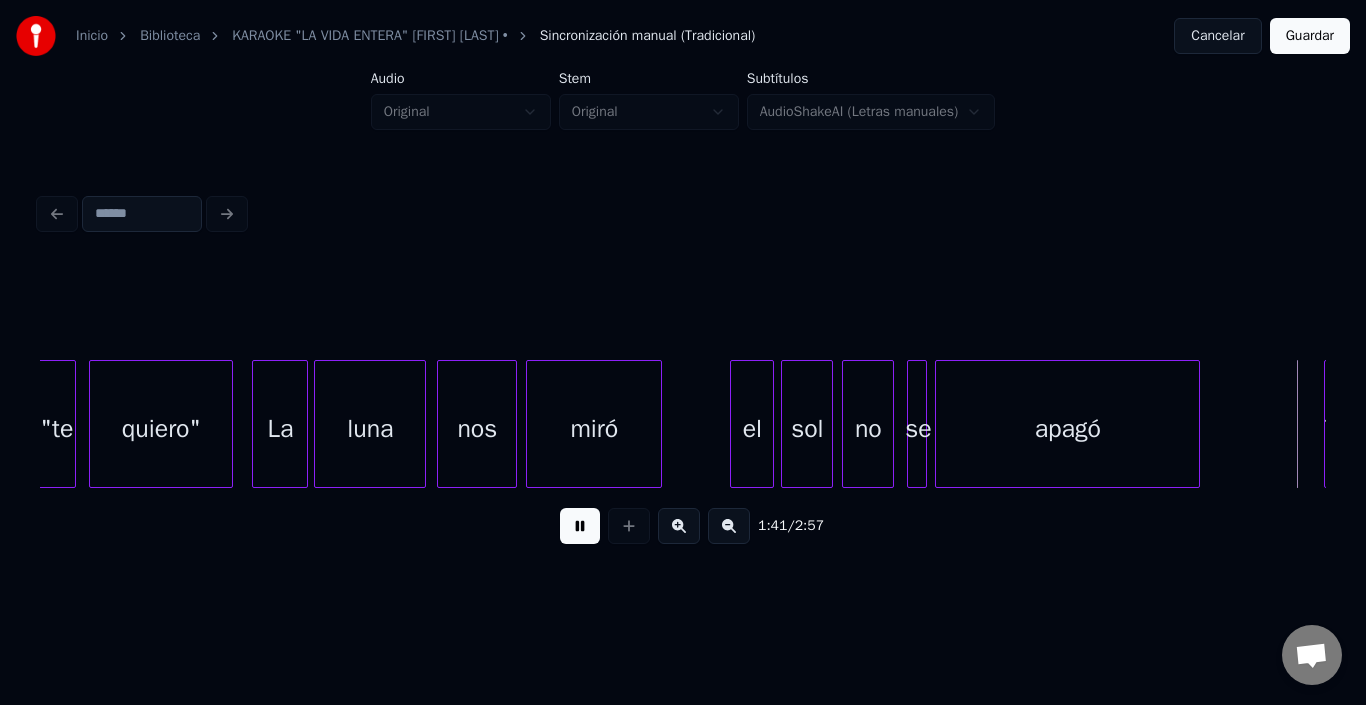 click at bounding box center [580, 526] 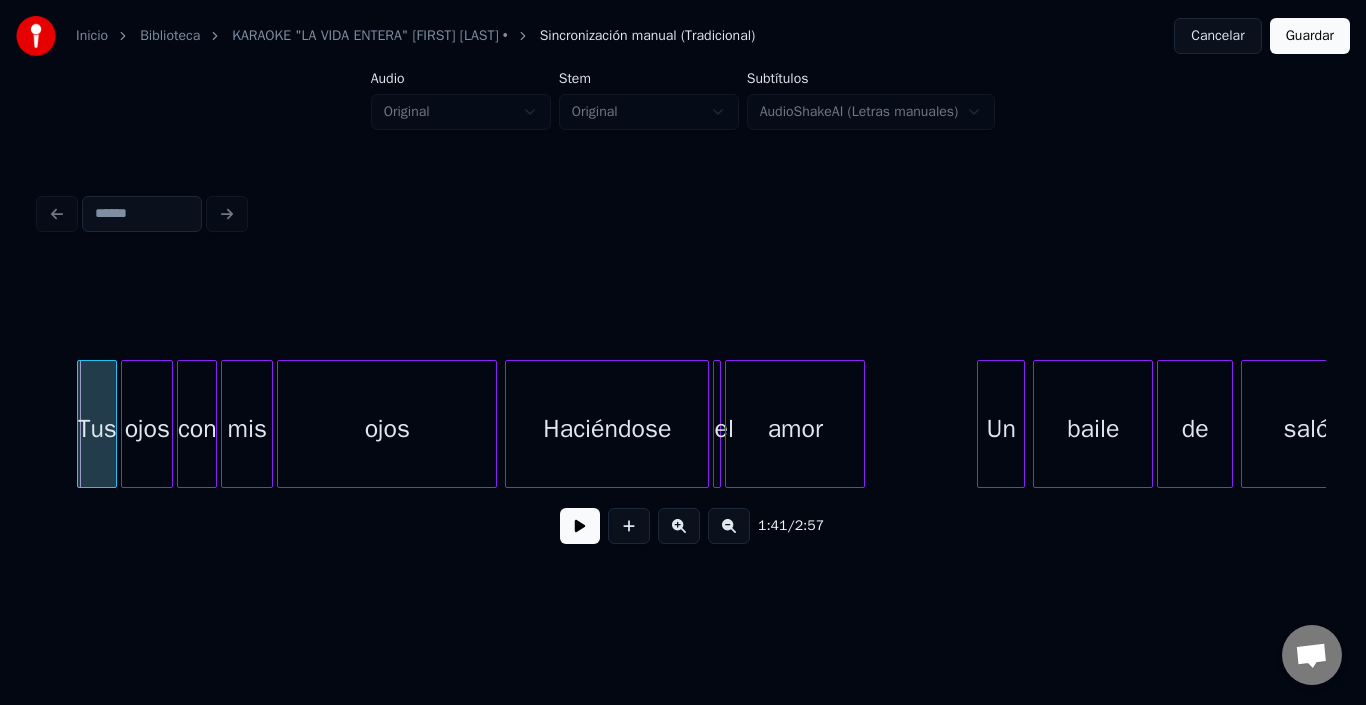 scroll, scrollTop: 0, scrollLeft: 20254, axis: horizontal 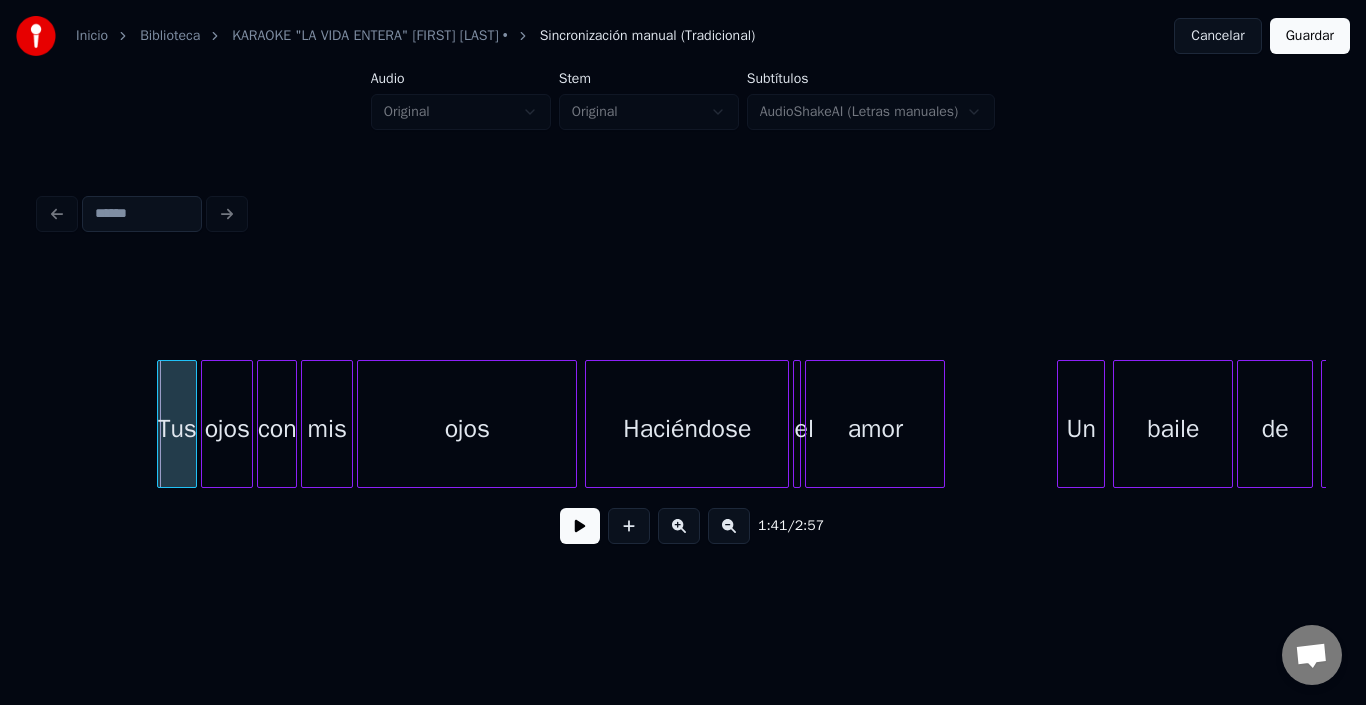 click on "1:41  /  2:57" at bounding box center (683, 374) 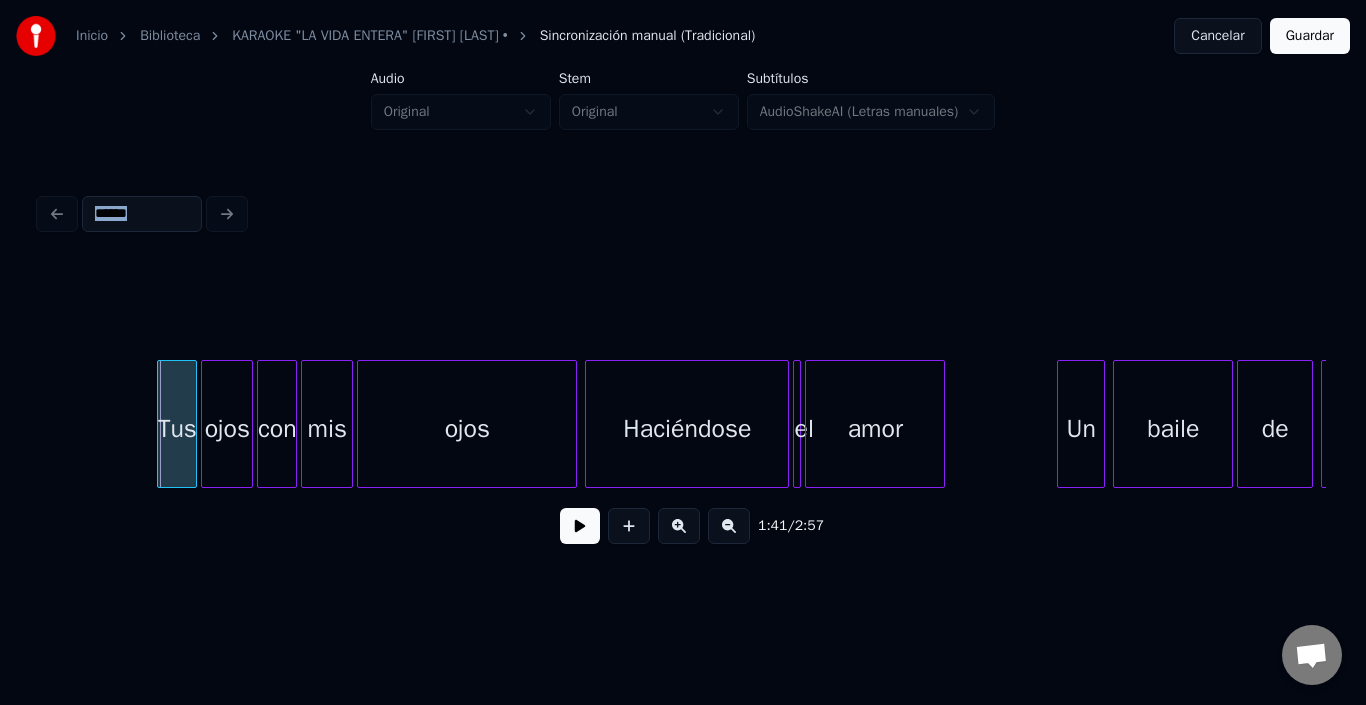 click on "1:41  /  2:57" at bounding box center (683, 374) 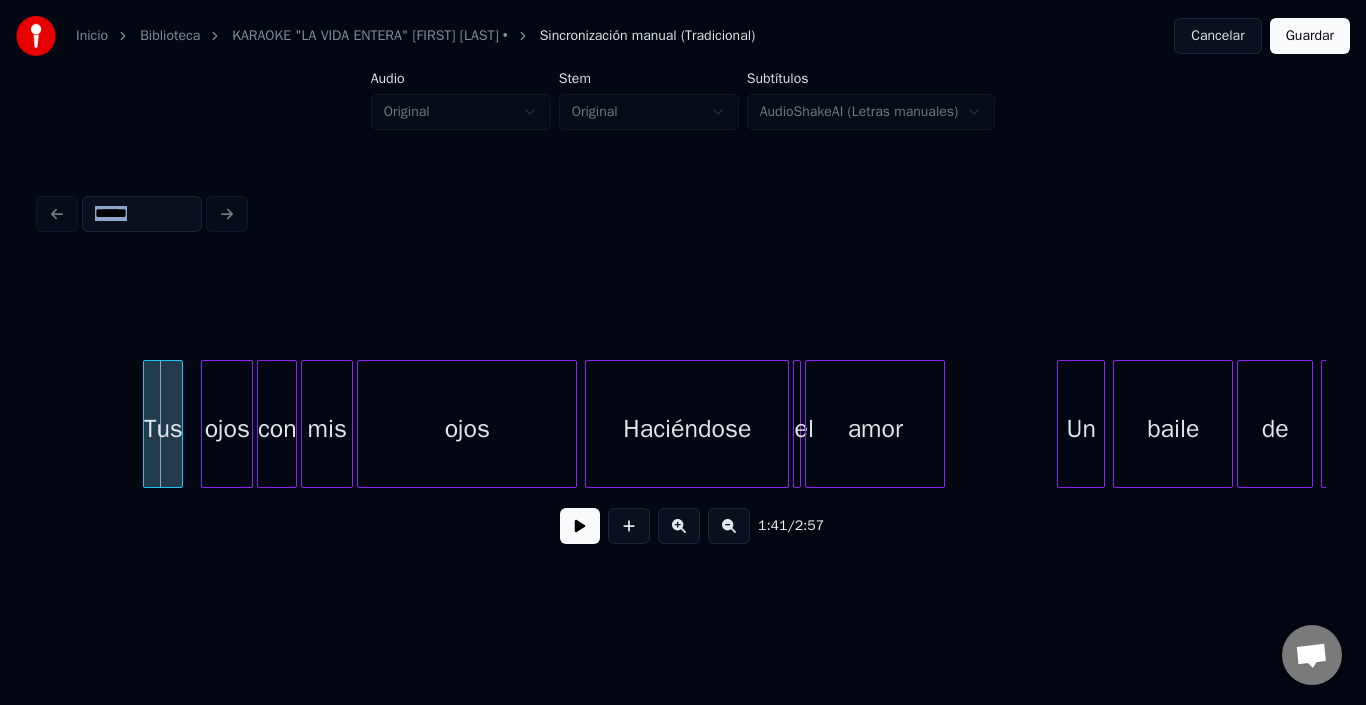 click on "Tus" at bounding box center [163, 429] 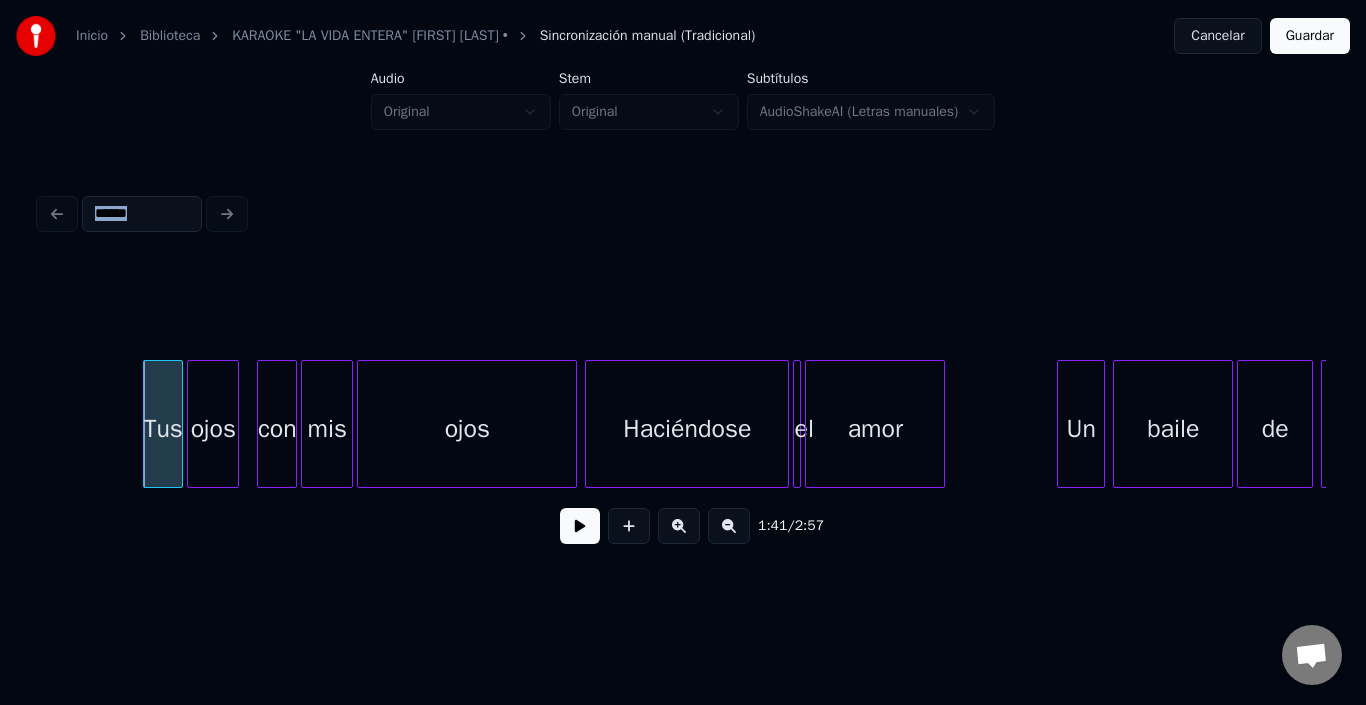click on "ojos" at bounding box center [213, 429] 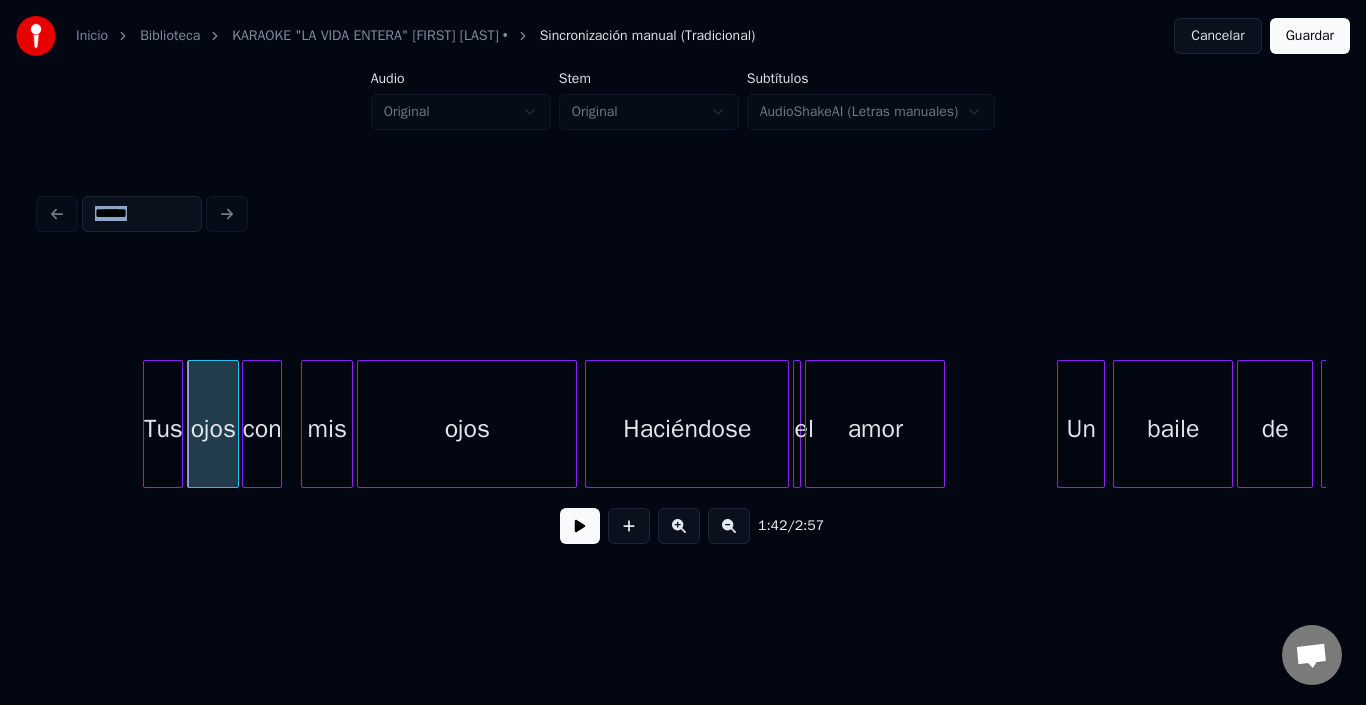 click on "con" at bounding box center [262, 429] 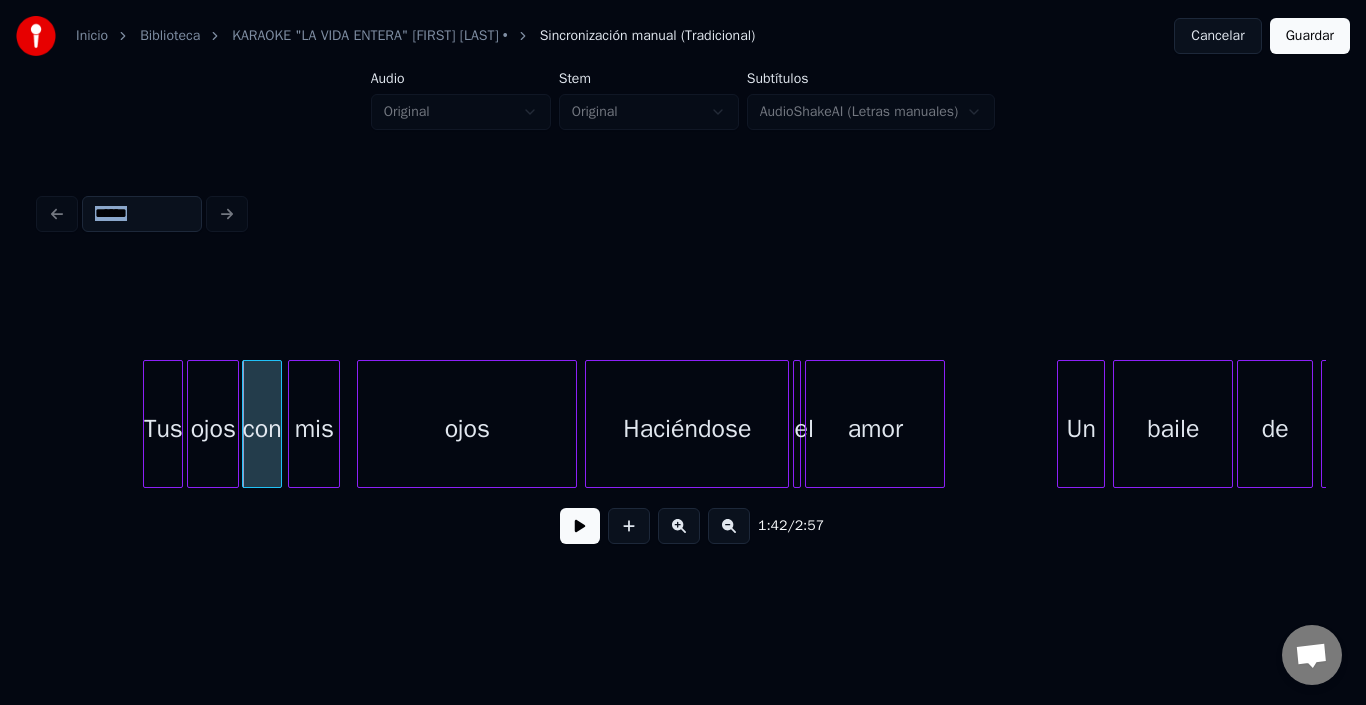 click on "mis" at bounding box center [314, 429] 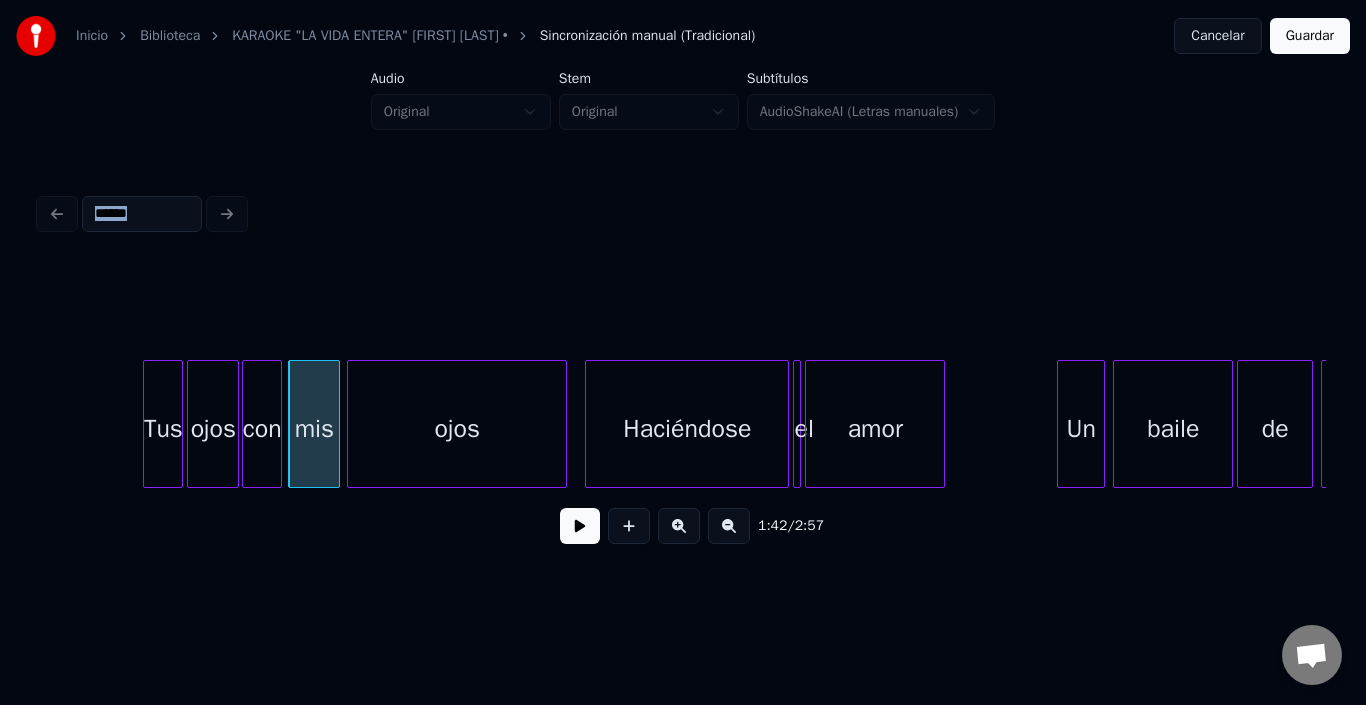 click on "ojos" at bounding box center [457, 429] 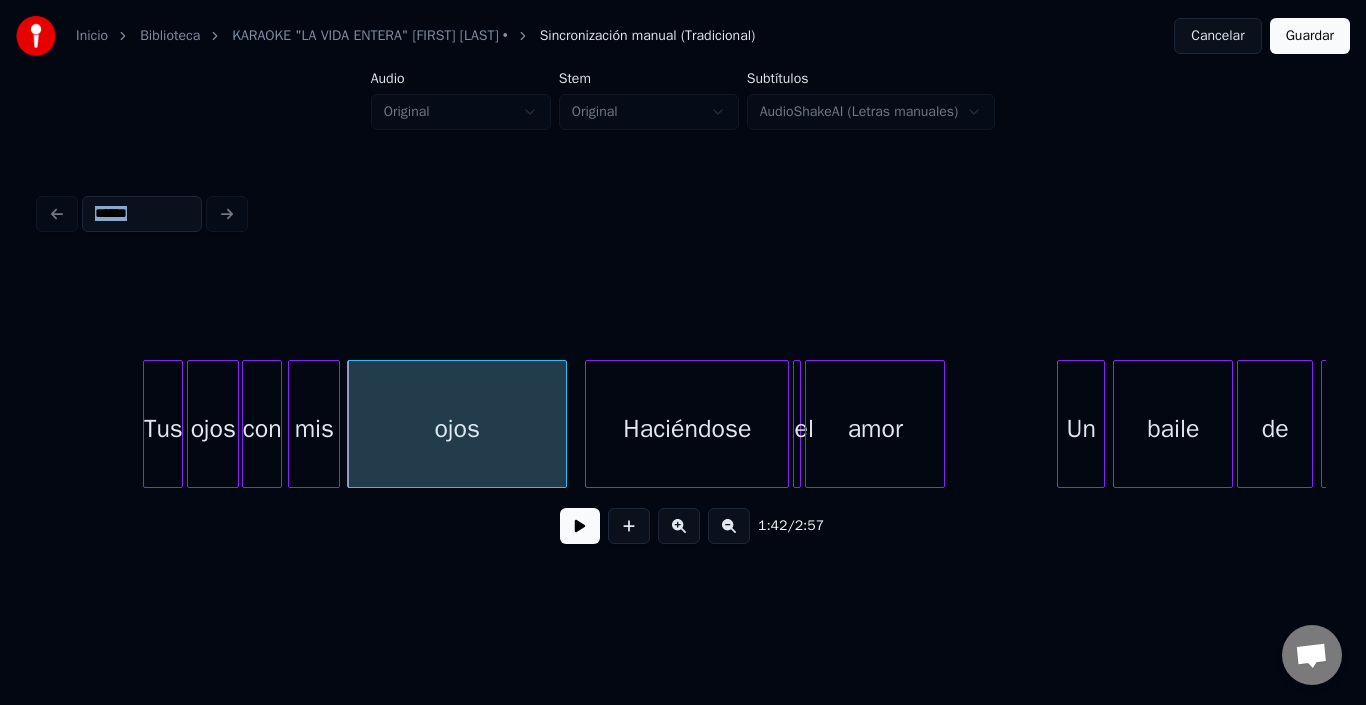 click on "Tus" at bounding box center [163, 429] 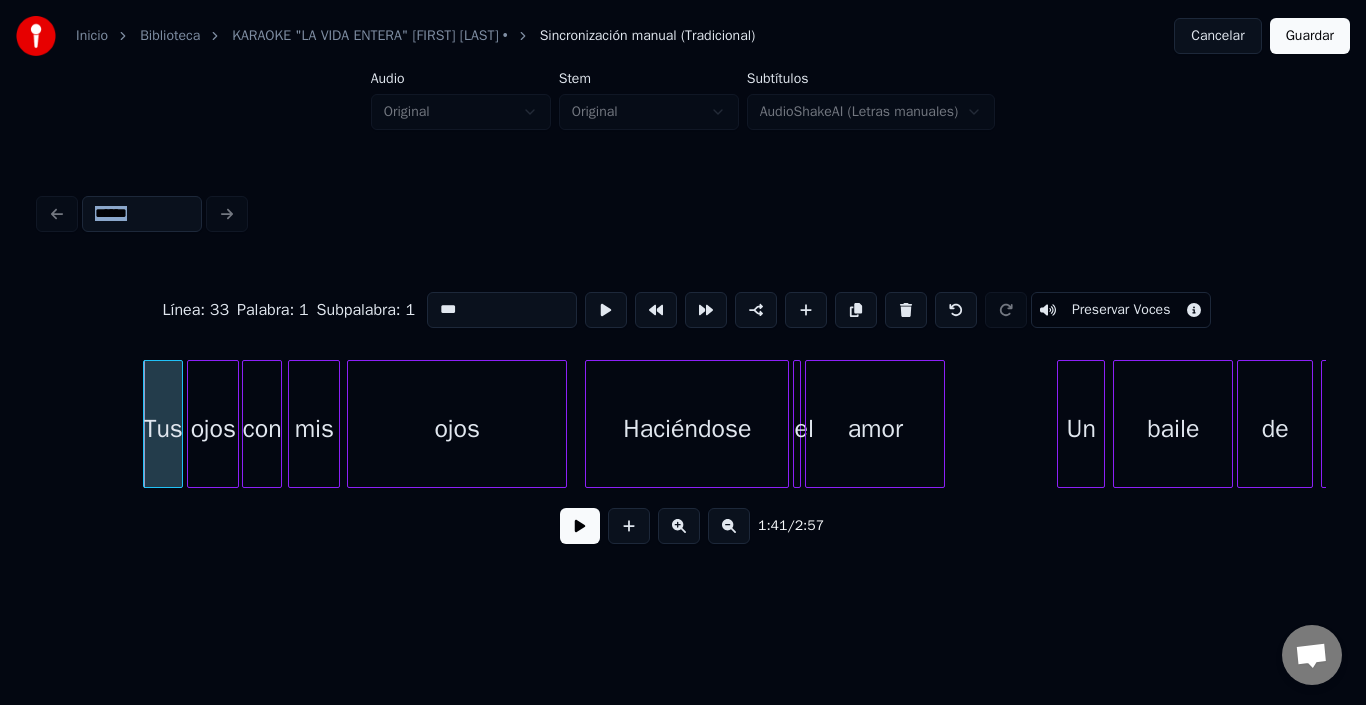 click on "Tus ojos con mis ojos Haciéndose el amor Un baile de salón" at bounding box center (-2465, 424) 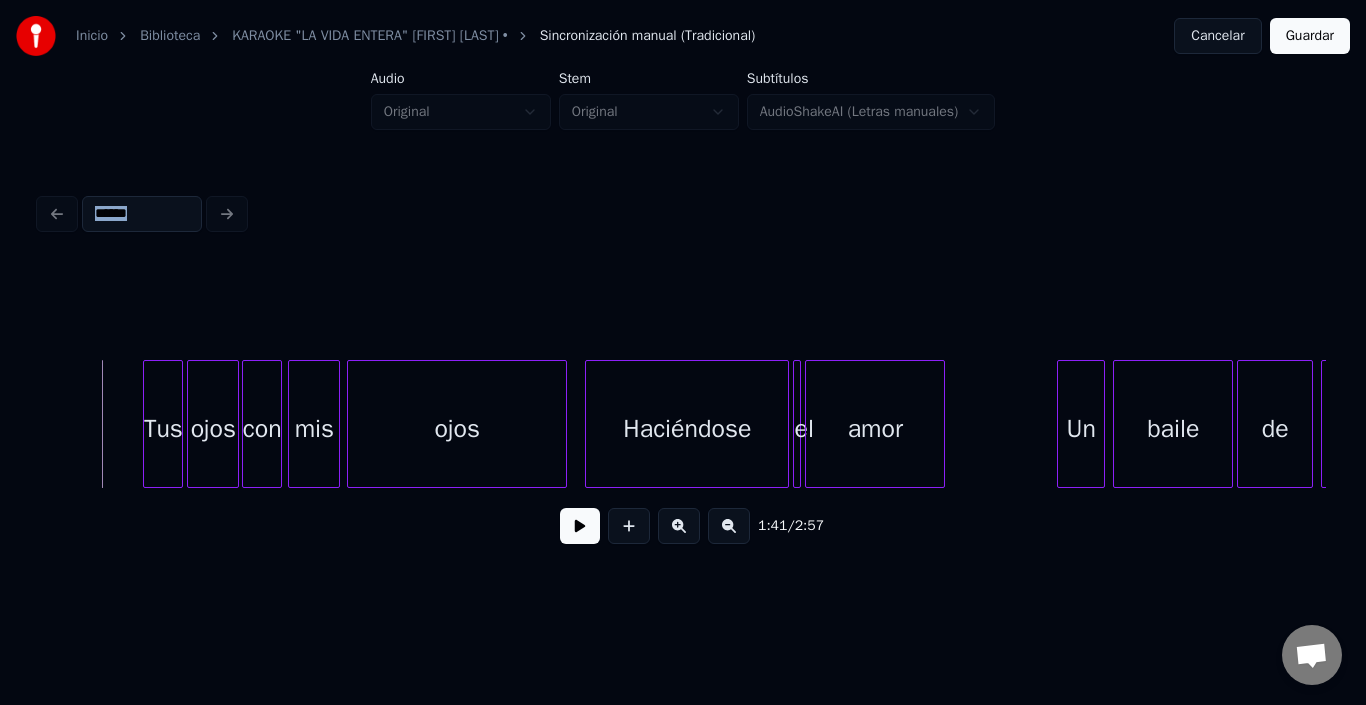 click on "Tus ojos con mis ojos Haciéndose el amor Un baile de salón" at bounding box center [-2465, 424] 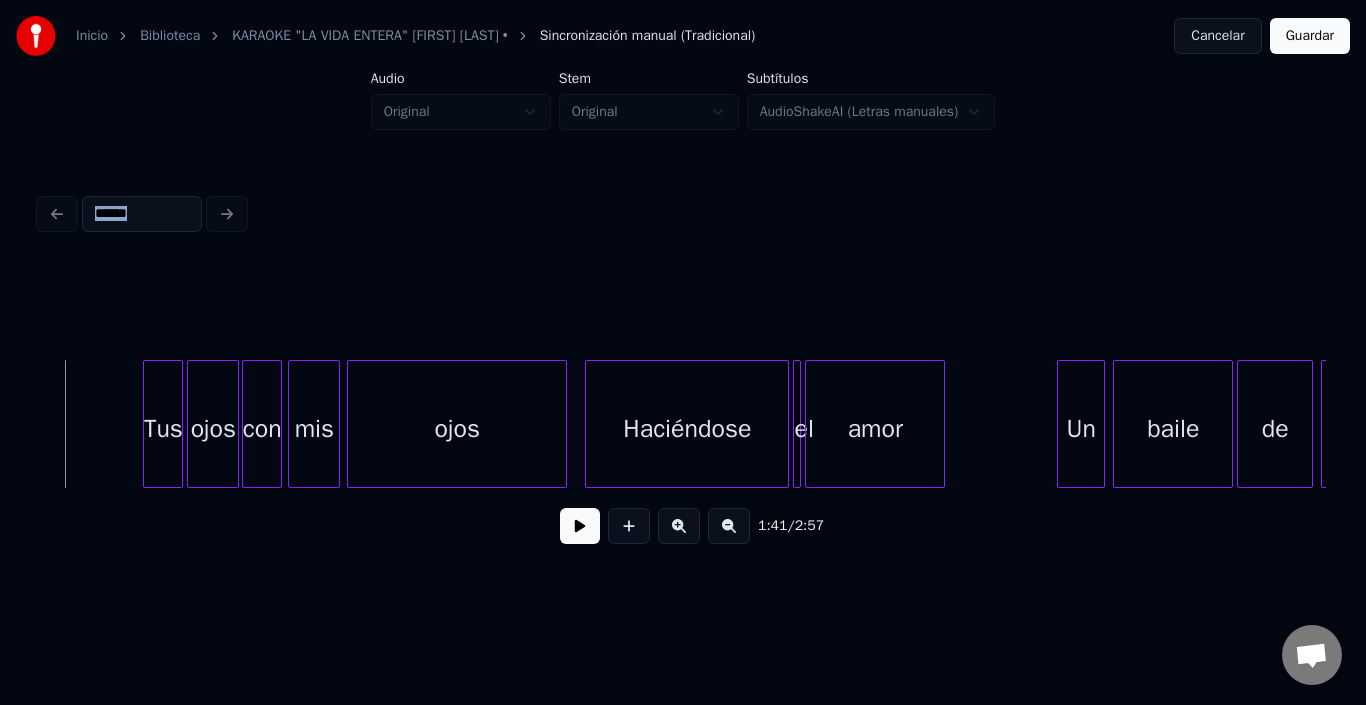 click at bounding box center (580, 526) 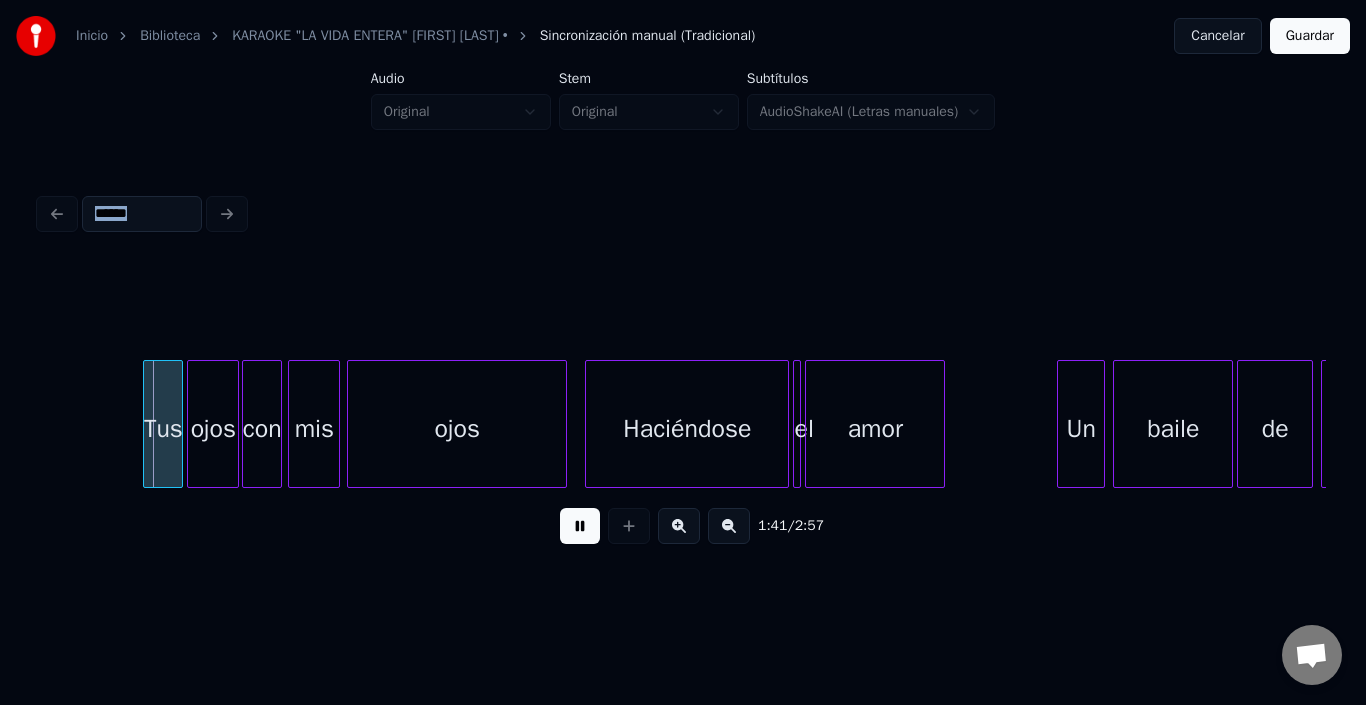 click at bounding box center (580, 526) 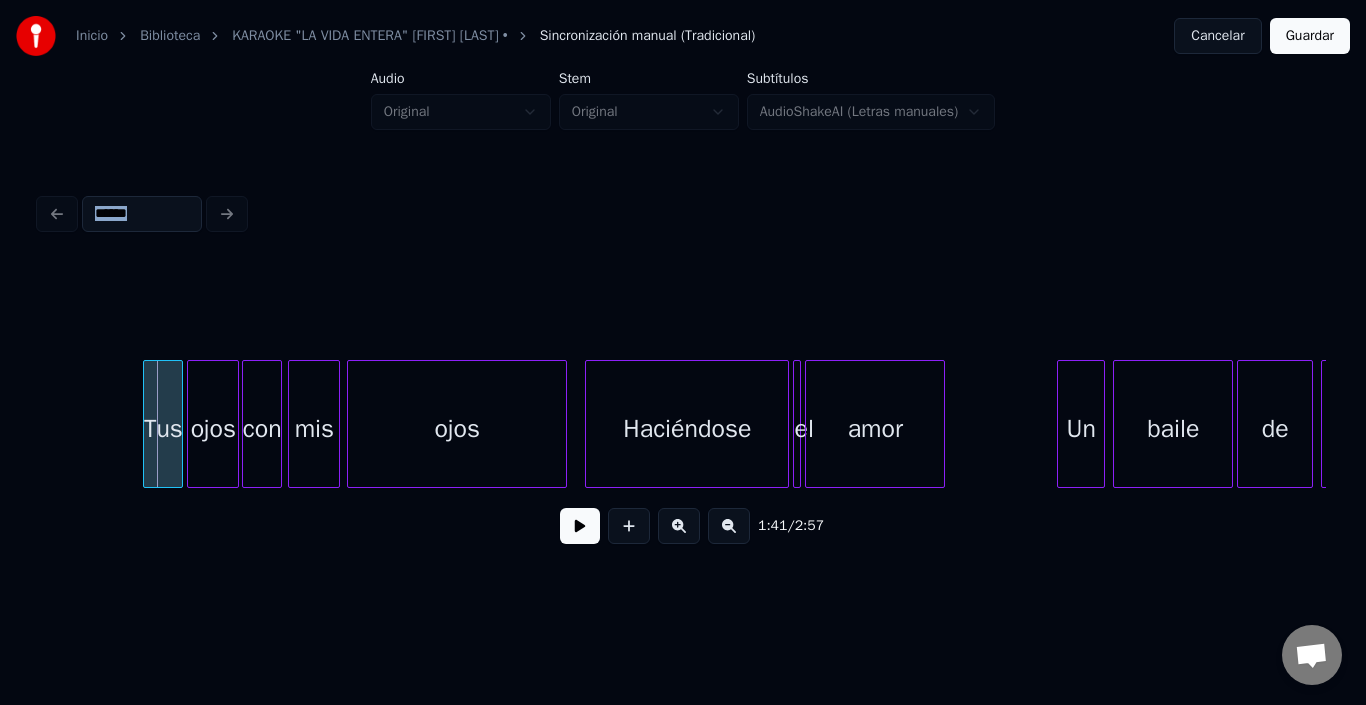 click at bounding box center [580, 526] 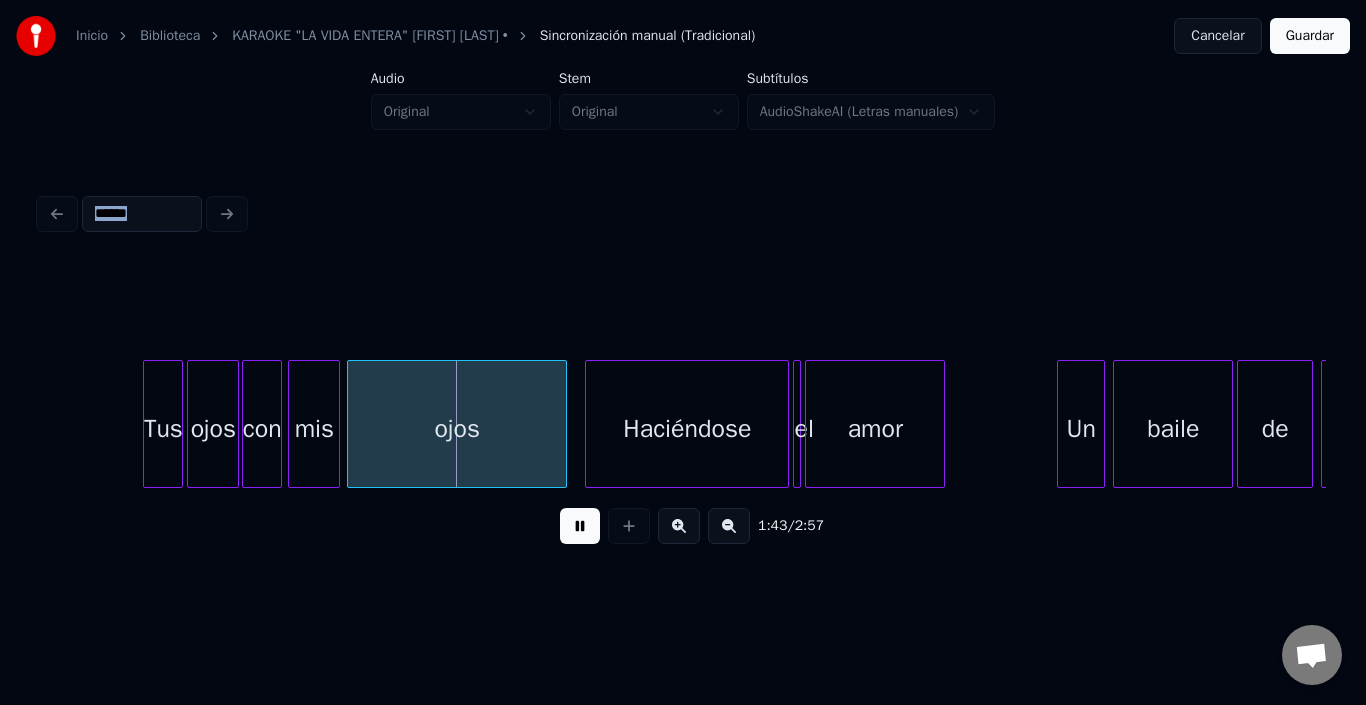 click at bounding box center [580, 526] 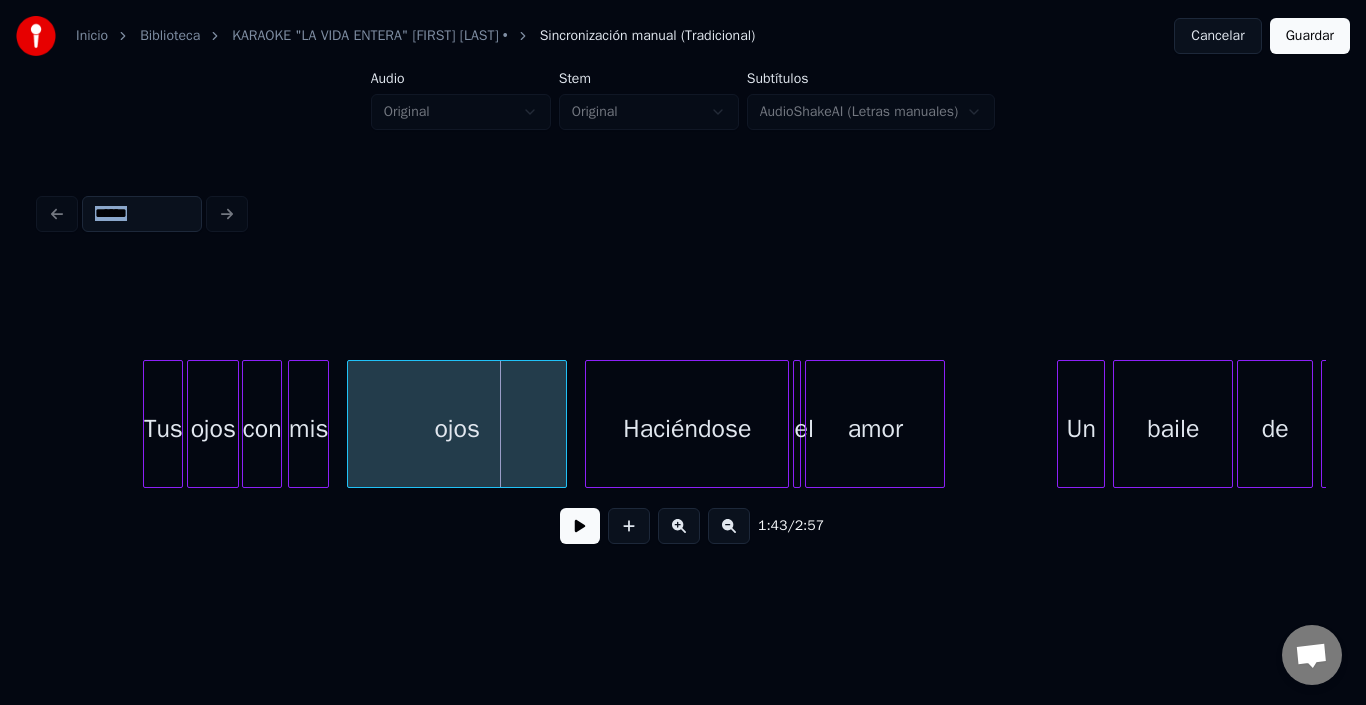 click at bounding box center [325, 424] 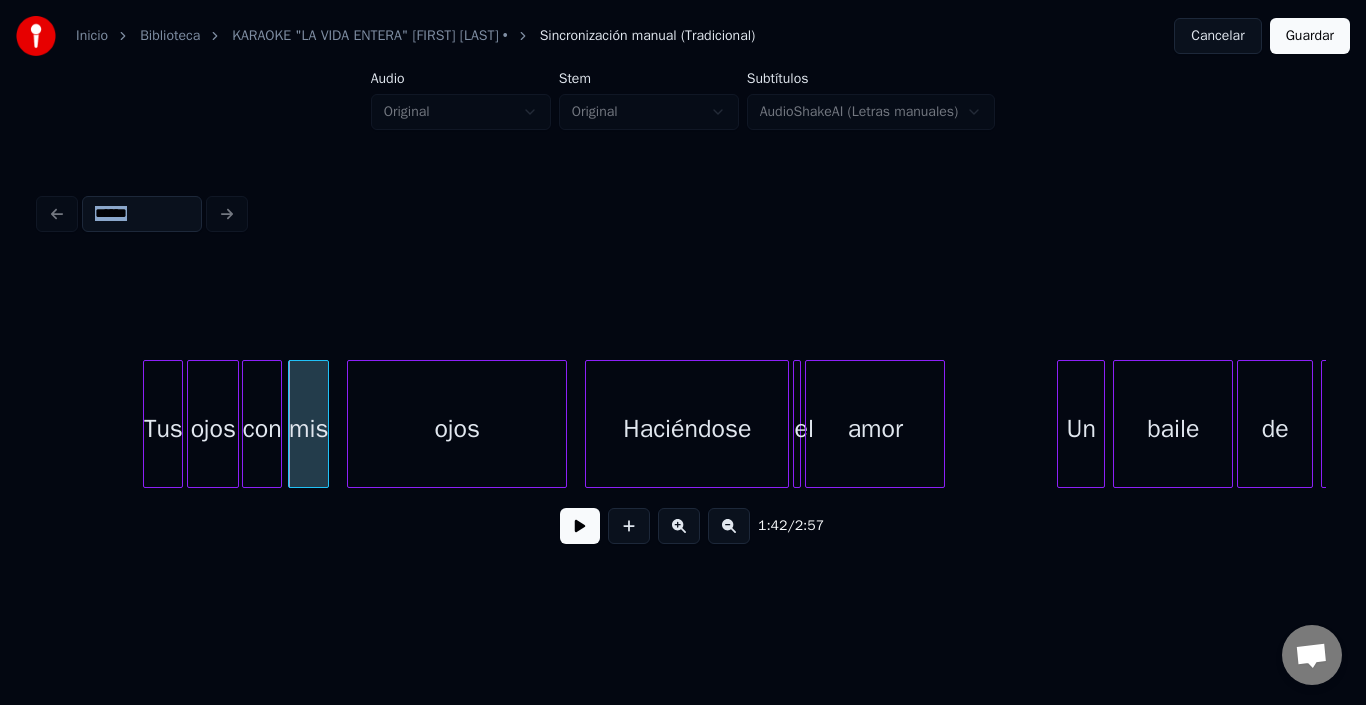 click on "mis" at bounding box center (308, 429) 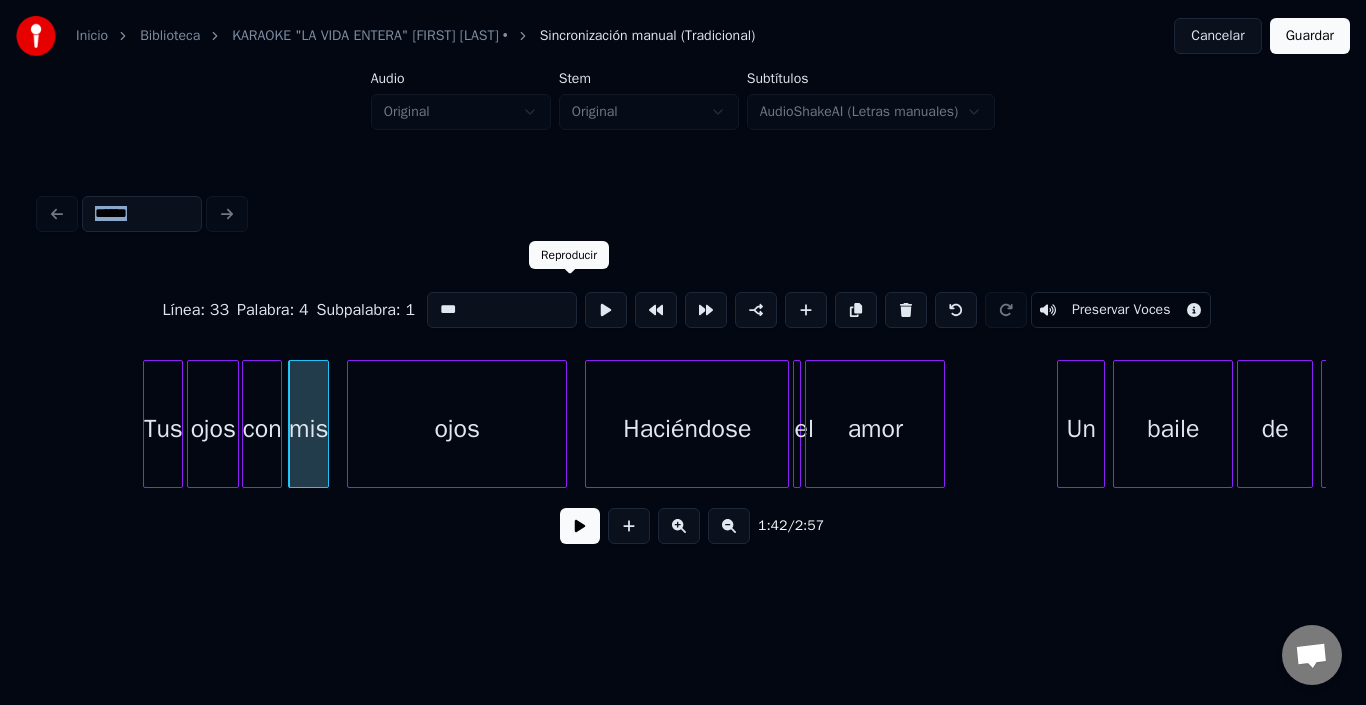 click at bounding box center [606, 310] 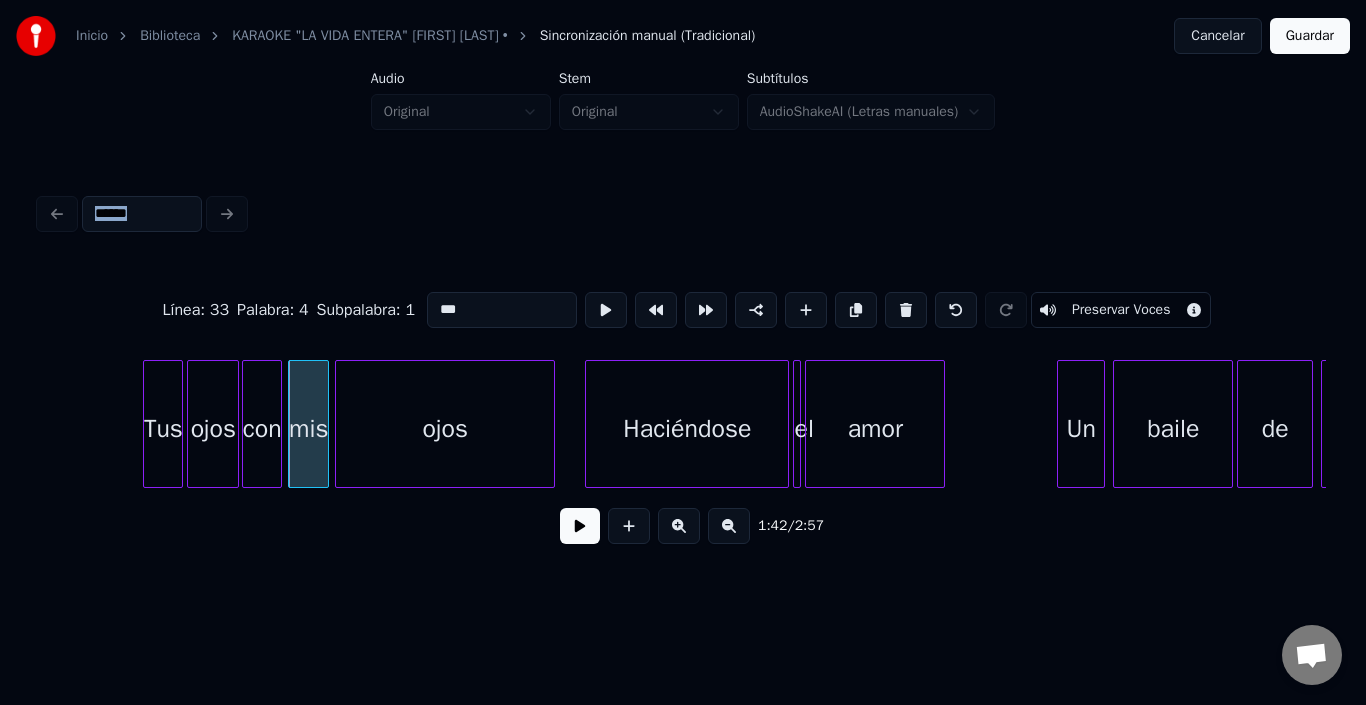 click on "ojos" at bounding box center [445, 429] 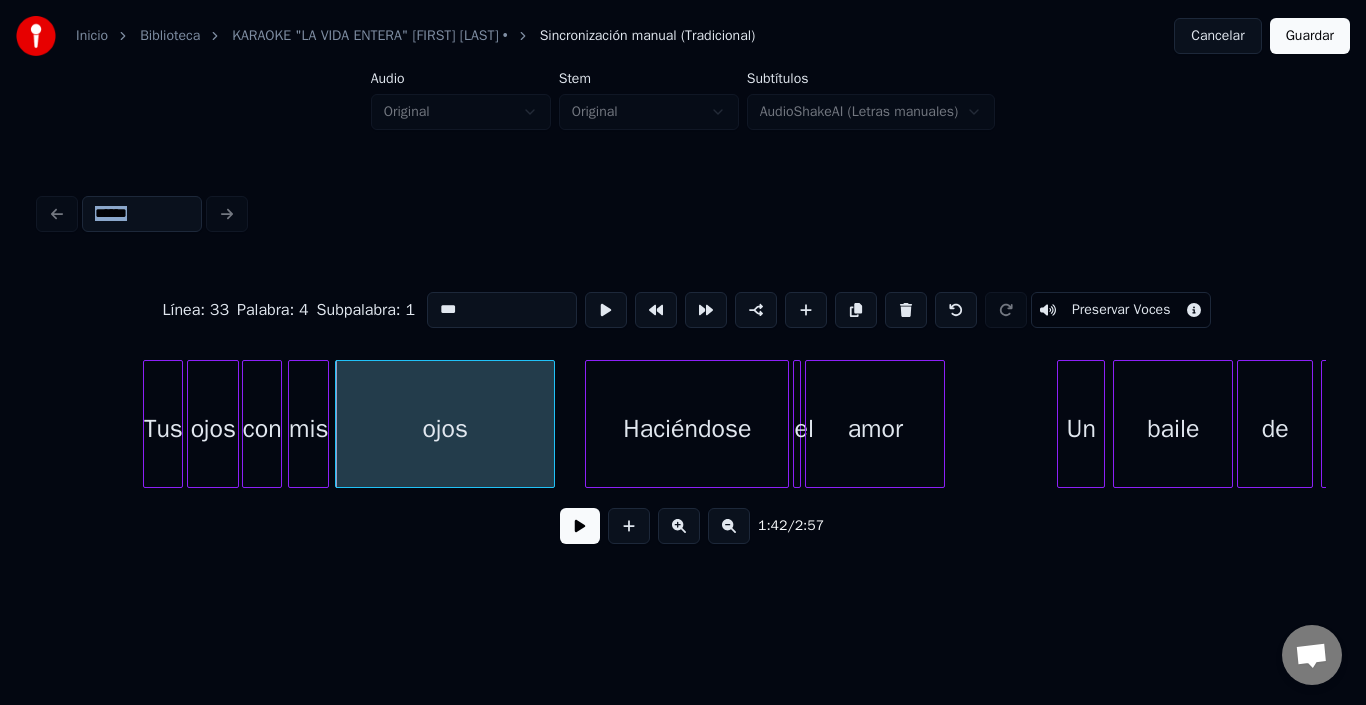 click at bounding box center (278, 424) 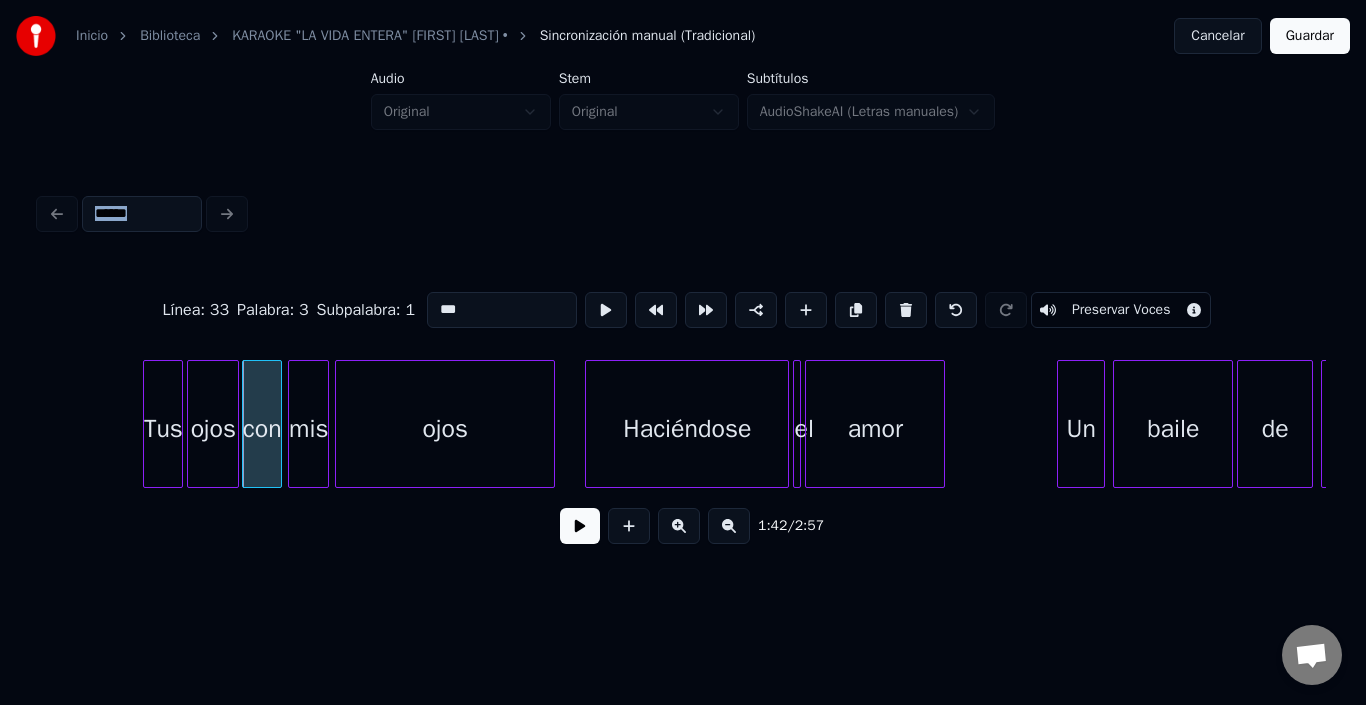 click at bounding box center (580, 526) 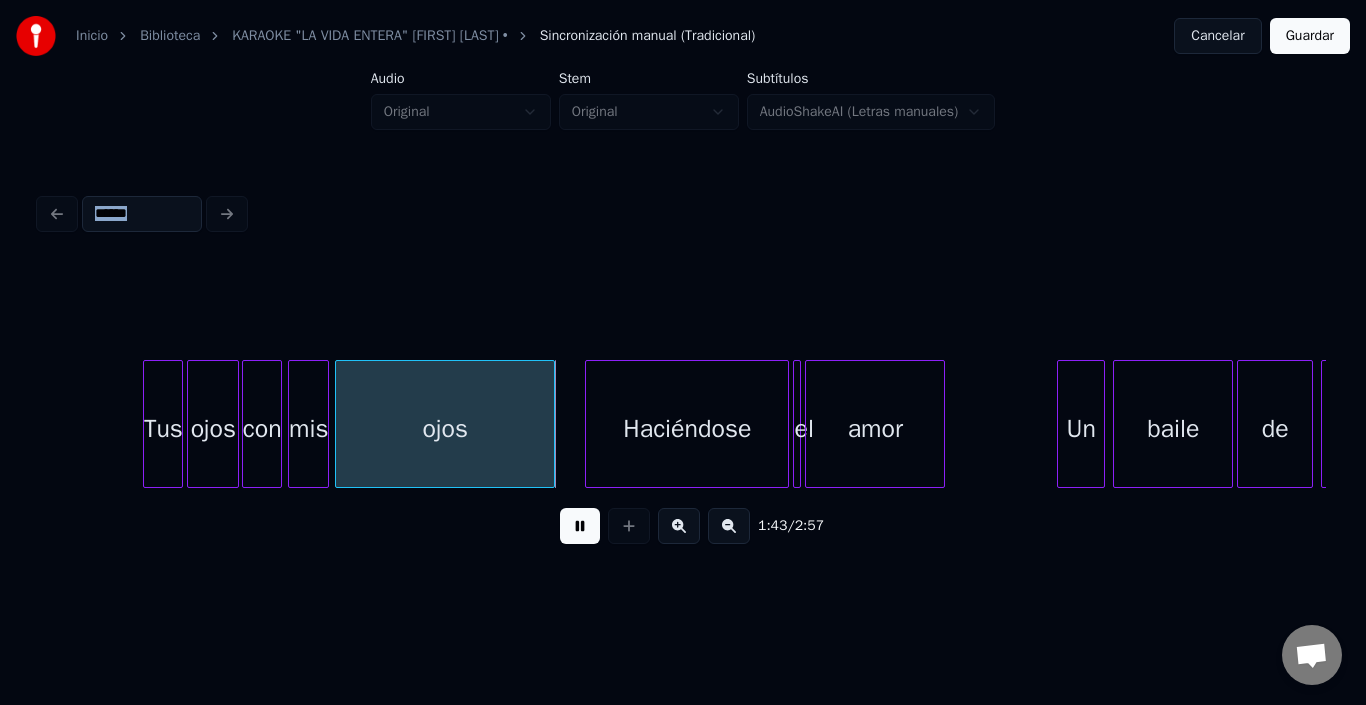 click at bounding box center [580, 526] 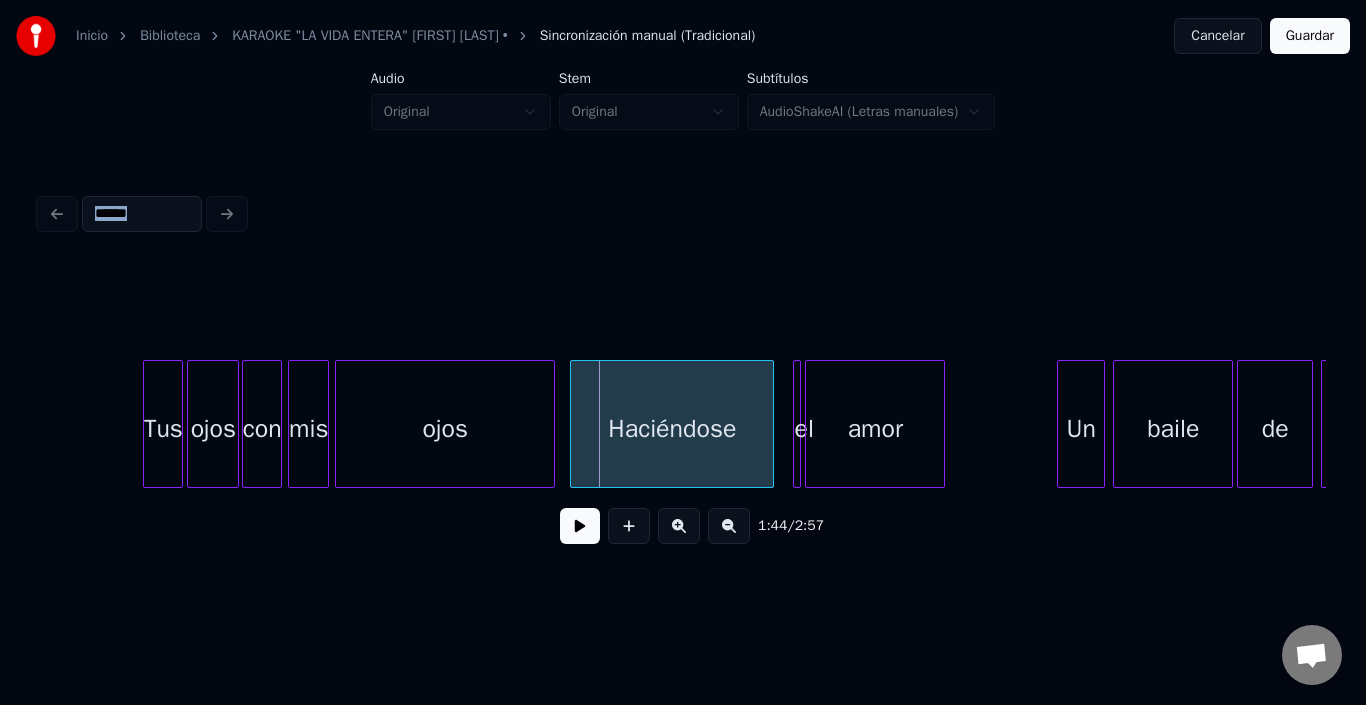 click on "Haciéndose" at bounding box center (672, 429) 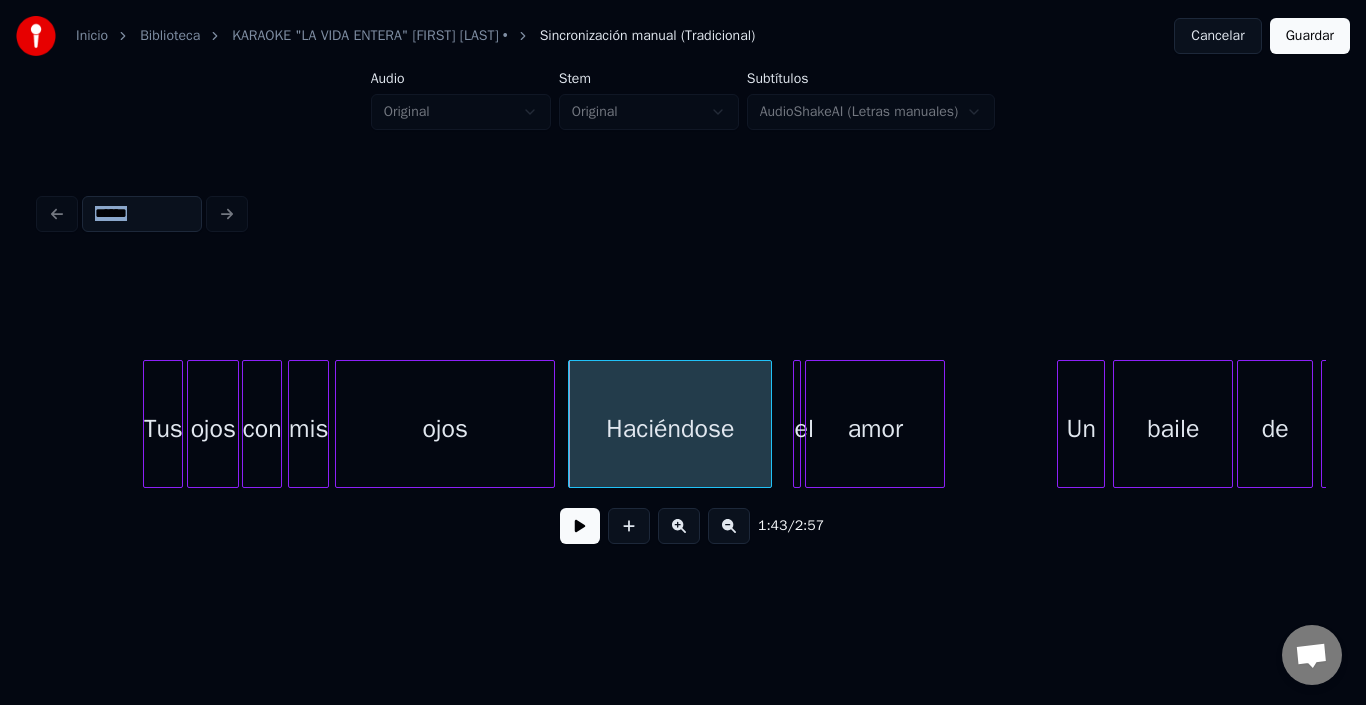 click on "Haciéndose" at bounding box center [670, 429] 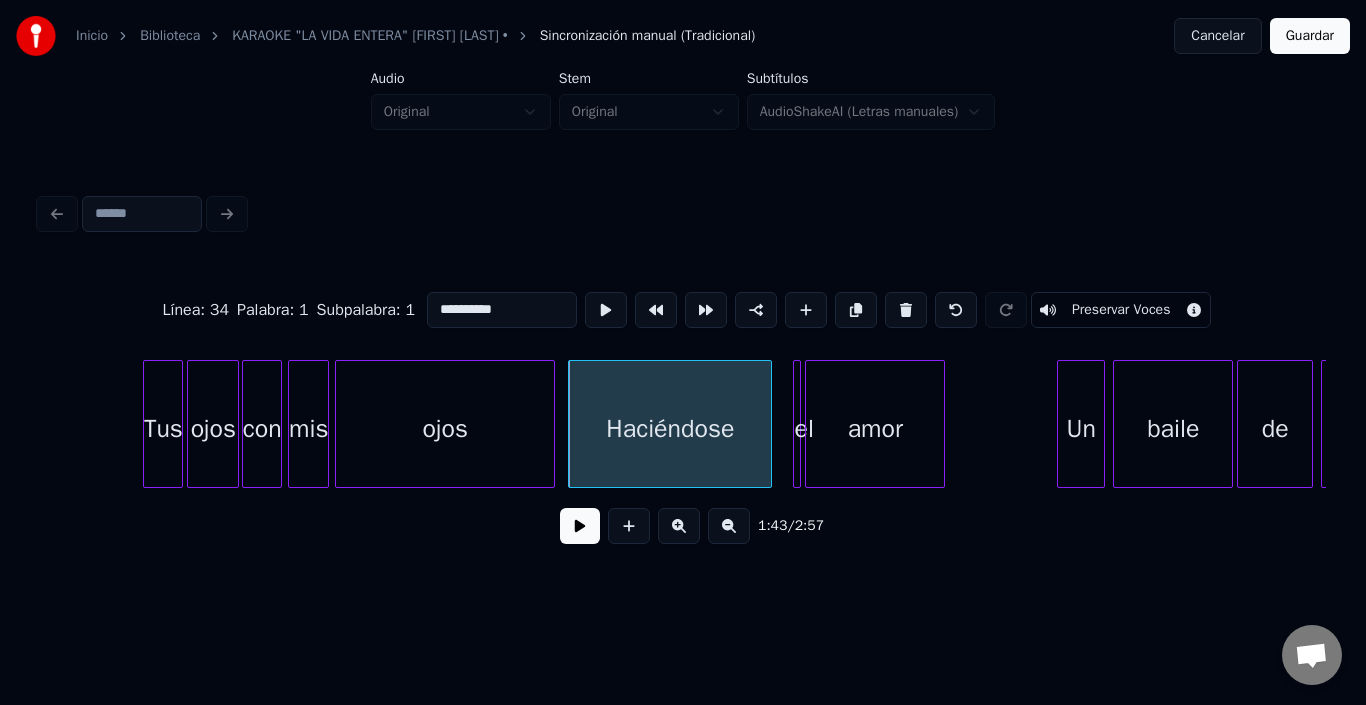 click on "**********" at bounding box center [502, 310] 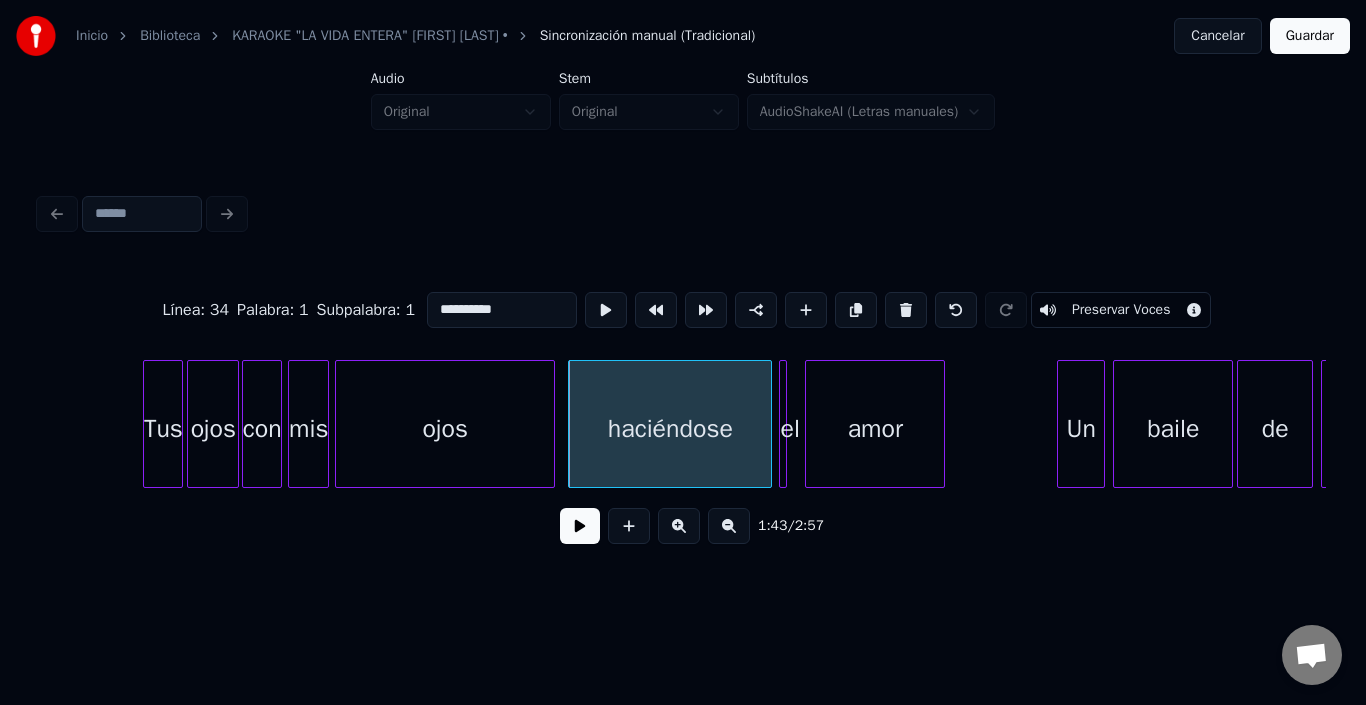 click on "el" at bounding box center [790, 429] 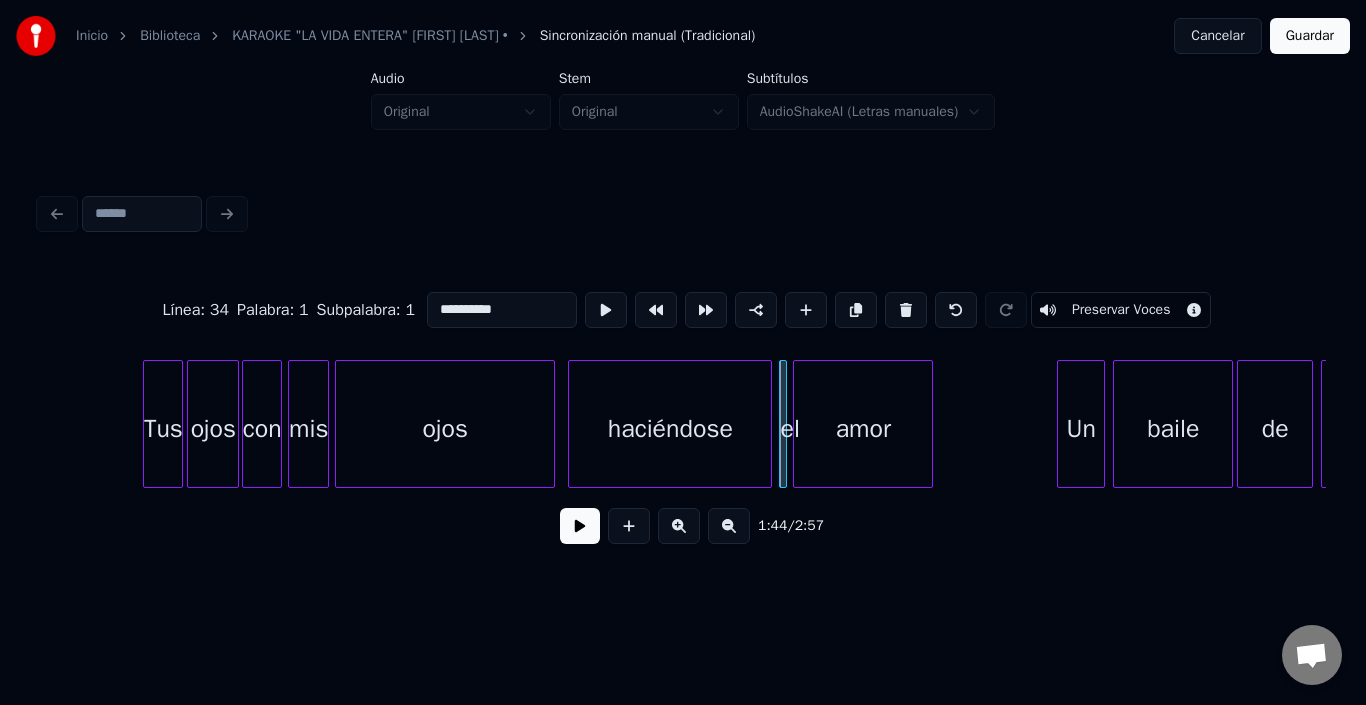 click on "amor" at bounding box center [863, 429] 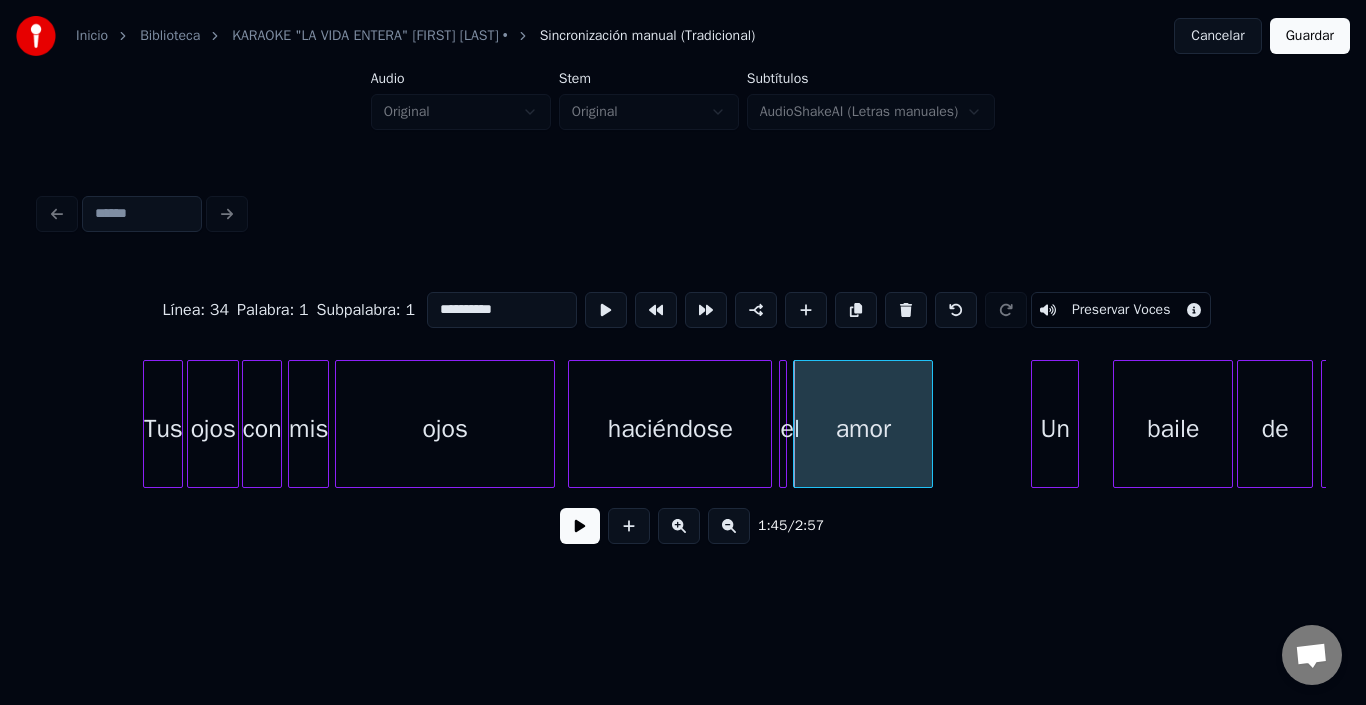 click on "Un" at bounding box center [1055, 429] 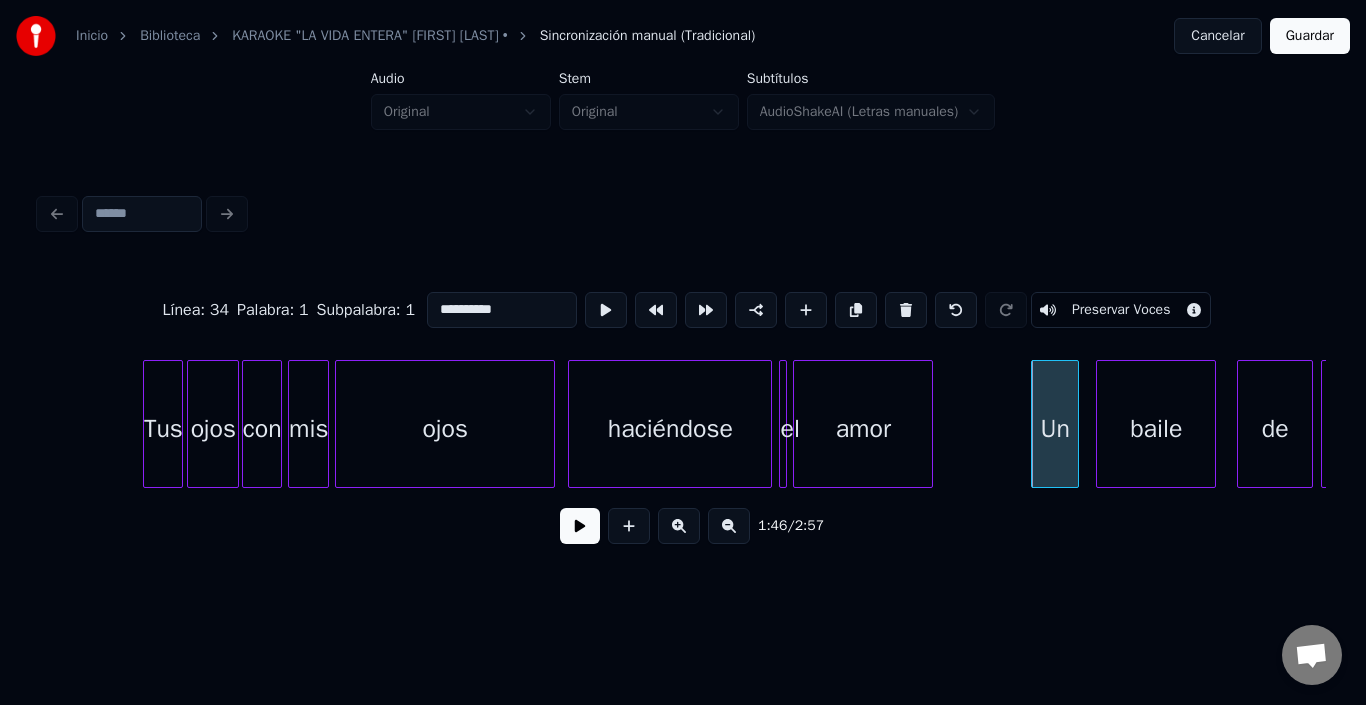 click on "baile" at bounding box center (1156, 429) 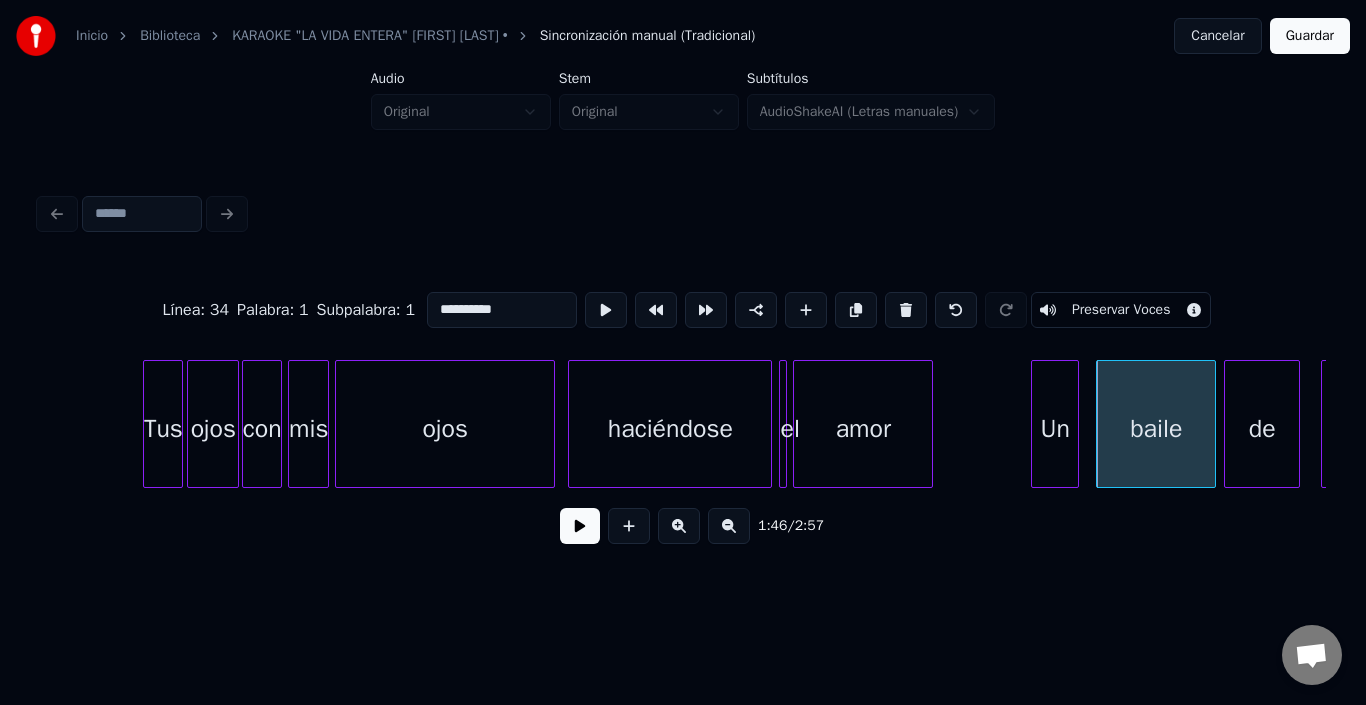 click on "de" at bounding box center [1262, 429] 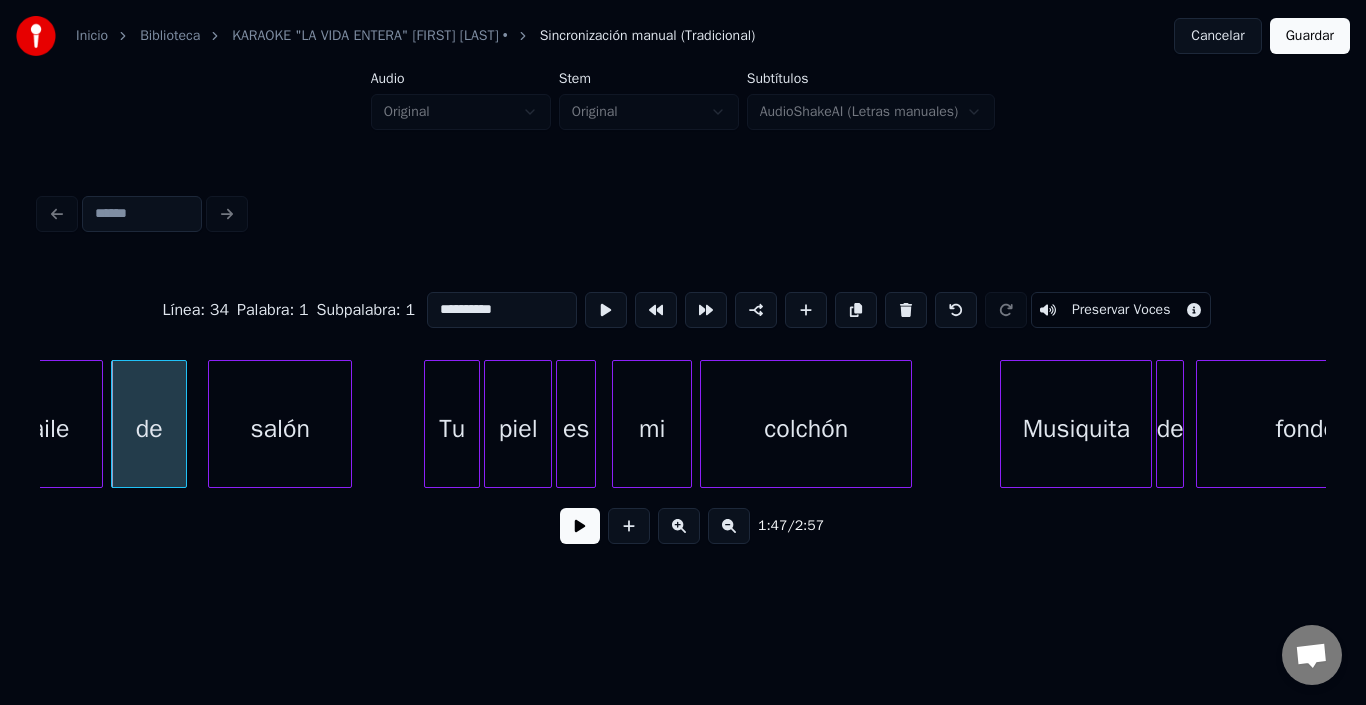 scroll, scrollTop: 0, scrollLeft: 21374, axis: horizontal 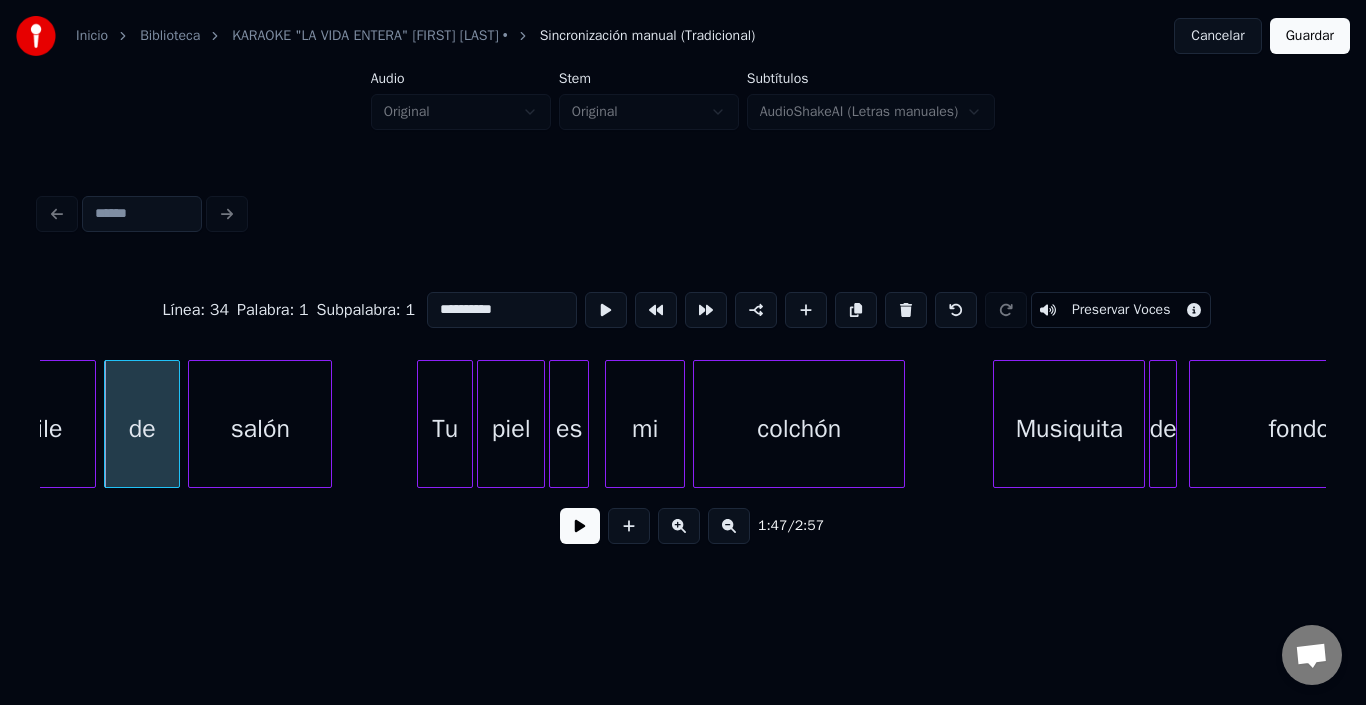 click on "salón" at bounding box center [260, 429] 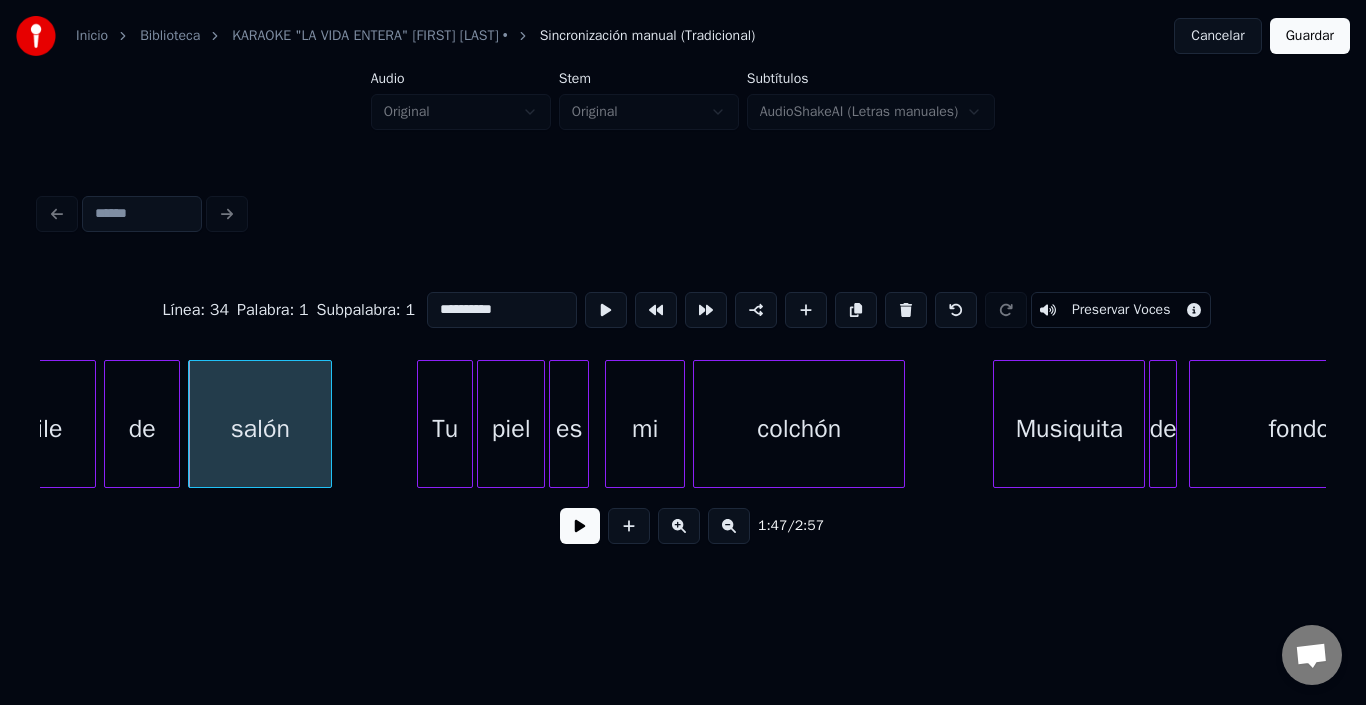 click on "Tu" at bounding box center (445, 429) 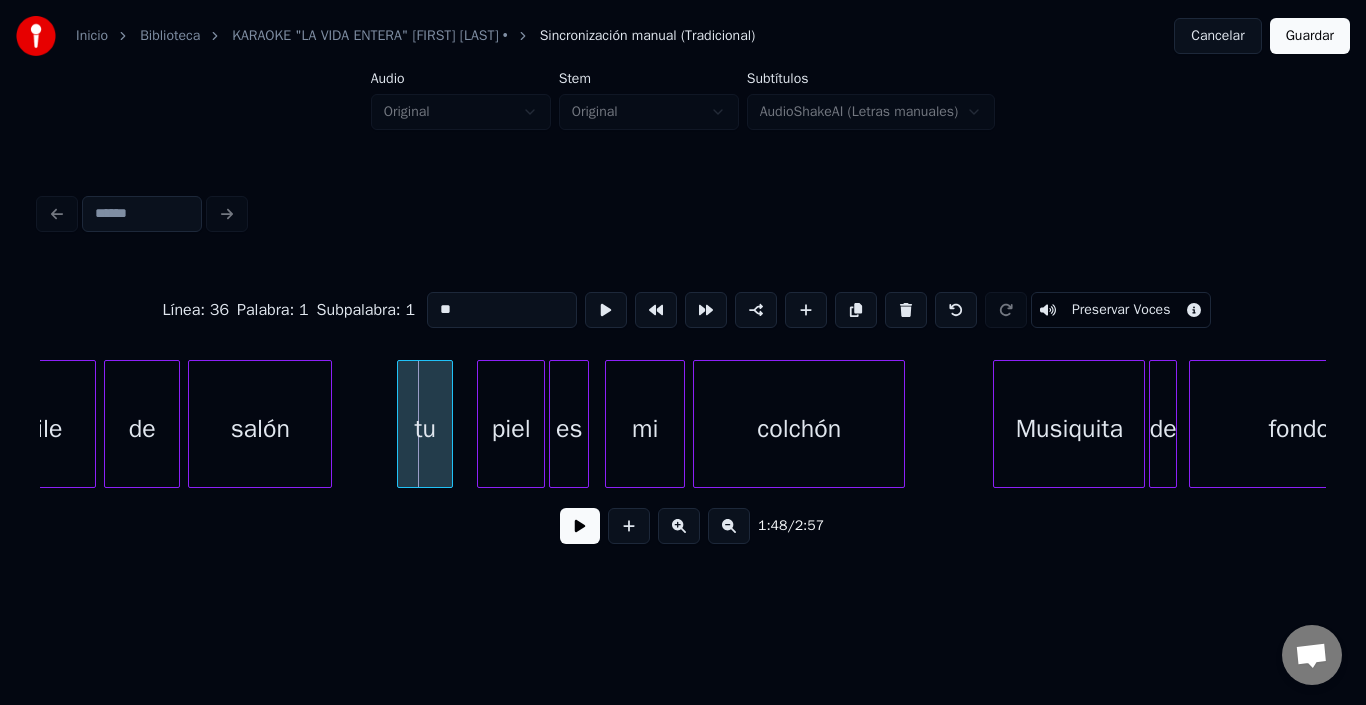 click on "tu" at bounding box center [425, 429] 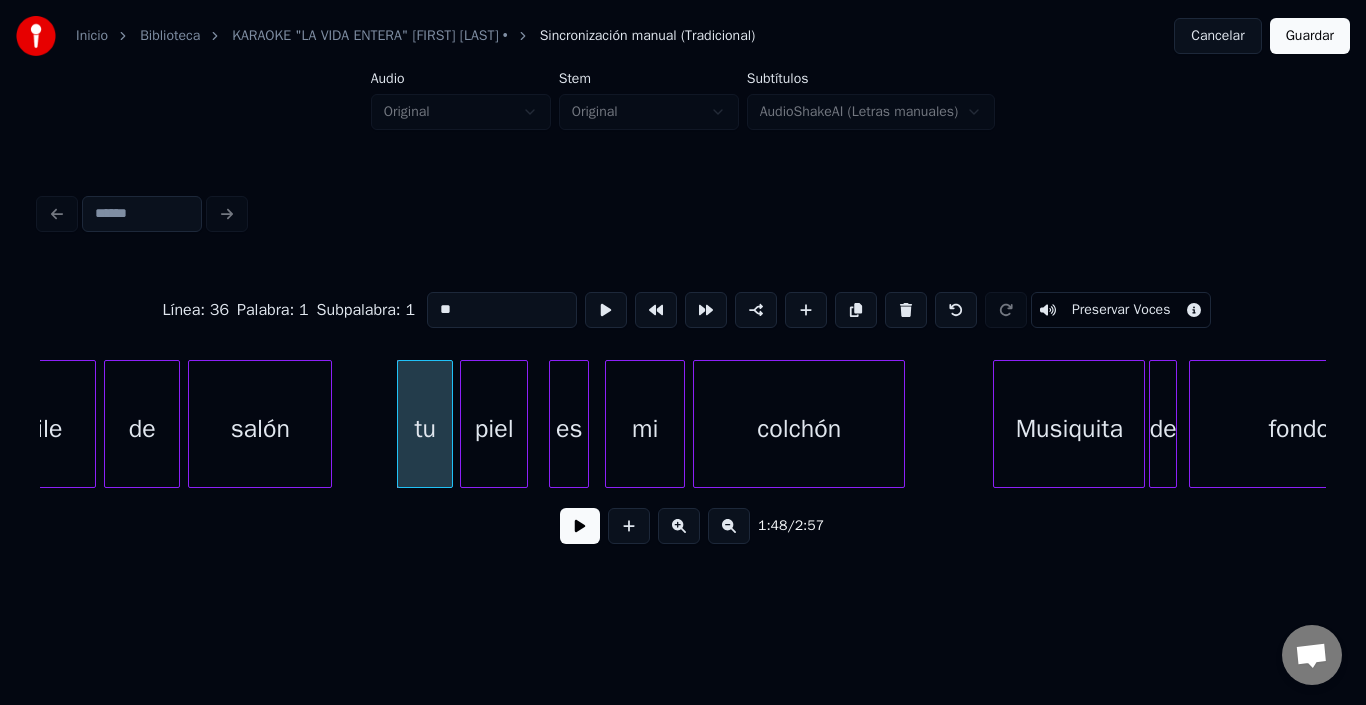 click on "piel" at bounding box center (494, 429) 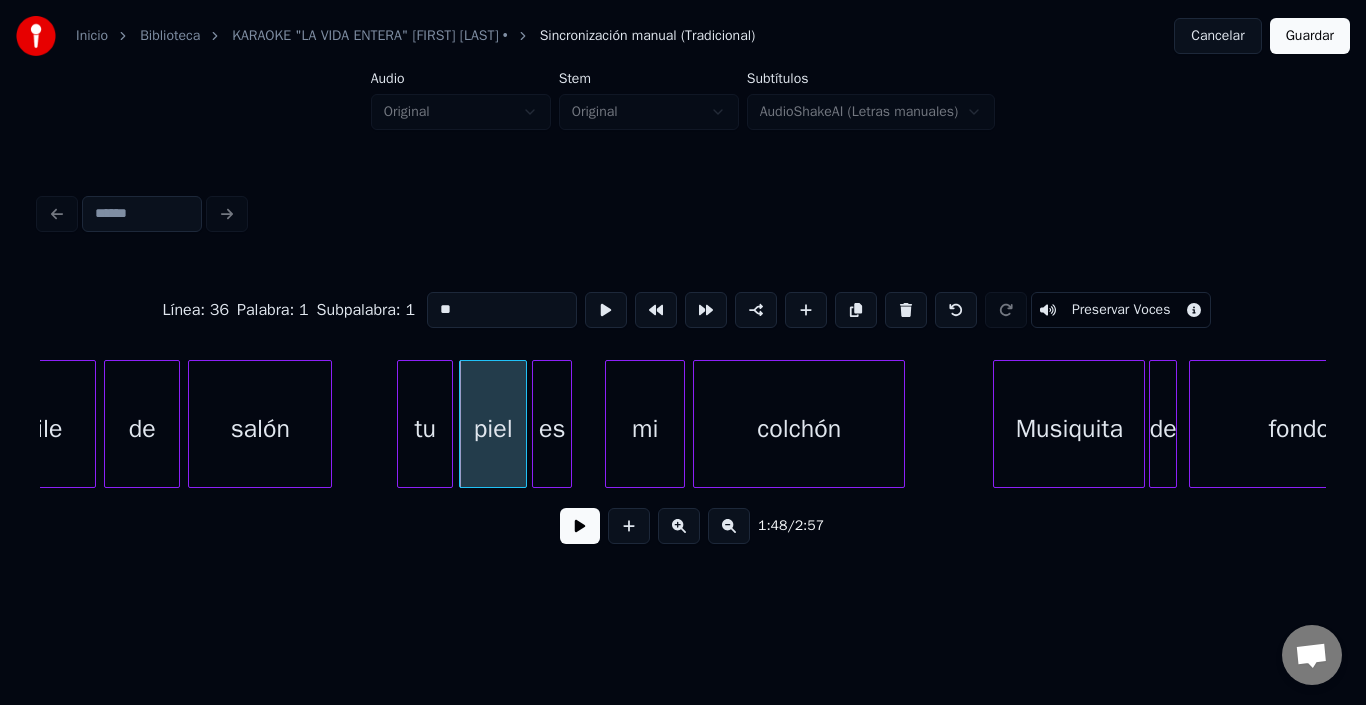 click on "es" at bounding box center (552, 429) 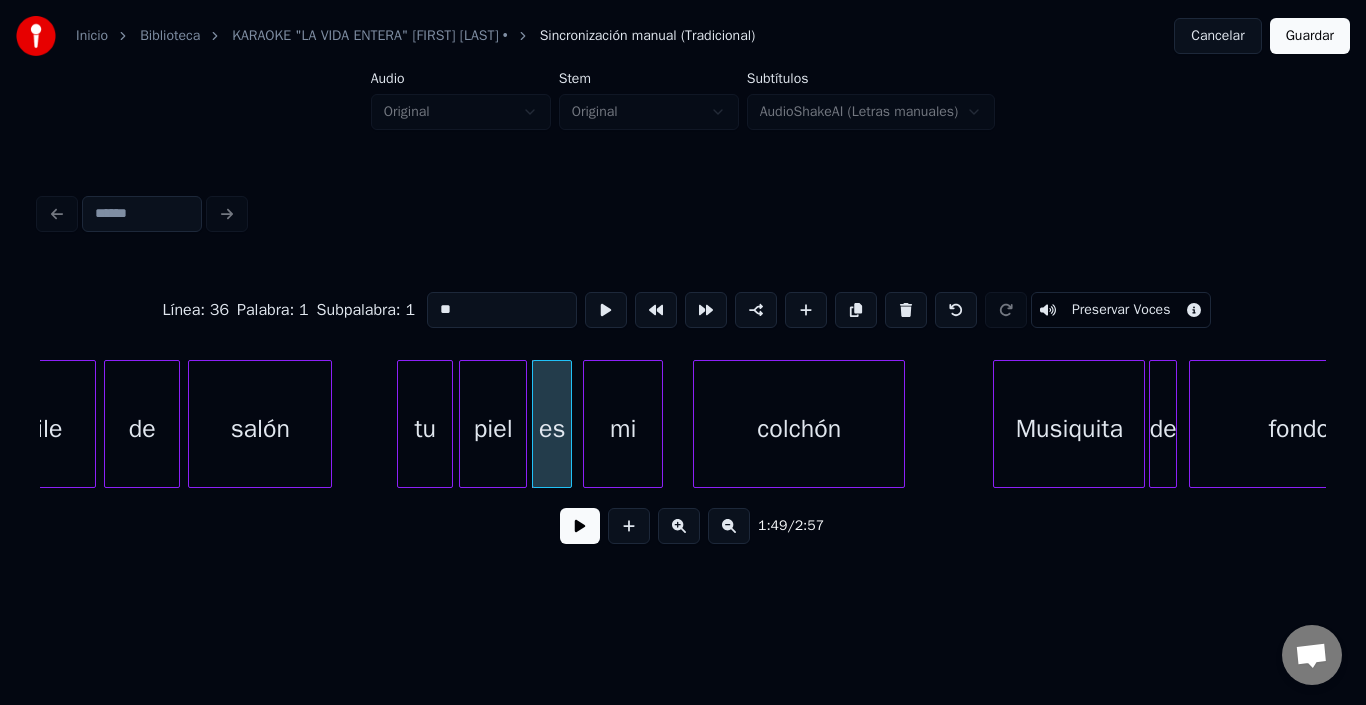 click on "mi" at bounding box center [623, 429] 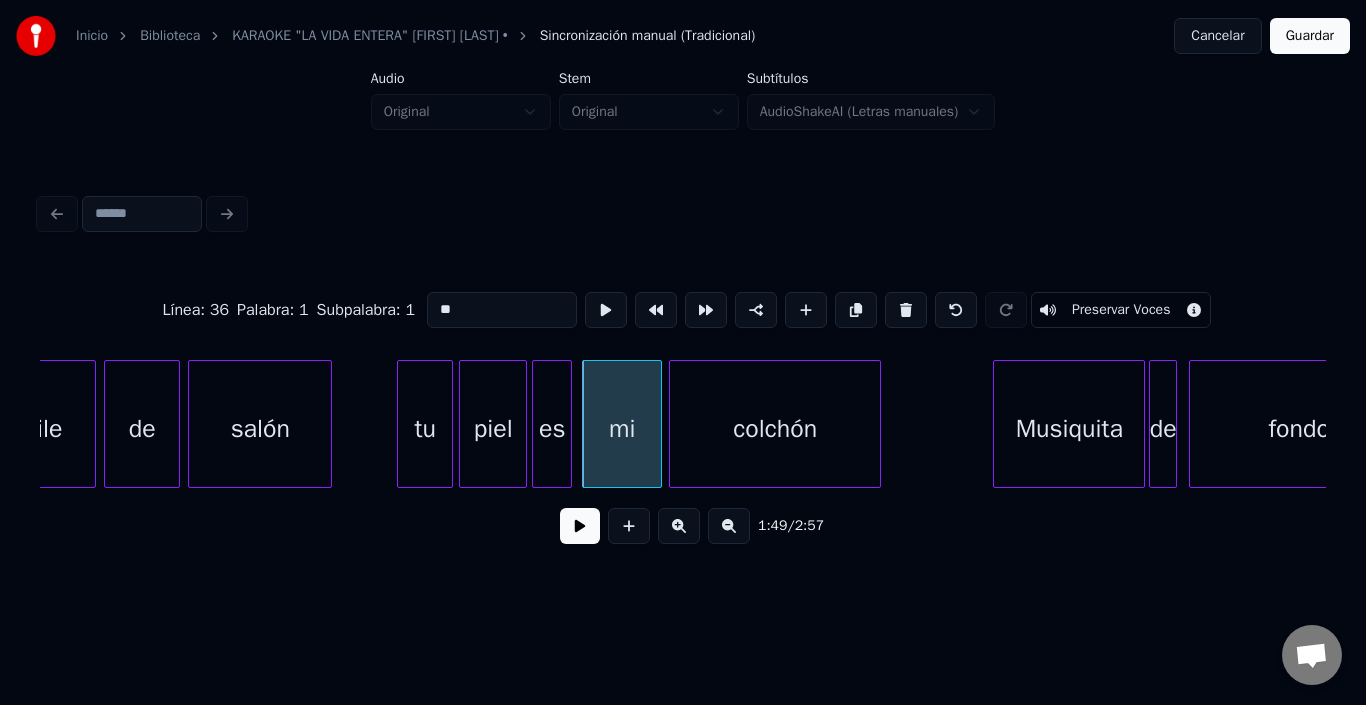 click on "colchón" at bounding box center [775, 429] 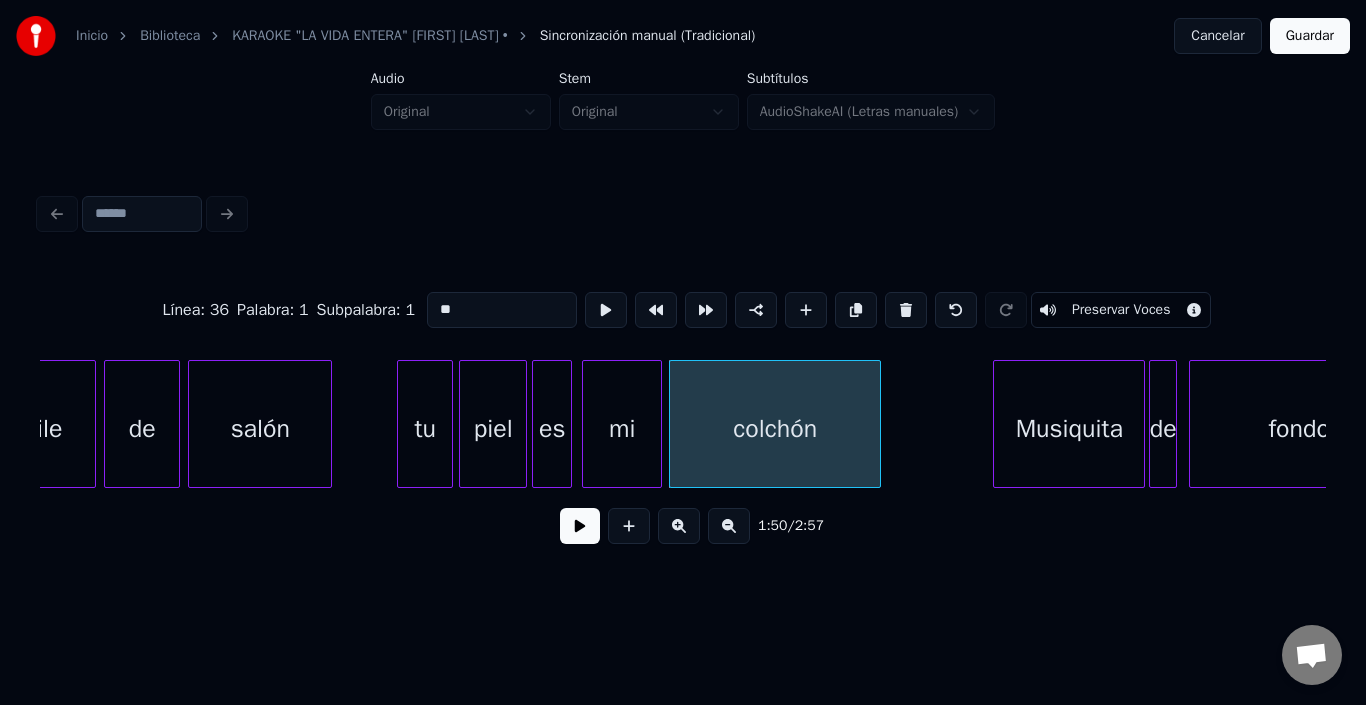 type on "**" 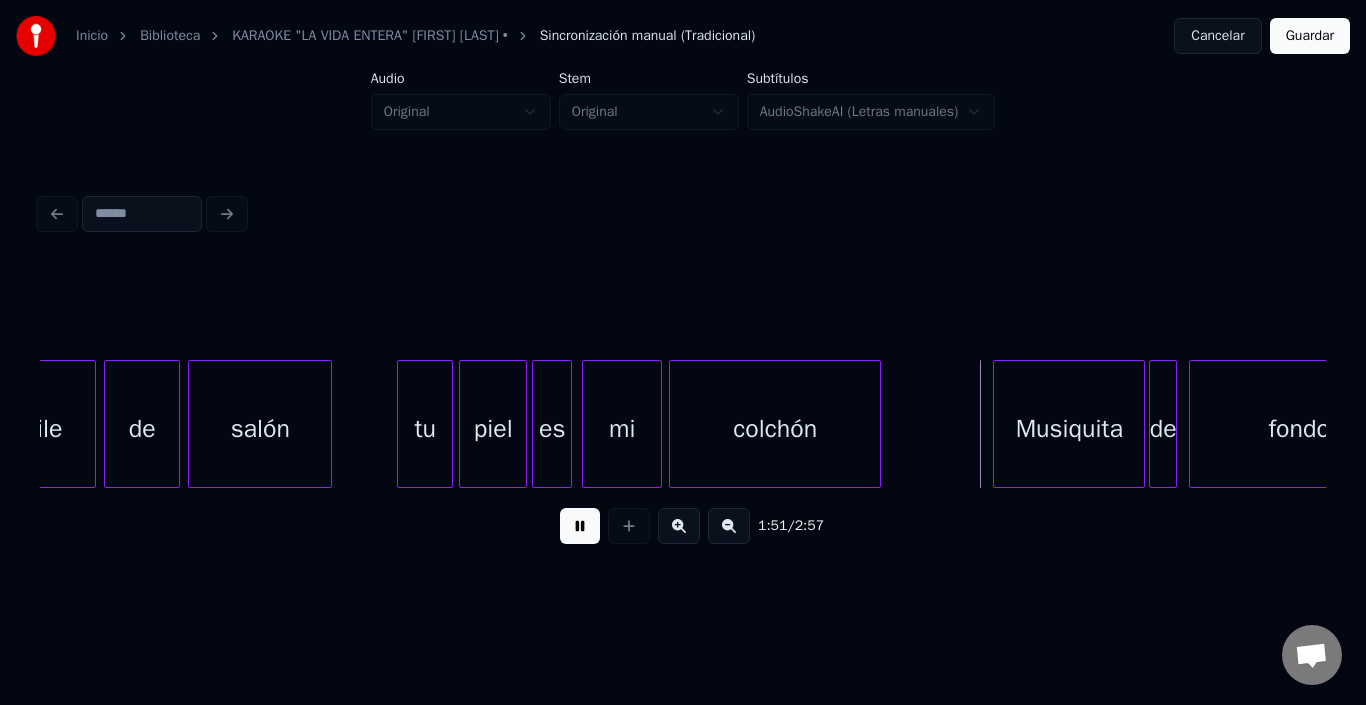 click at bounding box center (580, 526) 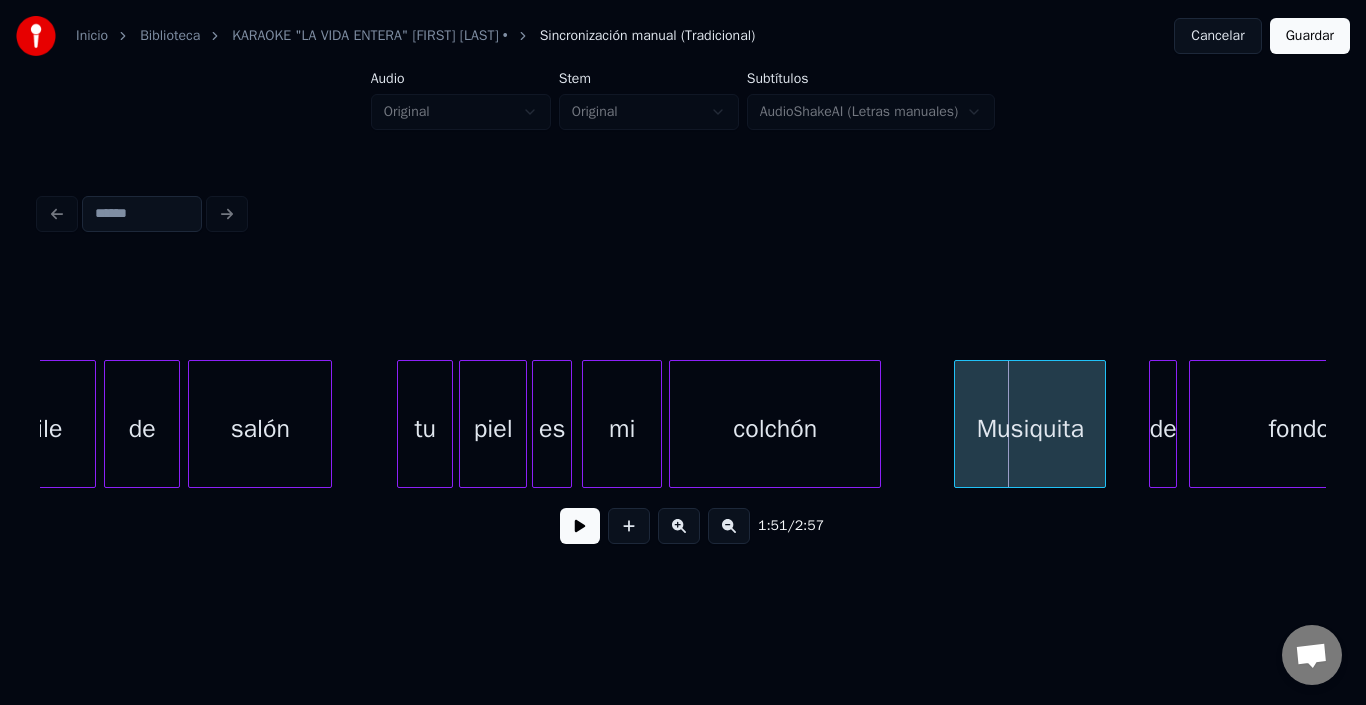 click on "Musiquita" at bounding box center (1030, 429) 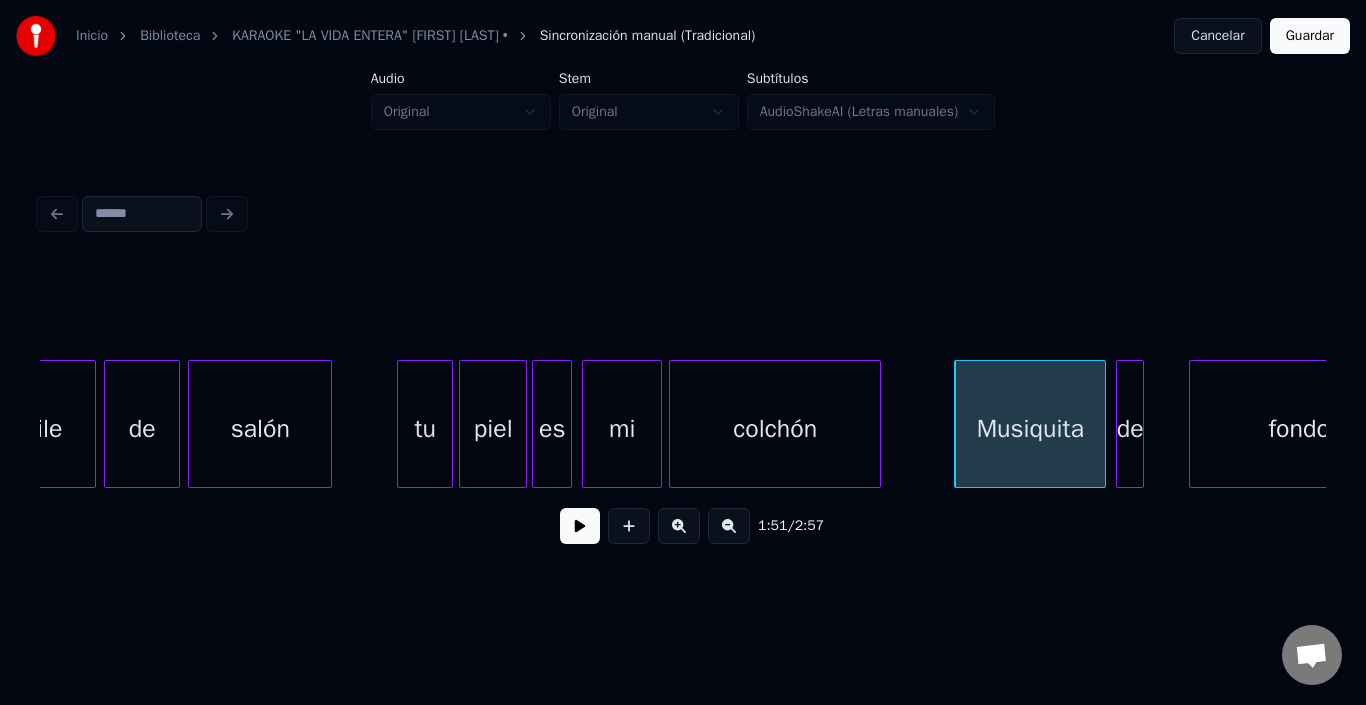 click on "de" at bounding box center [1130, 429] 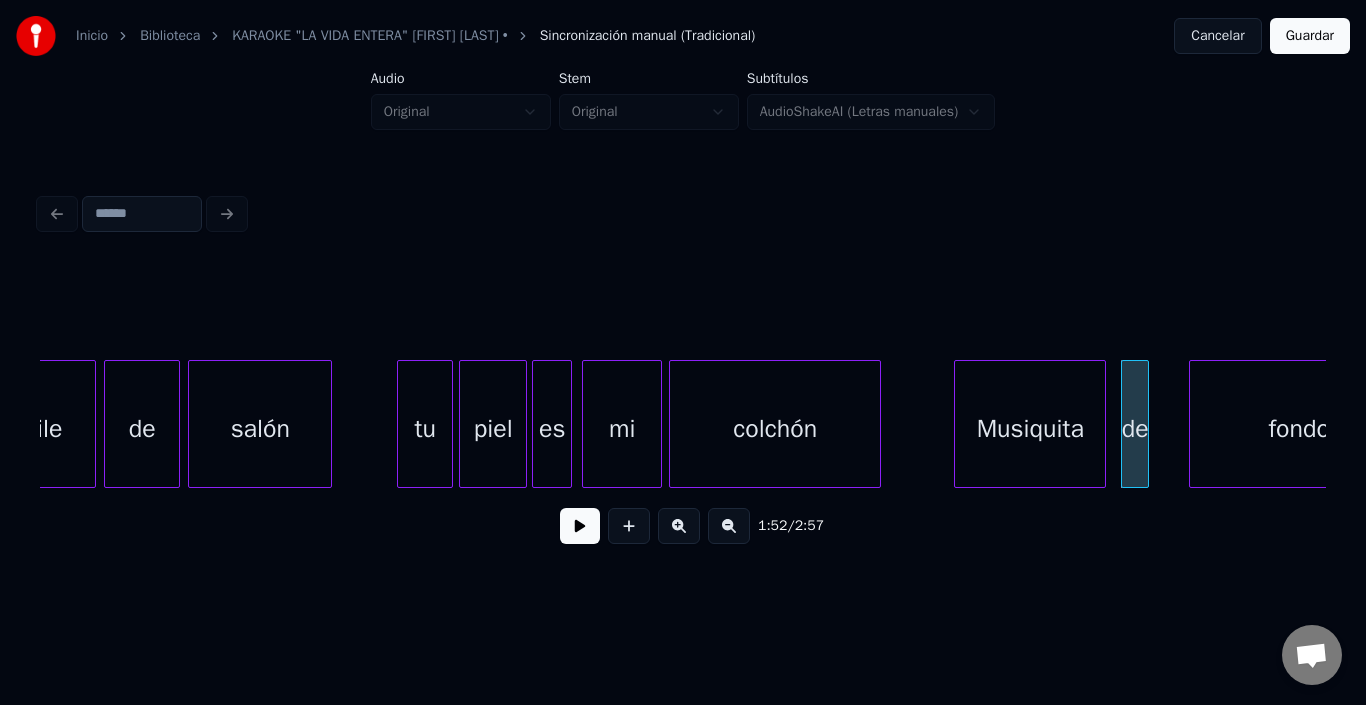 scroll, scrollTop: 0, scrollLeft: 21454, axis: horizontal 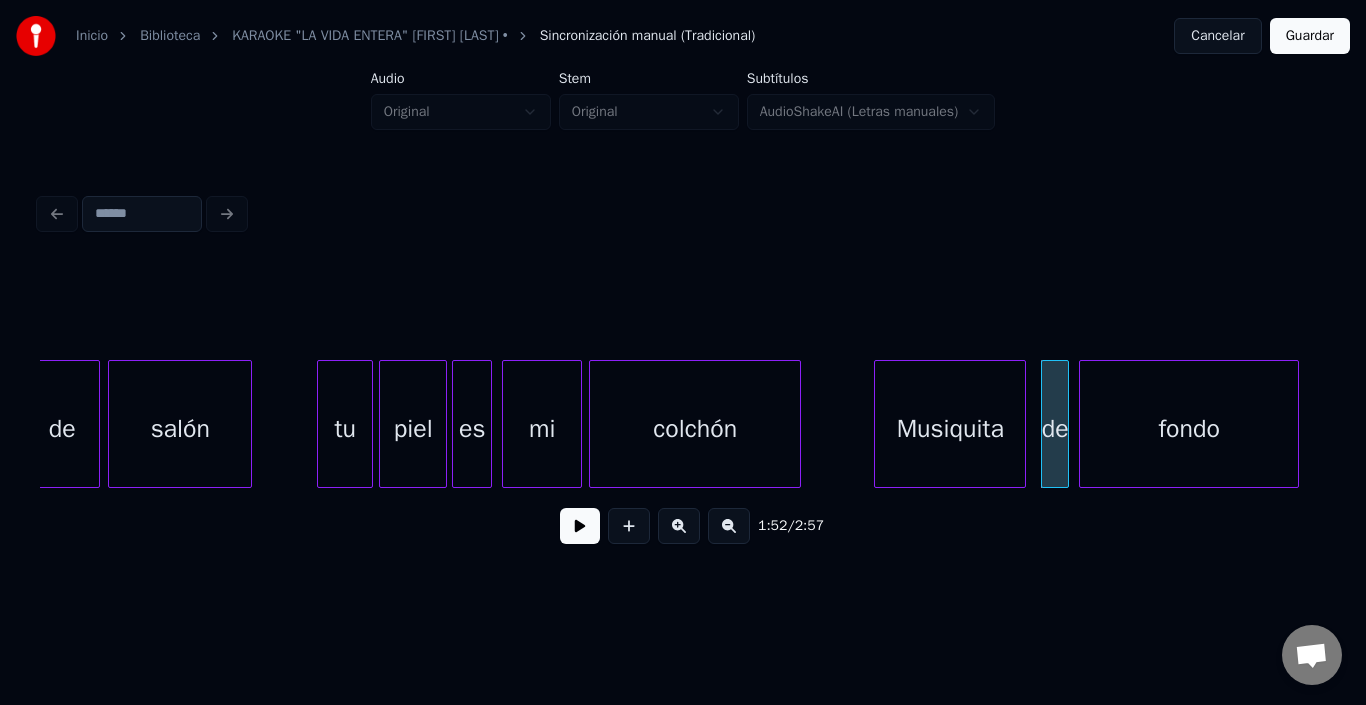 click on "fondo" at bounding box center [1189, 429] 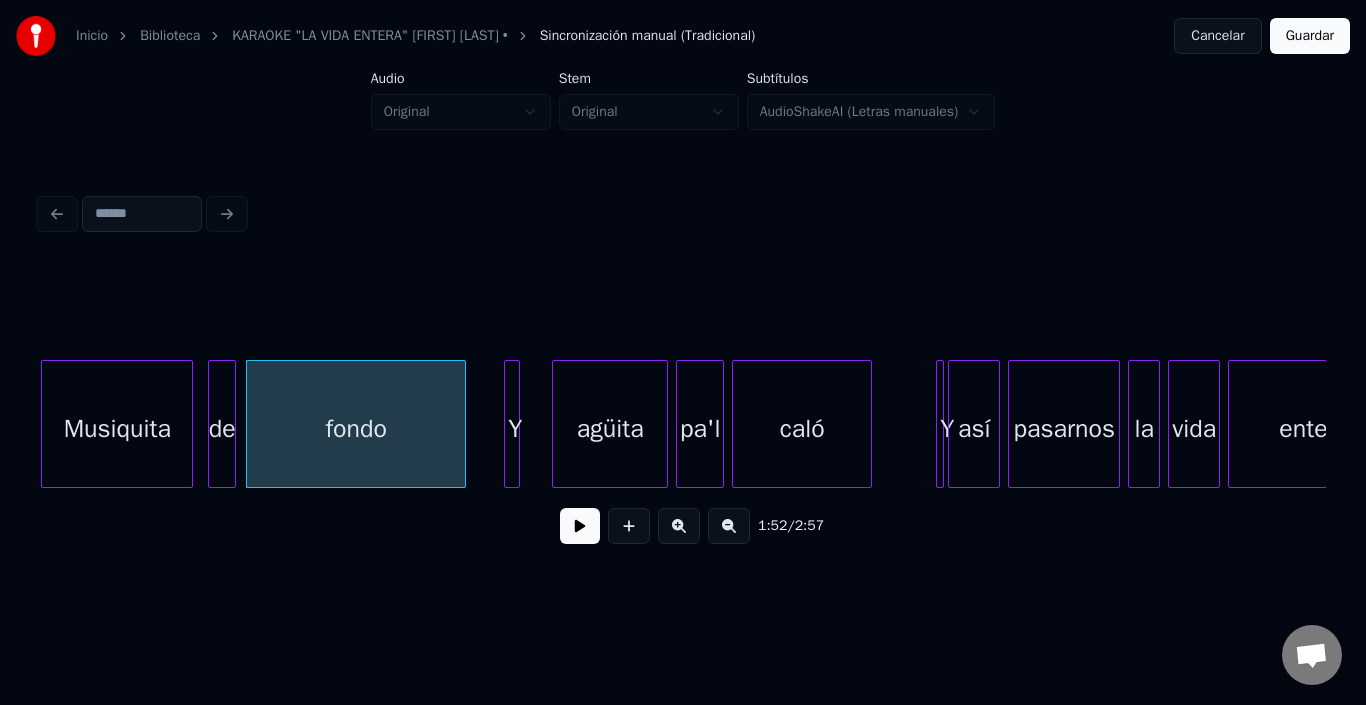 scroll, scrollTop: 0, scrollLeft: 22294, axis: horizontal 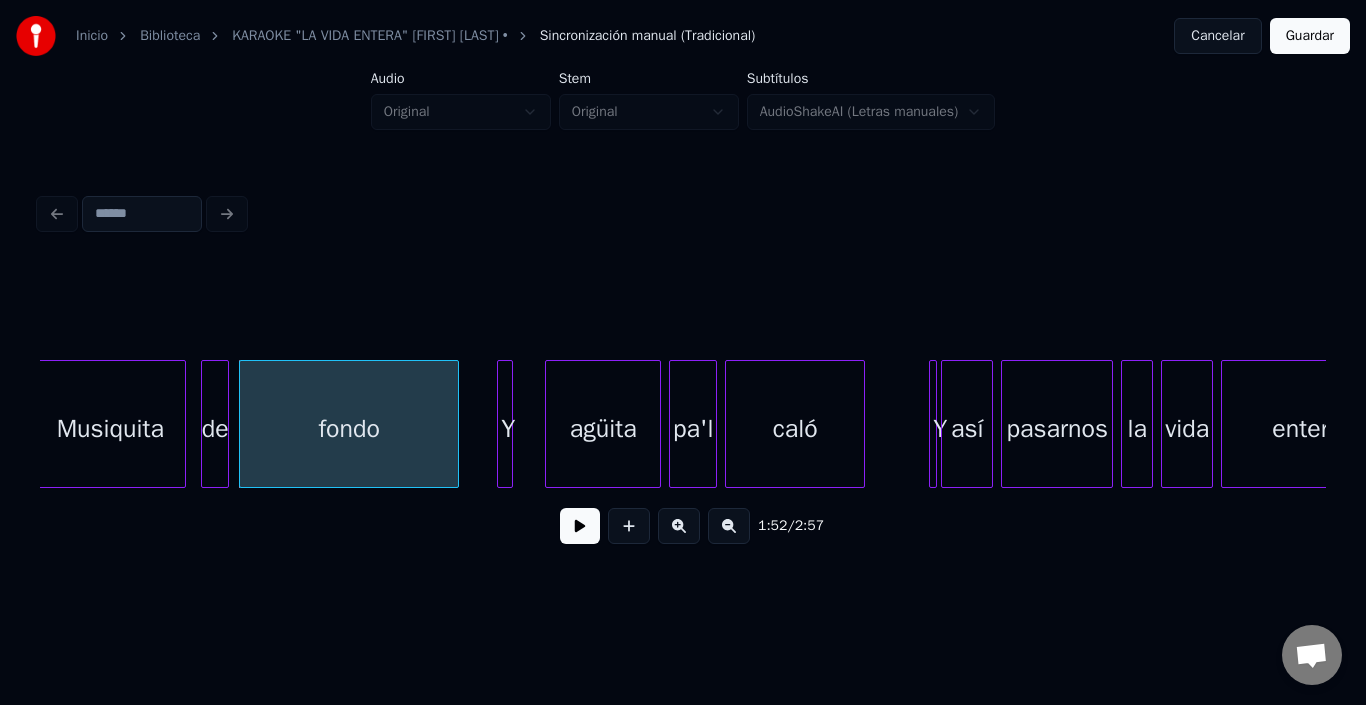 click at bounding box center [501, 424] 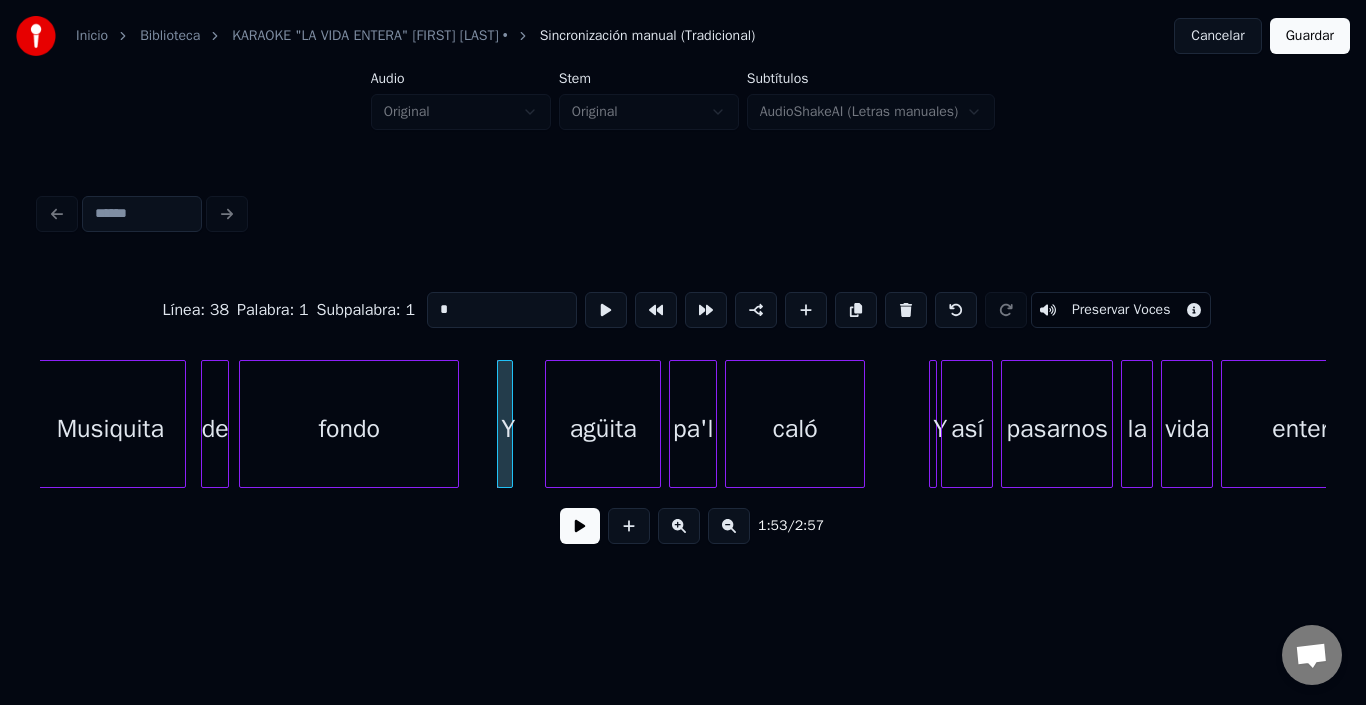 click on "*" at bounding box center [502, 310] 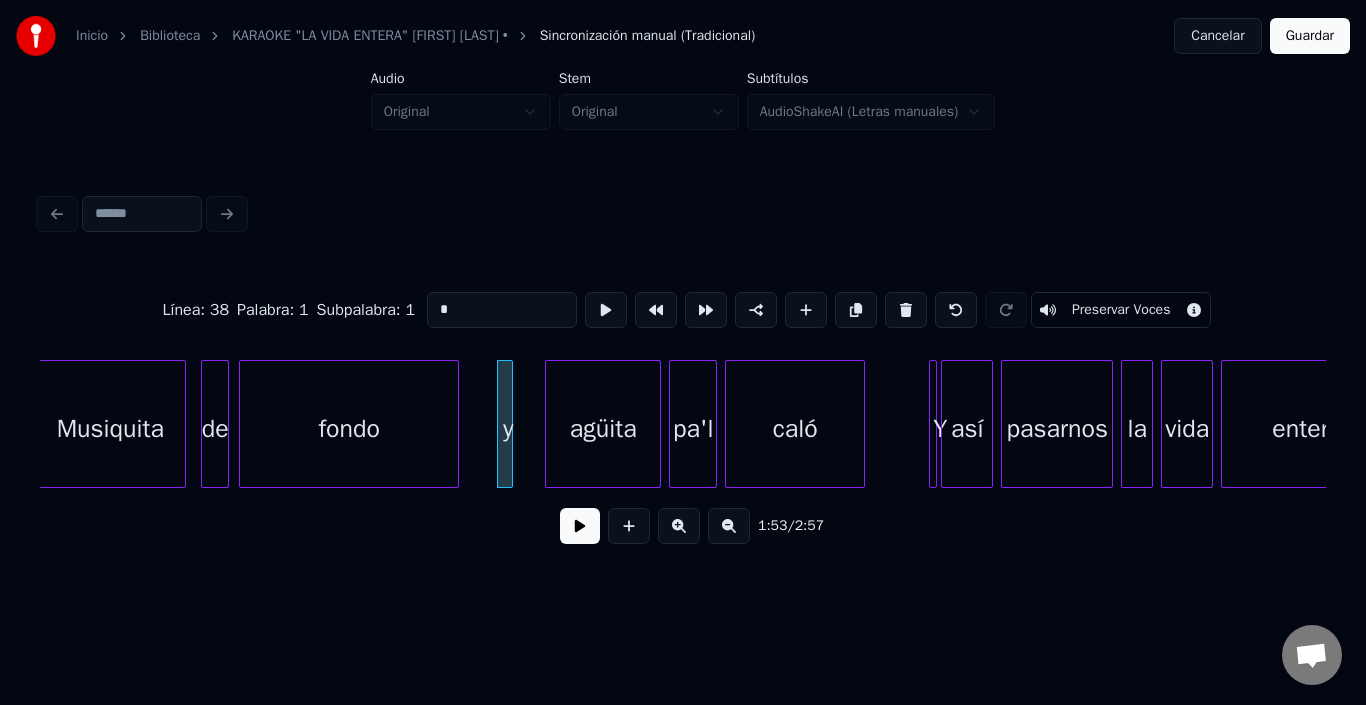 click on "Línea :   38 Palabra :   1 Subpalabra :   1 * Preservar Voces 1:53  /  2:57" at bounding box center [683, 374] 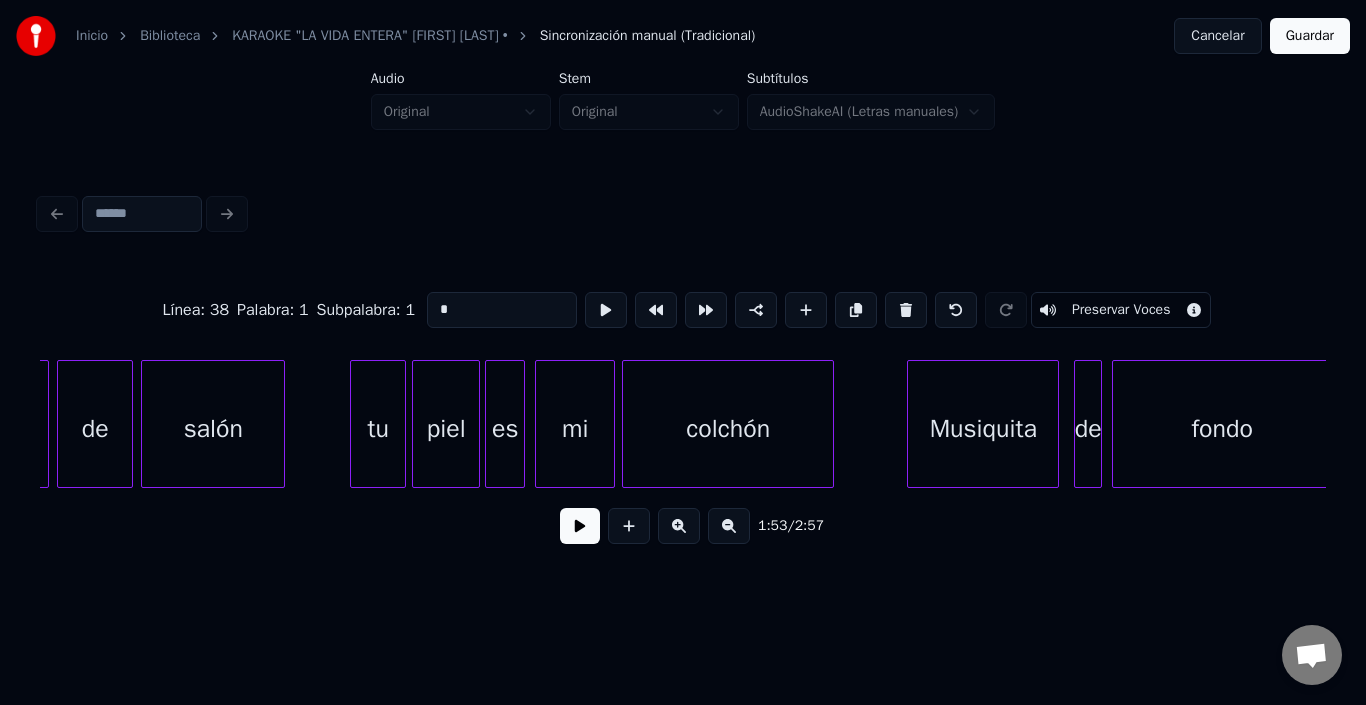 scroll, scrollTop: 0, scrollLeft: 21414, axis: horizontal 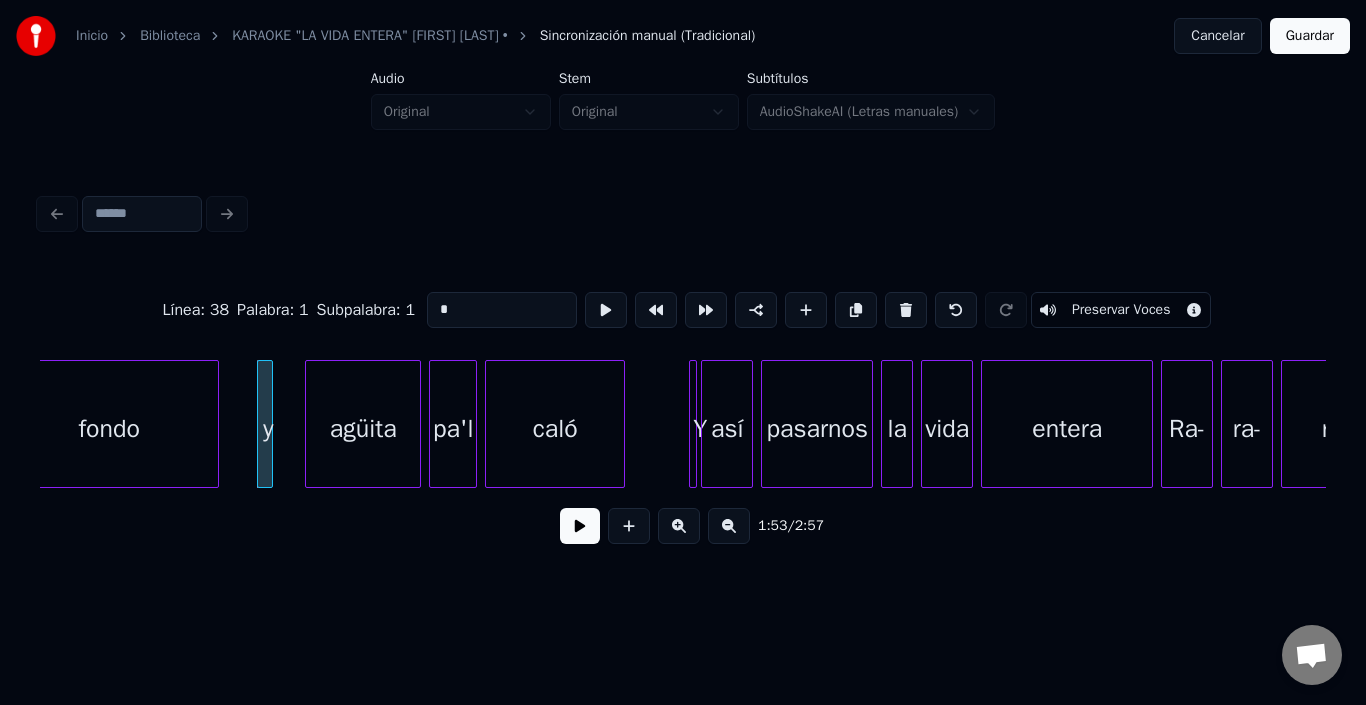 click on "caló" at bounding box center (555, 429) 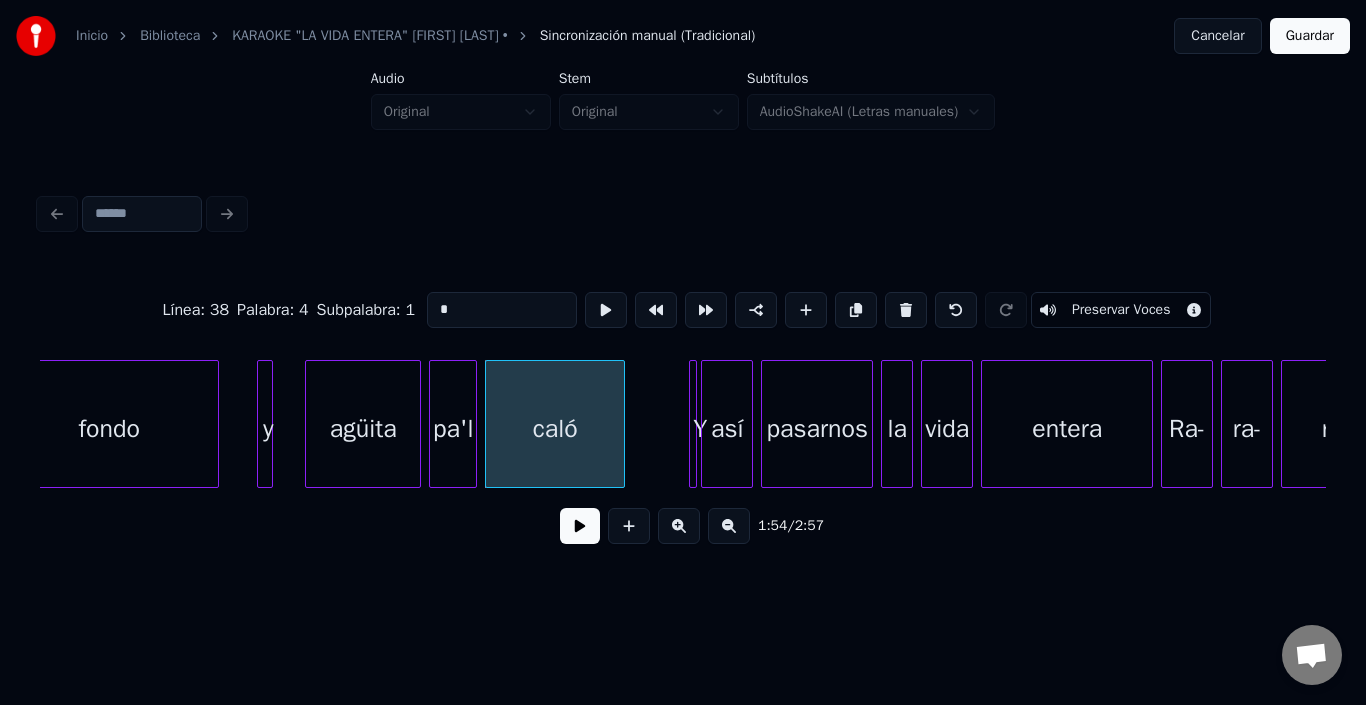 type on "****" 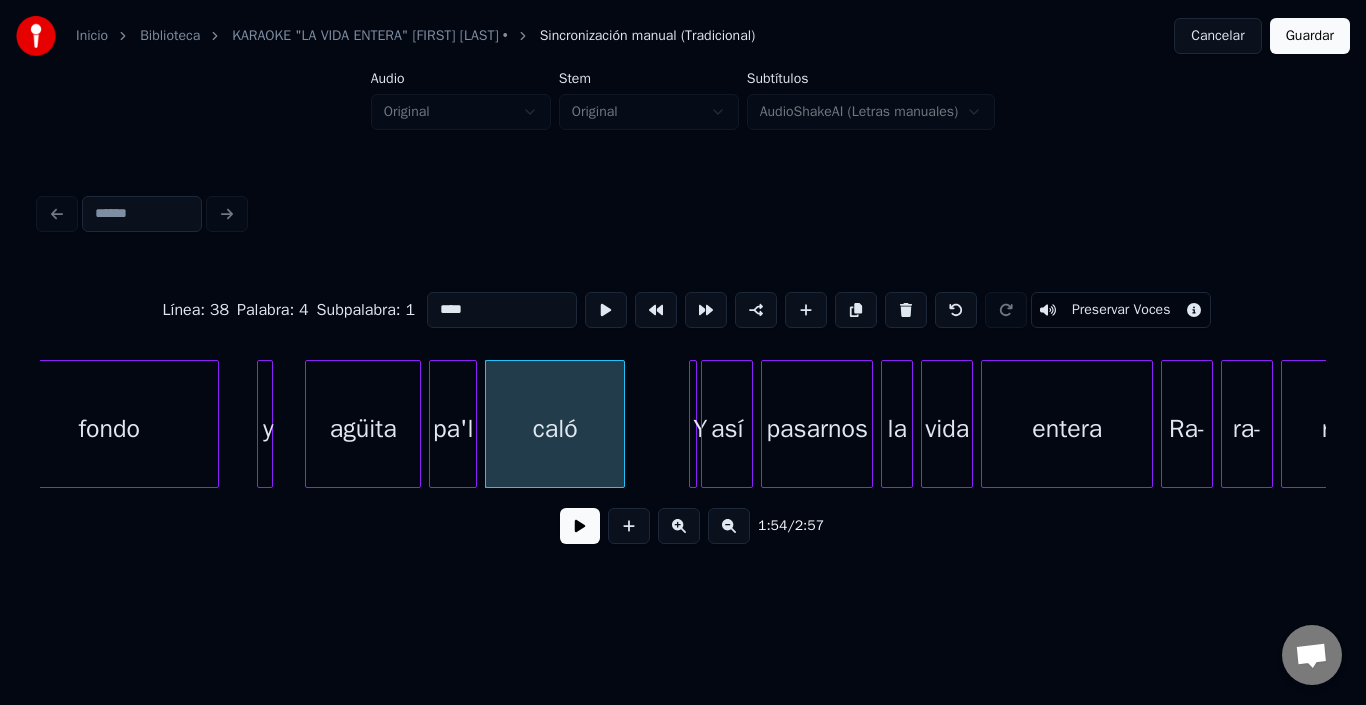 click at bounding box center [580, 526] 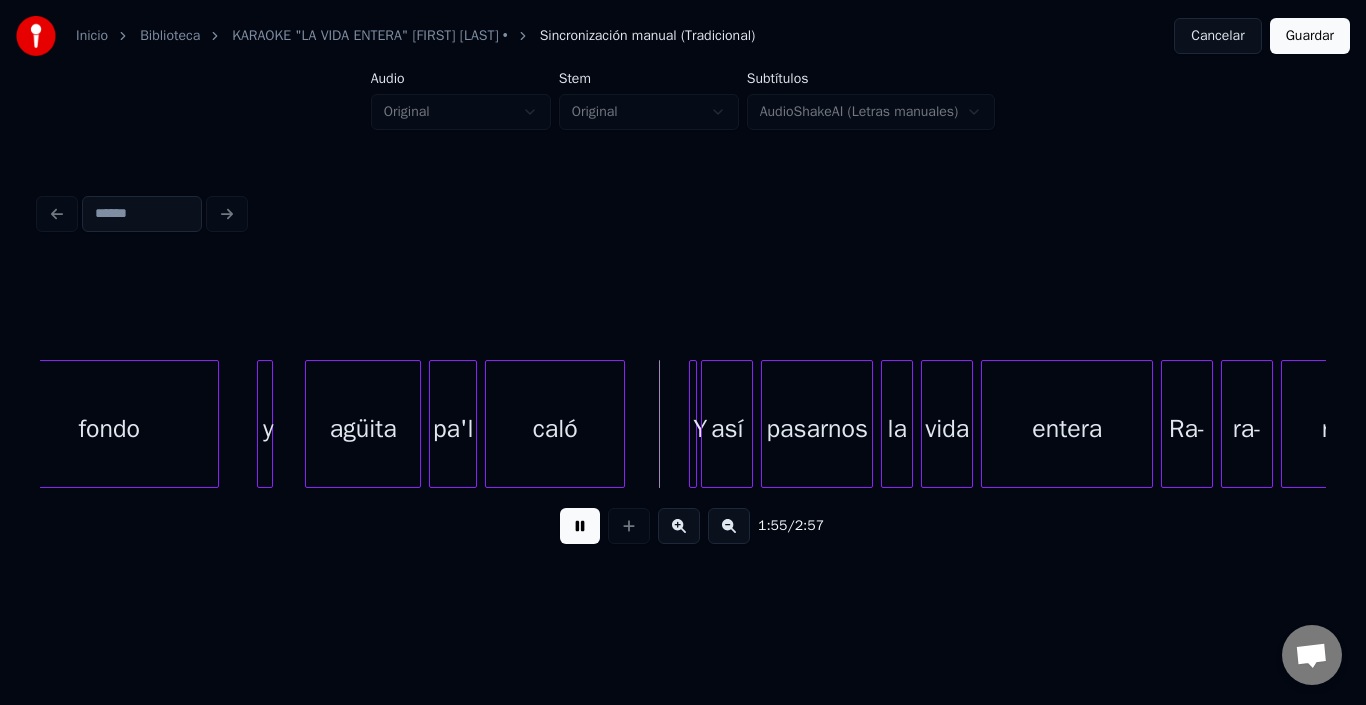 click at bounding box center [580, 526] 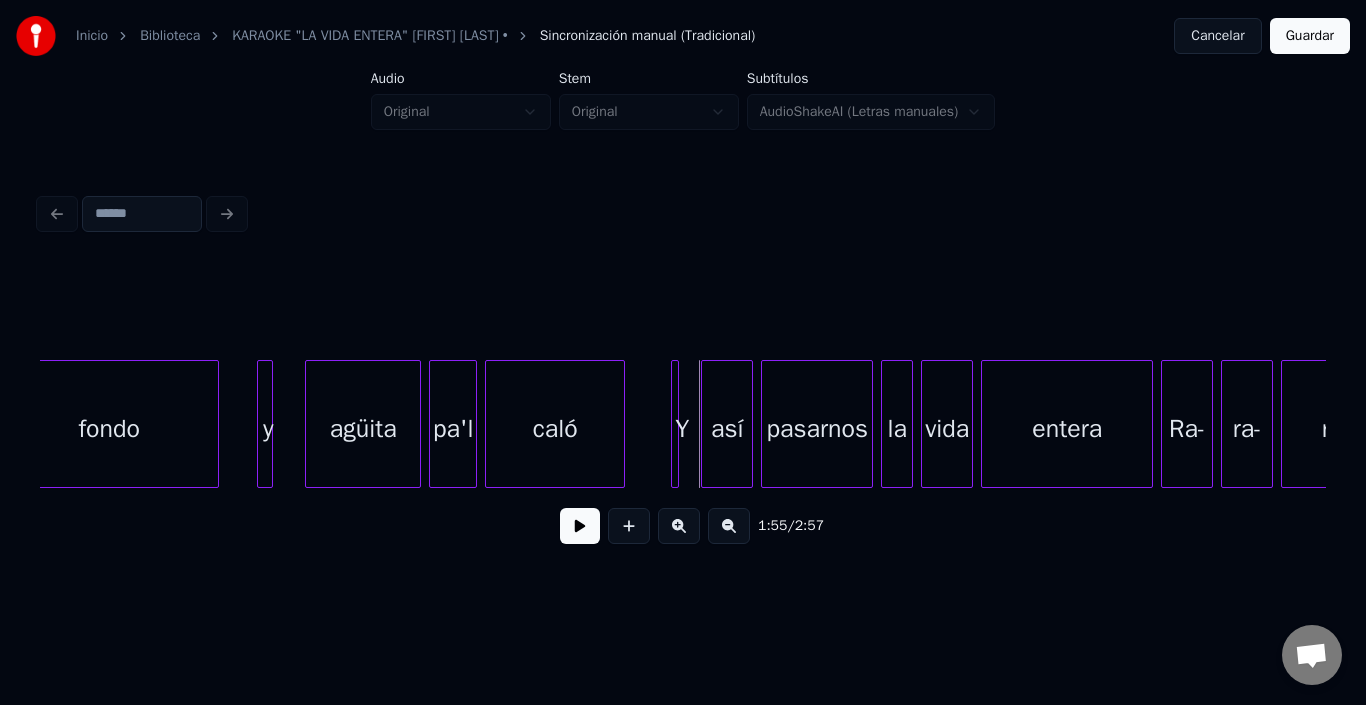 click on "Y" at bounding box center [675, 424] 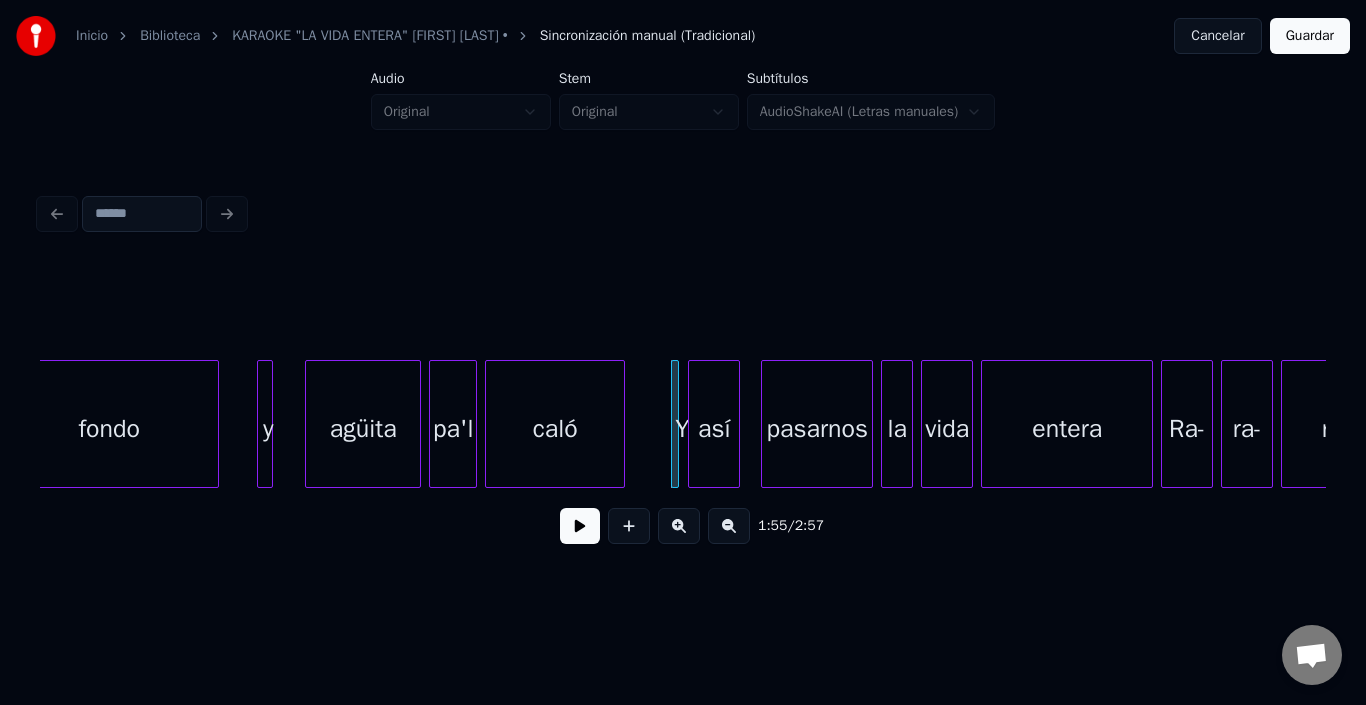 click on "así" at bounding box center (714, 429) 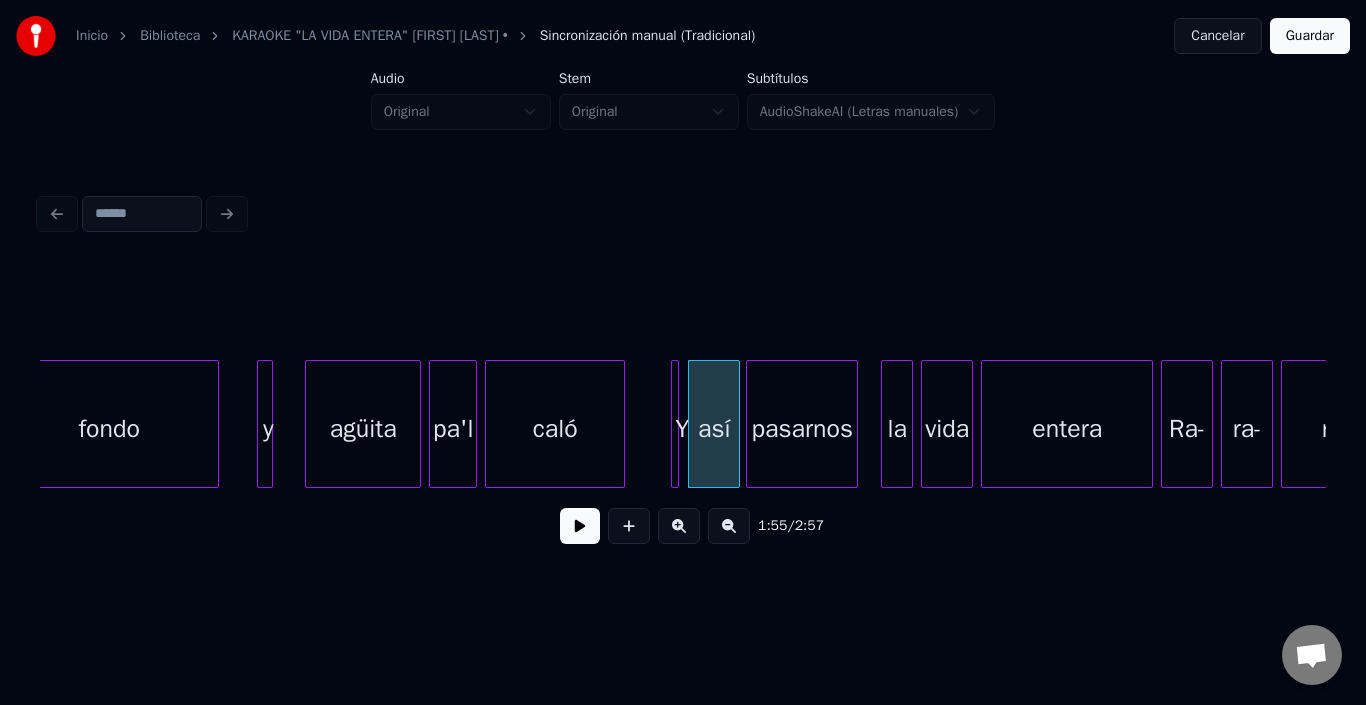 click on "pasarnos" at bounding box center (802, 429) 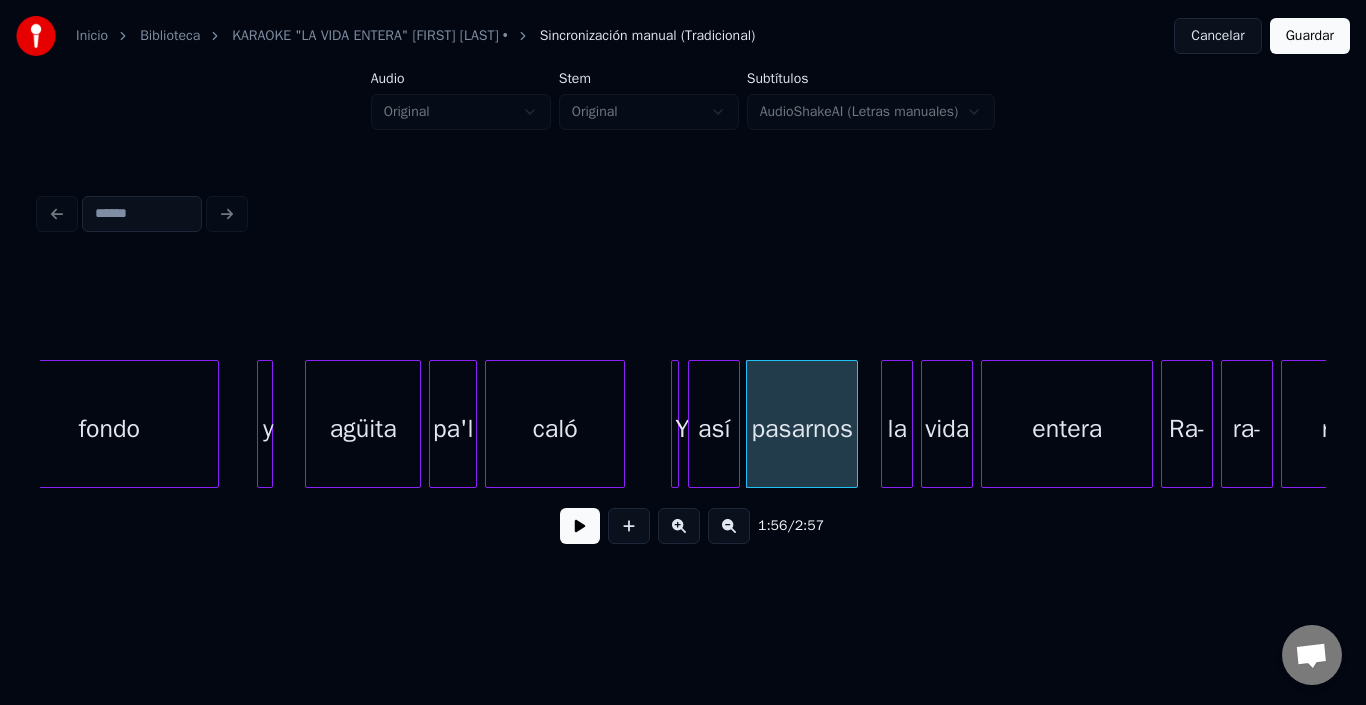 click on "Y" at bounding box center (682, 429) 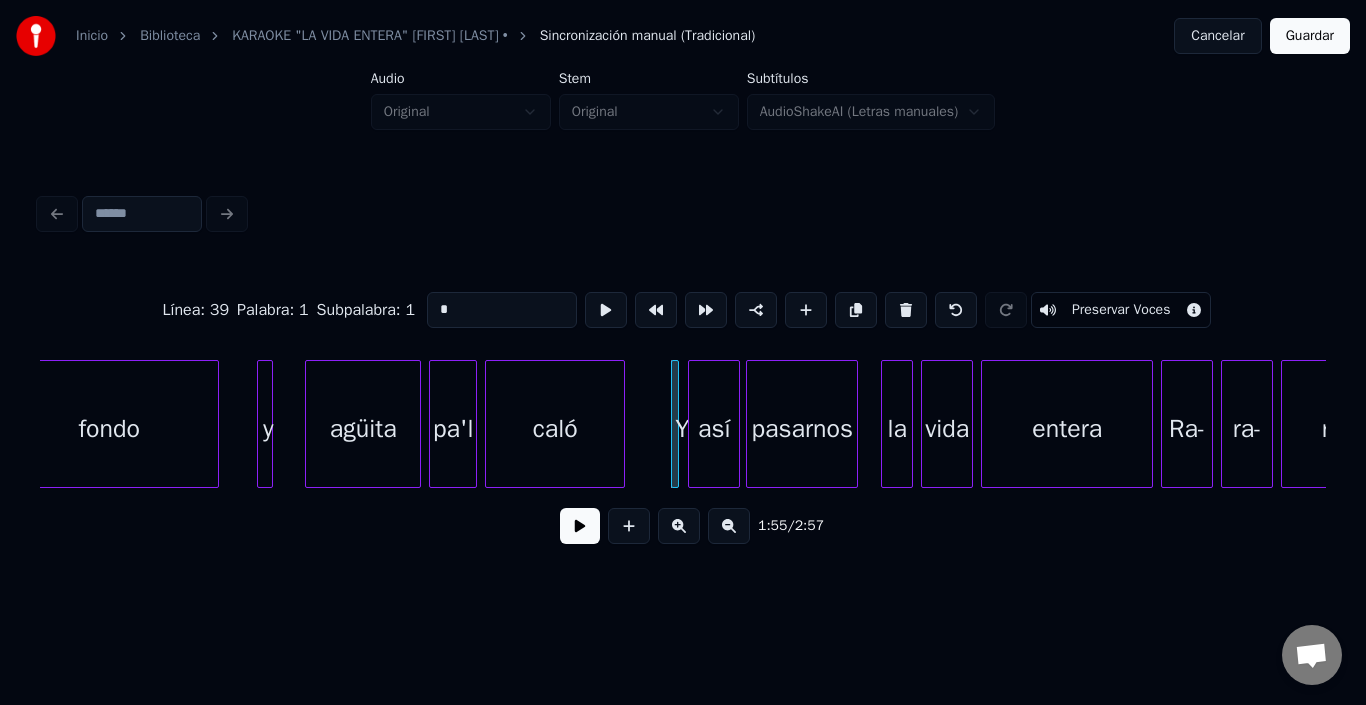 click on "*" at bounding box center [502, 310] 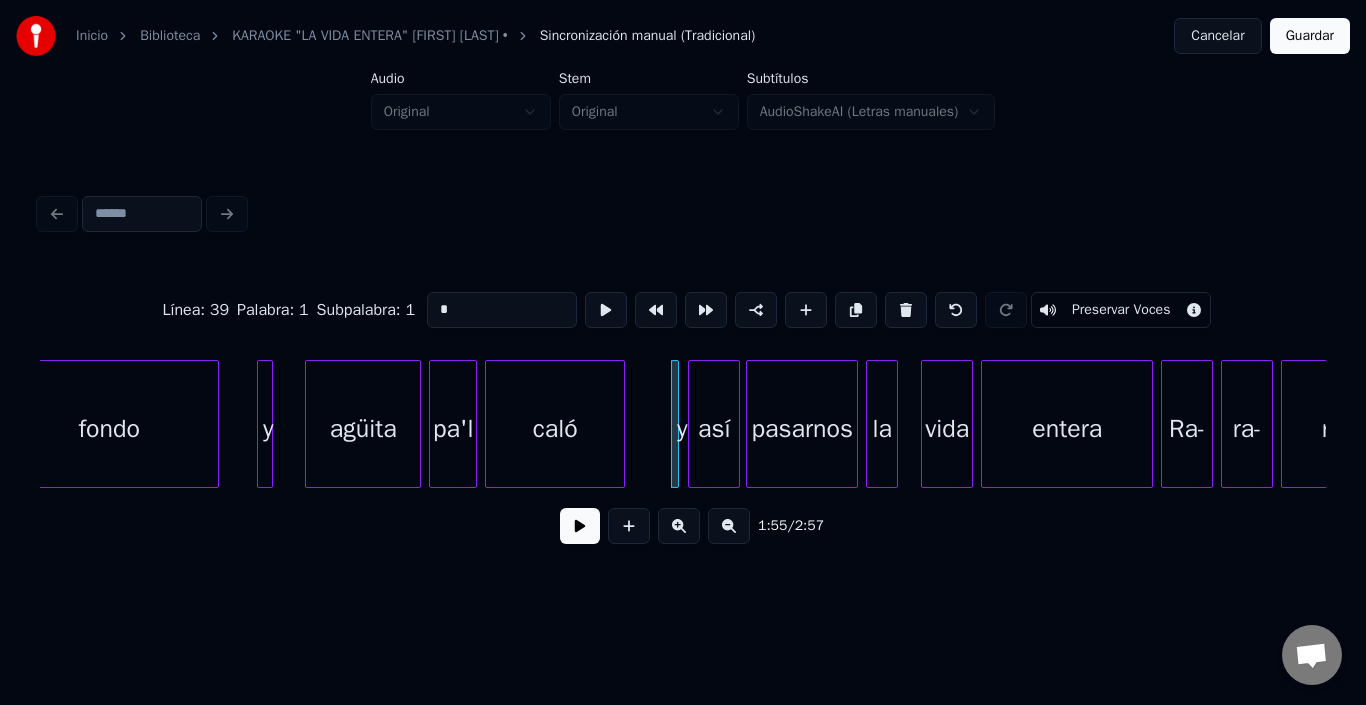 click on "la" at bounding box center (882, 429) 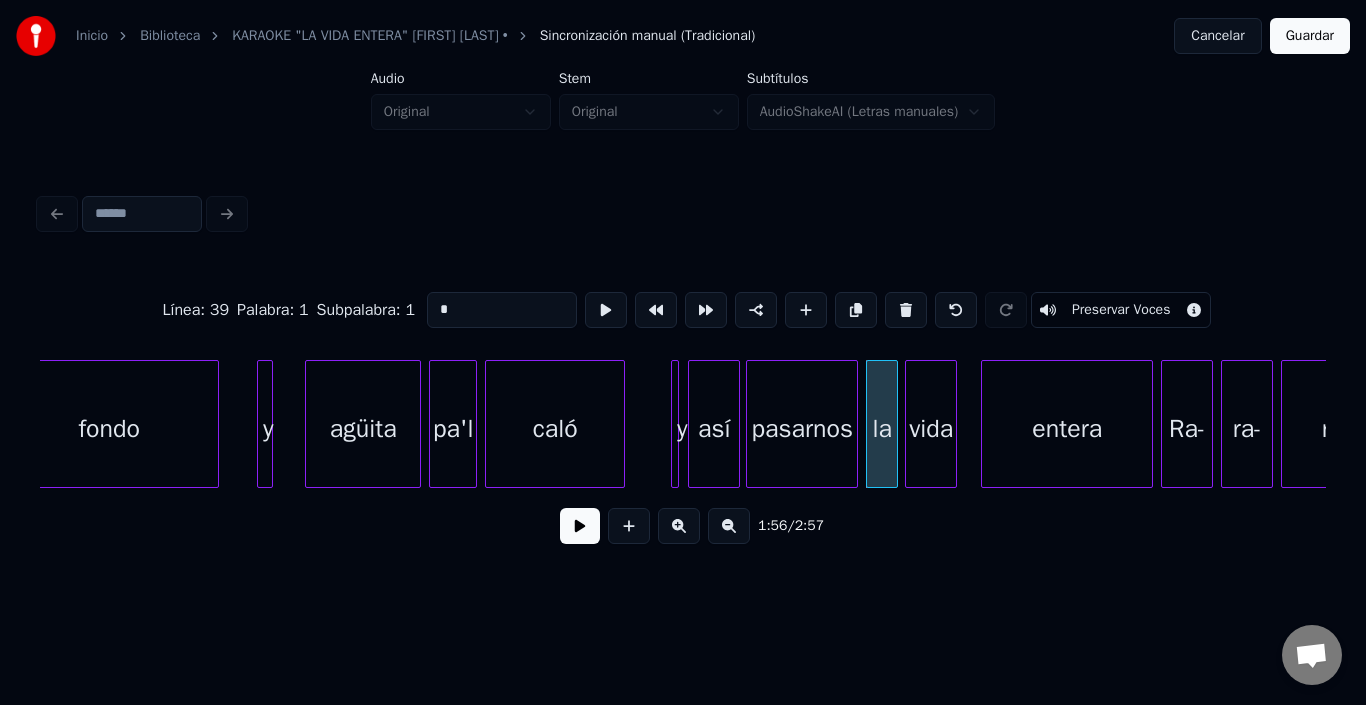 click on "vida" at bounding box center (931, 429) 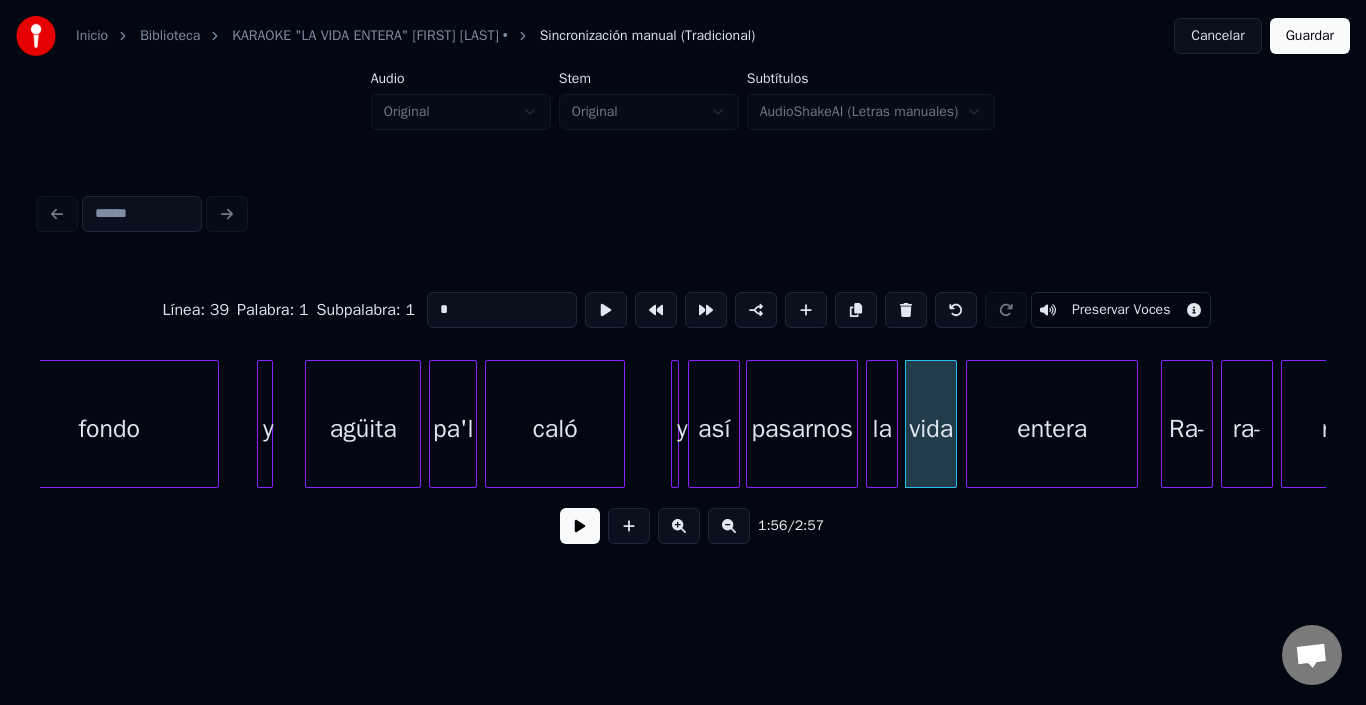 click on "entera" at bounding box center (1052, 429) 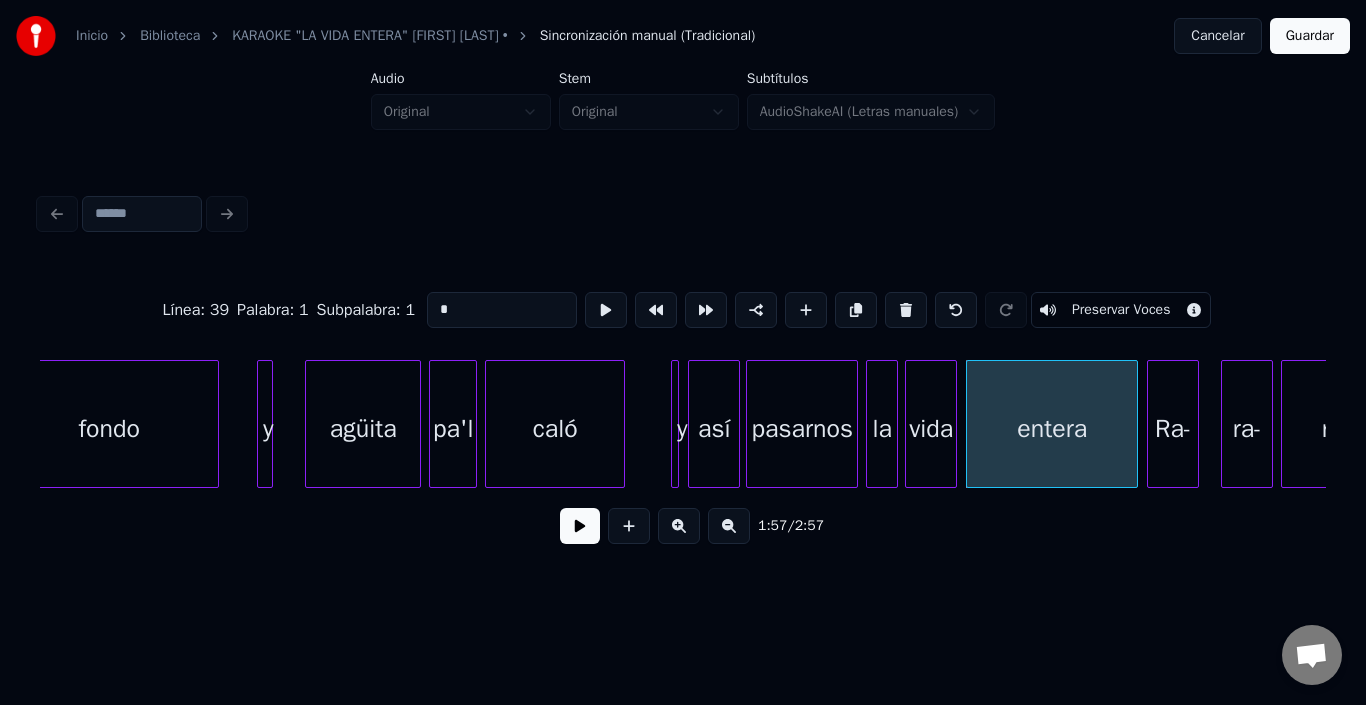 click on "Ra-" at bounding box center (1173, 429) 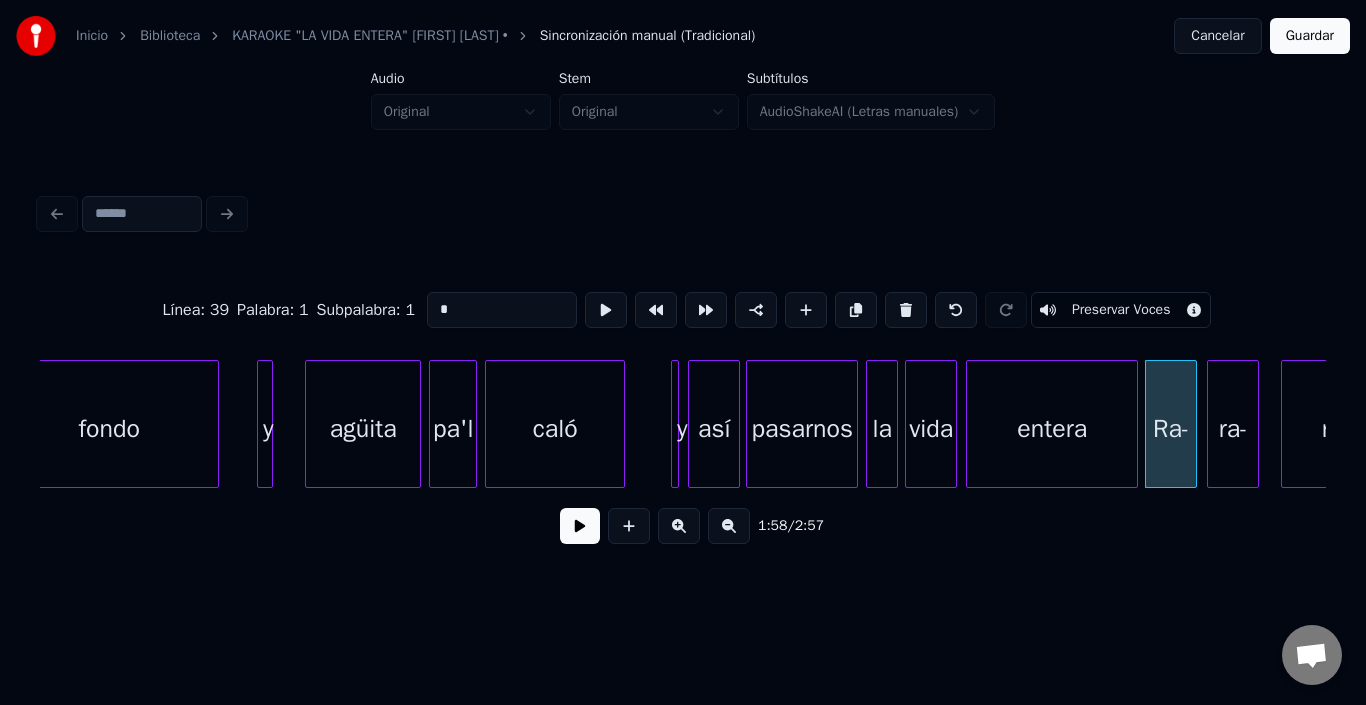 click on "ra-" at bounding box center [1233, 429] 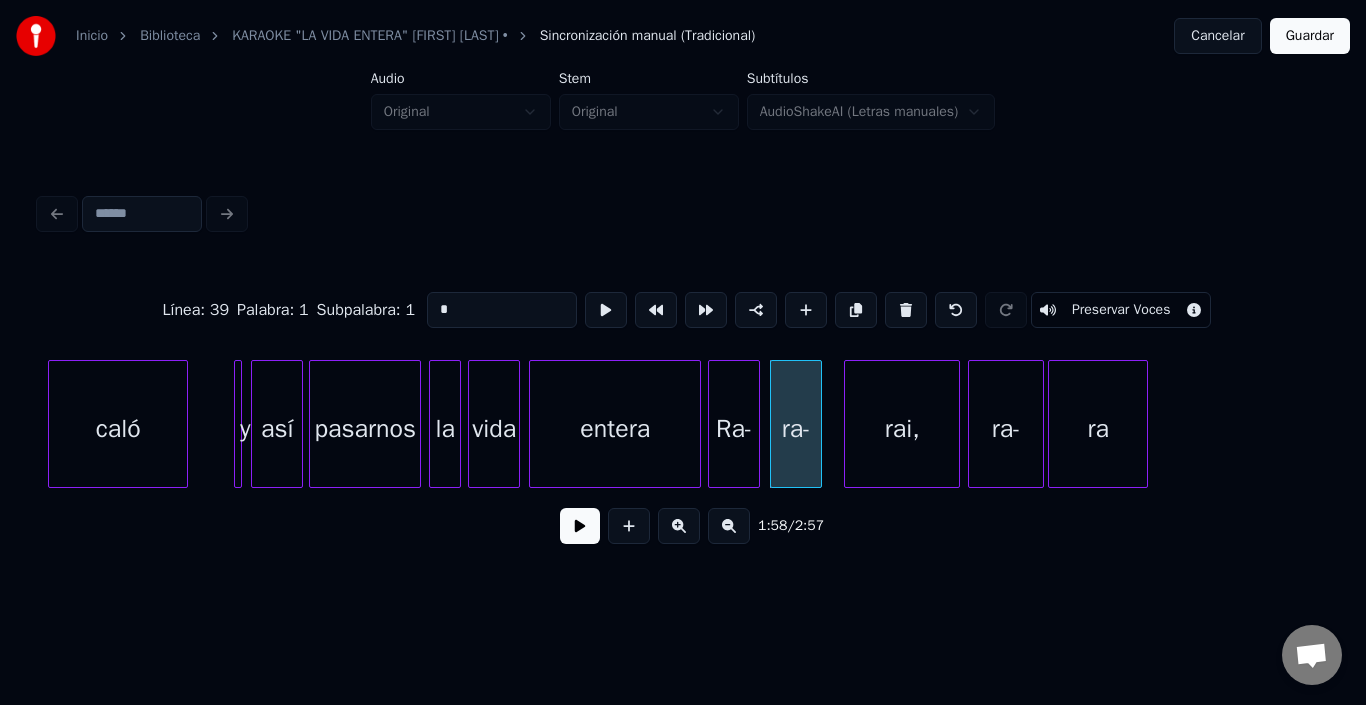 scroll, scrollTop: 0, scrollLeft: 22974, axis: horizontal 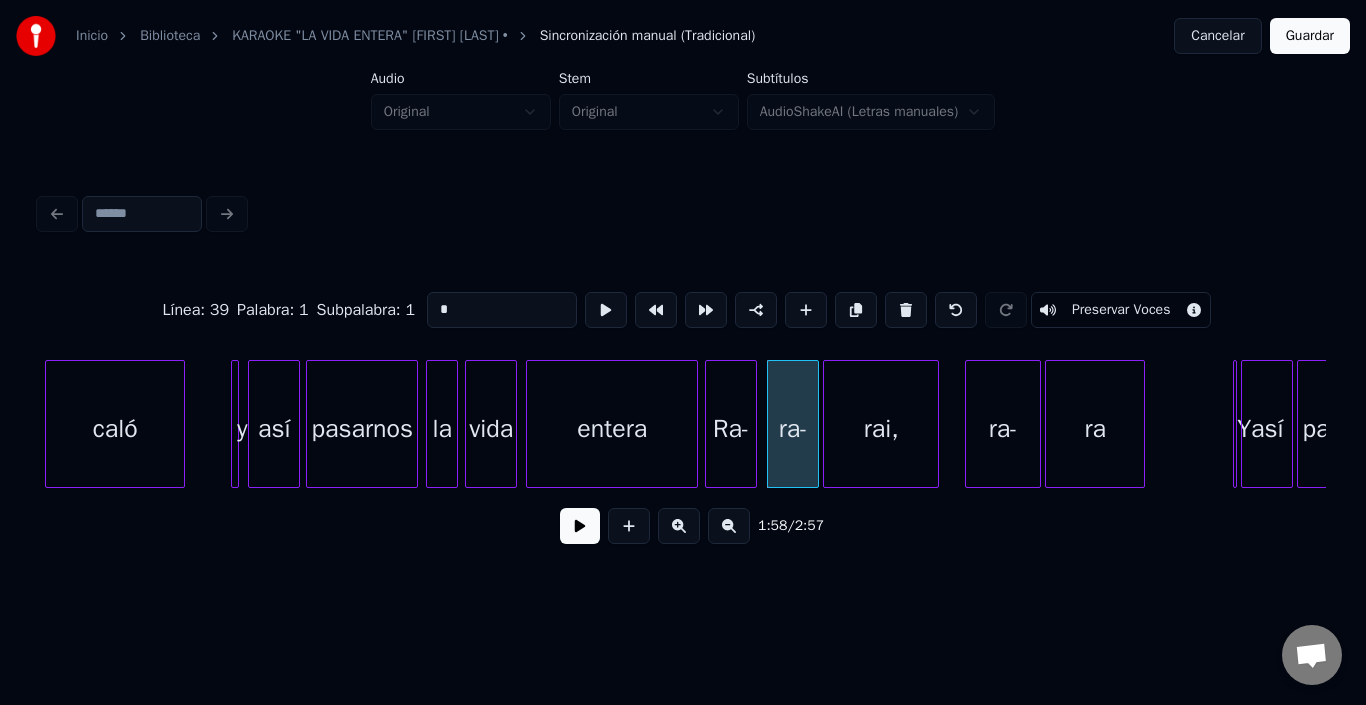 click on "rai," at bounding box center (881, 429) 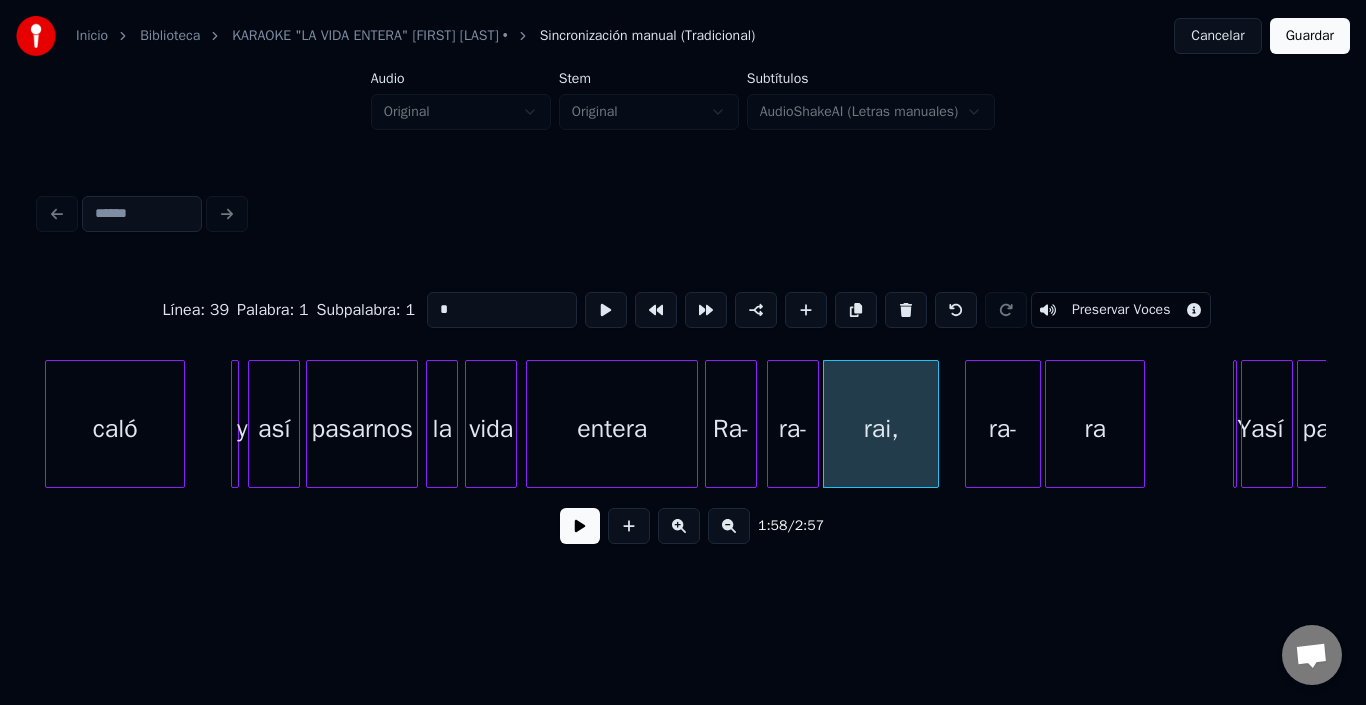 click on "rai," at bounding box center [881, 429] 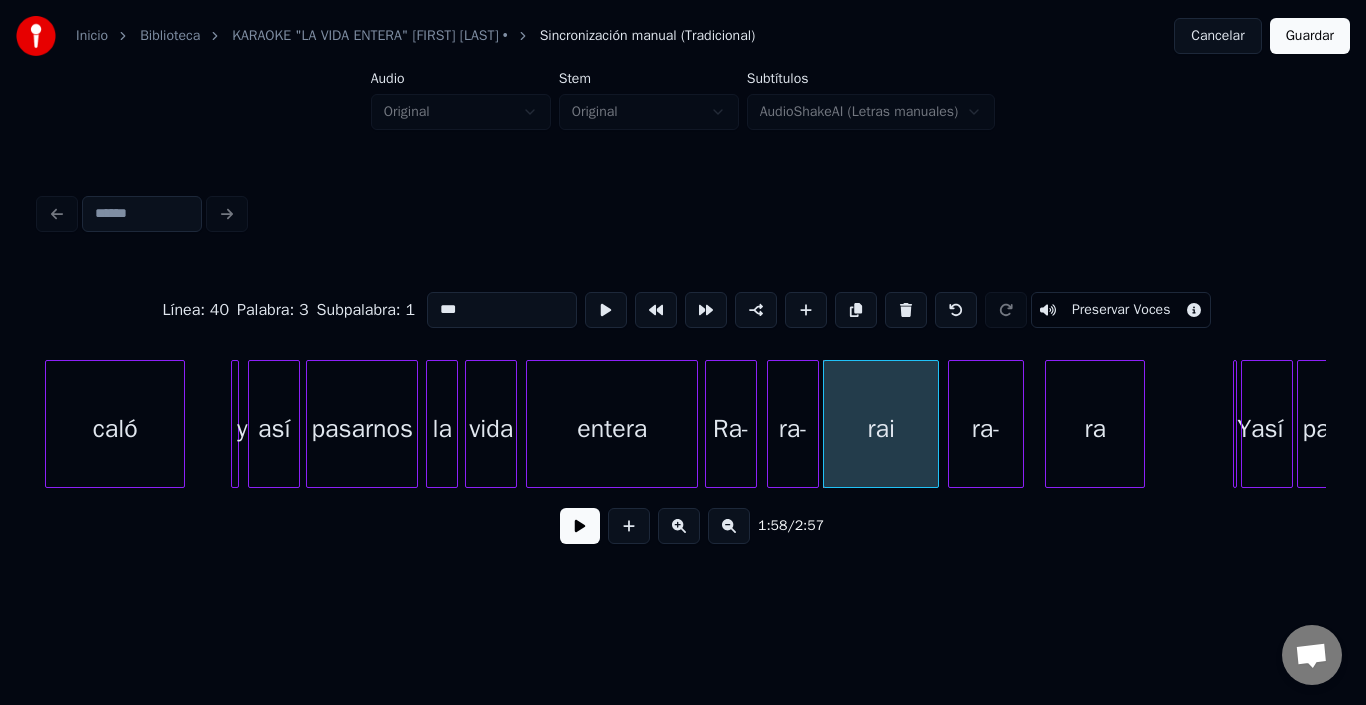 click on "ra-" at bounding box center [986, 429] 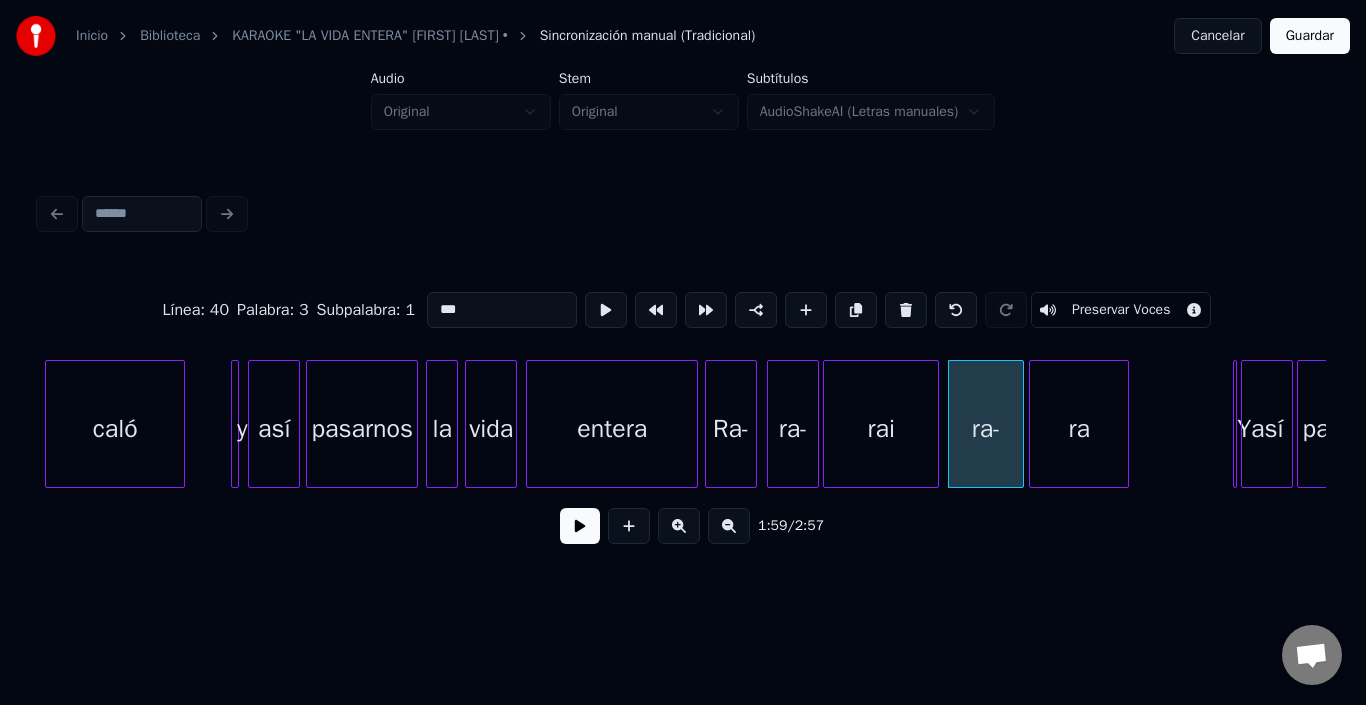 click on "ra" at bounding box center (1079, 429) 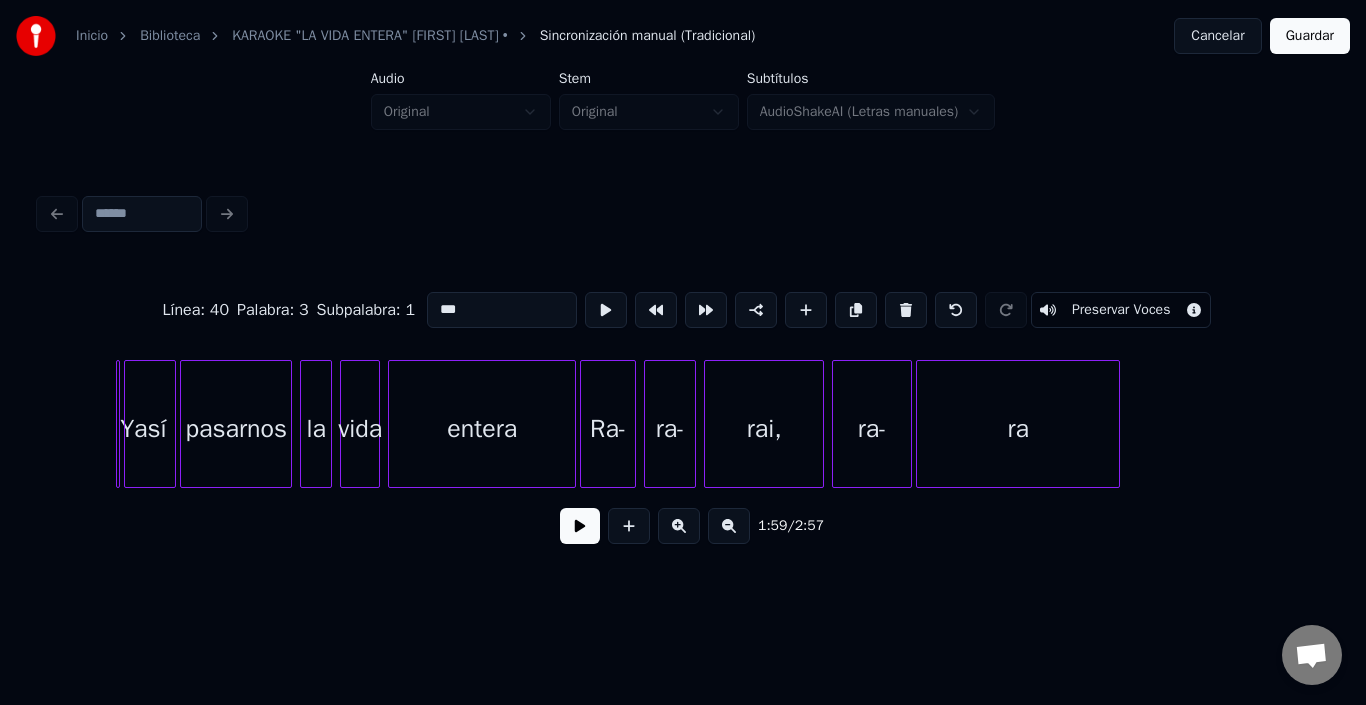 scroll, scrollTop: 0, scrollLeft: 24094, axis: horizontal 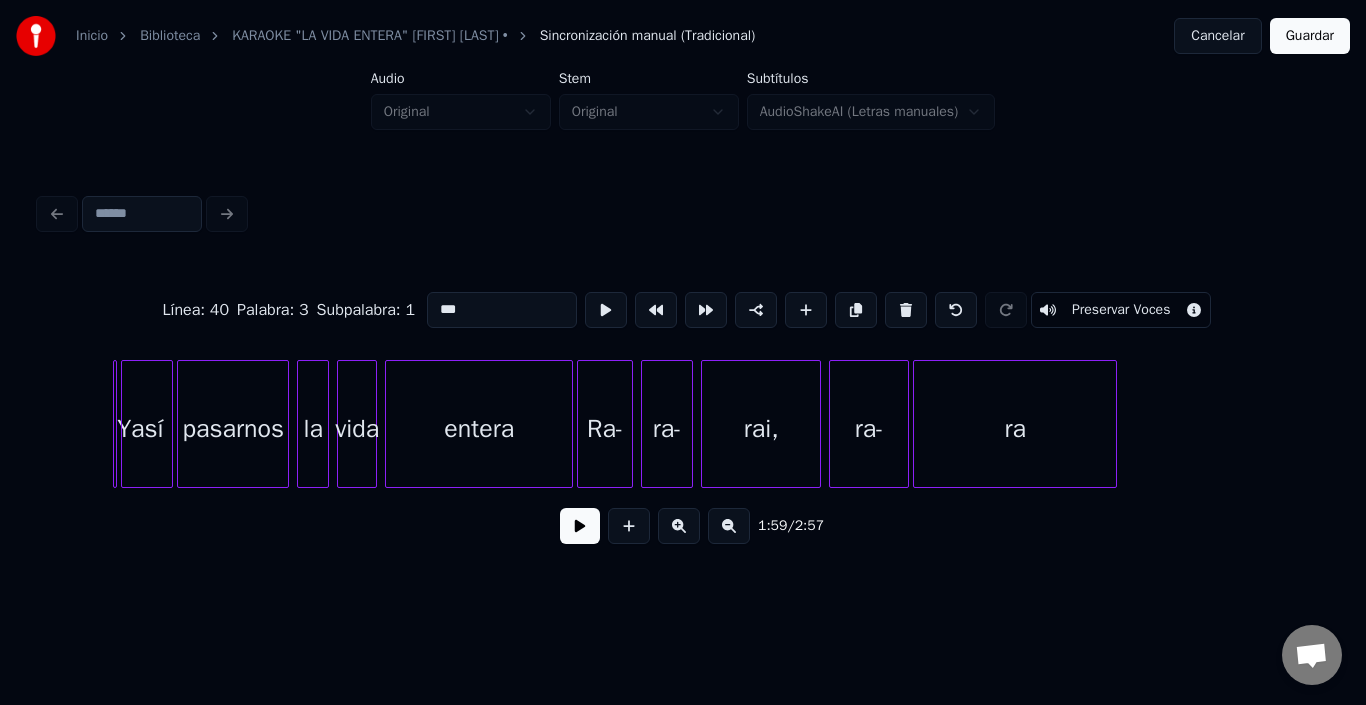 click on "Línea :   40 Palabra :   3 Subpalabra :   1 *** Preservar Voces" at bounding box center (683, 310) 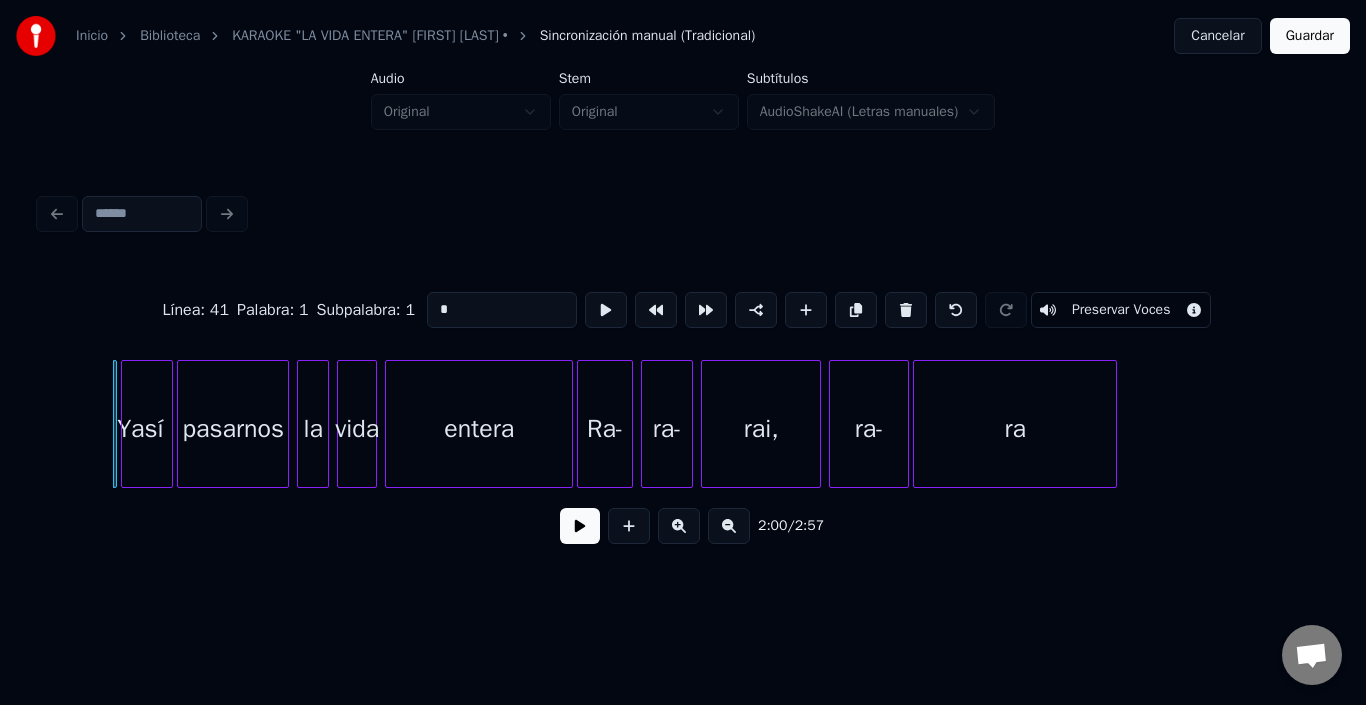 click on "*" at bounding box center [502, 310] 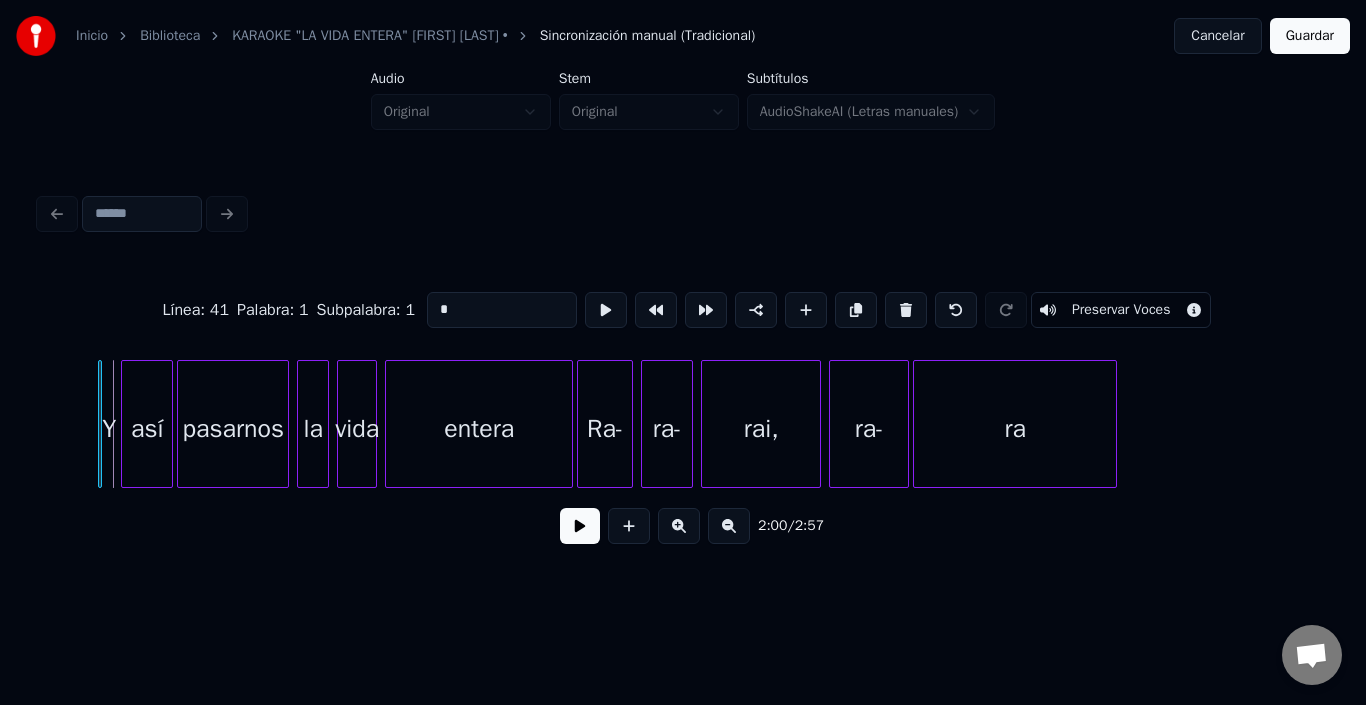 click on "Y" at bounding box center (100, 424) 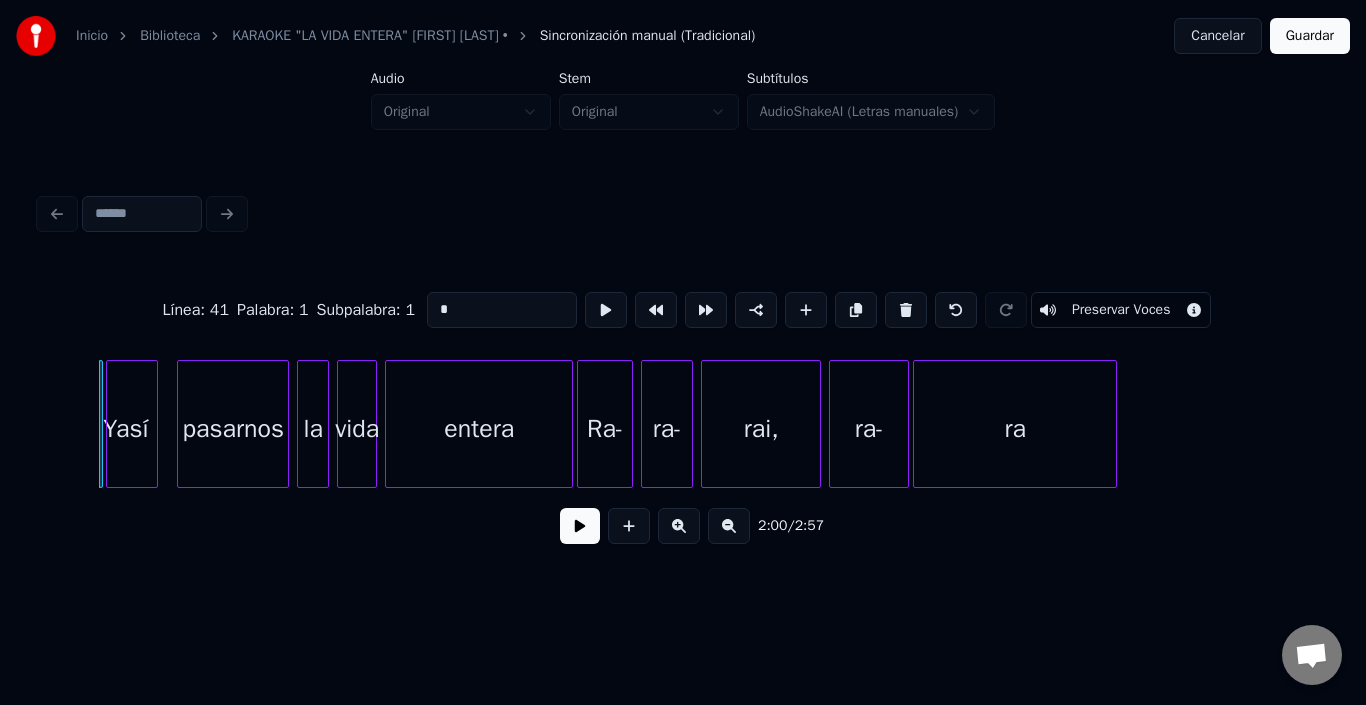 click on "así" at bounding box center [132, 429] 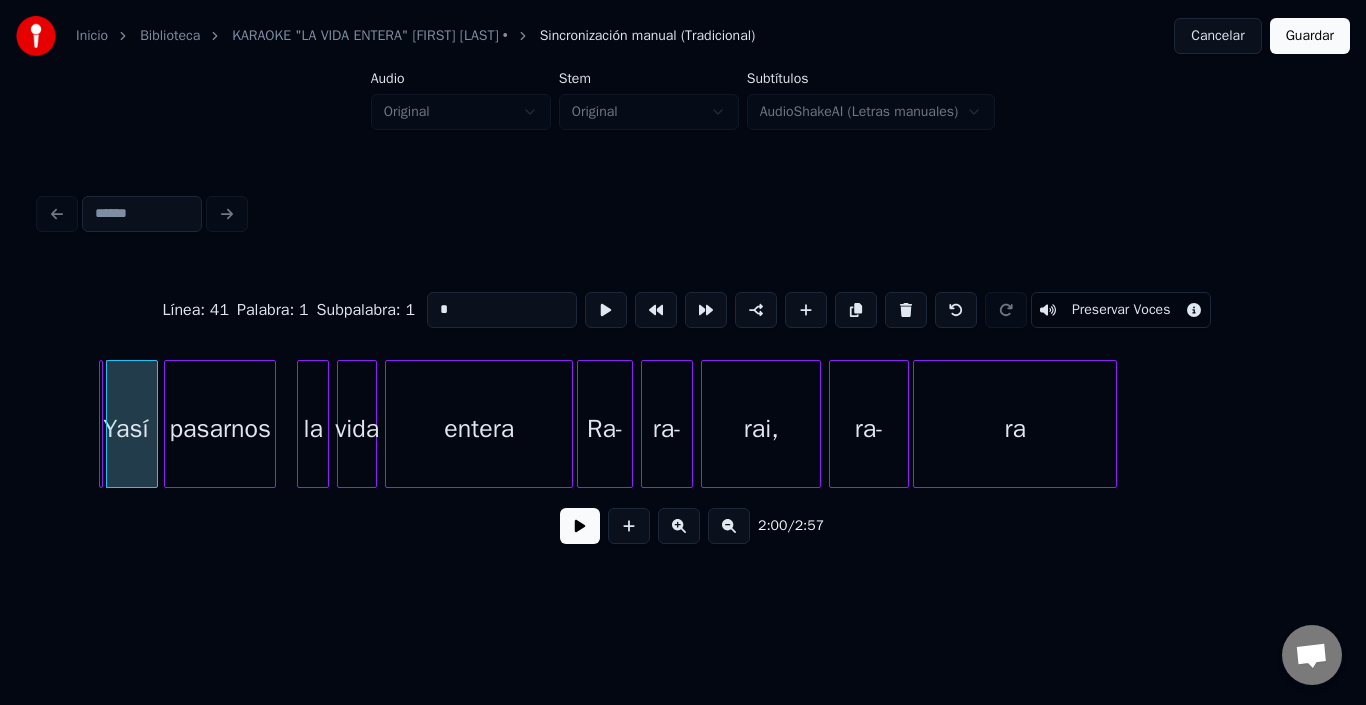 click on "pasarnos" at bounding box center (220, 429) 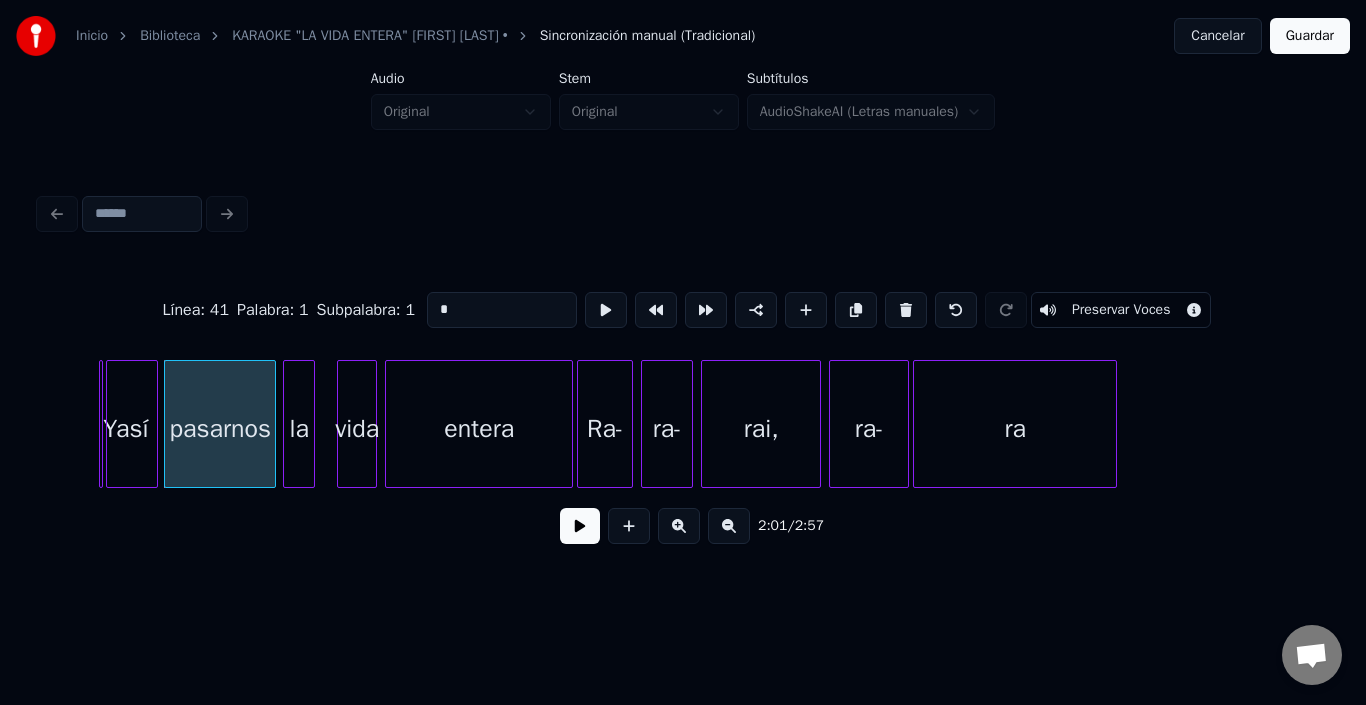 click on "la" at bounding box center [299, 429] 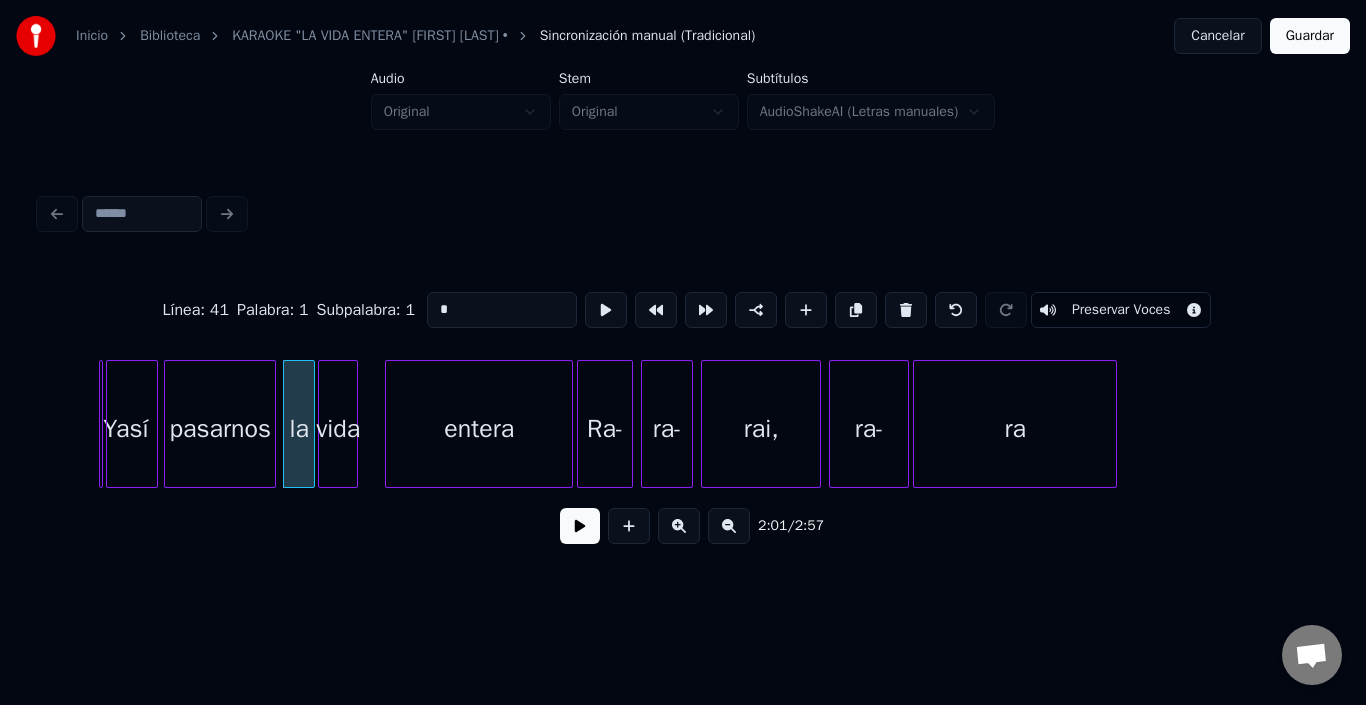 click on "vida" at bounding box center (338, 429) 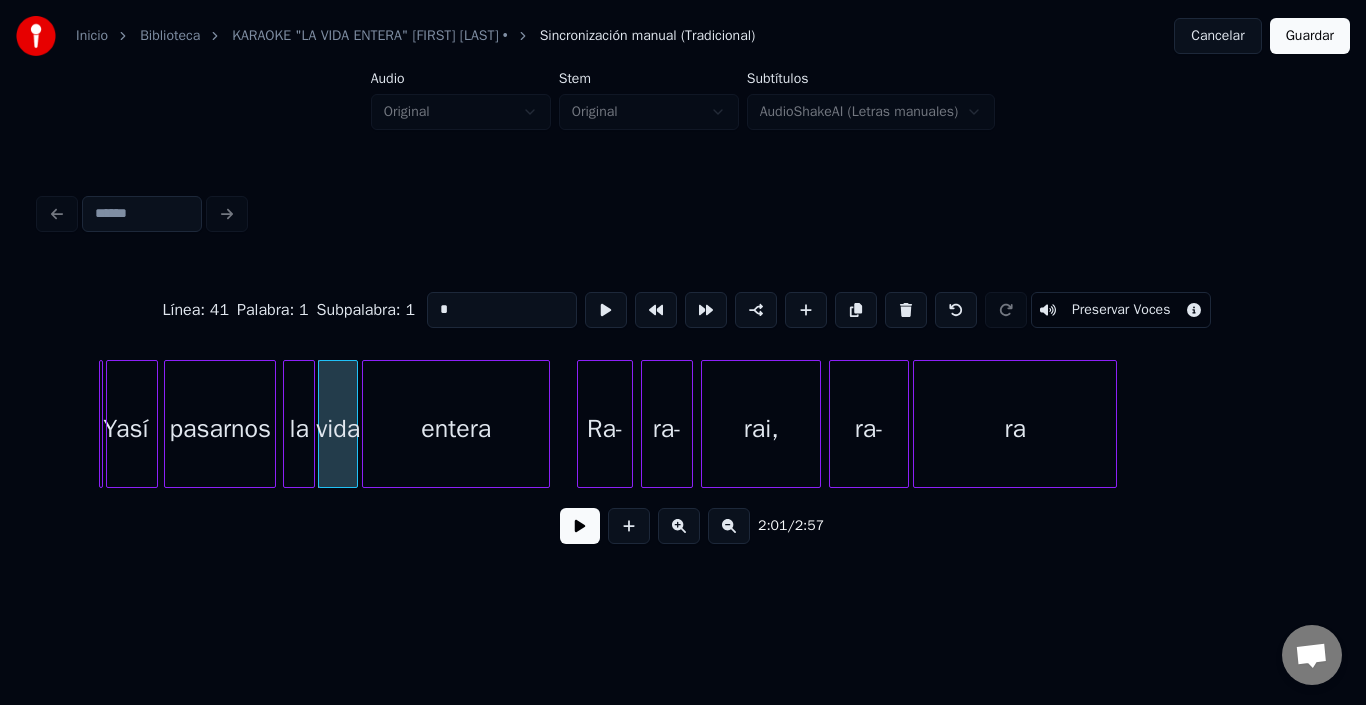 click on "entera" at bounding box center [456, 429] 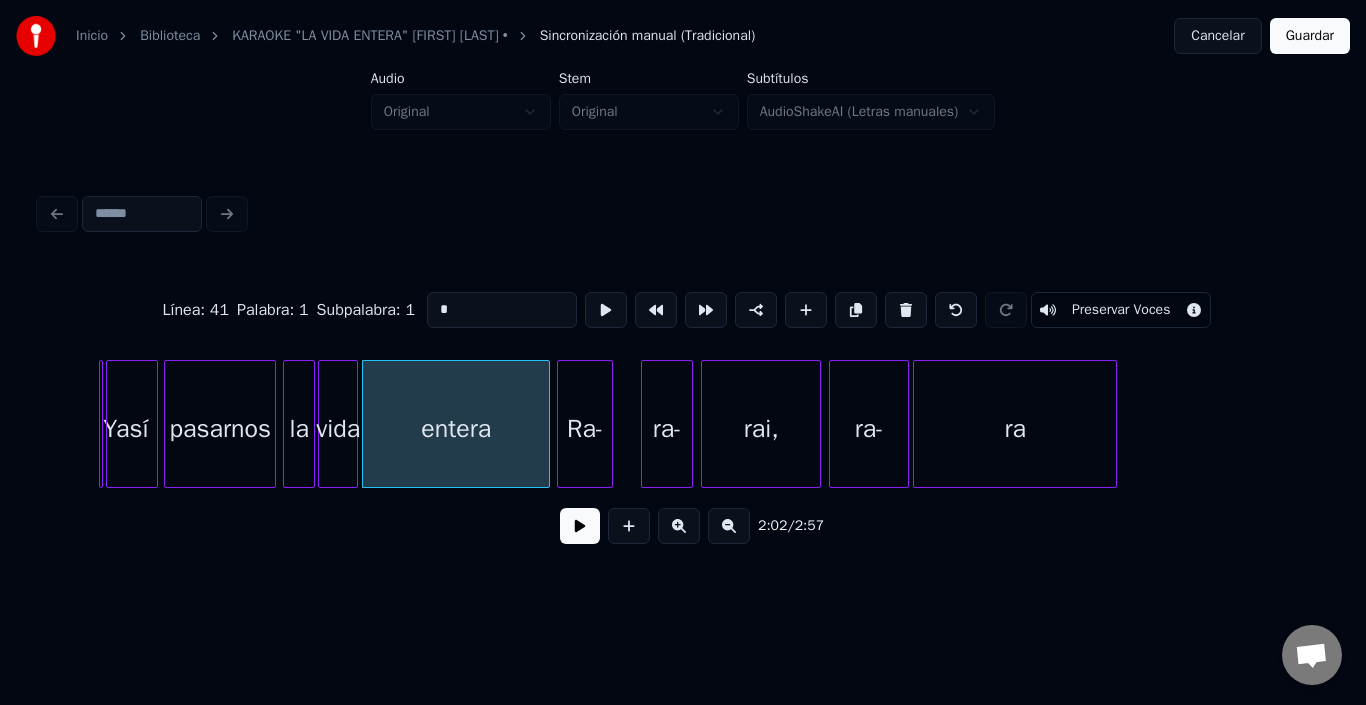 click on "Ra-" at bounding box center [585, 429] 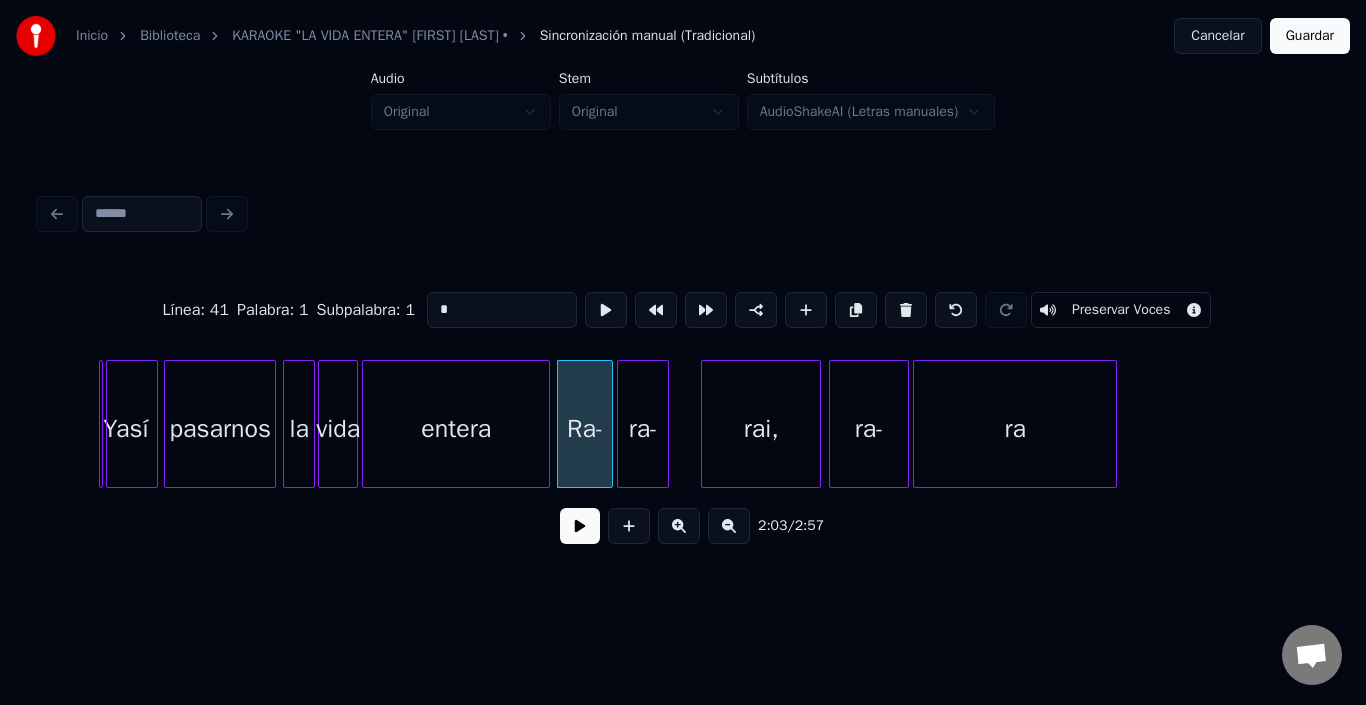 click on "ra-" at bounding box center (643, 429) 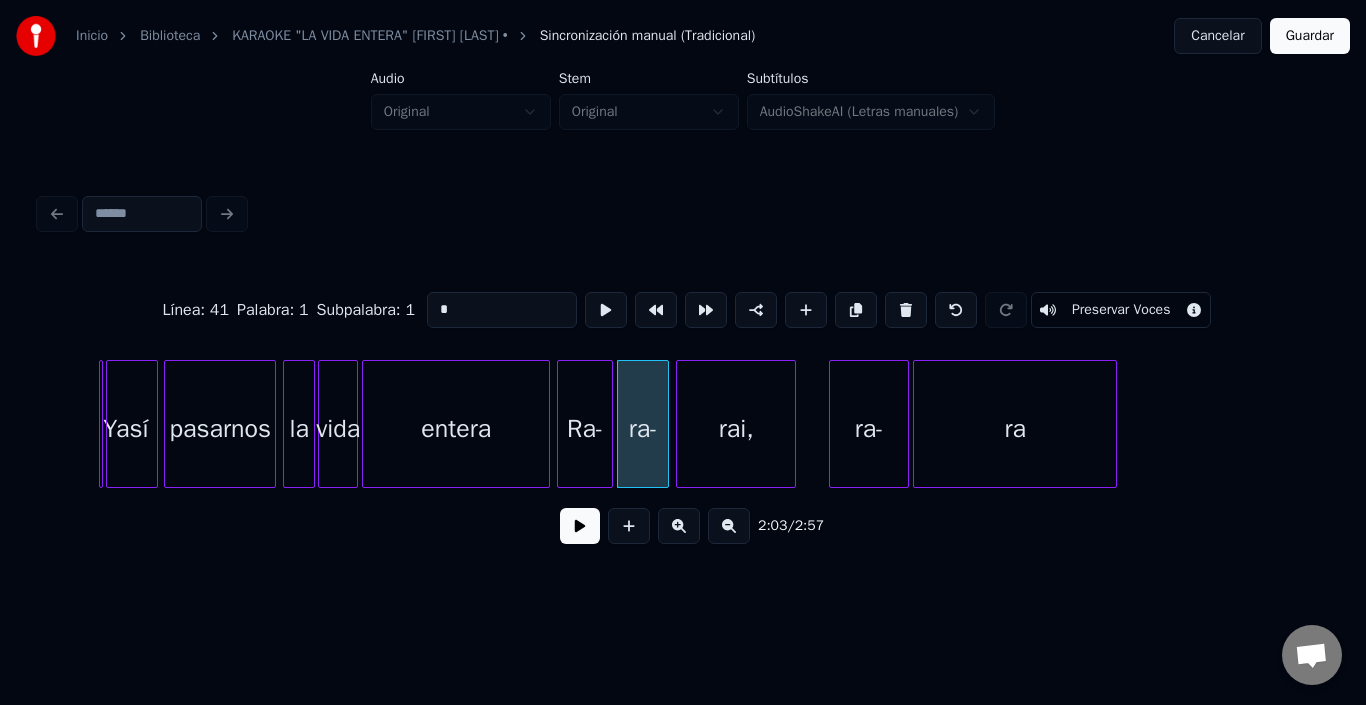 click on "rai," at bounding box center (736, 429) 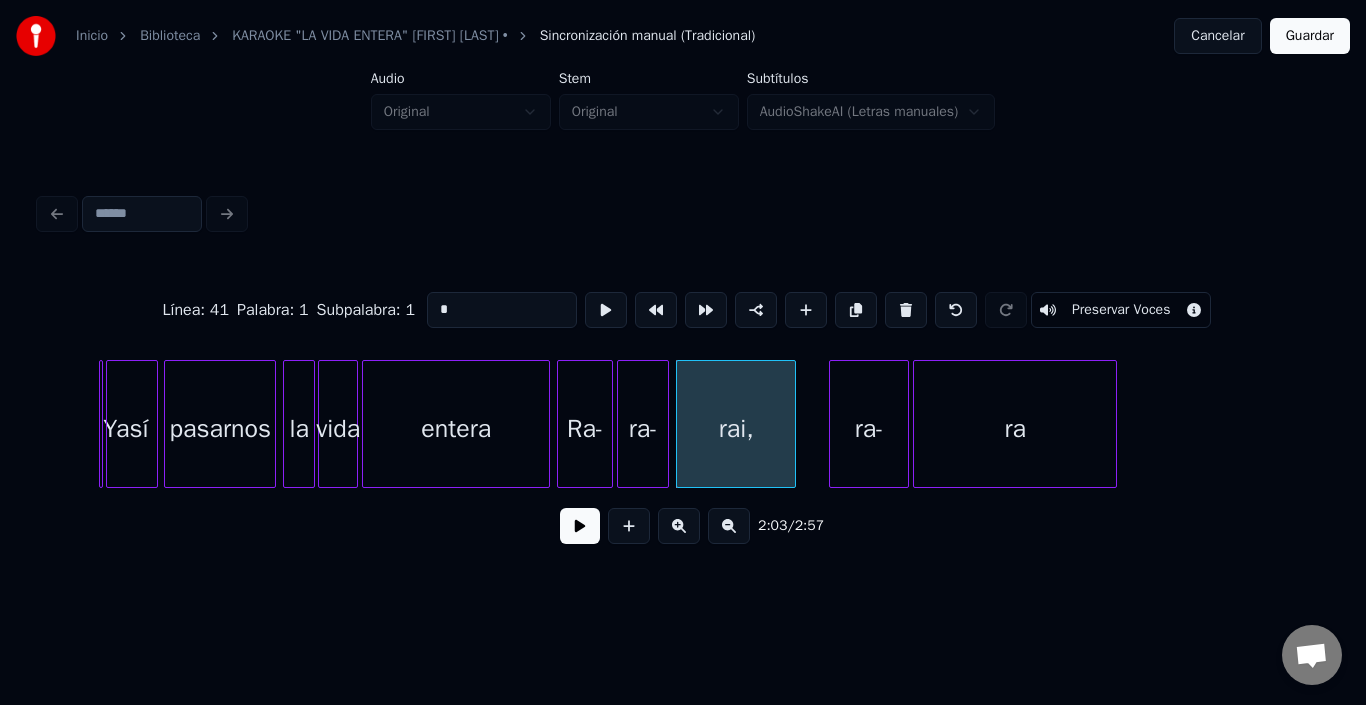 click on "rai," at bounding box center (736, 429) 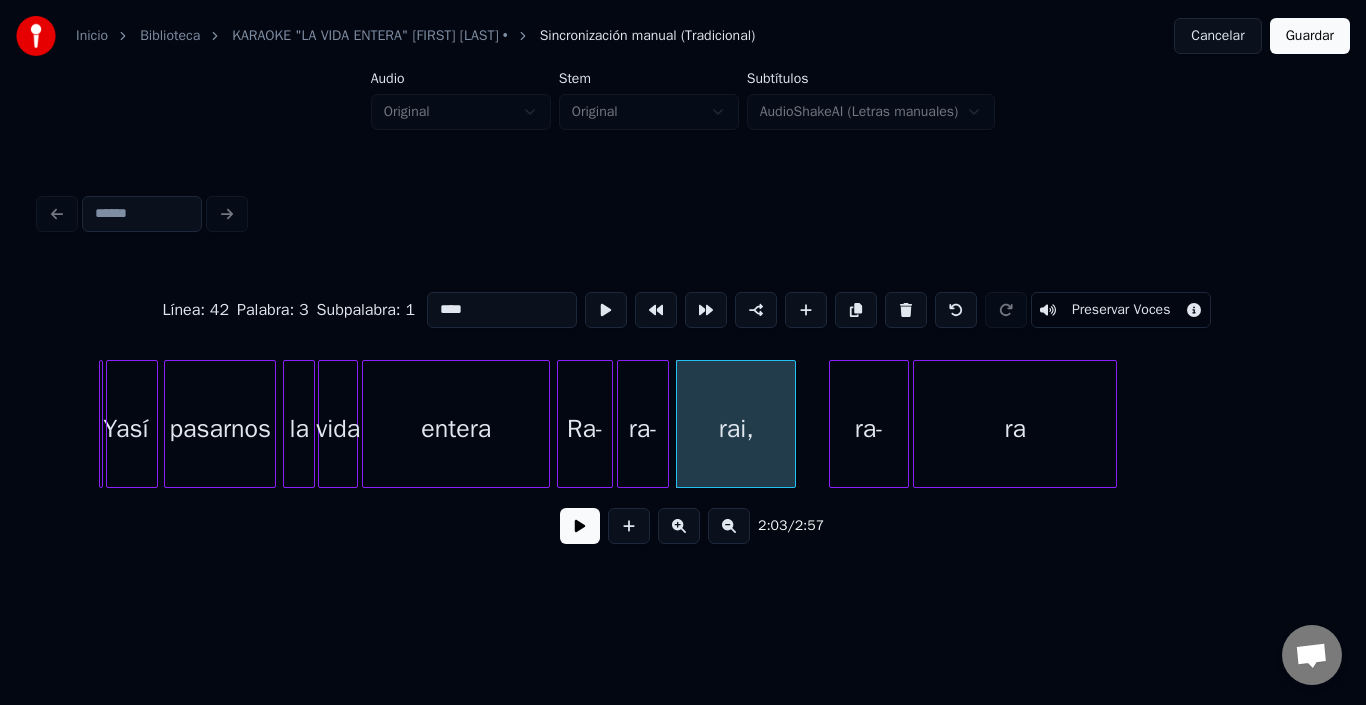 click on "****" at bounding box center [502, 310] 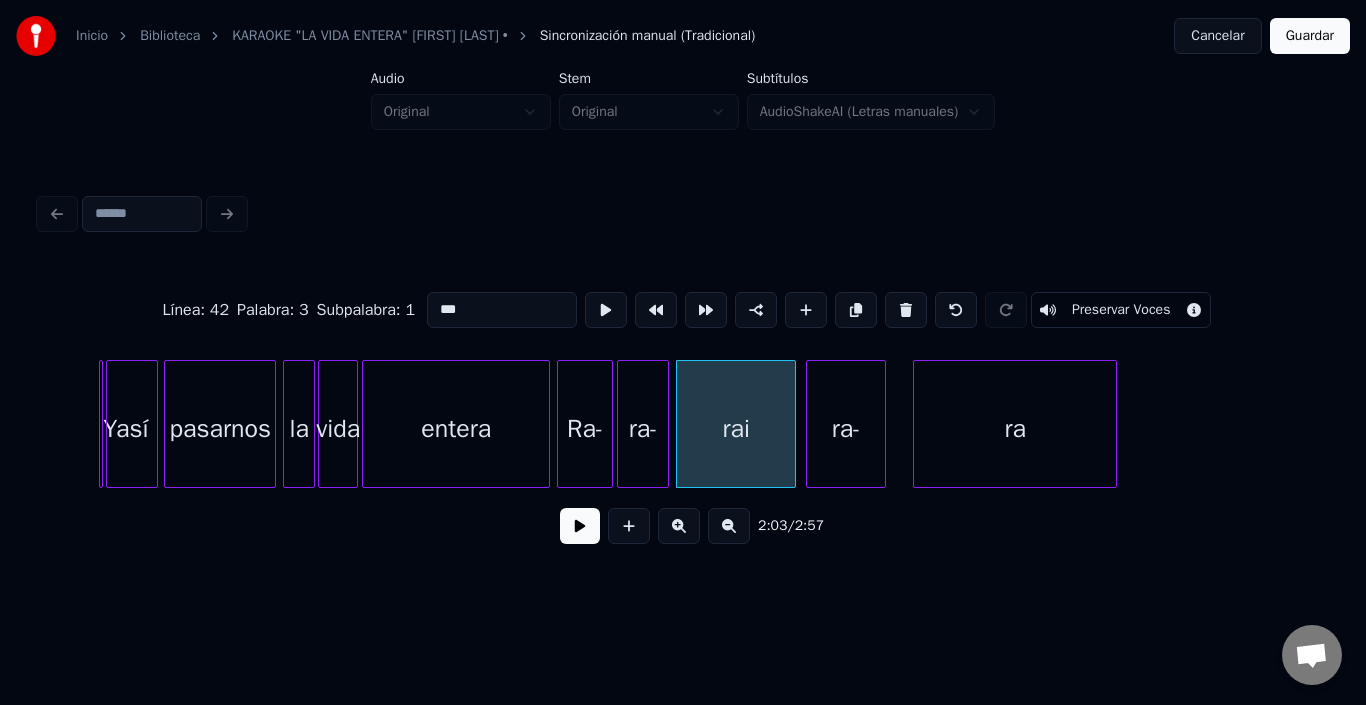 click on "ra-" at bounding box center [846, 429] 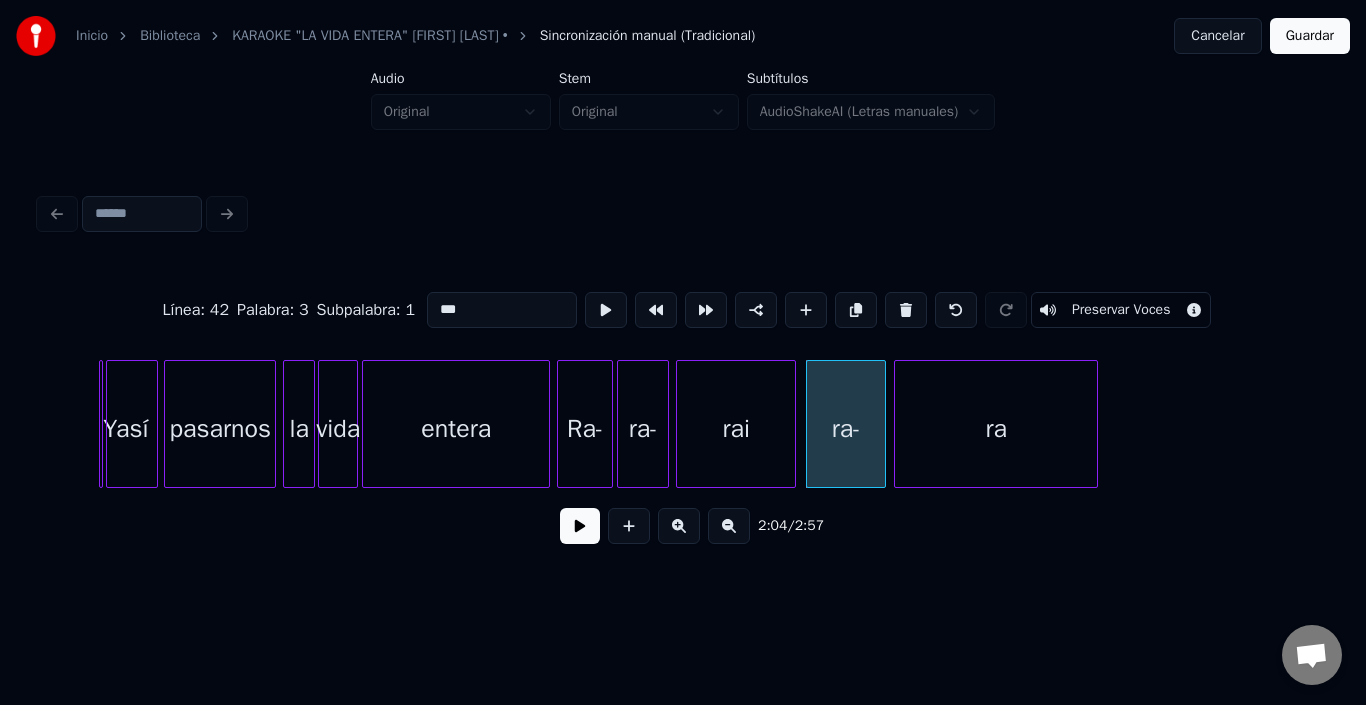 click on "ra" at bounding box center [996, 429] 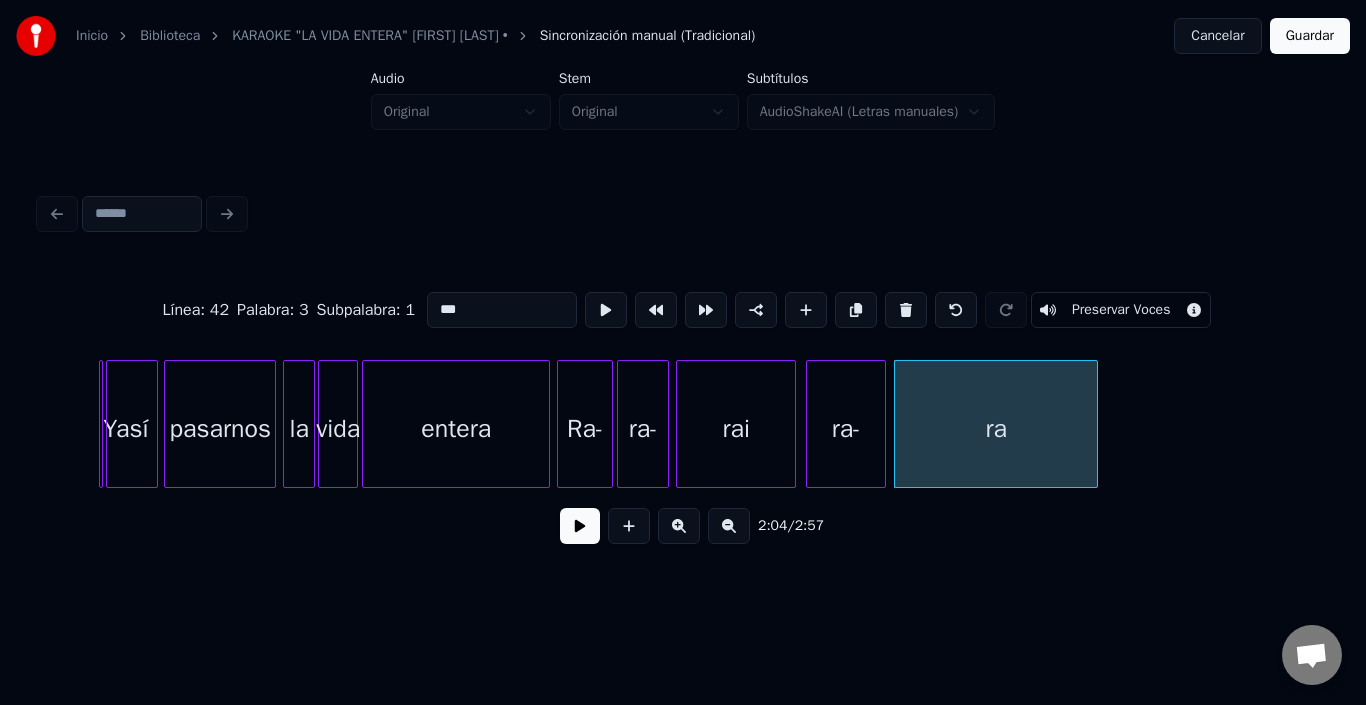 click on "ra" at bounding box center [996, 429] 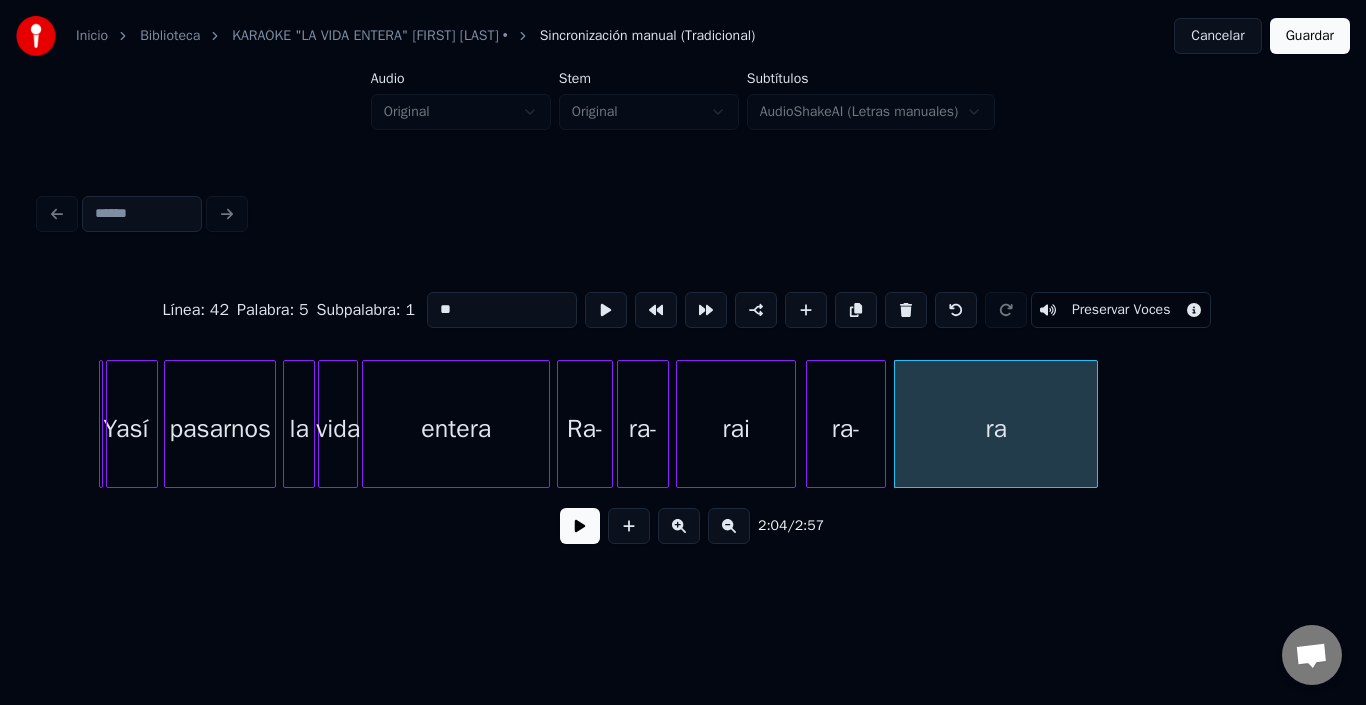 type on "**" 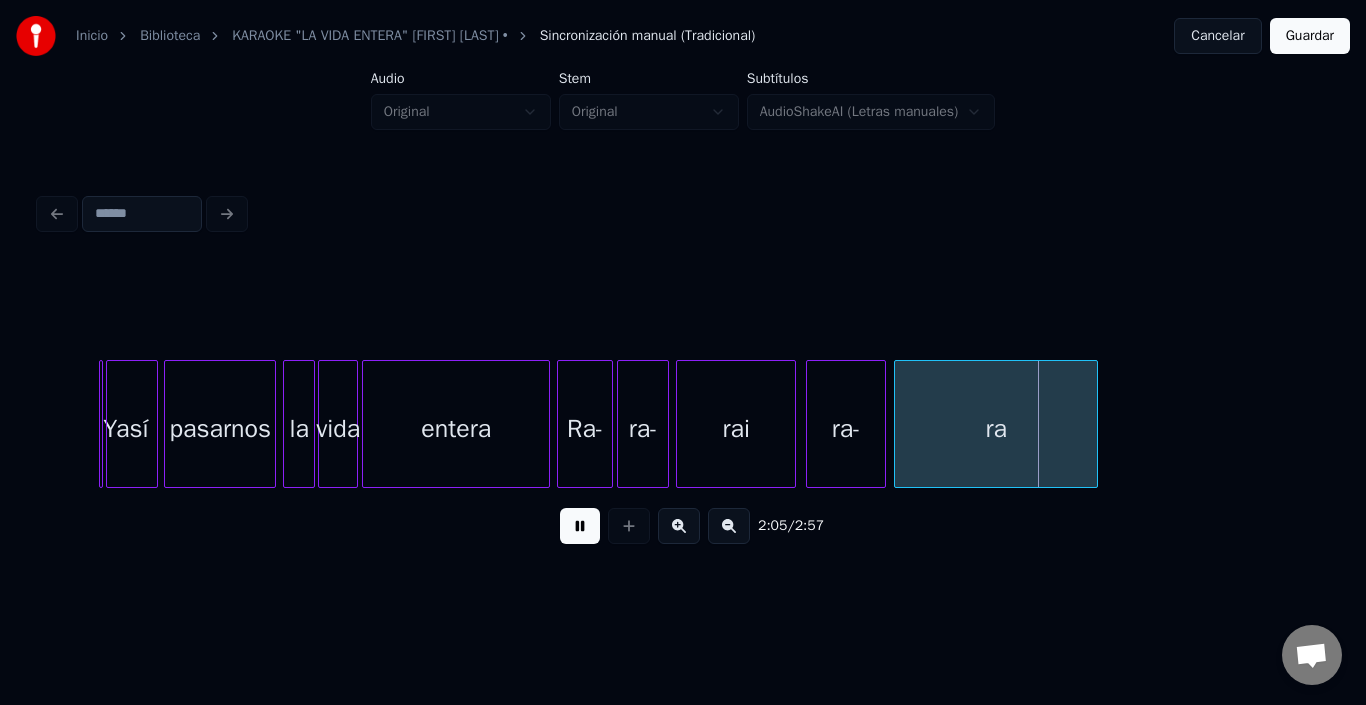 click at bounding box center (580, 526) 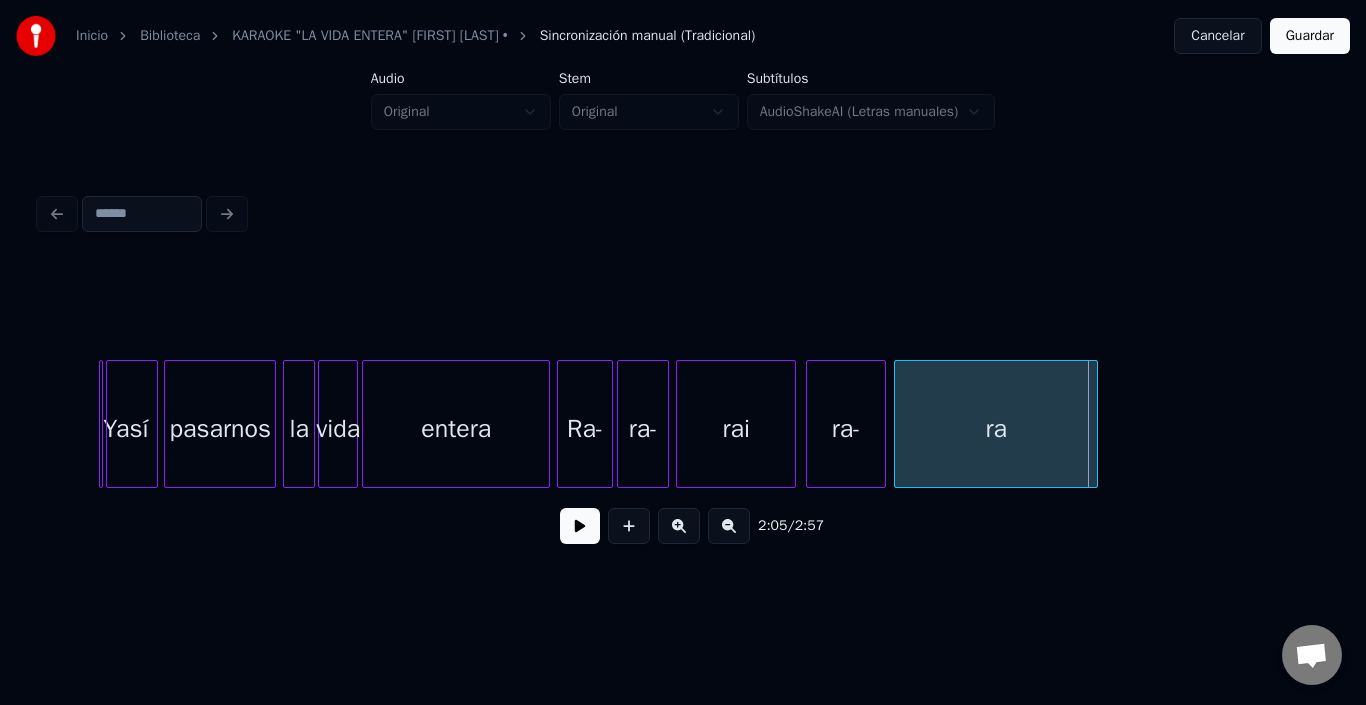 click at bounding box center (580, 526) 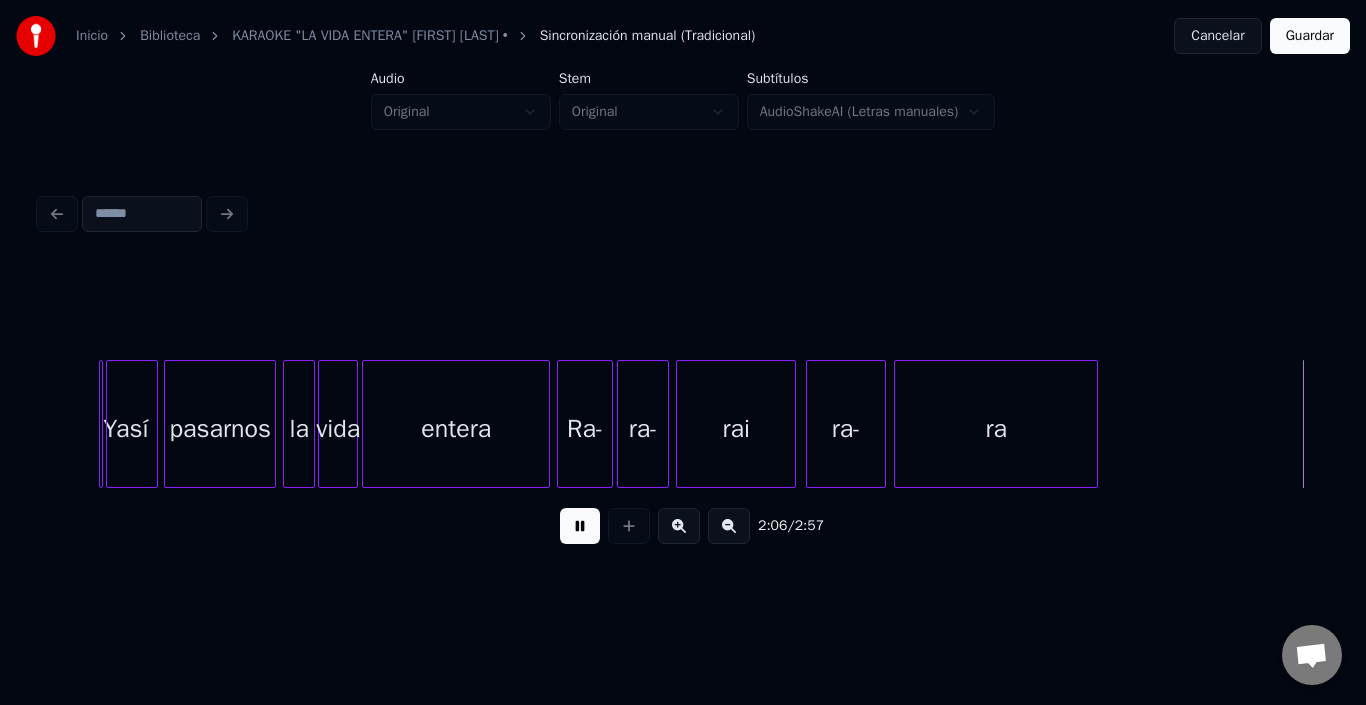 scroll, scrollTop: 0, scrollLeft: 25382, axis: horizontal 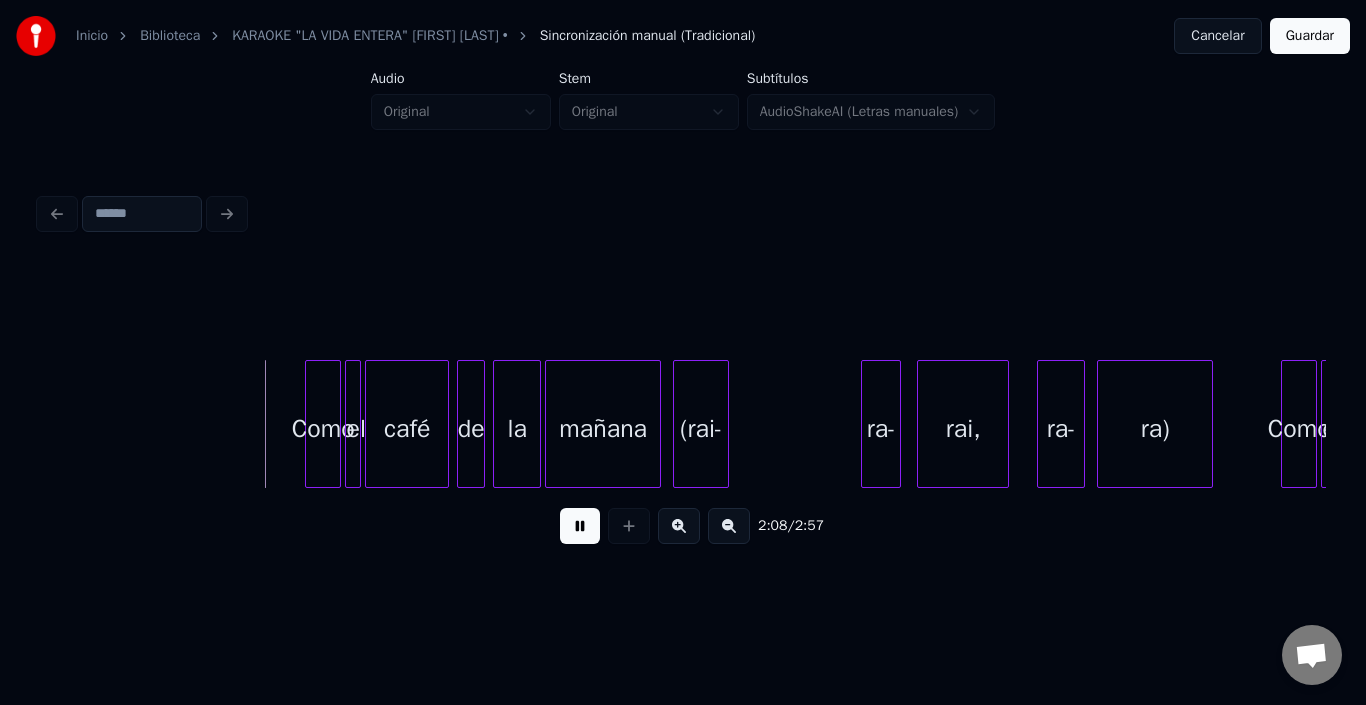 click at bounding box center (580, 526) 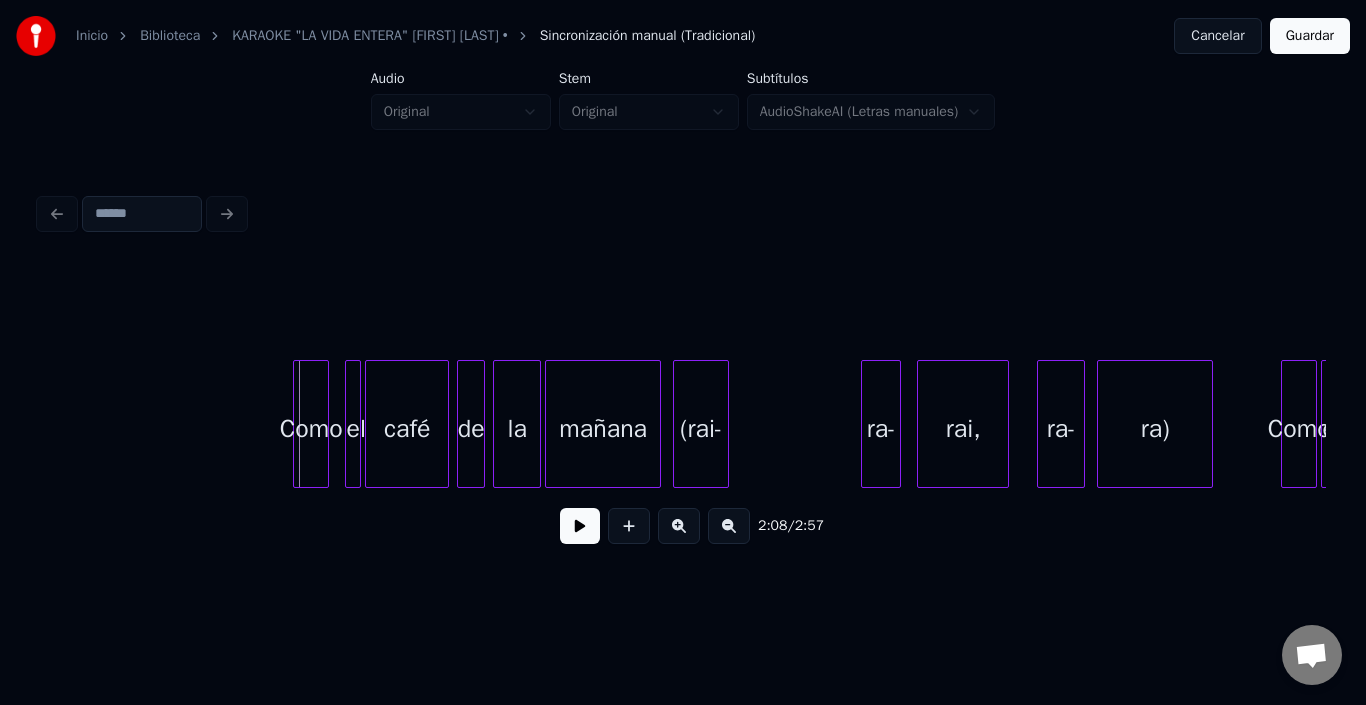 click on "Como" at bounding box center (311, 429) 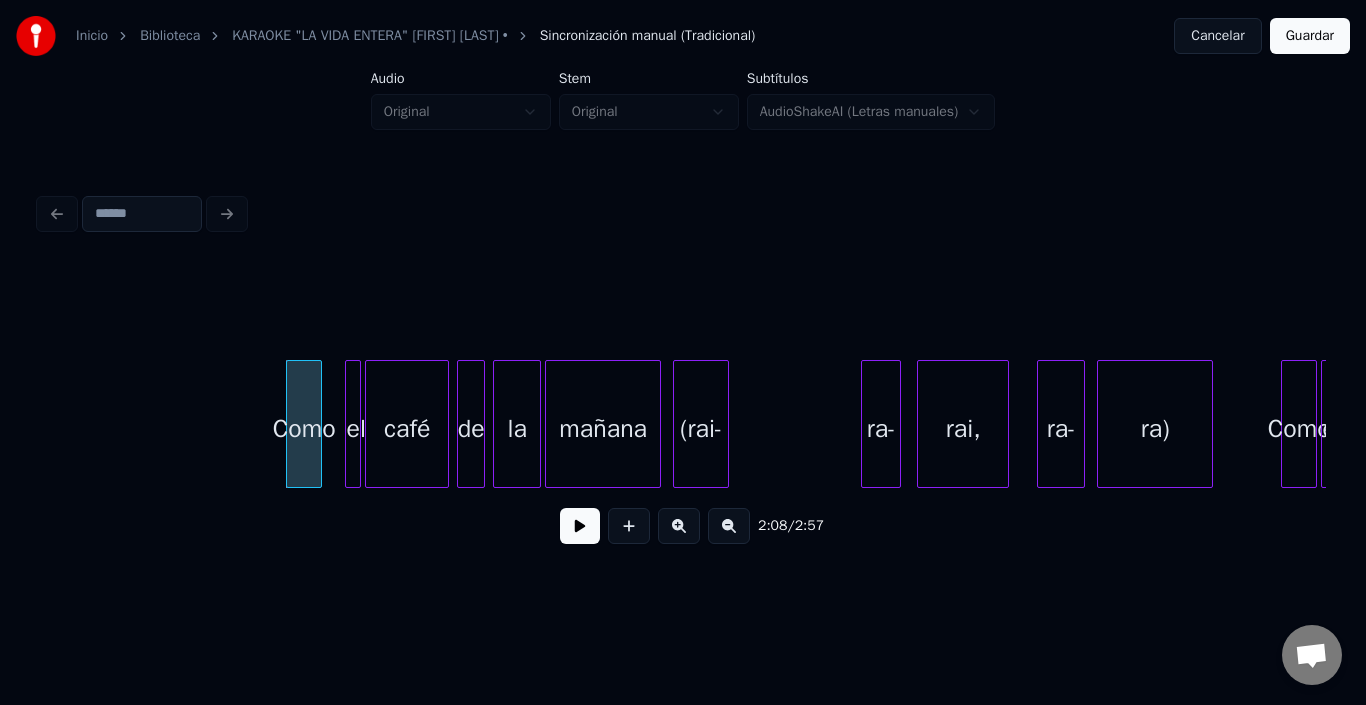 click on "Como el café de la mañana (rai- ra- rai, ra- ra) Como el" at bounding box center (-7593, 424) 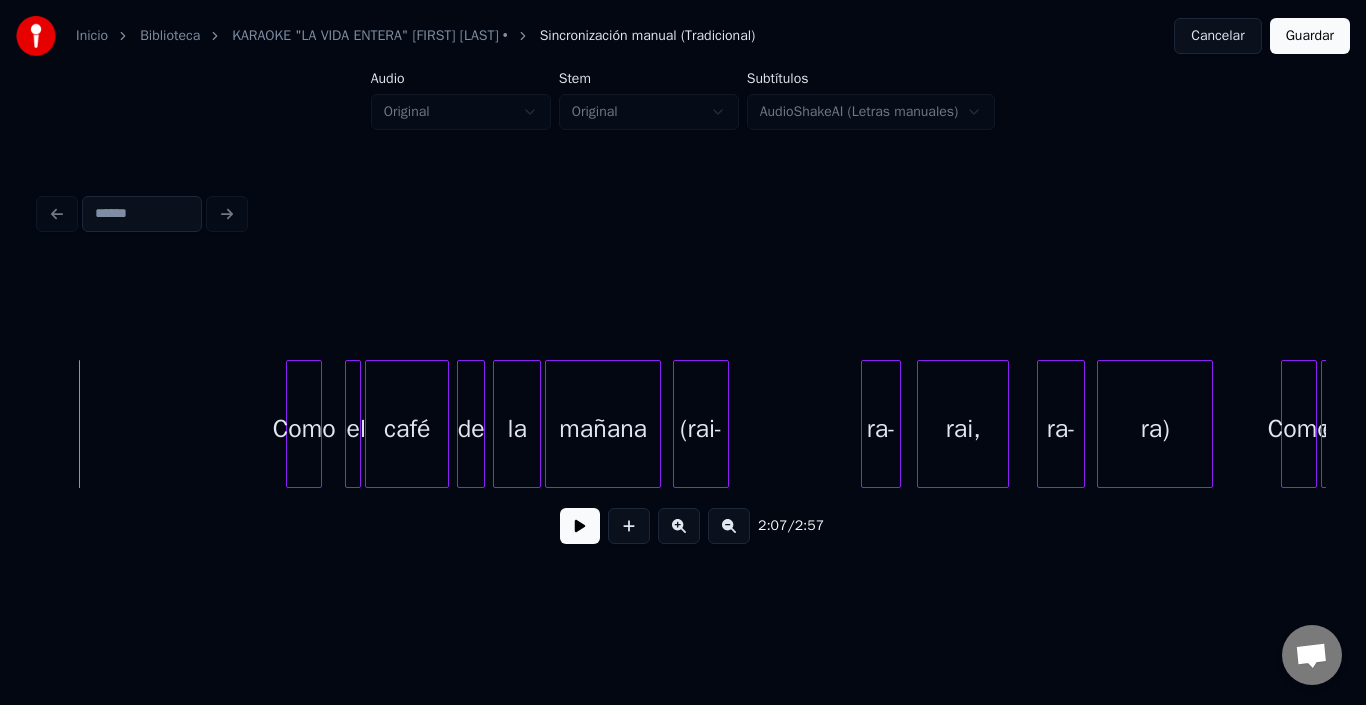 drag, startPoint x: 538, startPoint y: 525, endPoint x: 552, endPoint y: 529, distance: 14.56022 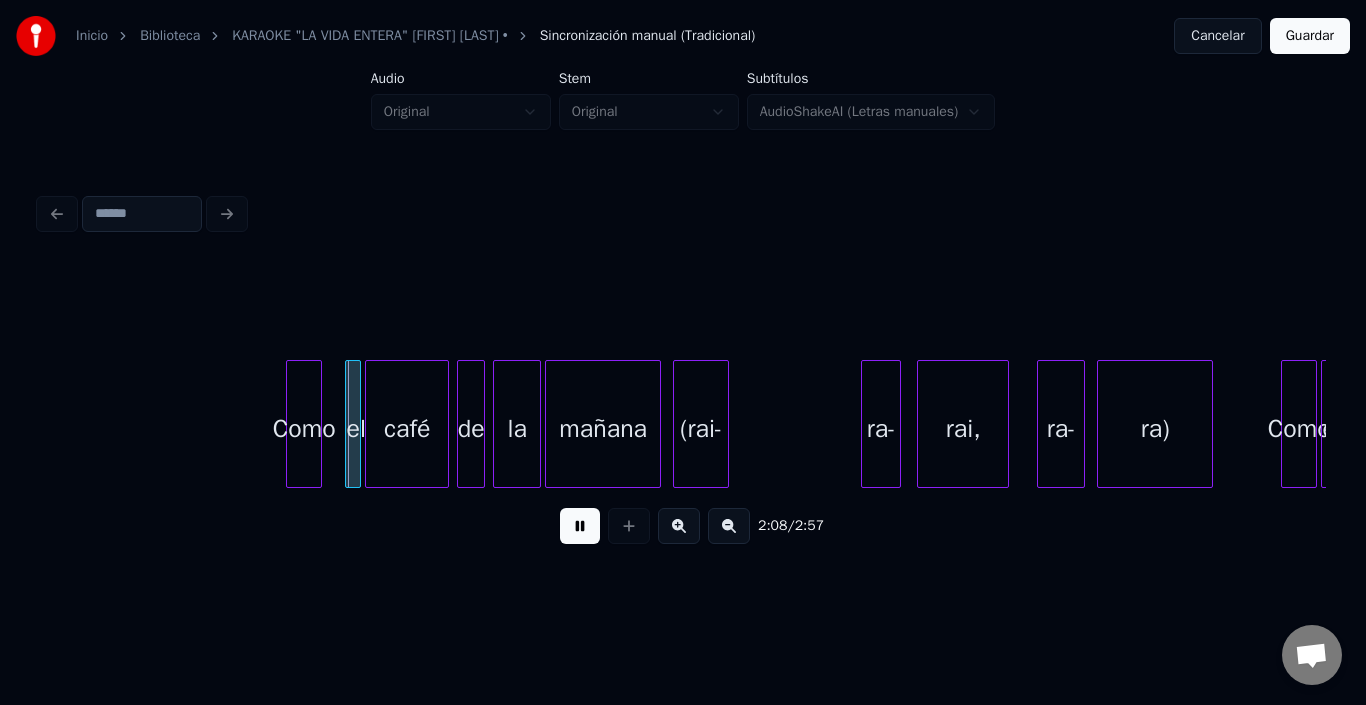 click at bounding box center [580, 526] 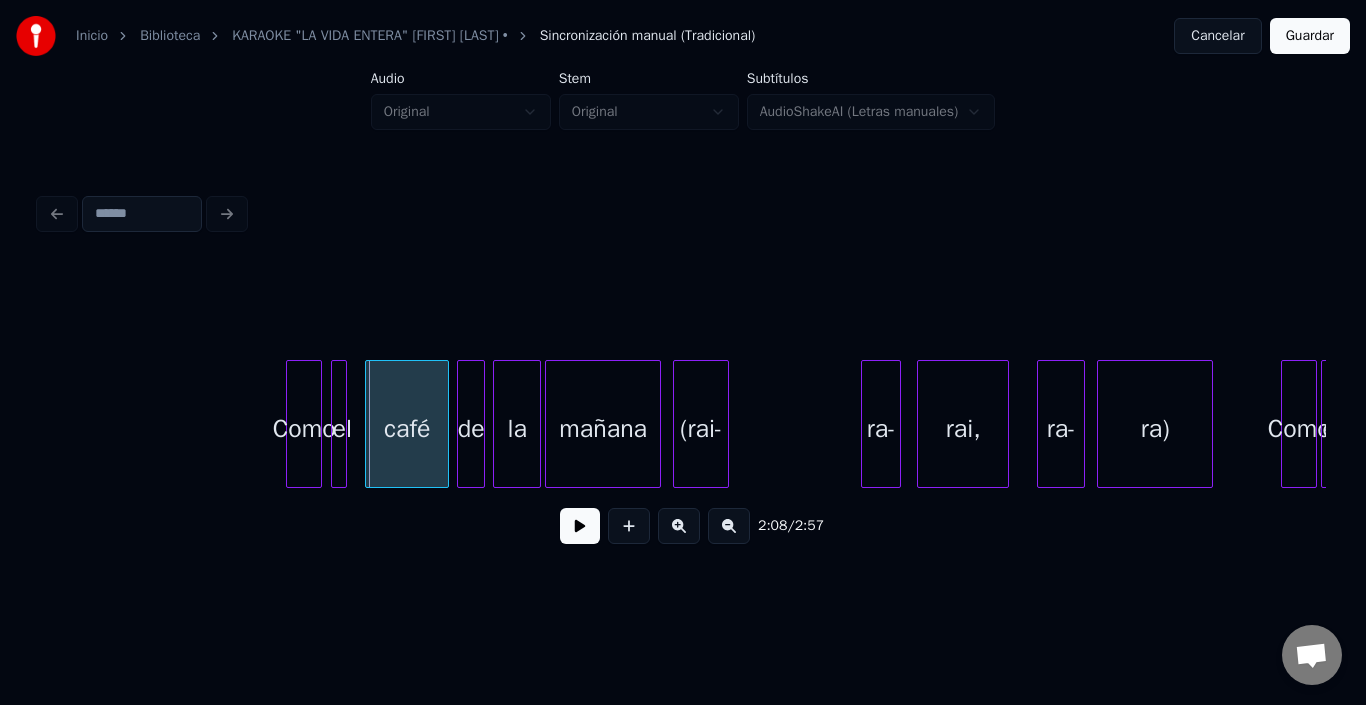 click on "el" at bounding box center [342, 429] 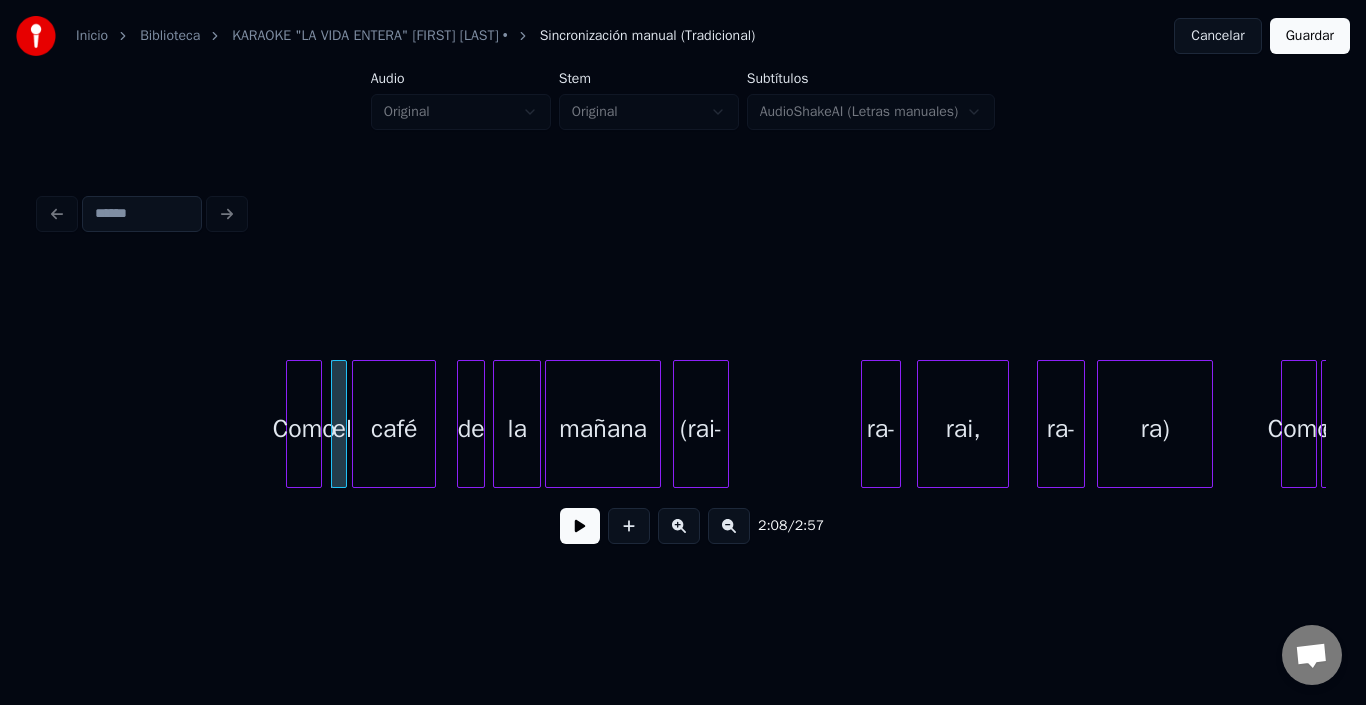 click on "café" at bounding box center (394, 429) 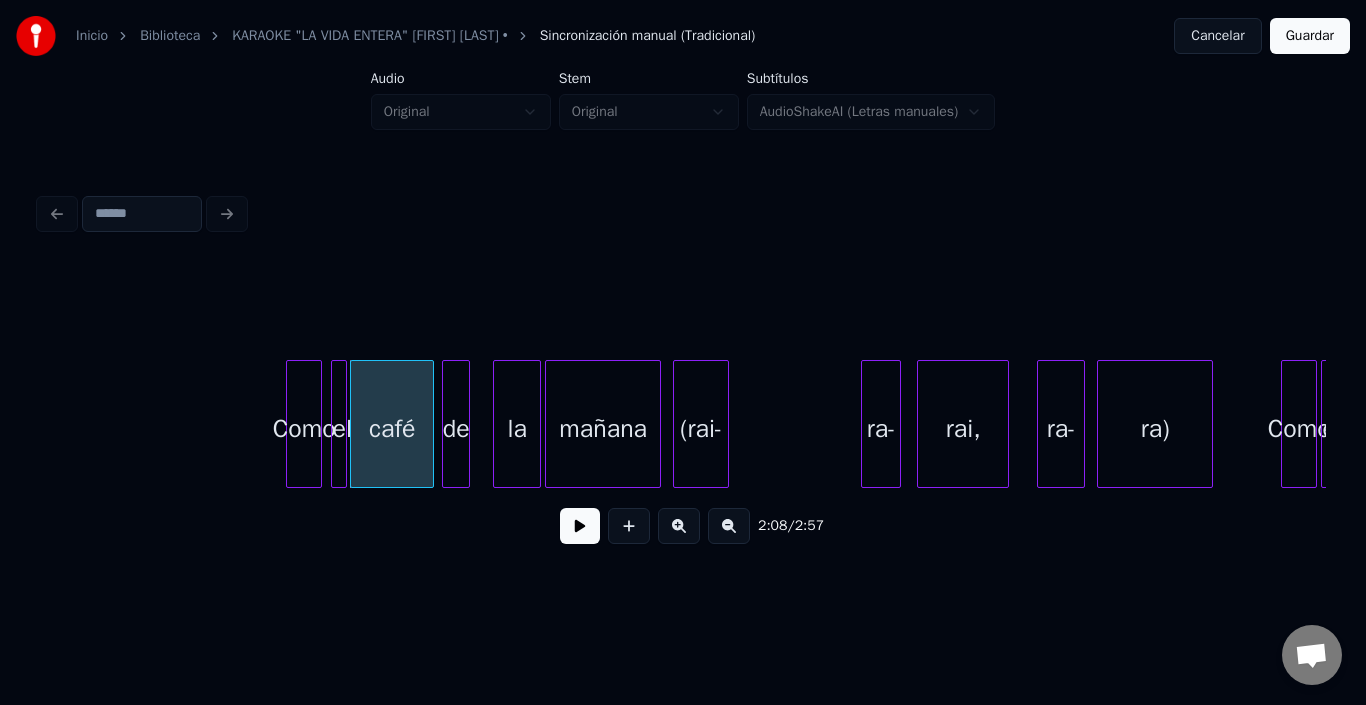 click on "de" at bounding box center (456, 429) 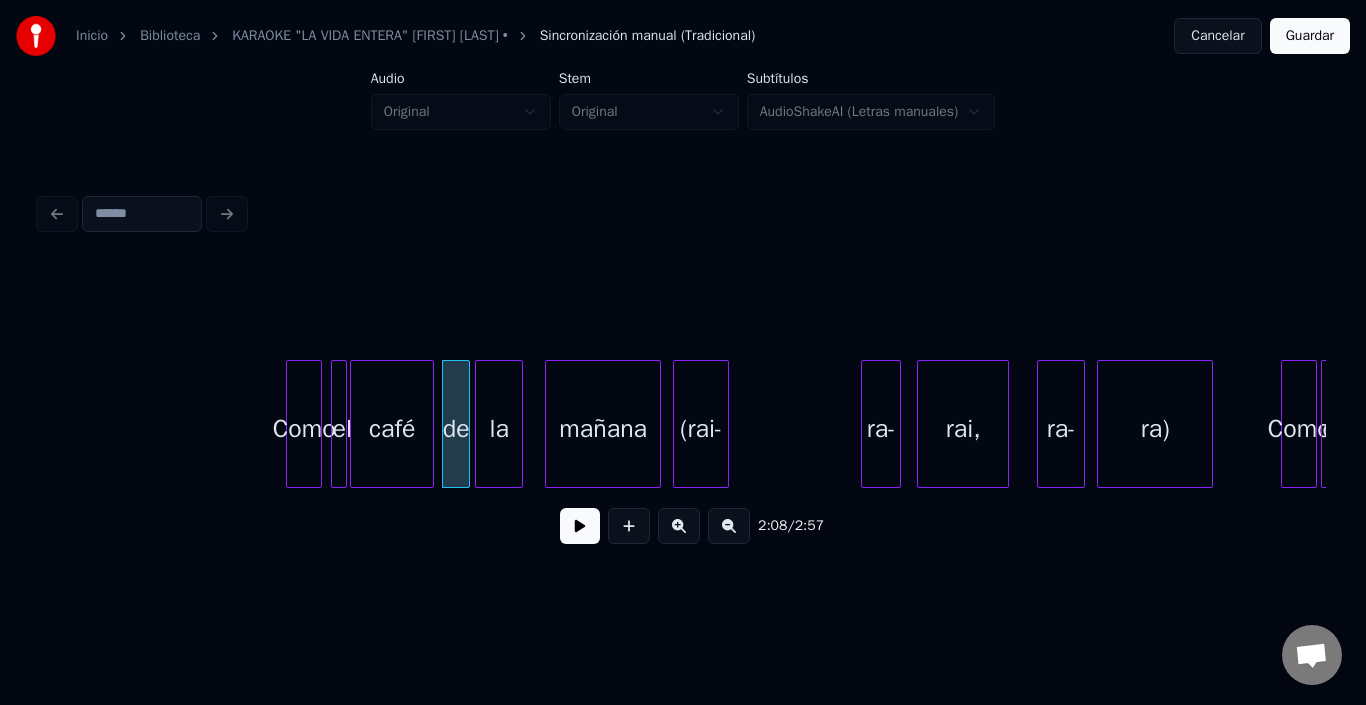 click on "la" at bounding box center [499, 429] 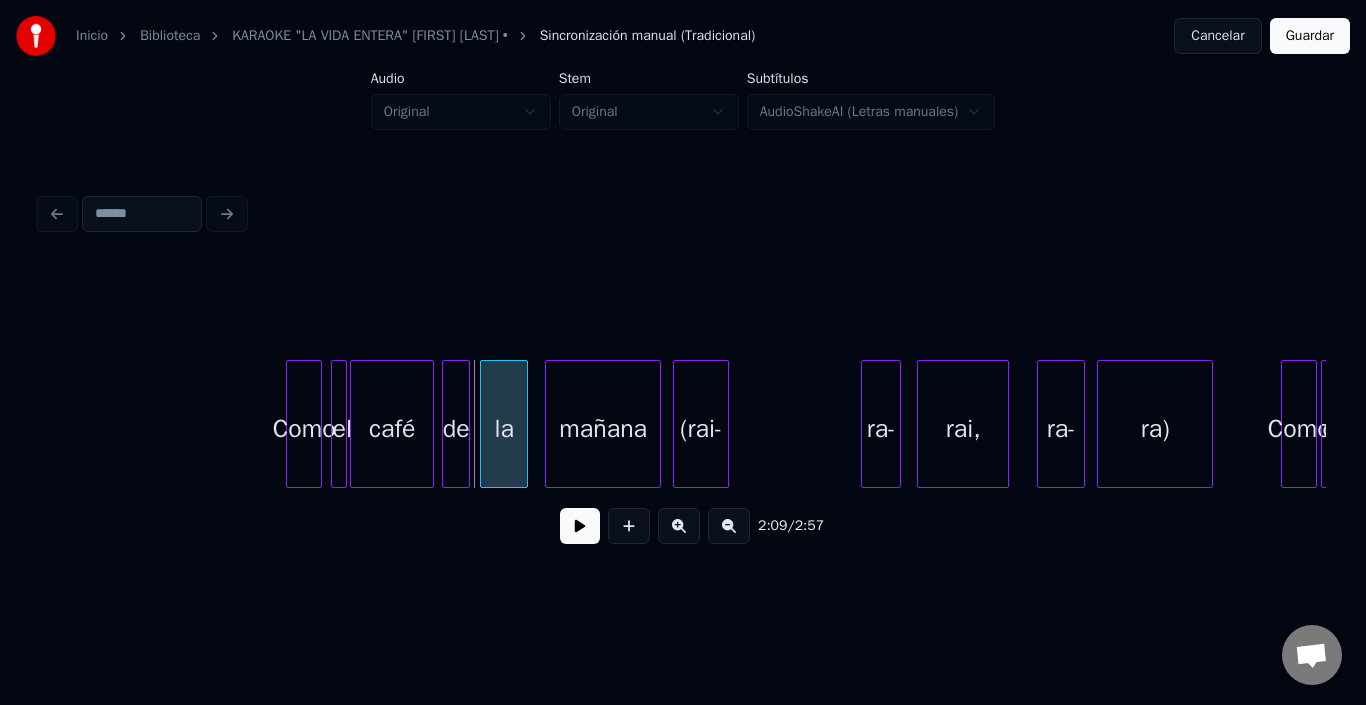click on "la" at bounding box center [504, 429] 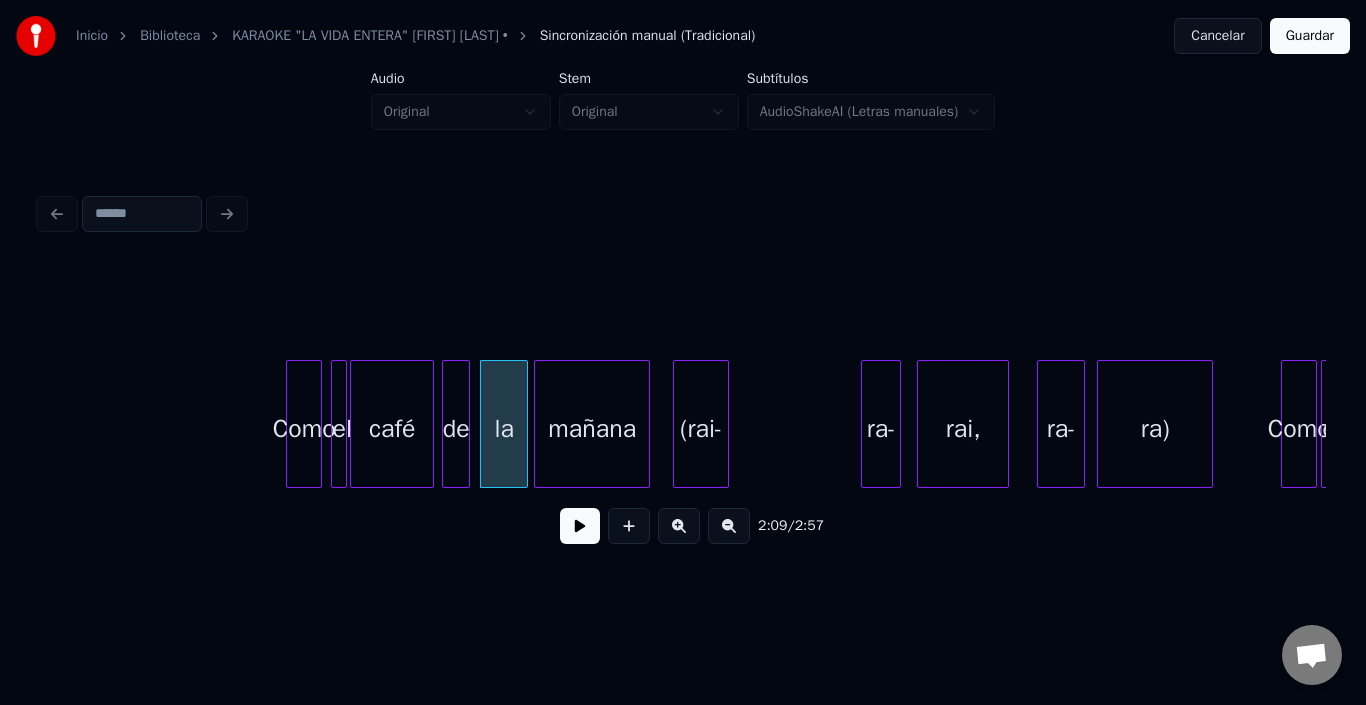 click on "mañana" at bounding box center (592, 429) 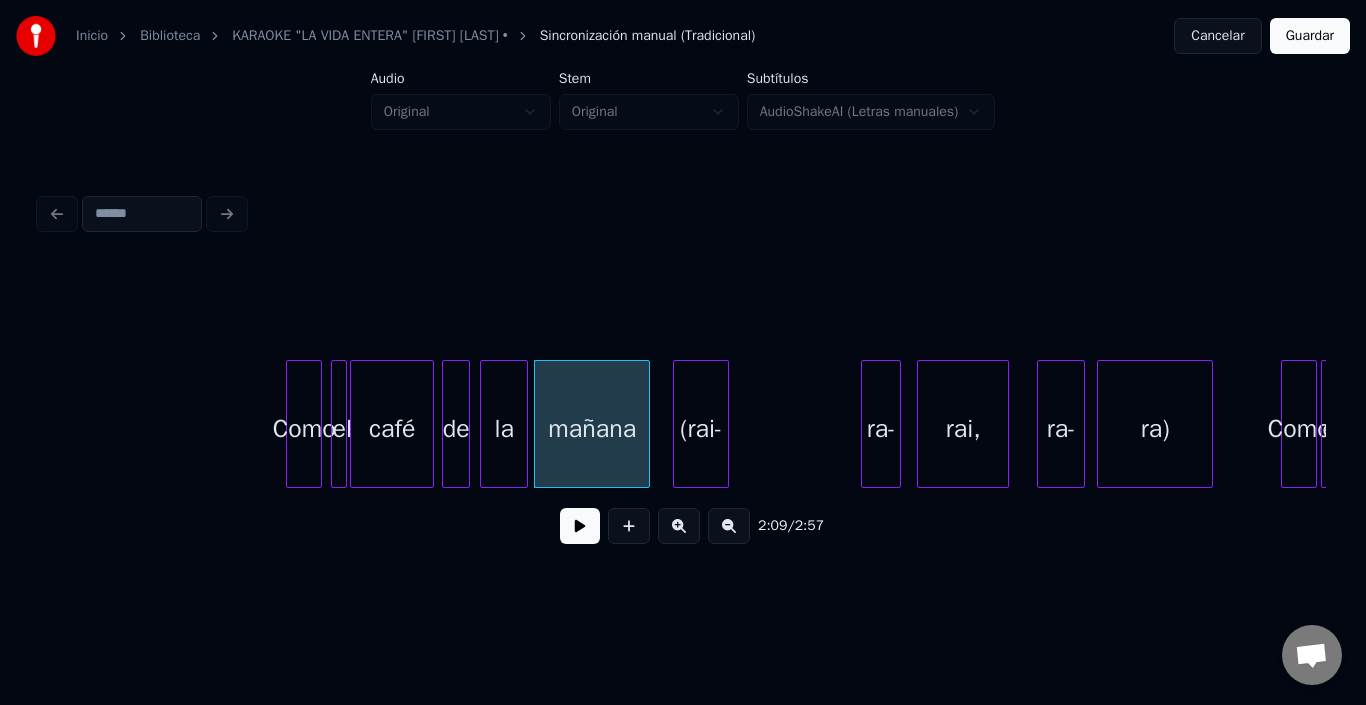 click on "mañana" at bounding box center [592, 429] 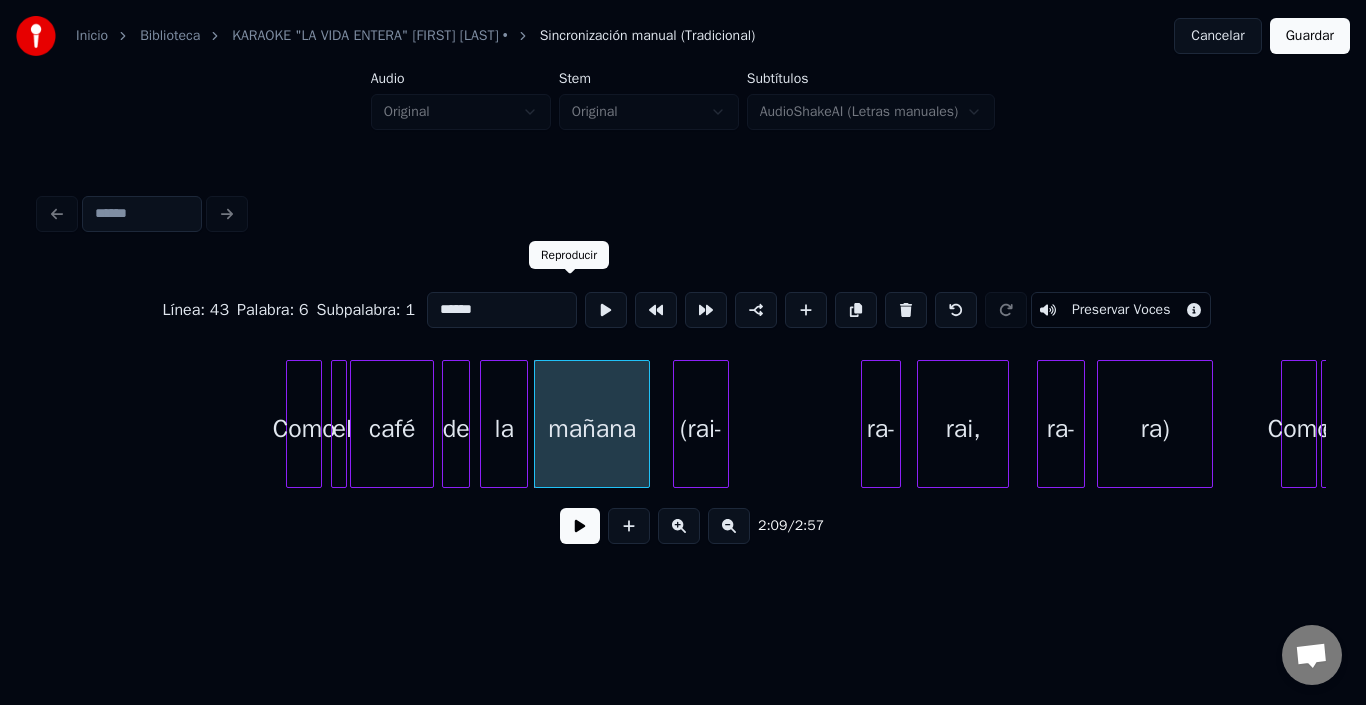 click at bounding box center (606, 310) 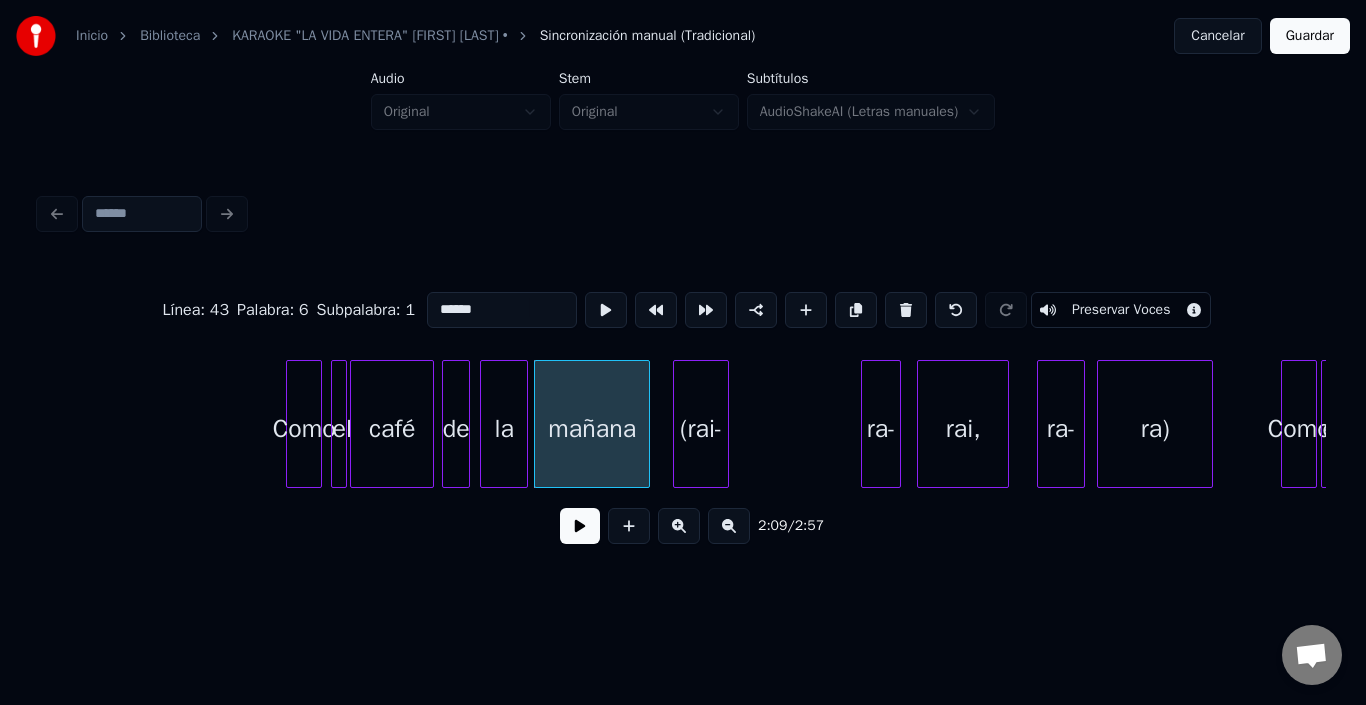 click at bounding box center (606, 310) 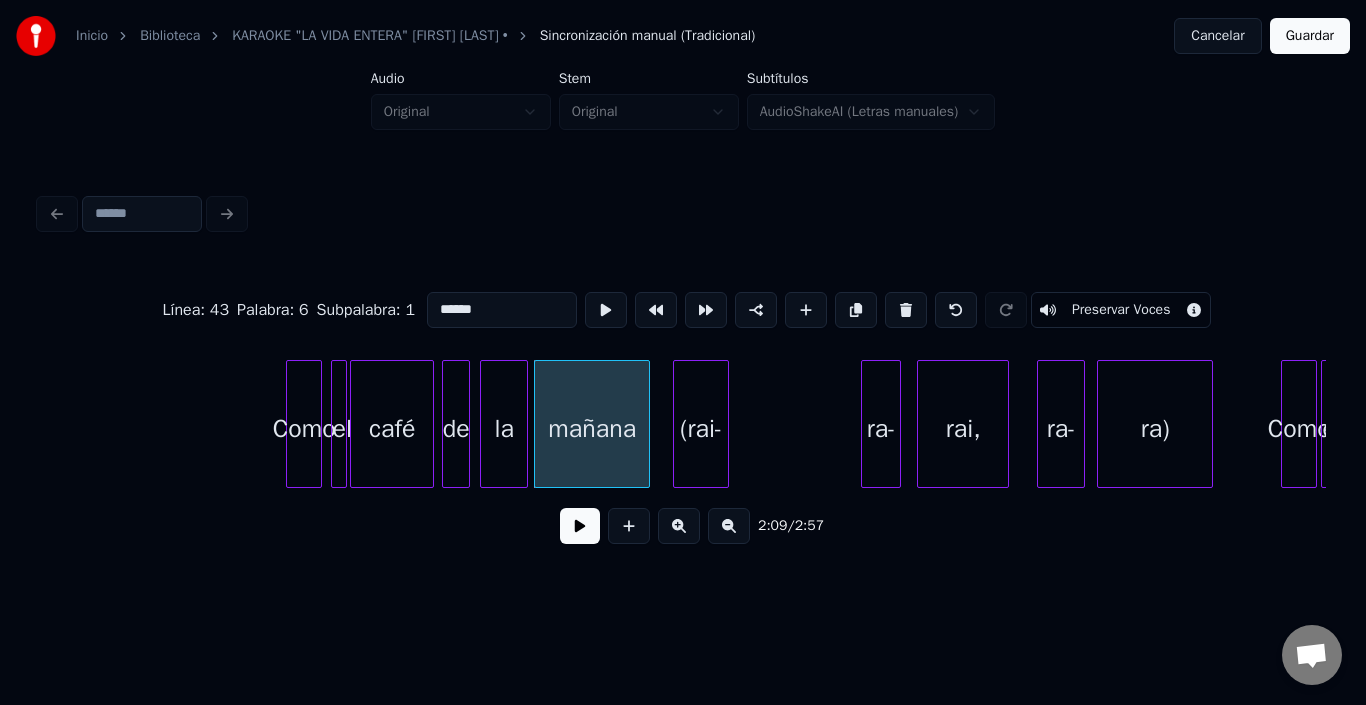 click on "(rai-" at bounding box center [701, 429] 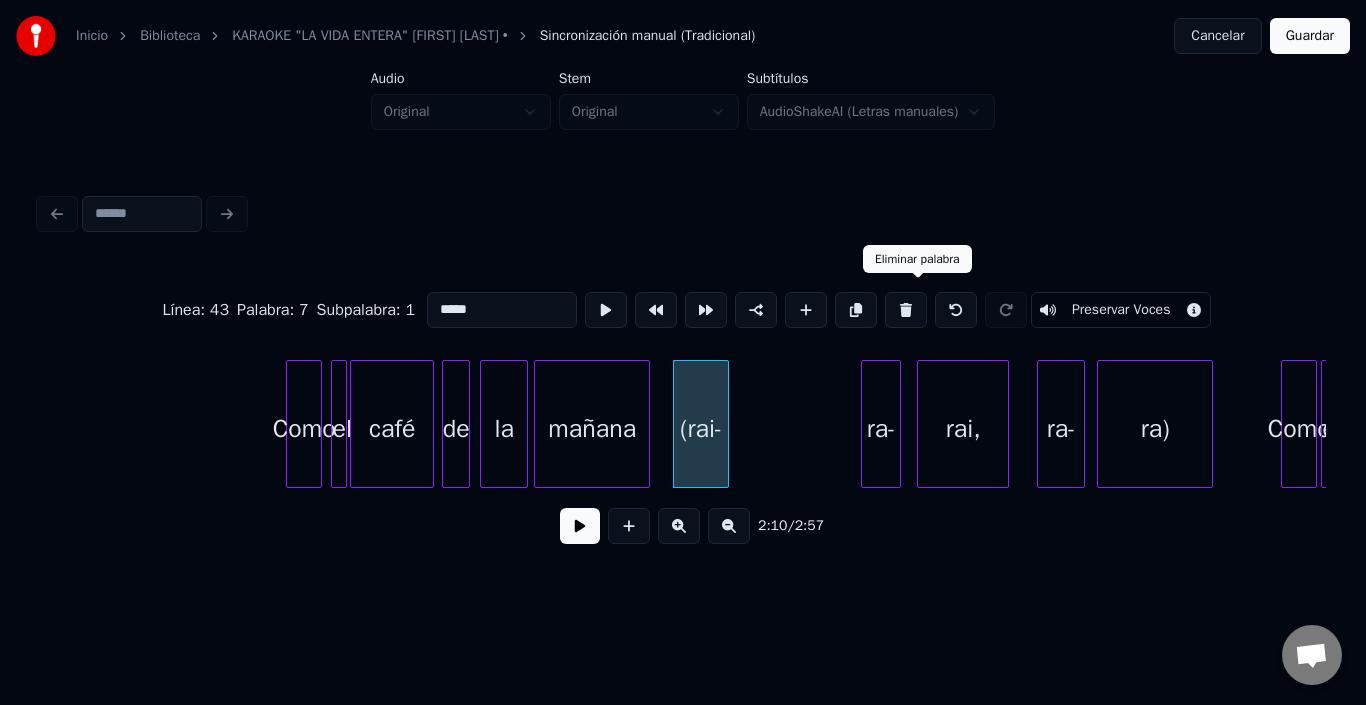 click at bounding box center [906, 310] 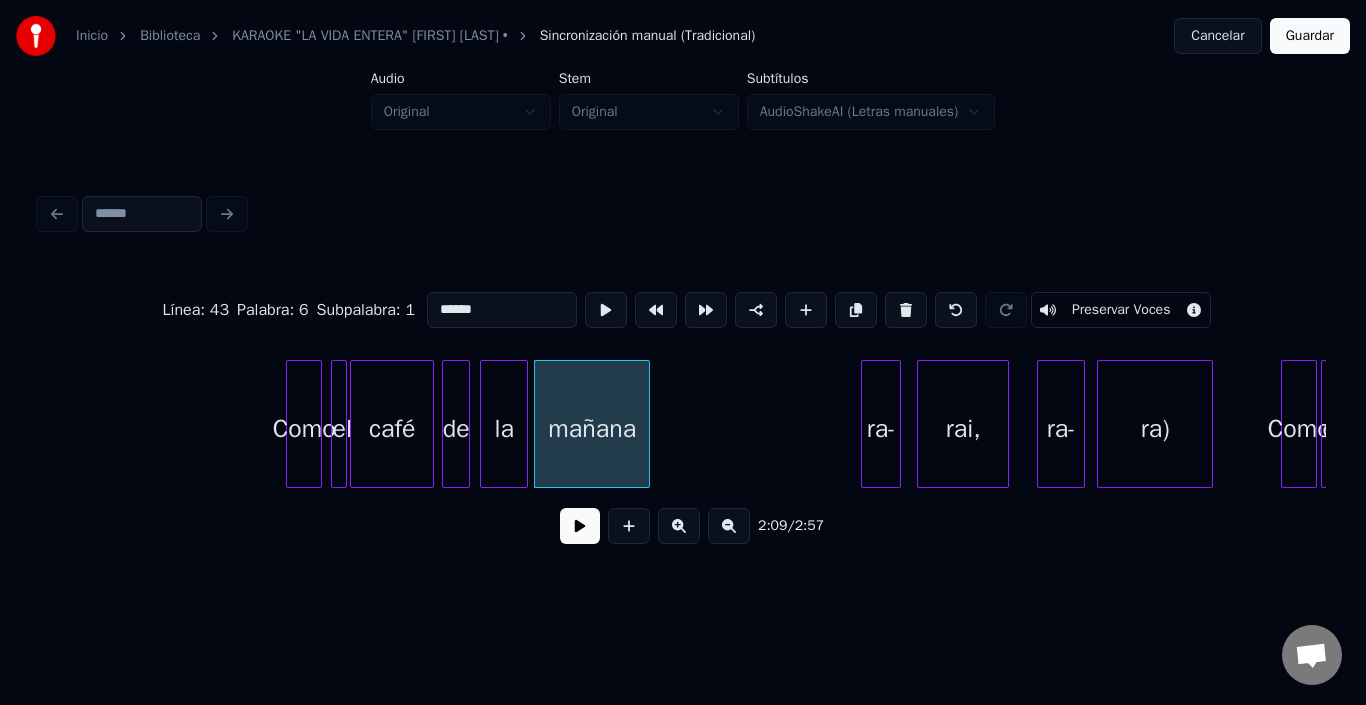 click on "rai," at bounding box center [963, 429] 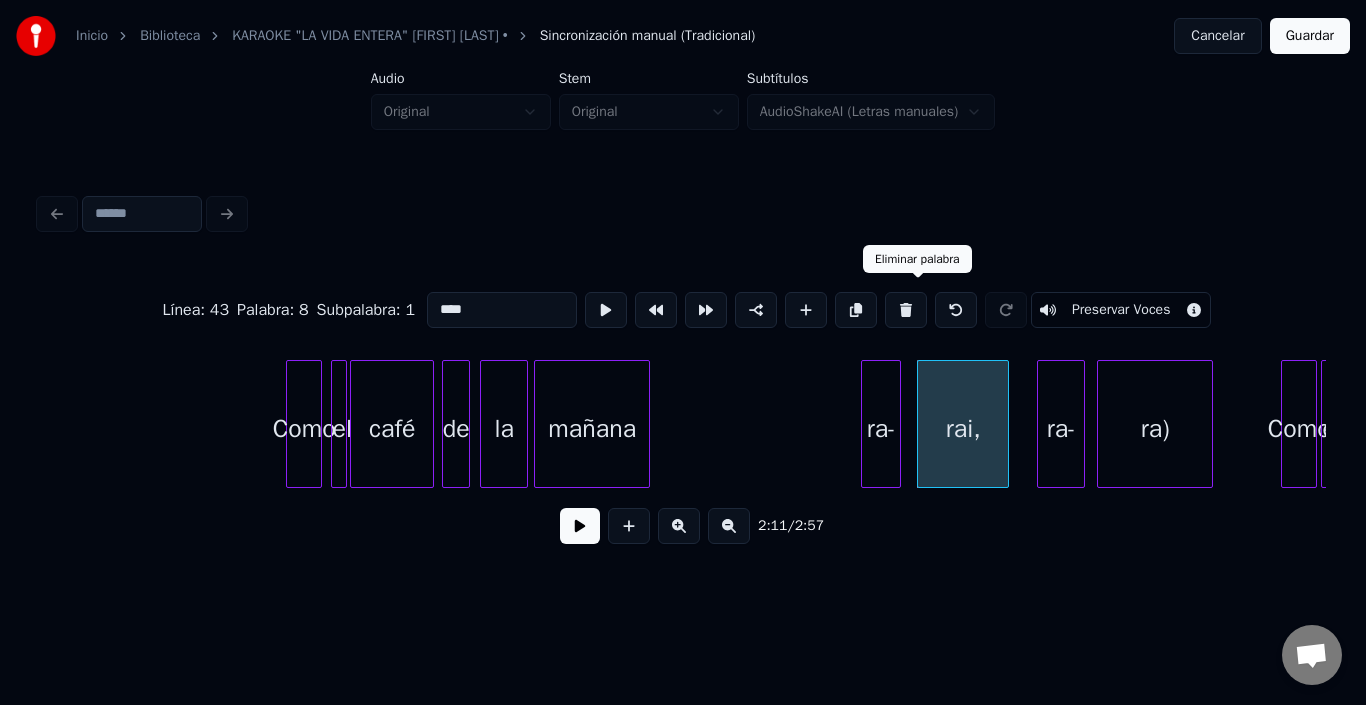 click at bounding box center (906, 310) 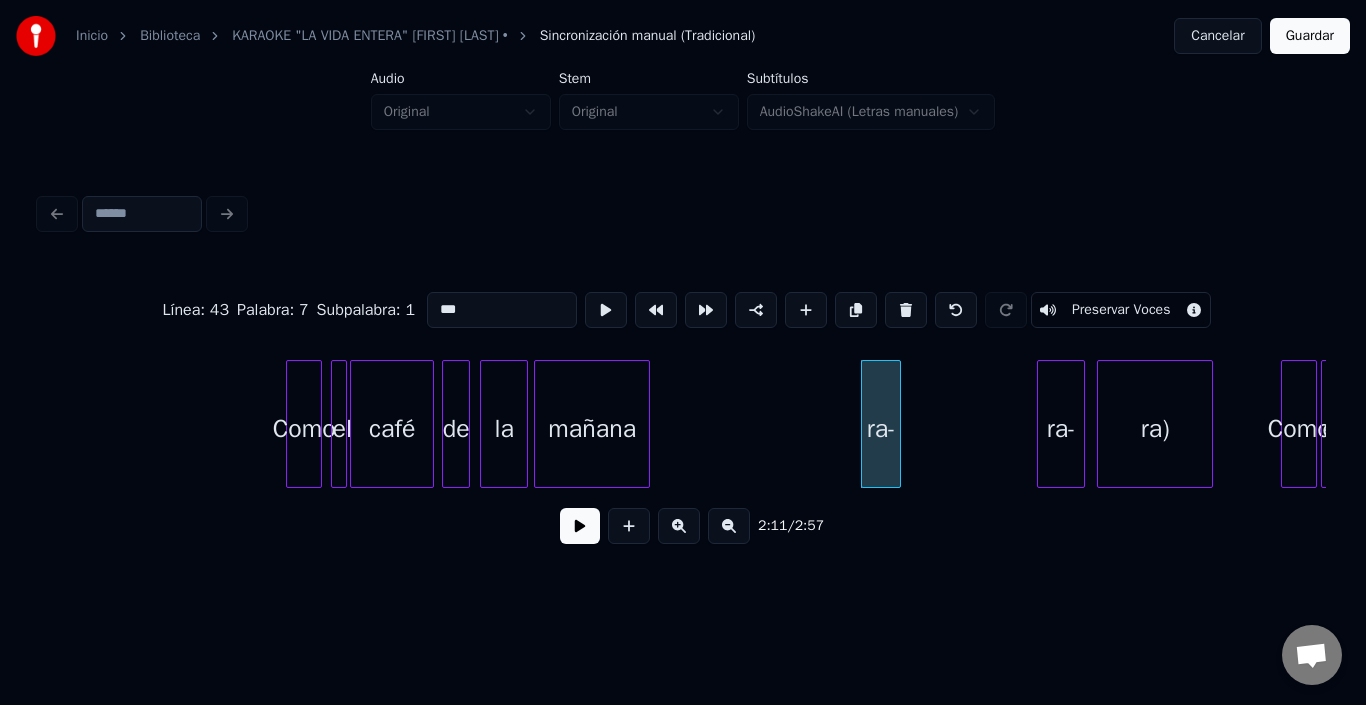 click at bounding box center [906, 310] 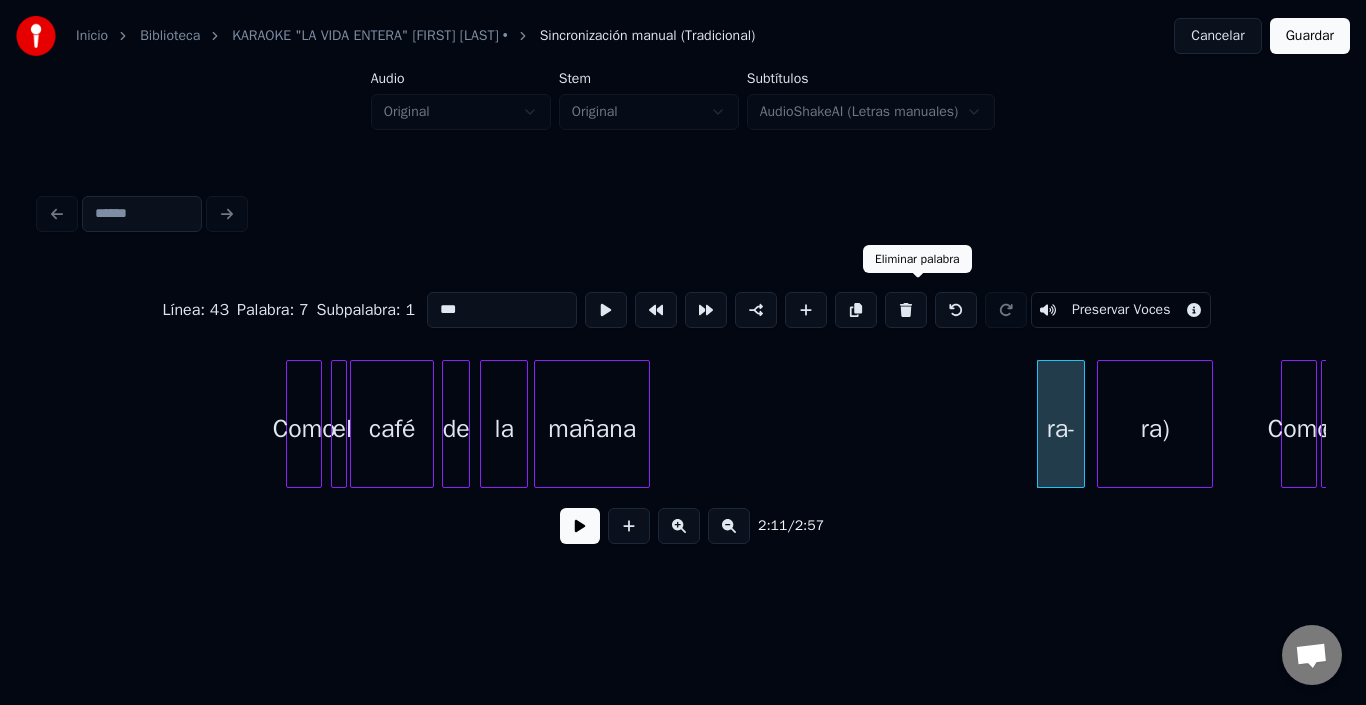 click at bounding box center [906, 310] 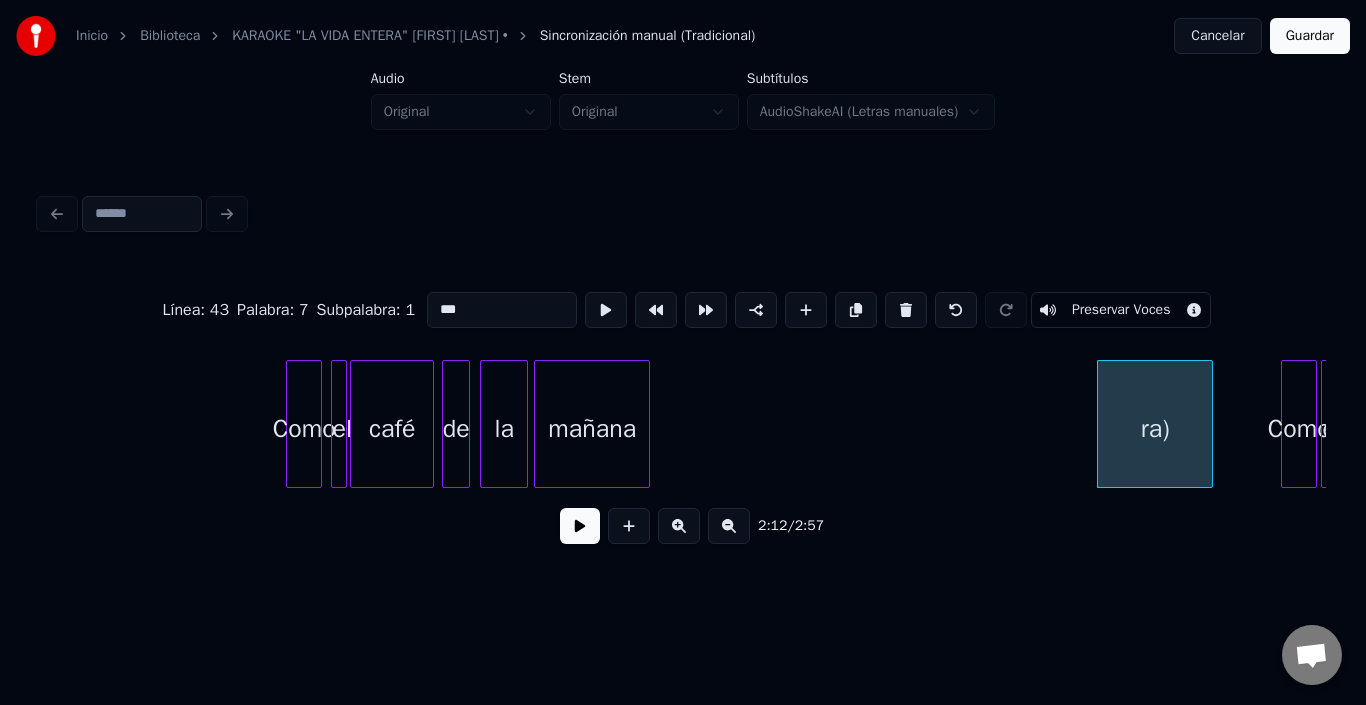 click at bounding box center [906, 310] 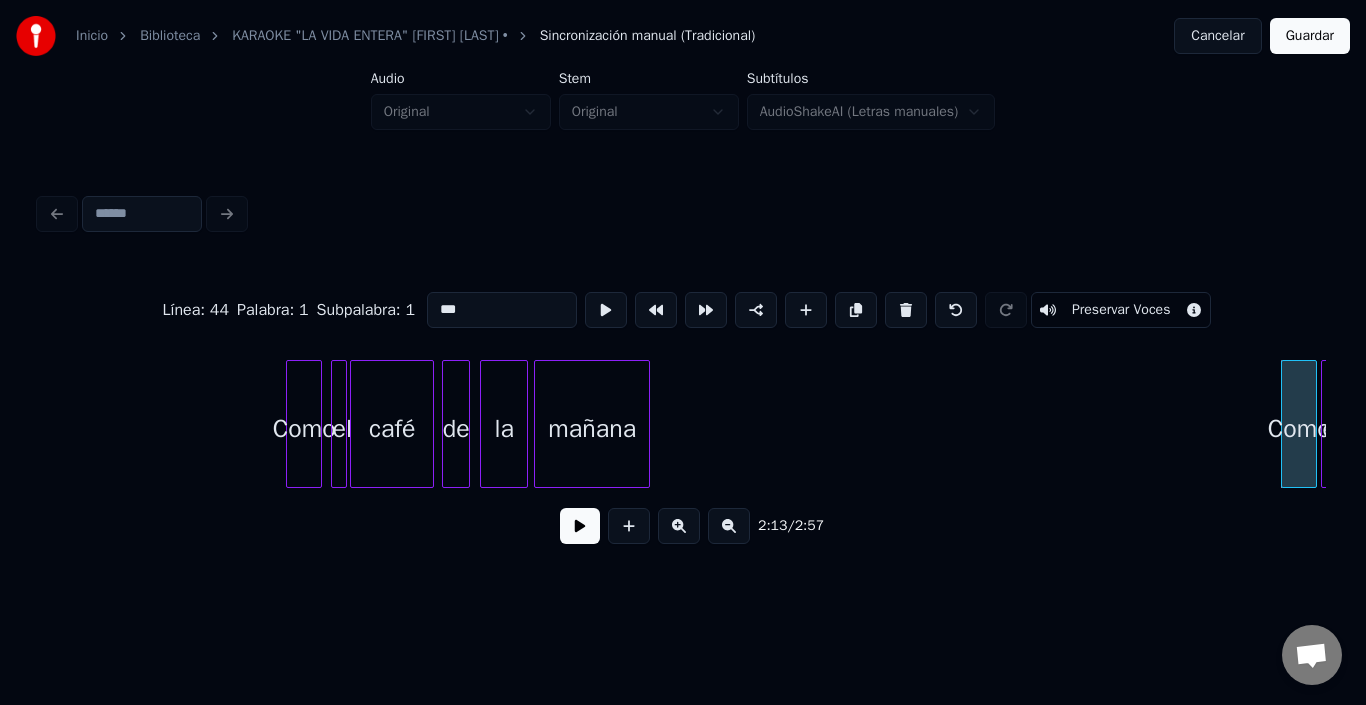 type on "****" 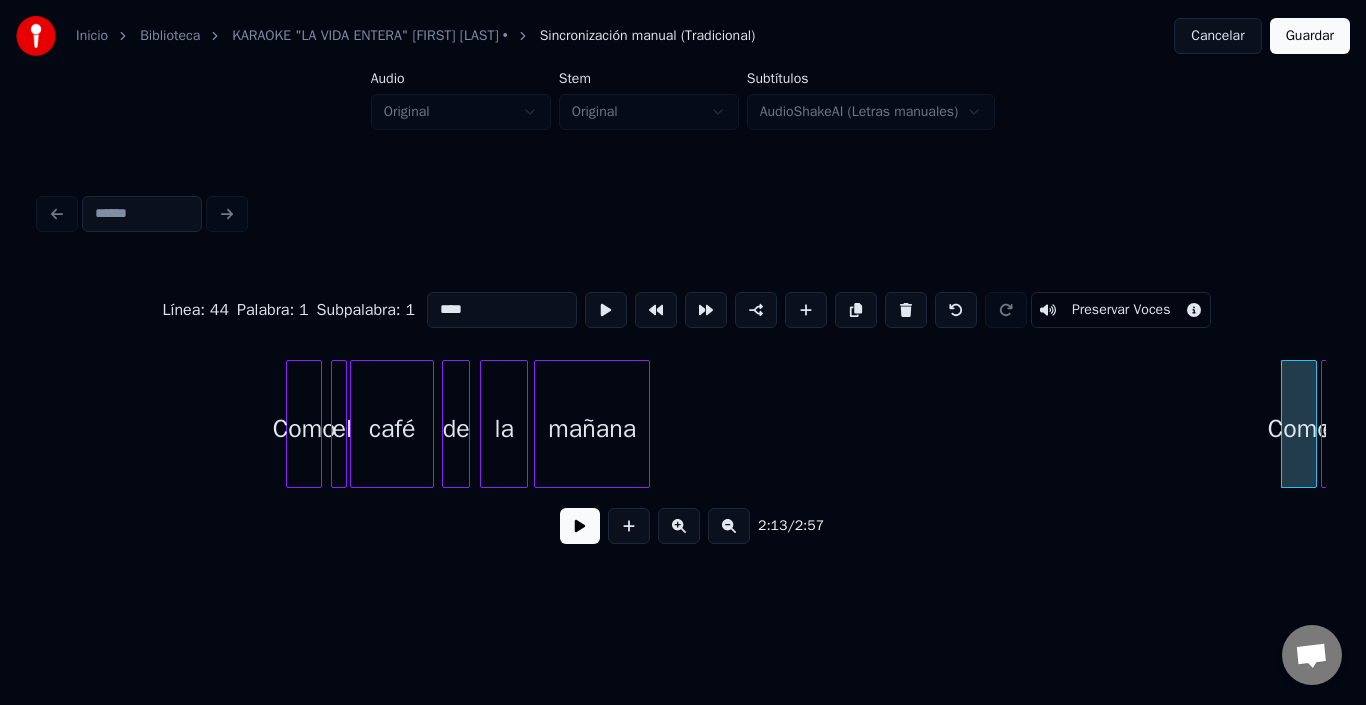 click on "Como el café de la mañana Como el" at bounding box center [-7593, 424] 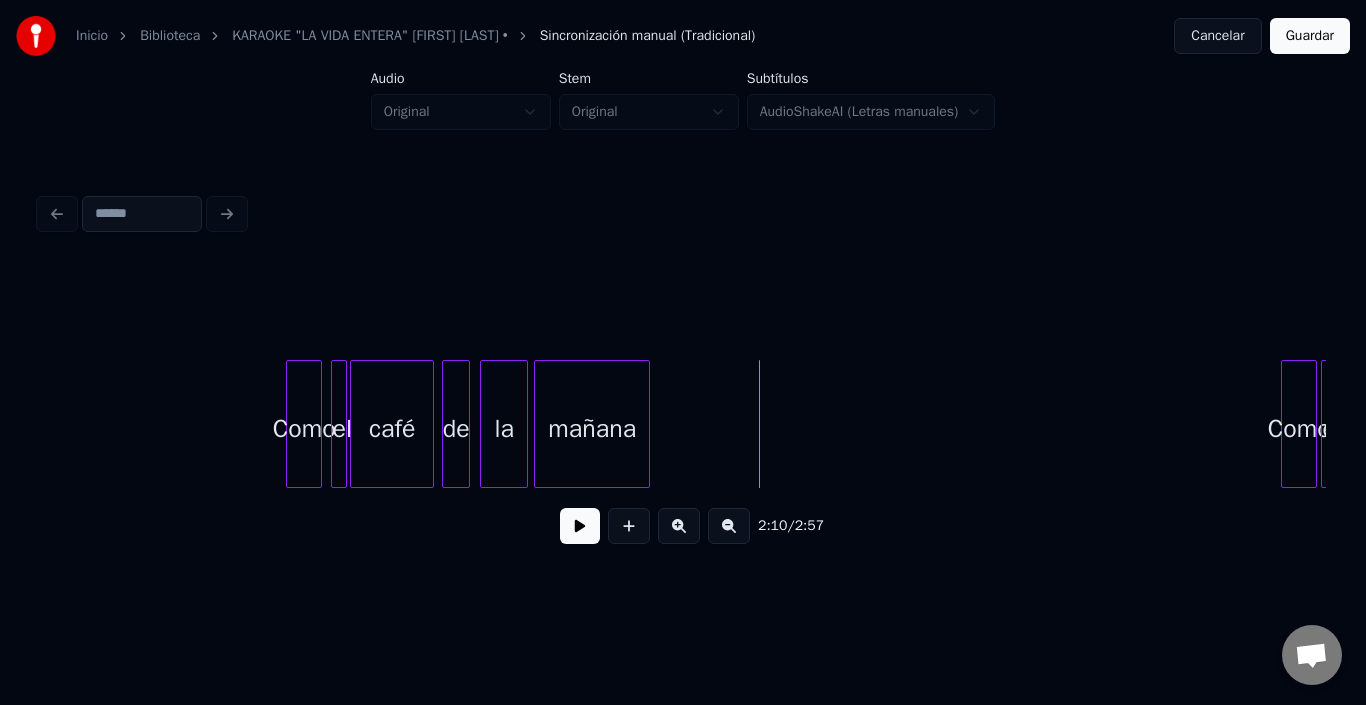 click at bounding box center [580, 526] 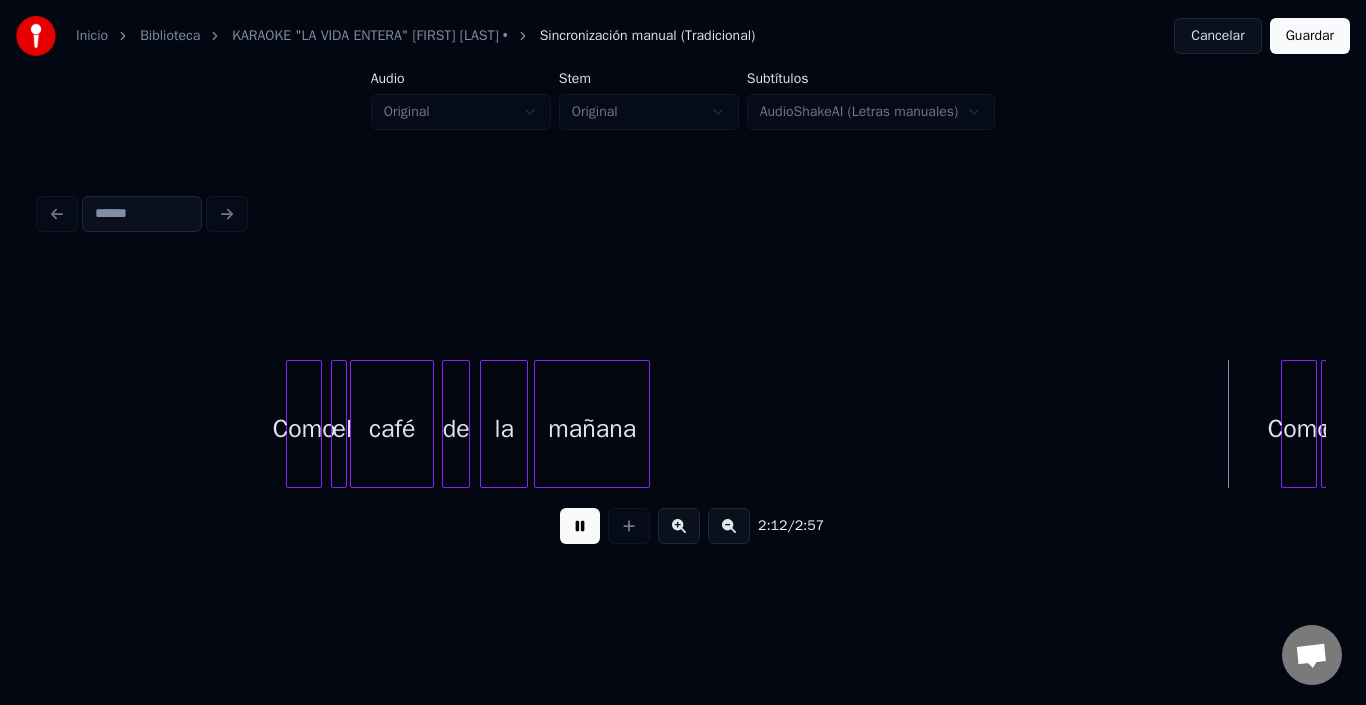 click at bounding box center [580, 526] 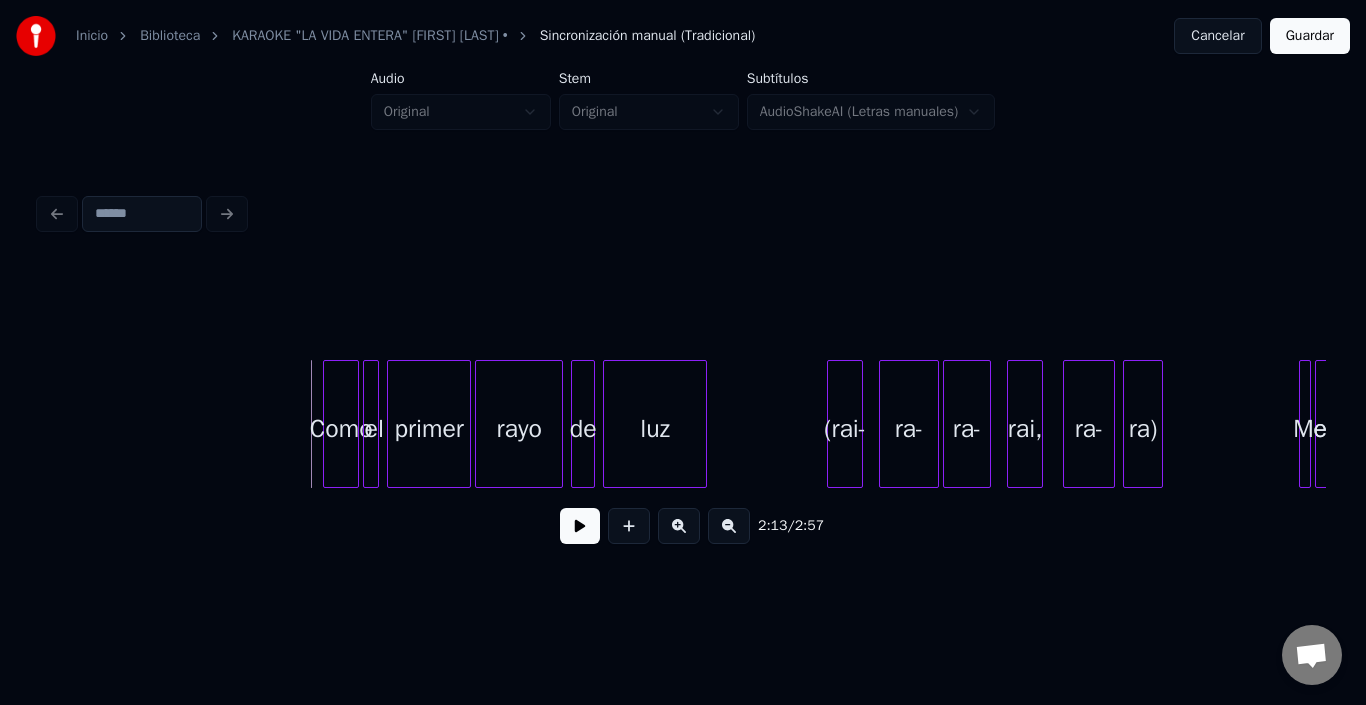 scroll, scrollTop: 0, scrollLeft: 26342, axis: horizontal 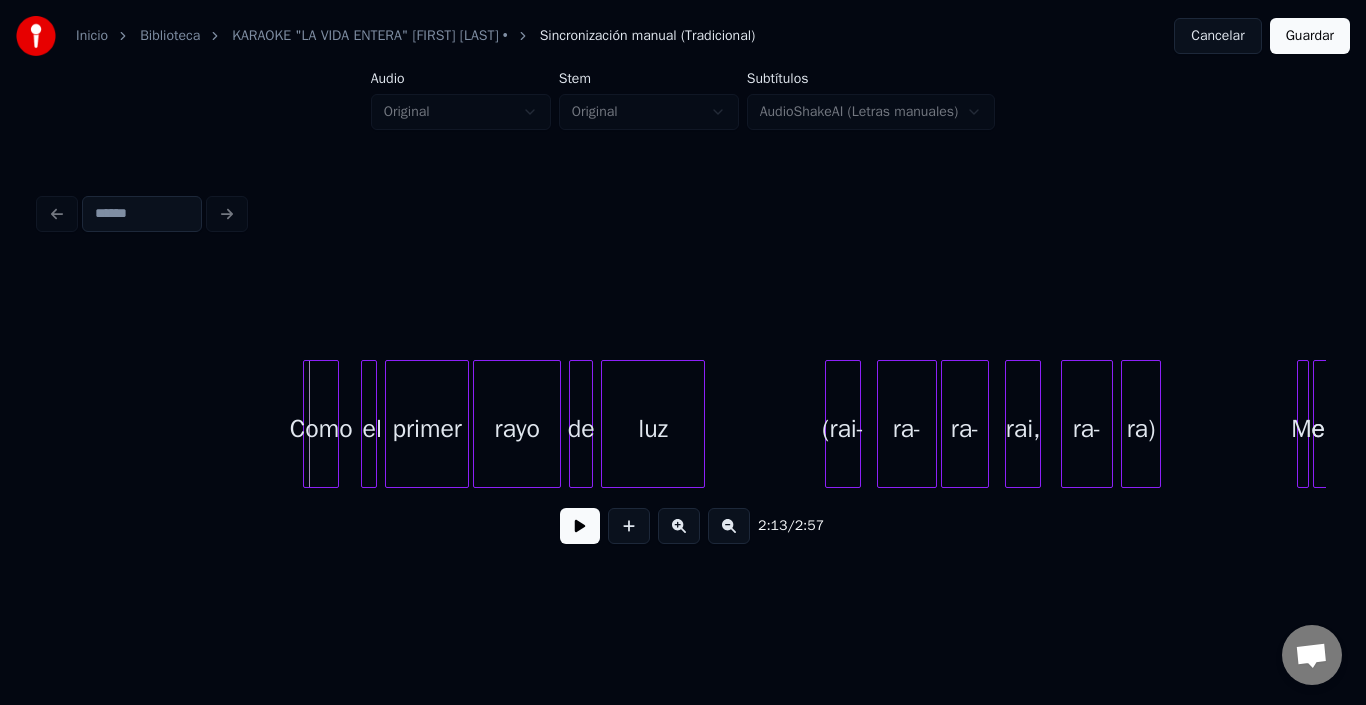 click on "Como" at bounding box center [321, 429] 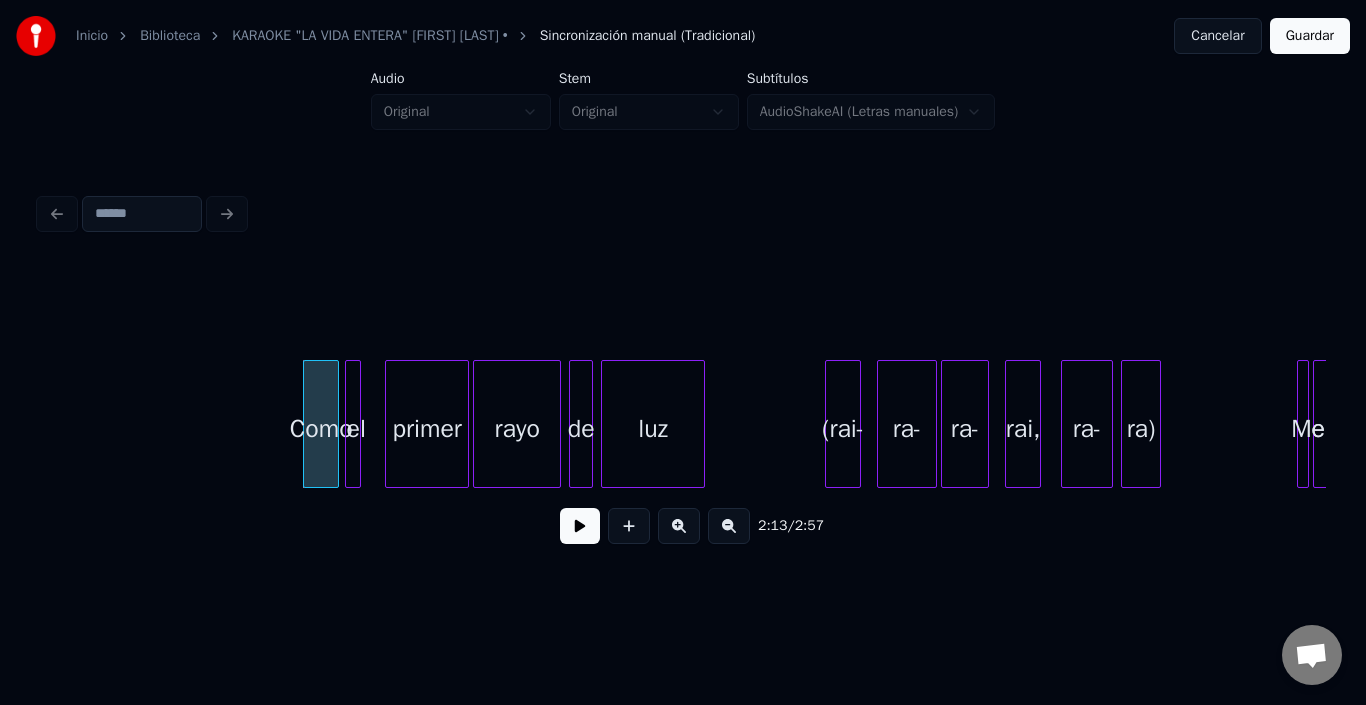 click on "el" at bounding box center [353, 424] 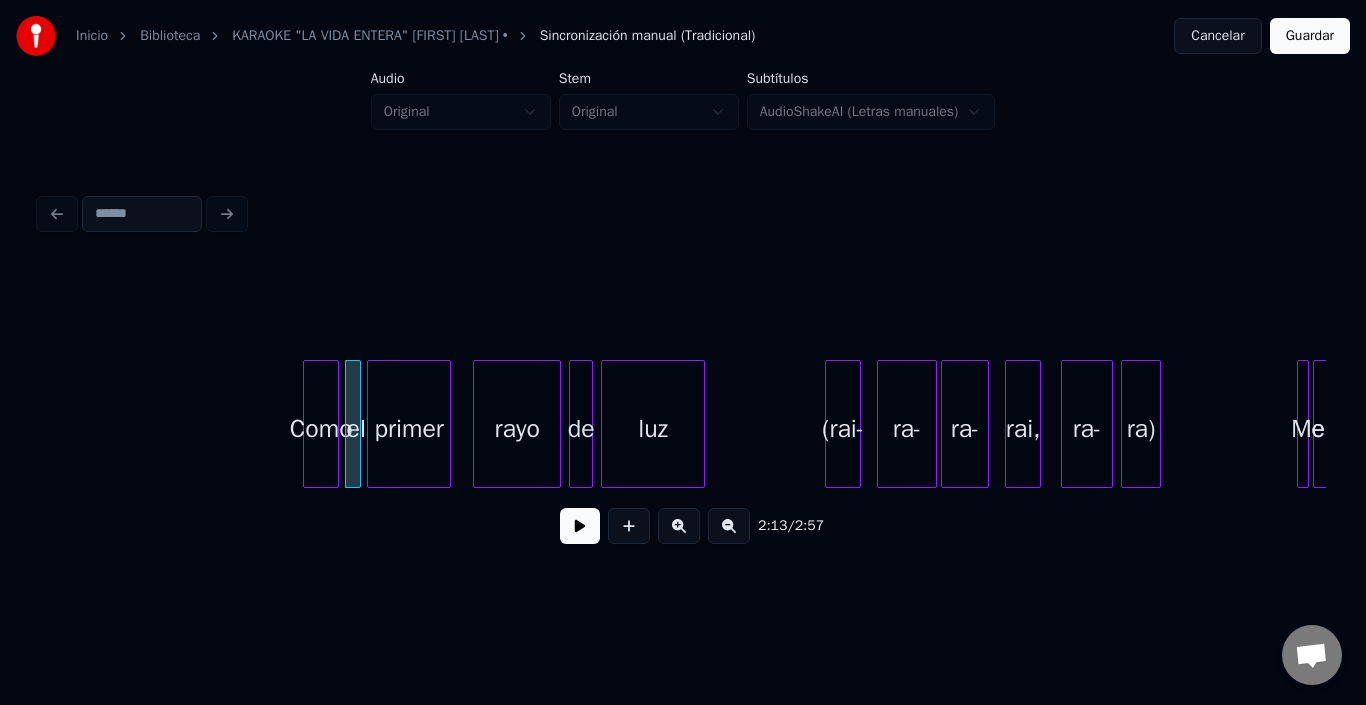 click on "primer" at bounding box center [409, 429] 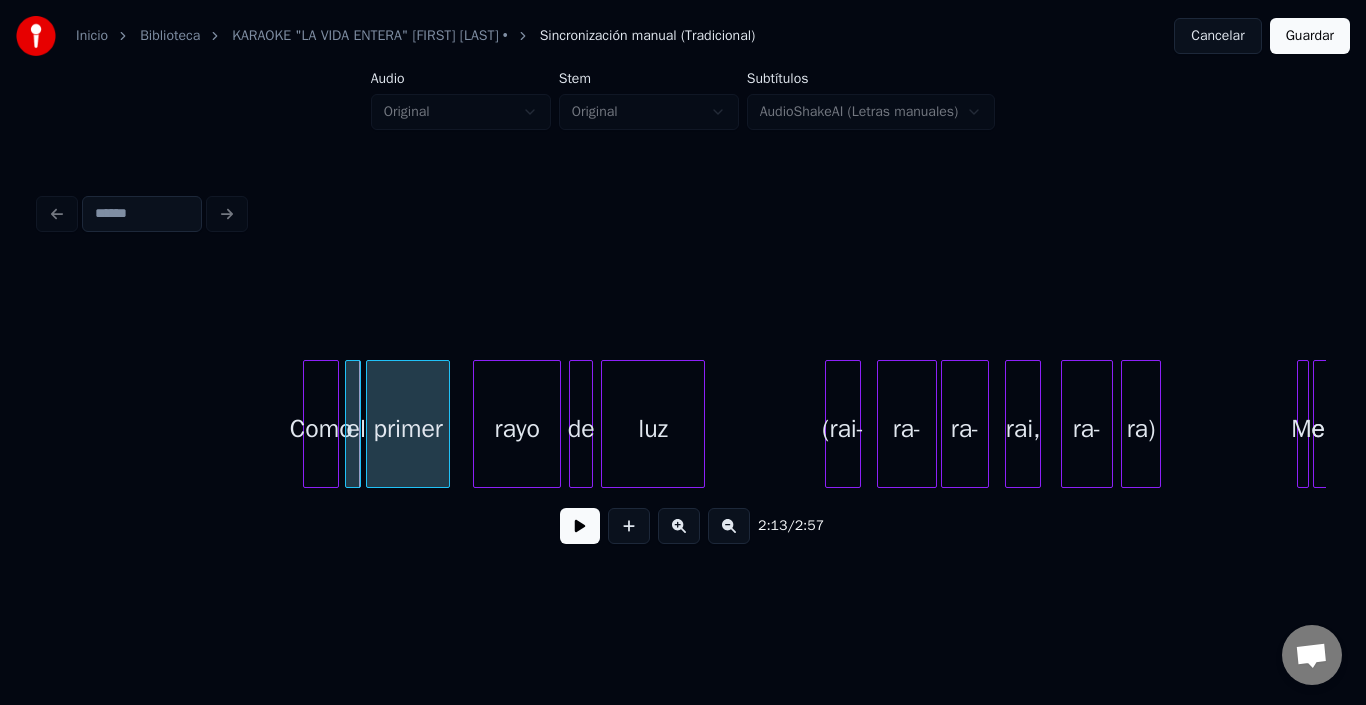click on "primer" at bounding box center (408, 429) 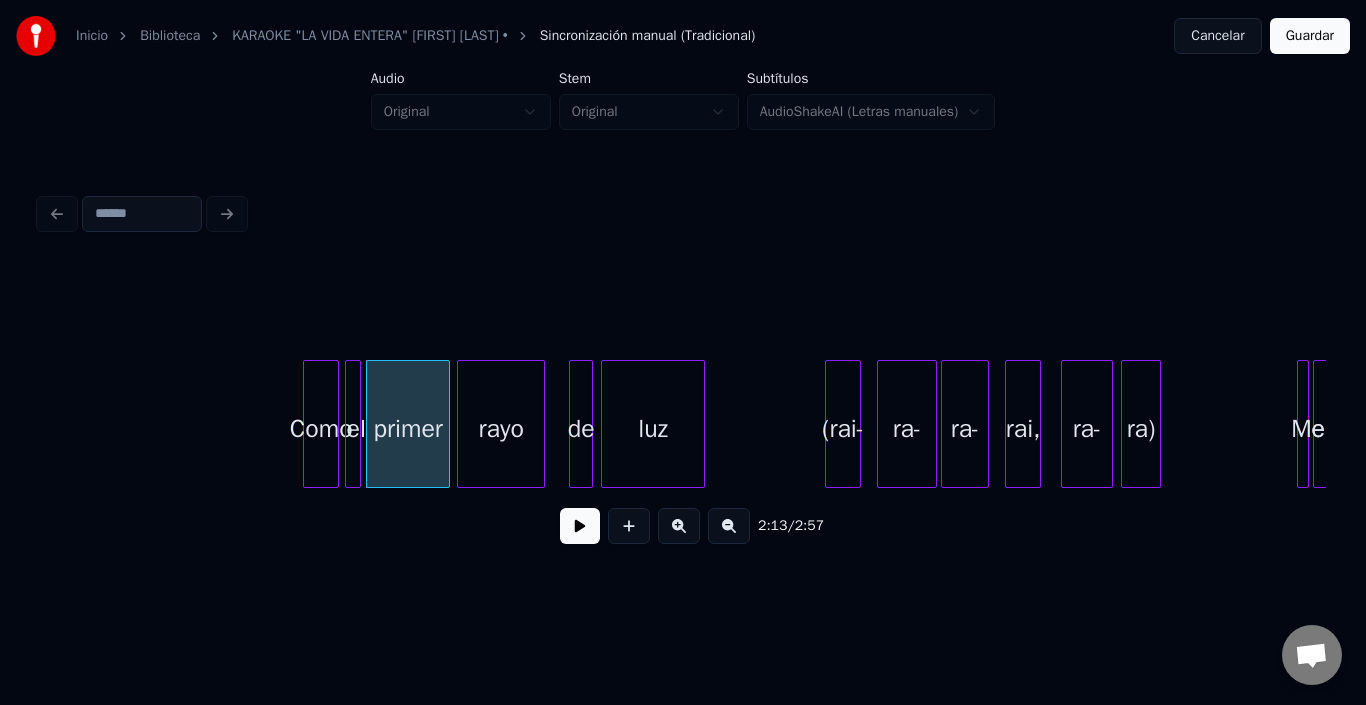 click on "rayo" at bounding box center (501, 429) 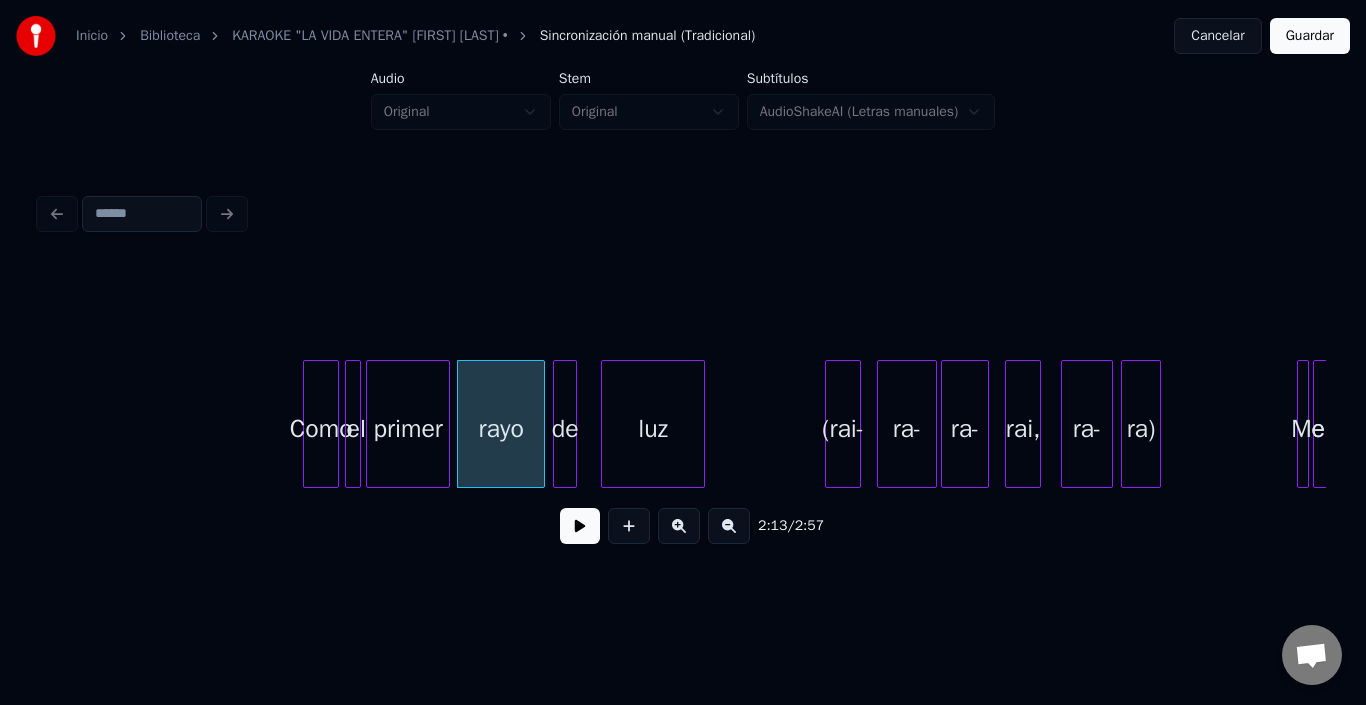 click on "de" at bounding box center [565, 429] 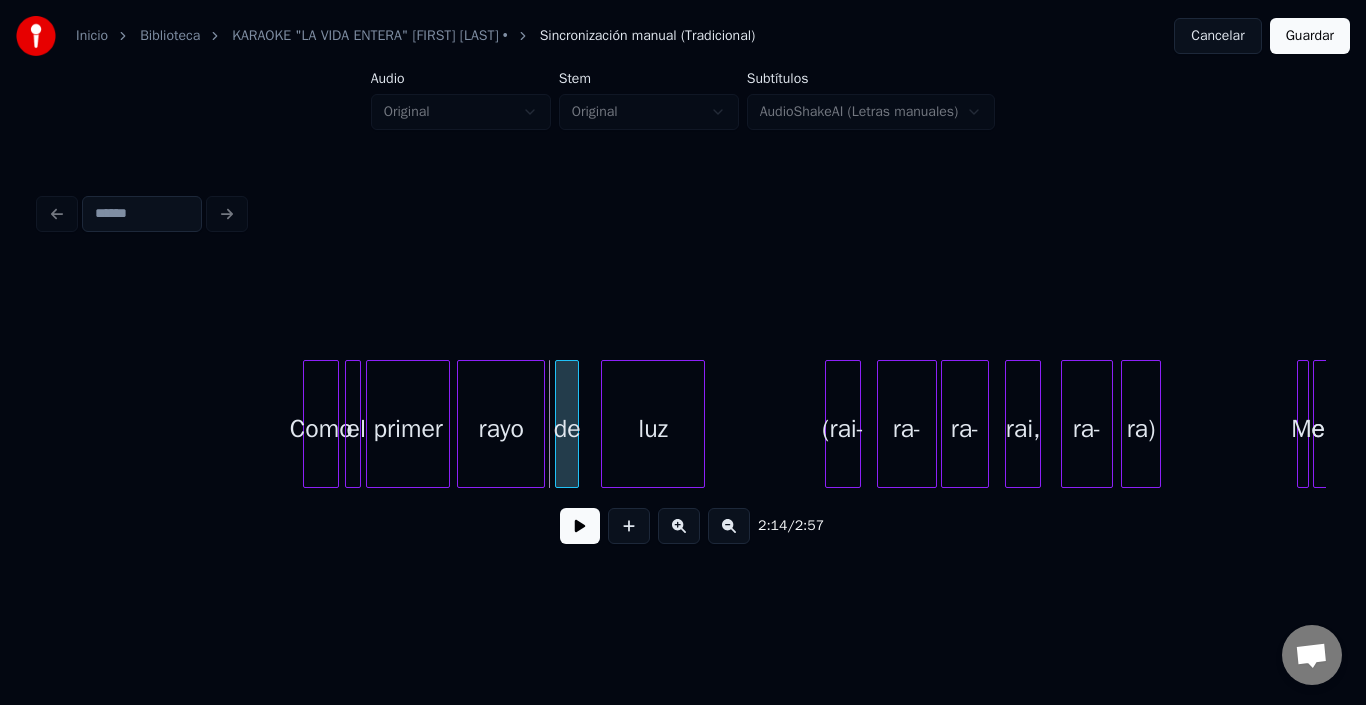 click on "de" at bounding box center [567, 429] 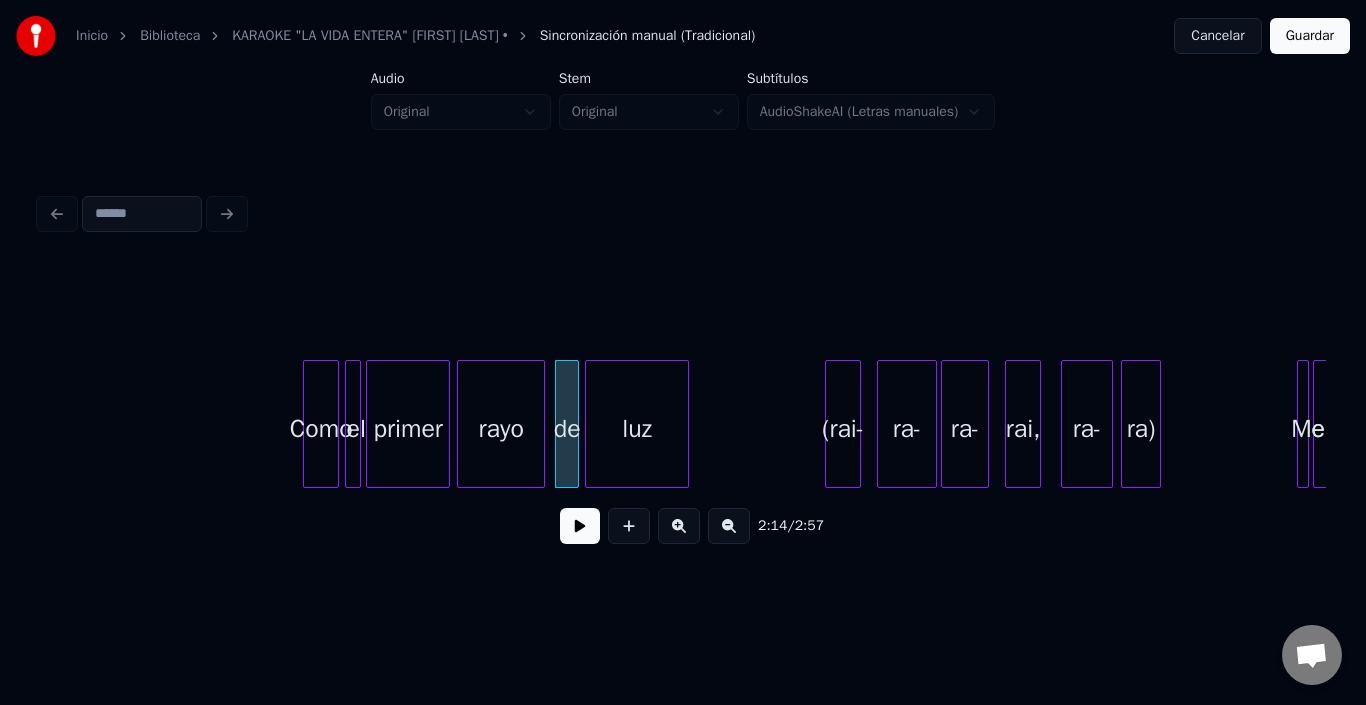 click on "luz" at bounding box center [637, 429] 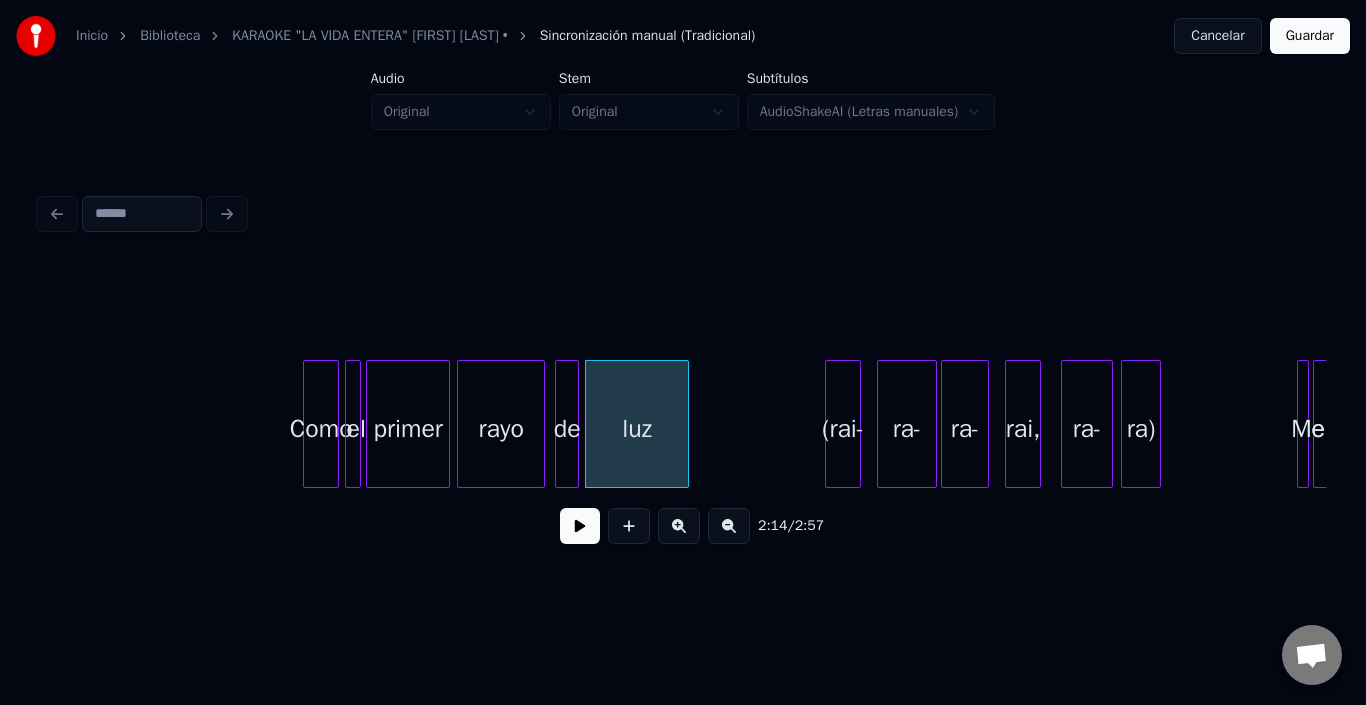 click on "(rai-" at bounding box center (843, 429) 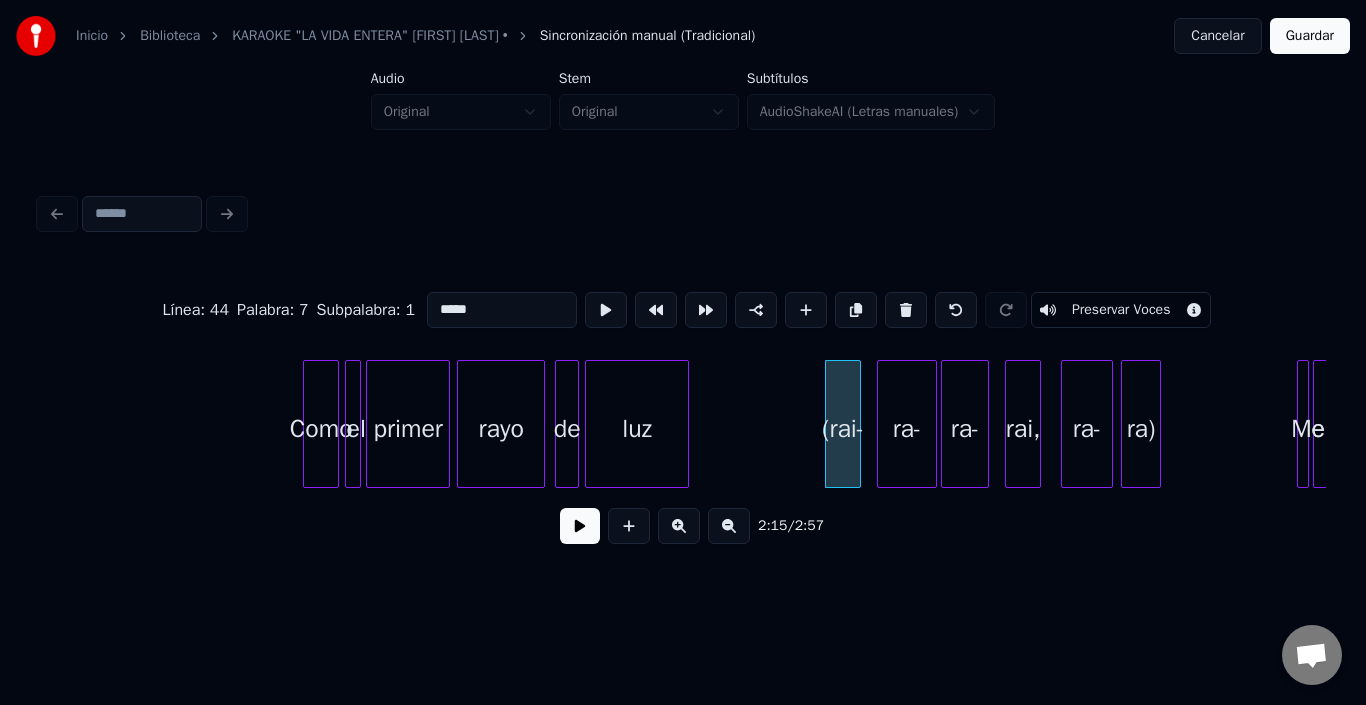 click on "rai," at bounding box center [1023, 429] 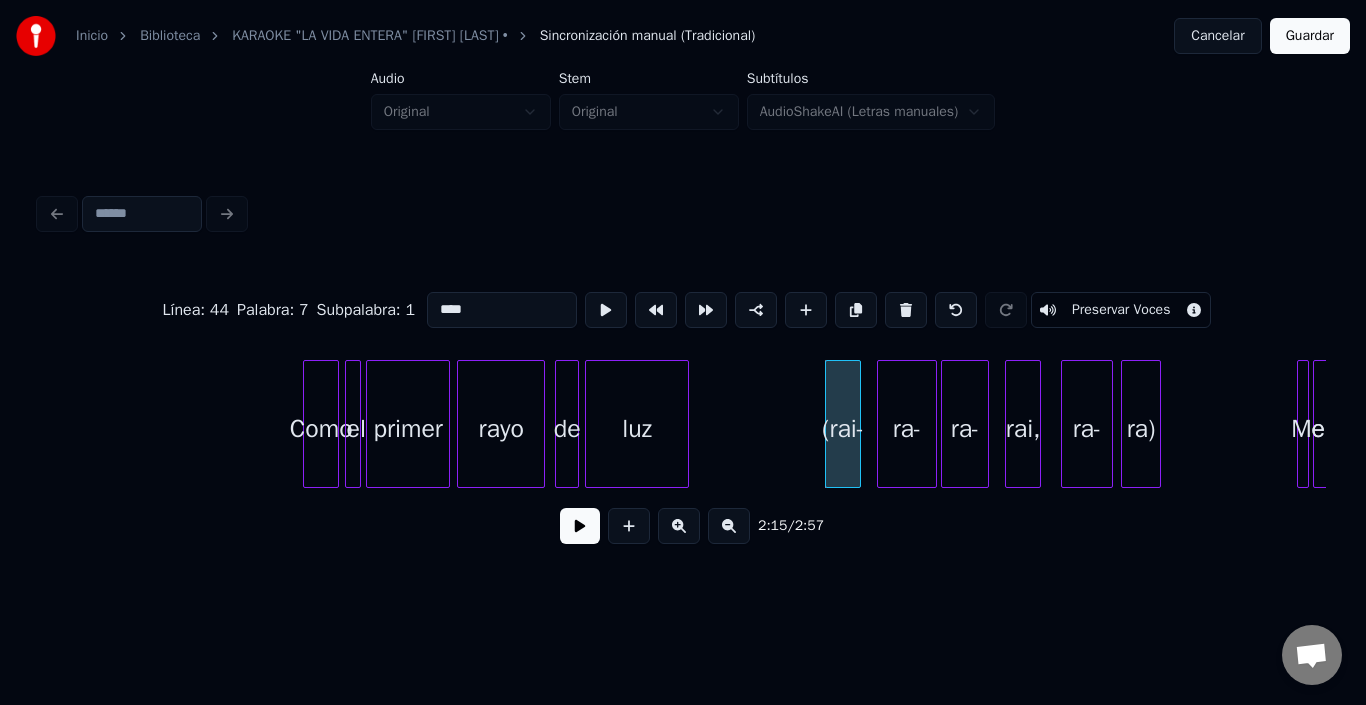 click on "rai," at bounding box center (1023, 429) 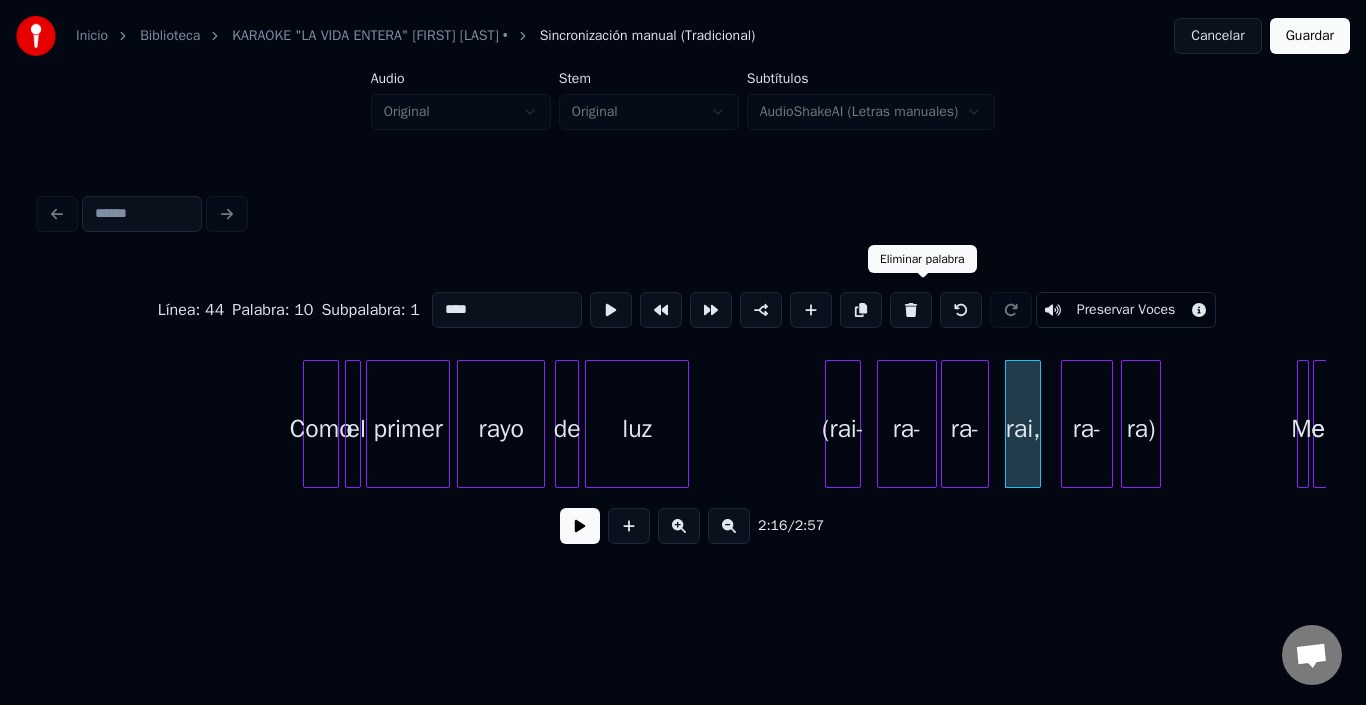 click at bounding box center [911, 310] 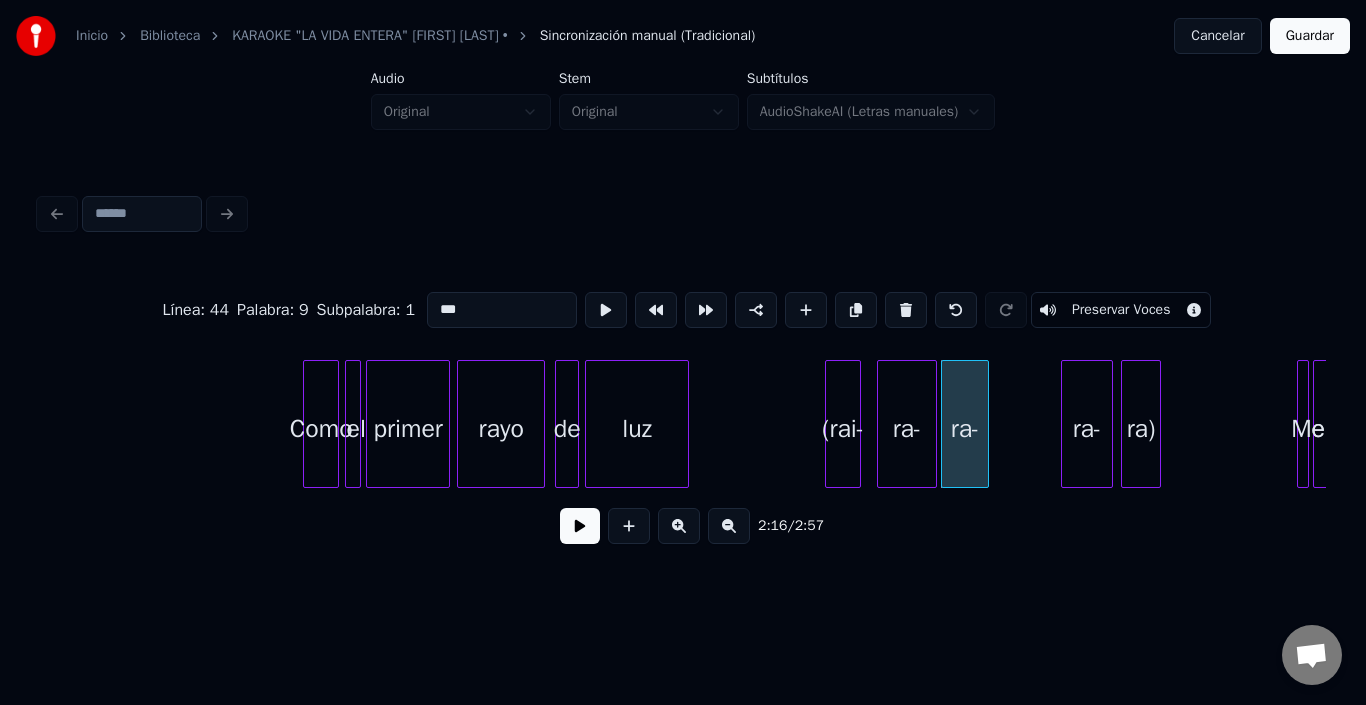 click at bounding box center (906, 310) 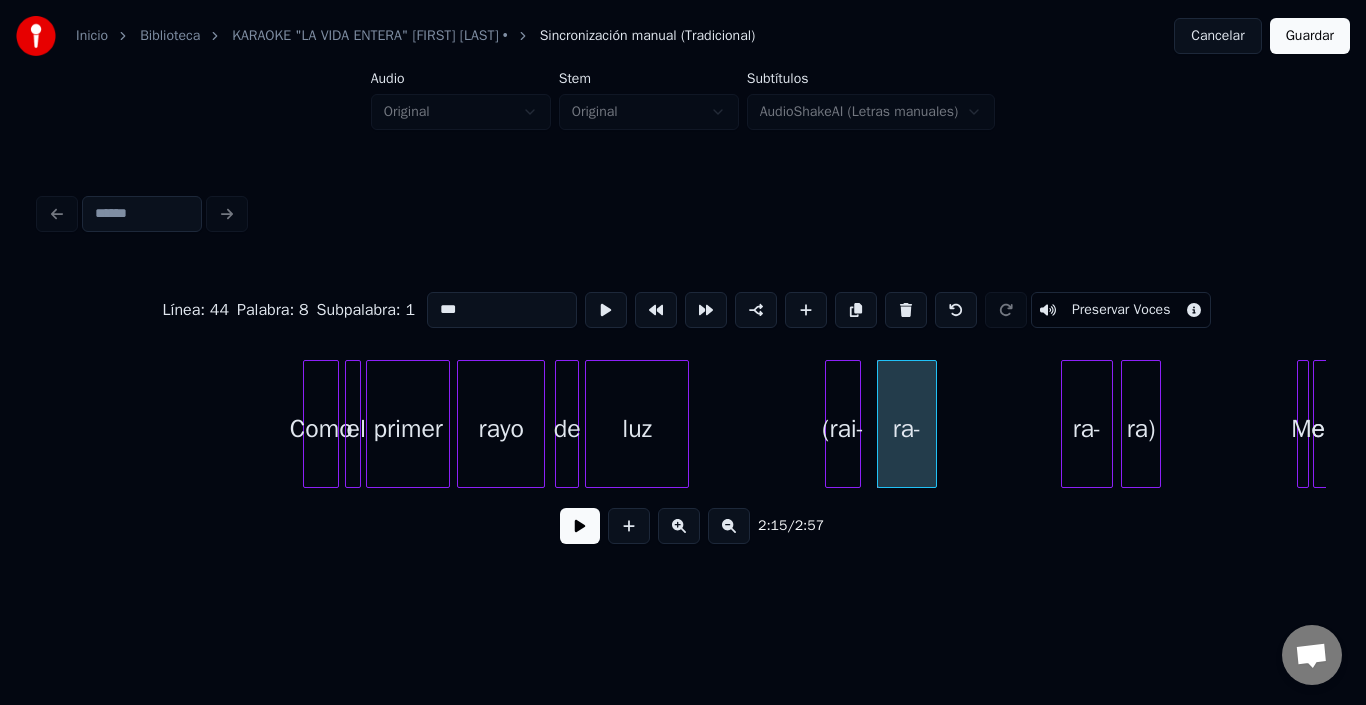 click at bounding box center (906, 310) 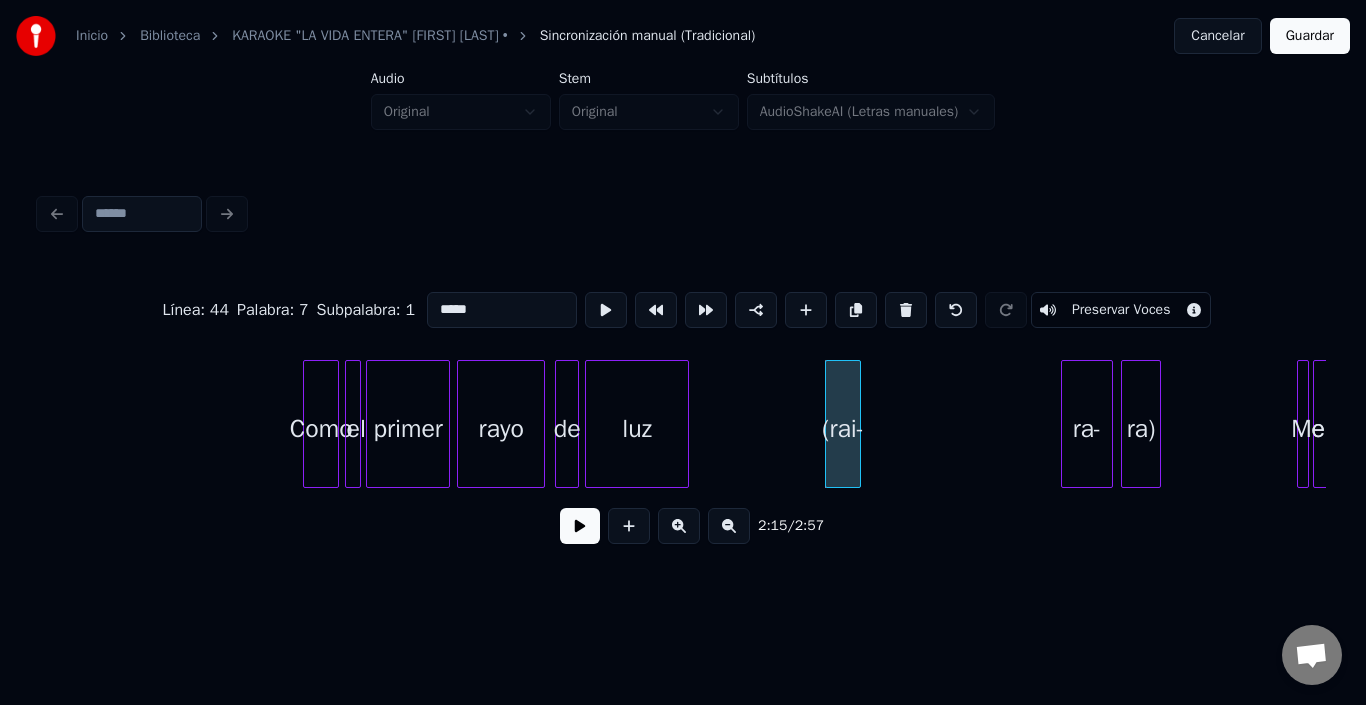 click at bounding box center (906, 310) 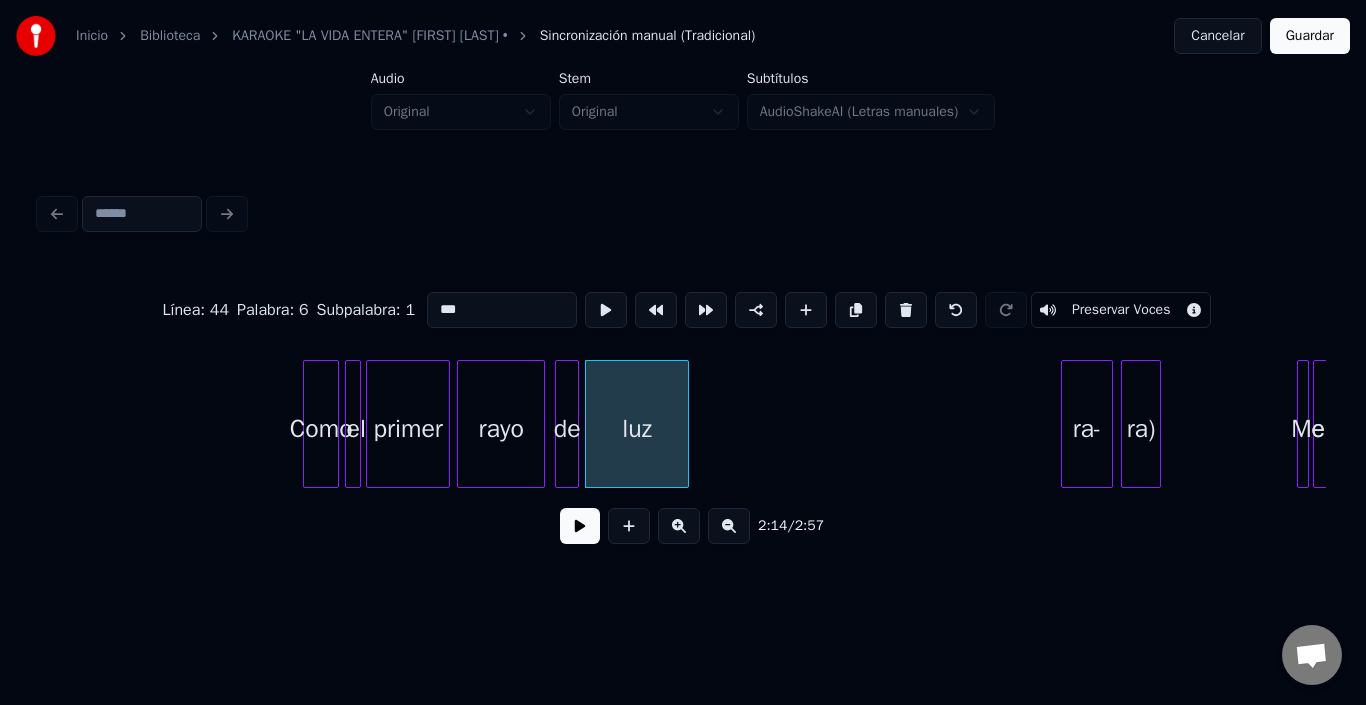 click on "ra)" at bounding box center [1141, 429] 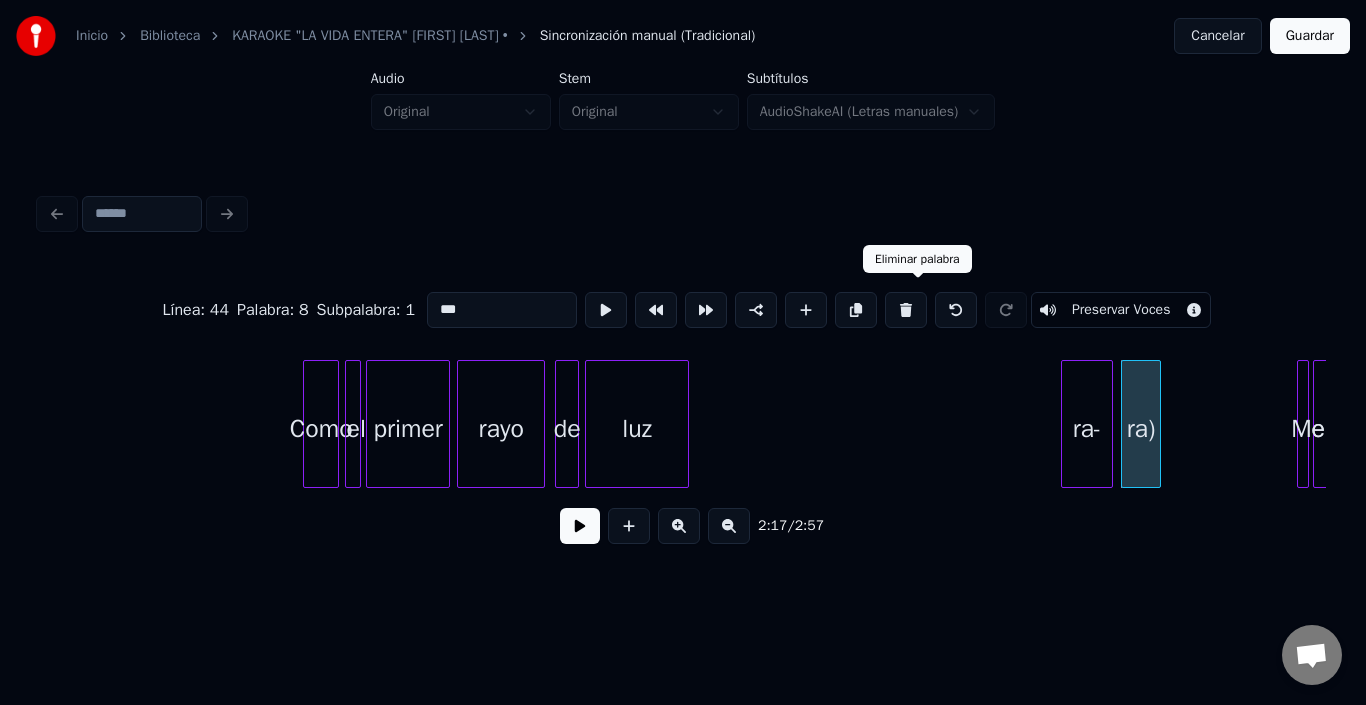 click at bounding box center (906, 310) 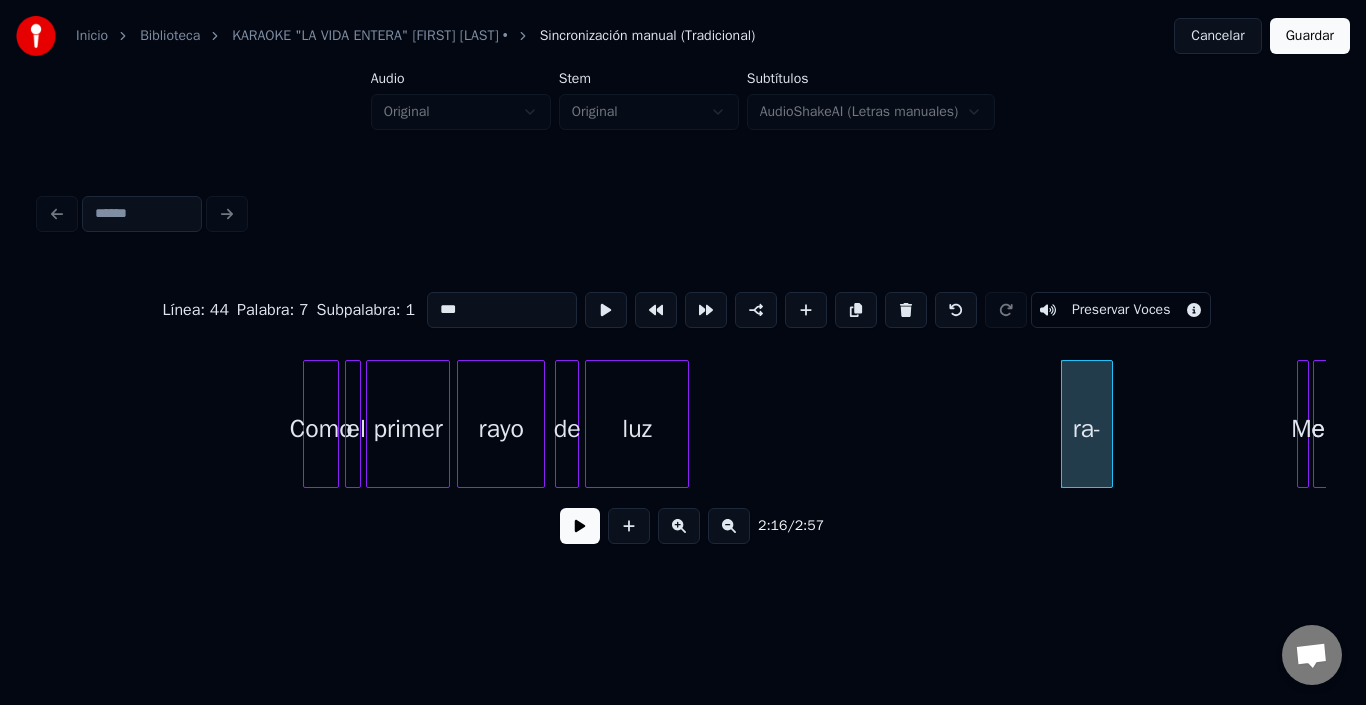 click at bounding box center [906, 310] 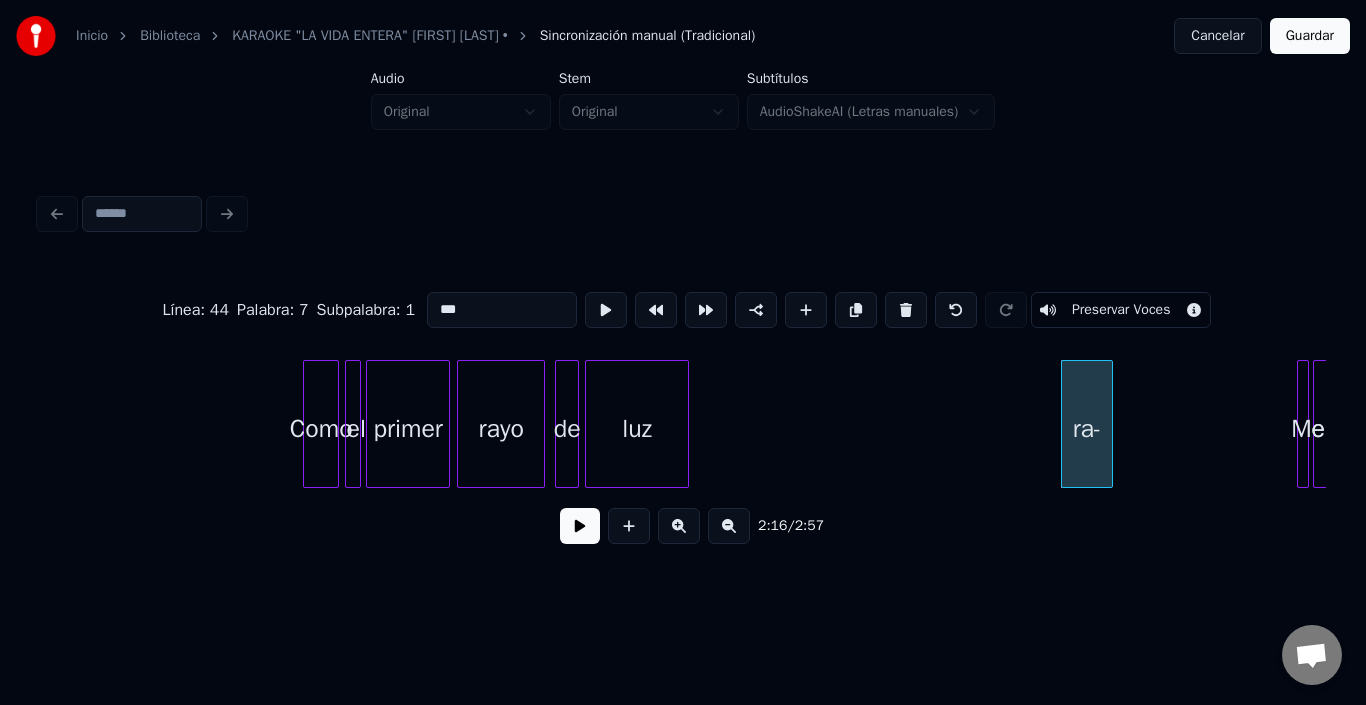 type on "**" 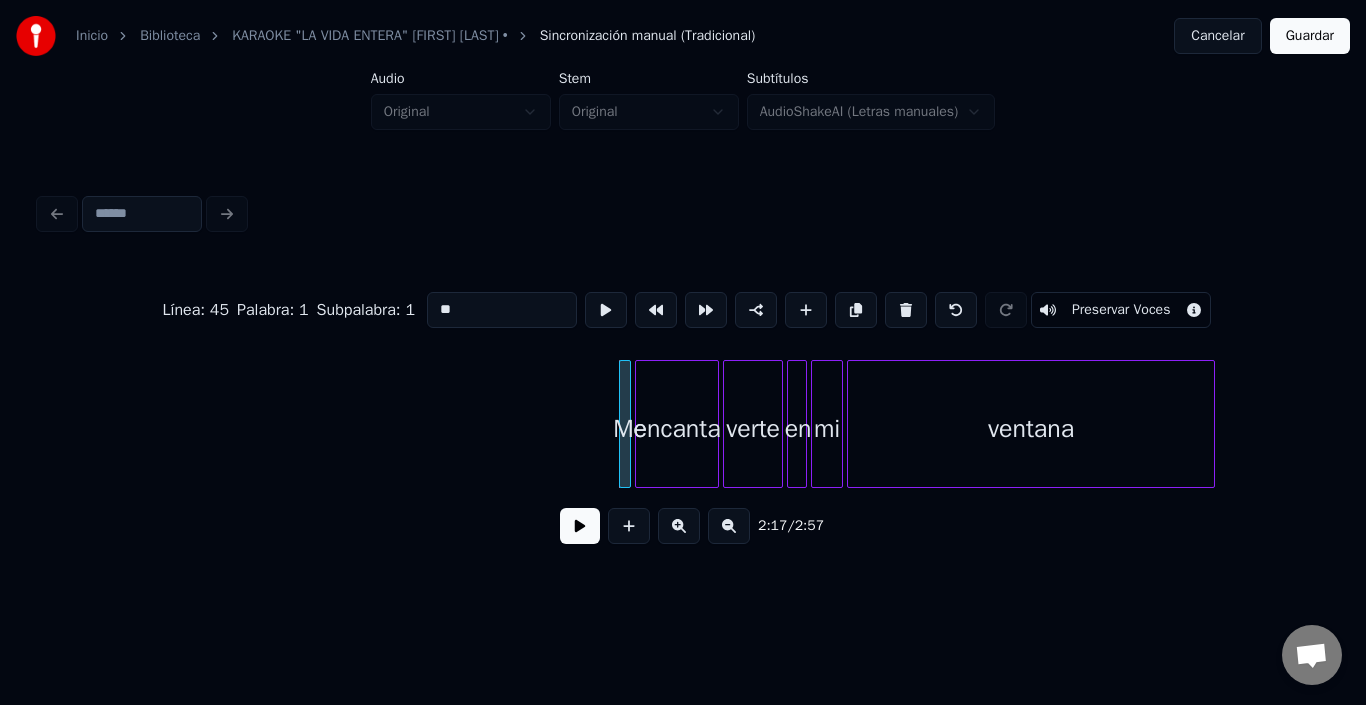 scroll, scrollTop: 0, scrollLeft: 27022, axis: horizontal 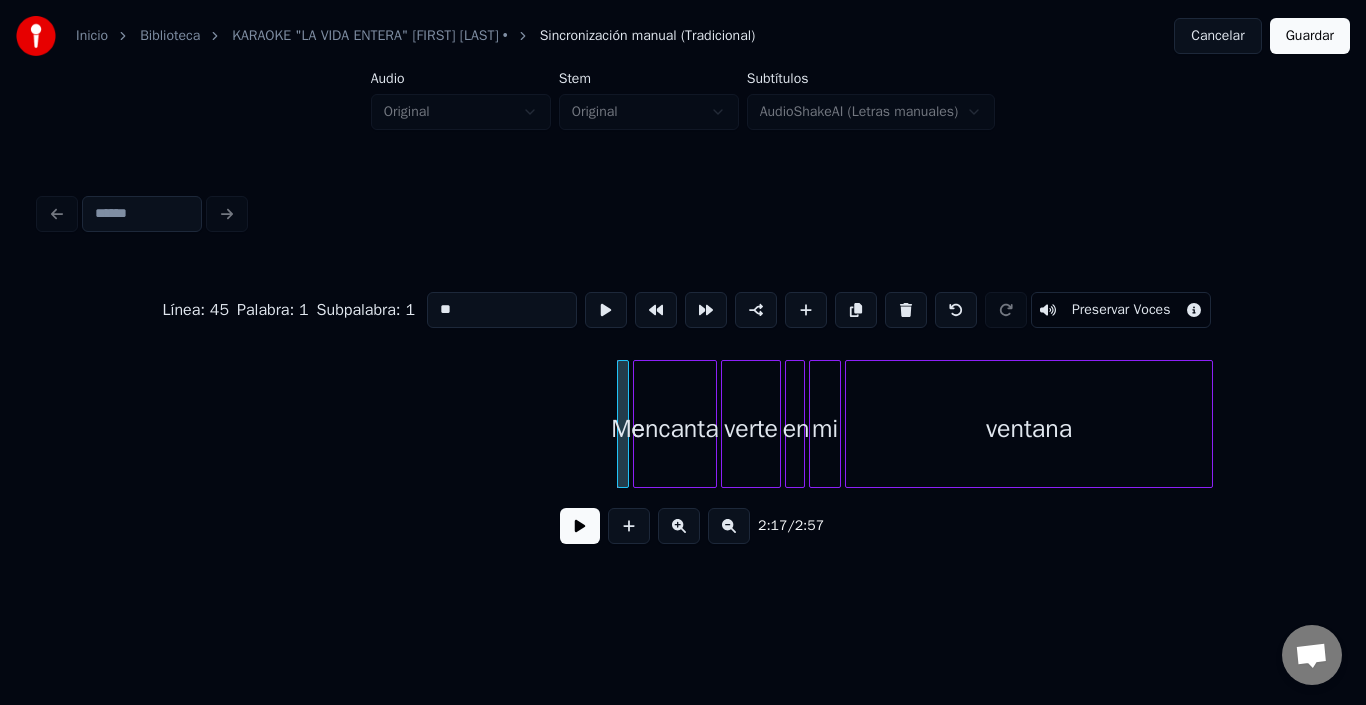 click on "Me encanta verte en mi ventana" at bounding box center [-9233, 424] 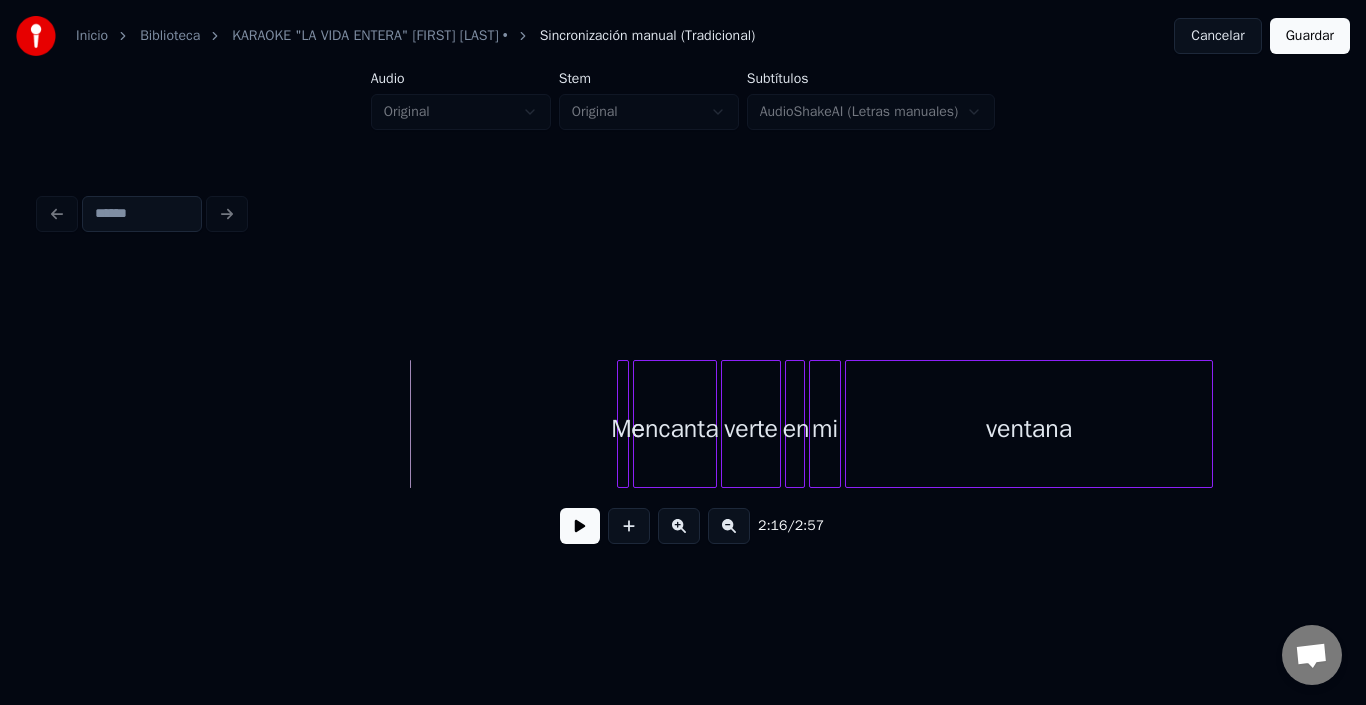 click at bounding box center (580, 526) 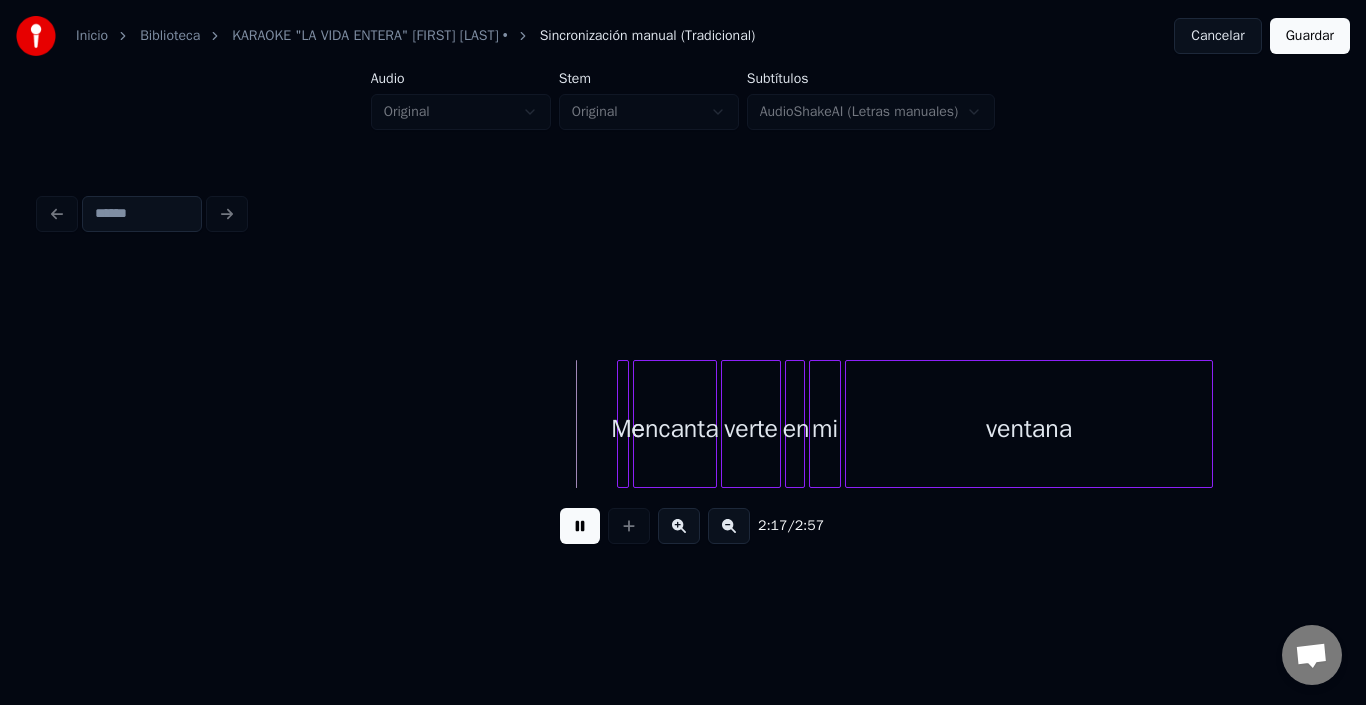 click at bounding box center (580, 526) 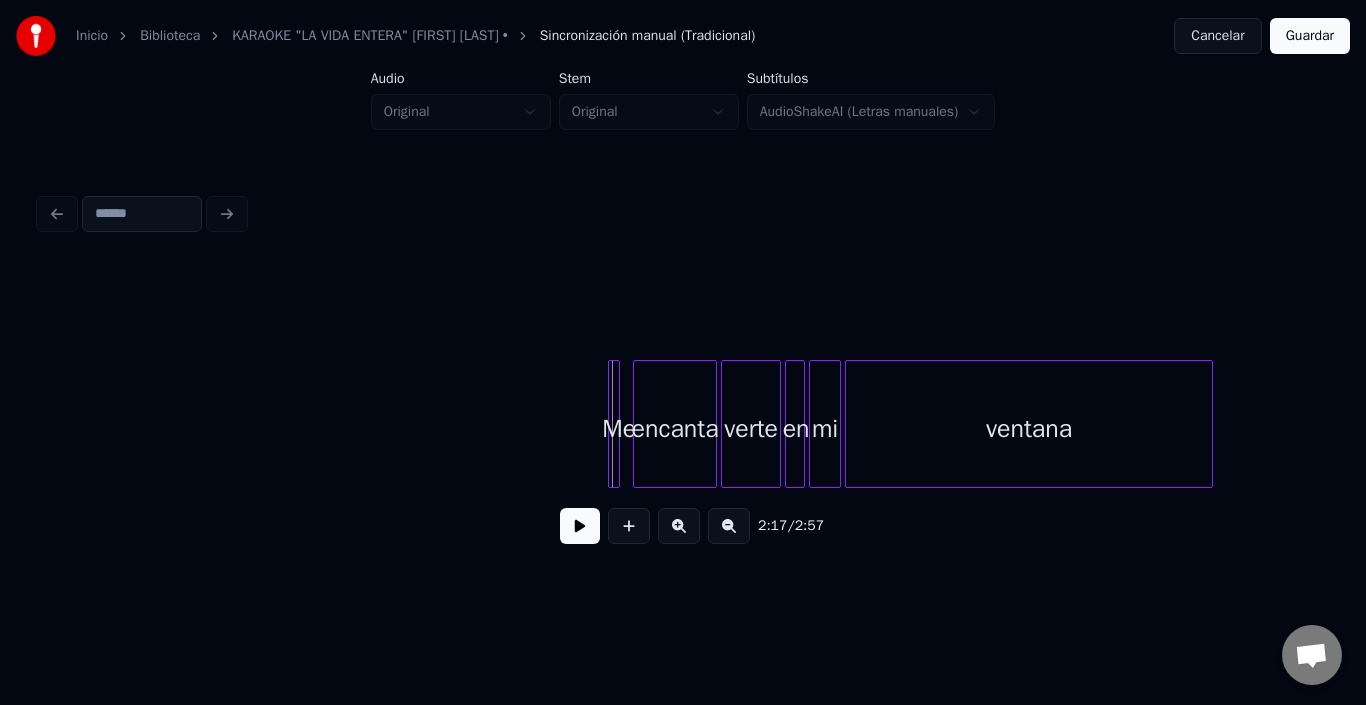 click on "2:17  /  2:57" at bounding box center (683, 412) 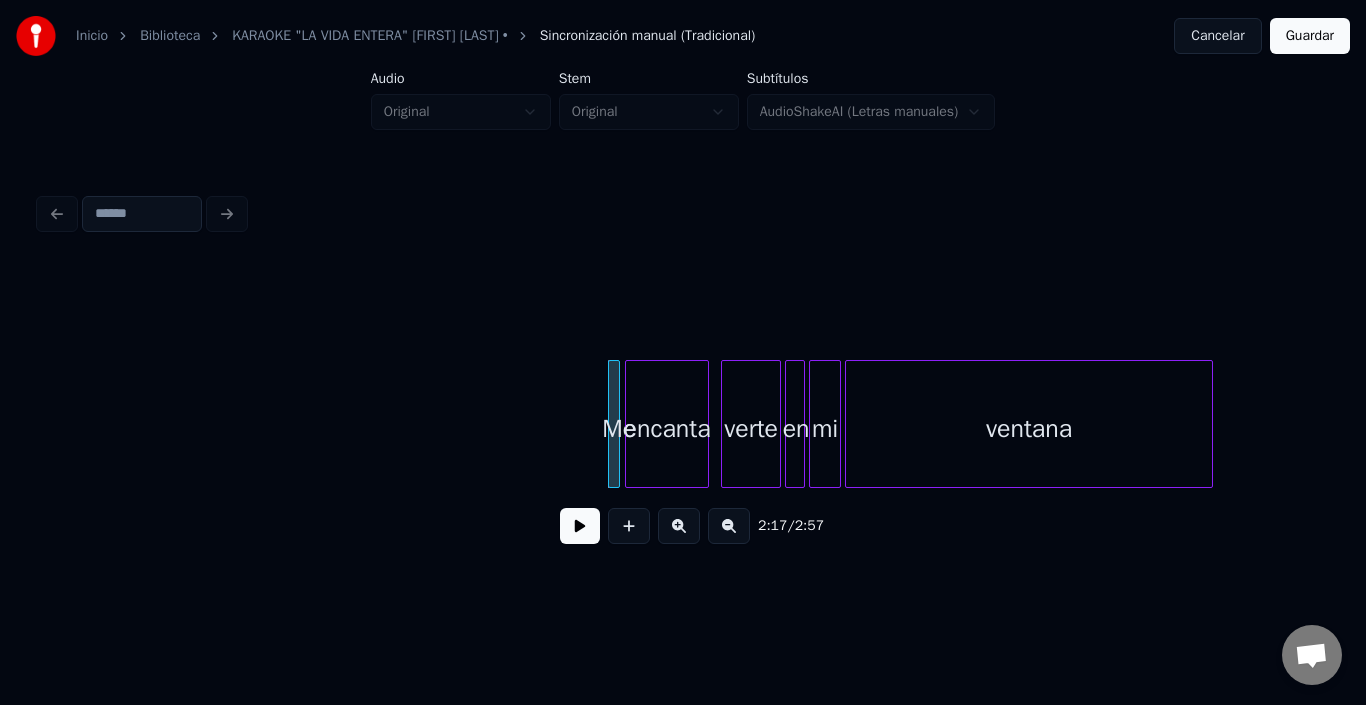 click on "encanta" at bounding box center [667, 429] 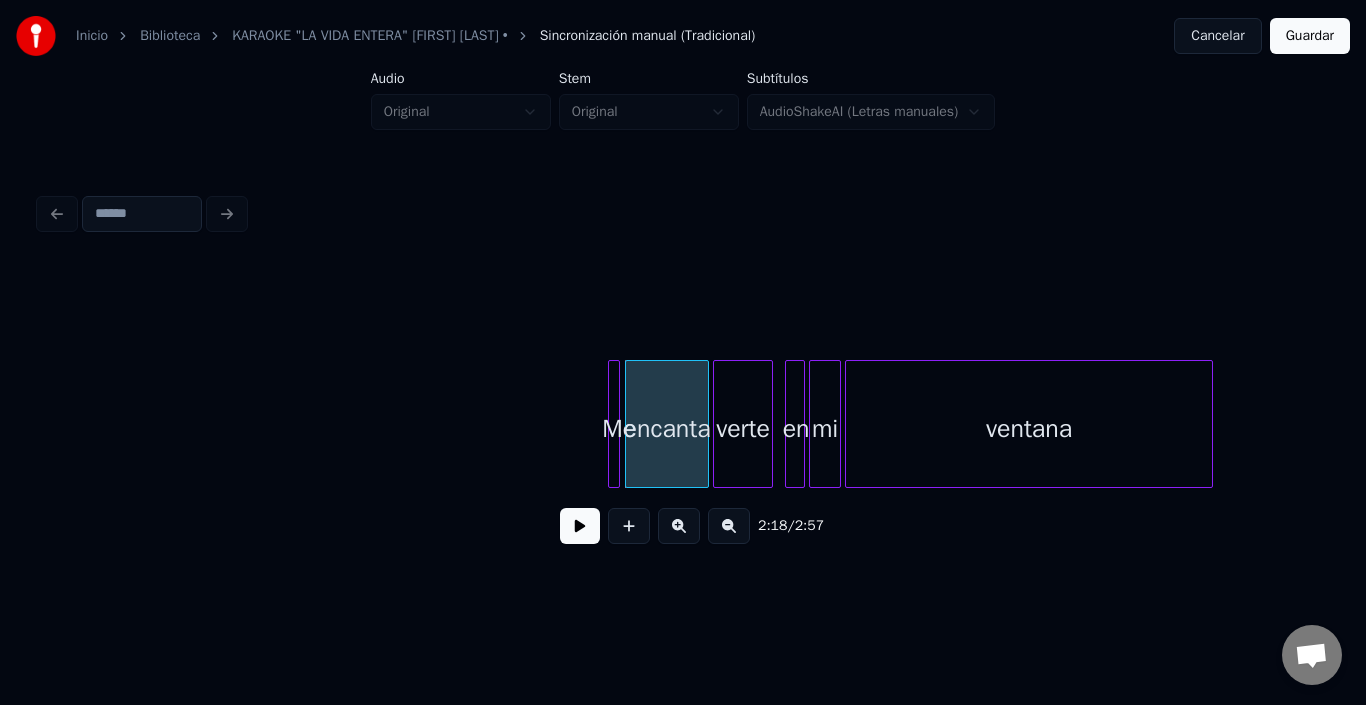 click on "verte" at bounding box center [743, 429] 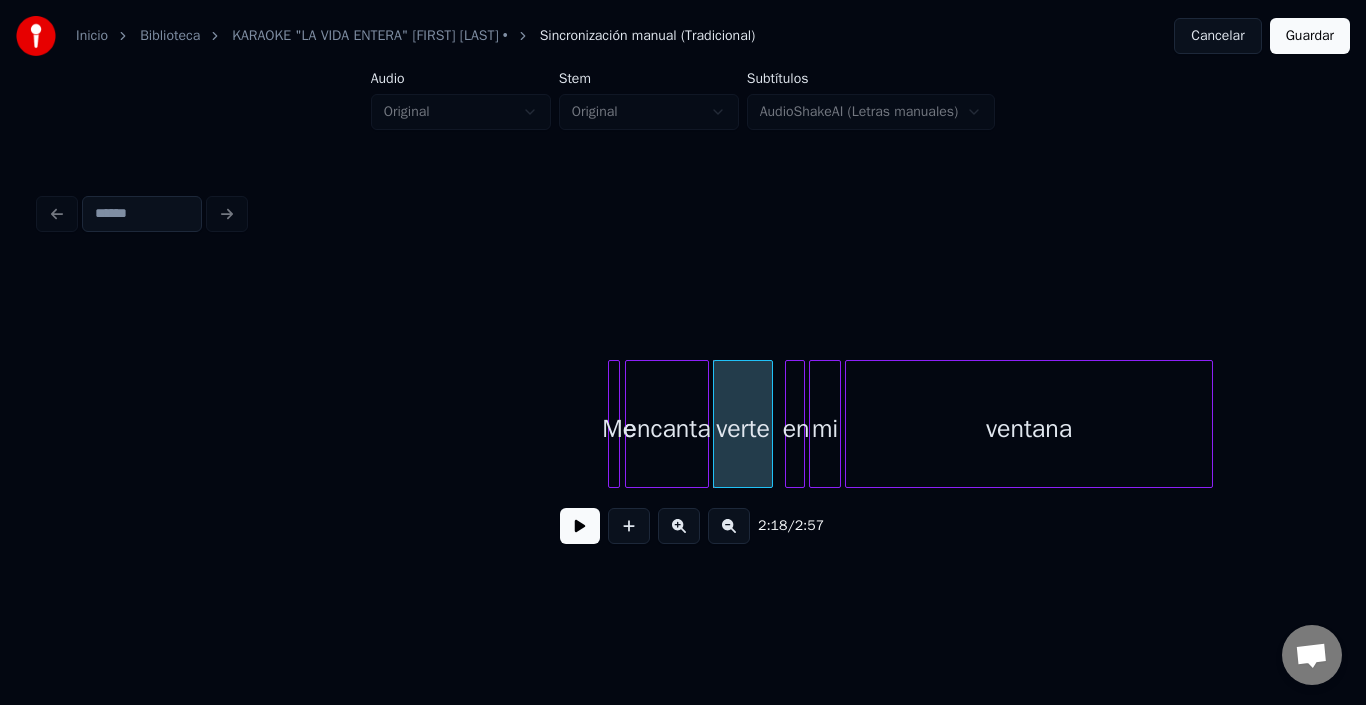 click at bounding box center [789, 424] 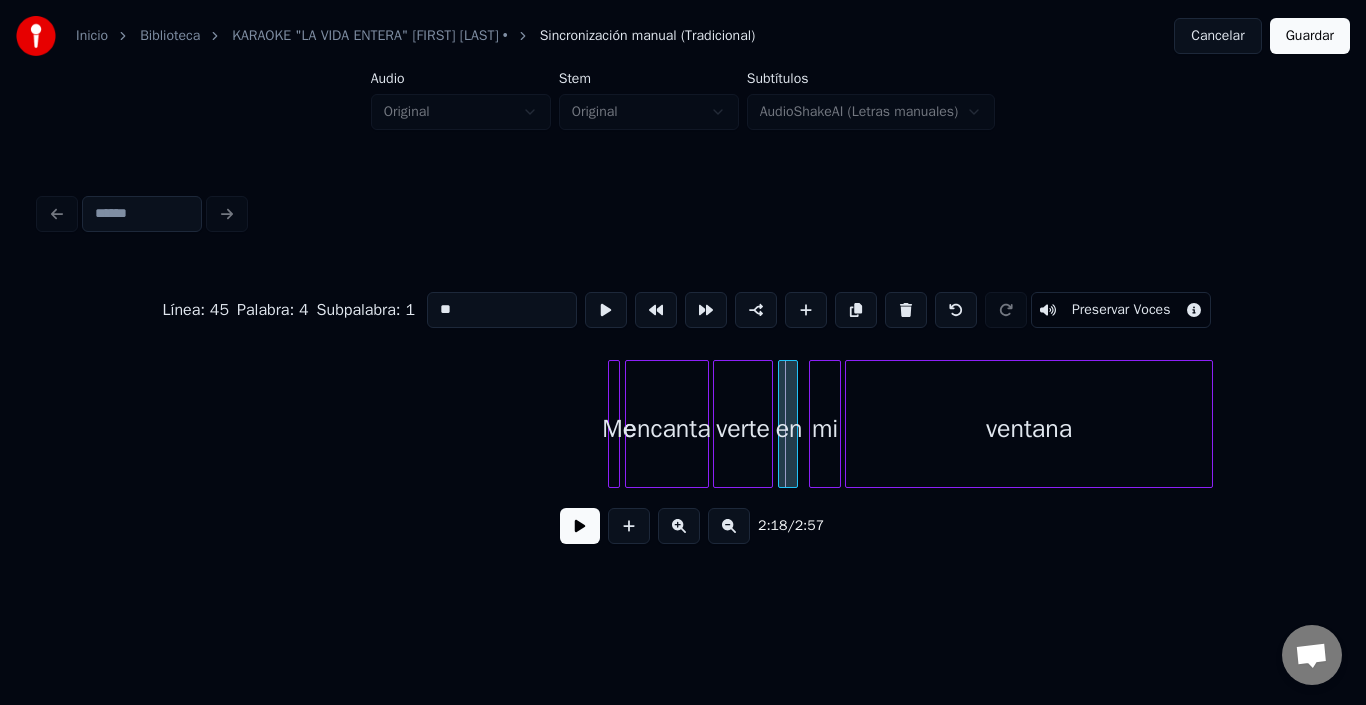 click on "en" at bounding box center (789, 429) 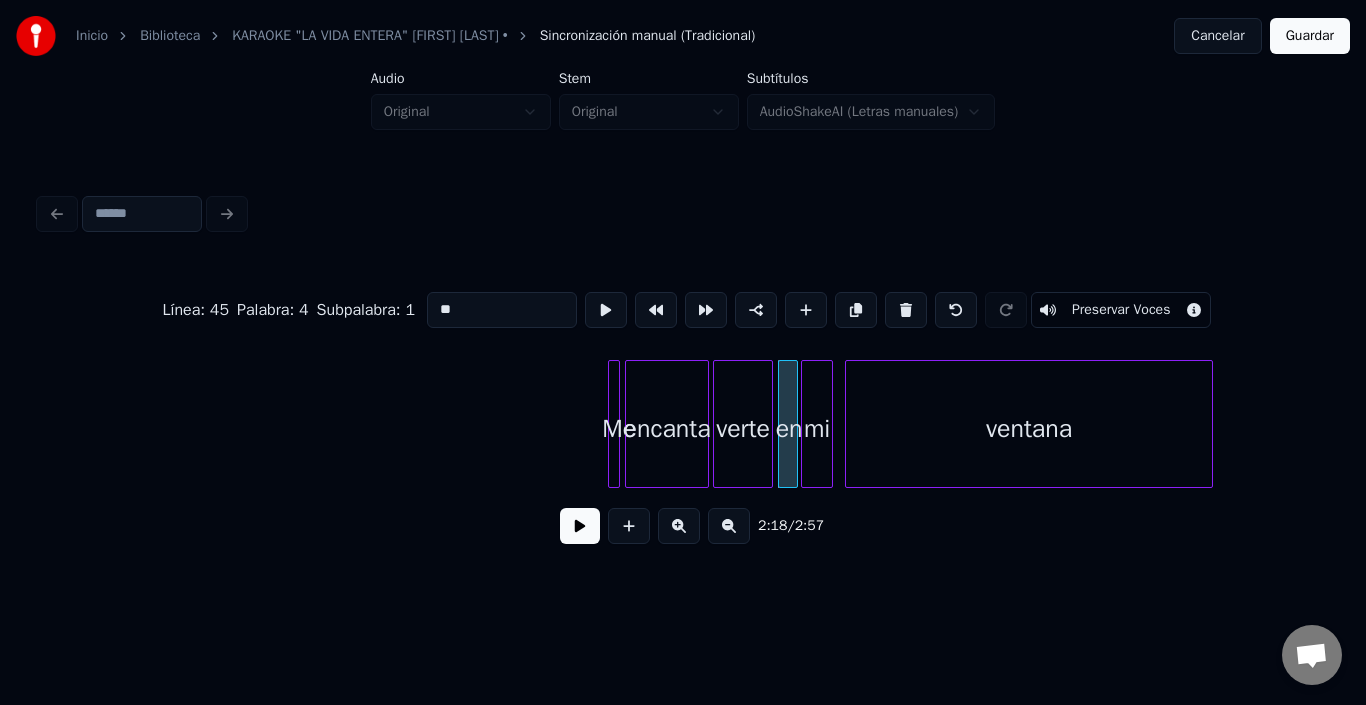 click on "mi" at bounding box center [817, 429] 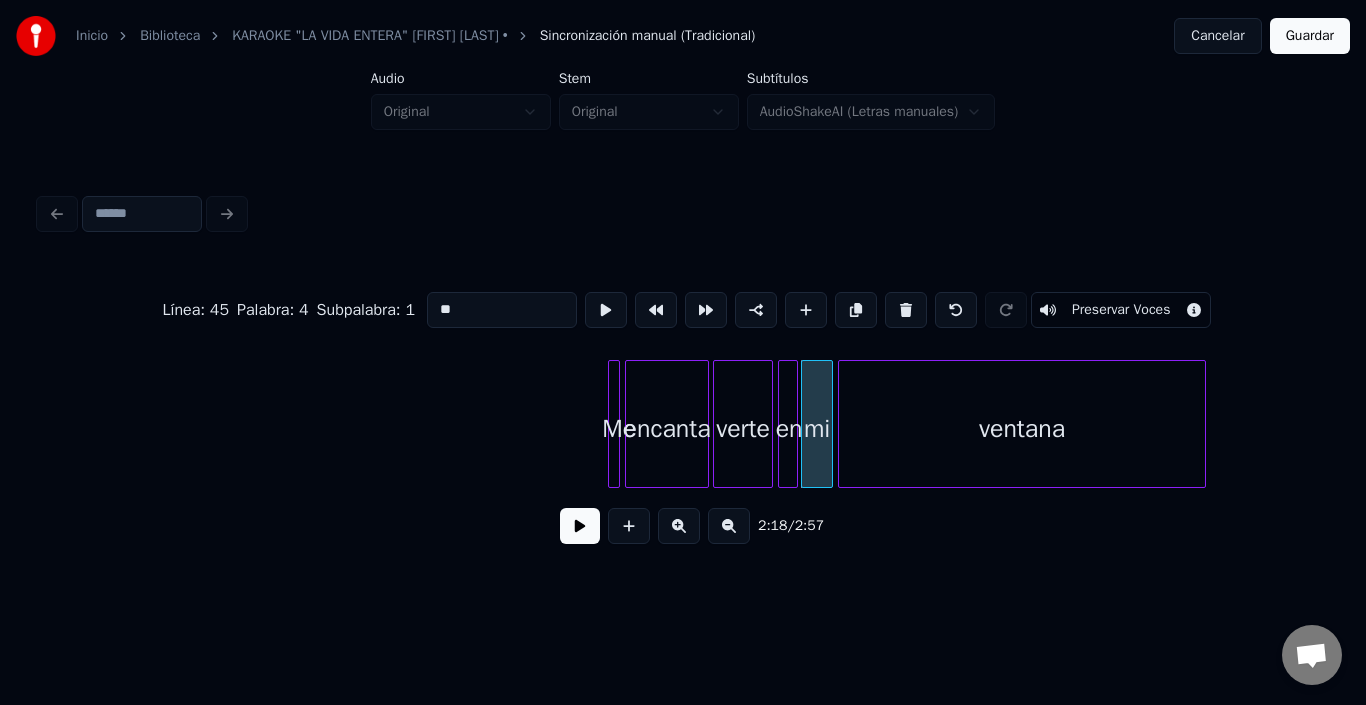 click on "ventana" at bounding box center [1022, 429] 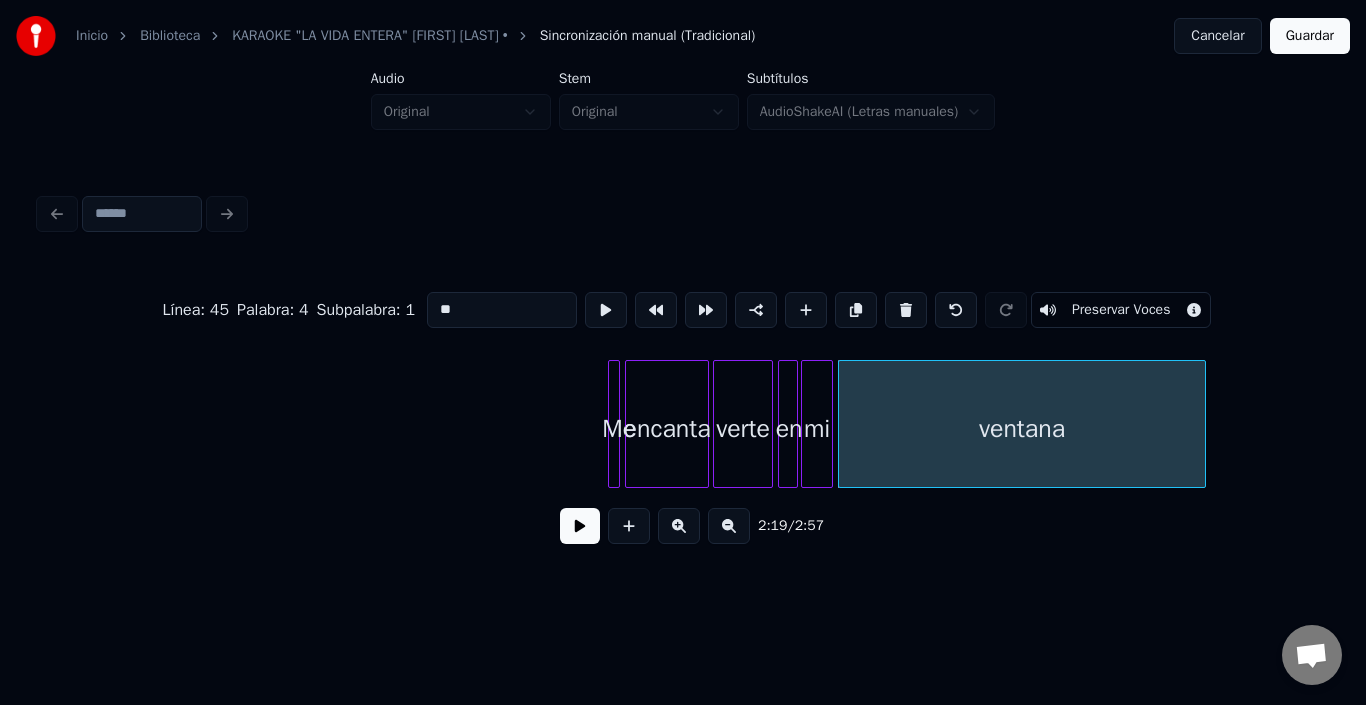 click on "ventana" at bounding box center [1022, 424] 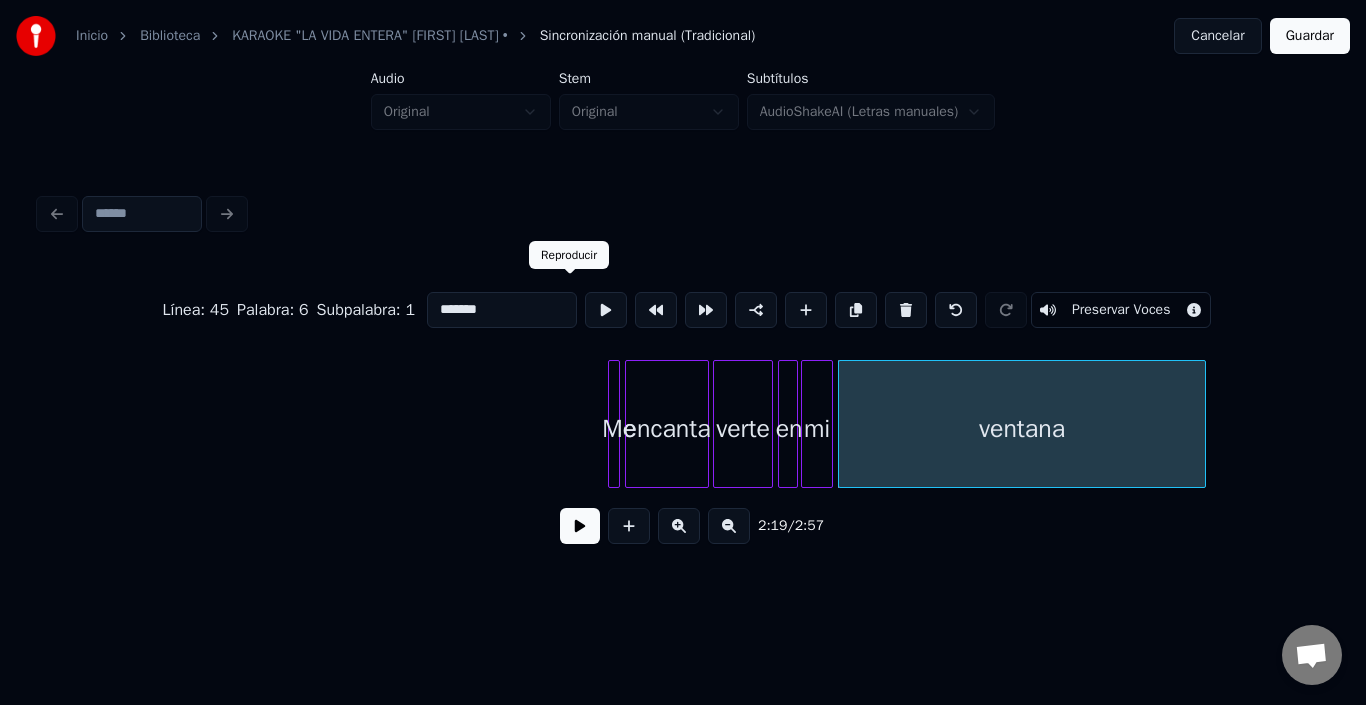 click at bounding box center [606, 310] 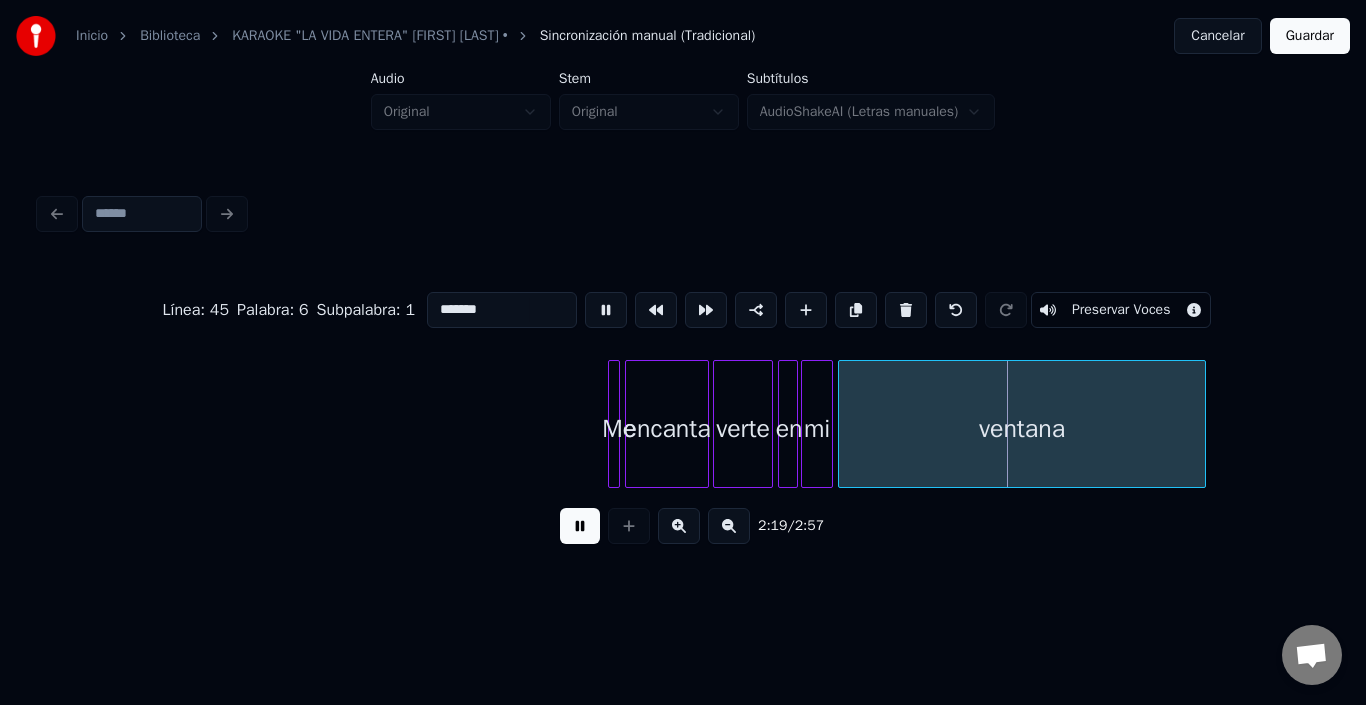 click at bounding box center [606, 310] 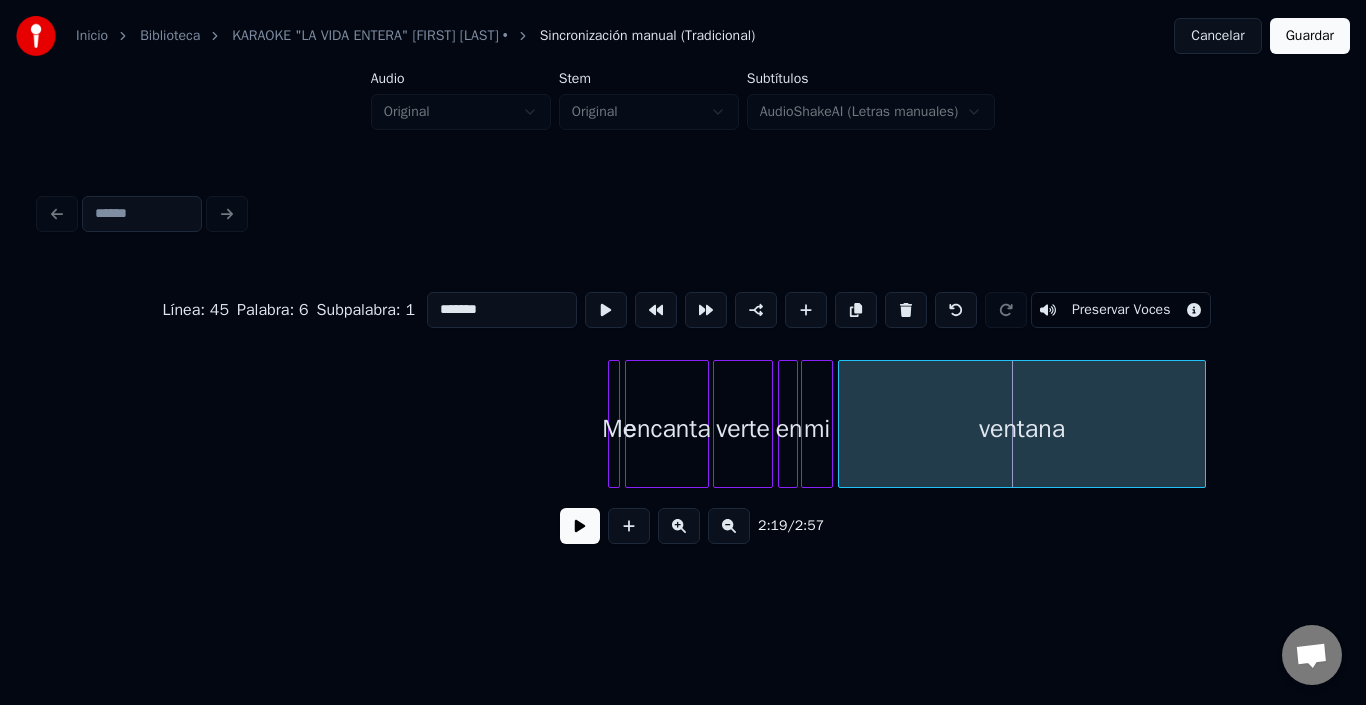 click on "Me encanta verte en mi ventana" at bounding box center (-9233, 424) 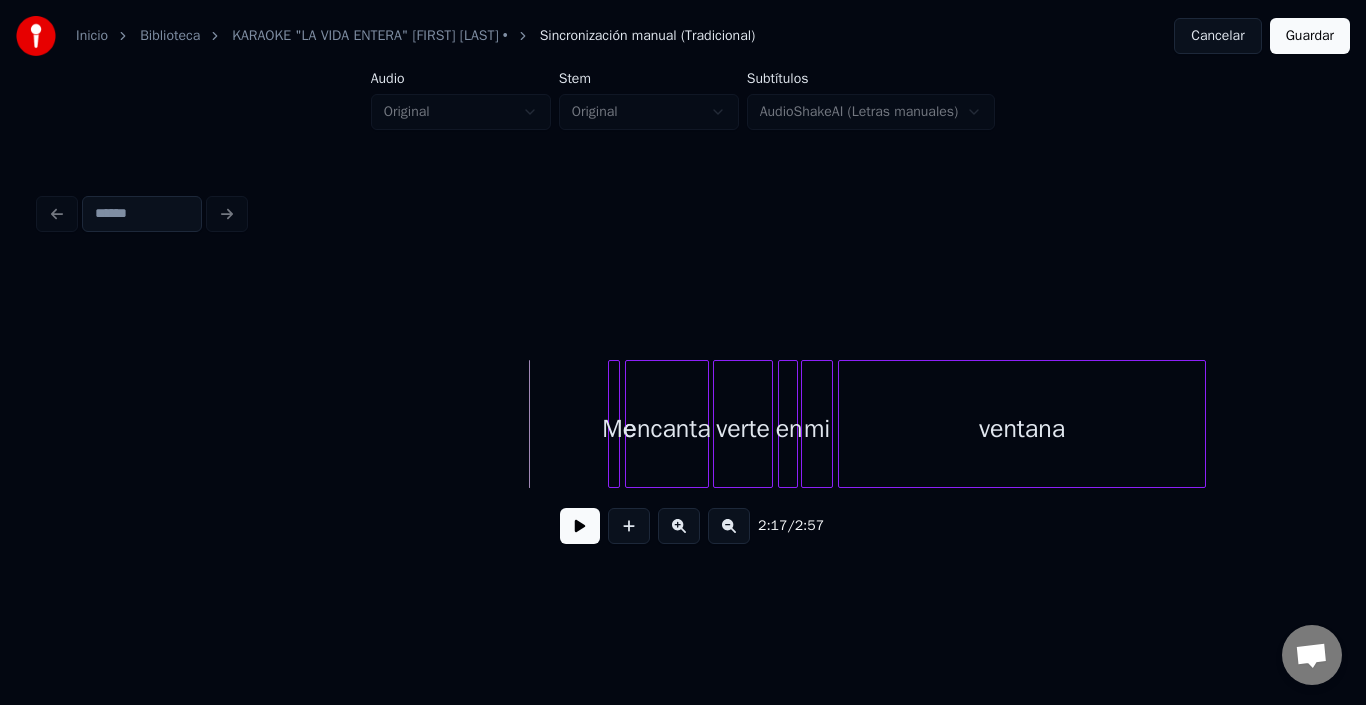 click at bounding box center (580, 526) 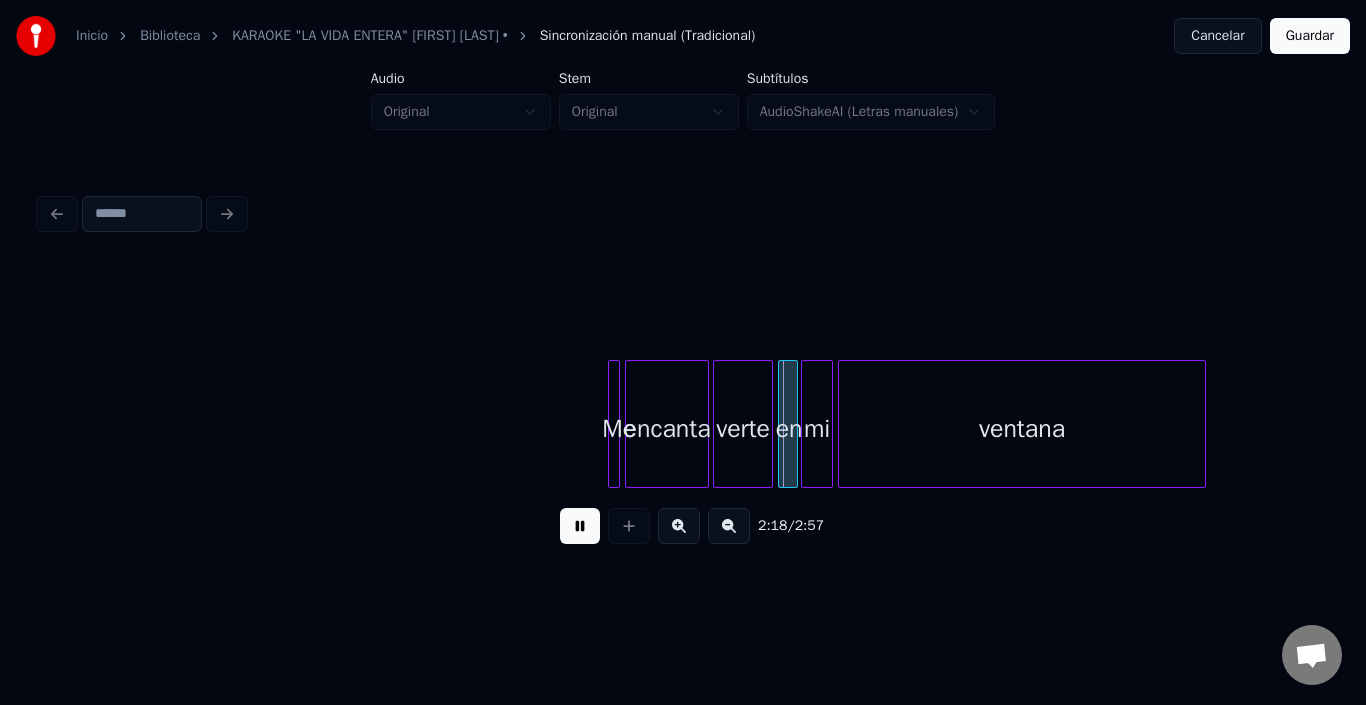 click at bounding box center (580, 526) 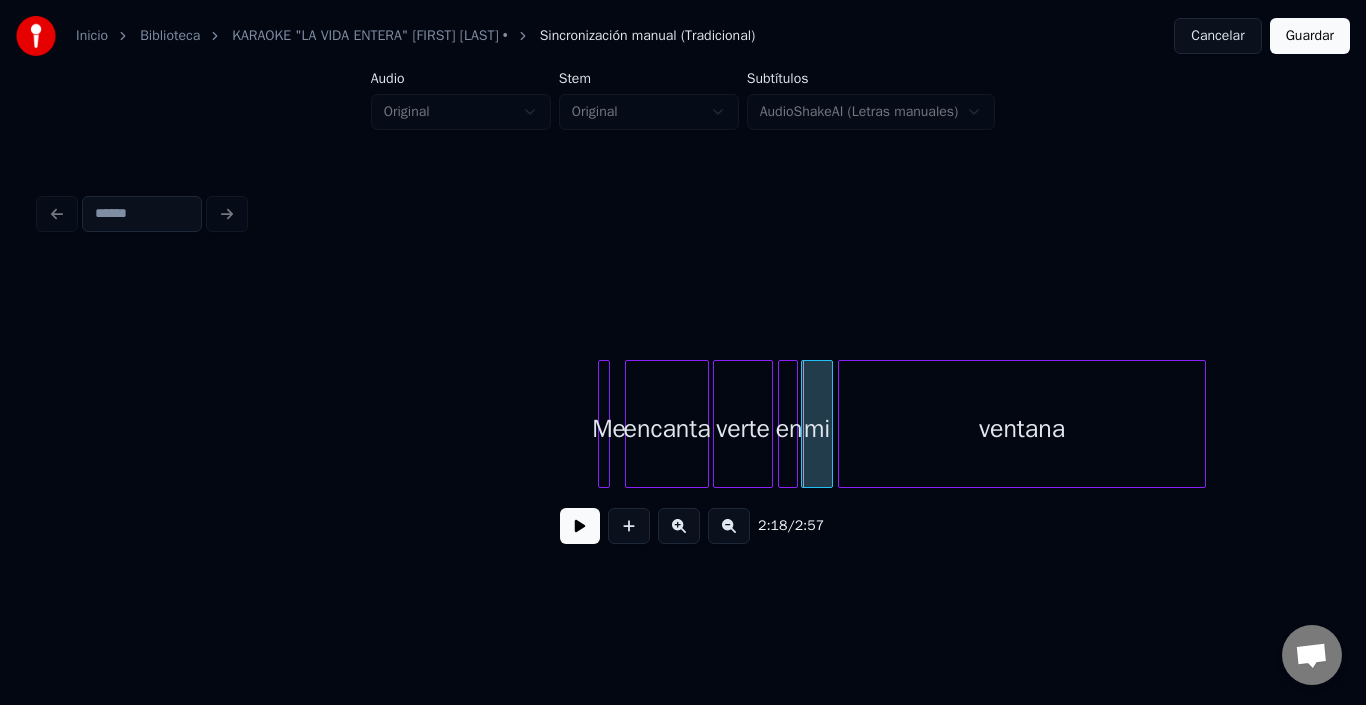 click on "Me" at bounding box center (609, 429) 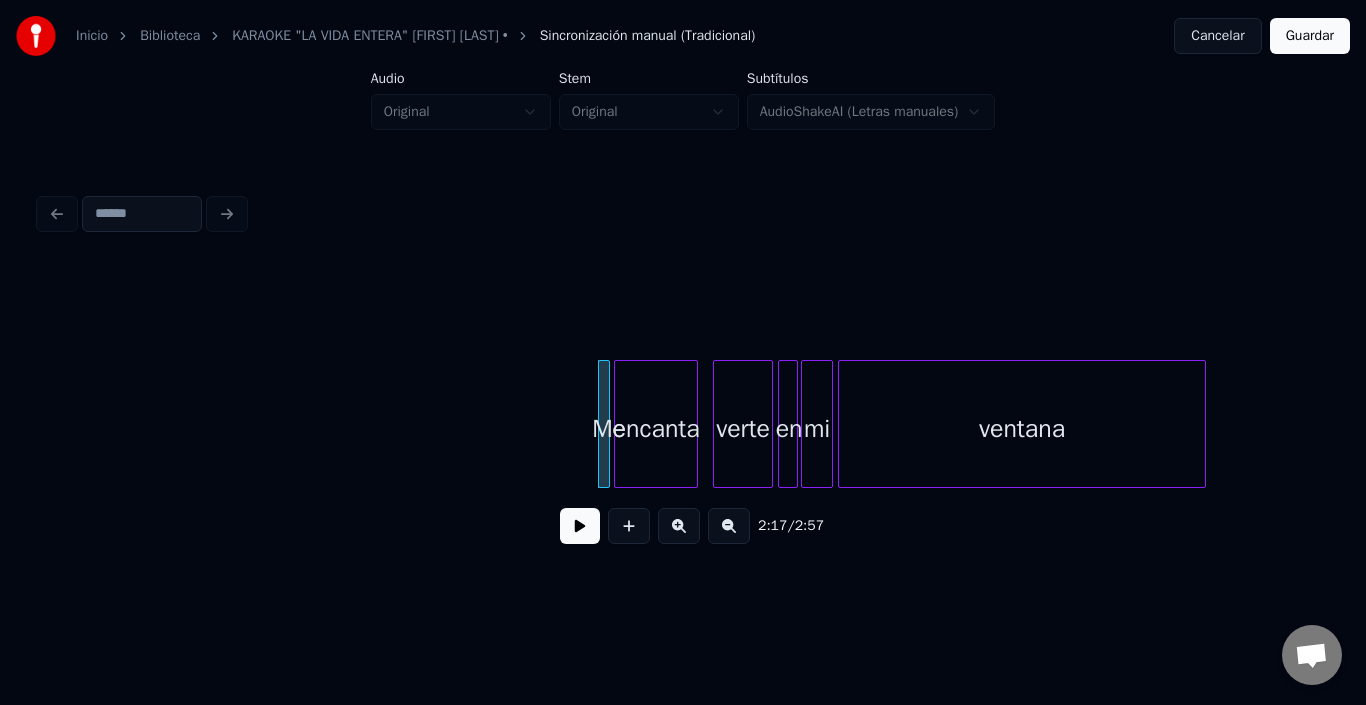 click on "encanta" at bounding box center (656, 429) 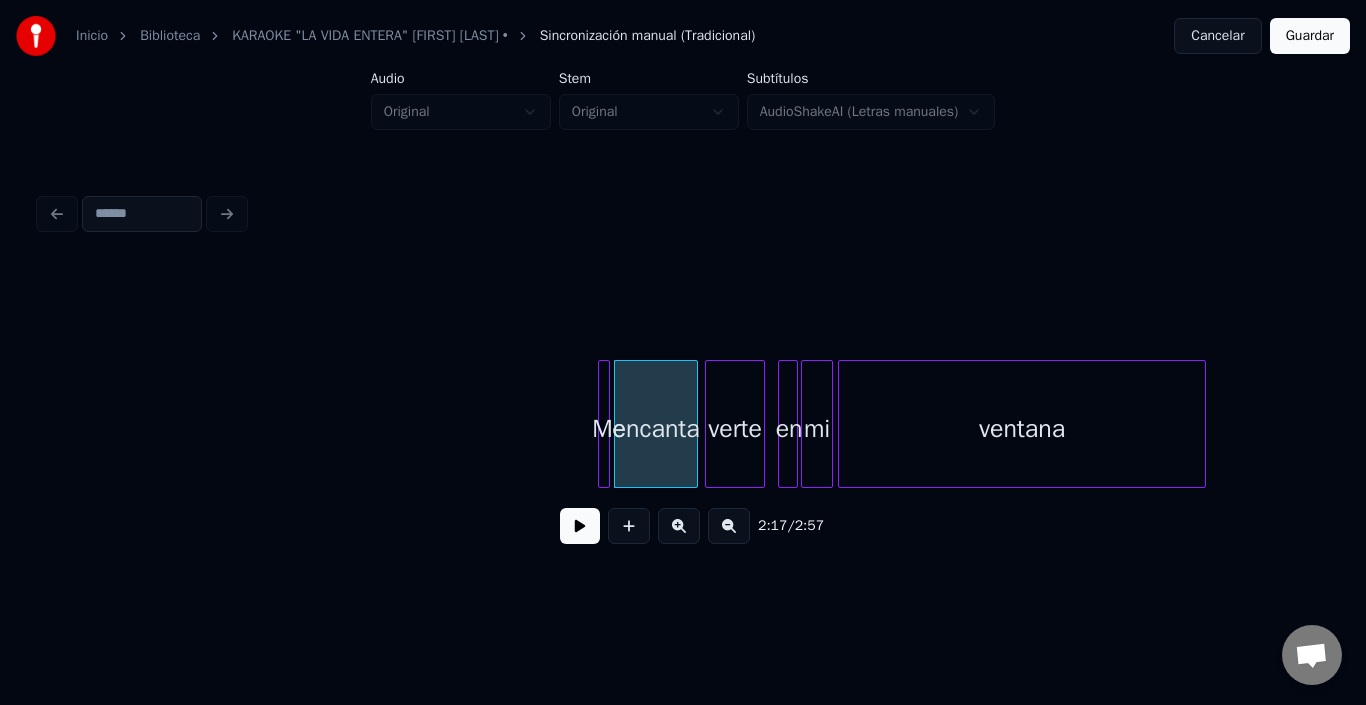 click on "verte" at bounding box center [735, 429] 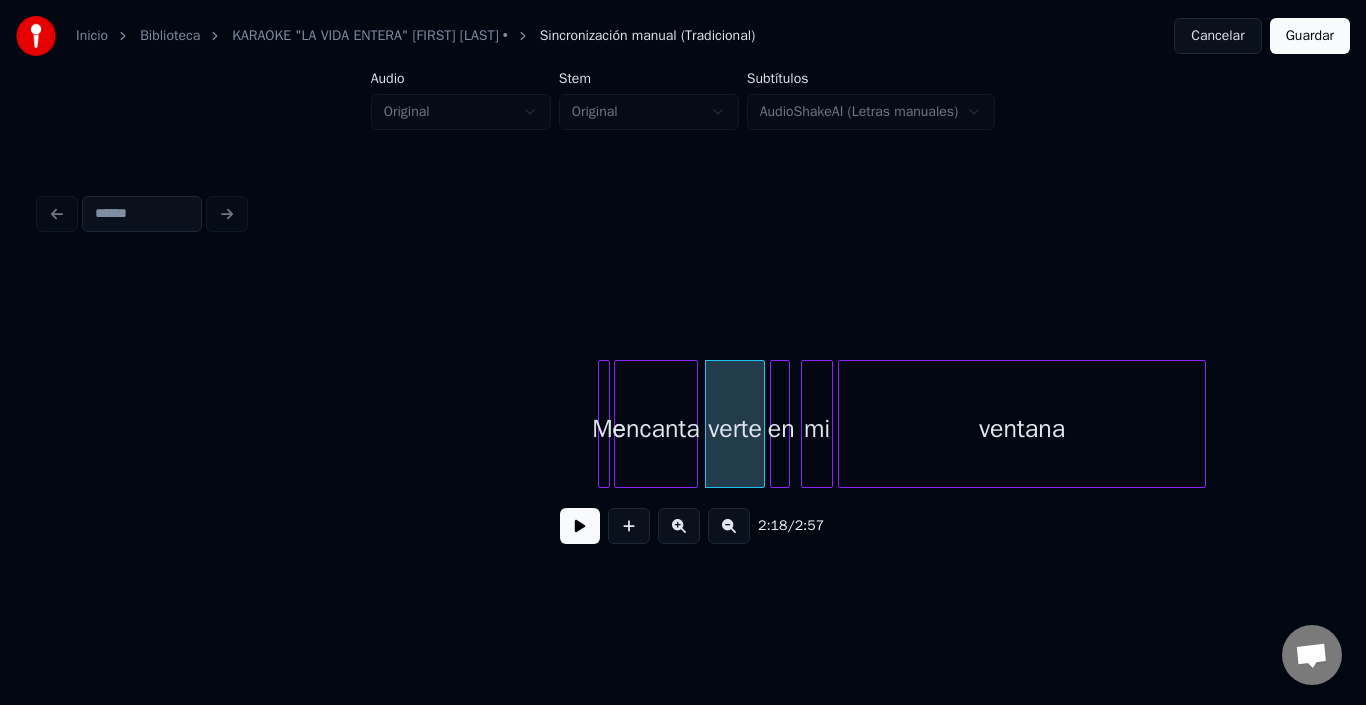 click on "en" at bounding box center [781, 429] 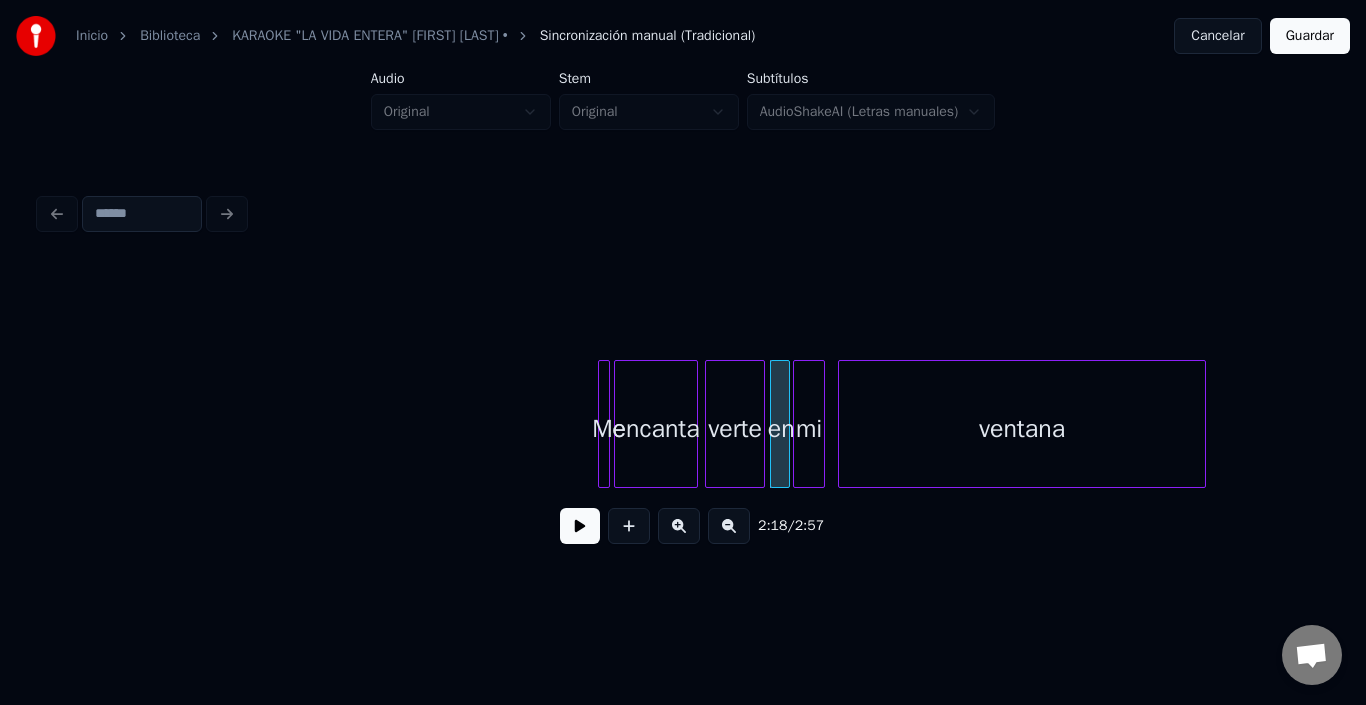 click on "mi" at bounding box center [809, 429] 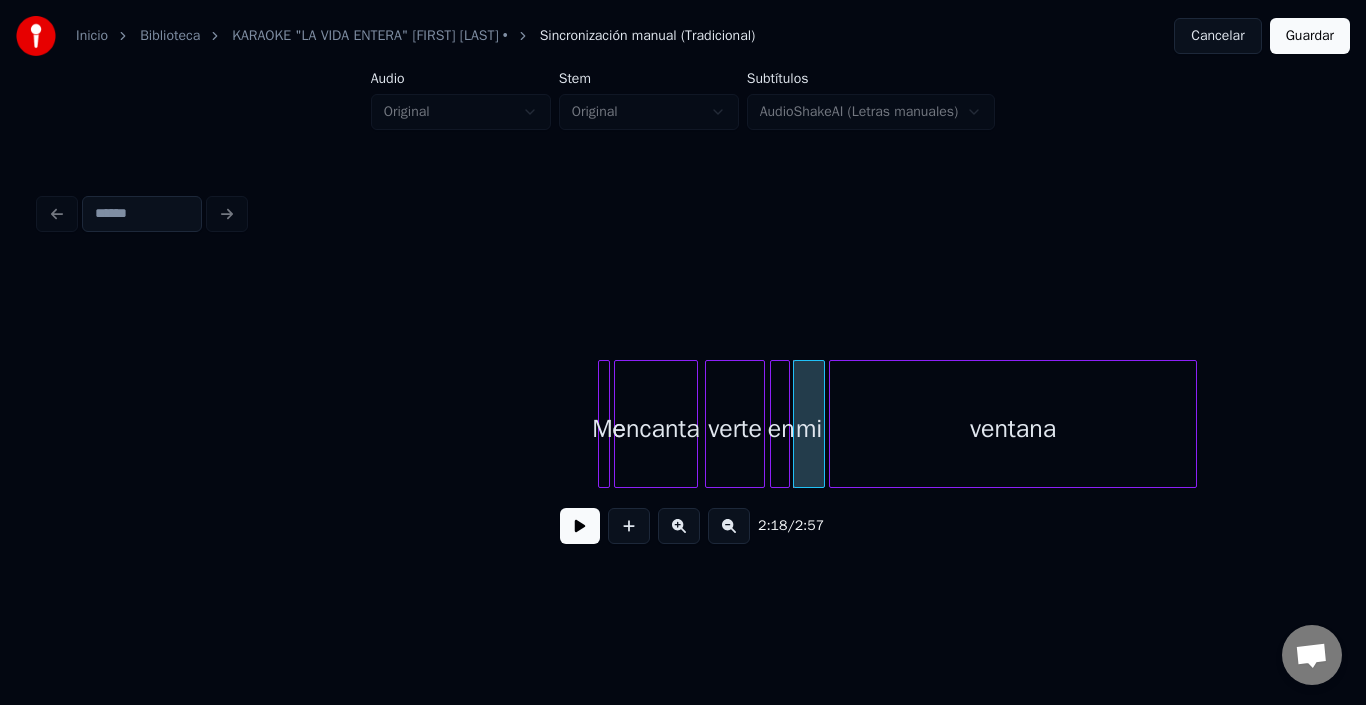 click on "ventana" at bounding box center [1013, 429] 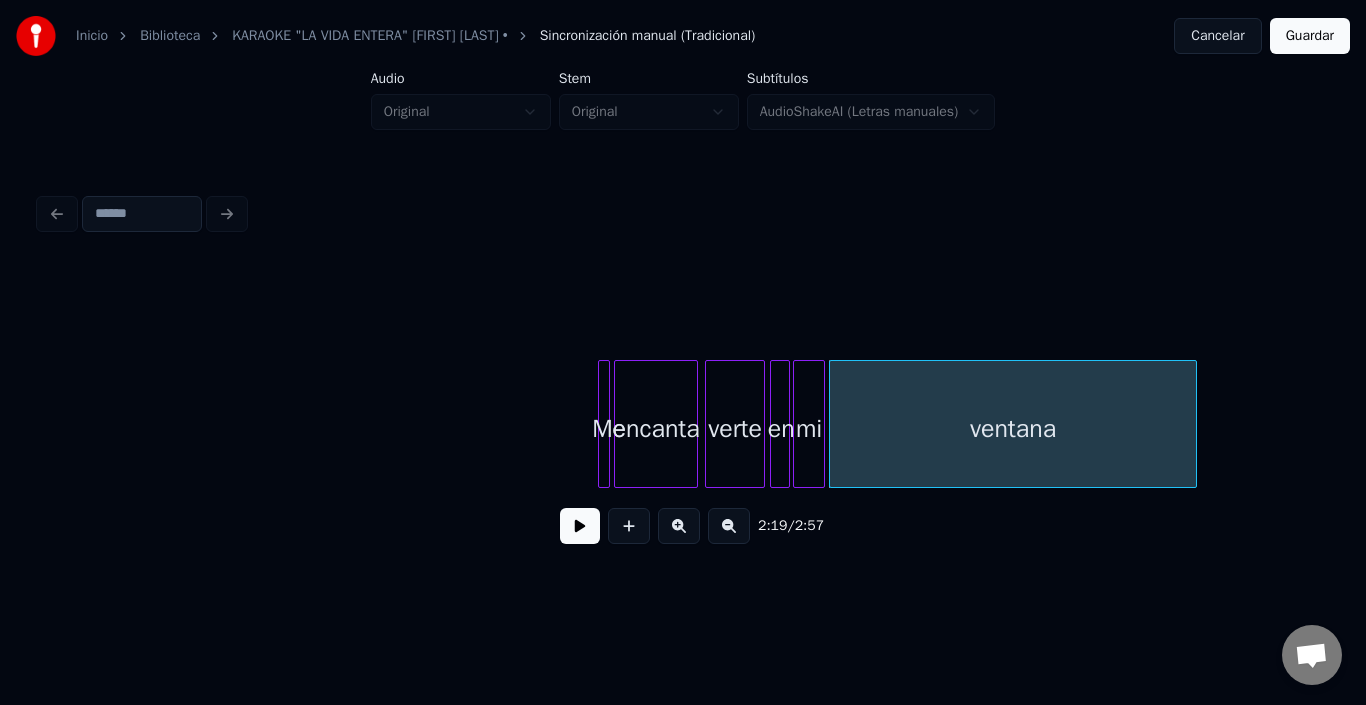 click at bounding box center [580, 526] 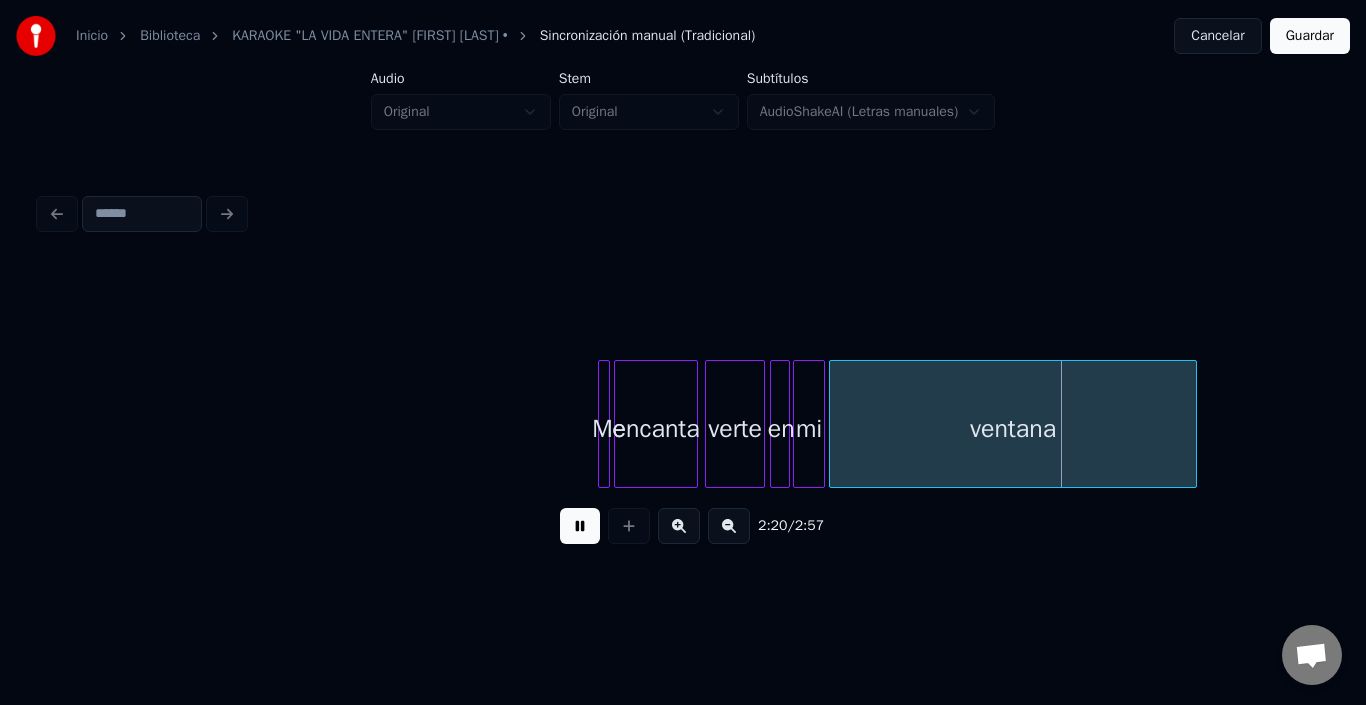 click at bounding box center [580, 526] 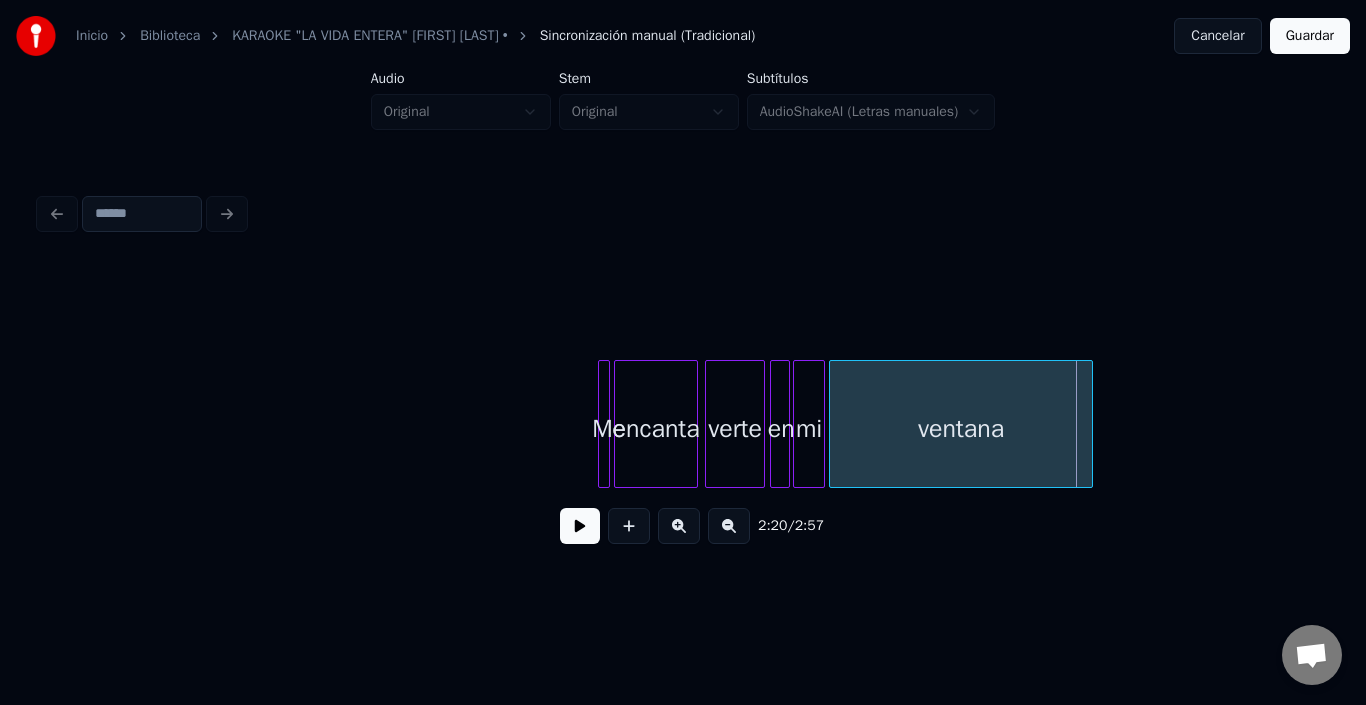 click at bounding box center (1089, 424) 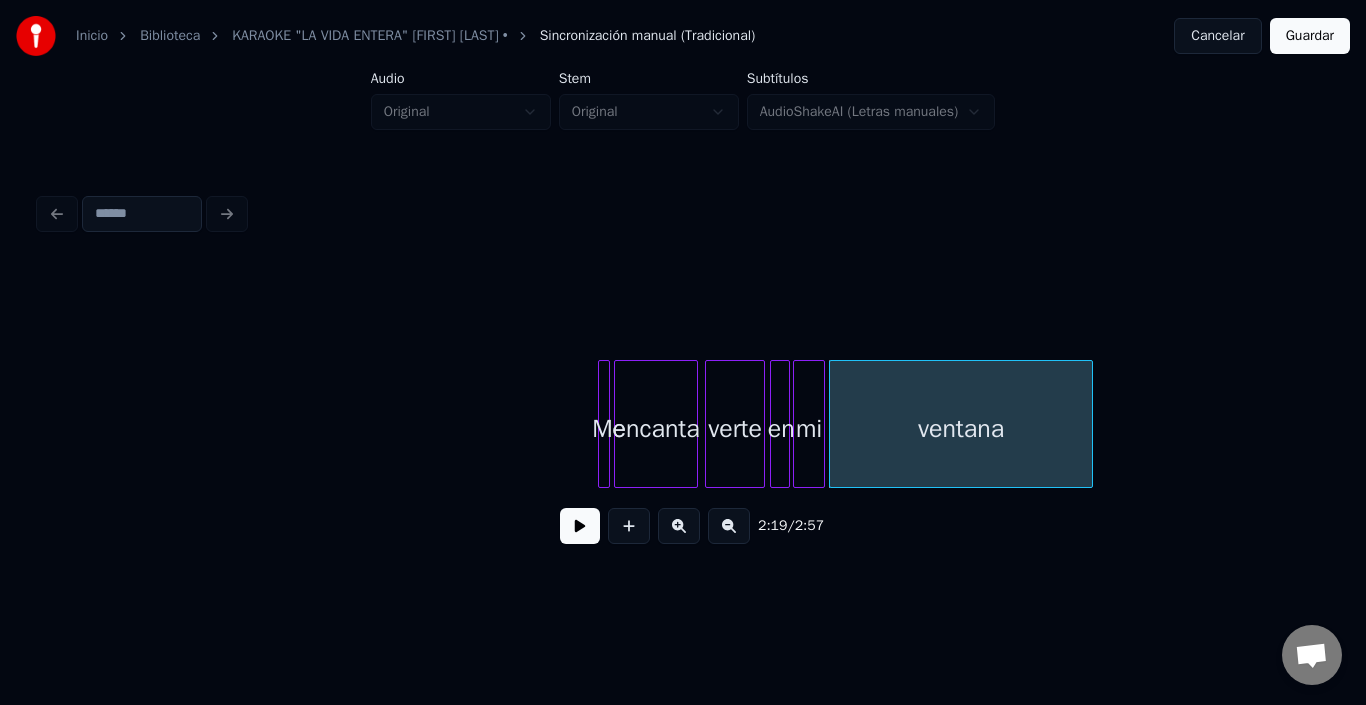 click at bounding box center (580, 526) 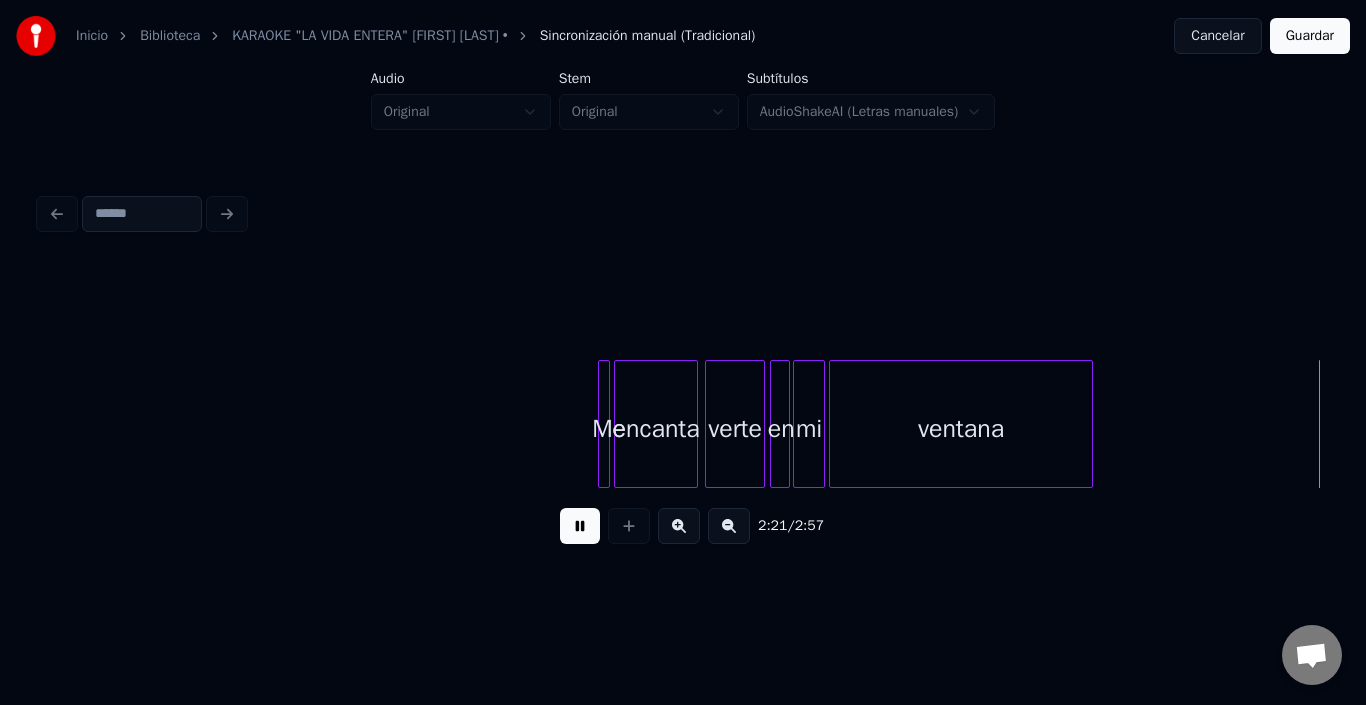 scroll, scrollTop: 0, scrollLeft: 28308, axis: horizontal 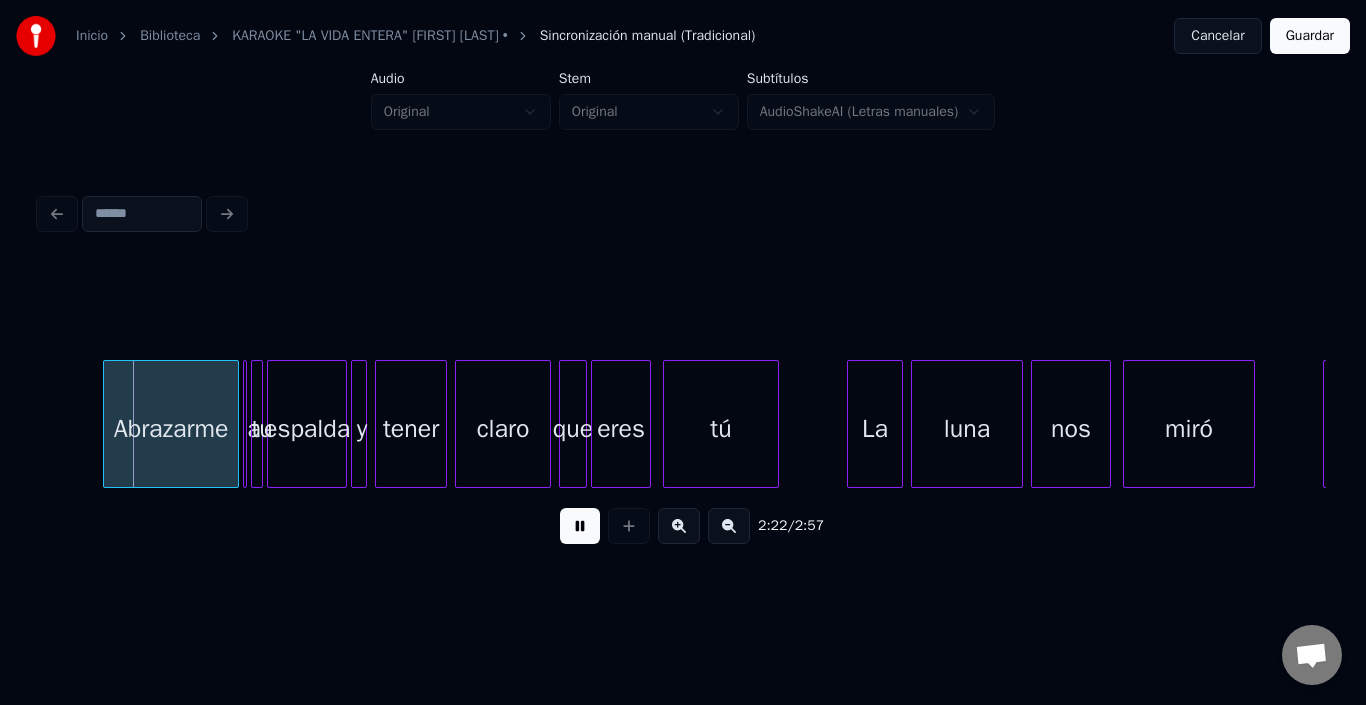 click at bounding box center [580, 526] 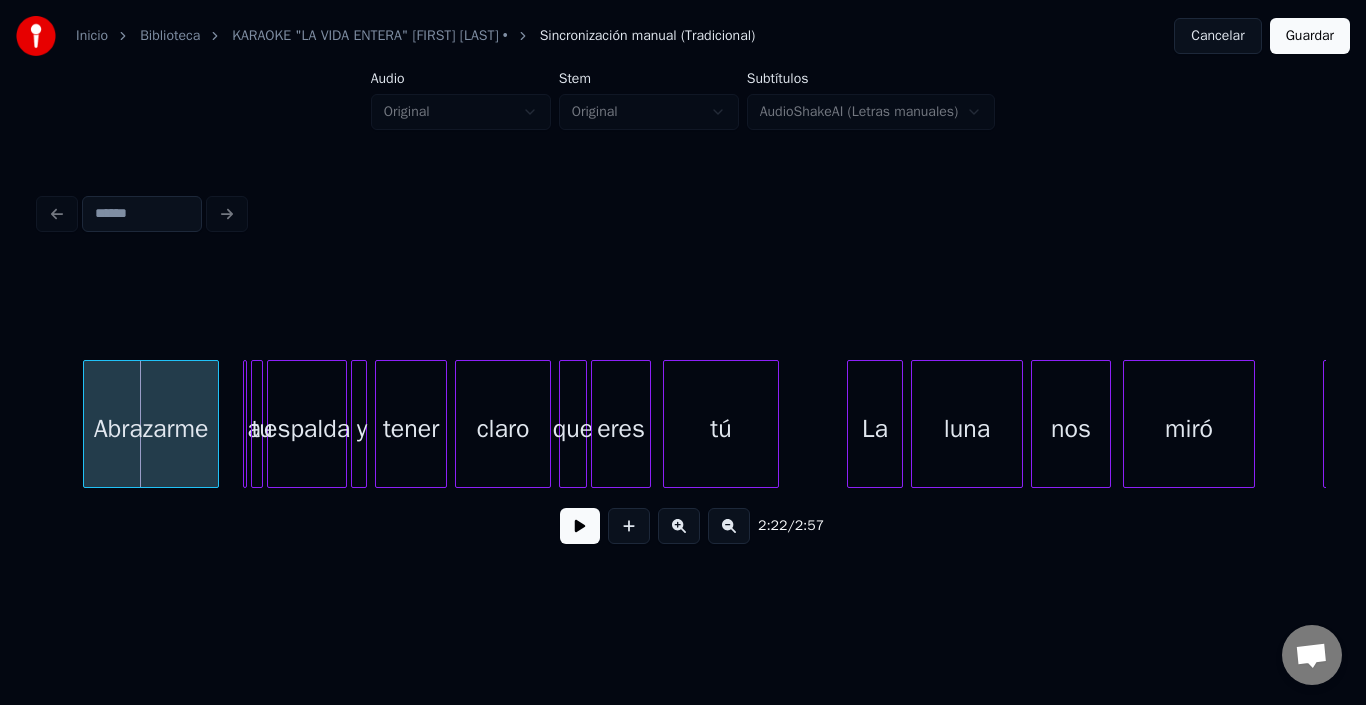 click on "Abrazarme" at bounding box center (151, 429) 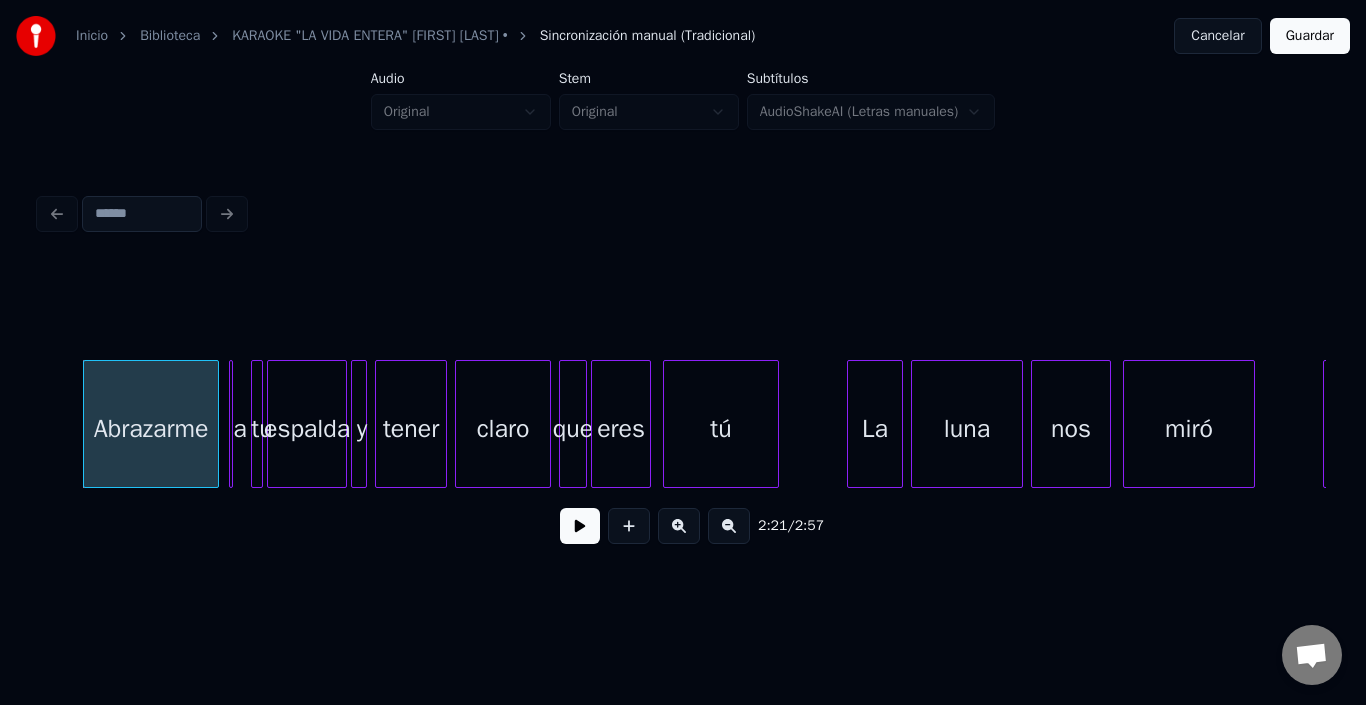 click on "a" at bounding box center [231, 424] 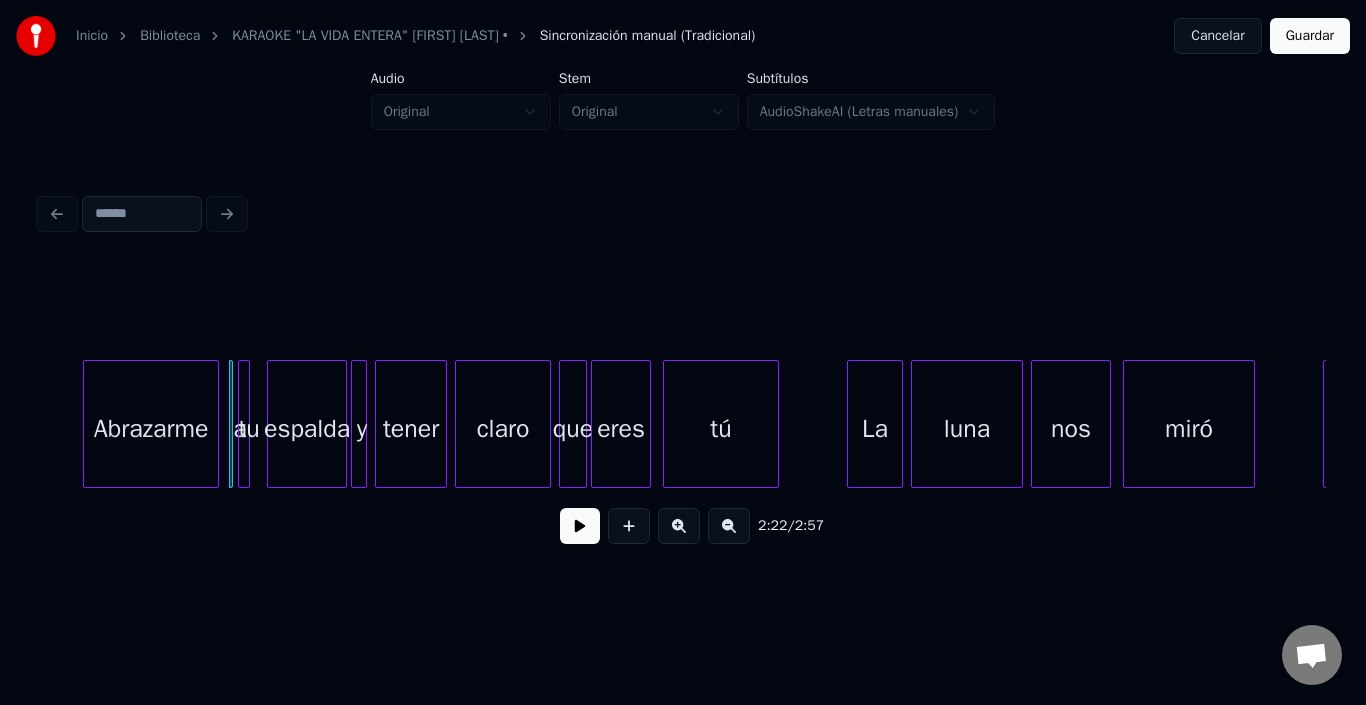 click on "tu" at bounding box center (244, 424) 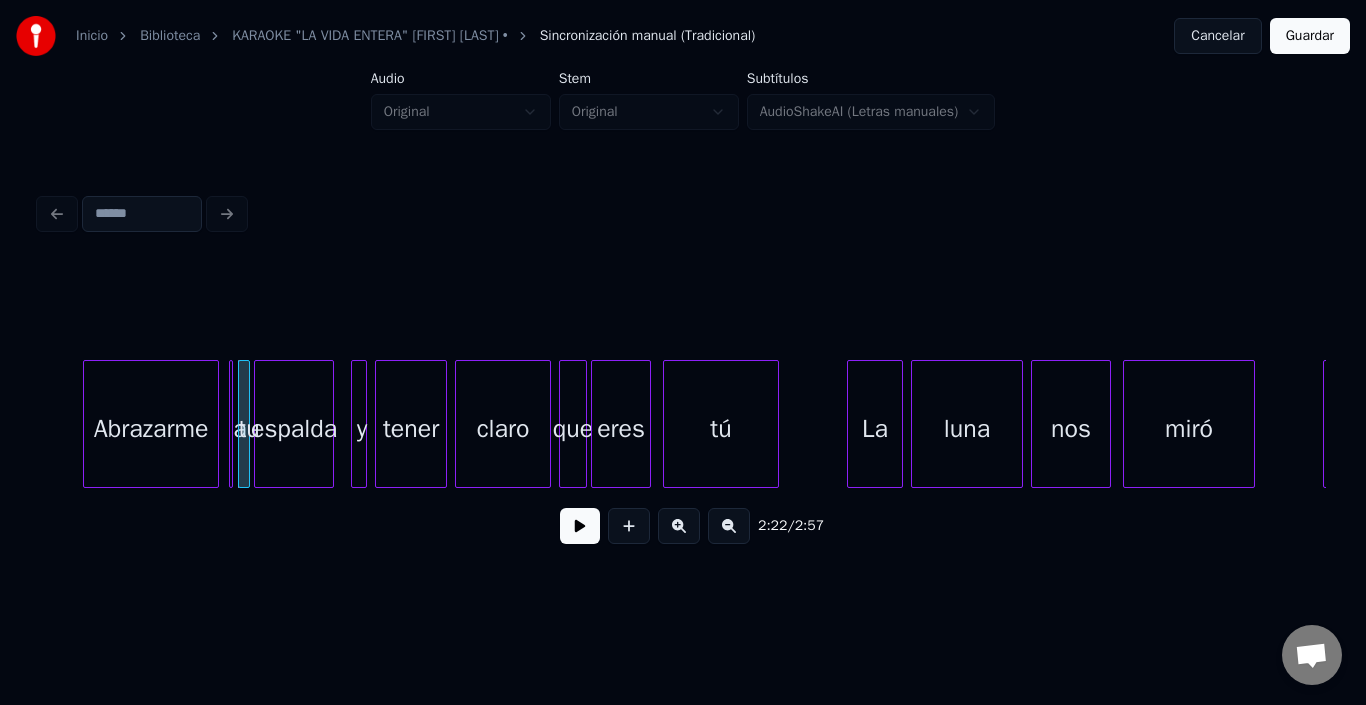click on "espalda" at bounding box center (294, 429) 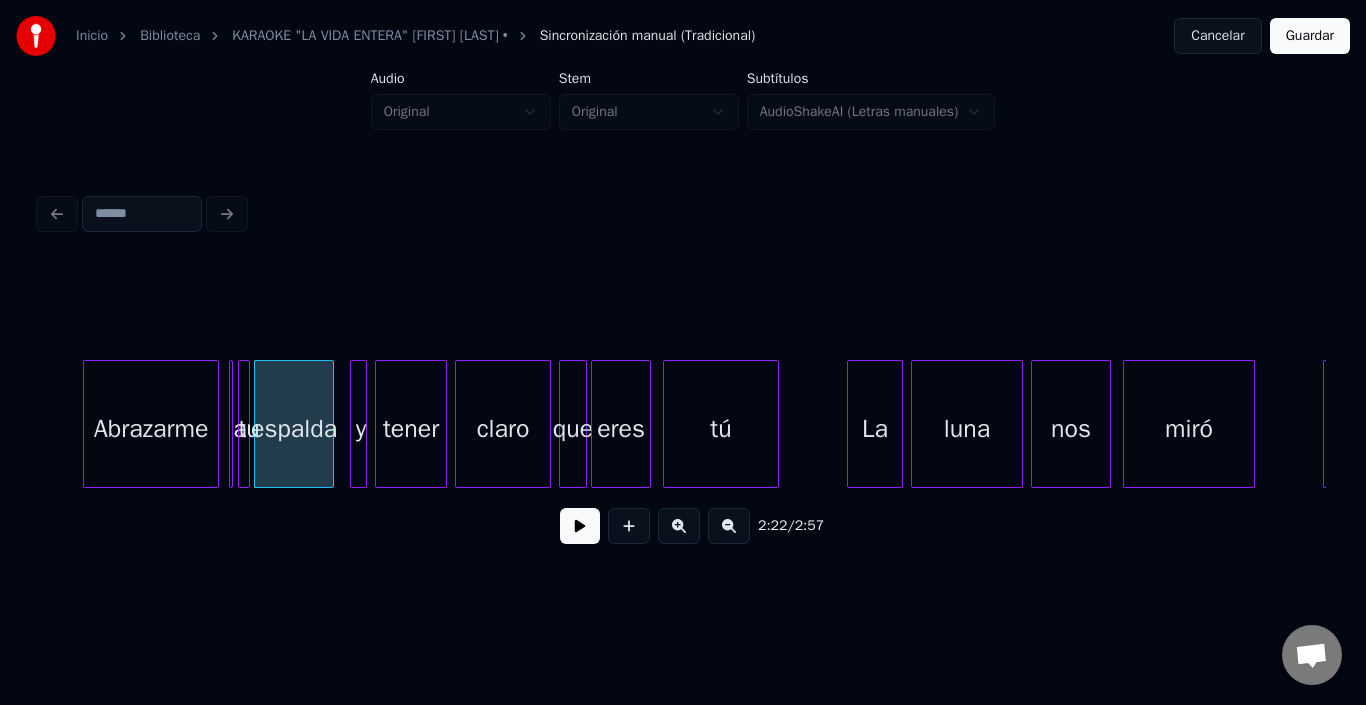 click at bounding box center (354, 424) 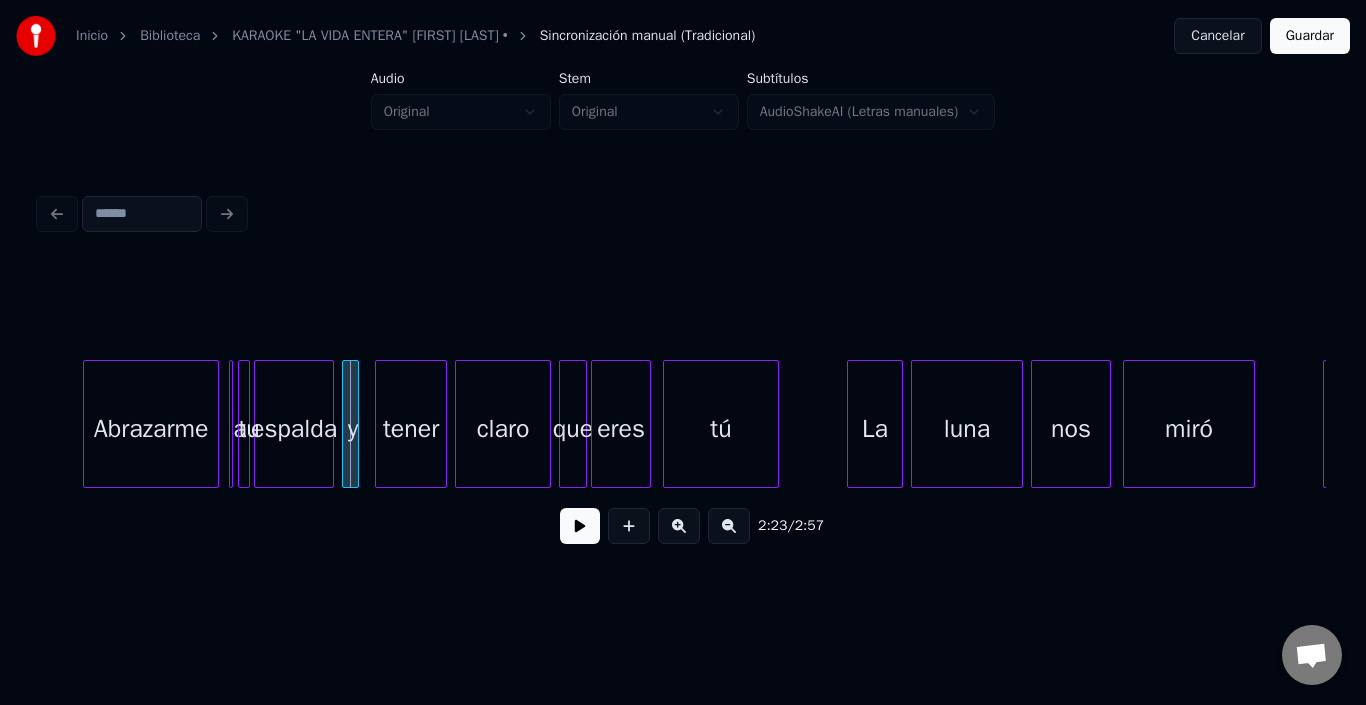 click on "y" at bounding box center (353, 429) 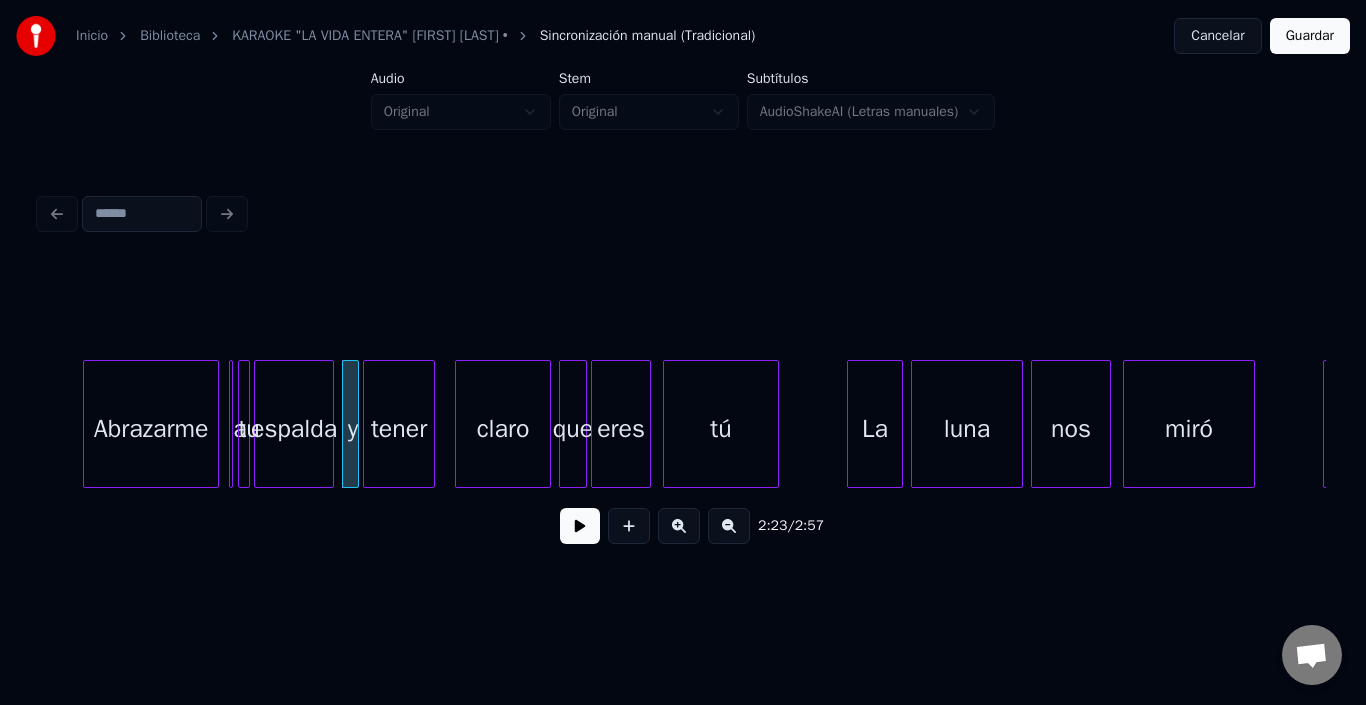 click on "tener" at bounding box center [399, 429] 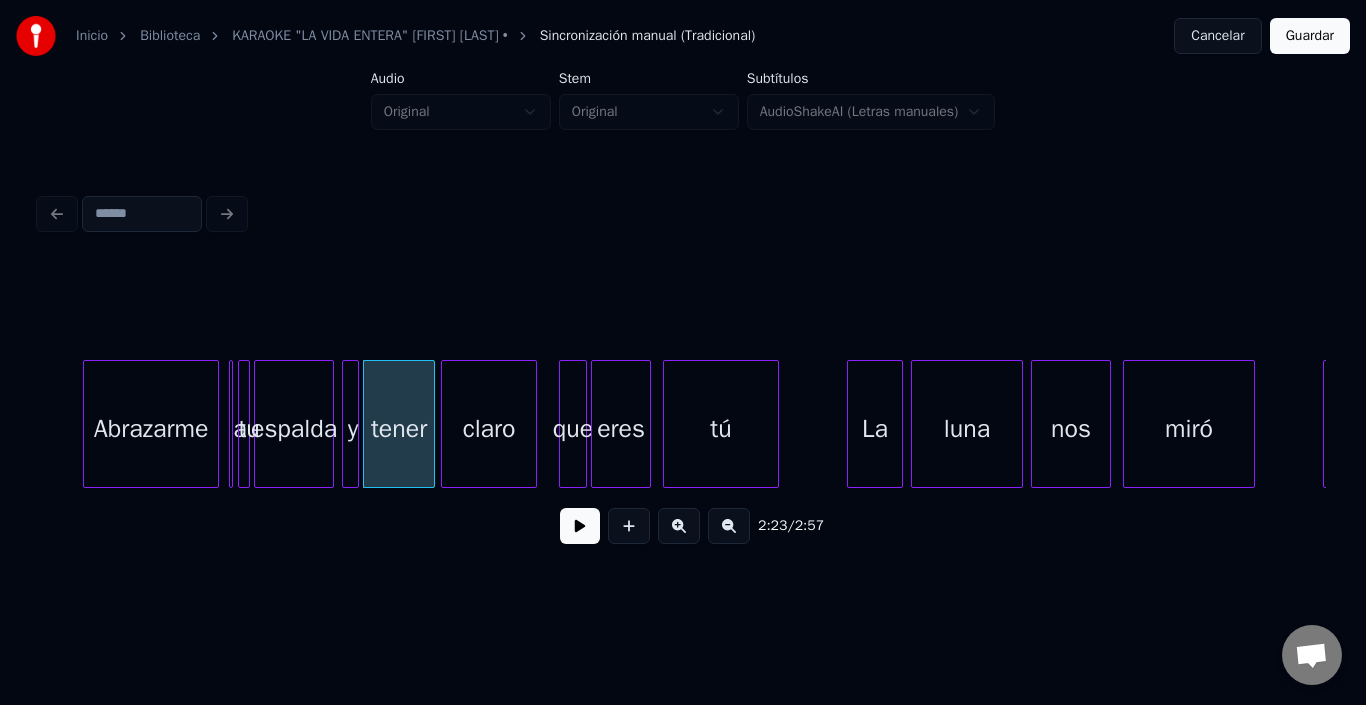 click on "claro" at bounding box center (489, 429) 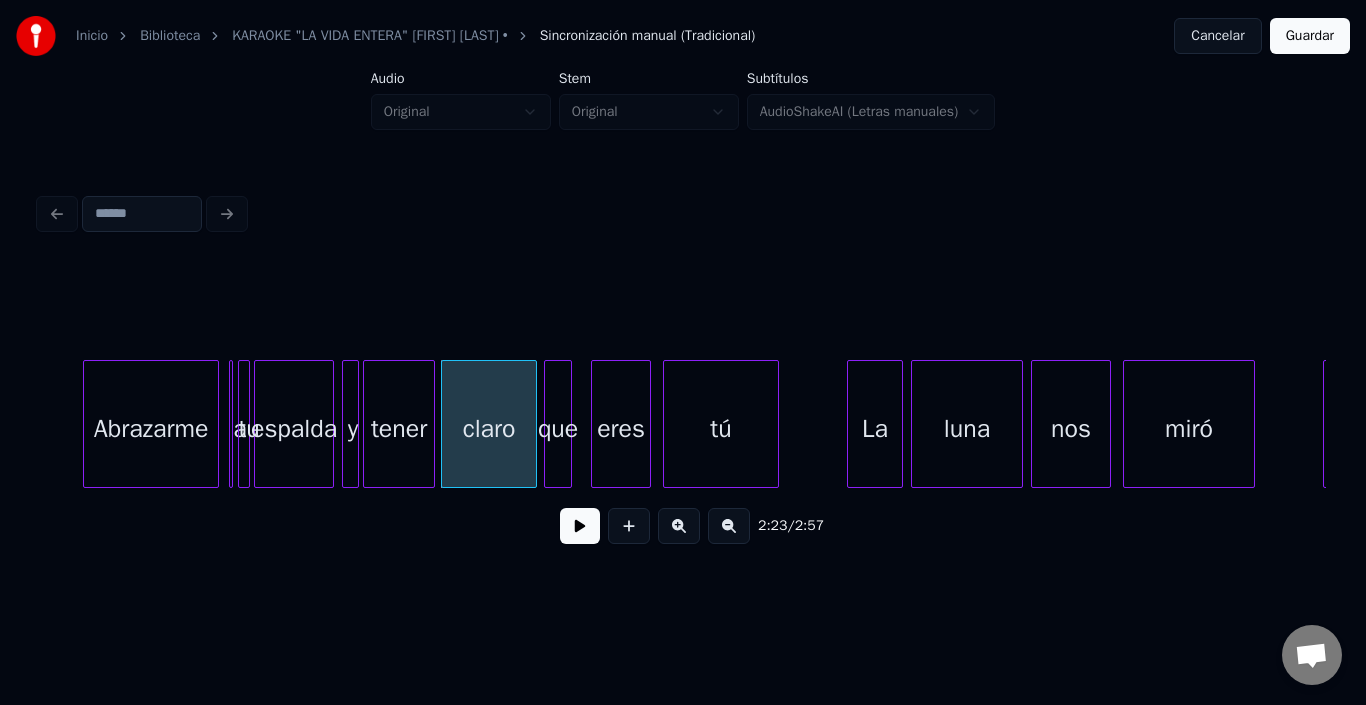 click on "que" at bounding box center [558, 429] 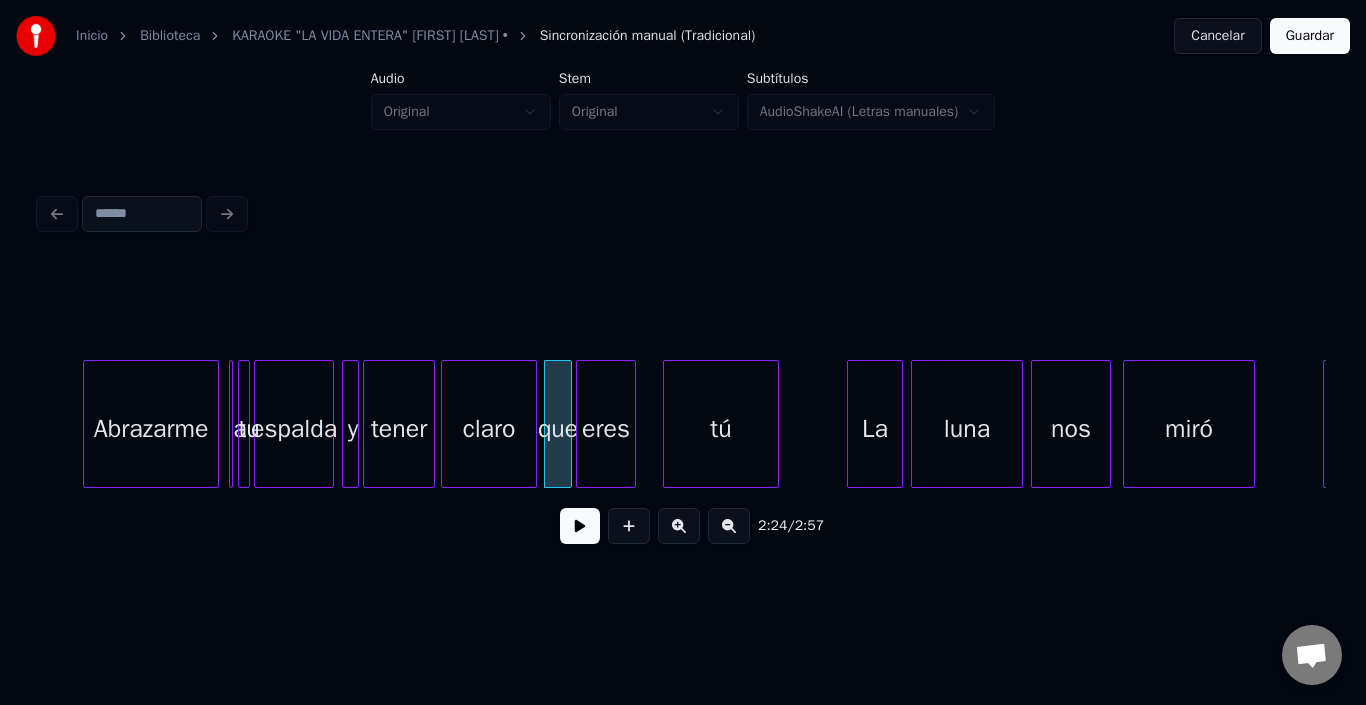 click on "eres" at bounding box center (606, 429) 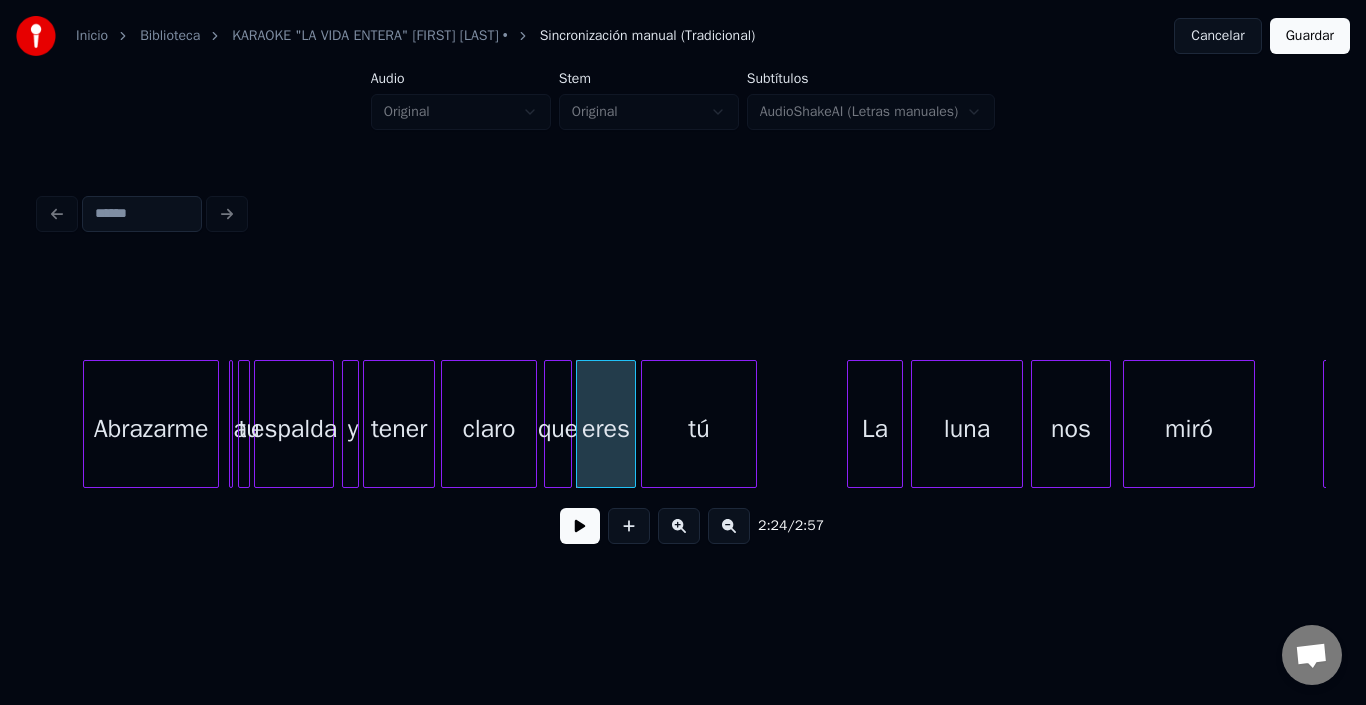 click on "tú" at bounding box center [699, 429] 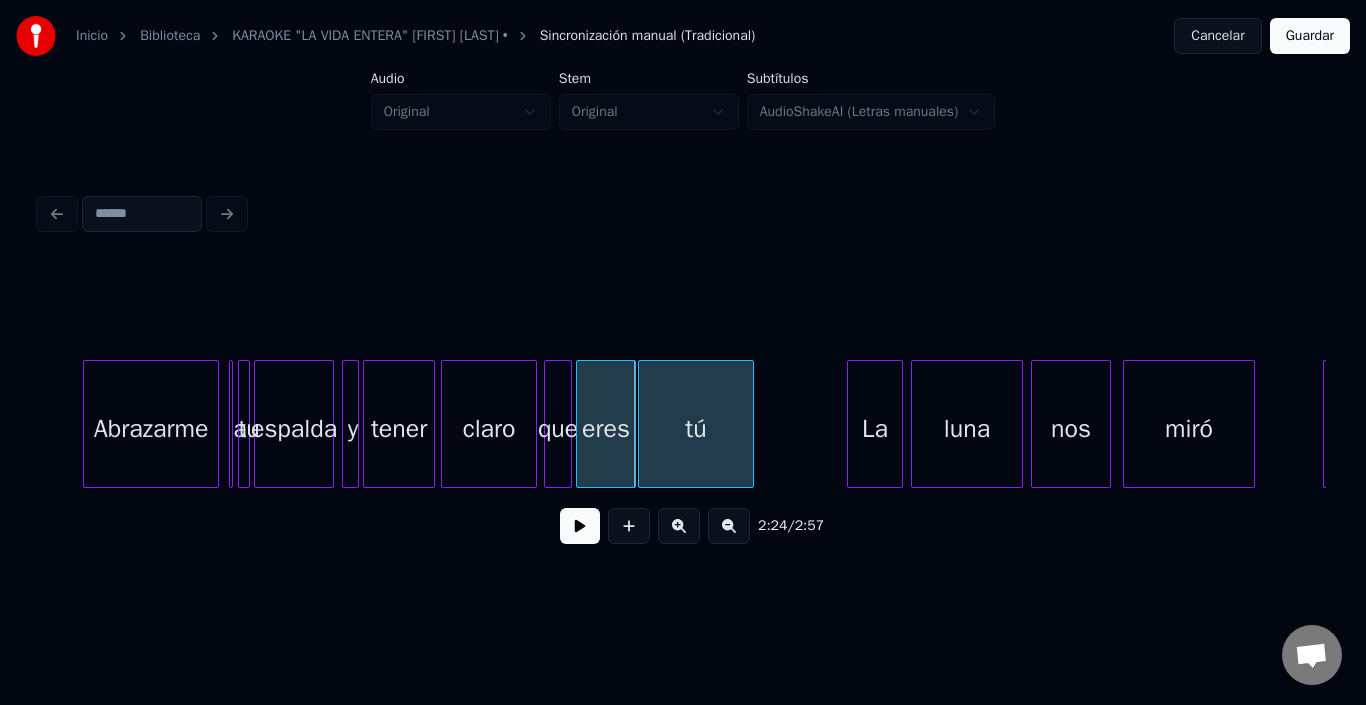 click on "tú" at bounding box center (696, 429) 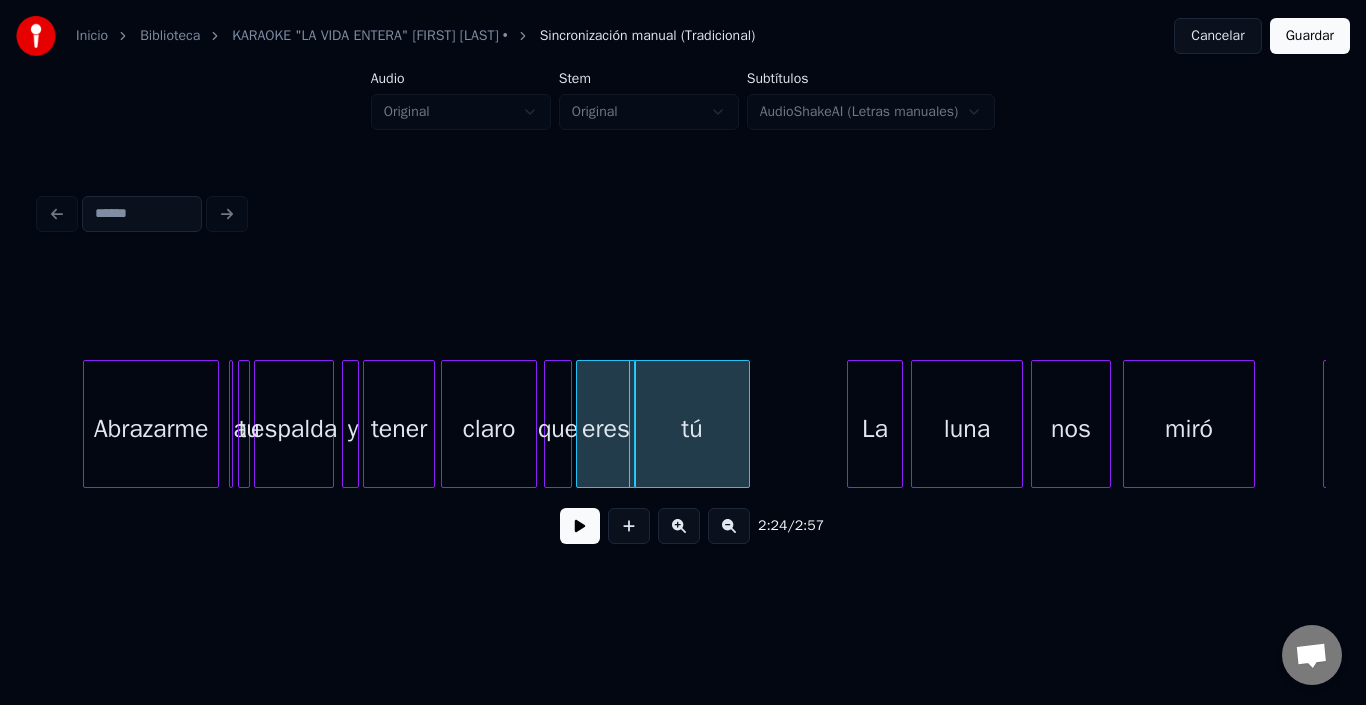 click on "tú" at bounding box center [692, 429] 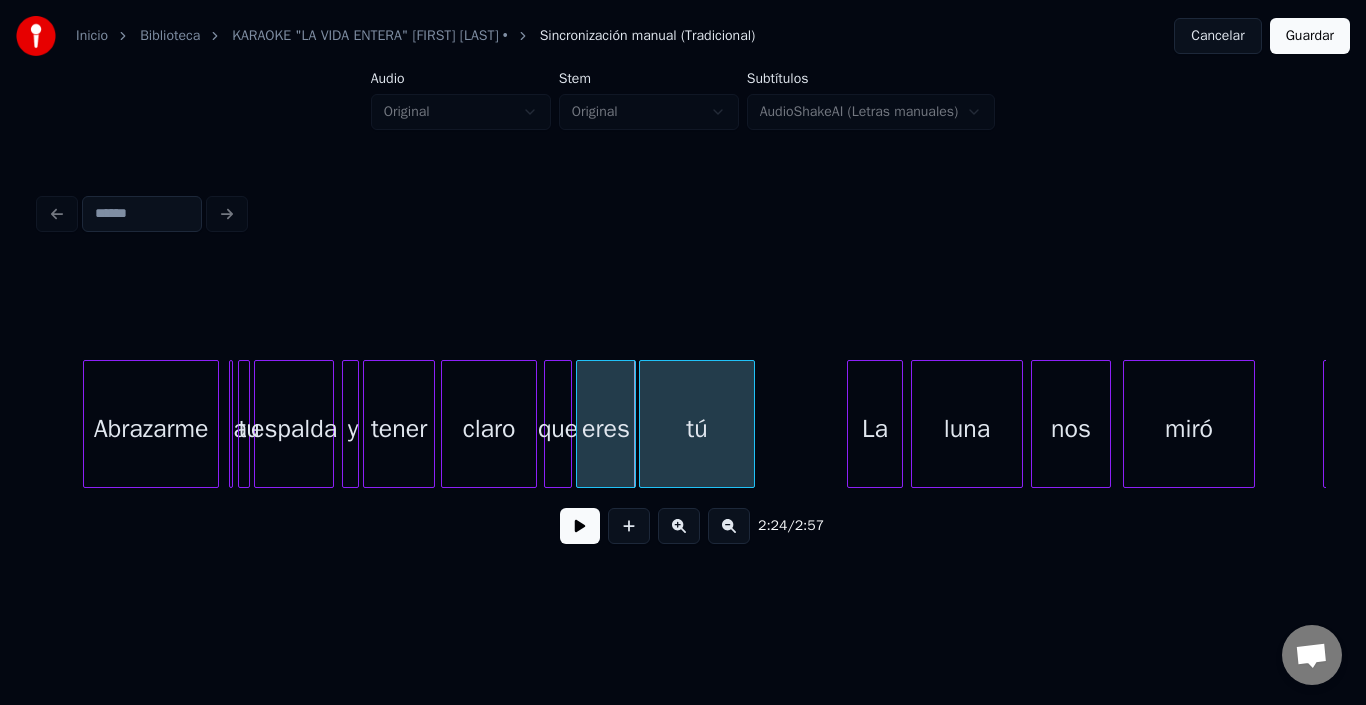 click on "tú" at bounding box center [697, 429] 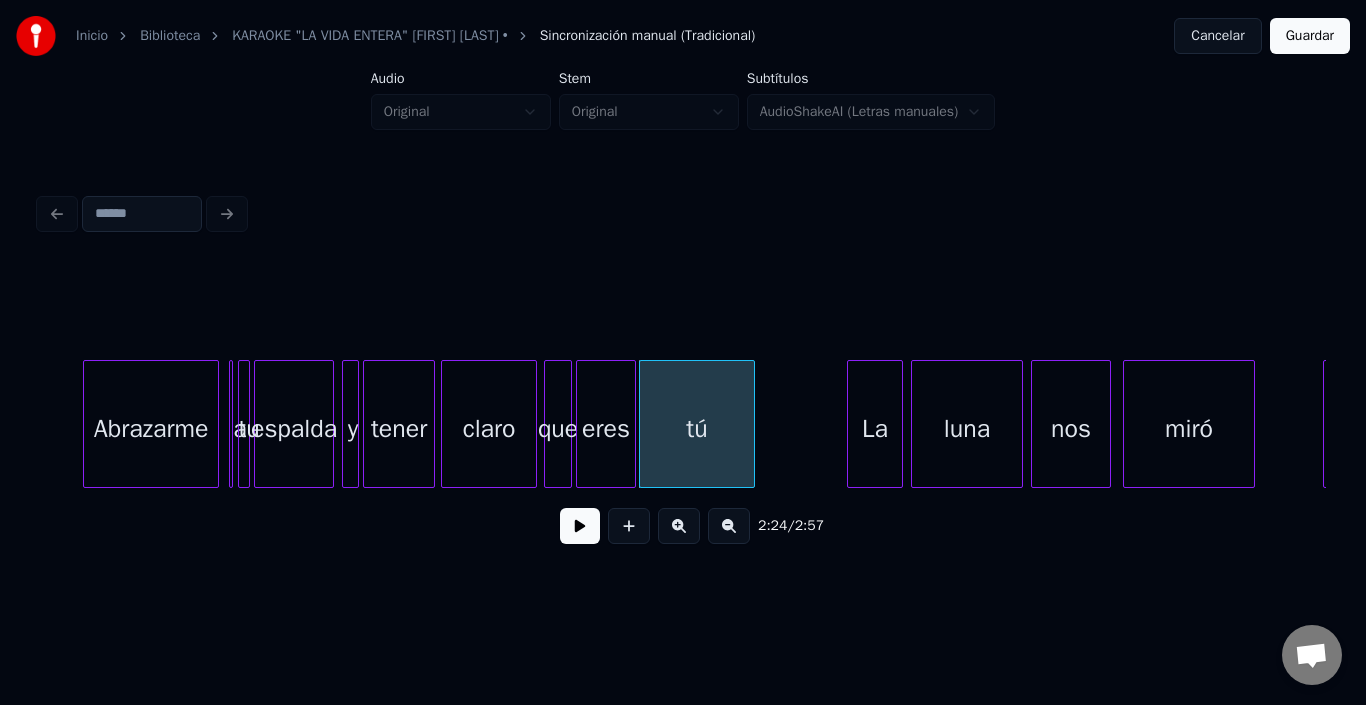 click on "Abrazarme a tu espalda y tener claro que eres tú La luna nos miró El" at bounding box center (-10519, 424) 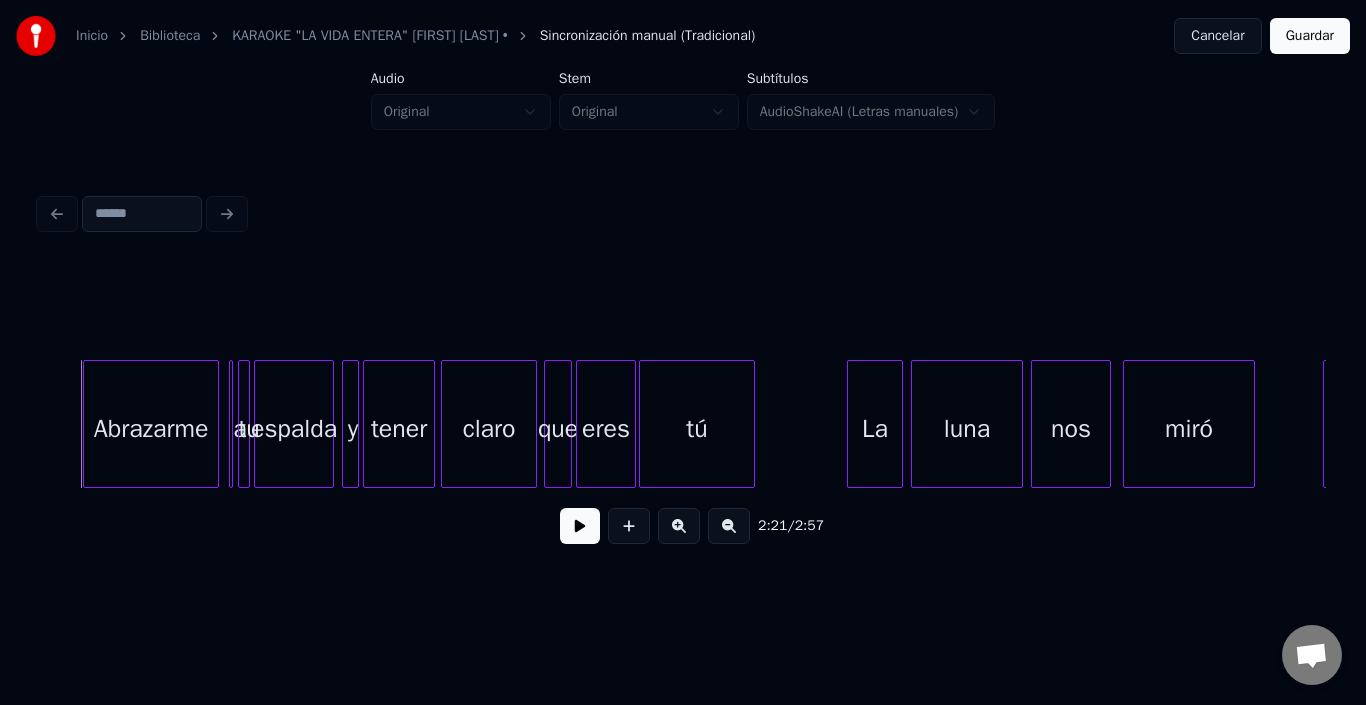 click at bounding box center (580, 526) 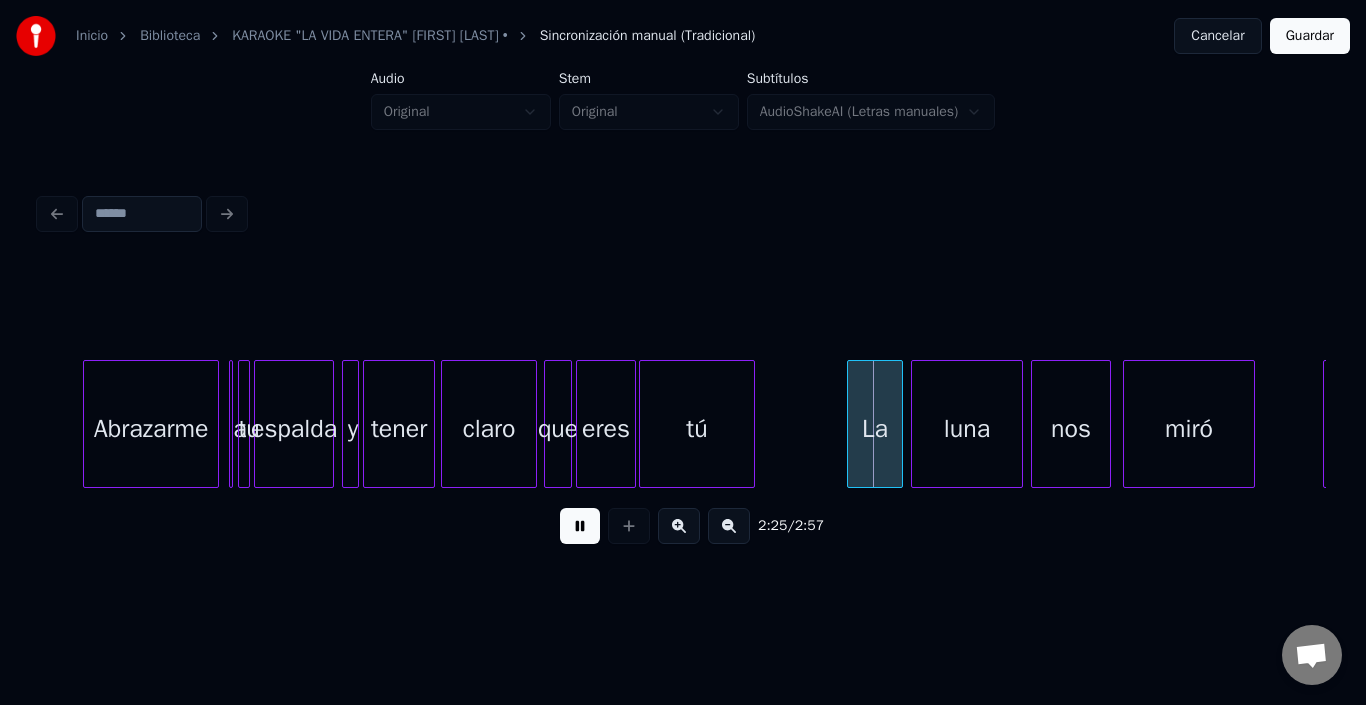 drag, startPoint x: 551, startPoint y: 534, endPoint x: 551, endPoint y: 521, distance: 13 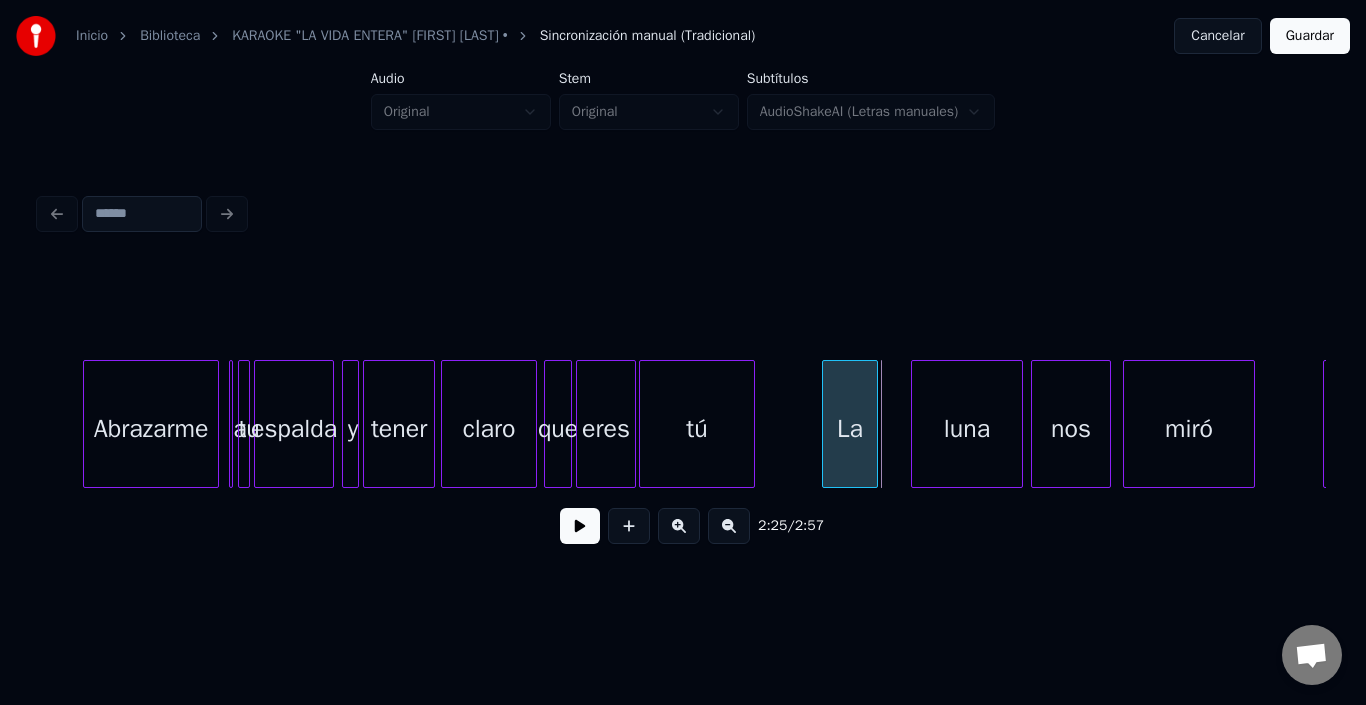 click on "La" at bounding box center [850, 429] 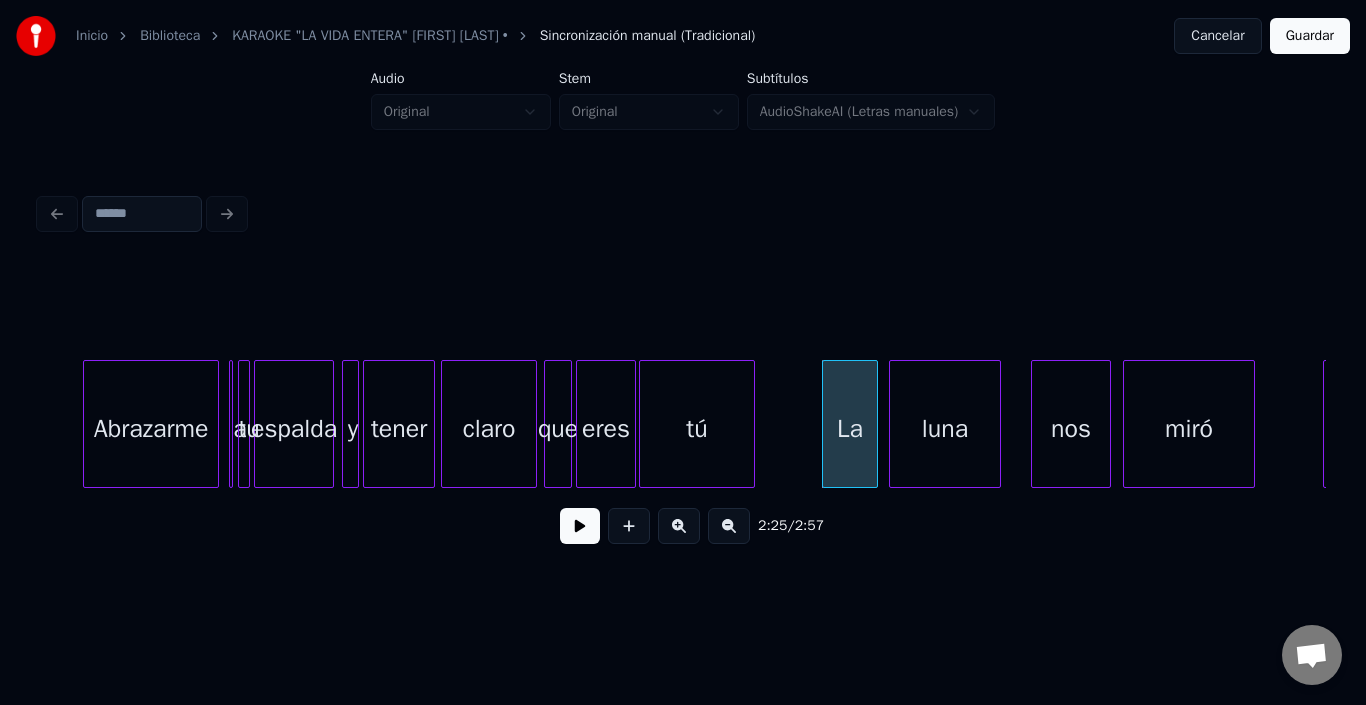 click on "luna" at bounding box center (945, 429) 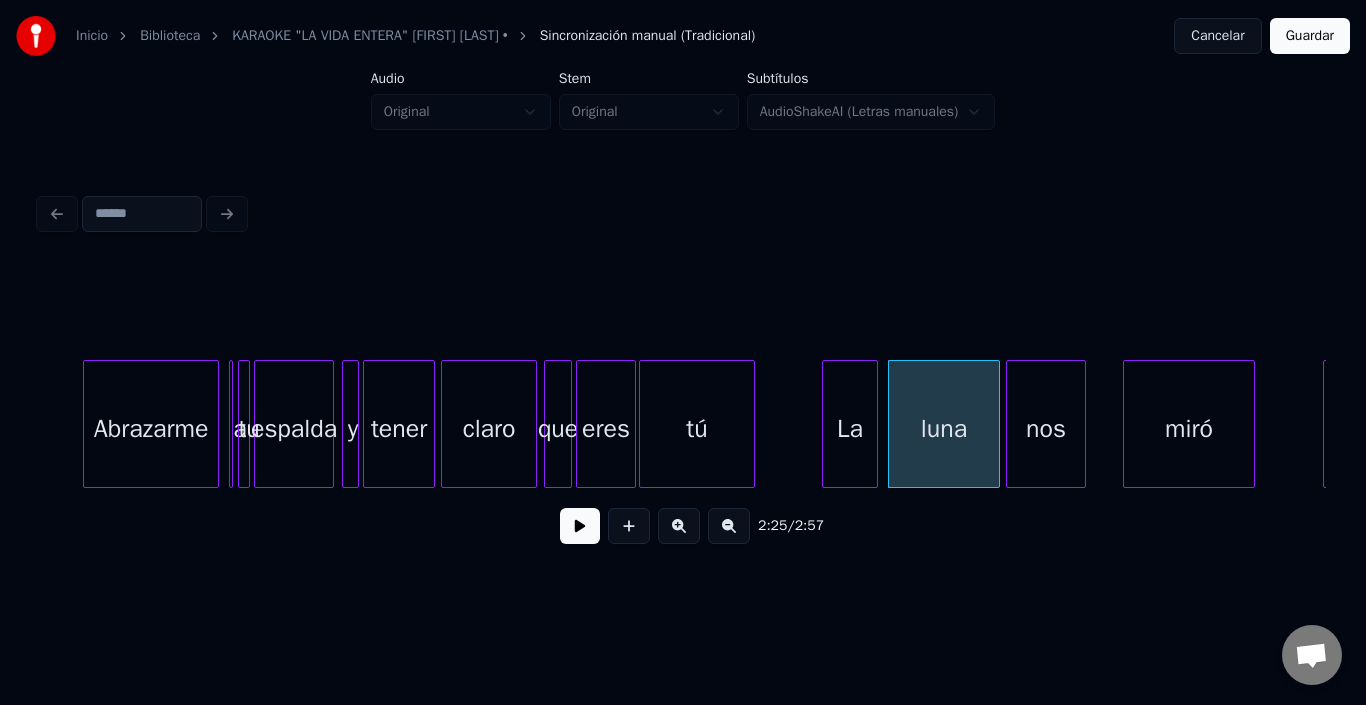 click on "nos" at bounding box center (1046, 429) 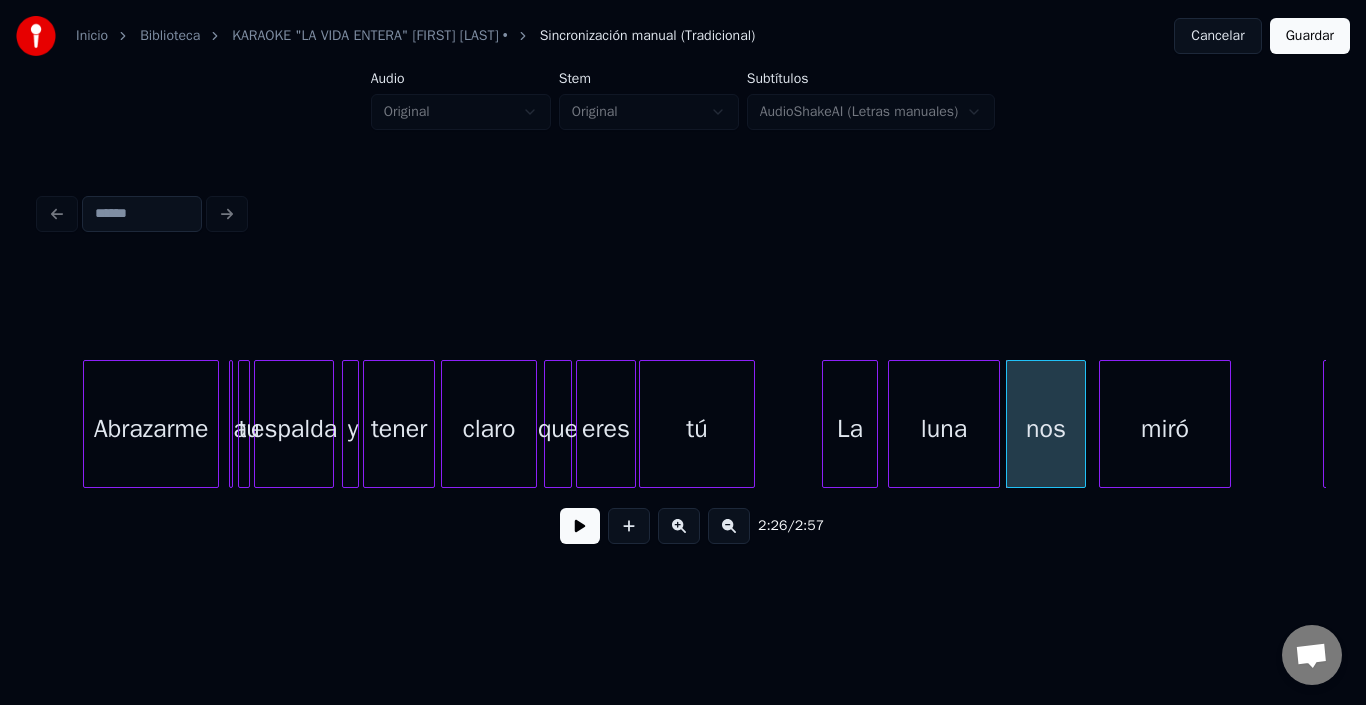 click on "miró" at bounding box center [1165, 429] 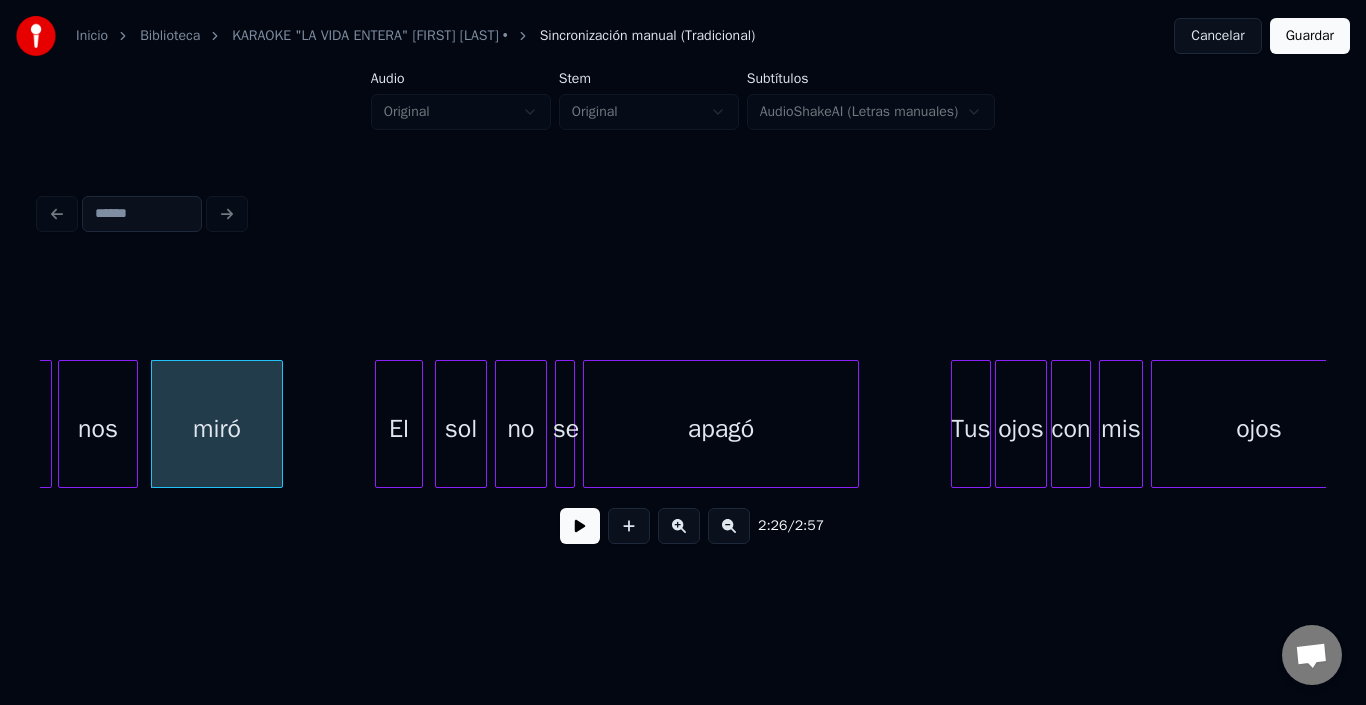 scroll, scrollTop: 0, scrollLeft: 29268, axis: horizontal 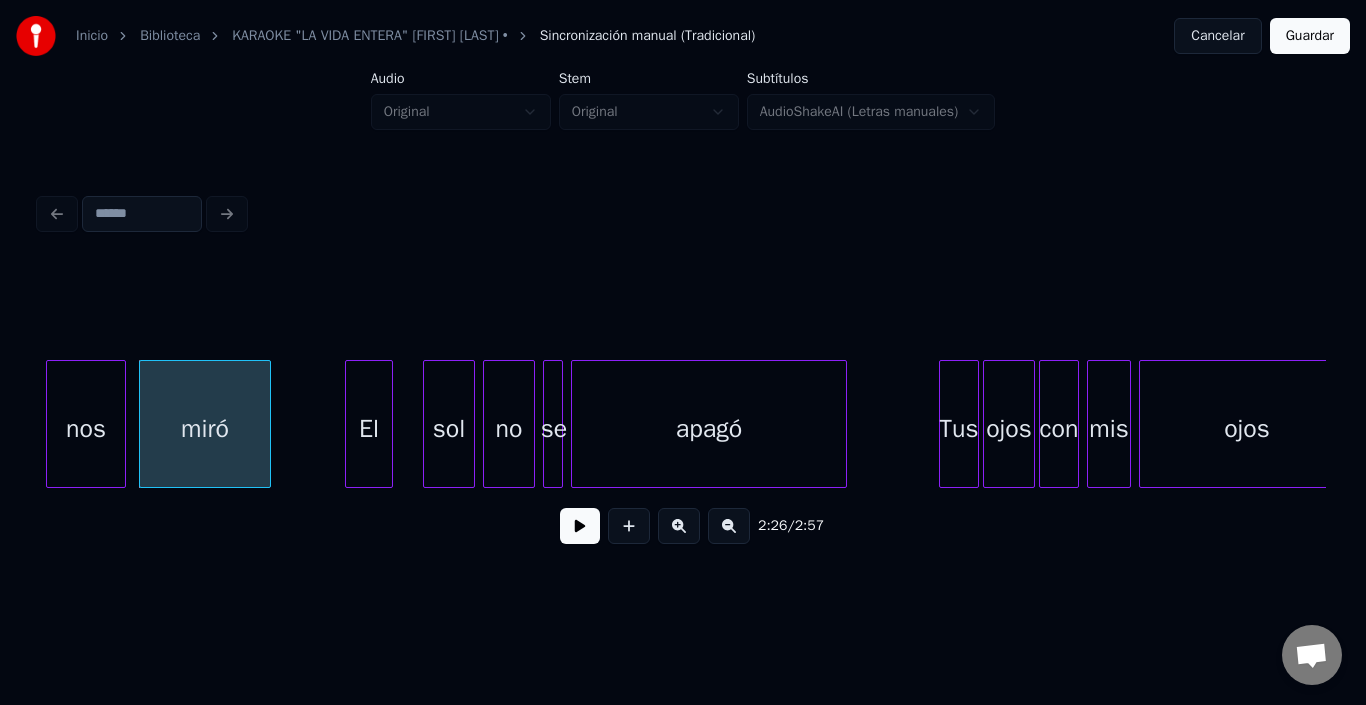 click on "El" at bounding box center [369, 429] 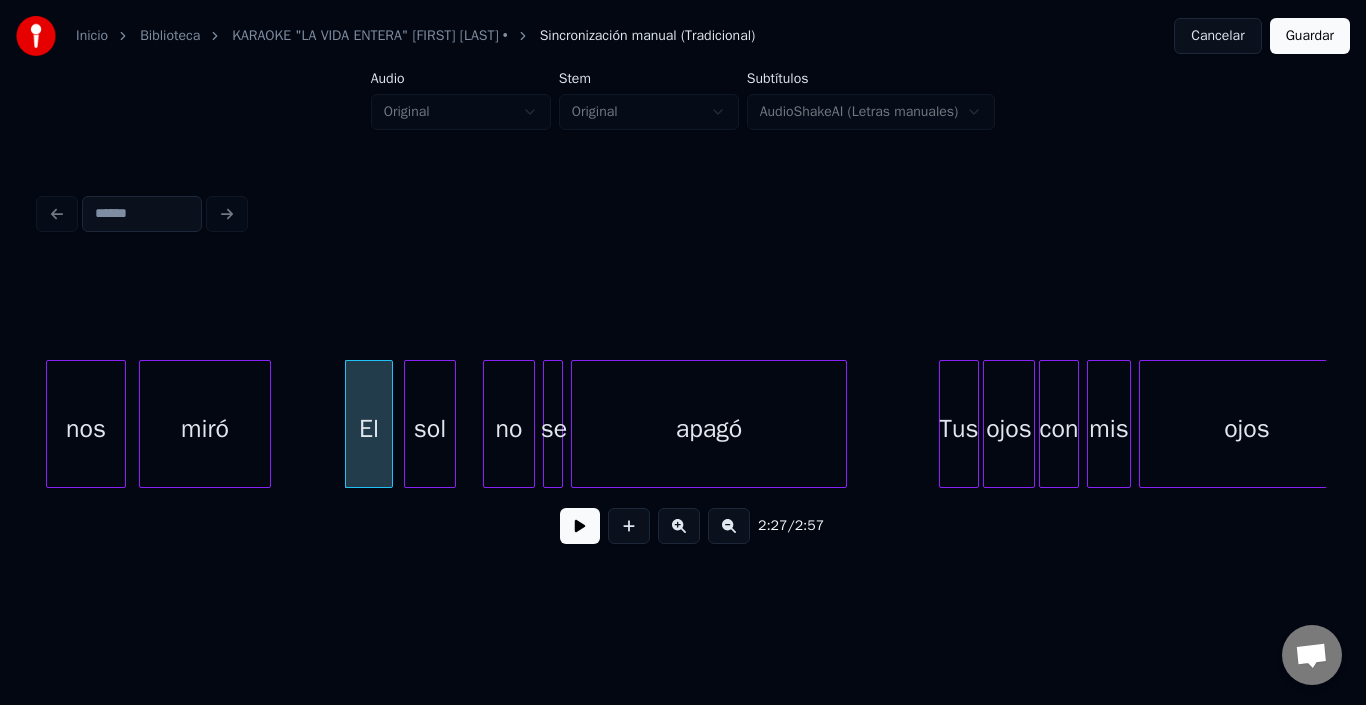 click on "sol" at bounding box center [430, 429] 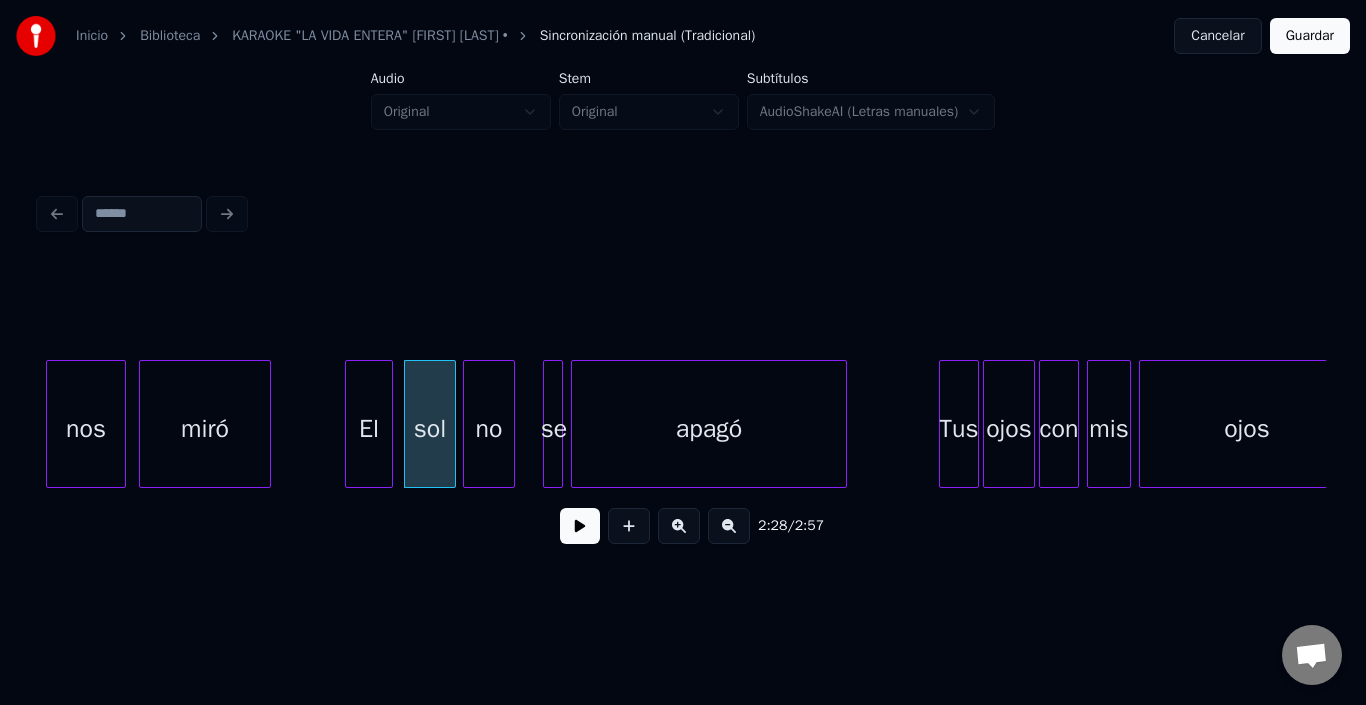 click on "no" at bounding box center (489, 429) 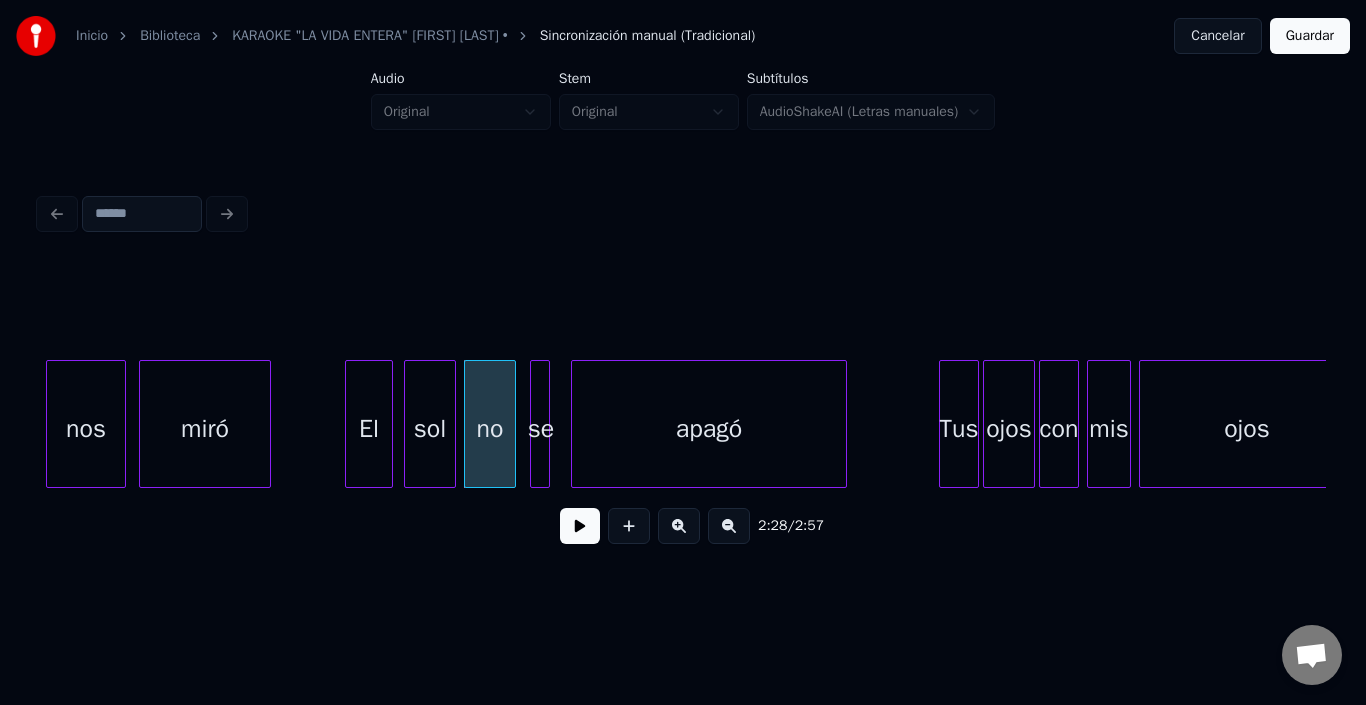 click on "se" at bounding box center (541, 429) 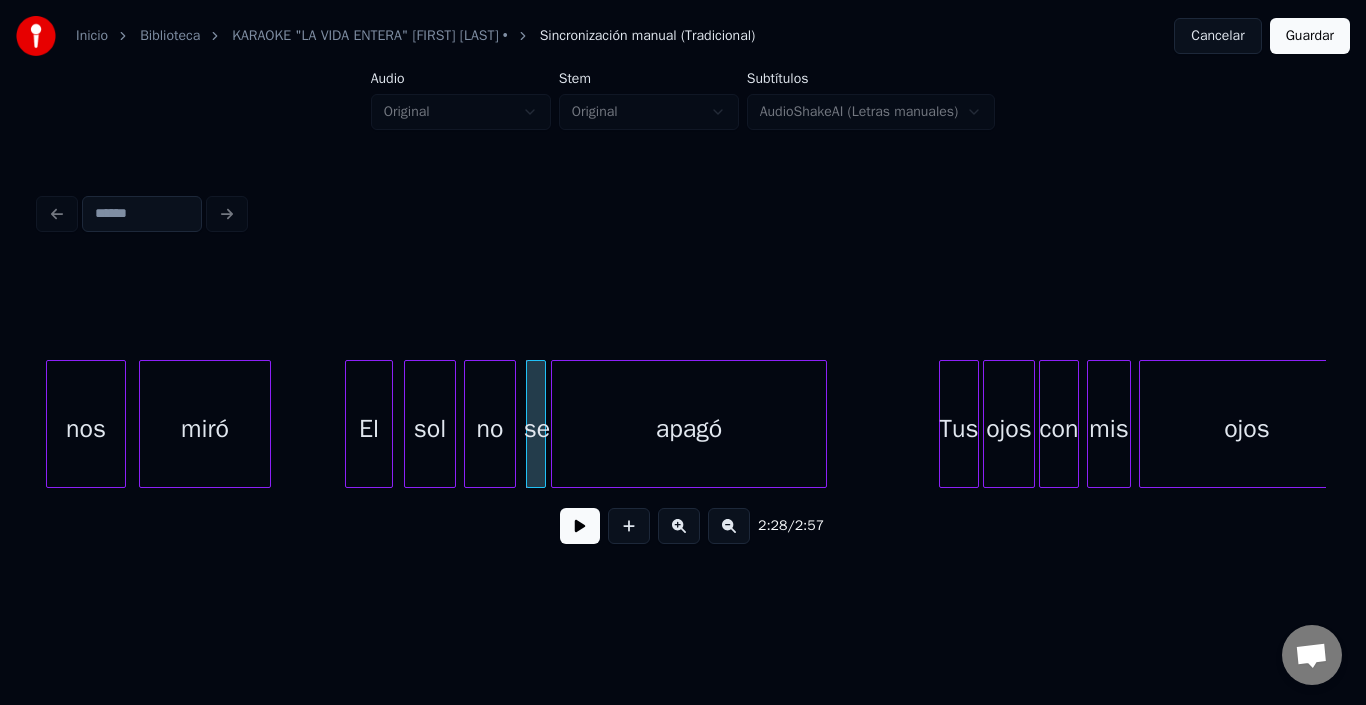 click on "apagó" at bounding box center (689, 429) 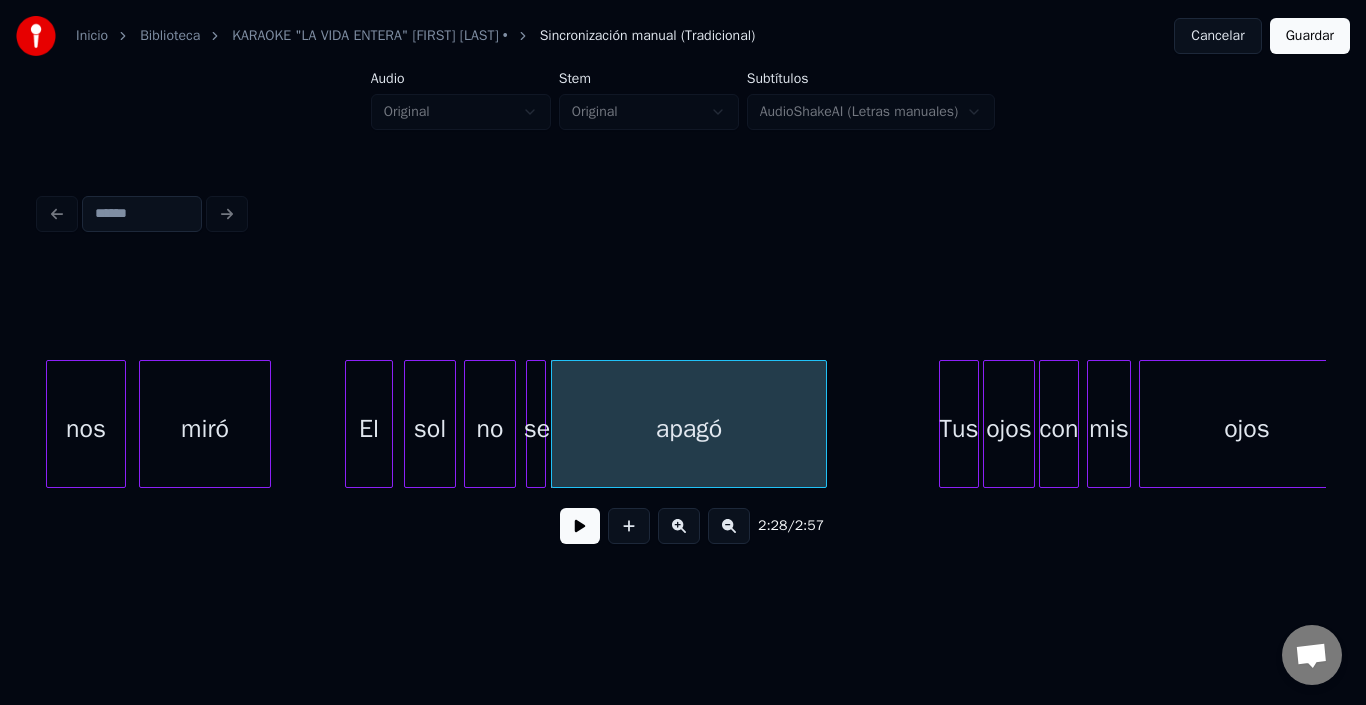 click on "apagó" at bounding box center (689, 429) 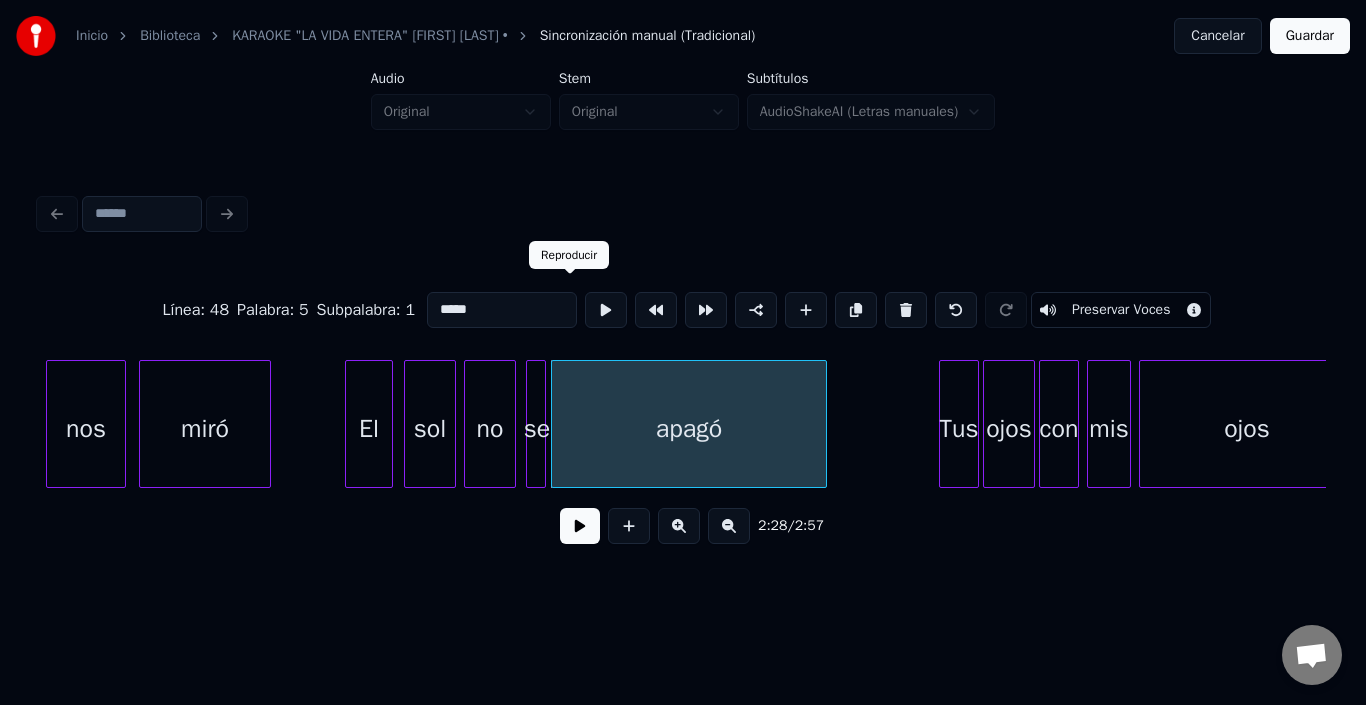 click at bounding box center (606, 310) 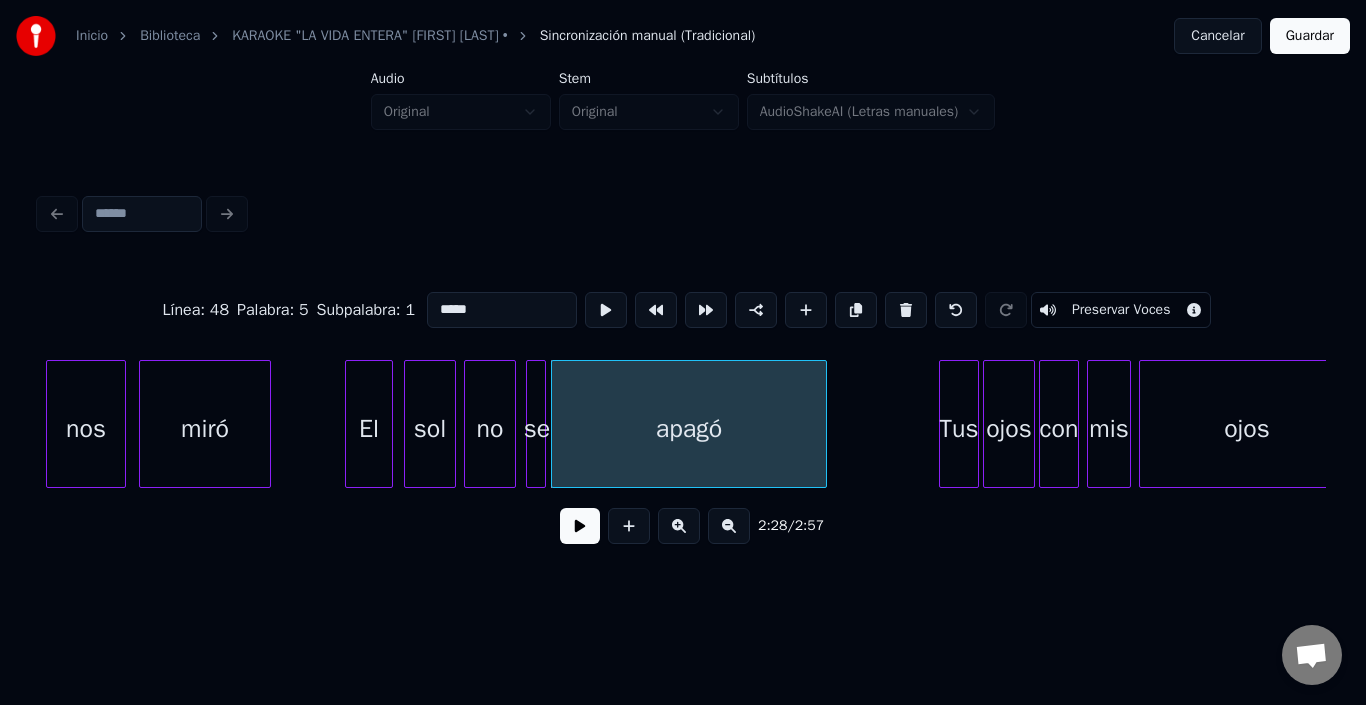 click at bounding box center [580, 526] 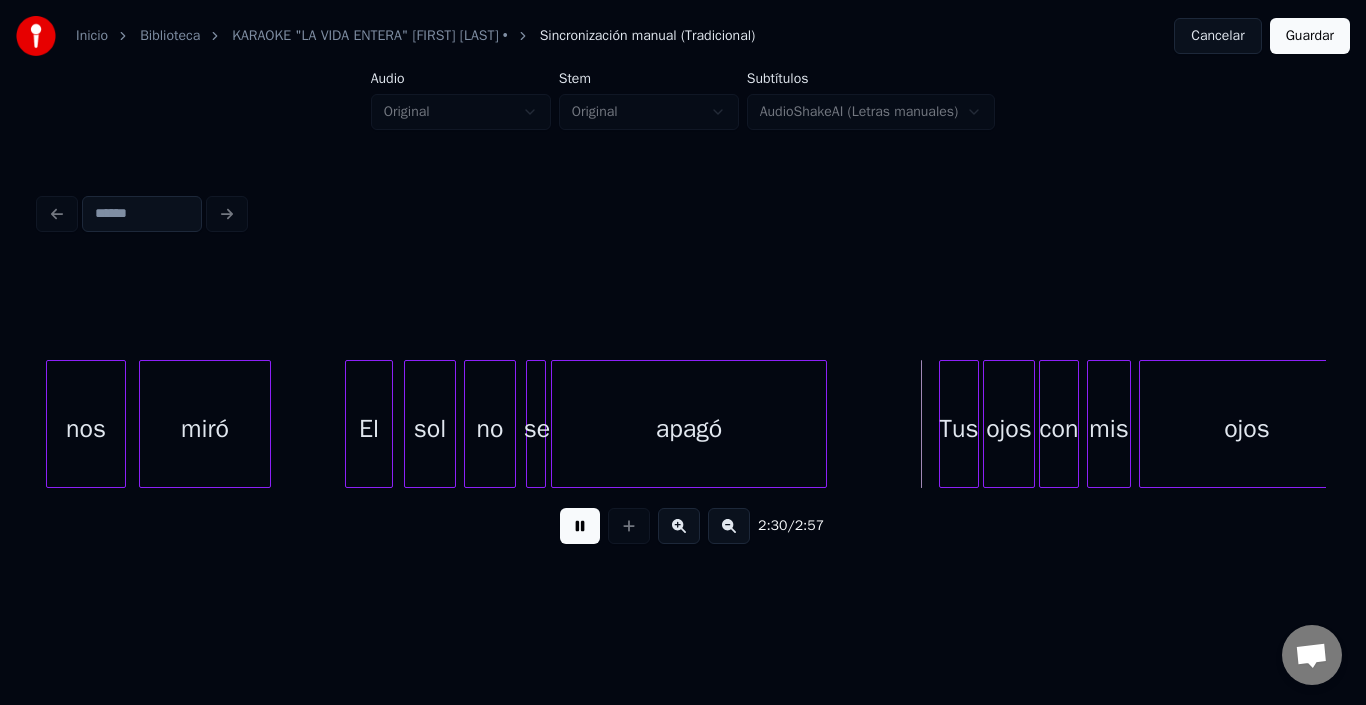 click at bounding box center (580, 526) 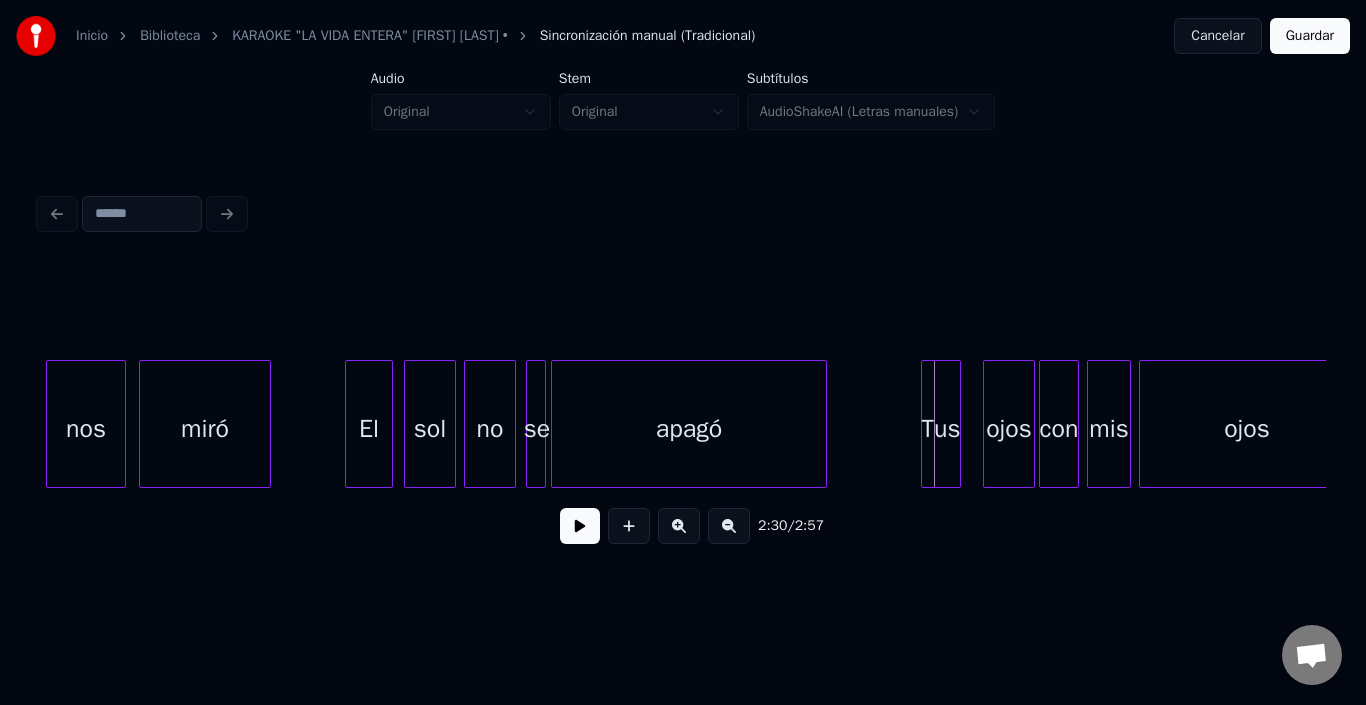 click on "Tus" at bounding box center (941, 429) 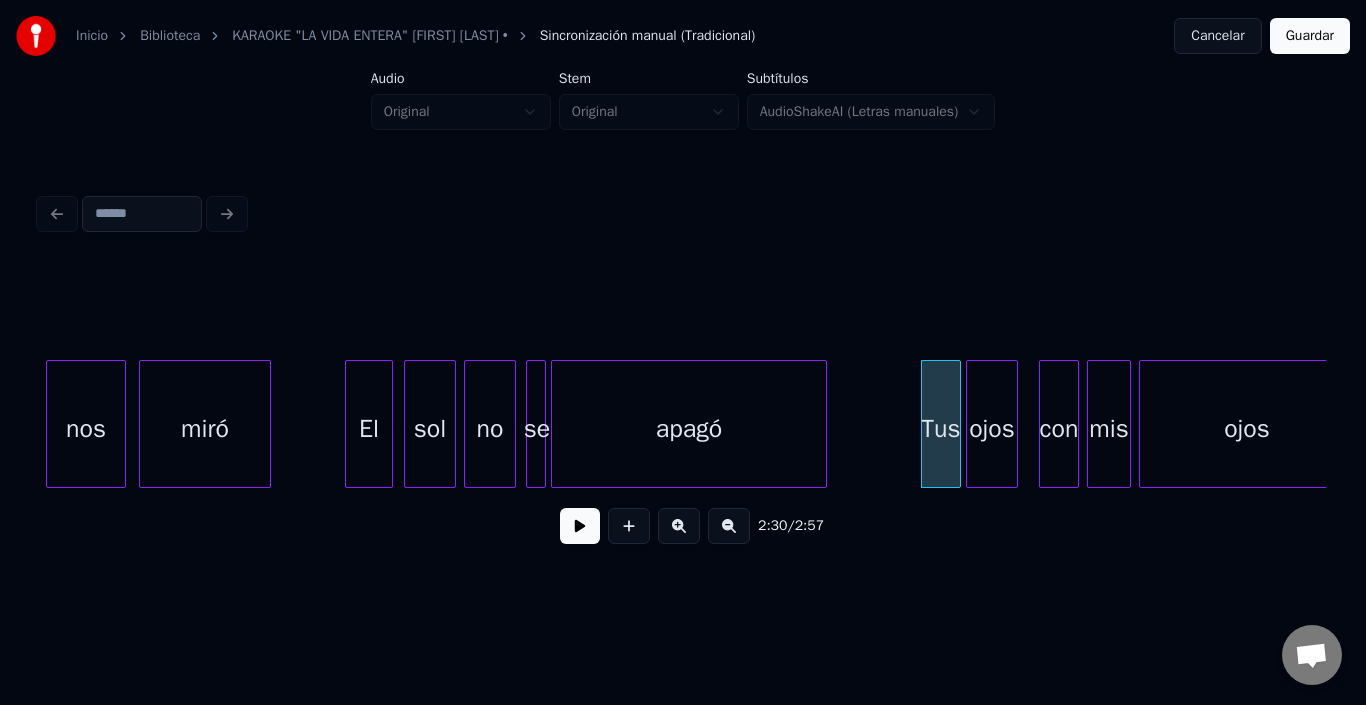 click on "ojos" at bounding box center [992, 429] 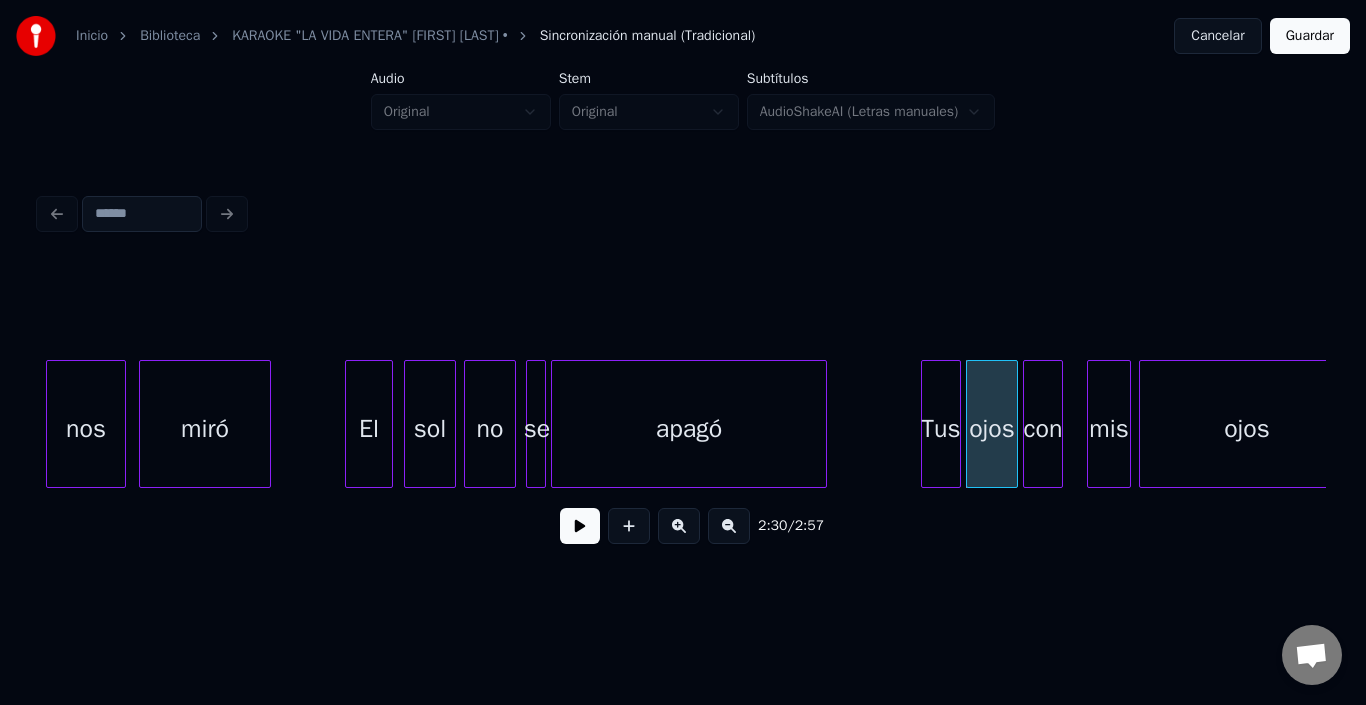 click on "con" at bounding box center [1043, 429] 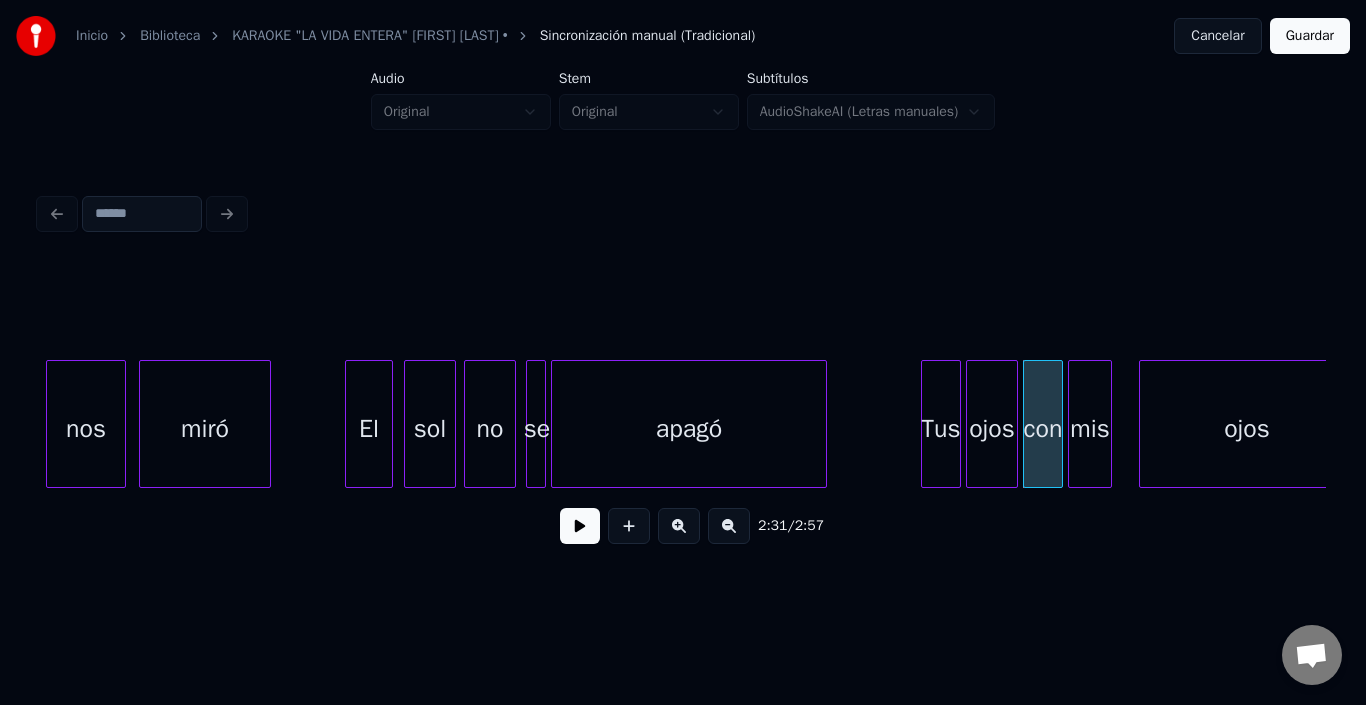 click on "mis" at bounding box center (1090, 429) 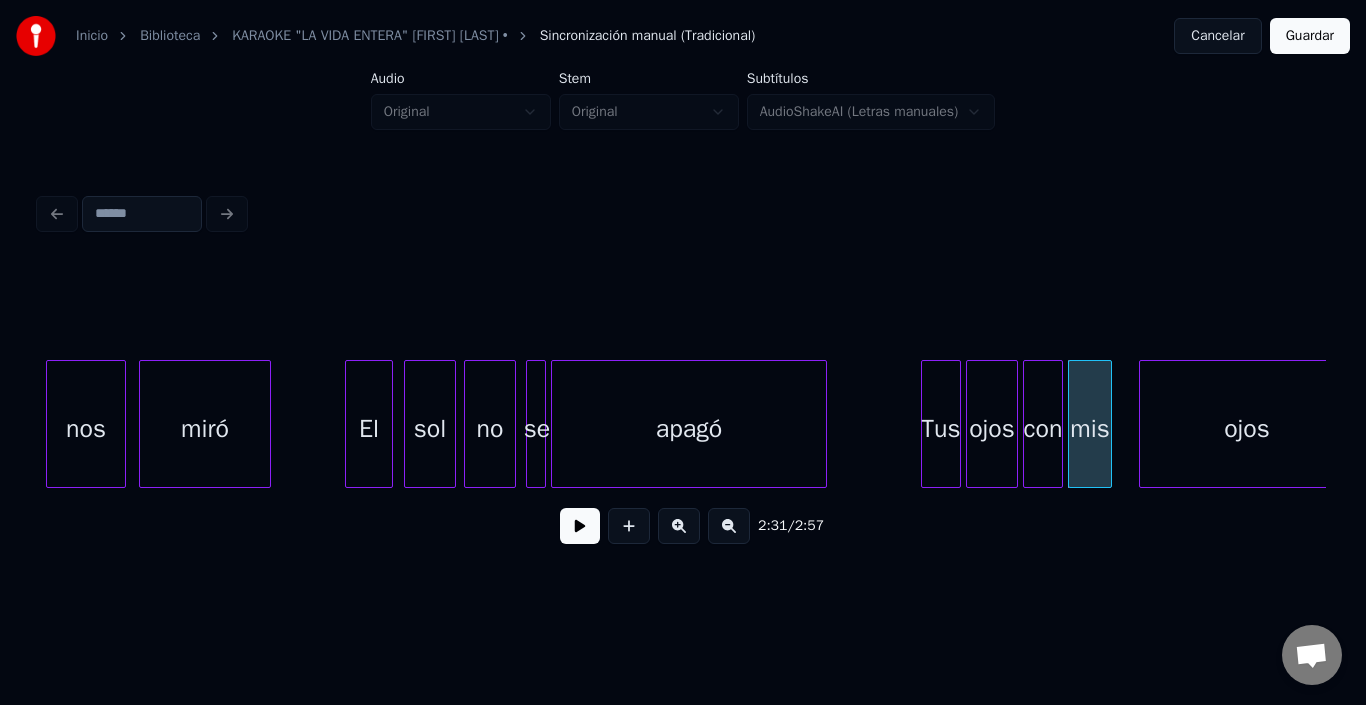 scroll, scrollTop: 0, scrollLeft: 29297, axis: horizontal 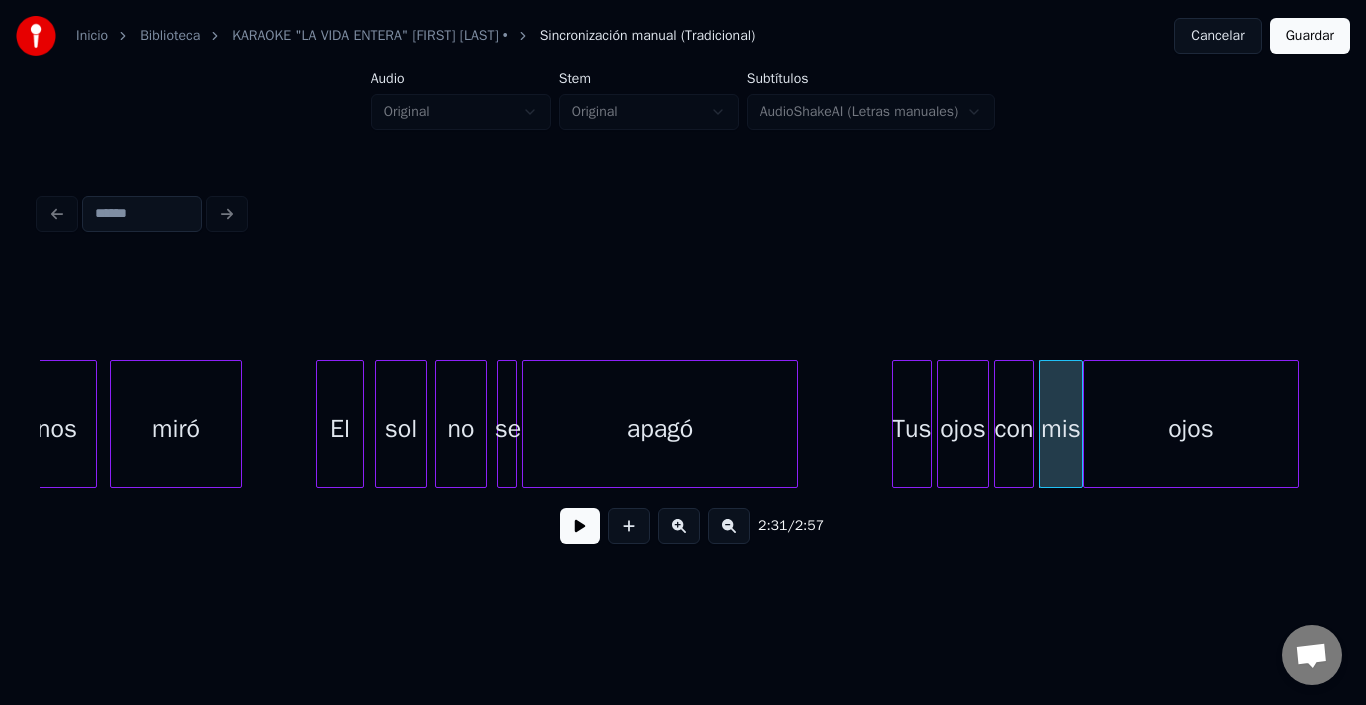 click on "ojos" at bounding box center [1191, 429] 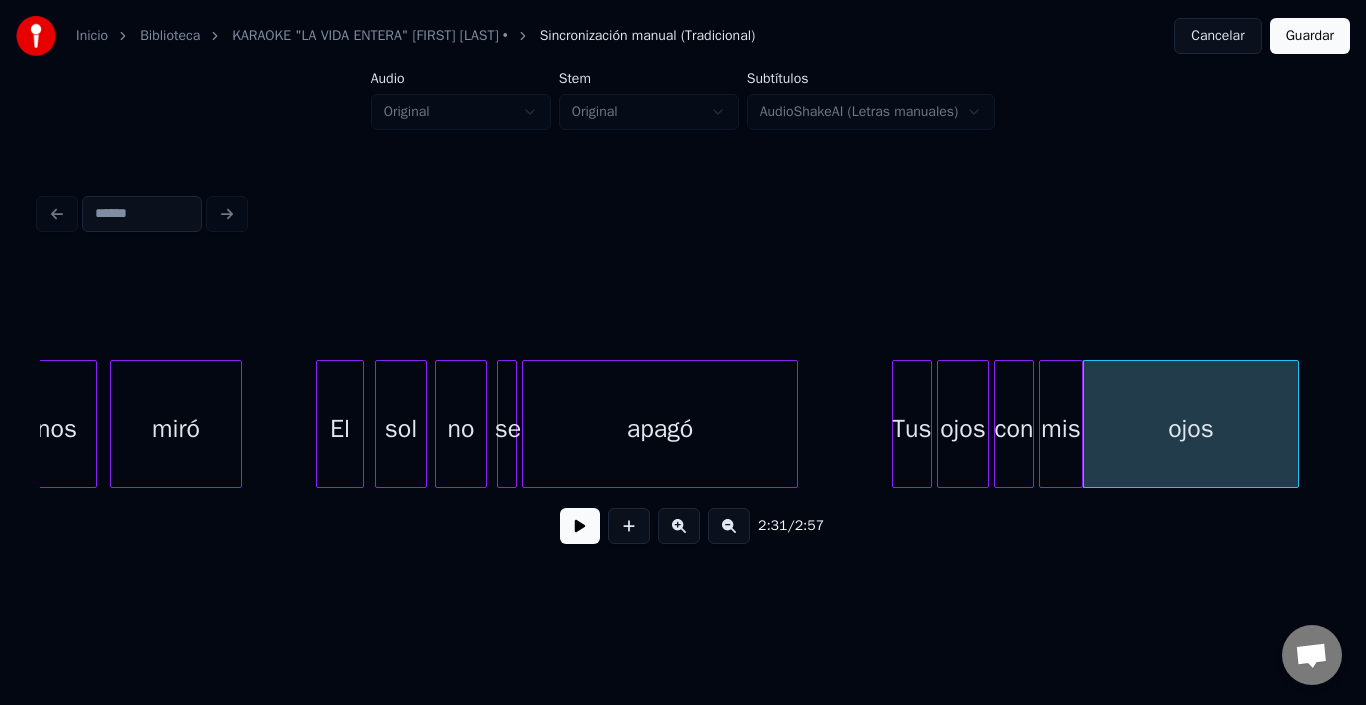 click on "ojos" at bounding box center [1191, 429] 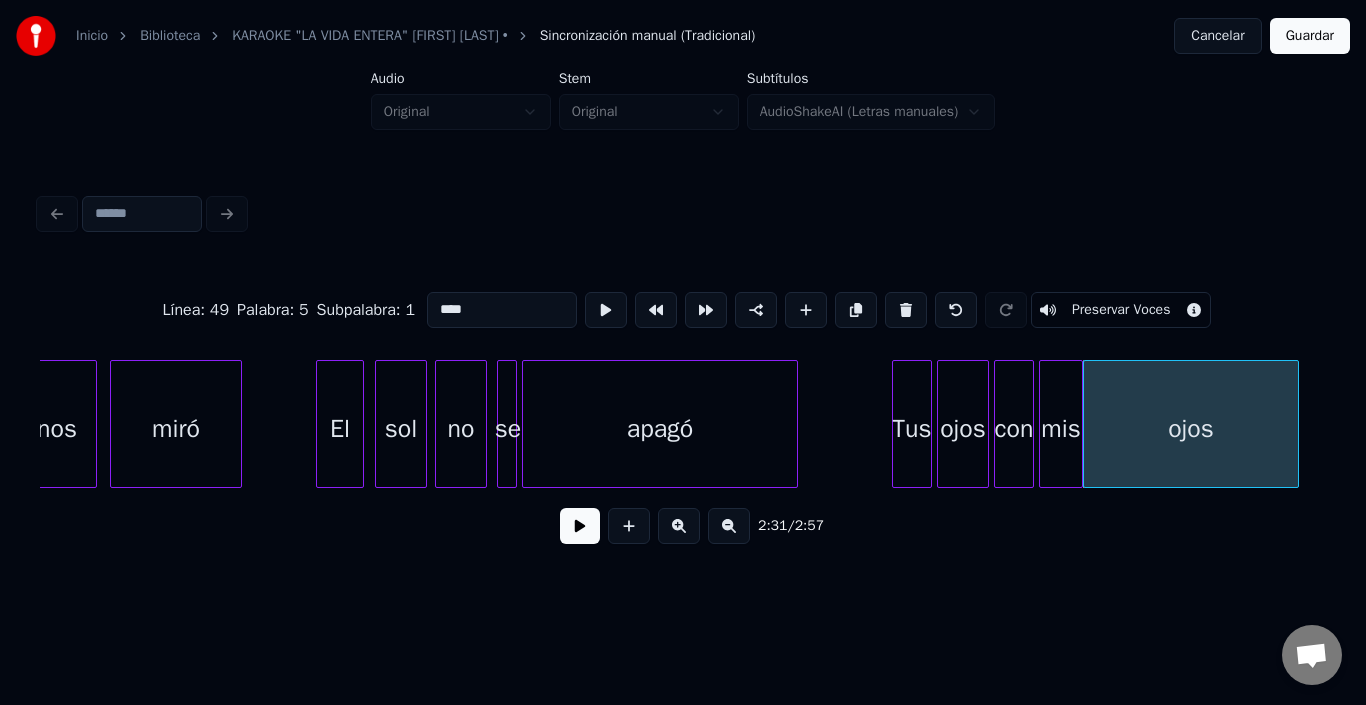 click at bounding box center (1079, 424) 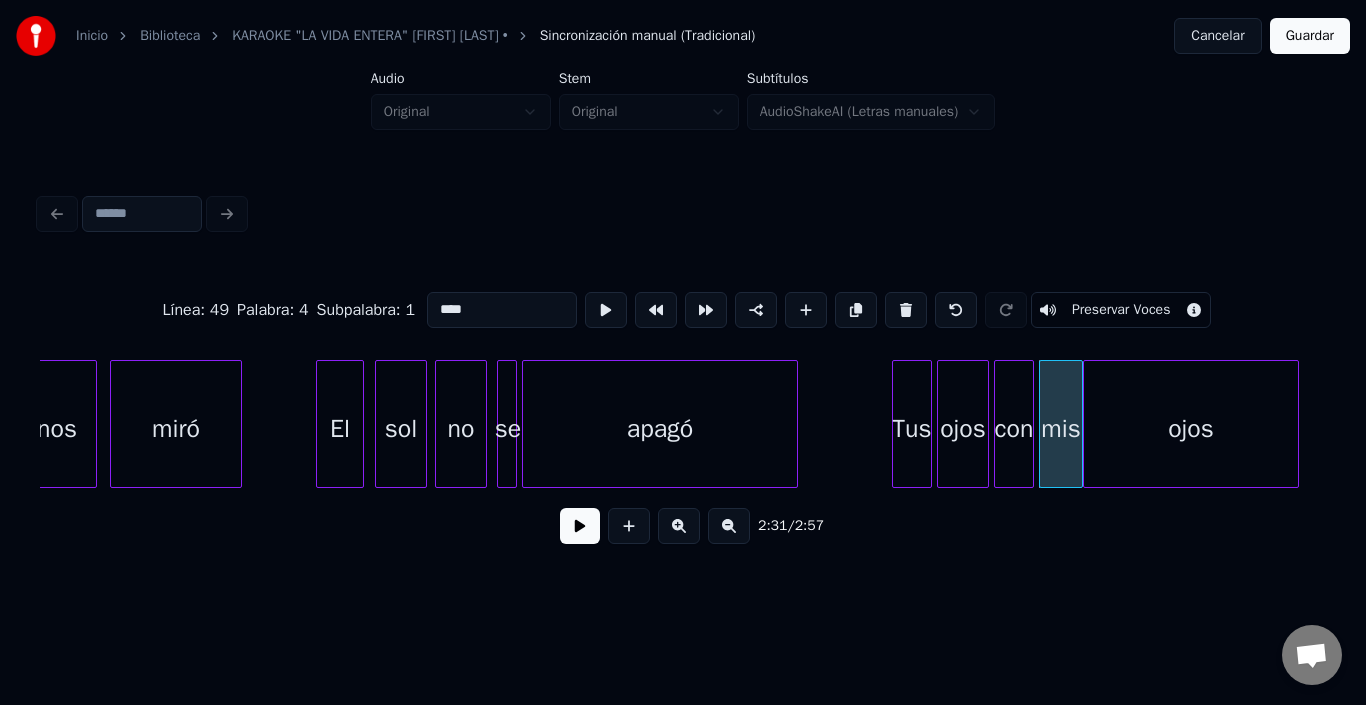 type on "***" 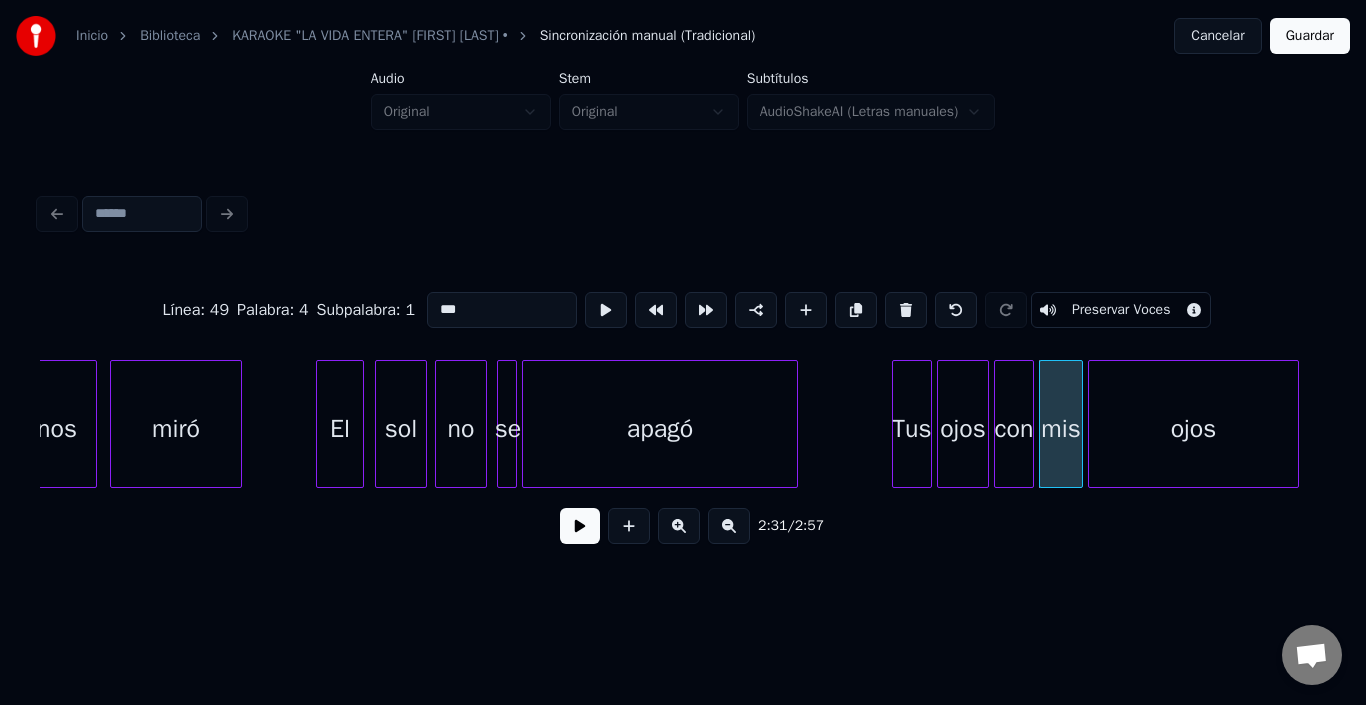 click at bounding box center [1092, 424] 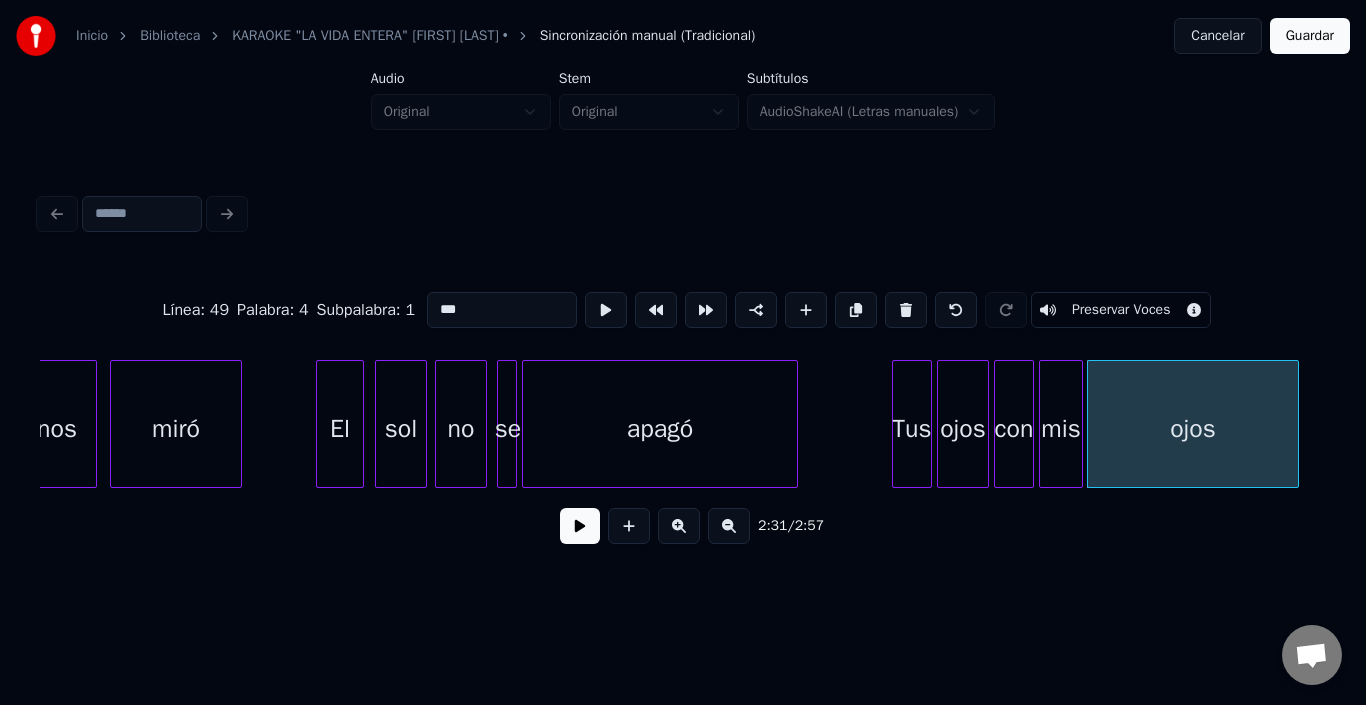click at bounding box center (1079, 424) 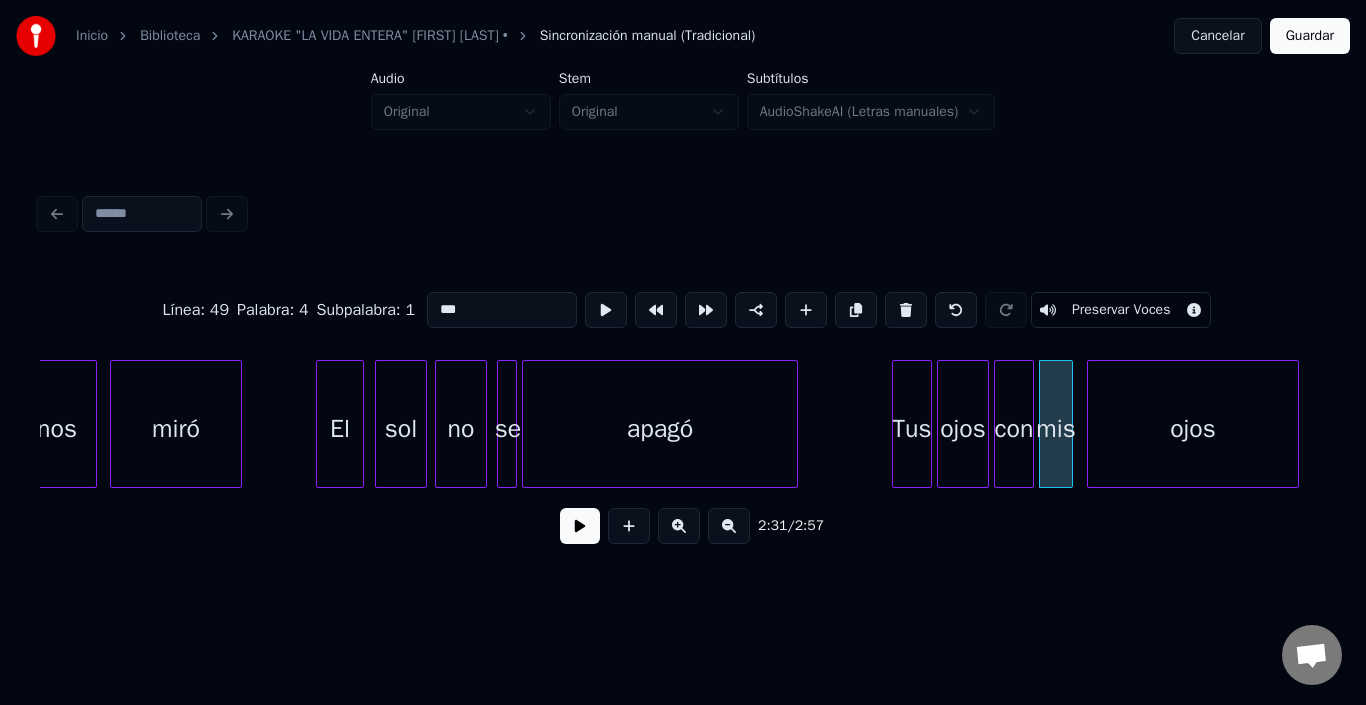 click at bounding box center [1069, 424] 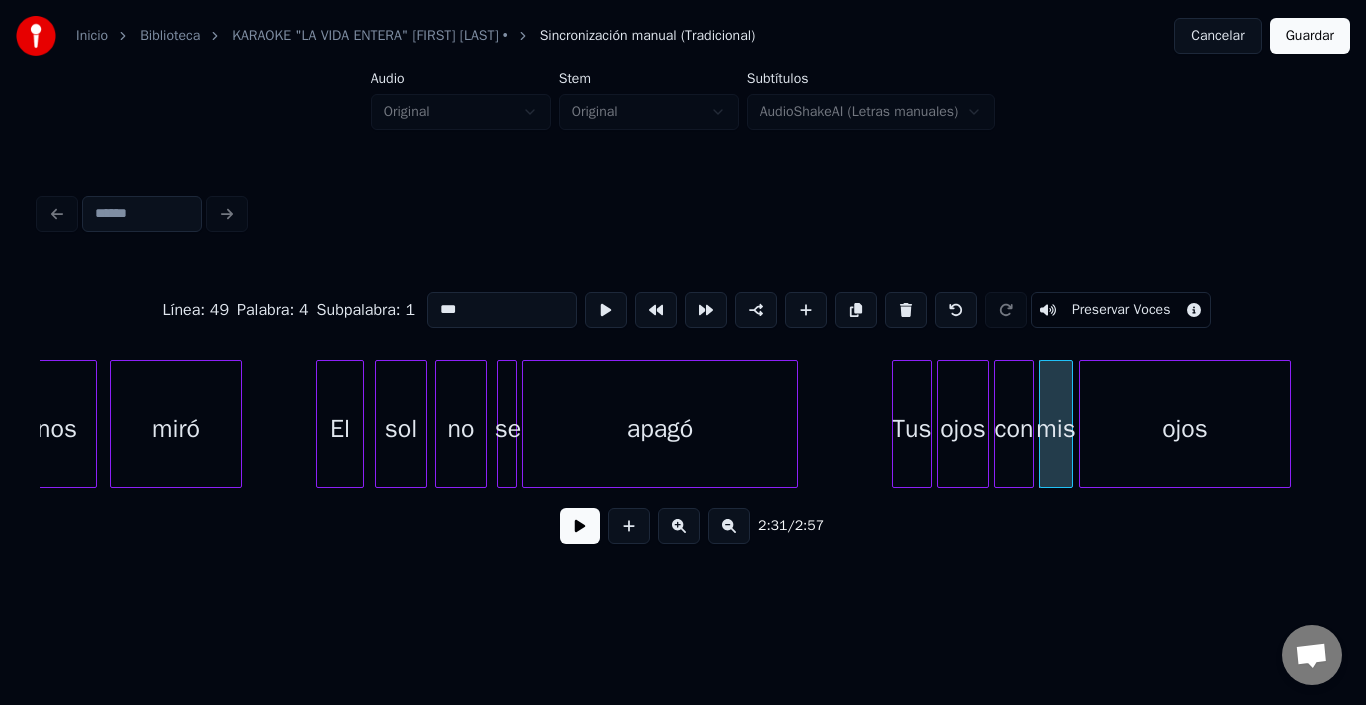 click on "ojos" at bounding box center (1185, 429) 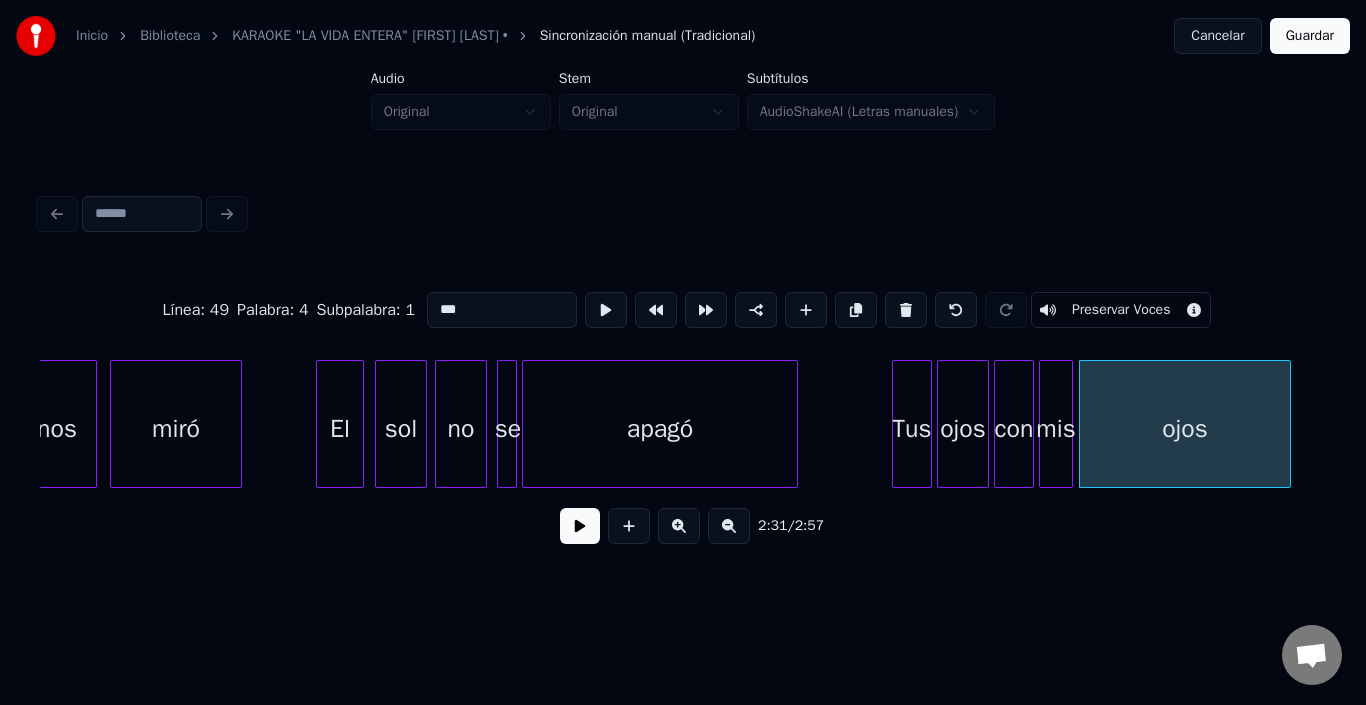 click on "nos miró El sol no se apagó Tus ojos con mis ojos" at bounding box center (-11508, 424) 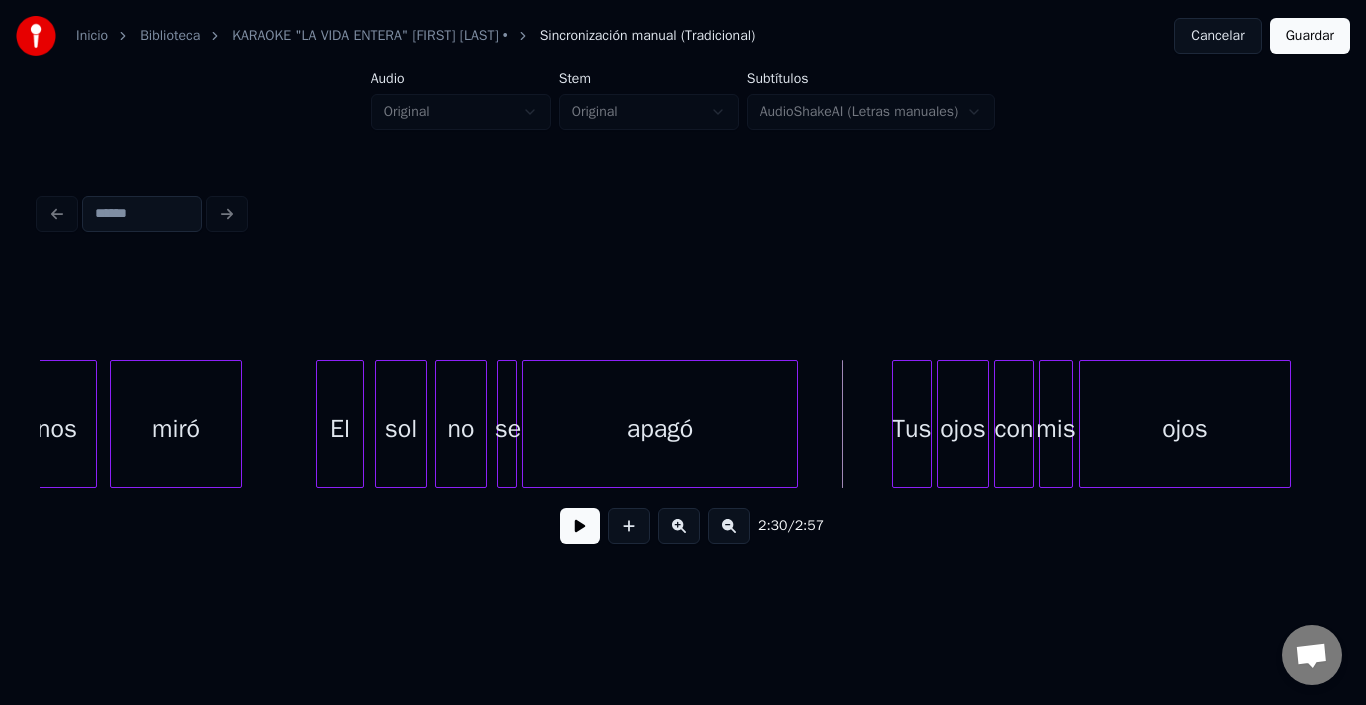 click at bounding box center (580, 526) 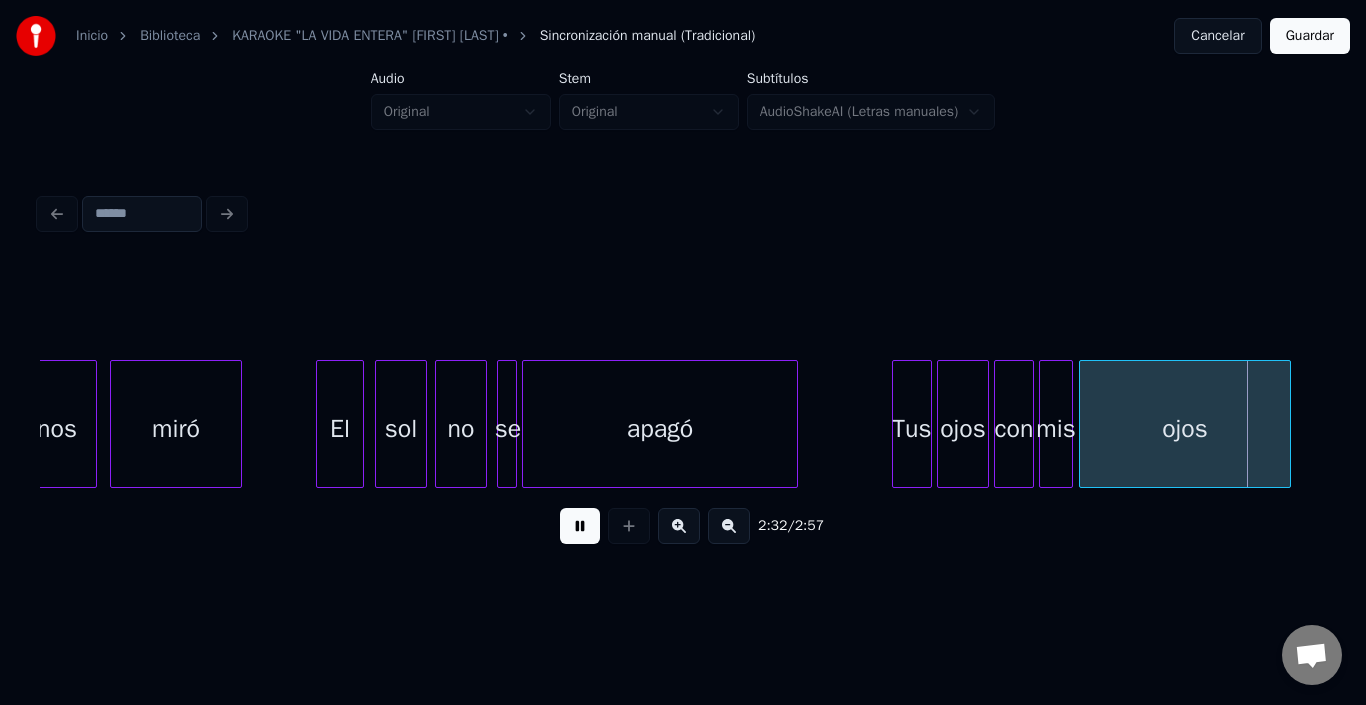 click at bounding box center (580, 526) 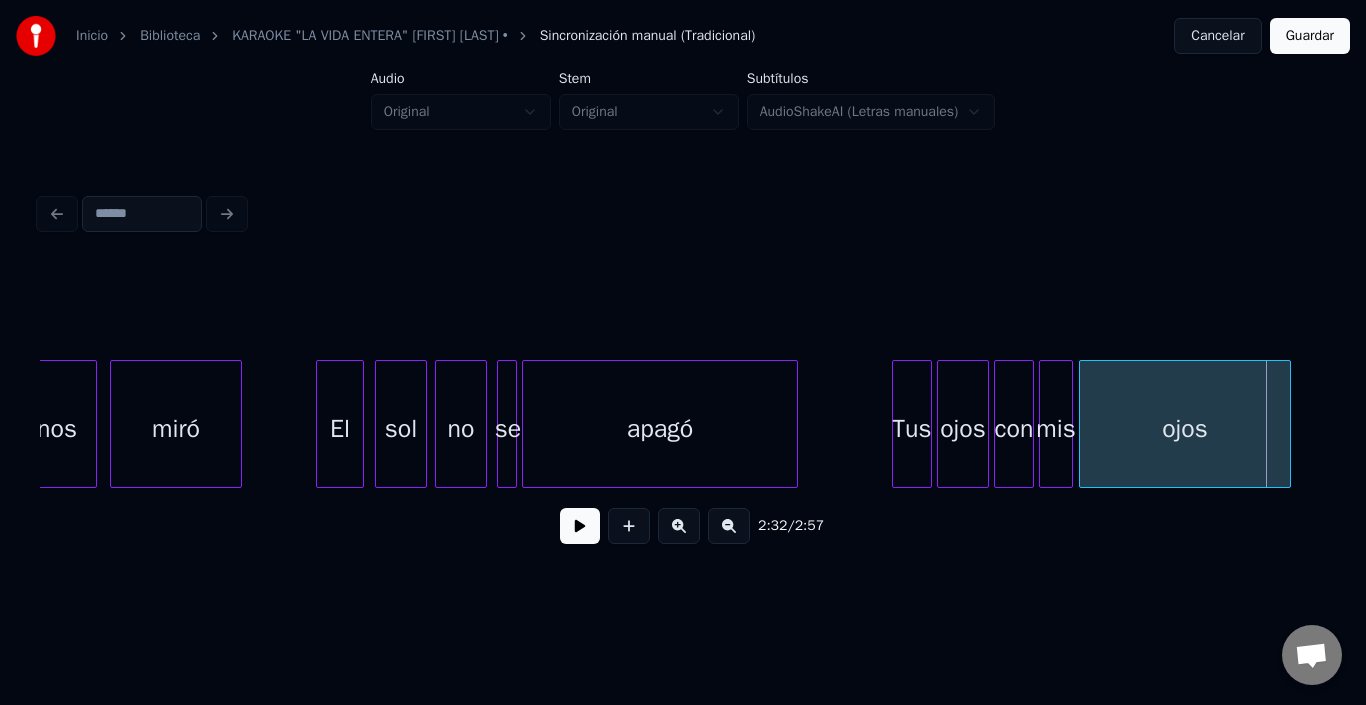 click at bounding box center (1043, 424) 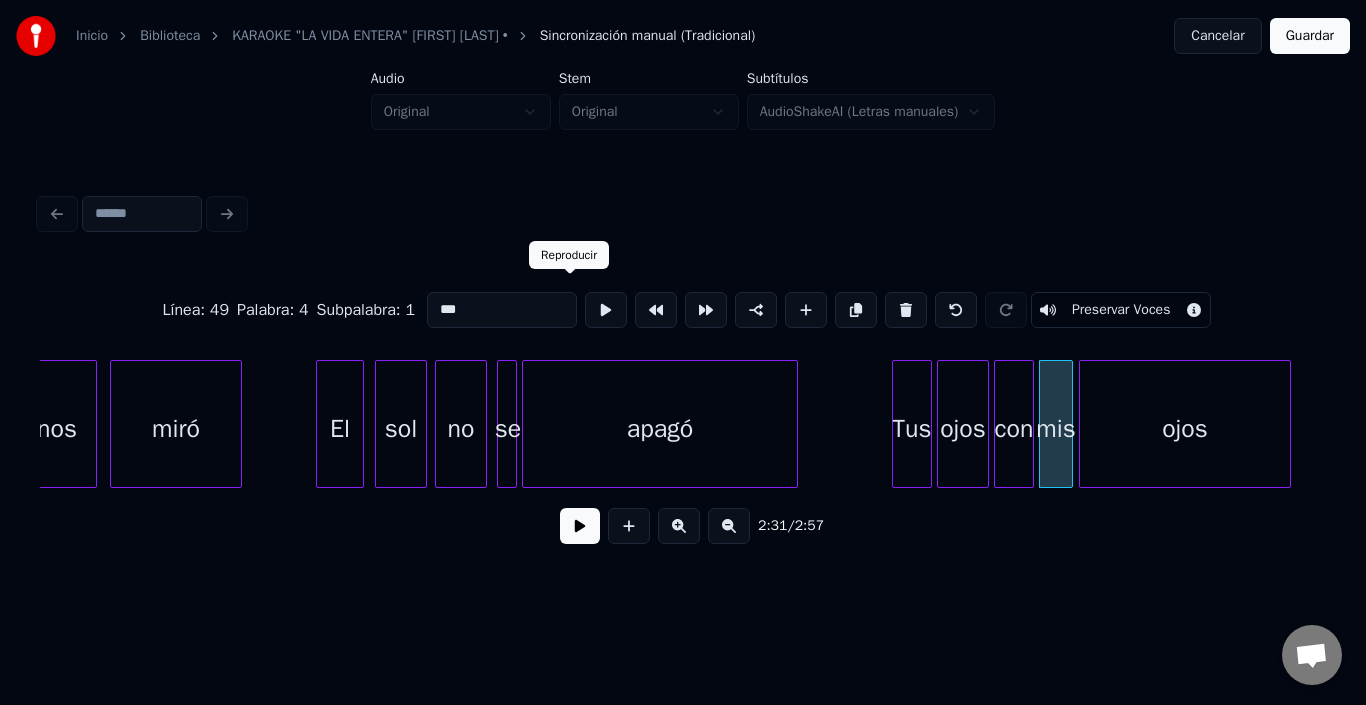 click at bounding box center [606, 310] 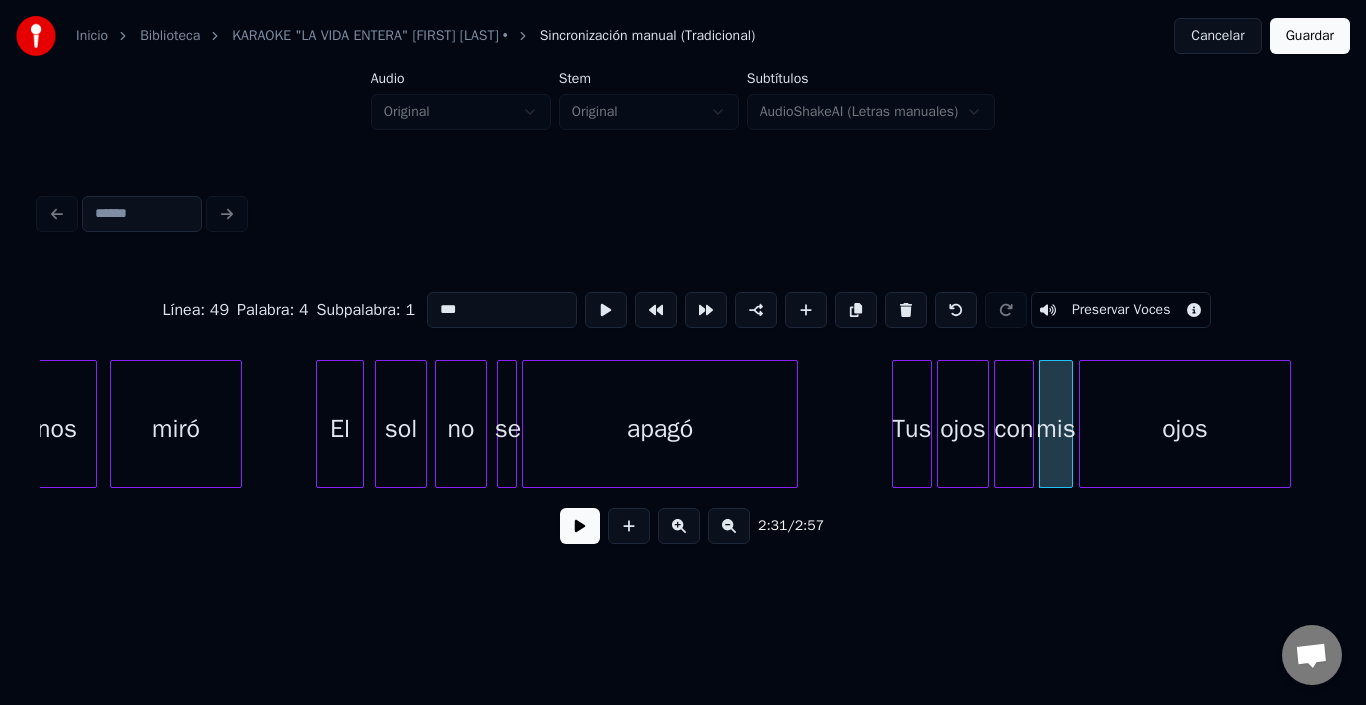 click on "ojos" at bounding box center (1185, 429) 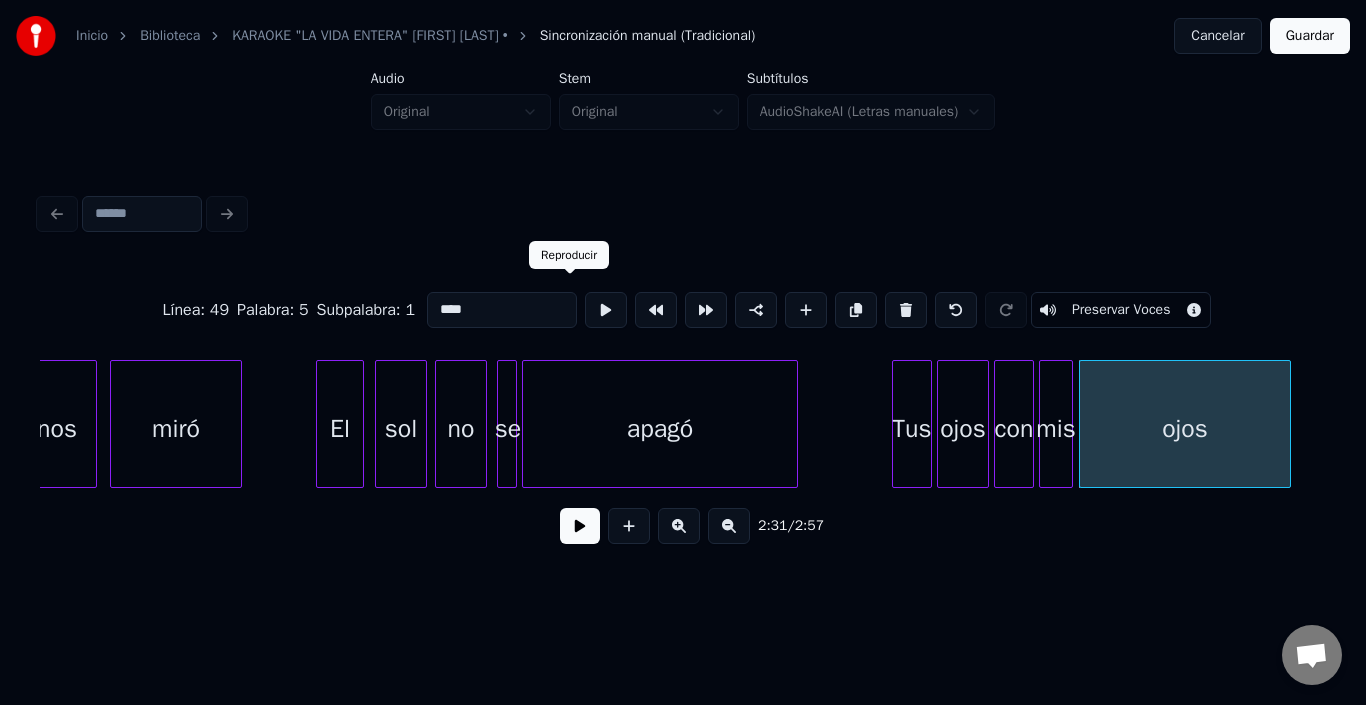 click at bounding box center [606, 310] 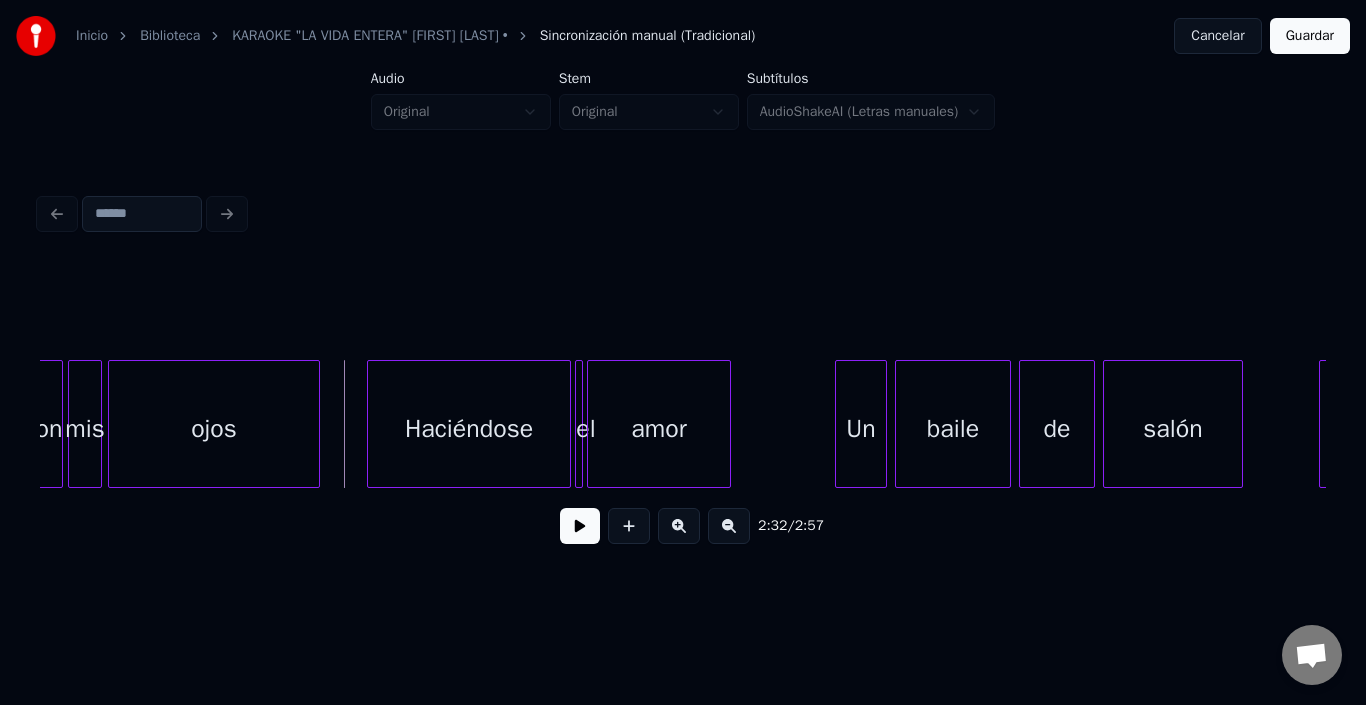 scroll, scrollTop: 0, scrollLeft: 30297, axis: horizontal 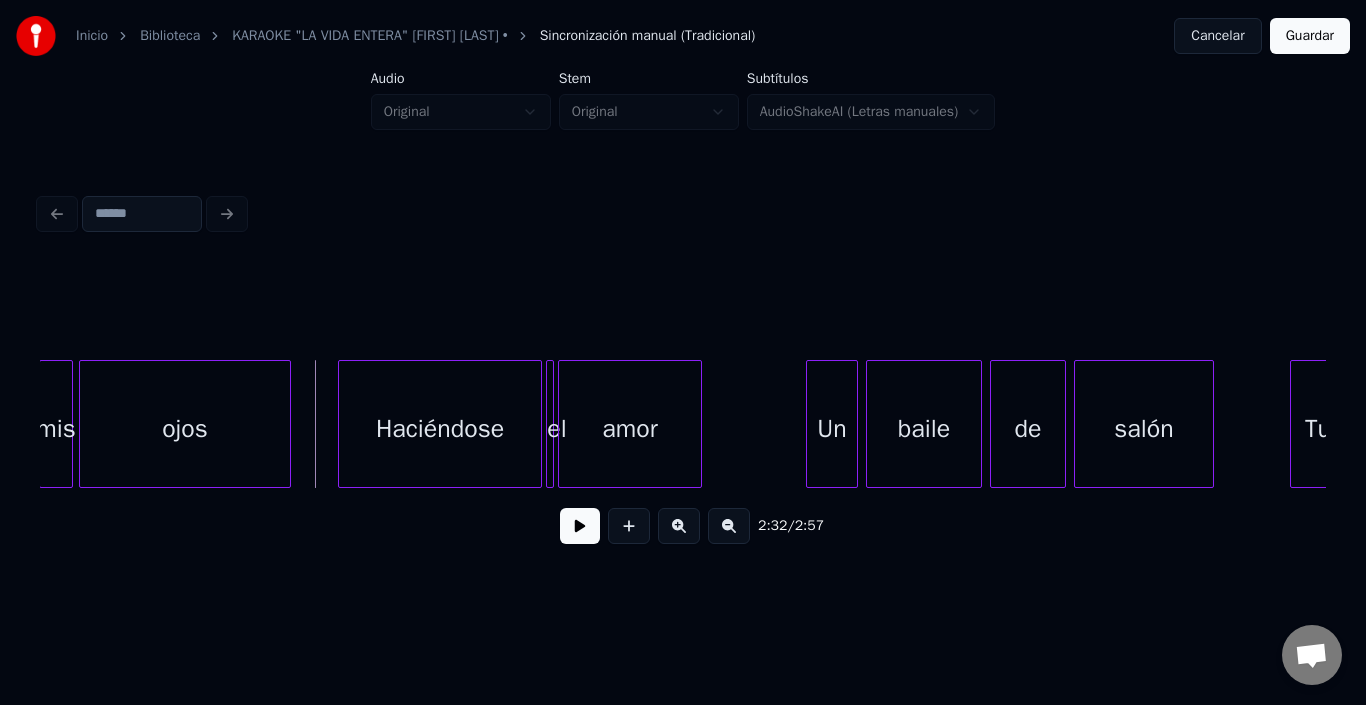 click on "Haciéndose" at bounding box center (440, 429) 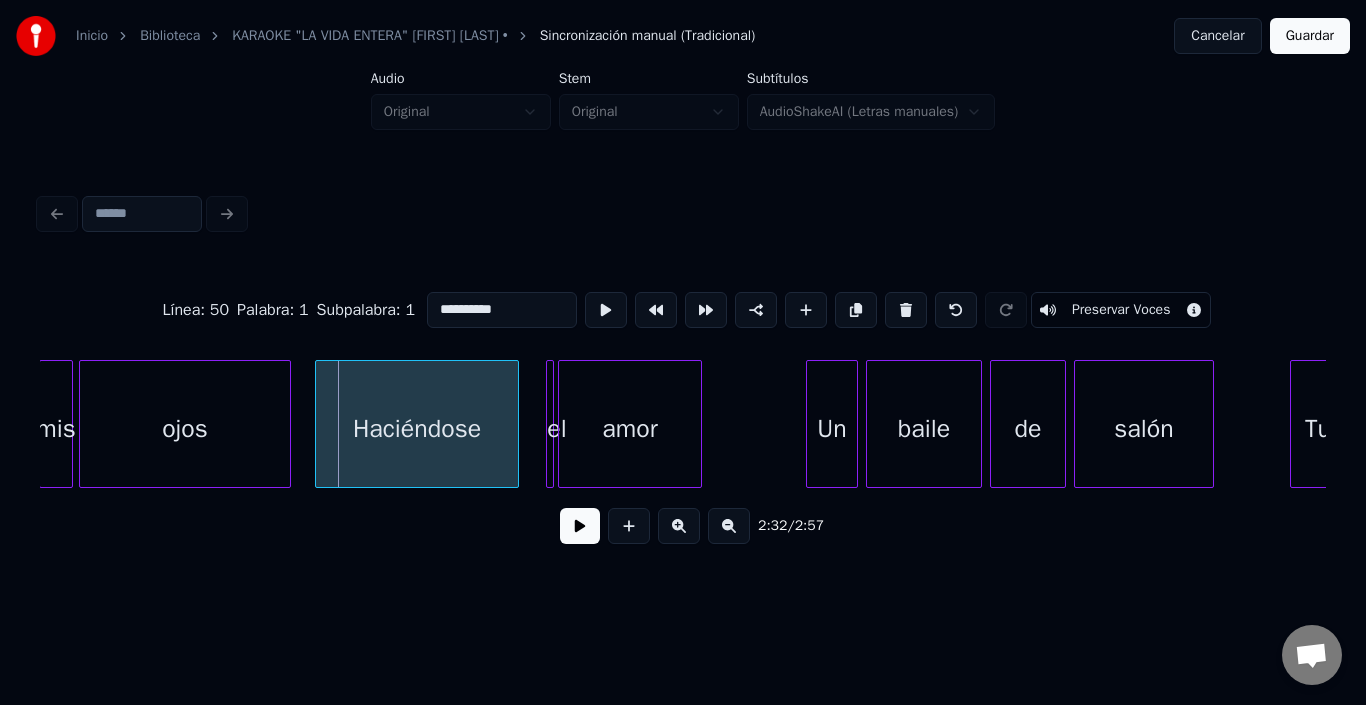 click on "Haciéndose" at bounding box center (417, 429) 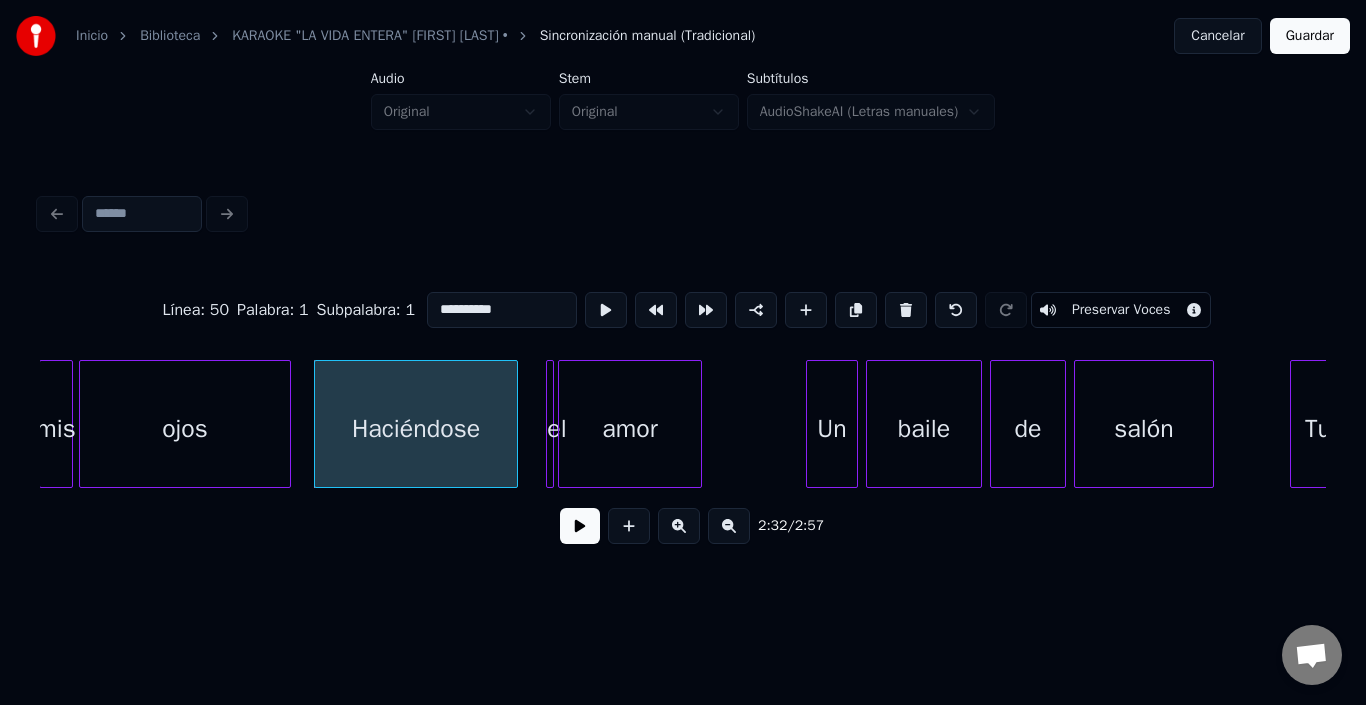 click on "**********" at bounding box center (502, 310) 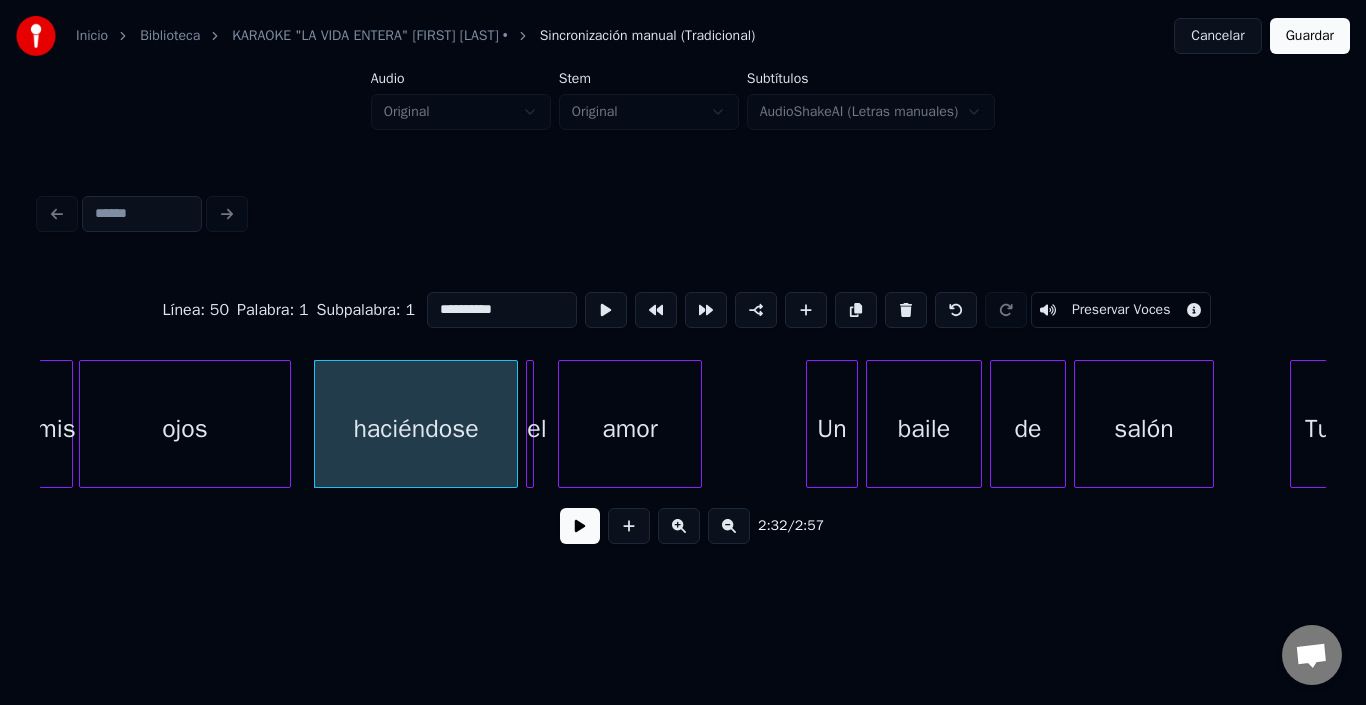 click on "el" at bounding box center (530, 424) 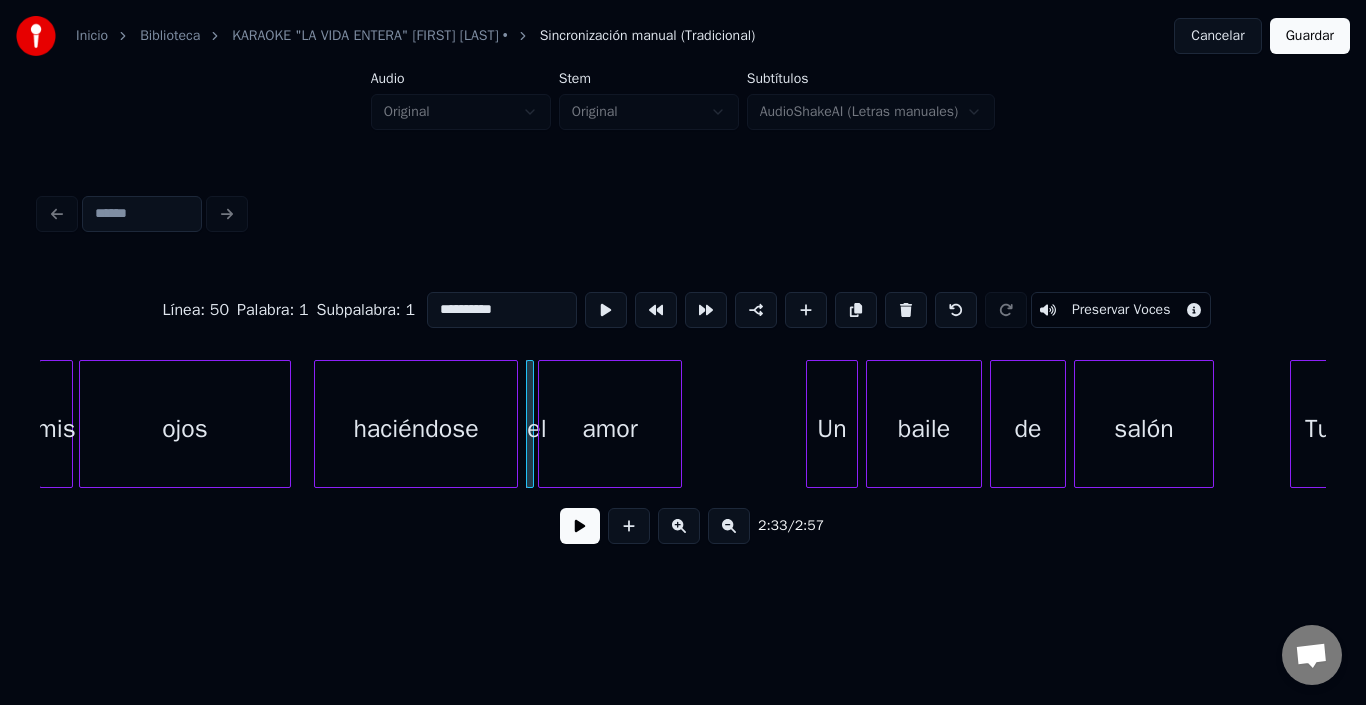 click on "amor" at bounding box center (610, 429) 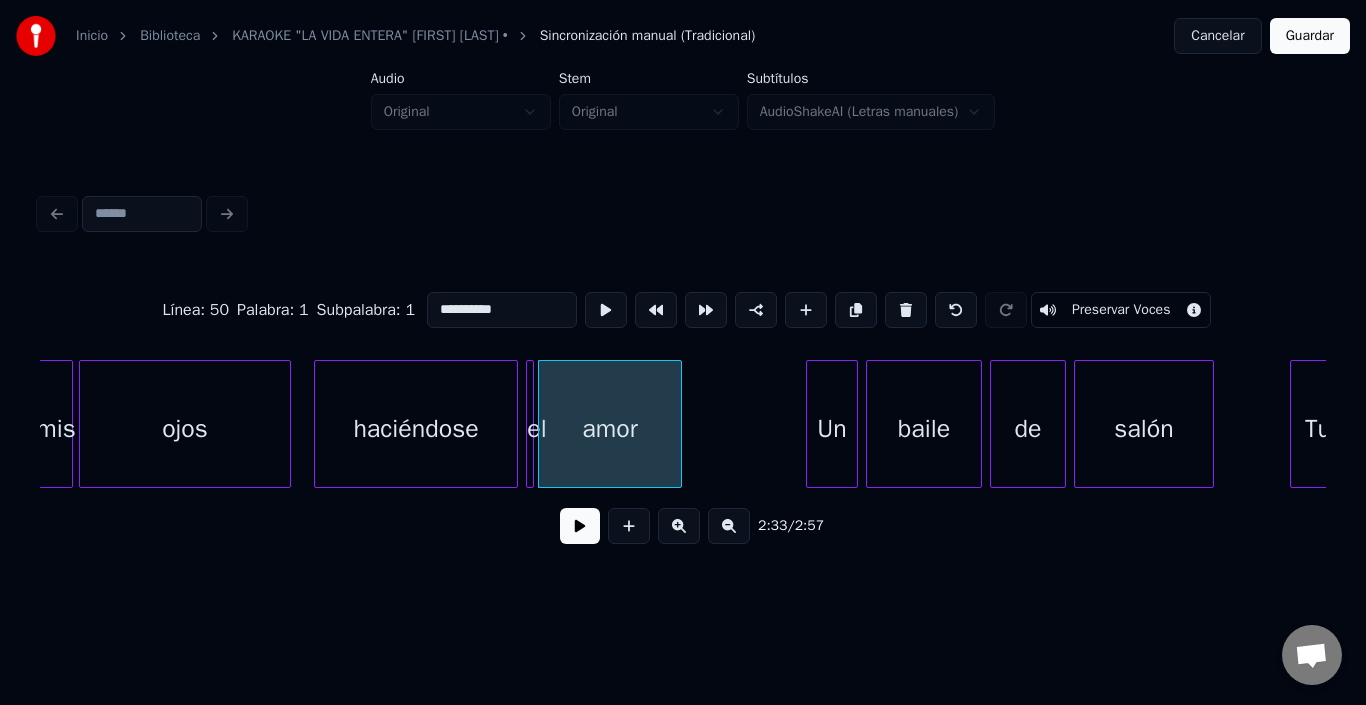 click on "amor" at bounding box center [610, 429] 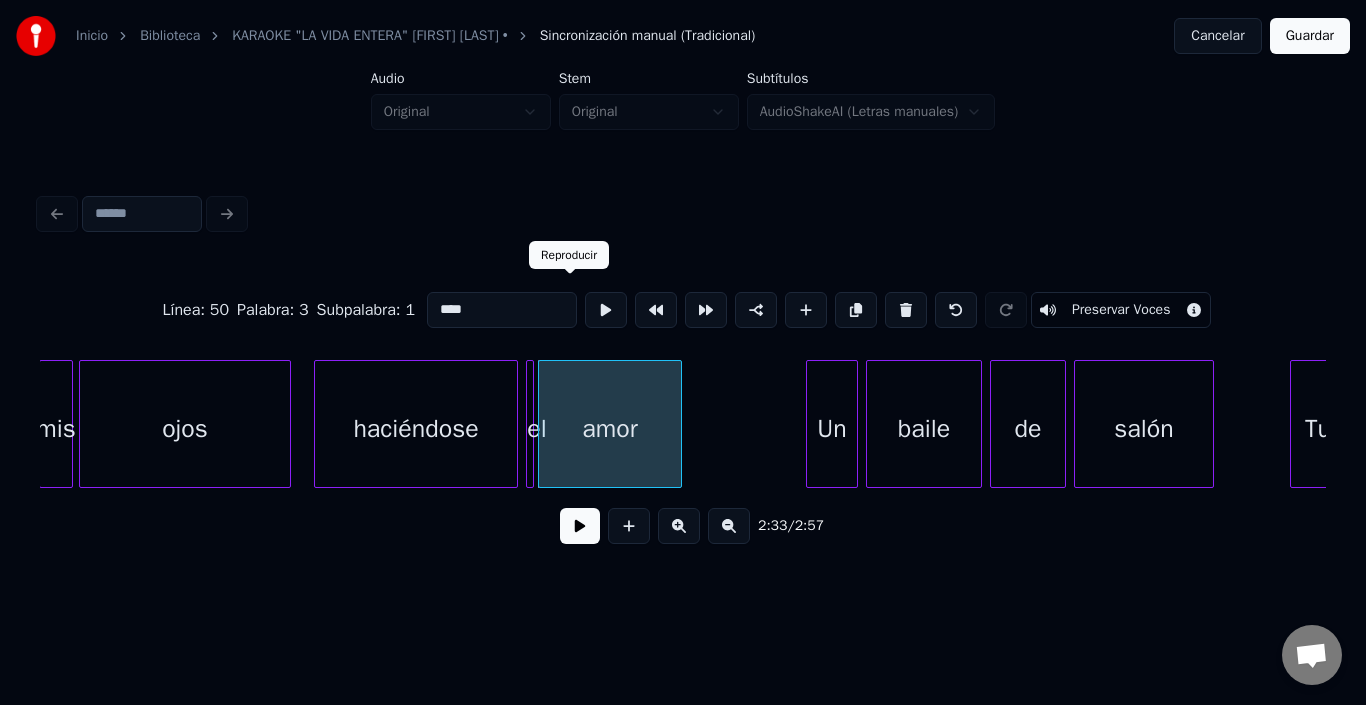 click at bounding box center (606, 310) 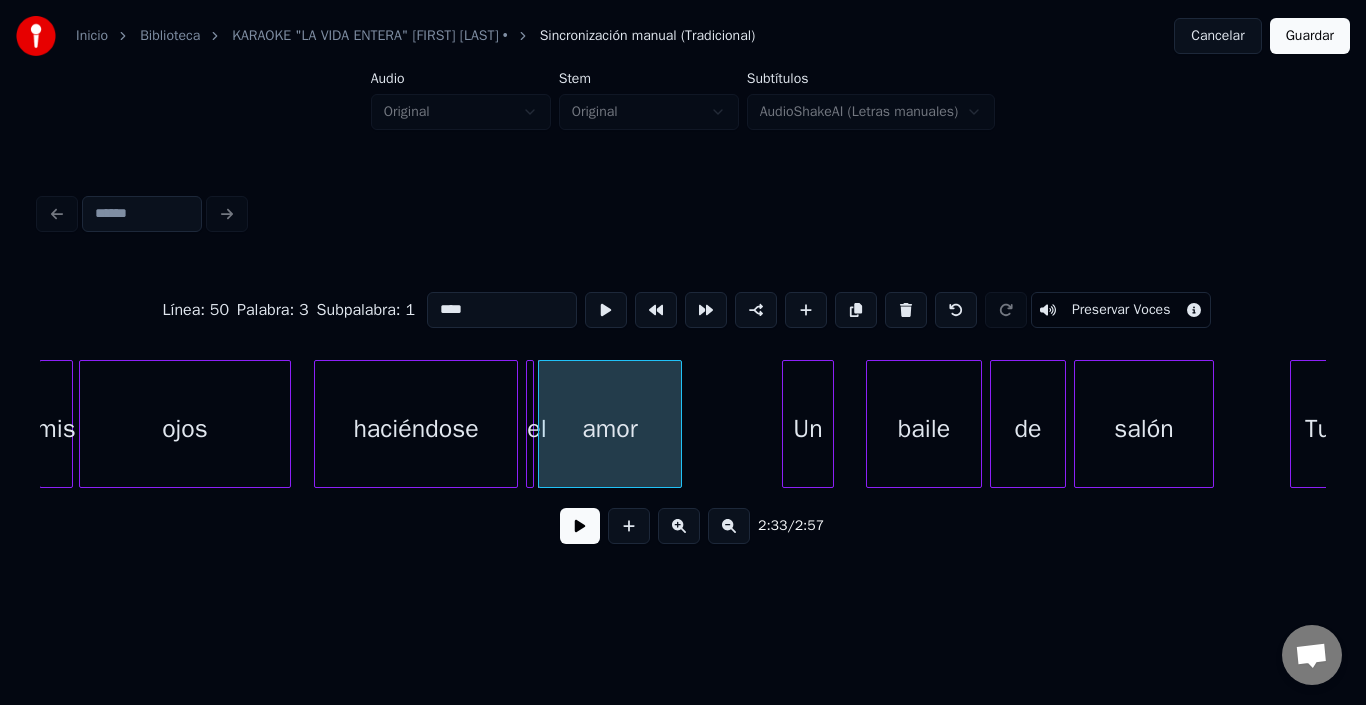 click on "Un" at bounding box center (808, 429) 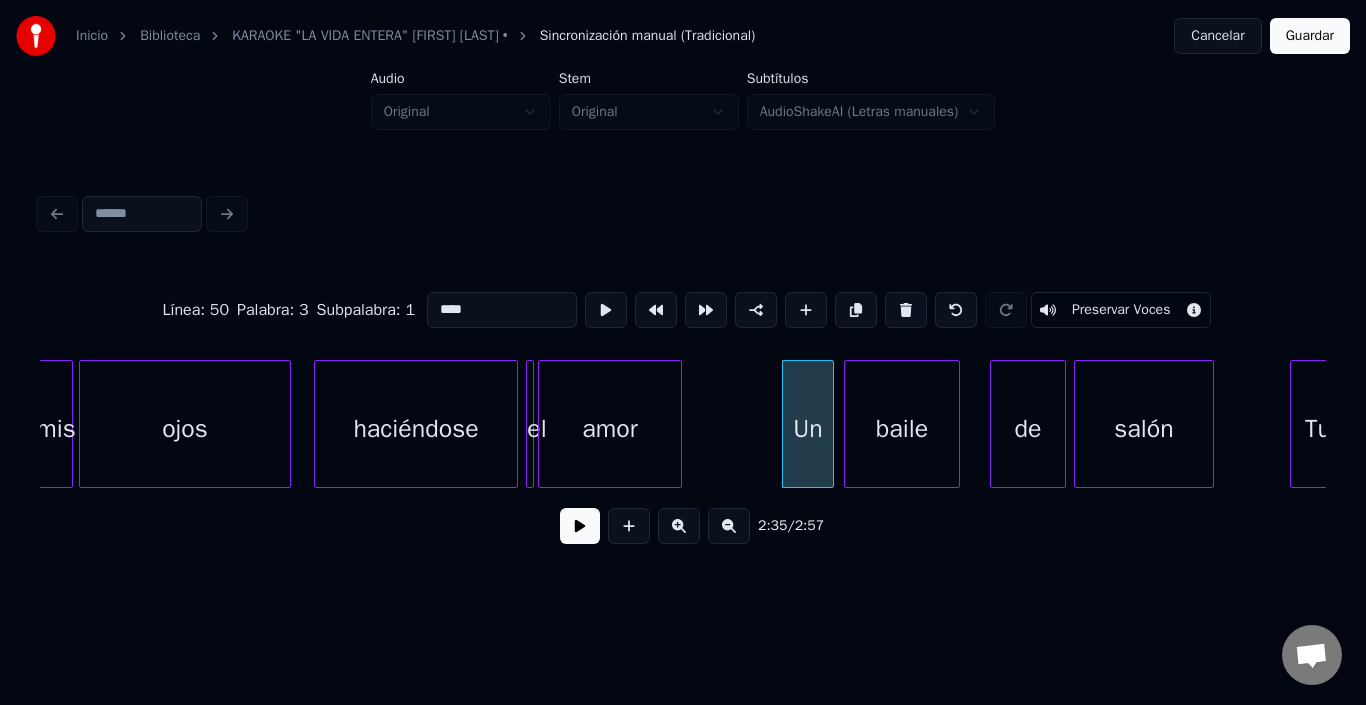 click on "baile" at bounding box center [902, 429] 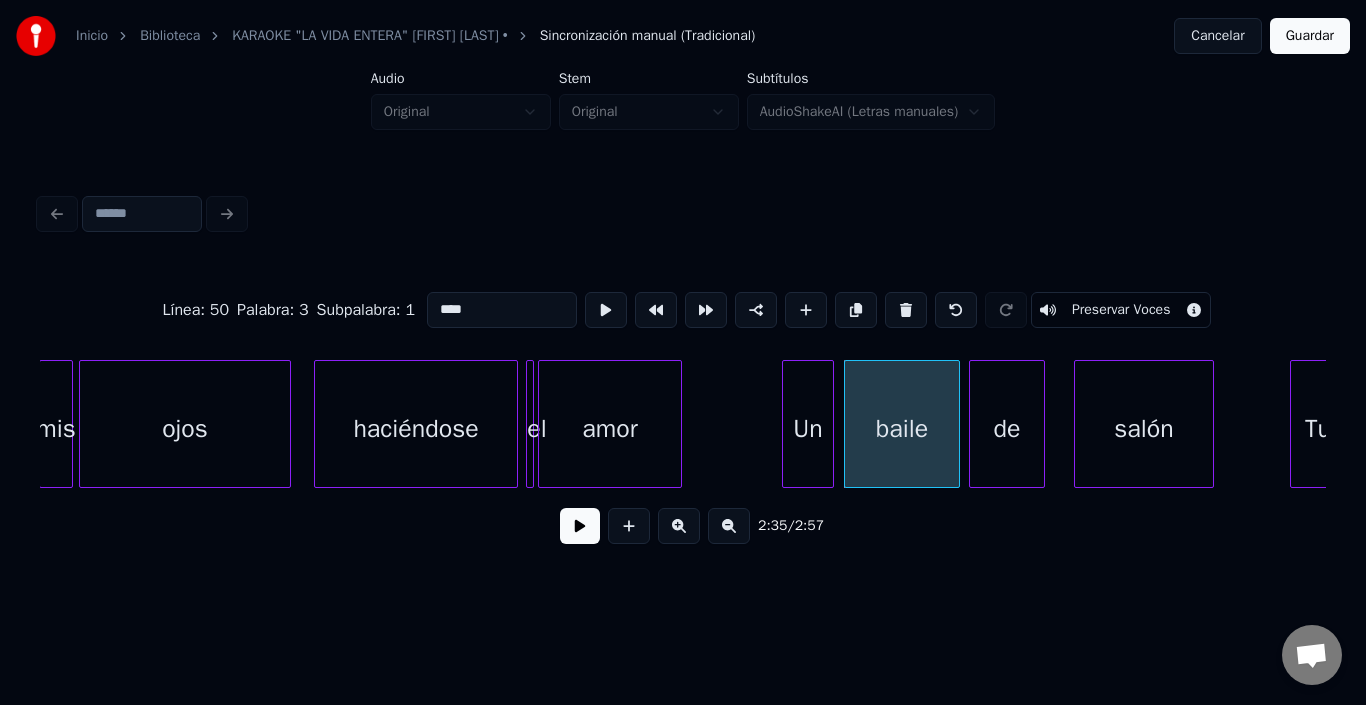 click on "de" at bounding box center (1007, 429) 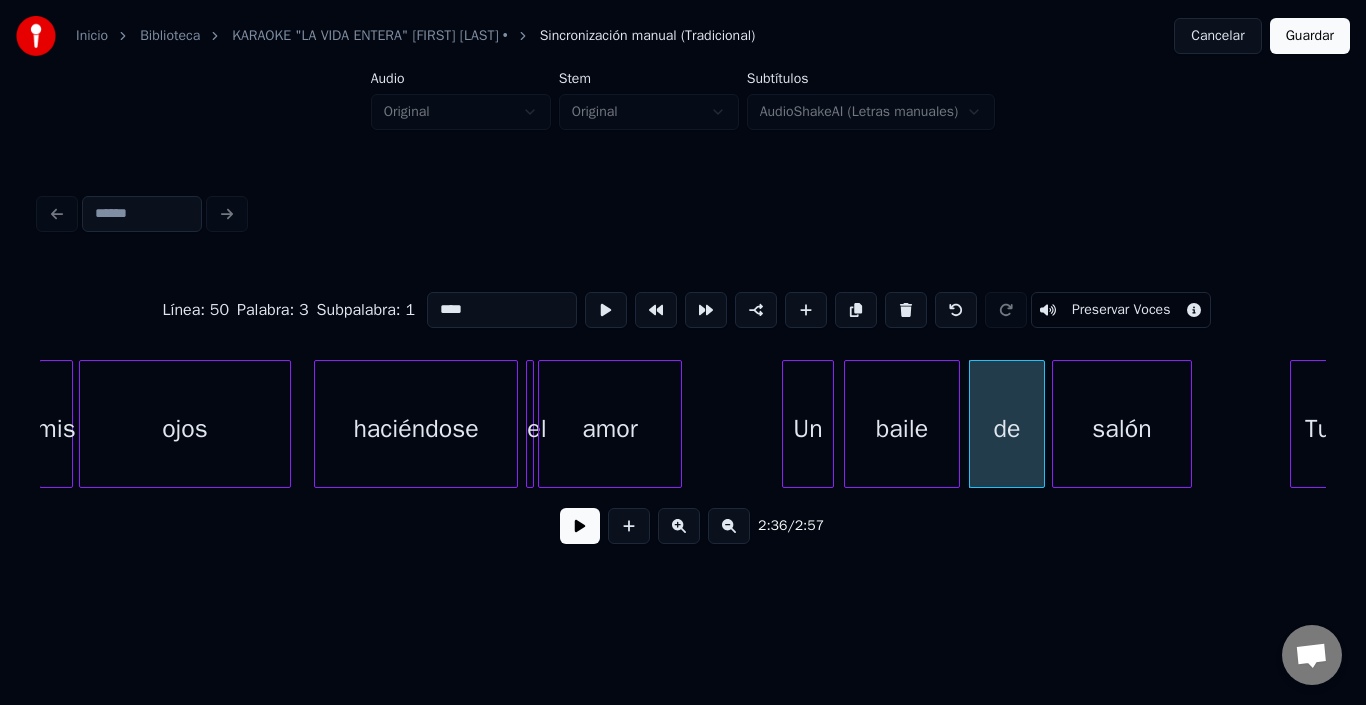click on "salón" at bounding box center (1122, 429) 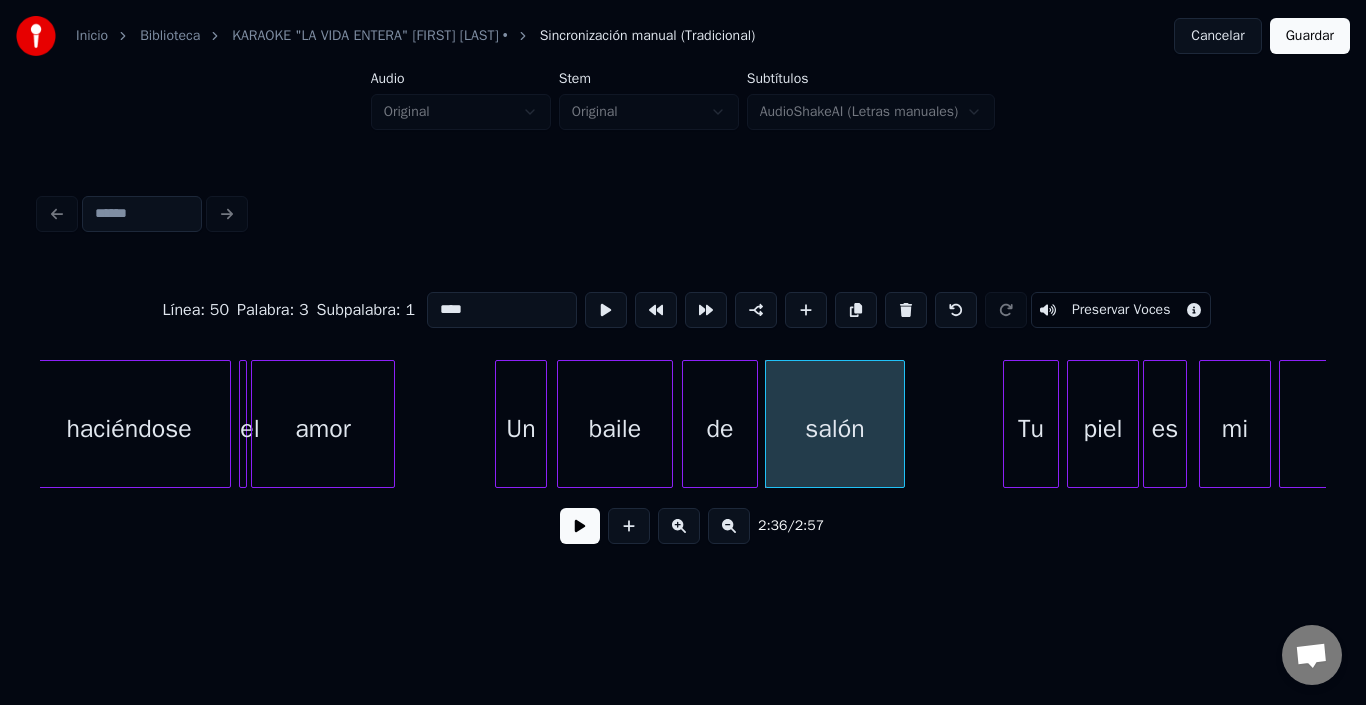 scroll, scrollTop: 0, scrollLeft: 30613, axis: horizontal 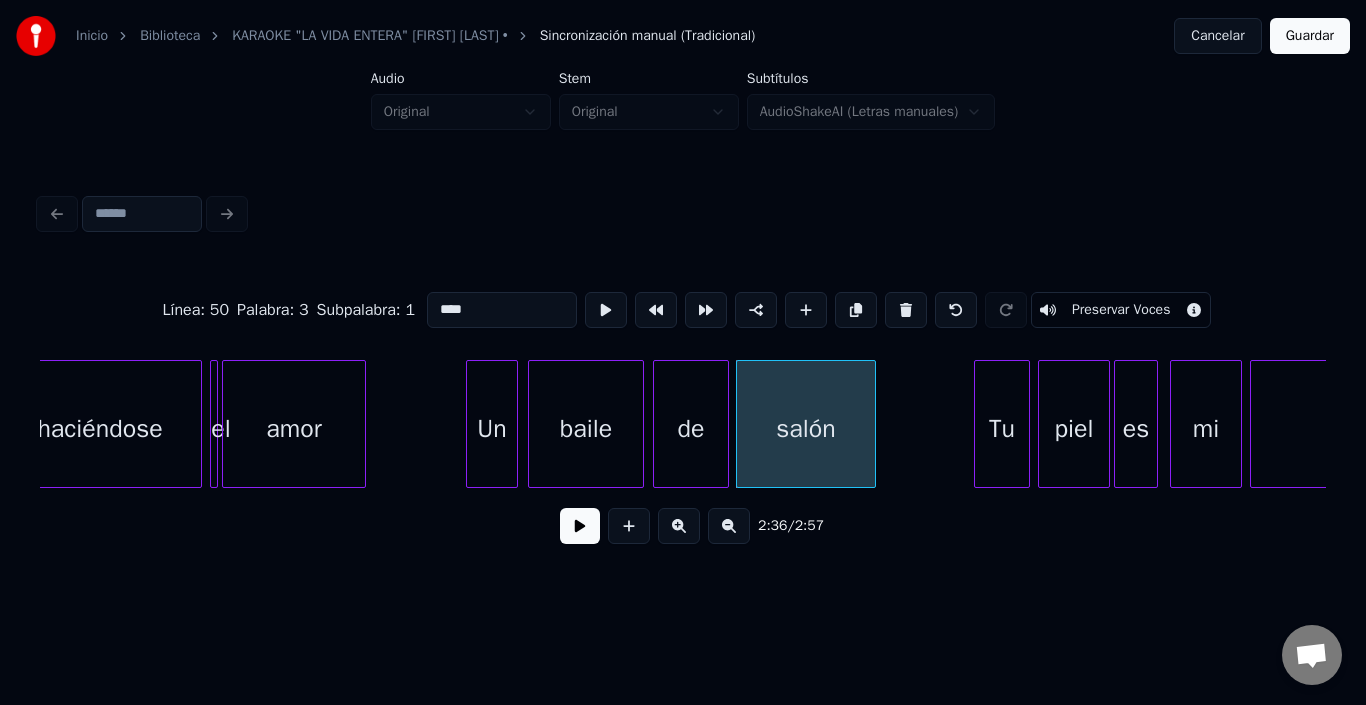 click on "Tu" at bounding box center [1002, 429] 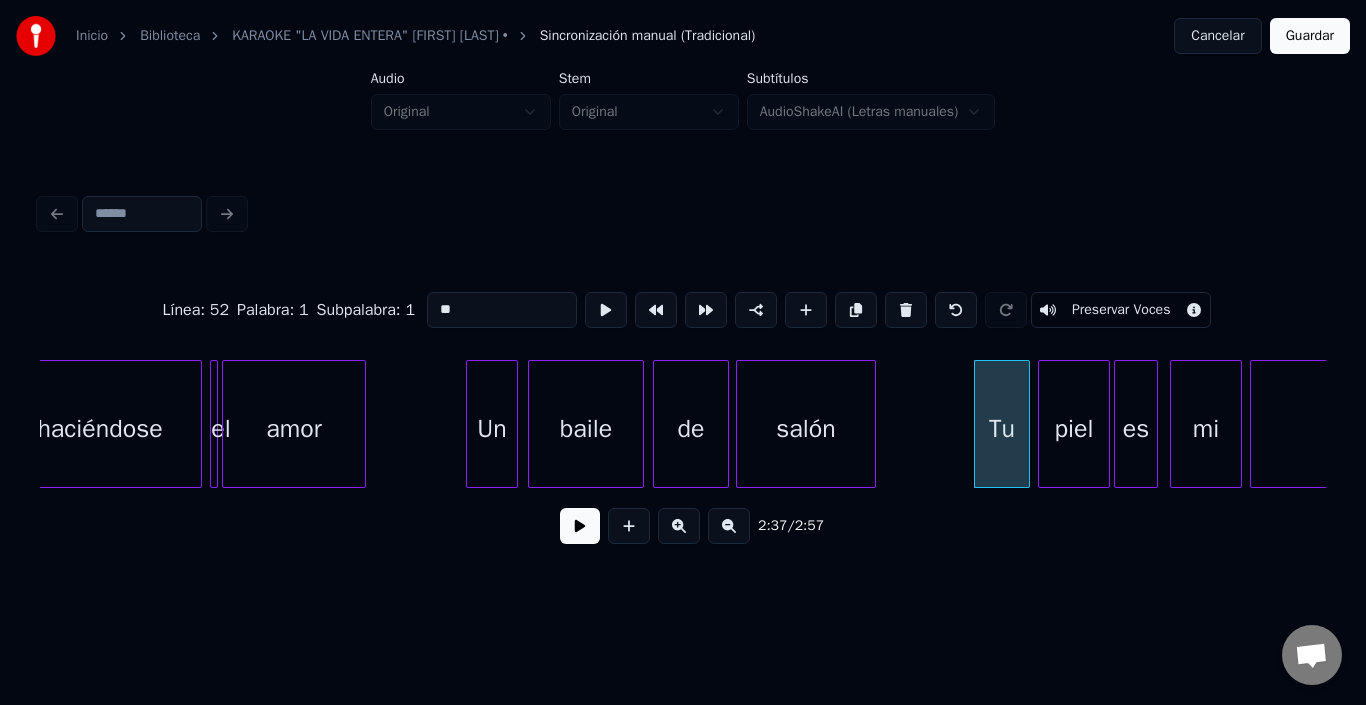 click on "**" at bounding box center (502, 310) 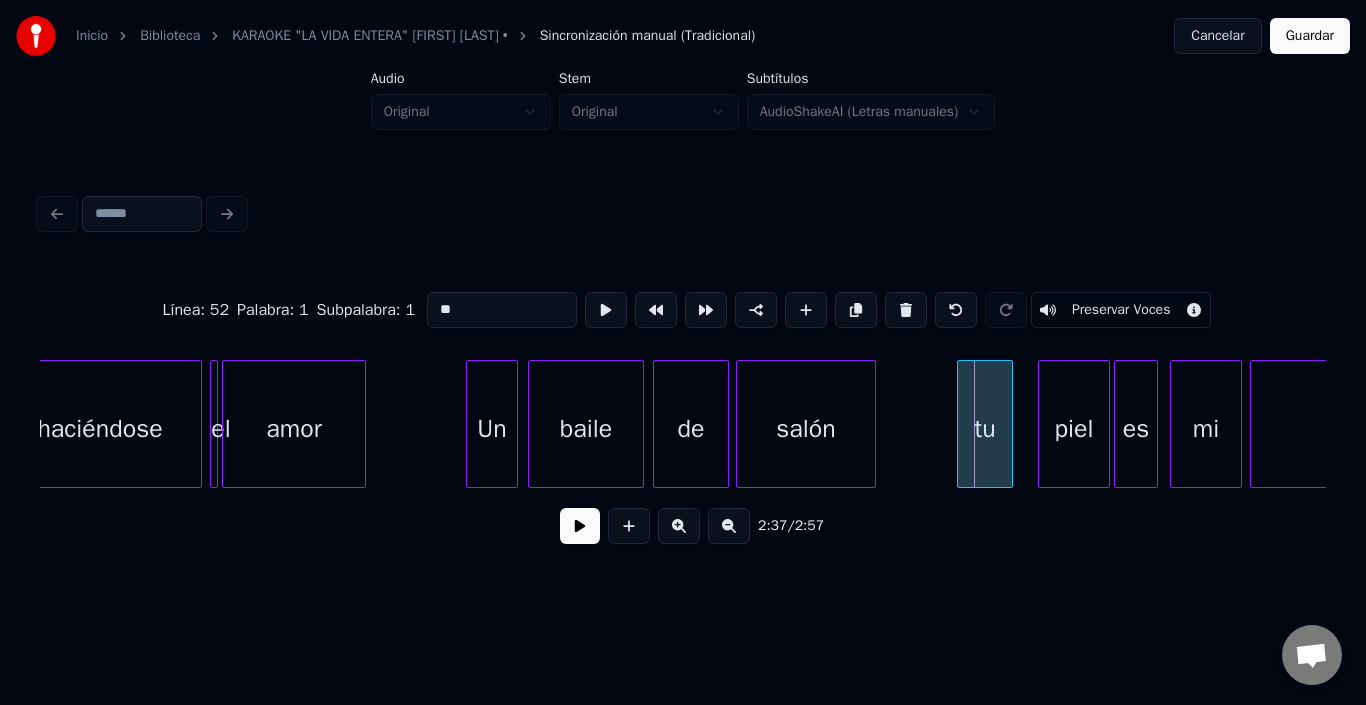 click on "tu" at bounding box center (985, 429) 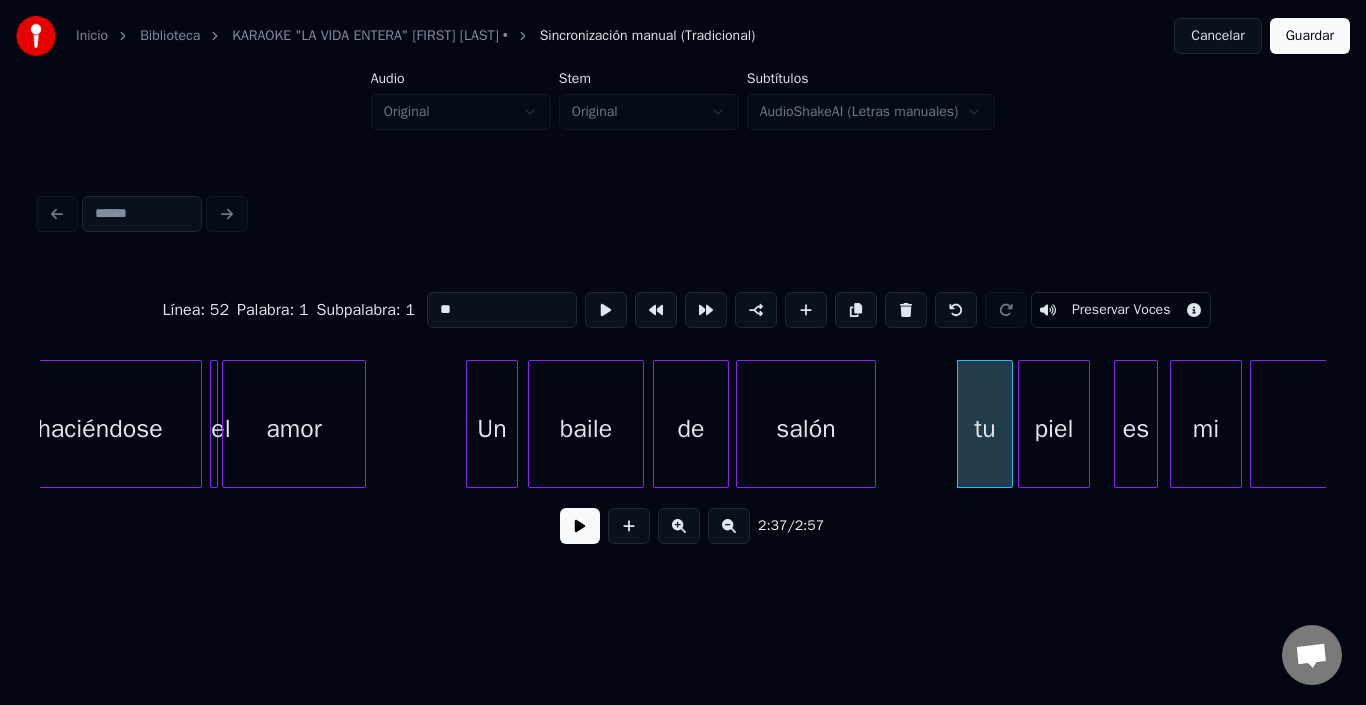 click on "piel" at bounding box center (1054, 429) 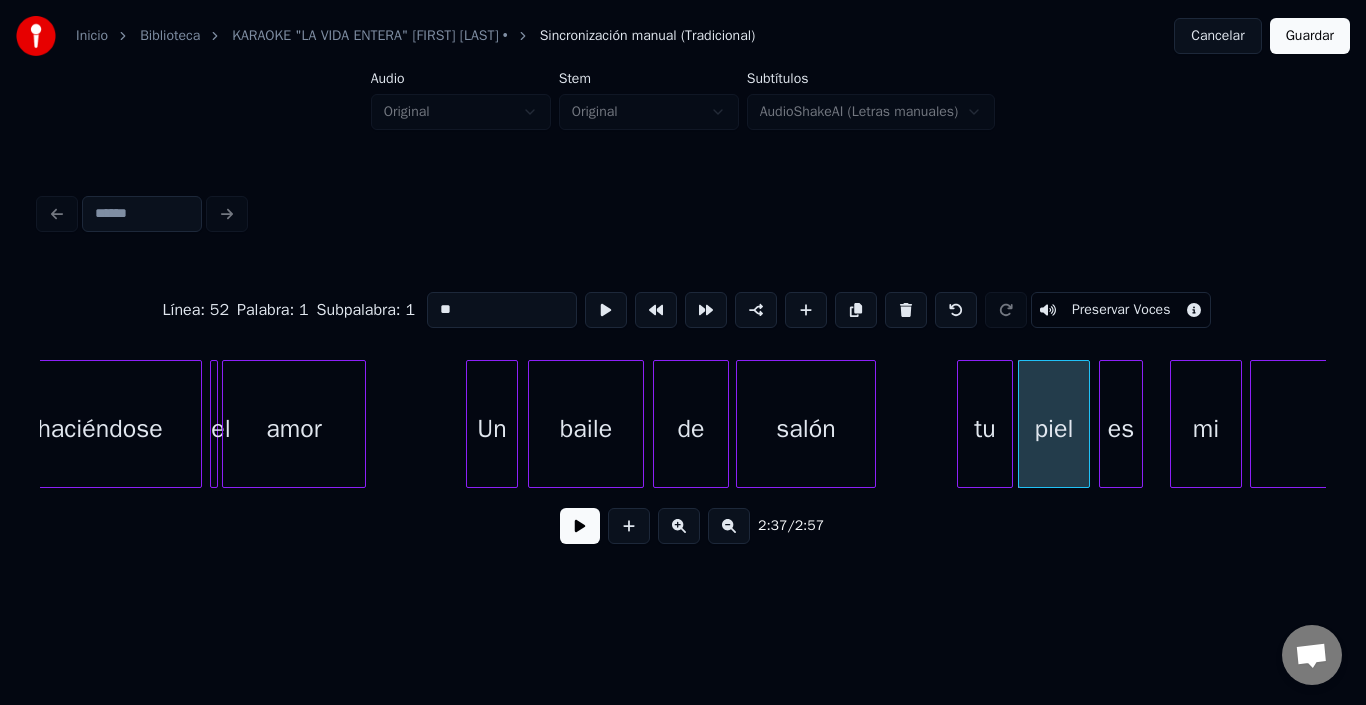 click on "es" at bounding box center (1121, 429) 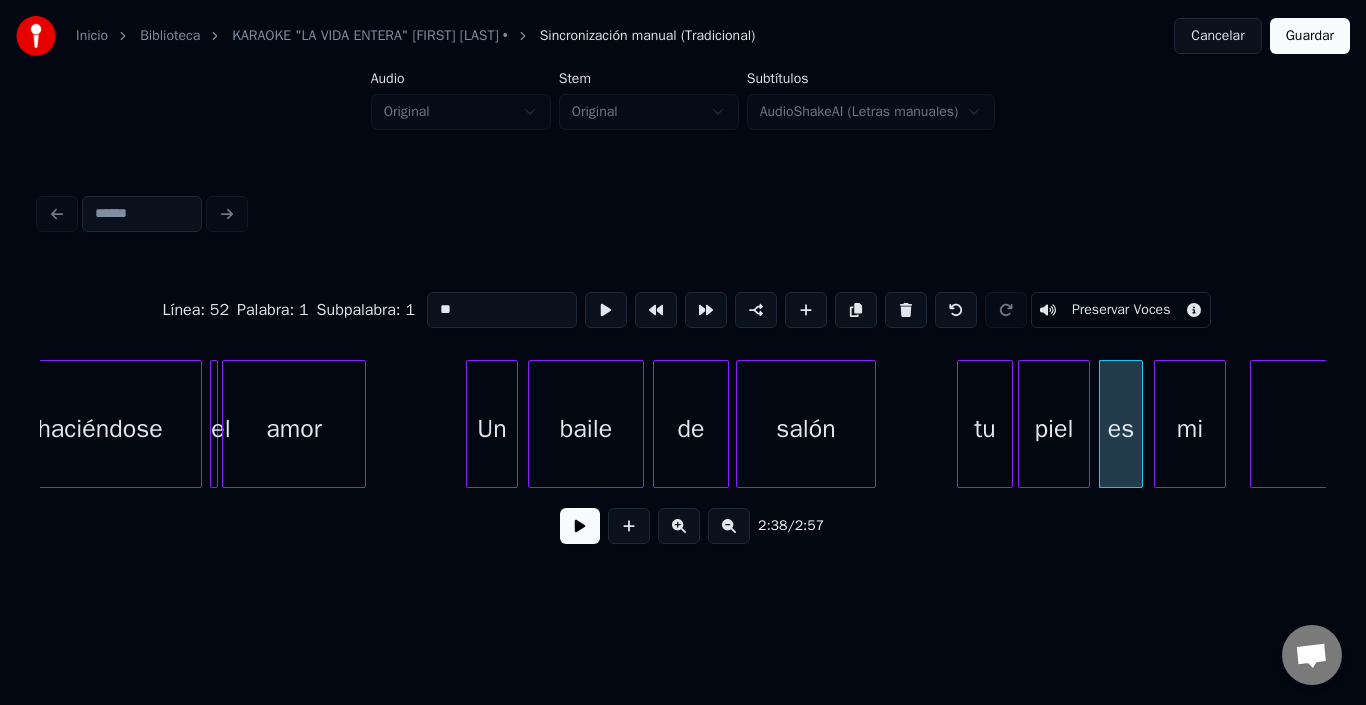 click on "mi" at bounding box center (1190, 429) 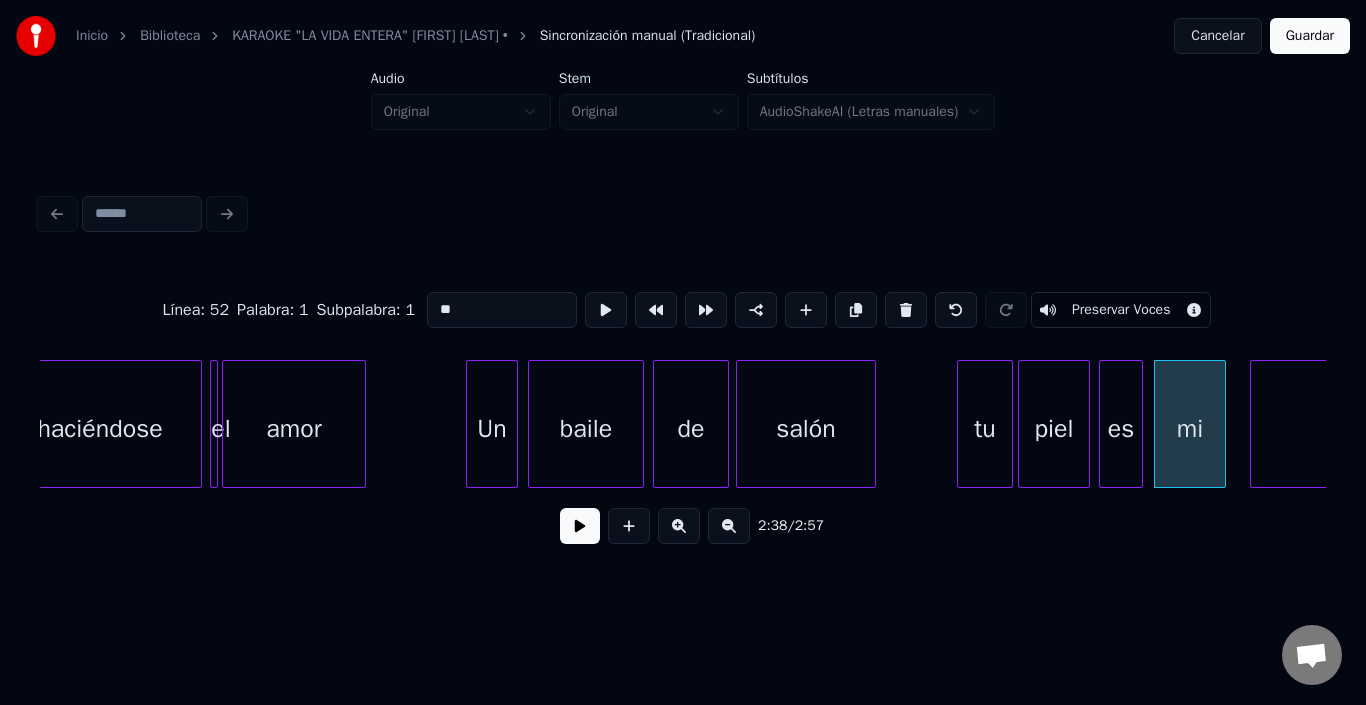 click on "2:38  /  2:57" at bounding box center [683, 526] 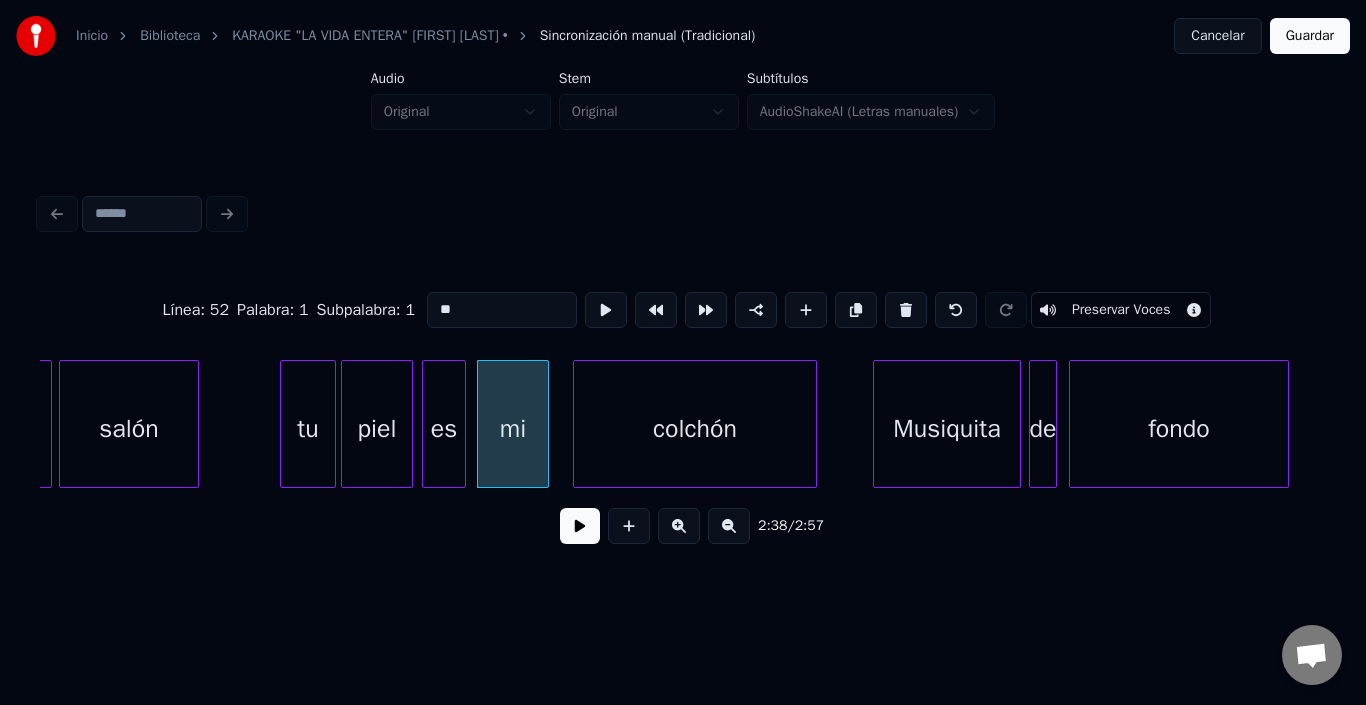 scroll, scrollTop: 0, scrollLeft: 31293, axis: horizontal 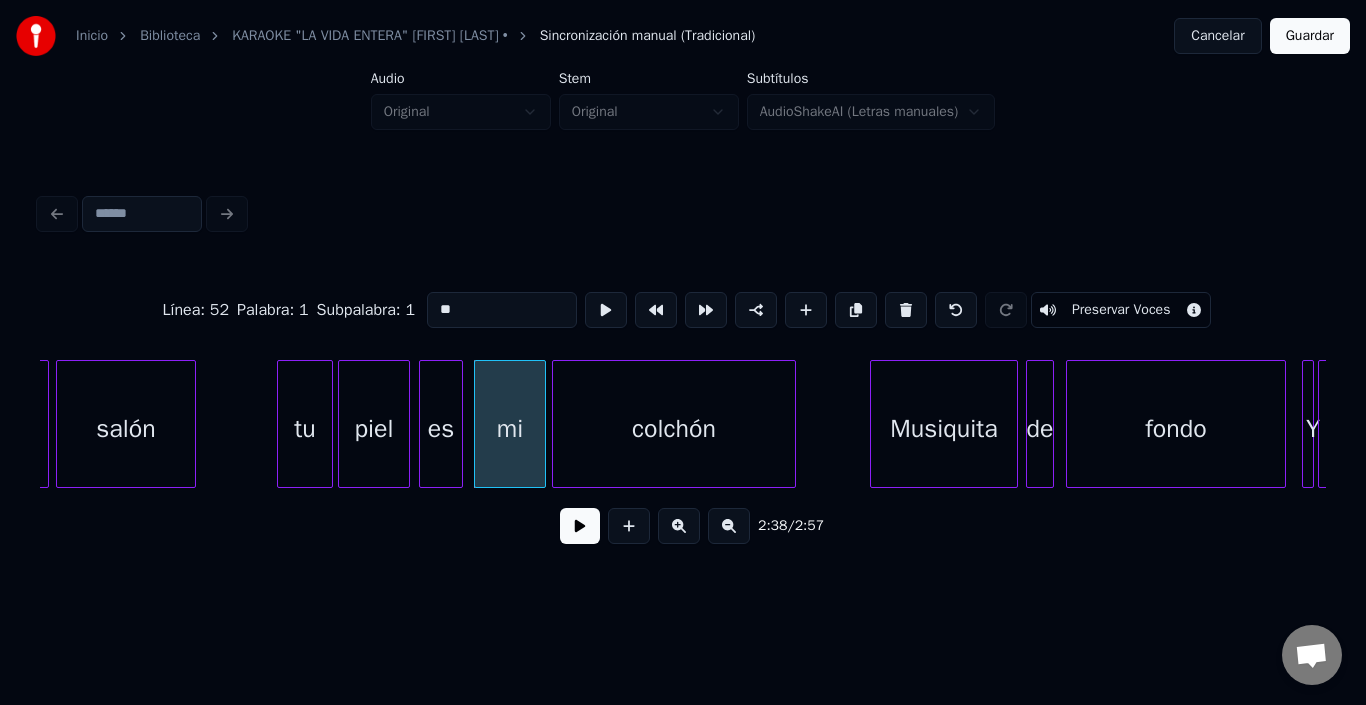 click on "colchón" at bounding box center [674, 429] 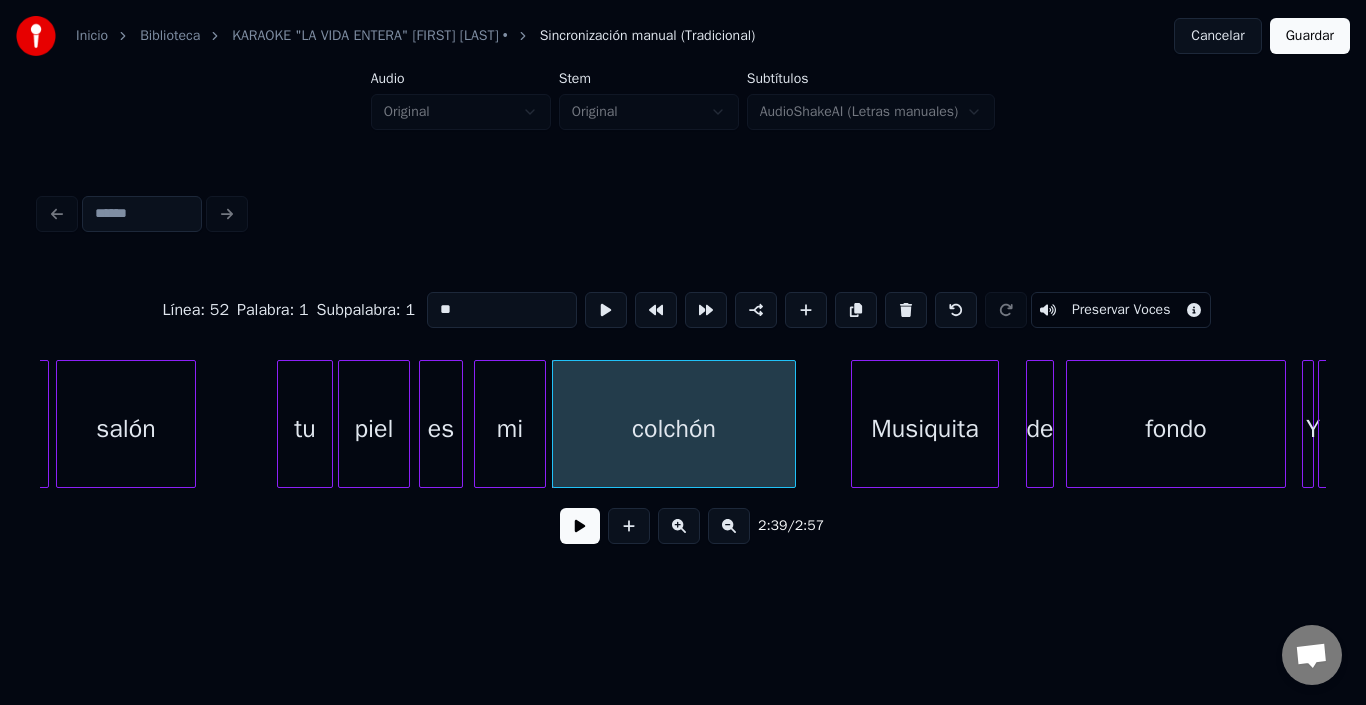 click on "Musiquita" at bounding box center (925, 429) 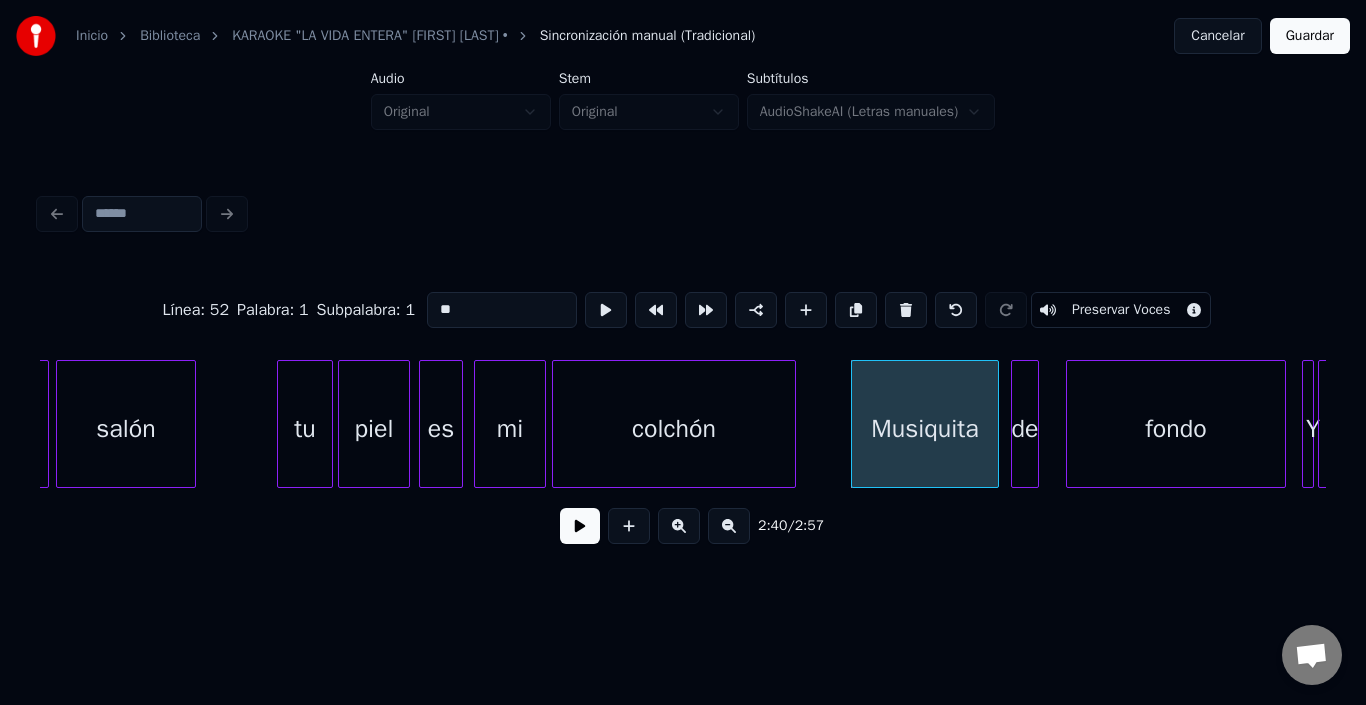 click on "de" at bounding box center [1025, 429] 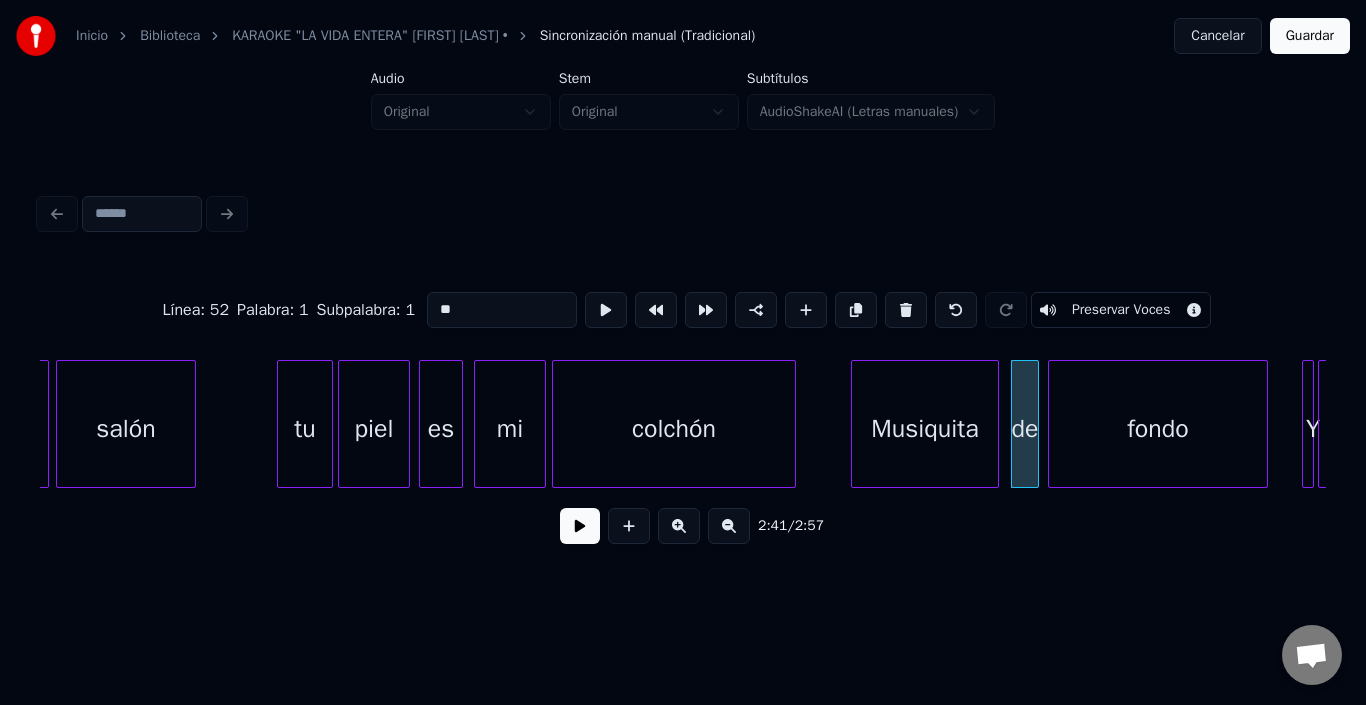 click on "fondo" at bounding box center (1158, 429) 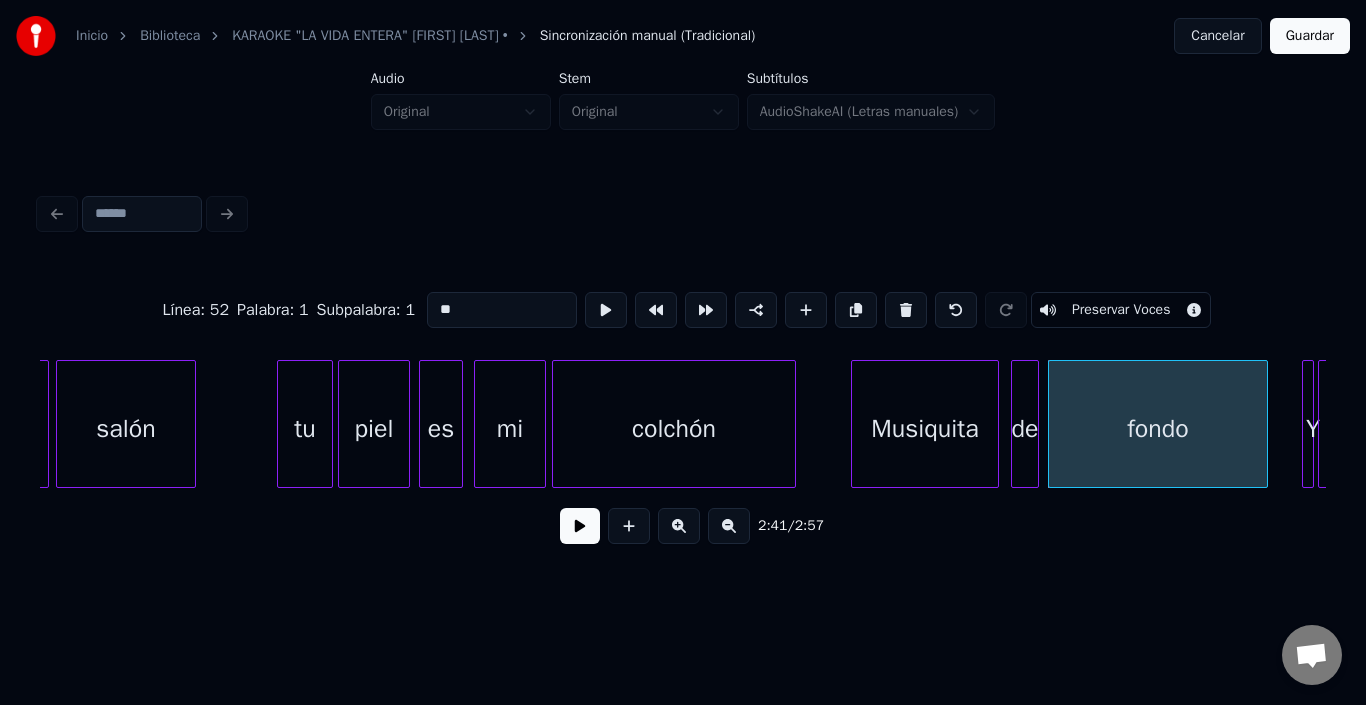 click on "fondo" at bounding box center (1158, 429) 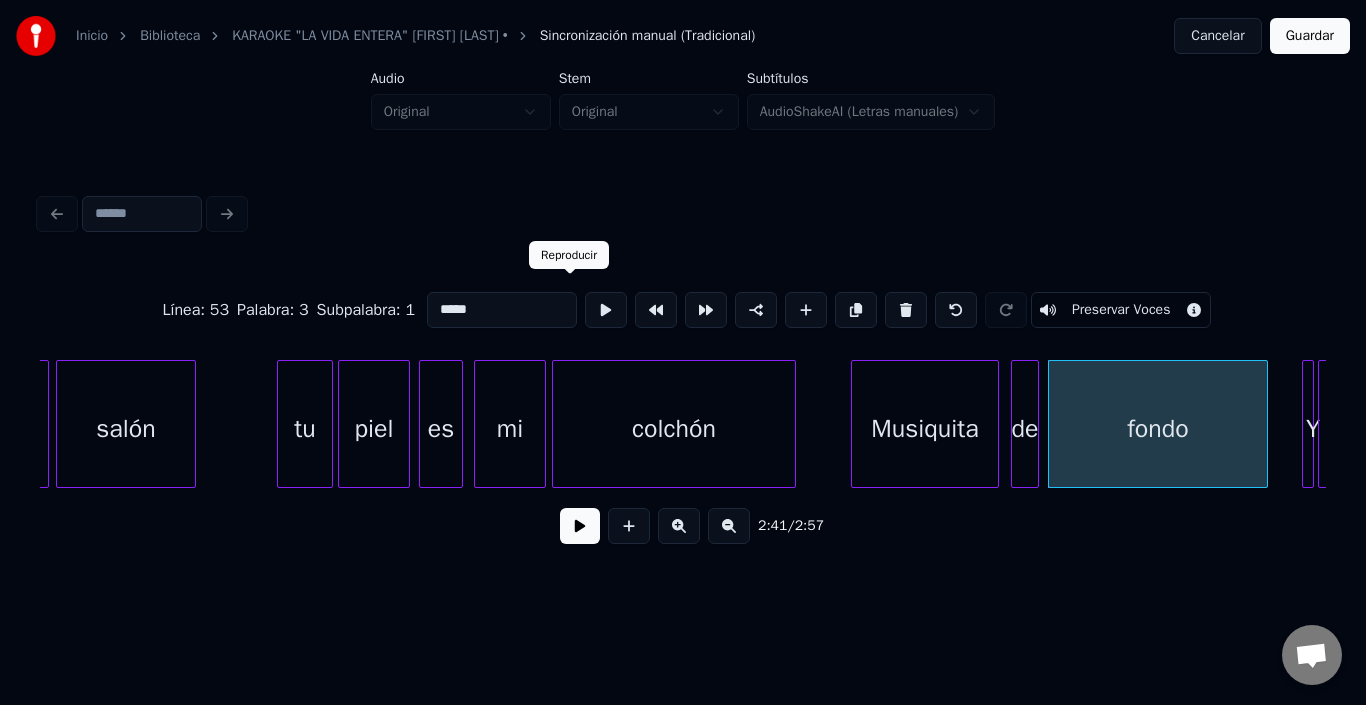 click at bounding box center (606, 310) 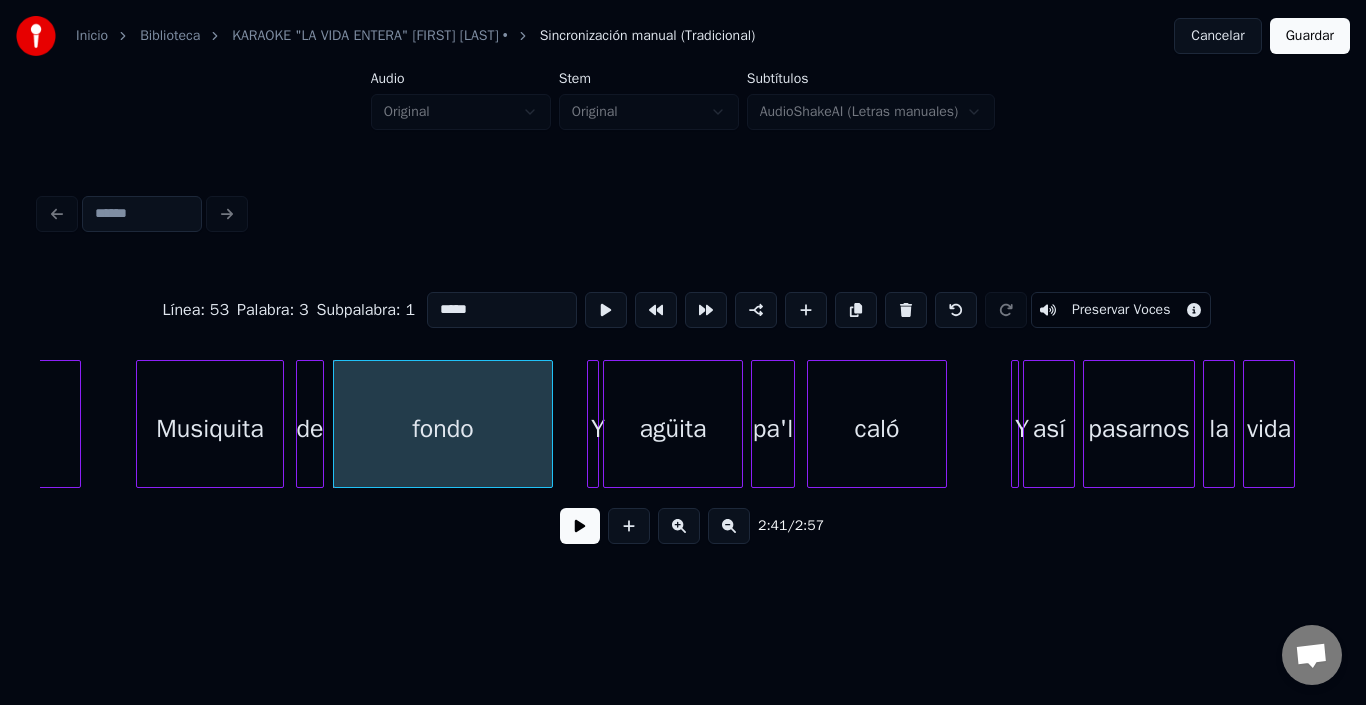 scroll, scrollTop: 0, scrollLeft: 32013, axis: horizontal 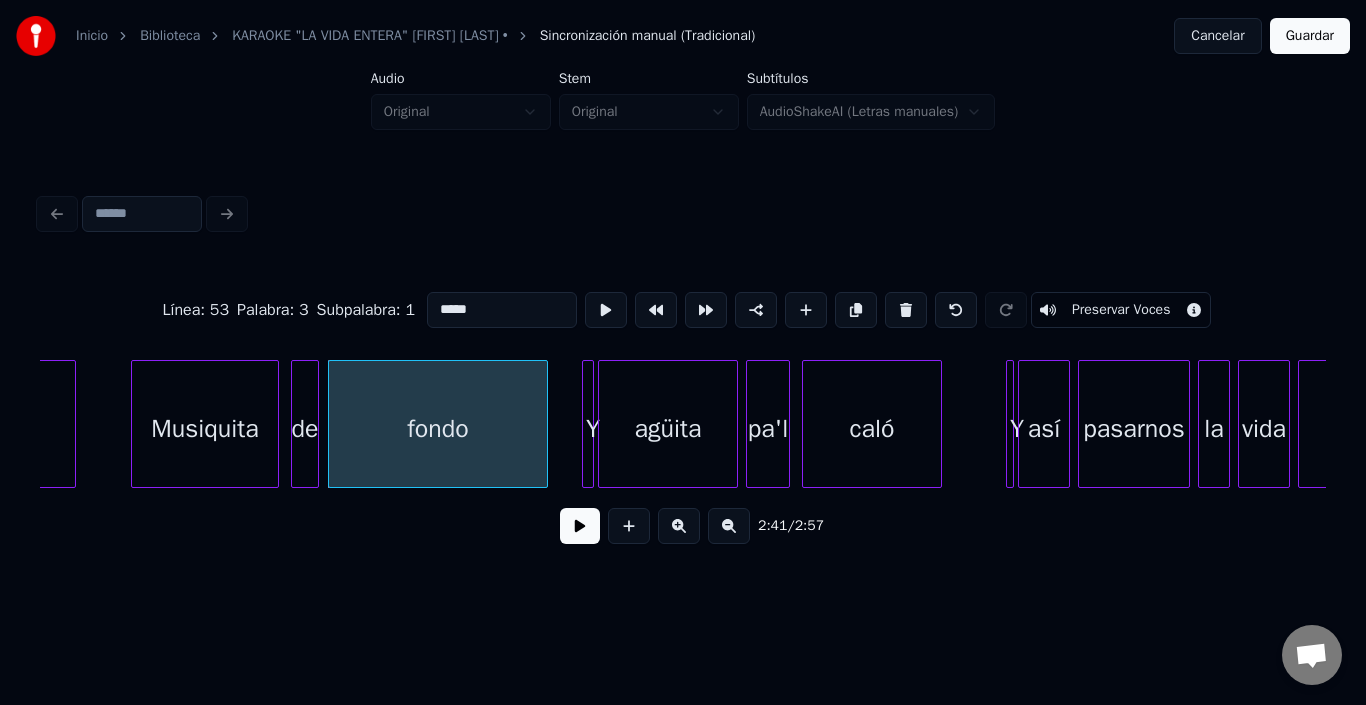 click at bounding box center (586, 424) 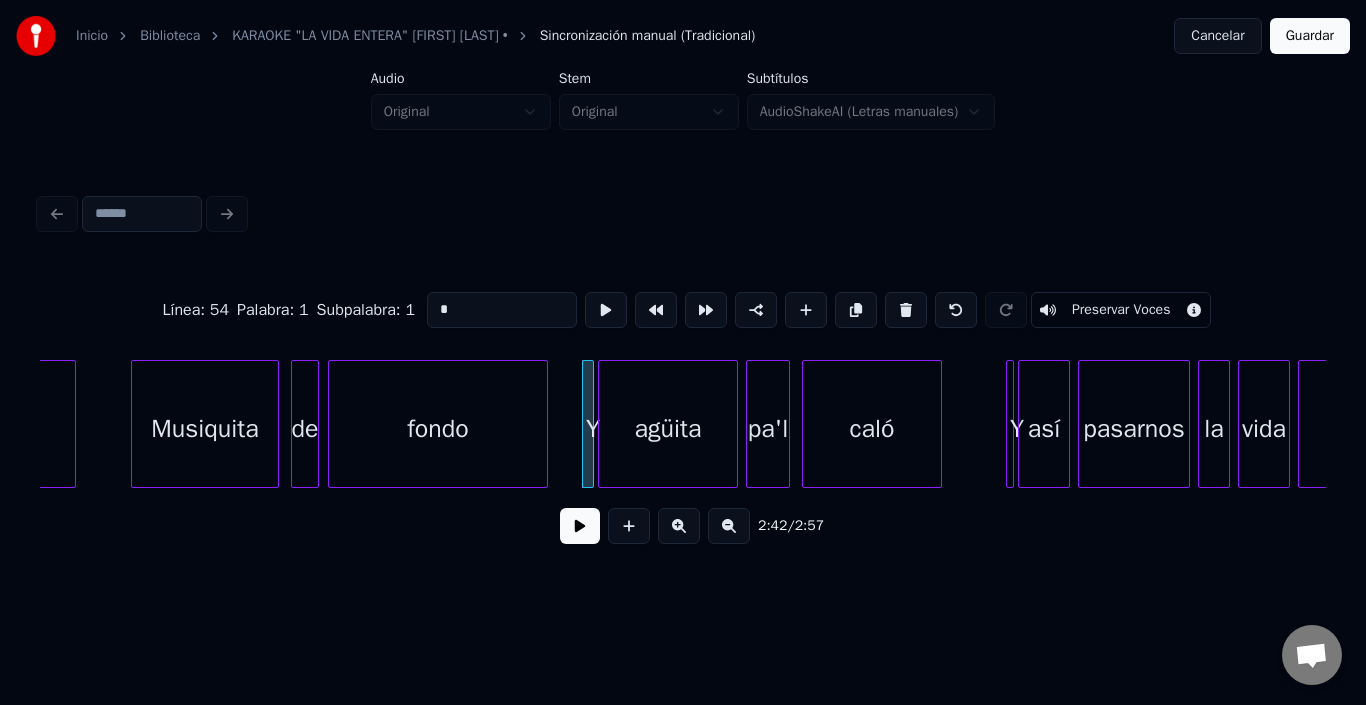 click on "*" at bounding box center (502, 310) 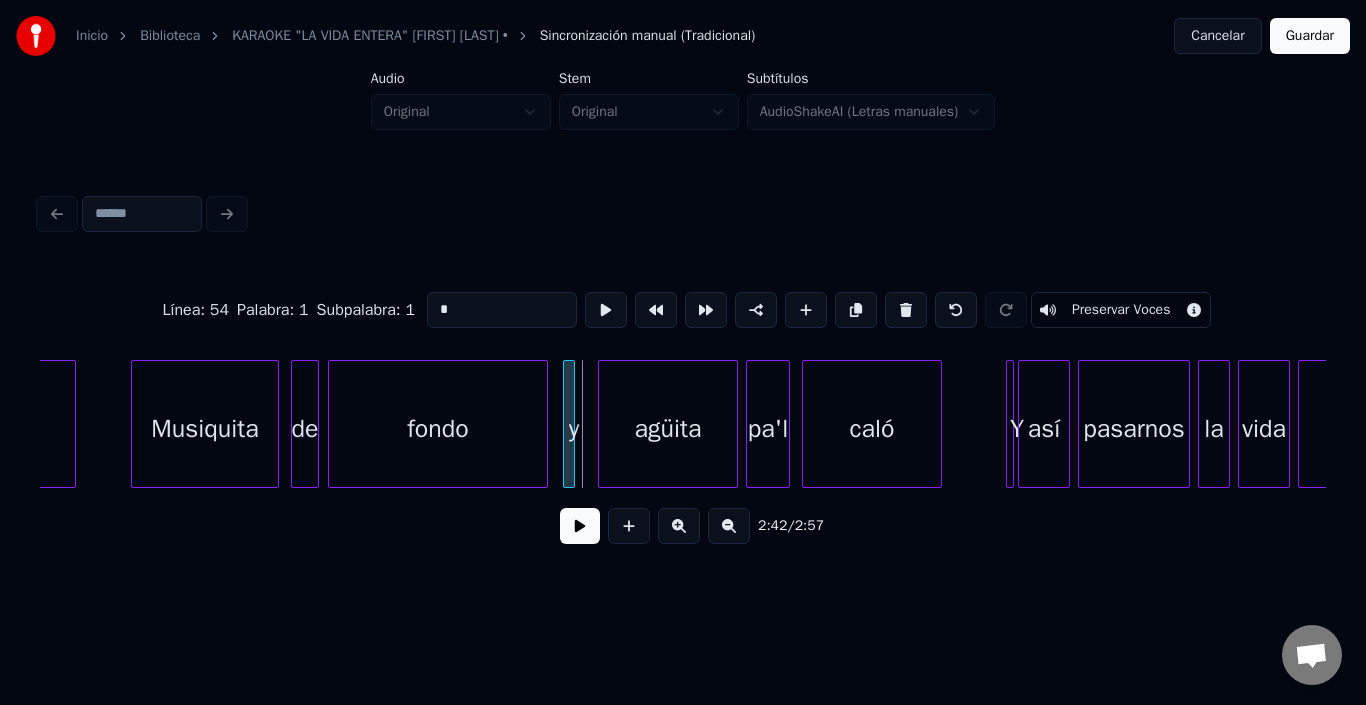 click on "y" at bounding box center [569, 424] 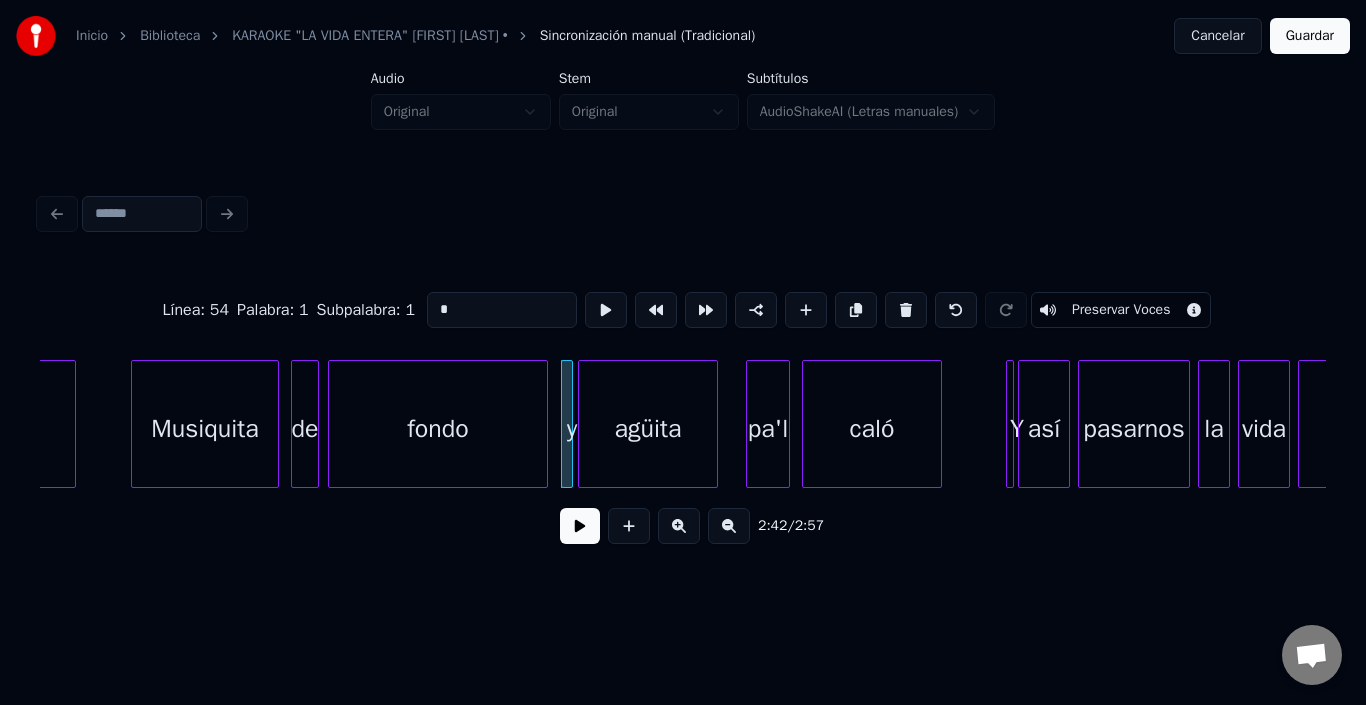 click on "agüita" at bounding box center [648, 429] 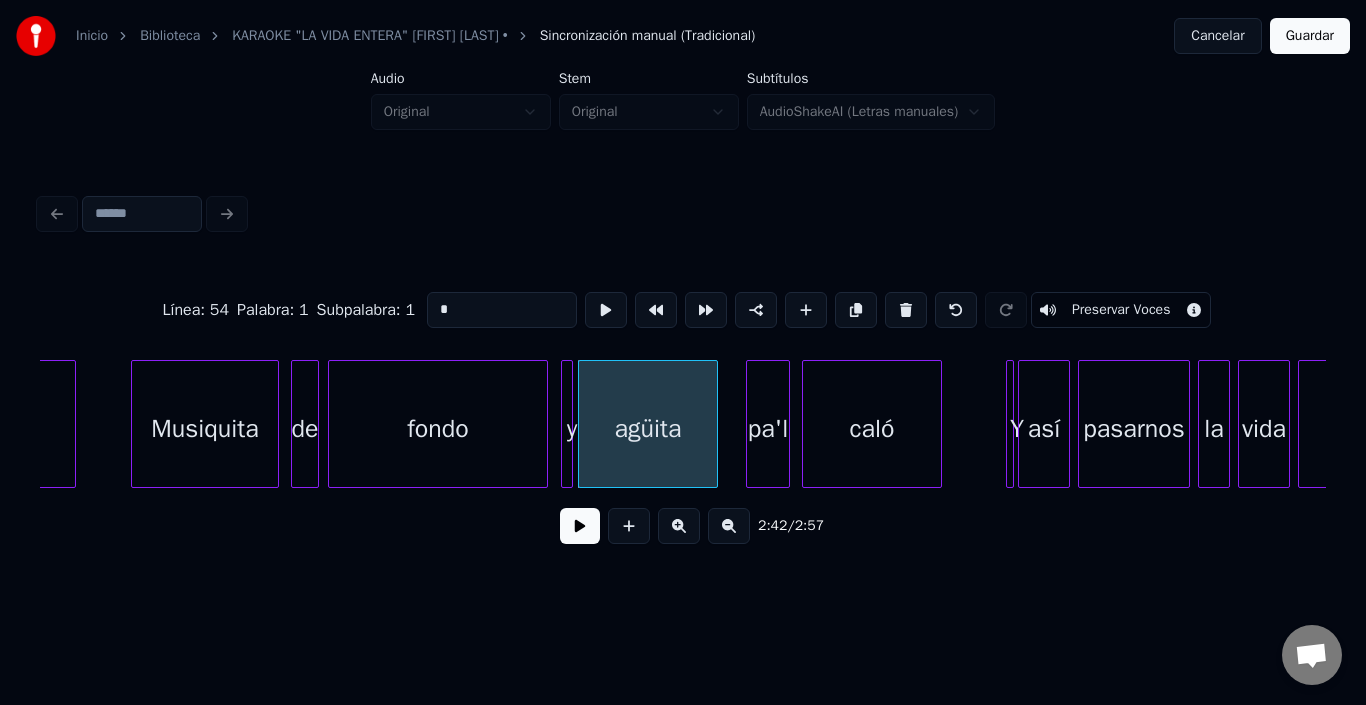 click on "agüita" at bounding box center [648, 429] 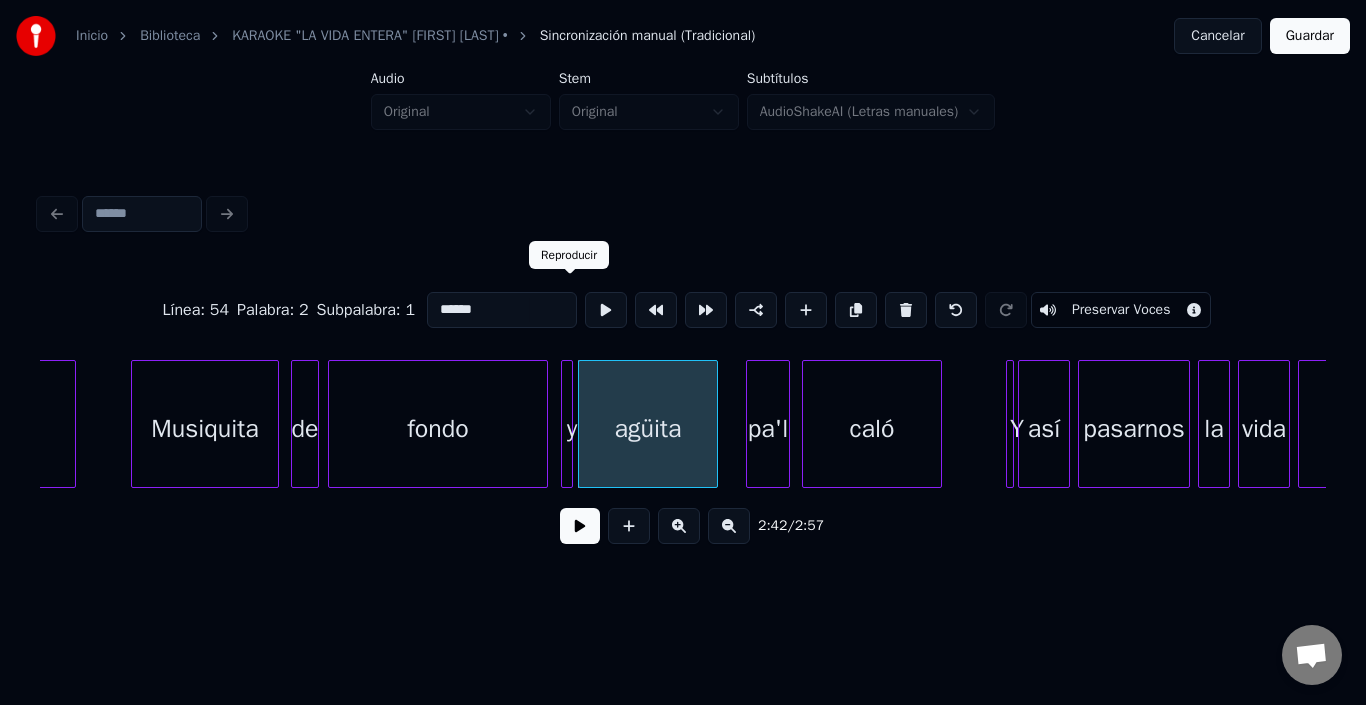 click at bounding box center [606, 310] 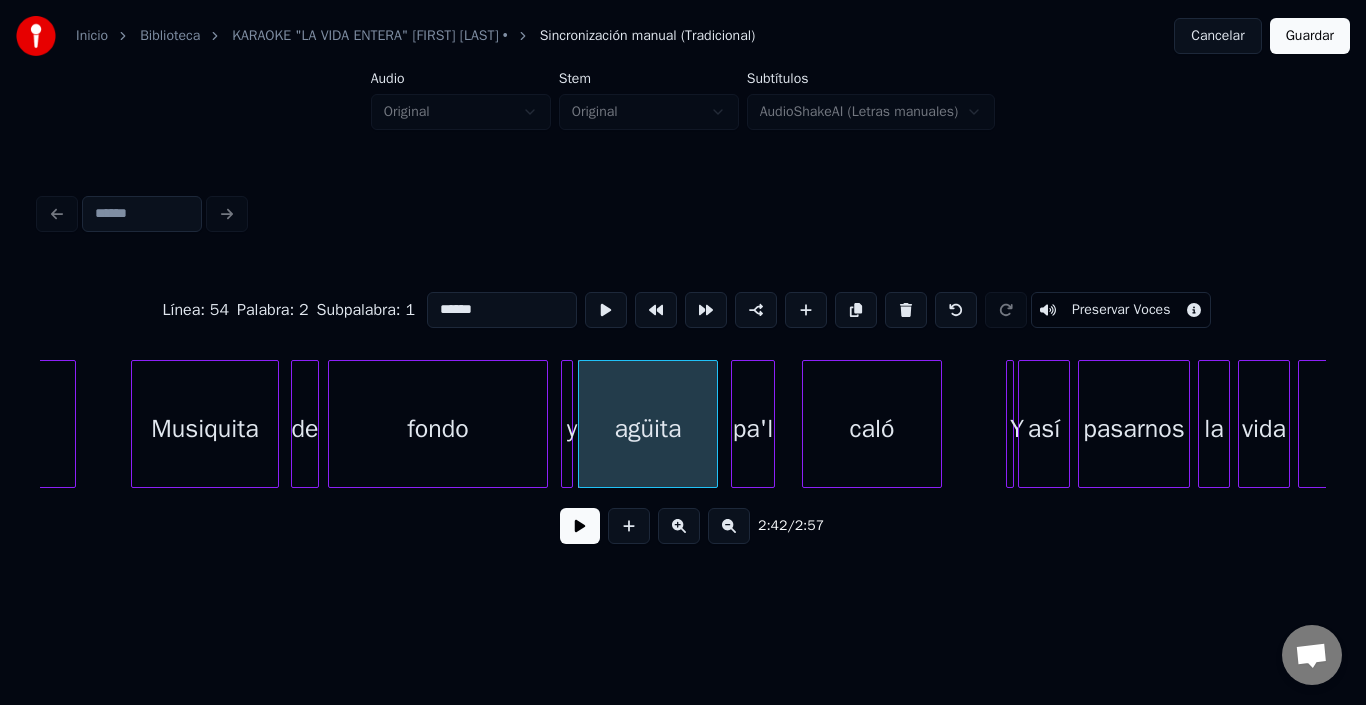 click on "pa'l" at bounding box center [753, 429] 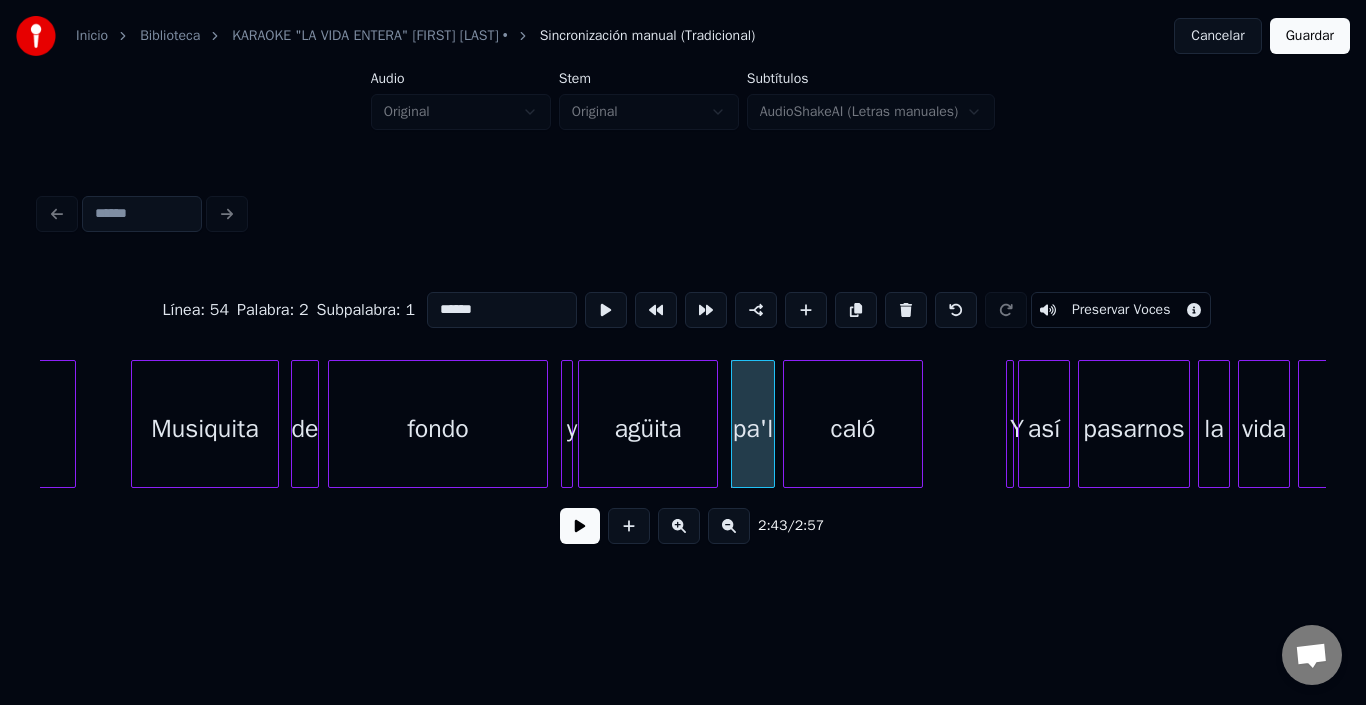 click on "caló" at bounding box center (853, 429) 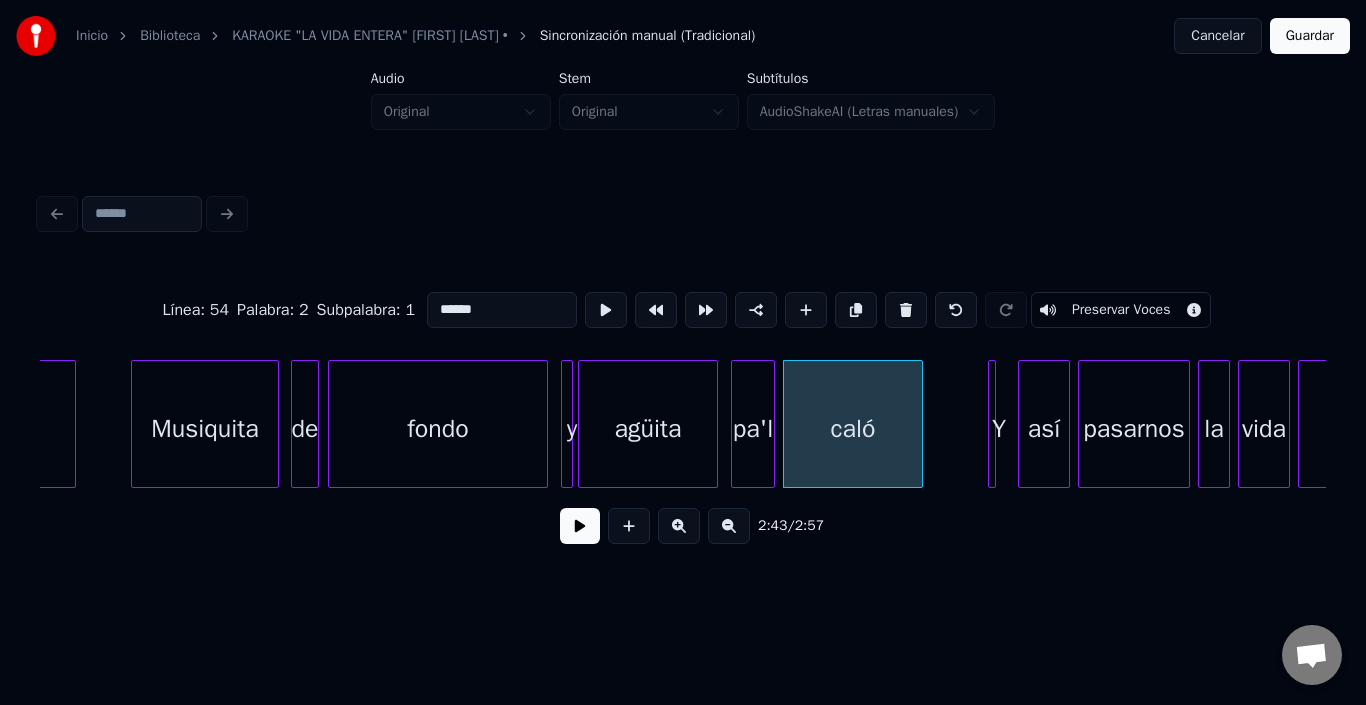 click on "Y" at bounding box center (999, 429) 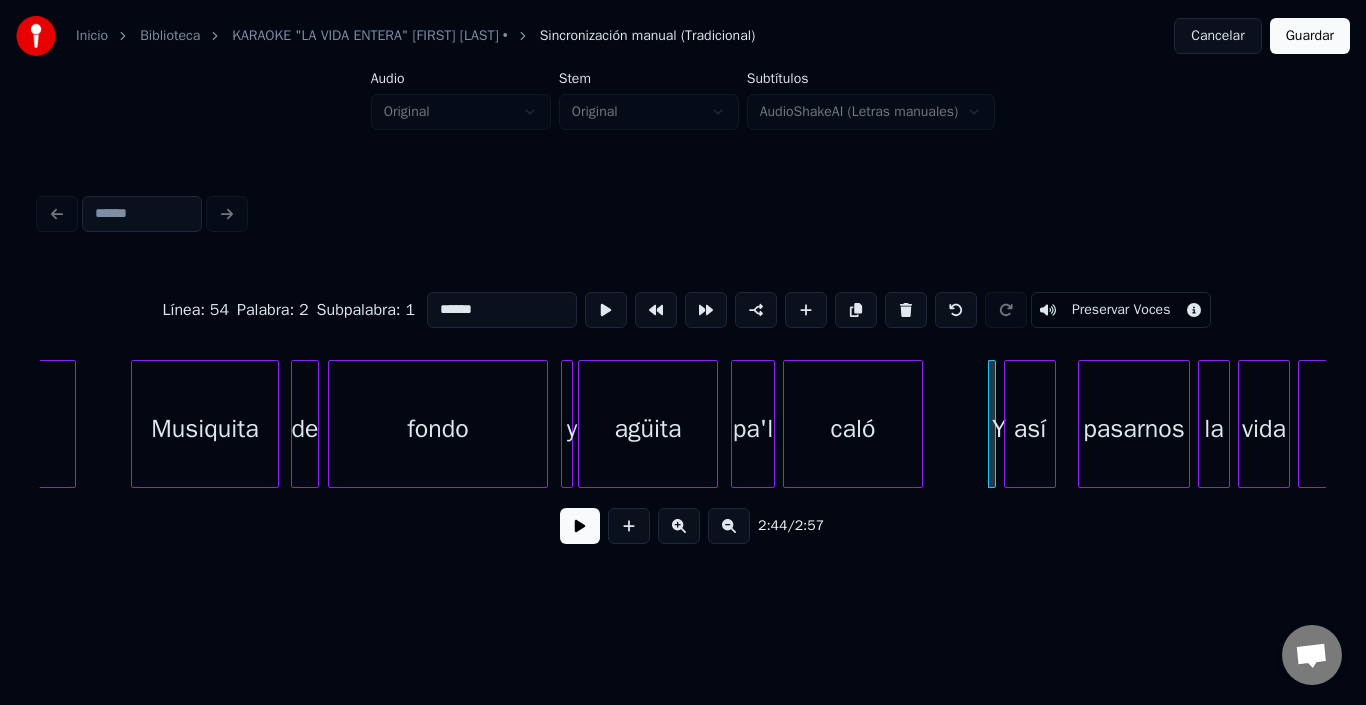 click on "así" at bounding box center [1030, 429] 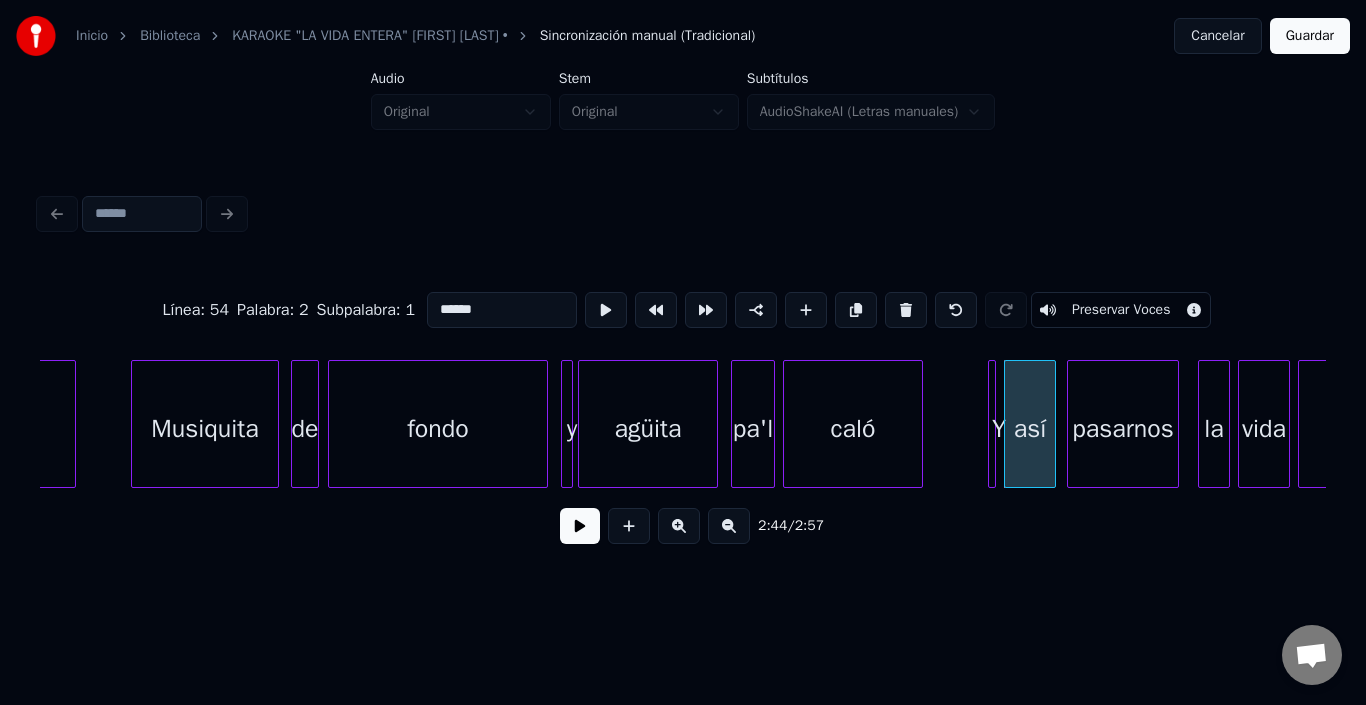 click on "pasarnos" at bounding box center (1123, 429) 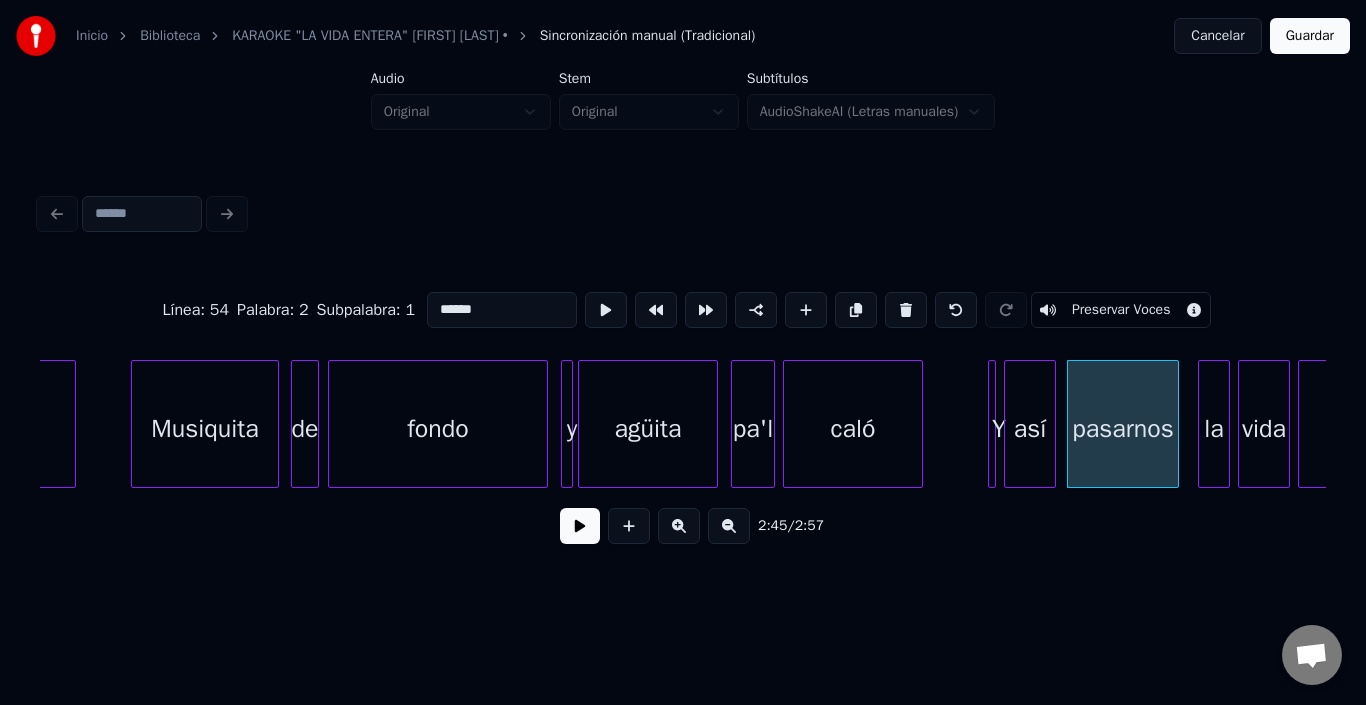 click at bounding box center (992, 424) 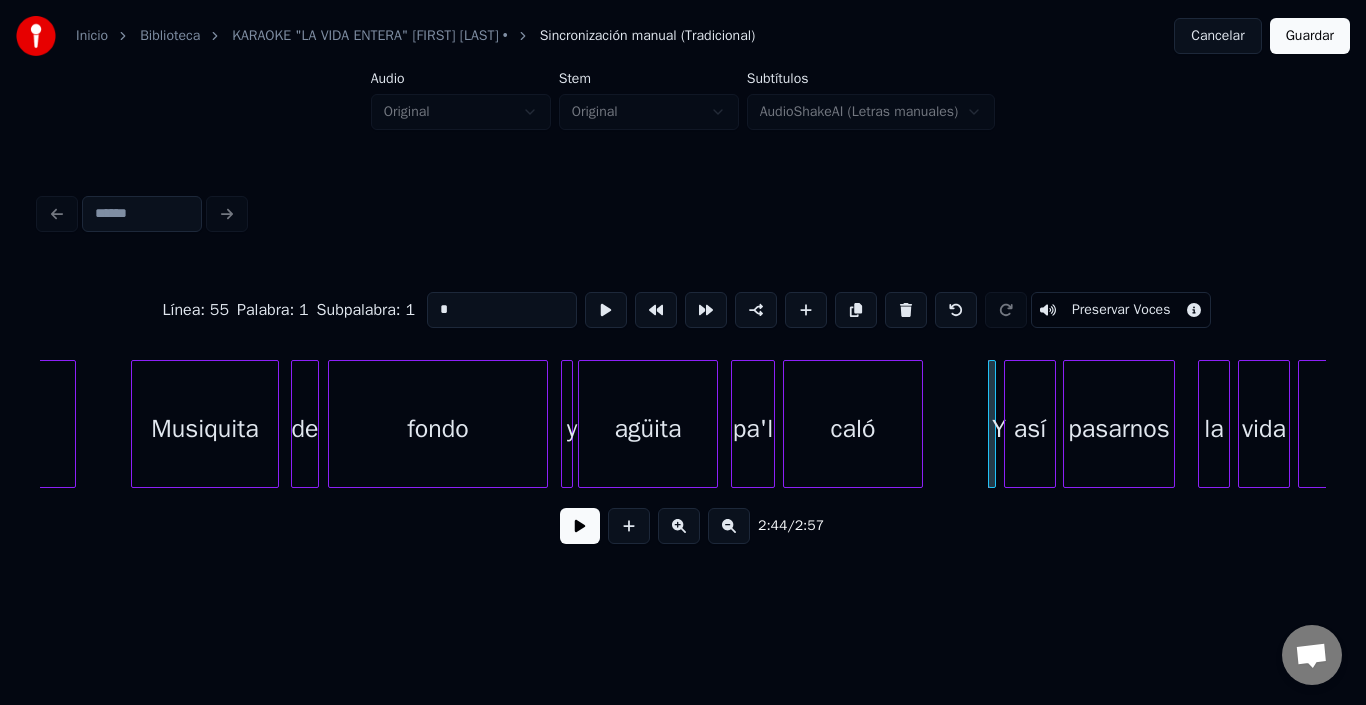 click on "pasarnos" at bounding box center [1119, 429] 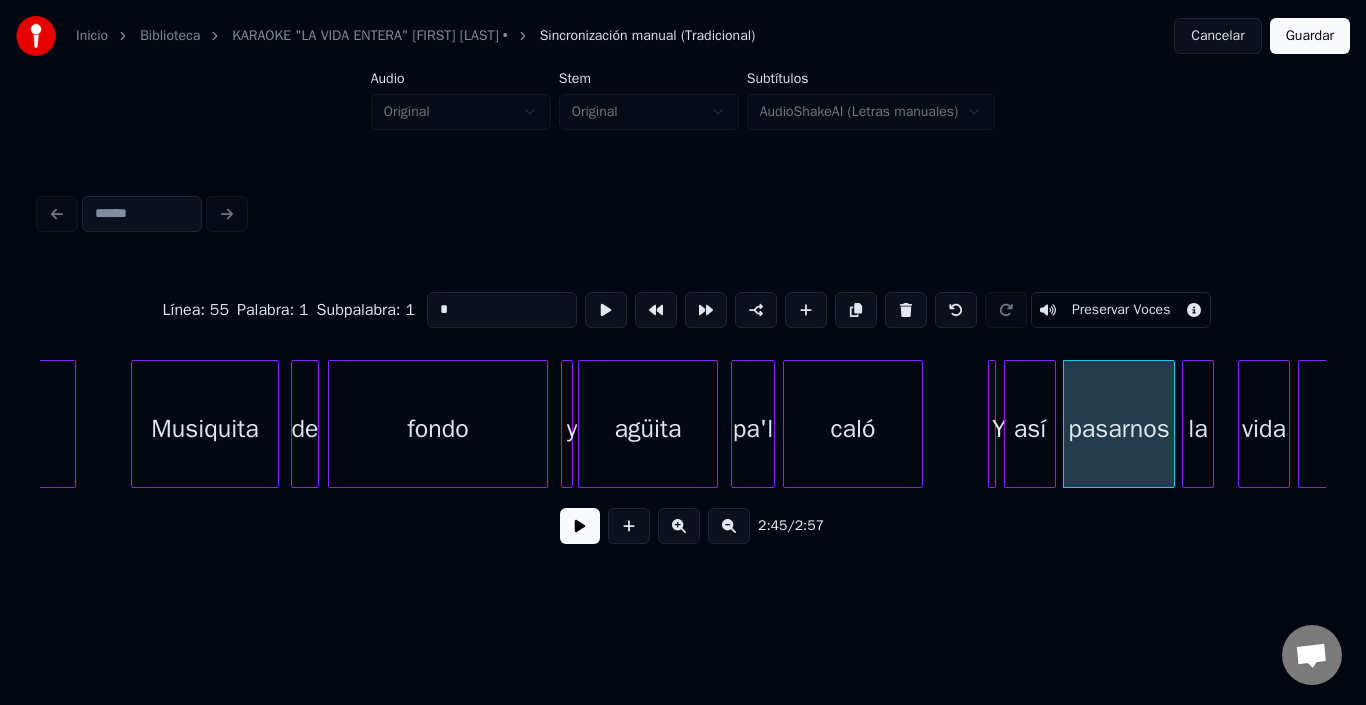 click on "la" at bounding box center [1198, 429] 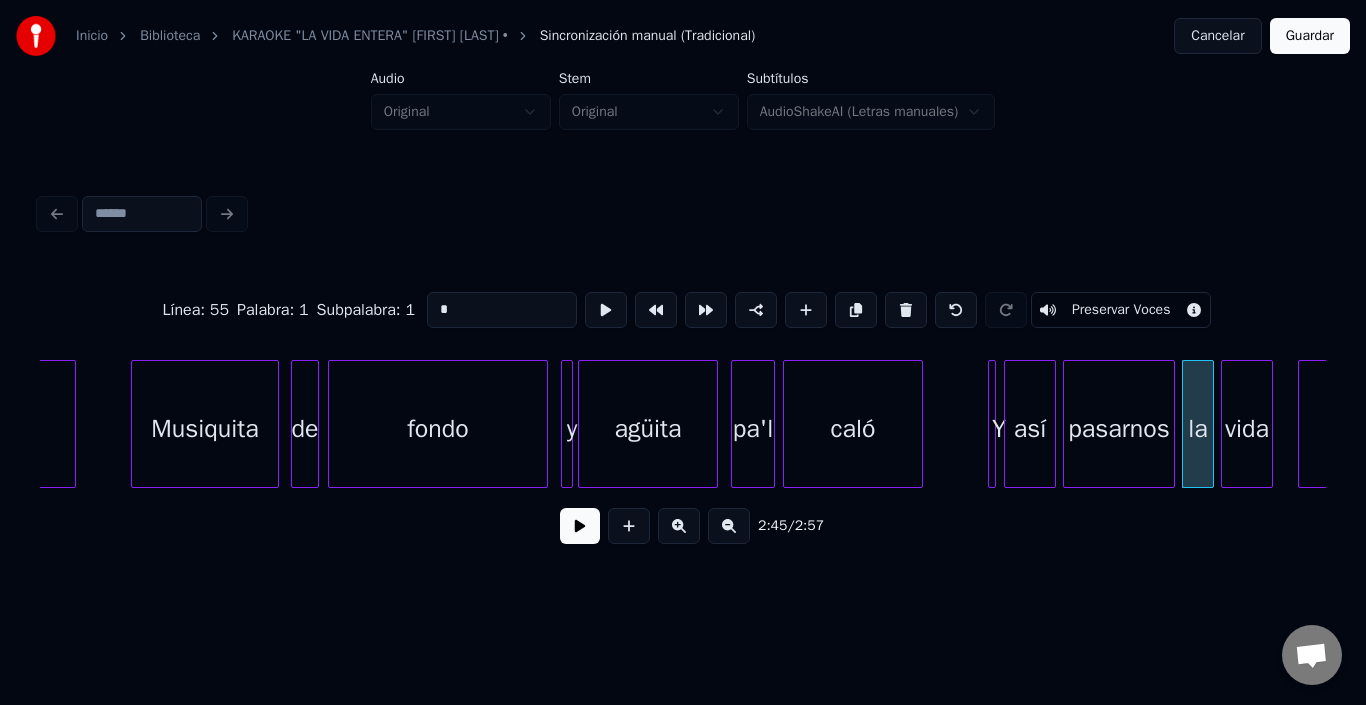 click on "vida" at bounding box center (1247, 429) 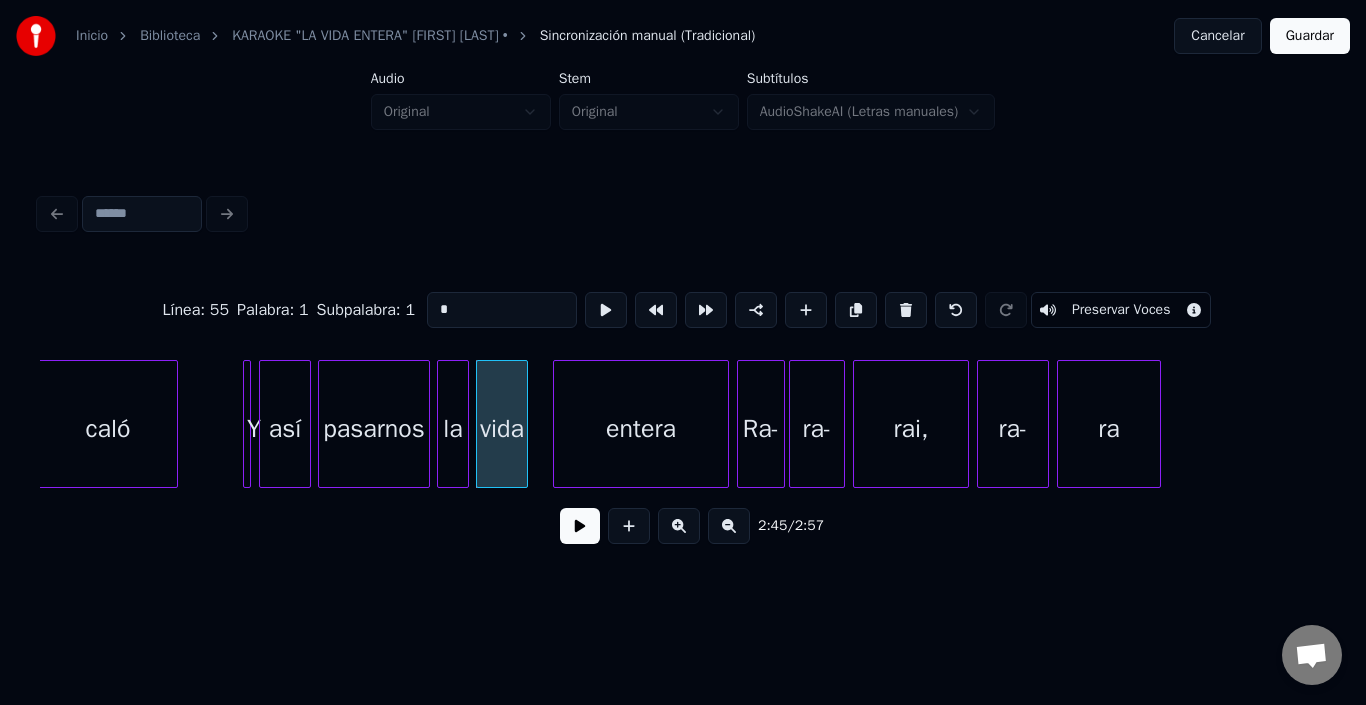 scroll, scrollTop: 0, scrollLeft: 32773, axis: horizontal 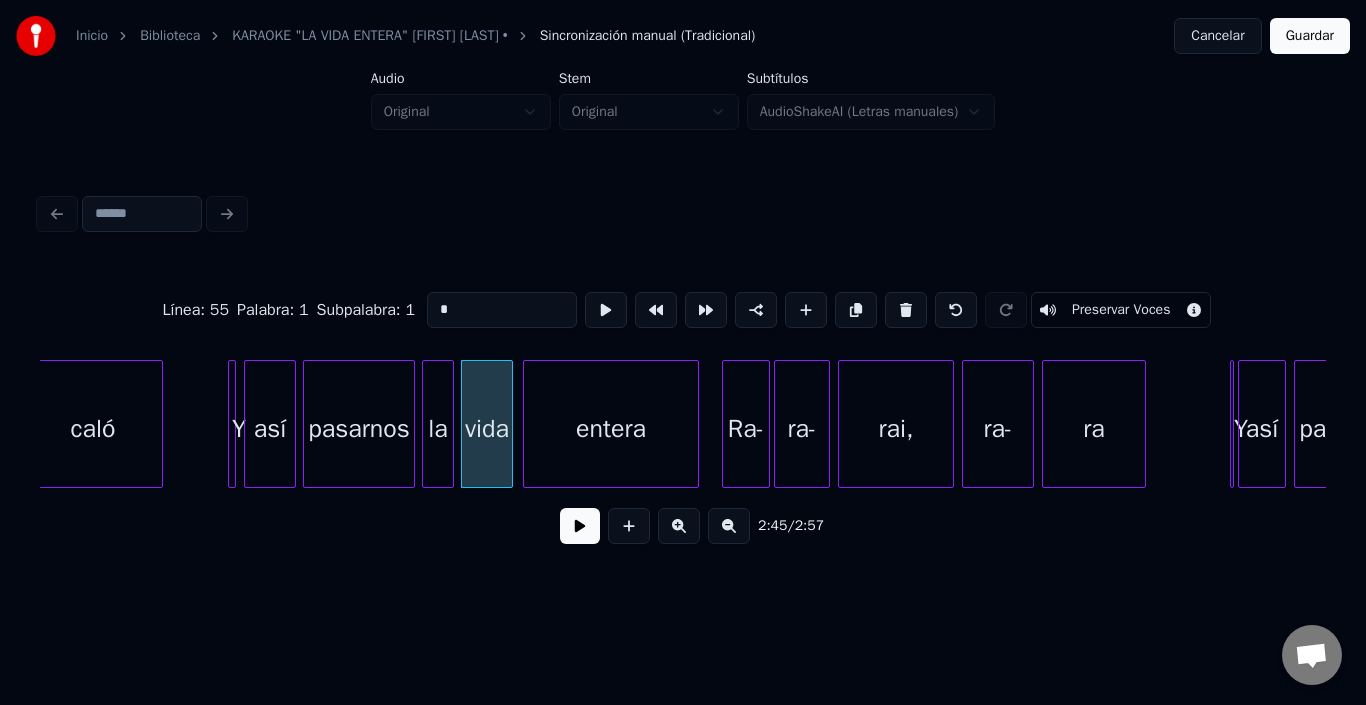 click on "entera" at bounding box center [611, 429] 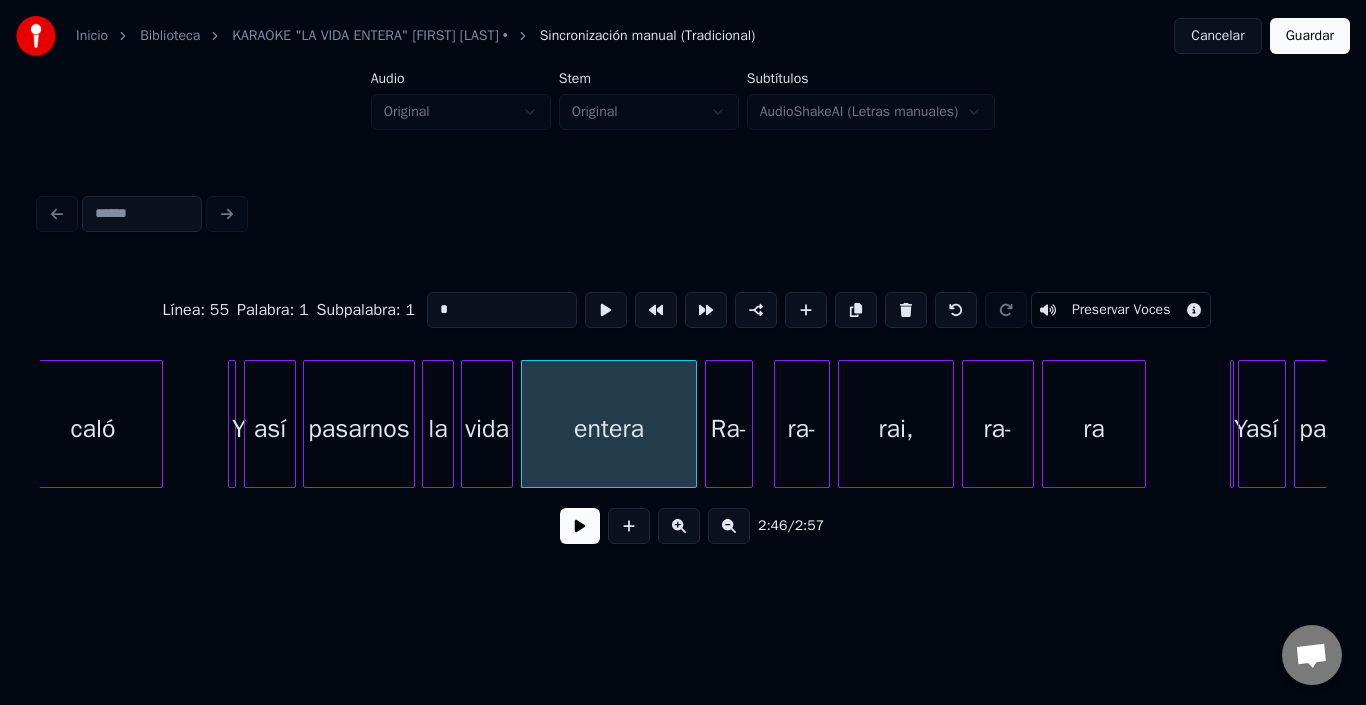 click on "Ra-" at bounding box center (729, 429) 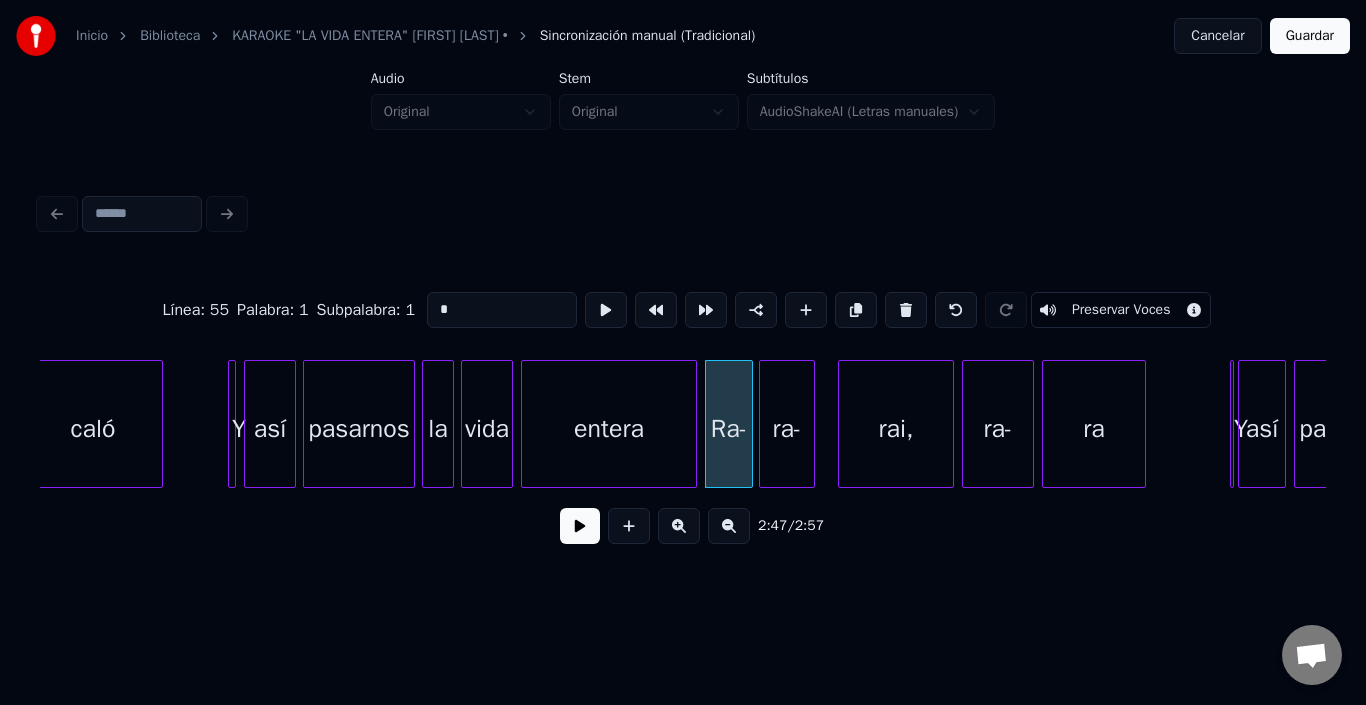 click on "ra-" at bounding box center (787, 429) 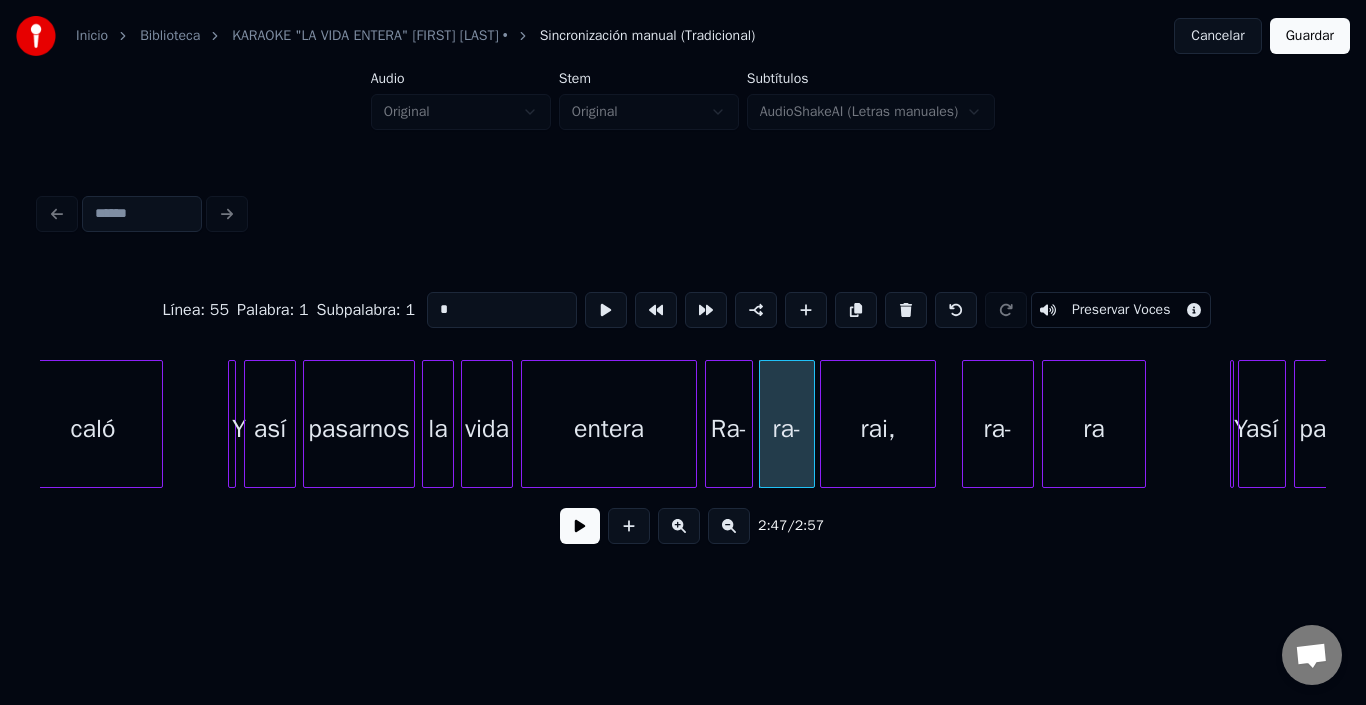 click on "rai," at bounding box center [878, 429] 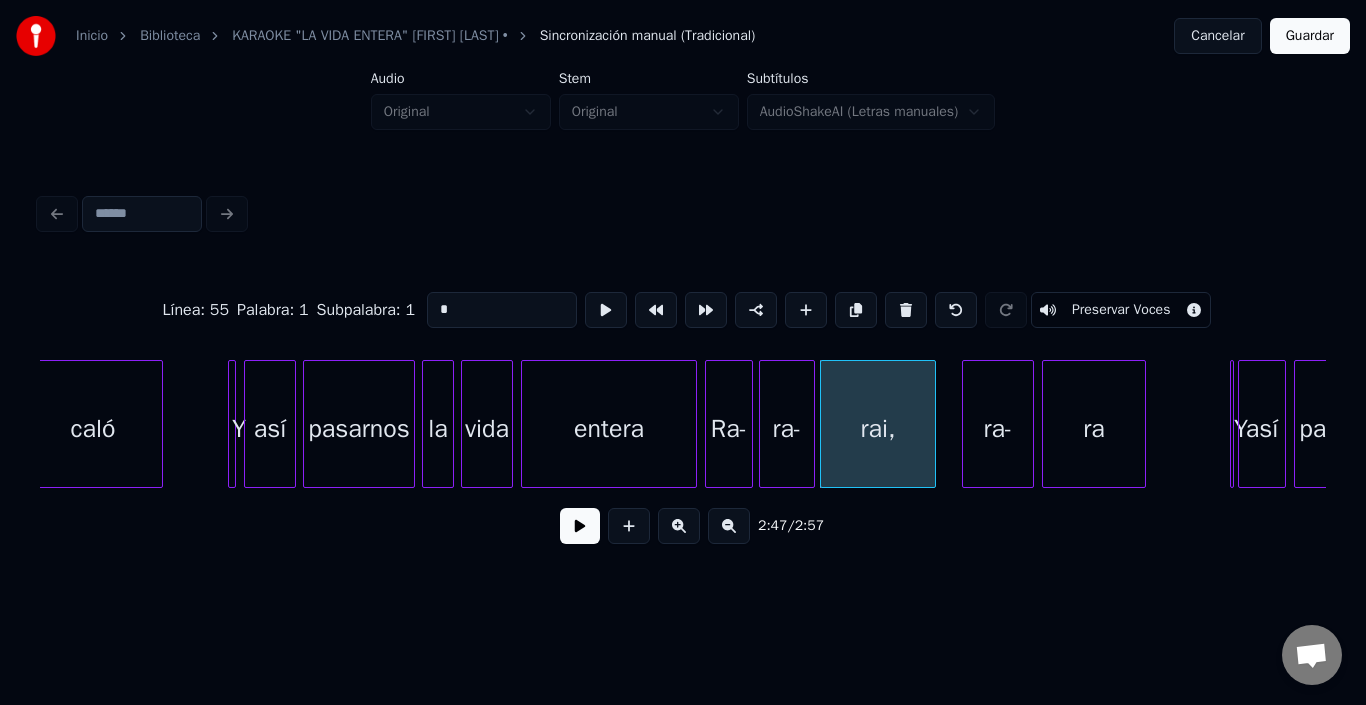 click on "rai," at bounding box center [878, 429] 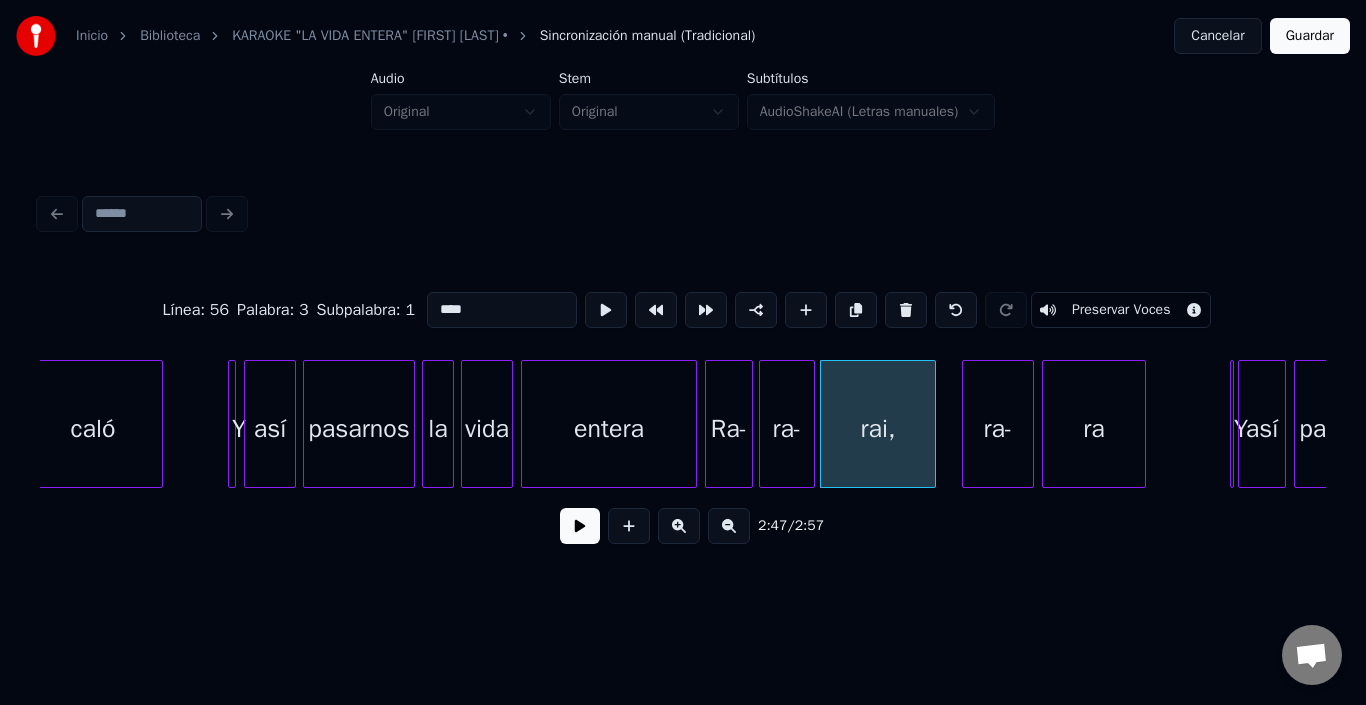 click on "****" at bounding box center [502, 310] 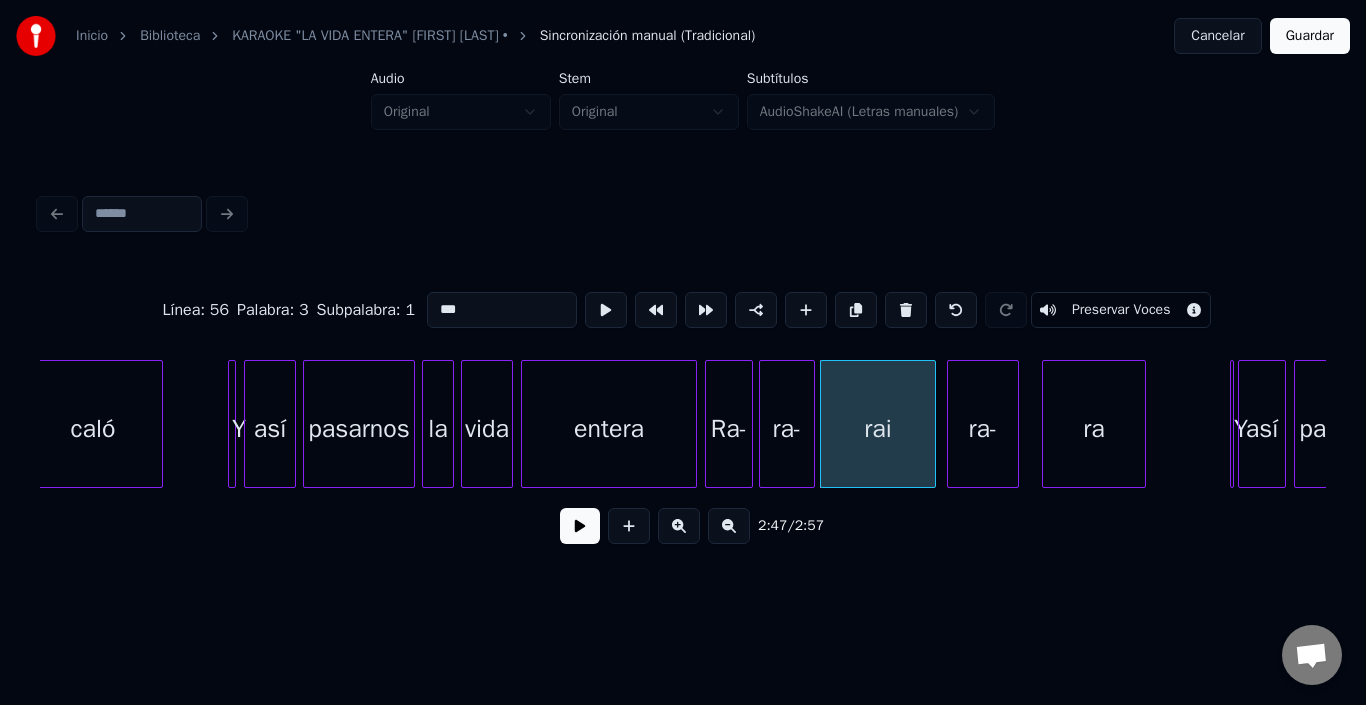 click on "ra-" at bounding box center (983, 429) 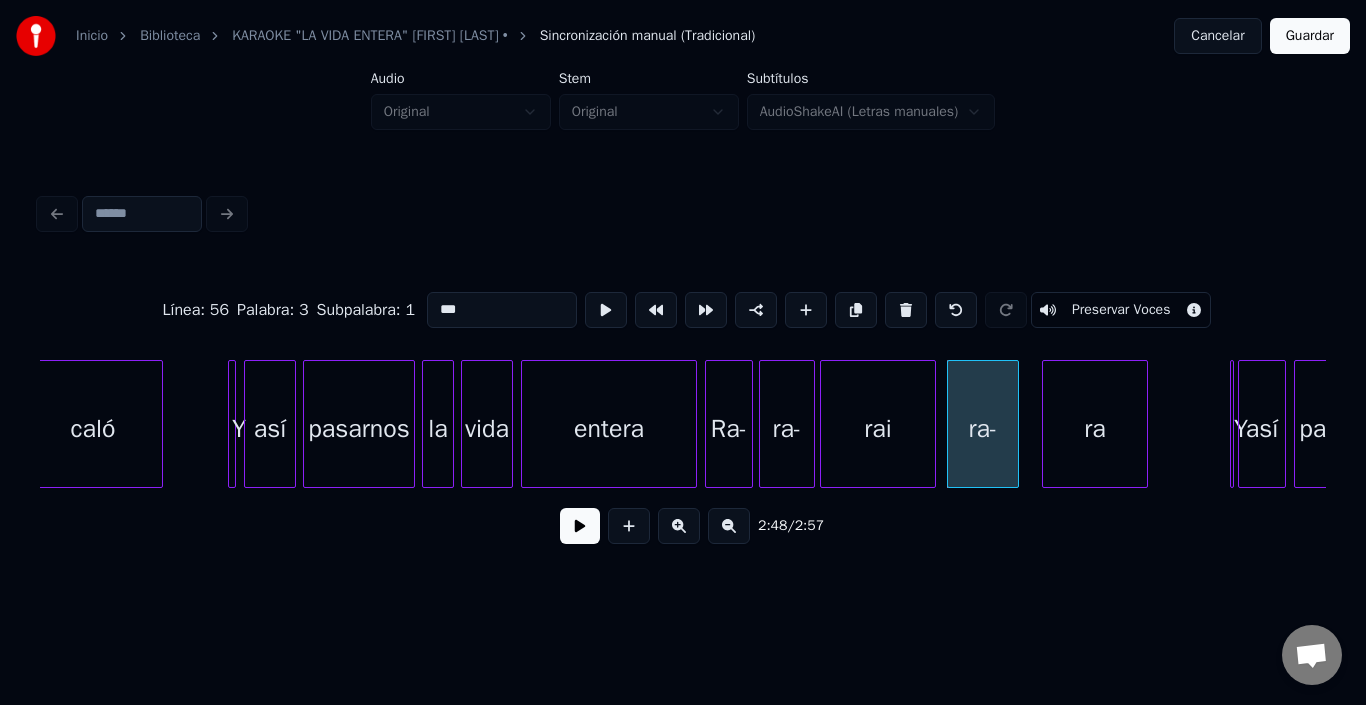 click at bounding box center (1144, 424) 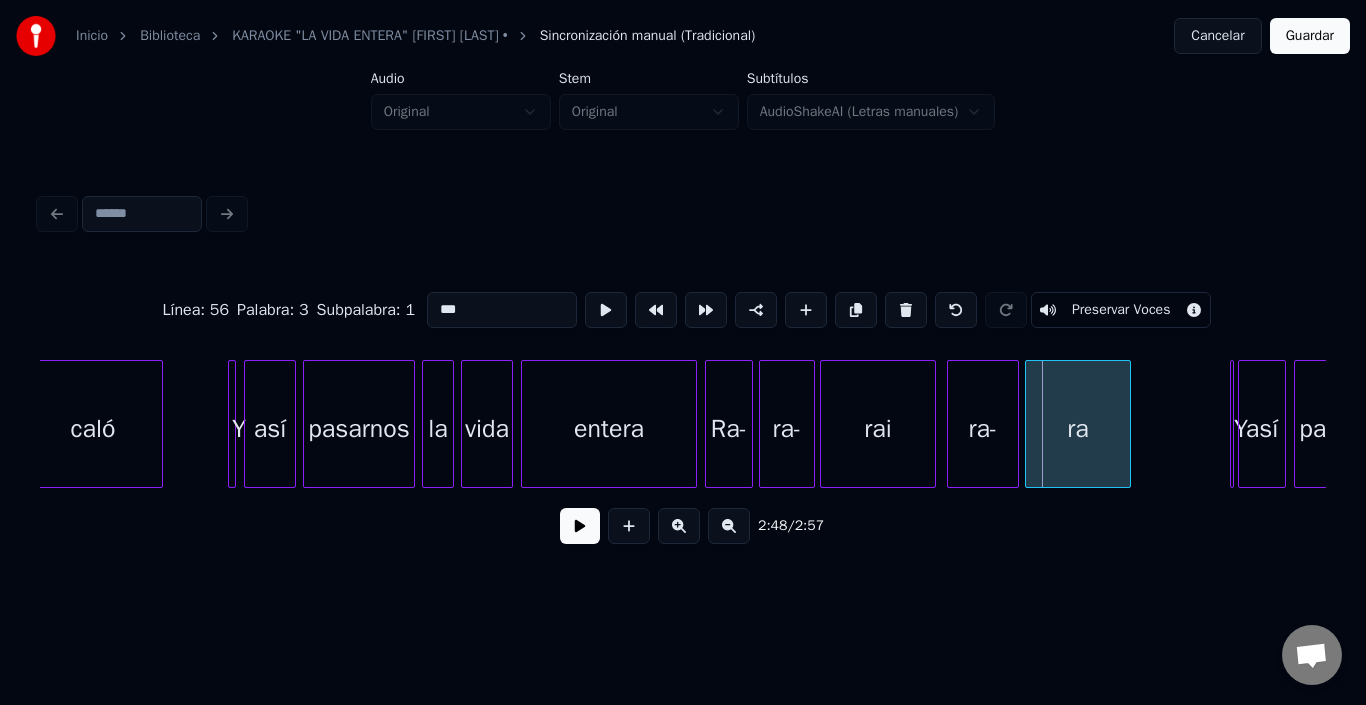 click on "ra" at bounding box center [1078, 429] 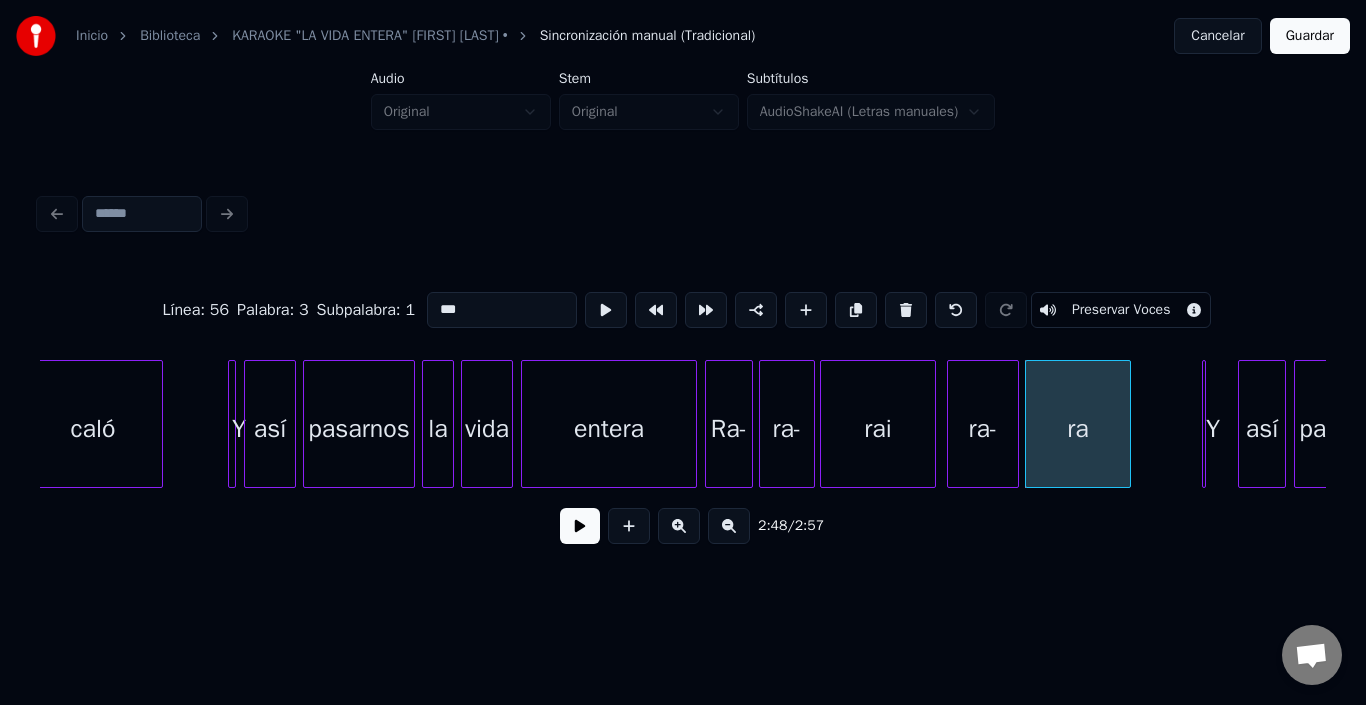 click on "Y" at bounding box center [1204, 424] 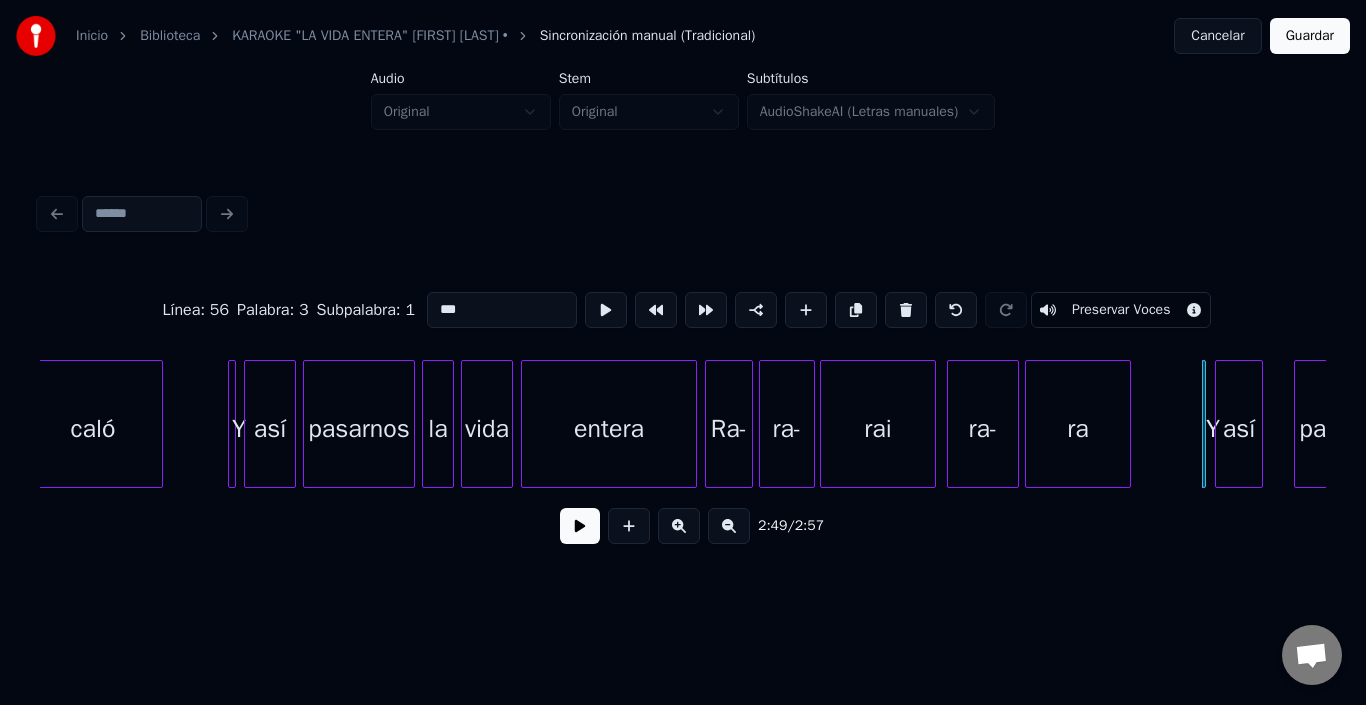 click on "así" at bounding box center (1239, 429) 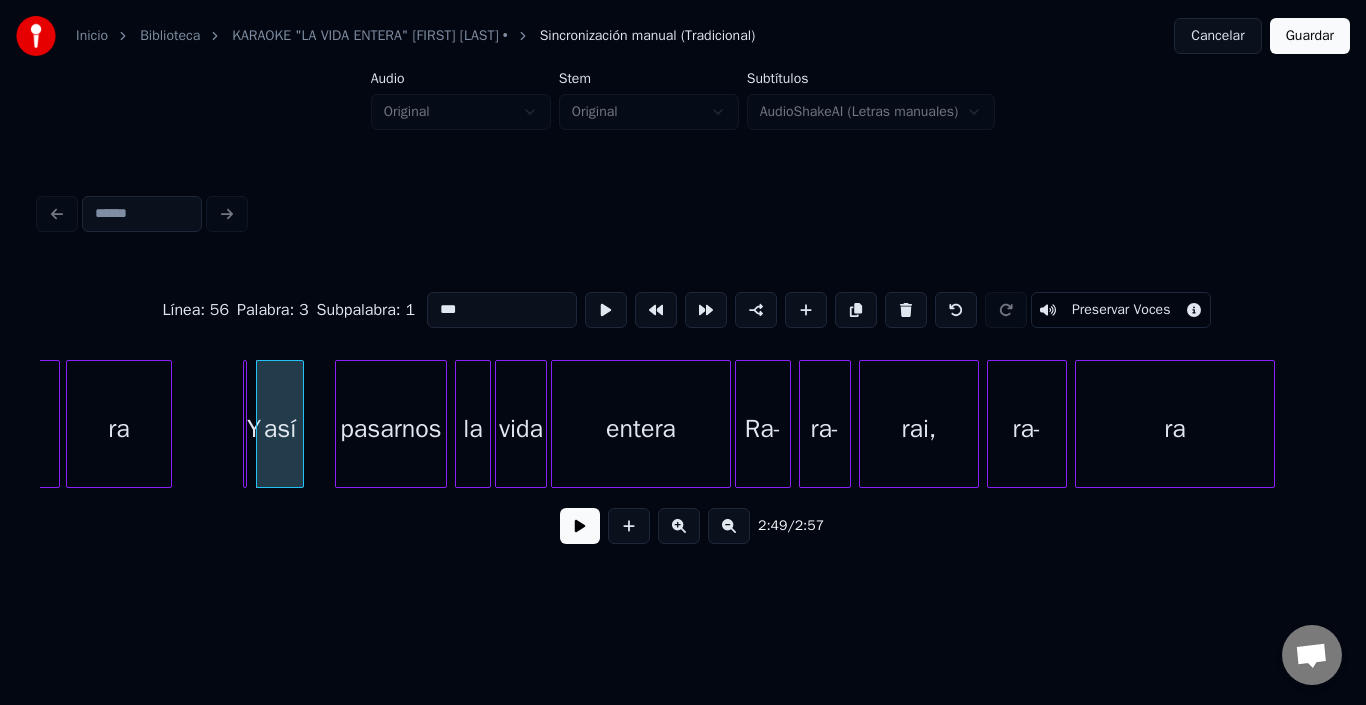 scroll, scrollTop: 0, scrollLeft: 33733, axis: horizontal 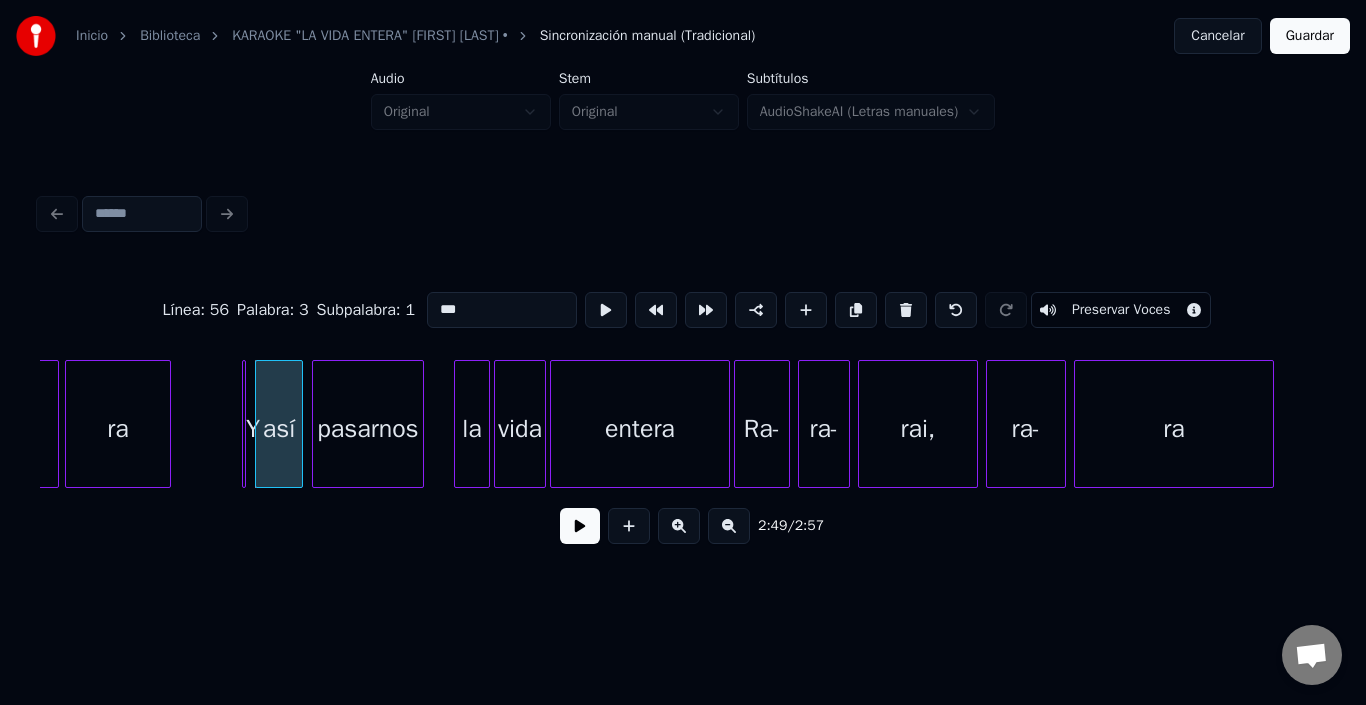 click on "pasarnos" at bounding box center (368, 429) 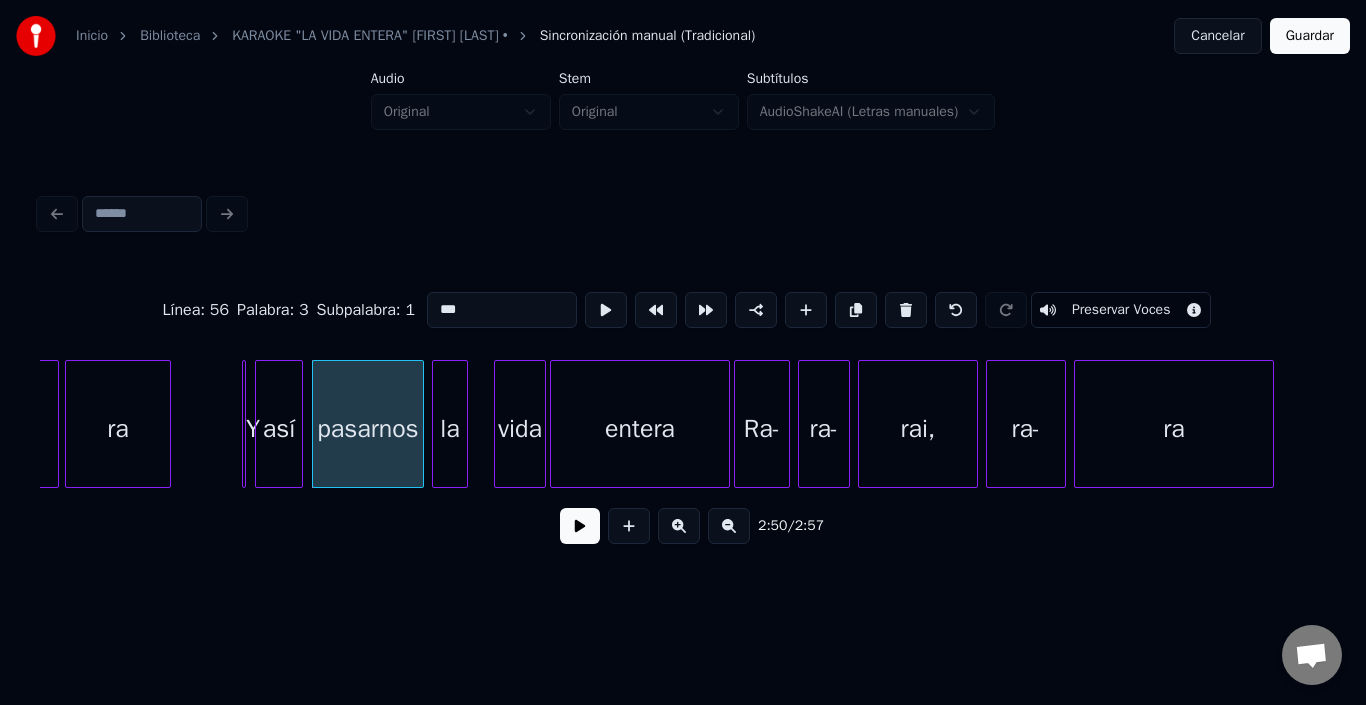 click on "la" at bounding box center (450, 429) 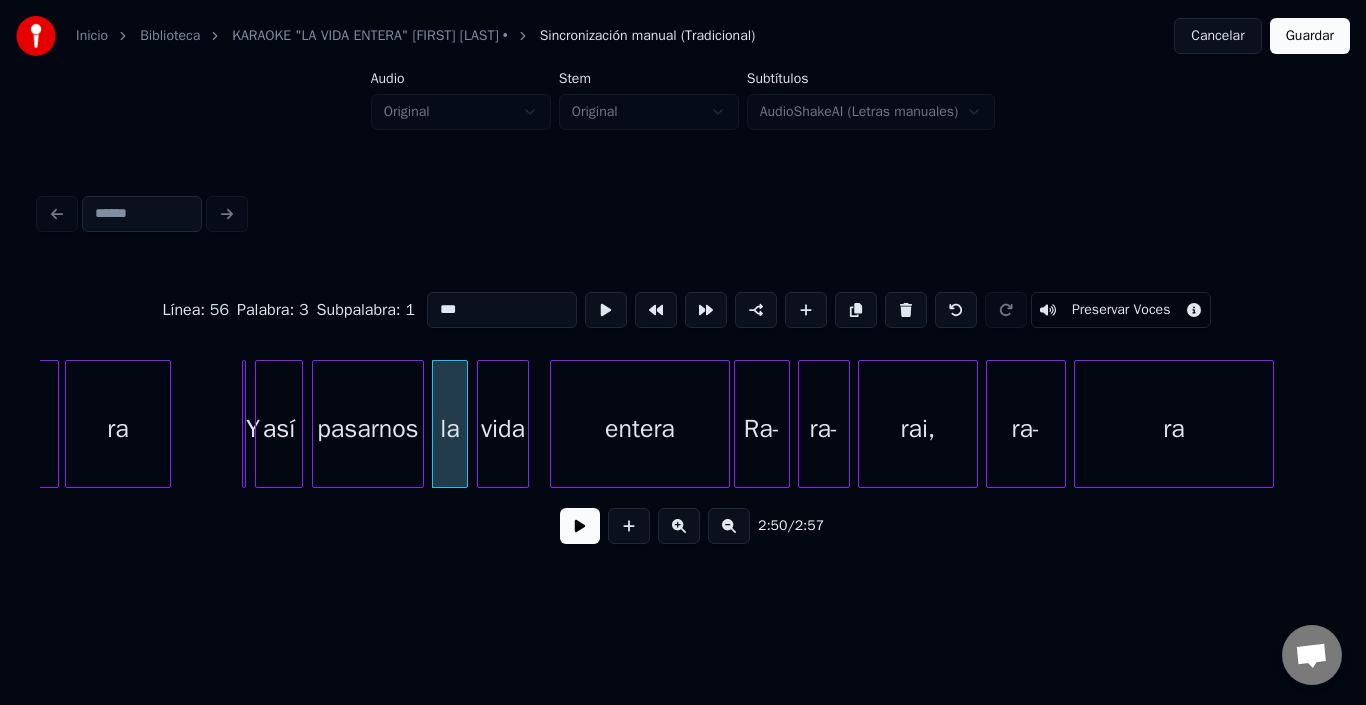 click on "vida" at bounding box center (503, 429) 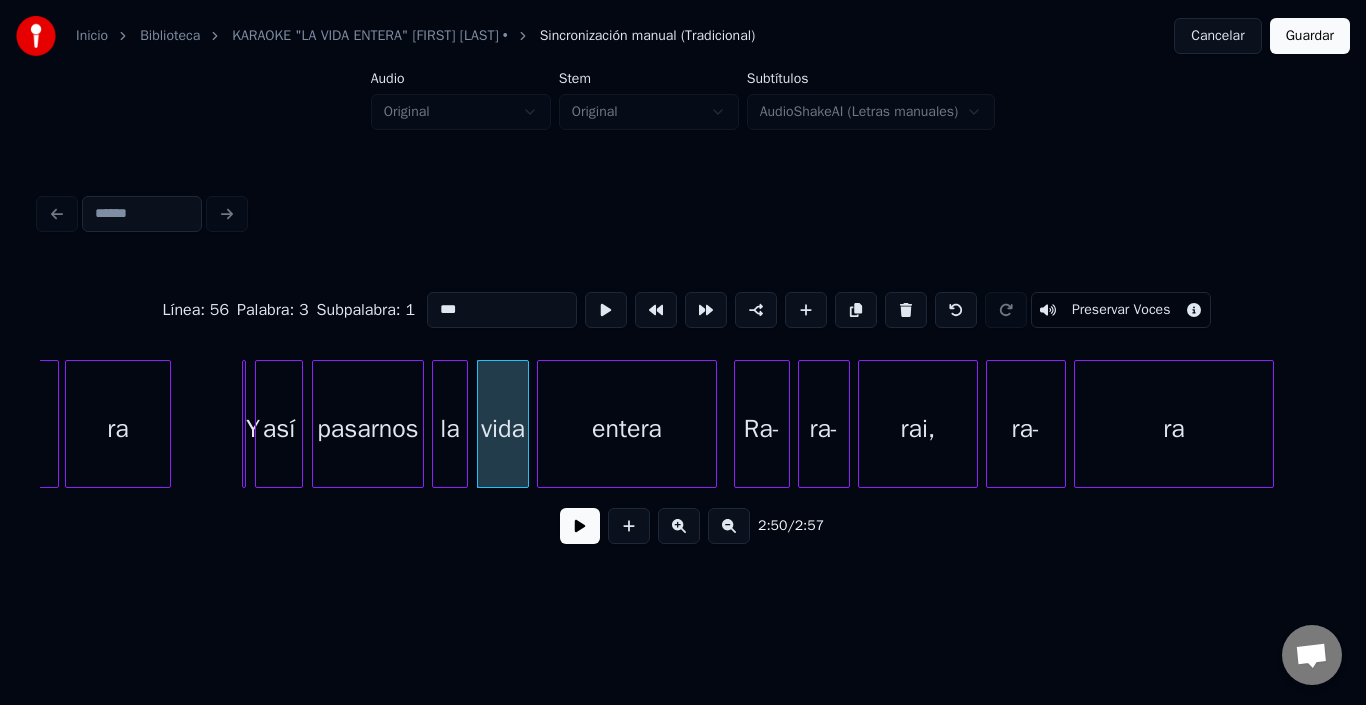 click on "entera" at bounding box center (627, 429) 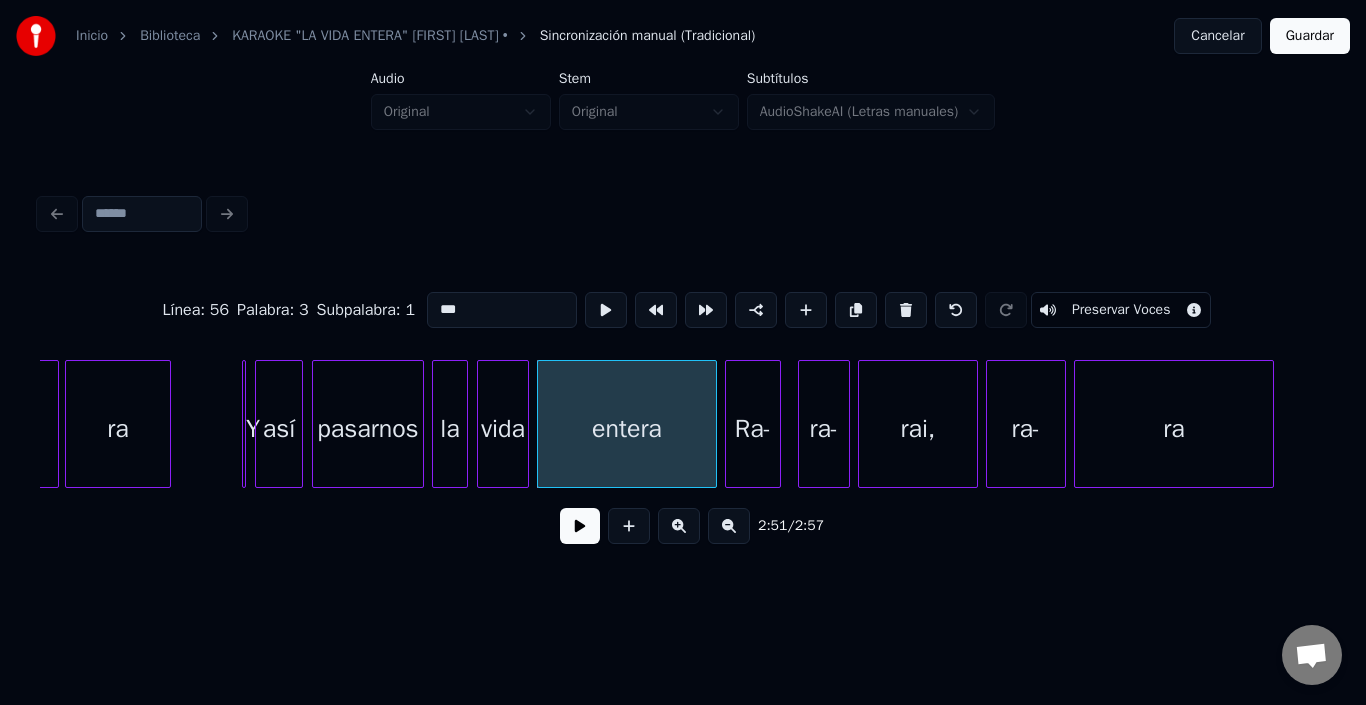 click on "Ra-" at bounding box center [753, 429] 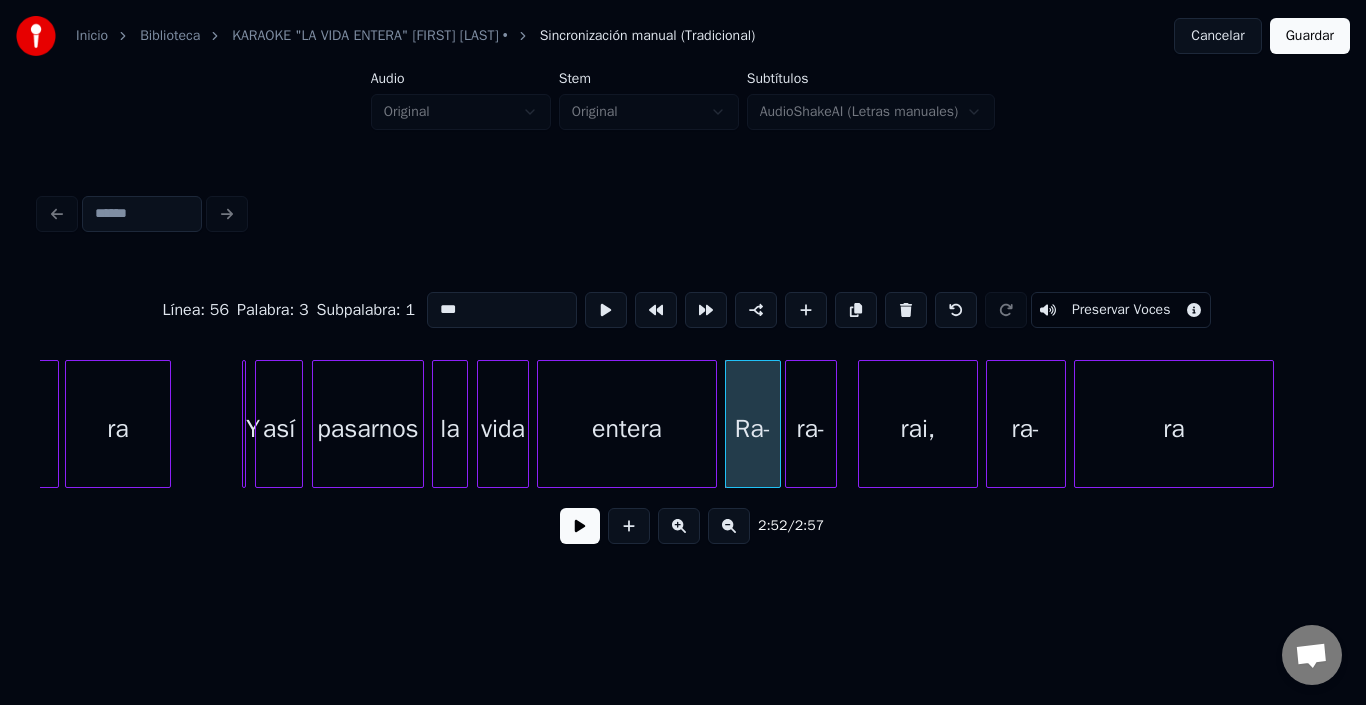 click on "ra-" at bounding box center [811, 429] 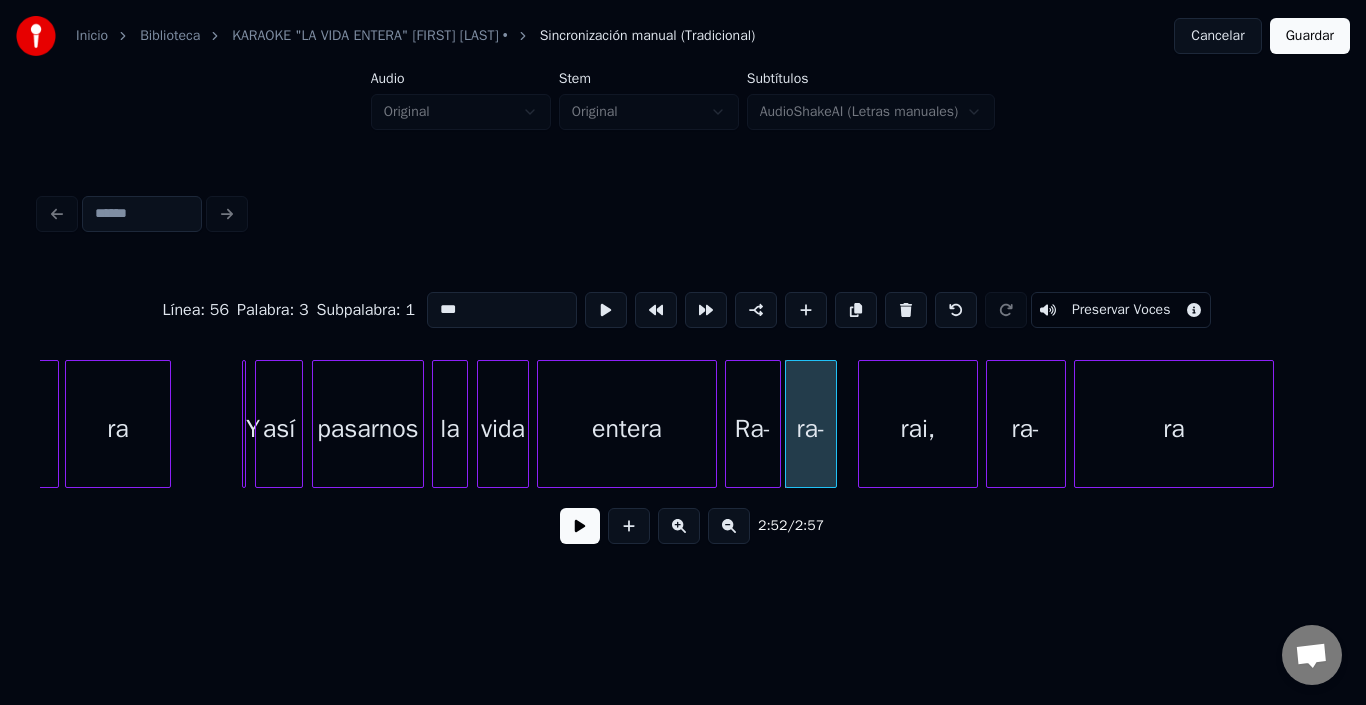 click on "rai," at bounding box center (918, 429) 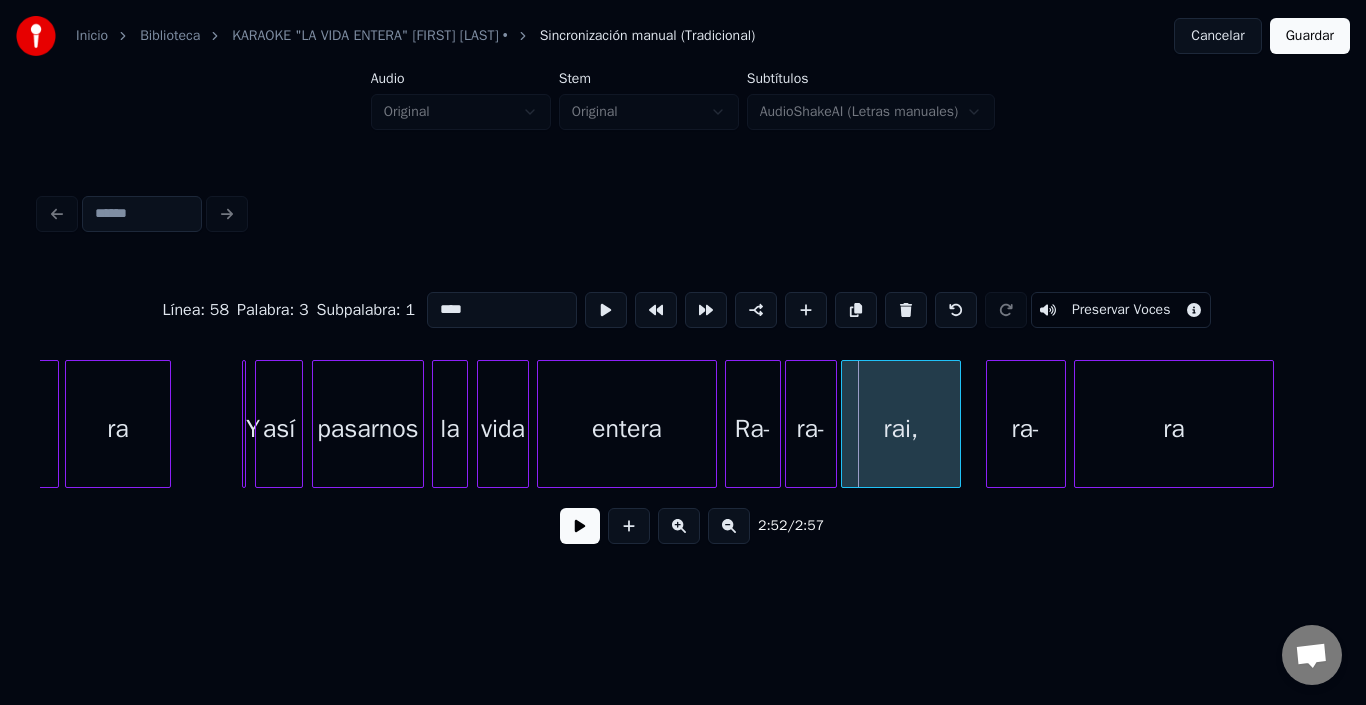 click on "rai," at bounding box center [901, 429] 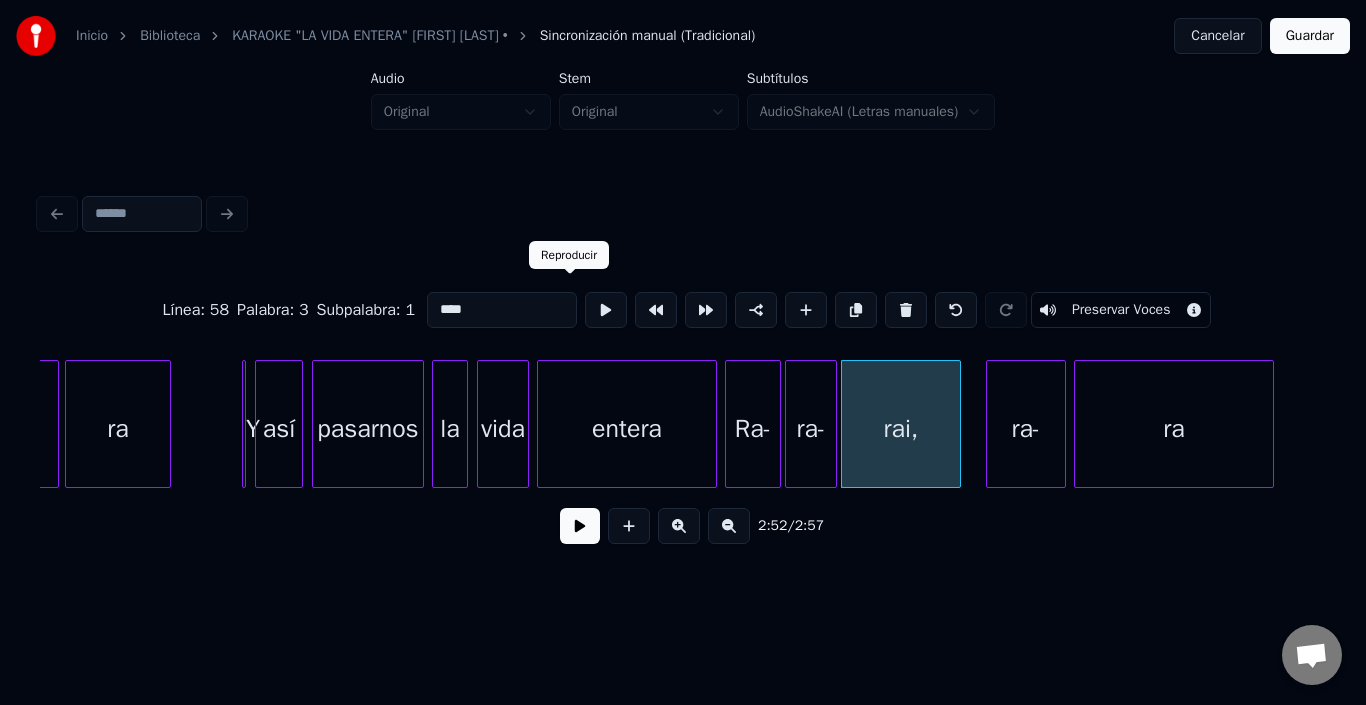 click on "****" at bounding box center (502, 310) 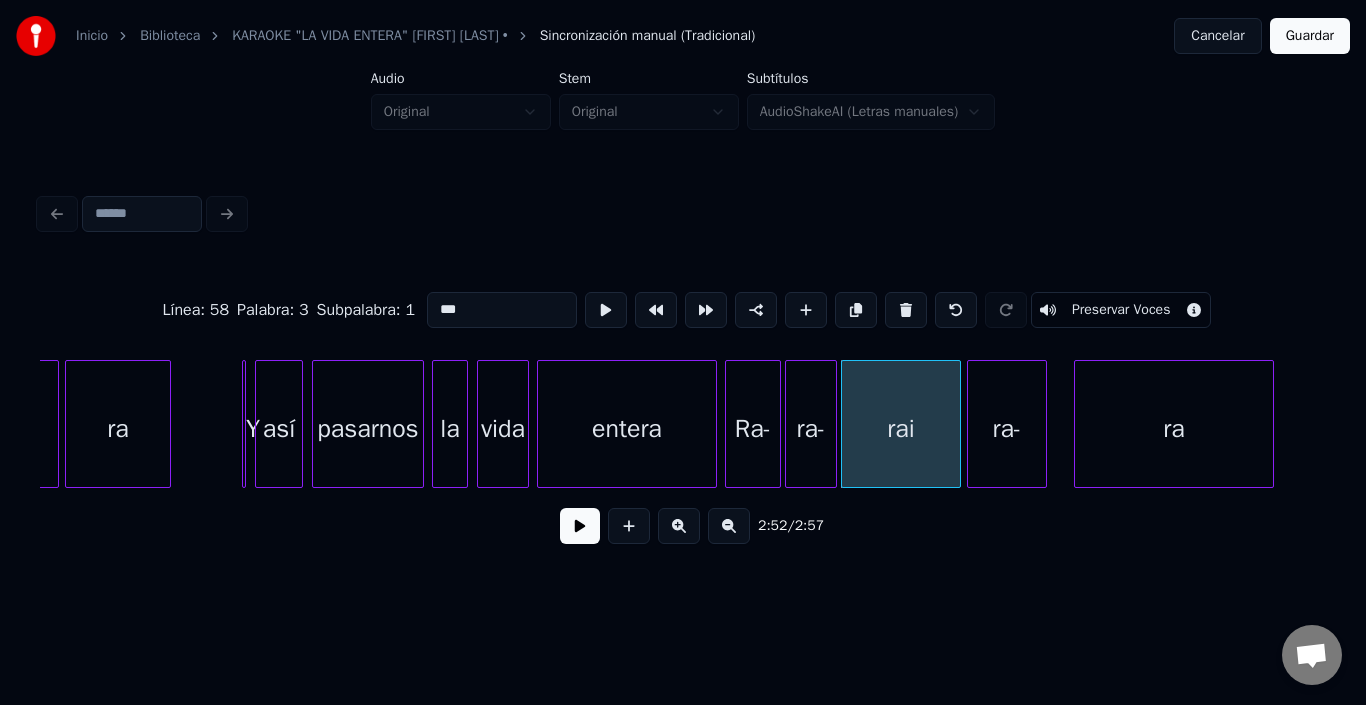 click on "ra-" at bounding box center [1007, 429] 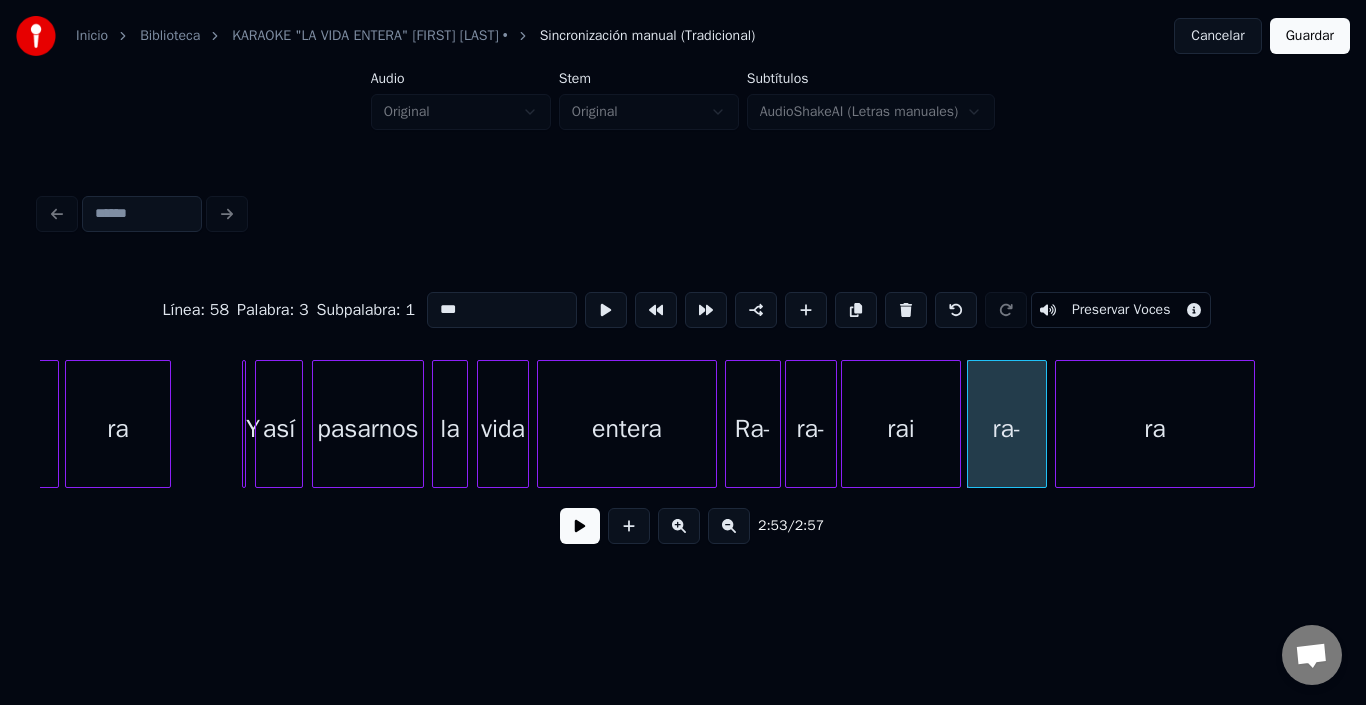 click on "ra" at bounding box center (1155, 429) 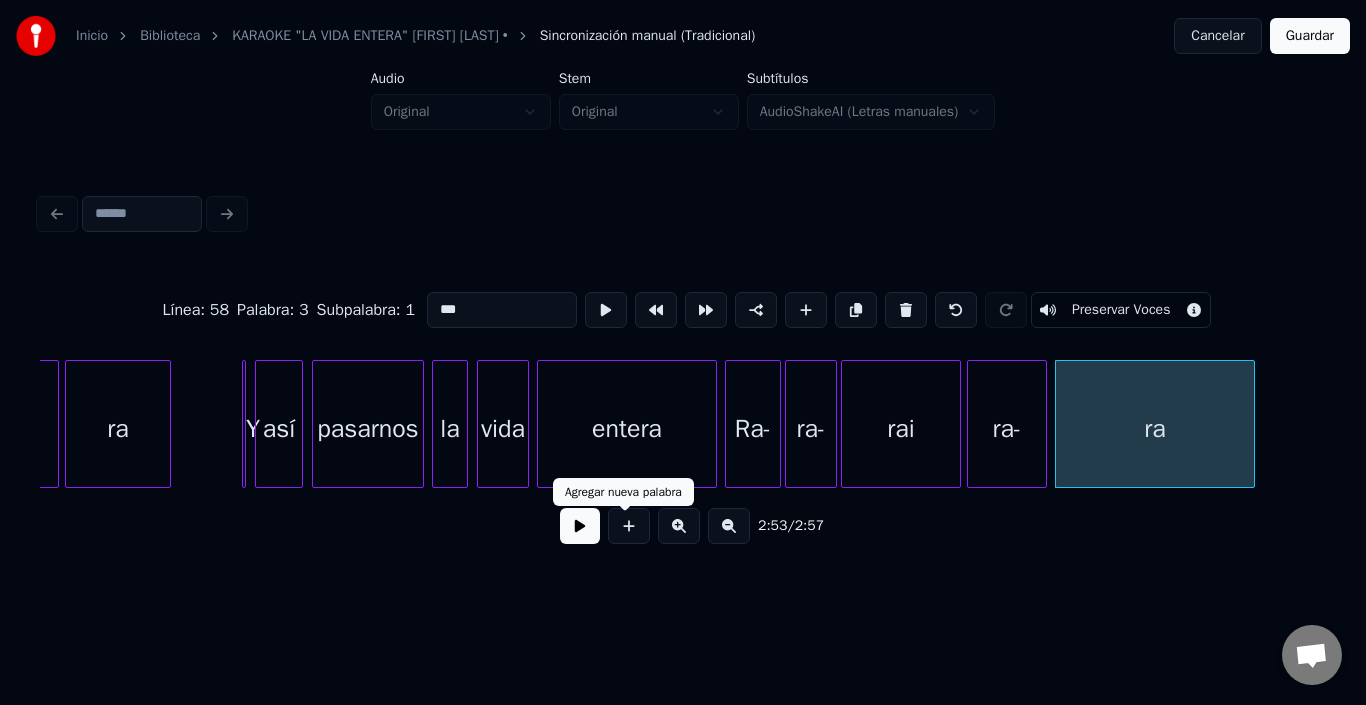 type on "***" 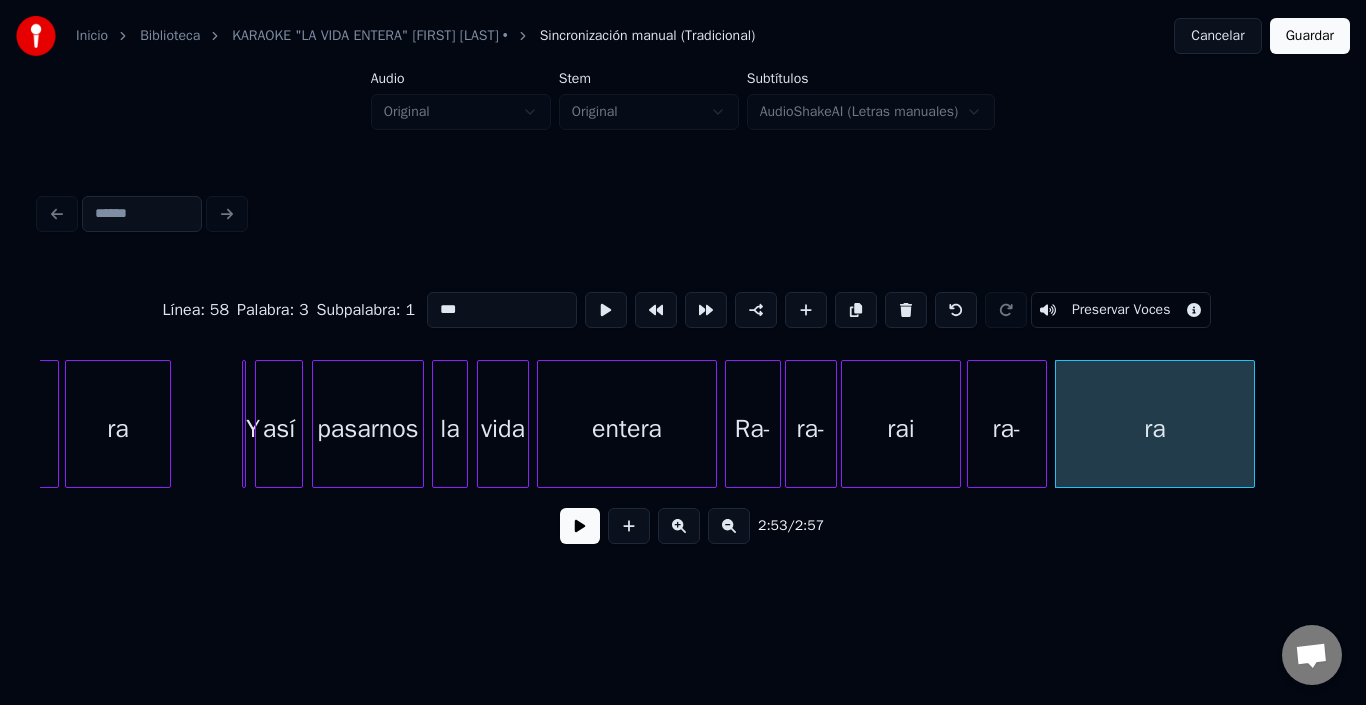 click at bounding box center (580, 526) 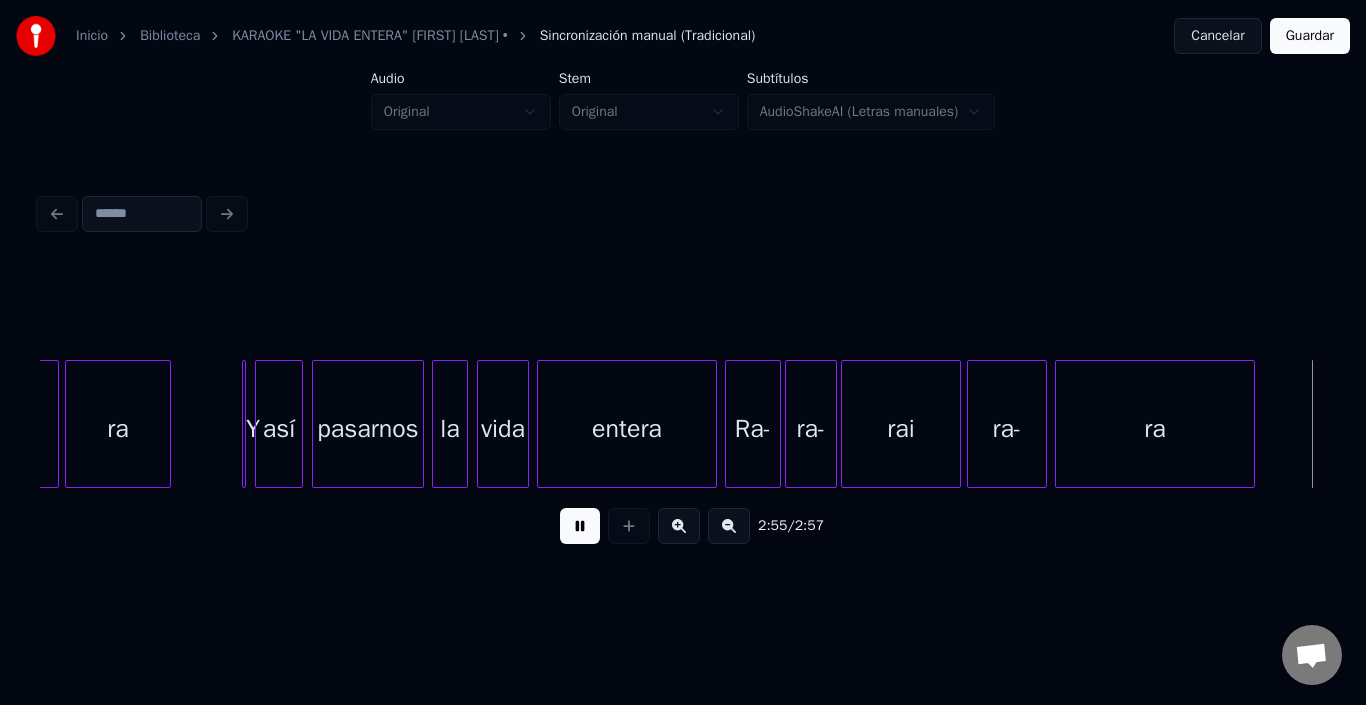 scroll, scrollTop: 0, scrollLeft: 34213, axis: horizontal 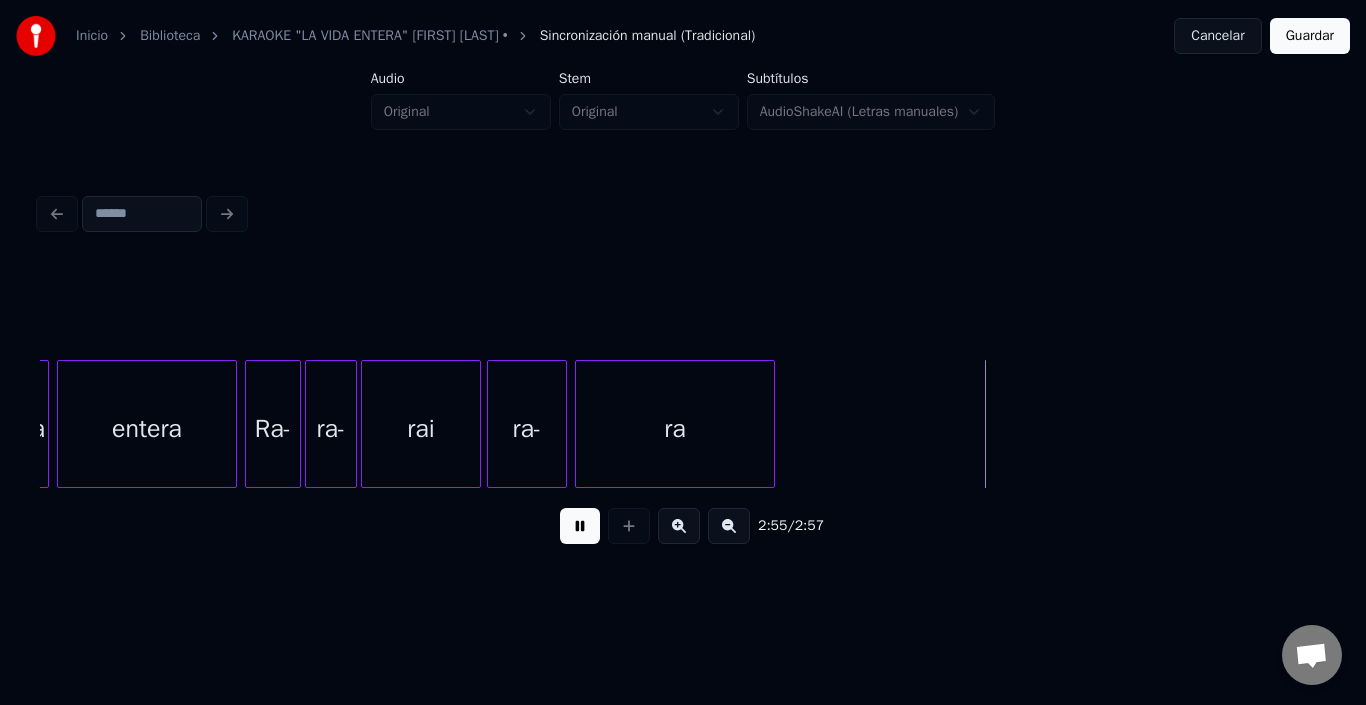 click at bounding box center [580, 526] 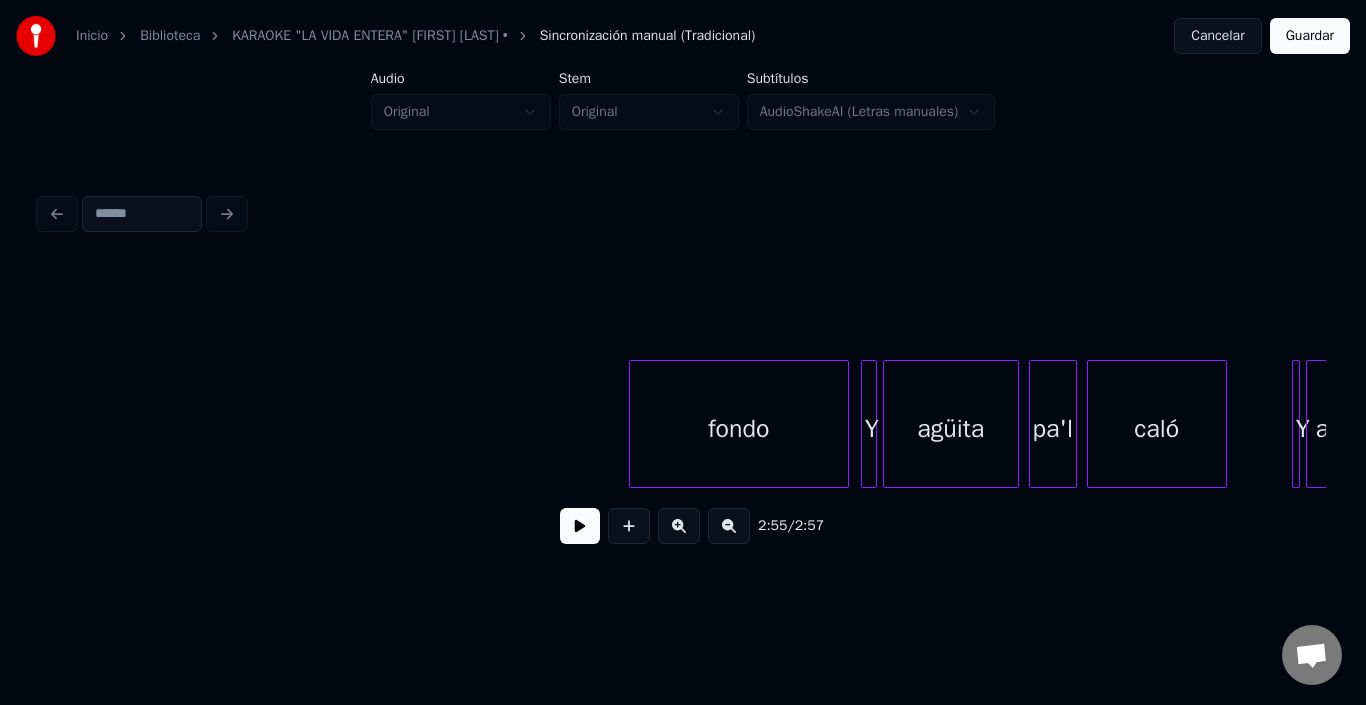 scroll, scrollTop: 0, scrollLeft: 0, axis: both 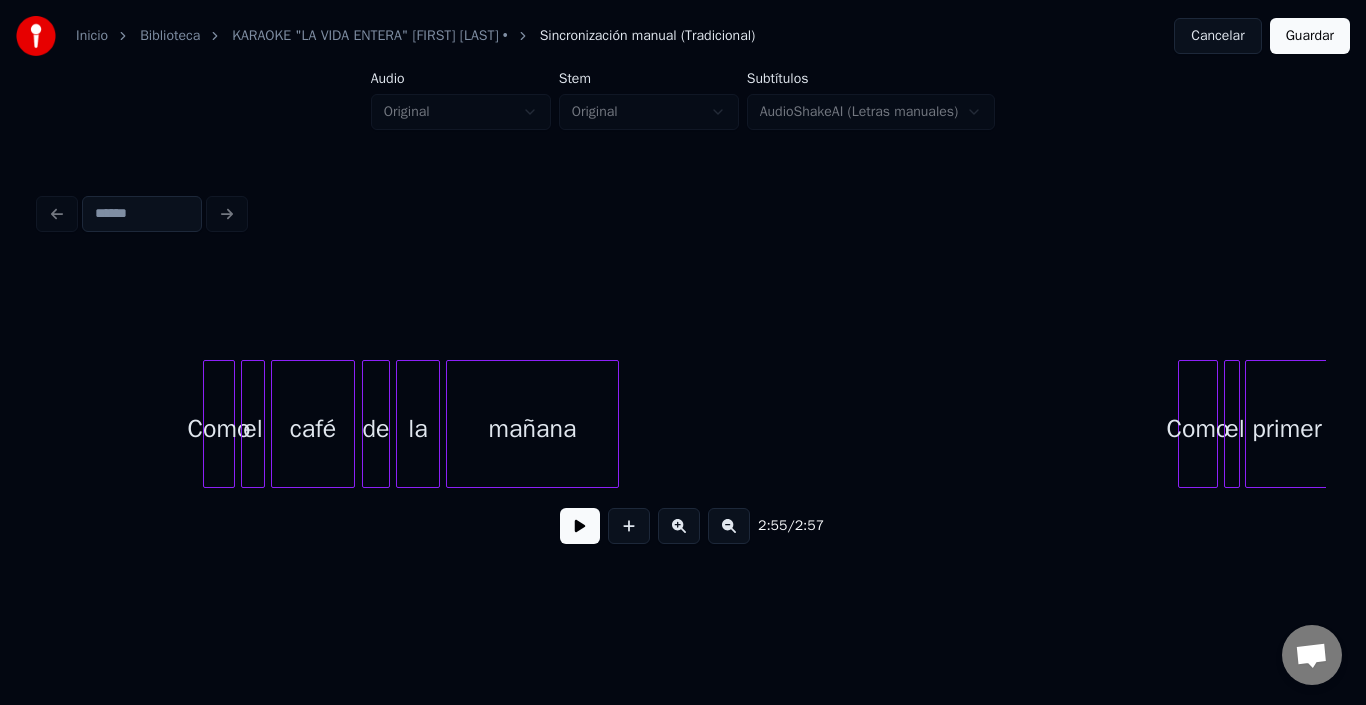 click at bounding box center [580, 526] 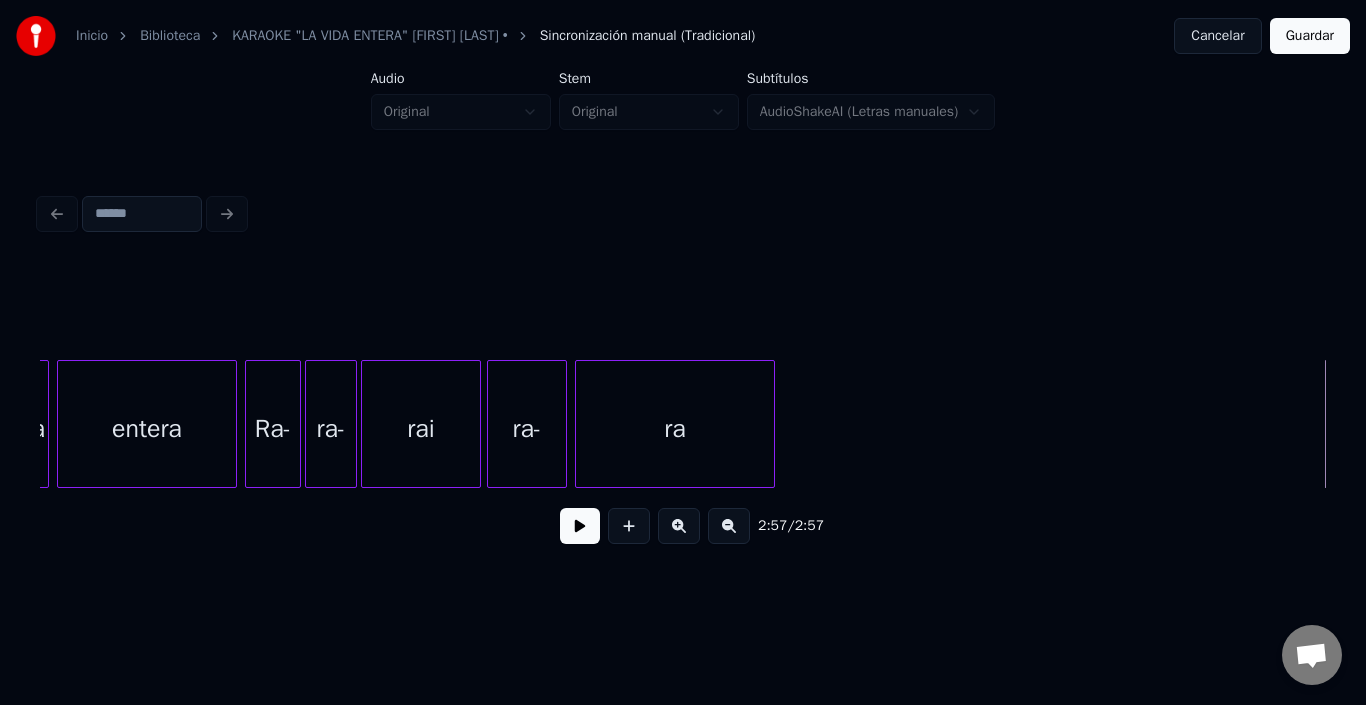 click at bounding box center (580, 526) 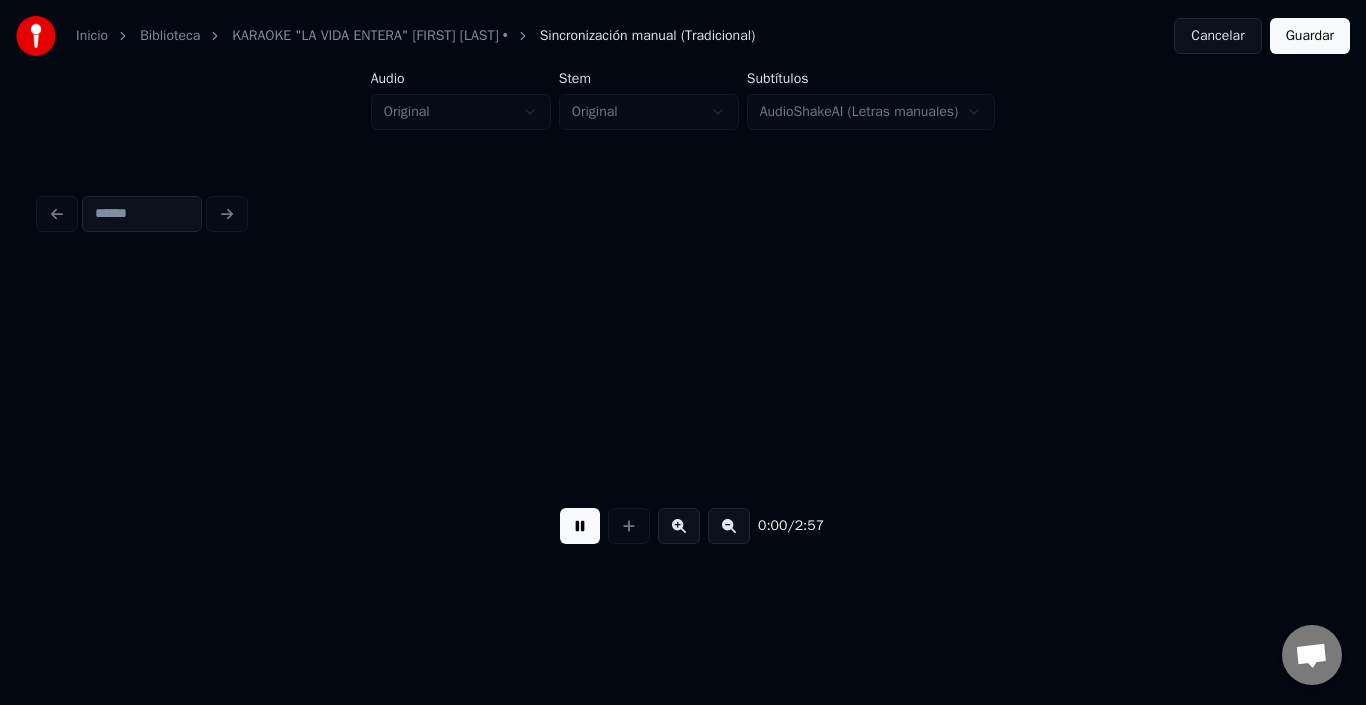 scroll, scrollTop: 0, scrollLeft: 0, axis: both 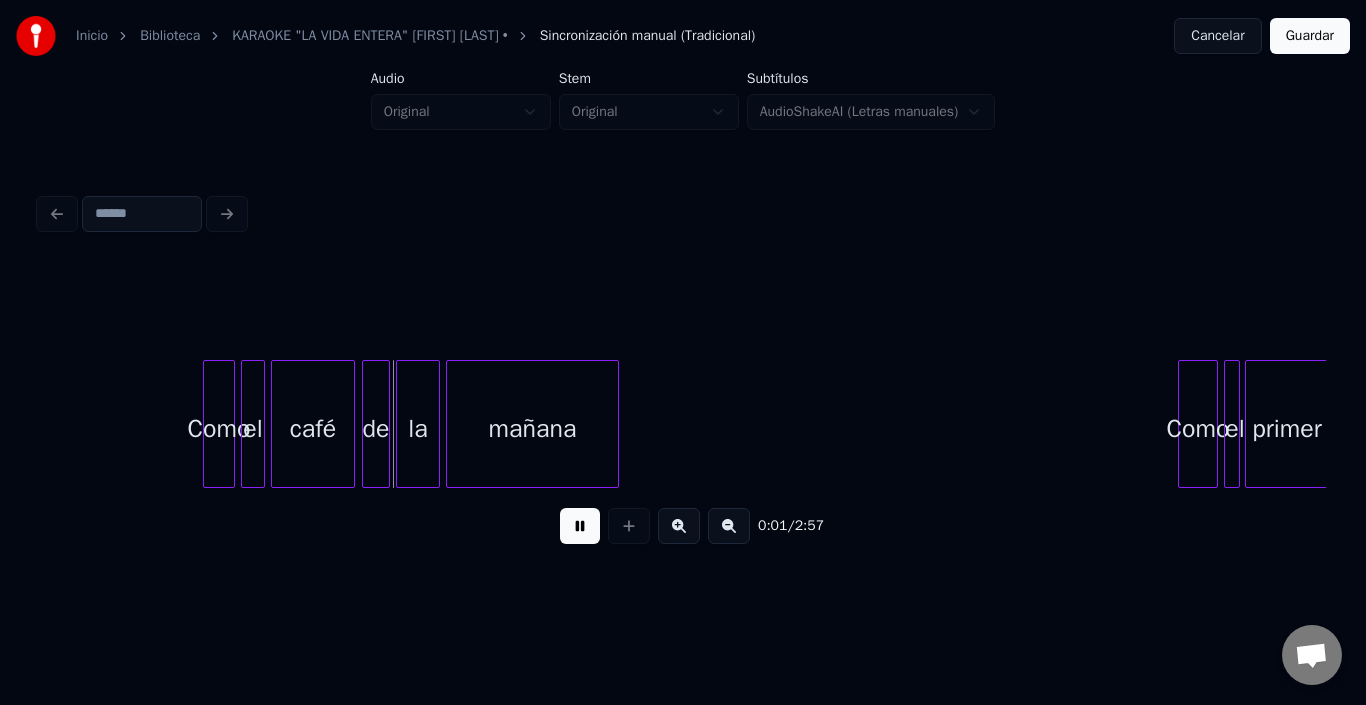 click at bounding box center [580, 526] 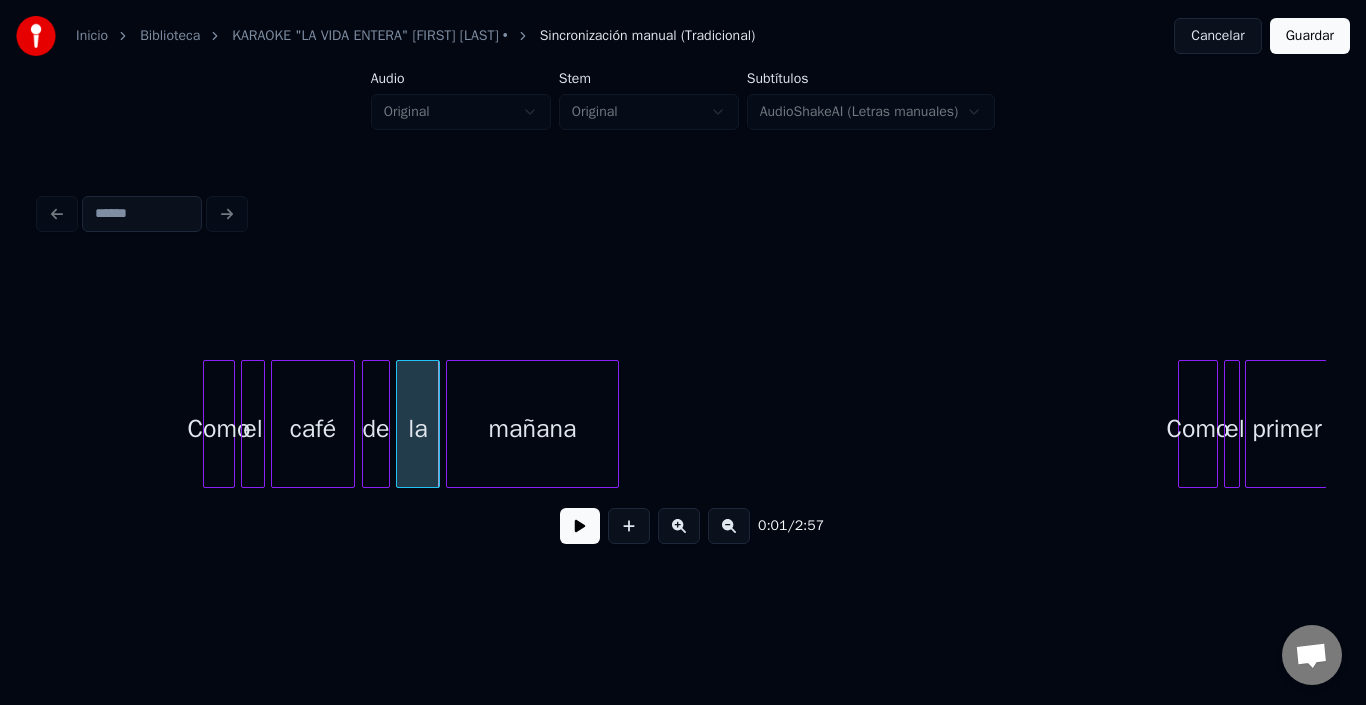 click on "Como el café de la mañana Como el primer" at bounding box center [17789, 424] 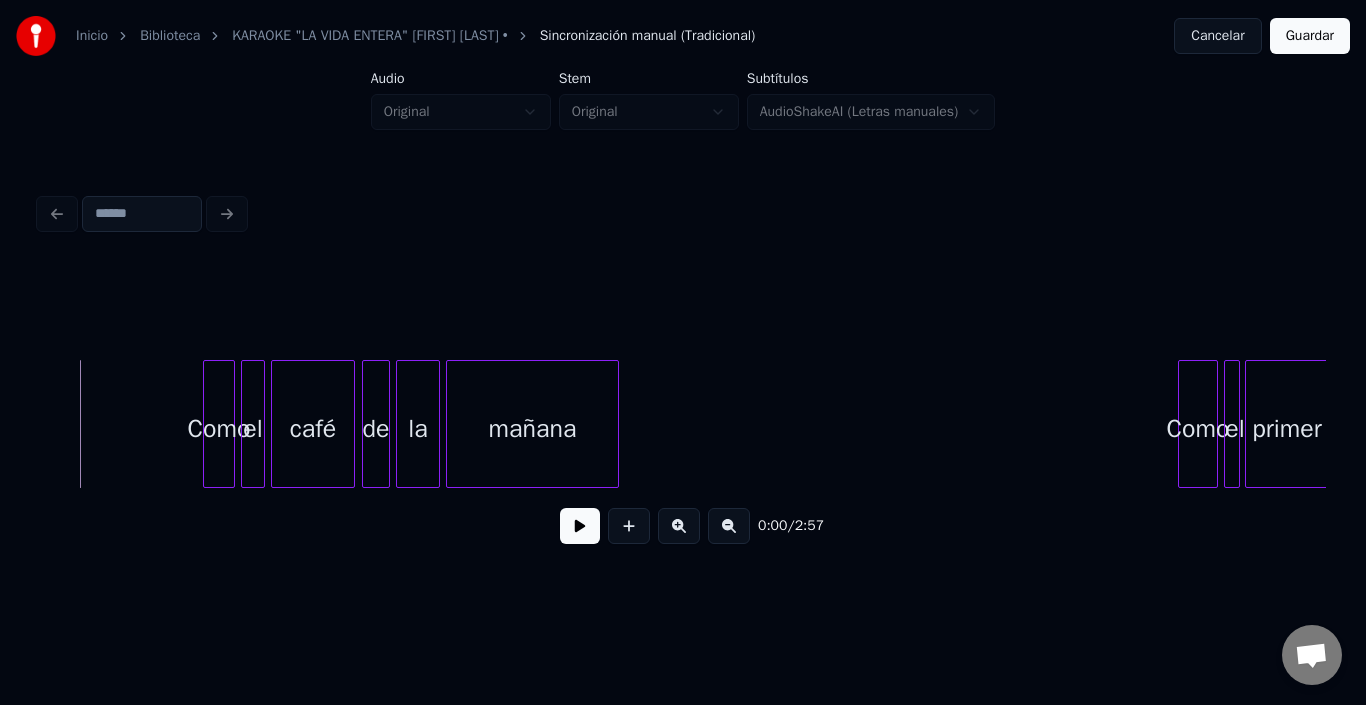 click at bounding box center [580, 526] 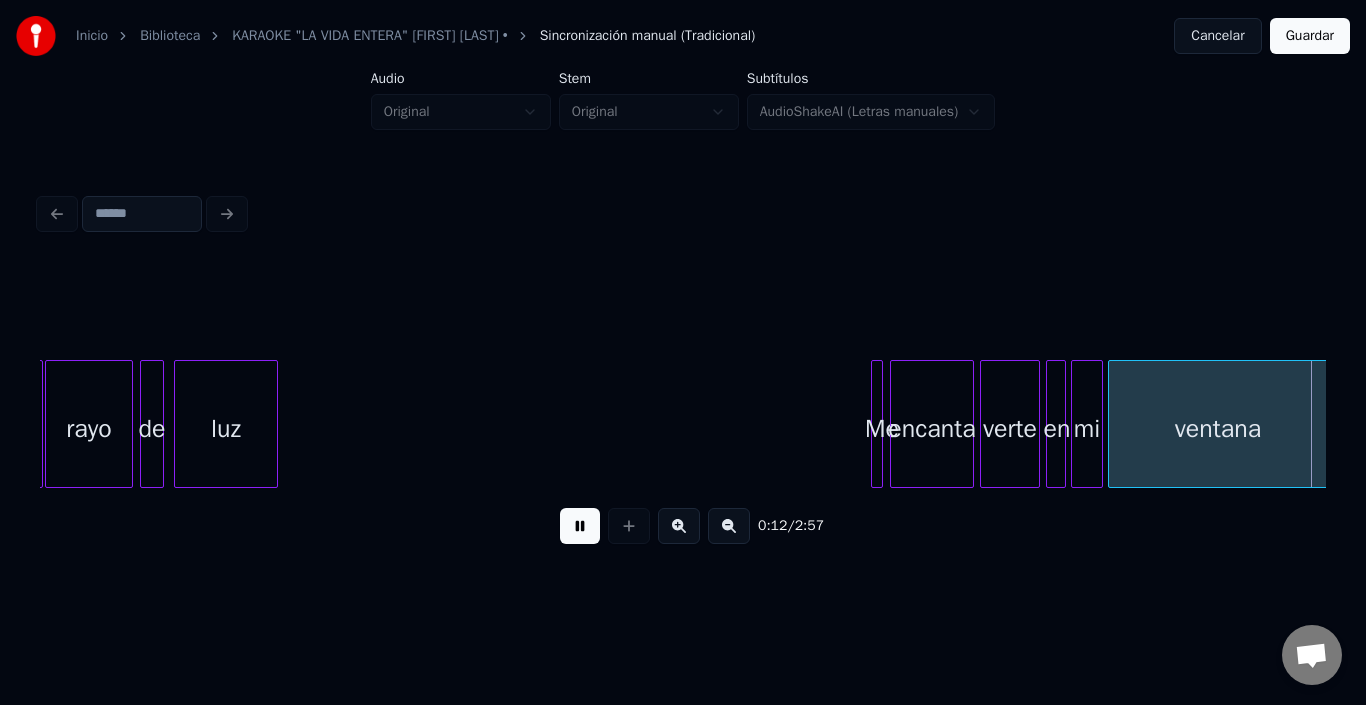scroll, scrollTop: 0, scrollLeft: 2575, axis: horizontal 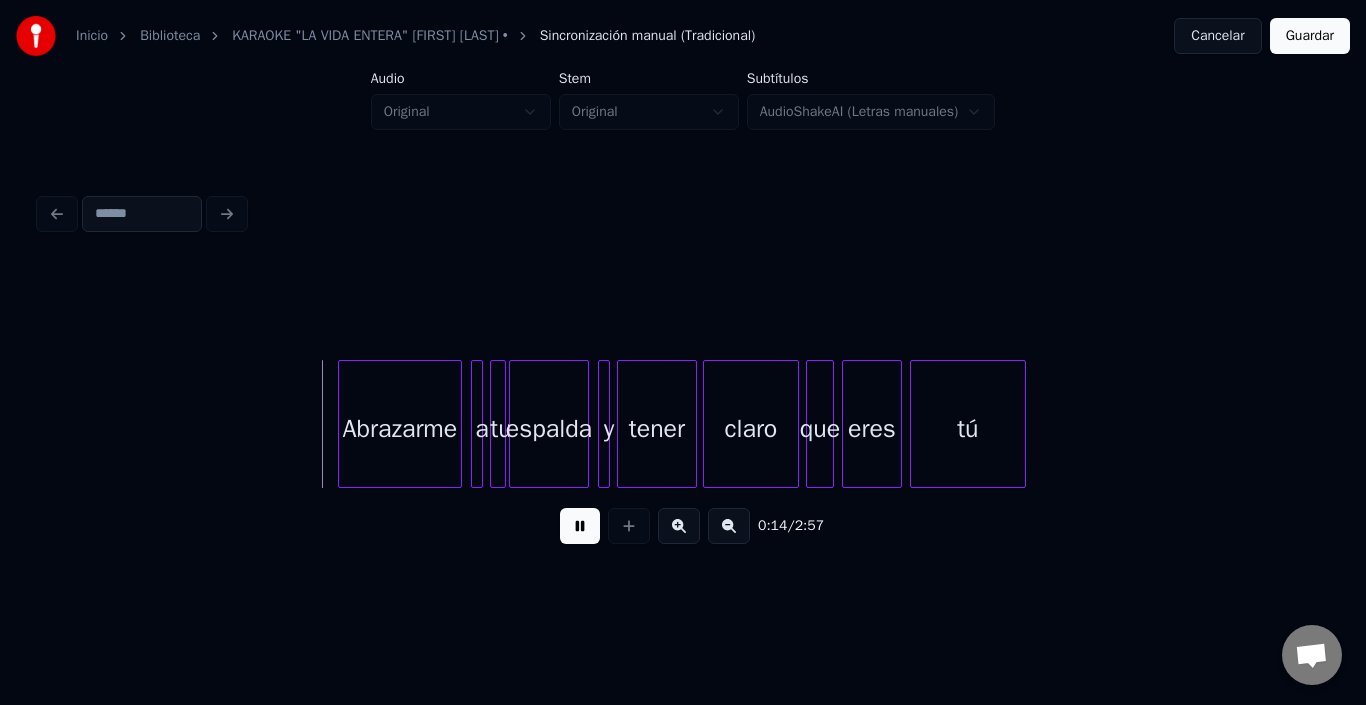 click at bounding box center [580, 526] 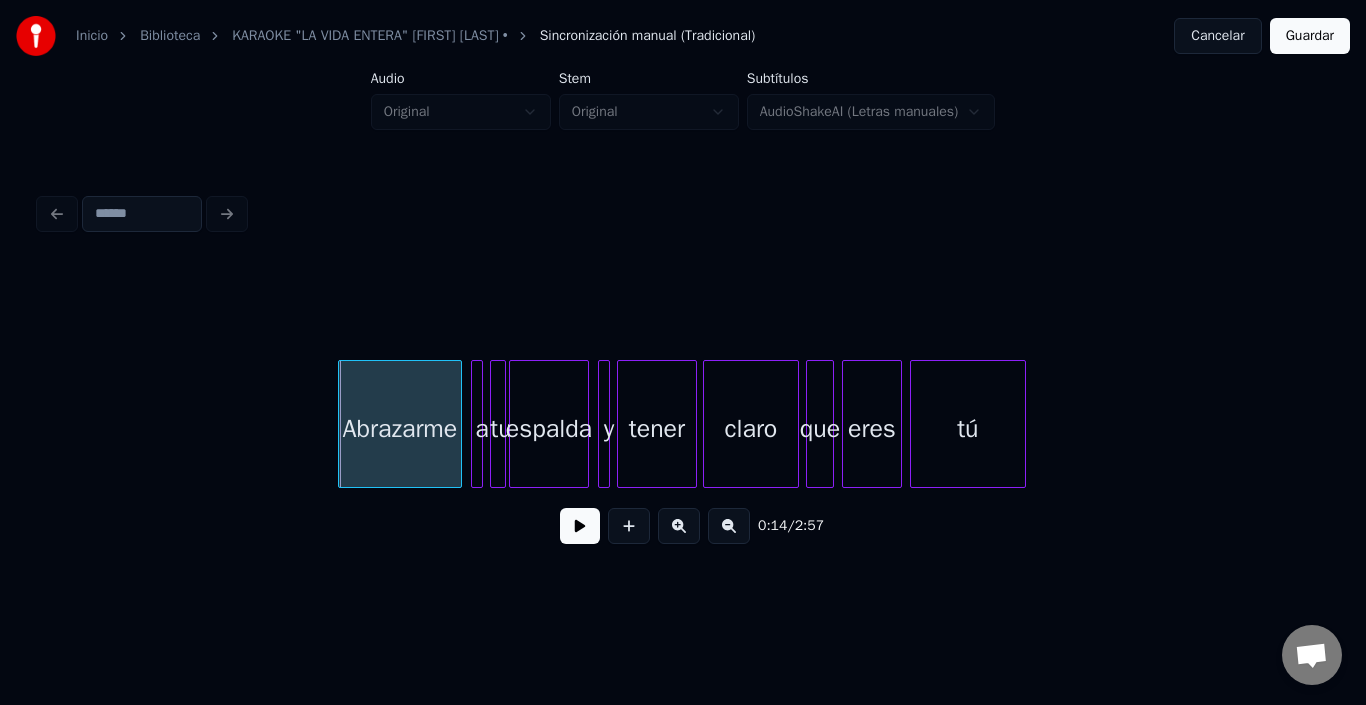 click on "Abrazarme" at bounding box center (400, 429) 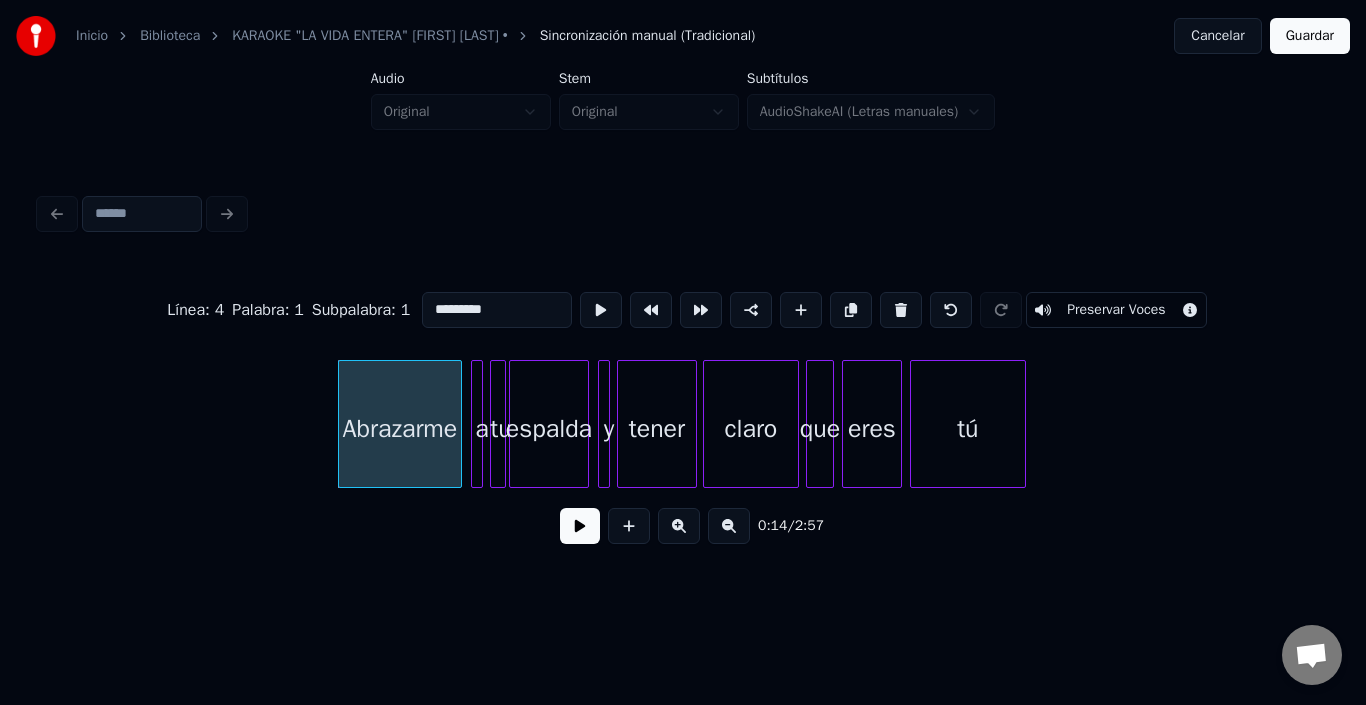 click on "*********" at bounding box center [497, 310] 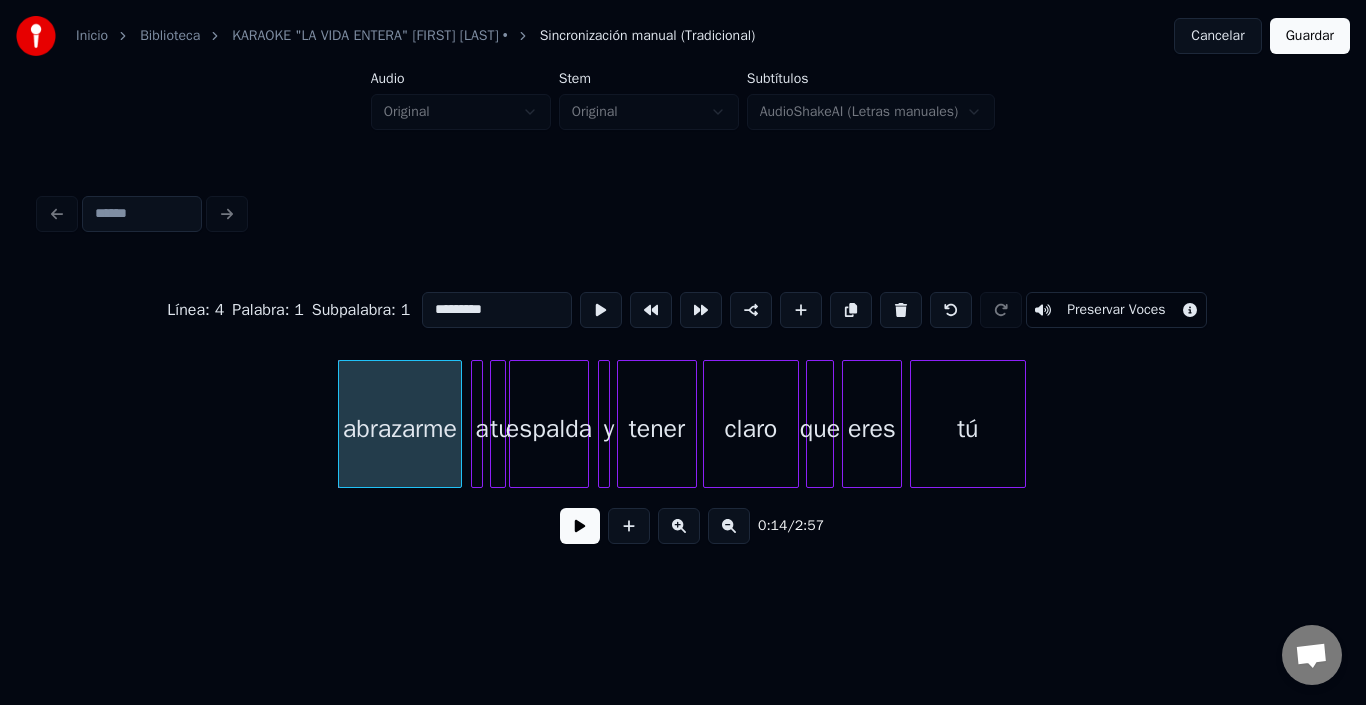 type on "*********" 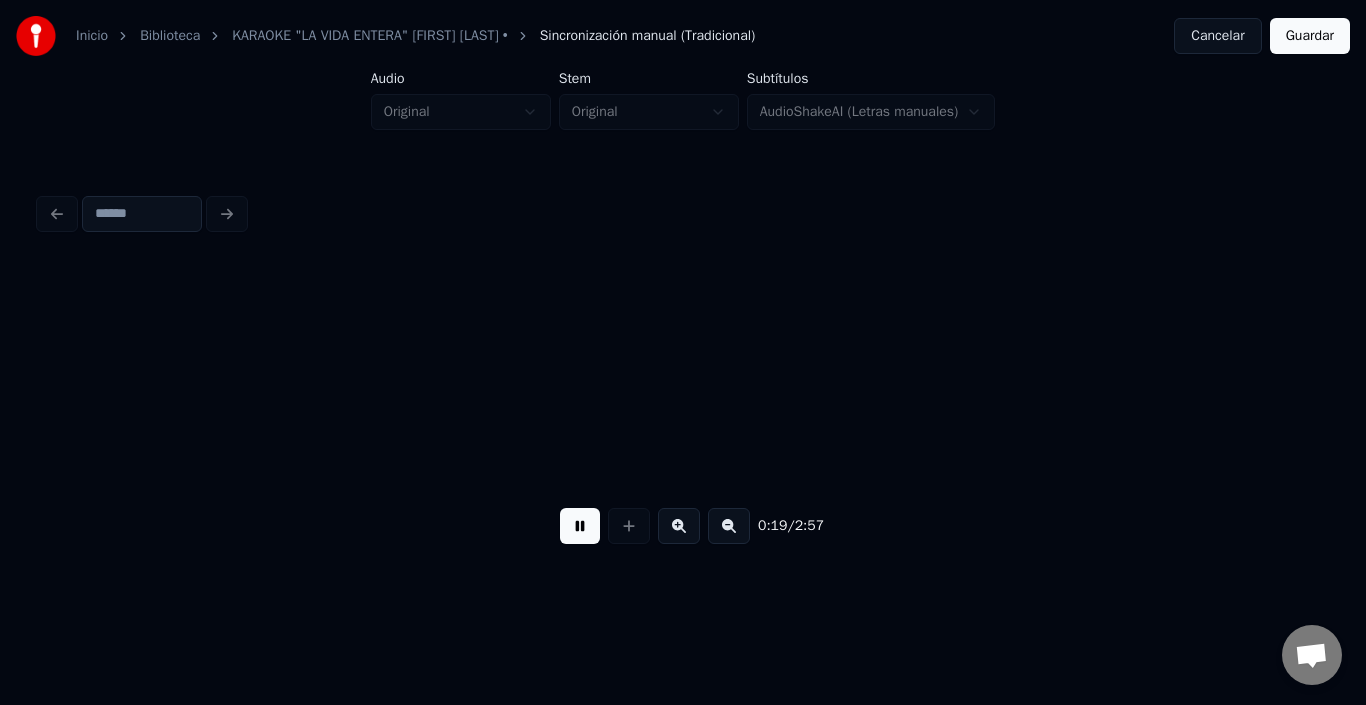 scroll, scrollTop: 0, scrollLeft: 3861, axis: horizontal 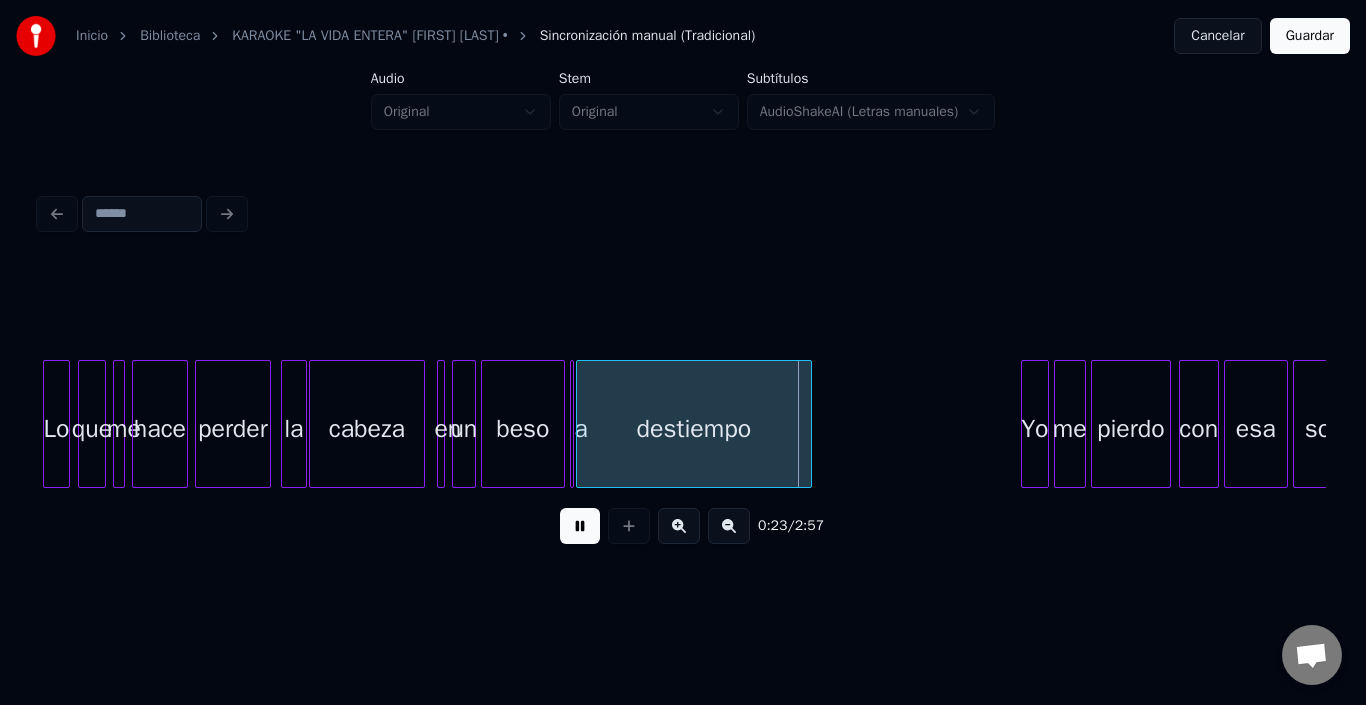 click at bounding box center [580, 526] 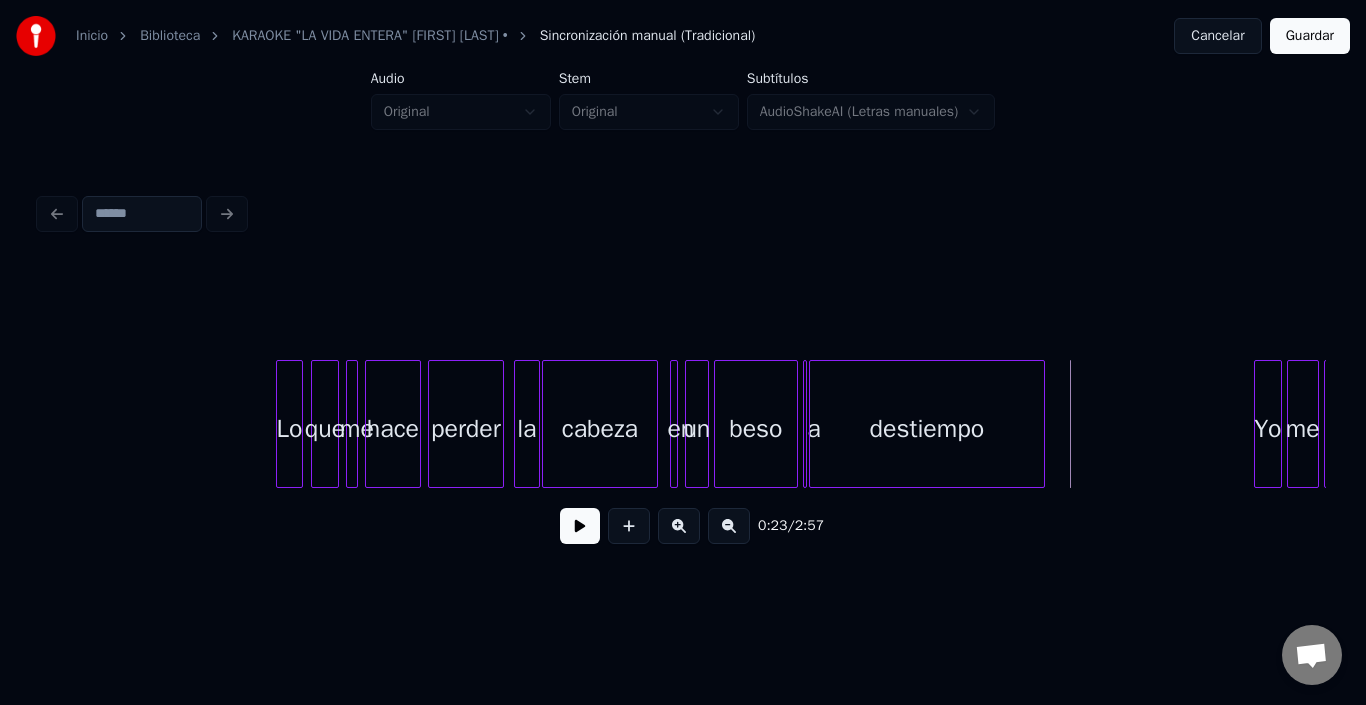 scroll, scrollTop: 0, scrollLeft: 3684, axis: horizontal 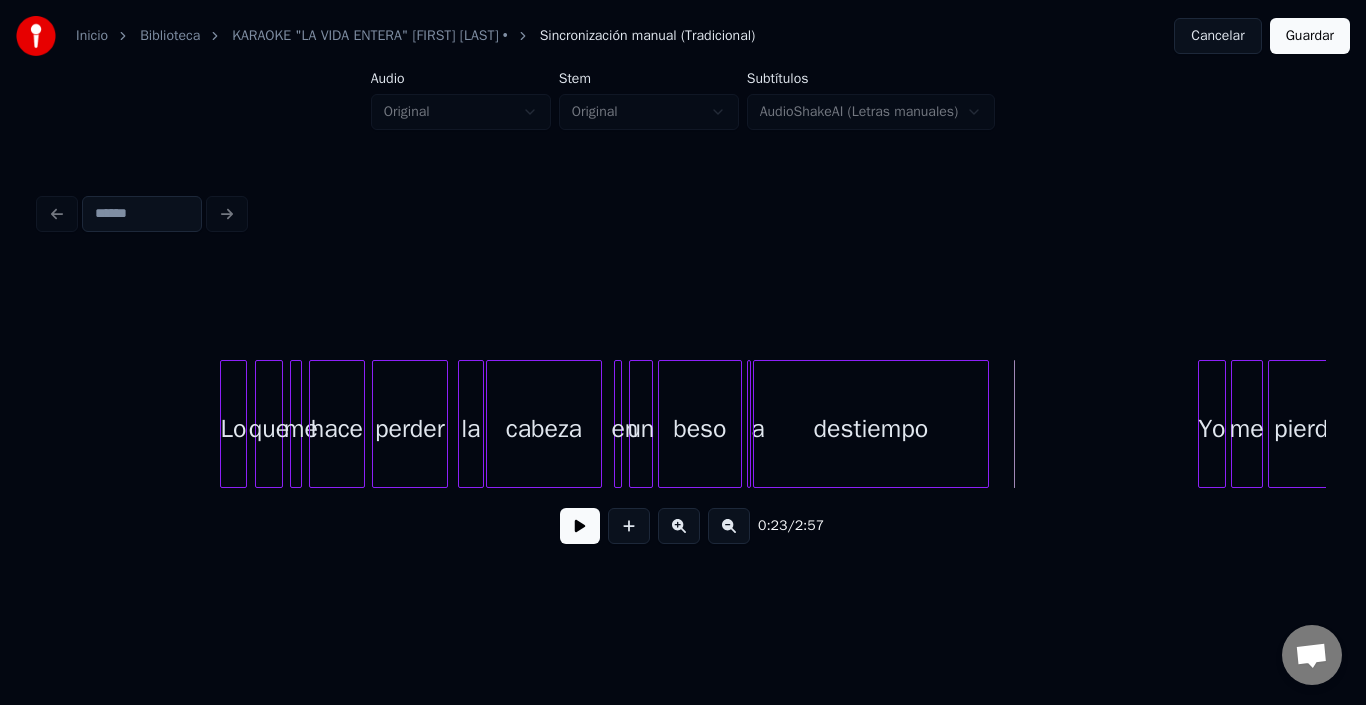 click on "Yo" at bounding box center (1212, 429) 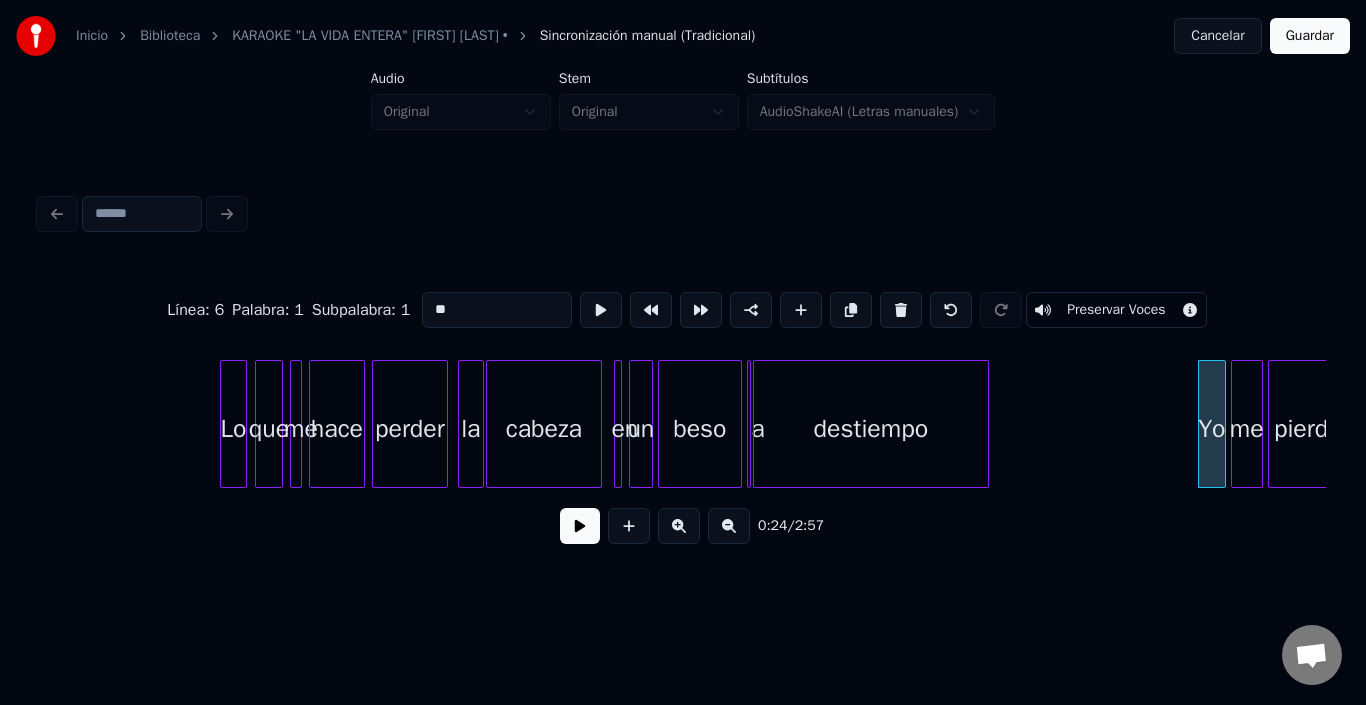 click on "**" at bounding box center [497, 310] 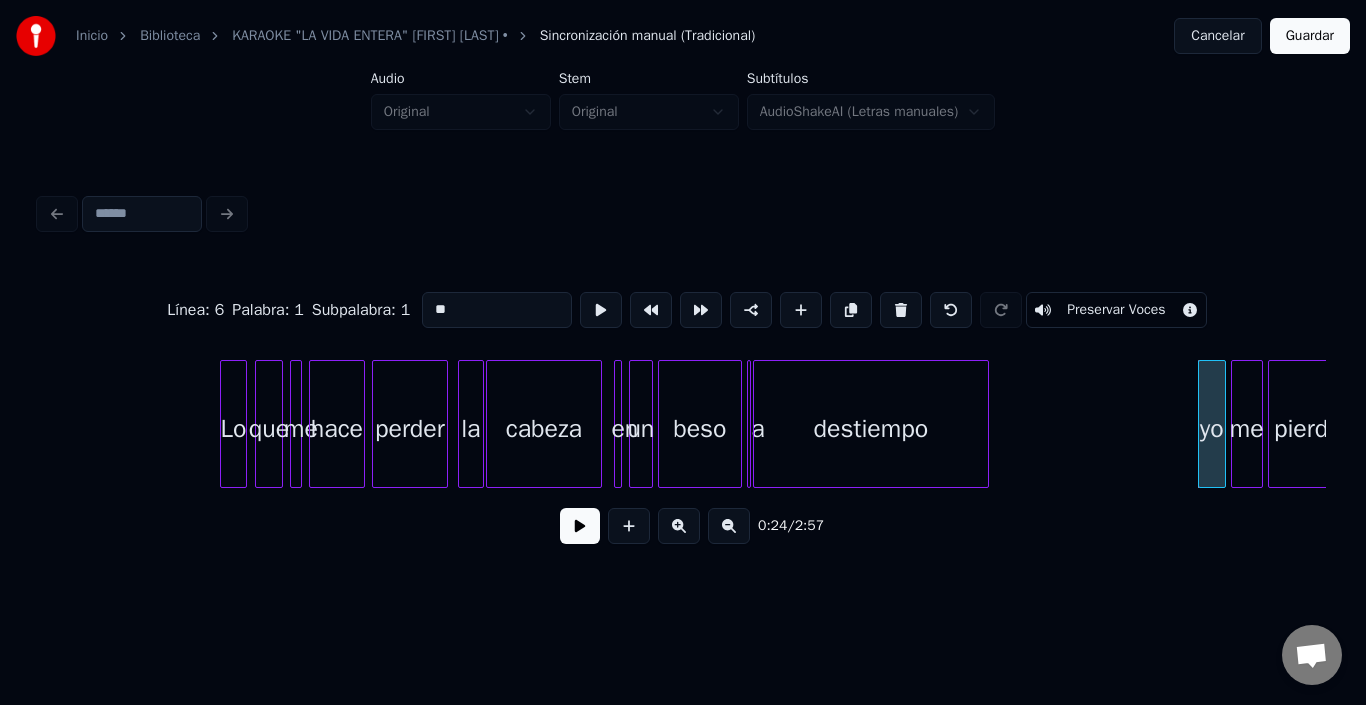 type on "**" 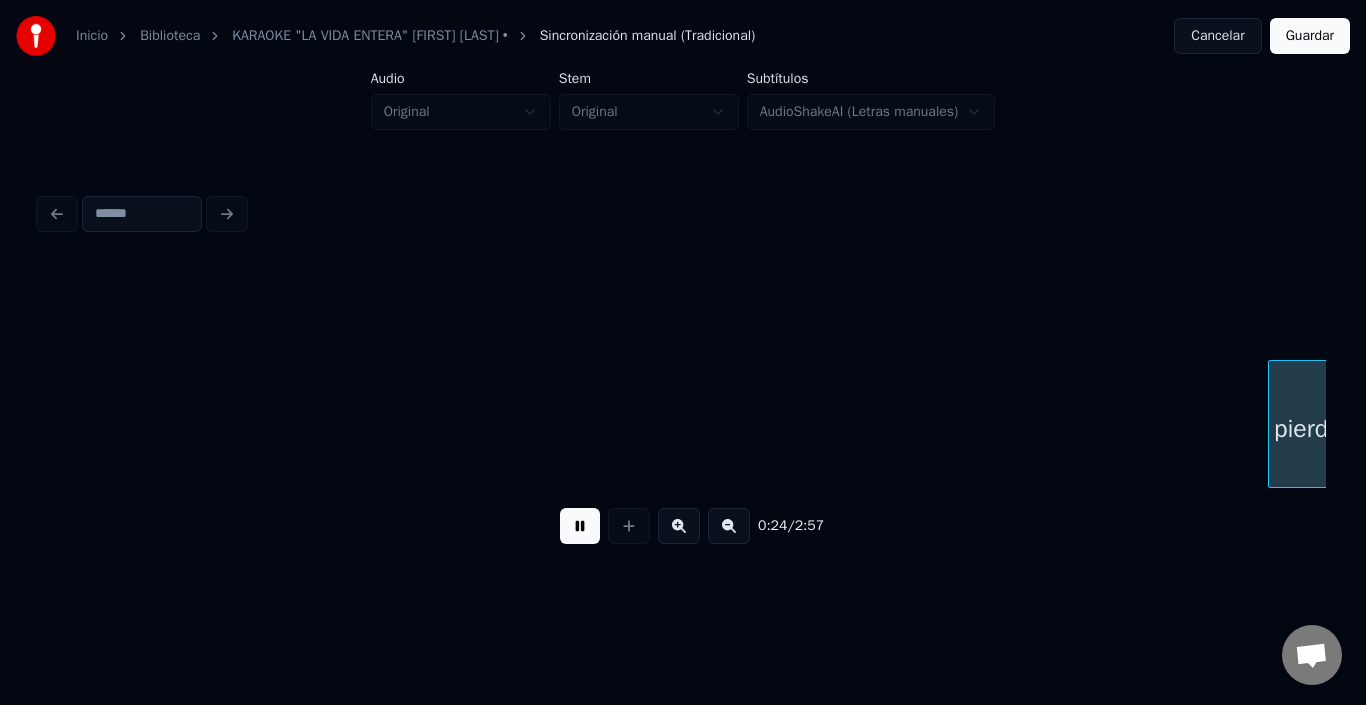 scroll, scrollTop: 0, scrollLeft: 4970, axis: horizontal 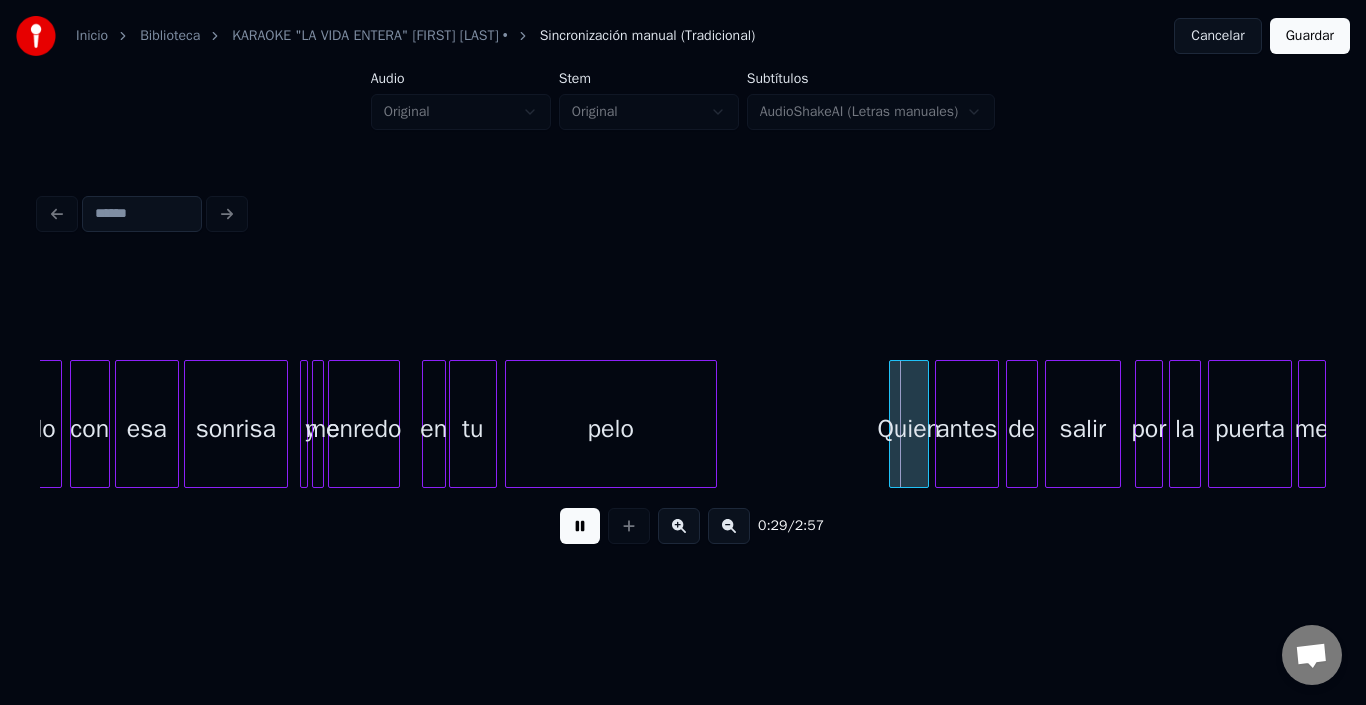 click at bounding box center (580, 526) 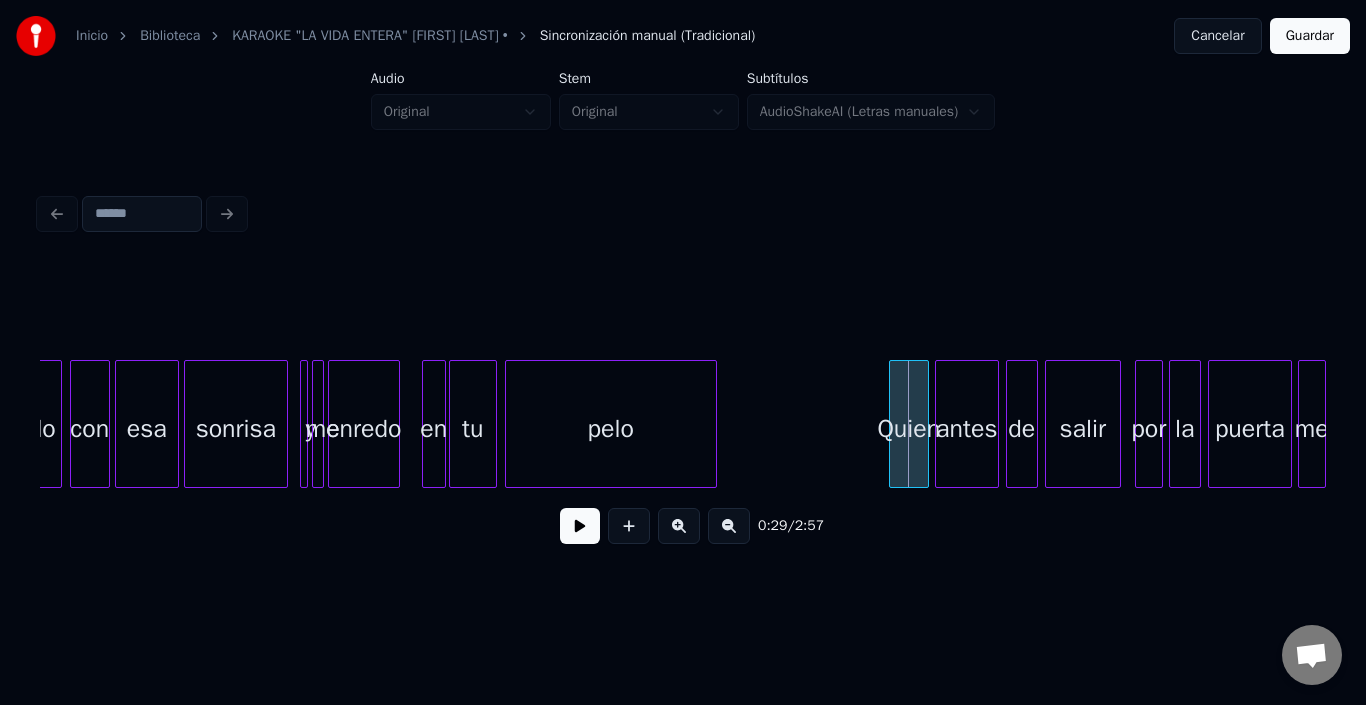 click at bounding box center (580, 526) 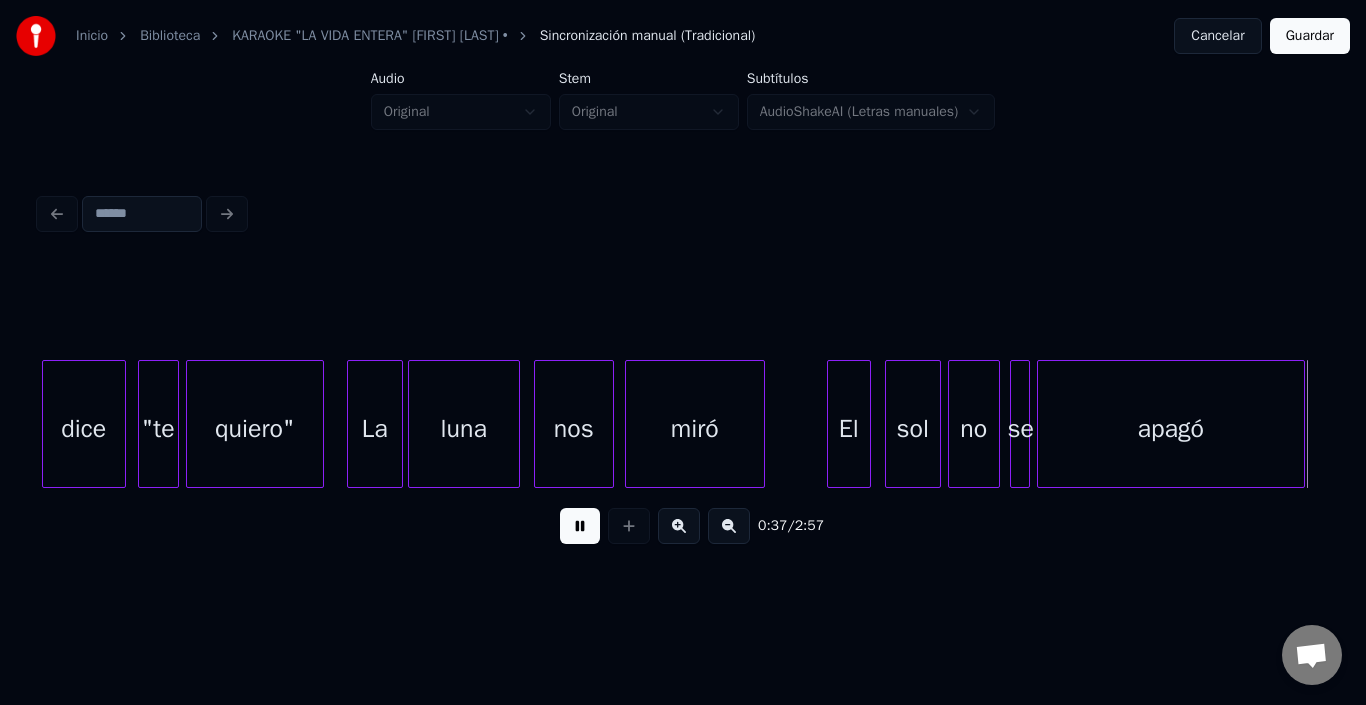scroll, scrollTop: 0, scrollLeft: 7546, axis: horizontal 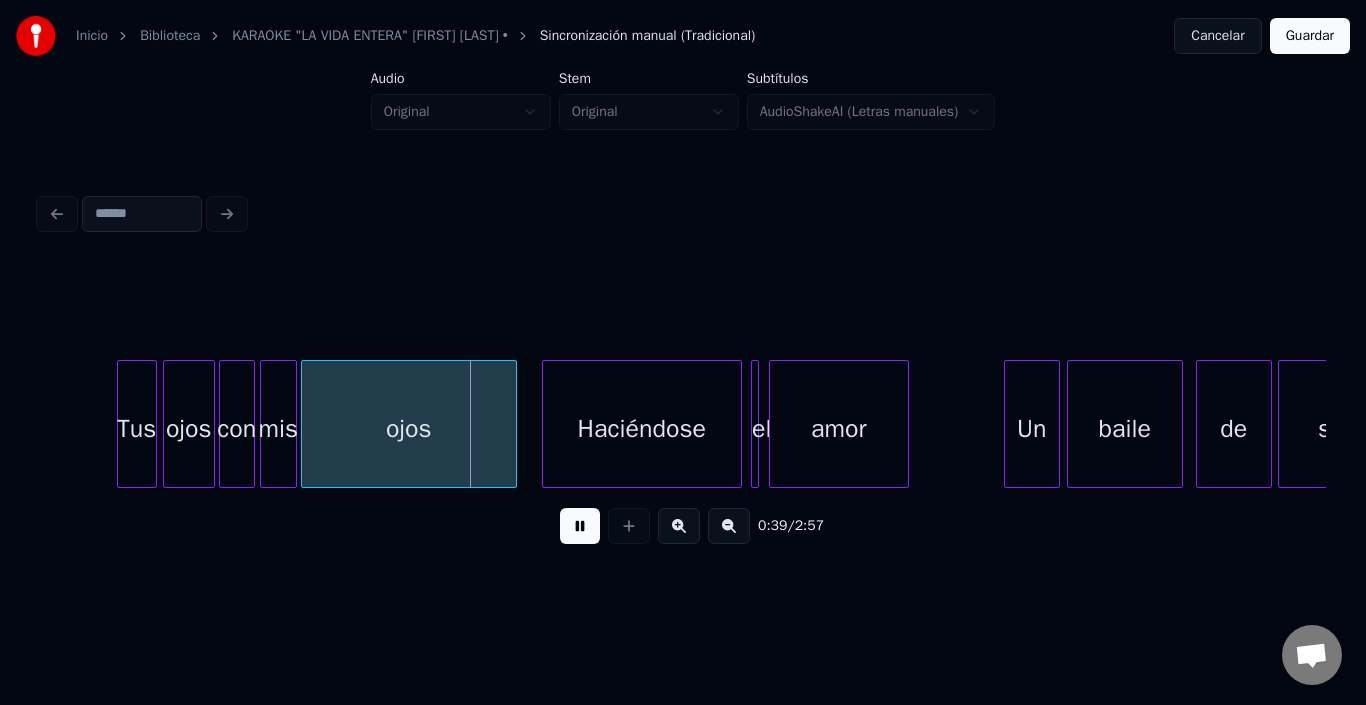 click at bounding box center [580, 526] 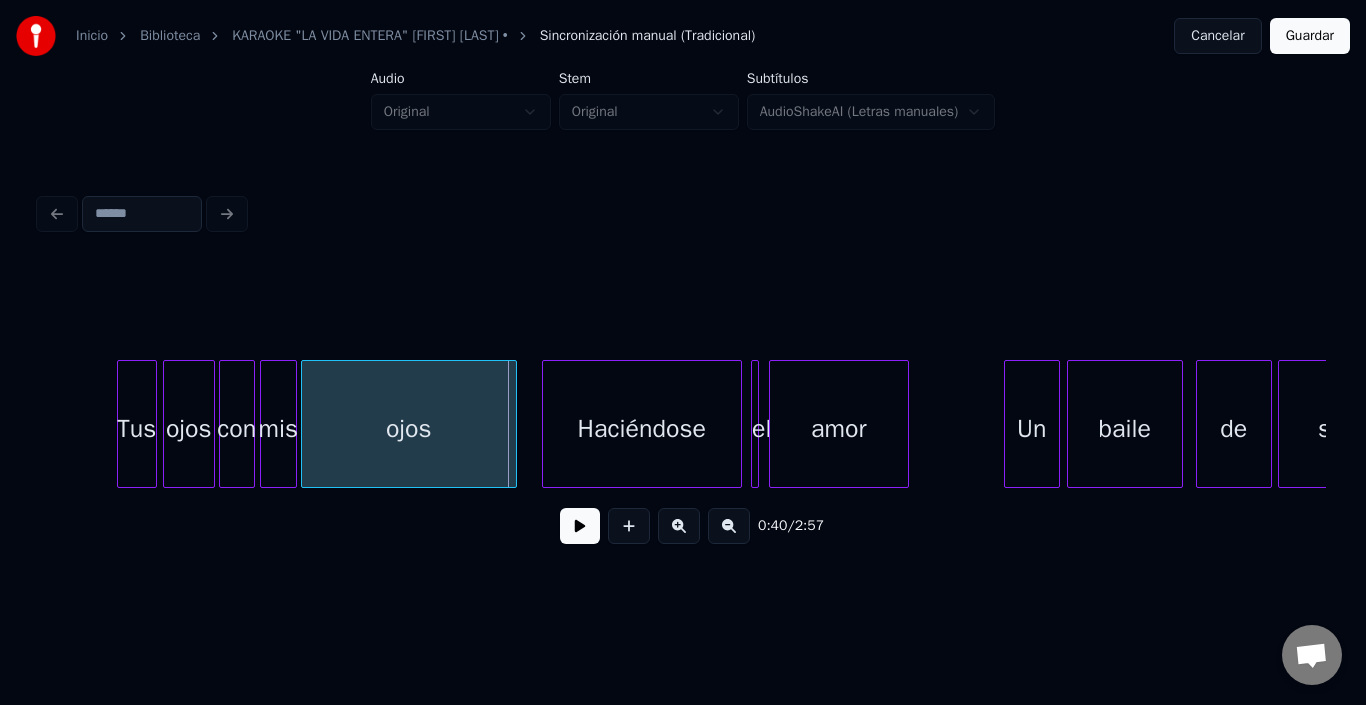 click on "Haciéndose" at bounding box center [642, 429] 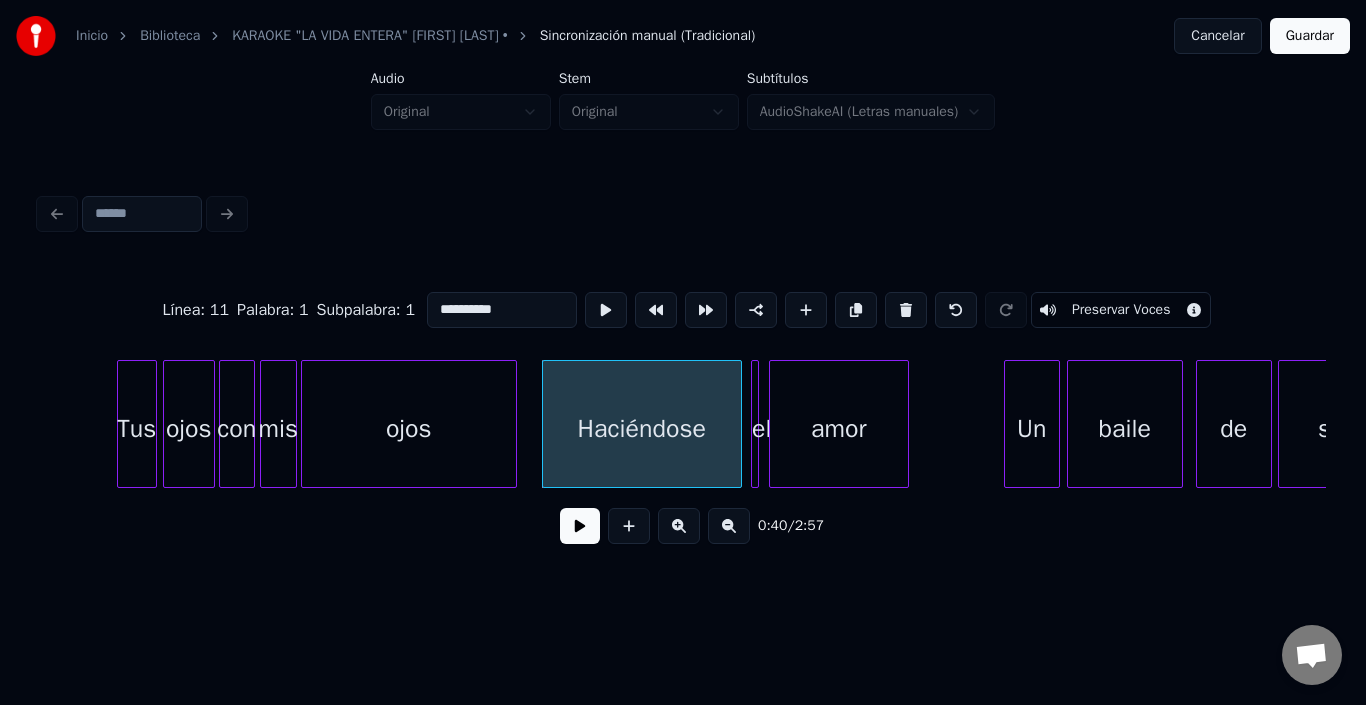click on "**********" at bounding box center [502, 310] 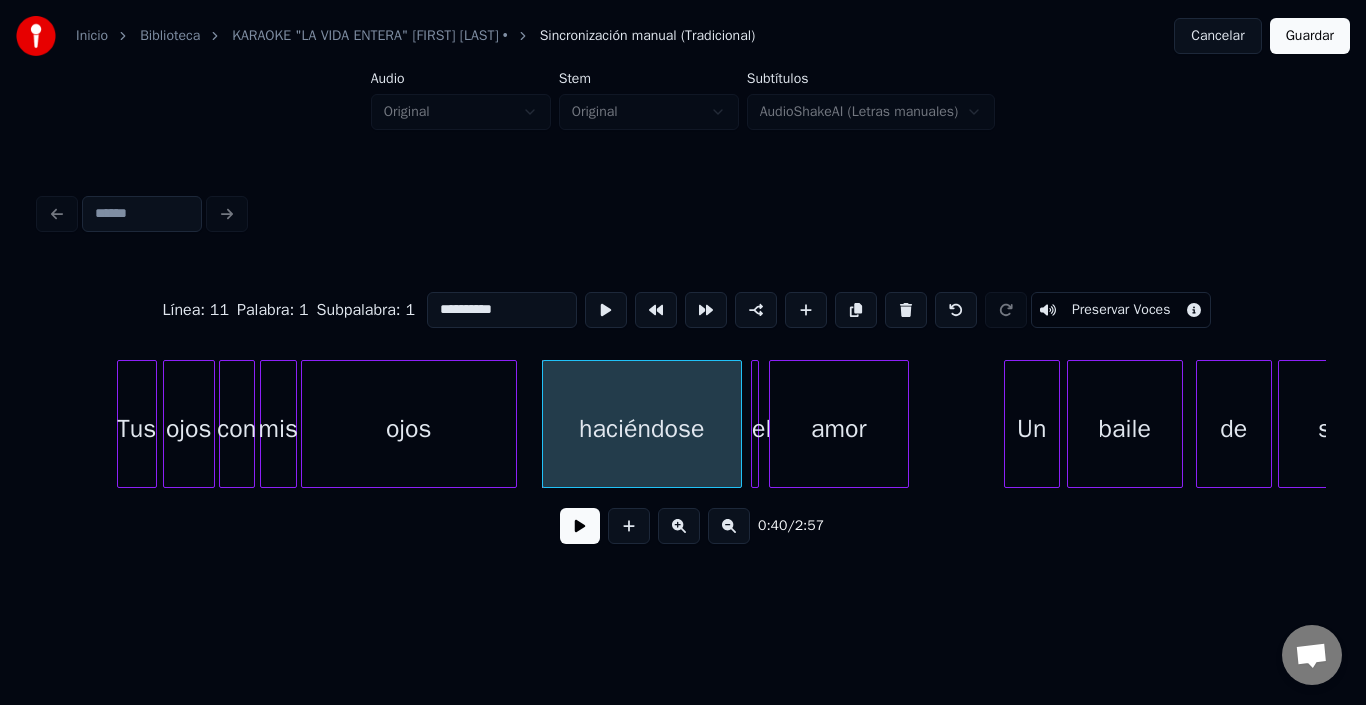 type on "**********" 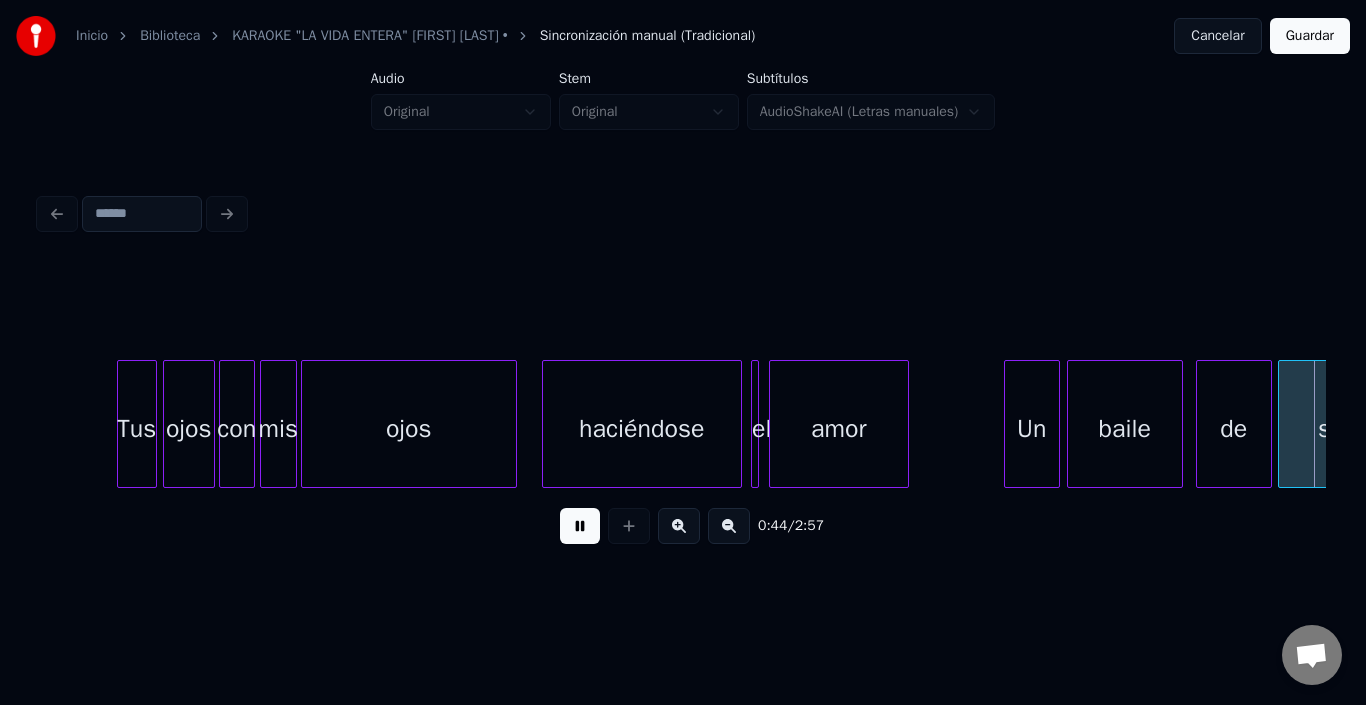 scroll, scrollTop: 0, scrollLeft: 8832, axis: horizontal 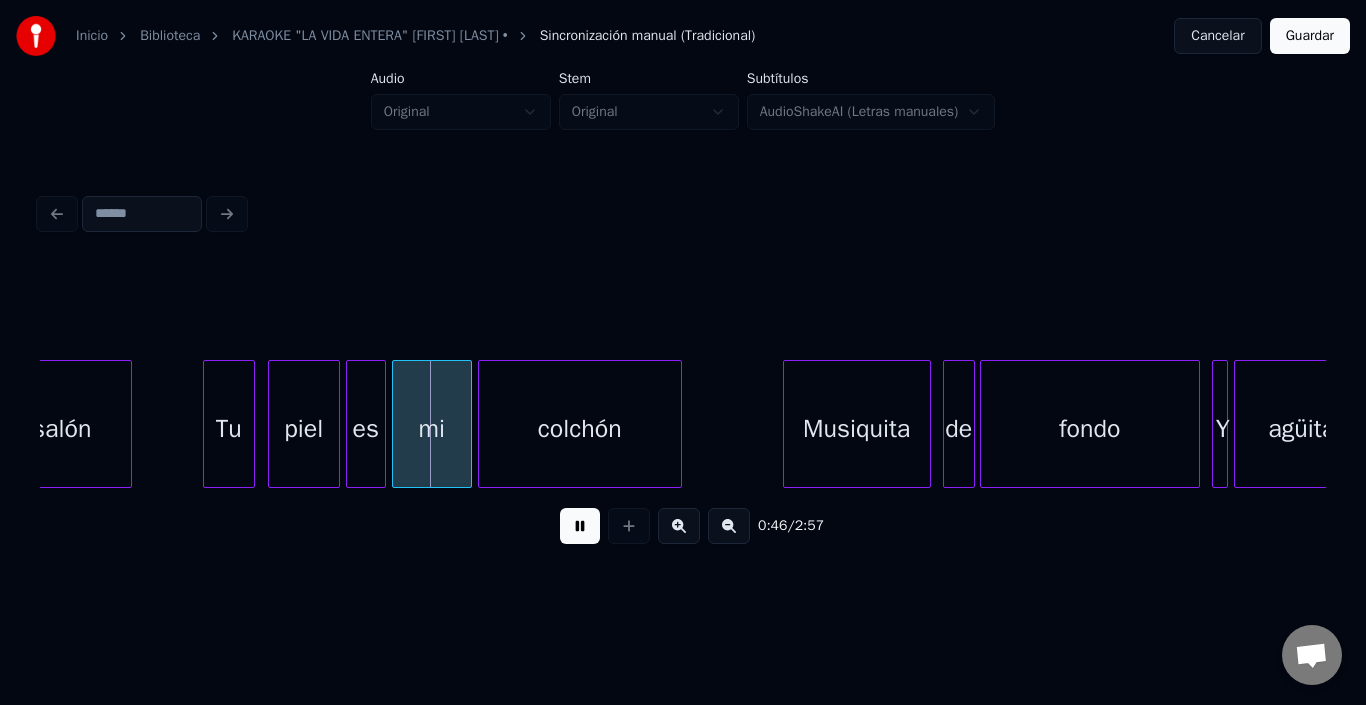 click at bounding box center (580, 526) 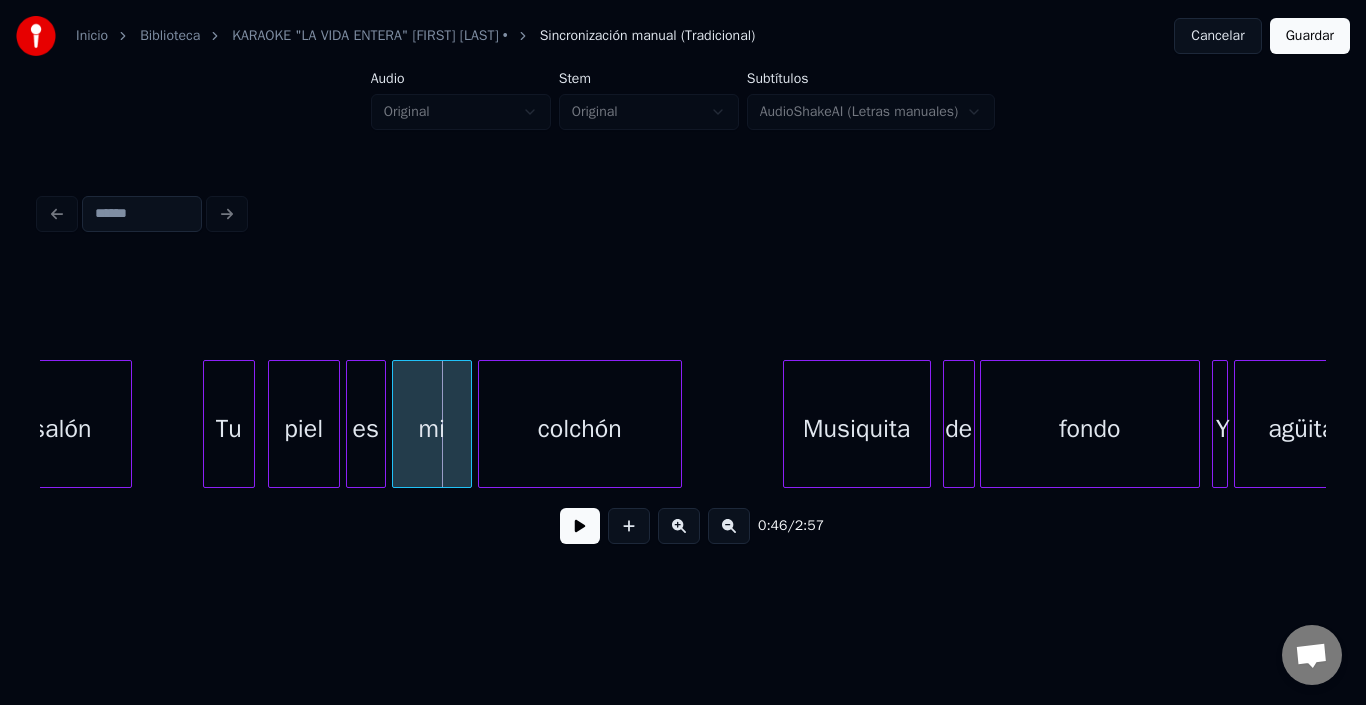 click on "Tu" at bounding box center (229, 429) 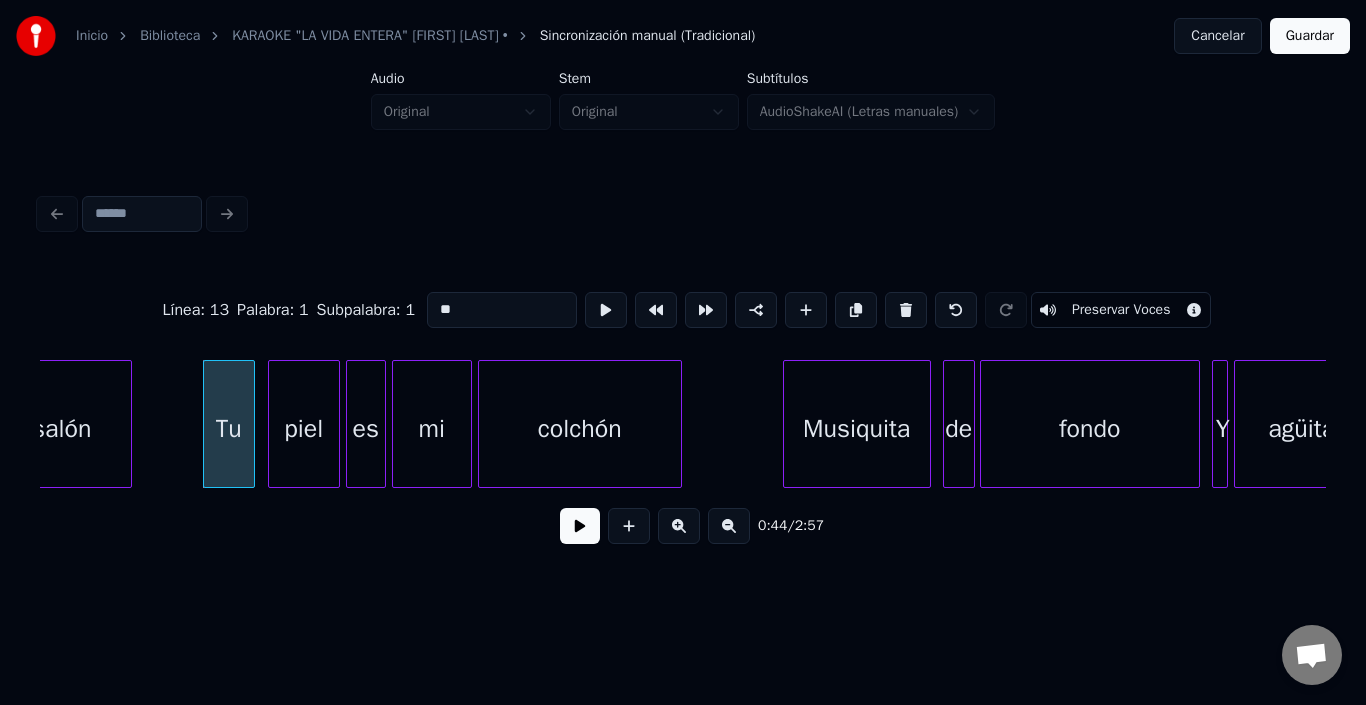 click on "**" at bounding box center (502, 310) 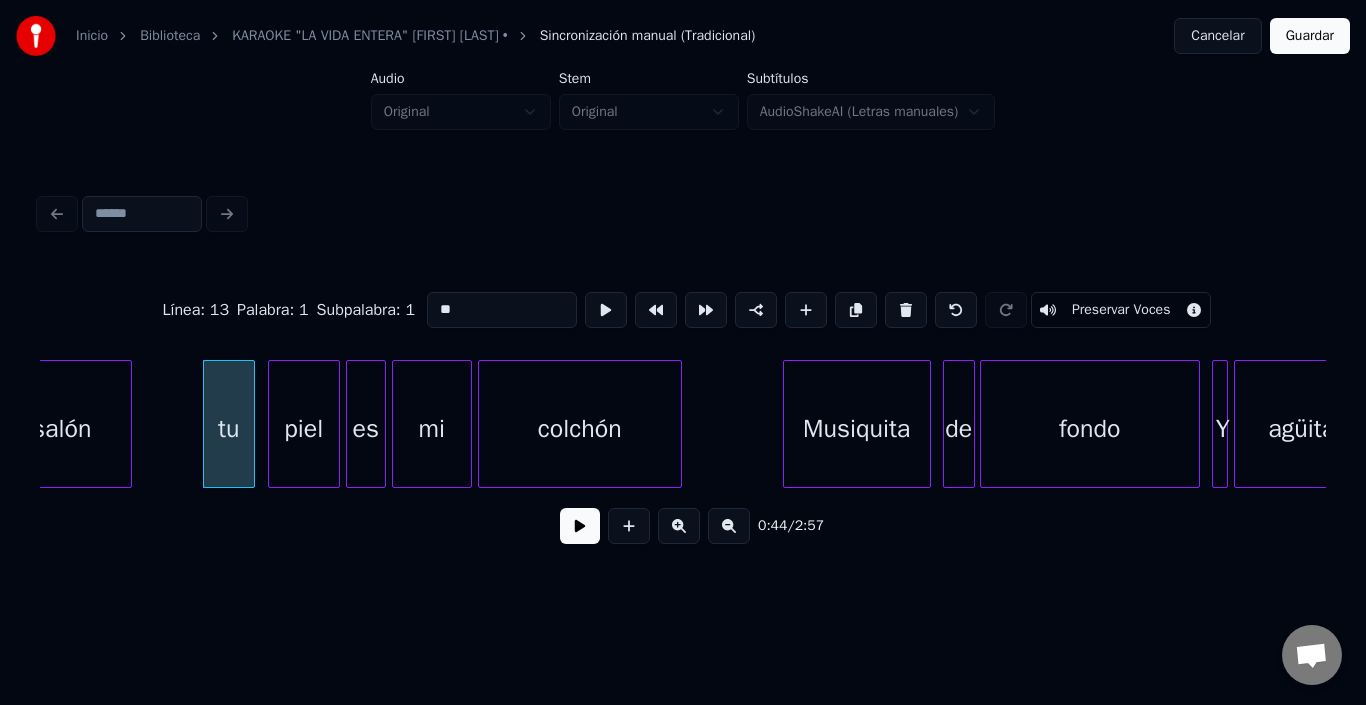 type on "**" 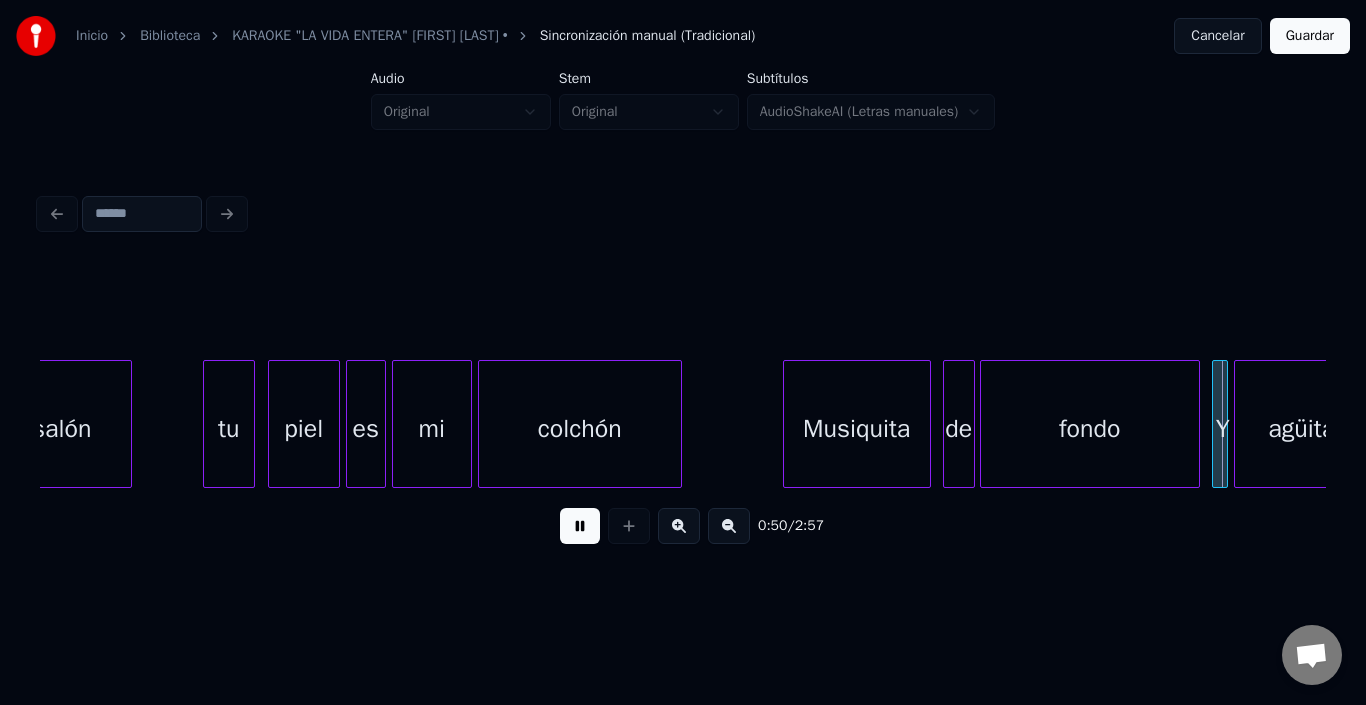 click at bounding box center (580, 526) 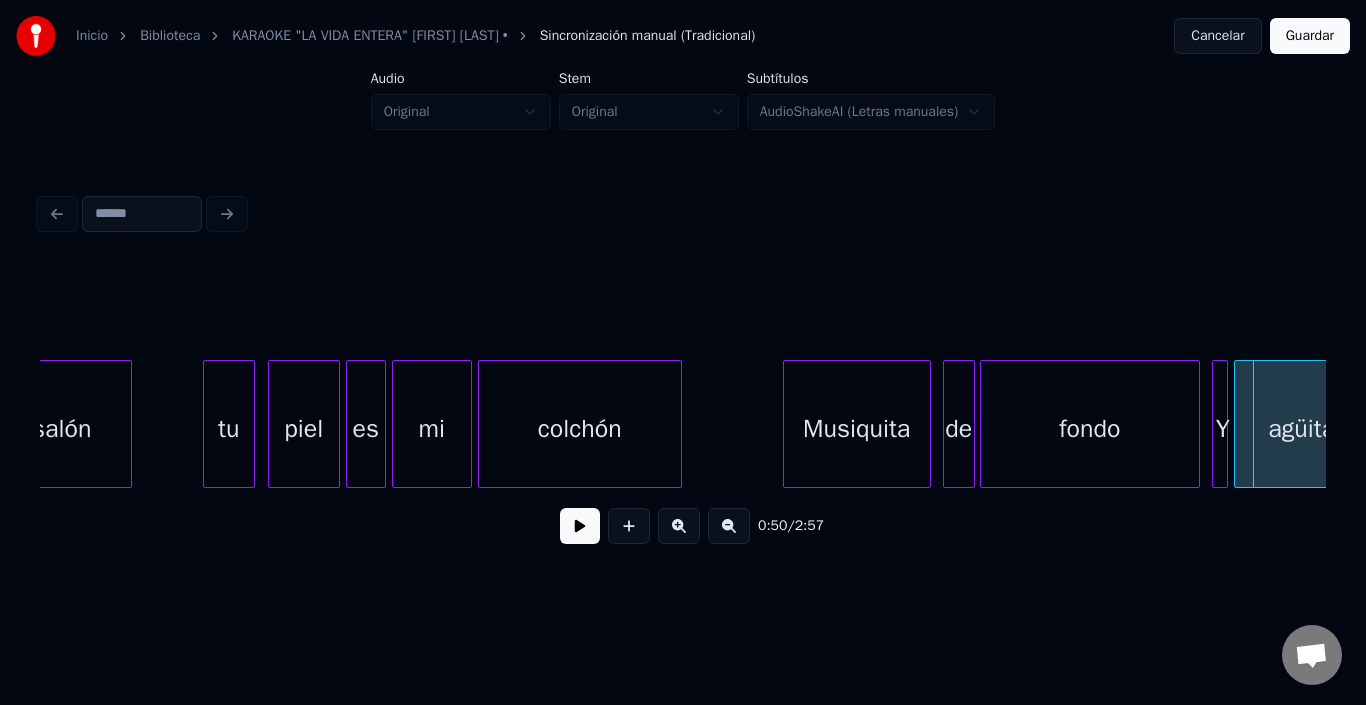 click at bounding box center (1224, 424) 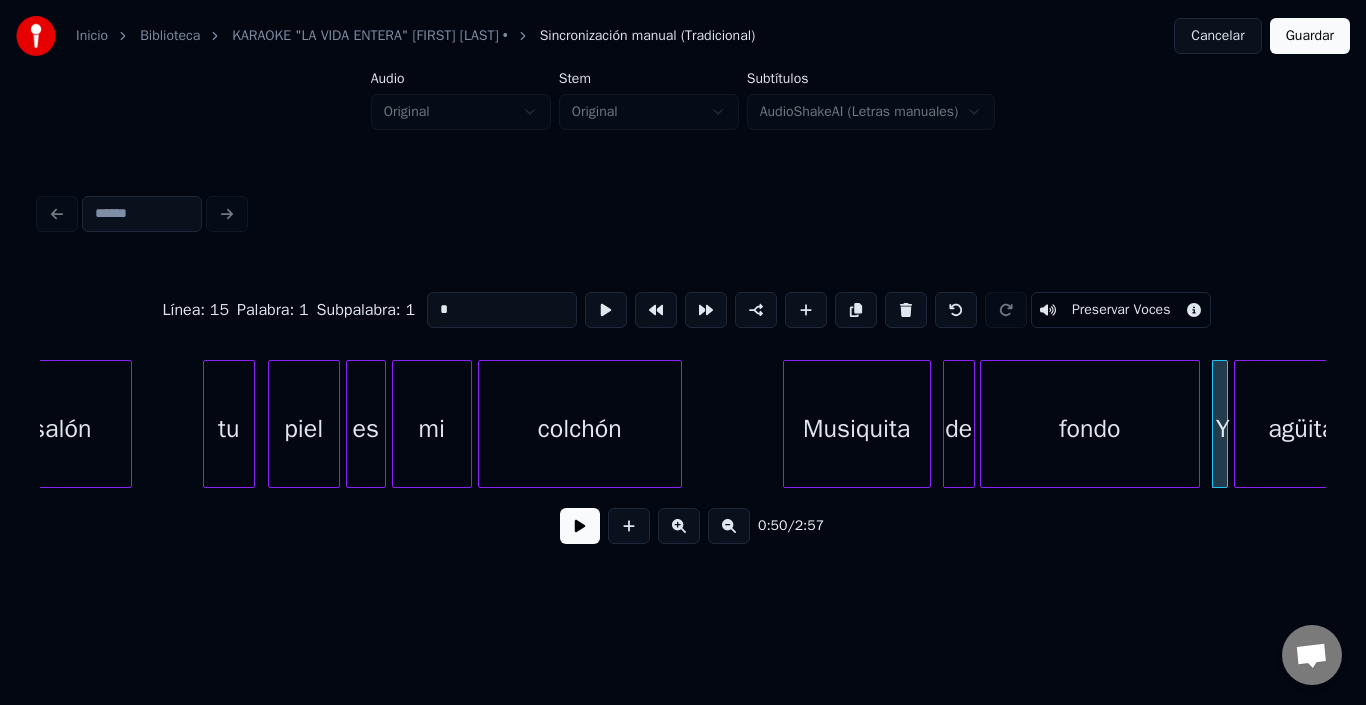 click on "*" at bounding box center [502, 310] 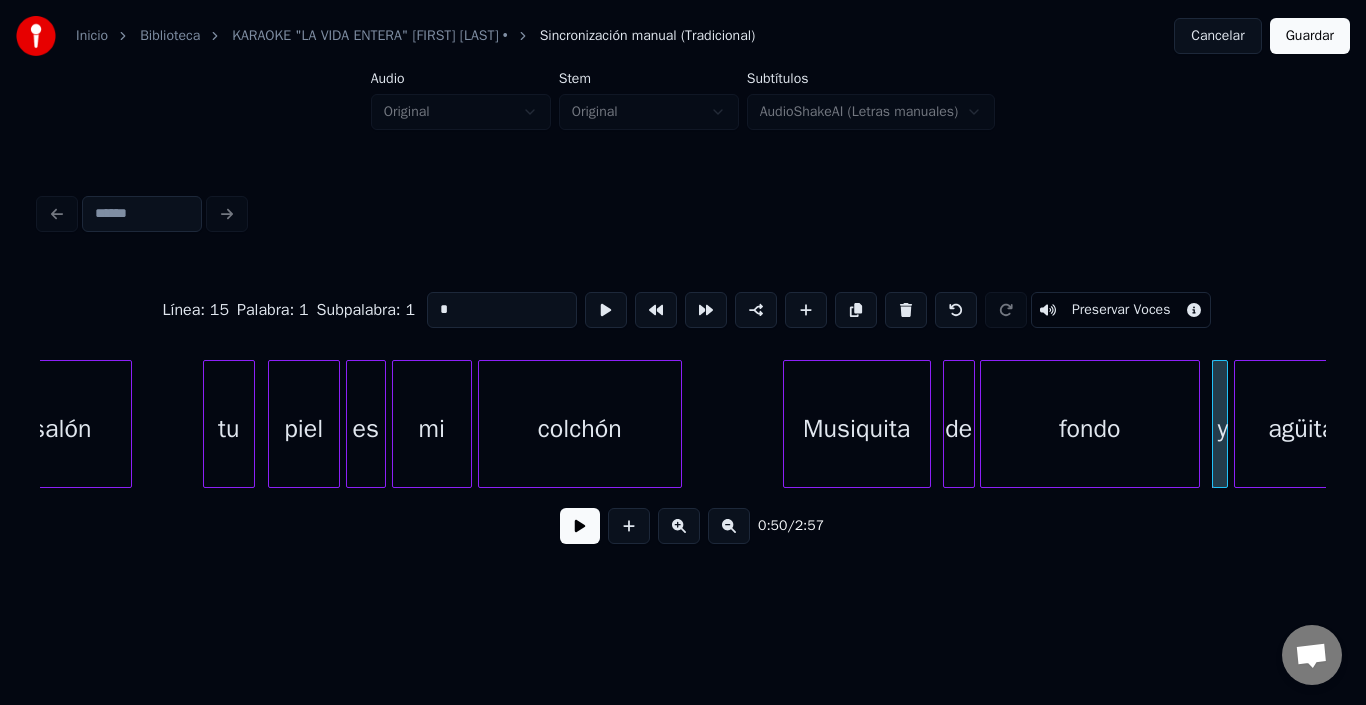 type on "*" 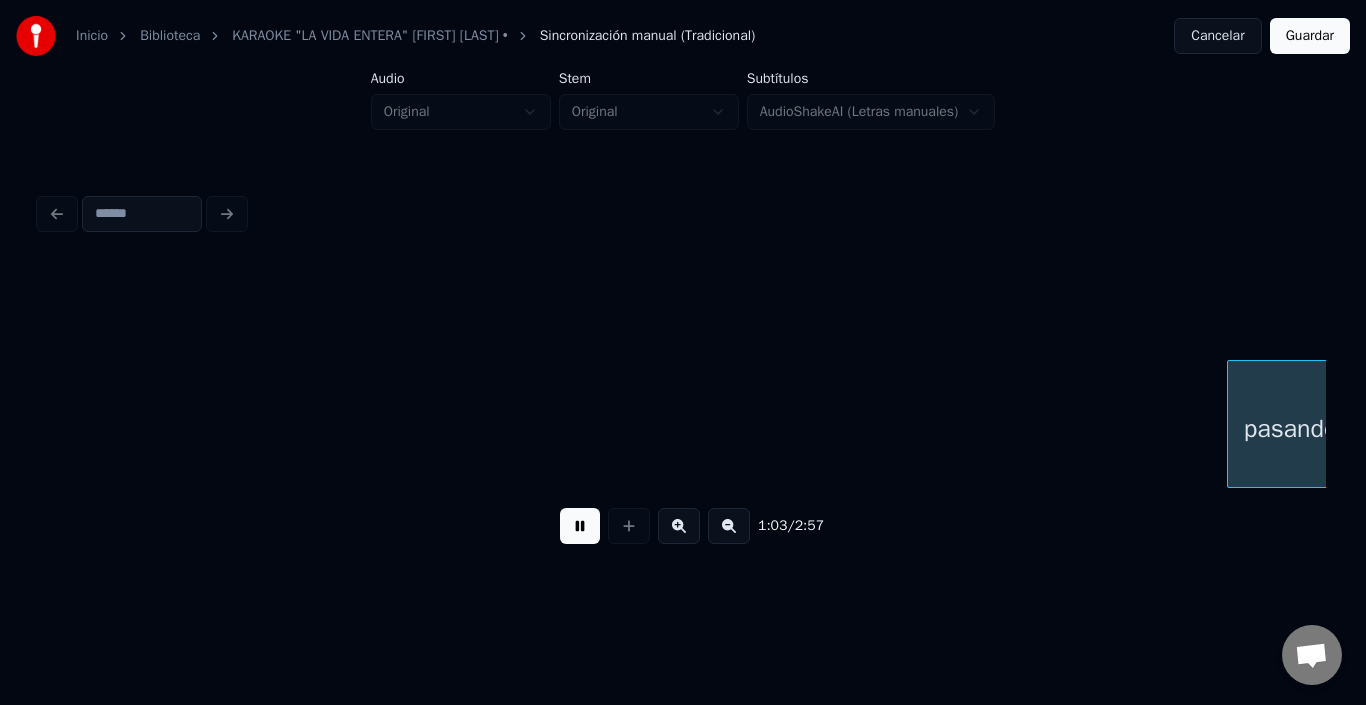 scroll, scrollTop: 0, scrollLeft: 12693, axis: horizontal 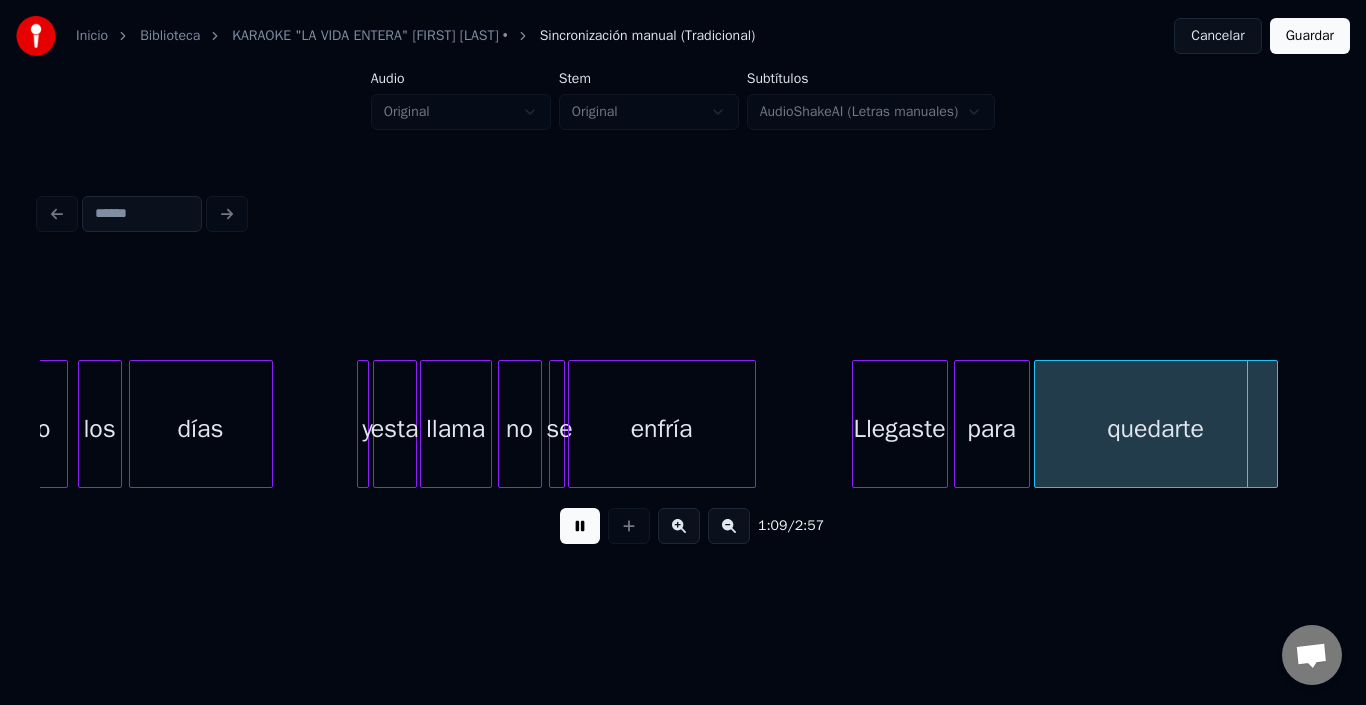 click at bounding box center [580, 526] 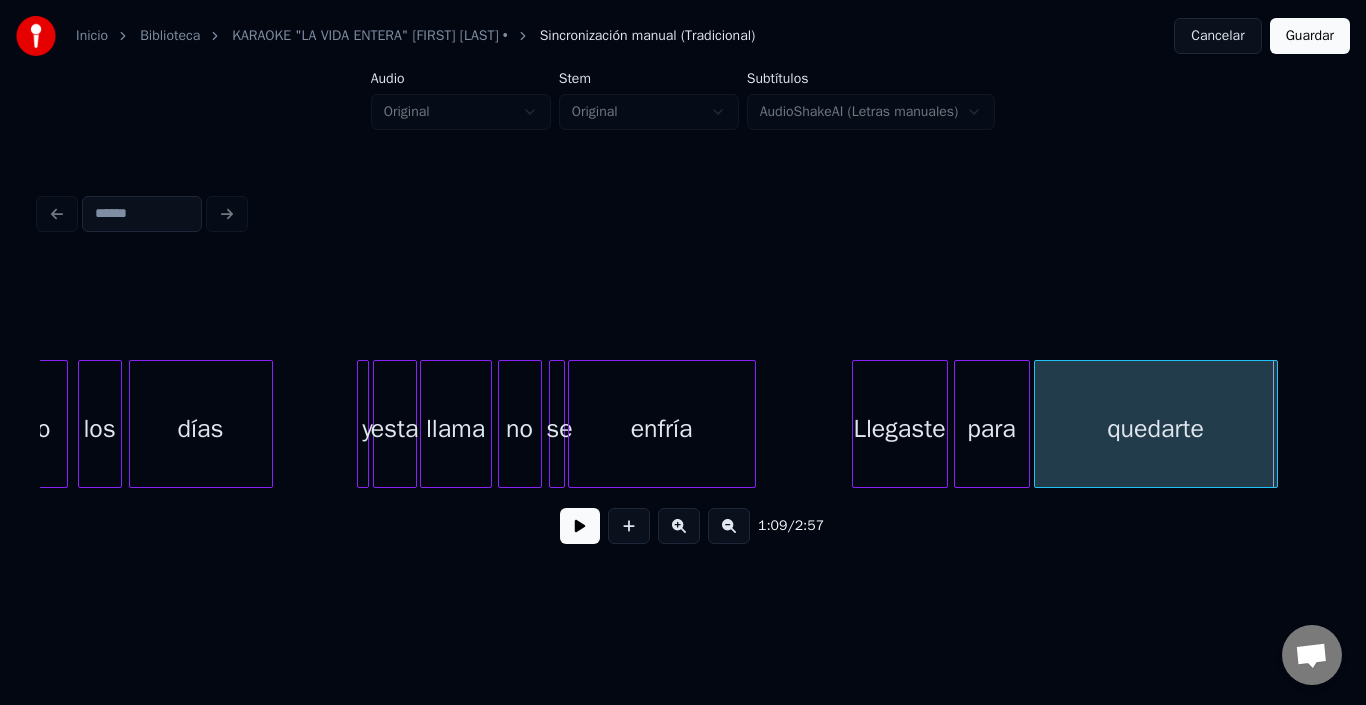click at bounding box center [856, 424] 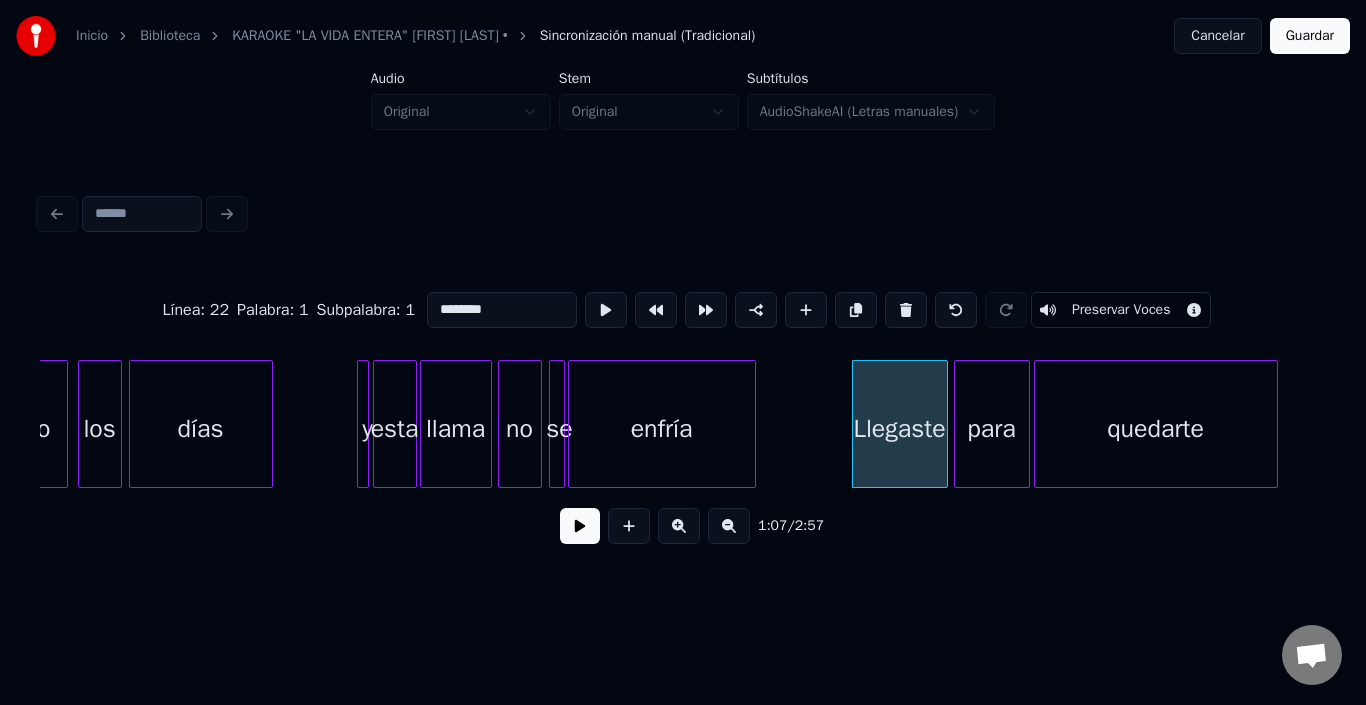 click on "pasando los días y esta llama no se enfría Llegaste para quedarte" at bounding box center (5096, 424) 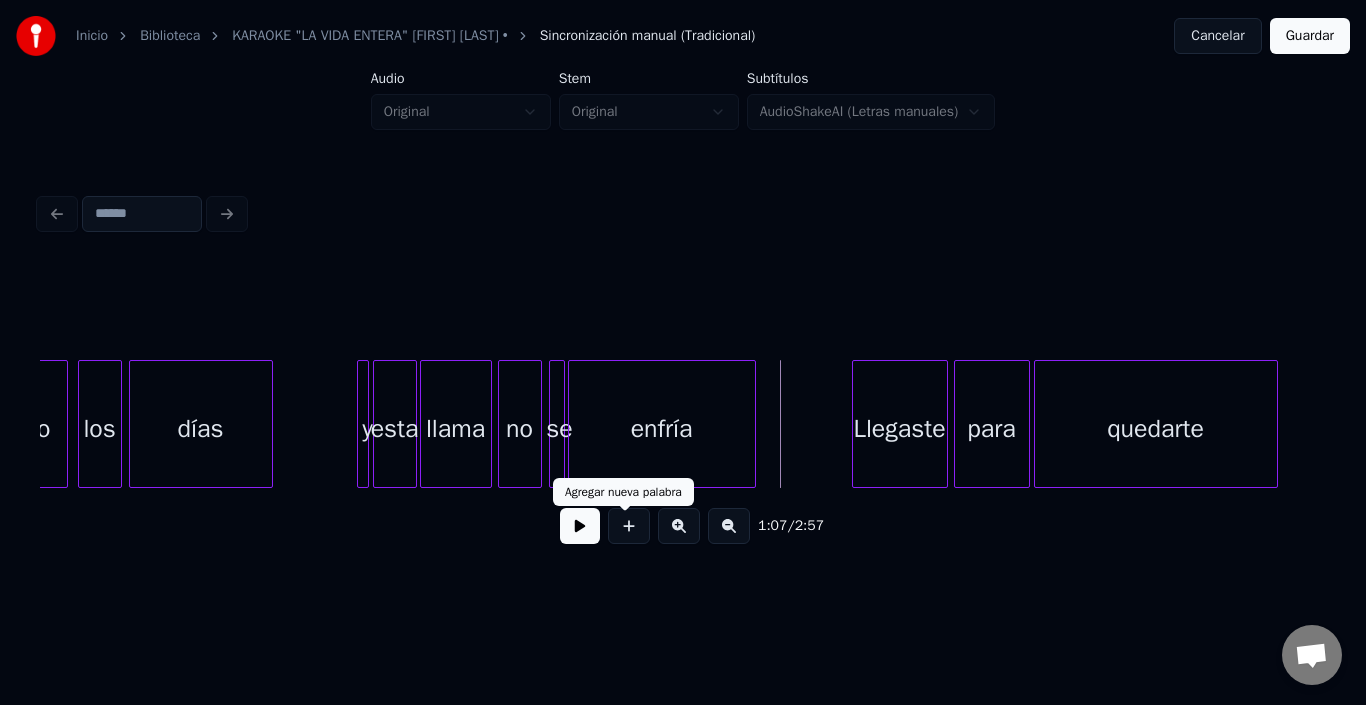 click at bounding box center (580, 526) 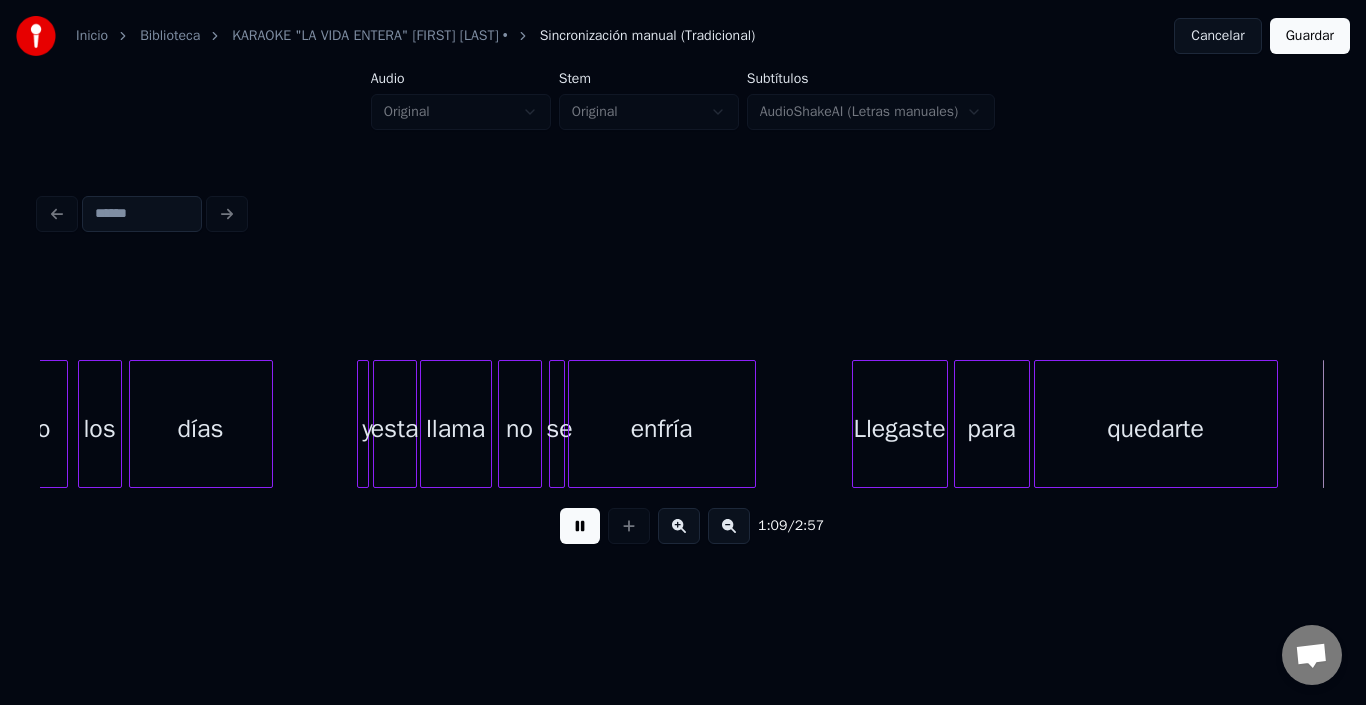 scroll, scrollTop: 0, scrollLeft: 13981, axis: horizontal 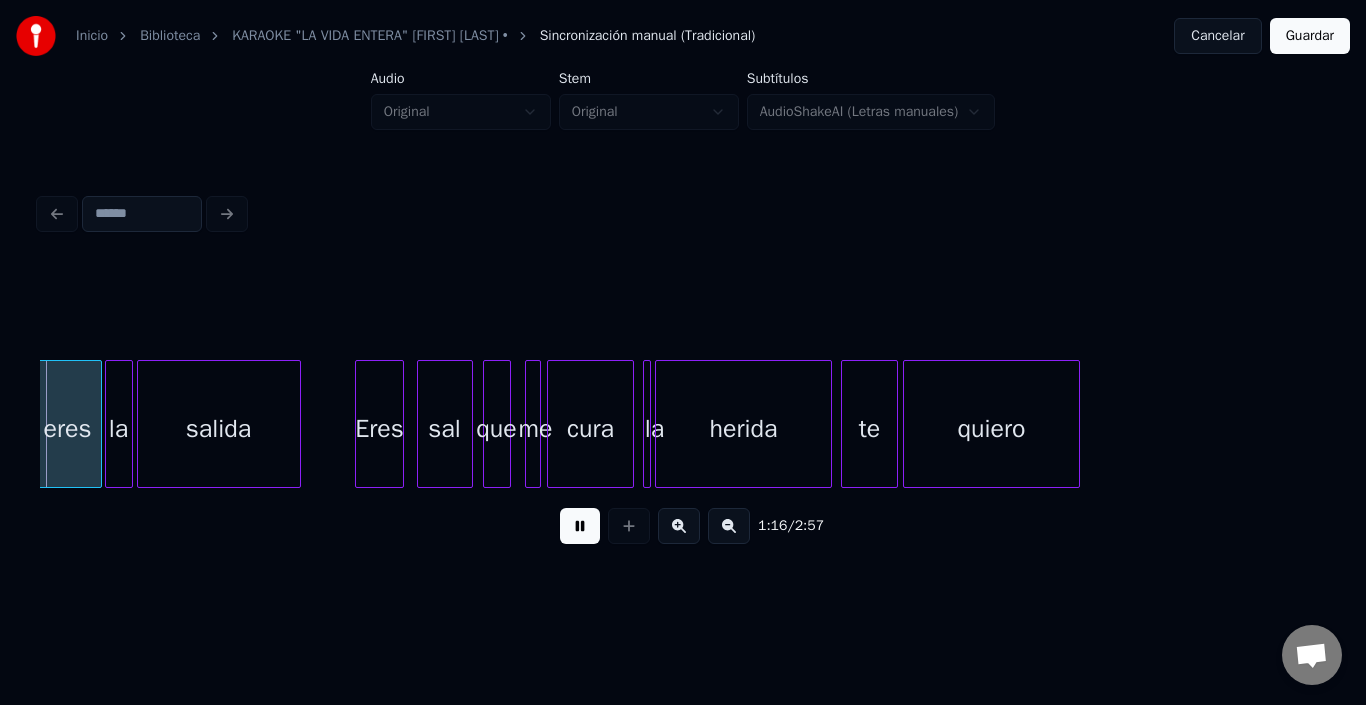 click at bounding box center [580, 526] 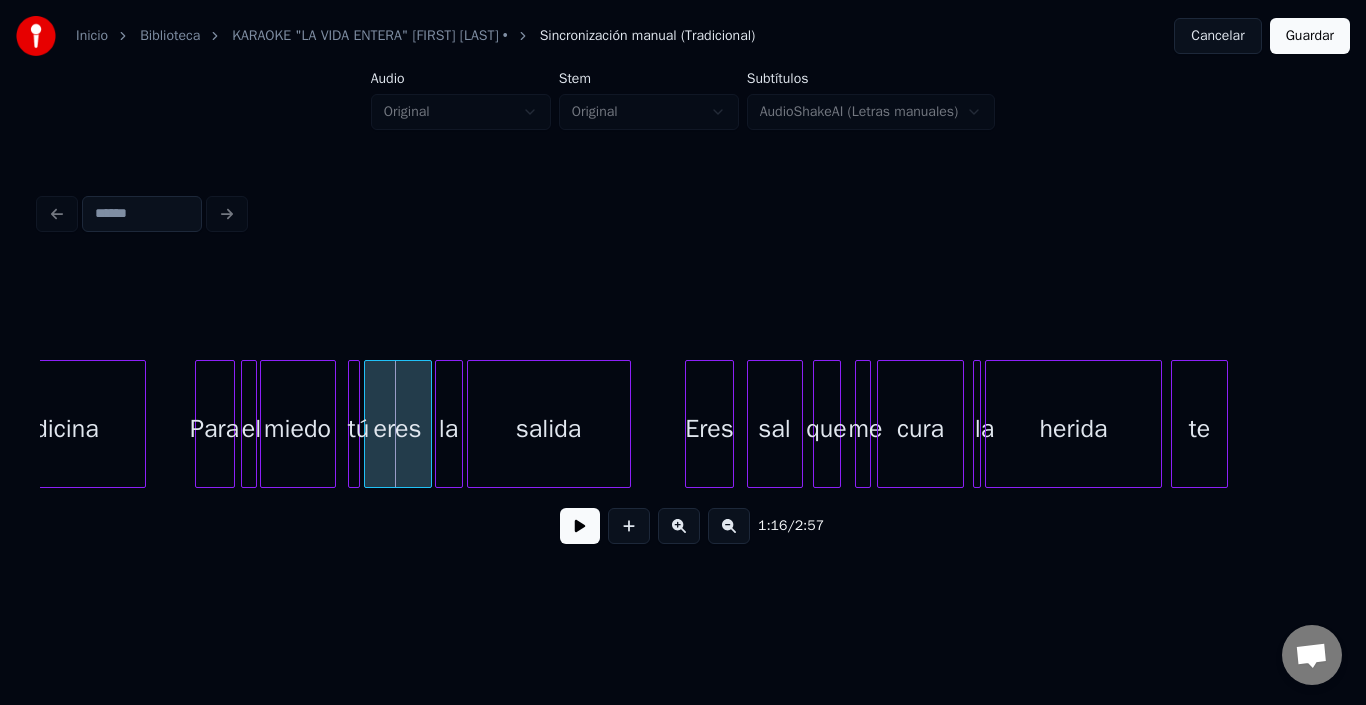 scroll, scrollTop: 0, scrollLeft: 14796, axis: horizontal 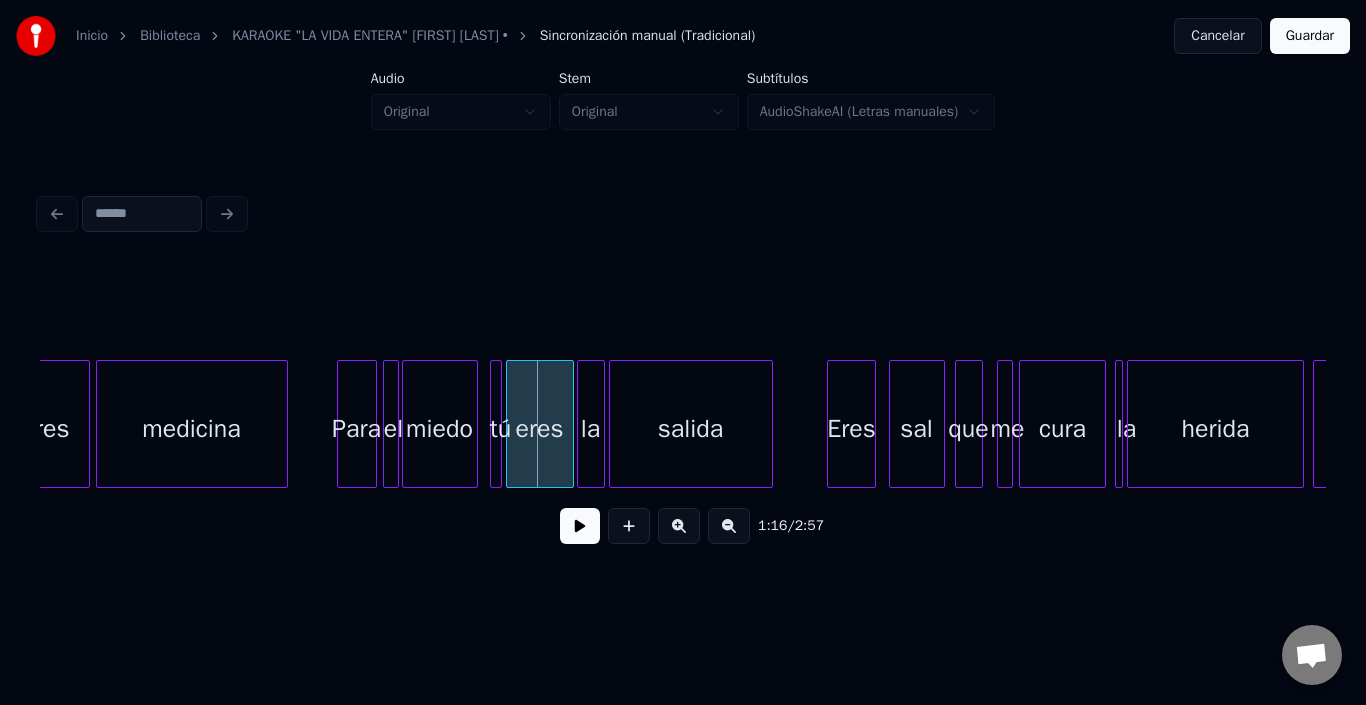 click on "Para" at bounding box center (357, 429) 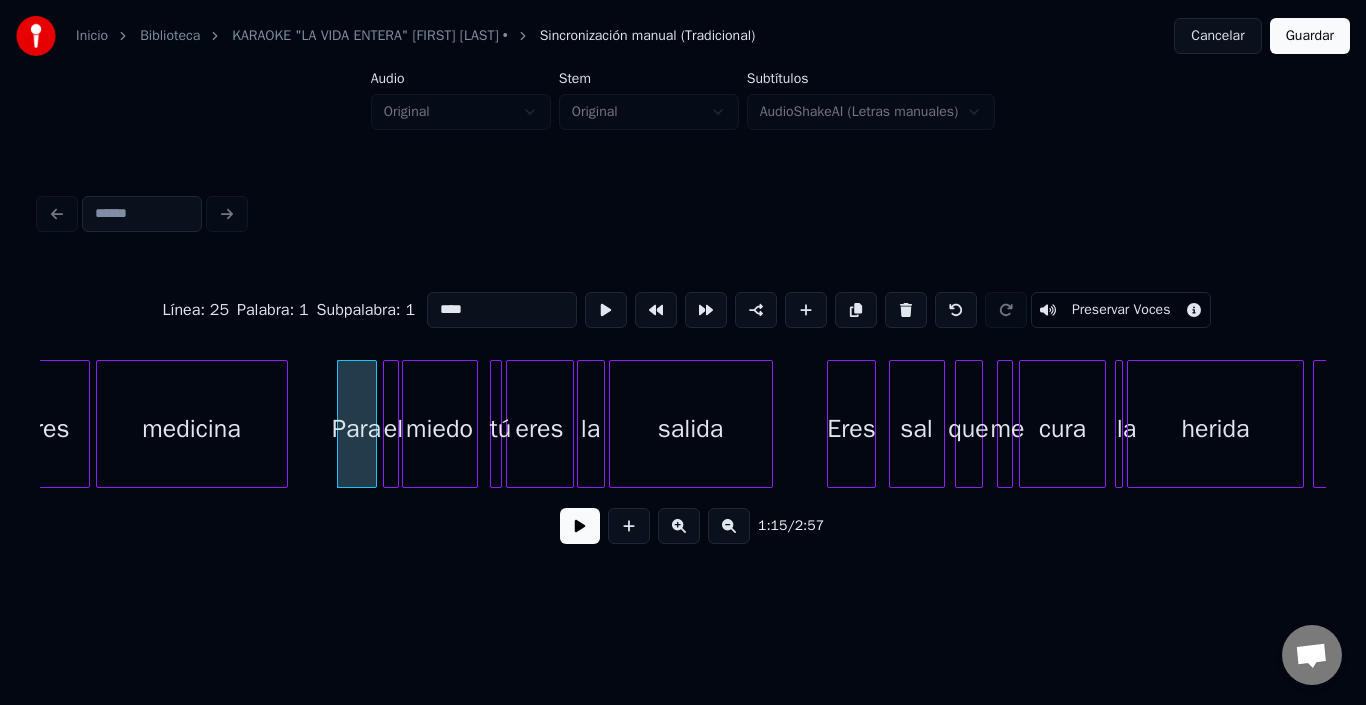 click on "****" at bounding box center (502, 310) 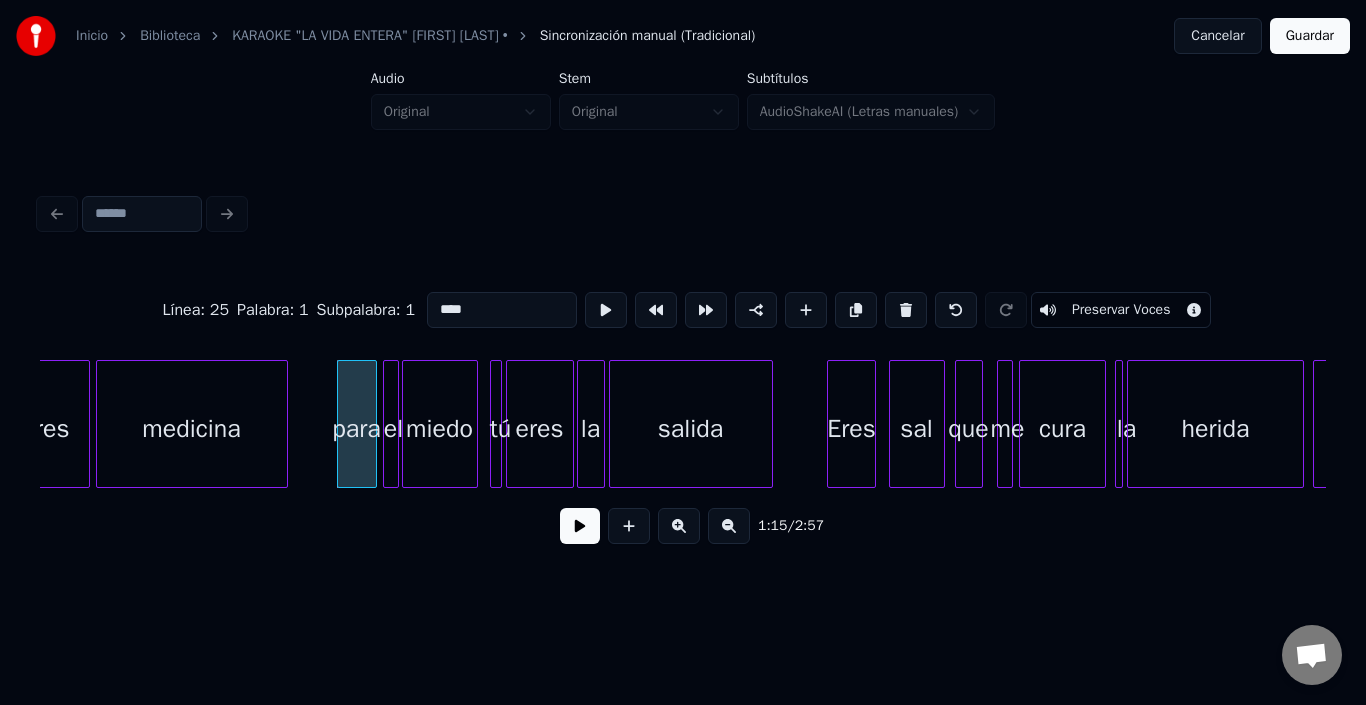 click on "medicina" at bounding box center [192, 429] 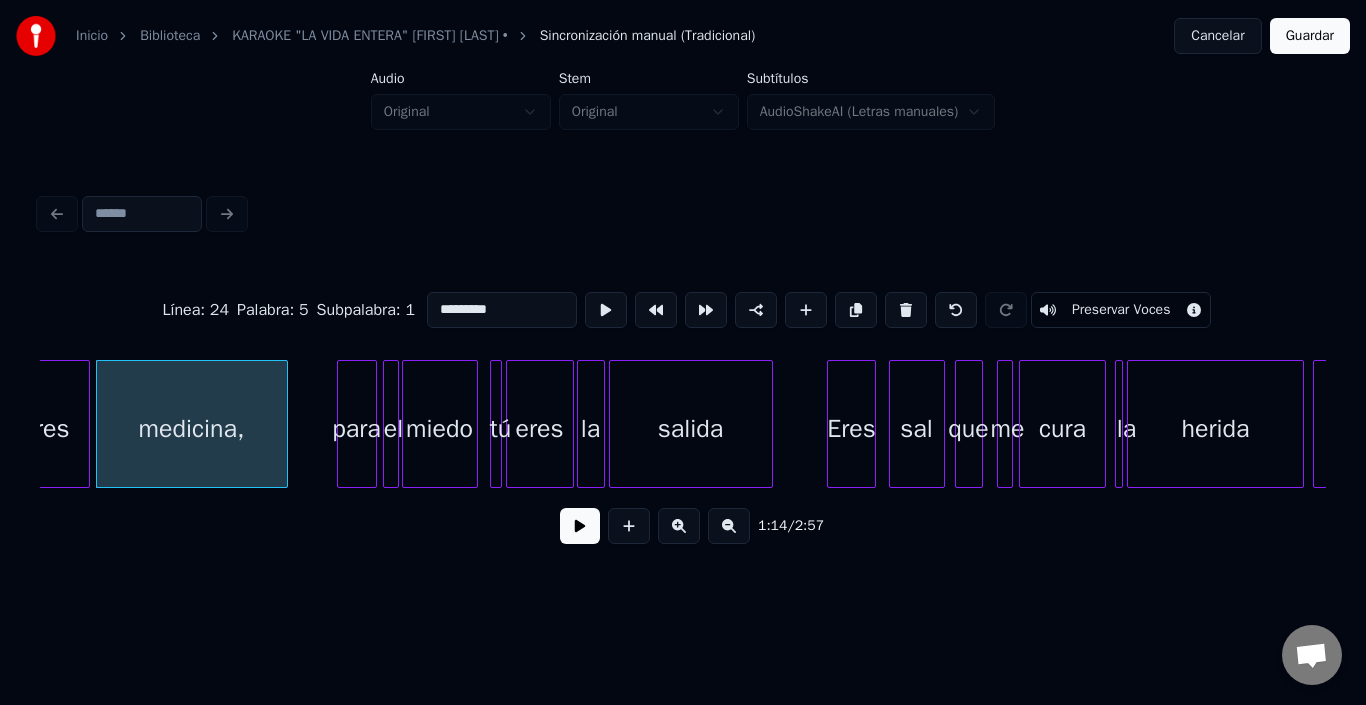 click on "salida" at bounding box center (691, 429) 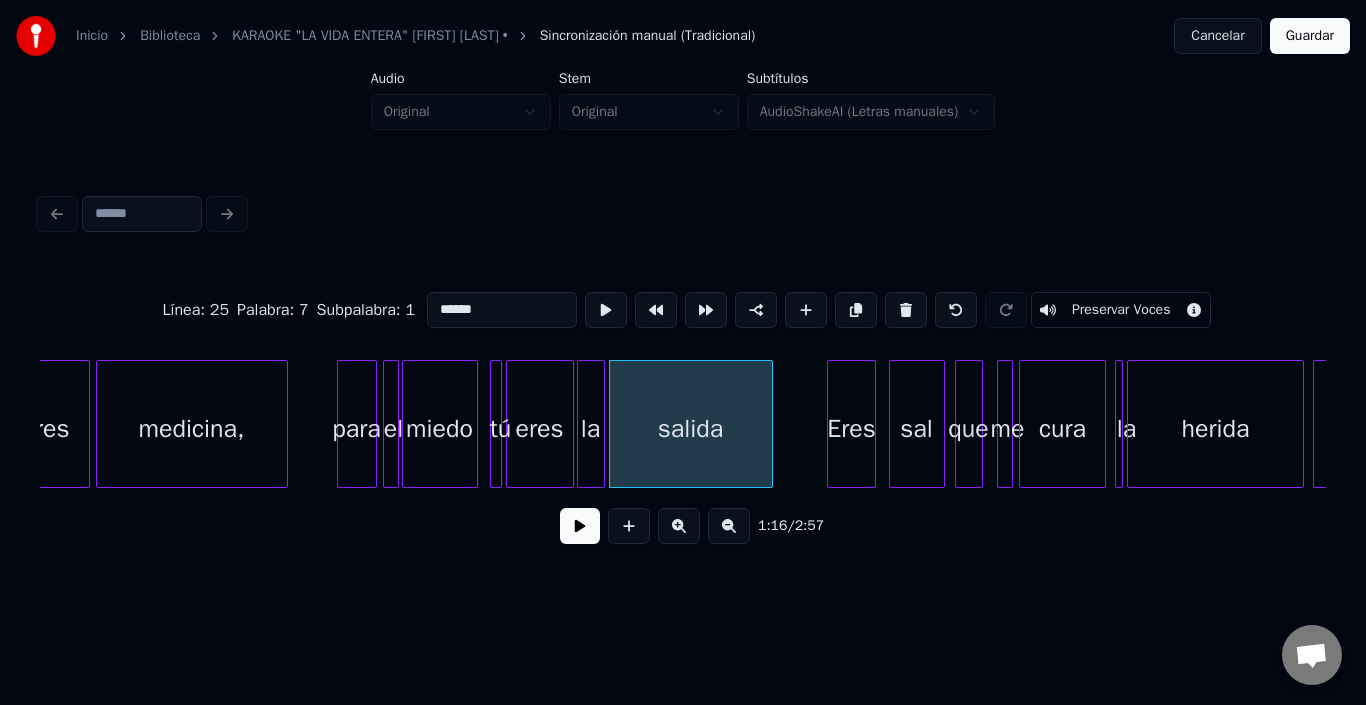 click on "******" at bounding box center [502, 310] 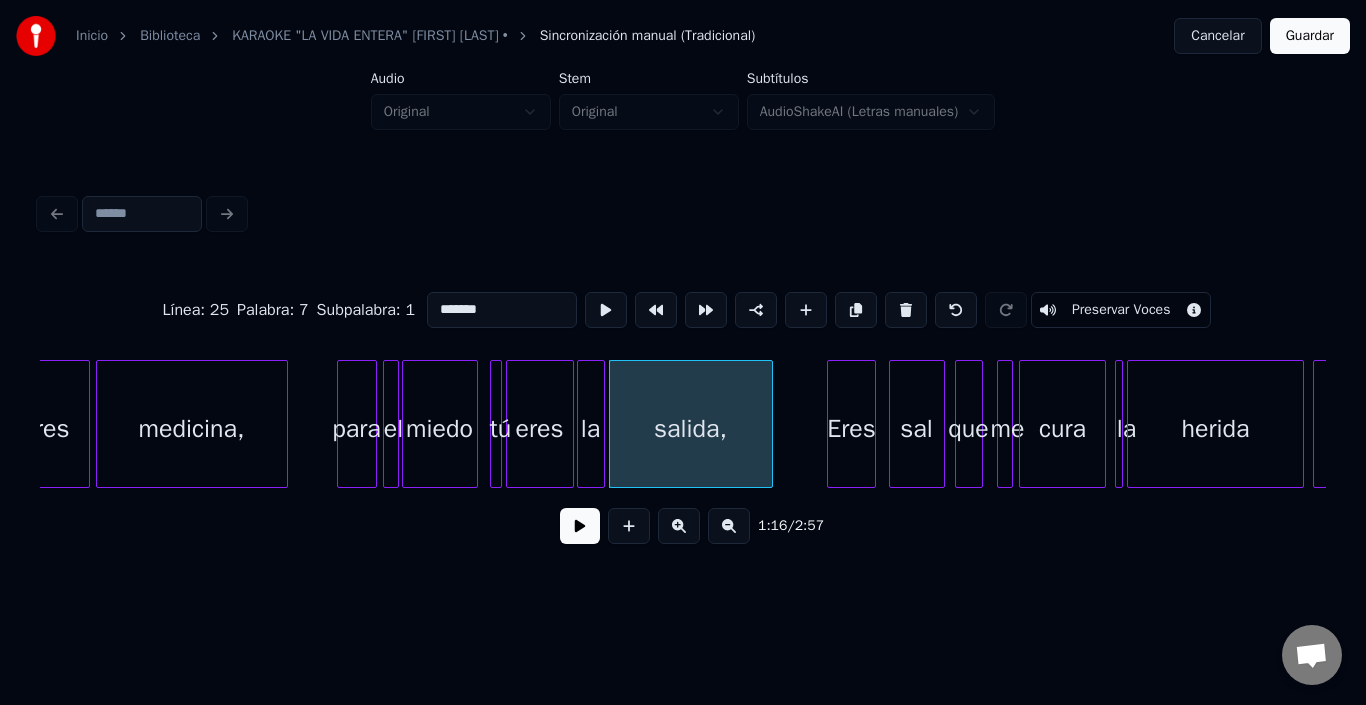 click at bounding box center [872, 424] 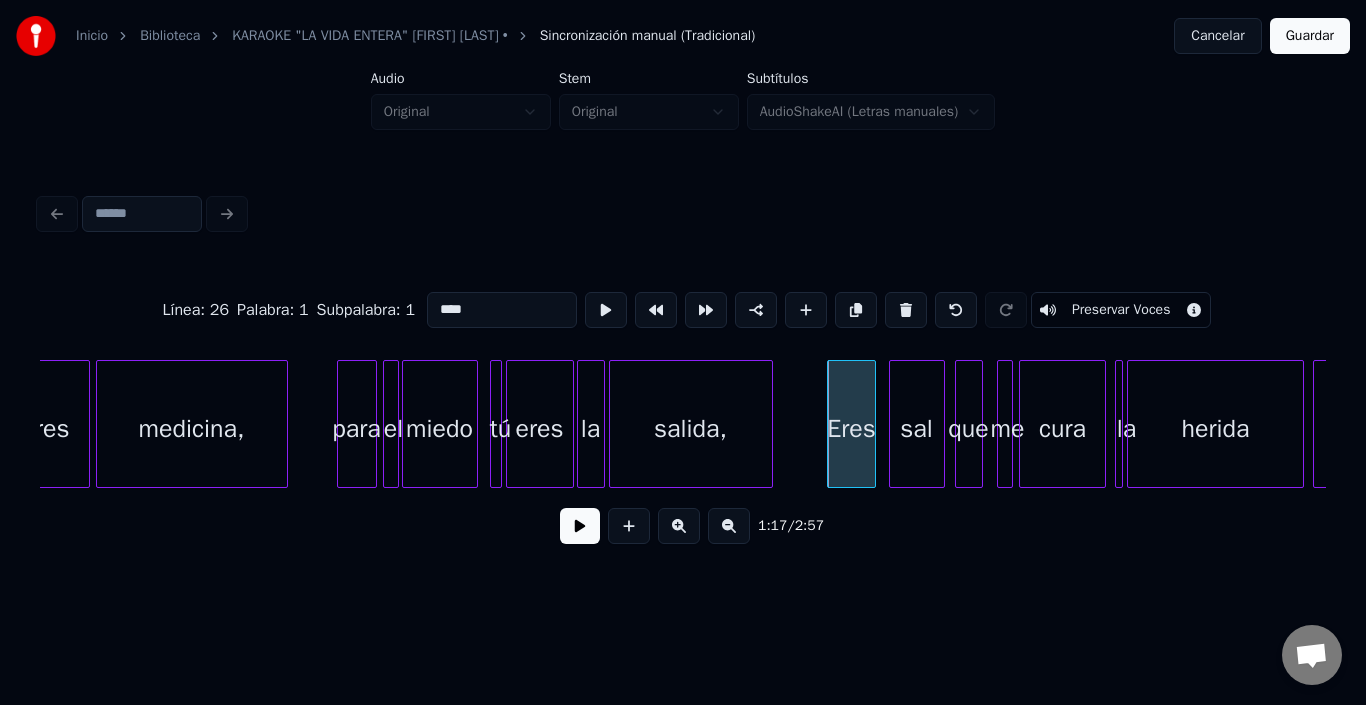 click on "****" at bounding box center (502, 310) 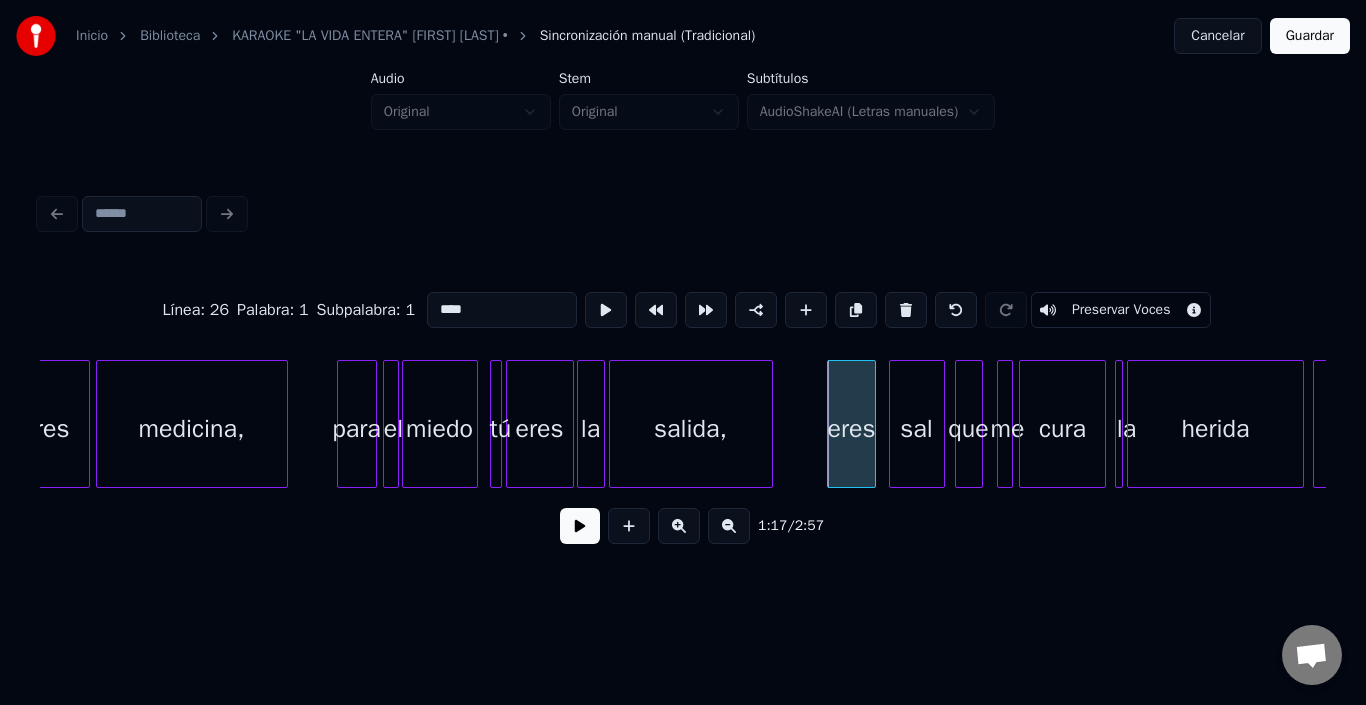 type on "****" 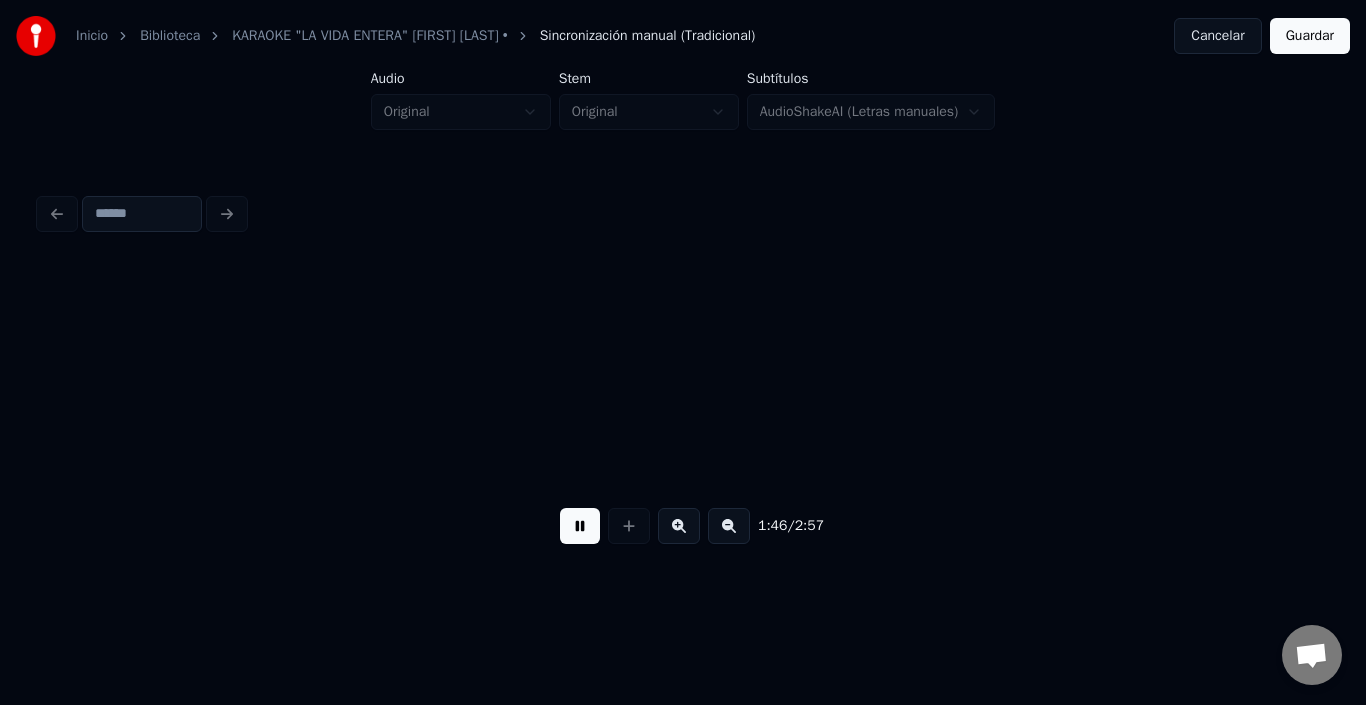 scroll, scrollTop: 0, scrollLeft: 21230, axis: horizontal 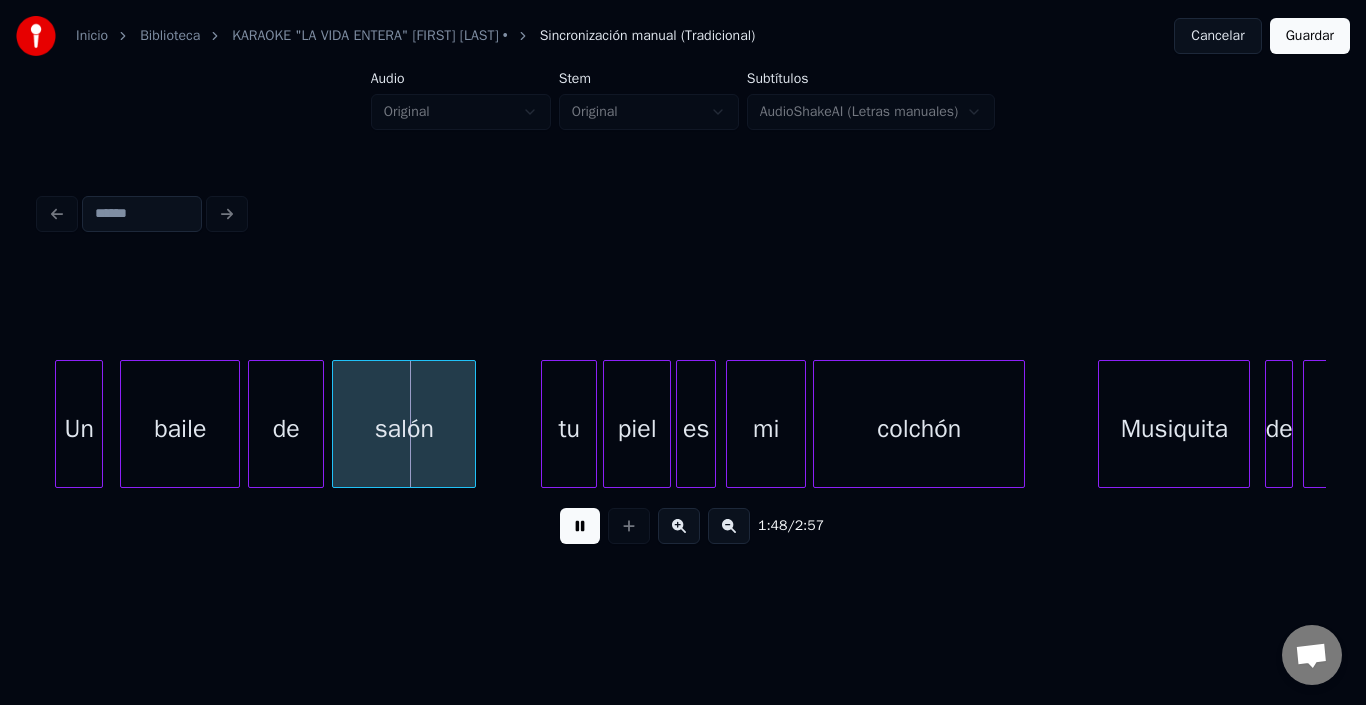 click at bounding box center [580, 526] 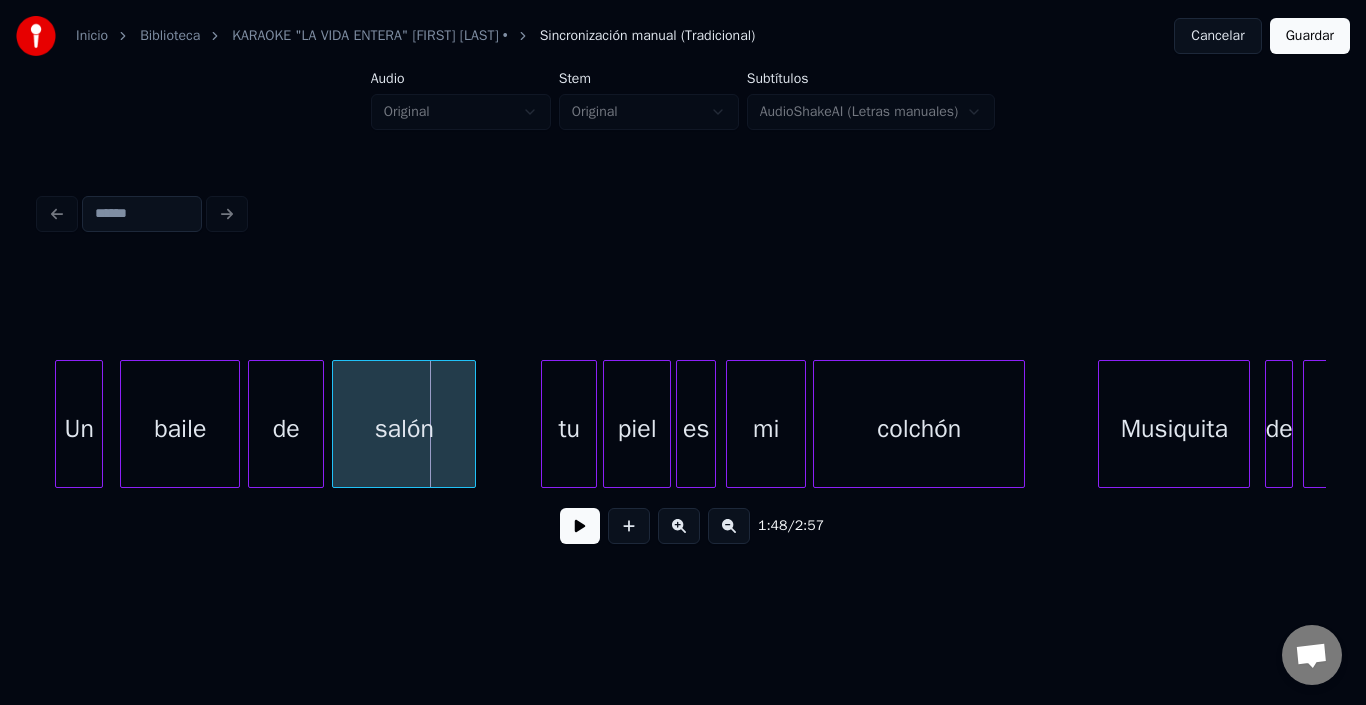 click at bounding box center (580, 526) 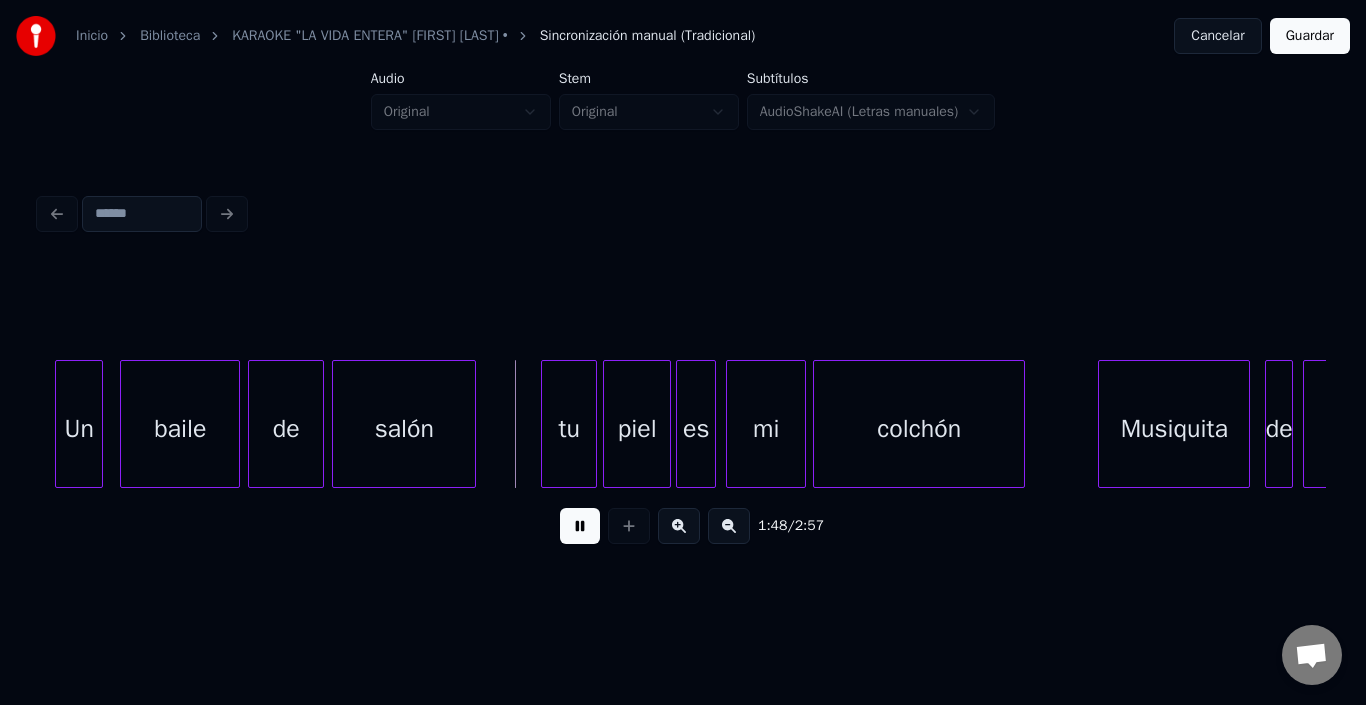 click at bounding box center (580, 526) 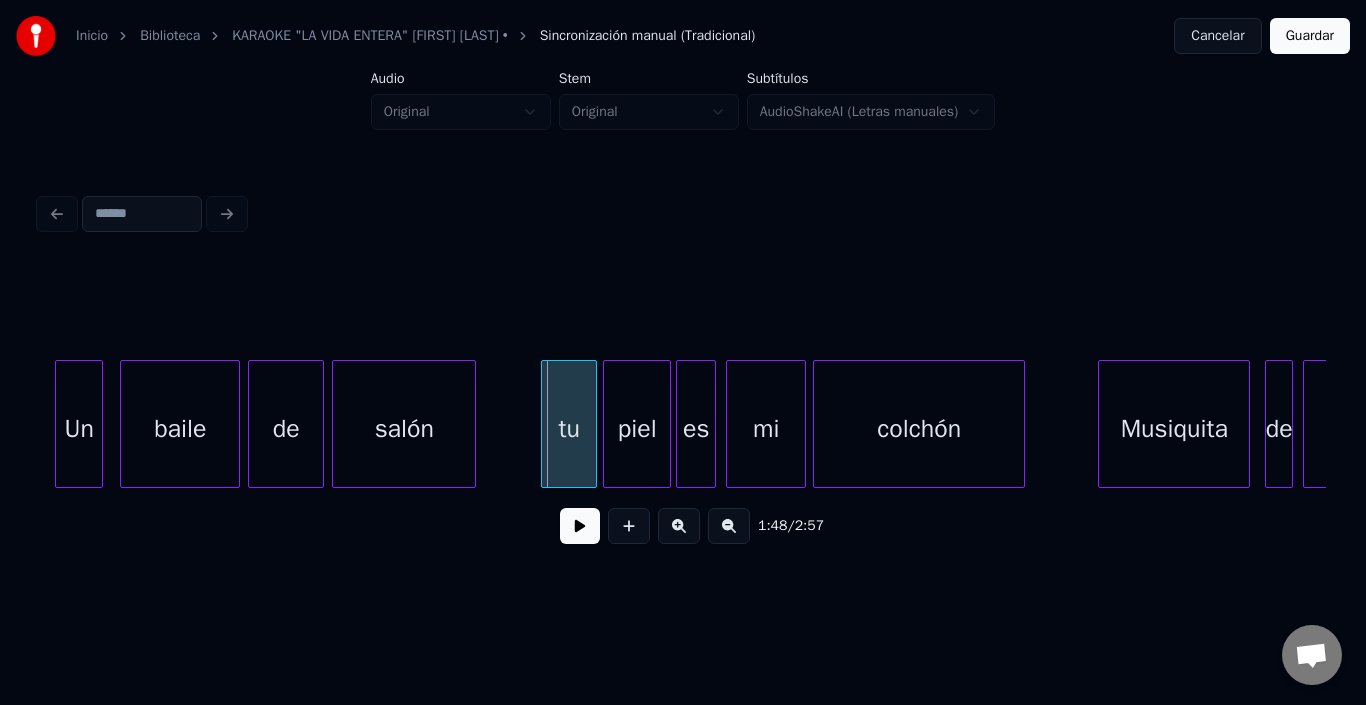 click at bounding box center (580, 526) 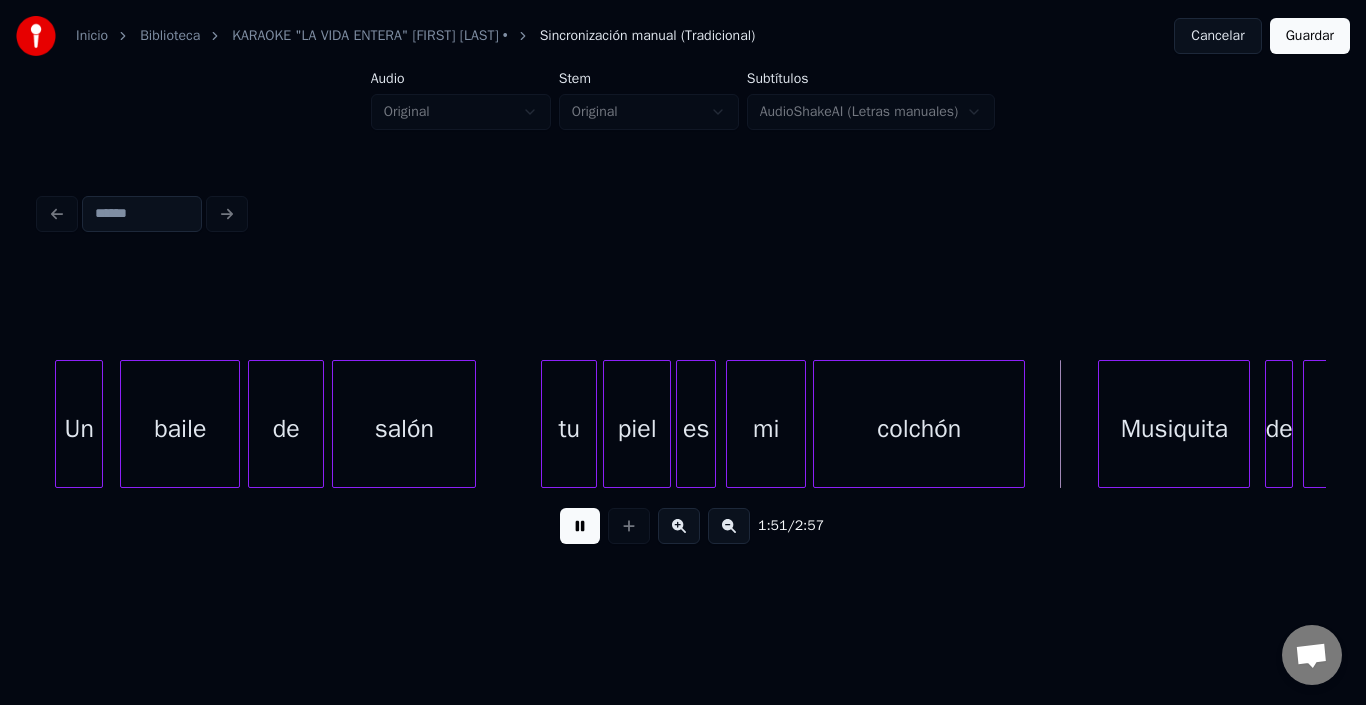 click at bounding box center [580, 526] 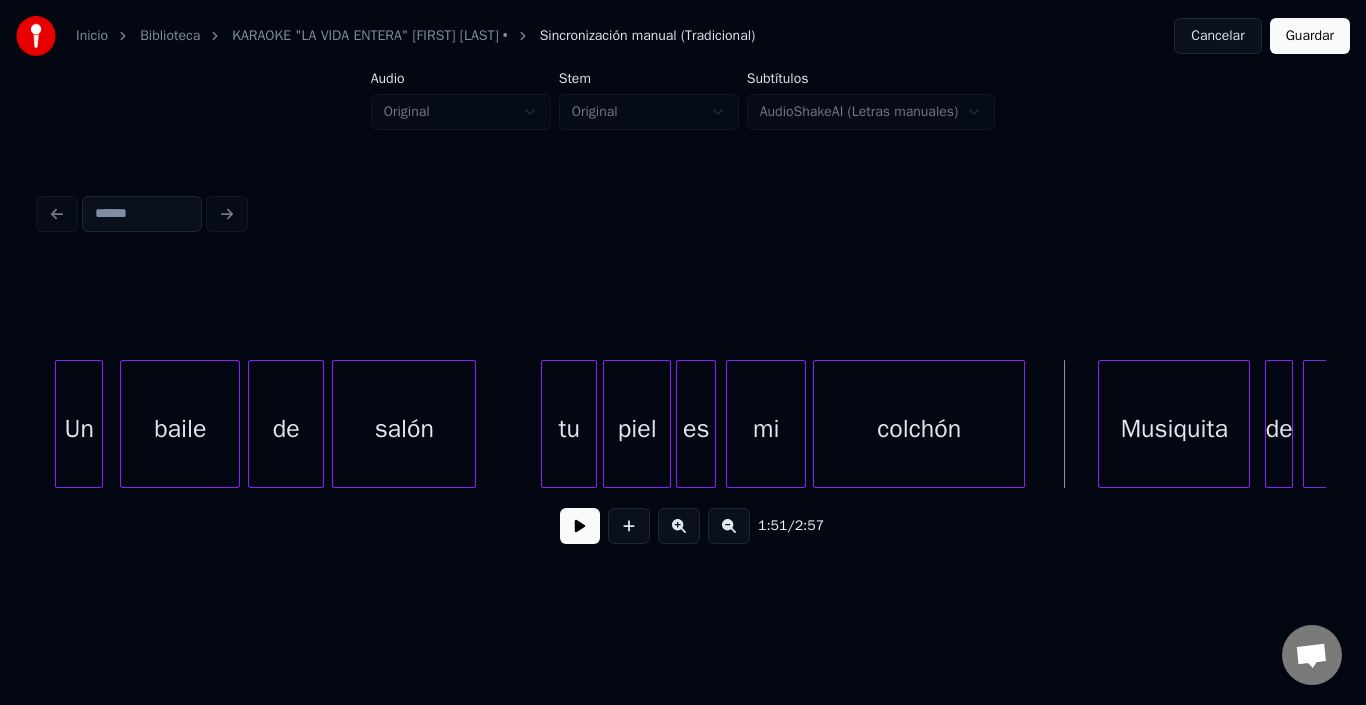 click at bounding box center (580, 526) 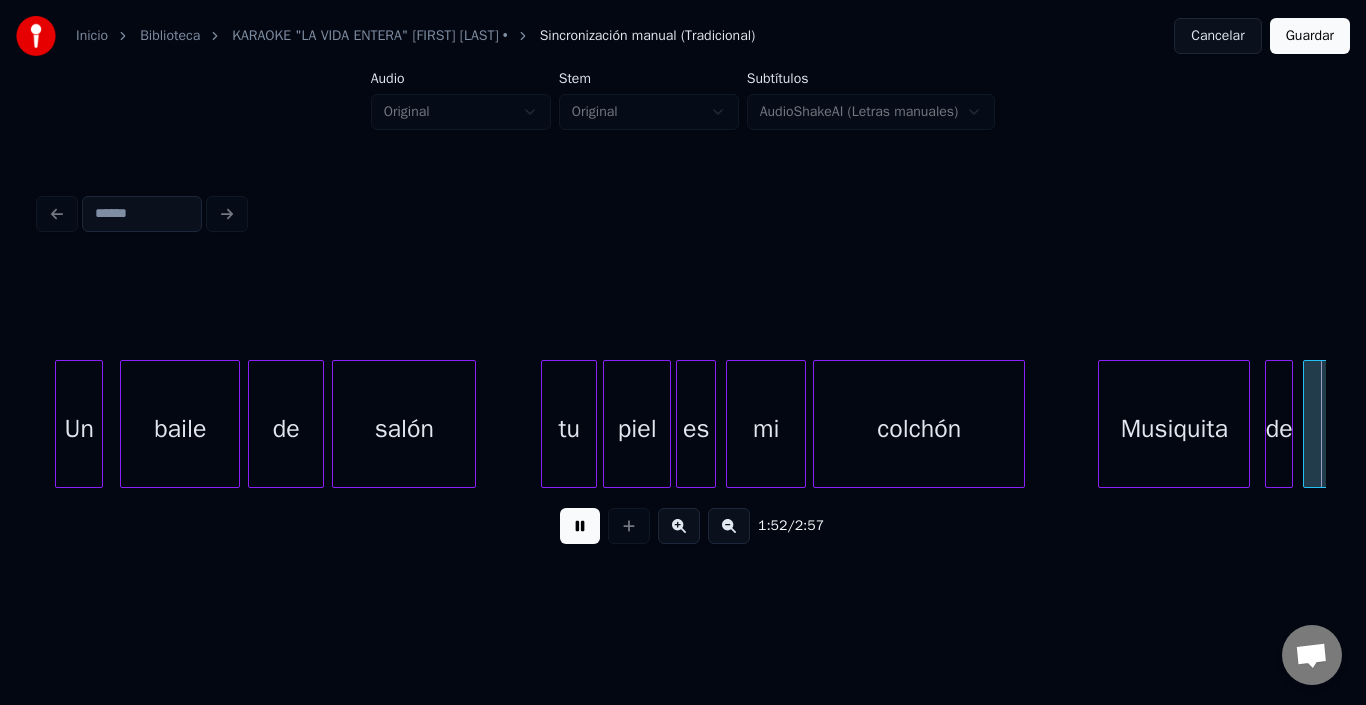 scroll, scrollTop: 0, scrollLeft: 22518, axis: horizontal 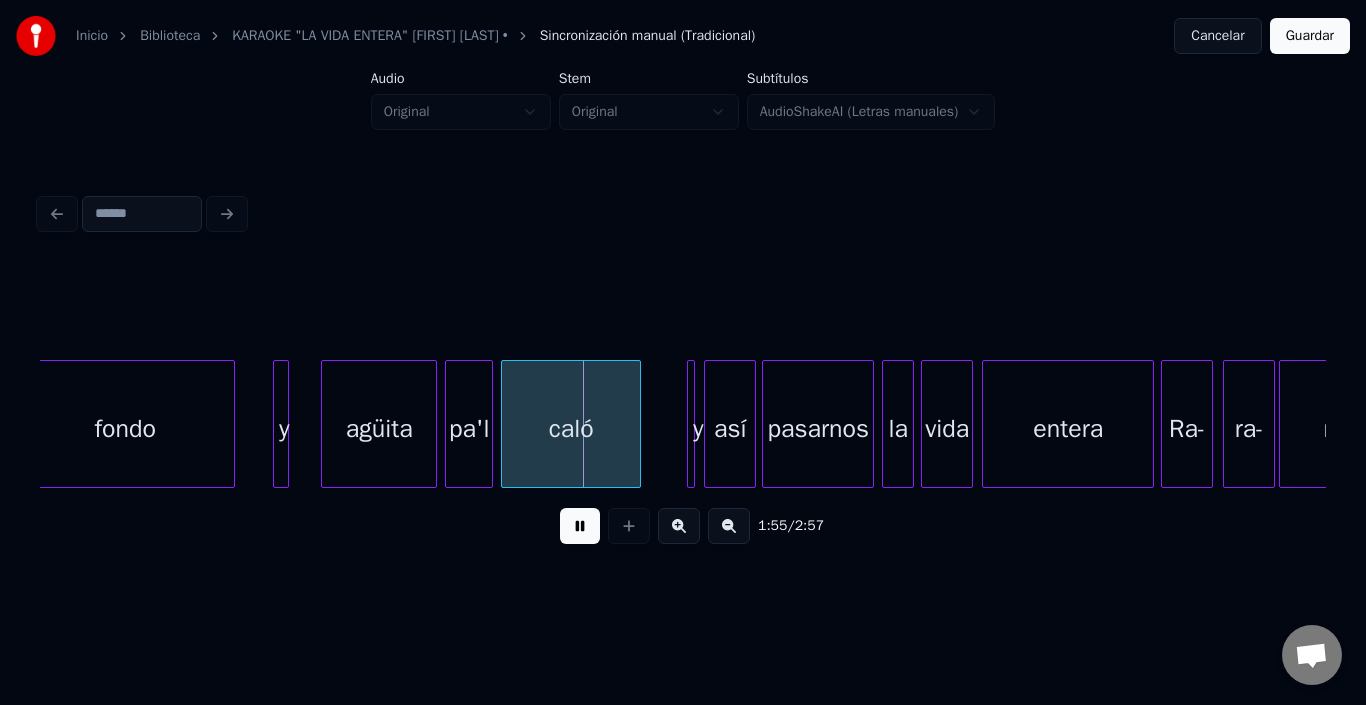 click at bounding box center [580, 526] 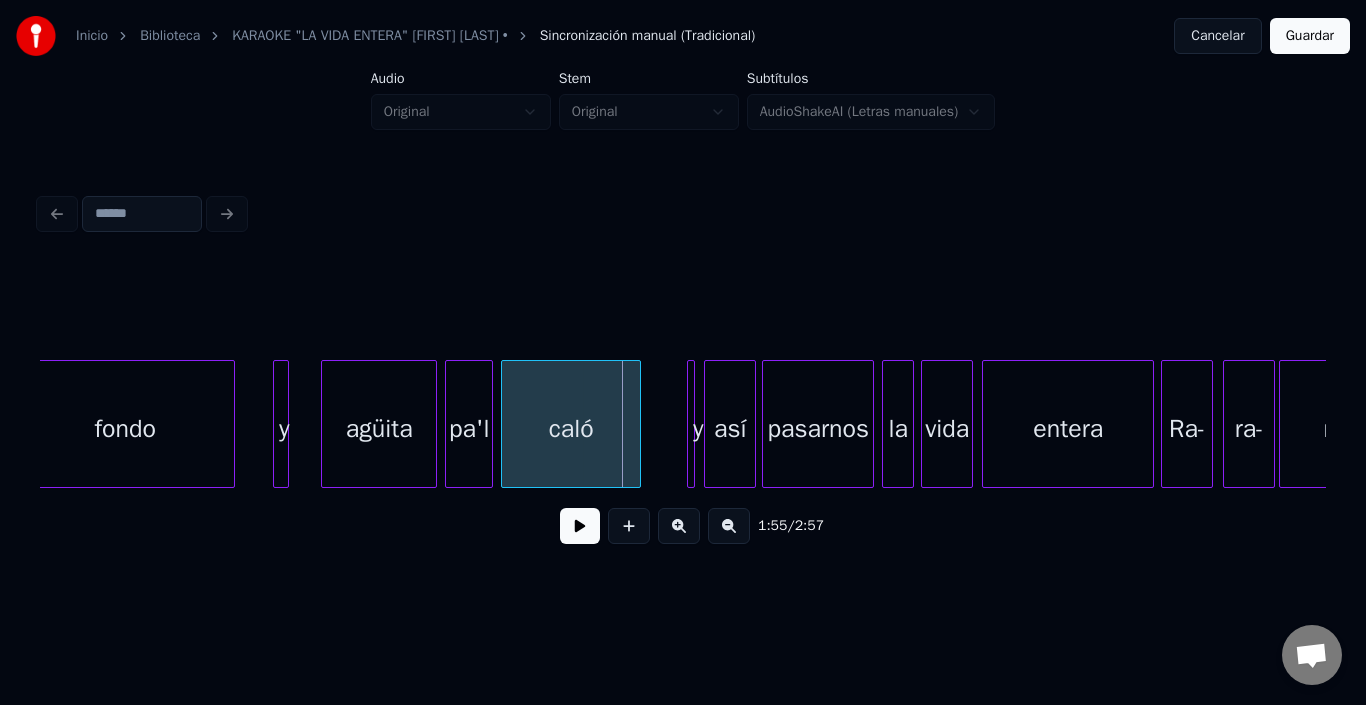click on "agüita" at bounding box center [379, 429] 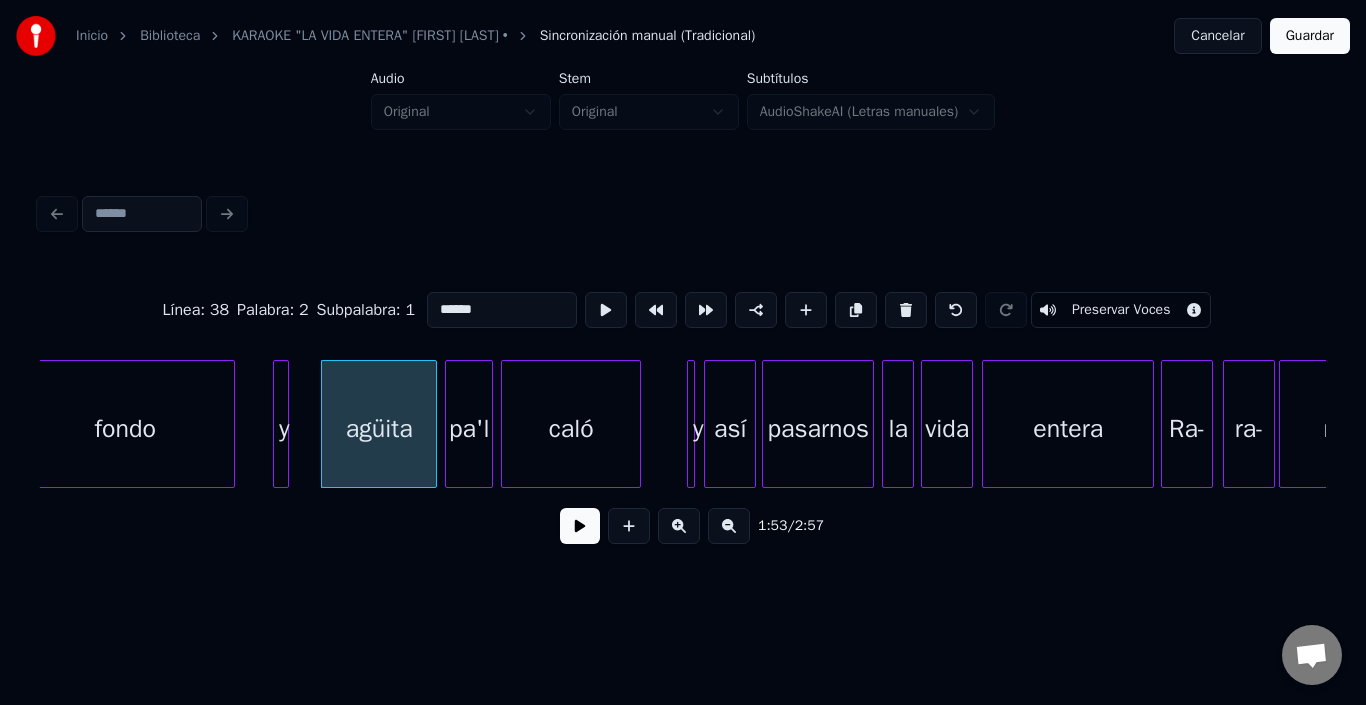 click at bounding box center (606, 310) 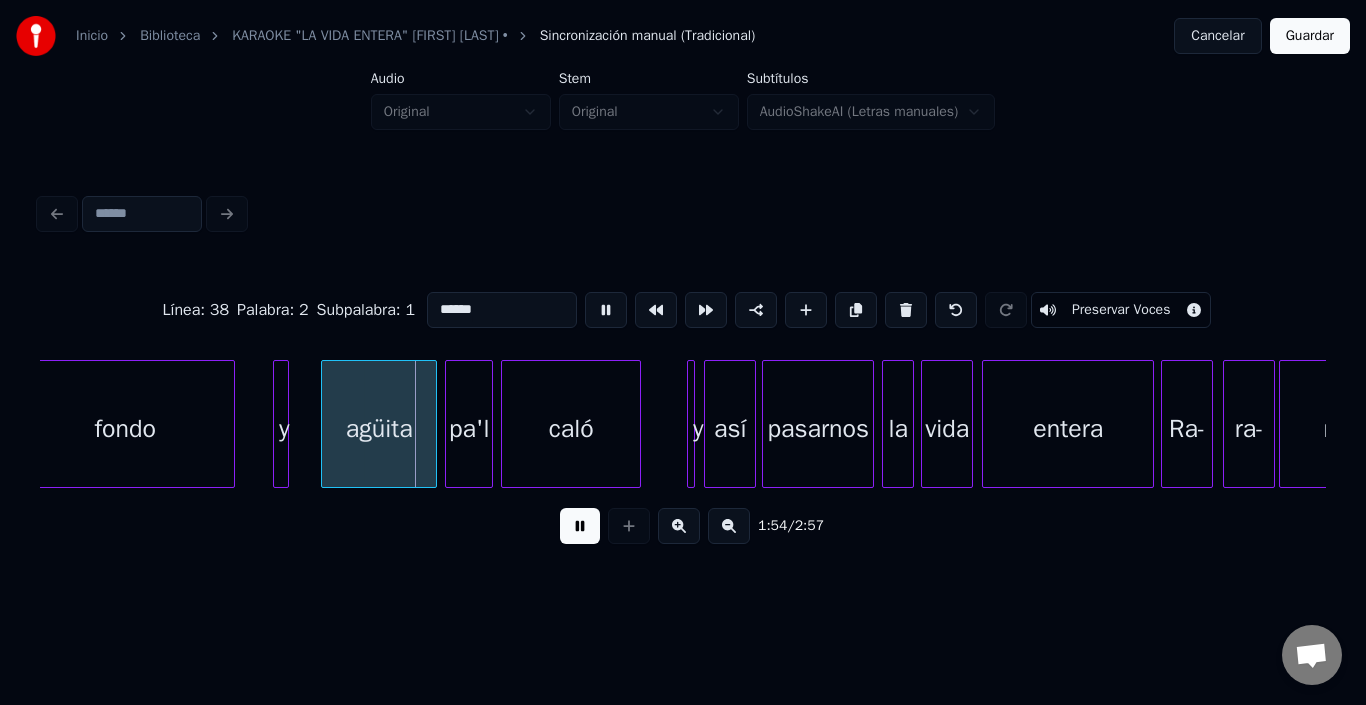 click at bounding box center (606, 310) 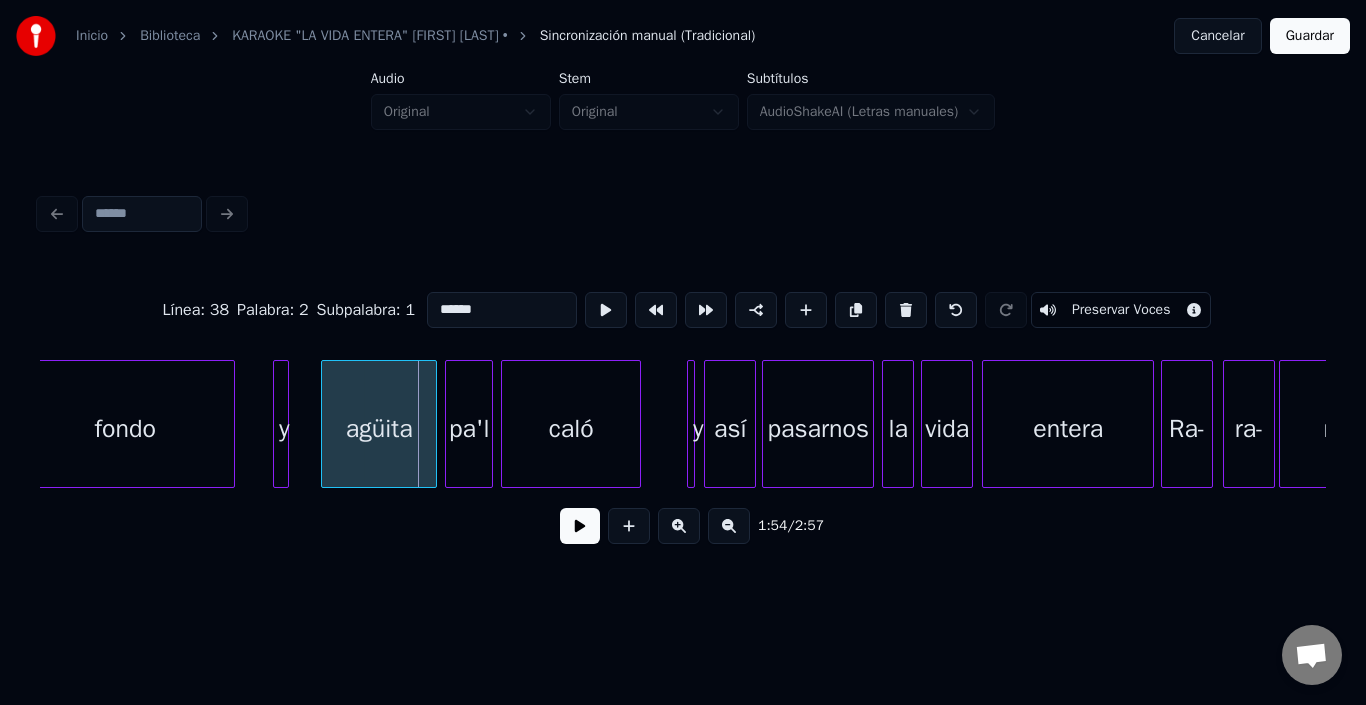 click at bounding box center (285, 424) 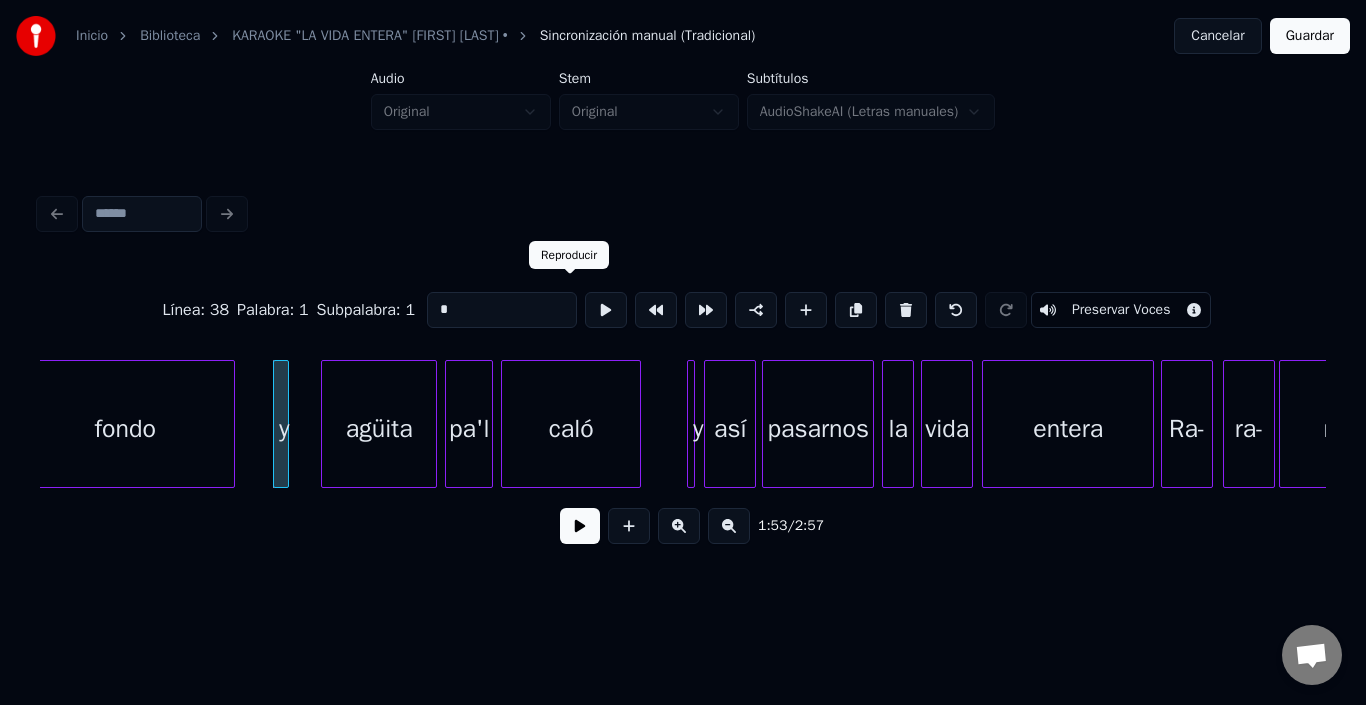 click at bounding box center [606, 310] 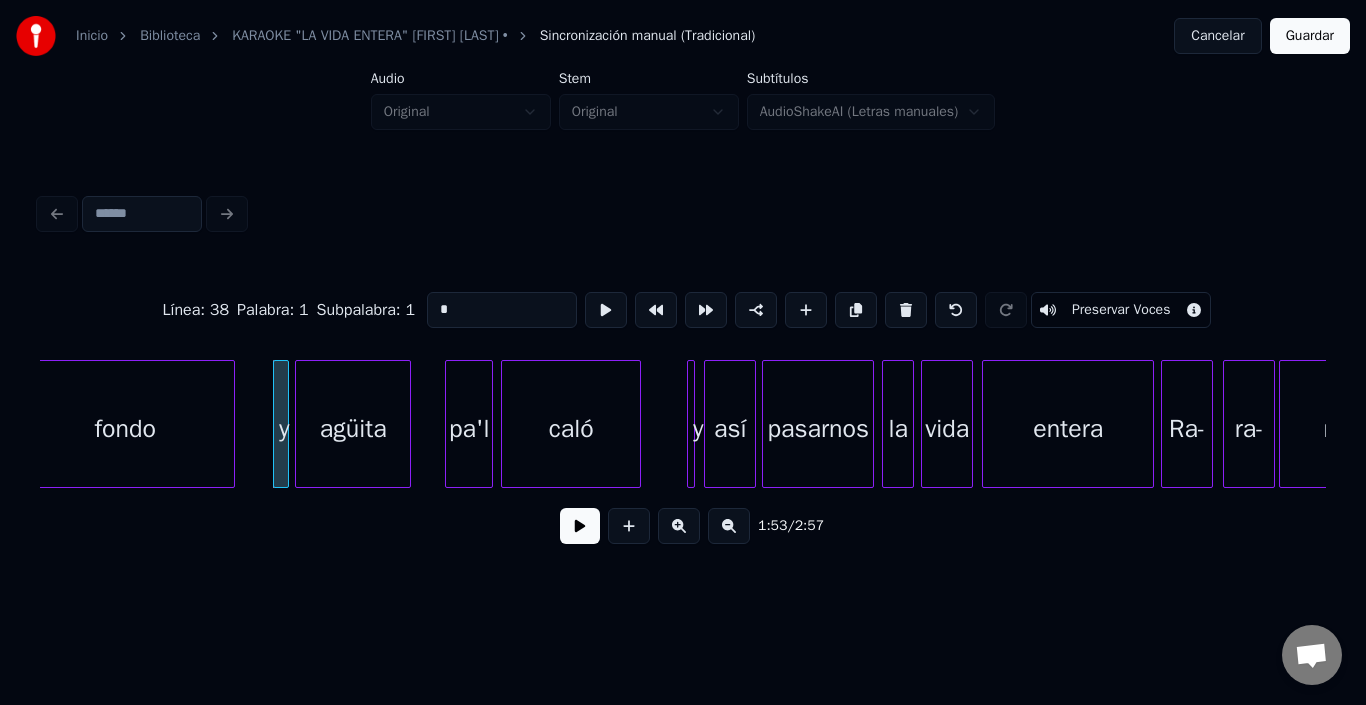click on "agüita" at bounding box center [353, 429] 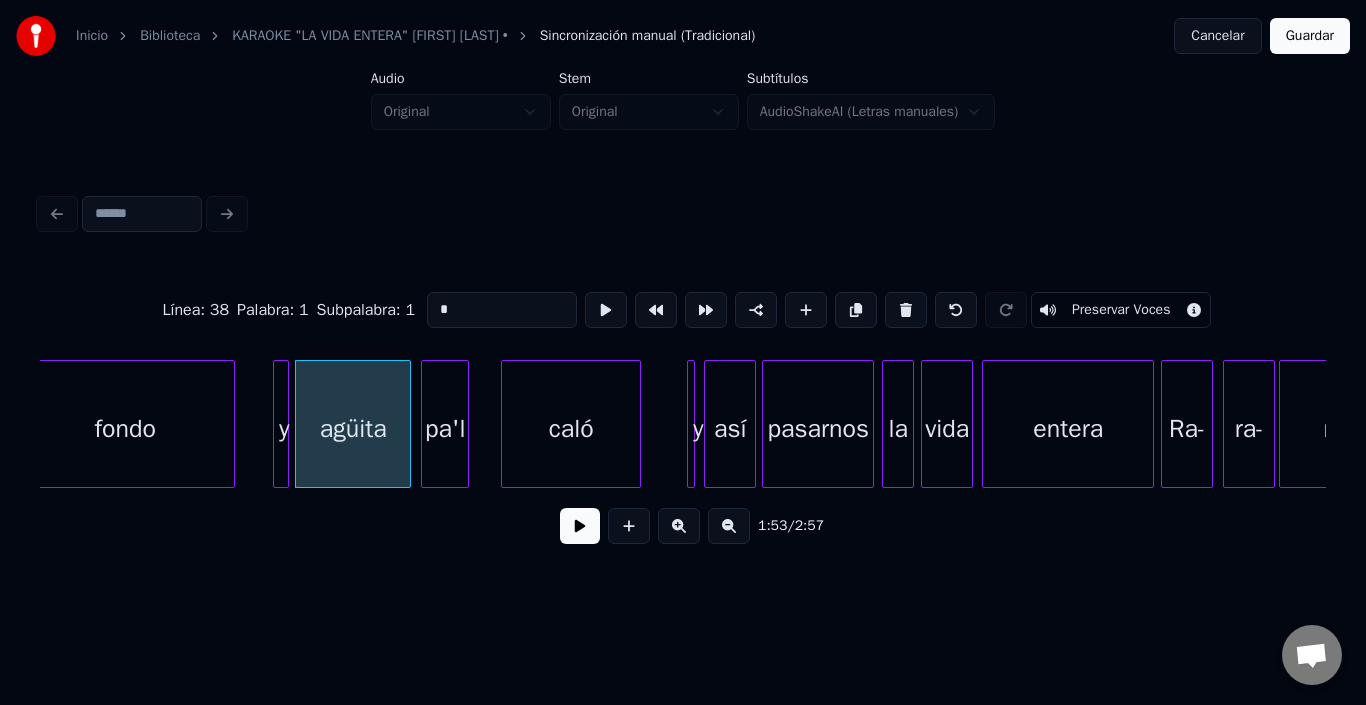 click on "pa'l" at bounding box center (445, 429) 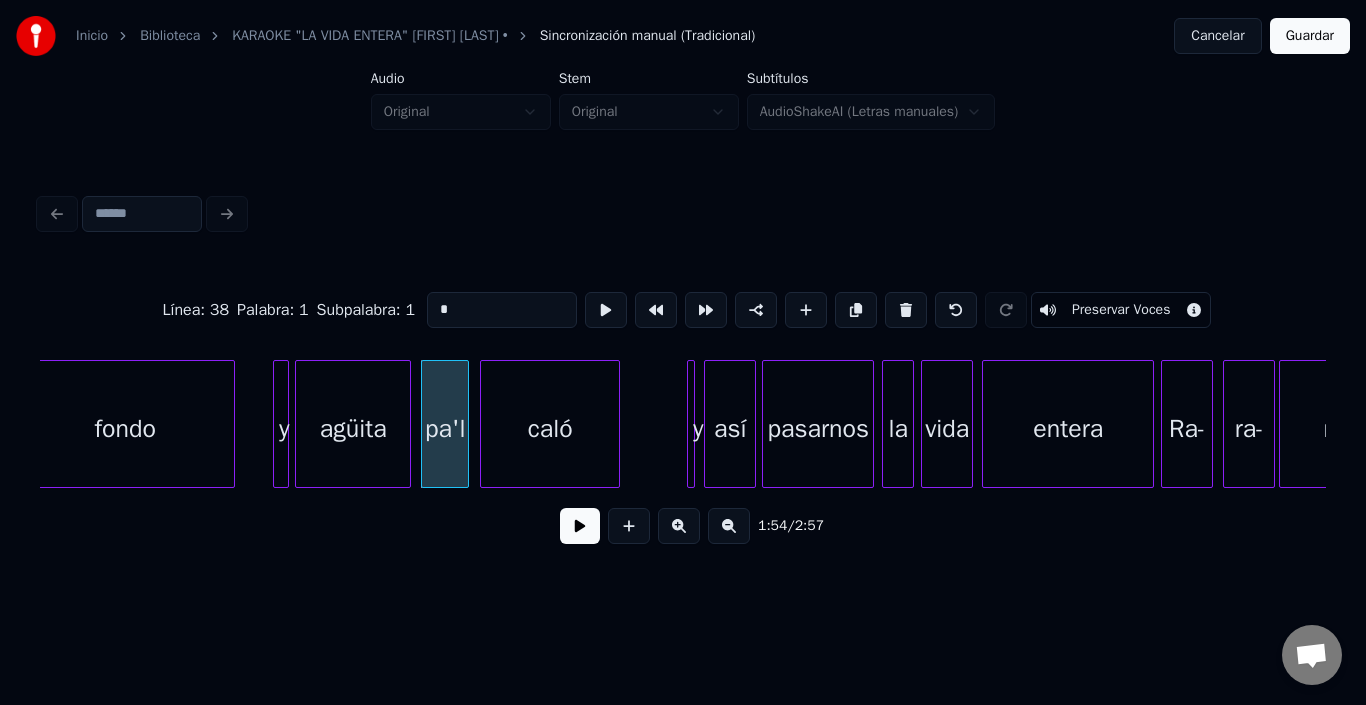 click on "caló" at bounding box center (550, 429) 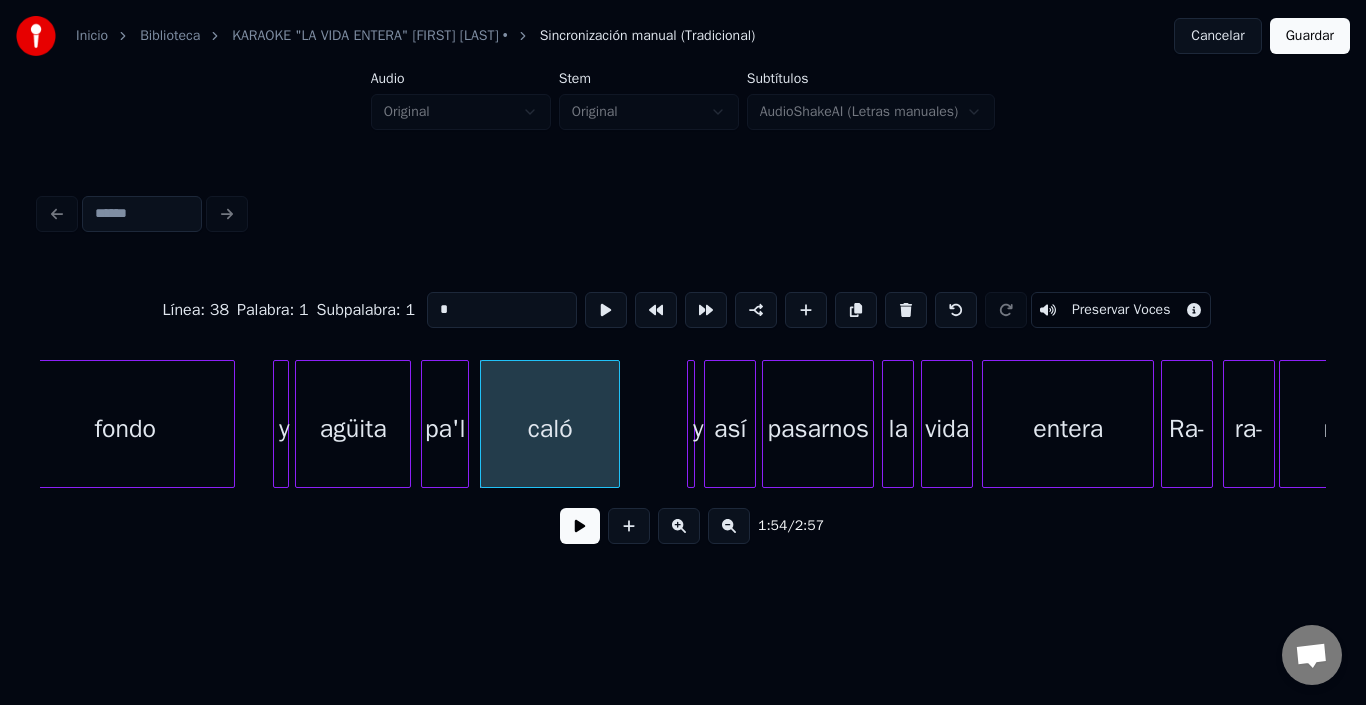 click on "fondo" at bounding box center (125, 429) 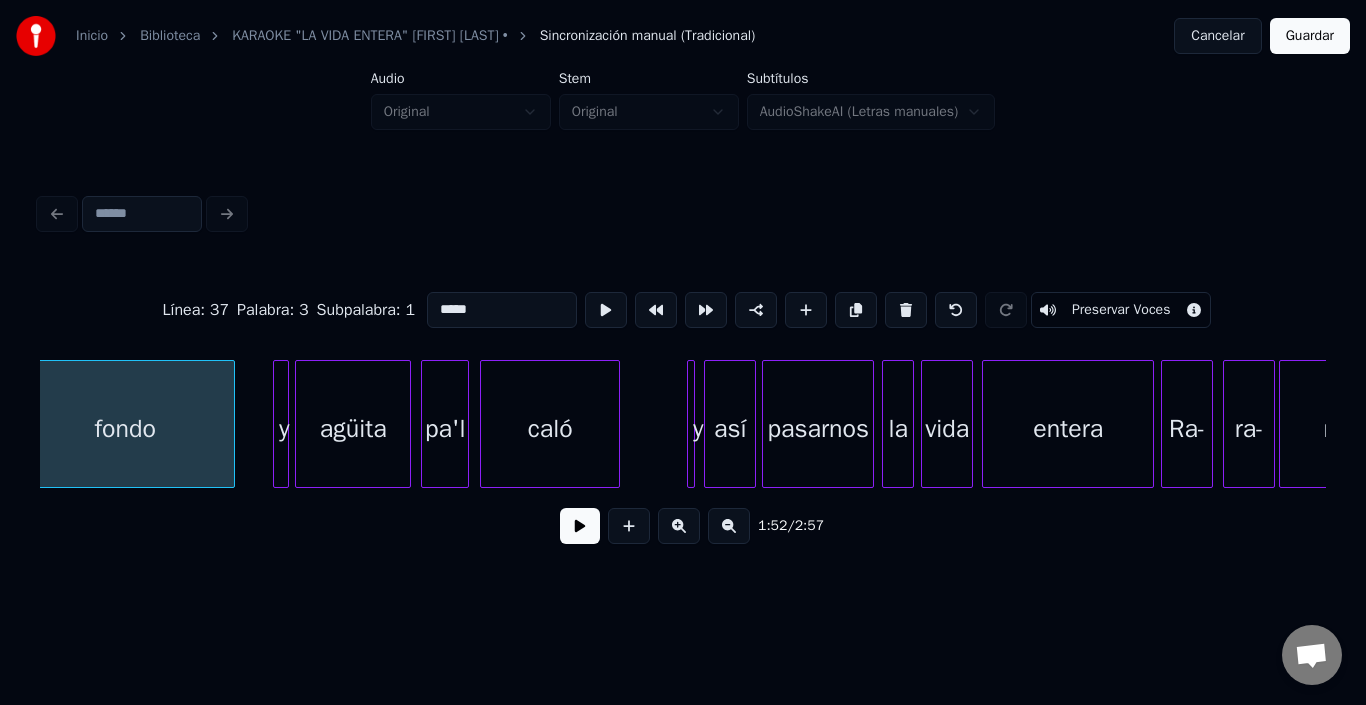 scroll, scrollTop: 0, scrollLeft: 22493, axis: horizontal 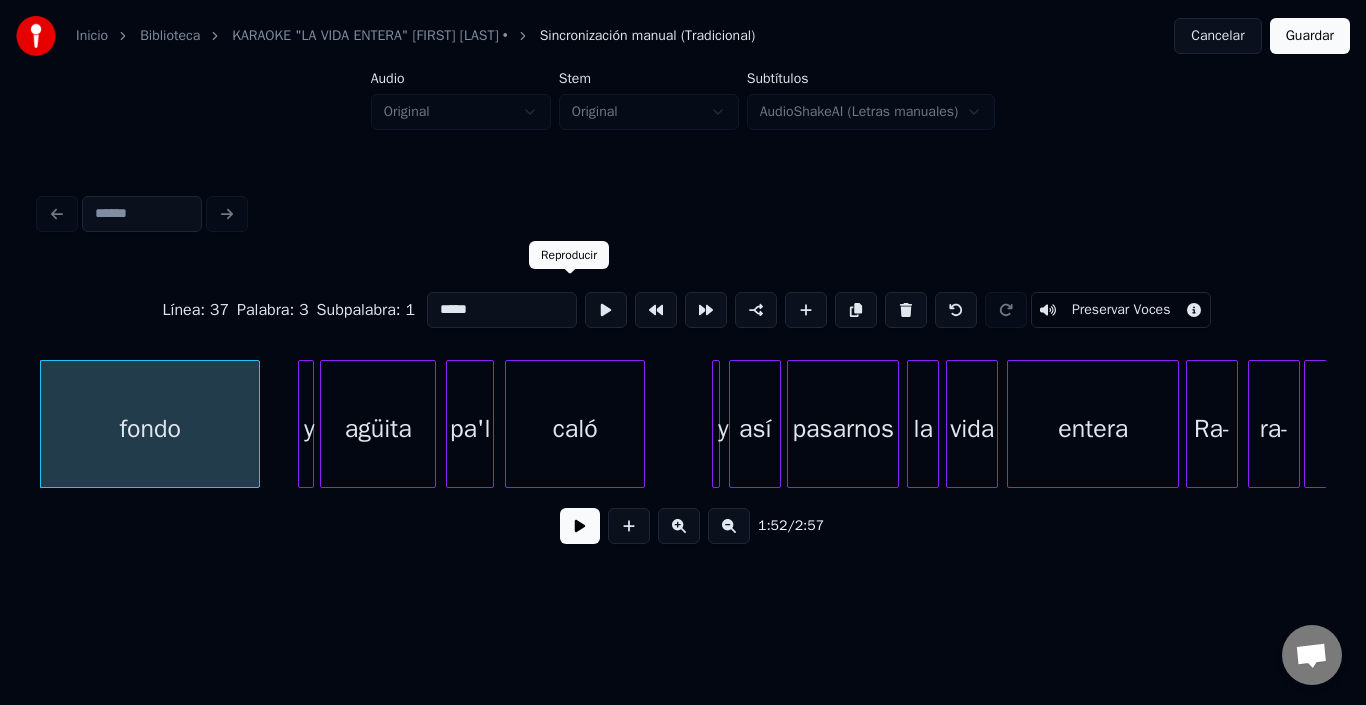 click at bounding box center (606, 310) 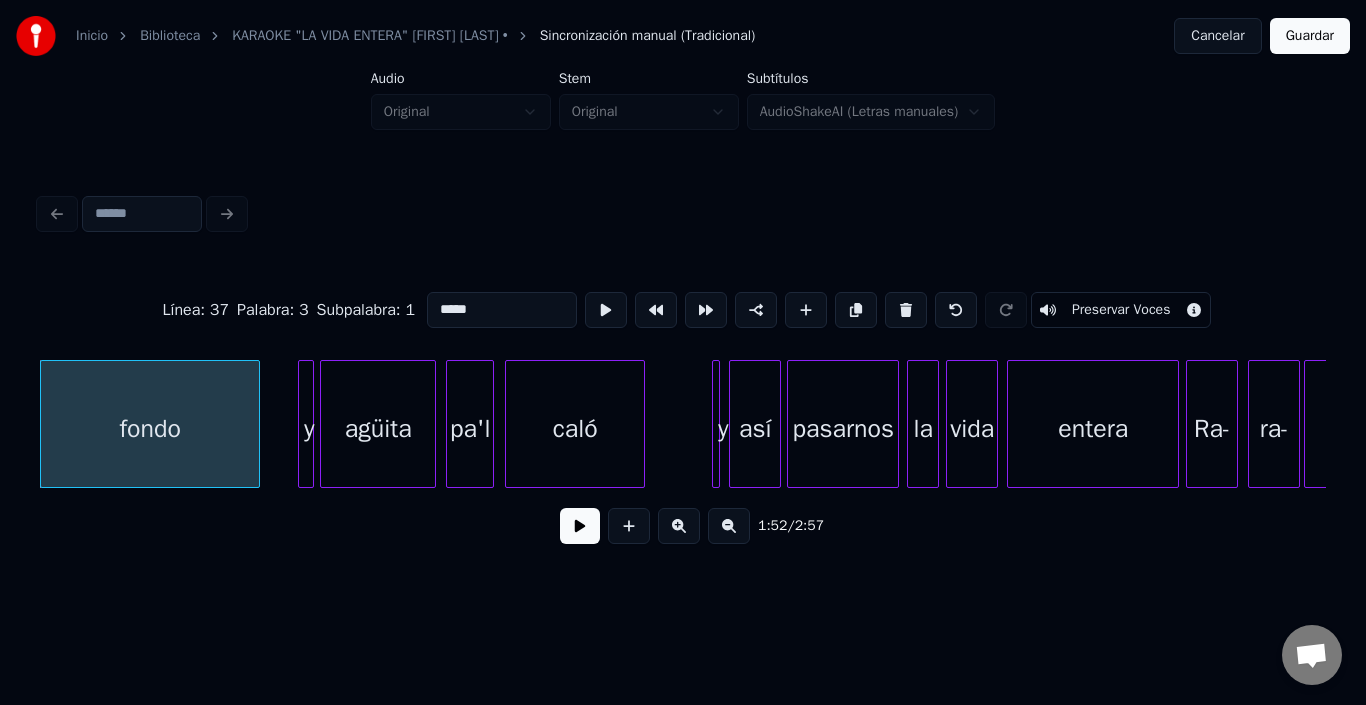 click at bounding box center [580, 526] 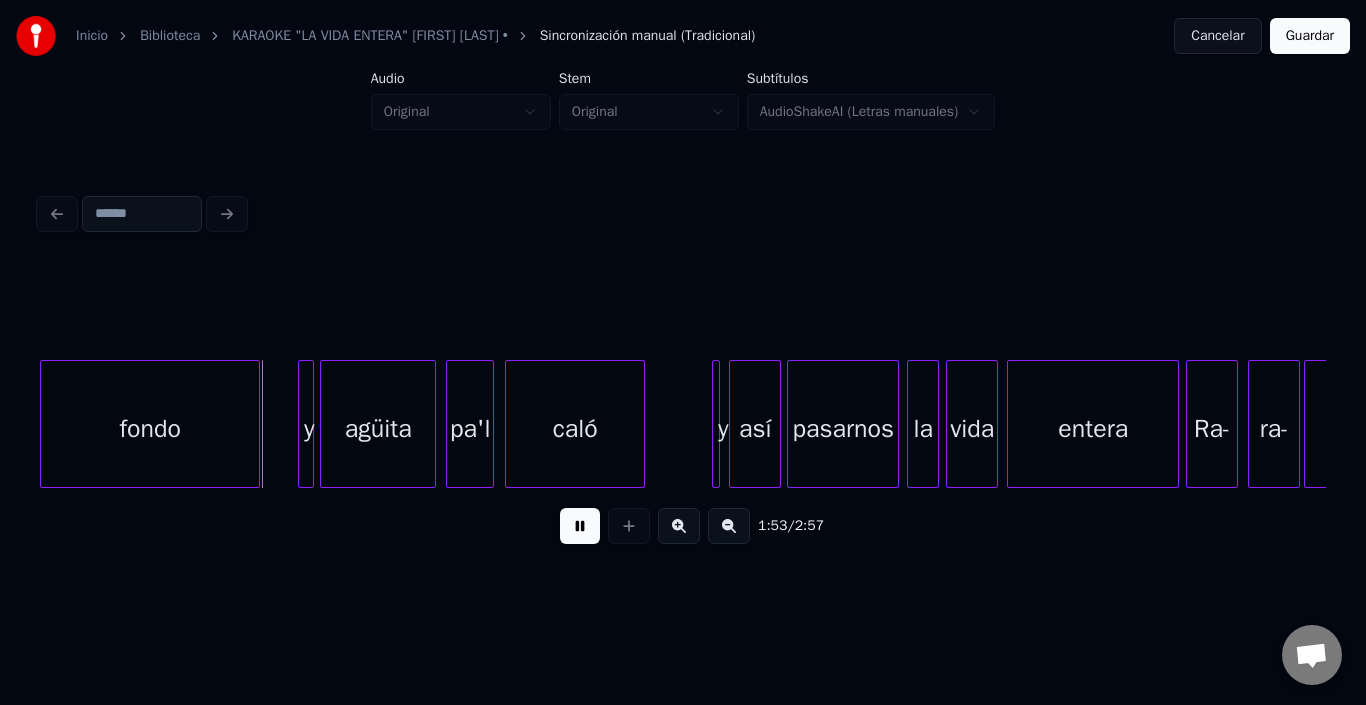 click at bounding box center (580, 526) 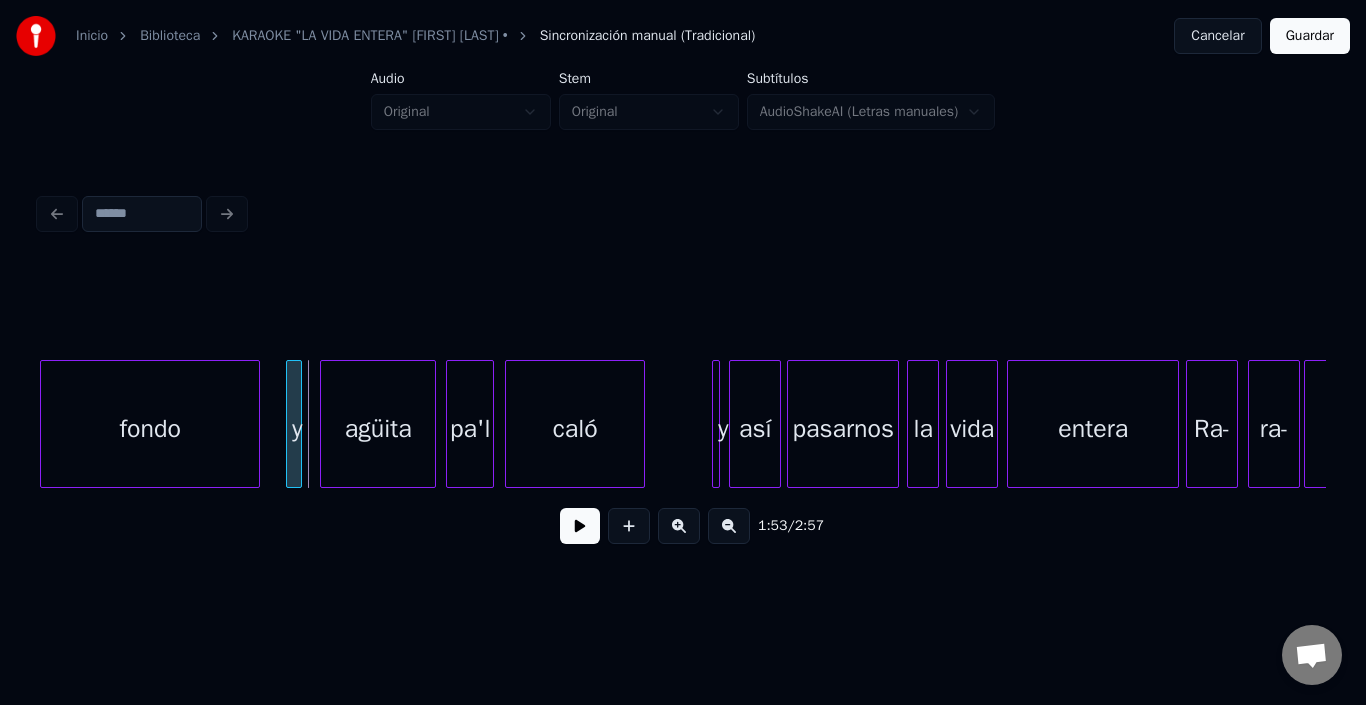 click on "1:53  /  2:57" at bounding box center (683, 412) 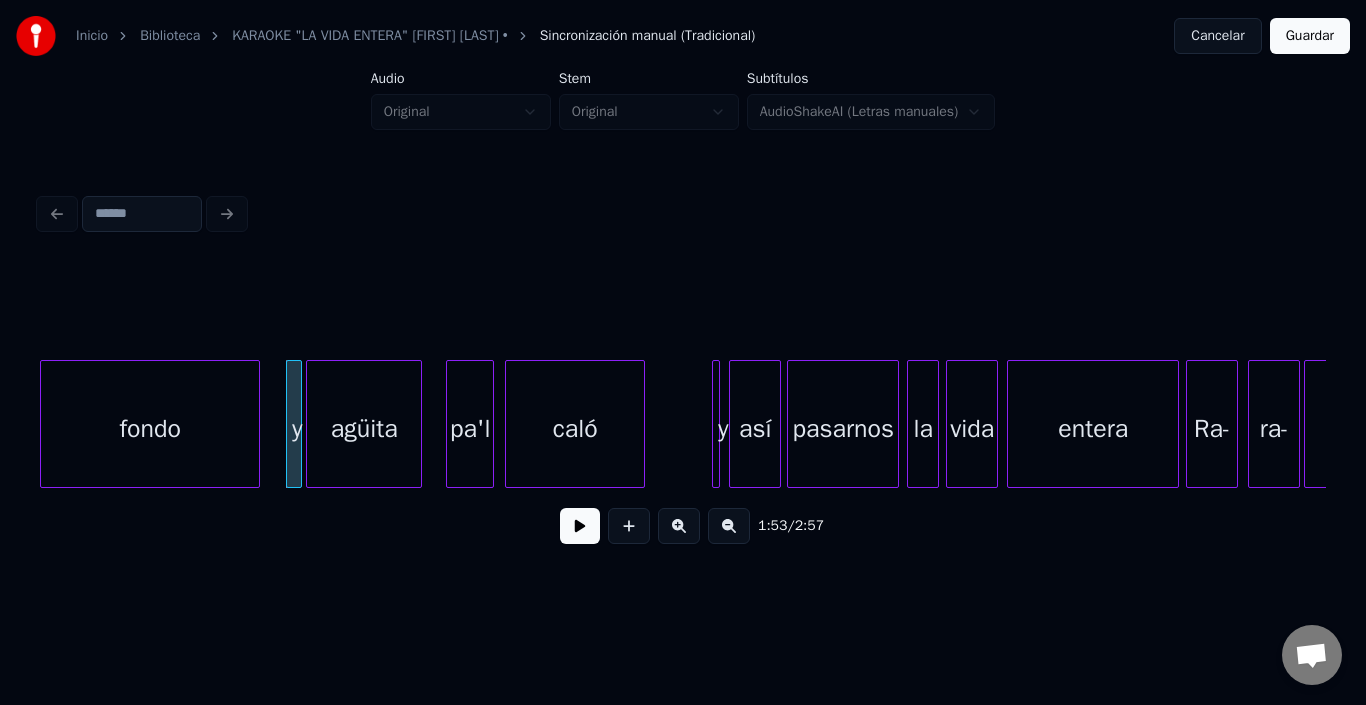 click on "agüita" at bounding box center (364, 429) 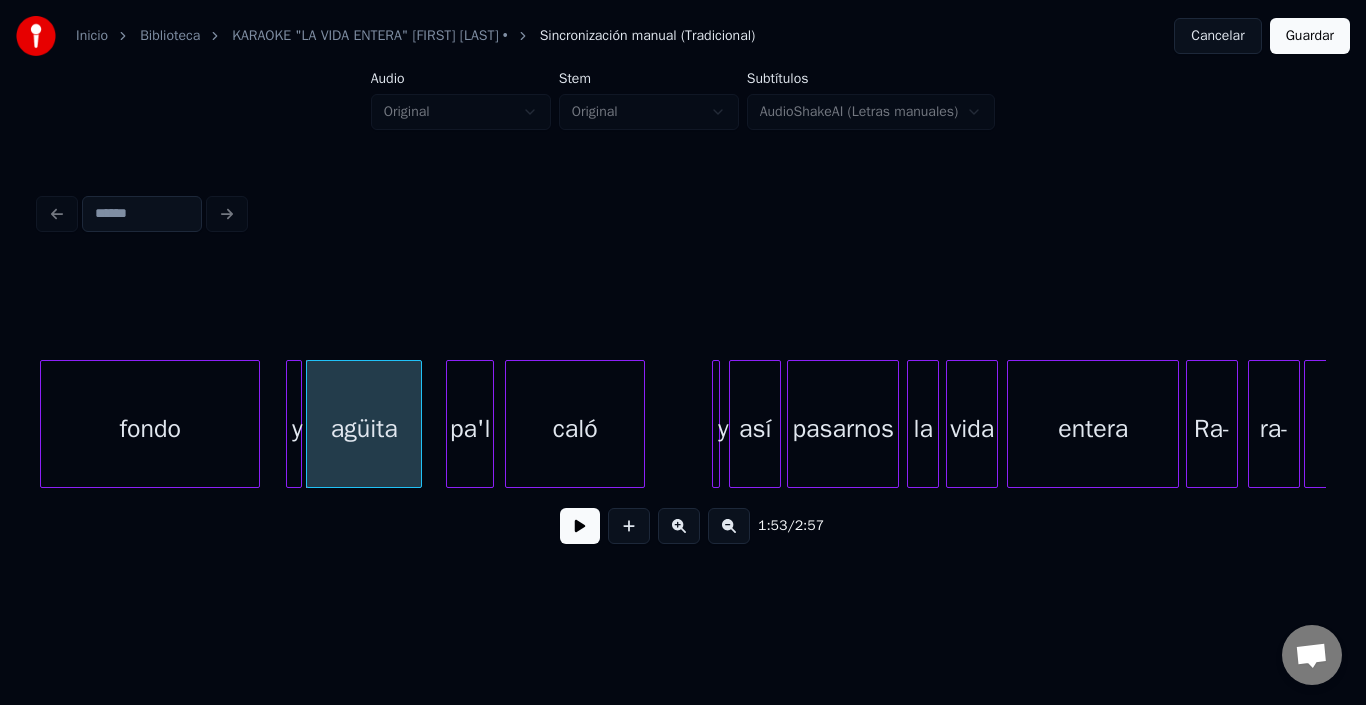 click on "agüita" at bounding box center (364, 429) 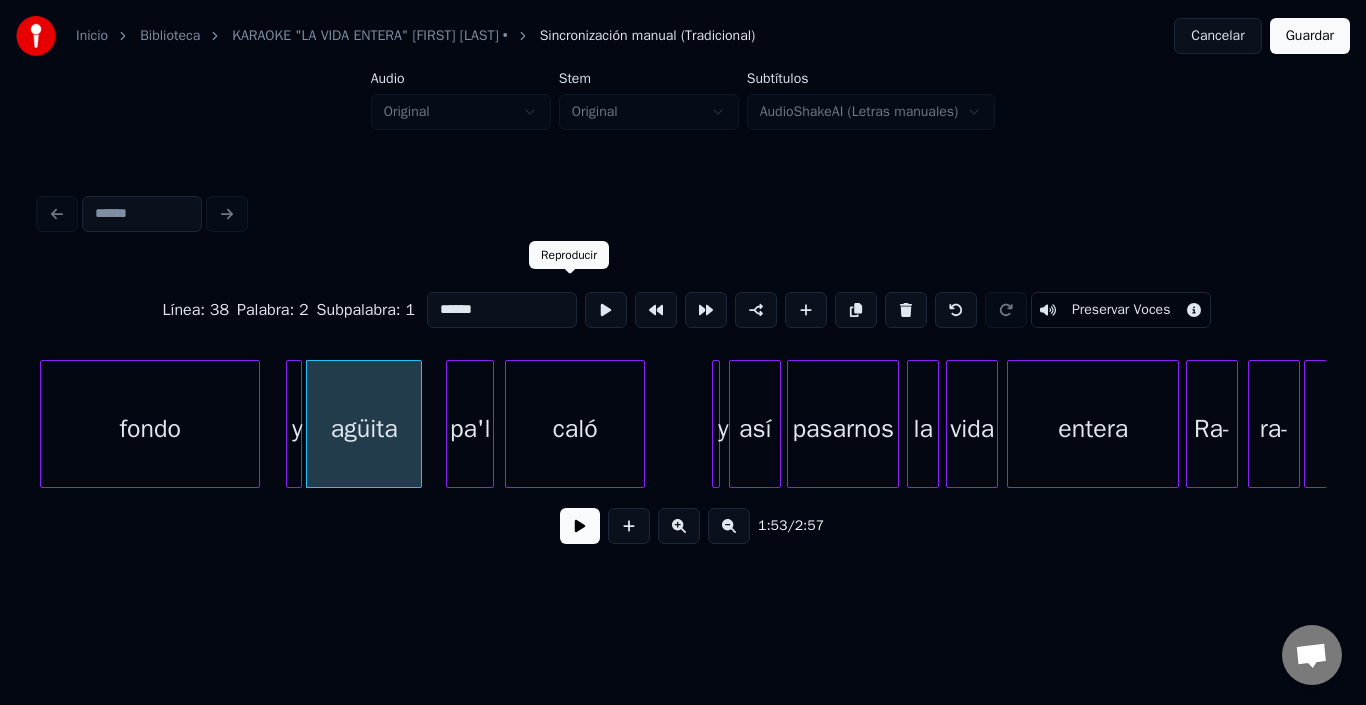 click at bounding box center (606, 310) 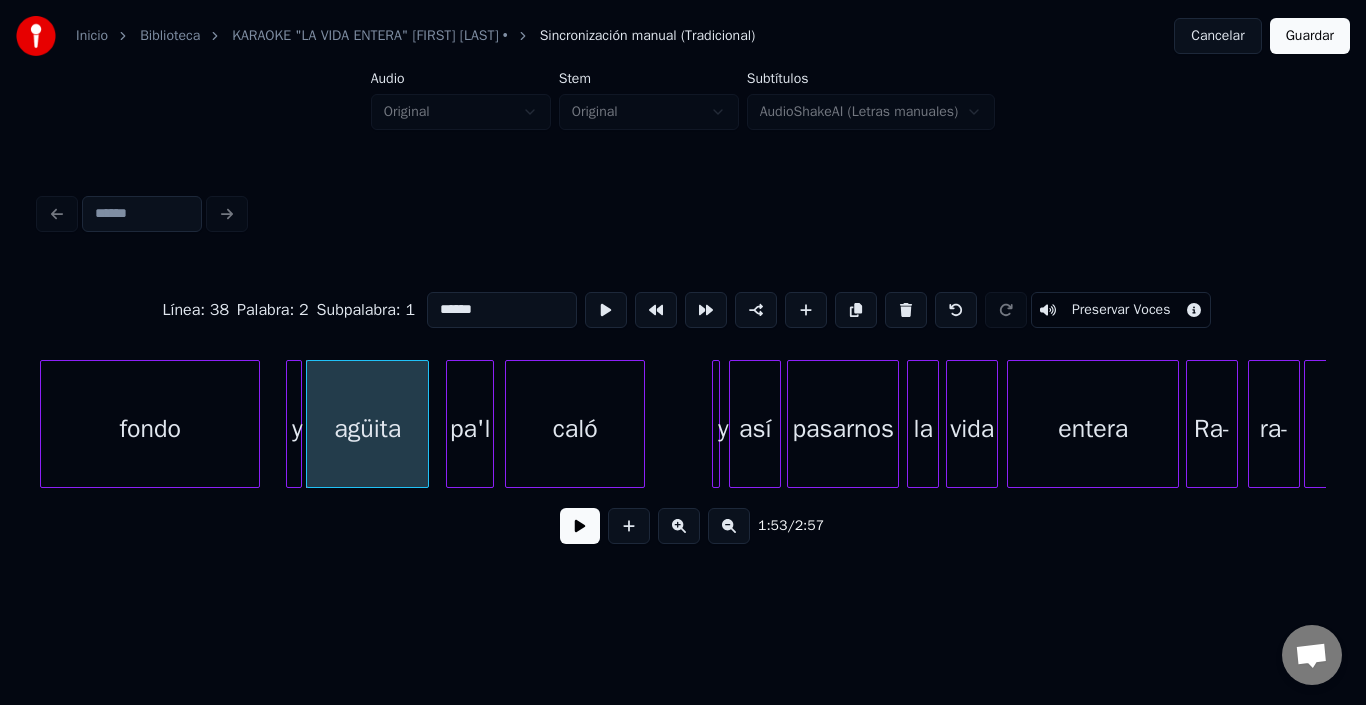 click at bounding box center (425, 424) 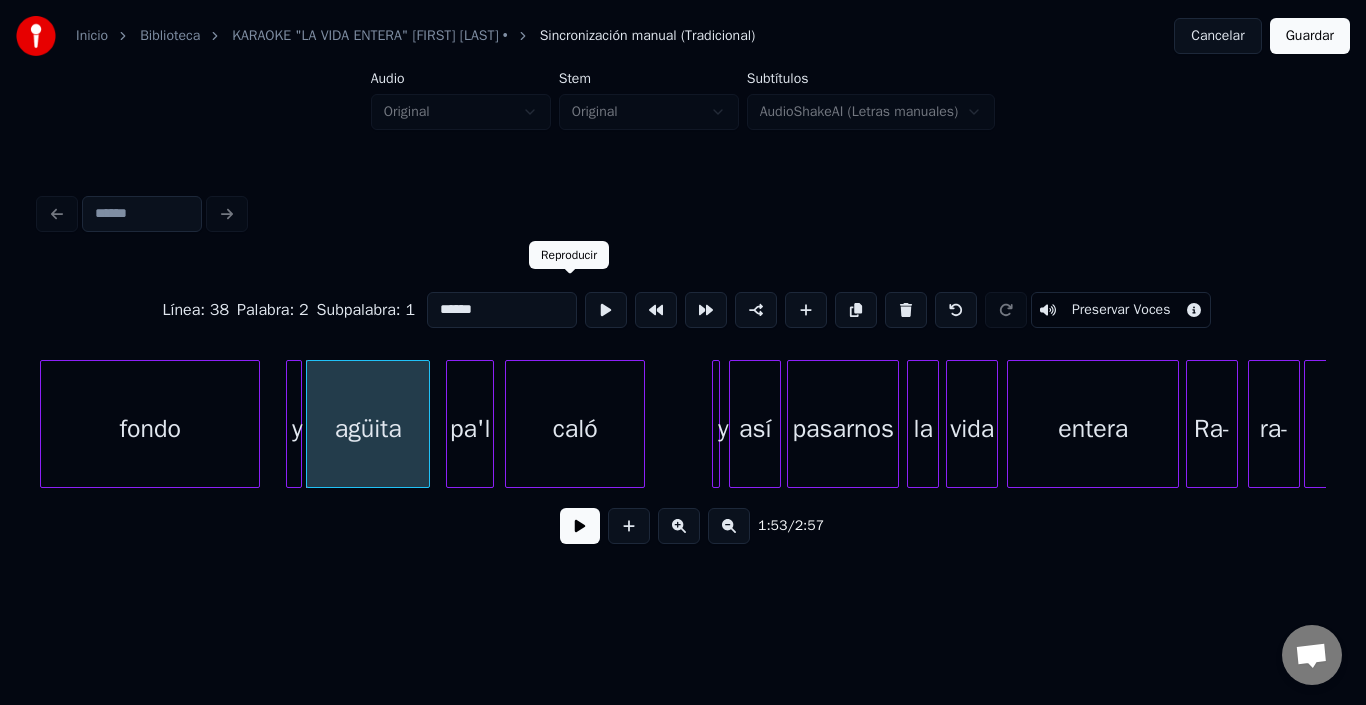 click at bounding box center (606, 310) 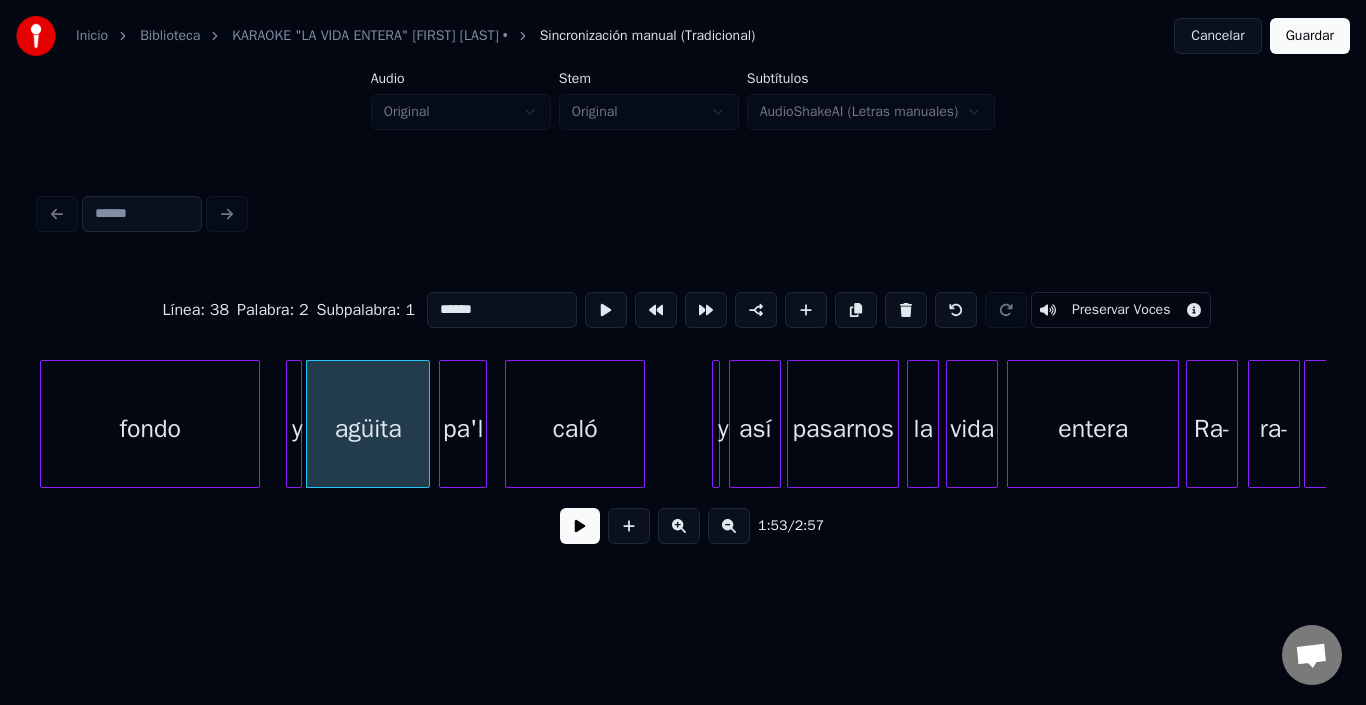 click on "pa'l" at bounding box center (463, 429) 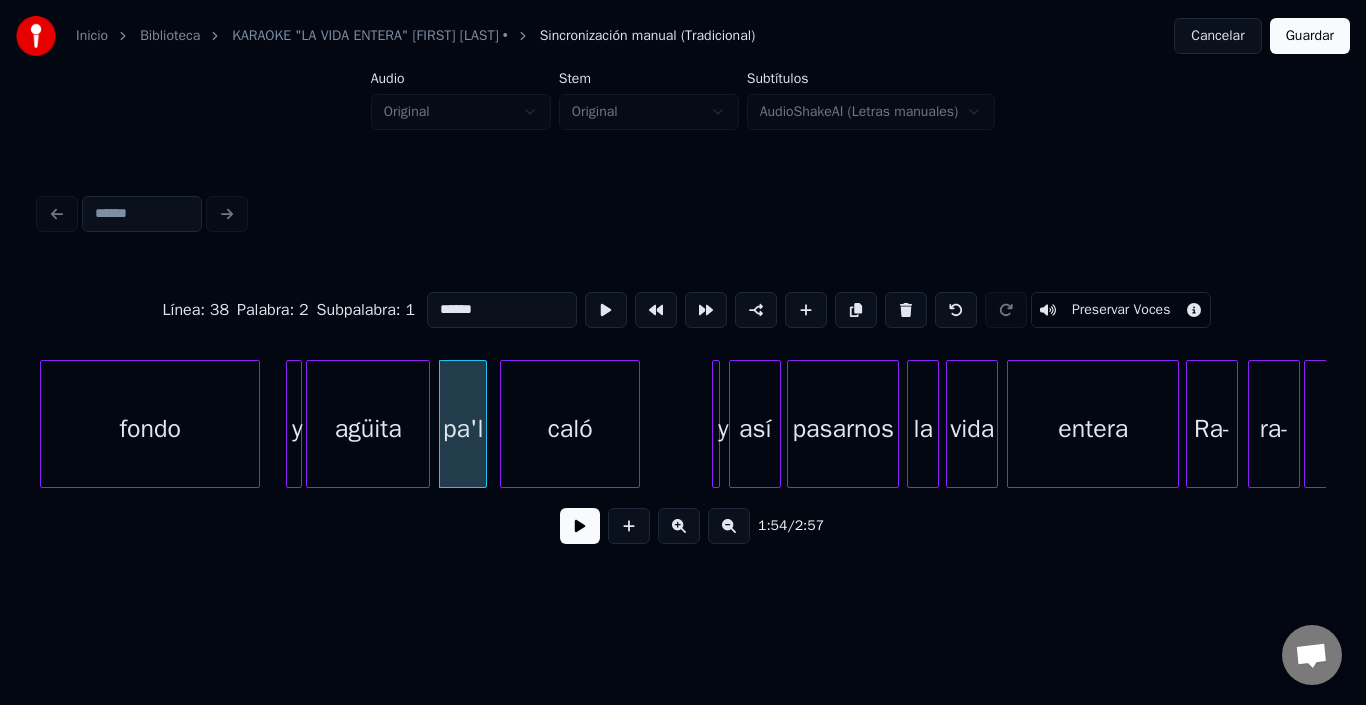click on "caló" at bounding box center [570, 429] 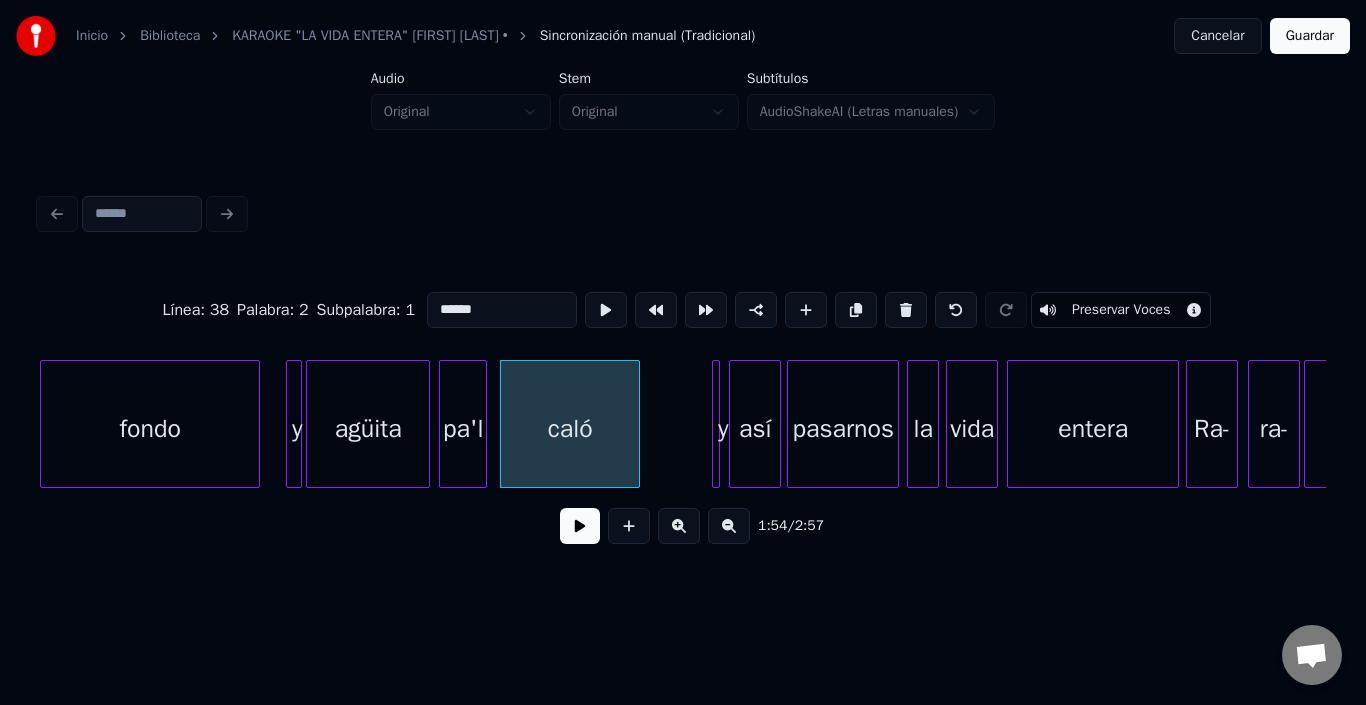 click on "fondo" at bounding box center [150, 429] 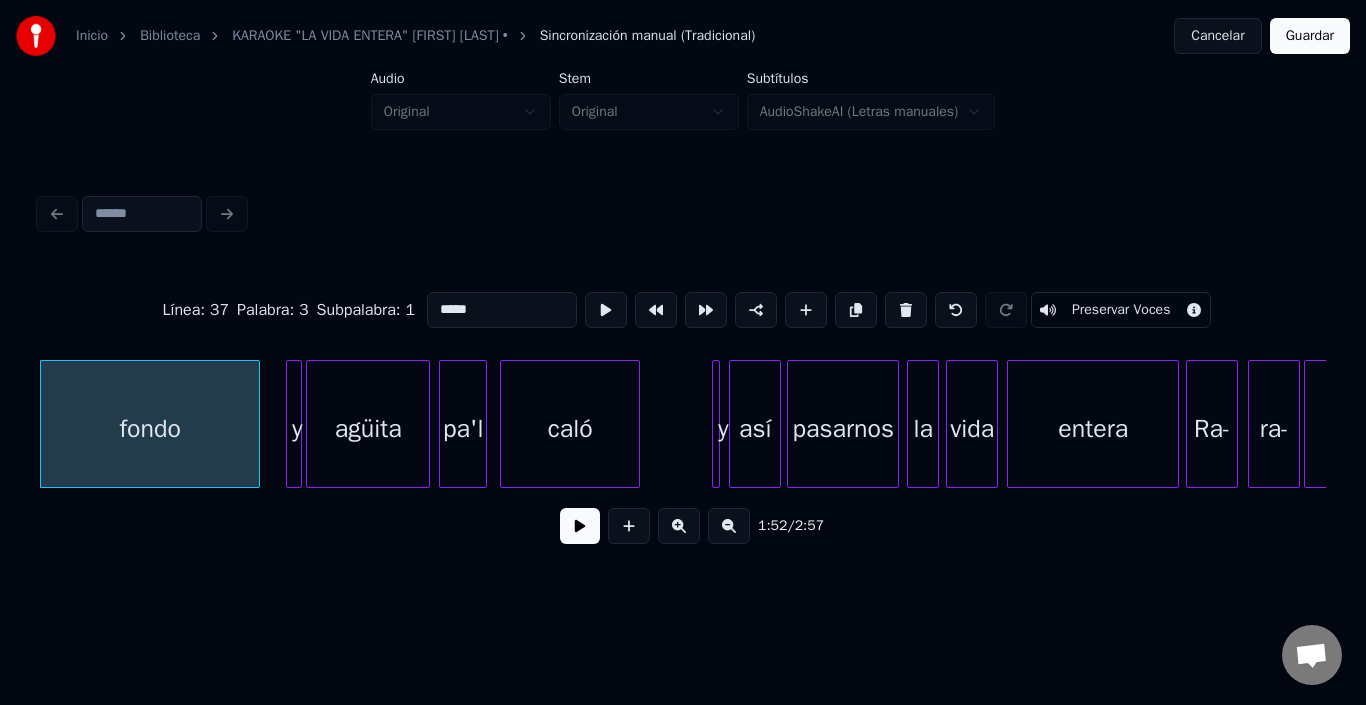 click at bounding box center (580, 526) 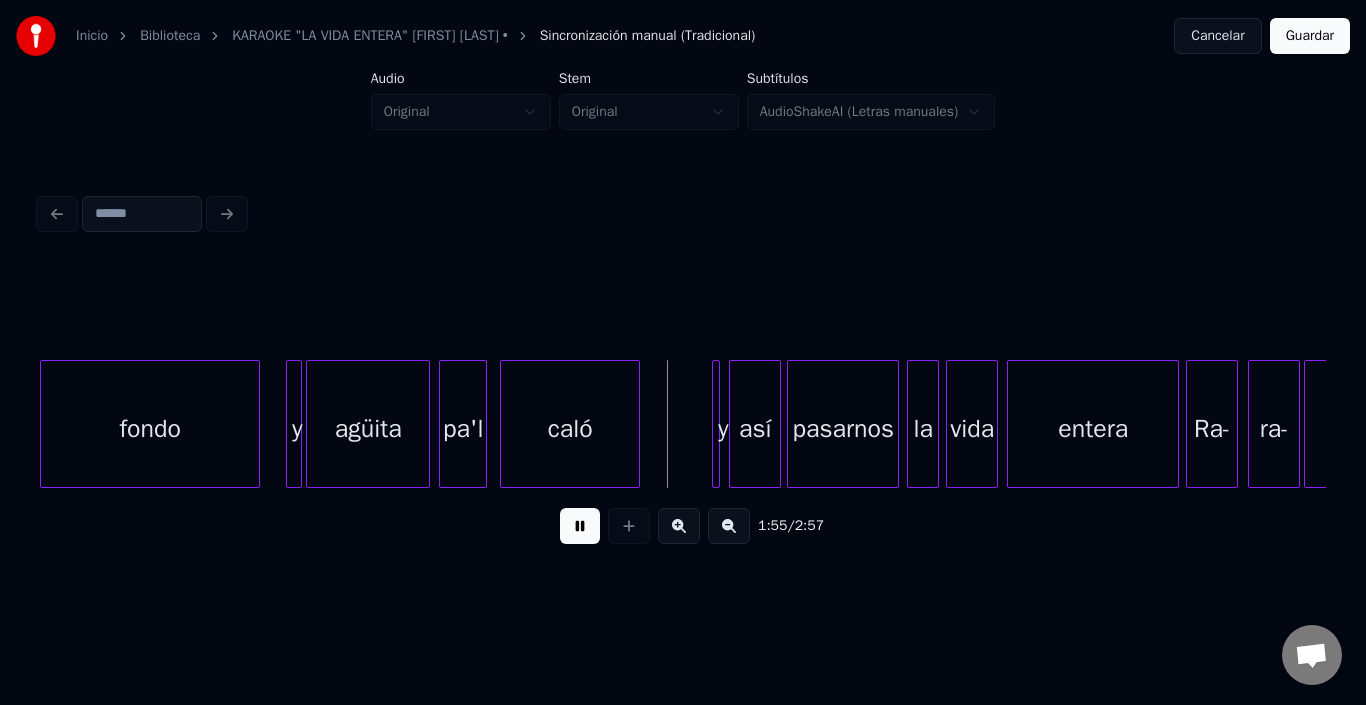 click at bounding box center (580, 526) 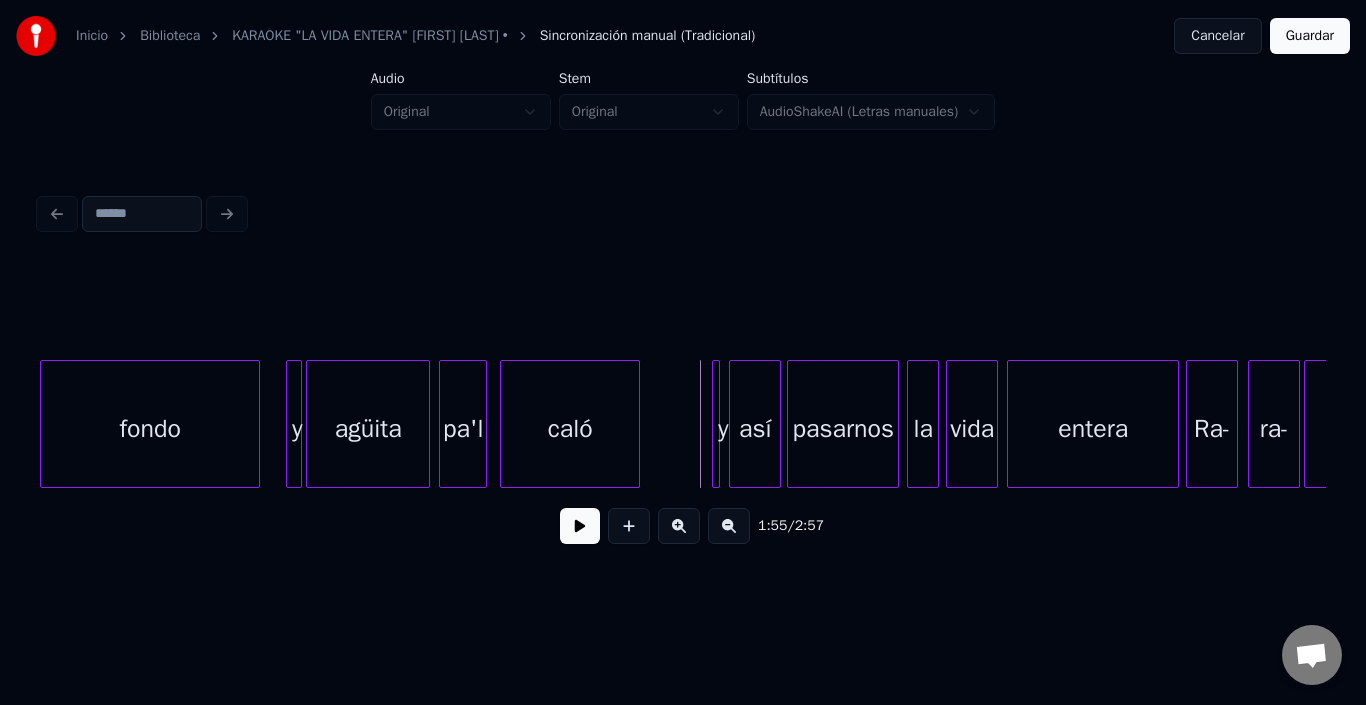click at bounding box center [716, 424] 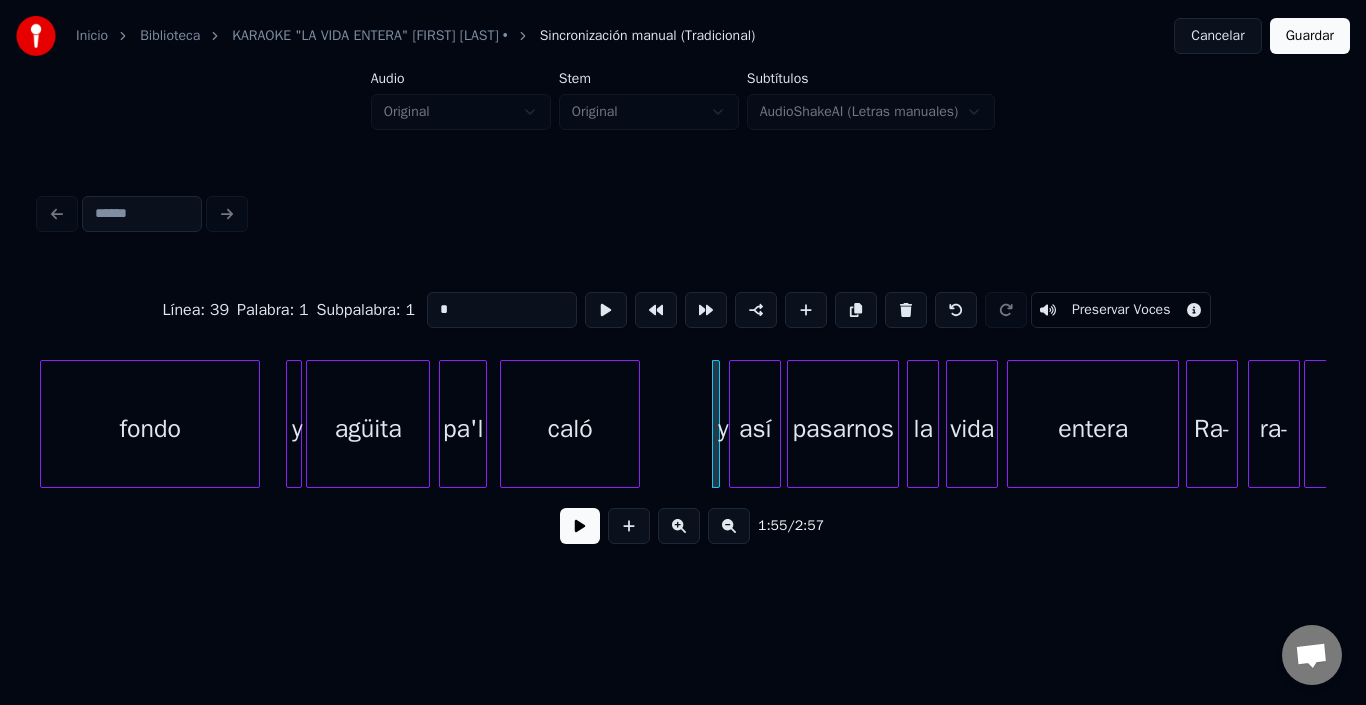 click on "*" at bounding box center (502, 310) 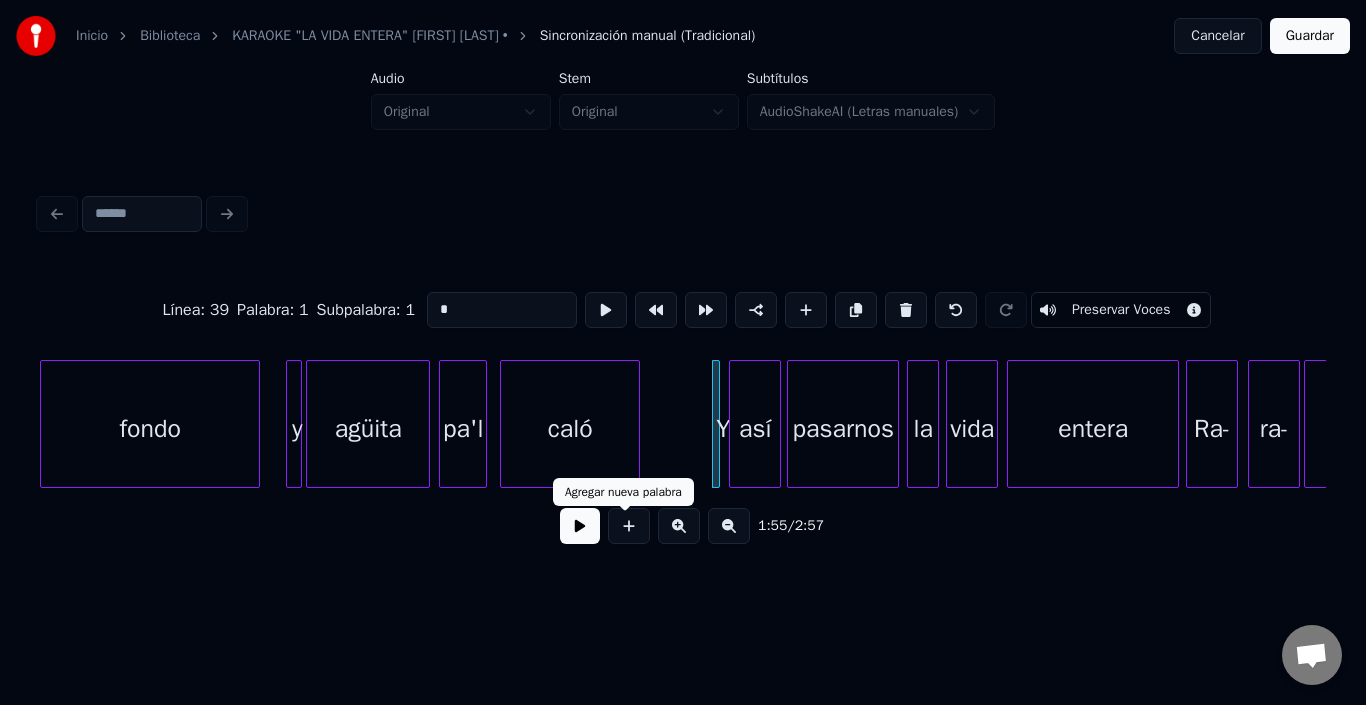 type on "*" 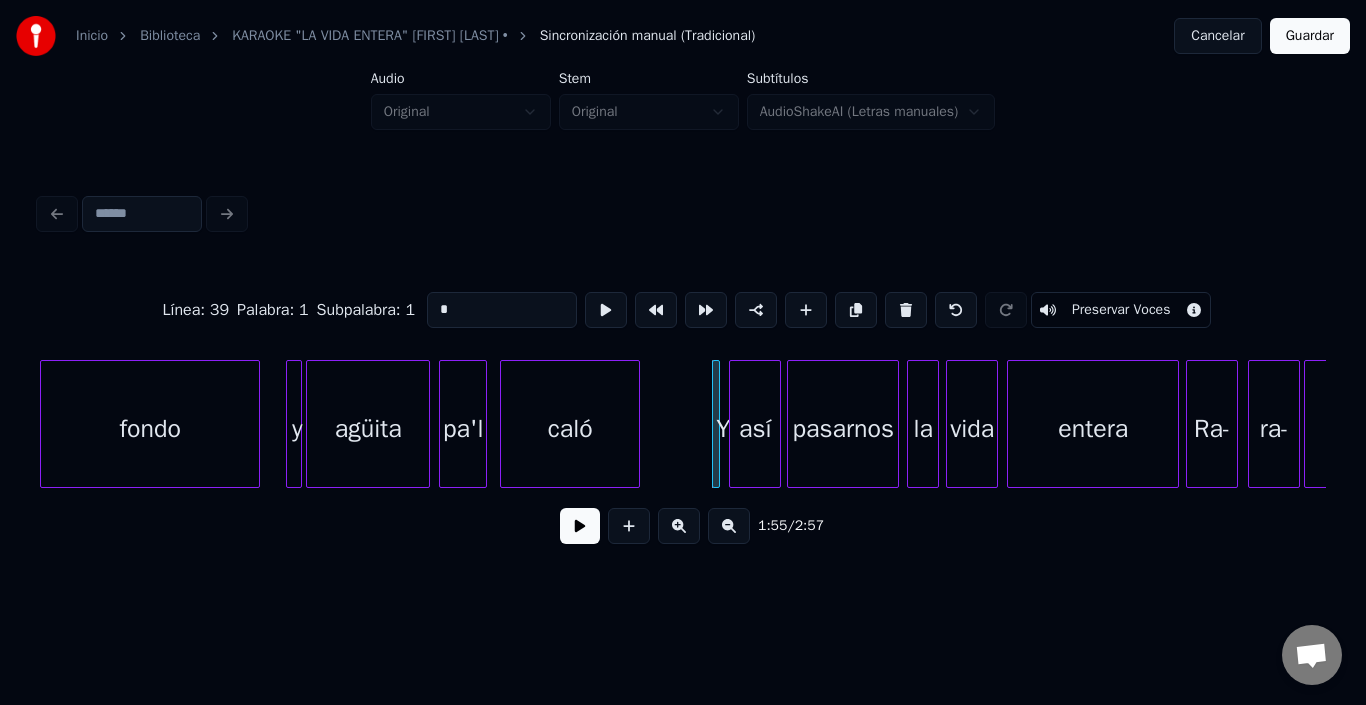 click at bounding box center (580, 526) 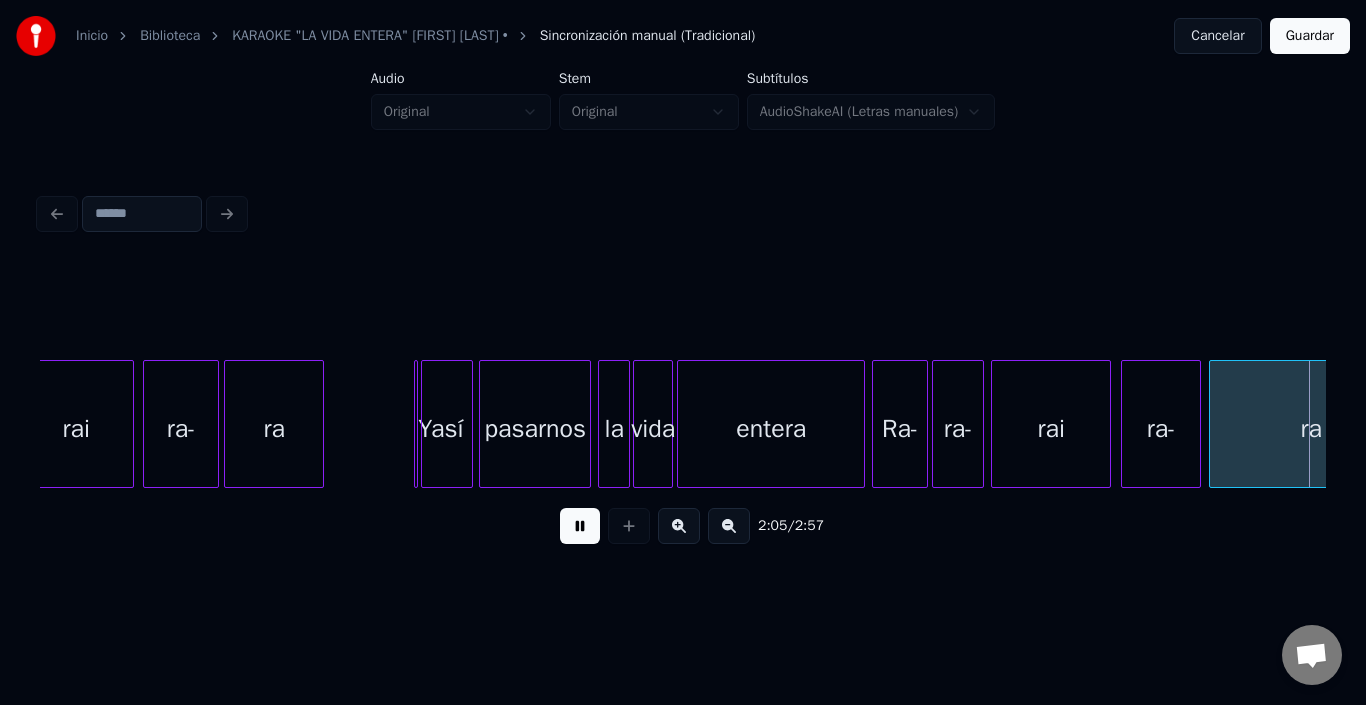 scroll, scrollTop: 0, scrollLeft: 25065, axis: horizontal 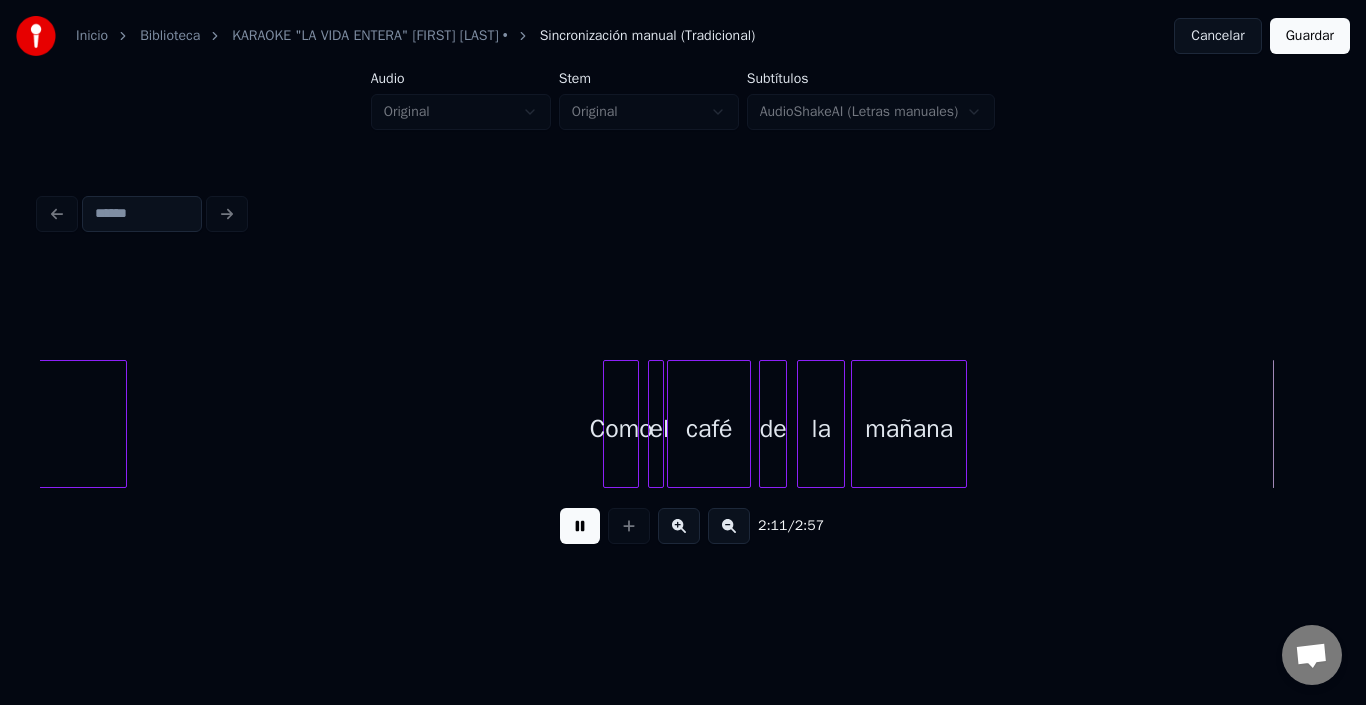 click at bounding box center [580, 526] 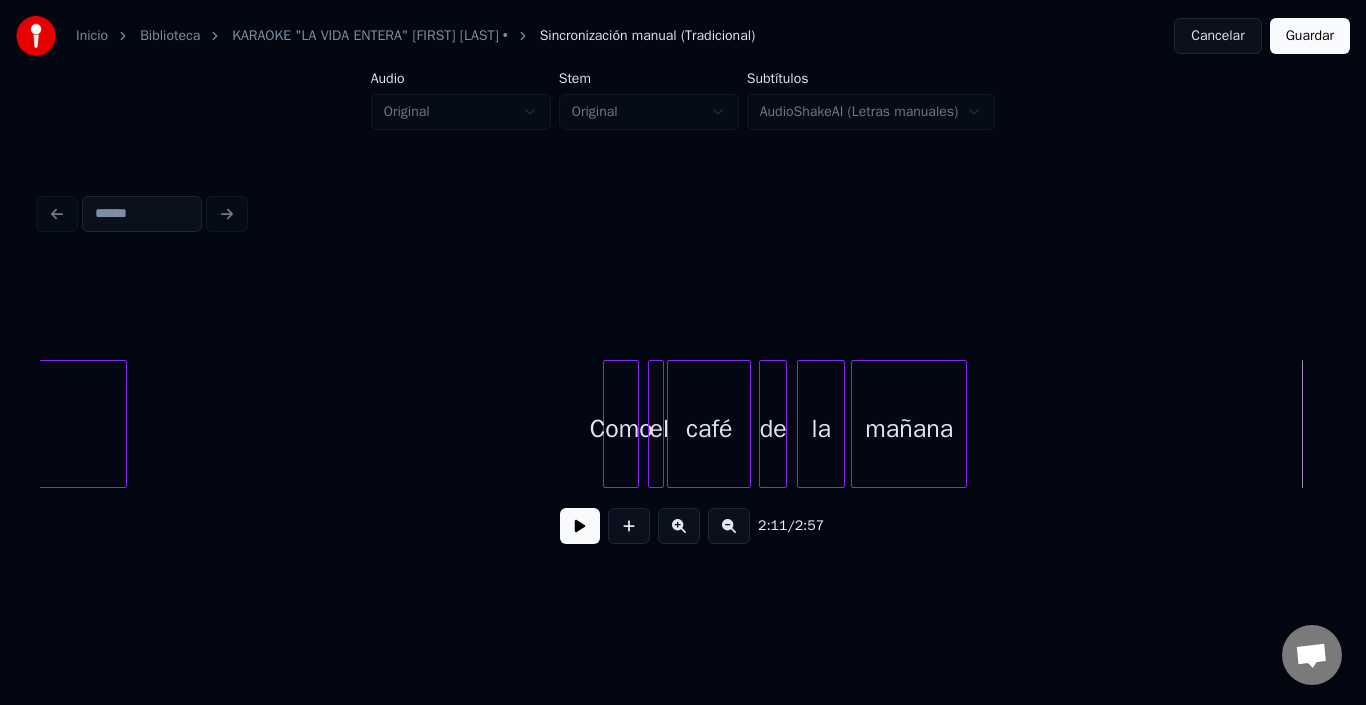 click at bounding box center [841, 424] 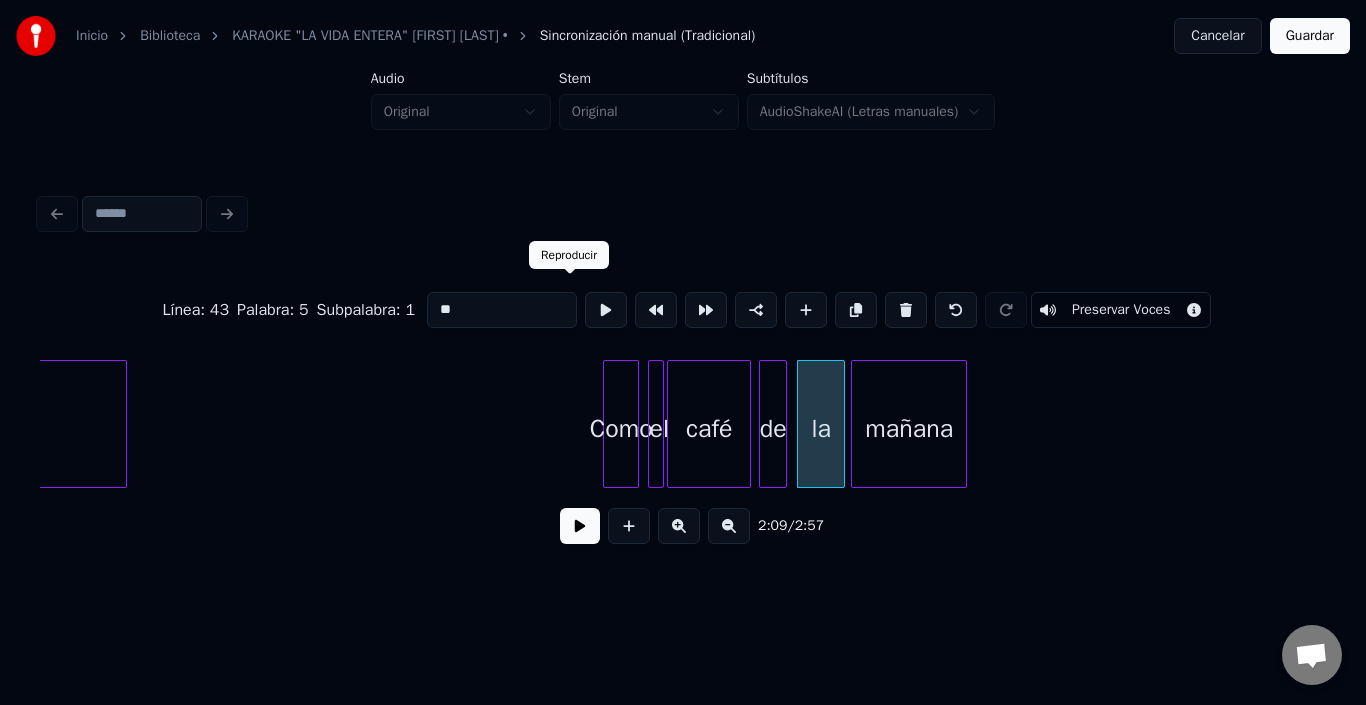 click at bounding box center [606, 310] 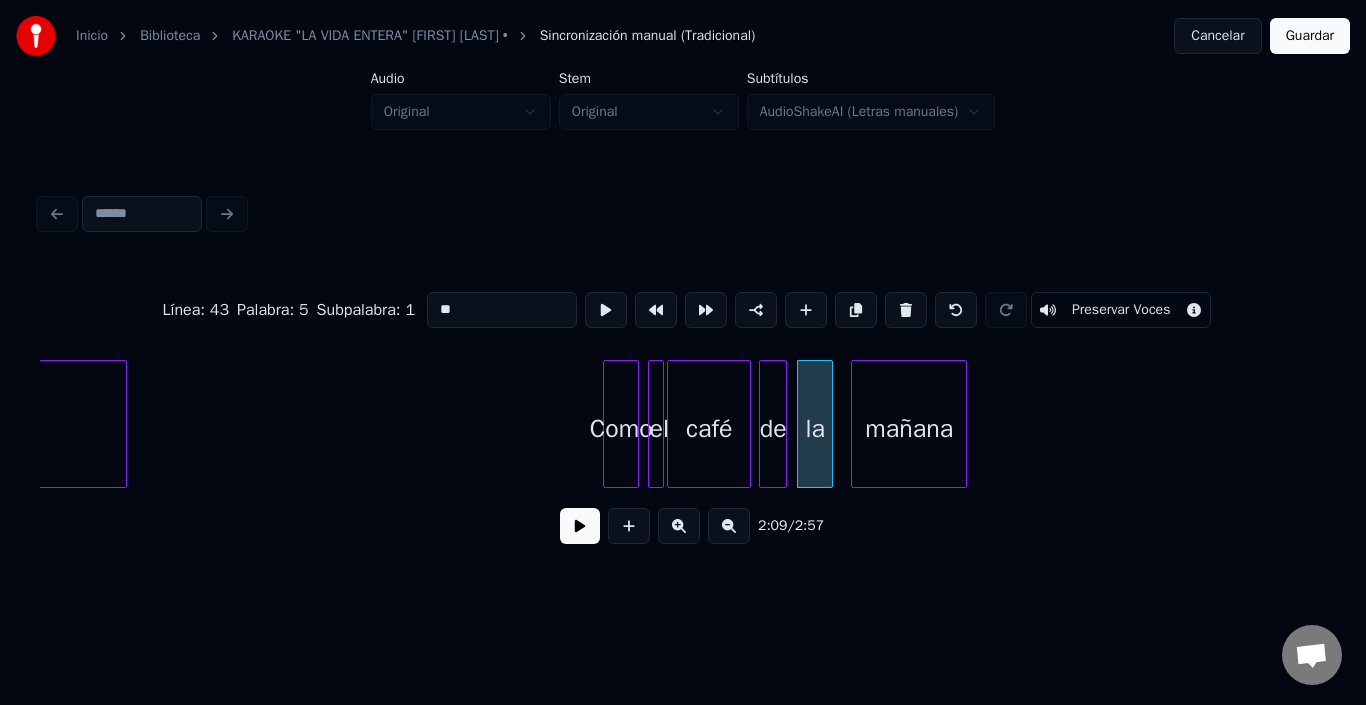 click at bounding box center (829, 424) 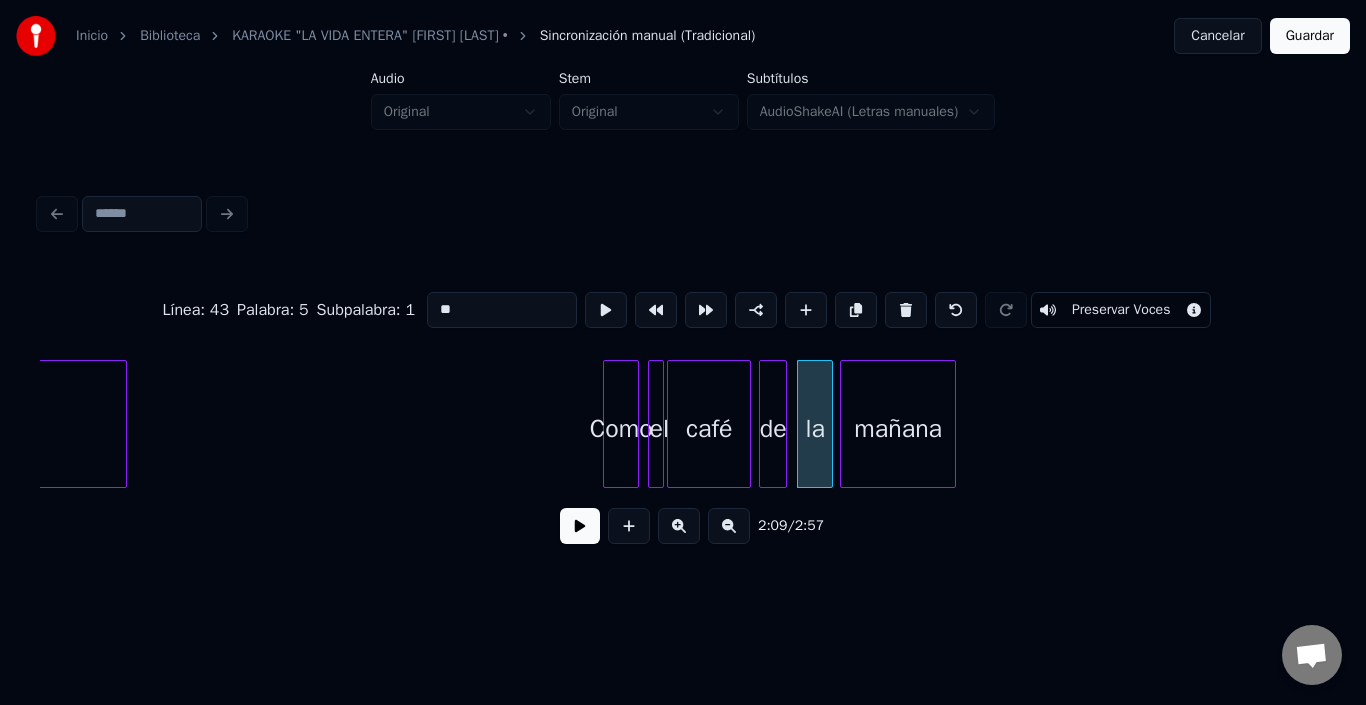 click on "mañana" at bounding box center [898, 429] 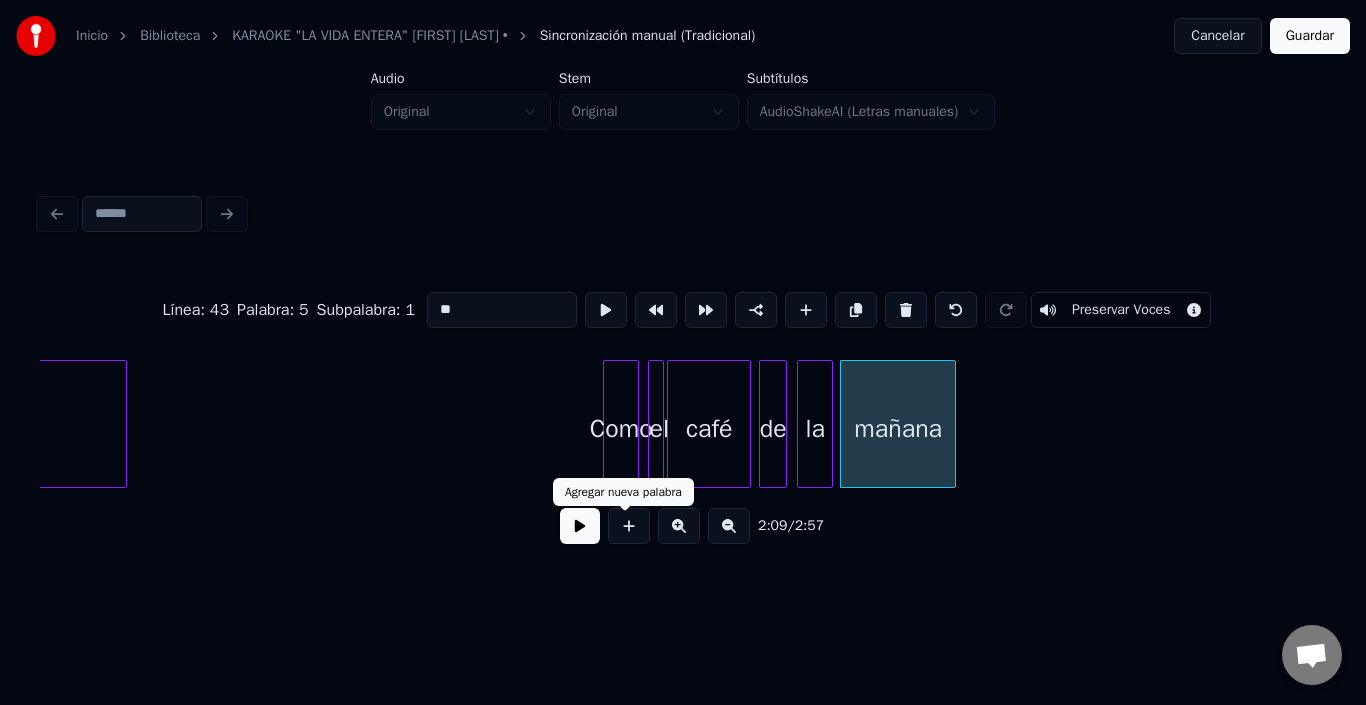 click on "ra Como el café de la mañana" at bounding box center (-7276, 424) 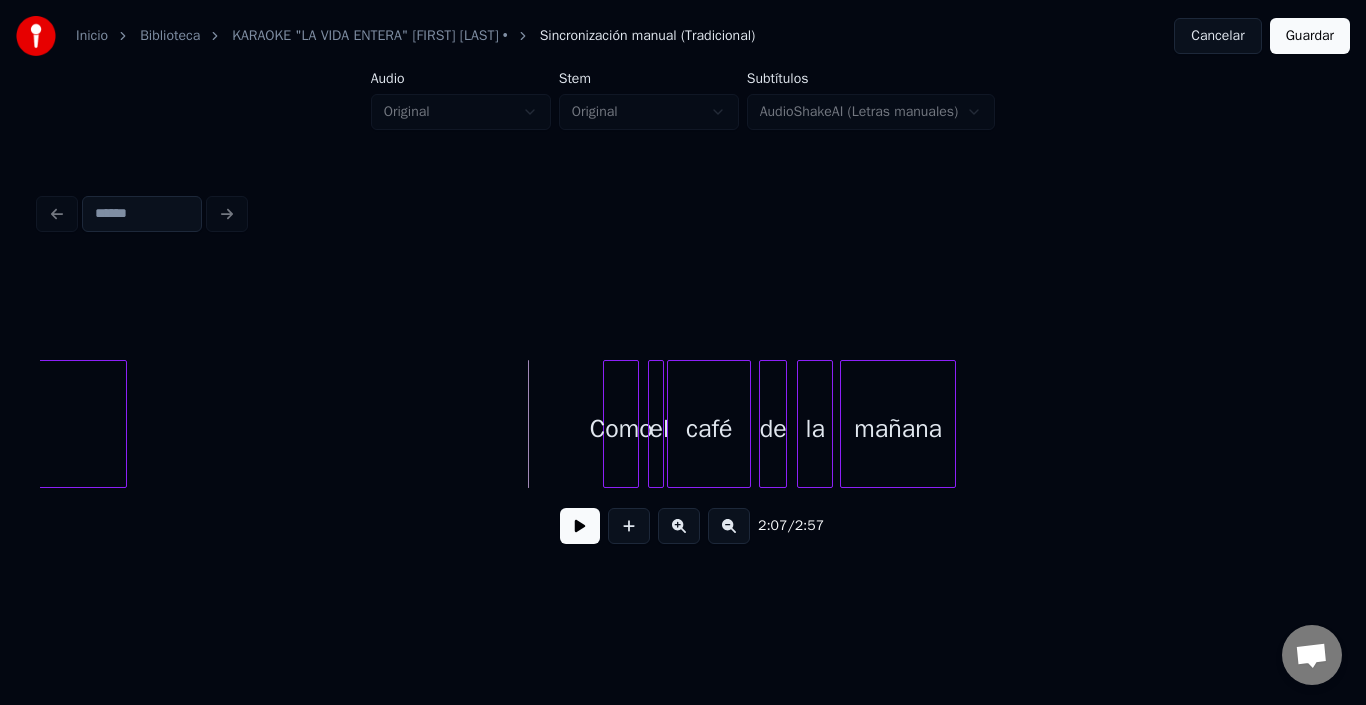 click at bounding box center (580, 526) 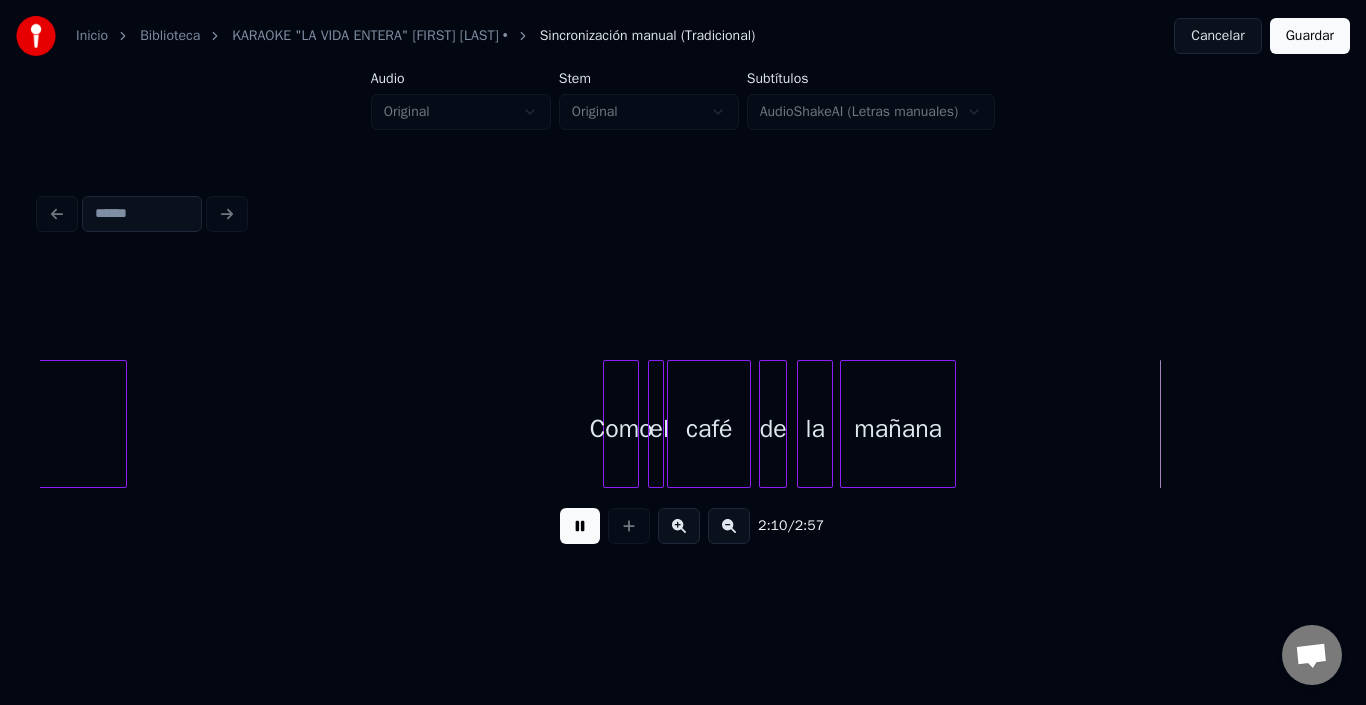 click at bounding box center (580, 526) 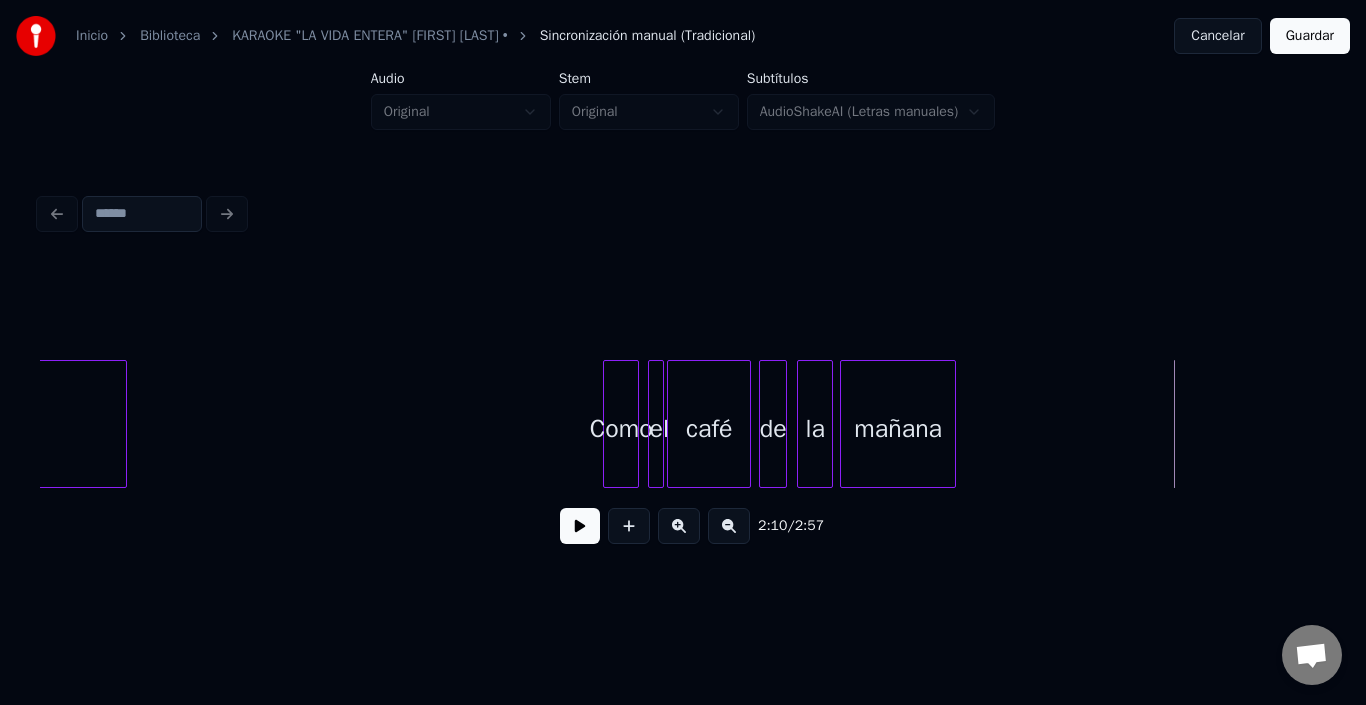 click on "mañana" at bounding box center (898, 429) 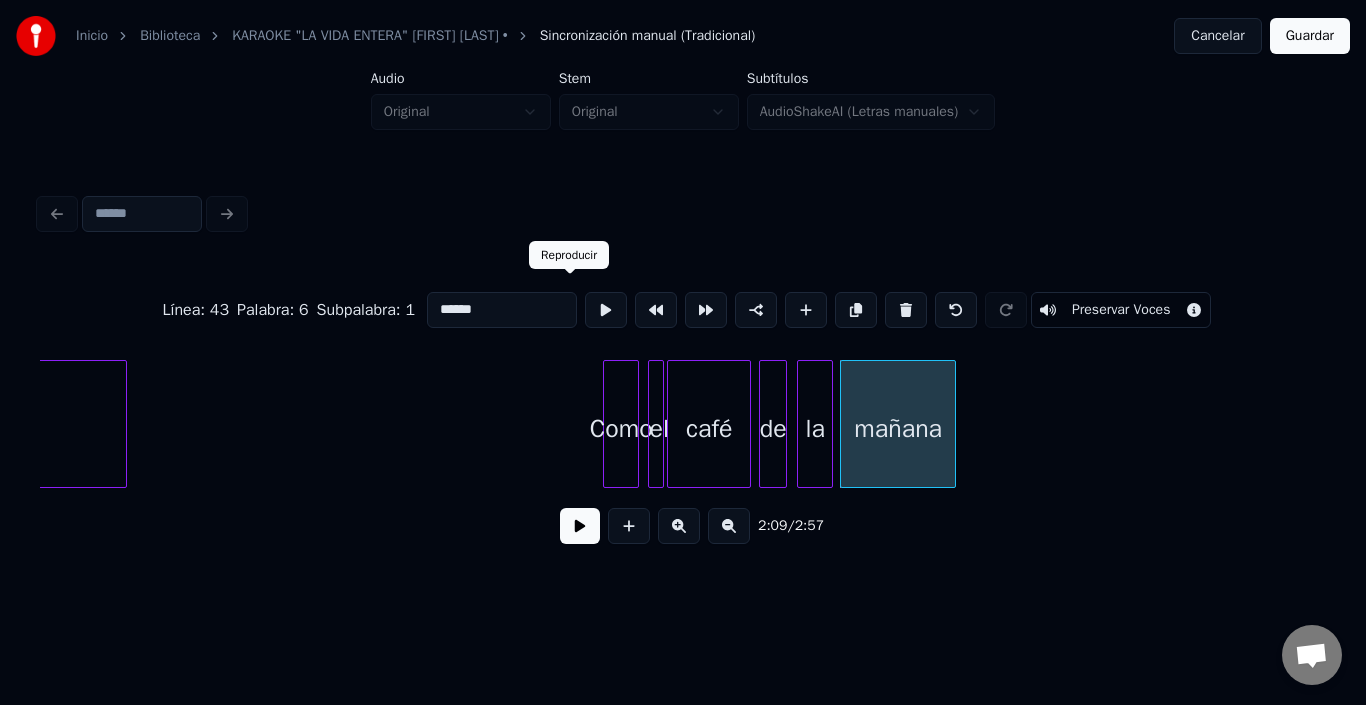 click at bounding box center (606, 310) 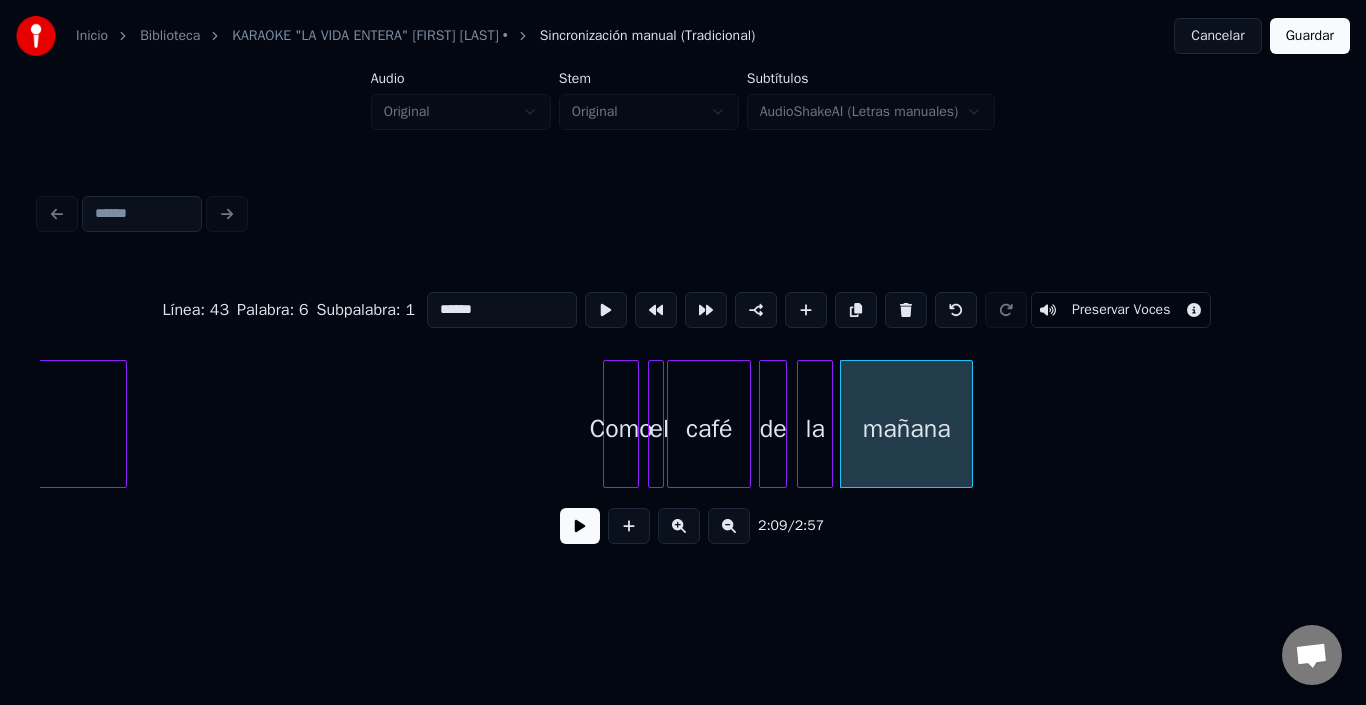 click at bounding box center [969, 424] 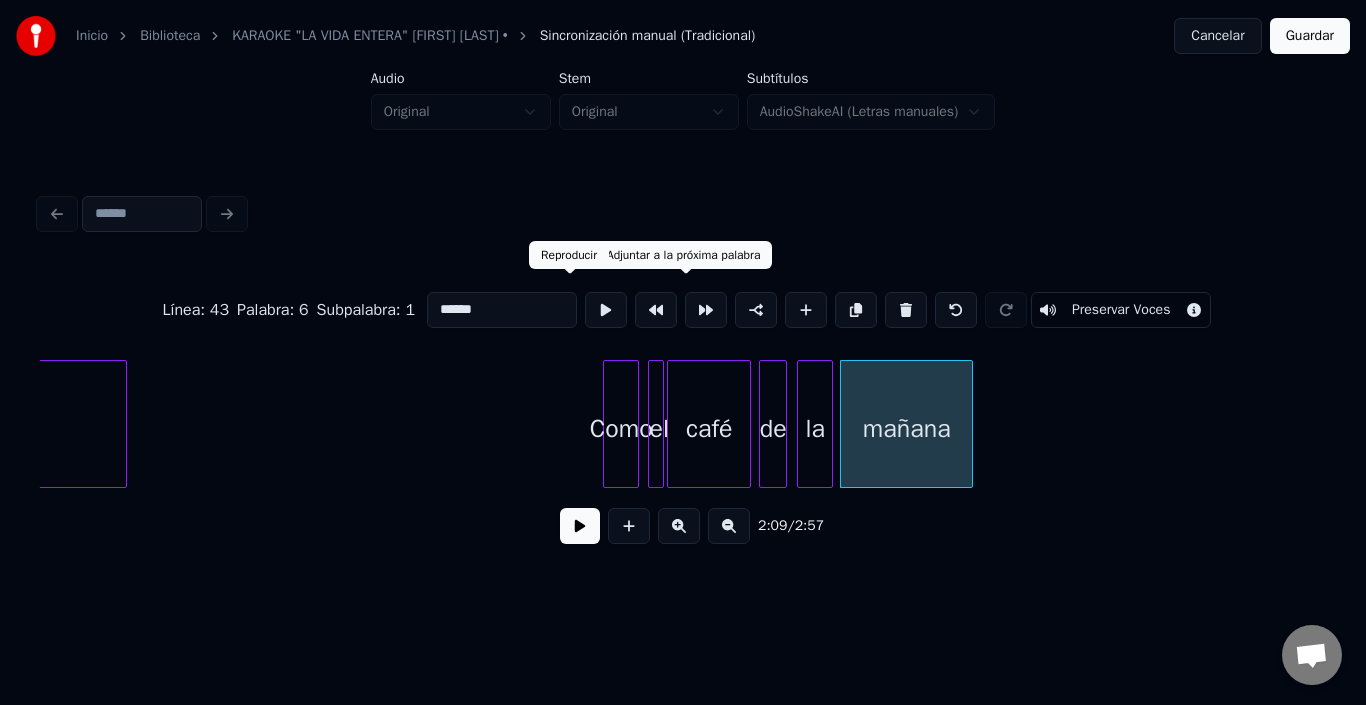 click on "******" at bounding box center (502, 310) 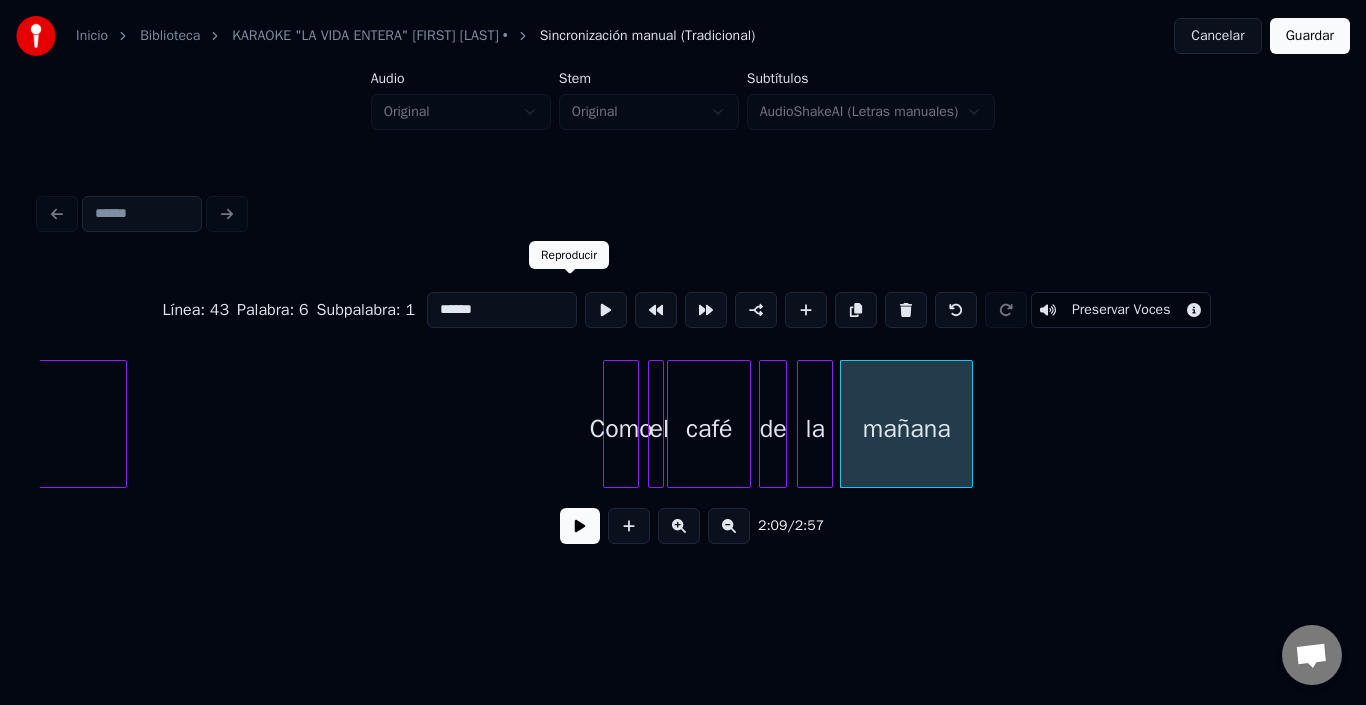 click at bounding box center (606, 310) 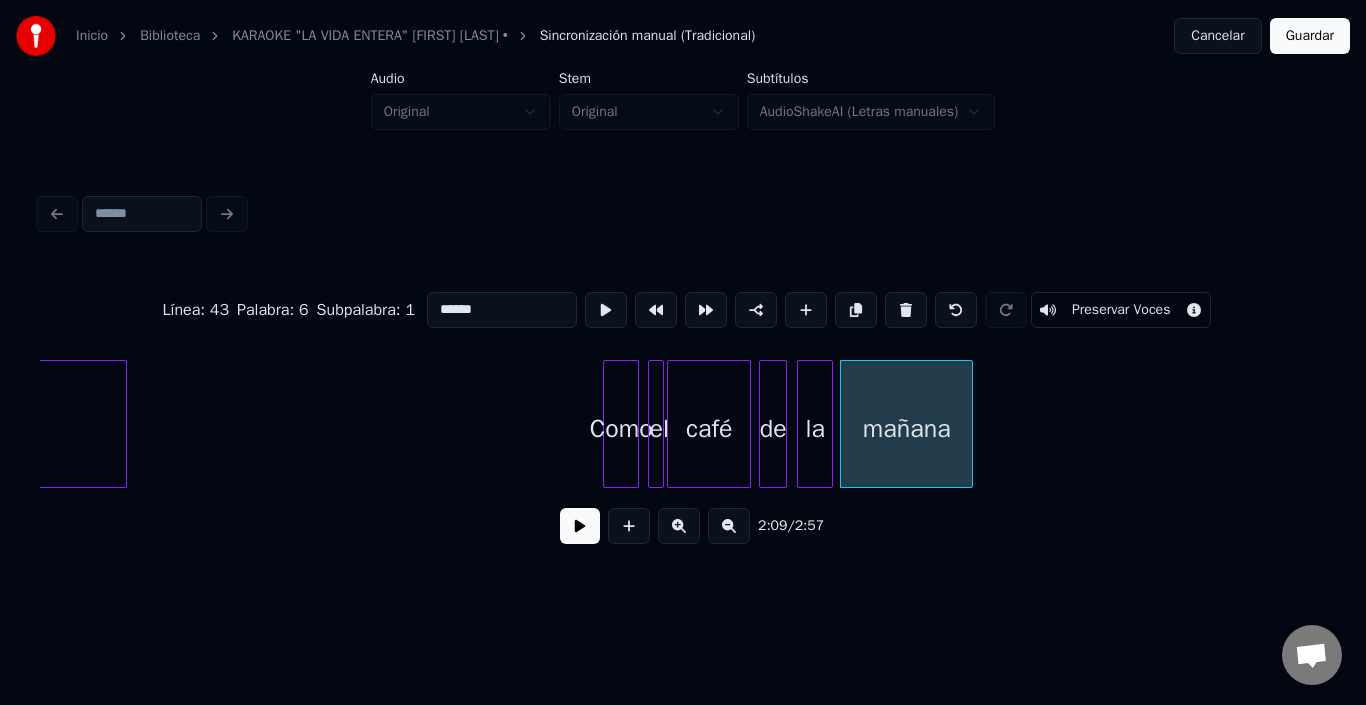 click at bounding box center (580, 526) 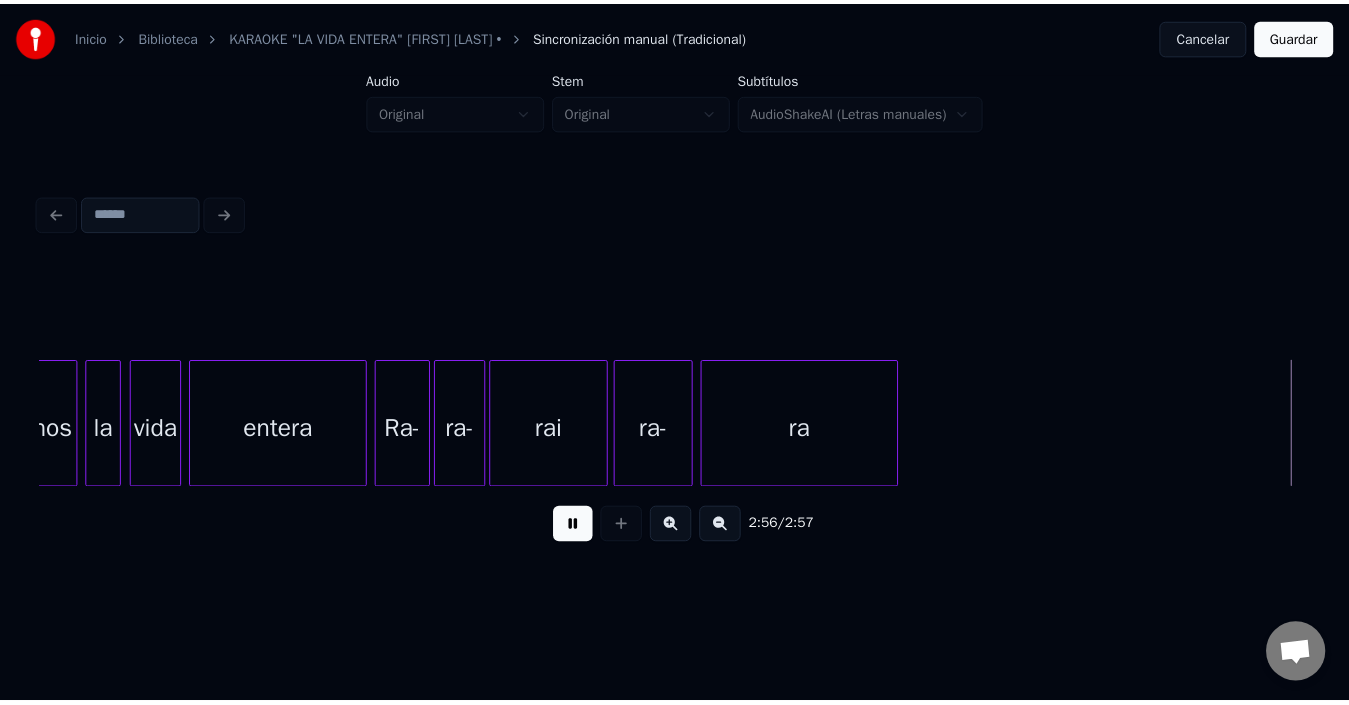 scroll, scrollTop: 0, scrollLeft: 34213, axis: horizontal 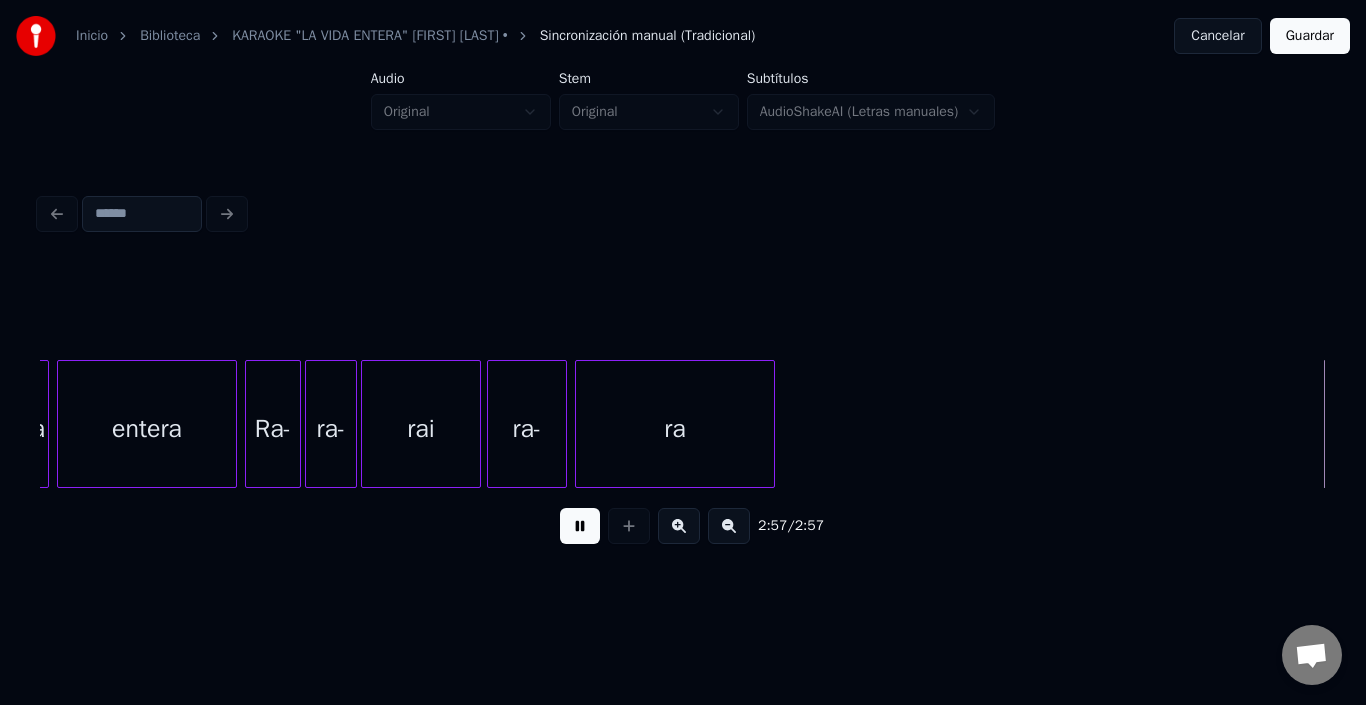 click on "Guardar" at bounding box center (1310, 36) 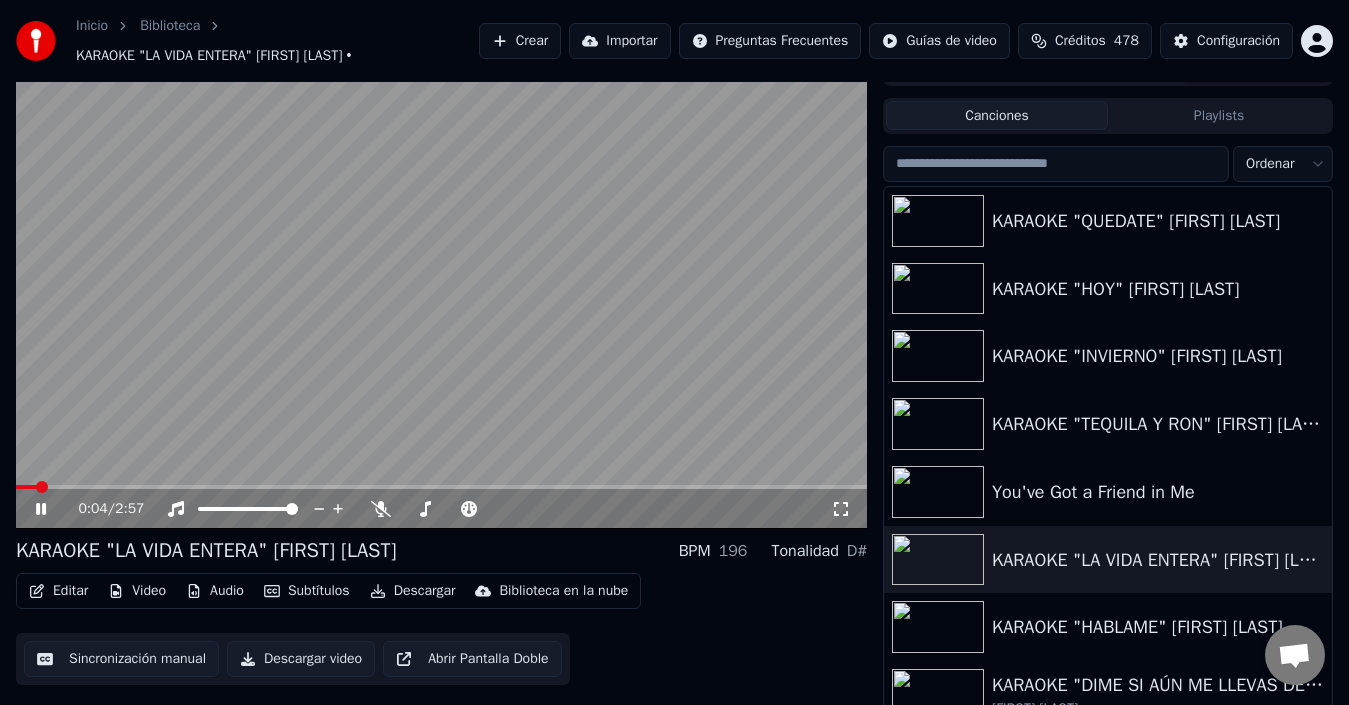 scroll, scrollTop: 42, scrollLeft: 0, axis: vertical 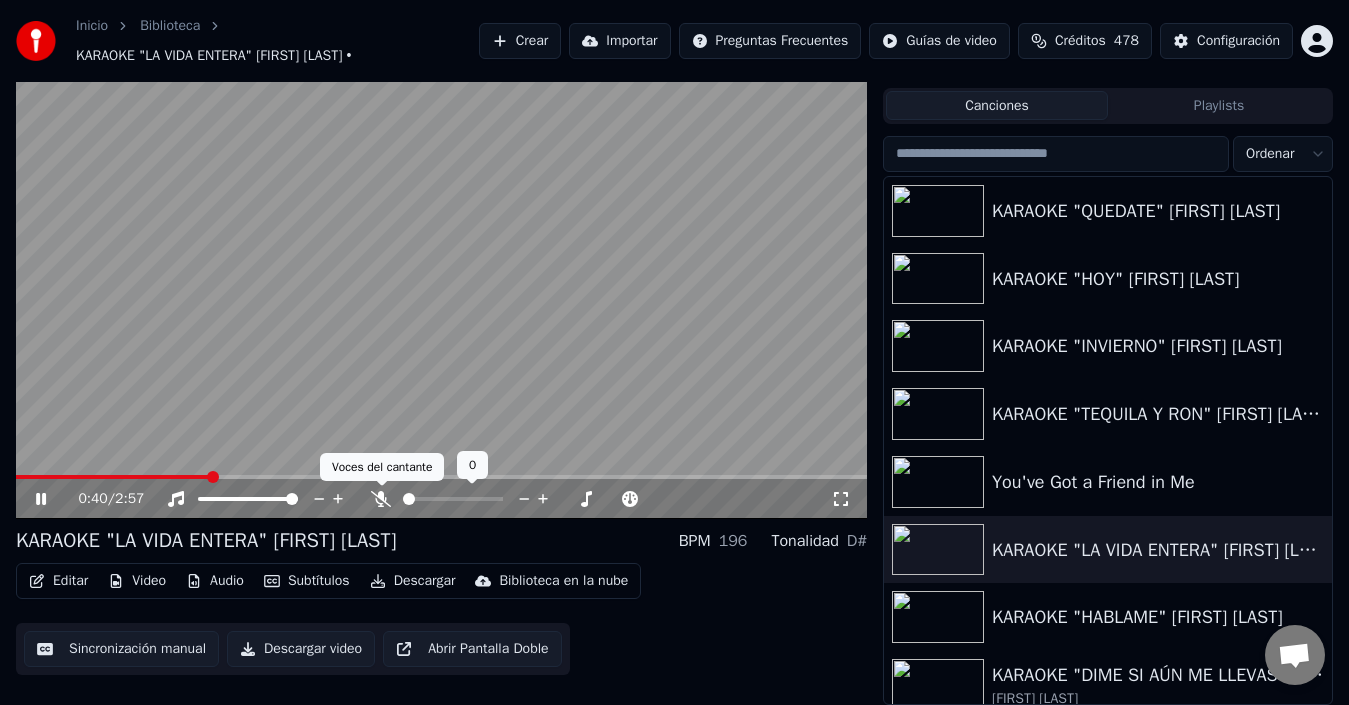 click 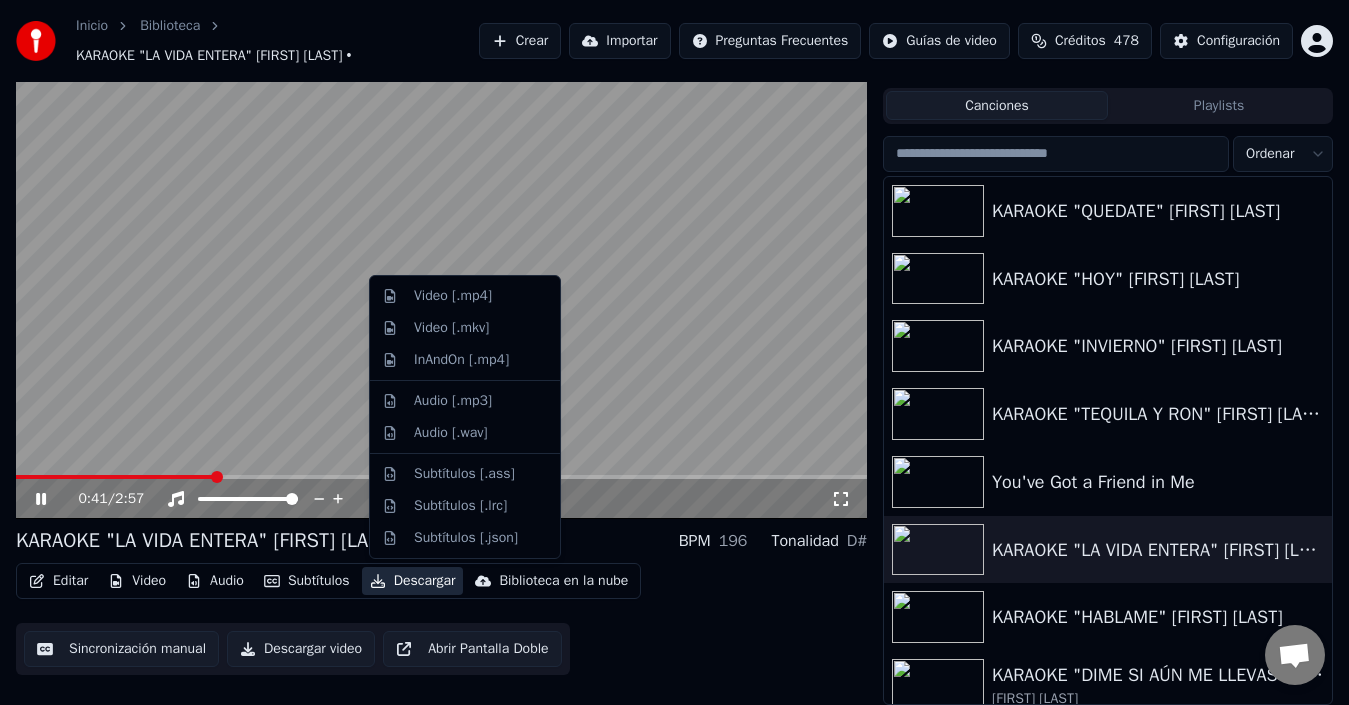 click on "Descargar" at bounding box center (413, 581) 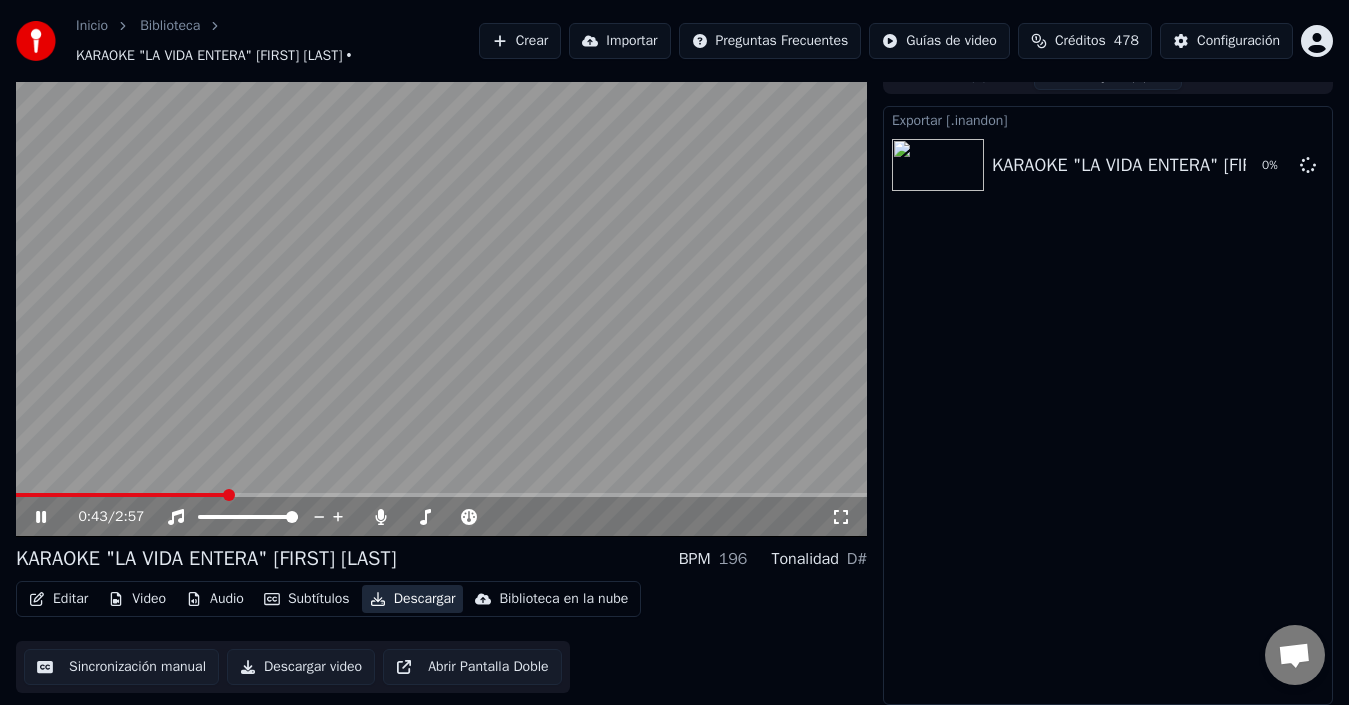 scroll, scrollTop: 15, scrollLeft: 0, axis: vertical 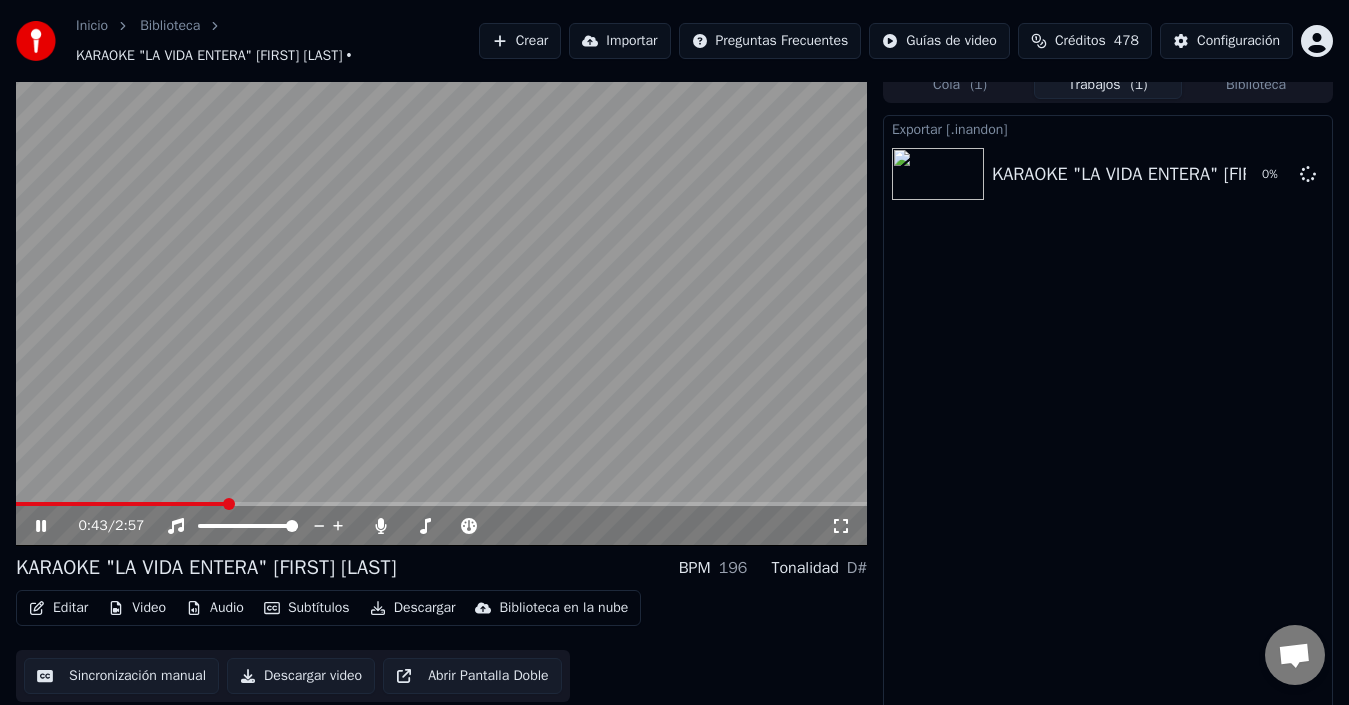 click on "Descargar" at bounding box center (413, 608) 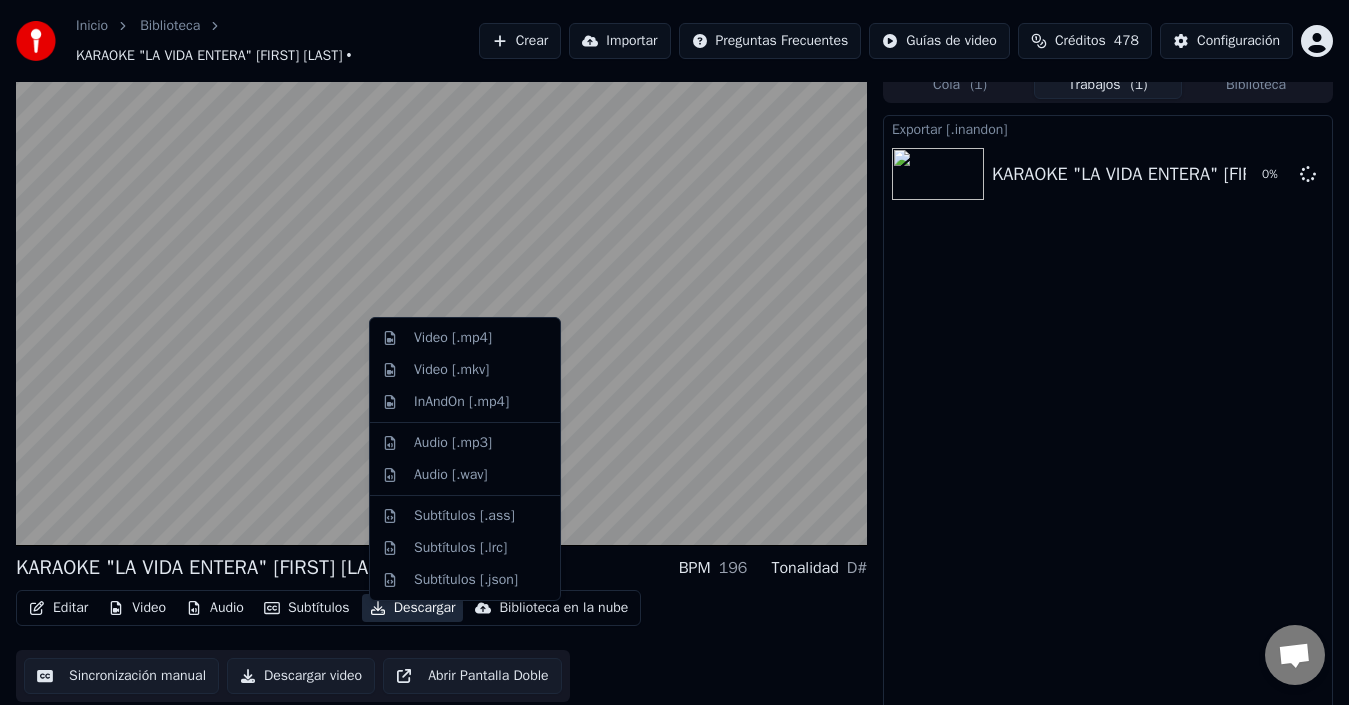 scroll, scrollTop: 0, scrollLeft: 0, axis: both 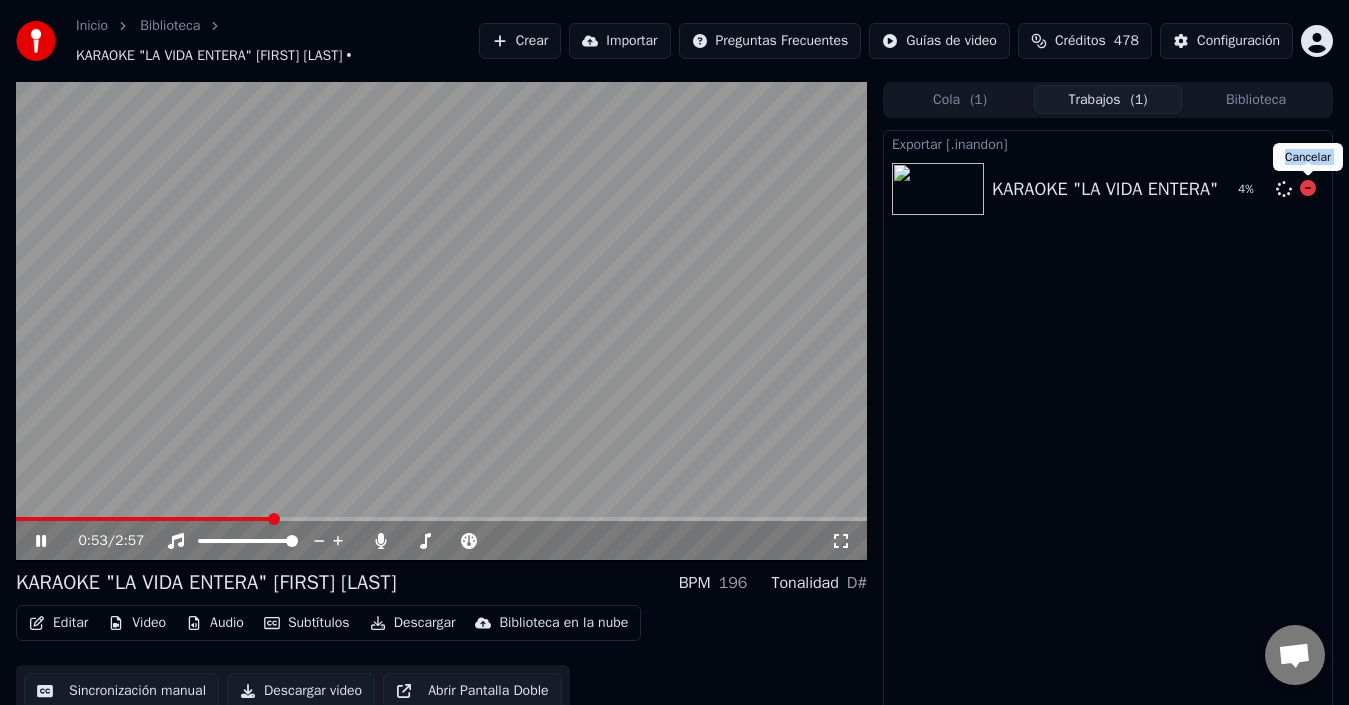 click on "Inicio Biblioteca KARAOKE "LA VIDA ENTERA" [FIRST] [LAST] •  Crear Importar Preguntas Frecuentes Guías de video Créditos 478 Configuración 0:53  /  2:57 KARAOKE "LA VIDA ENTERA" [FIRST] [LAST] BPM 196 Tonalidad D# Editar Video Audio Subtítulos Descargar Biblioteca en la nube Sincronización manual Descargar video Abrir Pantalla Doble Cola ( 1 ) Trabajos ( 1 ) Biblioteca Exportar [.inandon] KARAOKE "LA VIDA ENTERA" [FIRST] [LAST] 4 % Conversación Adam de Youka Desktop Más canales Continuar en Correo electrónico Red fuera de línea. Reconectando... Por ahora no se pueden recibir ni enviar mensajes. Youka Desktop ¡Hola! ¿En qué te puedo ayudar?  Enviar un archivo Insertar un emoji Enviar un archivo Grabar mensaje de audio We run on Crisp Cancelar Cancelar" at bounding box center [674, 352] 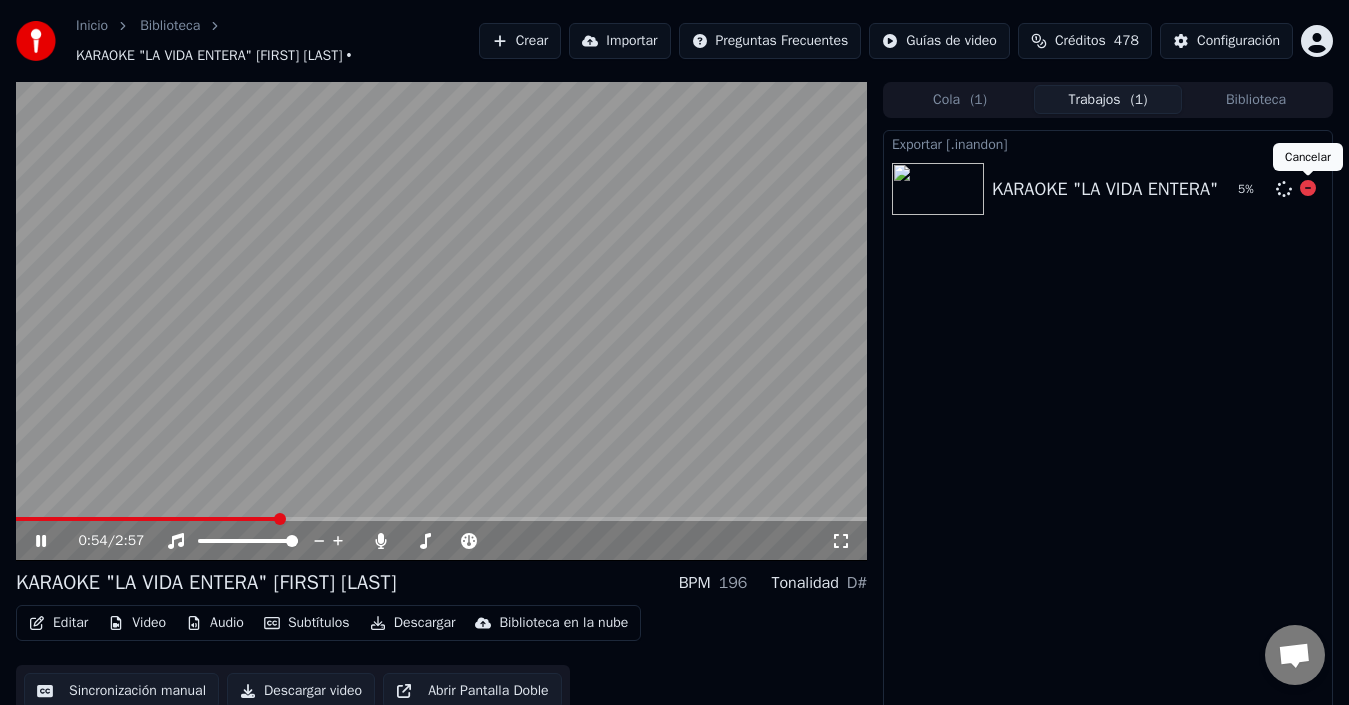 click 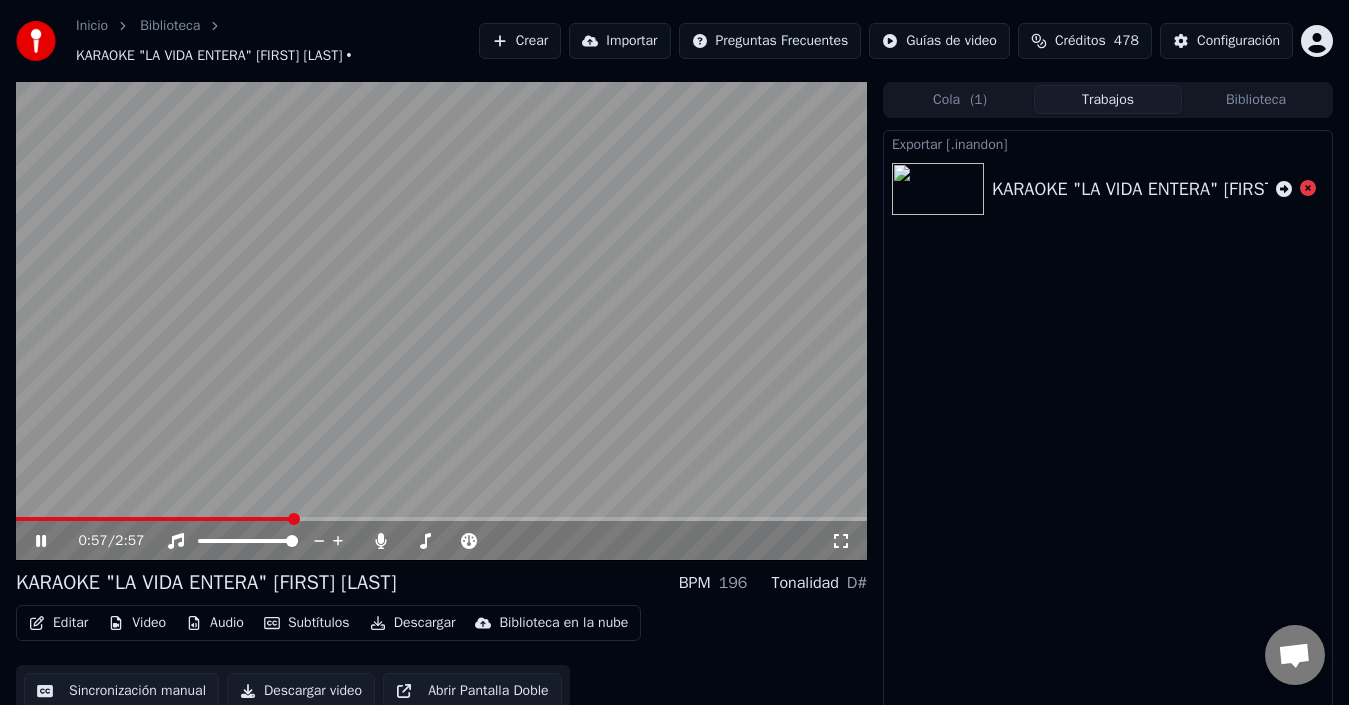 click on "Descargar" at bounding box center (413, 623) 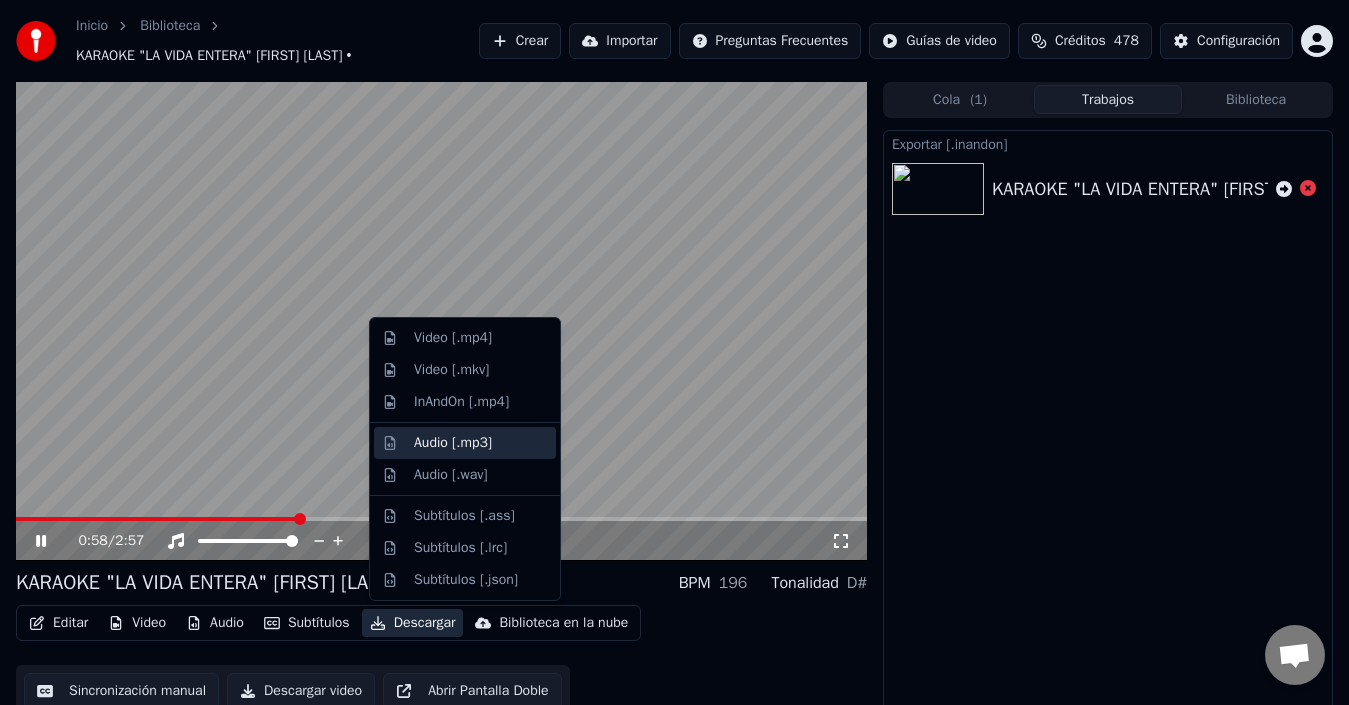 click on "Audio [.mp3]" at bounding box center [453, 443] 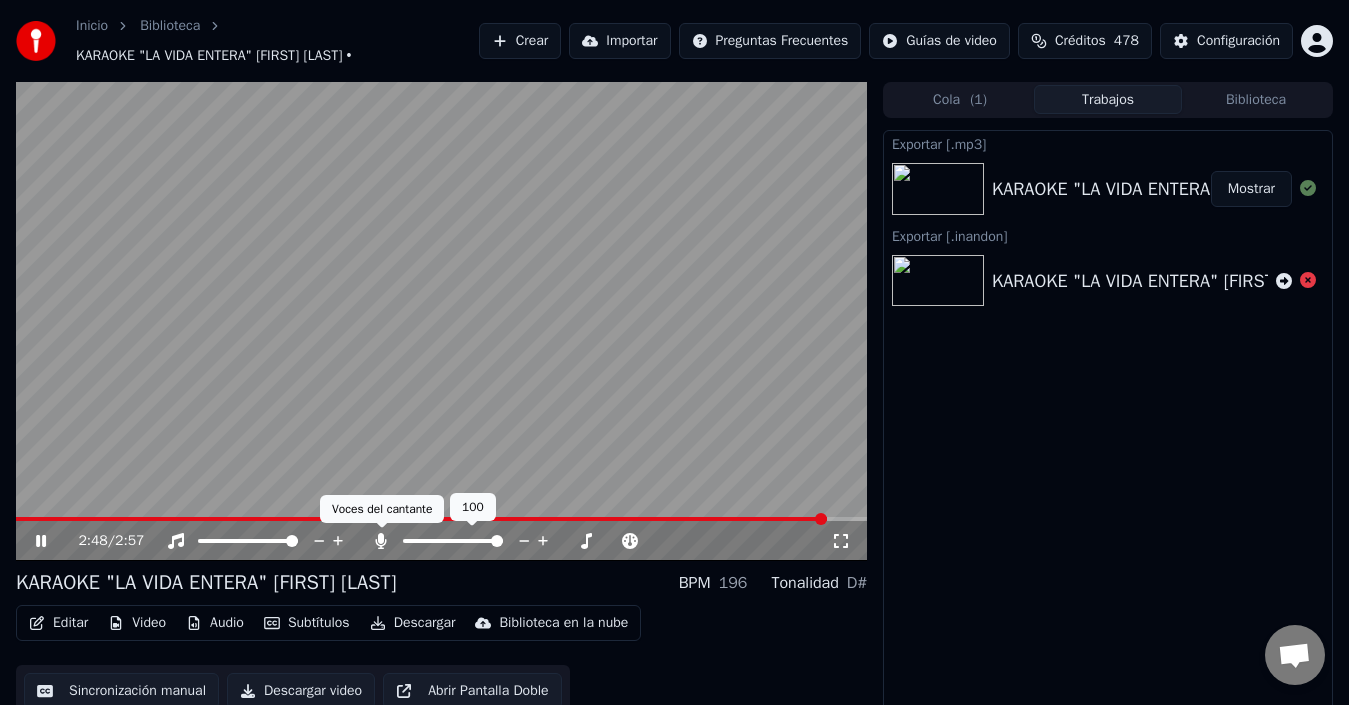 click 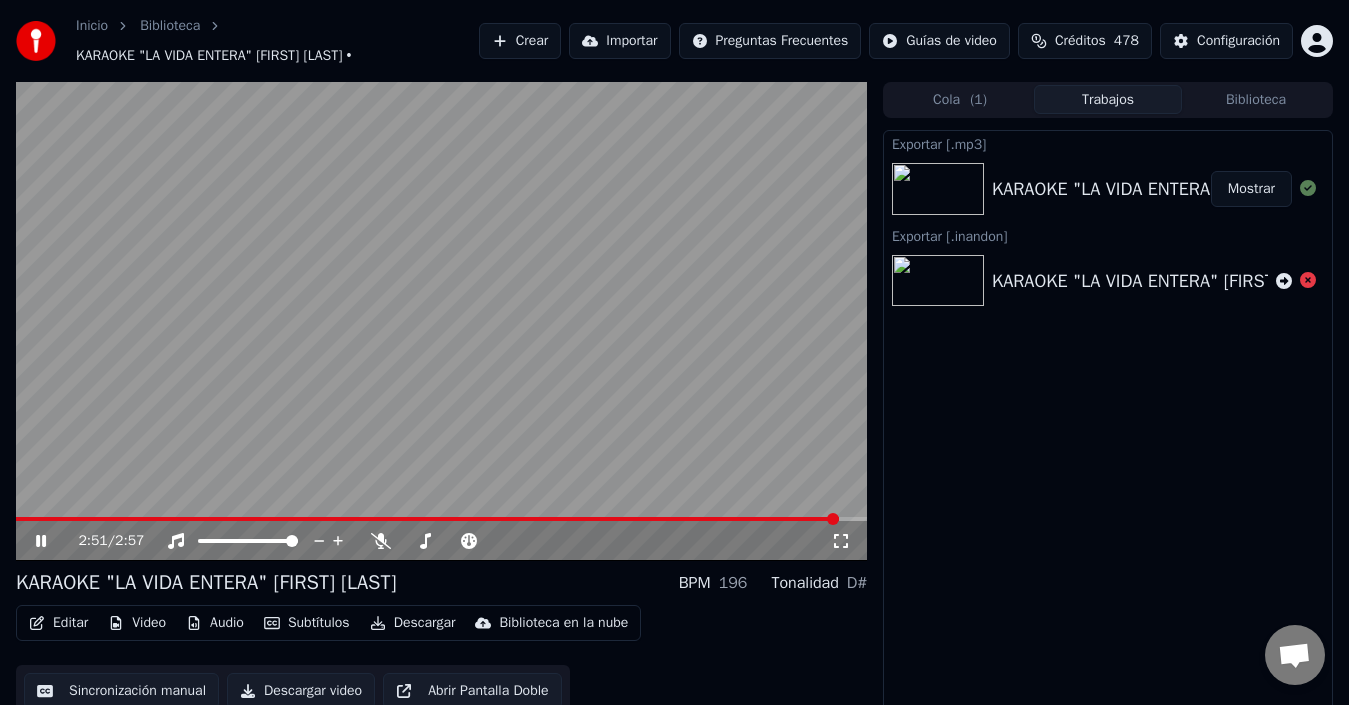 click on "Descargar" at bounding box center [413, 623] 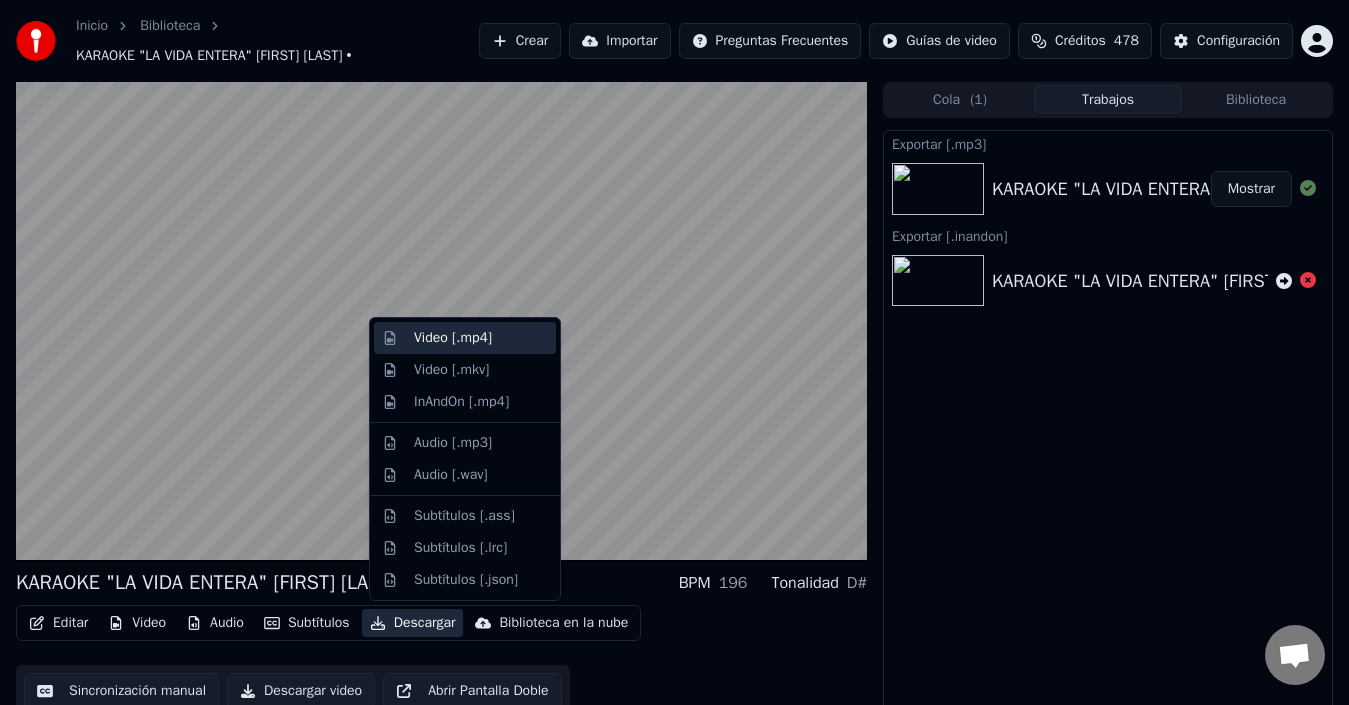 click on "Video [.mp4]" at bounding box center (453, 338) 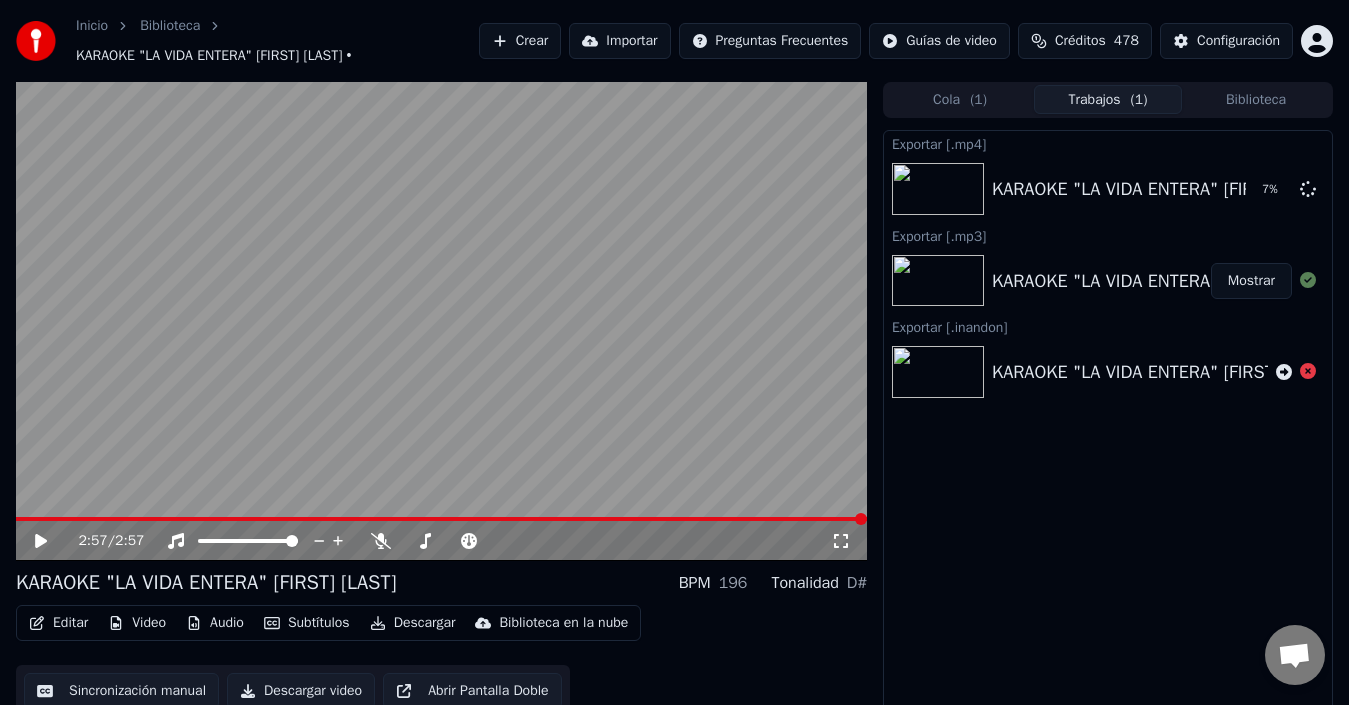 click on "Mostrar" at bounding box center [1251, 281] 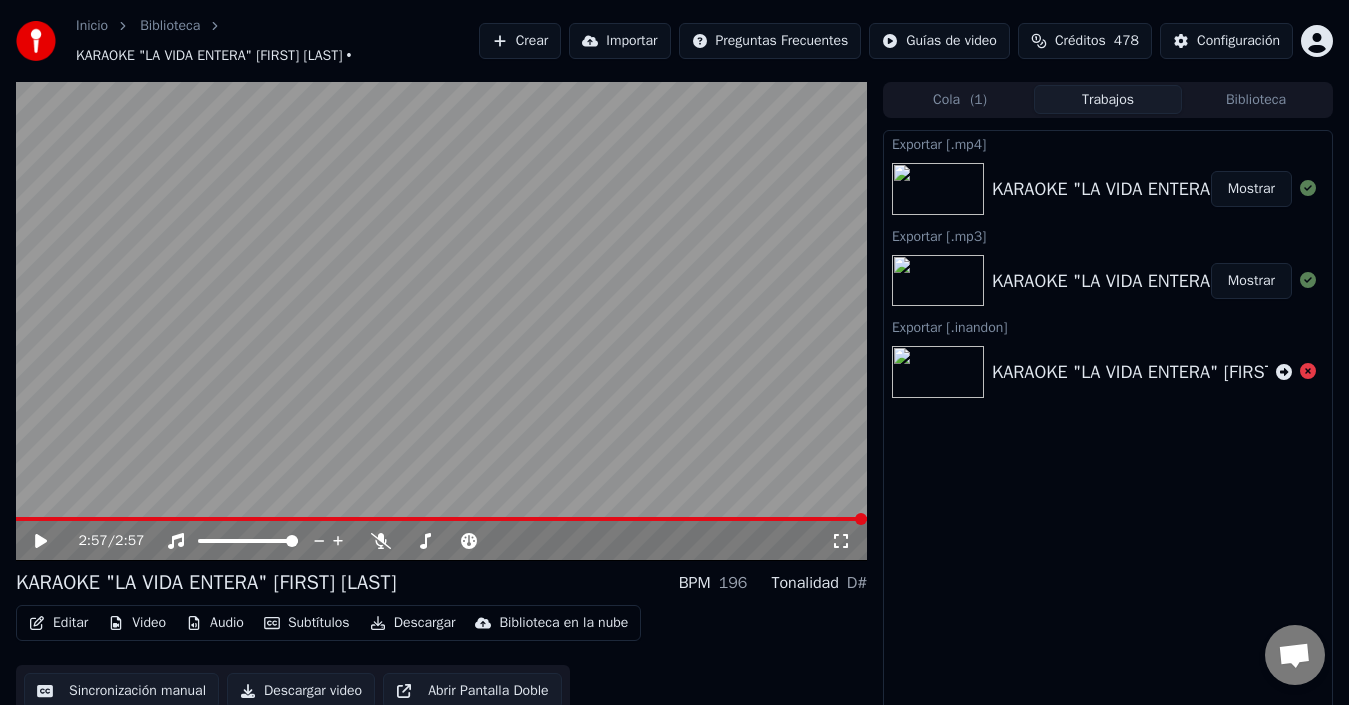 click on "Mostrar" at bounding box center (1251, 281) 